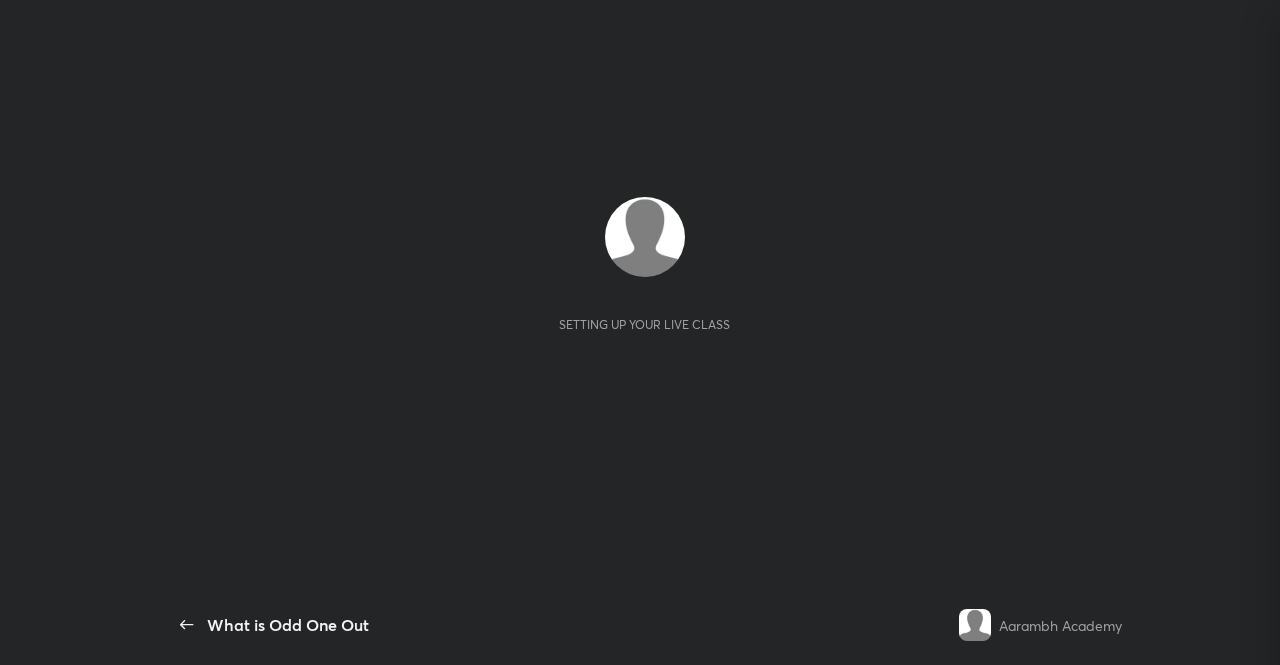 scroll, scrollTop: 0, scrollLeft: 0, axis: both 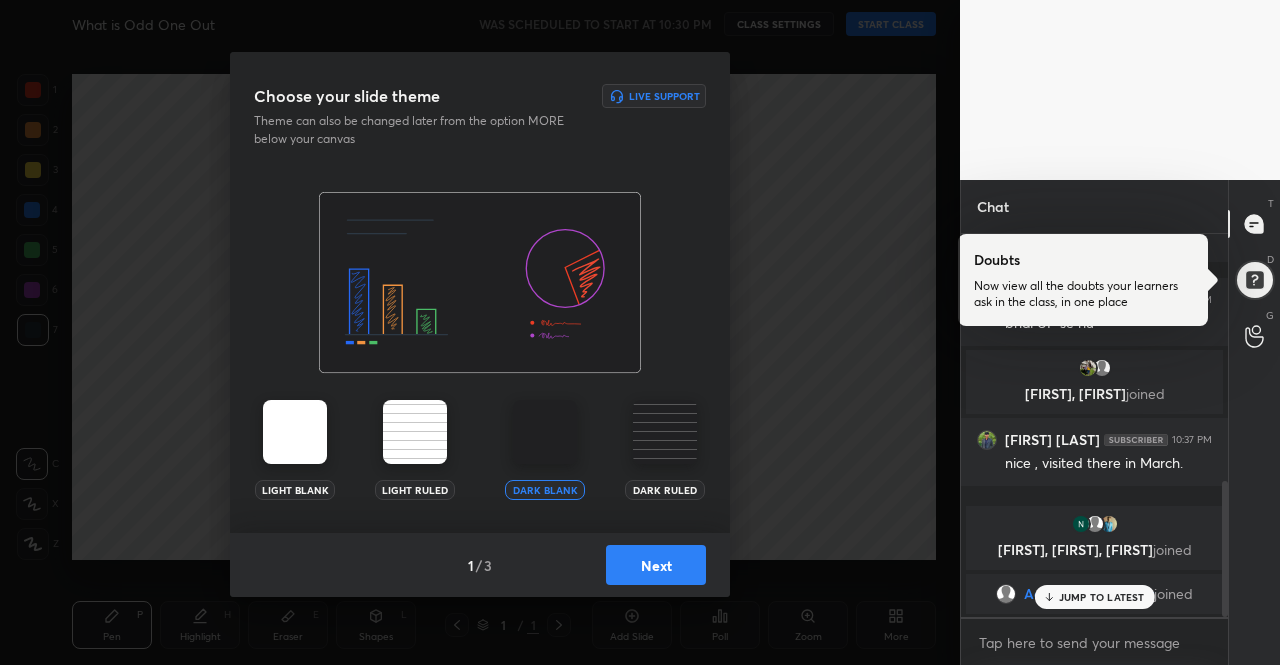 click at bounding box center (295, 432) 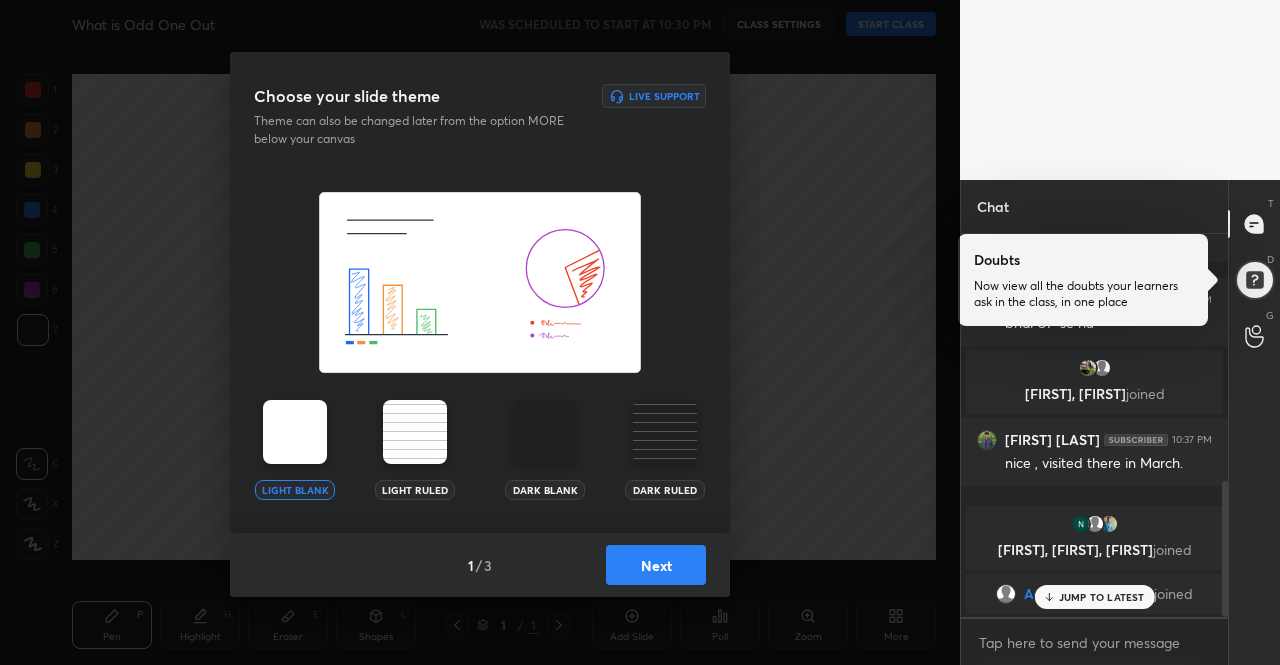 click at bounding box center (295, 432) 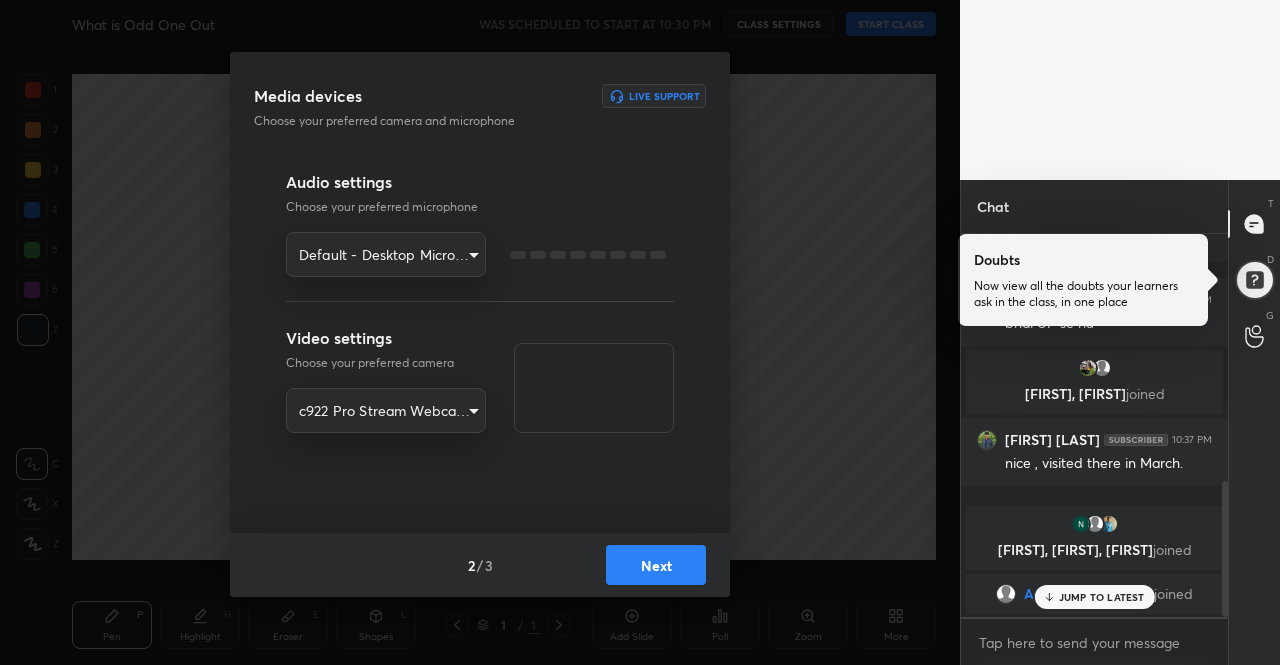 click on "Next" at bounding box center (656, 565) 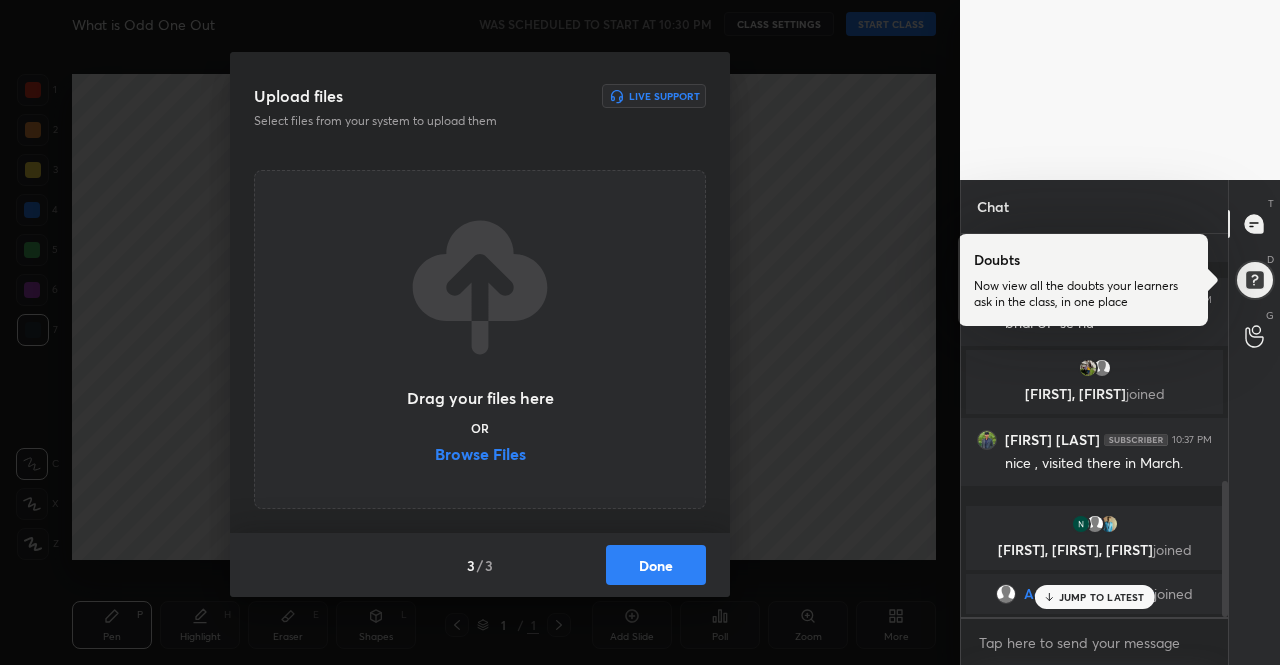 click on "Done" at bounding box center [656, 565] 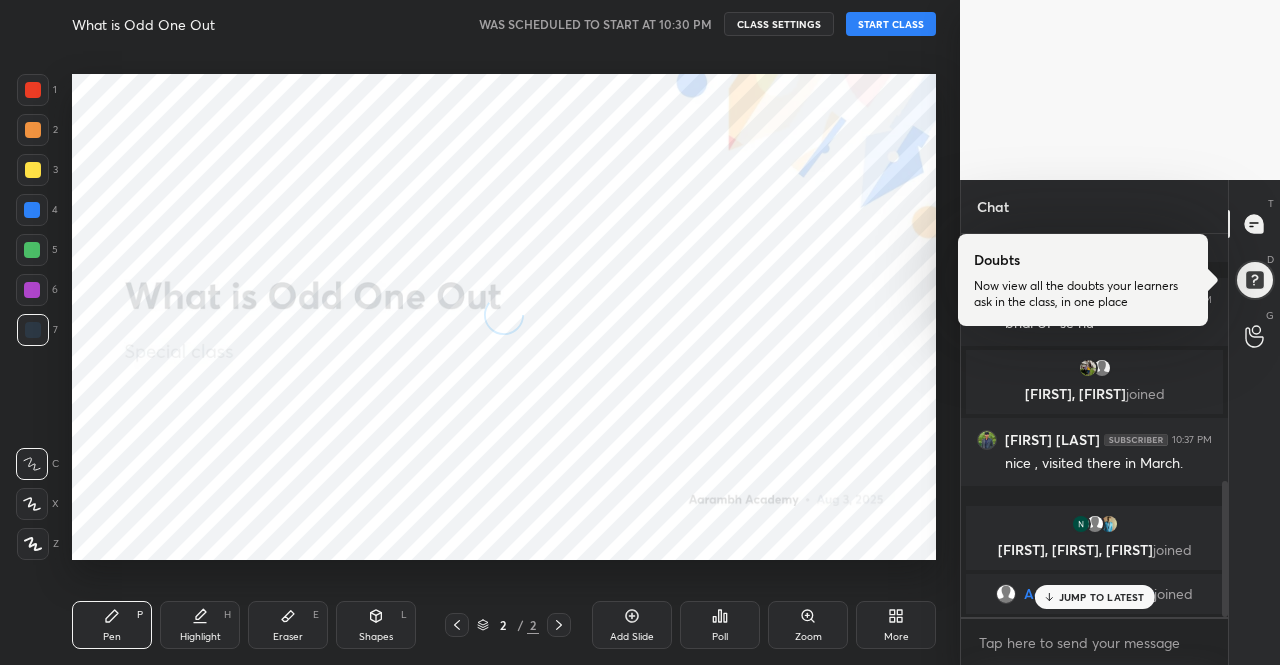 click on "START CLASS" at bounding box center [891, 24] 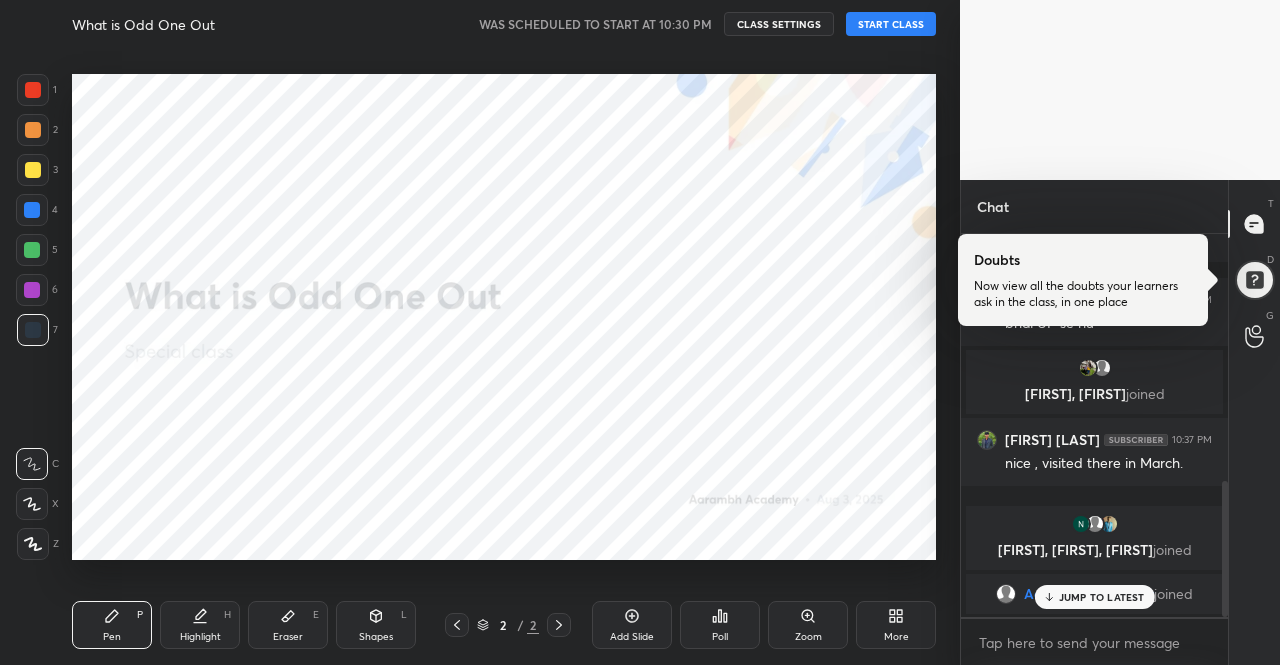 type on "x" 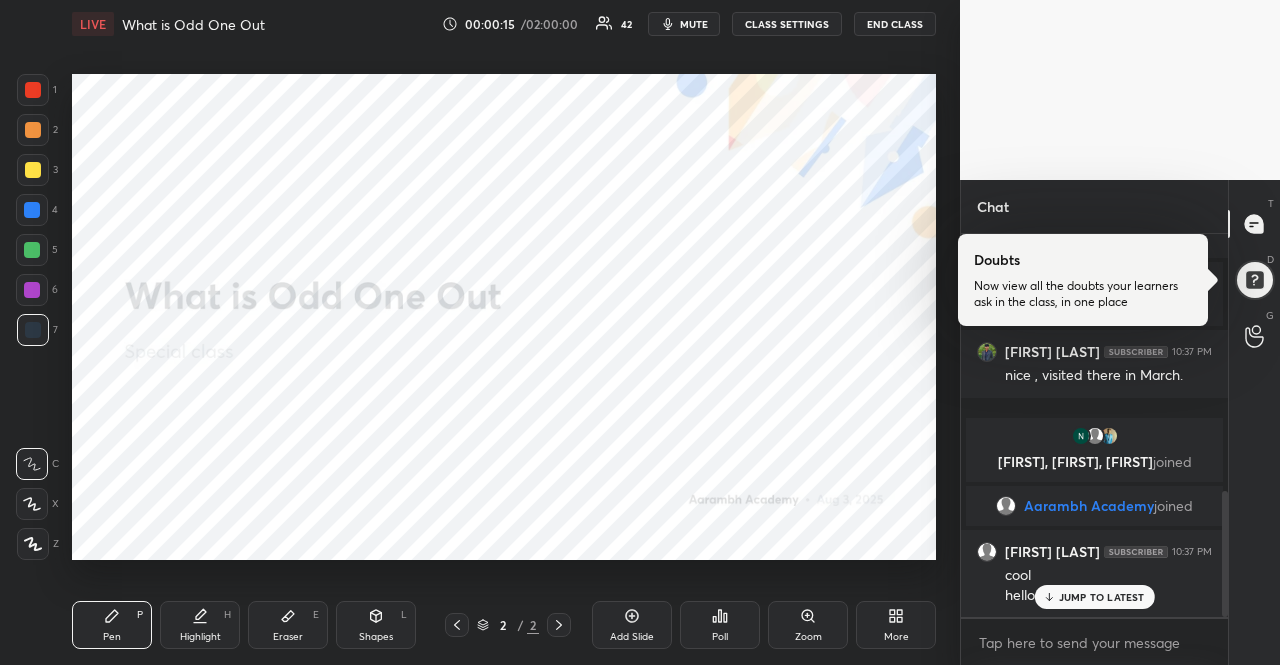 scroll, scrollTop: 856, scrollLeft: 0, axis: vertical 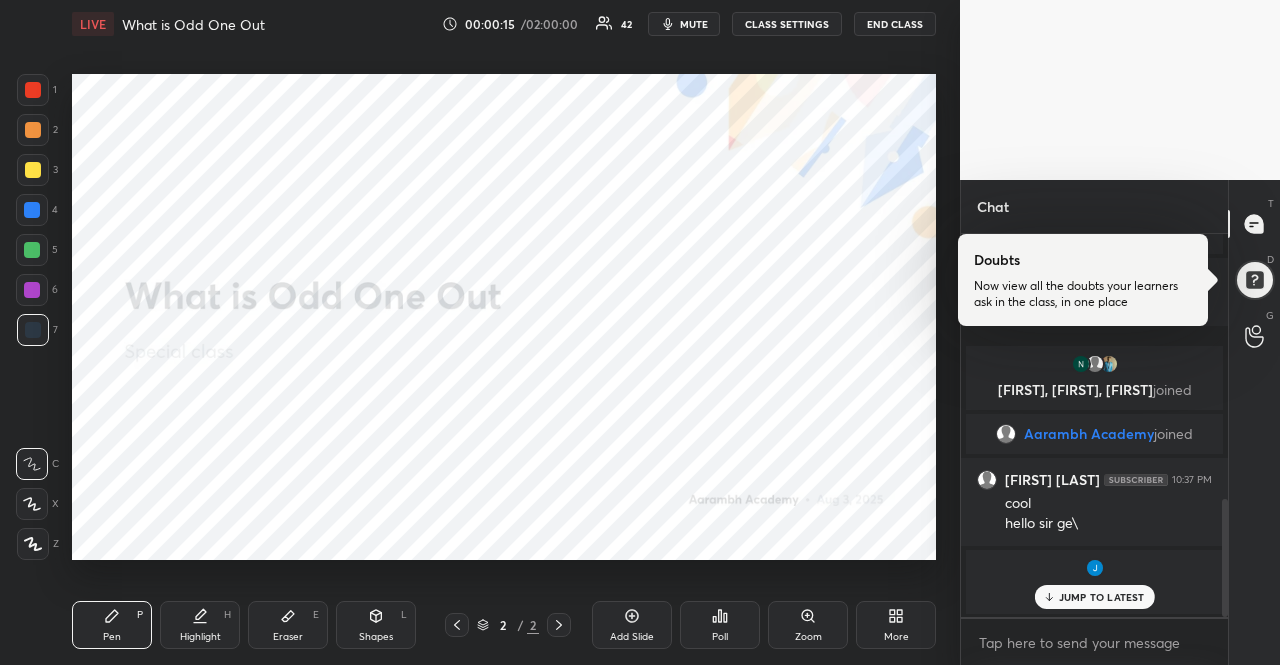 type 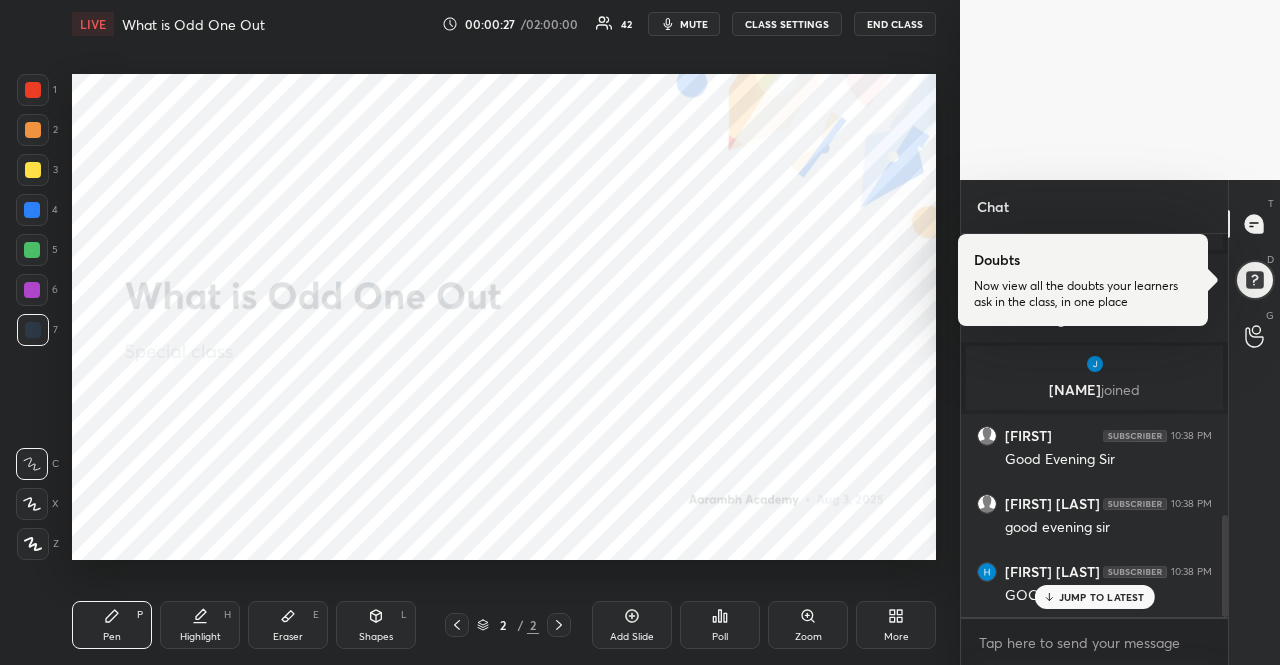 scroll, scrollTop: 1132, scrollLeft: 0, axis: vertical 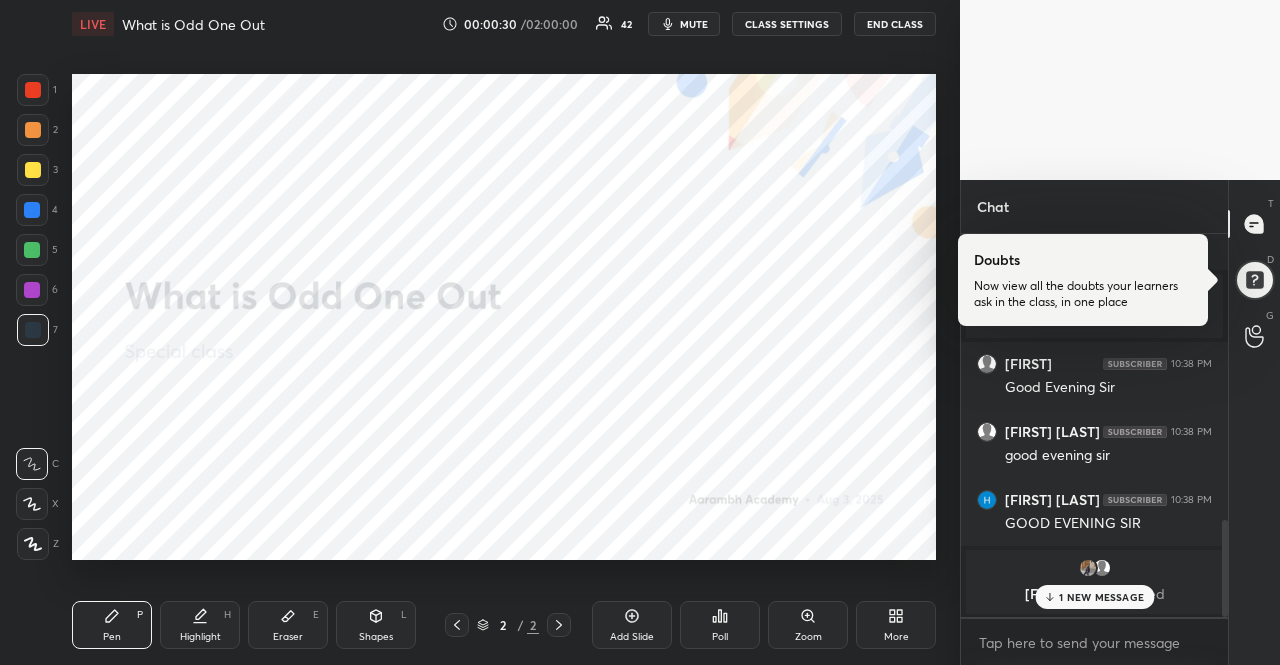 click on "T Messages (T)" at bounding box center (1254, 224) 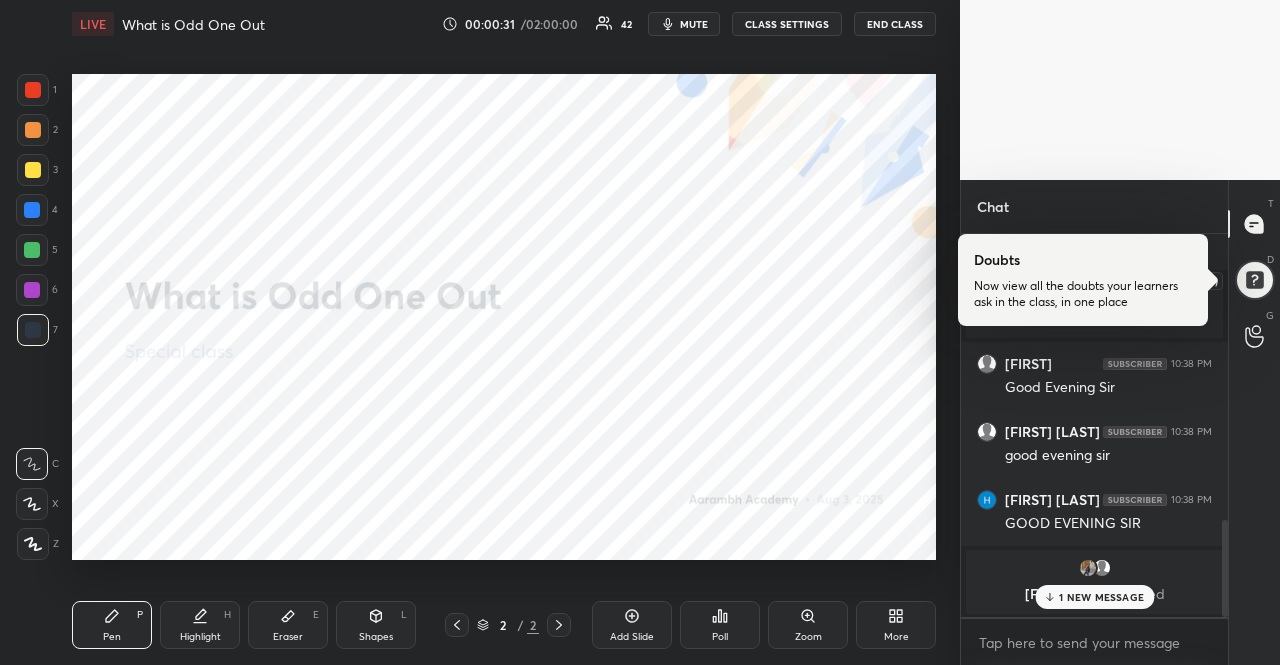 click at bounding box center [1255, 280] 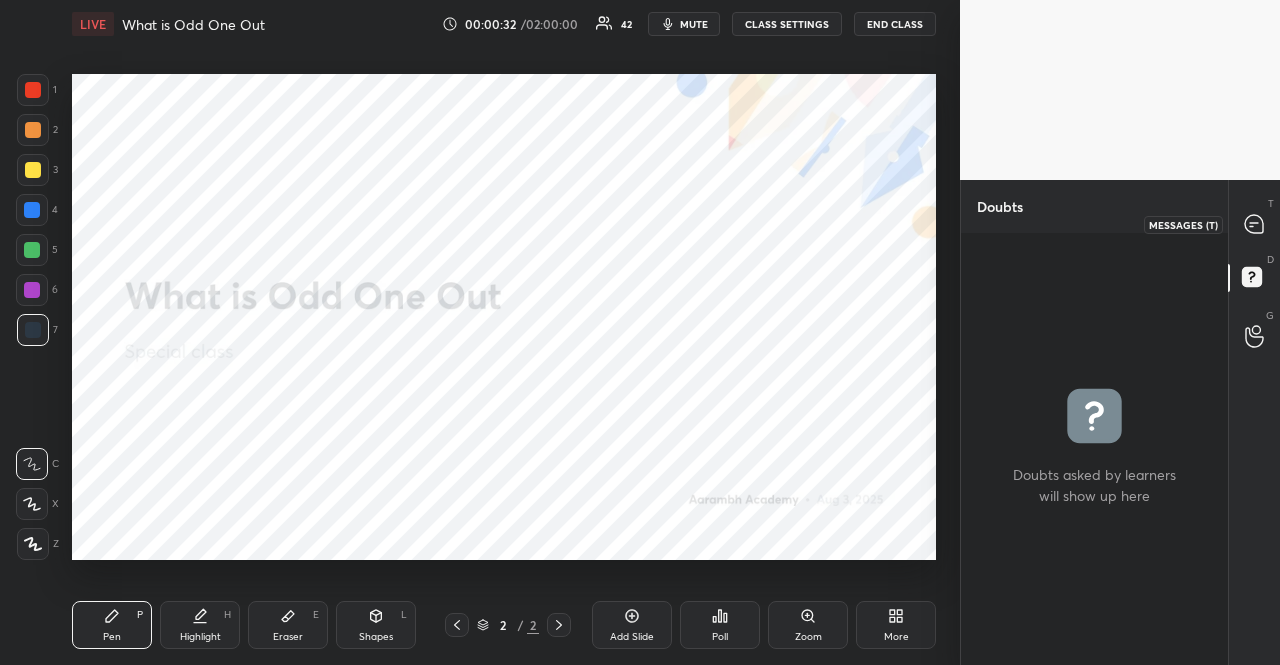 click 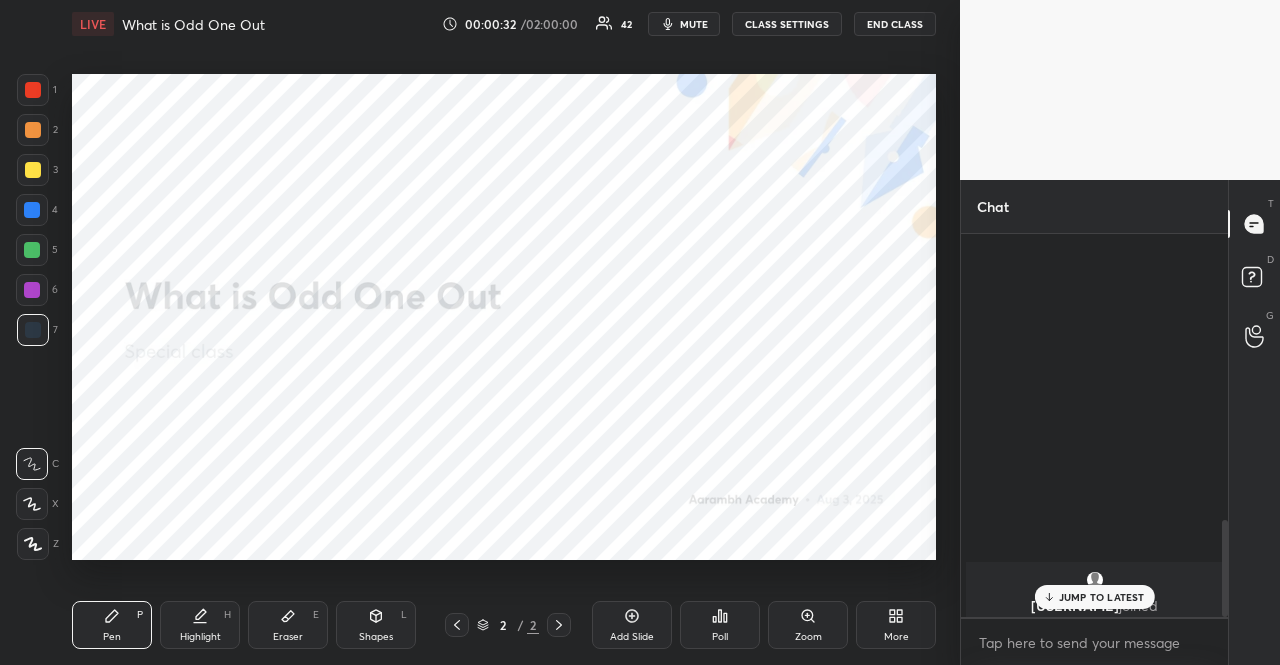 scroll, scrollTop: 1132, scrollLeft: 0, axis: vertical 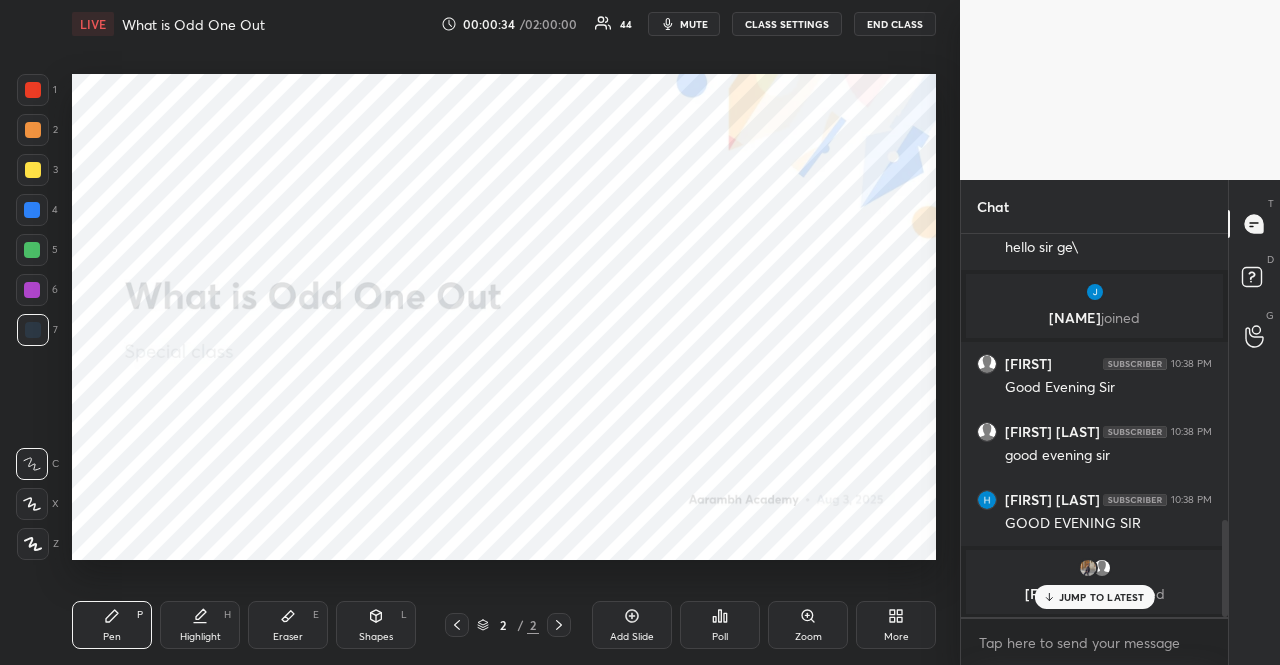 click on "More" at bounding box center [896, 625] 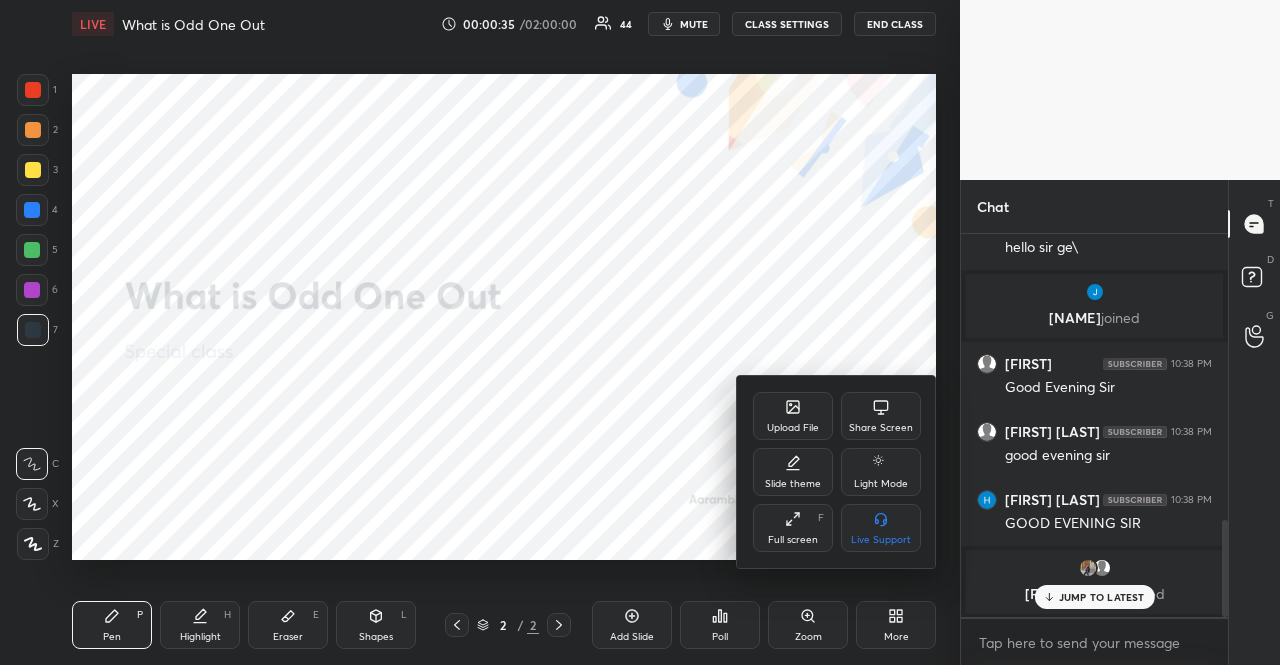 click on "Upload File" at bounding box center [793, 416] 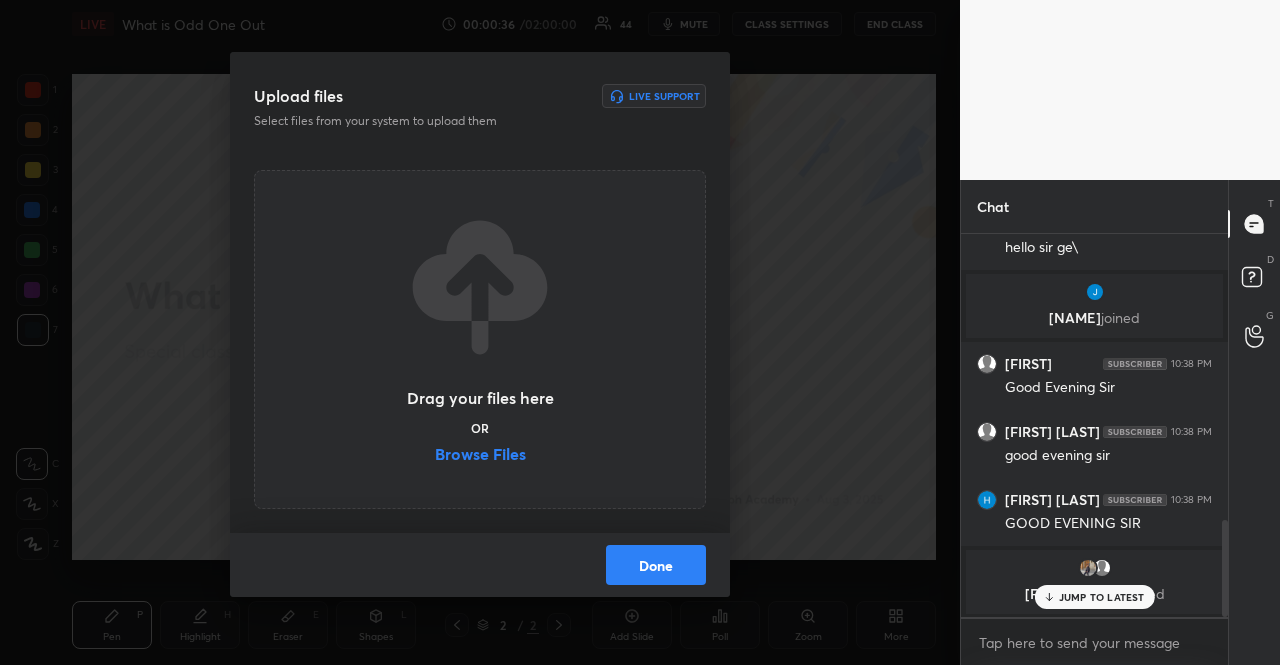 click on "Browse Files" at bounding box center (480, 456) 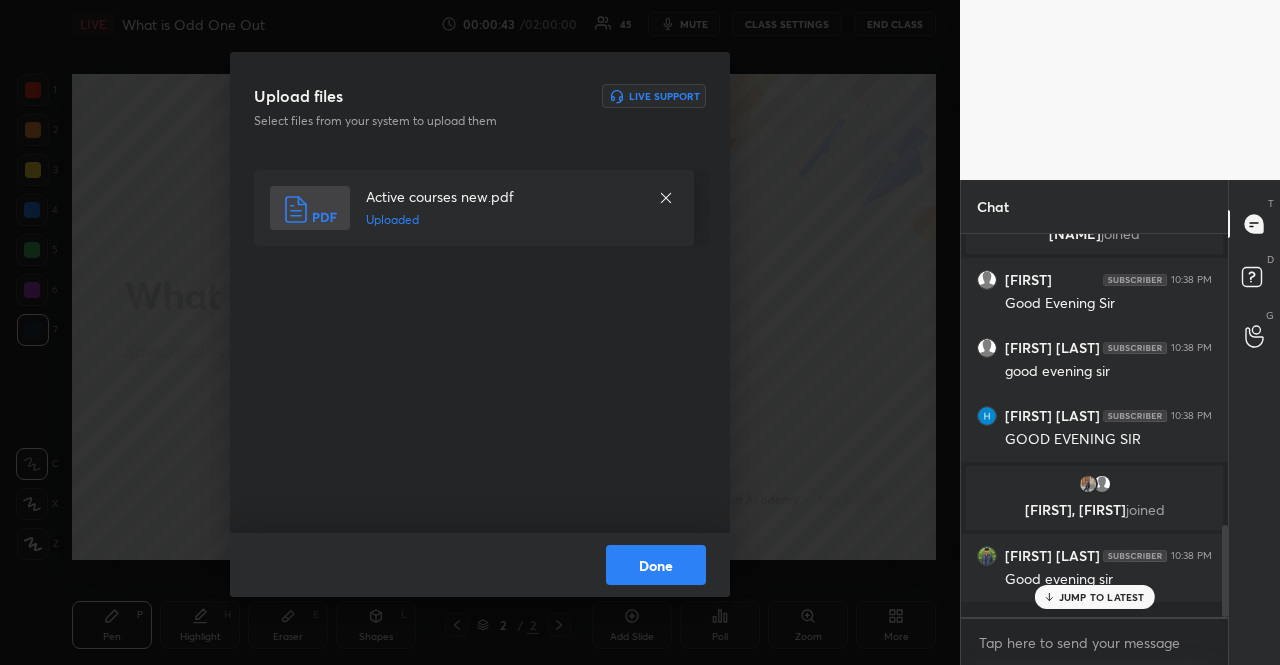 scroll, scrollTop: 1288, scrollLeft: 0, axis: vertical 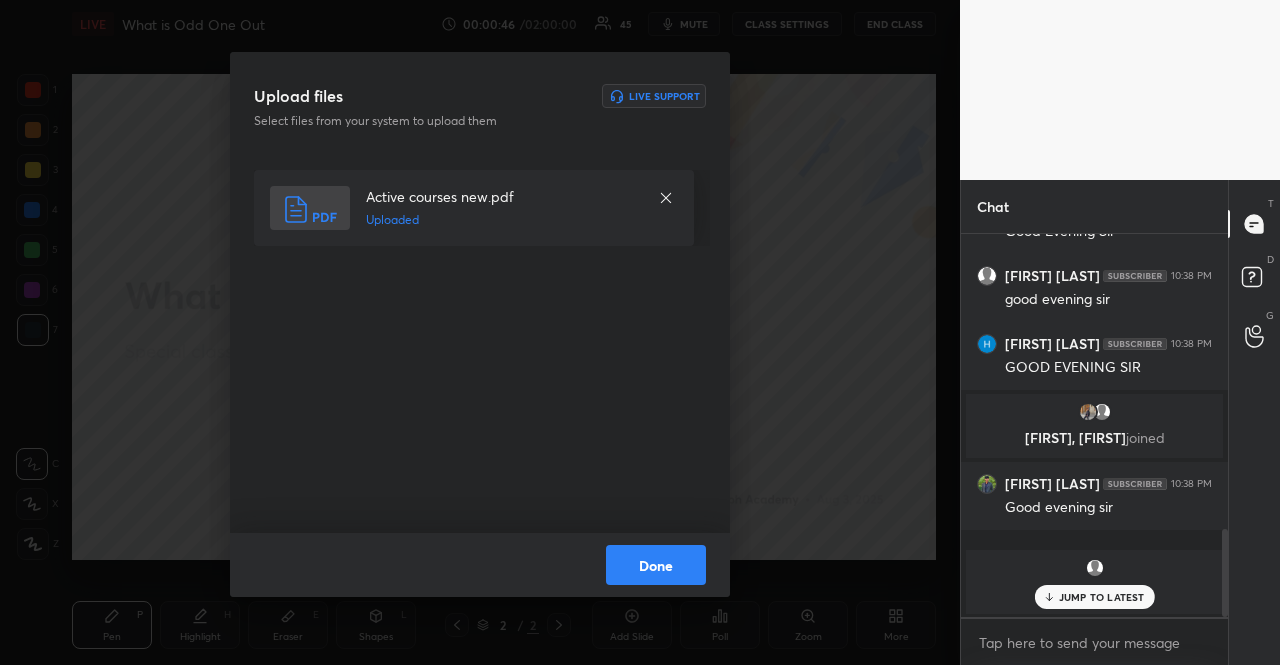 click on "Done" at bounding box center (656, 565) 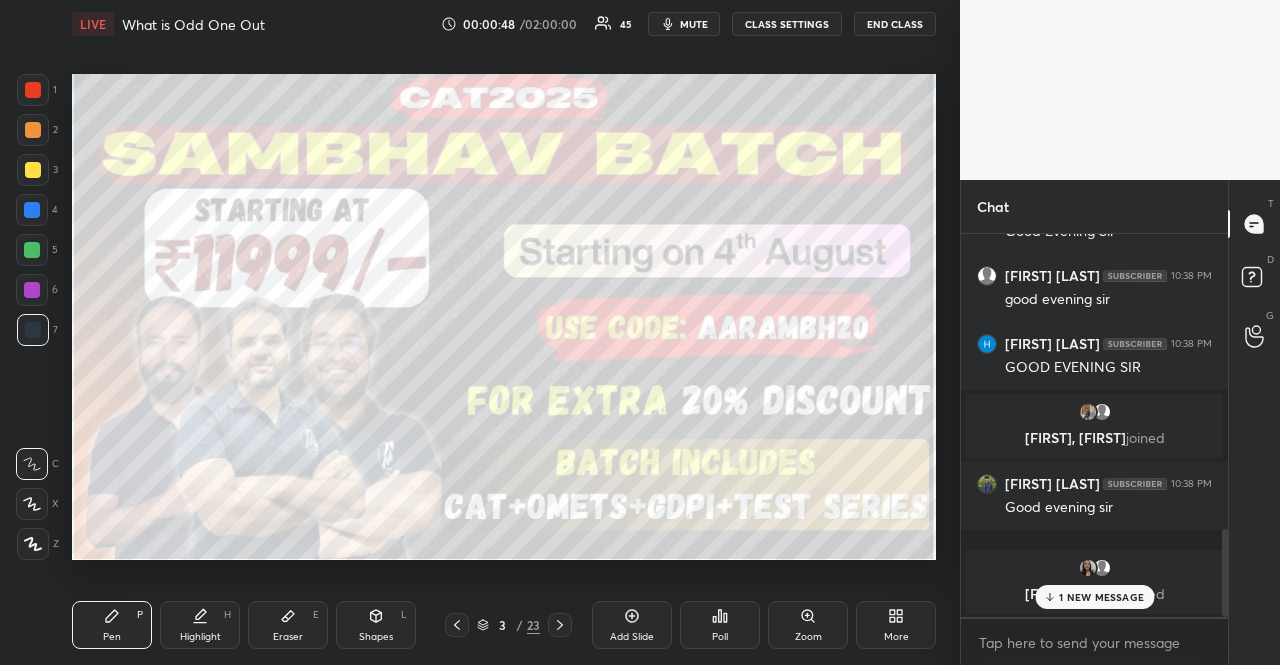 click at bounding box center (32, 250) 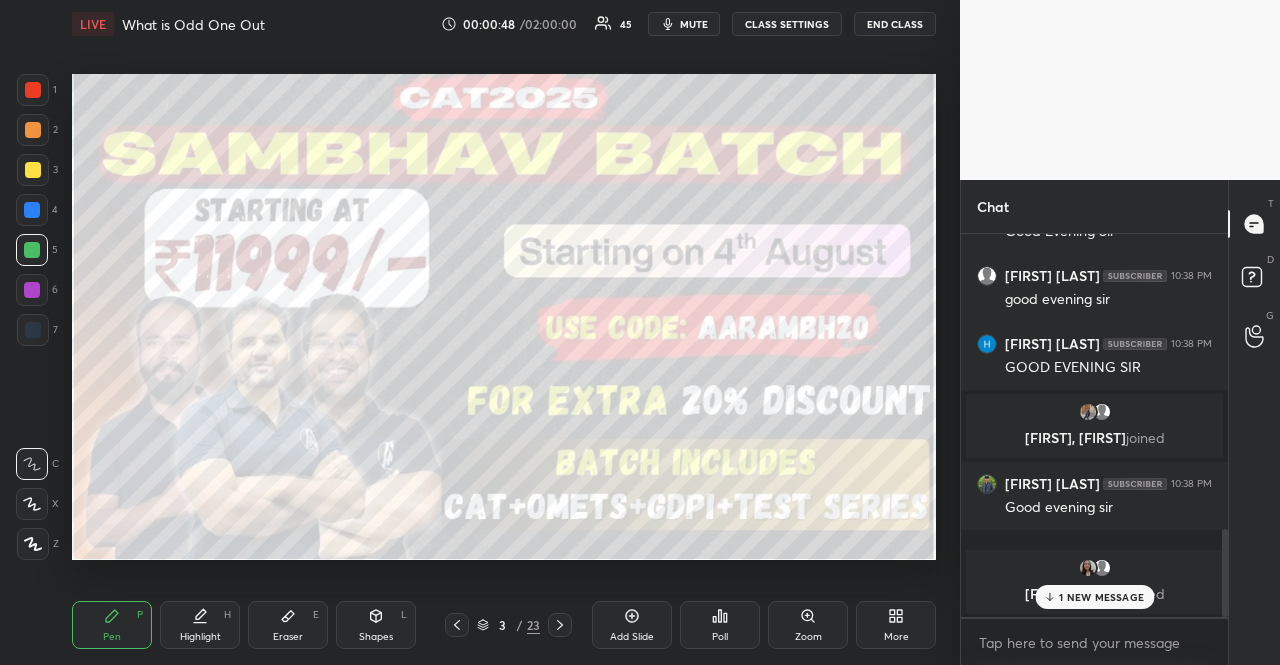 click at bounding box center (32, 290) 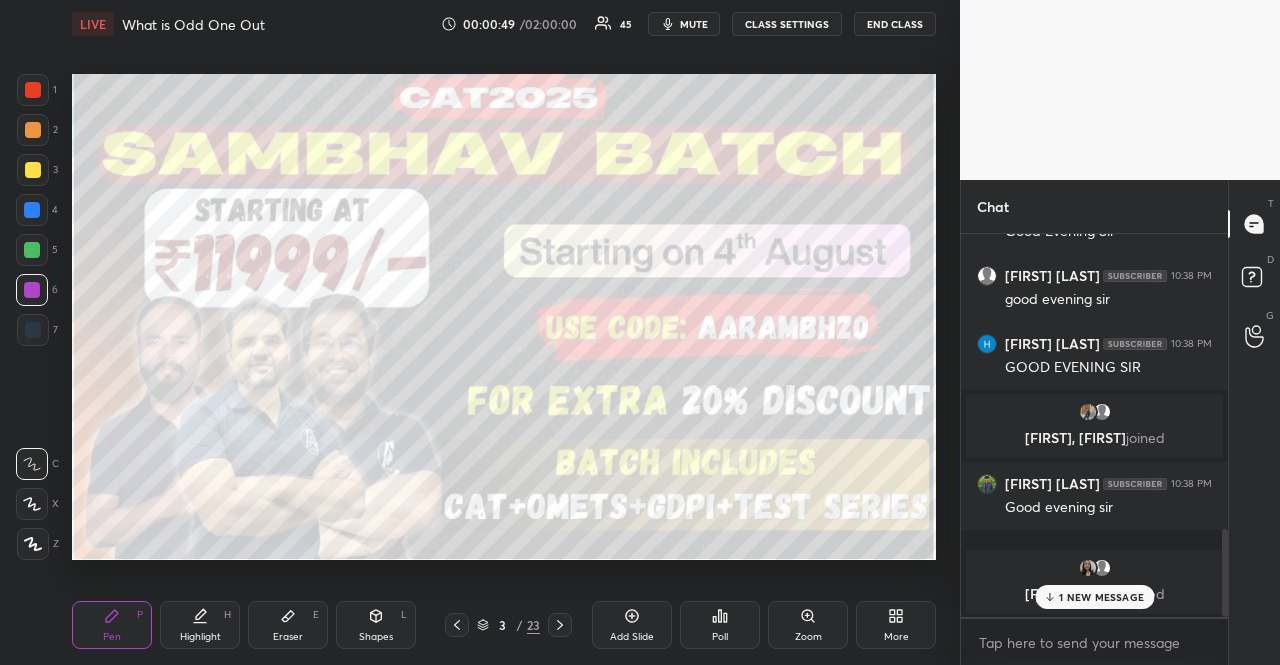 click at bounding box center [33, 170] 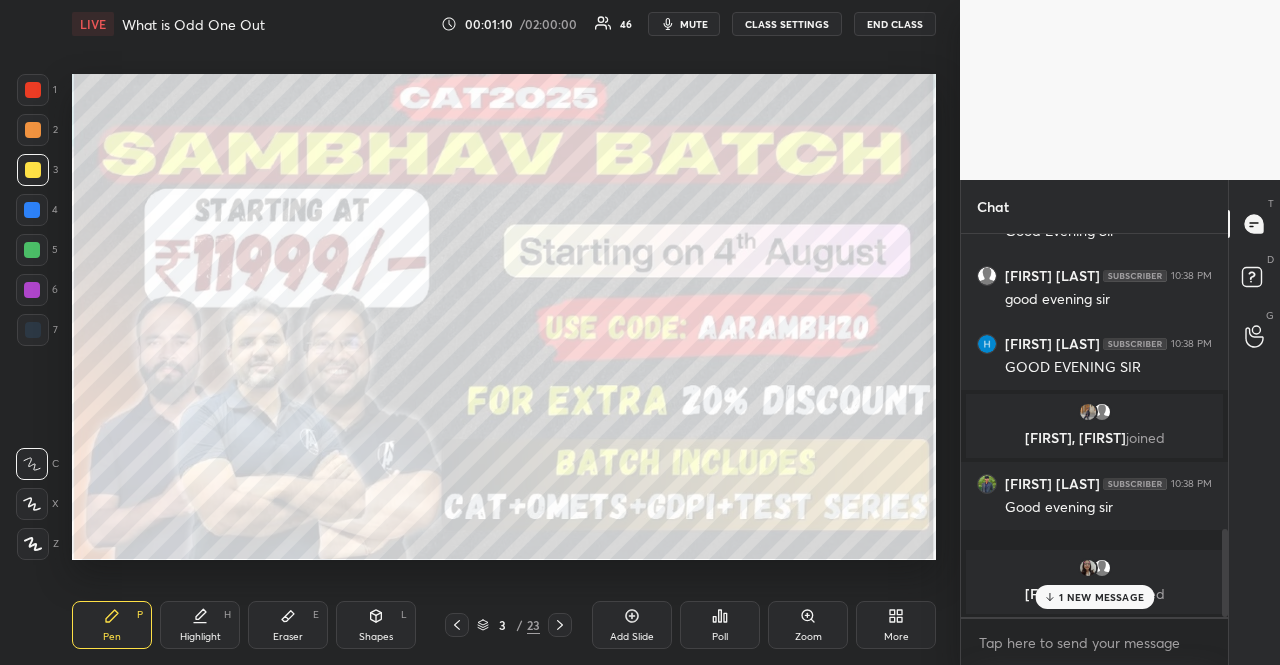 click 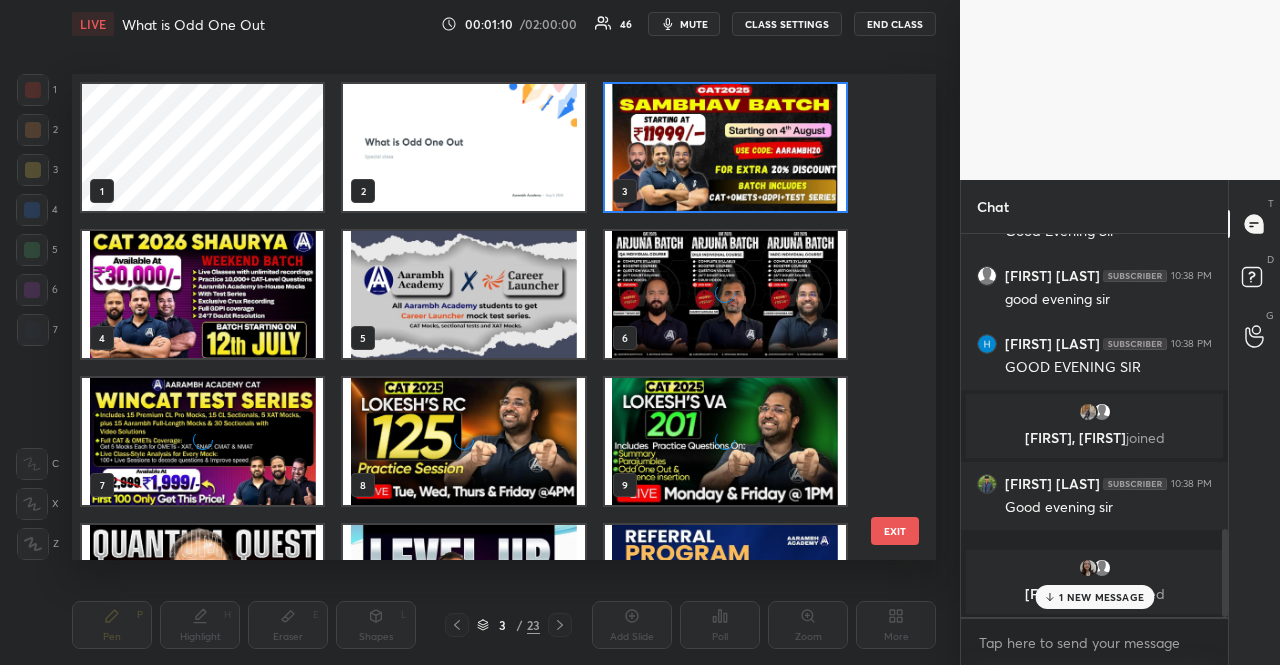 scroll, scrollTop: 7, scrollLeft: 11, axis: both 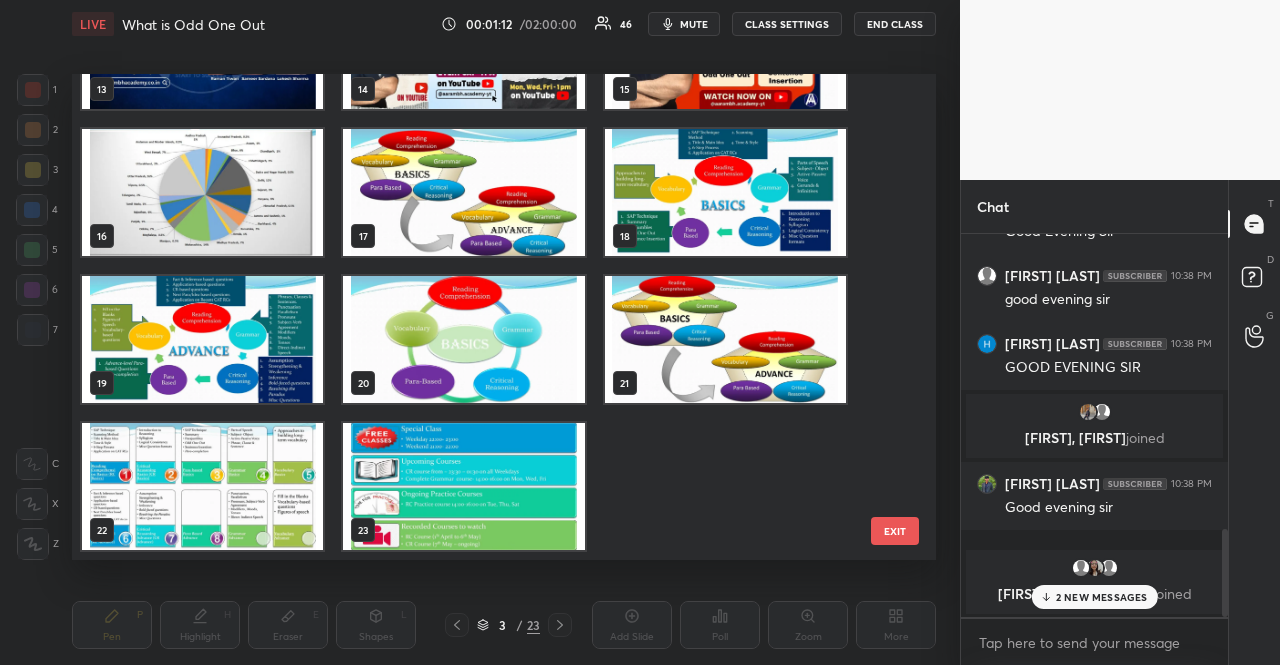 click at bounding box center [463, 192] 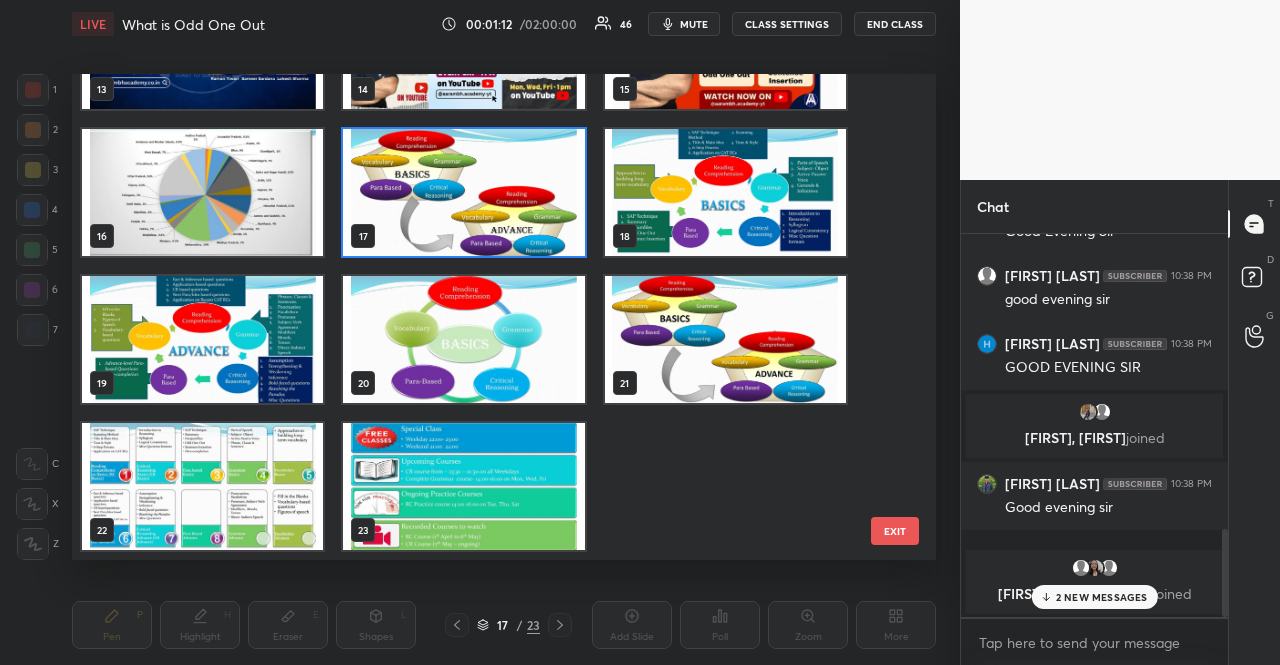 click at bounding box center (463, 192) 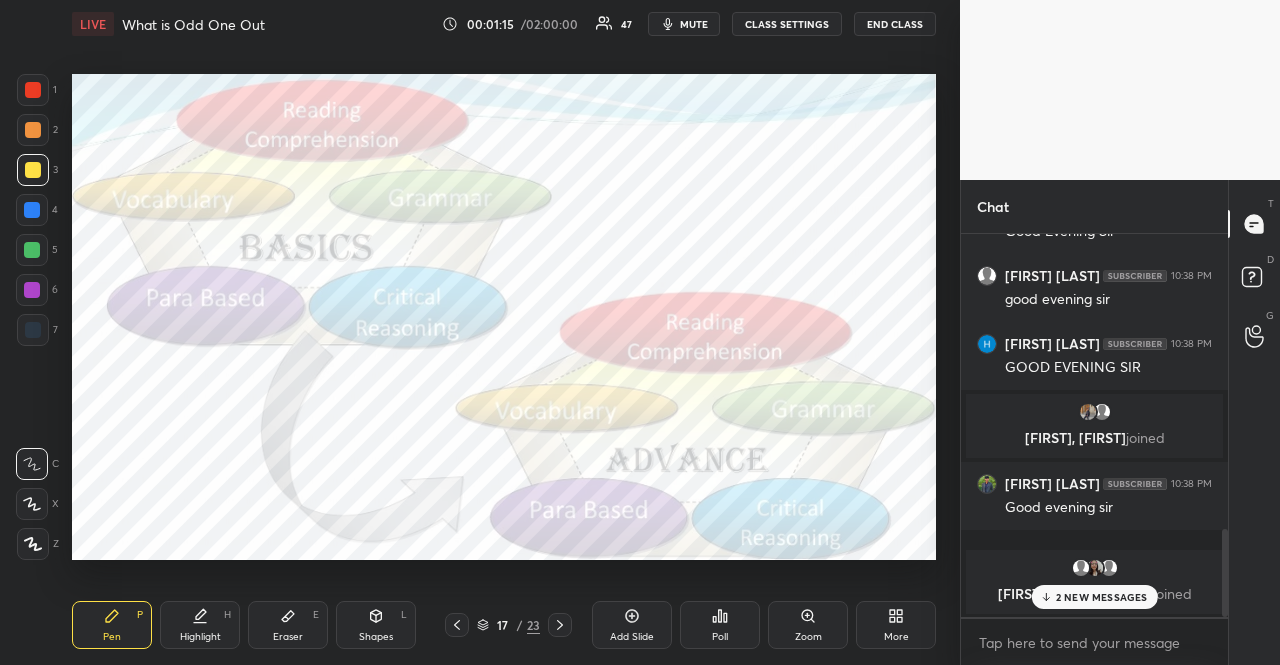click 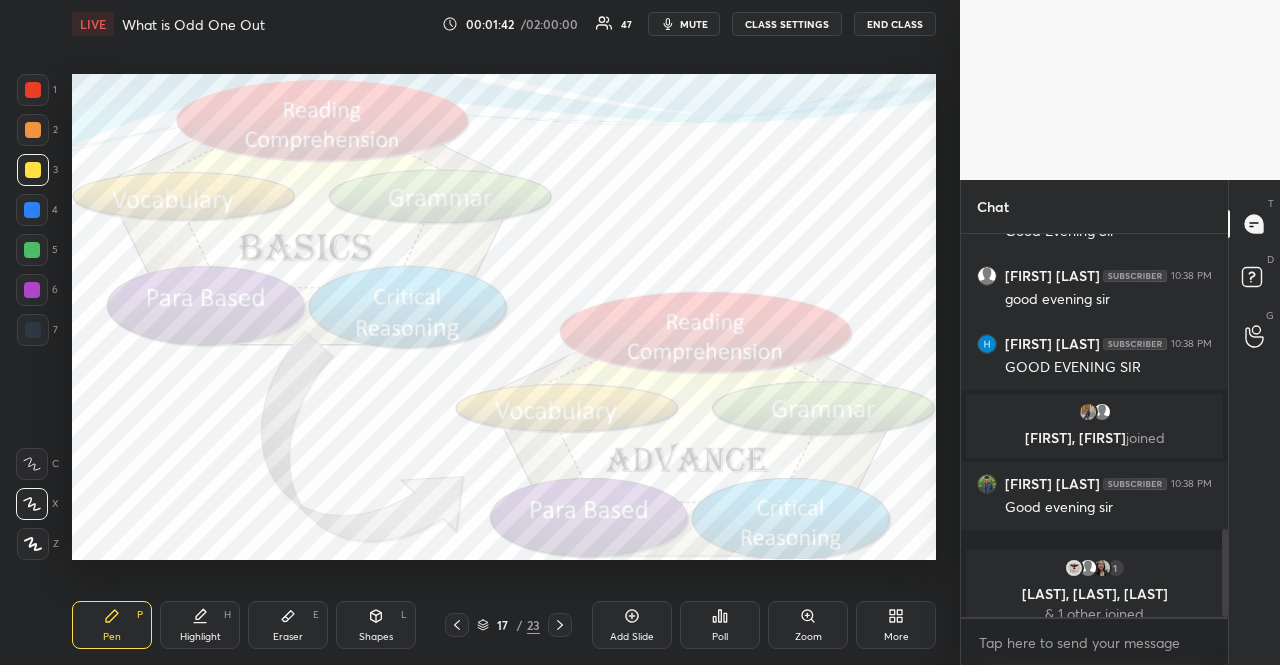 click at bounding box center (32, 250) 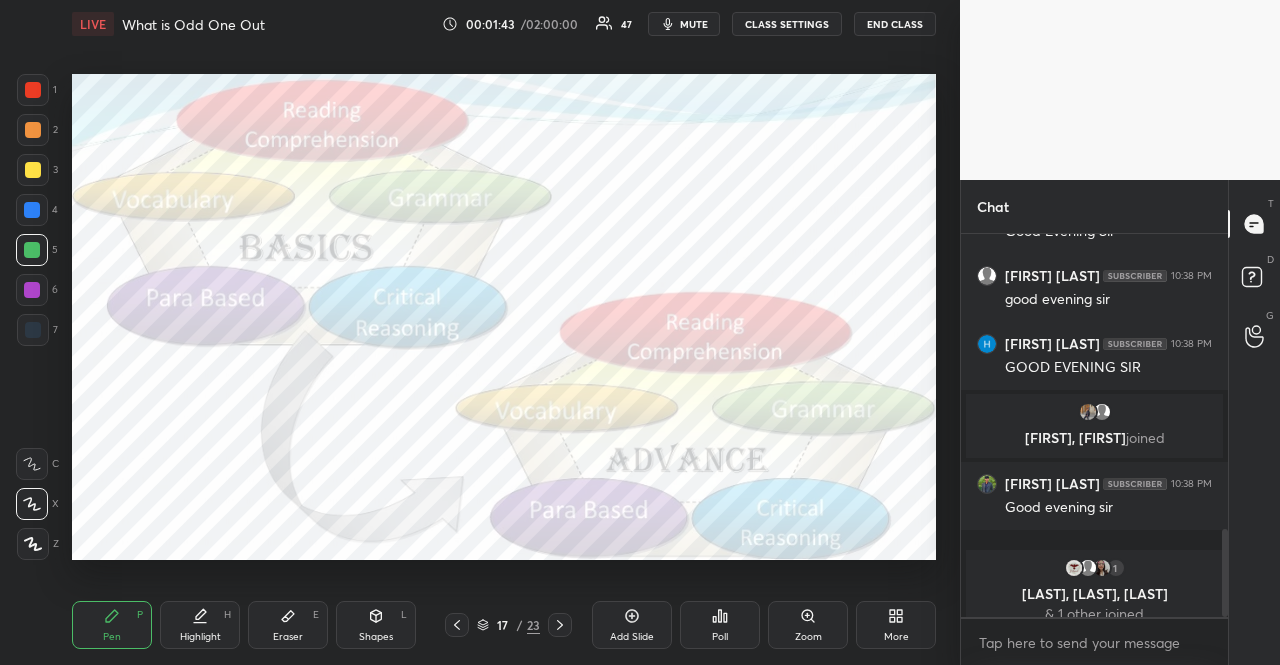 drag, startPoint x: 563, startPoint y: 627, endPoint x: 516, endPoint y: 577, distance: 68.622154 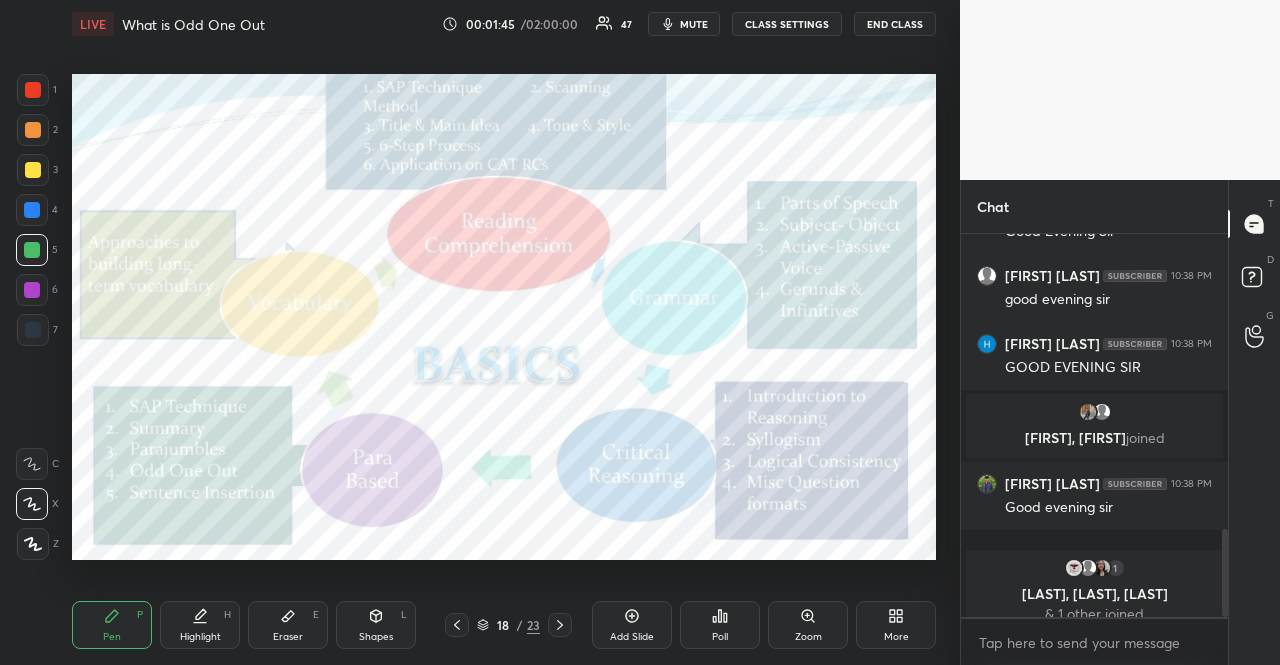 click at bounding box center [33, 170] 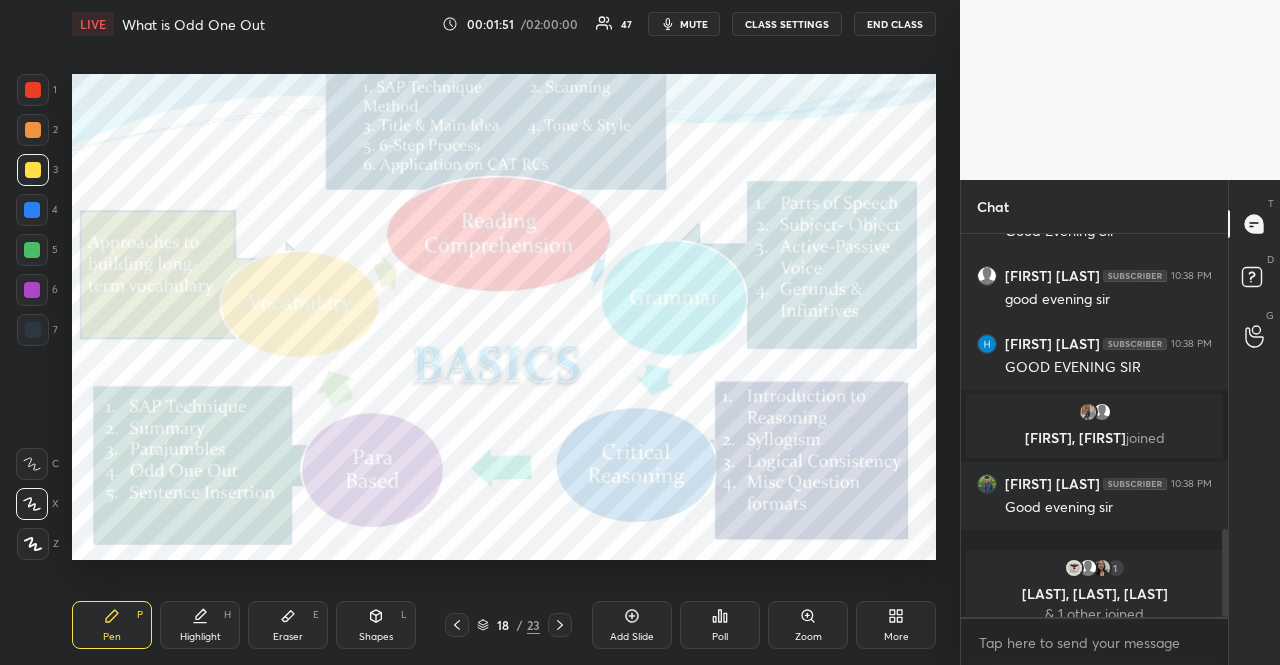 click 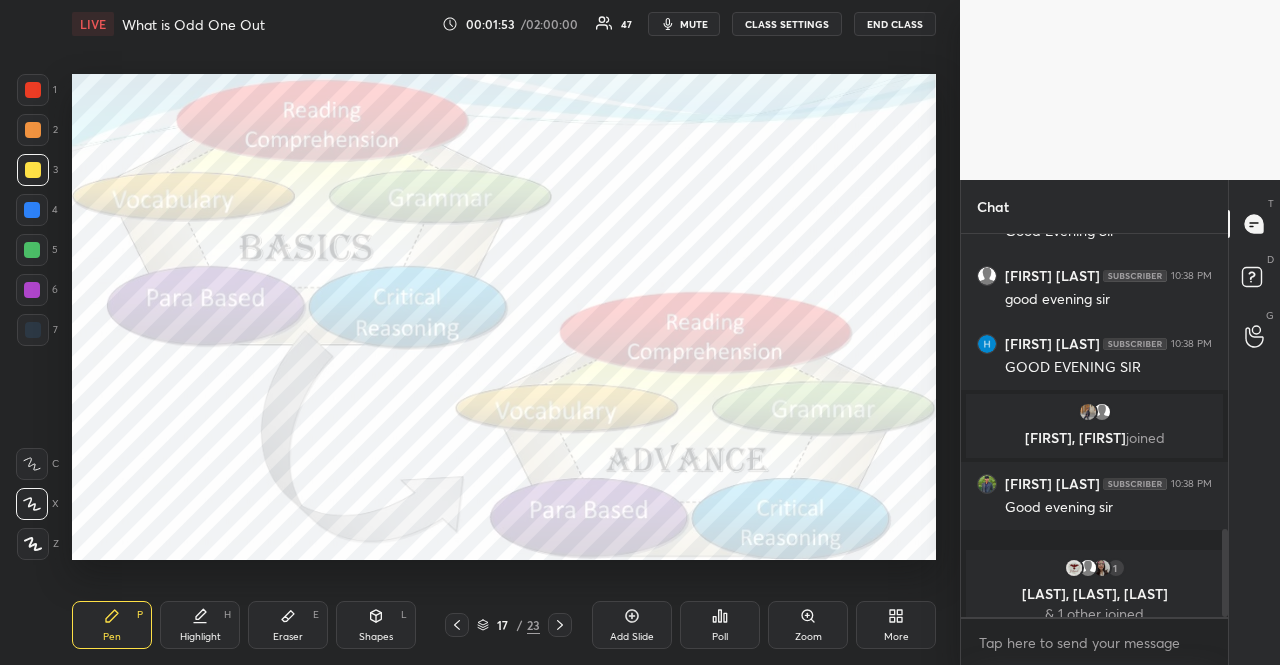 click at bounding box center (32, 210) 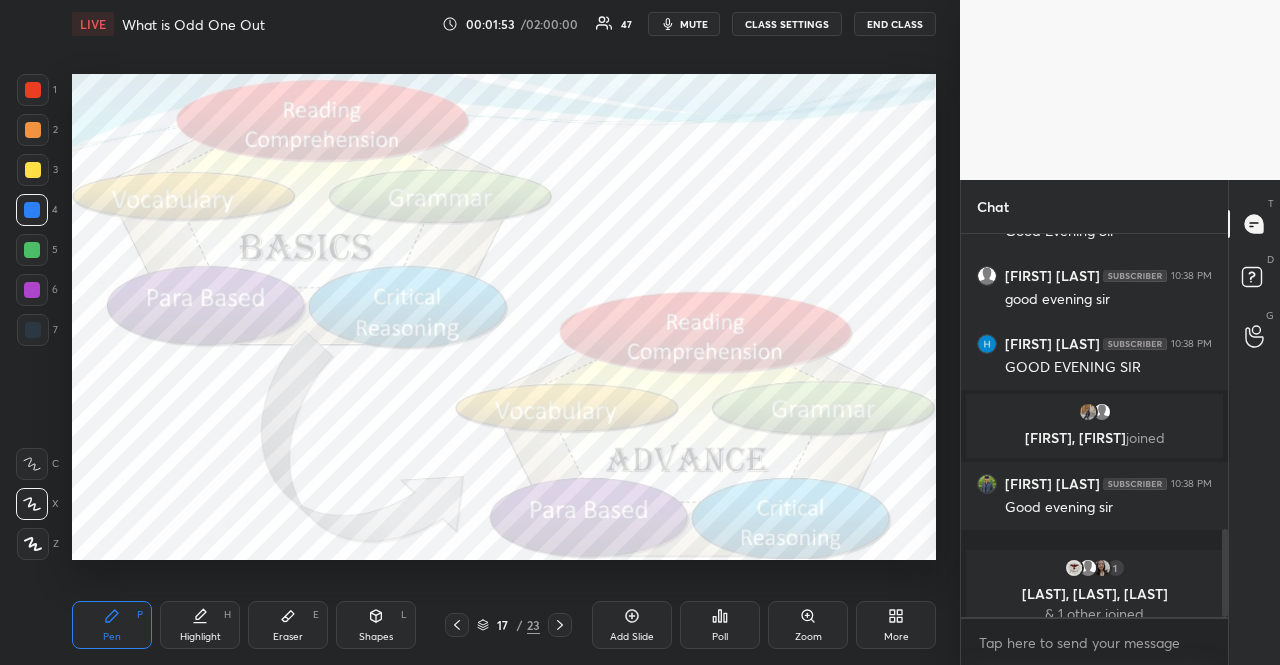 click at bounding box center (32, 210) 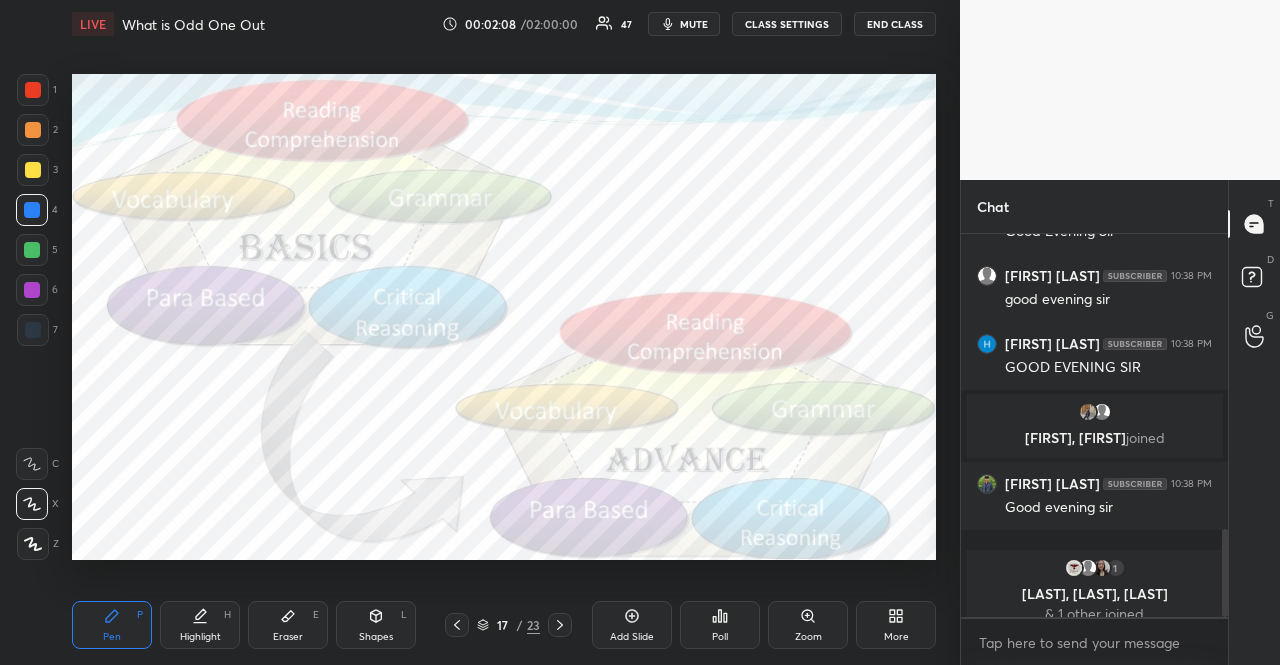 click at bounding box center [32, 290] 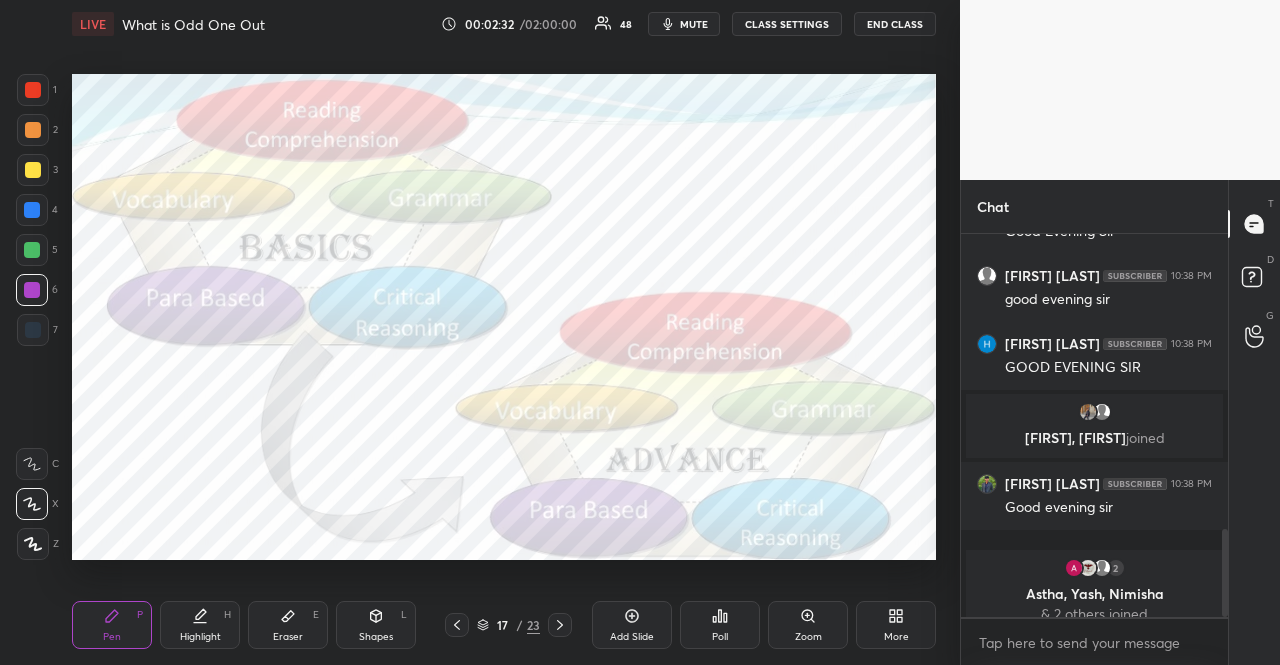 click at bounding box center [33, 170] 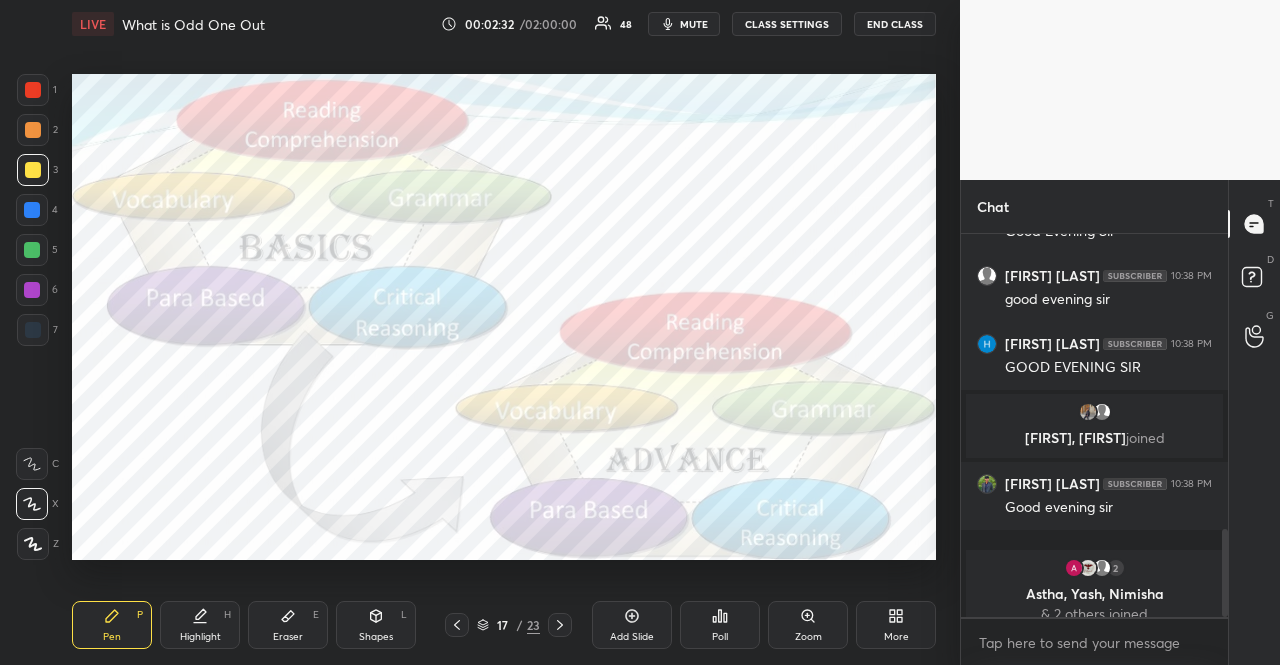 click at bounding box center (33, 170) 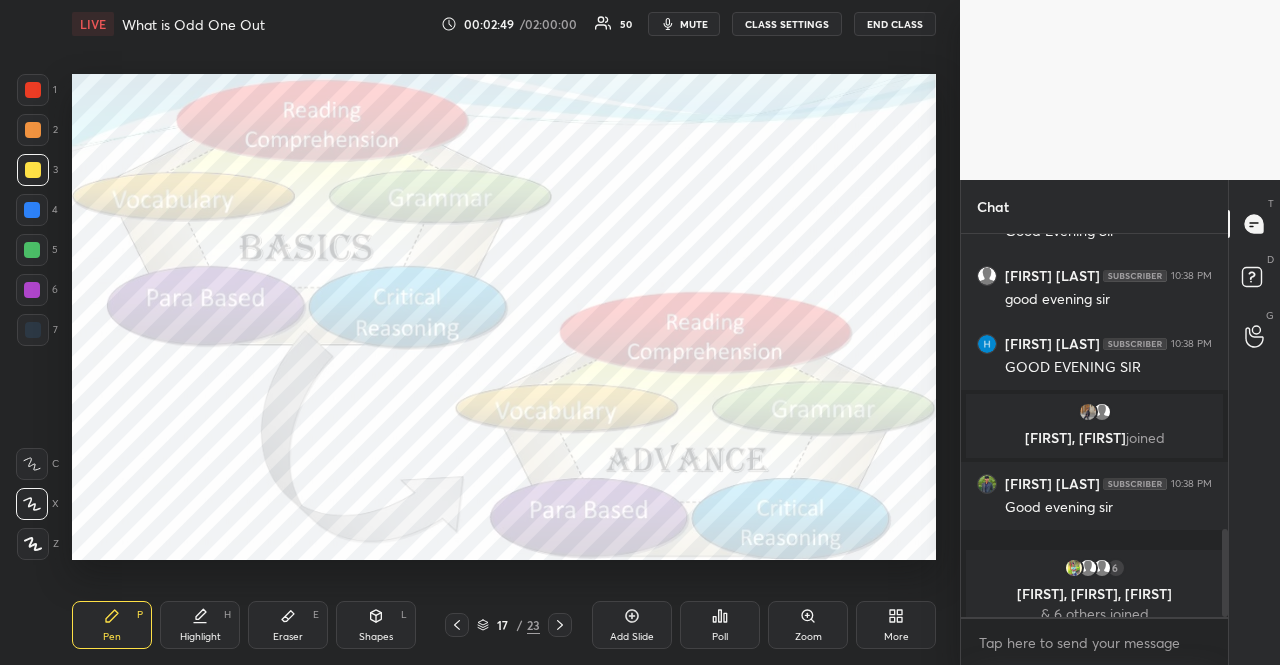 scroll, scrollTop: 1390, scrollLeft: 0, axis: vertical 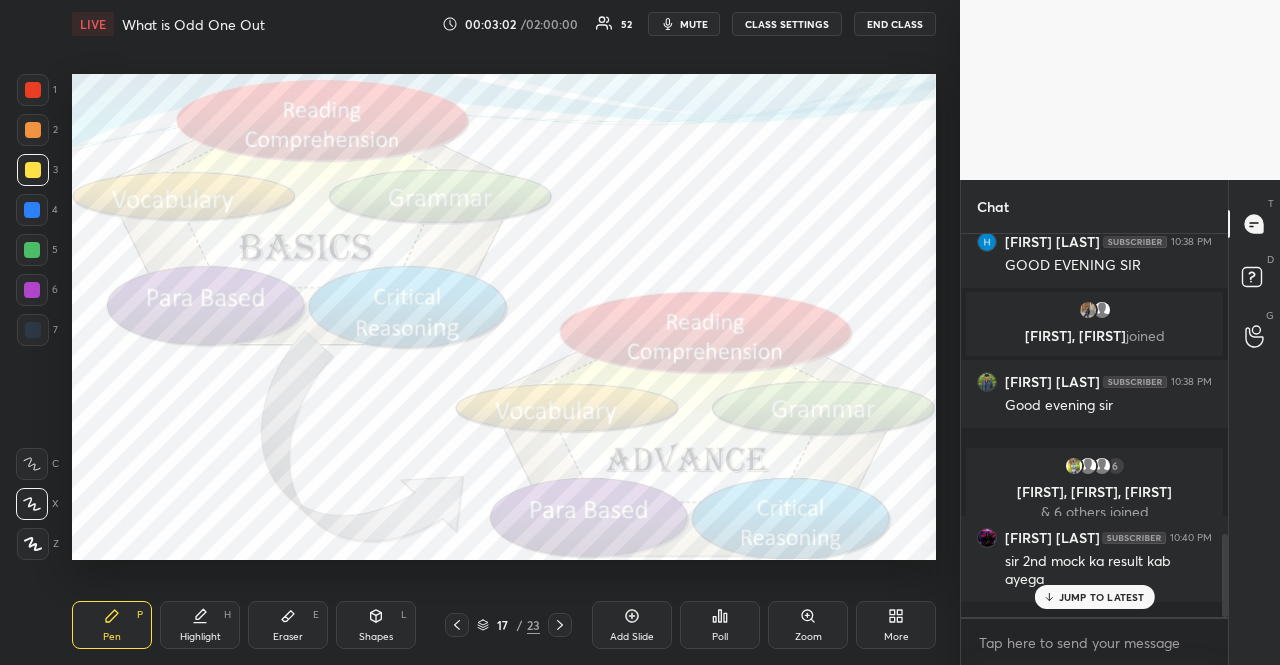 click on "17 / 23" at bounding box center [508, 625] 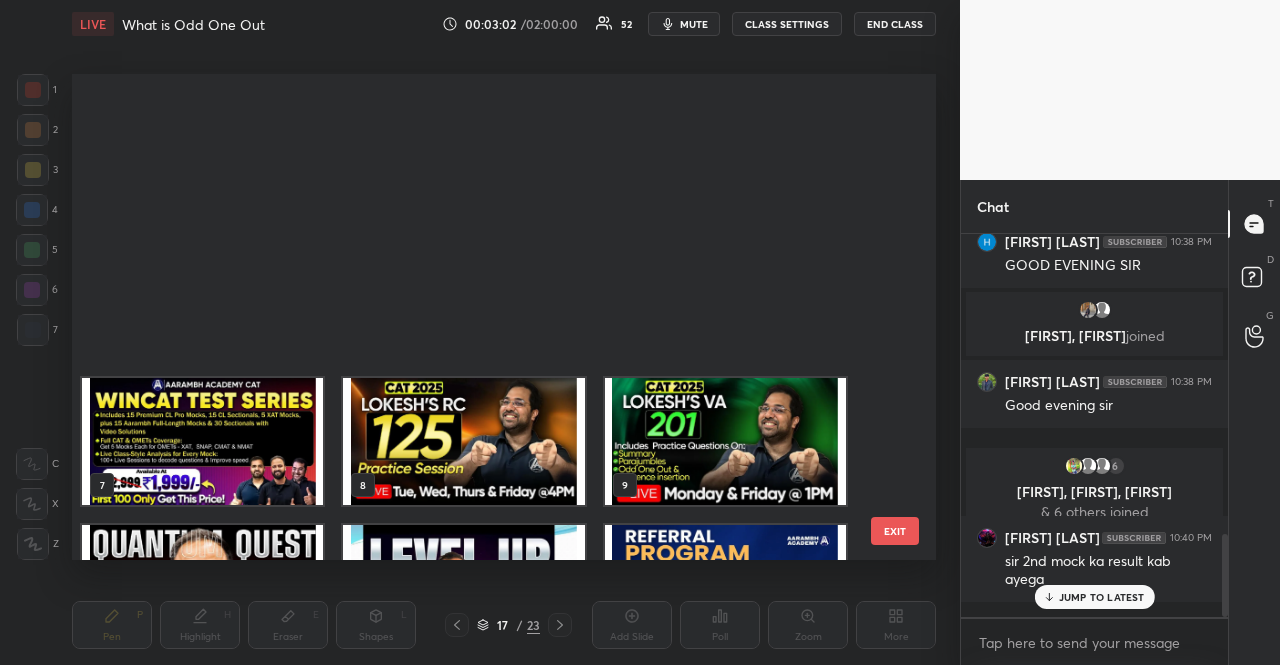 scroll, scrollTop: 396, scrollLeft: 0, axis: vertical 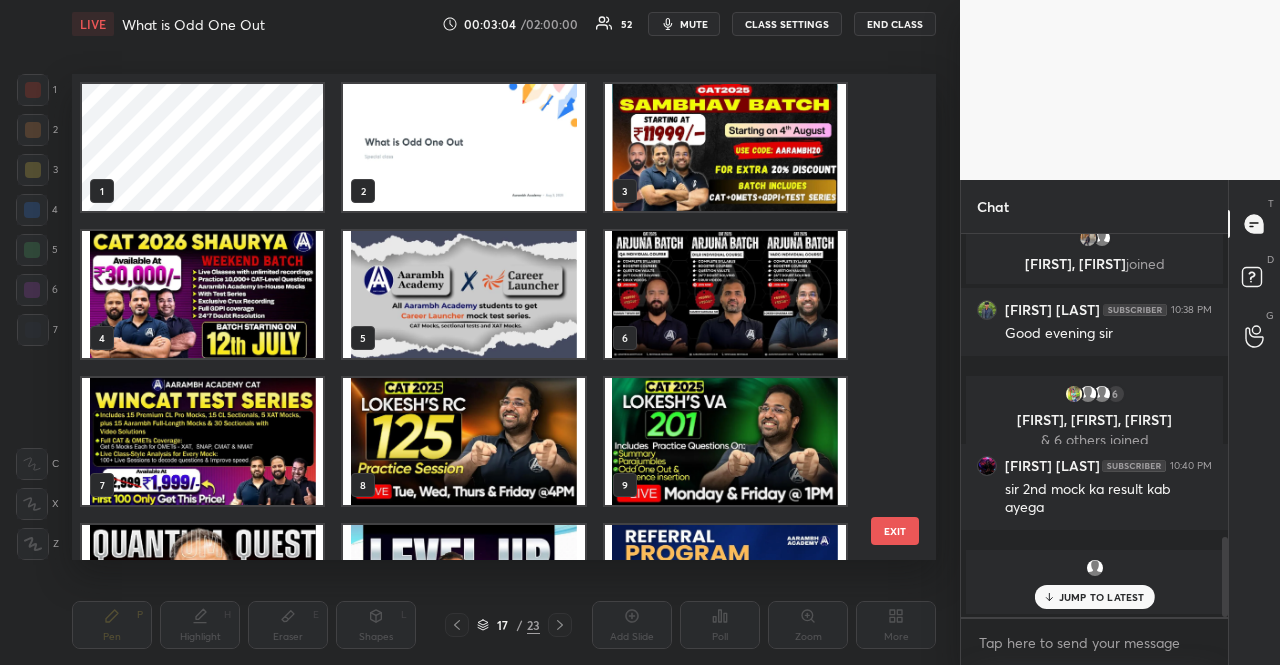 click at bounding box center (725, 441) 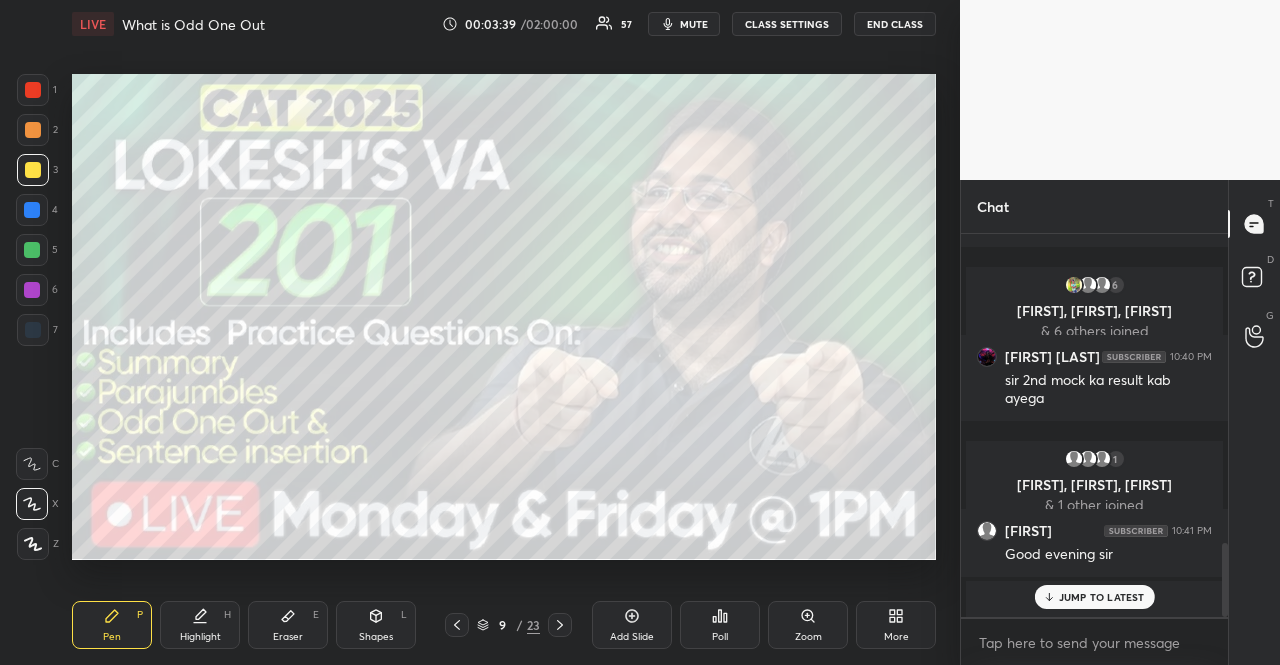 scroll, scrollTop: 1602, scrollLeft: 0, axis: vertical 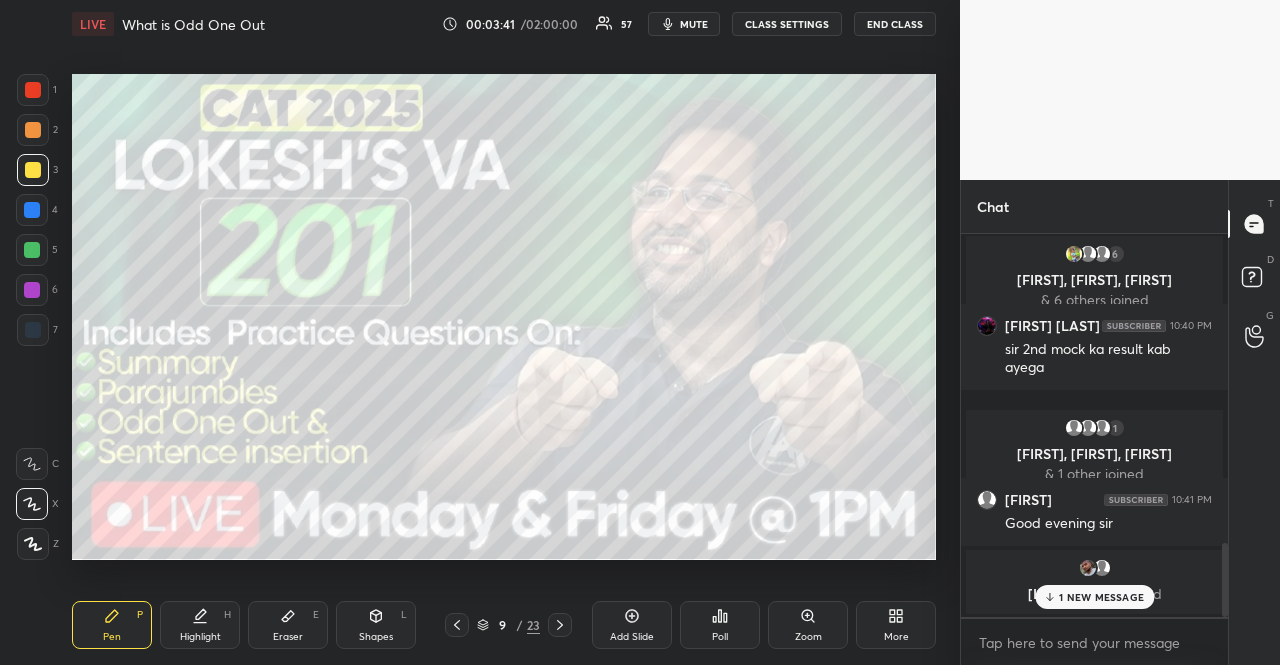 click 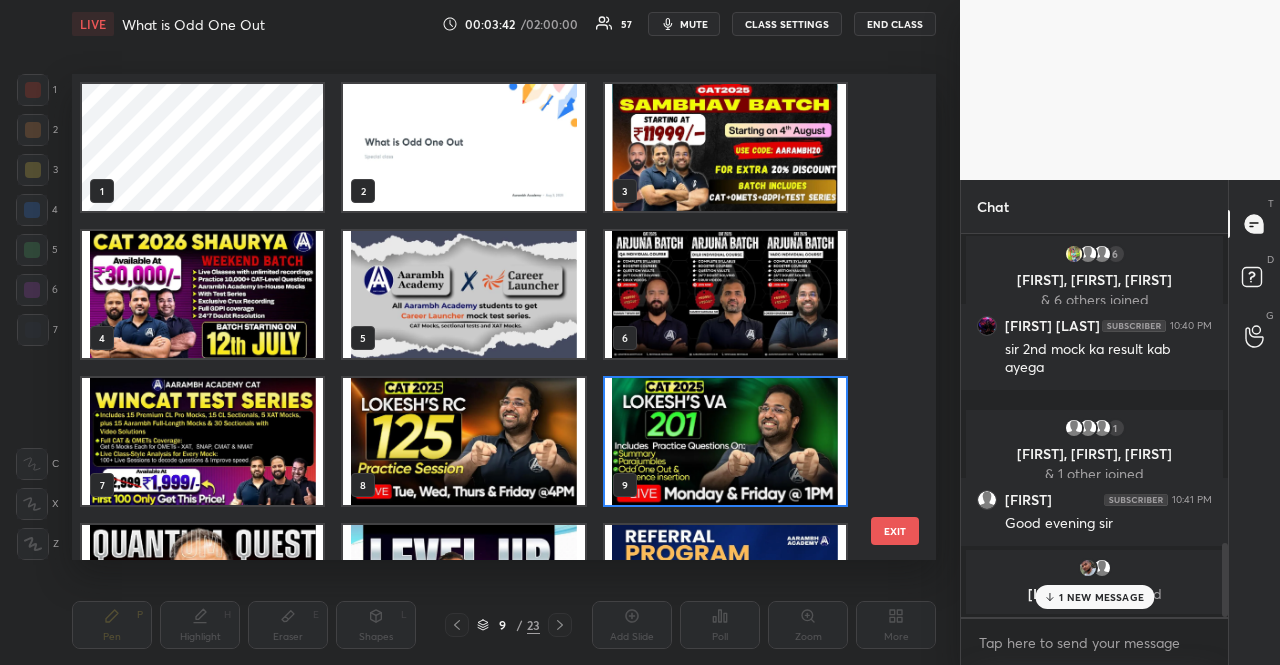 scroll, scrollTop: 7, scrollLeft: 11, axis: both 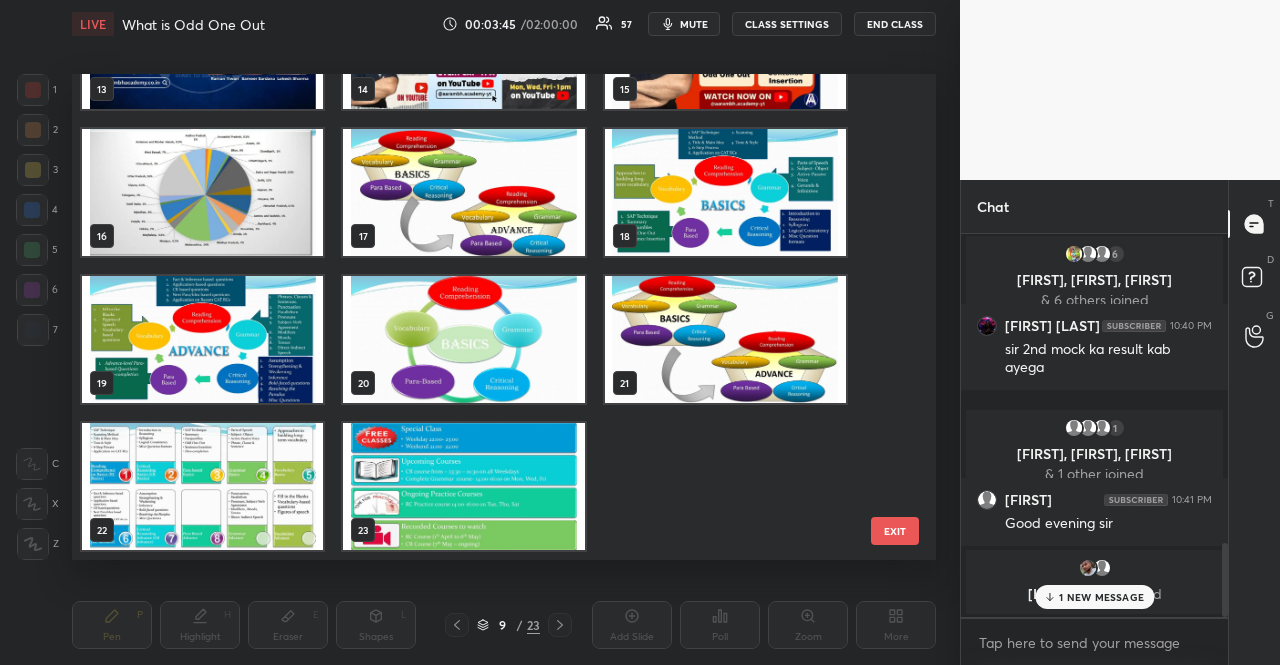click on "EXIT" at bounding box center [895, 531] 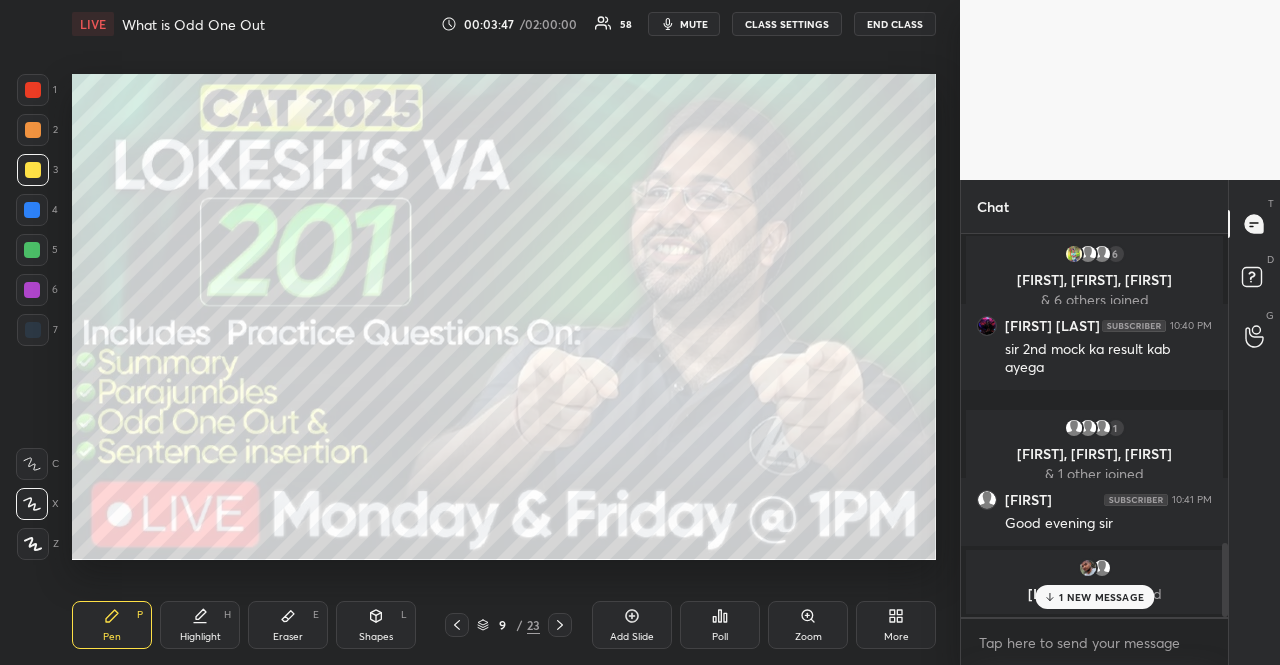 click 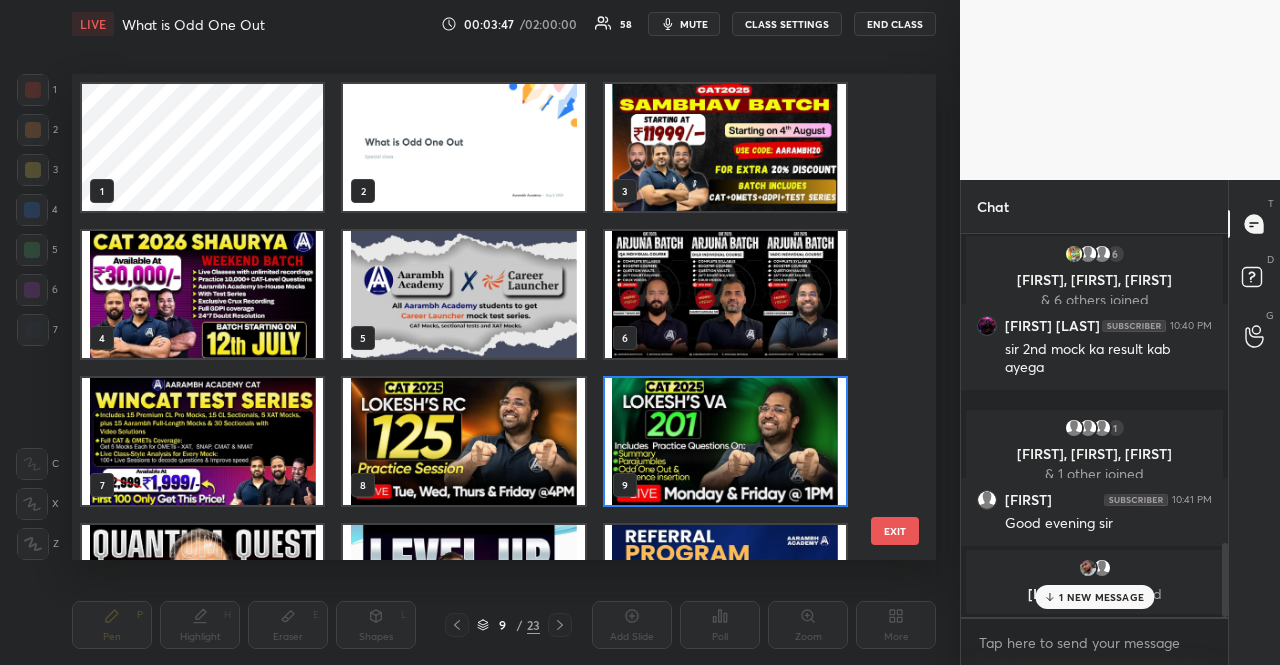 scroll, scrollTop: 7, scrollLeft: 11, axis: both 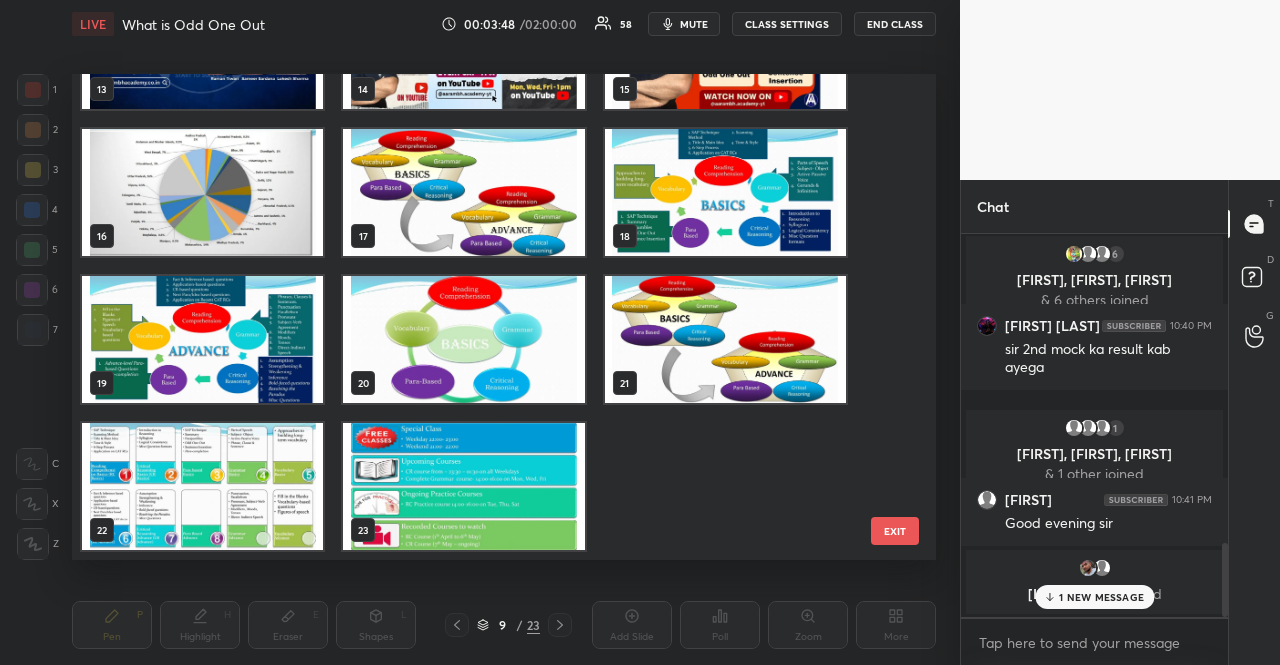 click at bounding box center (463, 486) 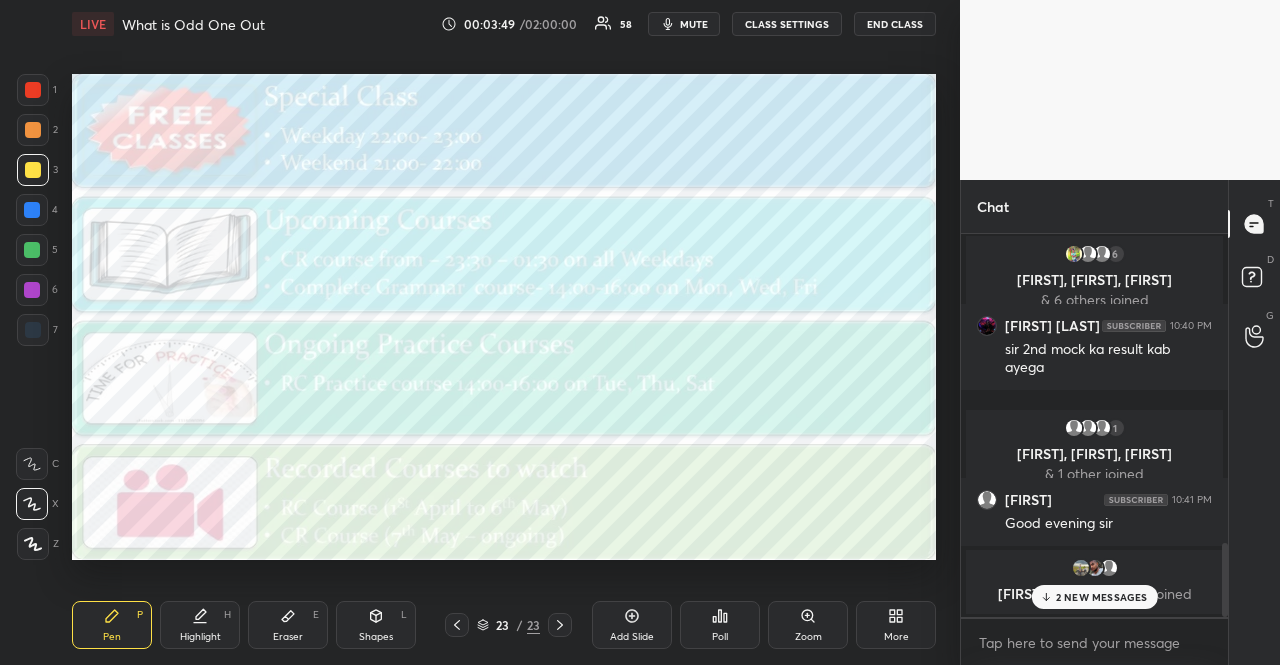 click 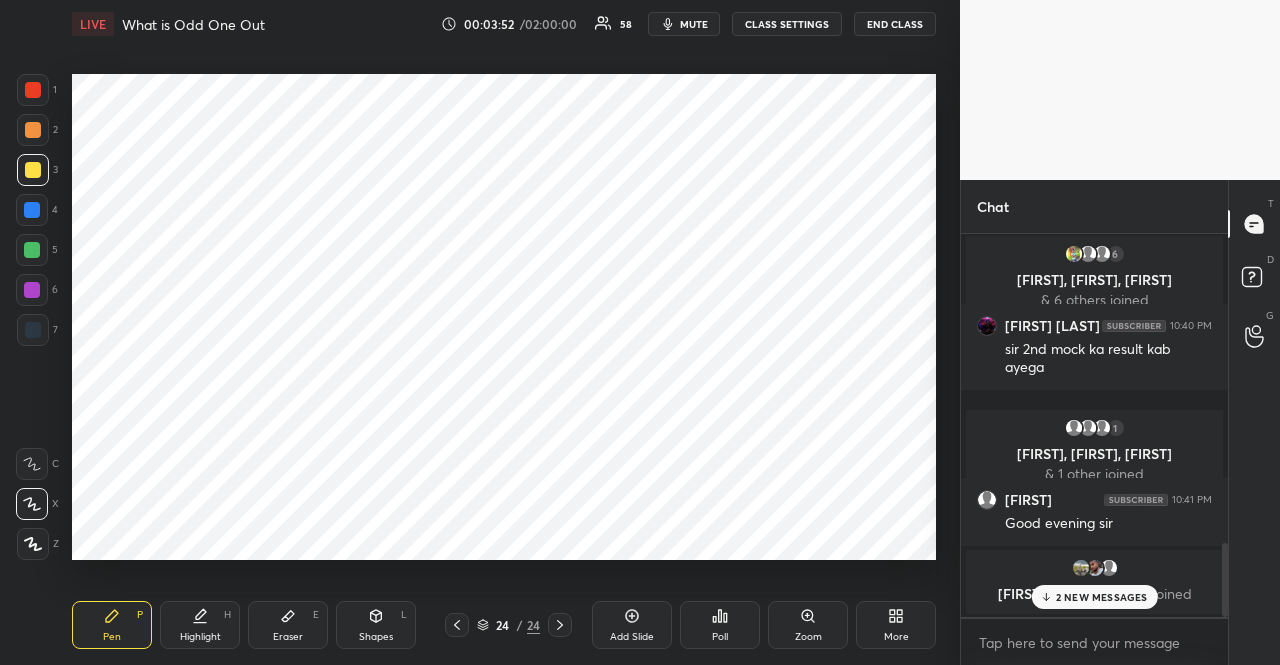 click on "More" at bounding box center [896, 625] 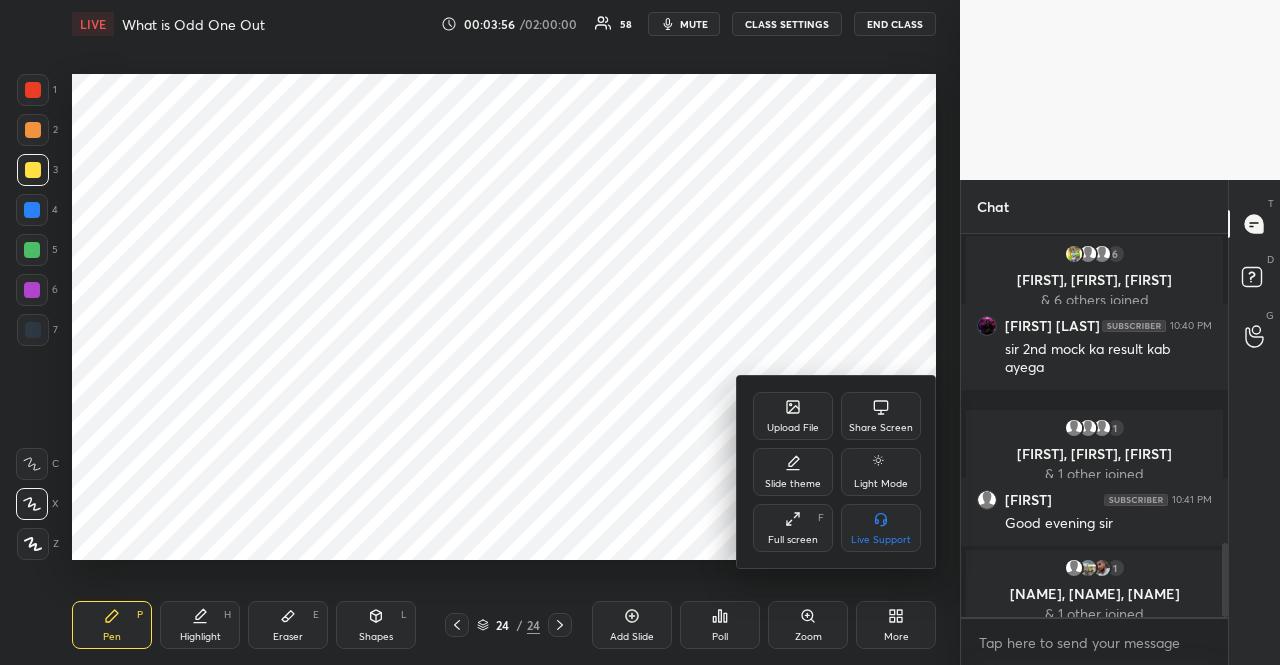 click on "Upload File" at bounding box center [793, 428] 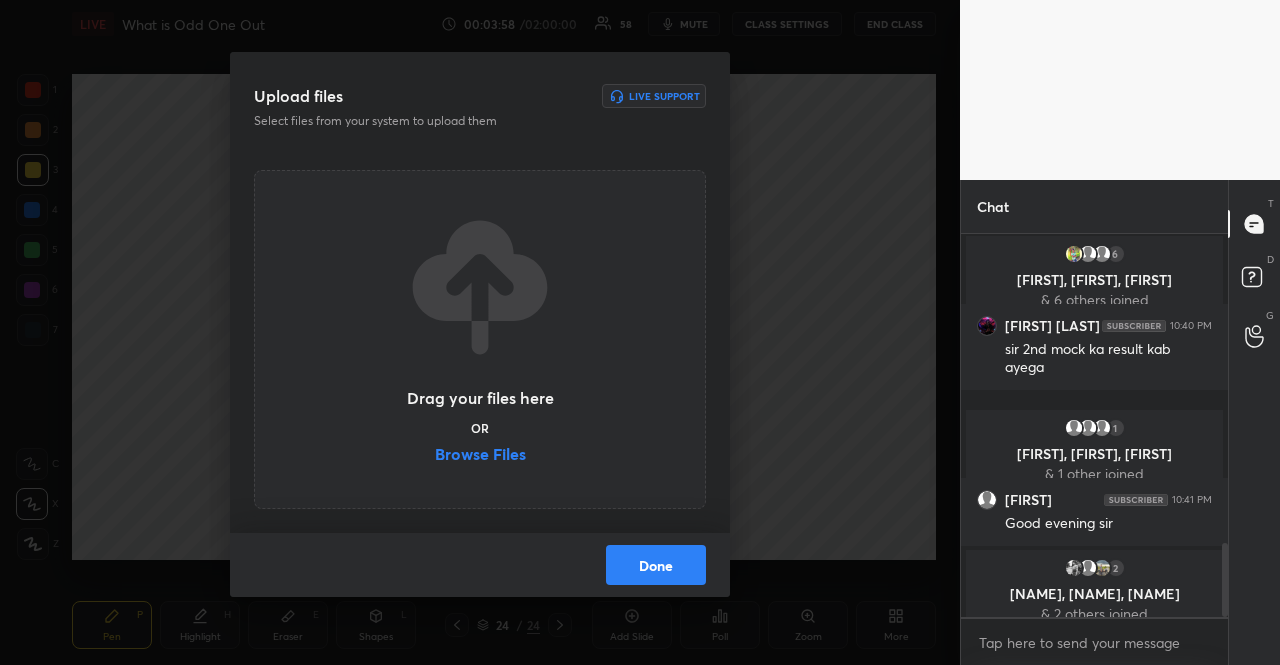 click on "Browse Files" at bounding box center [480, 456] 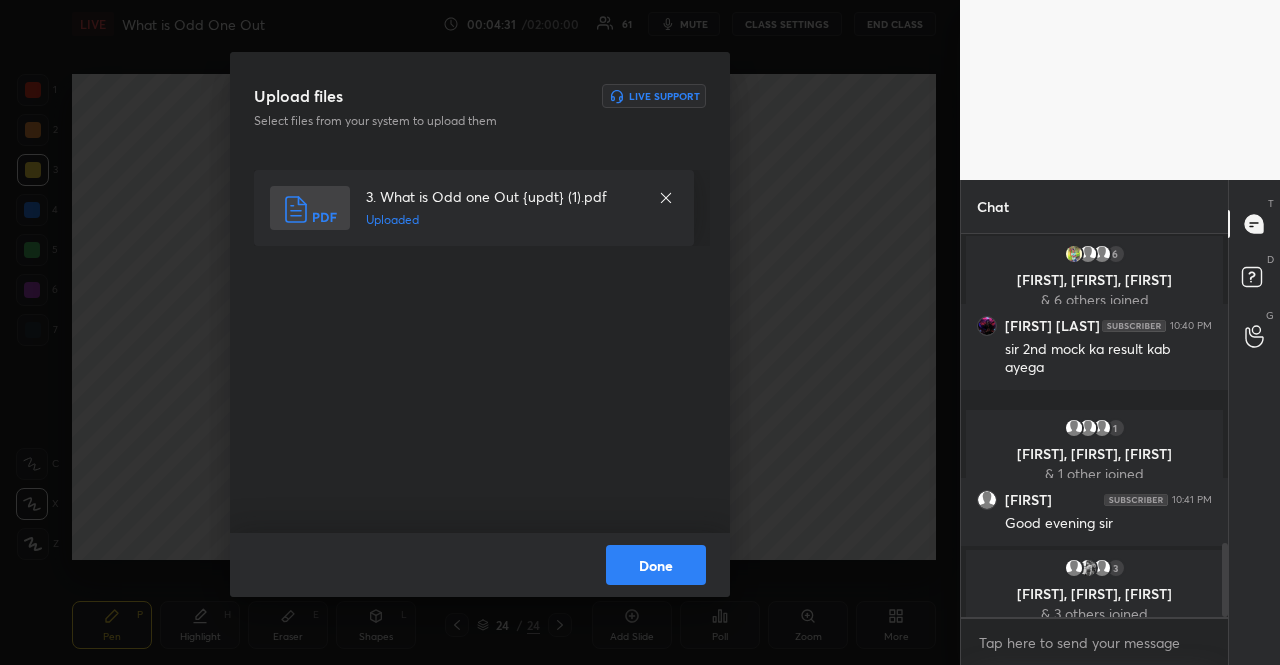 scroll, scrollTop: 1704, scrollLeft: 0, axis: vertical 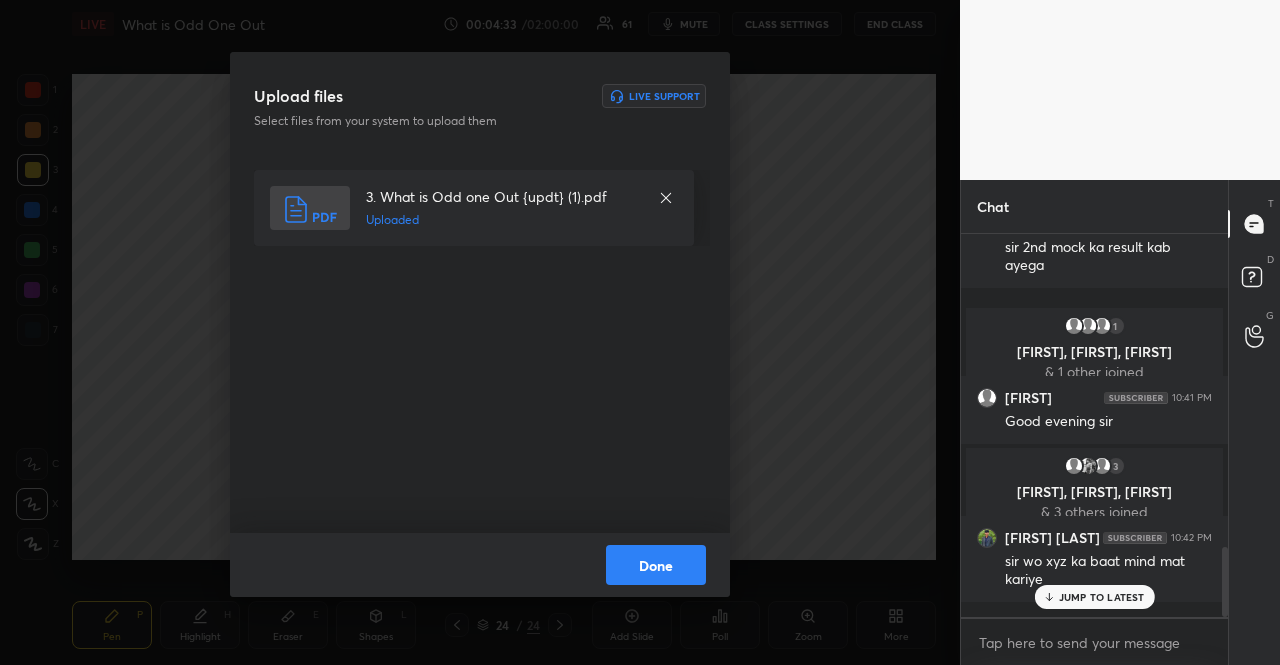click on "Done" at bounding box center [656, 565] 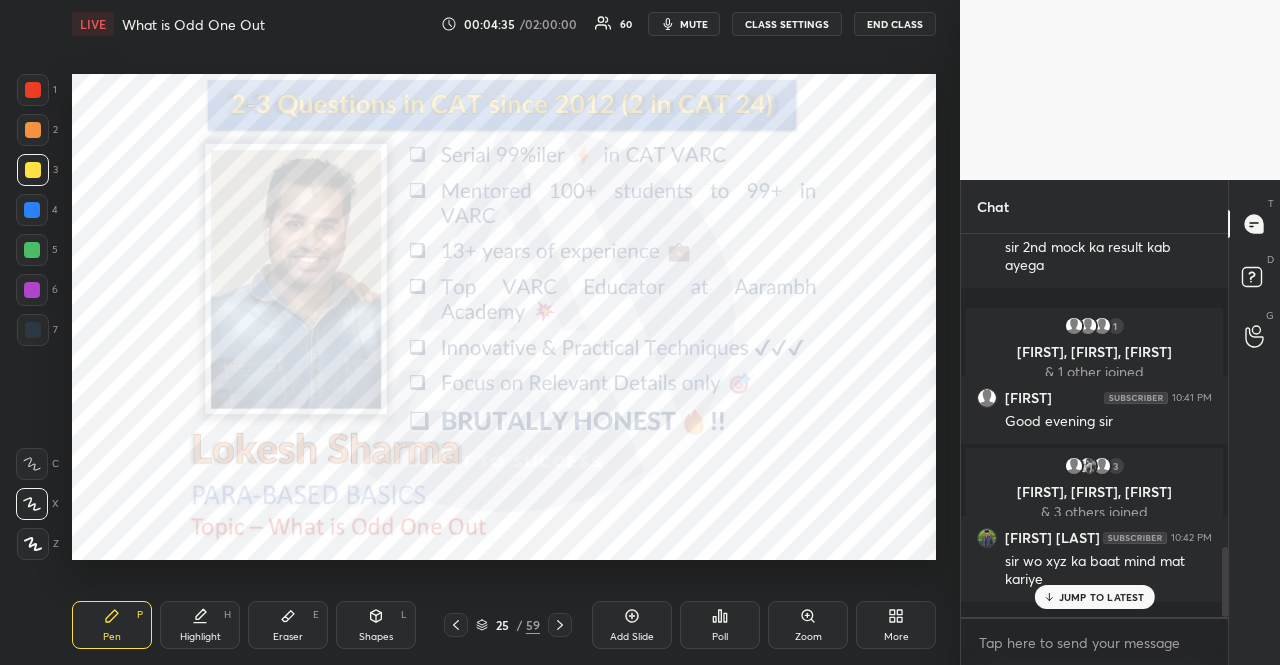 click at bounding box center [32, 210] 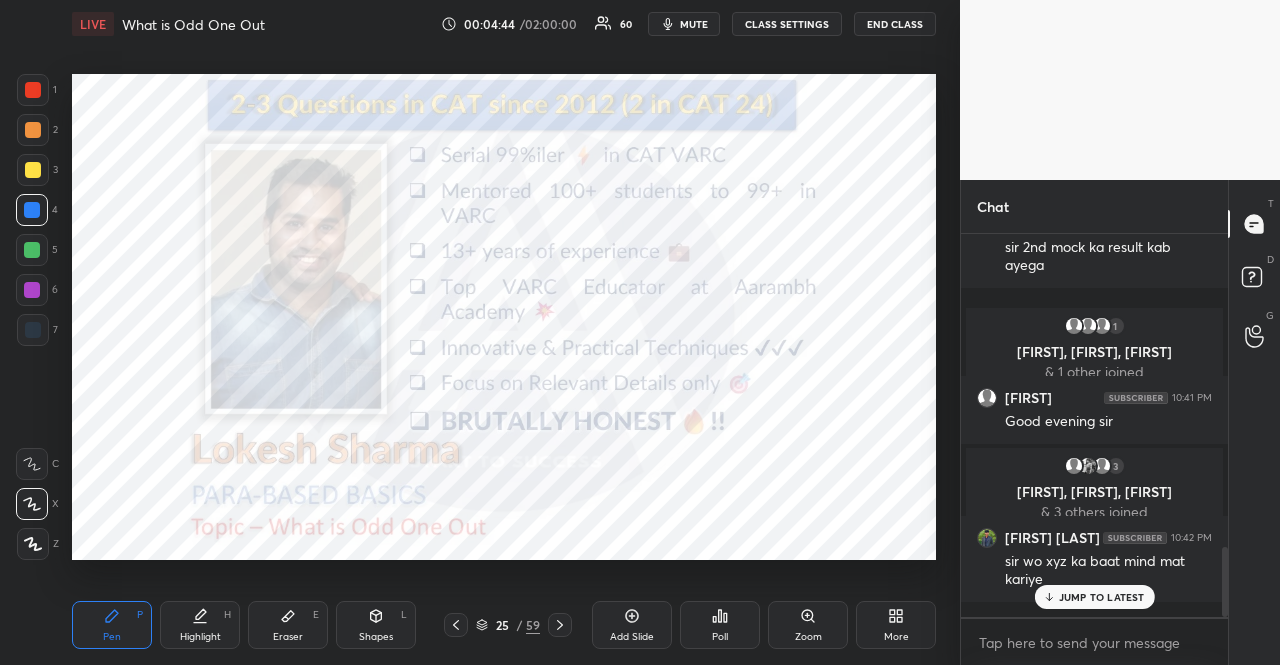 click at bounding box center [32, 250] 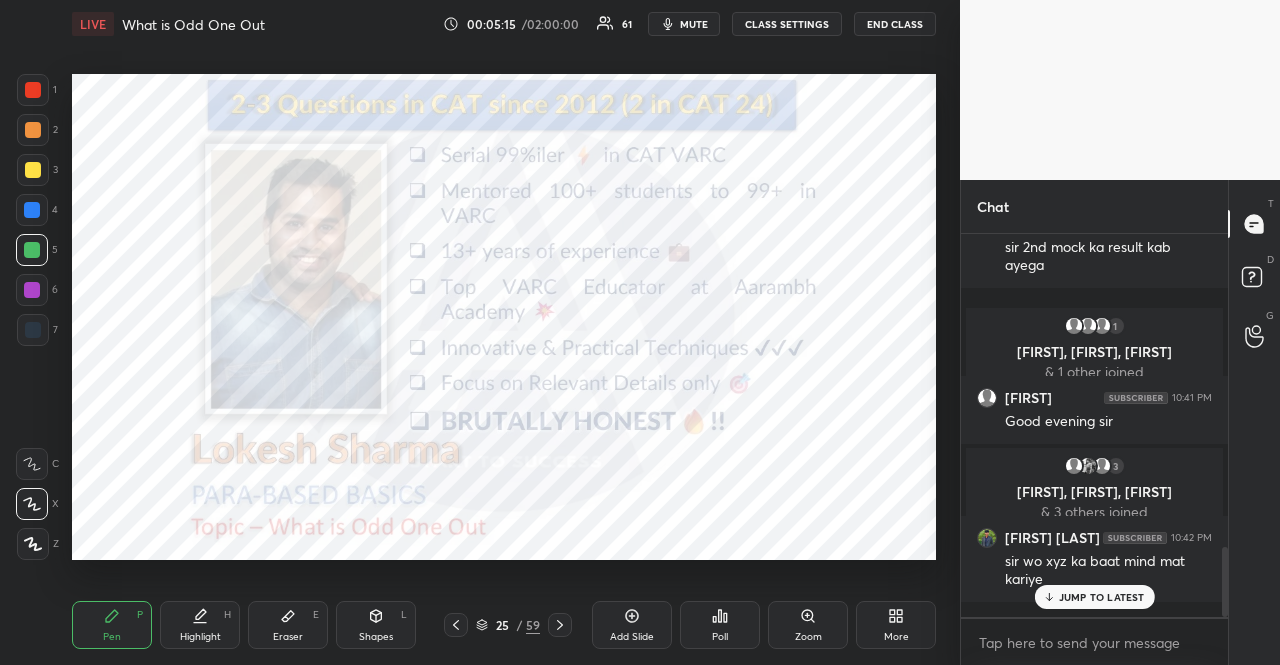 scroll, scrollTop: 1776, scrollLeft: 0, axis: vertical 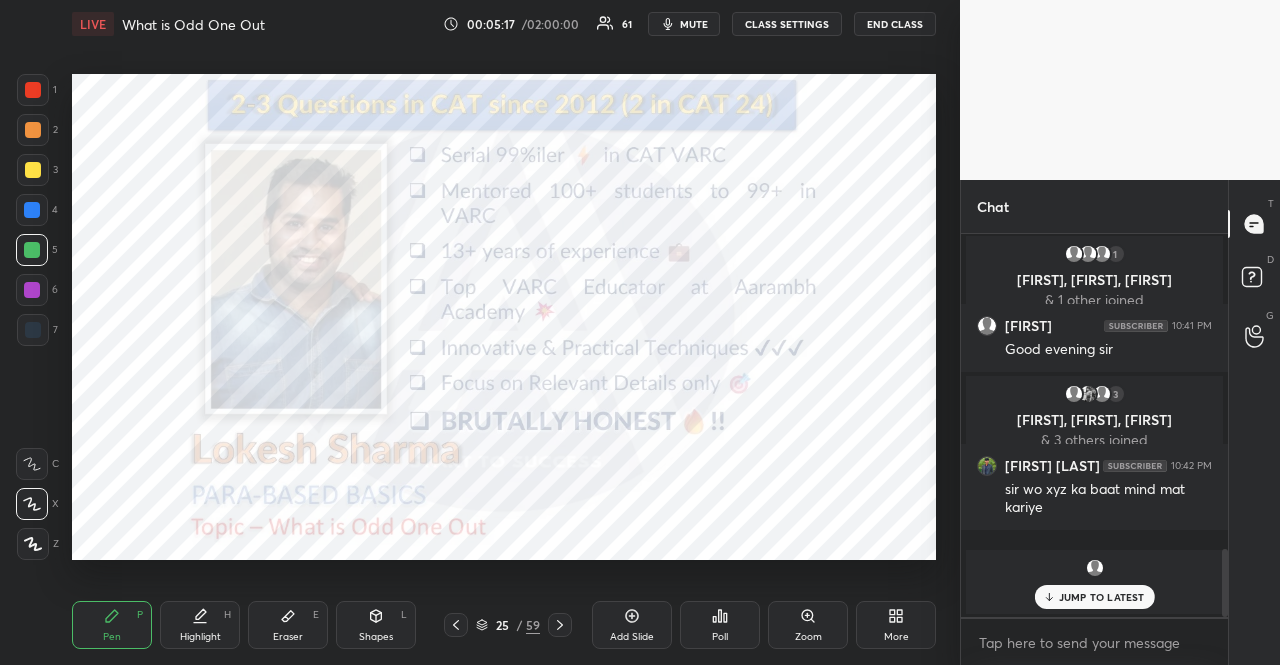 click on "1 2 3 4 5 6 7" at bounding box center (37, 214) 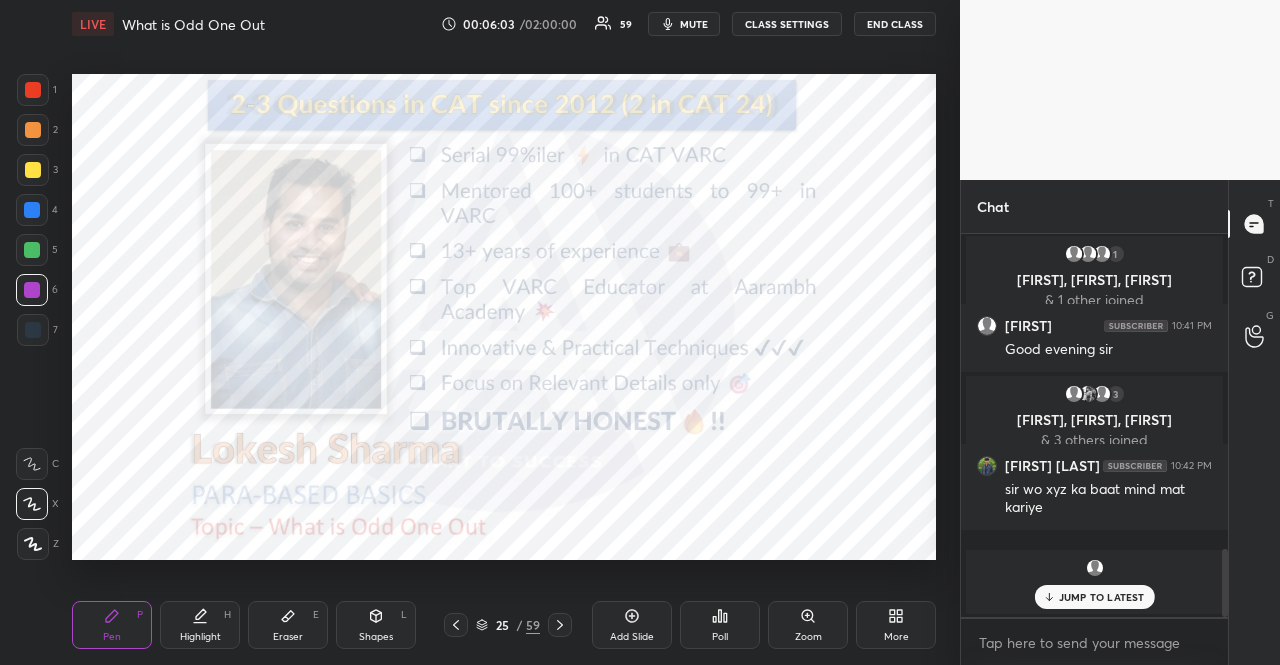 click at bounding box center [32, 250] 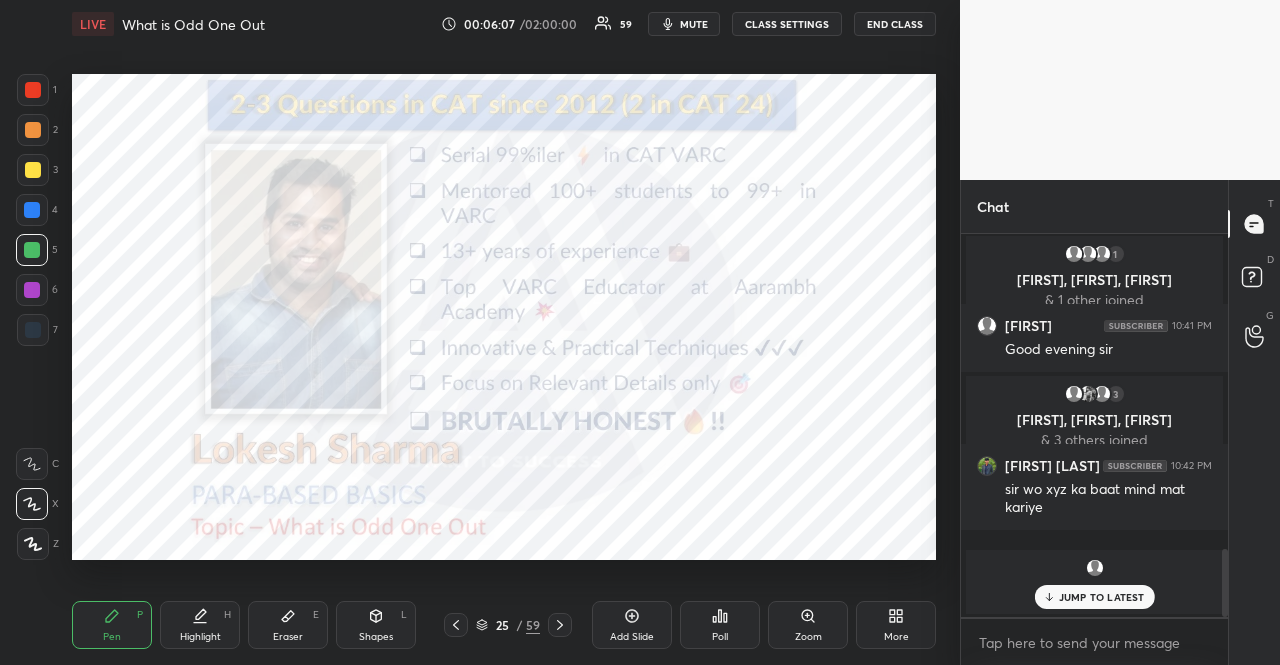 scroll, scrollTop: 1898, scrollLeft: 0, axis: vertical 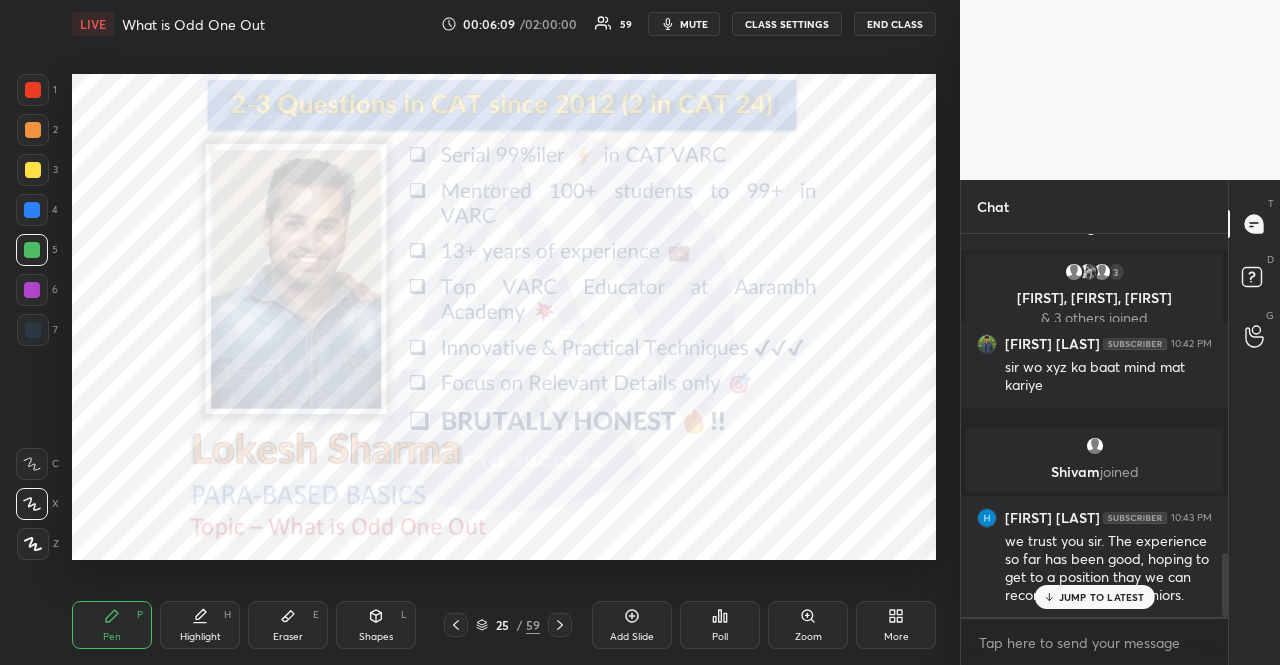 click at bounding box center (32, 290) 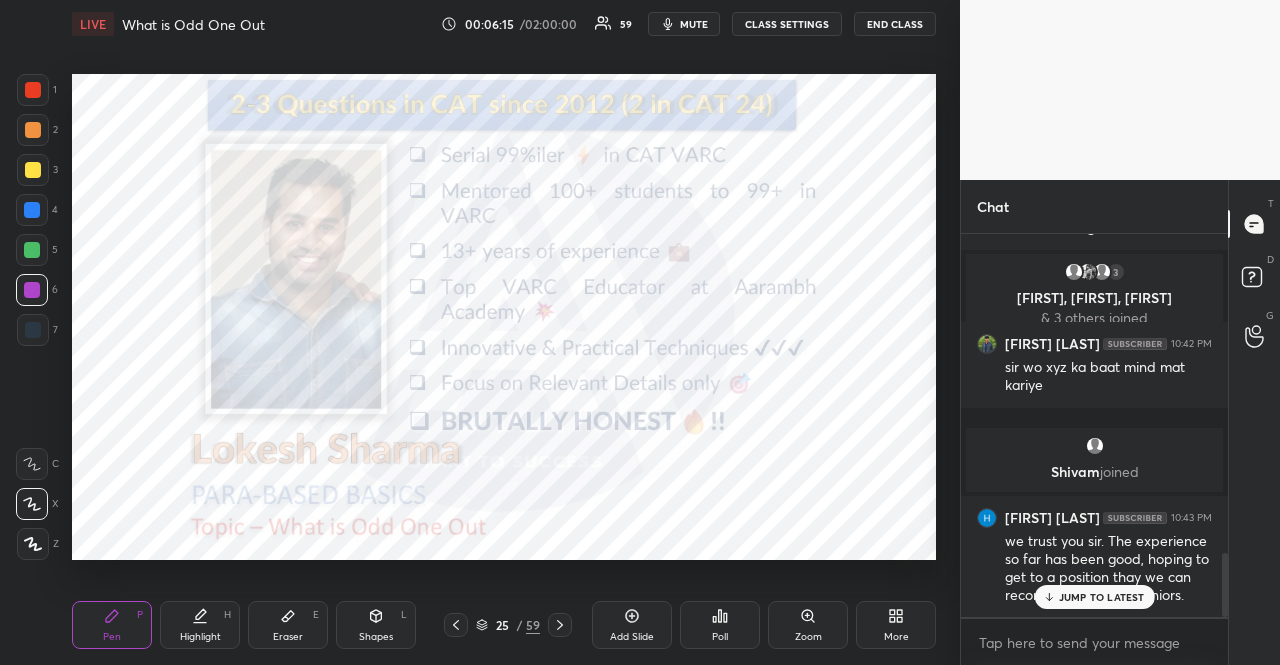 click at bounding box center (32, 290) 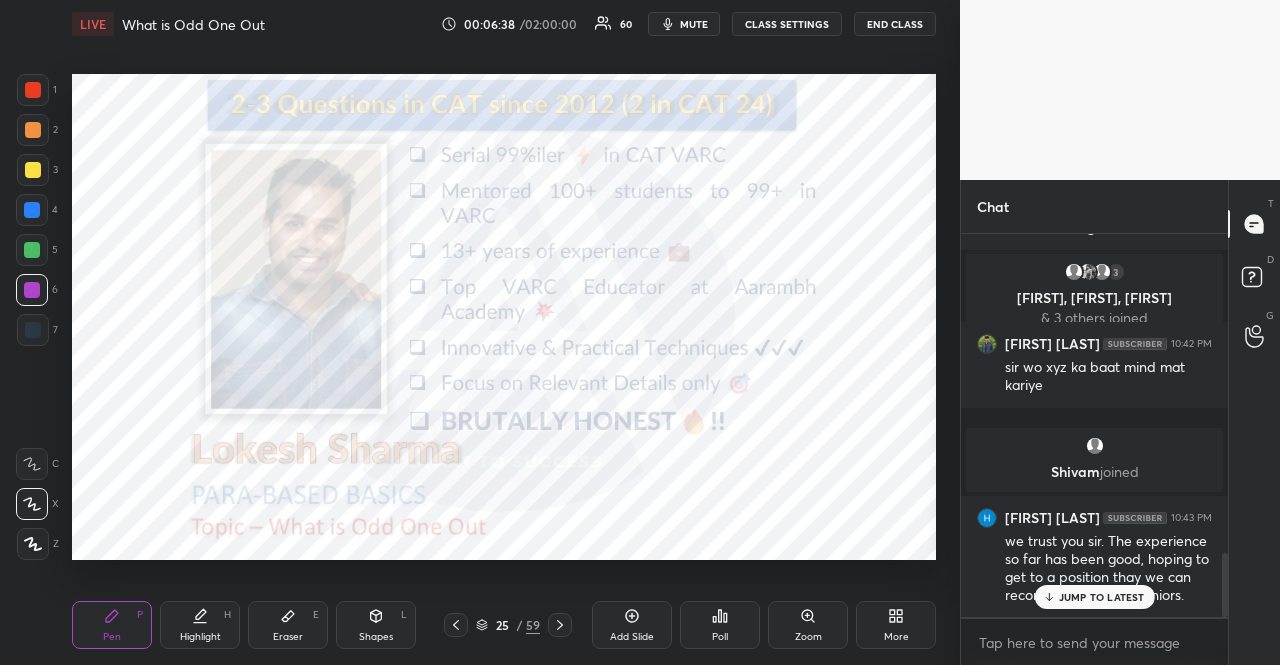 scroll, scrollTop: 1984, scrollLeft: 0, axis: vertical 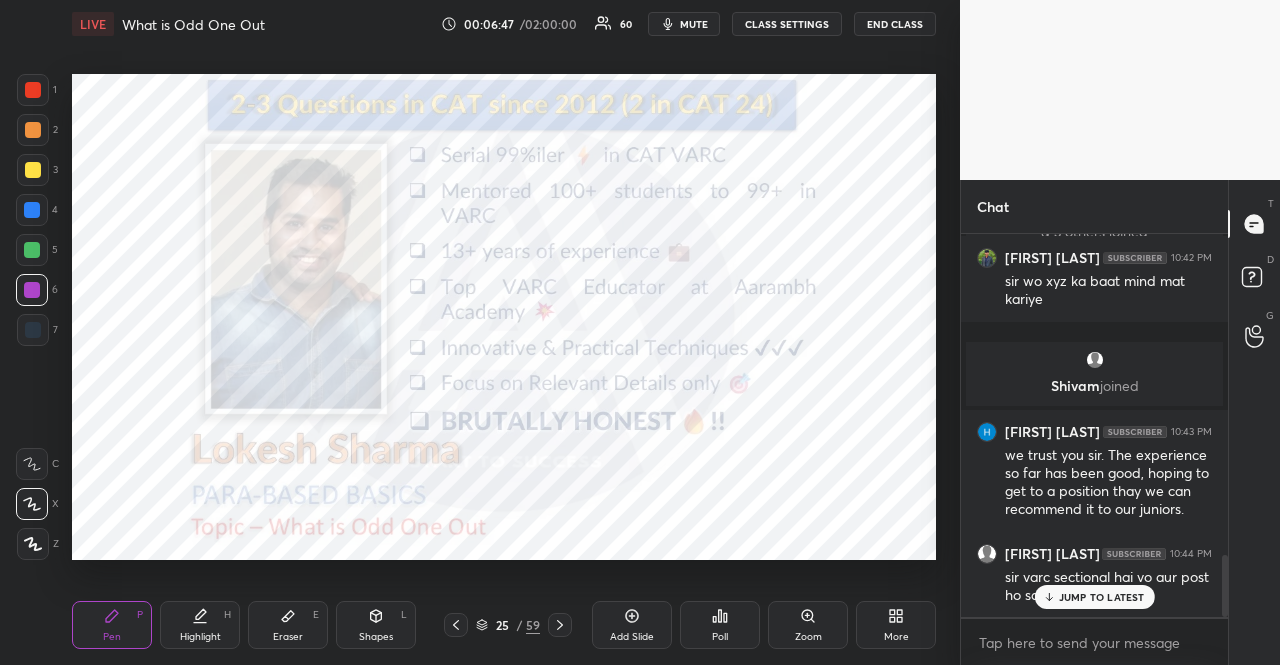 click on "1 2 3 4 5 6 7 R O A L C X Z Erase all   C X Z LIVE What is Odd One Out 00:06:47 /  02:00:00 60 mute CLASS SETTINGS END CLASS Setting up your live class Poll for   secs No correct answer Start poll Back What is Odd One Out Aarambh Academy Pen P Highlight H Eraser E Shapes L 25 / 59 Add Slide Poll Zoom More Chat [FIRST]  joined [FIRST] 10:38 PM Good Evening Sir [FIRST] [LAST] 10:38 PM good evening sir [FIRST] [LAST] 10:38 PM GOOD EVENING SIR [FIRST], [FIRST]  joined [FIRST] [LAST] 10:38 PM Good evening sir 6 [FIRST], [FIRST], [FIRST] &  6 others  joined [FIRST] [LAST] 10:40 PM sir 2nd mock ka result kab ayega 1 [FIRST], [FIRST], [FIRST] &  1 other  joined [FIRST] 10:41 PM Good evening sir 3 [FIRST], [FIRST], [FIRST] &  3 others  joined [FIRST] [LAST] 10:42 PM sir wo xyz ka baat mind mat kariye [FIRST]  joined [FIRST] [LAST] 10:43 PM we trust you sir. The experience so far has been good, hoping to get to a position thay we can recommend it to our juniors. [FIRST] [LAST] 10:44 PM JUMP TO LATEST Enable hand raising x   T" at bounding box center [640, 332] 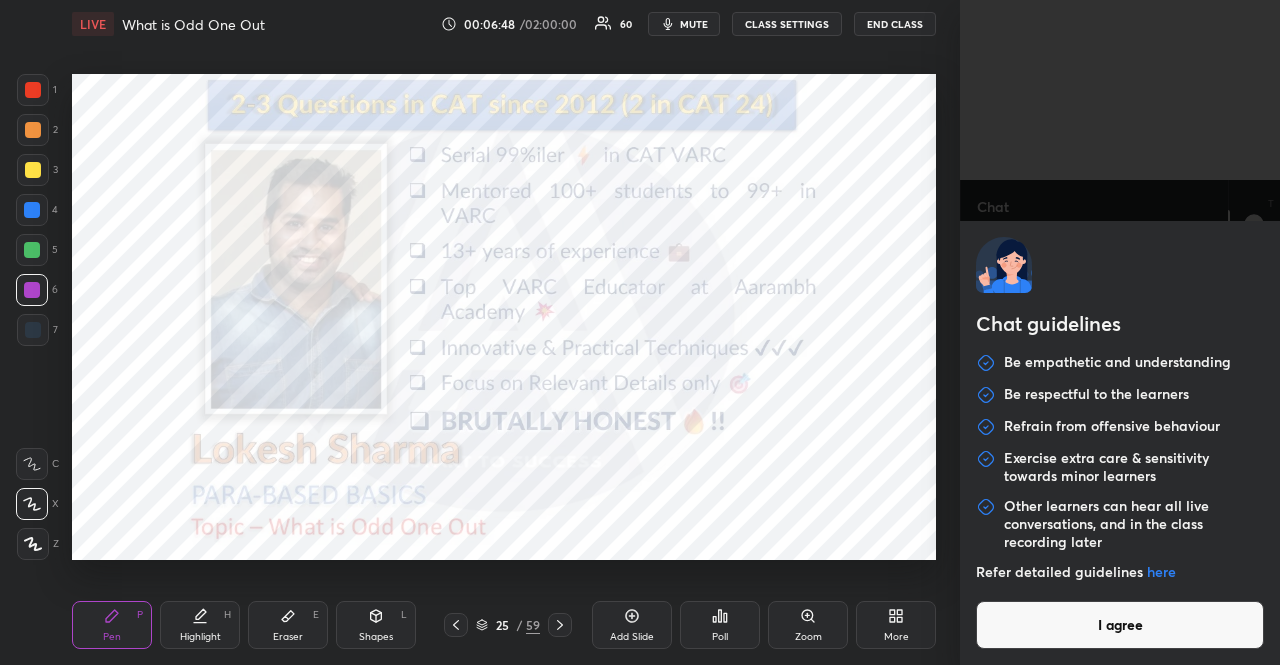 click on "Chat guidelines Be empathetic and understanding Be respectful to the learners Refrain from offensive behaviour Exercise extra care & sensitivity towards minor learners Other learners can hear all live conversations, and in the class recording later Refer detailed guidelines   here I agree" at bounding box center (1120, 443) 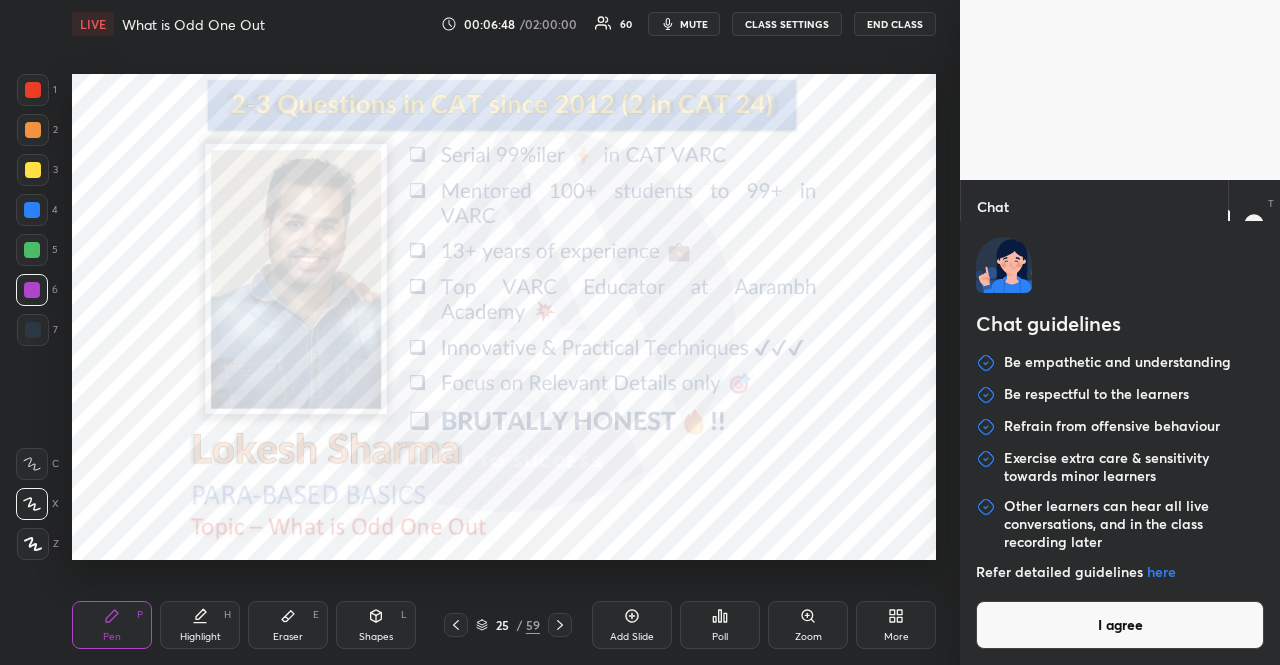 type on "x" 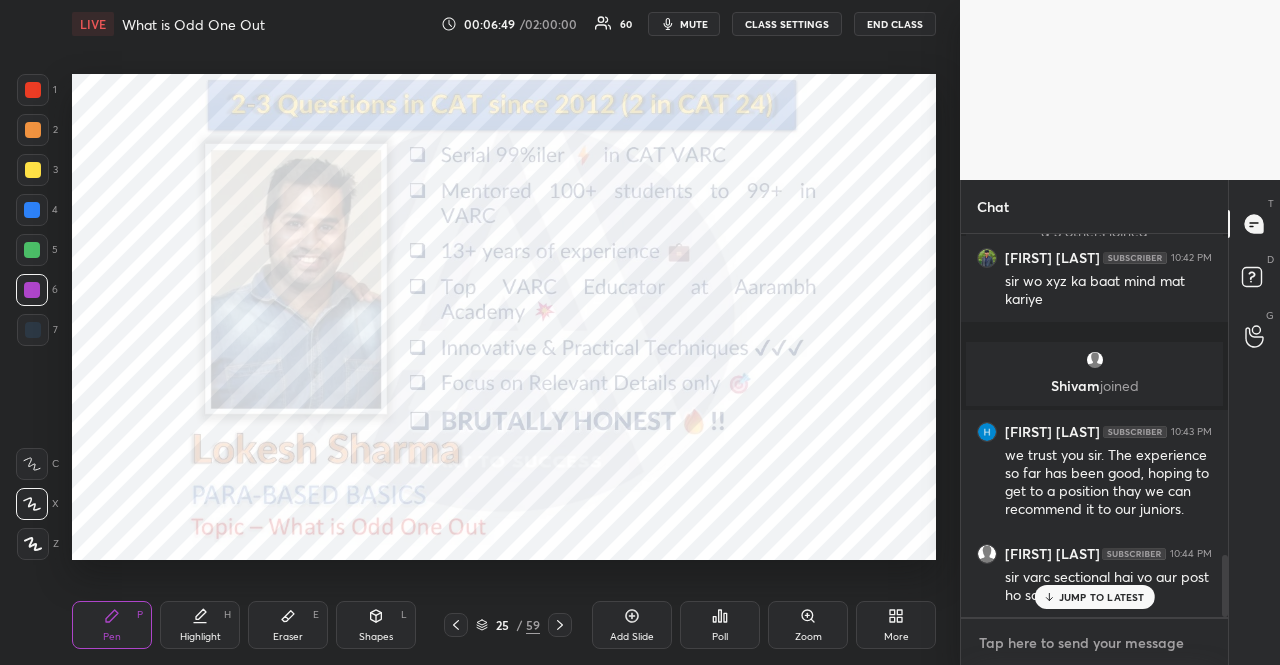 click at bounding box center (1094, 643) 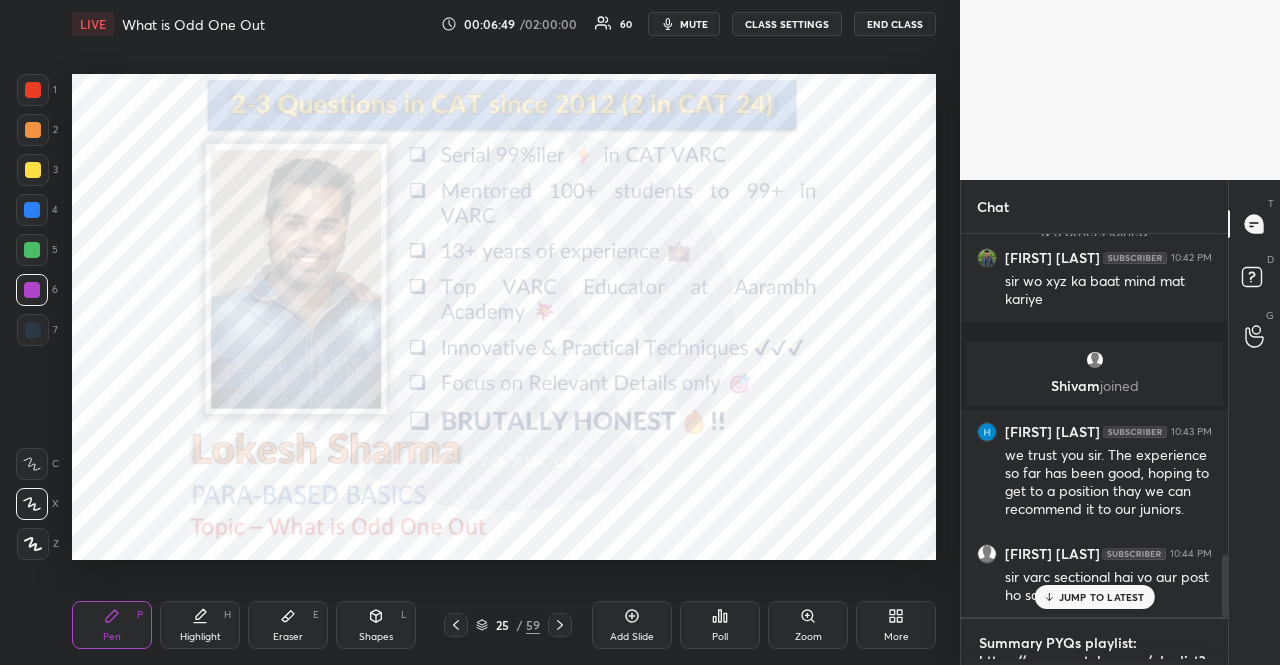 scroll, scrollTop: 425, scrollLeft: 0, axis: vertical 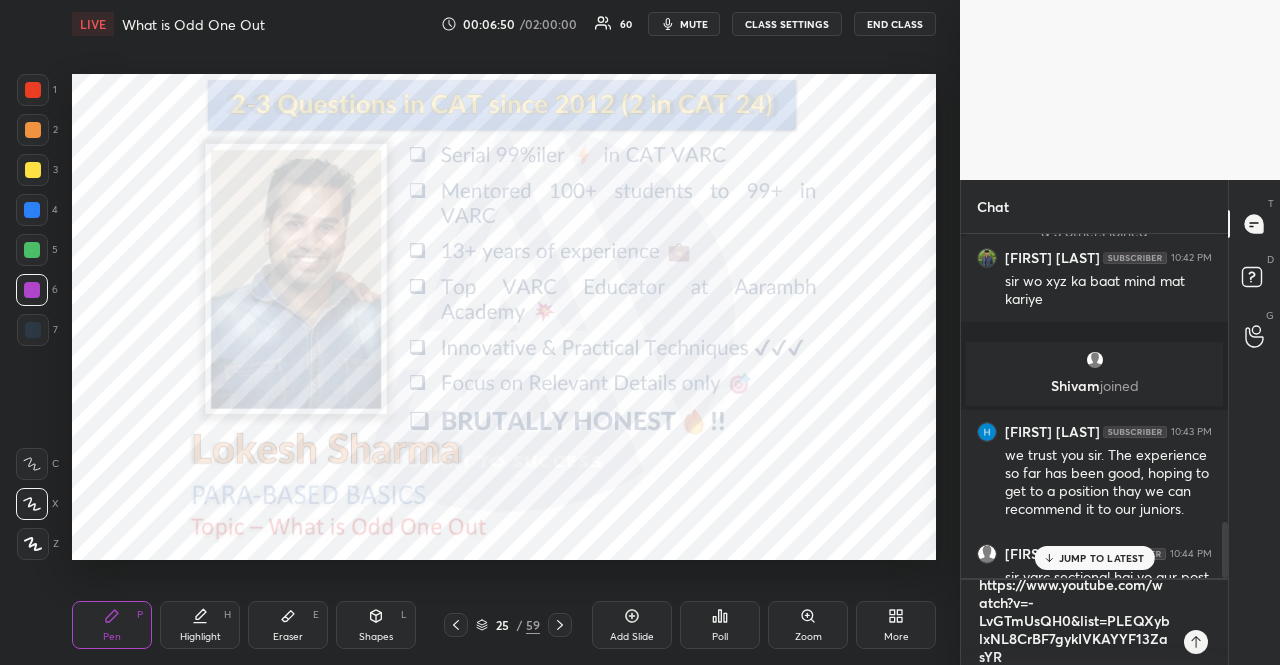 type 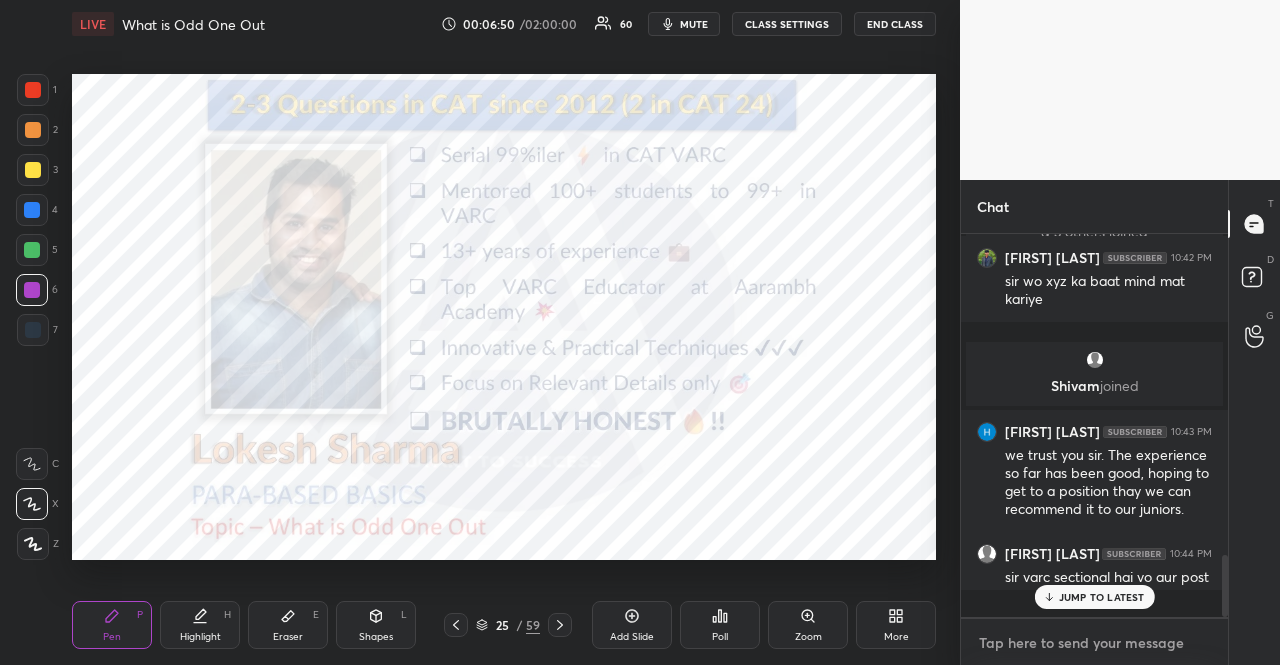 scroll, scrollTop: 0, scrollLeft: 0, axis: both 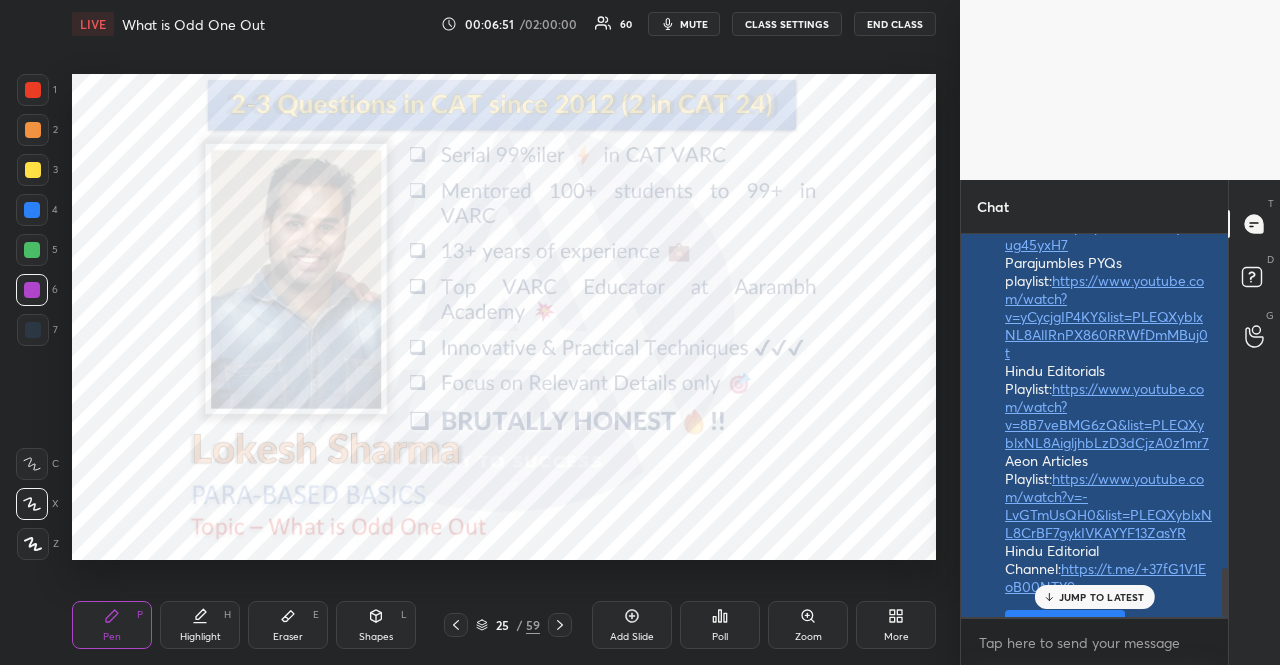 click on "Pin message" at bounding box center (1065, 626) 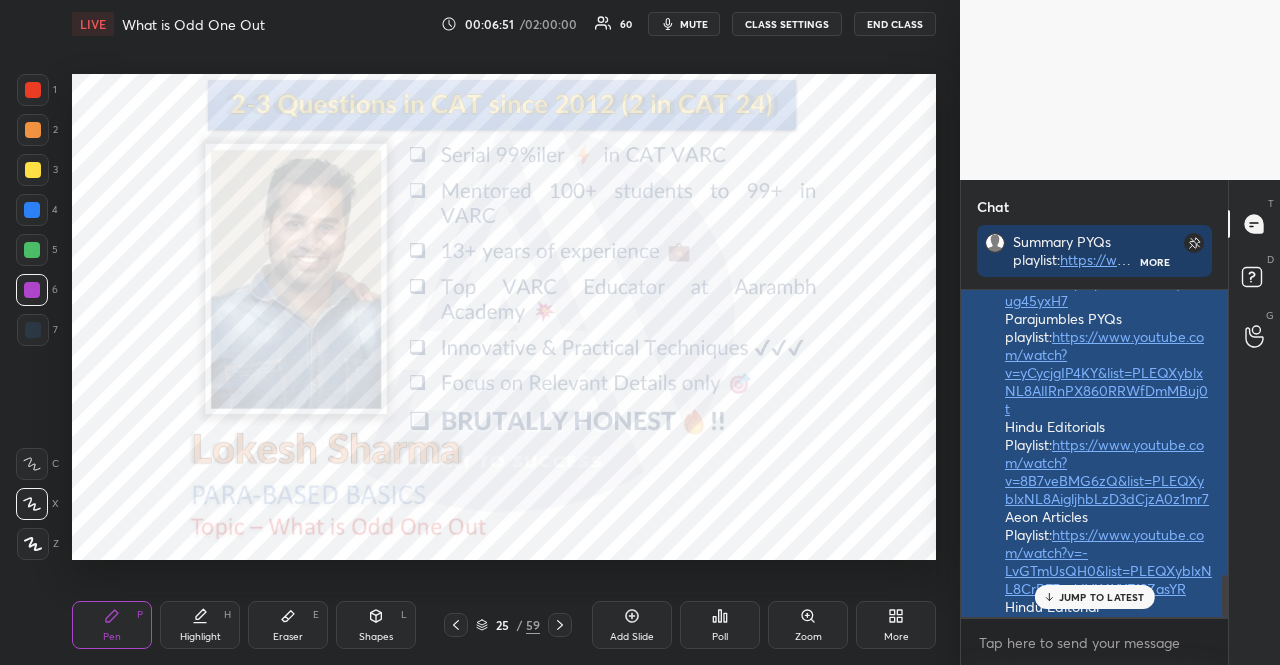 scroll, scrollTop: 321, scrollLeft: 261, axis: both 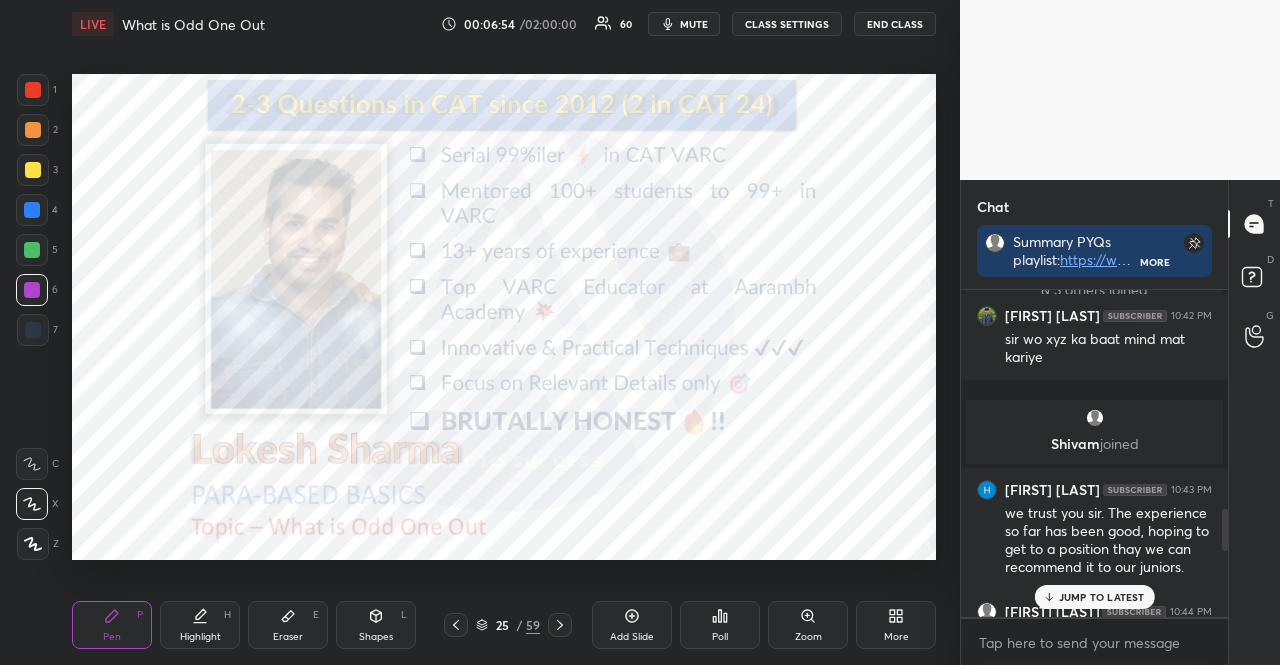 click at bounding box center [32, 210] 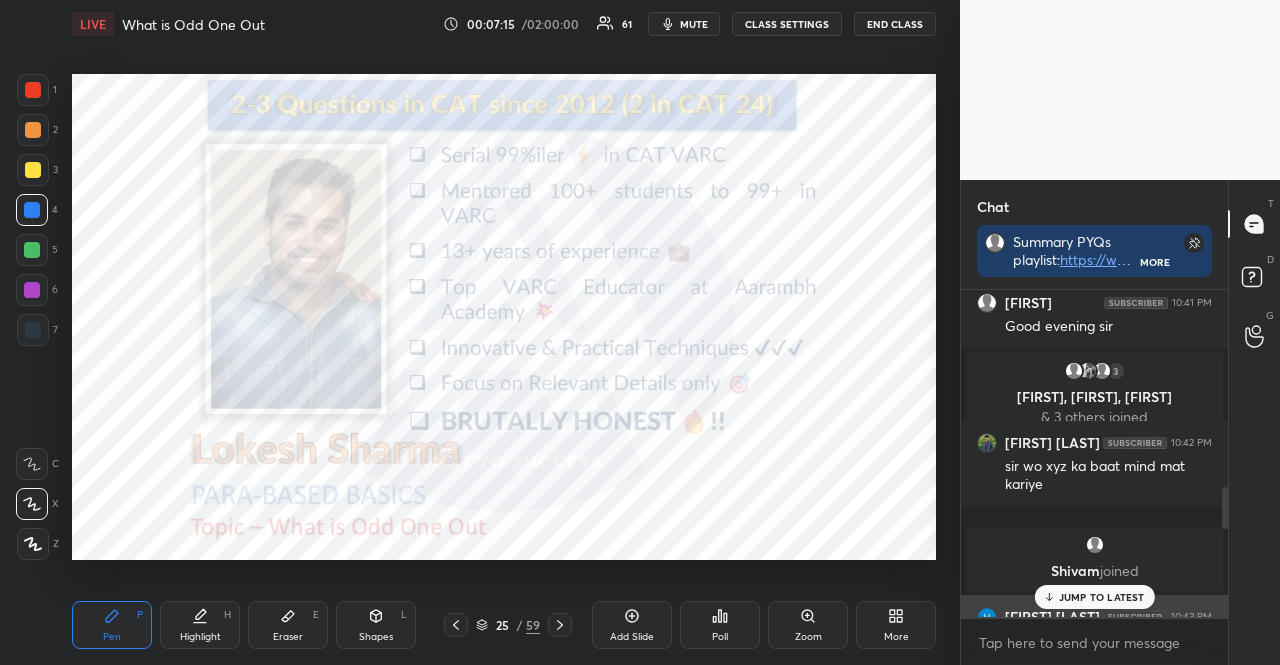 scroll, scrollTop: 1782, scrollLeft: 0, axis: vertical 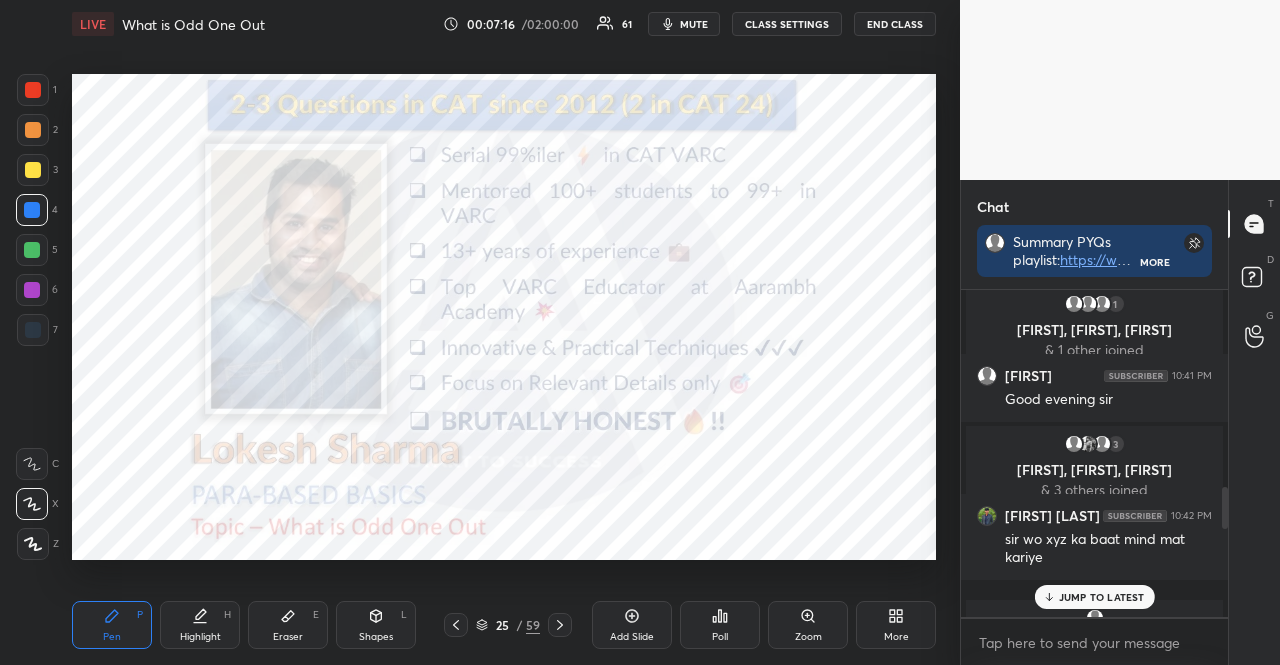 click at bounding box center (33, 90) 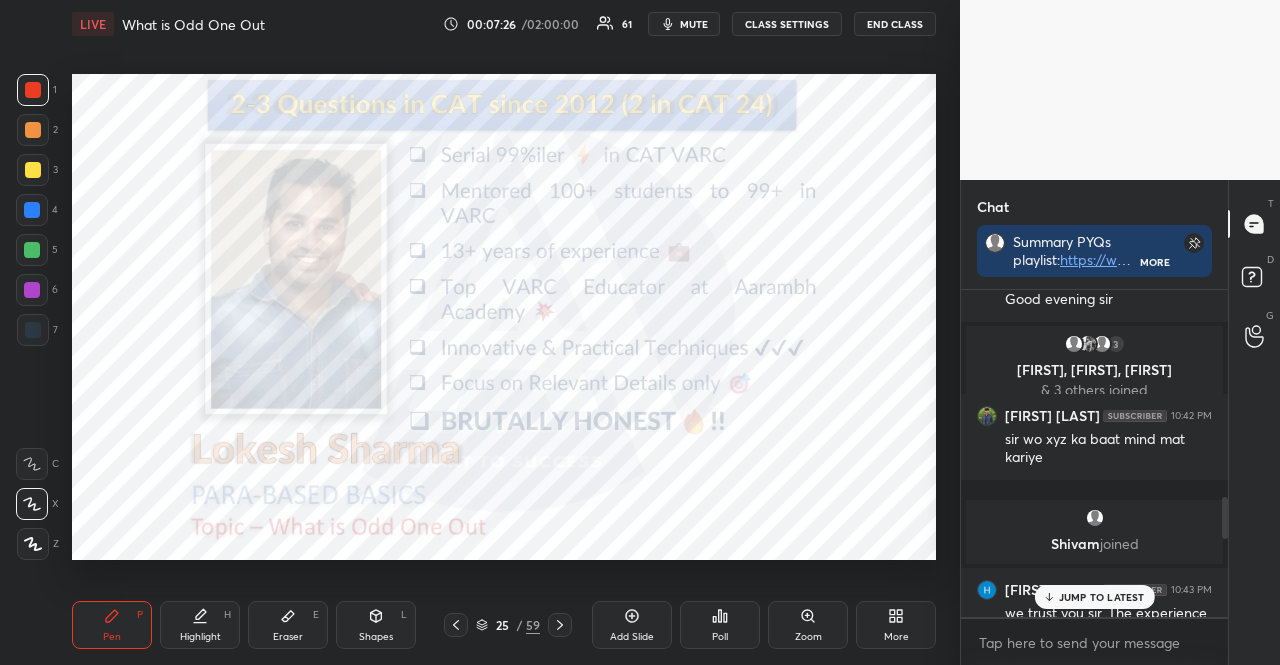scroll, scrollTop: 1782, scrollLeft: 0, axis: vertical 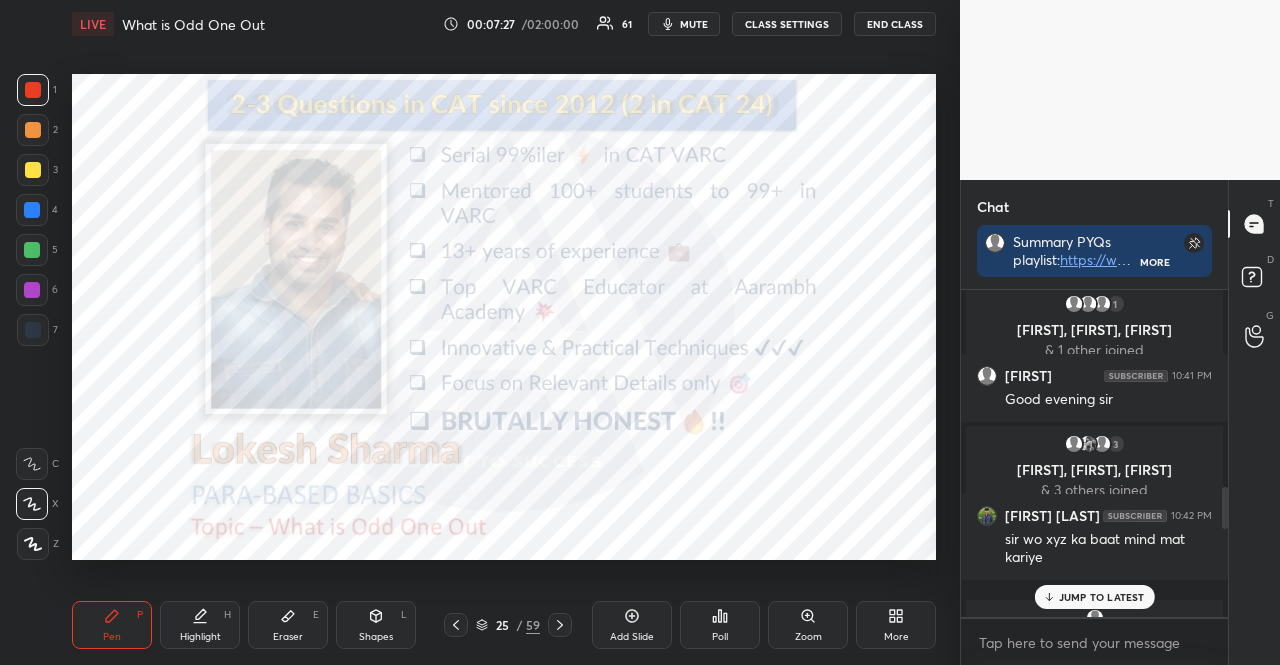 click at bounding box center [32, 250] 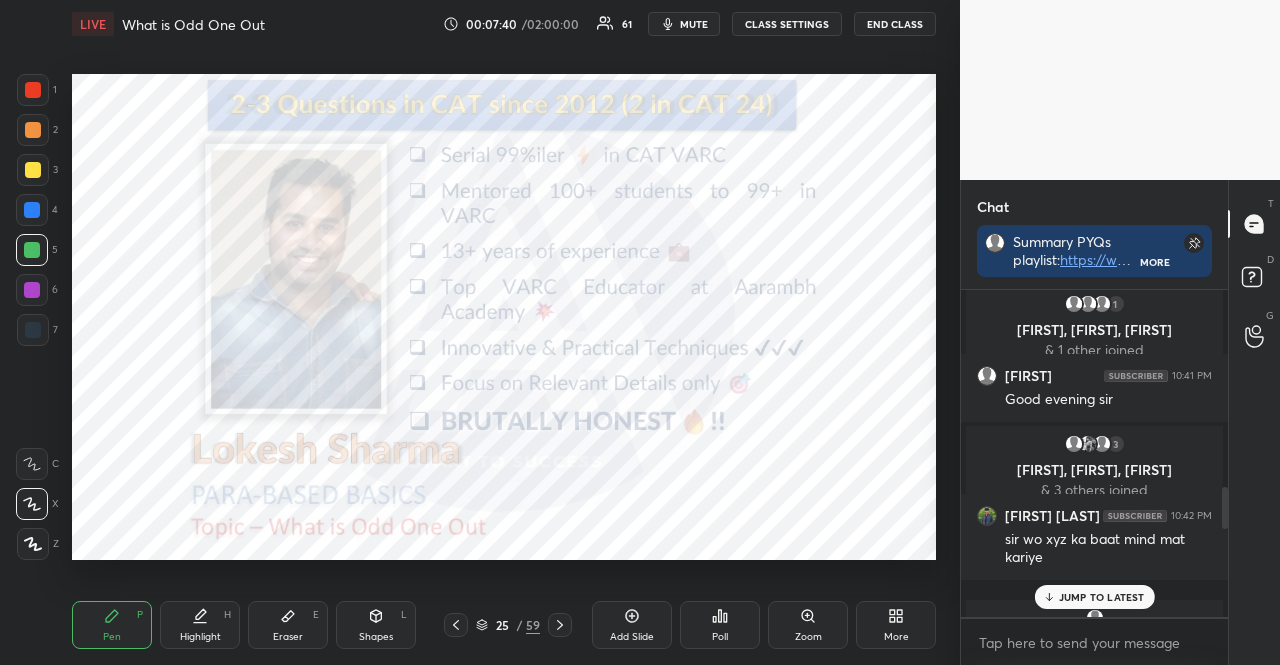 click at bounding box center (32, 210) 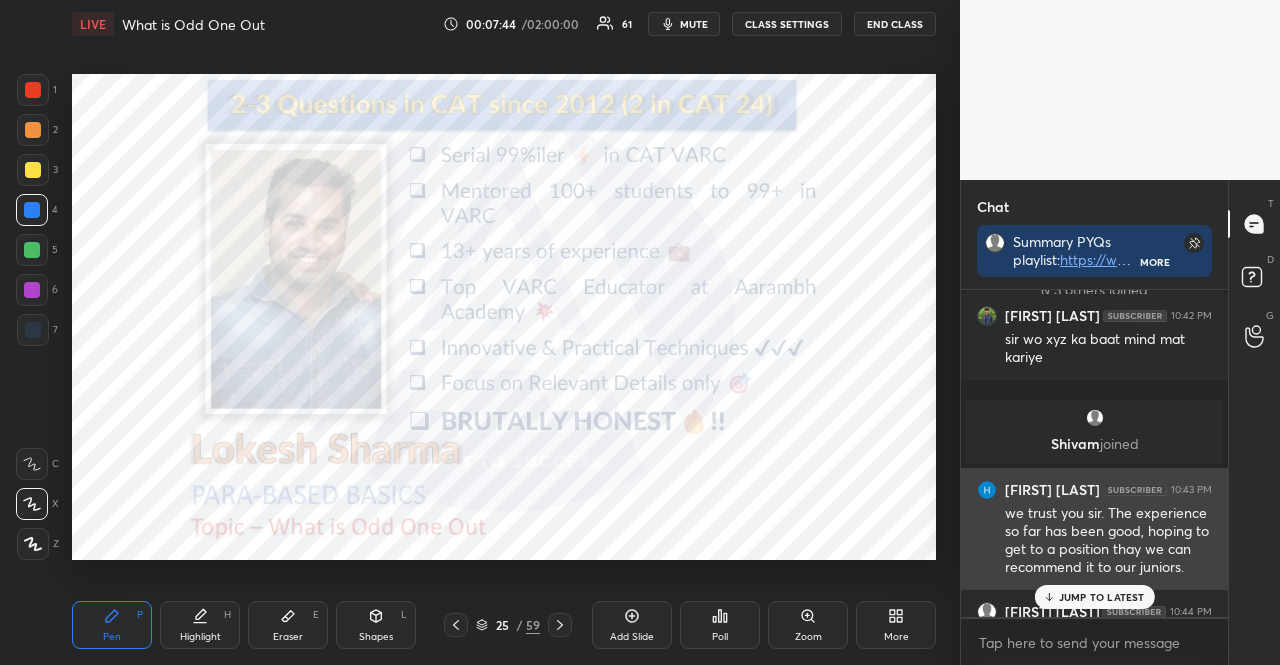 scroll, scrollTop: 2082, scrollLeft: 0, axis: vertical 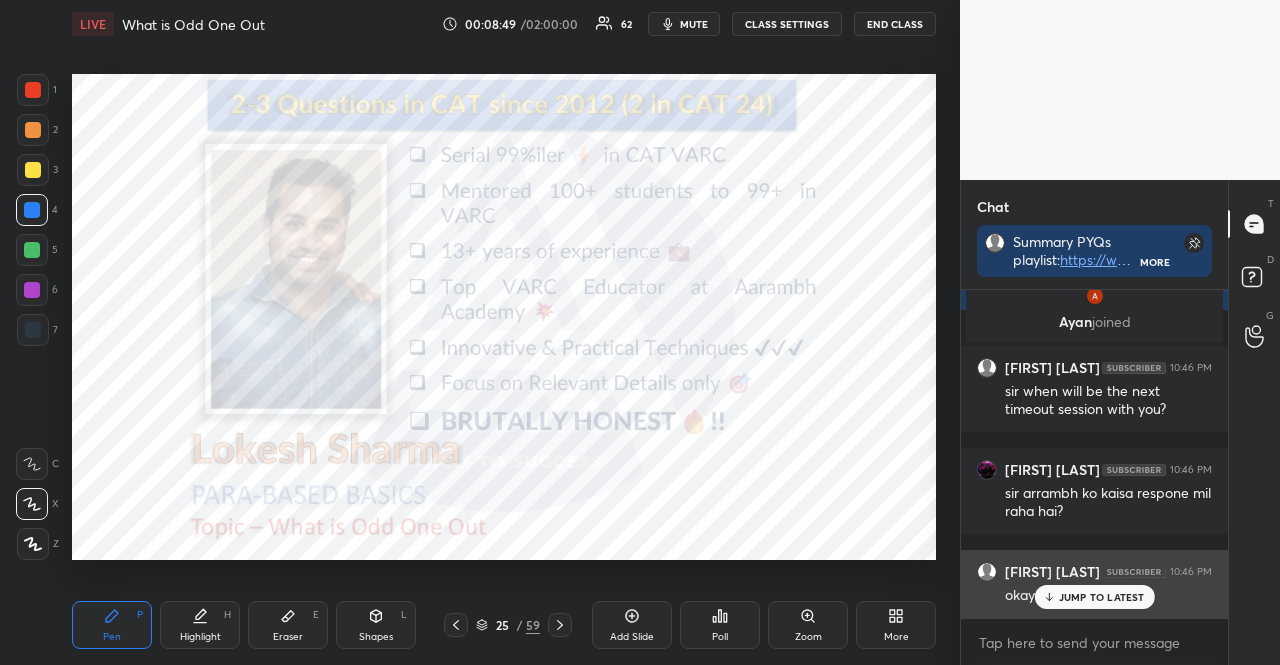 click on "JUMP TO LATEST" at bounding box center (1102, 597) 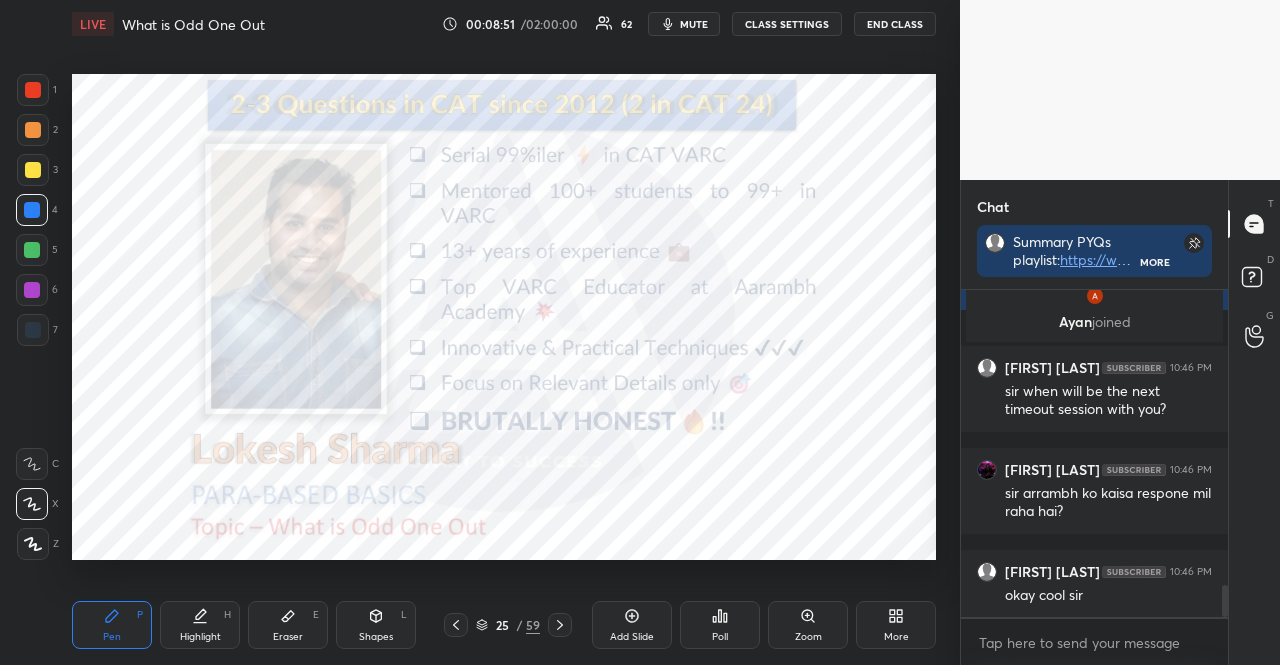 click at bounding box center (32, 210) 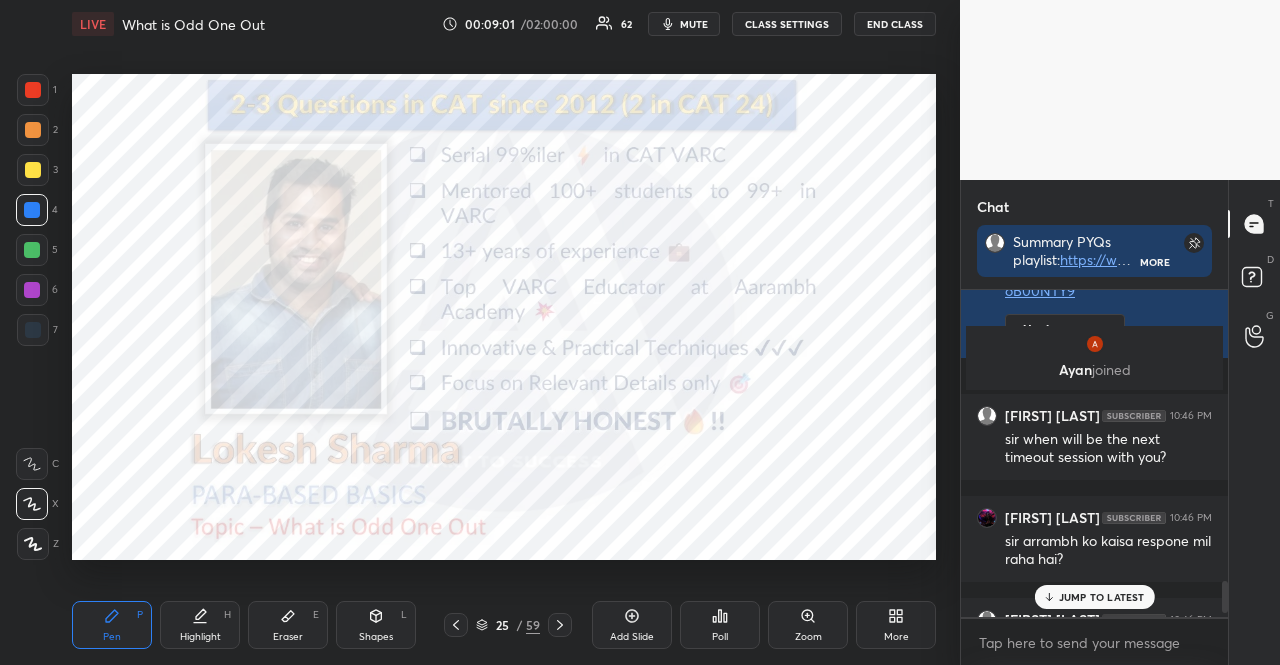 scroll, scrollTop: 3054, scrollLeft: 0, axis: vertical 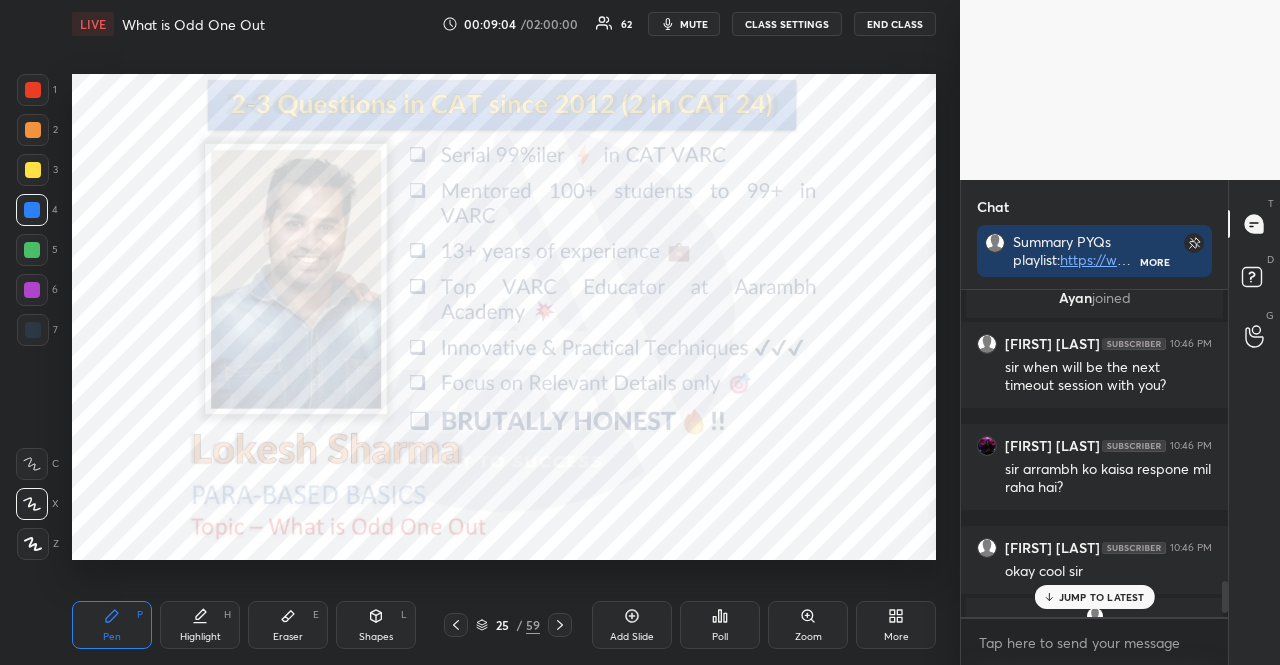 click on "JUMP TO LATEST" at bounding box center [1094, 597] 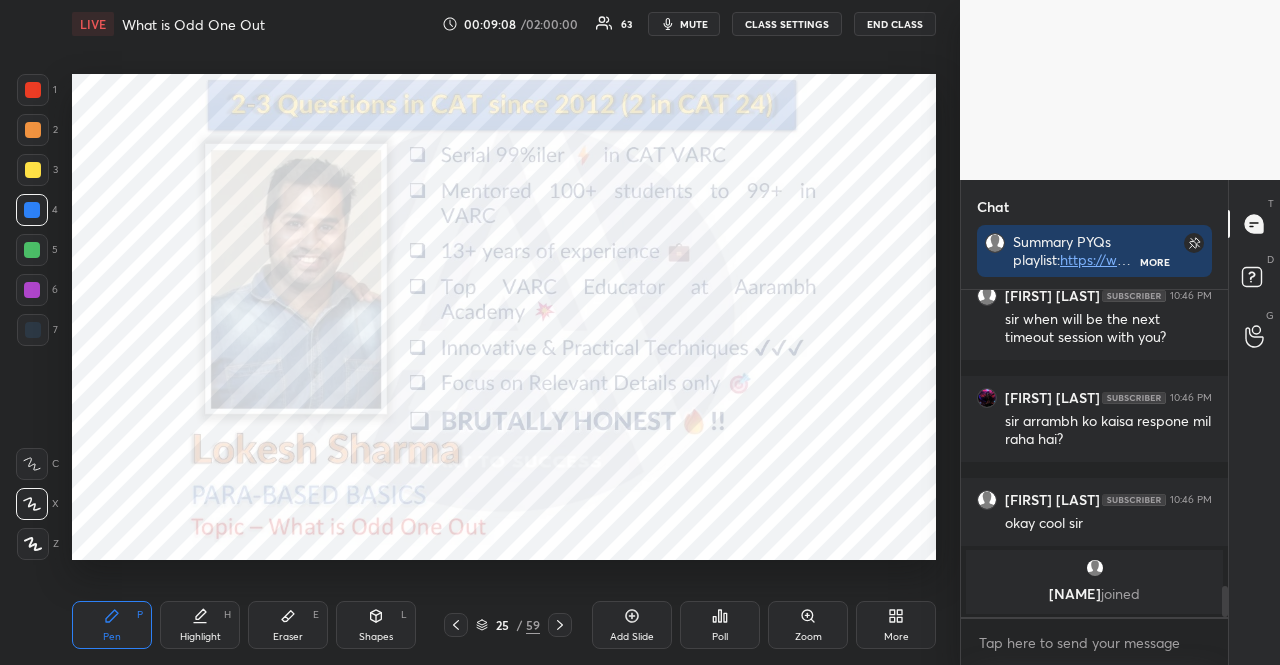 click 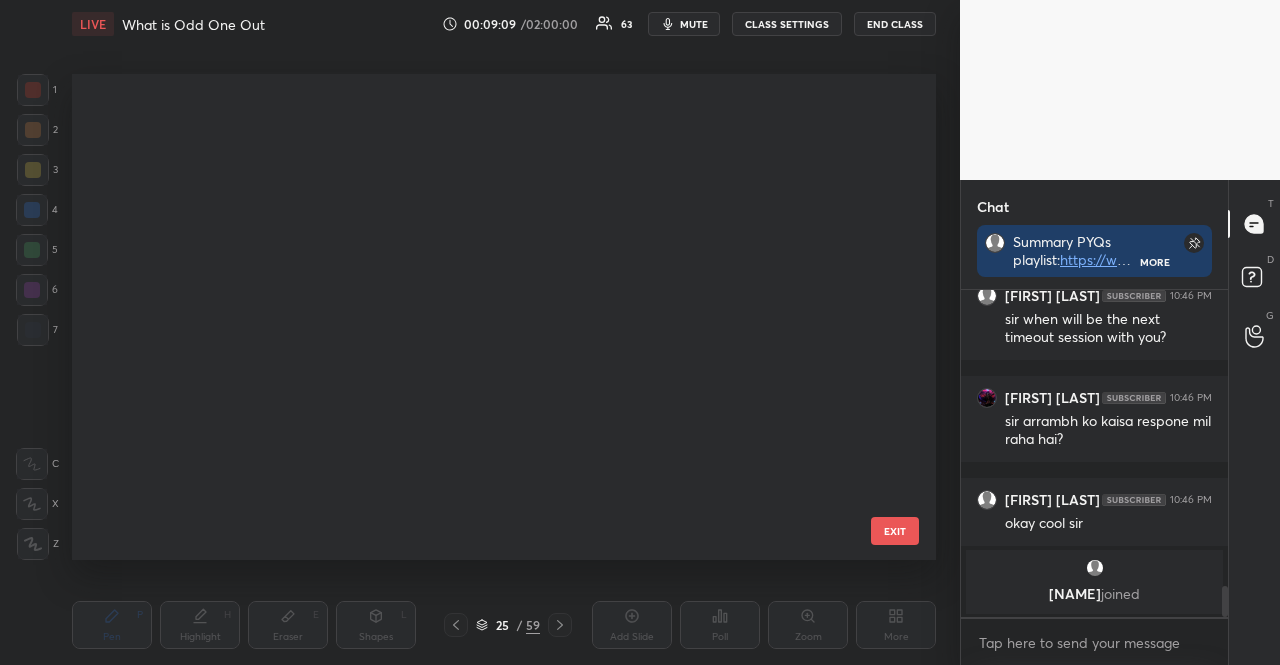 scroll, scrollTop: 837, scrollLeft: 0, axis: vertical 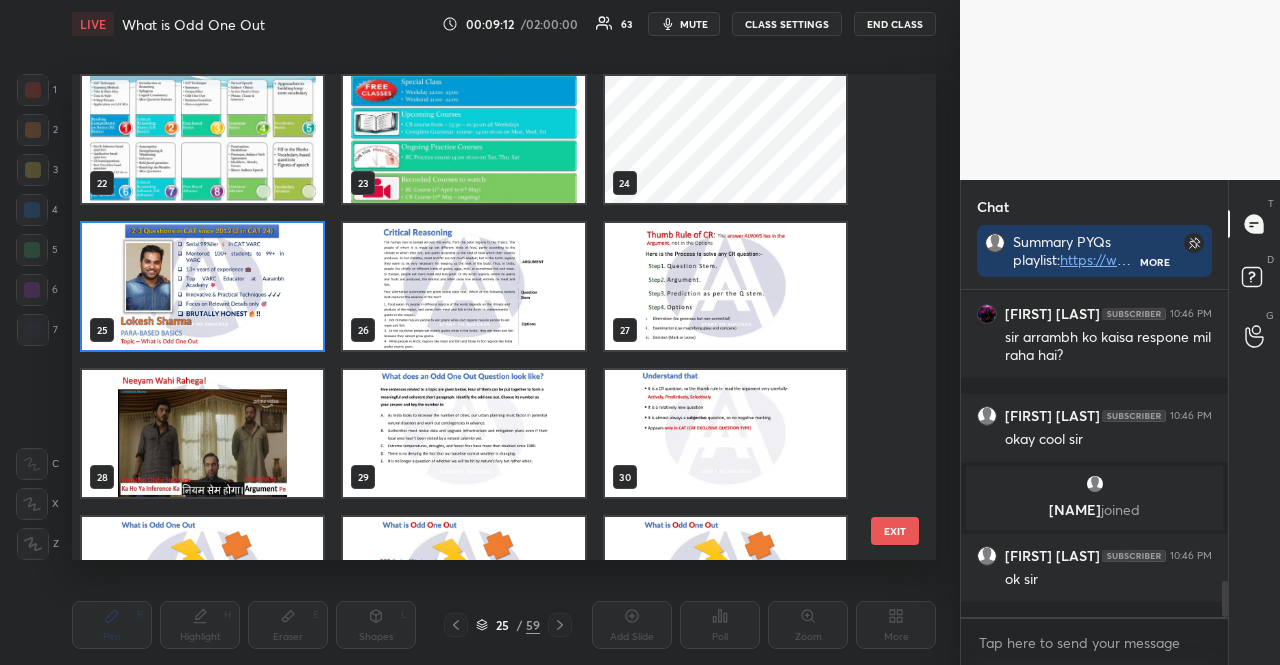 click at bounding box center [463, 286] 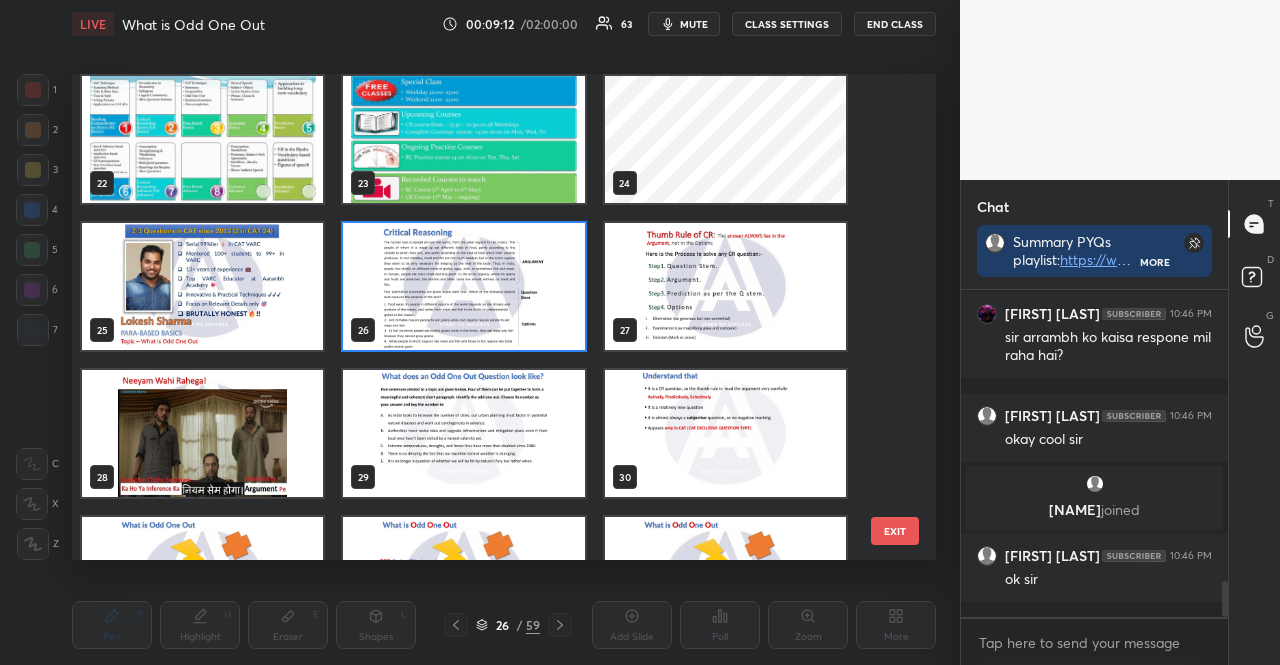 click at bounding box center (463, 286) 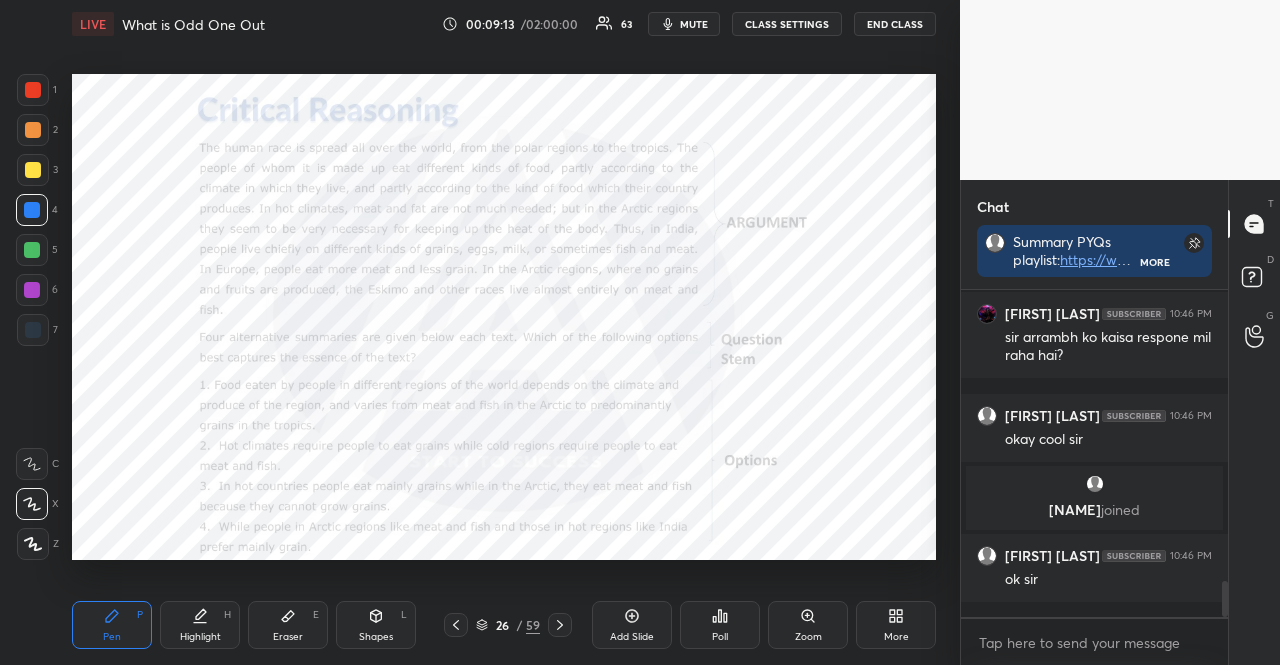 click at bounding box center [32, 250] 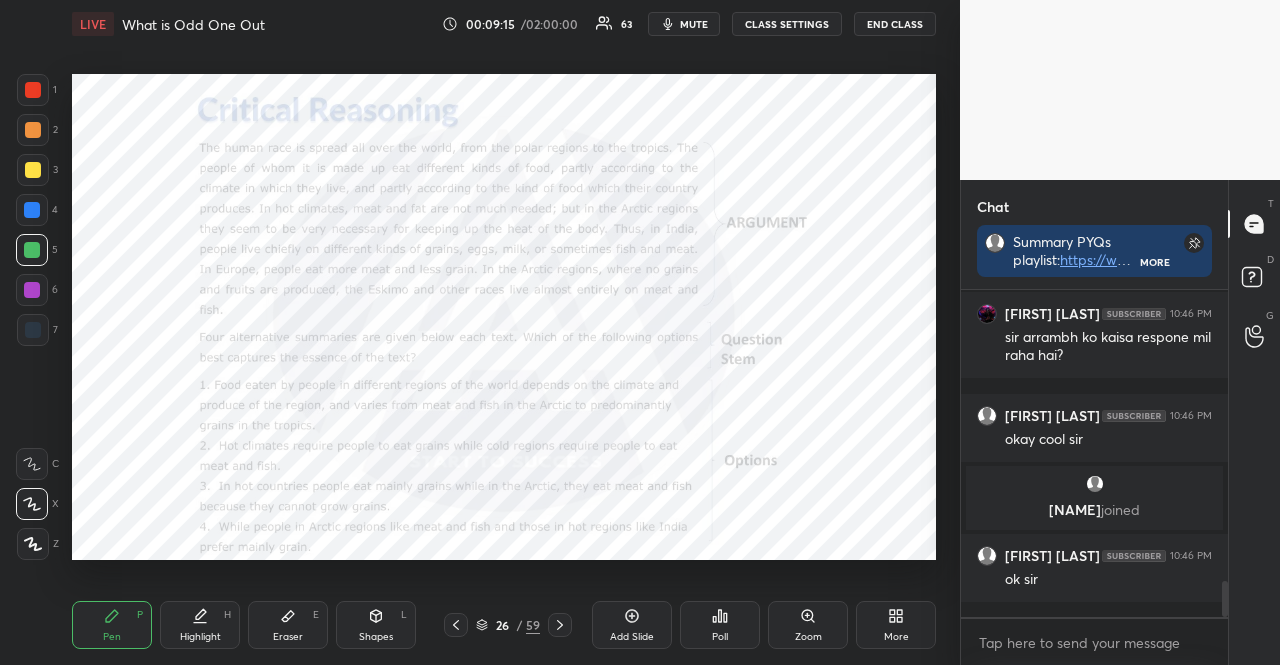 click on "Shapes L" at bounding box center (376, 625) 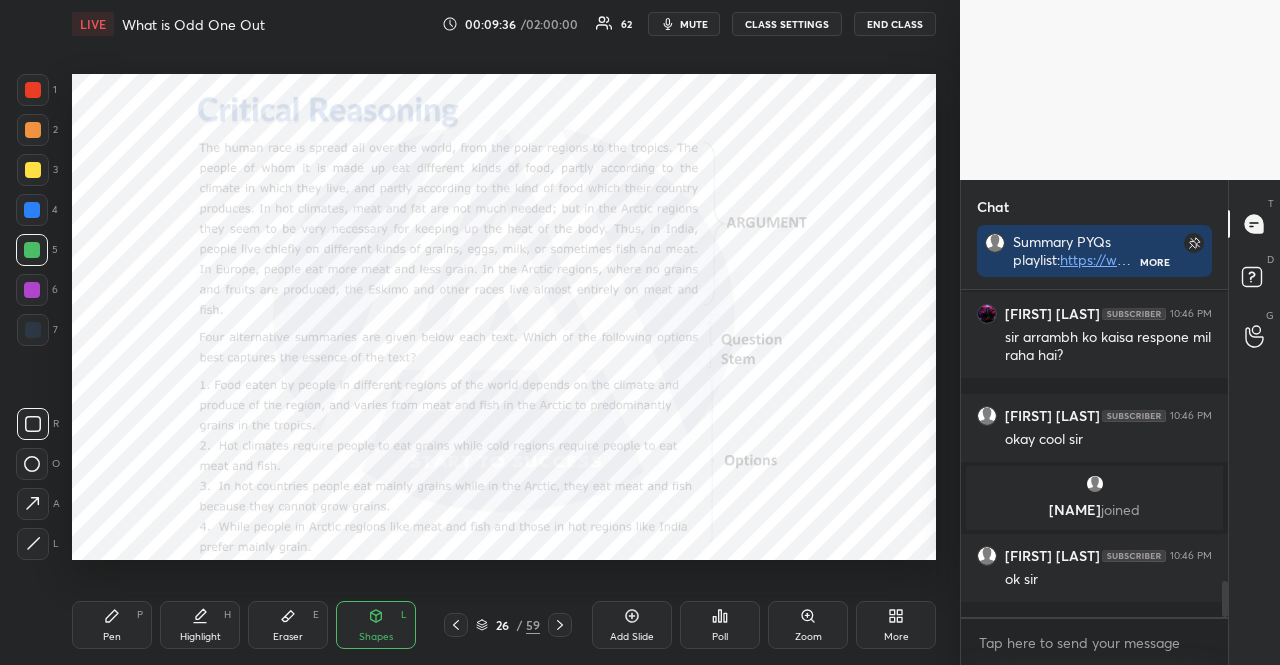 click at bounding box center (33, 330) 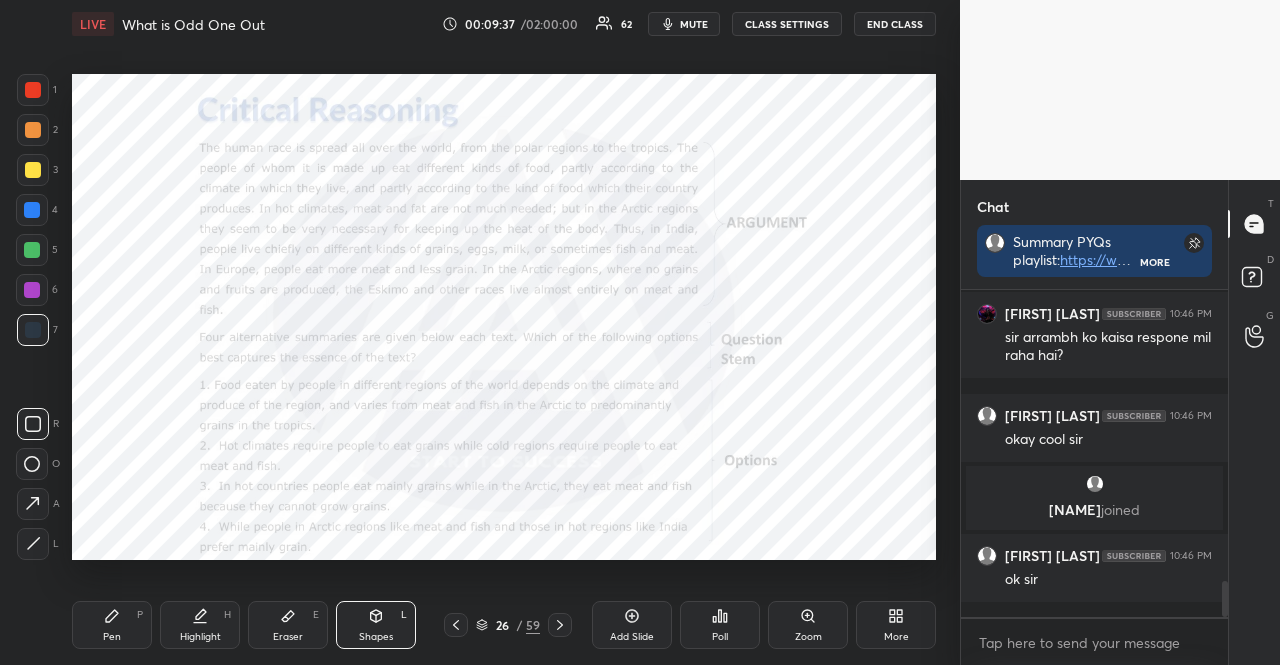 click 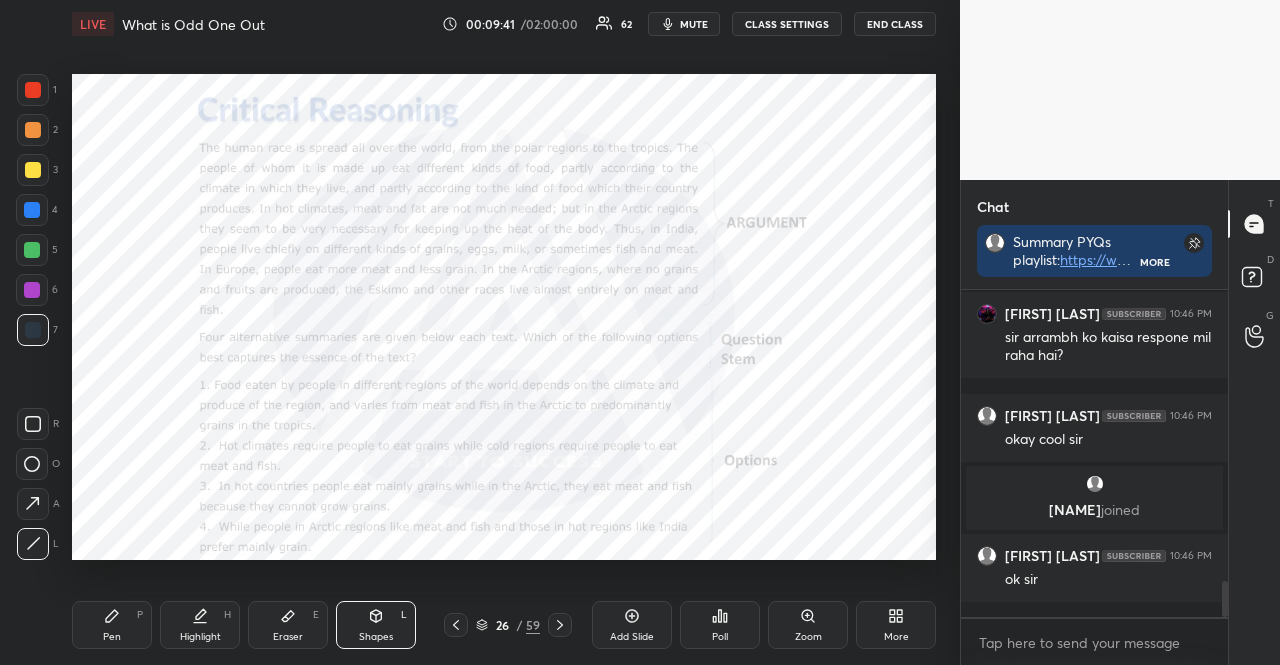 click 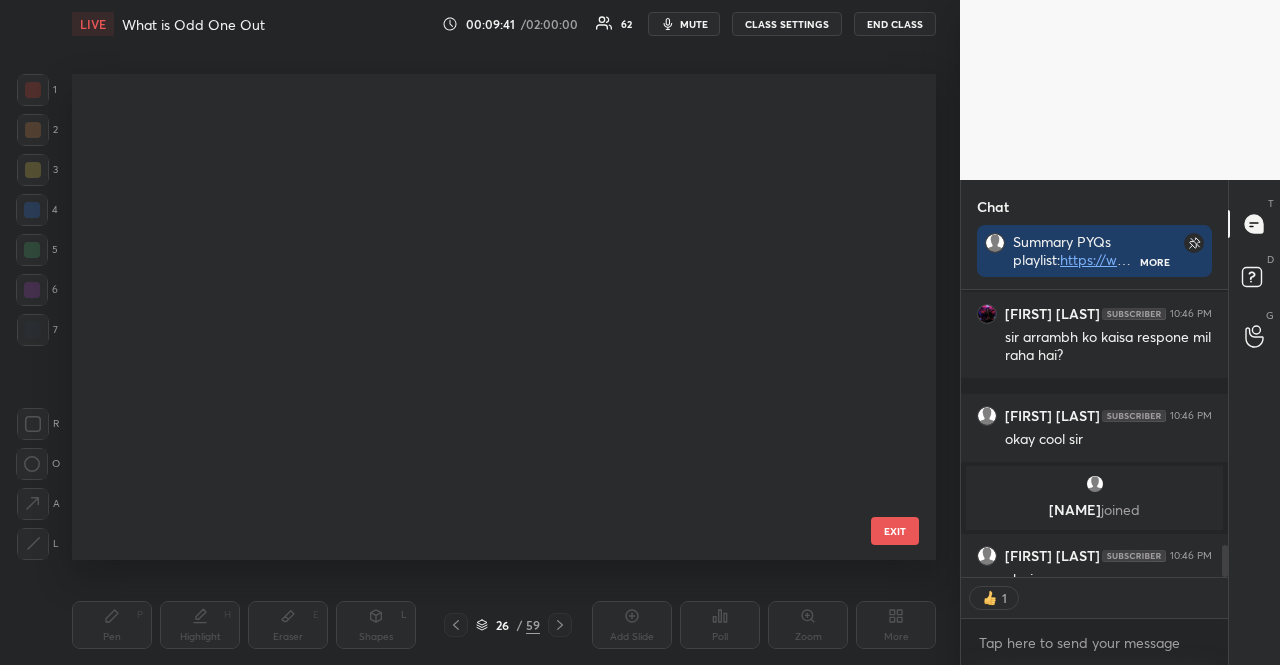 scroll, scrollTop: 281, scrollLeft: 261, axis: both 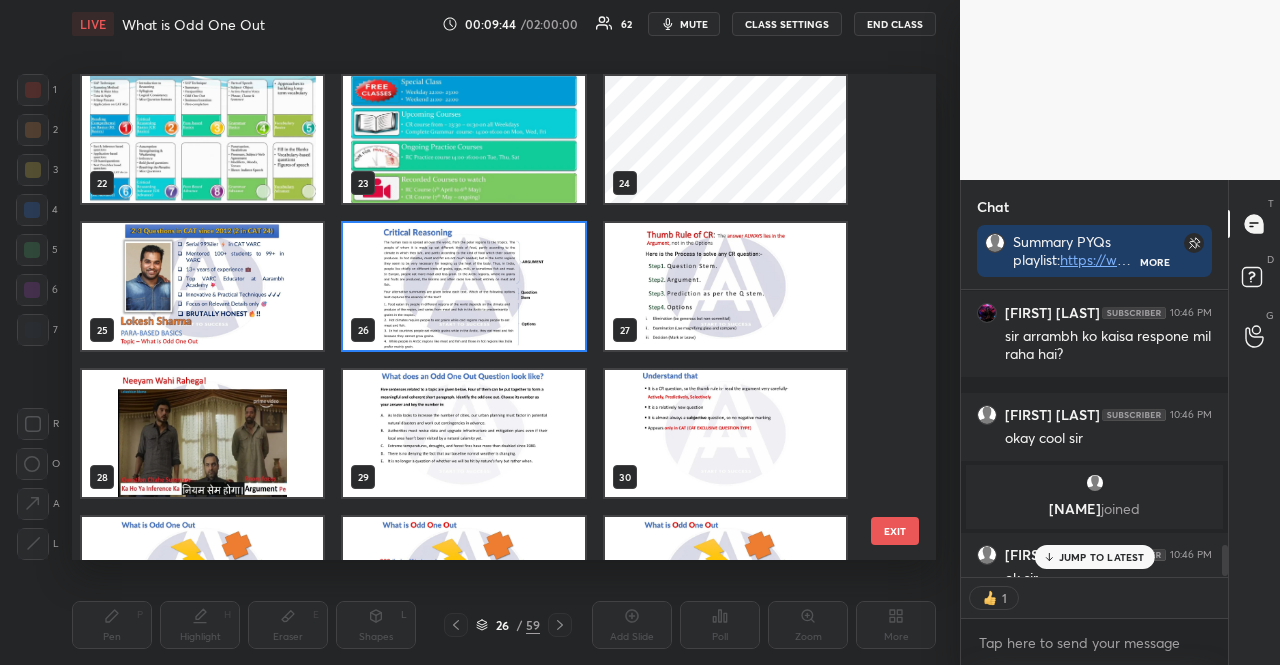 click at bounding box center (725, 286) 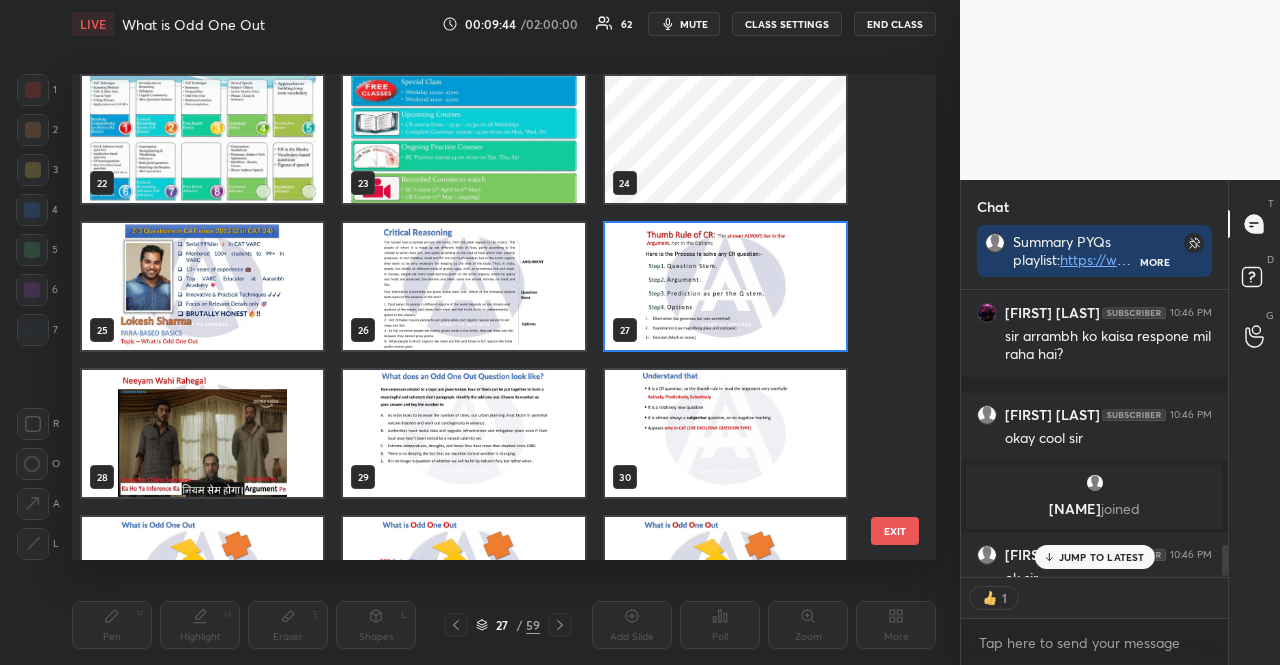 click at bounding box center [725, 286] 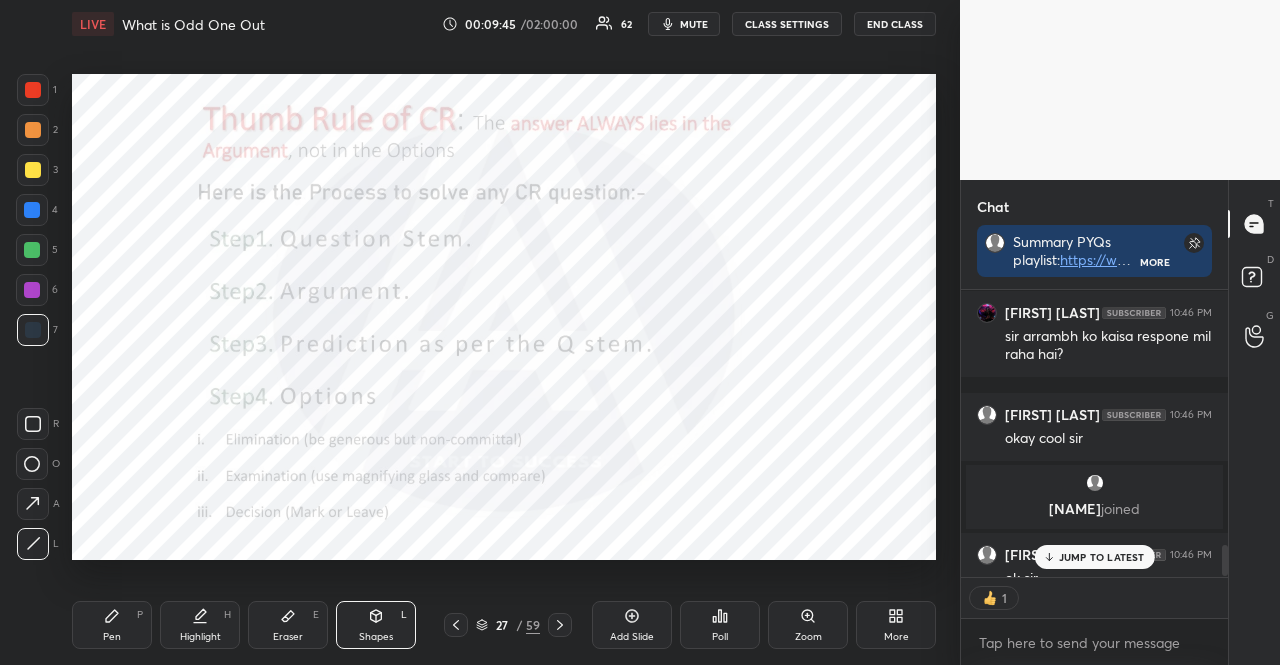 click at bounding box center (32, 210) 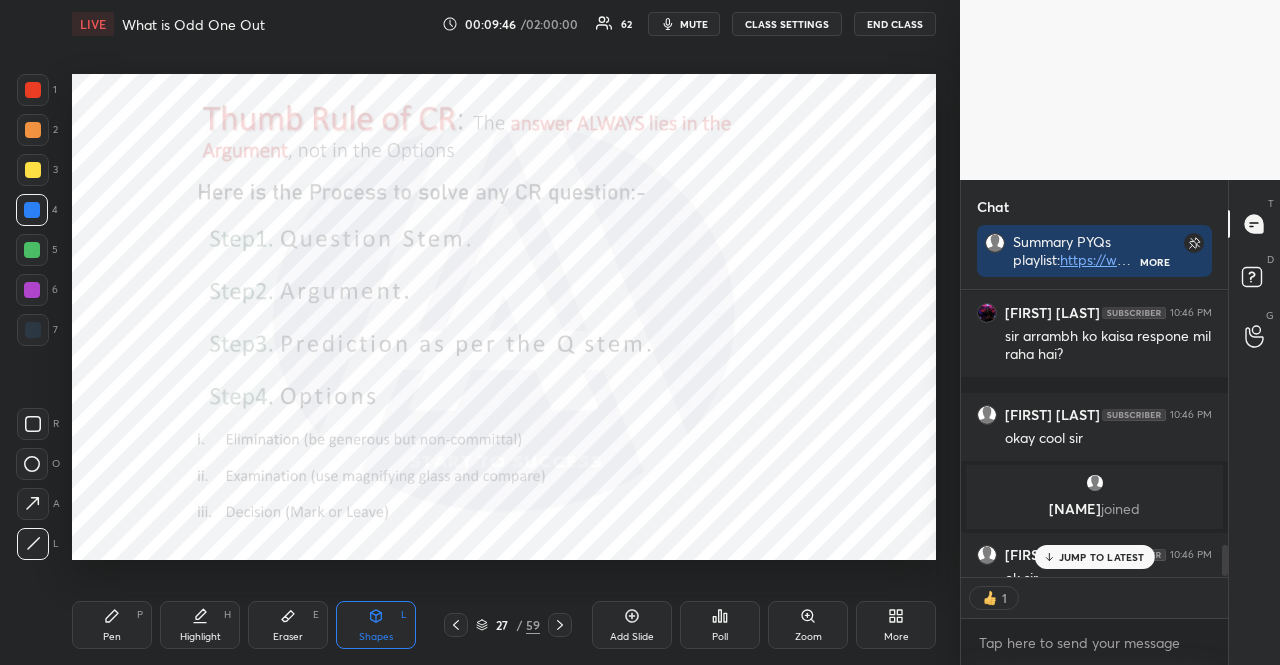 click 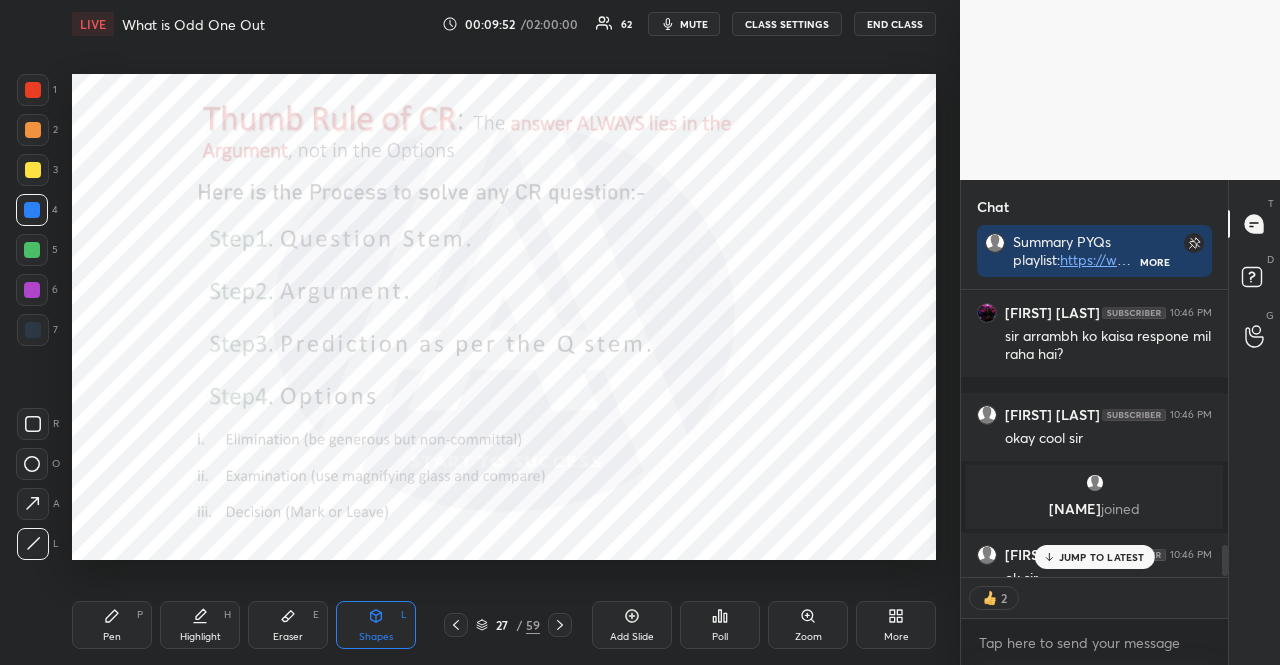 click 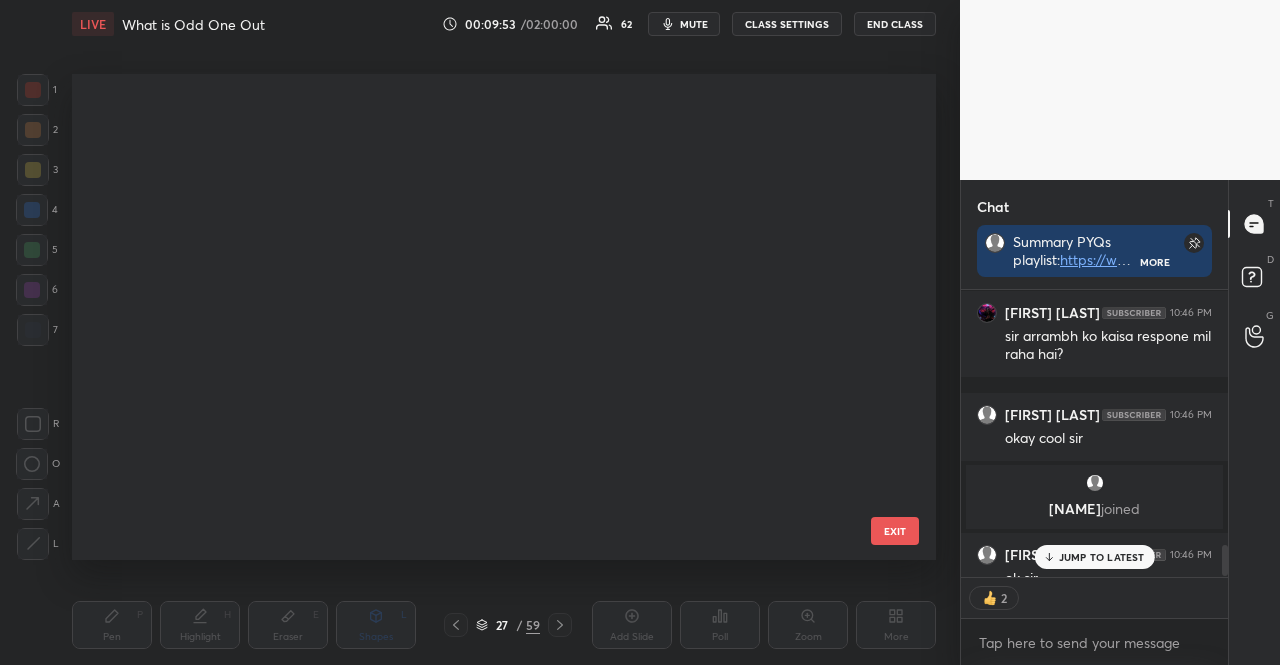 scroll, scrollTop: 837, scrollLeft: 0, axis: vertical 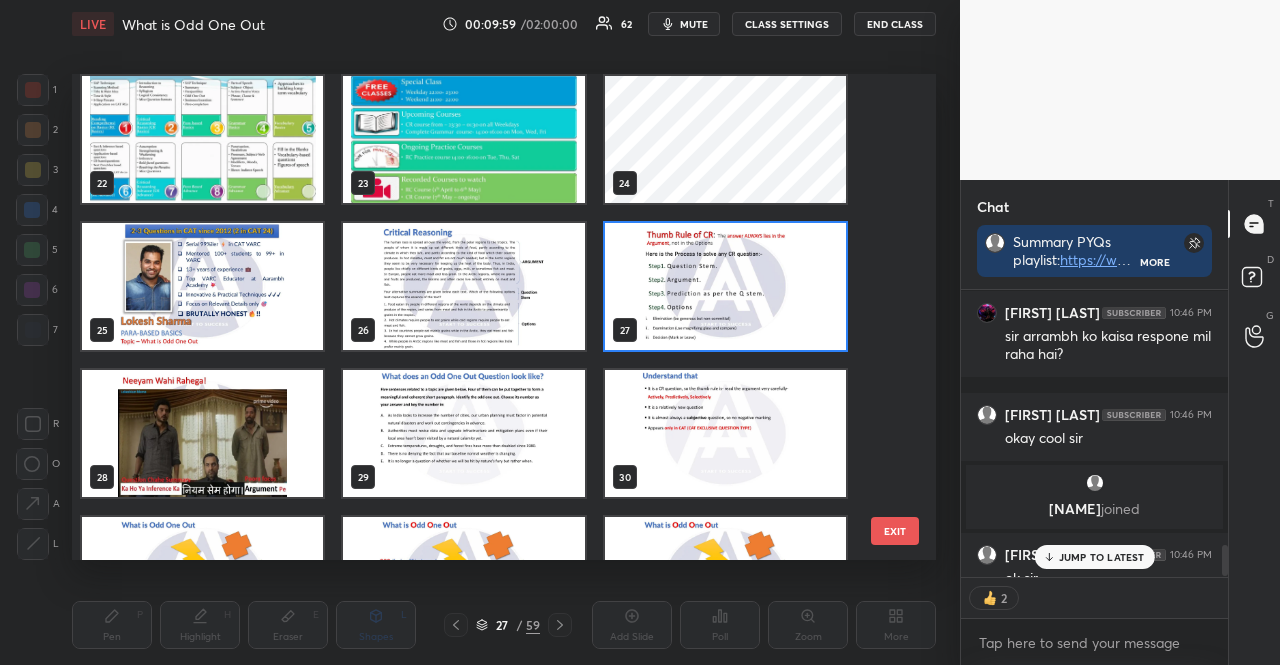 click at bounding box center [202, 433] 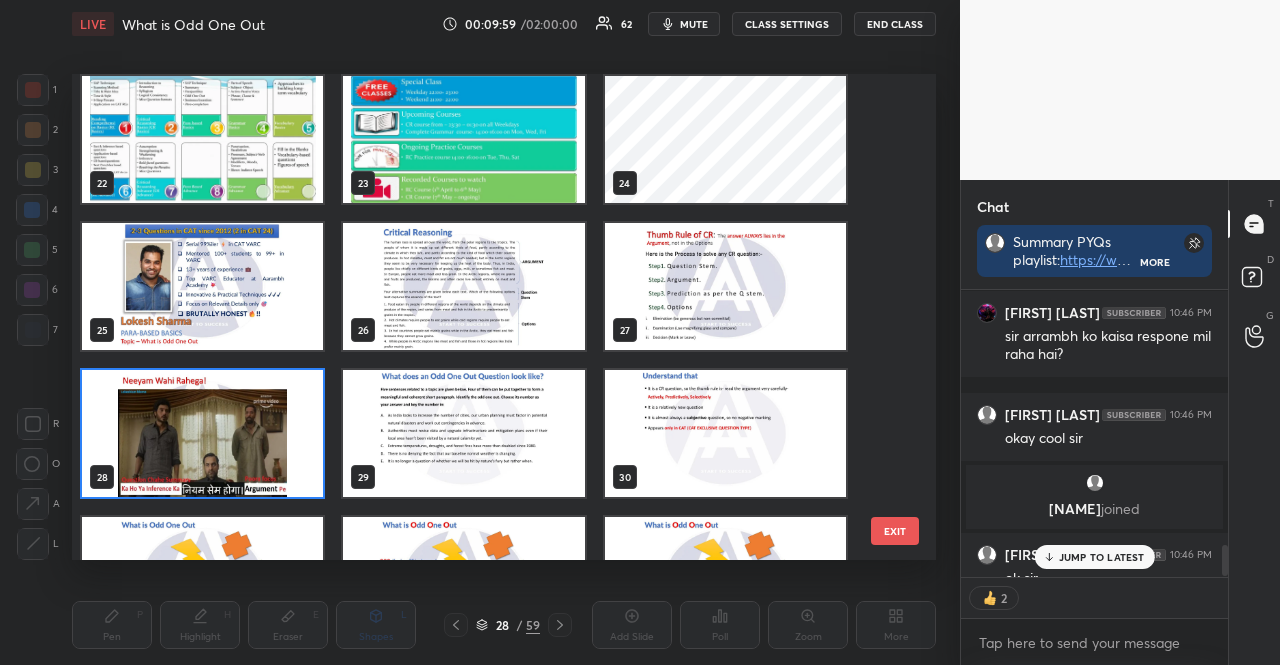click at bounding box center (202, 433) 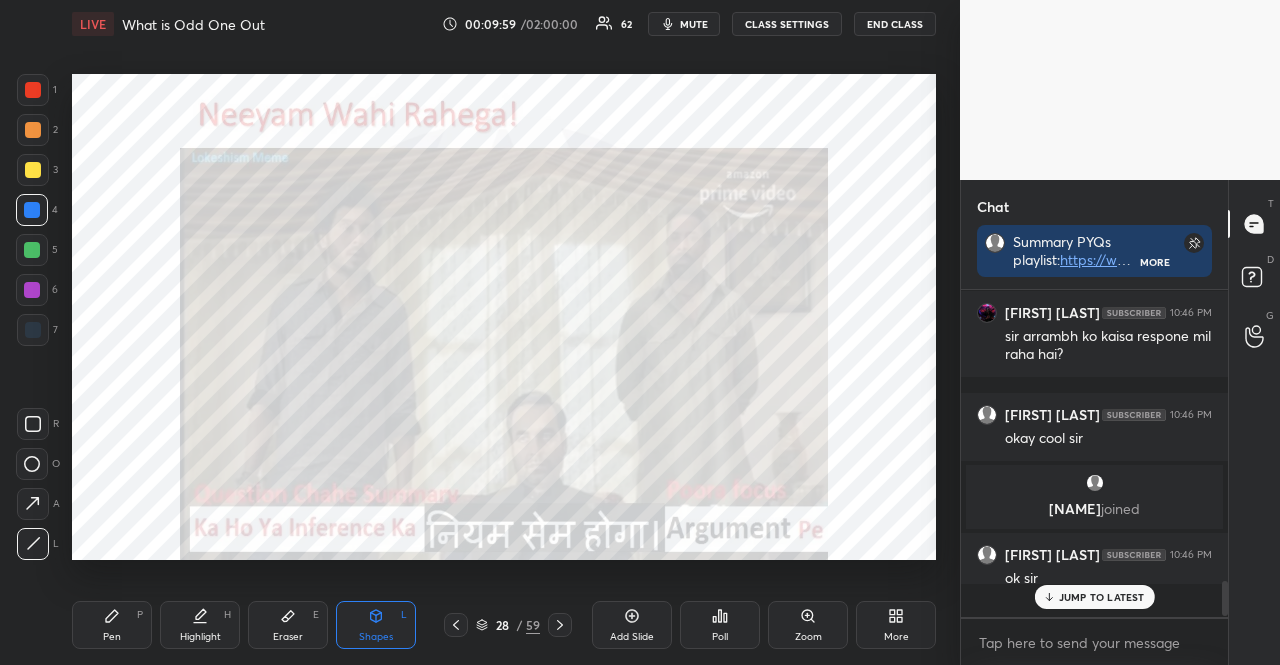 scroll, scrollTop: 6, scrollLeft: 6, axis: both 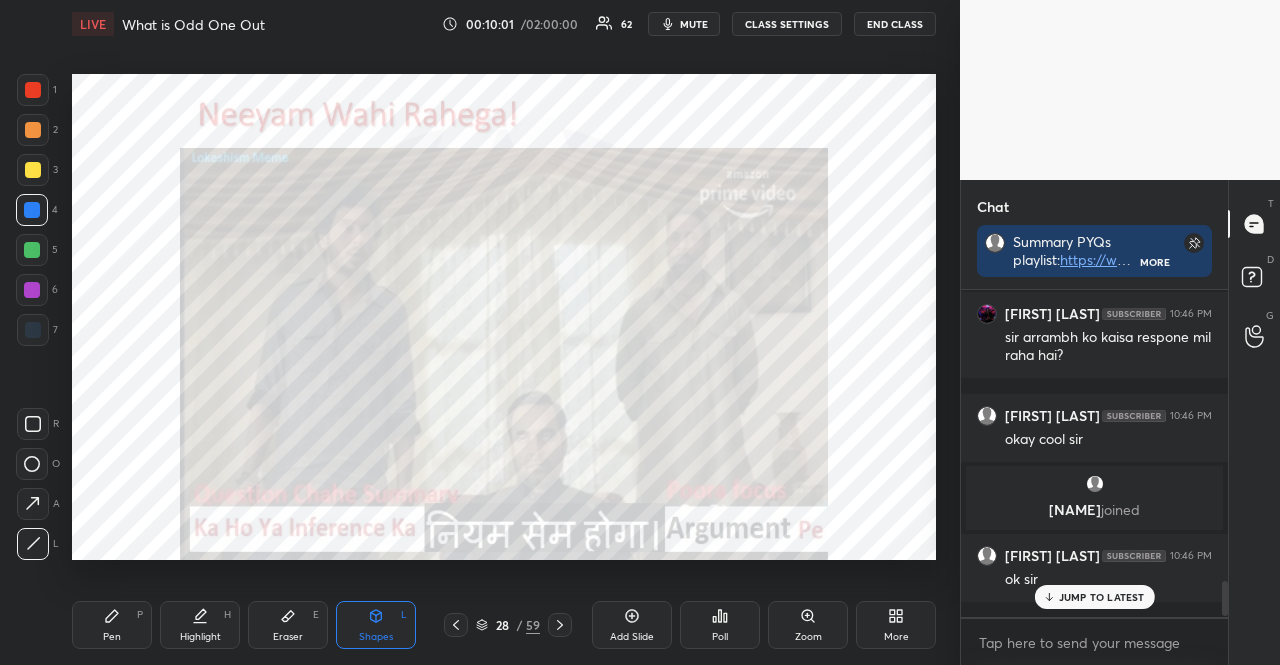 click at bounding box center [32, 250] 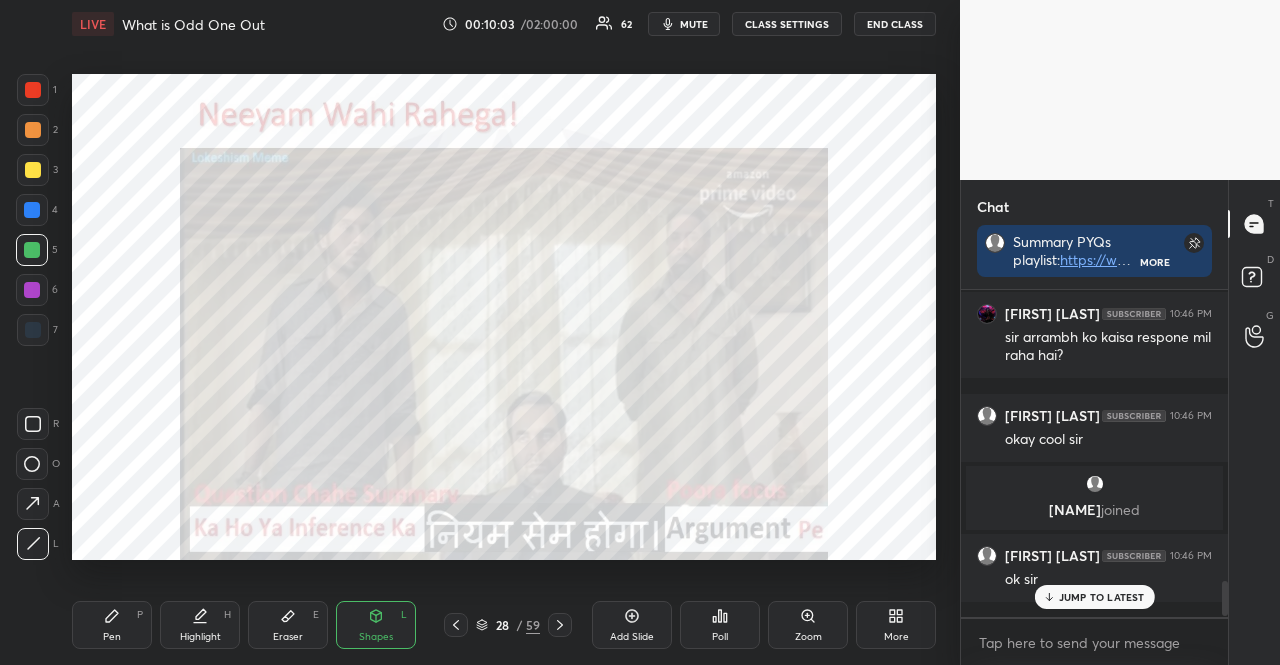drag, startPoint x: 1092, startPoint y: 591, endPoint x: 750, endPoint y: 601, distance: 342.14618 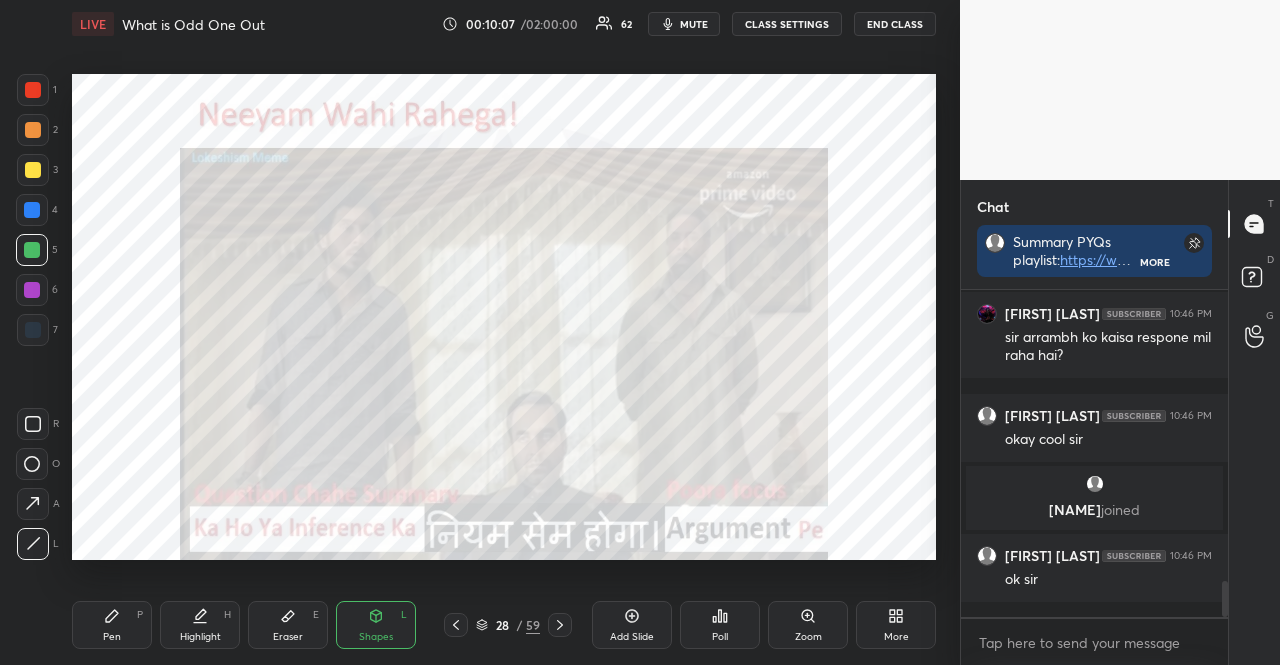 click 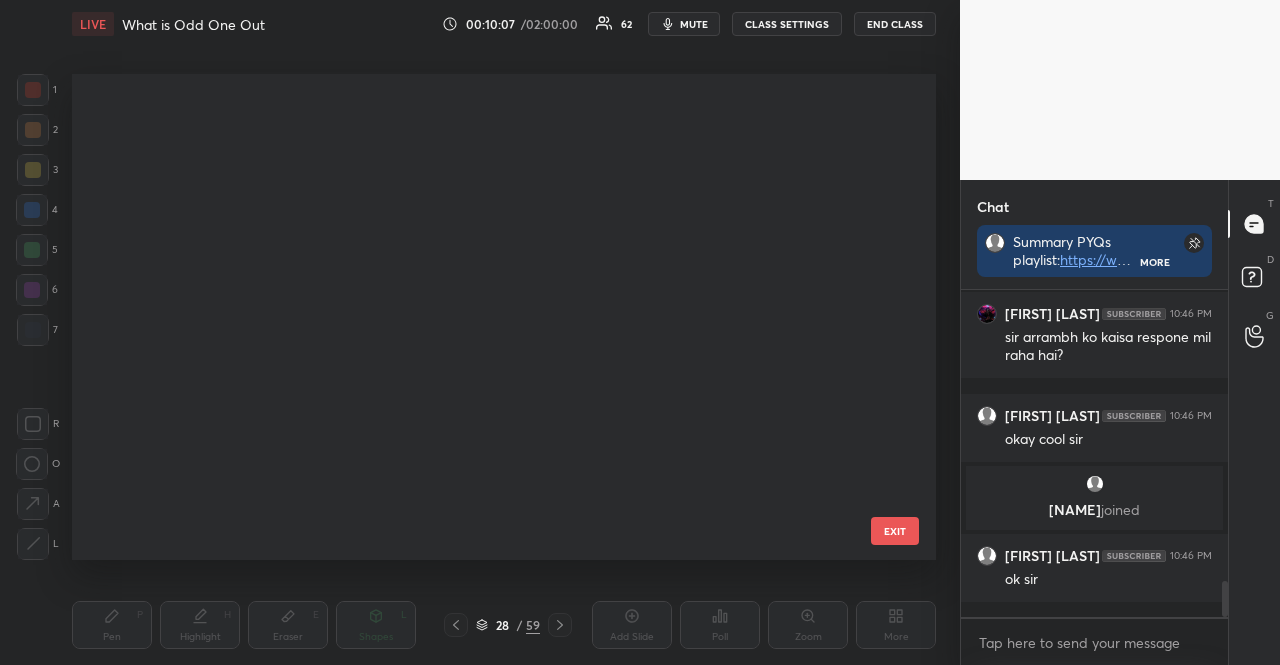 scroll, scrollTop: 984, scrollLeft: 0, axis: vertical 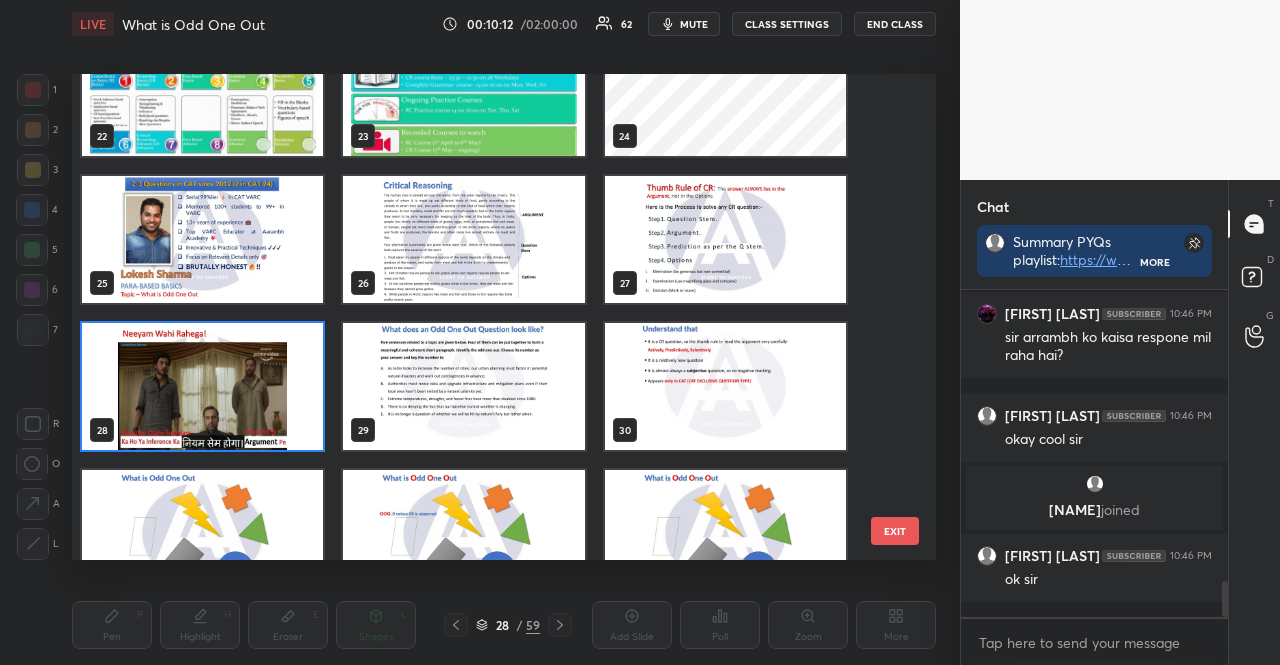 click at bounding box center [463, 386] 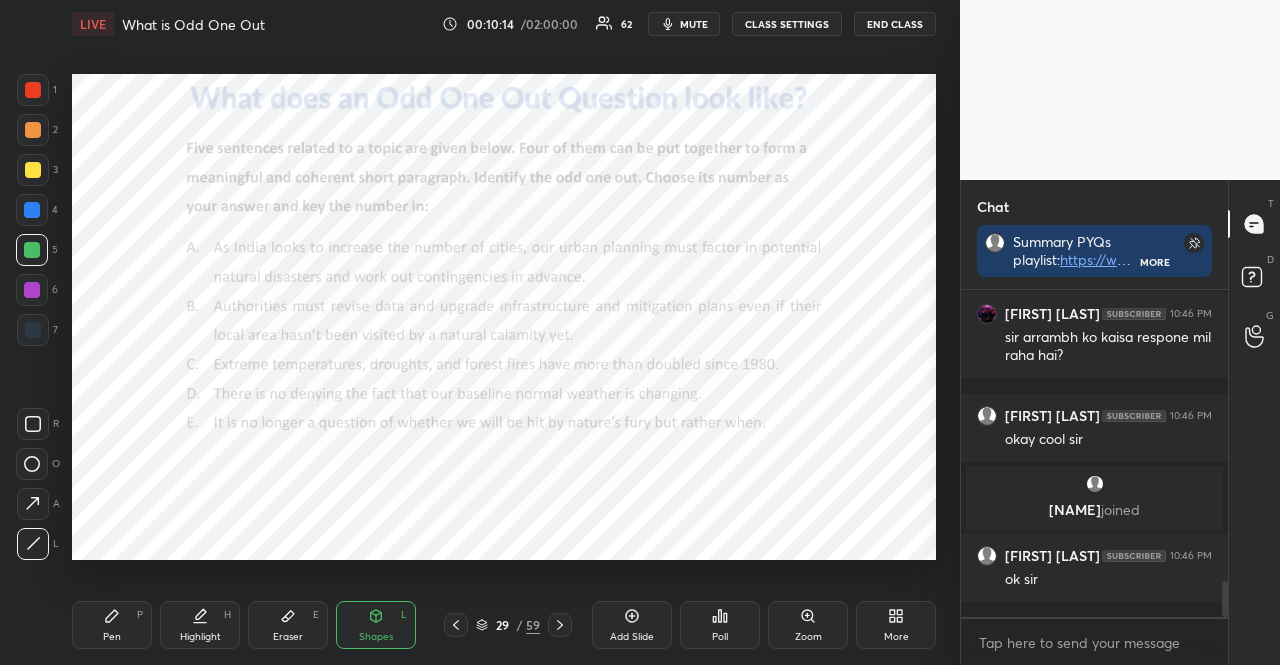 click at bounding box center (32, 210) 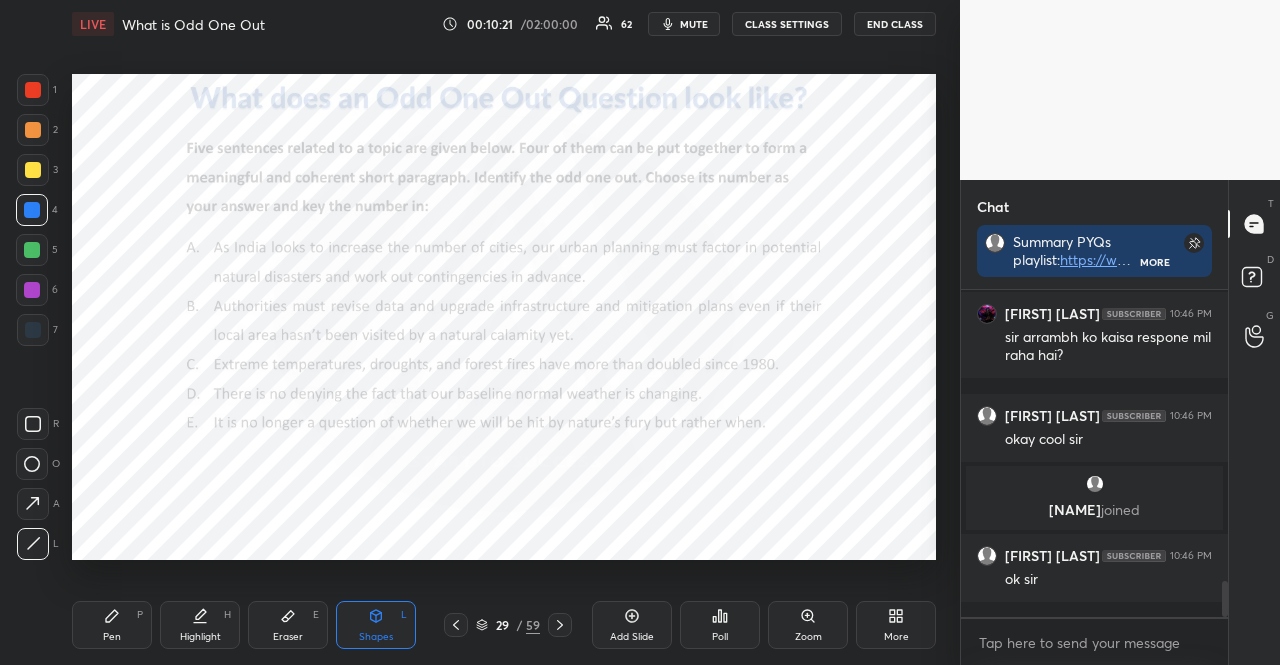 click at bounding box center [32, 290] 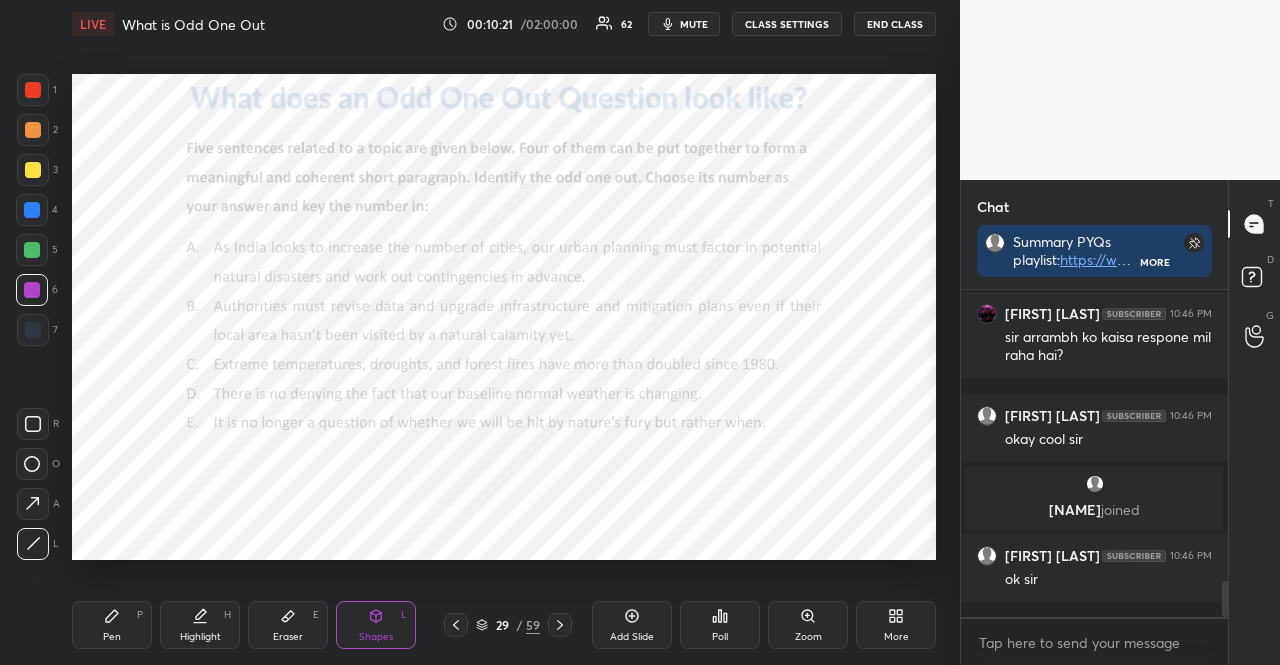 click on "Shapes L" at bounding box center [376, 625] 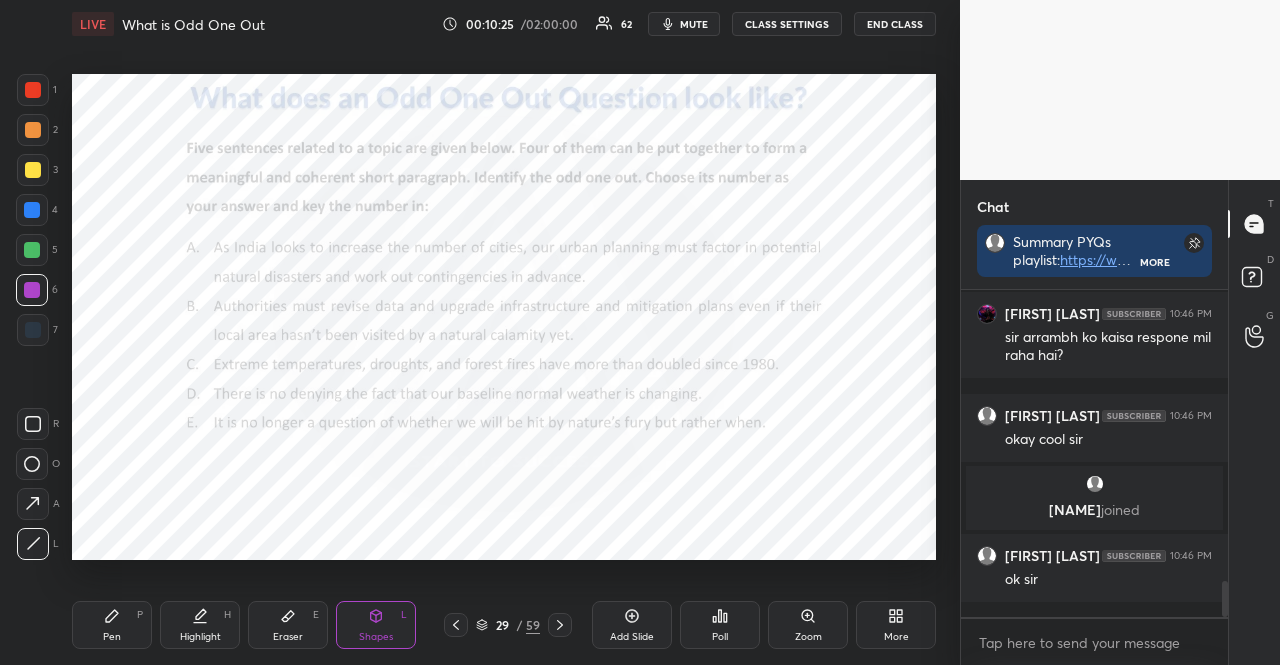 click at bounding box center [33, 424] 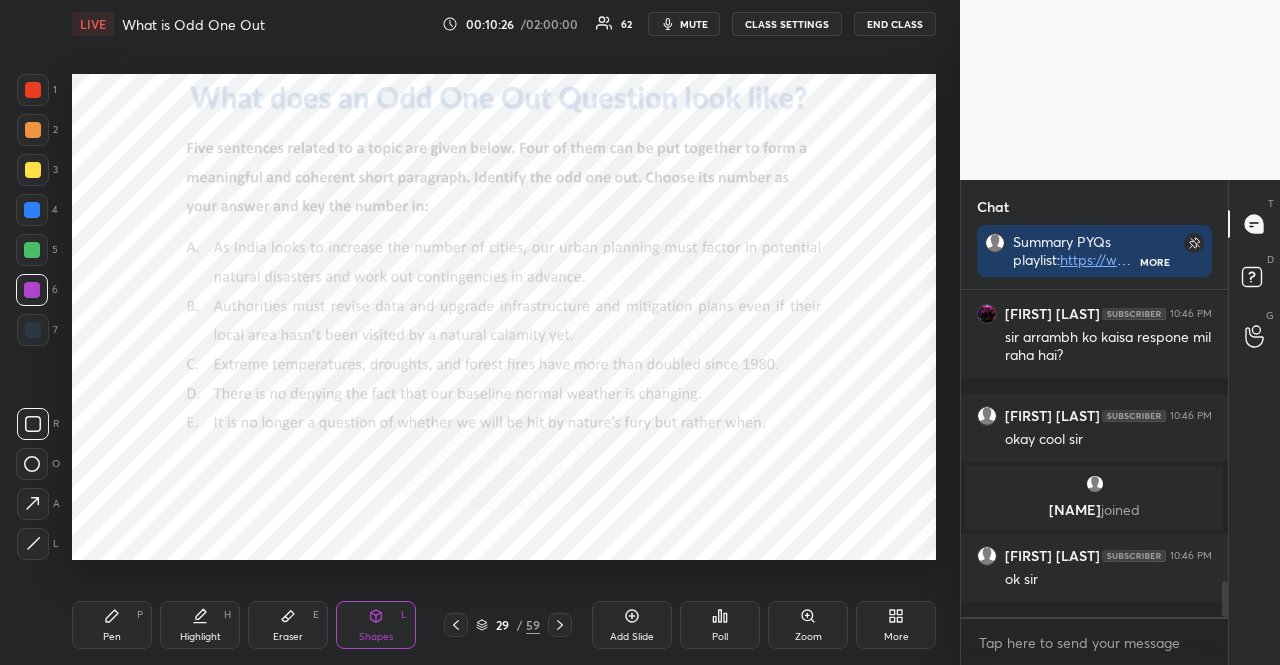 click on "Shapes L" at bounding box center (376, 625) 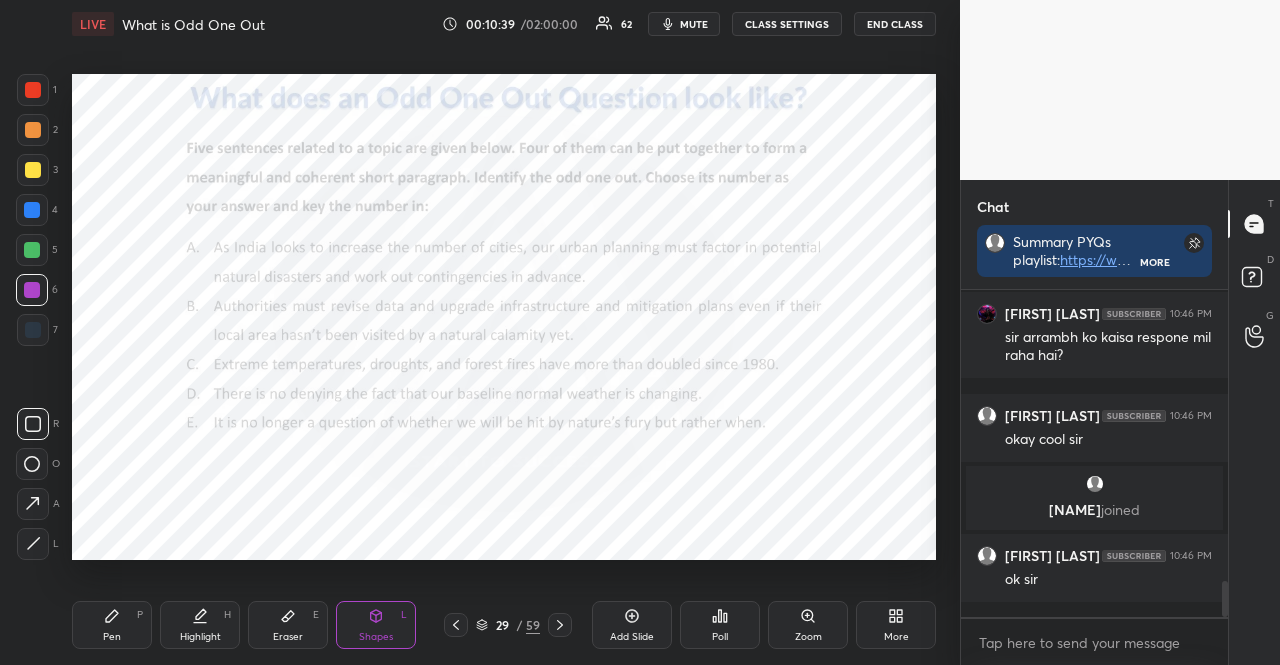 scroll, scrollTop: 281, scrollLeft: 261, axis: both 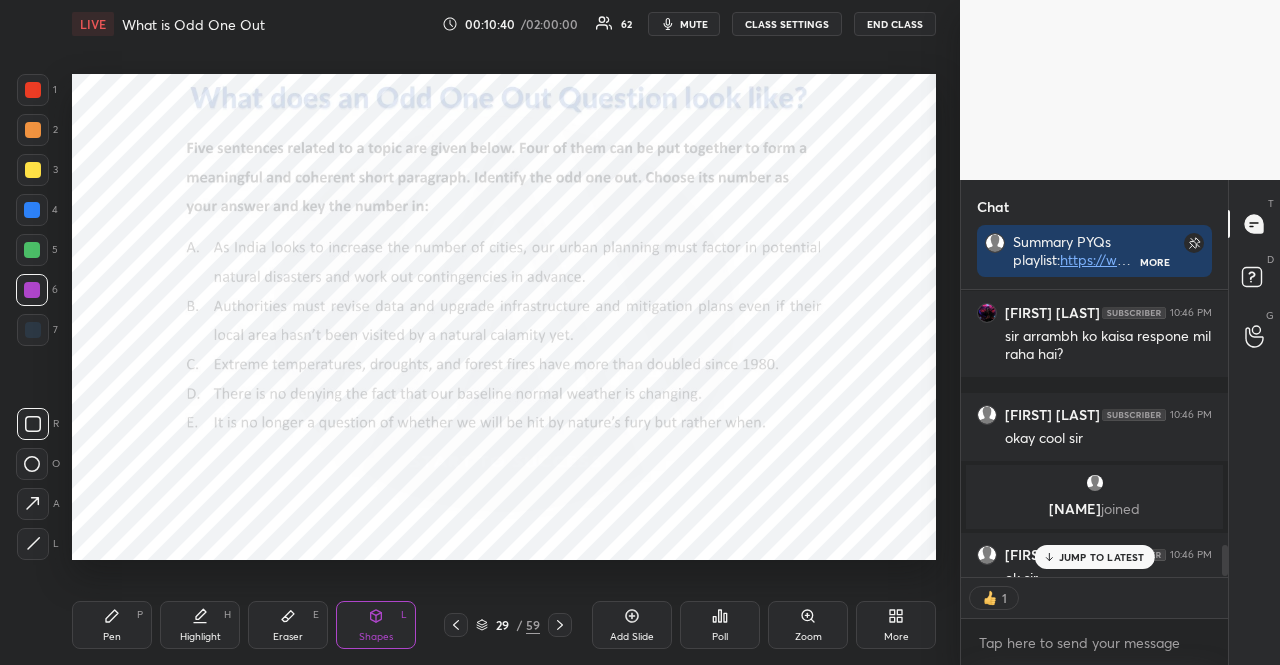 click 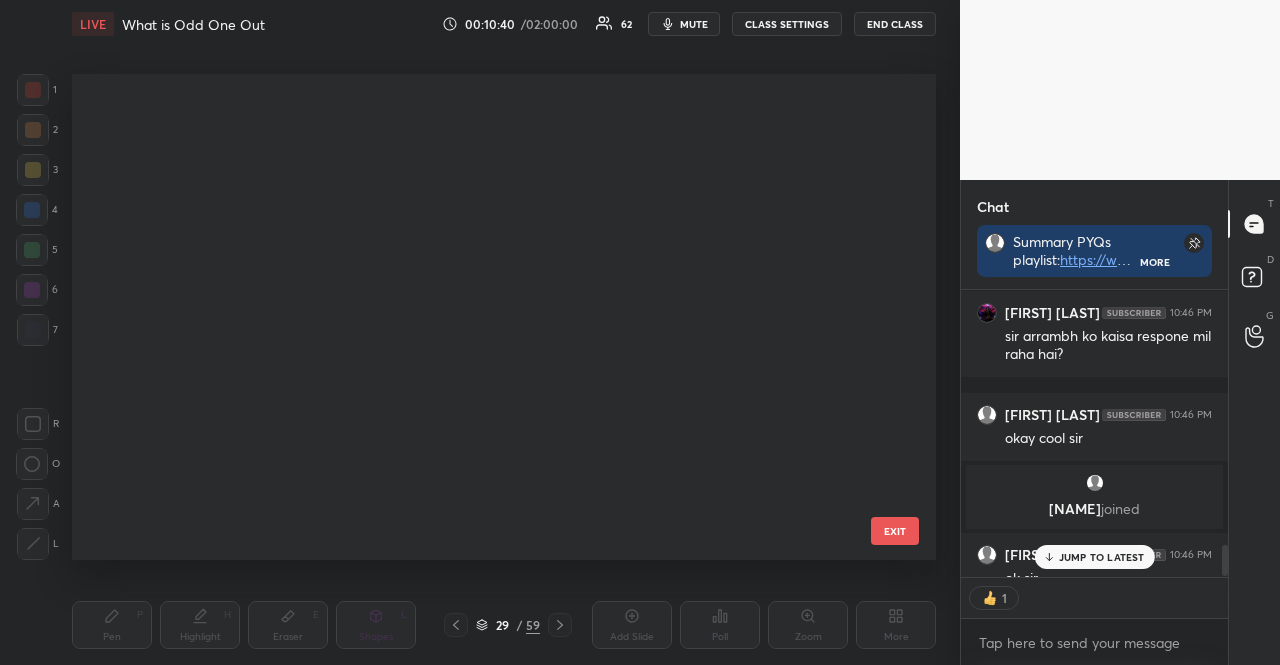 scroll, scrollTop: 984, scrollLeft: 0, axis: vertical 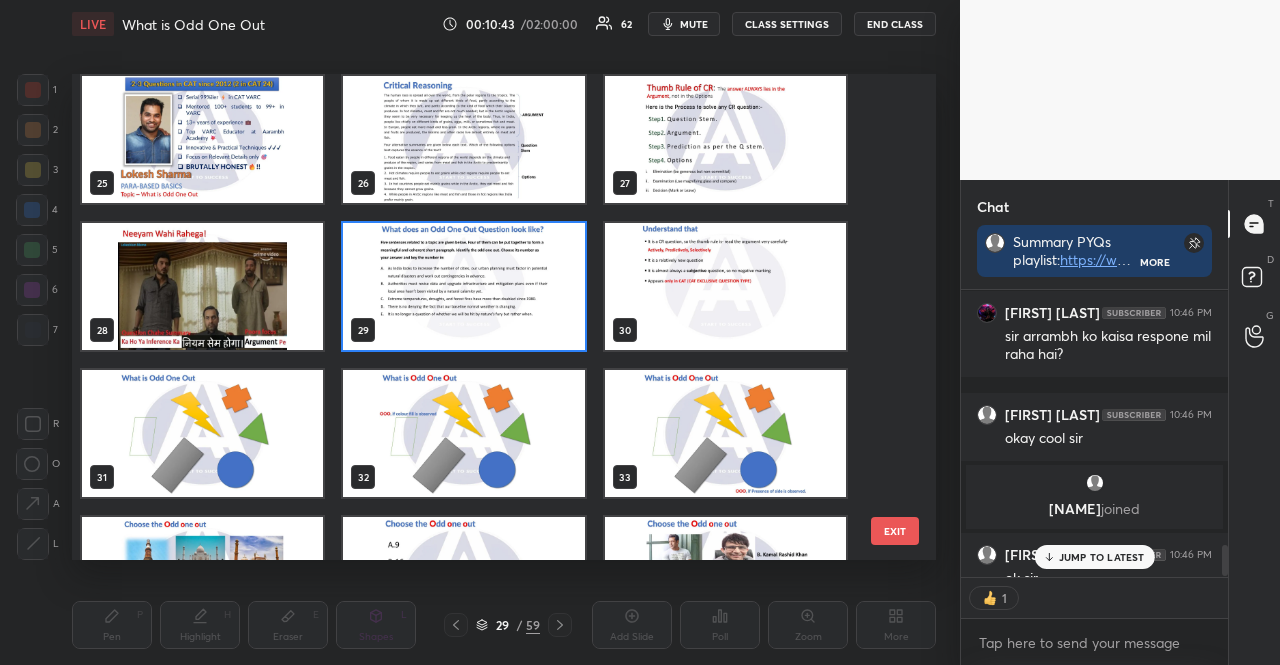 click at bounding box center (725, 286) 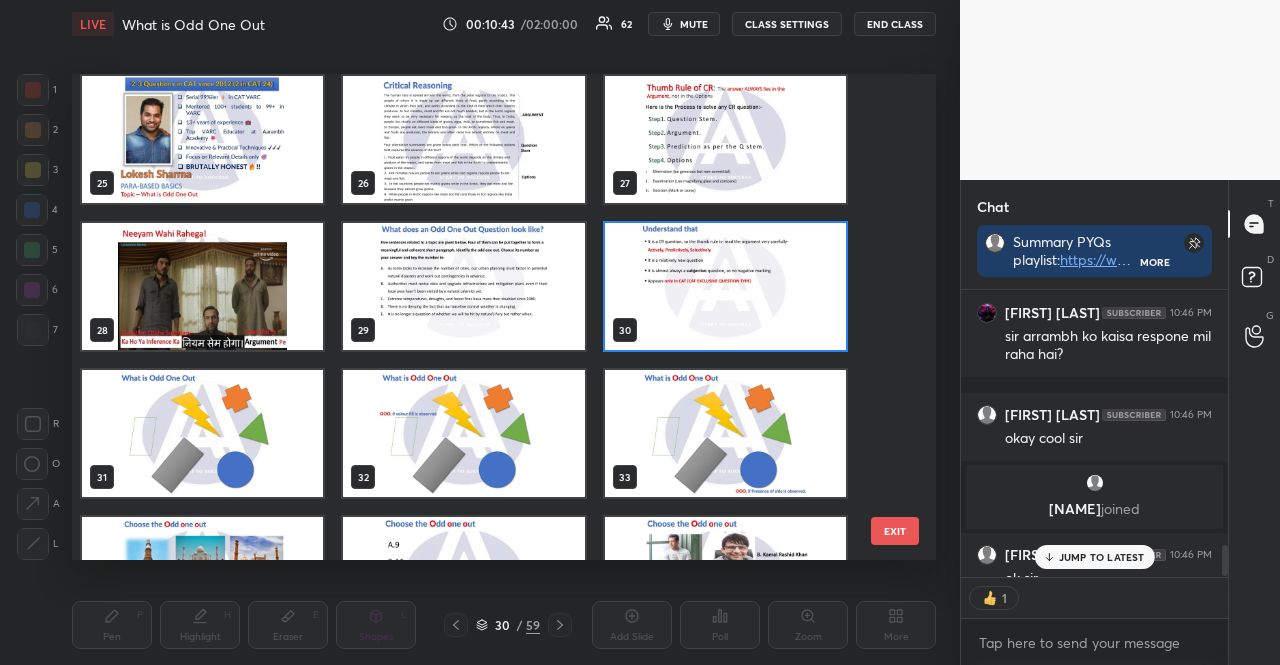 click at bounding box center (725, 286) 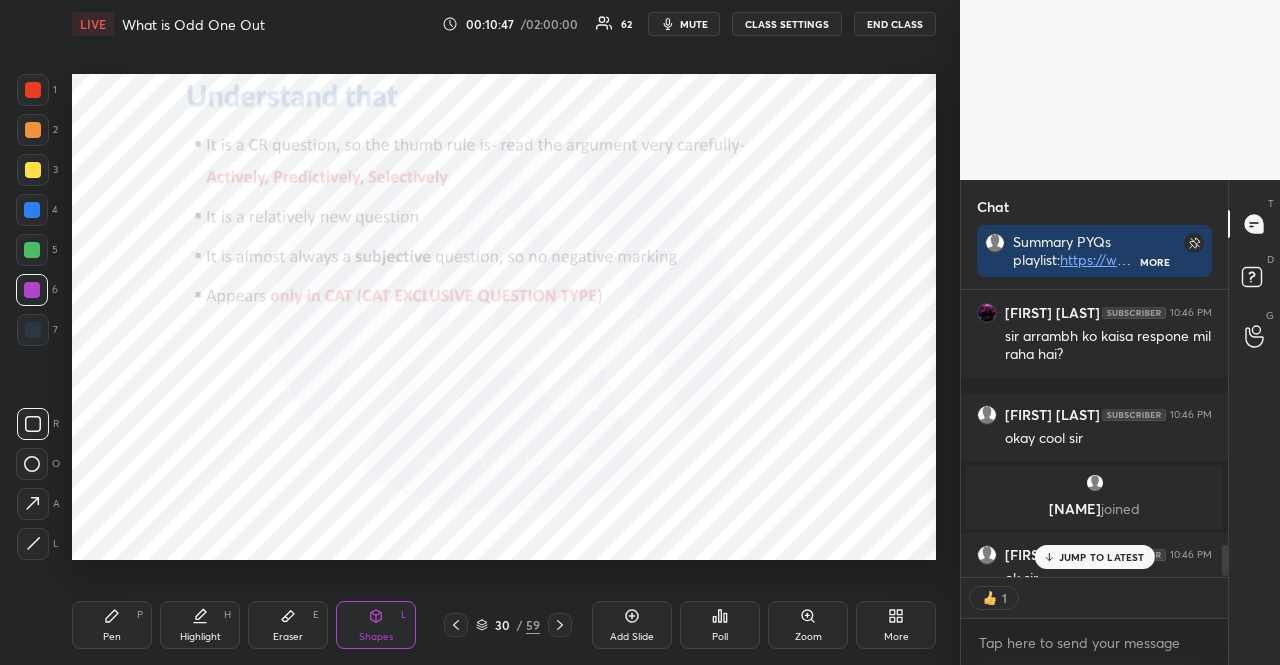 click at bounding box center [32, 210] 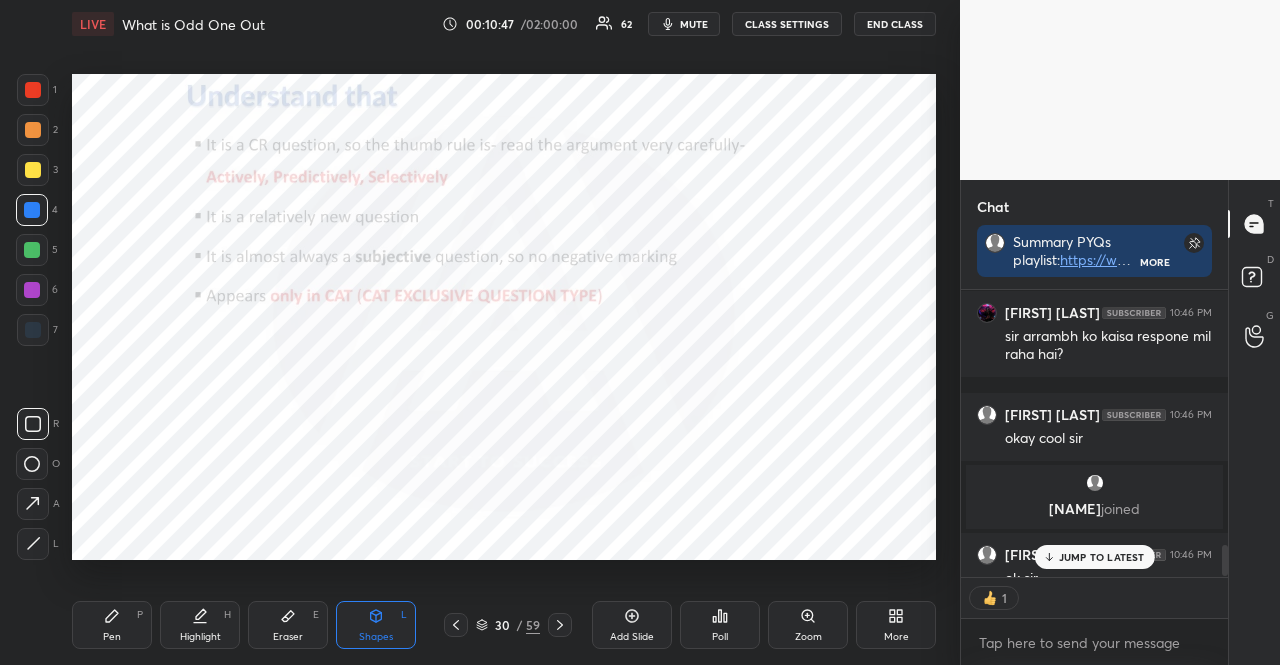 click on "Shapes L" at bounding box center (376, 625) 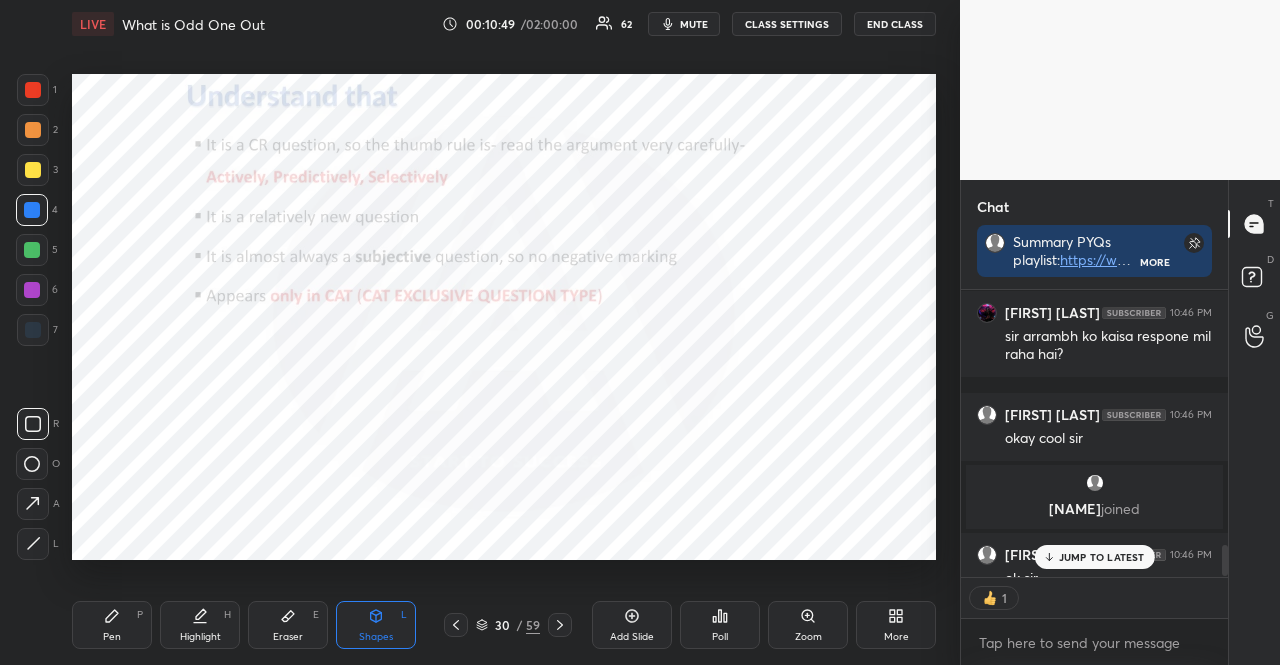scroll, scrollTop: 6, scrollLeft: 6, axis: both 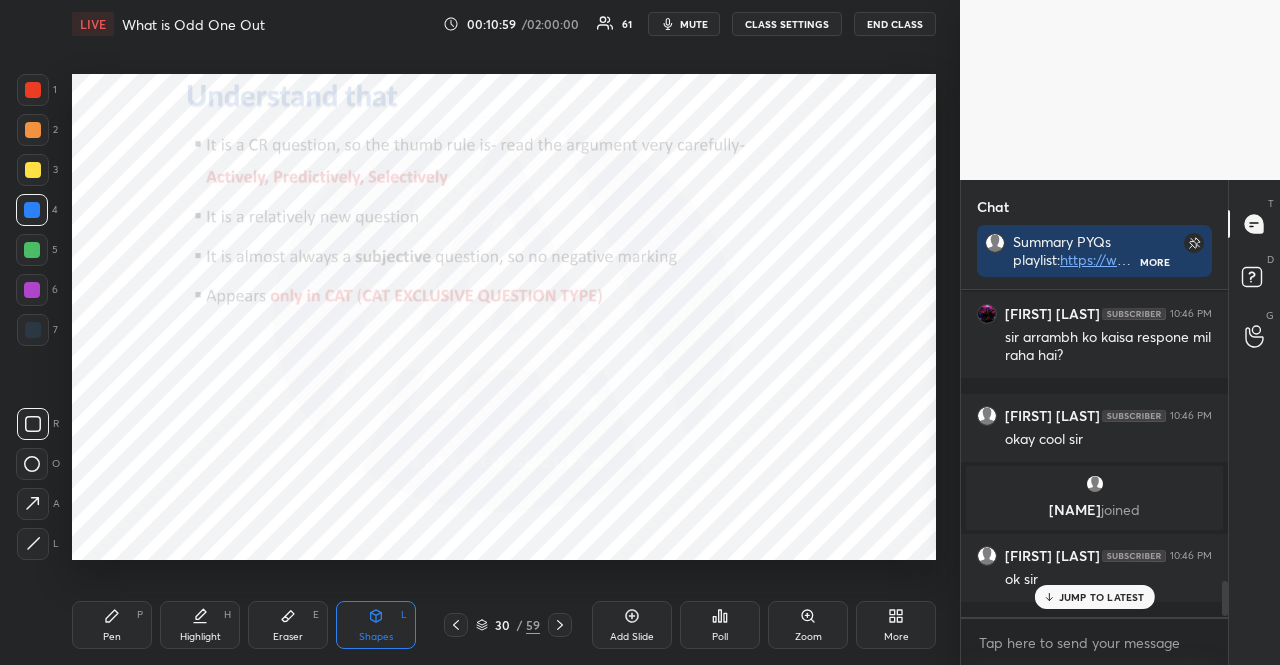 click on "JUMP TO LATEST" at bounding box center (1094, 597) 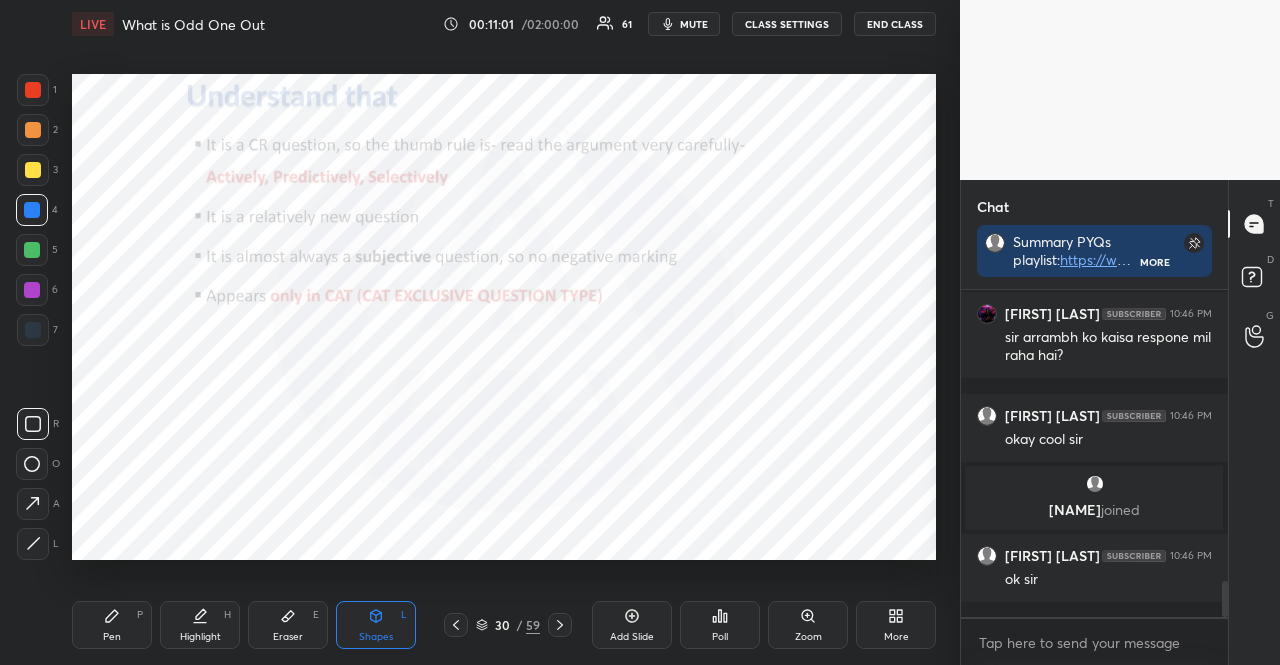 click at bounding box center (33, 130) 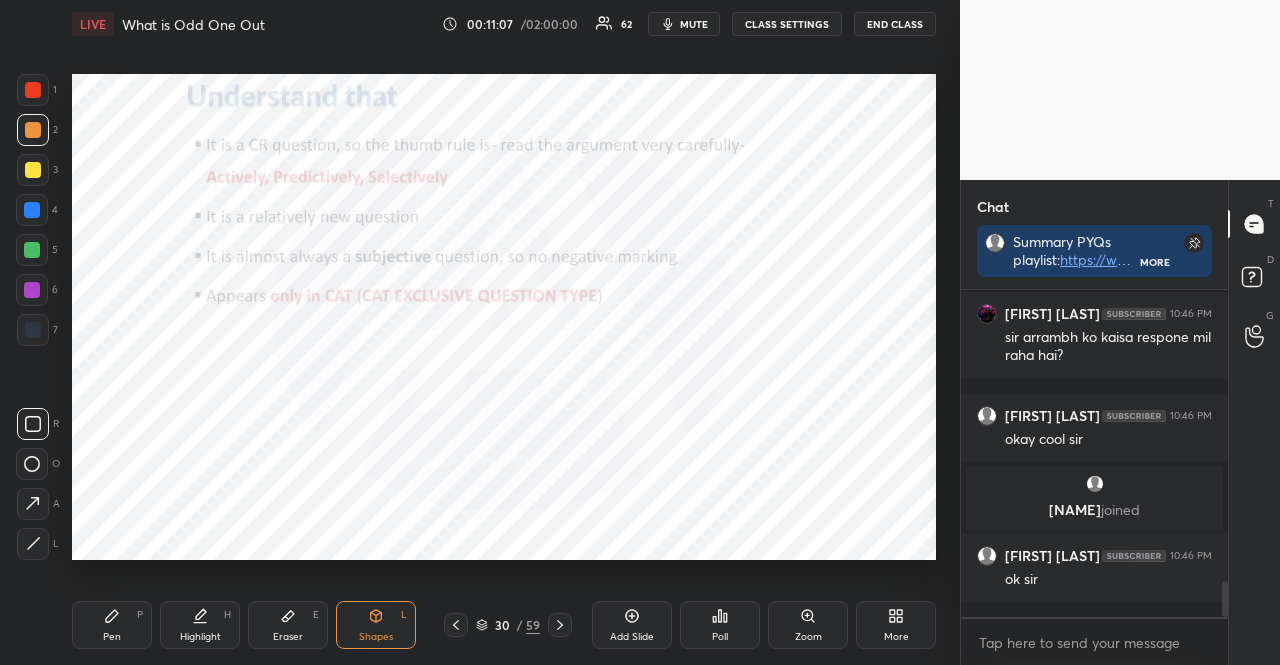click on "Pen P" at bounding box center (112, 625) 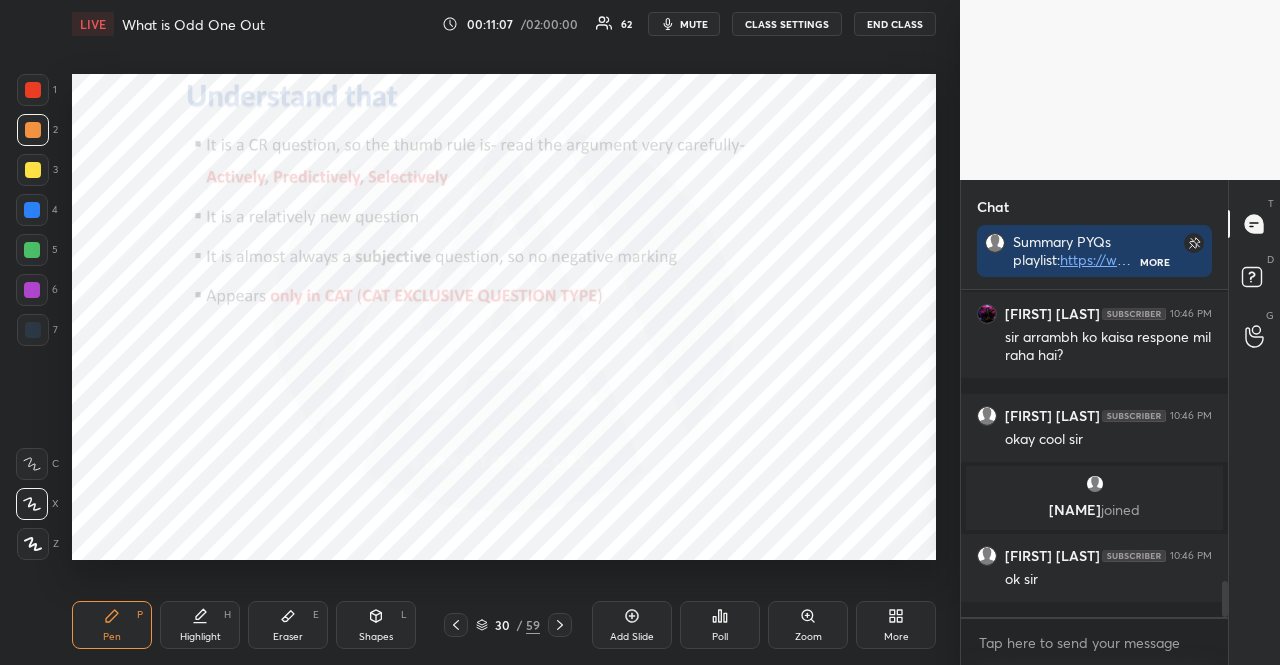 click 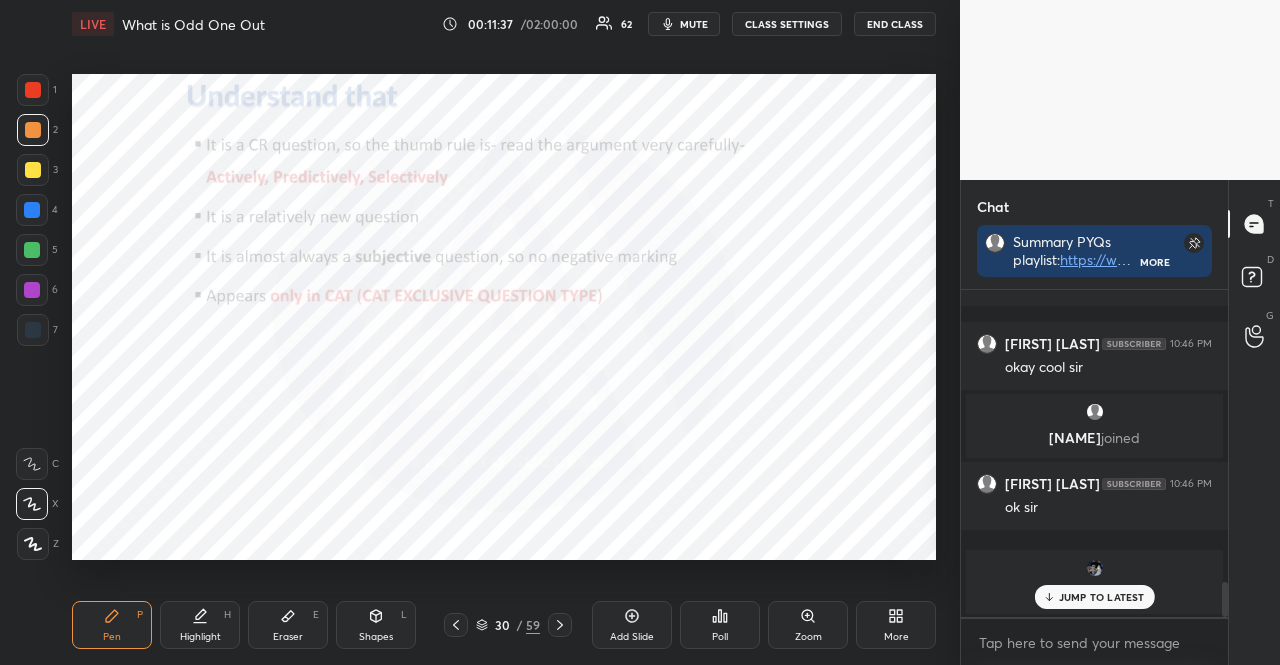 scroll, scrollTop: 2702, scrollLeft: 0, axis: vertical 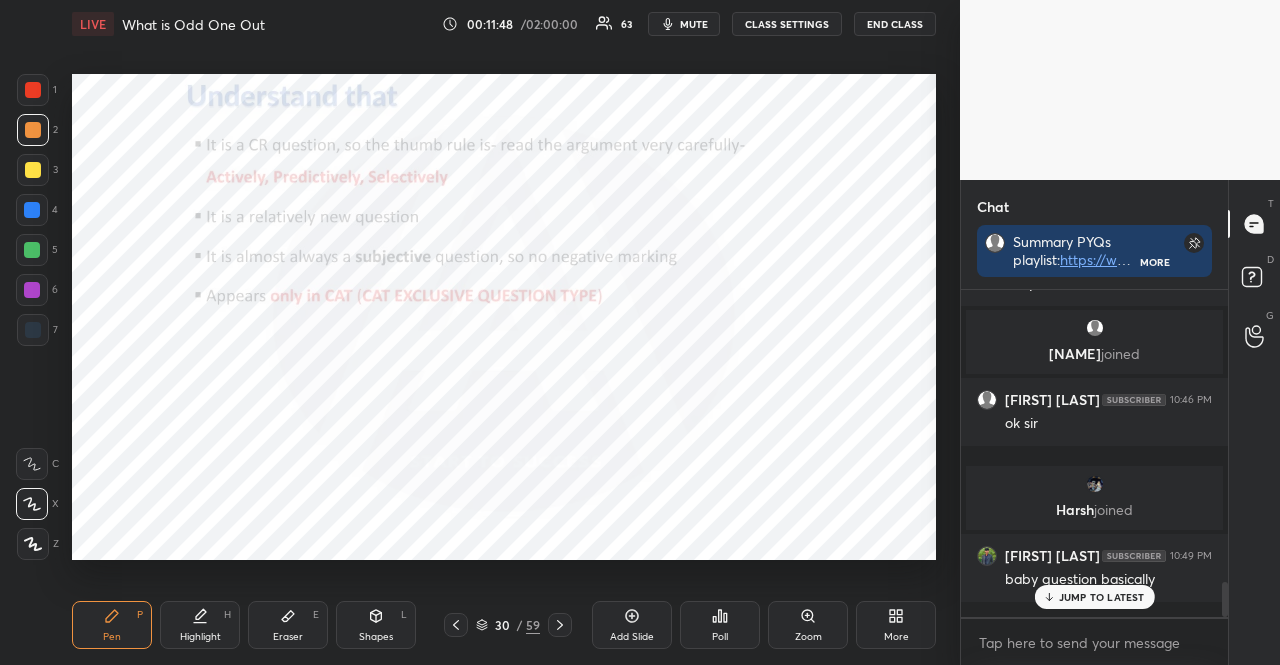 click at bounding box center [32, 210] 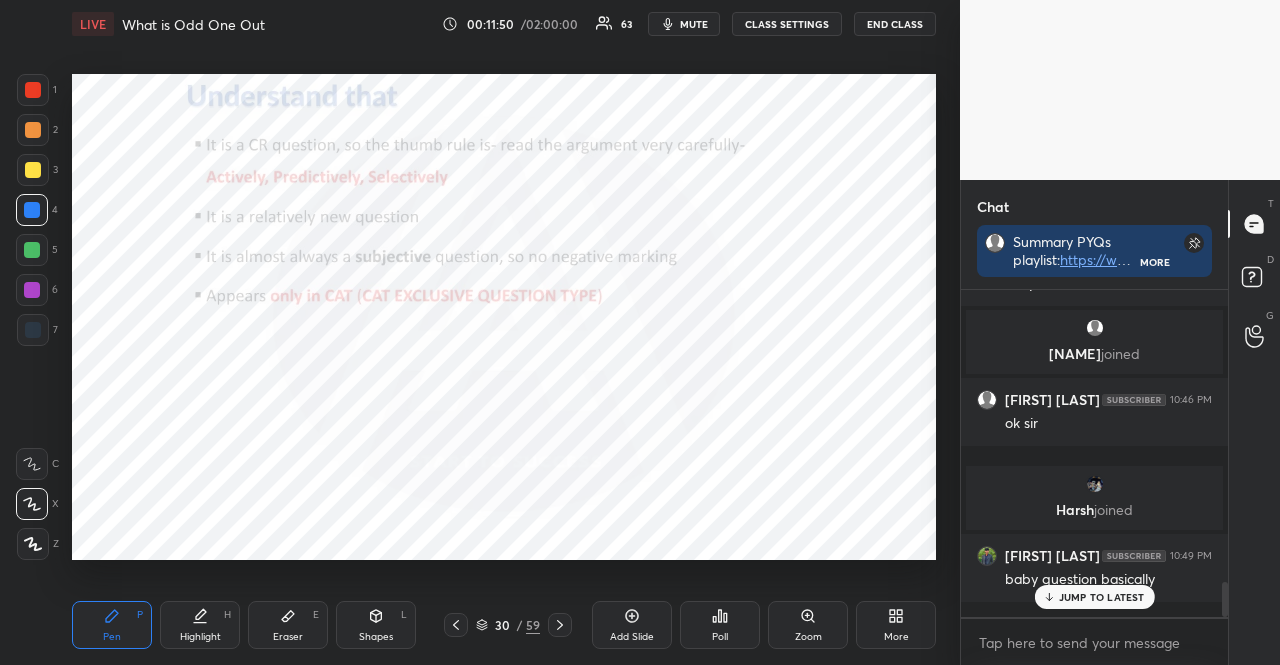 click 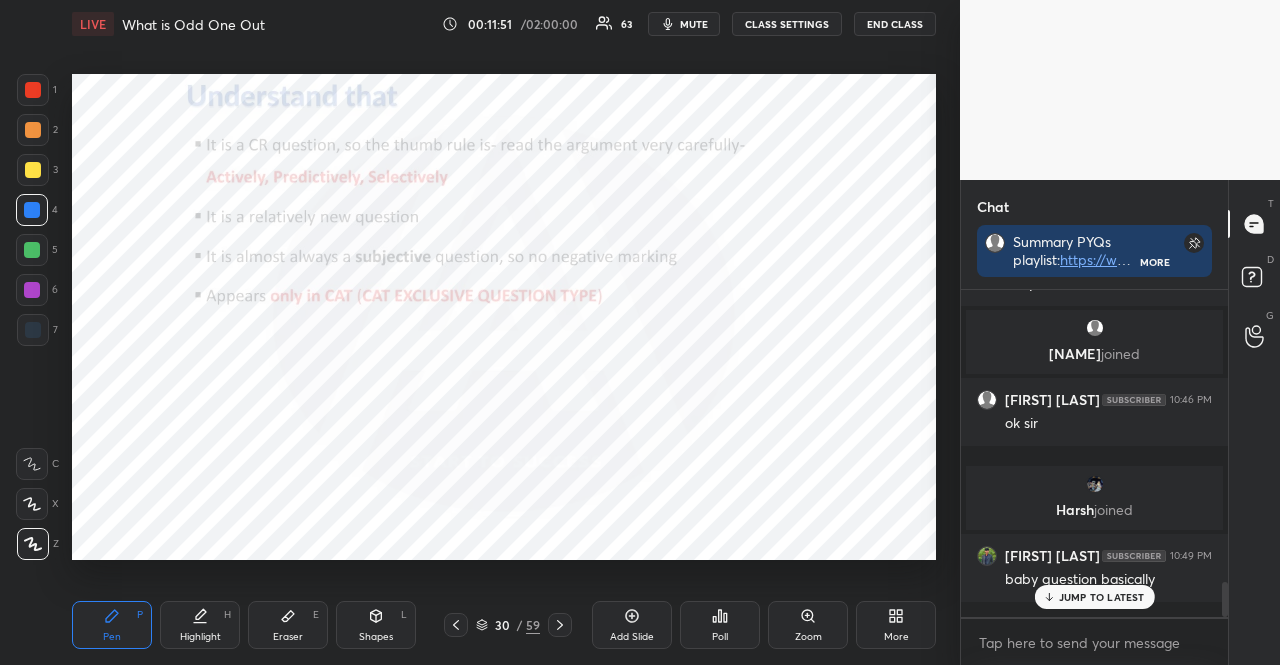 click on "Shapes L" at bounding box center [376, 625] 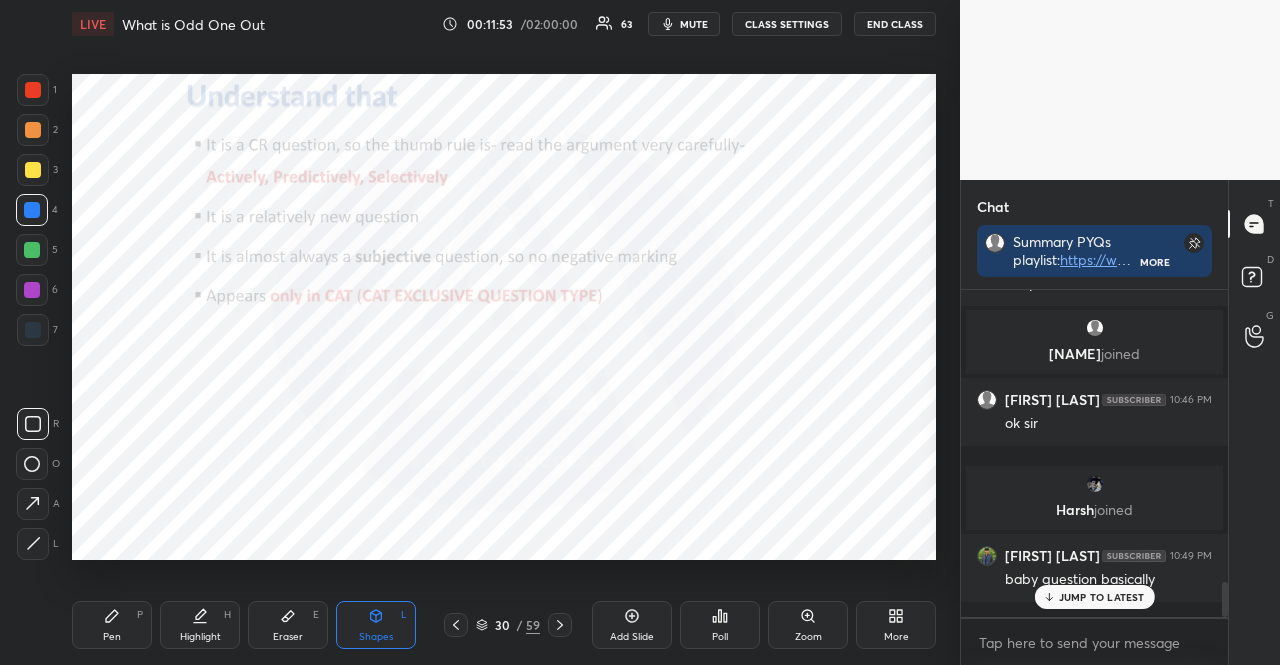 scroll, scrollTop: 2770, scrollLeft: 0, axis: vertical 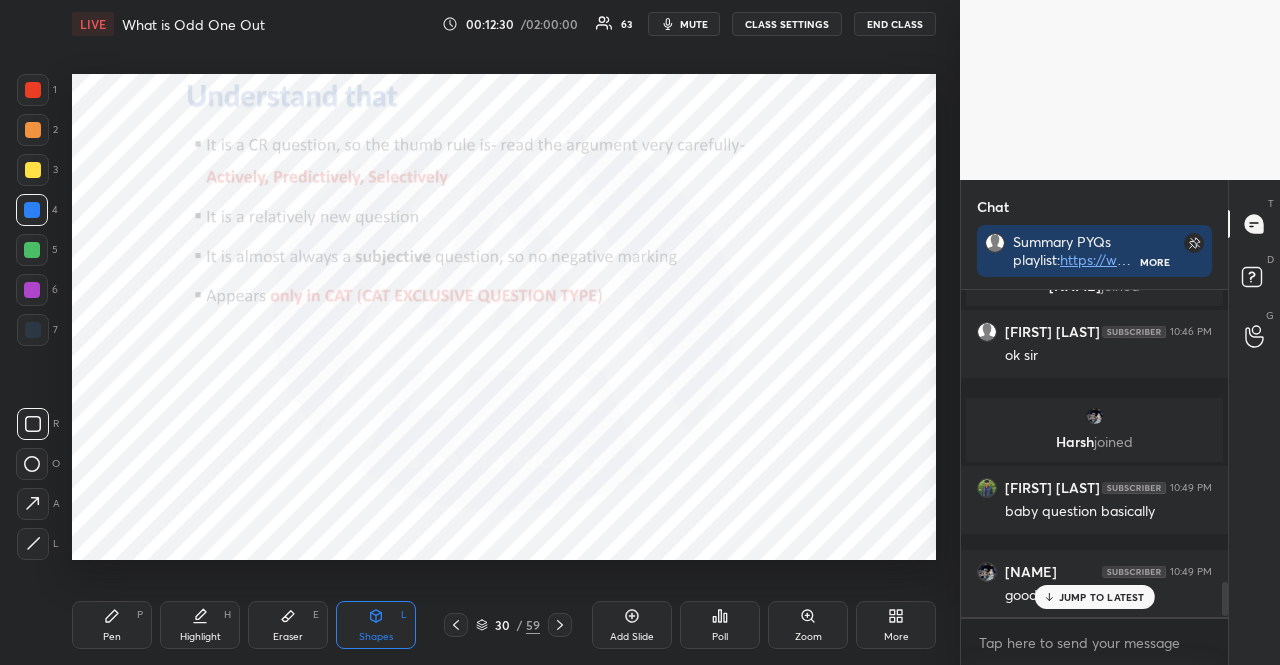 click on "JUMP TO LATEST" at bounding box center (1094, 597) 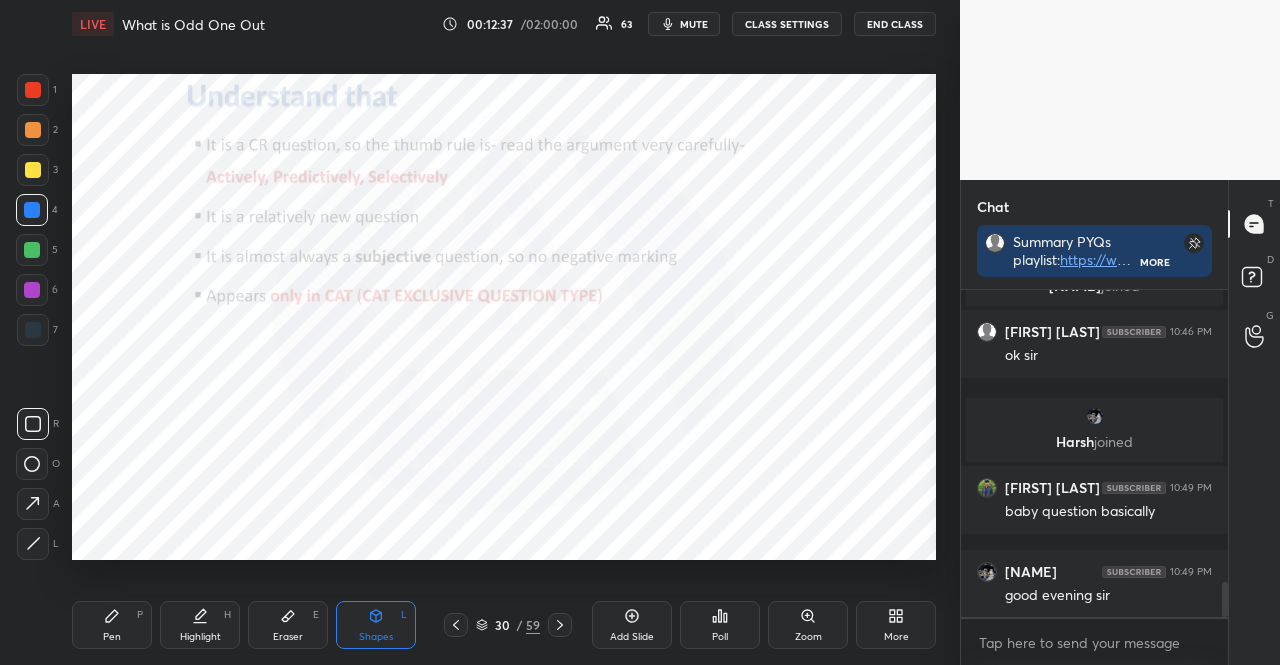 click at bounding box center [33, 90] 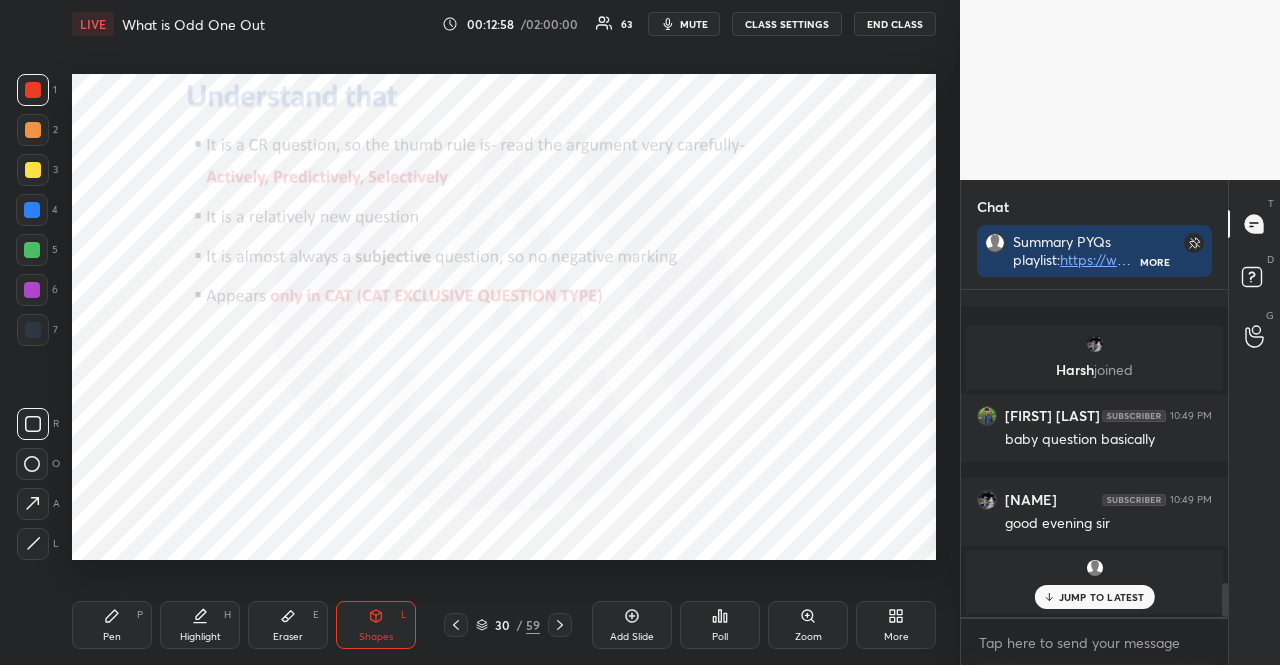 scroll, scrollTop: 2832, scrollLeft: 0, axis: vertical 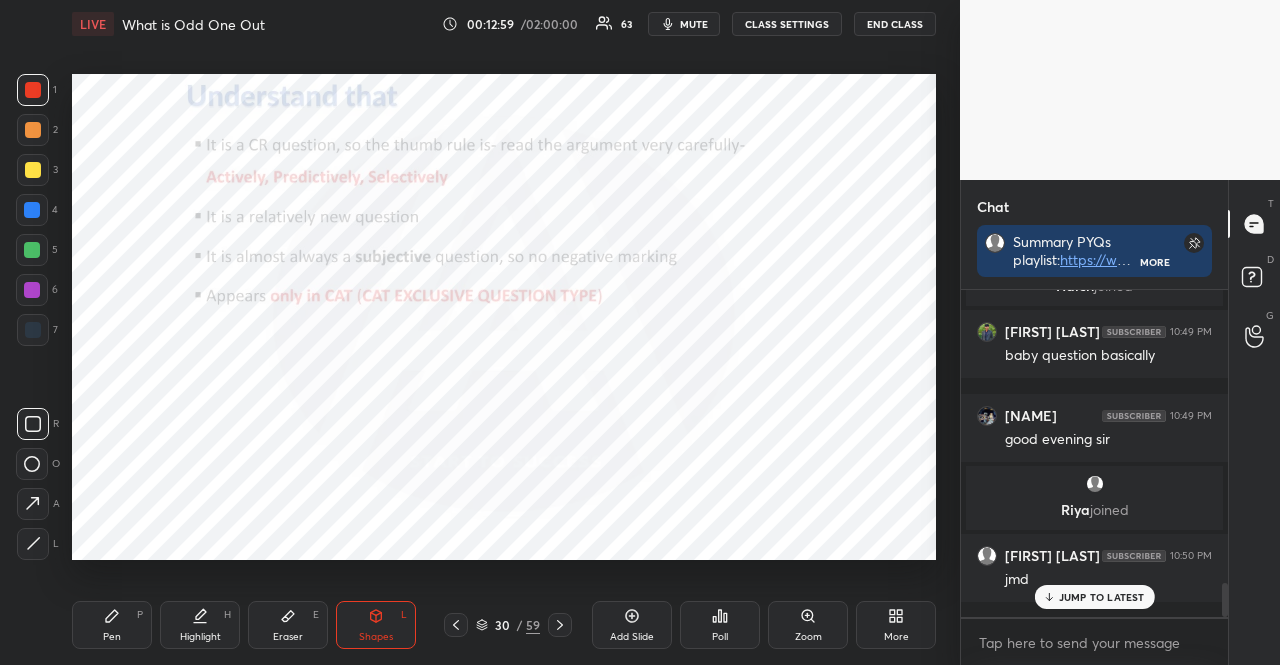 click at bounding box center (32, 210) 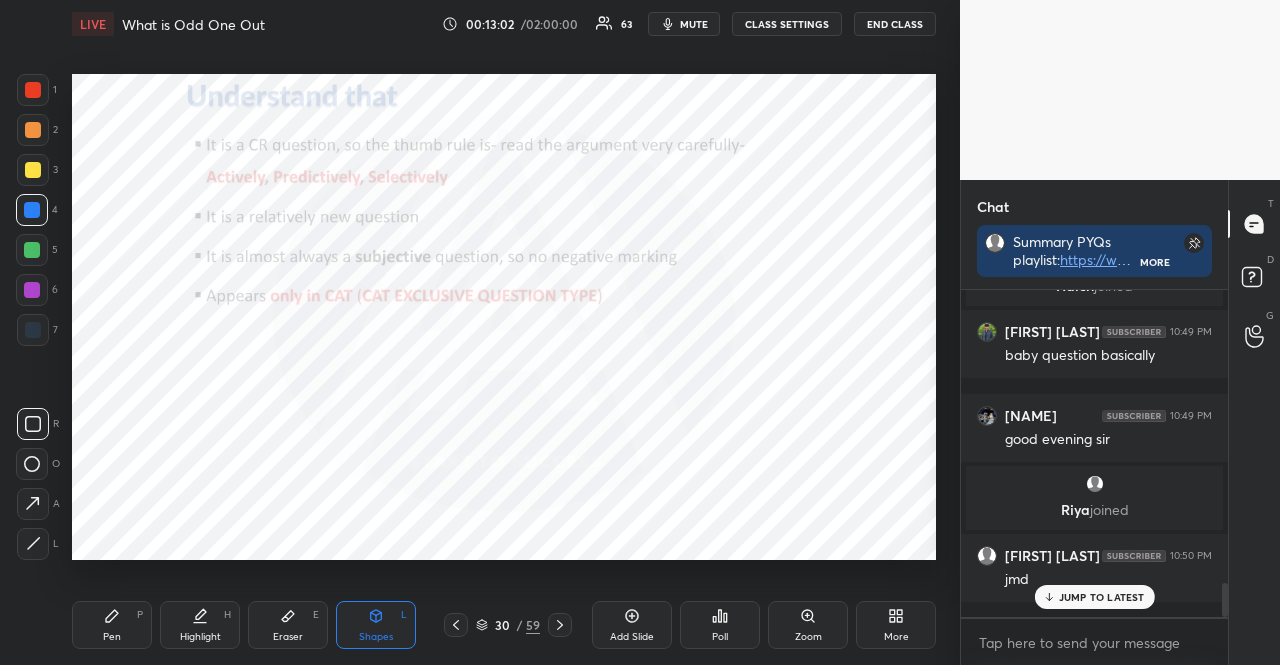 click at bounding box center [32, 290] 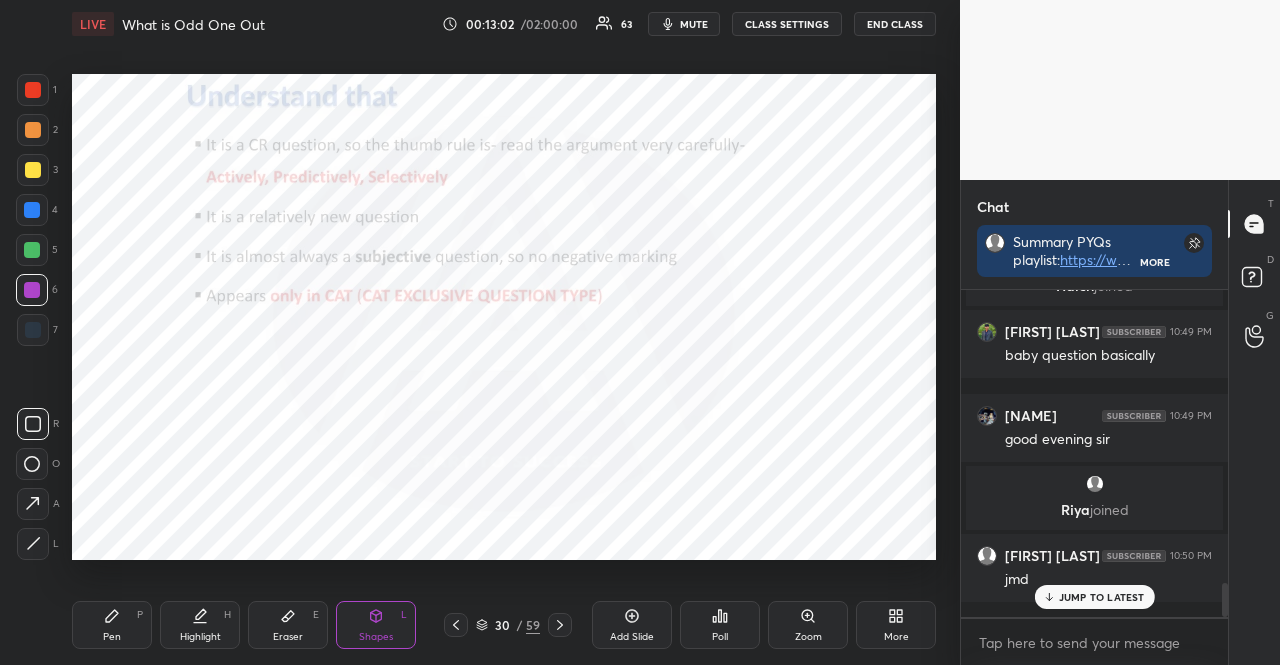 click on "Pen P" at bounding box center [112, 625] 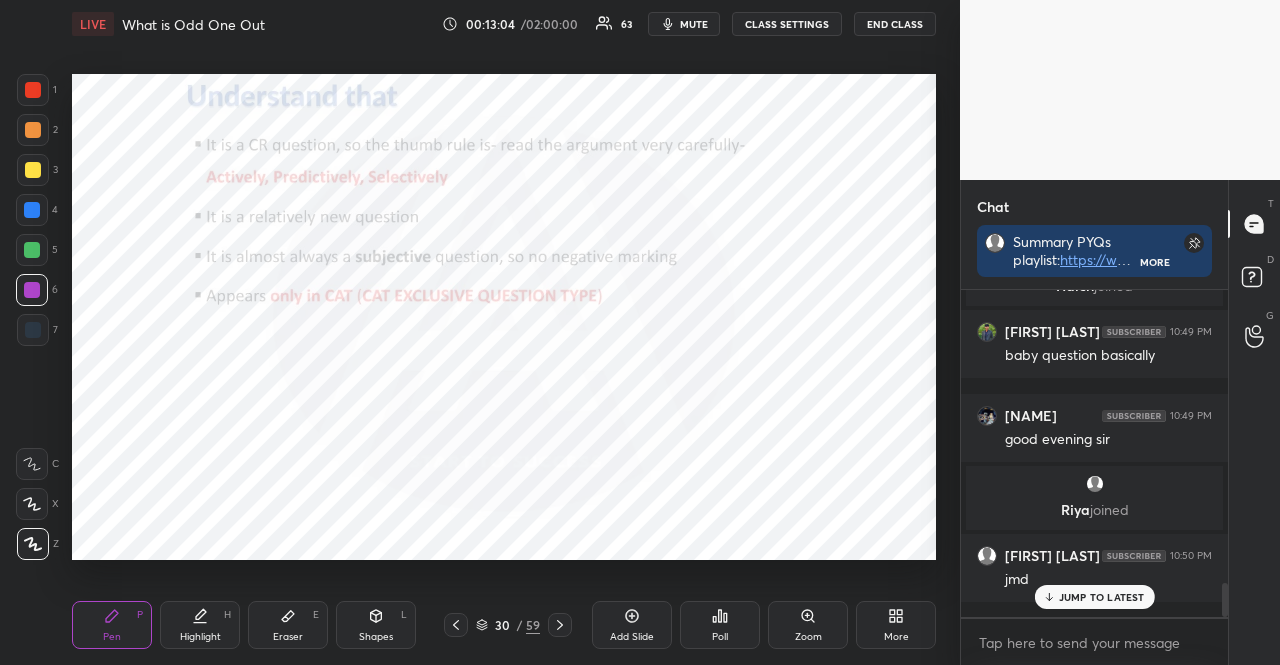 click at bounding box center (32, 504) 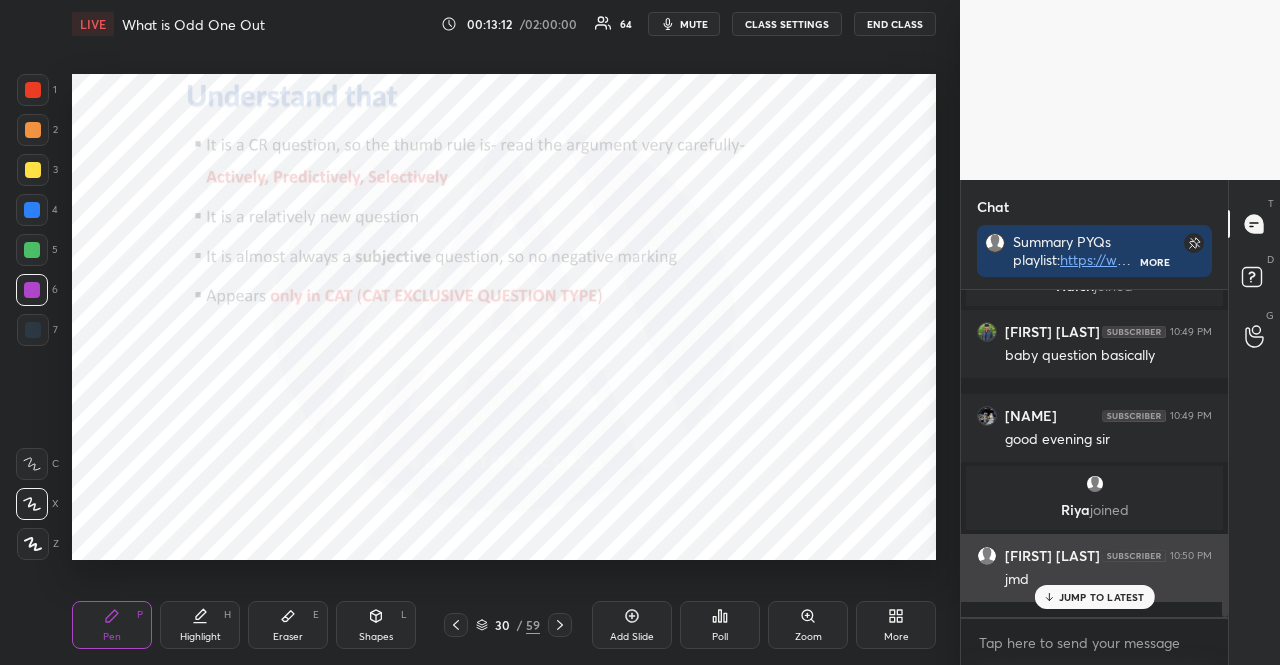 click on "JUMP TO LATEST" at bounding box center (1094, 597) 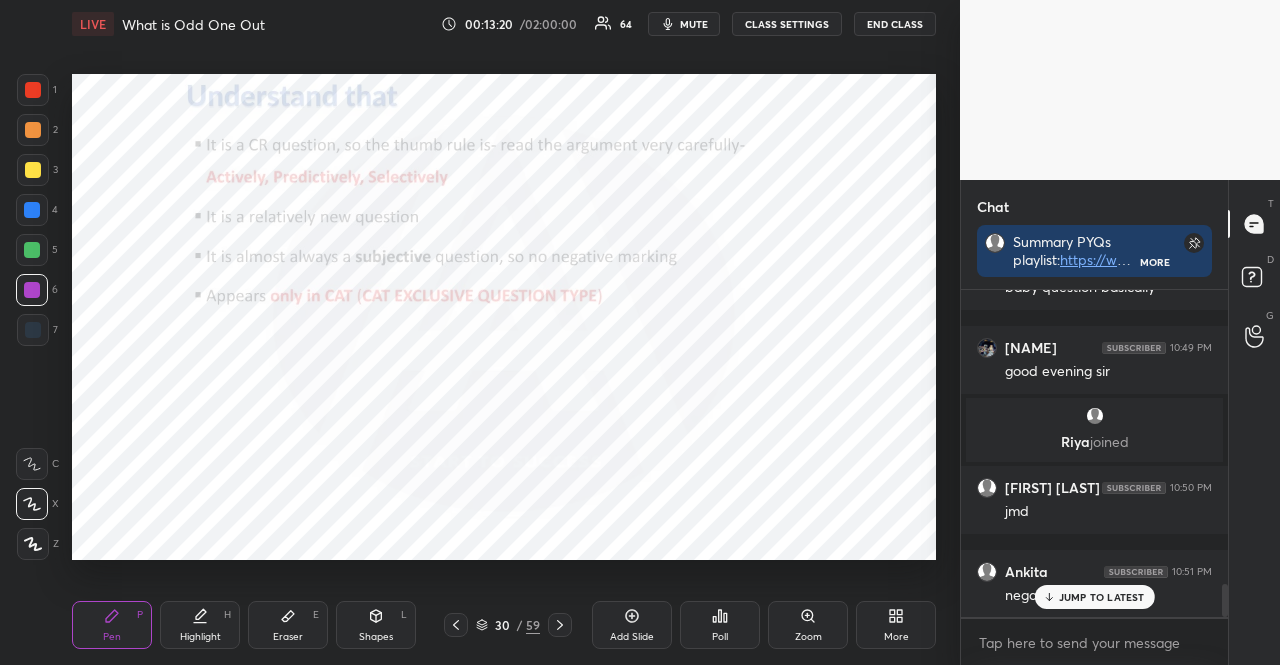 scroll, scrollTop: 2920, scrollLeft: 0, axis: vertical 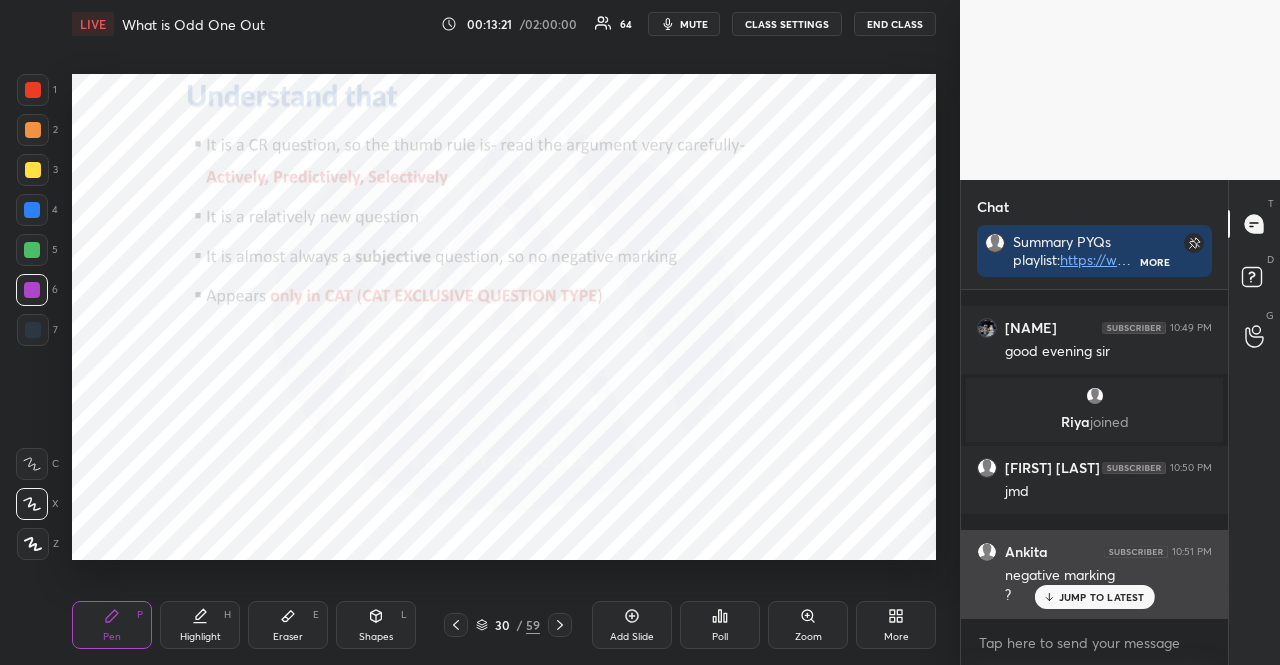click on "JUMP TO LATEST" at bounding box center [1102, 597] 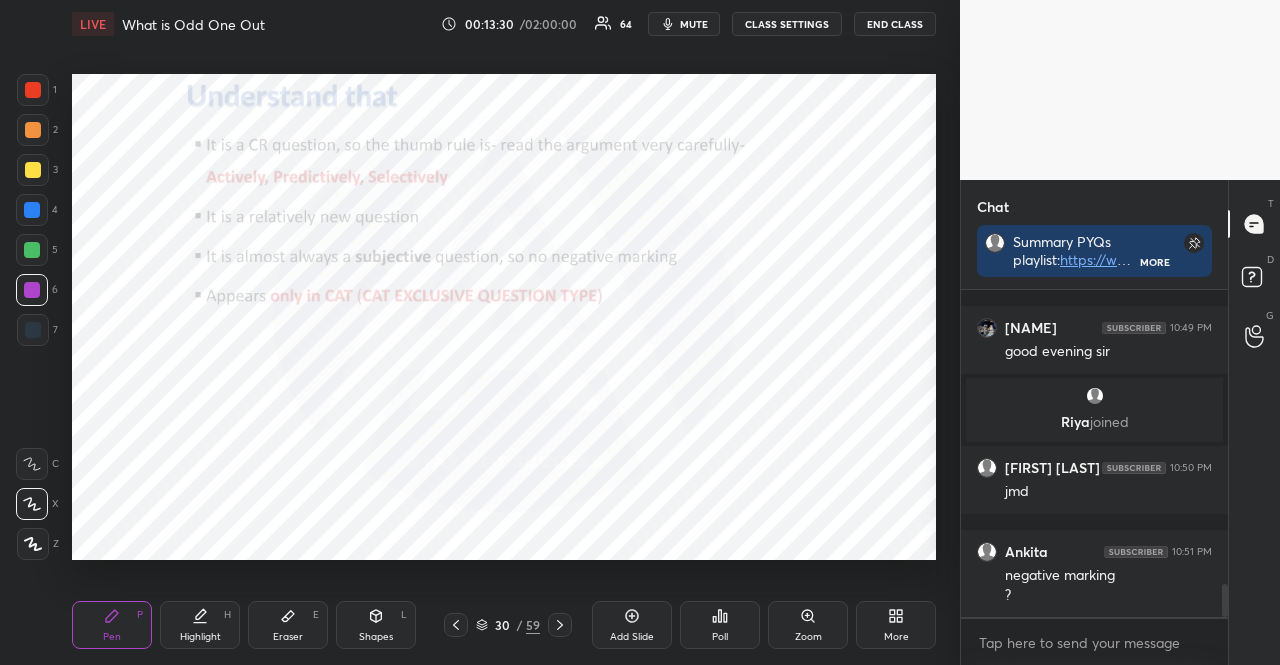 click at bounding box center [32, 250] 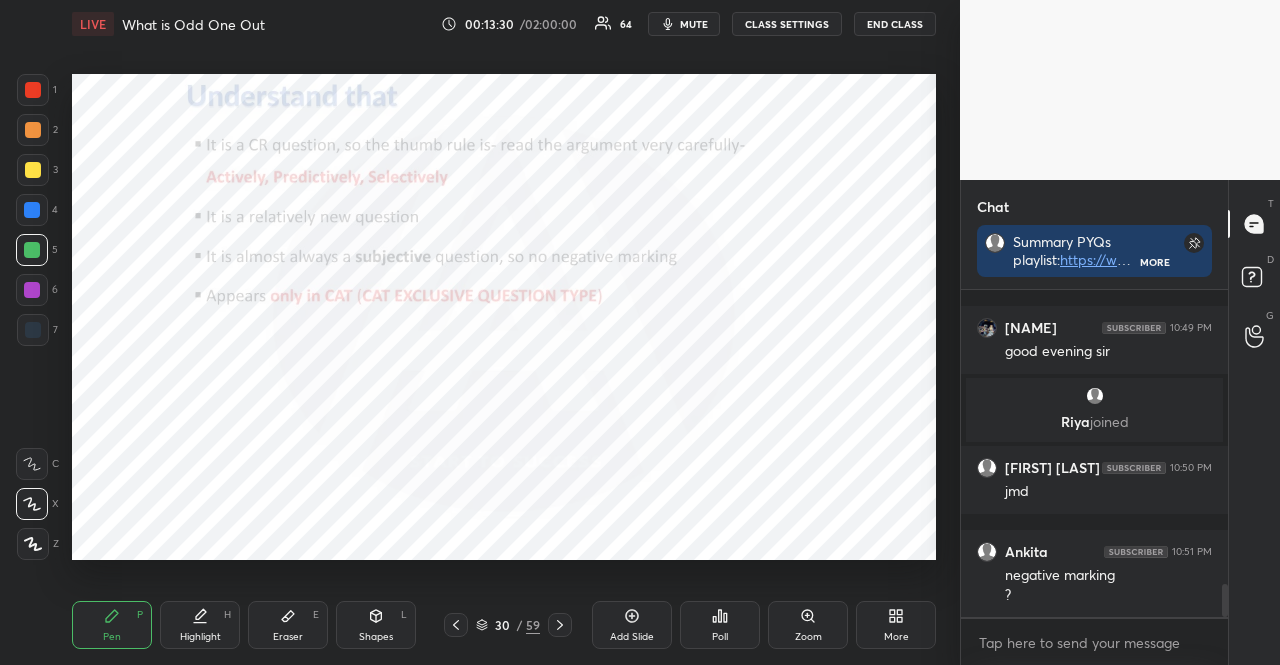 click at bounding box center (32, 250) 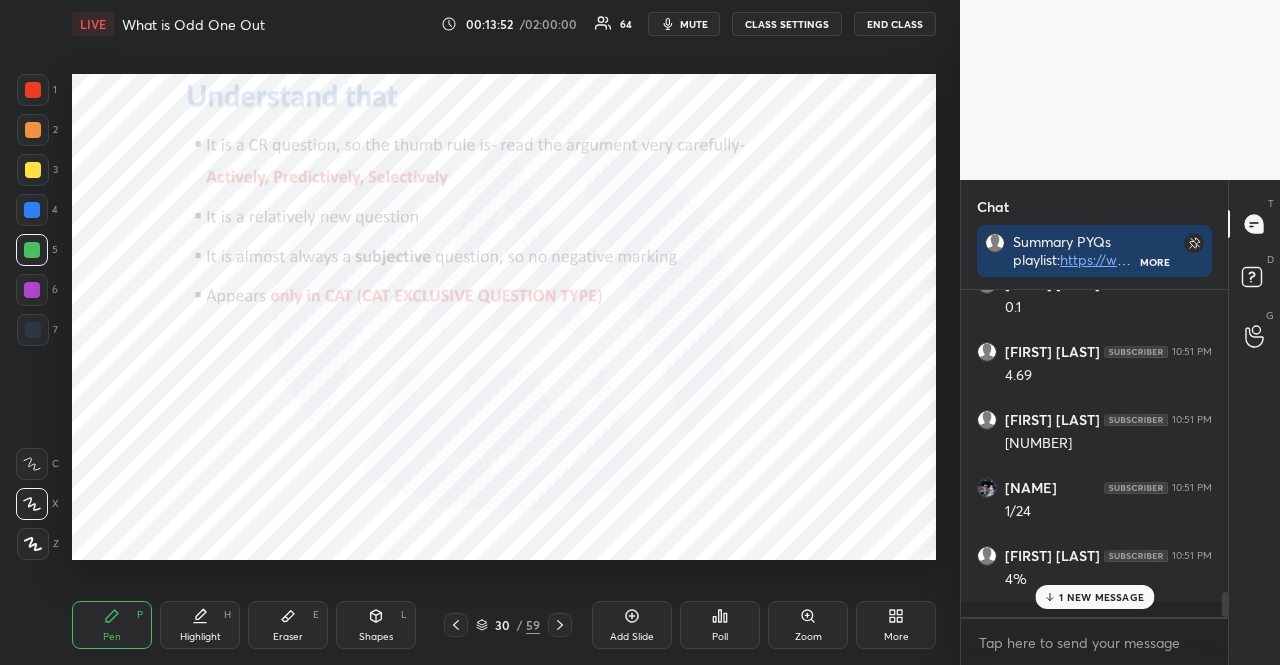 scroll, scrollTop: 4072, scrollLeft: 0, axis: vertical 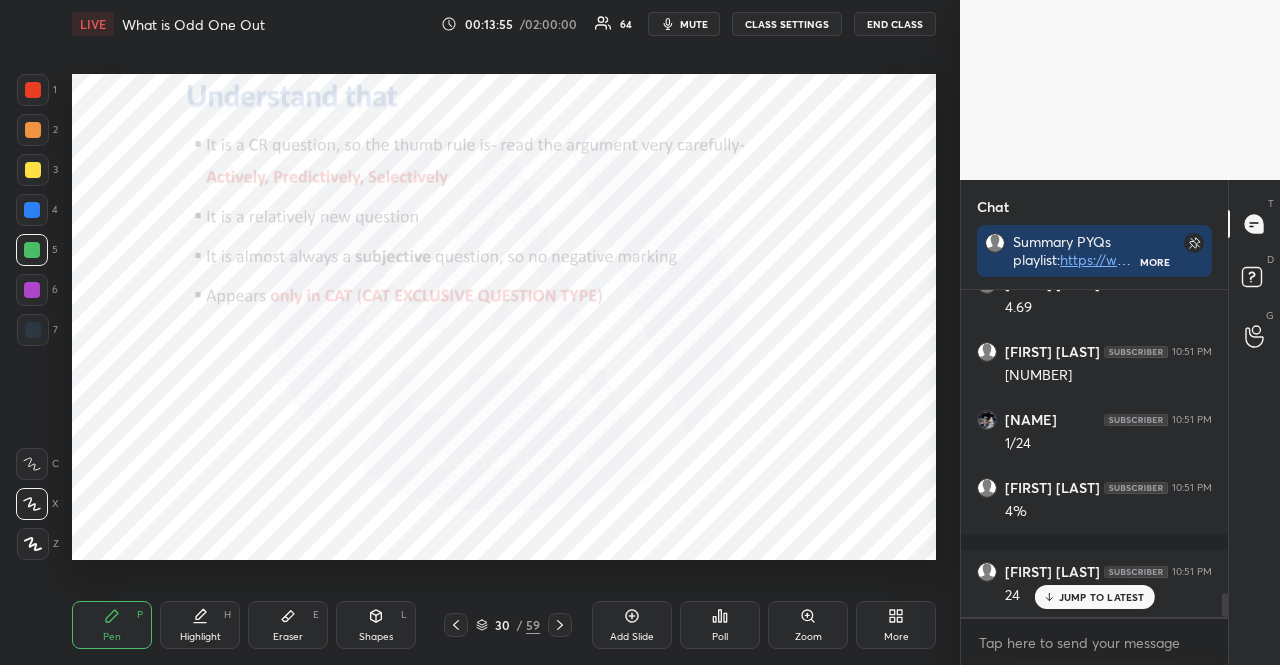 click at bounding box center (32, 290) 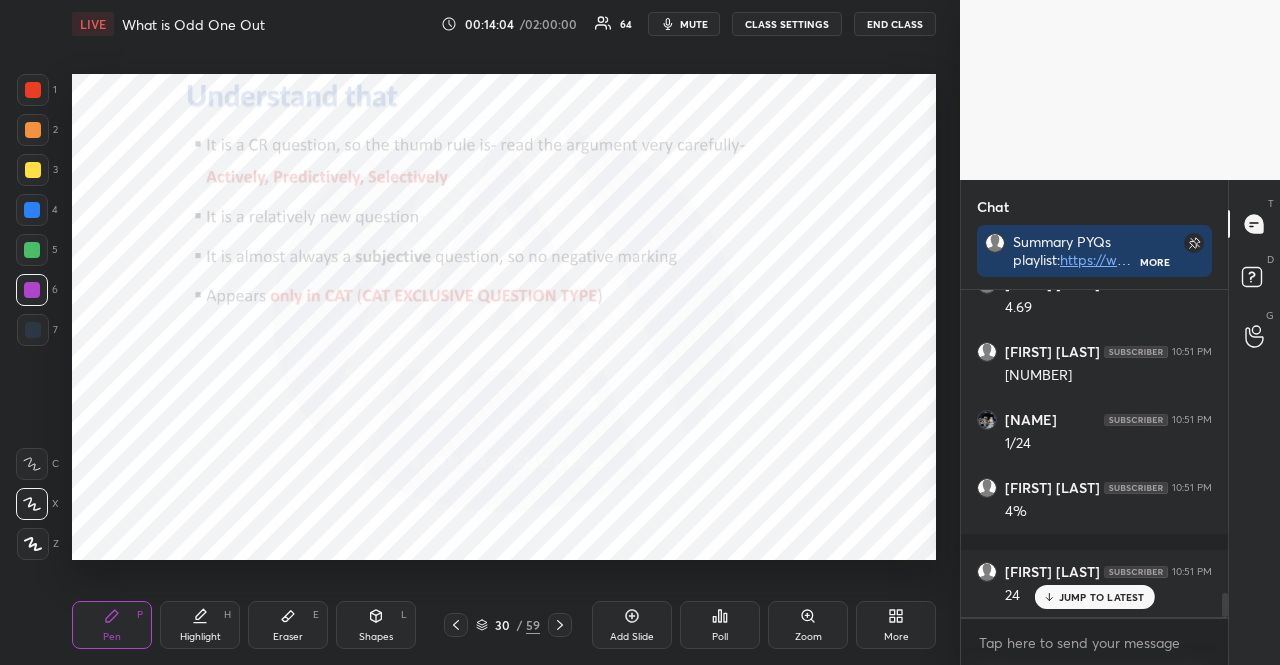 click at bounding box center [33, 90] 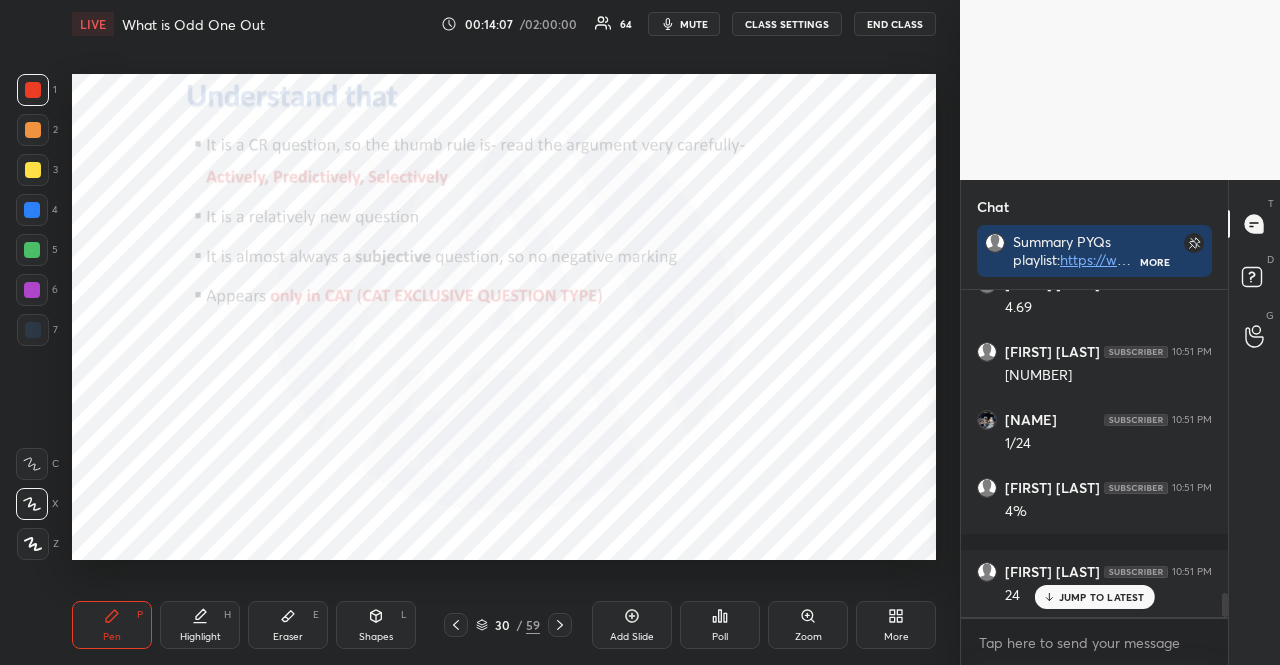 scroll, scrollTop: 4156, scrollLeft: 0, axis: vertical 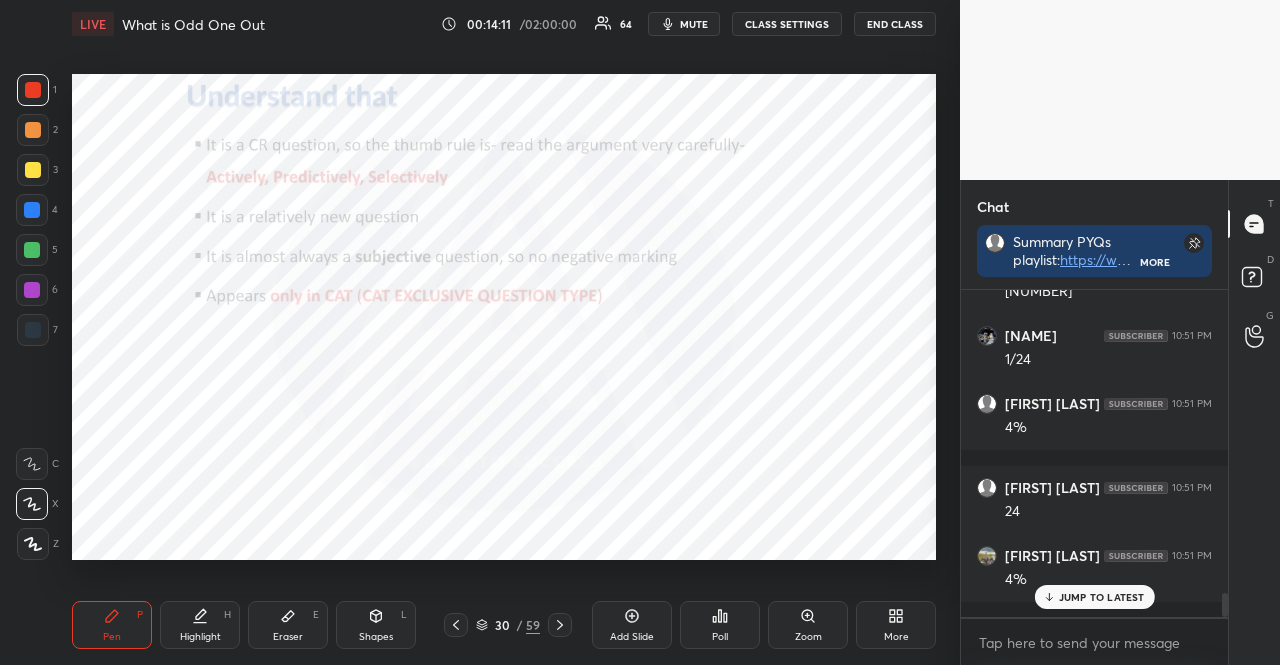 click on "7" at bounding box center (37, 330) 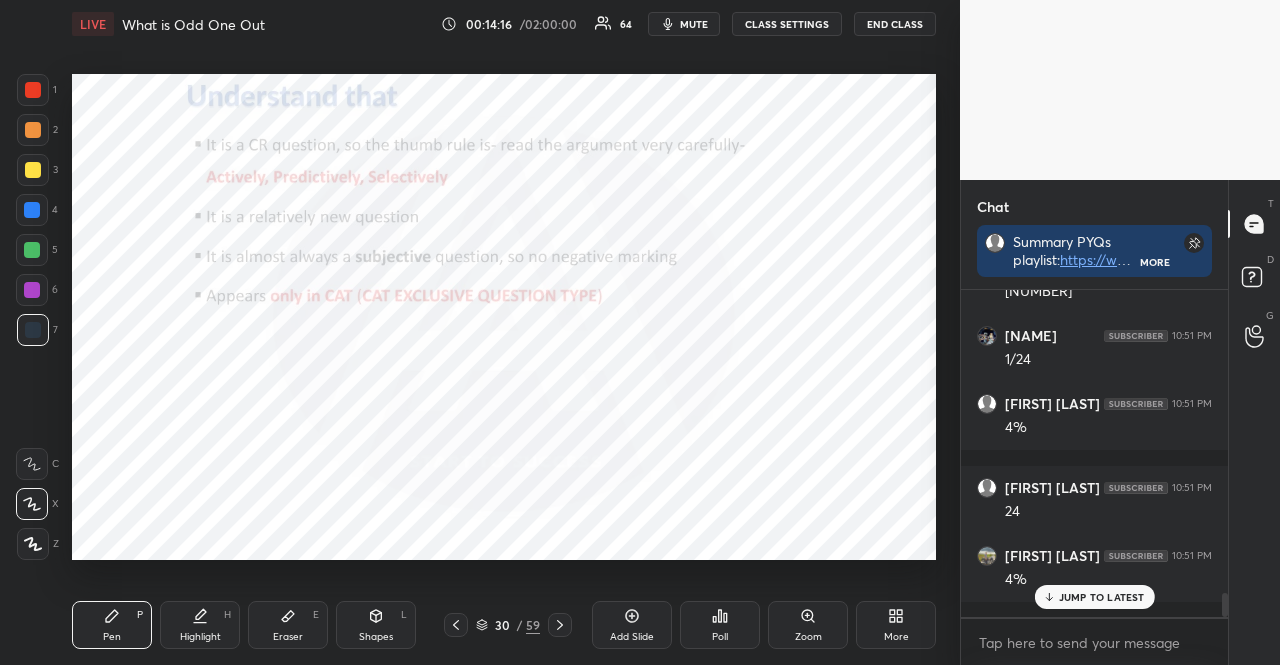 click at bounding box center [33, 90] 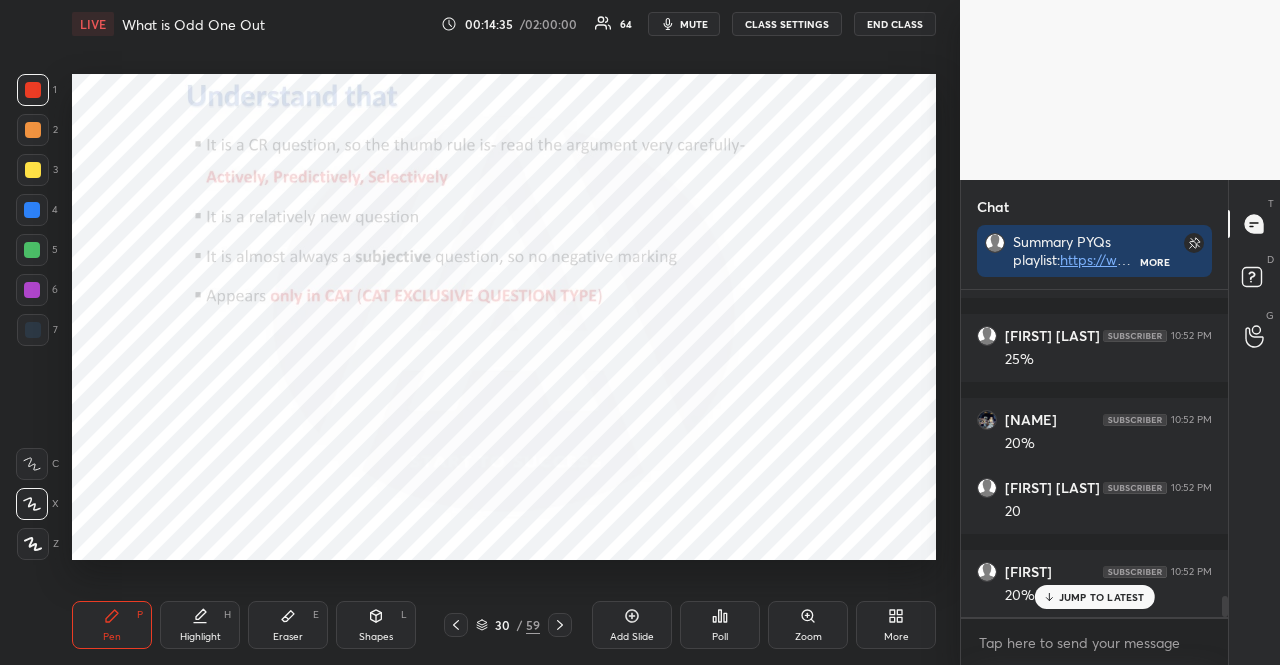 scroll, scrollTop: 4680, scrollLeft: 0, axis: vertical 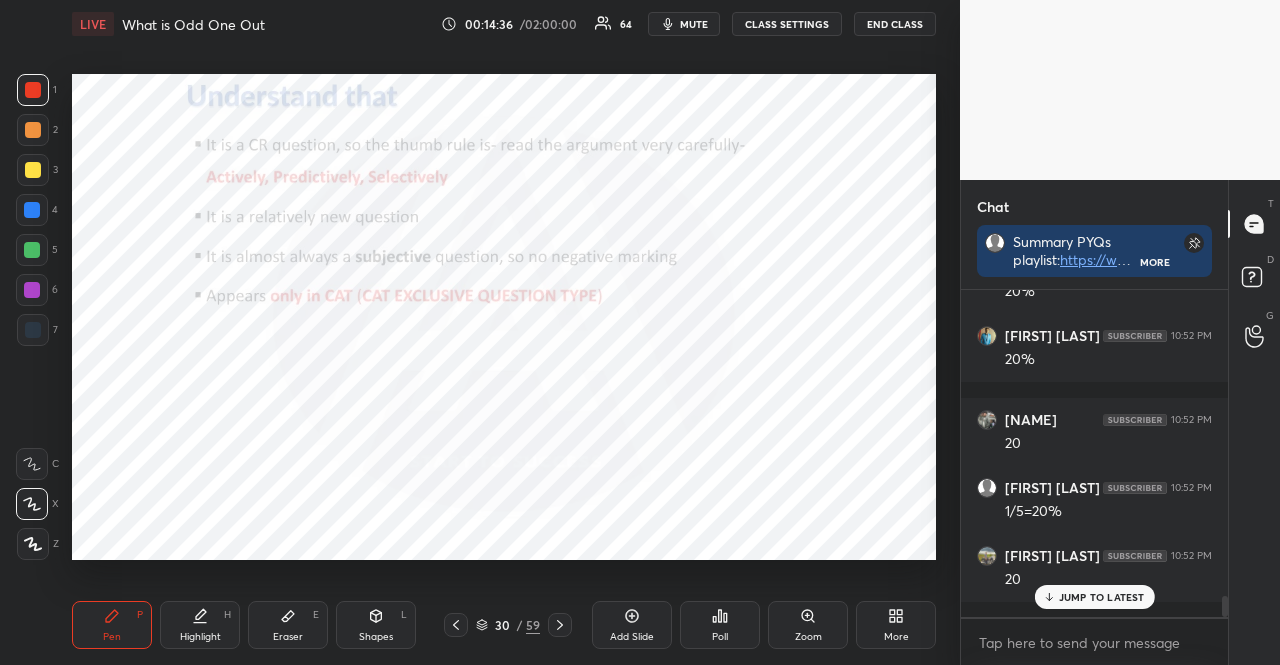 click at bounding box center [33, 330] 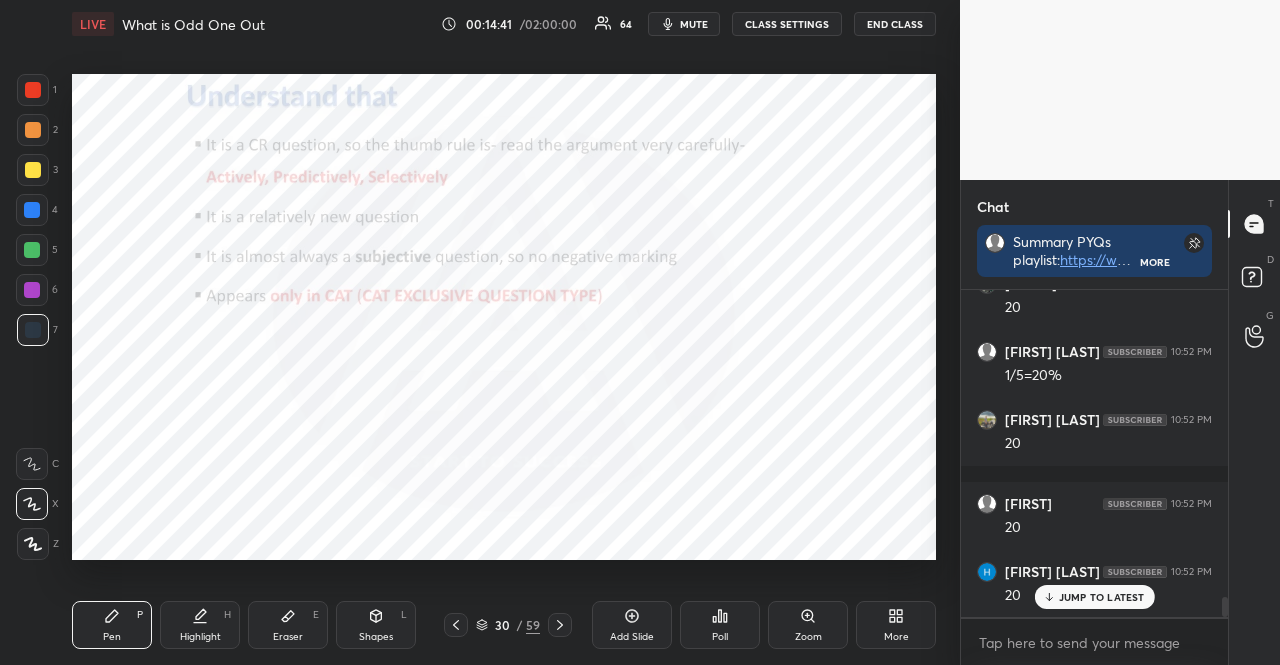 scroll, scrollTop: 5052, scrollLeft: 0, axis: vertical 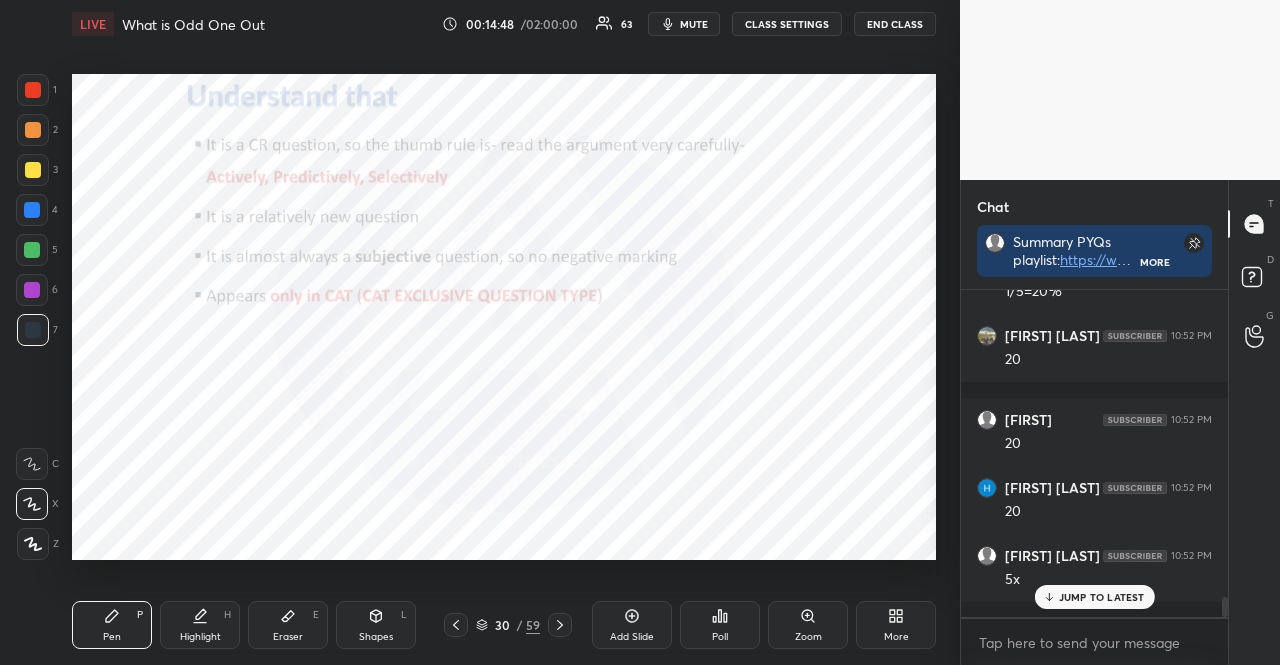 click at bounding box center (33, 130) 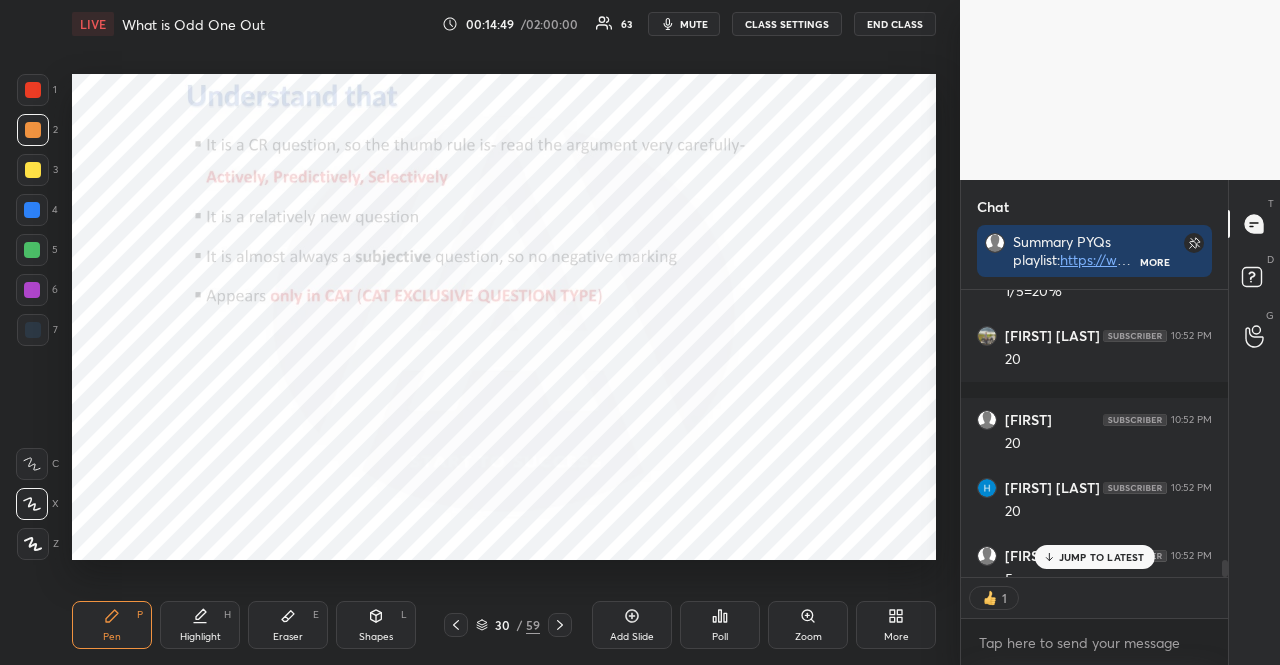 scroll, scrollTop: 281, scrollLeft: 261, axis: both 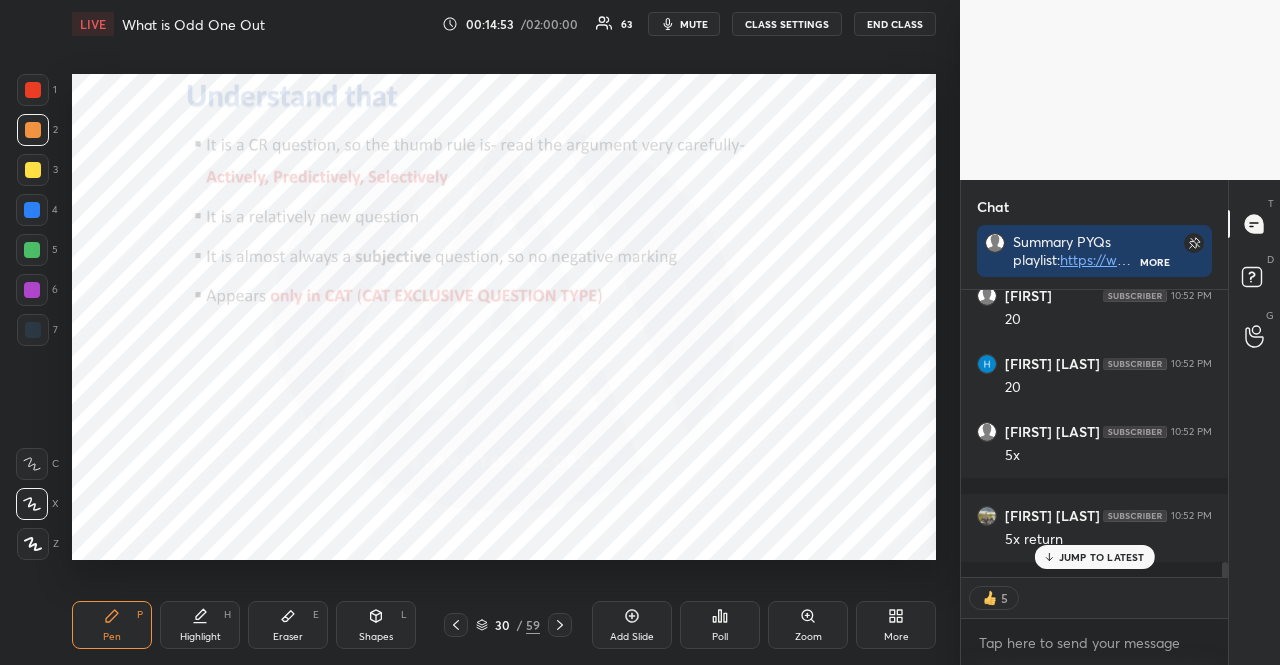 drag, startPoint x: 26, startPoint y: 81, endPoint x: 18, endPoint y: 71, distance: 12.806249 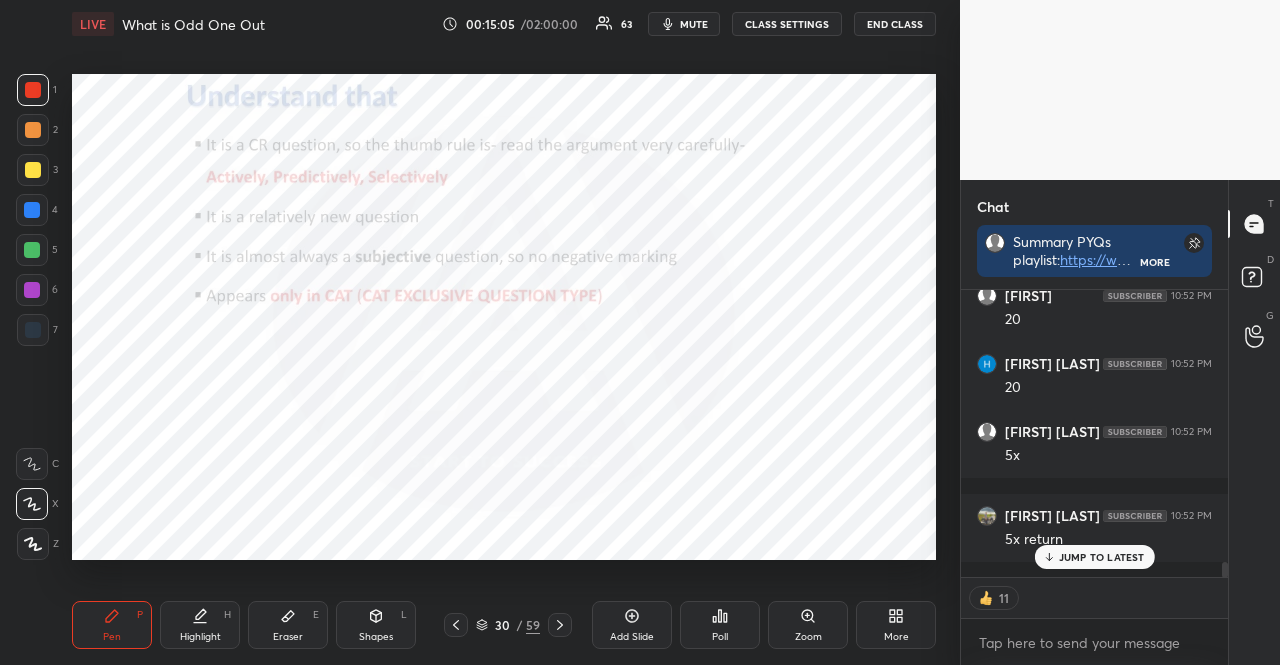 click at bounding box center [33, 330] 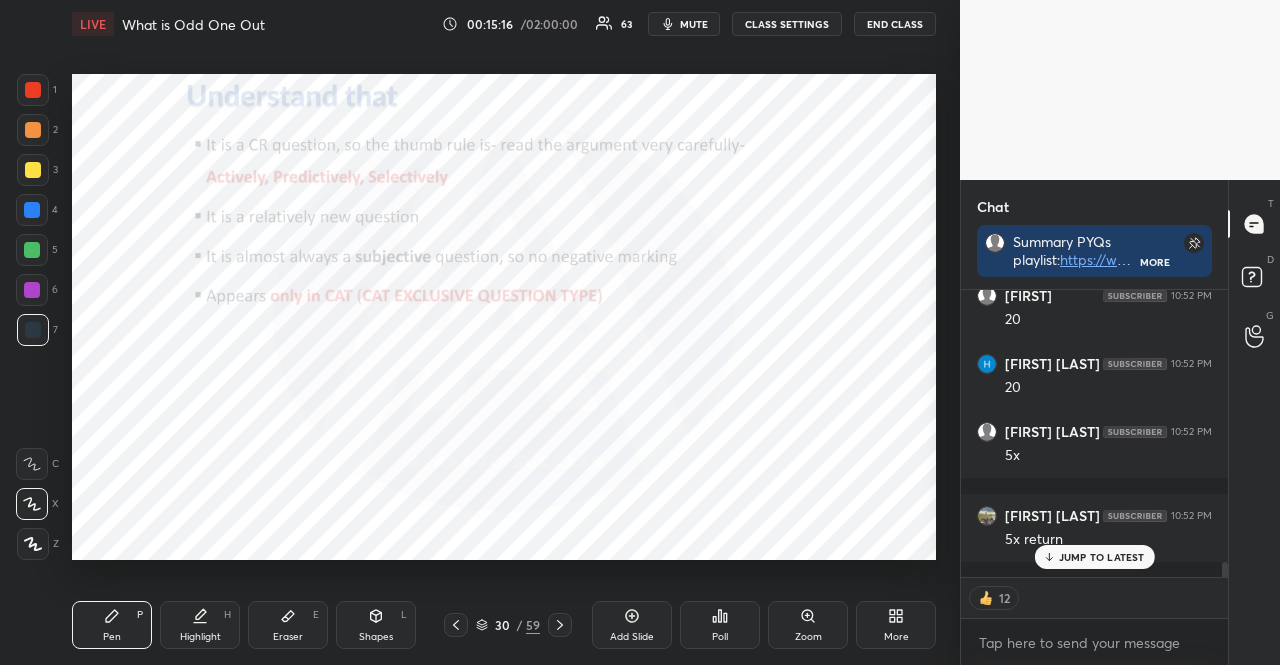 type on "x" 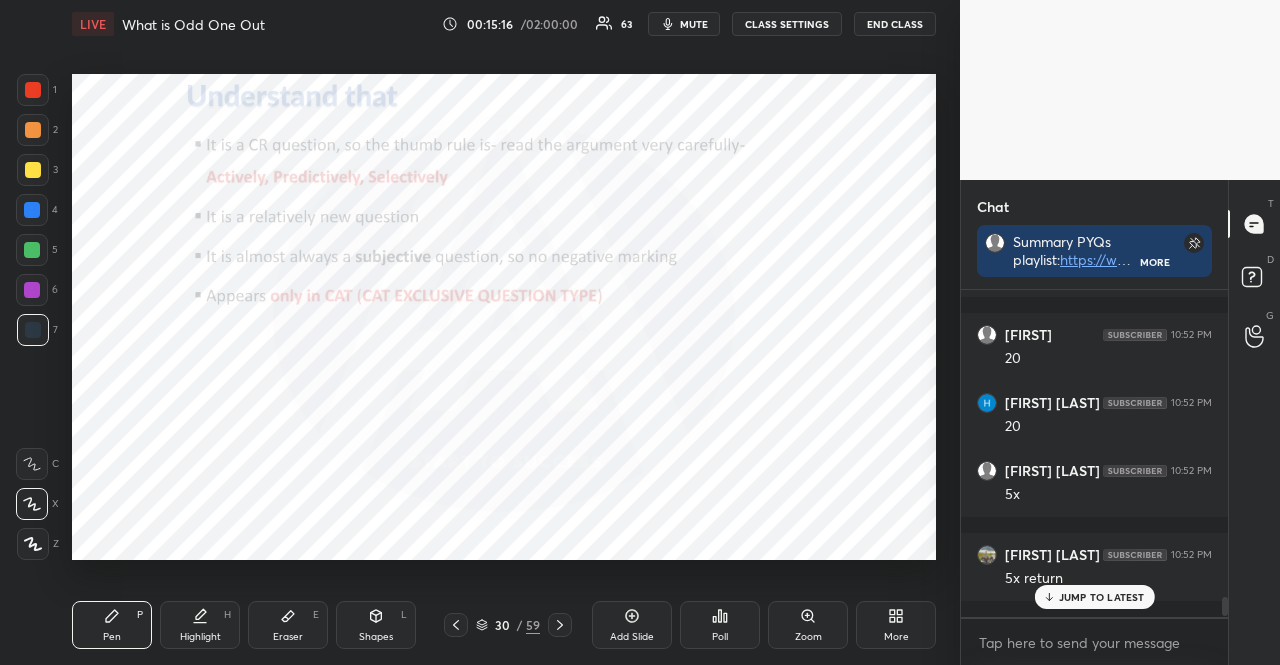 scroll, scrollTop: 6, scrollLeft: 6, axis: both 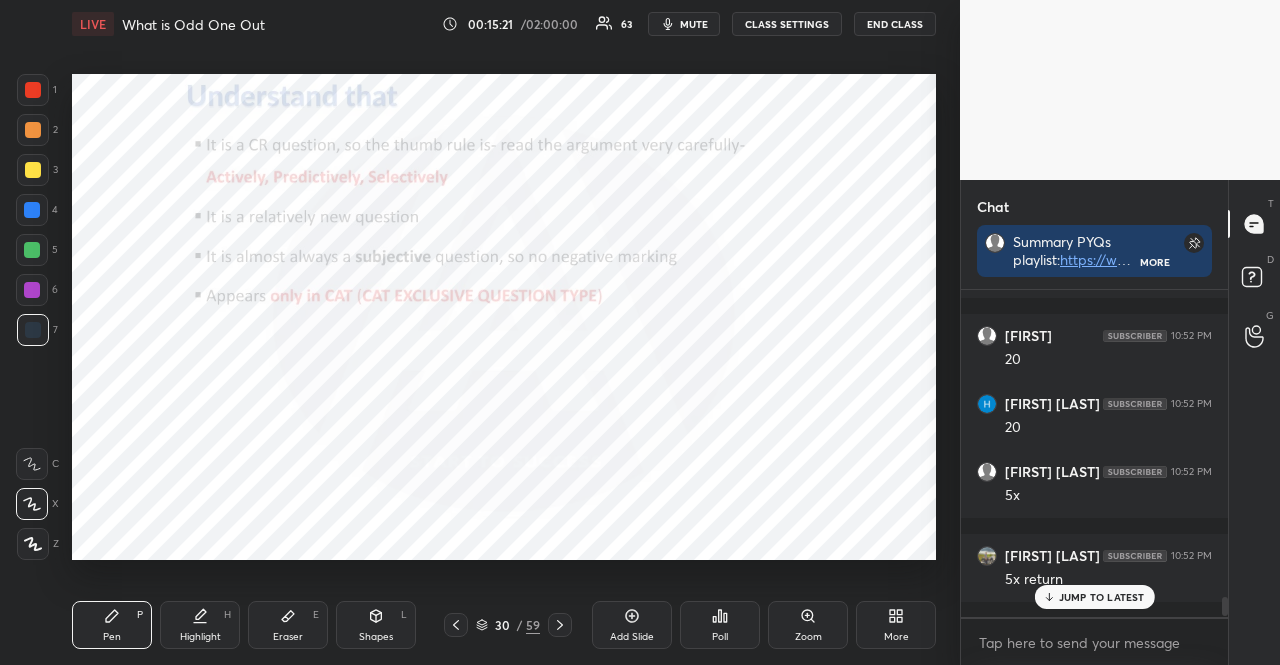click at bounding box center (33, 130) 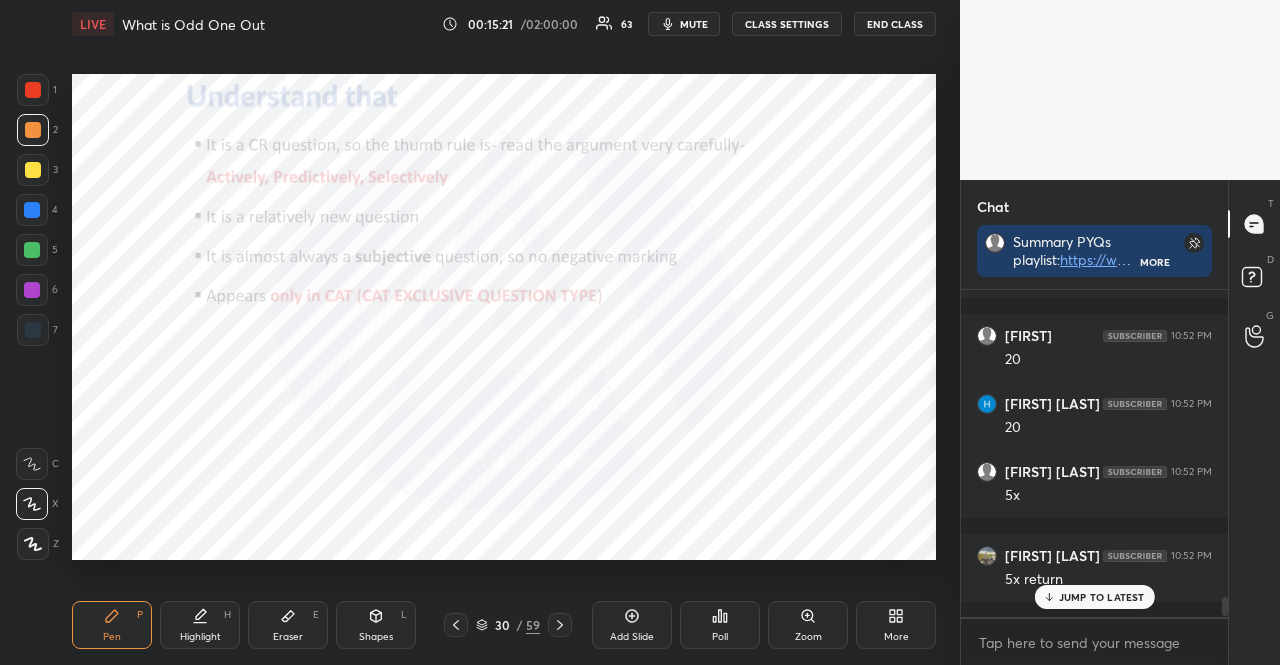 drag, startPoint x: 31, startPoint y: 139, endPoint x: 28, endPoint y: 149, distance: 10.440307 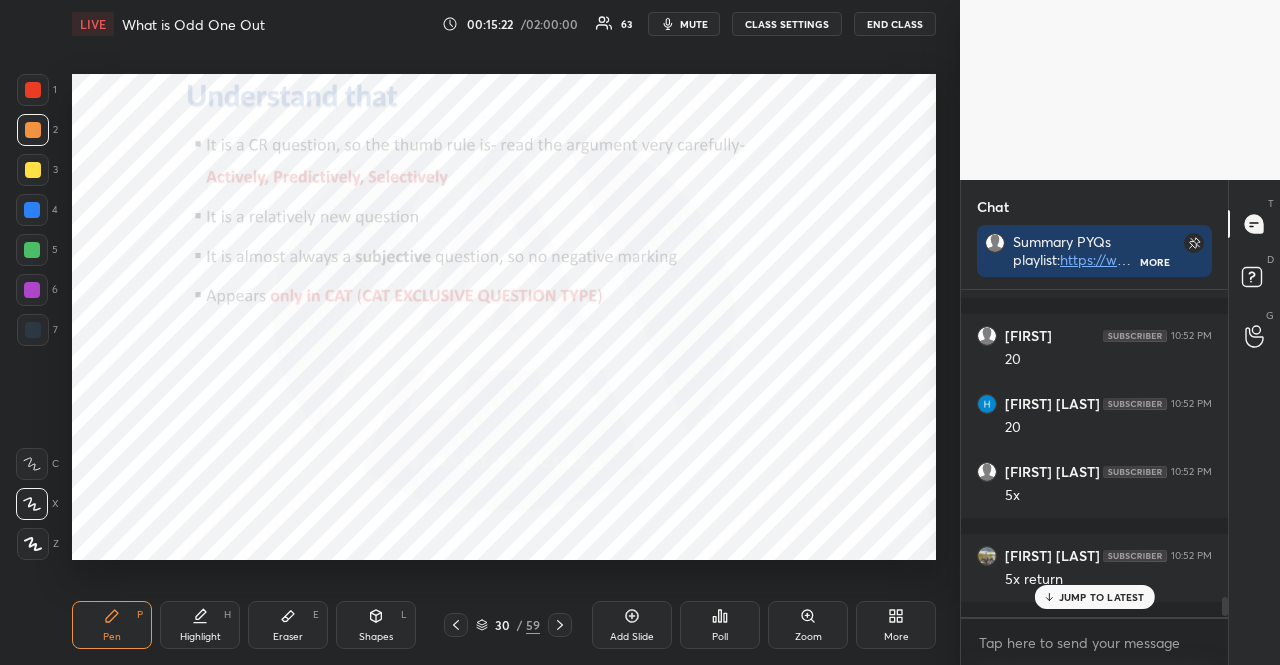 drag, startPoint x: 34, startPoint y: 223, endPoint x: 31, endPoint y: 252, distance: 29.15476 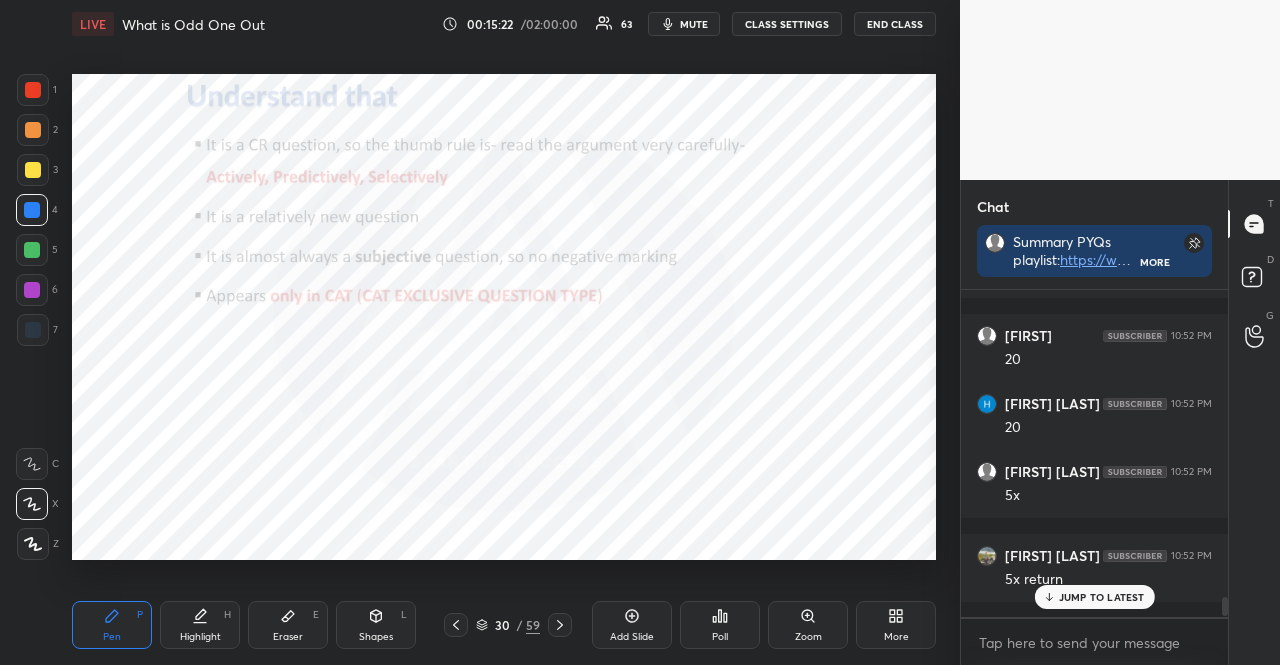 click at bounding box center (32, 250) 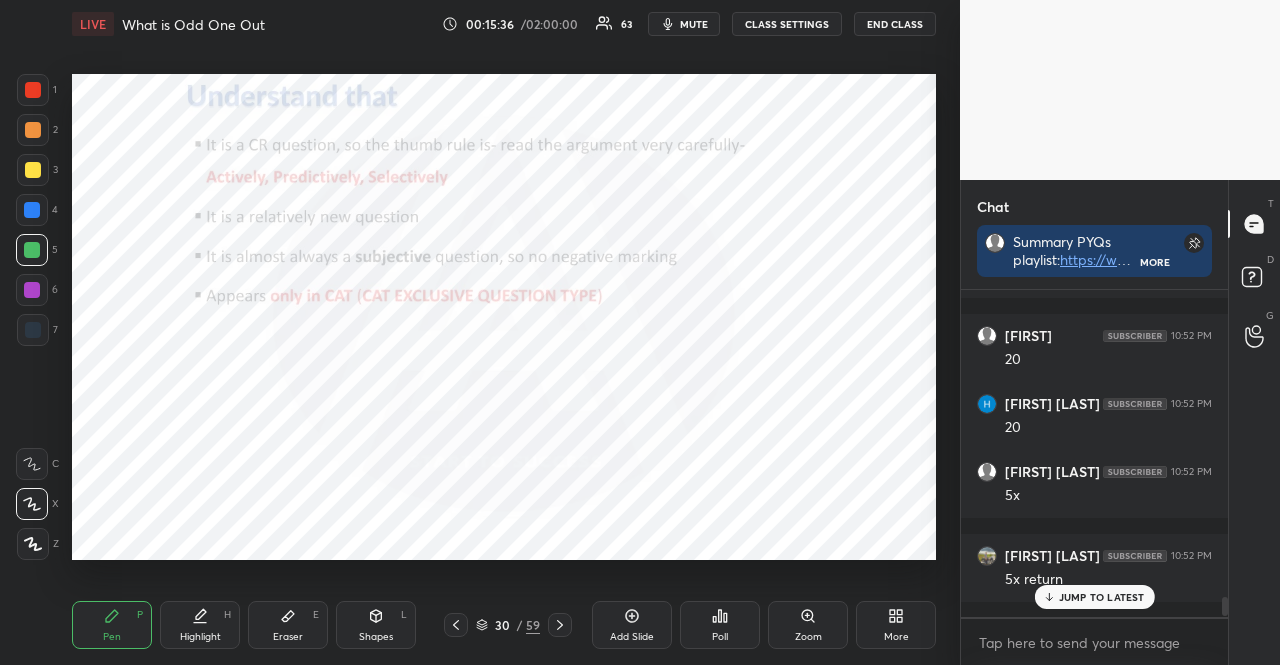 click 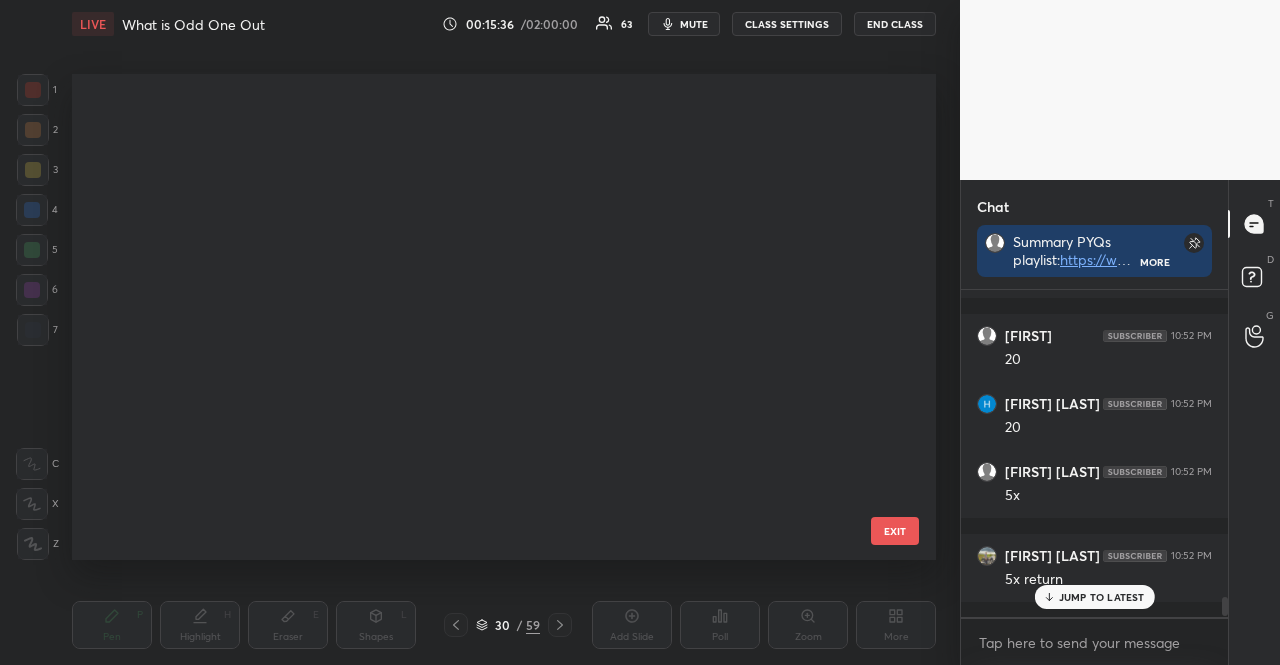 scroll, scrollTop: 984, scrollLeft: 0, axis: vertical 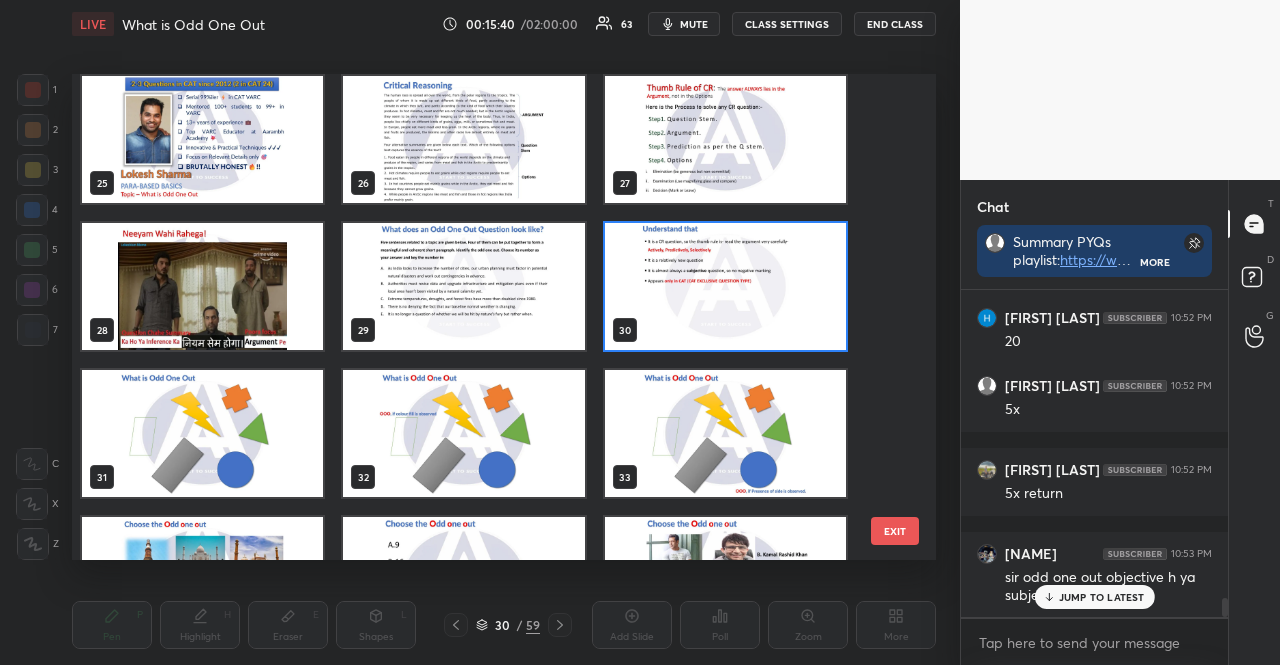 click on "JUMP TO LATEST" at bounding box center [1094, 597] 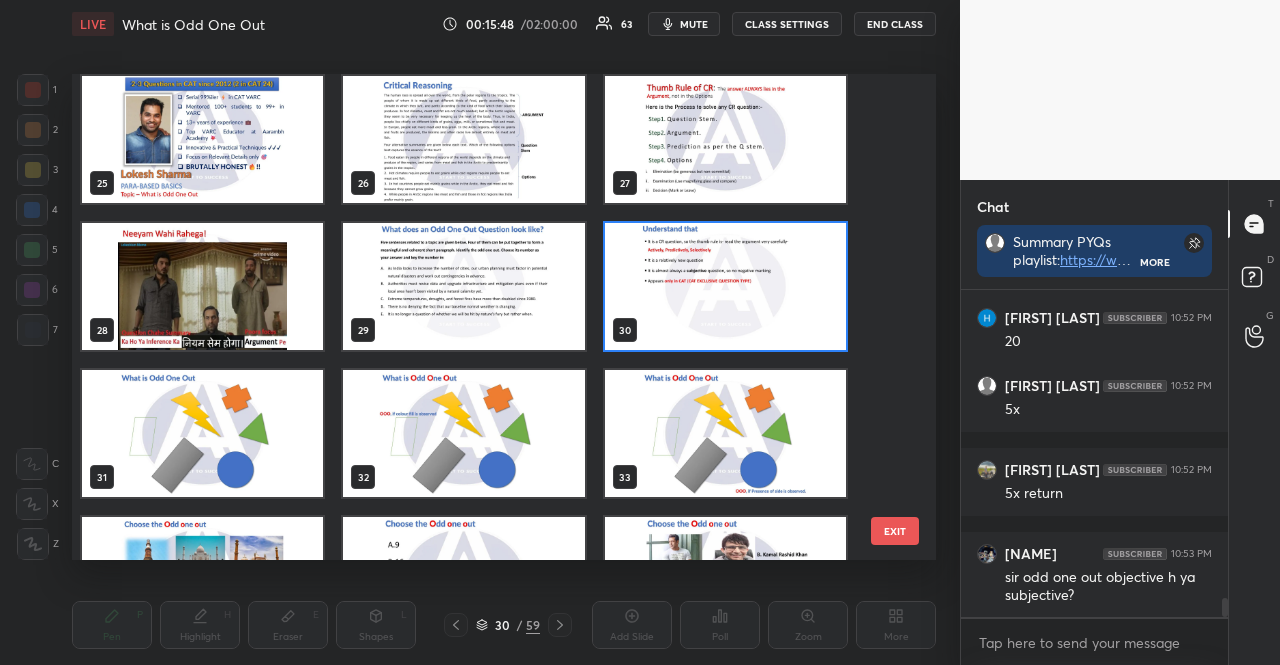 click at bounding box center [725, 286] 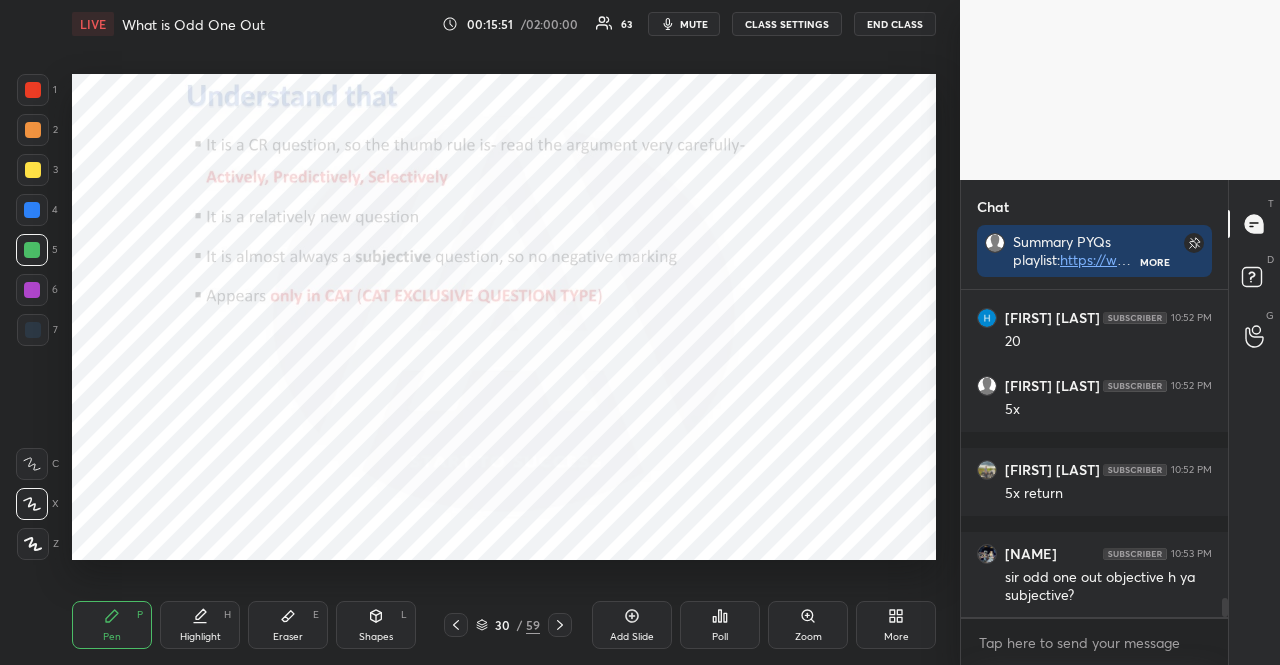 scroll, scrollTop: 5290, scrollLeft: 0, axis: vertical 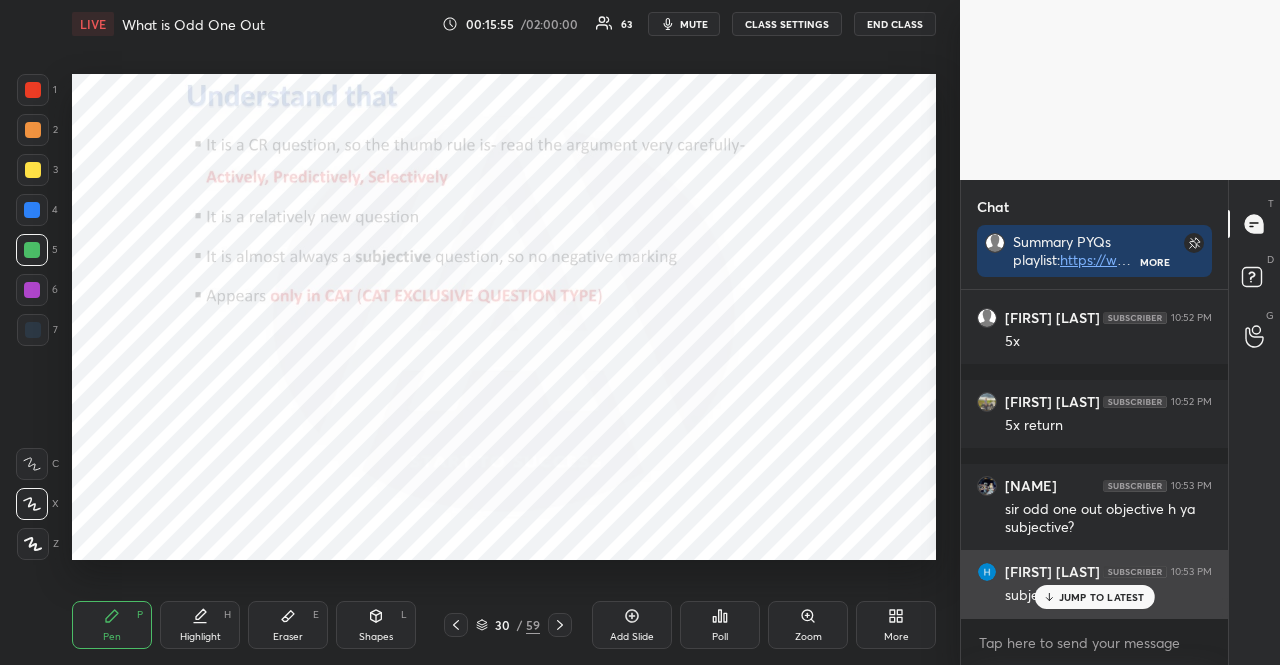 click on "JUMP TO LATEST" at bounding box center (1102, 597) 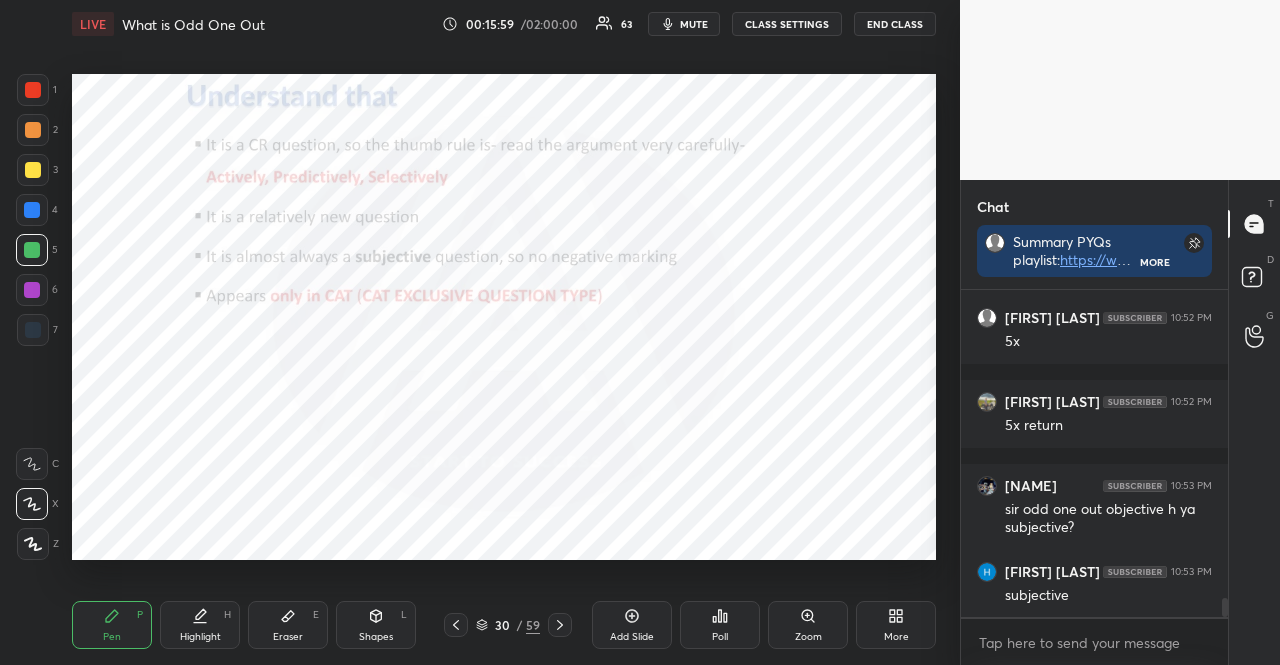 click at bounding box center [33, 330] 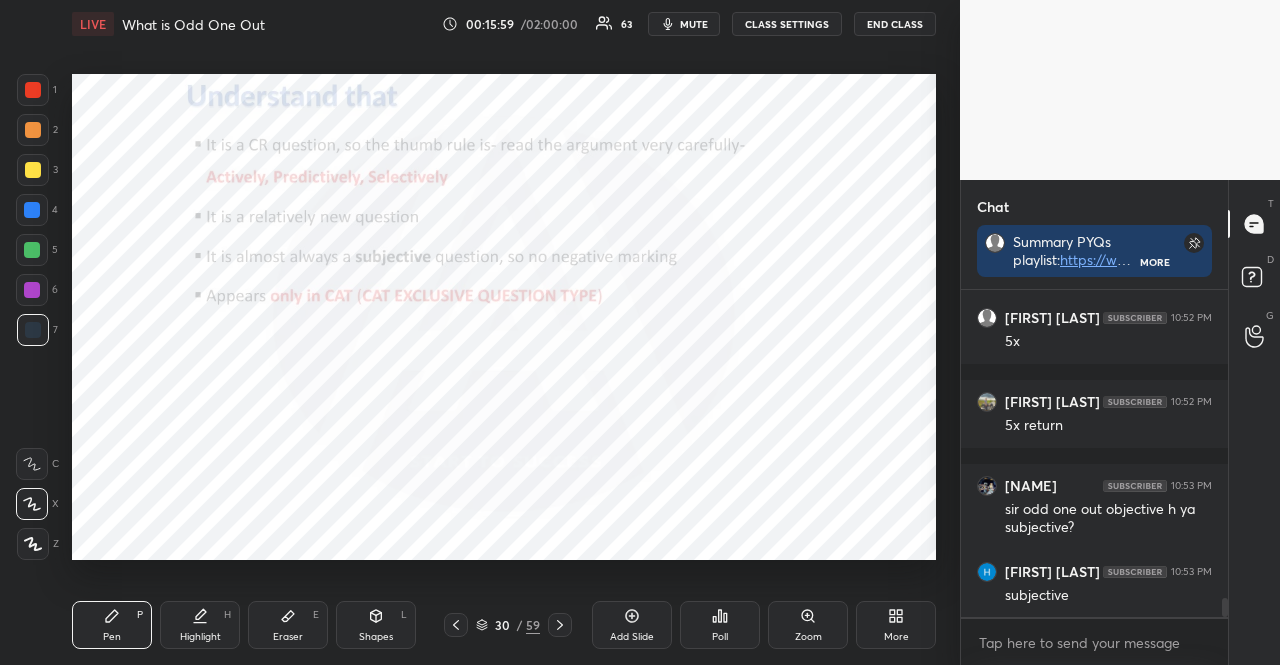drag, startPoint x: 32, startPoint y: 329, endPoint x: 55, endPoint y: 337, distance: 24.351591 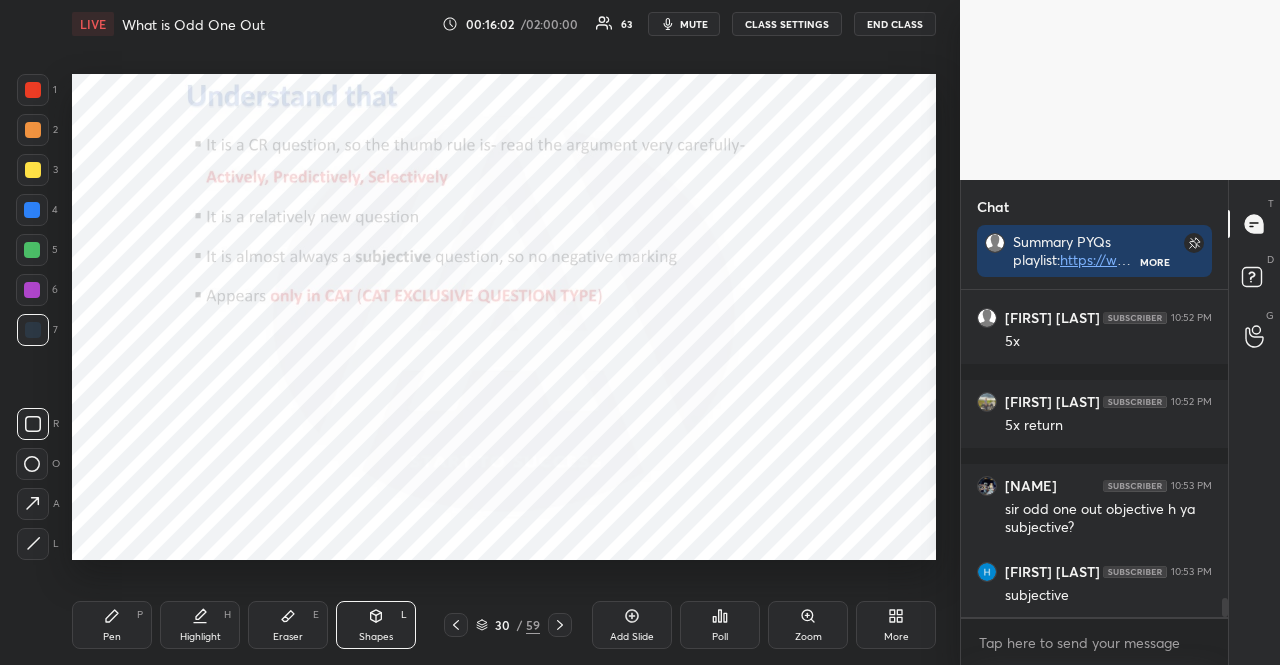 drag, startPoint x: 44, startPoint y: 214, endPoint x: 32, endPoint y: 205, distance: 15 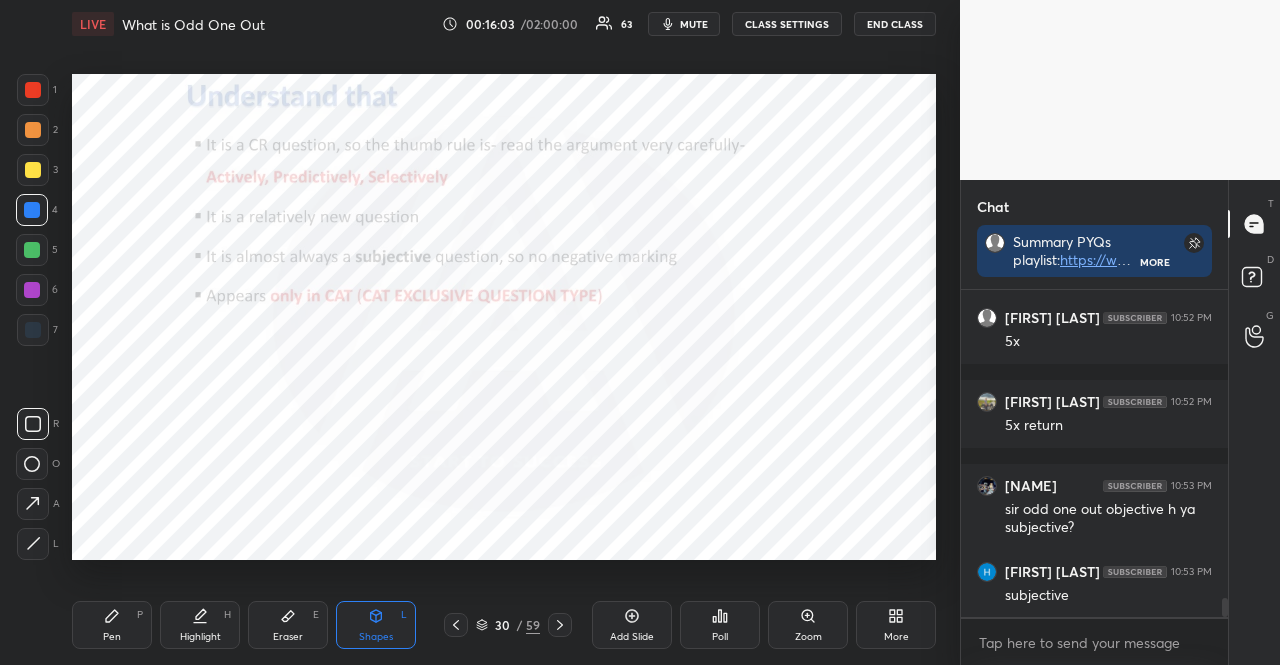 click at bounding box center (32, 210) 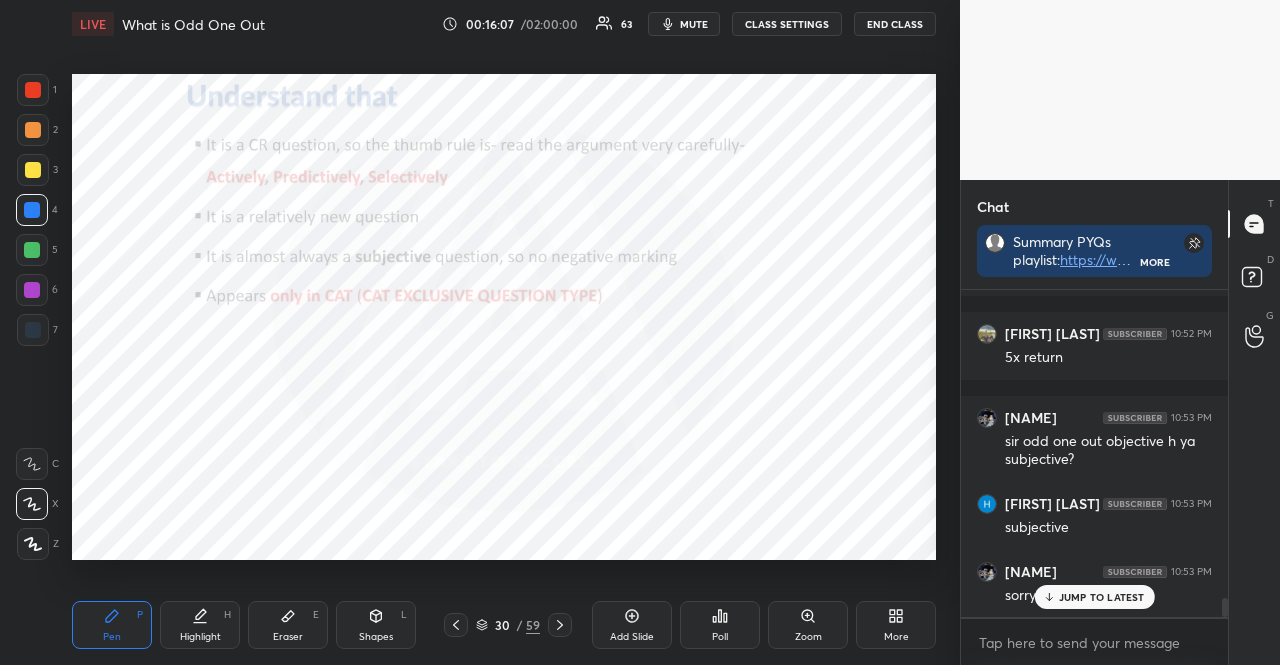 scroll, scrollTop: 5426, scrollLeft: 0, axis: vertical 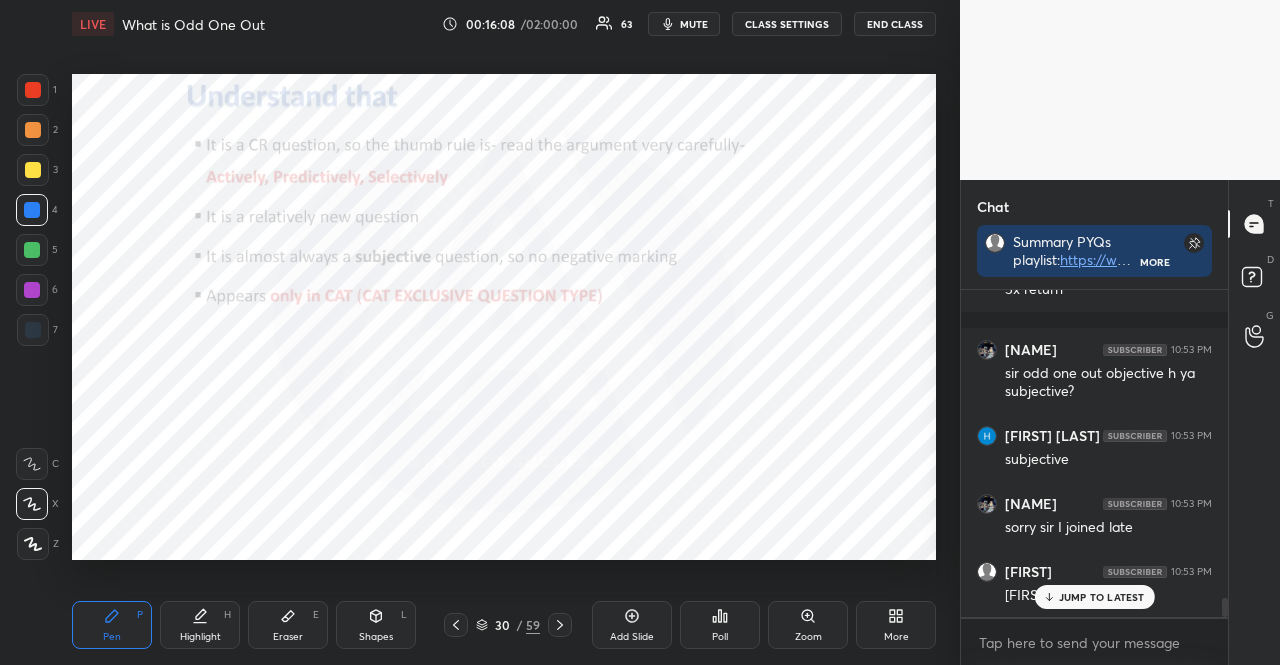 click on "JUMP TO LATEST" at bounding box center (1102, 597) 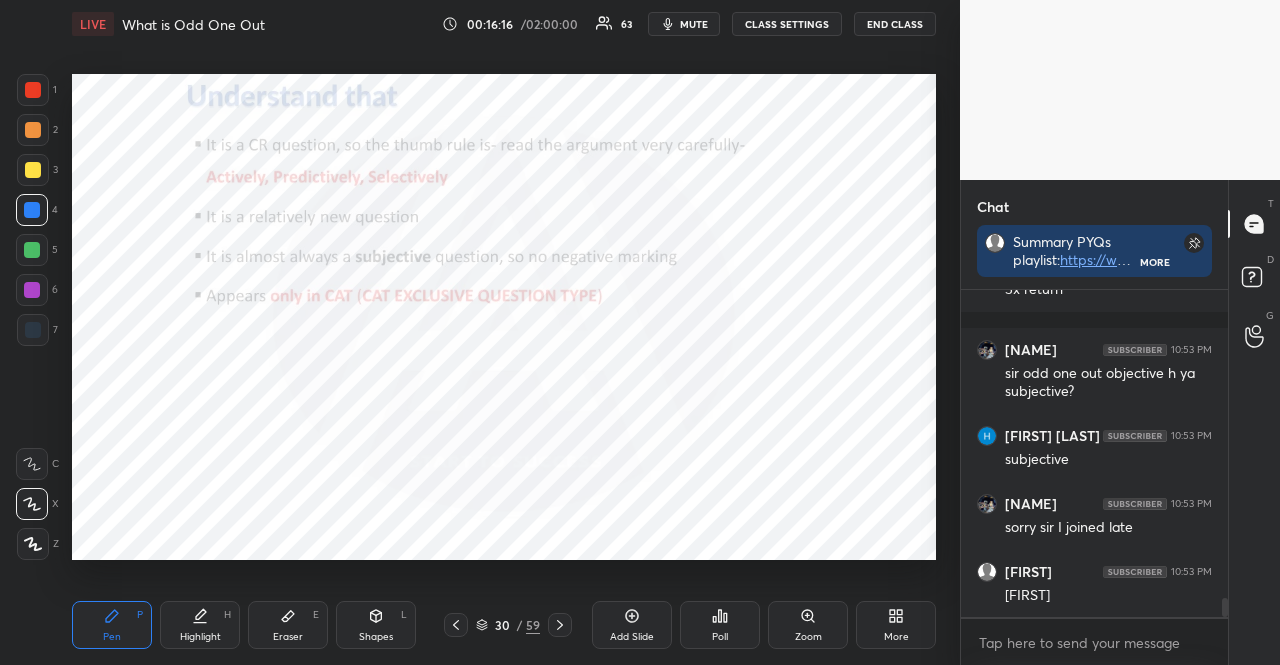 click 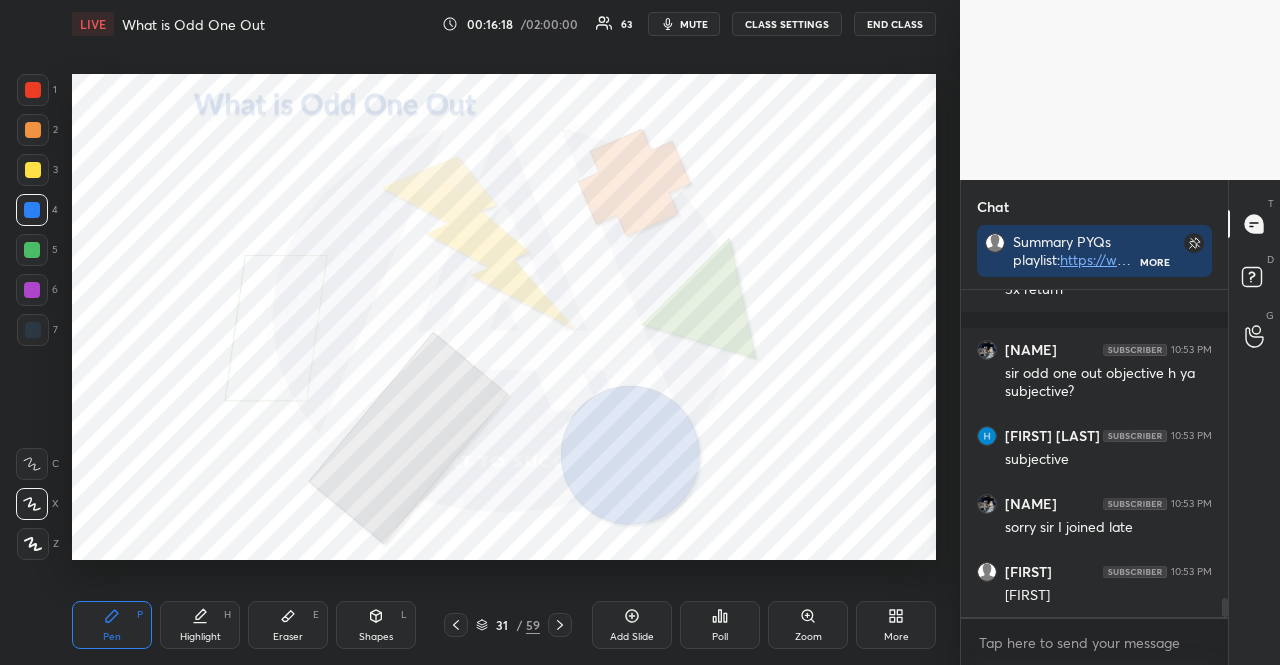click on "5" at bounding box center [37, 250] 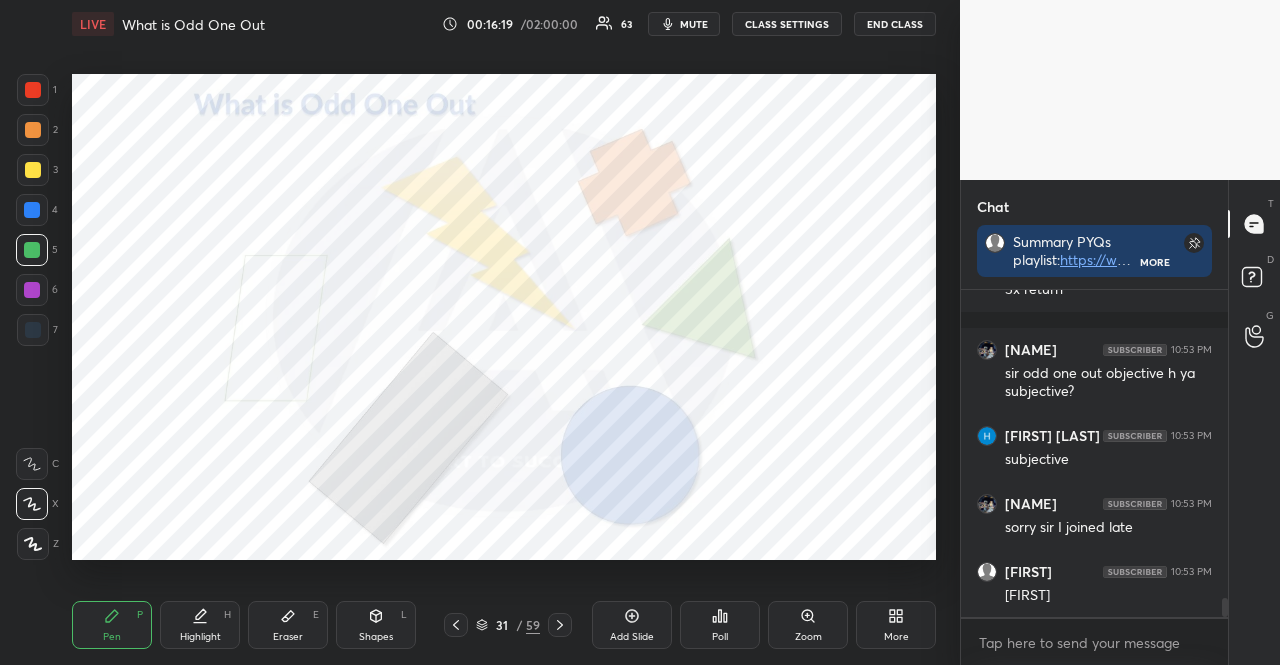 click at bounding box center (32, 250) 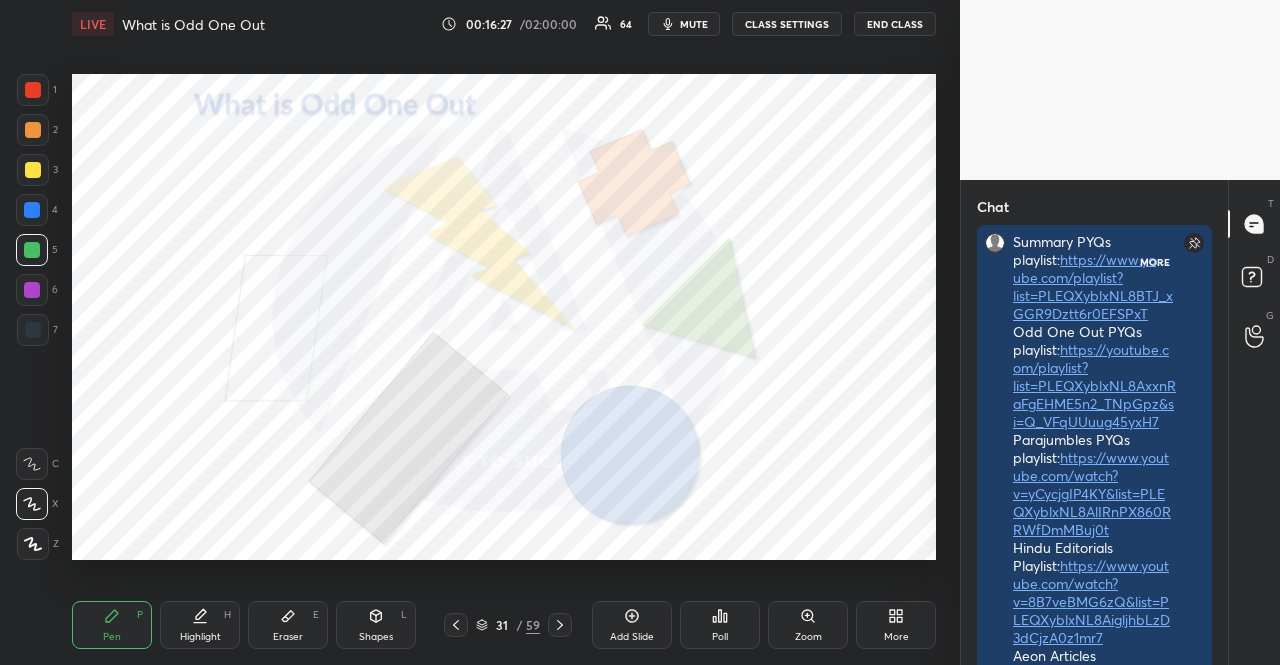 scroll, scrollTop: 321, scrollLeft: 261, axis: both 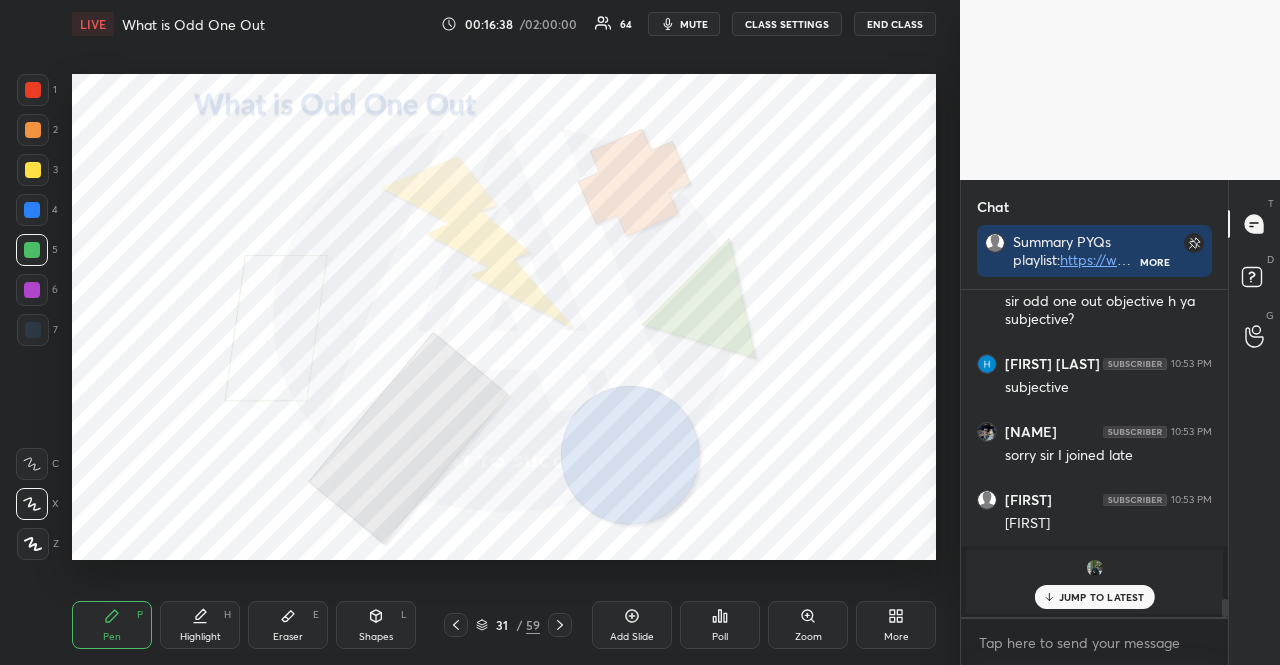 click on "JUMP TO LATEST" at bounding box center (1102, 597) 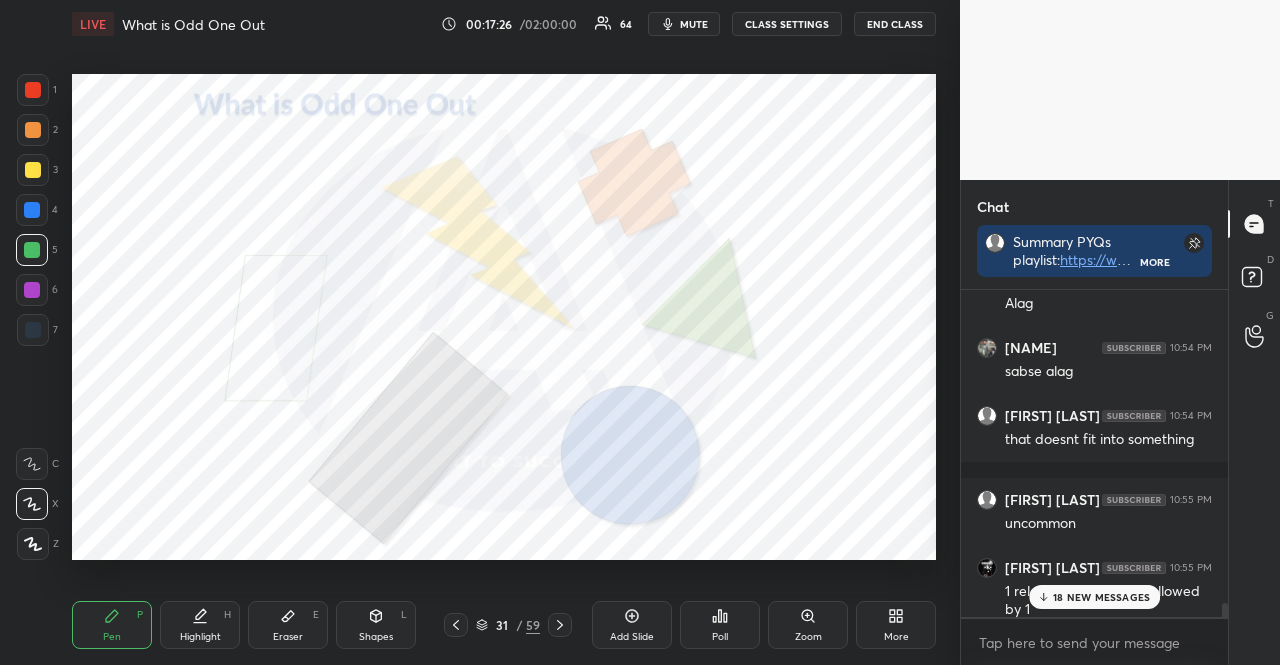 scroll, scrollTop: 7296, scrollLeft: 0, axis: vertical 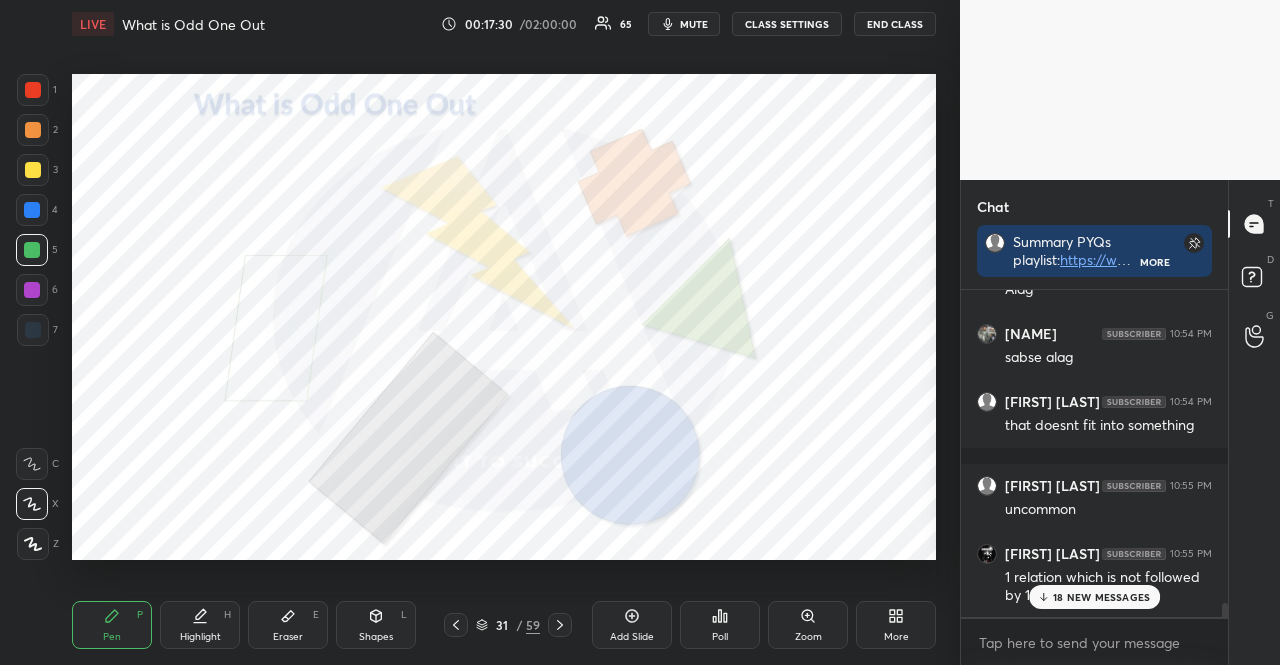 click at bounding box center [32, 210] 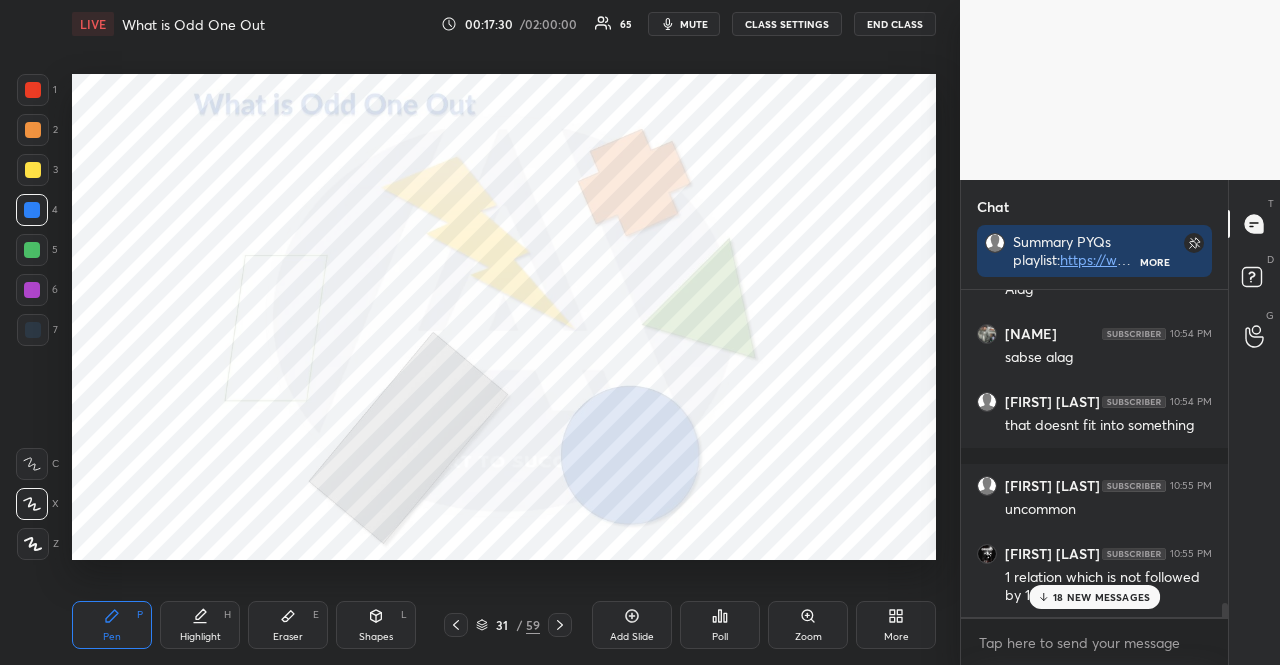 click at bounding box center (32, 290) 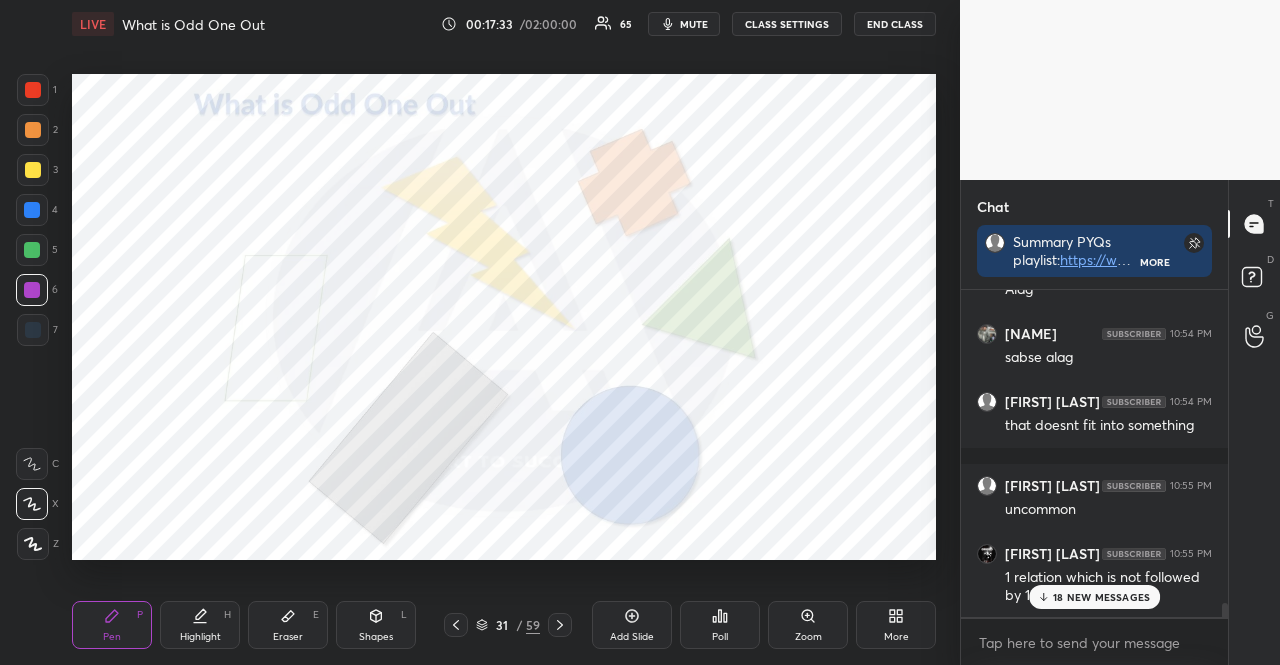 click at bounding box center [560, 625] 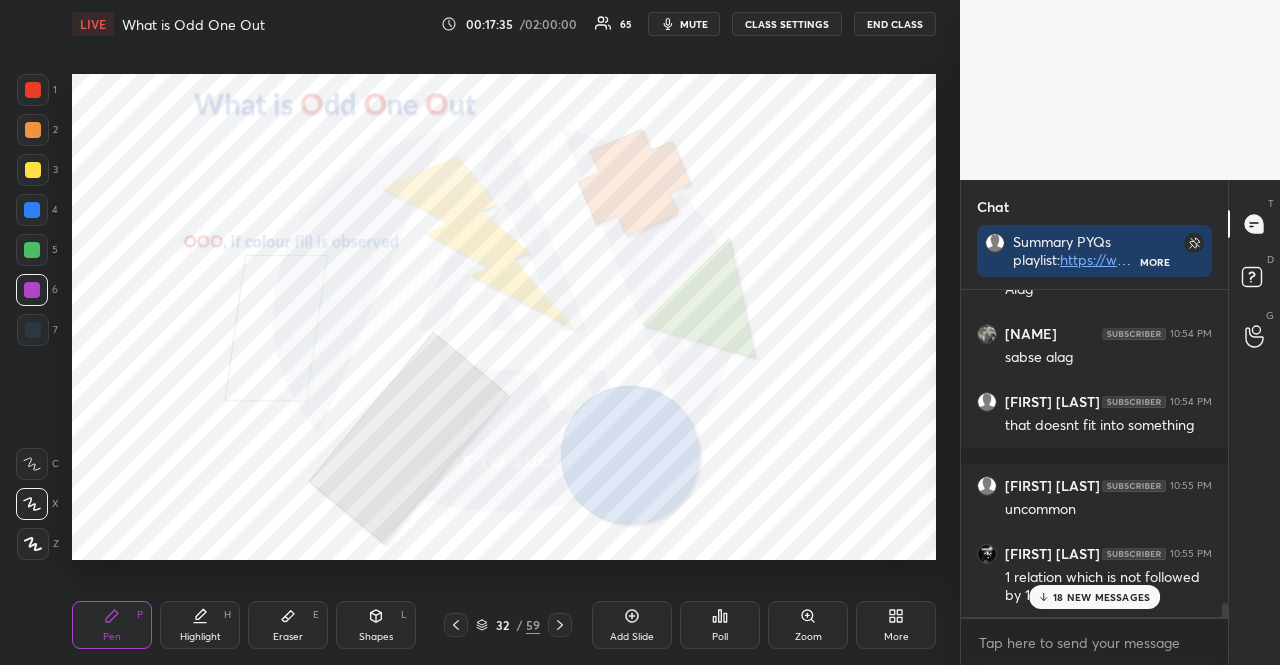 click at bounding box center (560, 625) 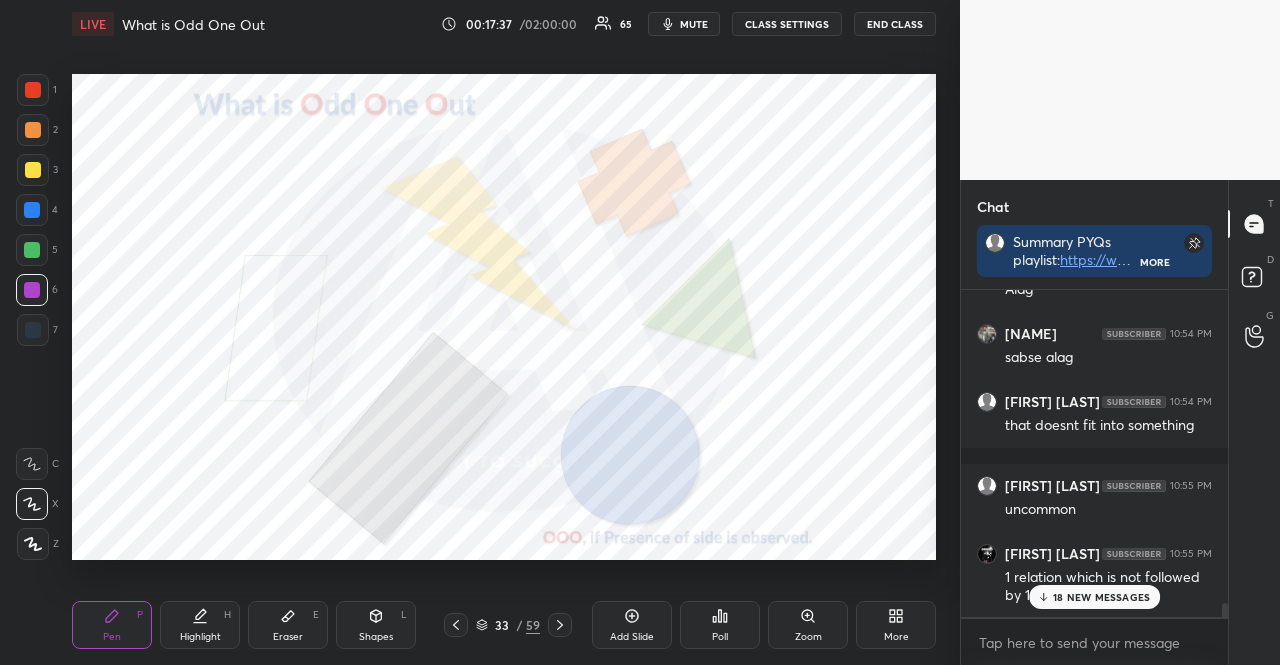 click at bounding box center (560, 625) 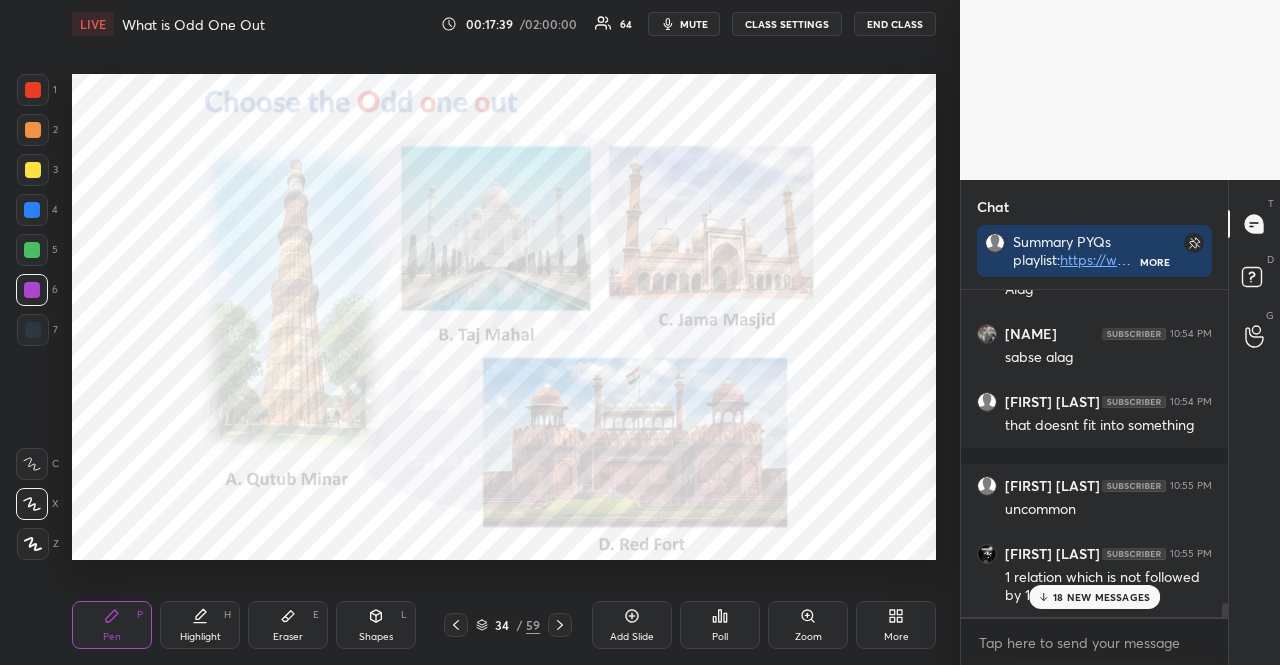 click 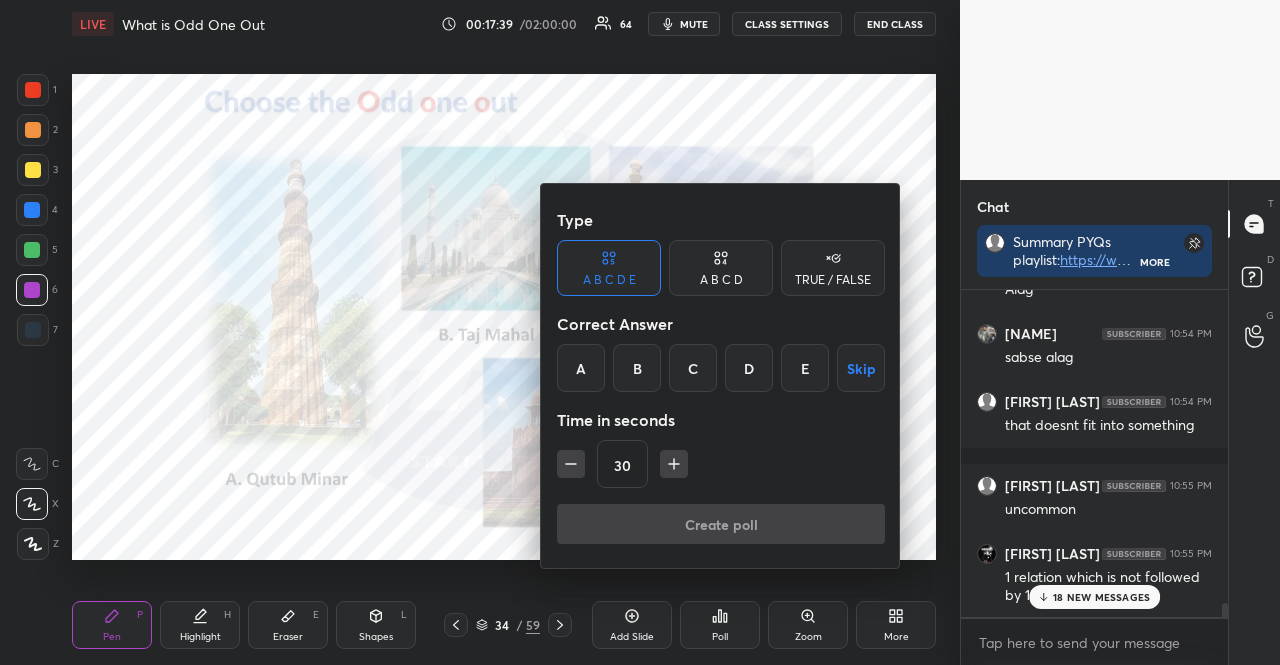 click on "TRUE / FALSE" at bounding box center [833, 280] 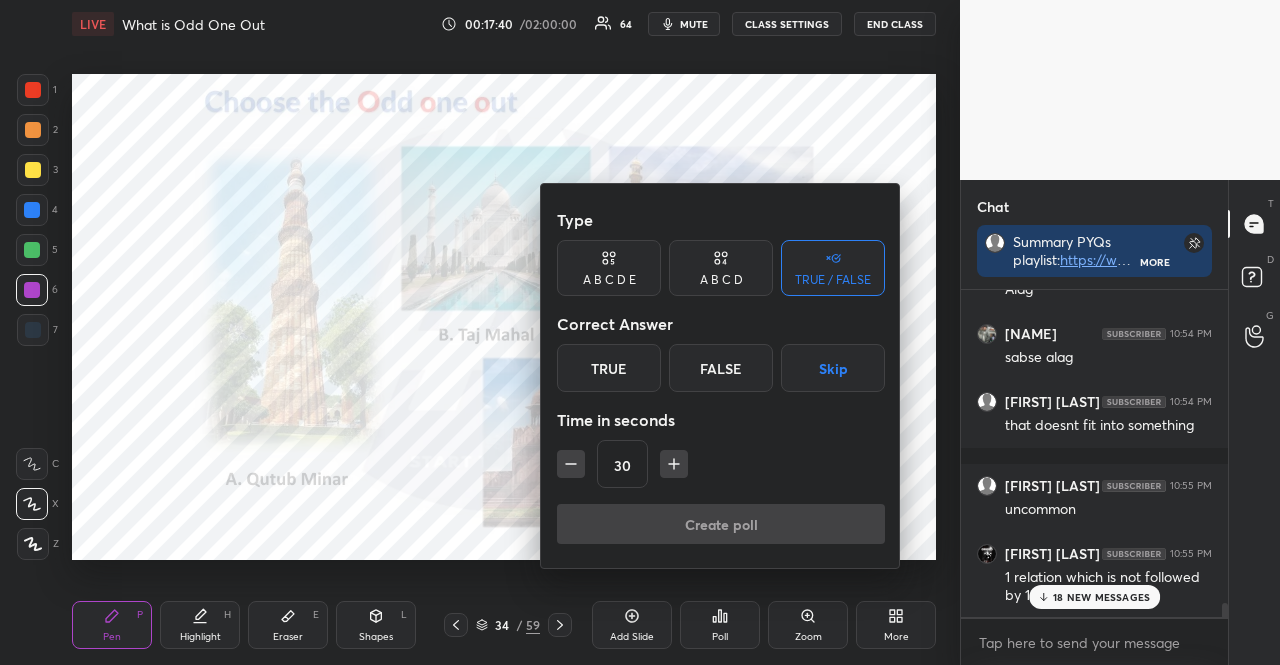 click on "30" at bounding box center [721, 464] 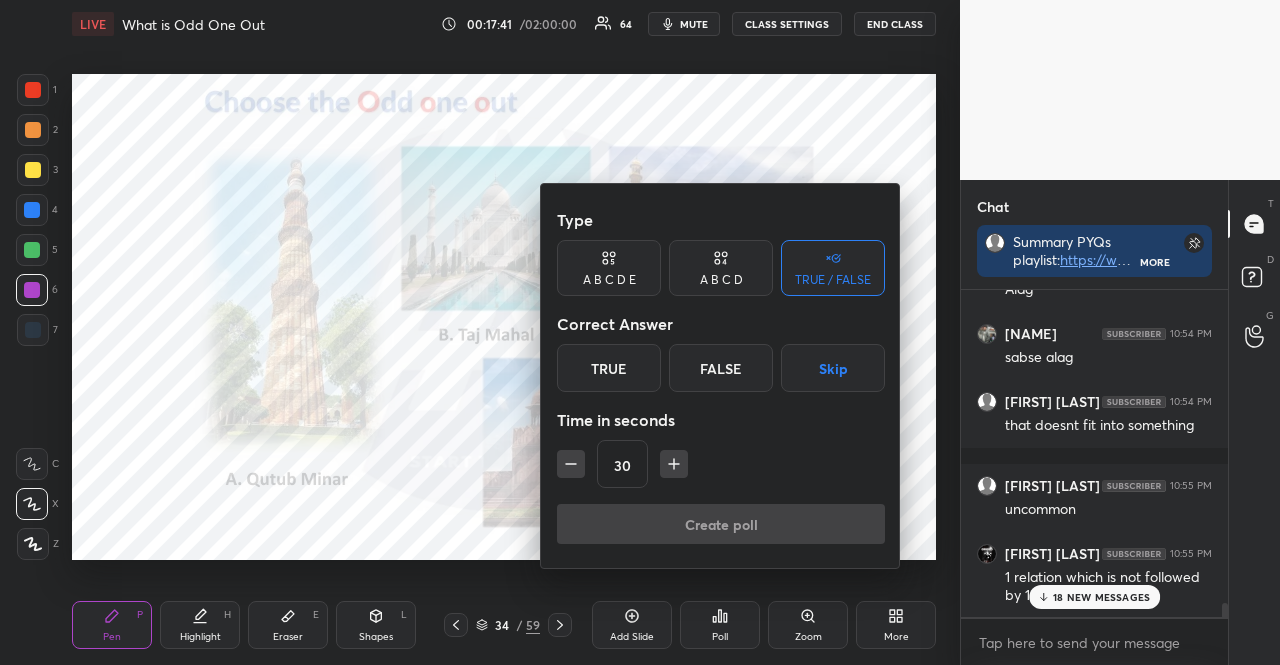 click on "30" at bounding box center (721, 464) 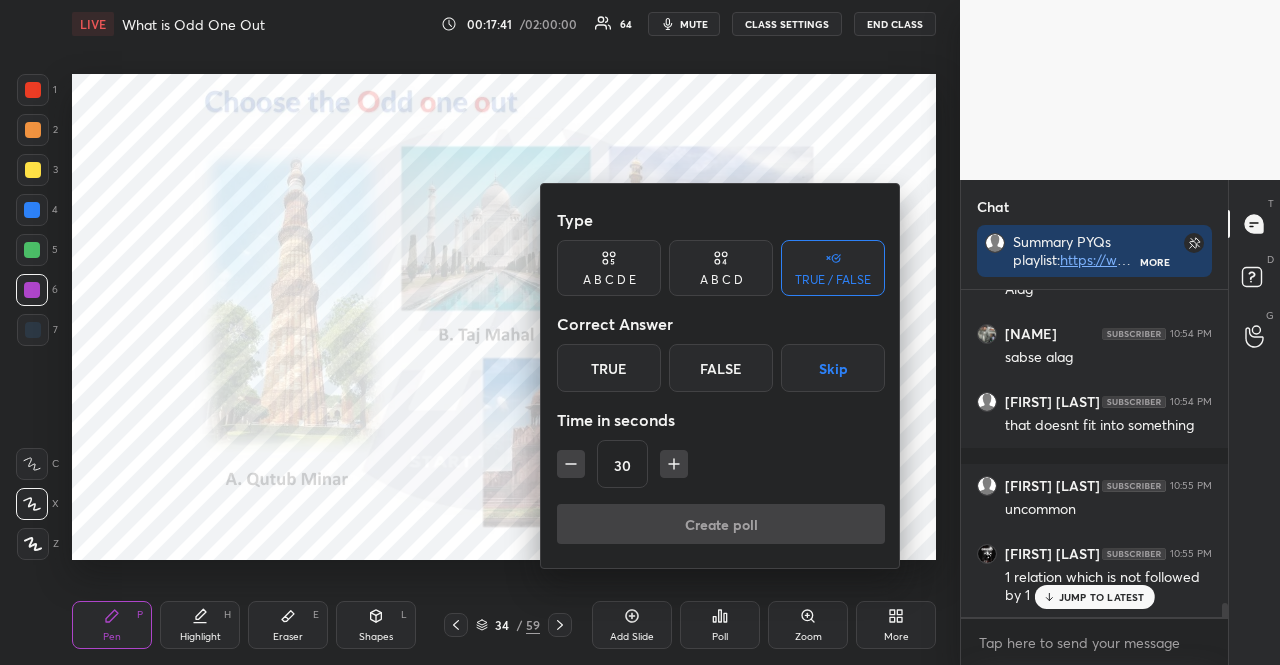 scroll, scrollTop: 7380, scrollLeft: 0, axis: vertical 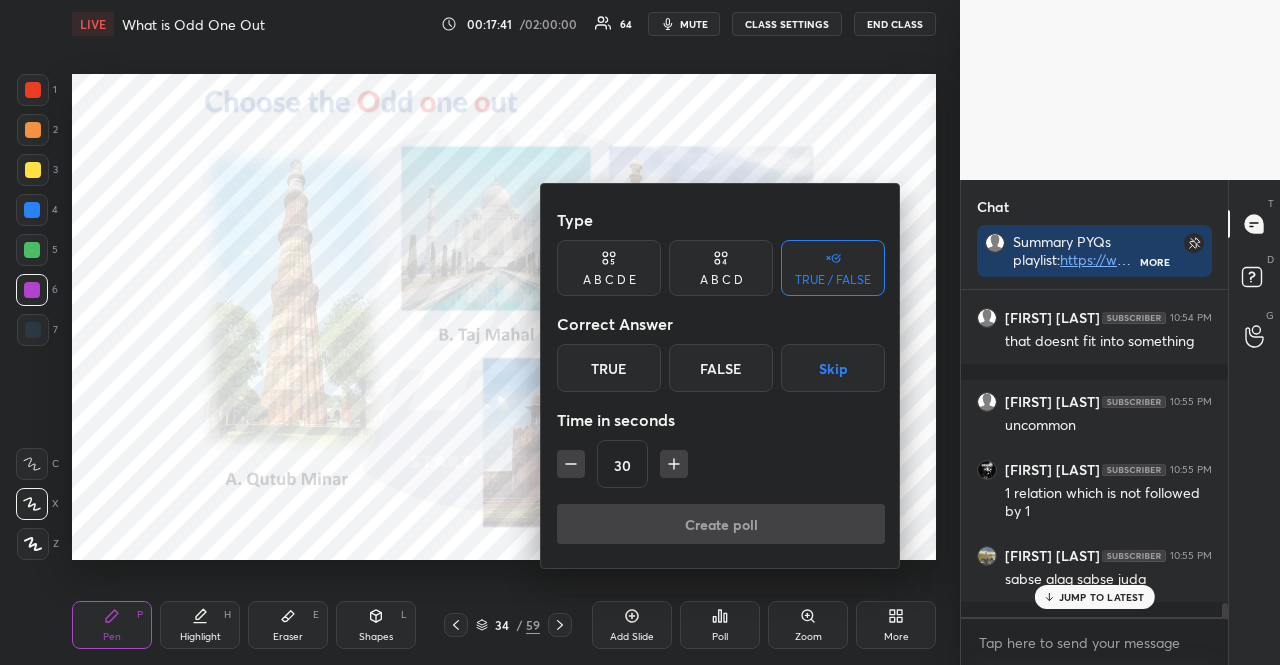 click on "Type A B C D E A B C D TRUE / FALSE Correct Answer True False Skip Time in seconds 30 Create poll" at bounding box center (721, 376) 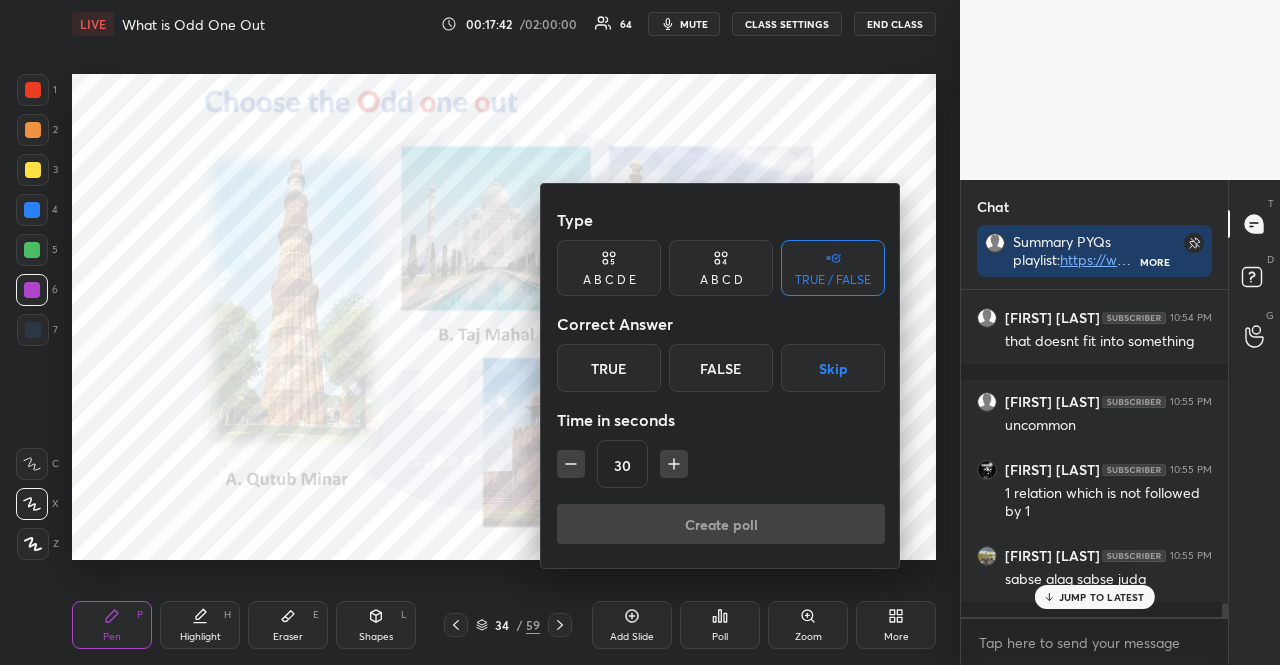 click 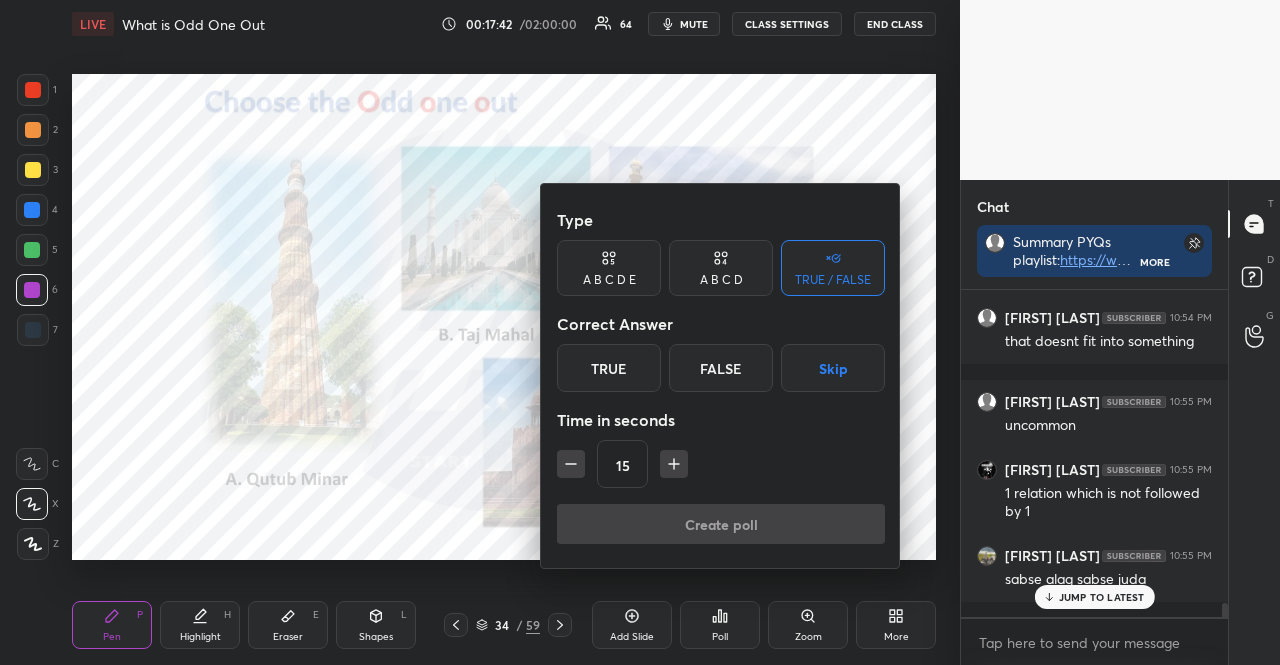 click on "15" at bounding box center [721, 464] 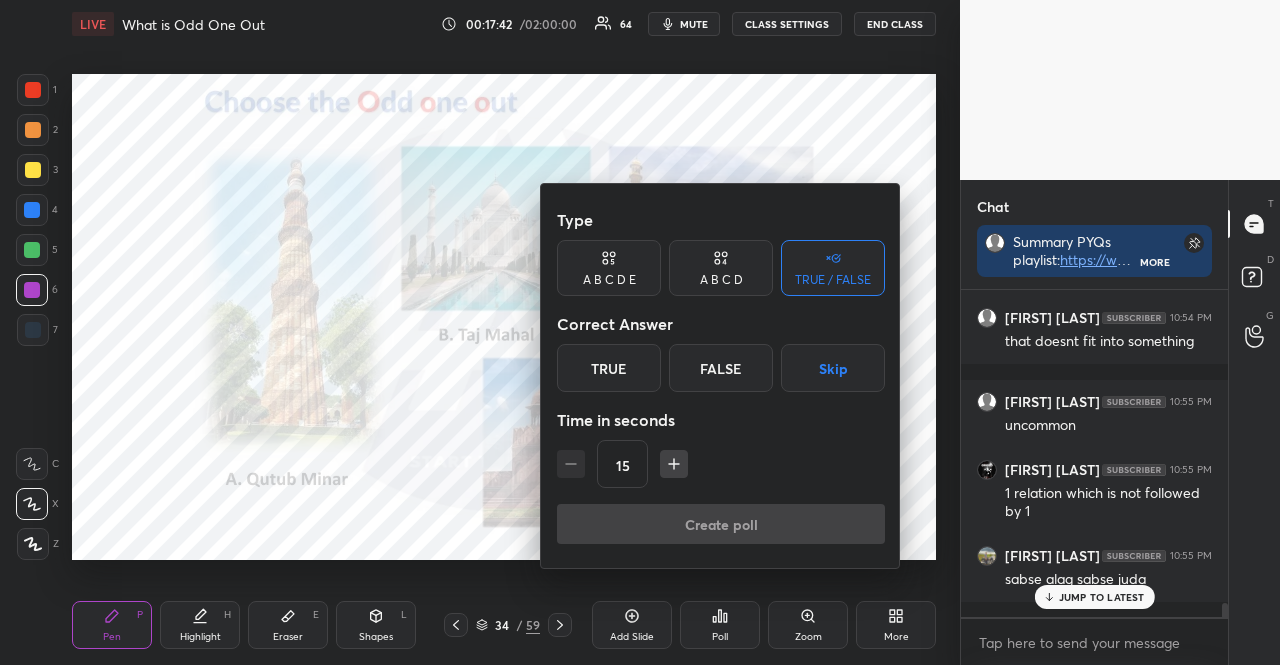 click on "15" at bounding box center (721, 464) 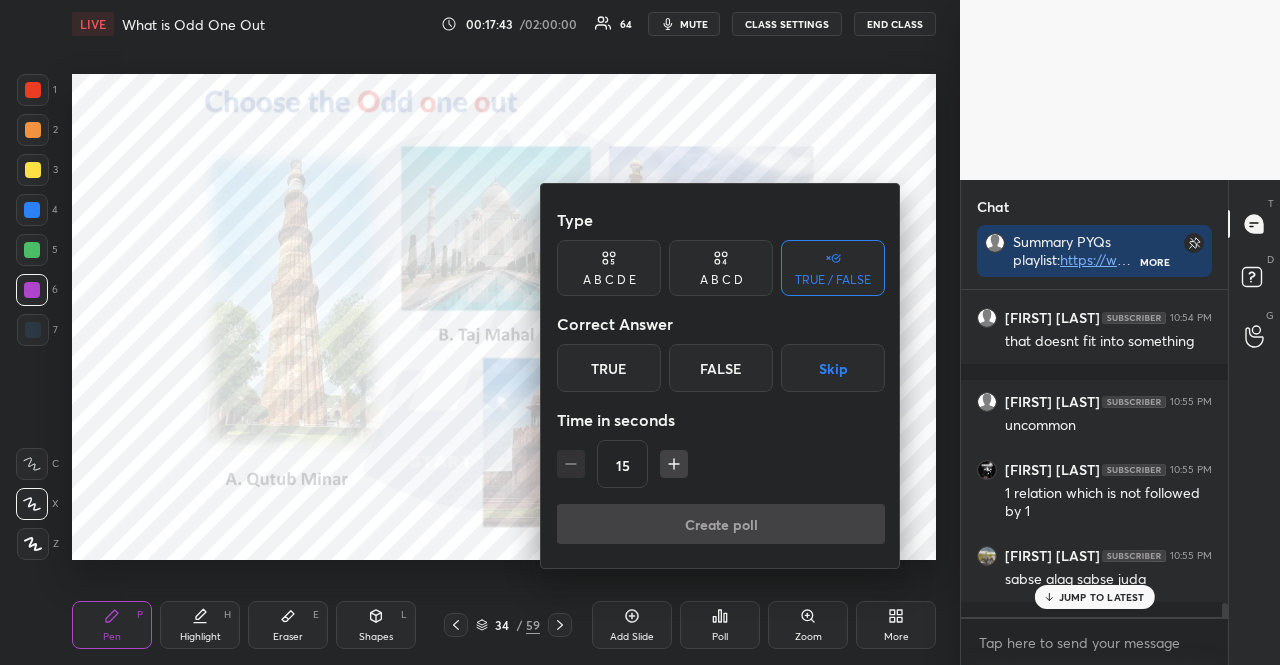 click on "A B C D" at bounding box center [721, 268] 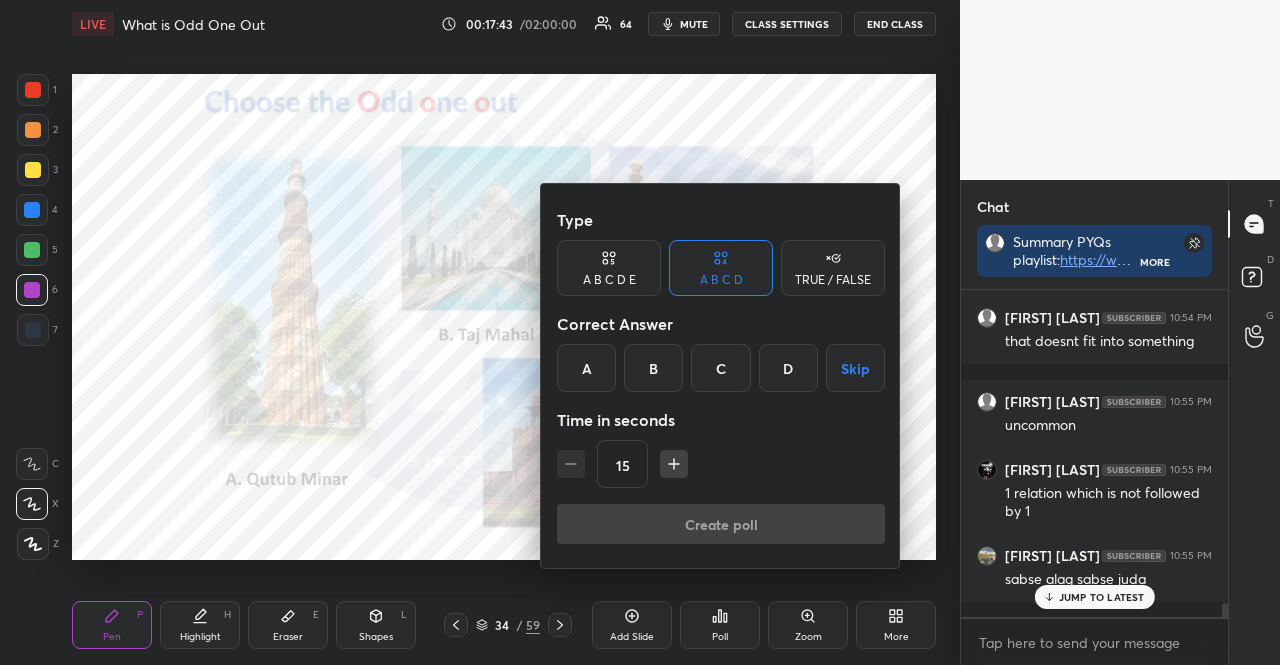 click on "Skip" at bounding box center (855, 368) 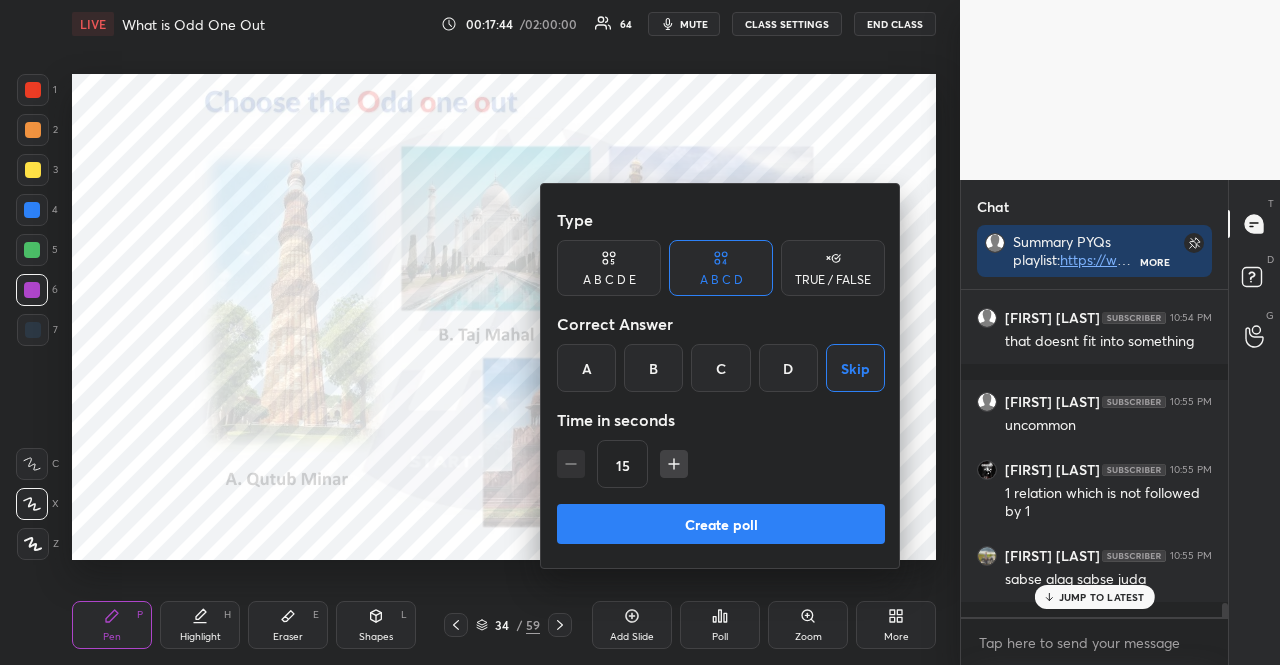 click on "Create poll" at bounding box center (721, 524) 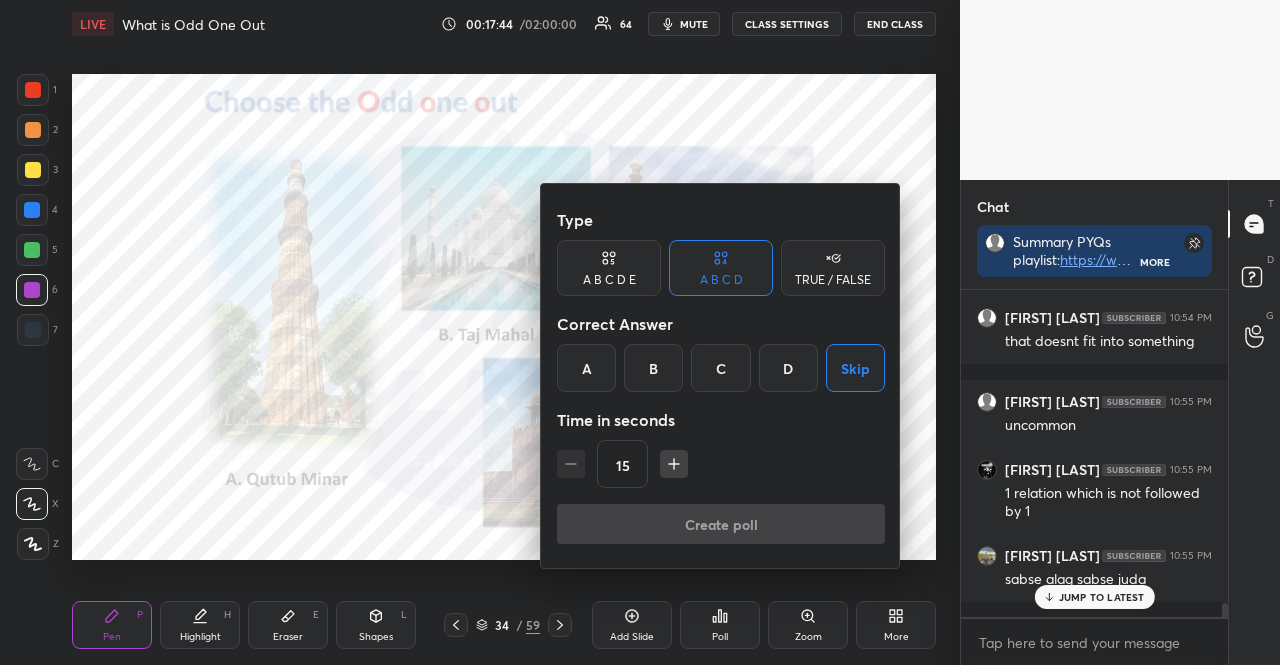 scroll, scrollTop: 304, scrollLeft: 255, axis: both 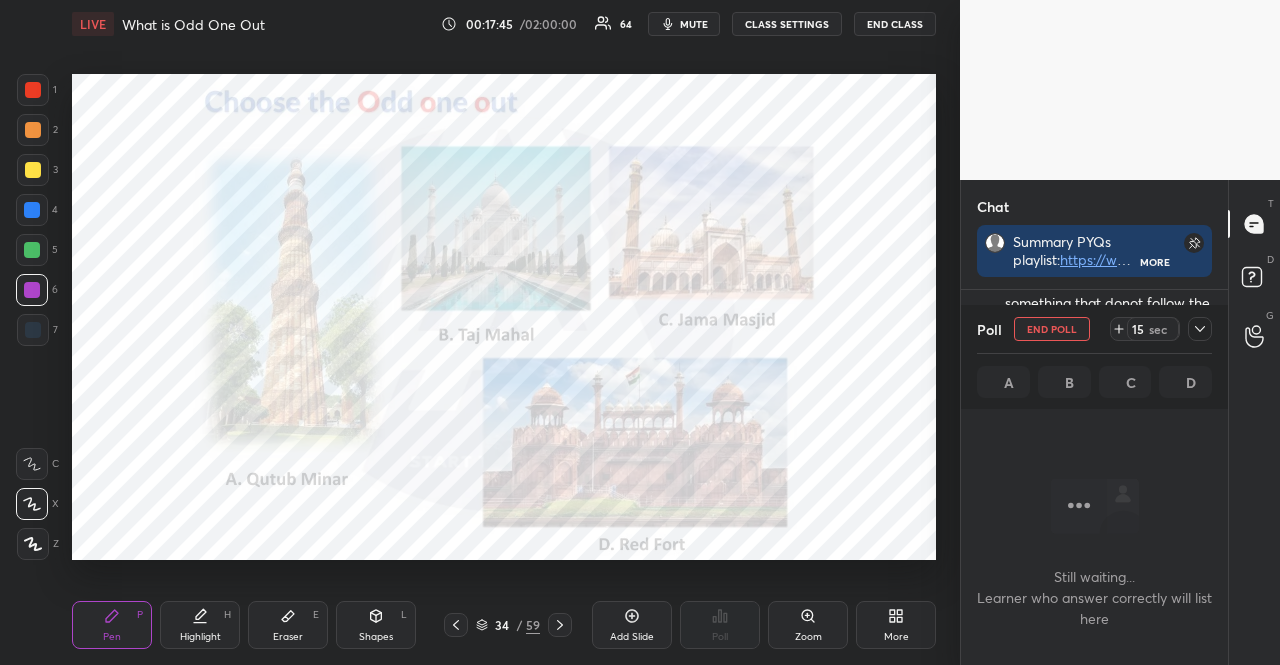 click 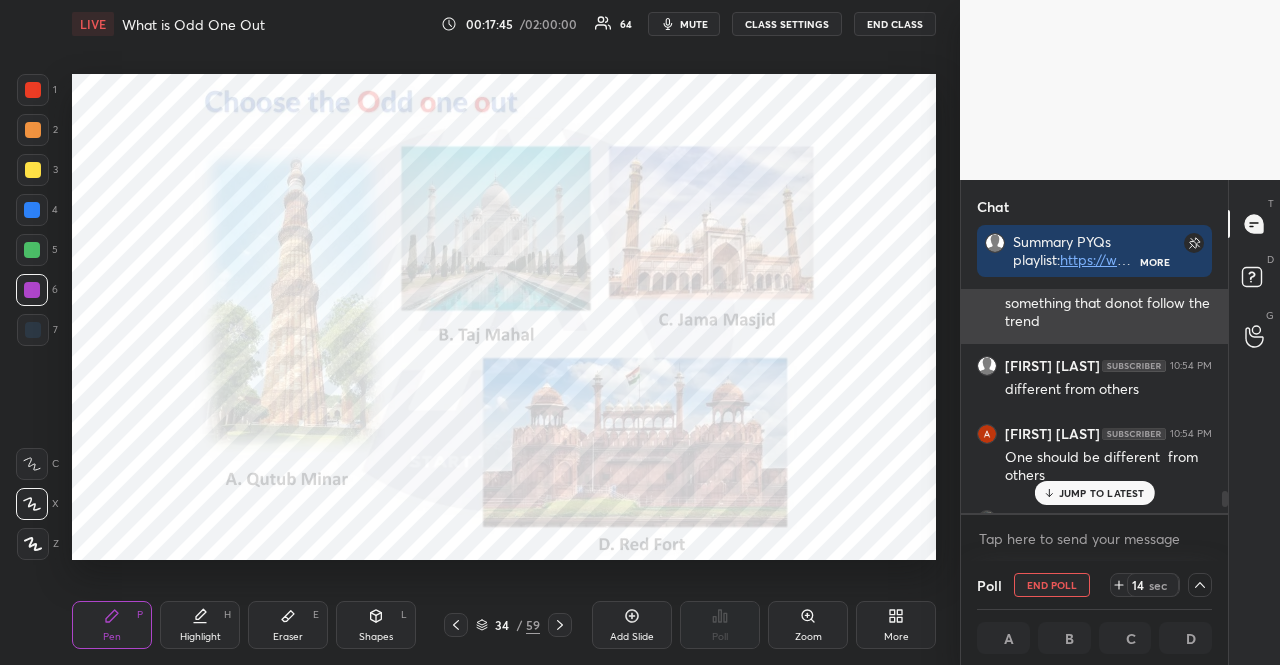 scroll, scrollTop: 217, scrollLeft: 255, axis: both 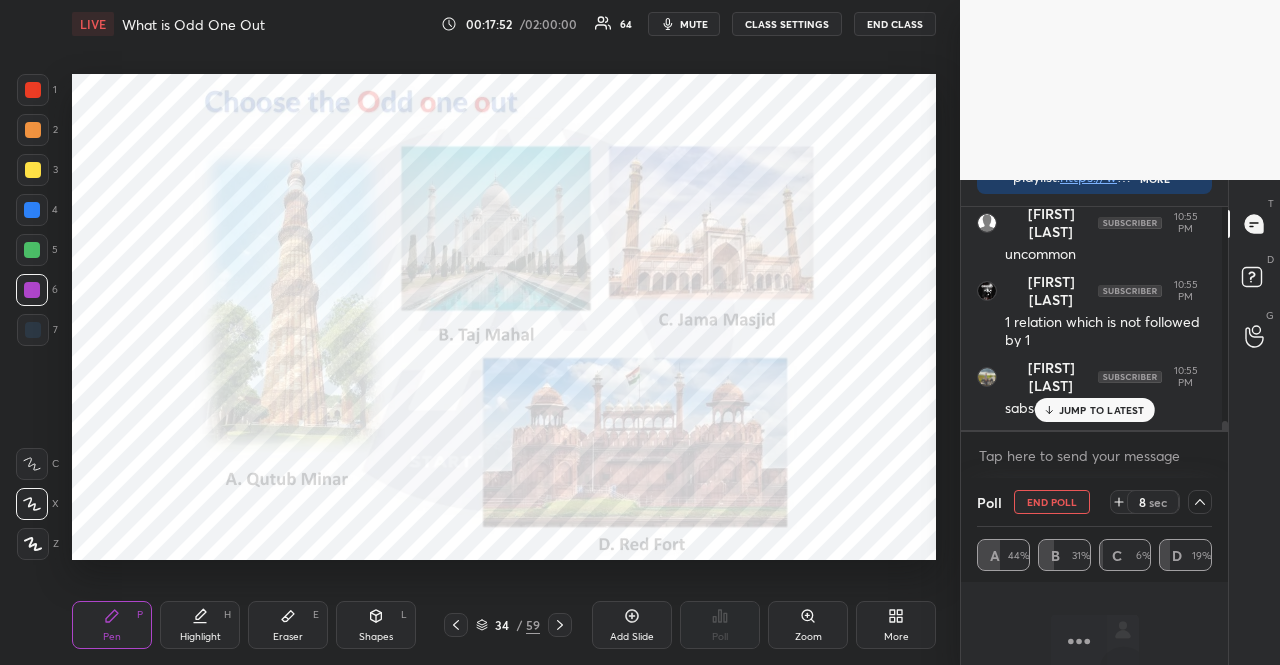 click at bounding box center [33, 90] 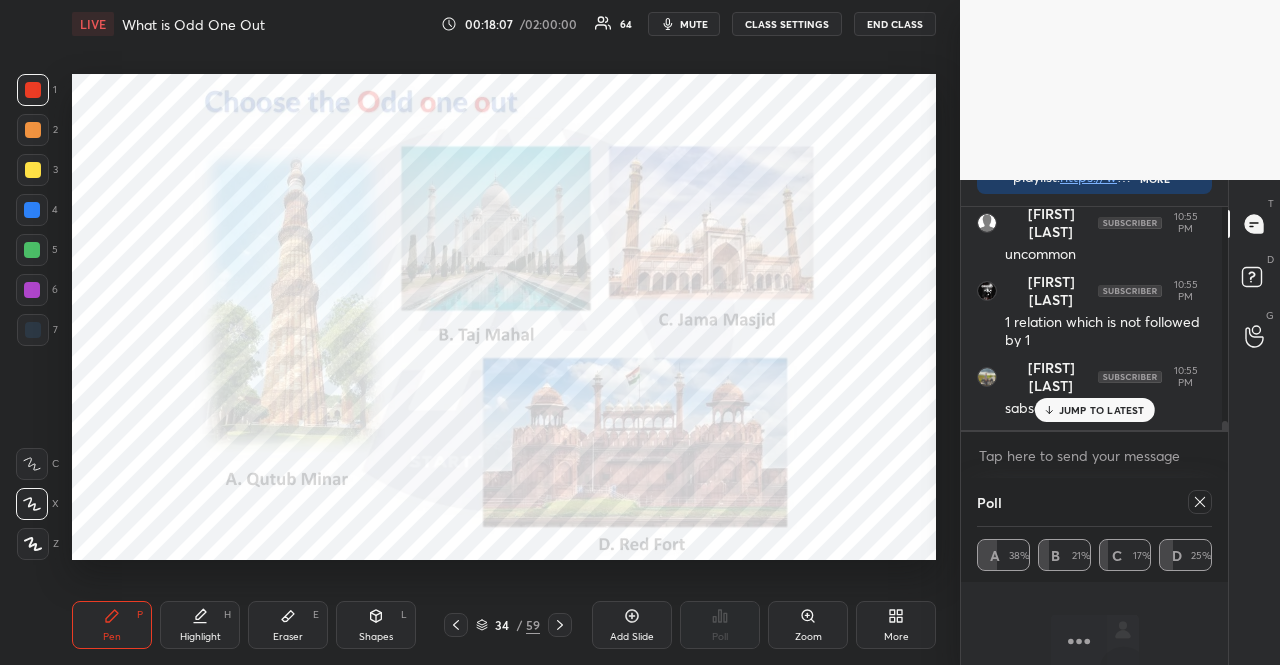 click 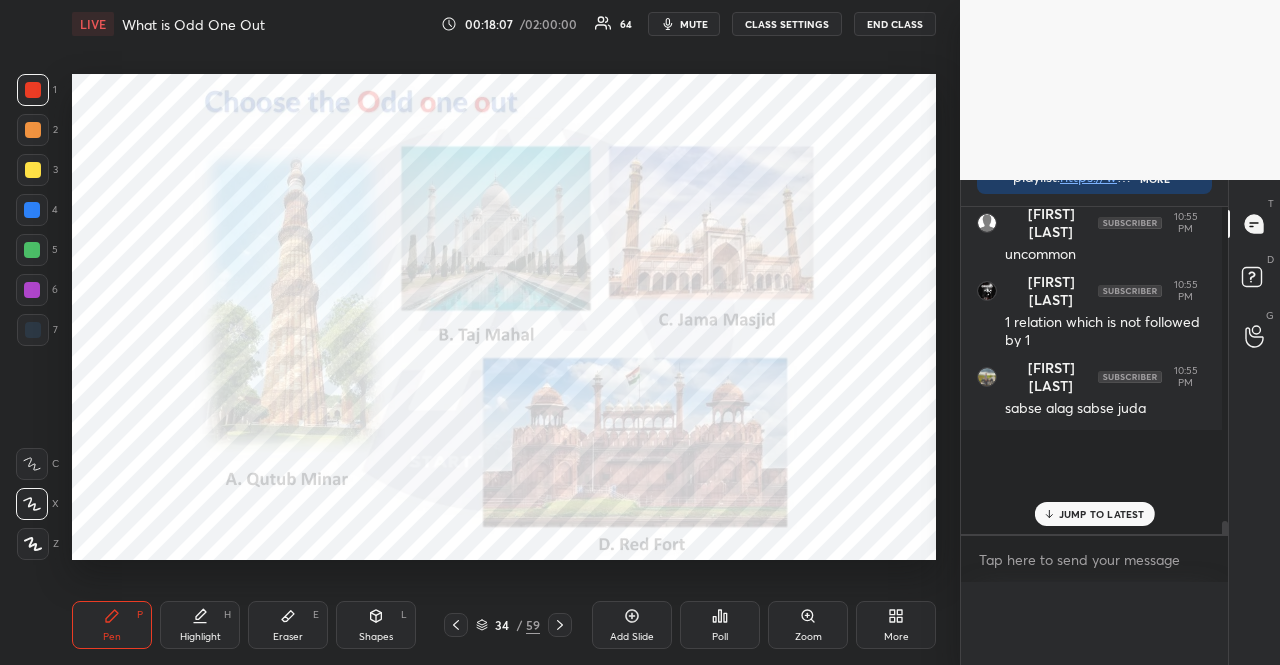 scroll, scrollTop: 7, scrollLeft: 6, axis: both 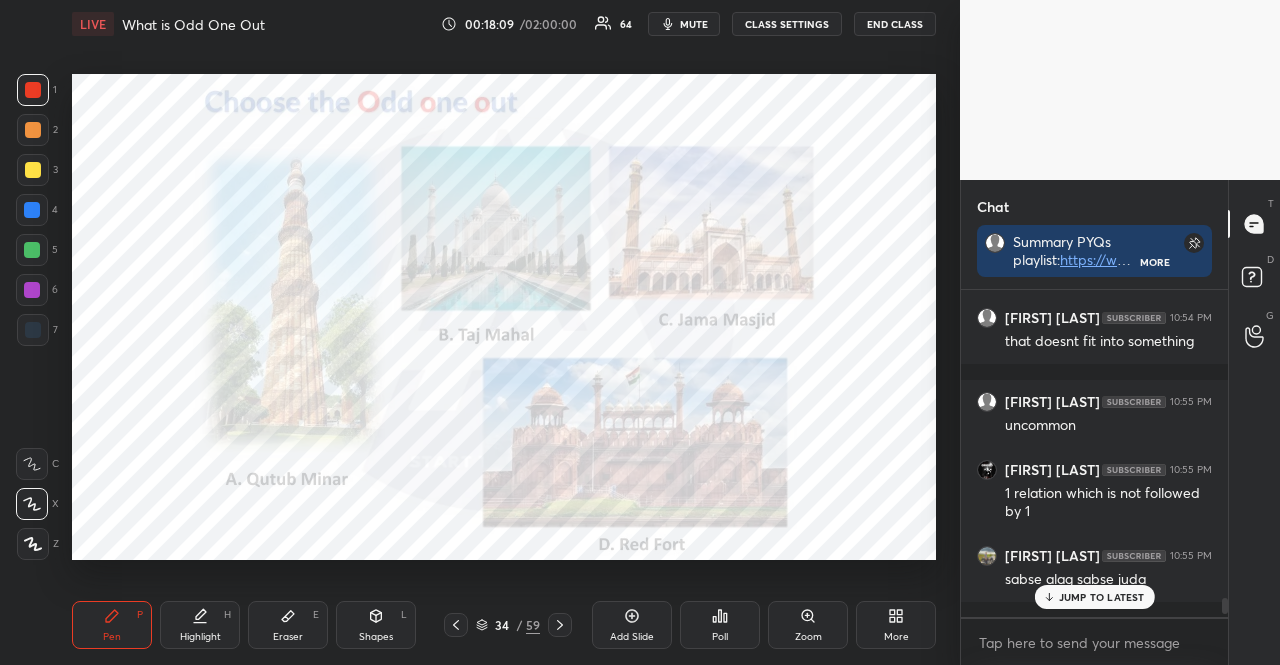 click on "JUMP TO LATEST" at bounding box center (1102, 597) 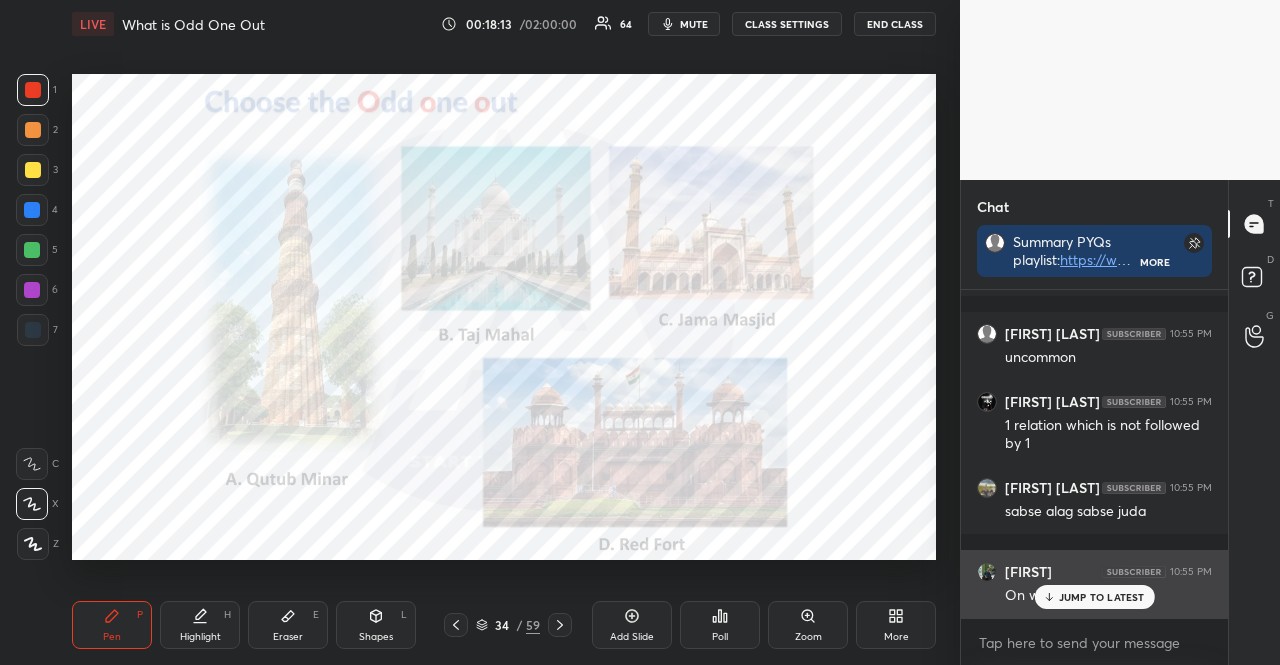click on "JUMP TO LATEST" at bounding box center [1102, 597] 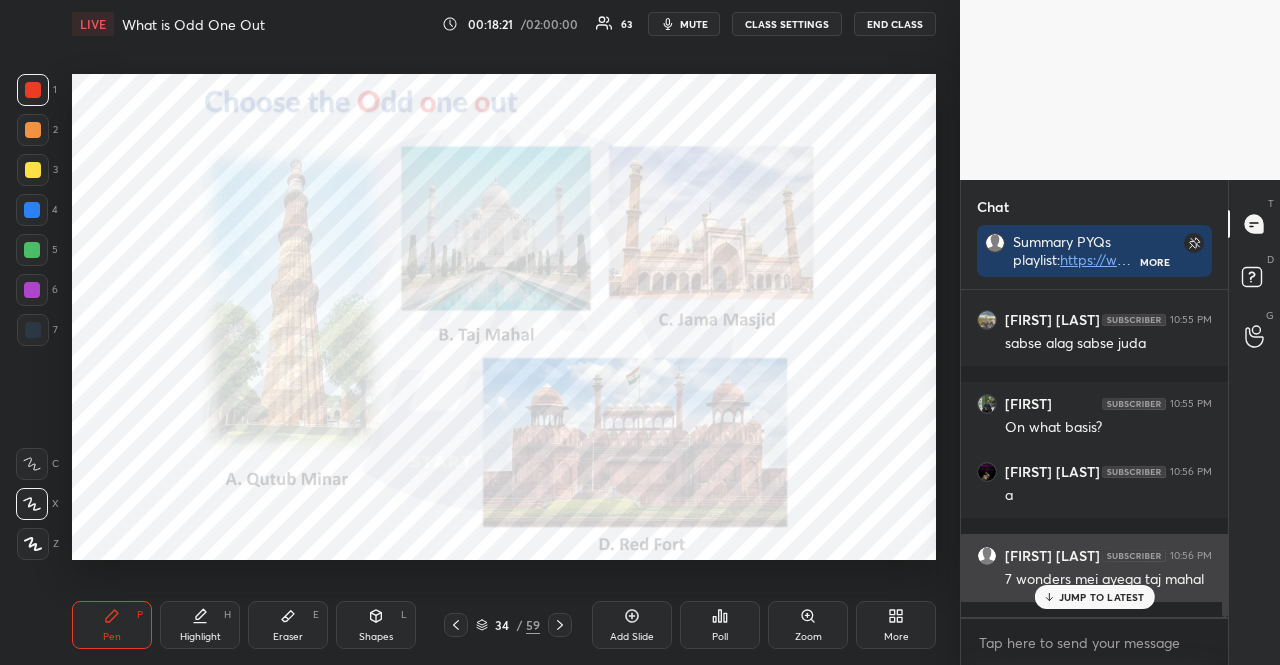 drag, startPoint x: 1072, startPoint y: 589, endPoint x: 1052, endPoint y: 588, distance: 20.024984 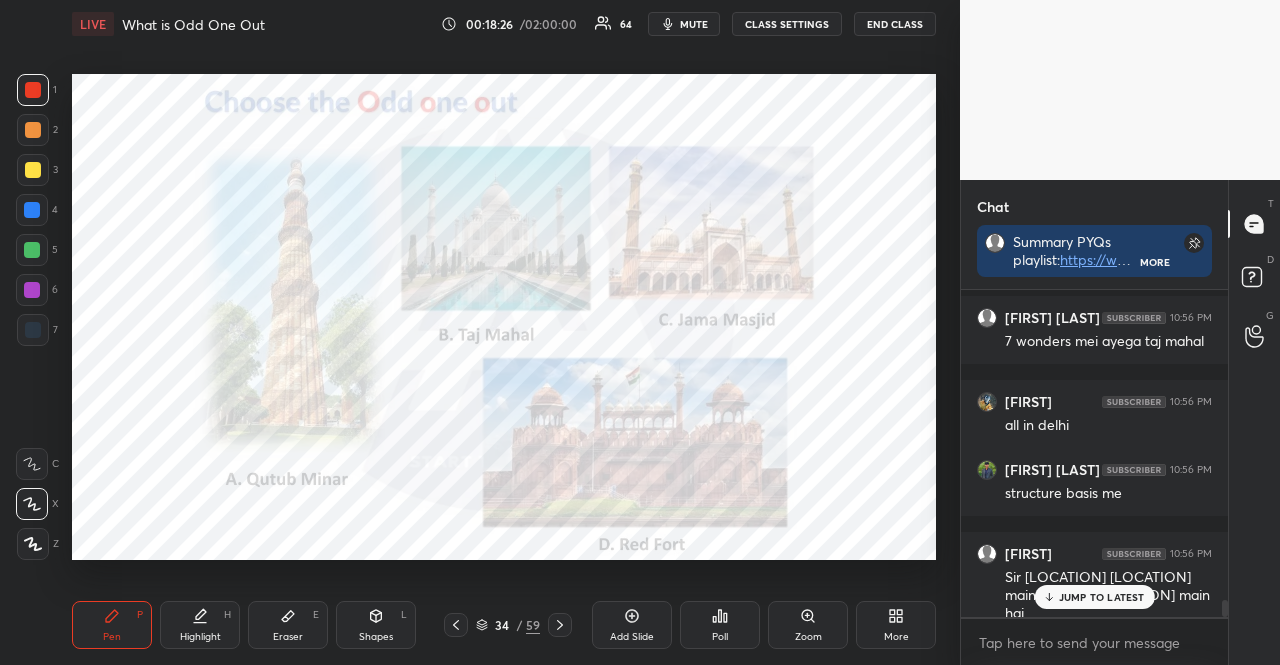click at bounding box center [32, 210] 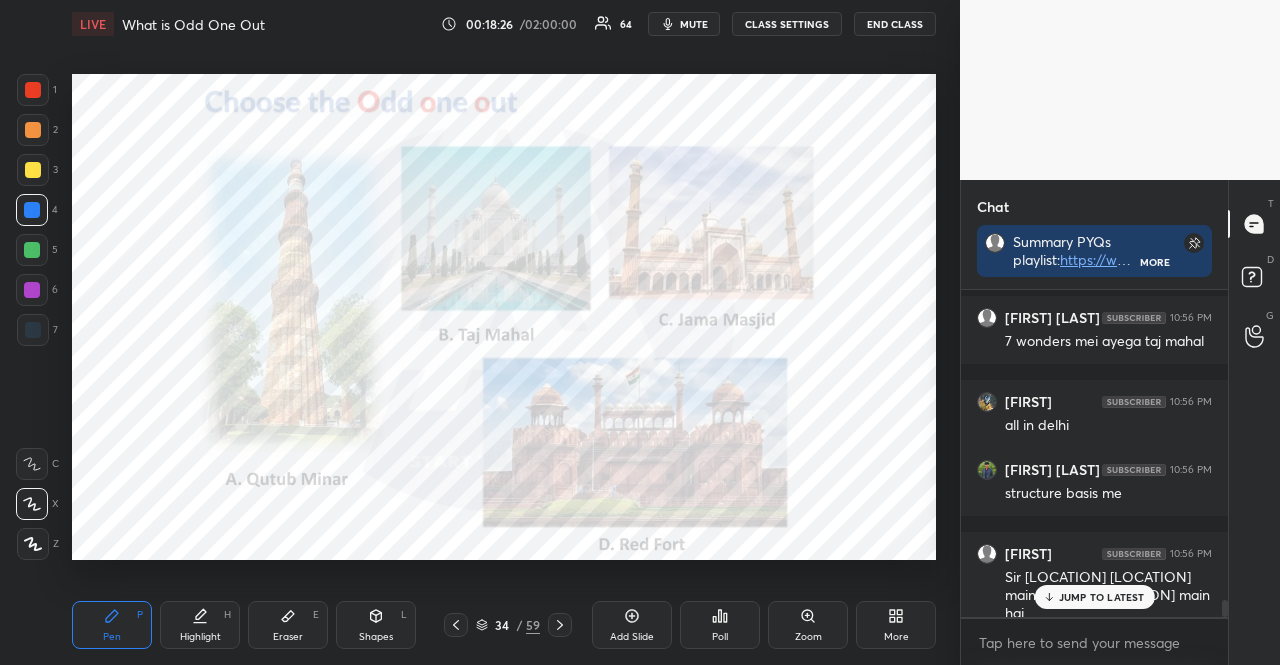 drag, startPoint x: 28, startPoint y: 205, endPoint x: 40, endPoint y: 204, distance: 12.0415945 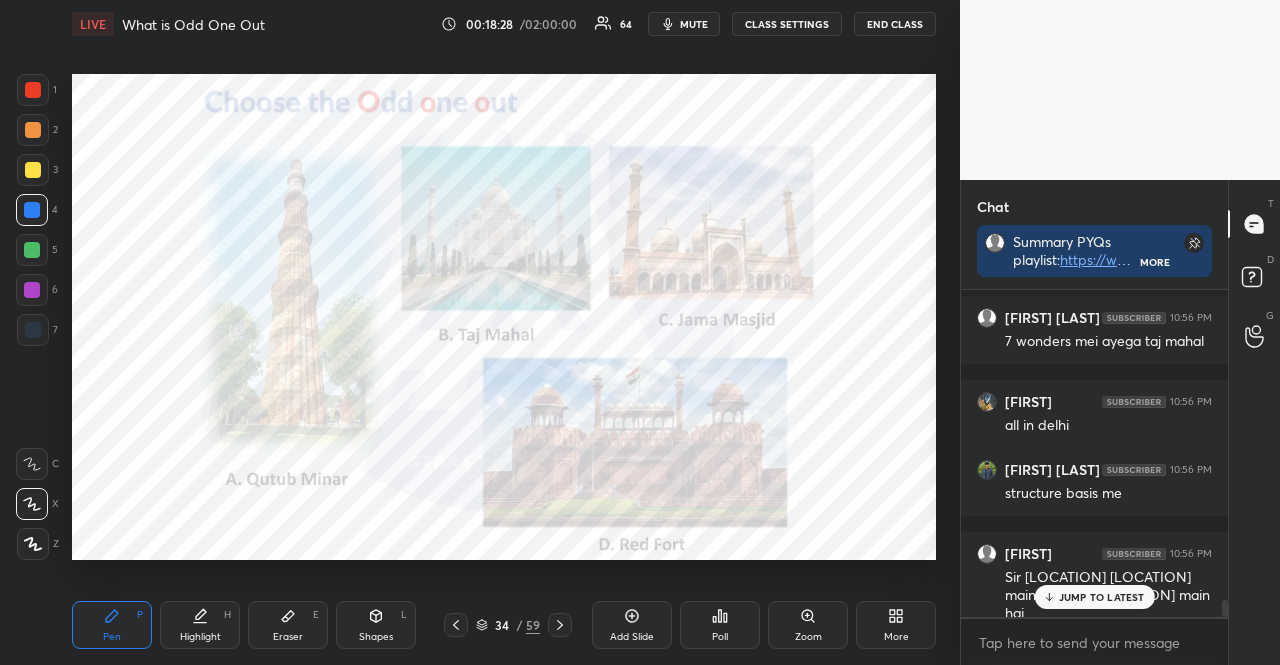 click at bounding box center (33, 170) 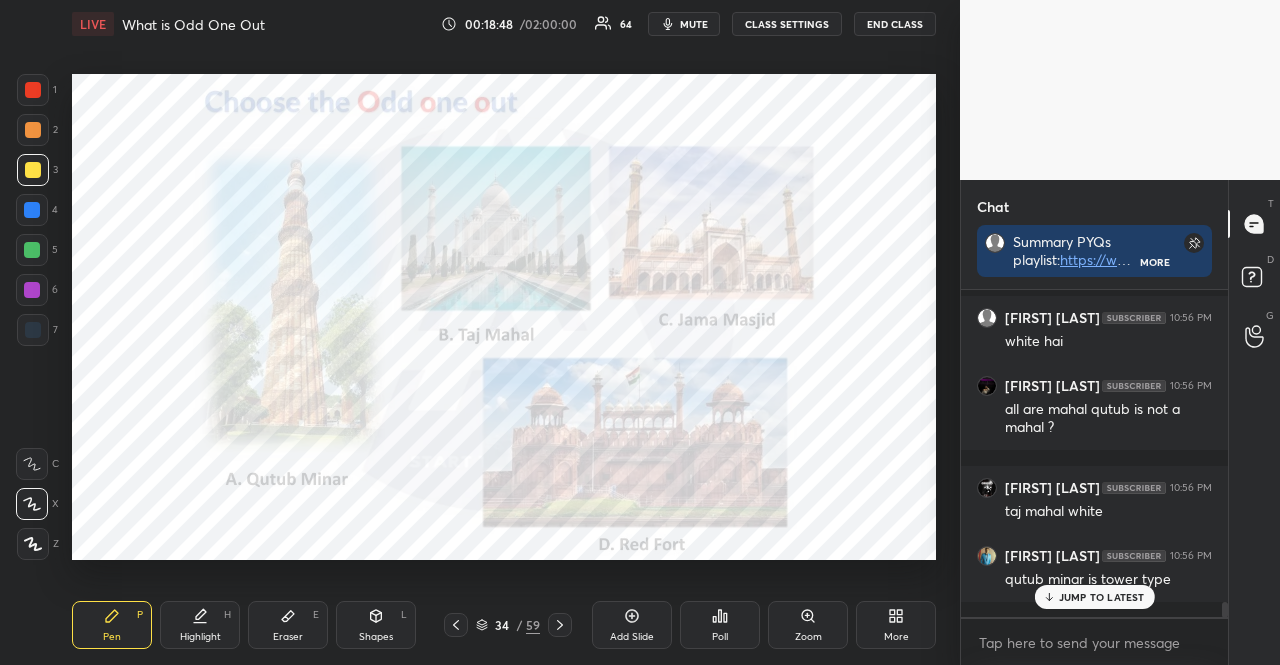 scroll, scrollTop: 6674, scrollLeft: 0, axis: vertical 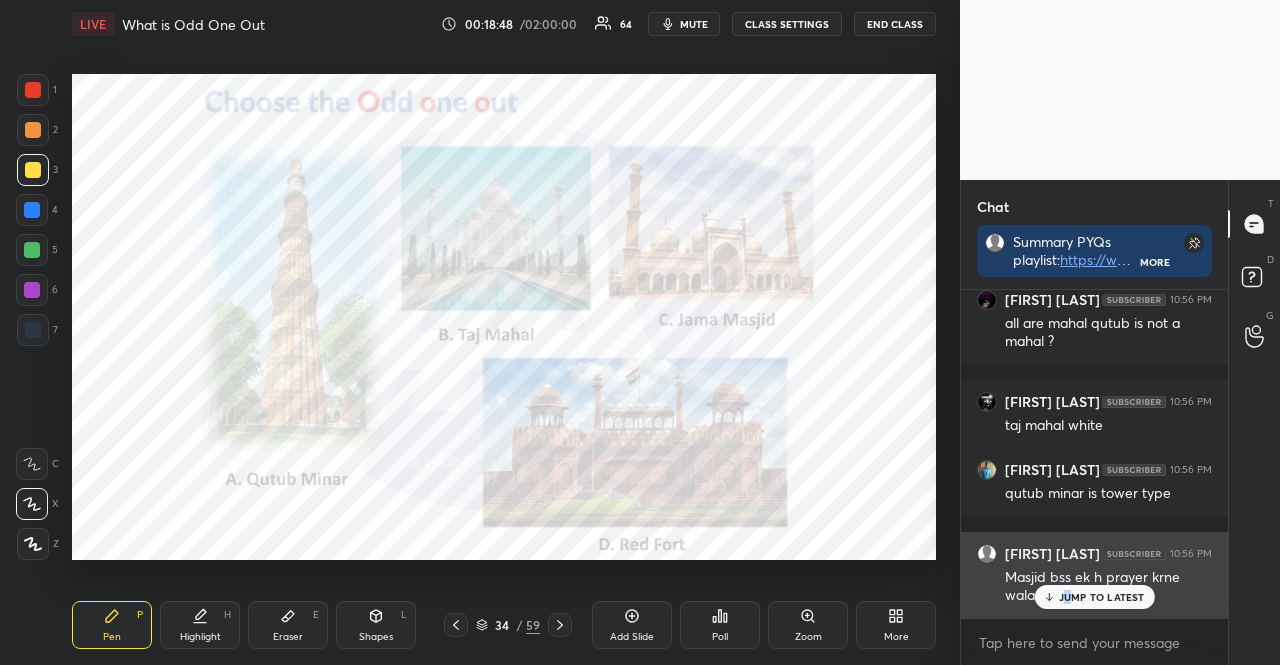 click on "JUMP TO LATEST" at bounding box center (1094, 597) 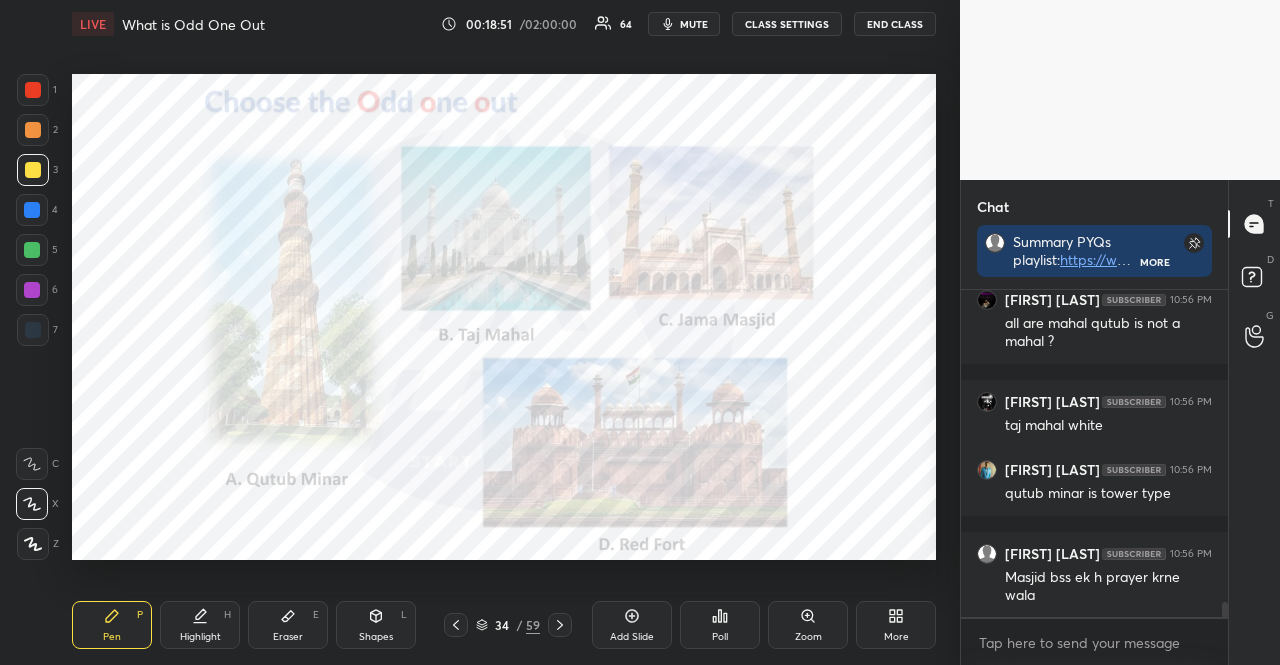 click at bounding box center [33, 90] 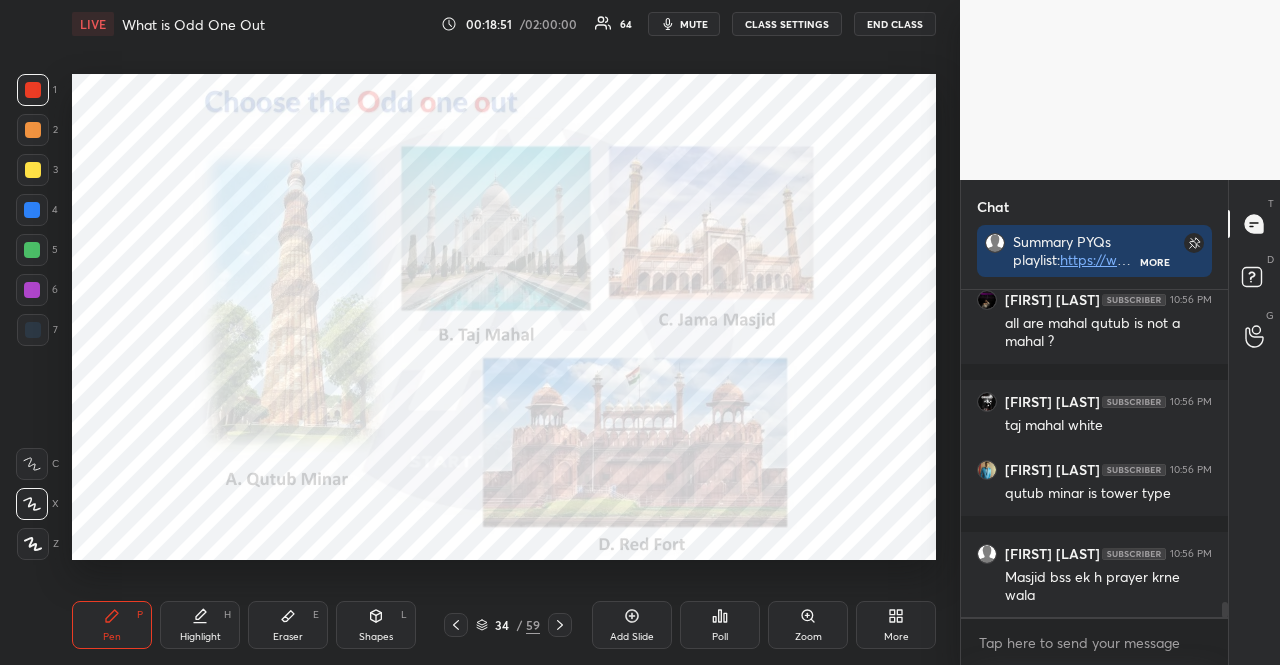 click at bounding box center (33, 90) 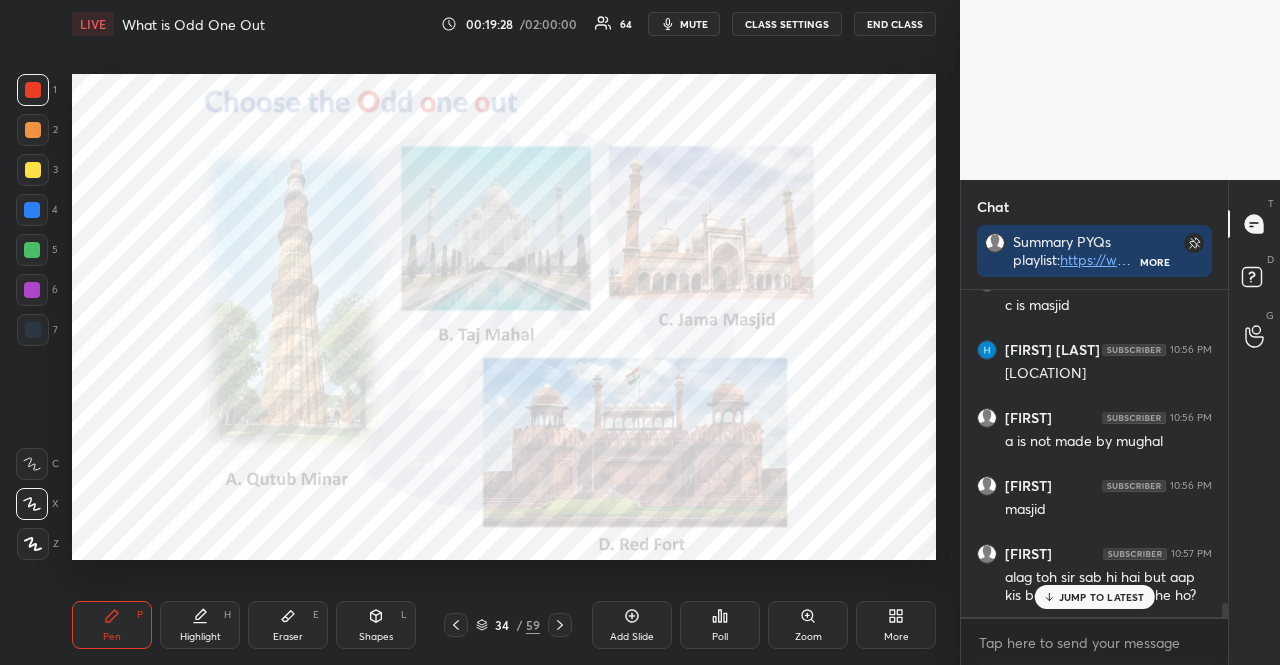 scroll, scrollTop: 7184, scrollLeft: 0, axis: vertical 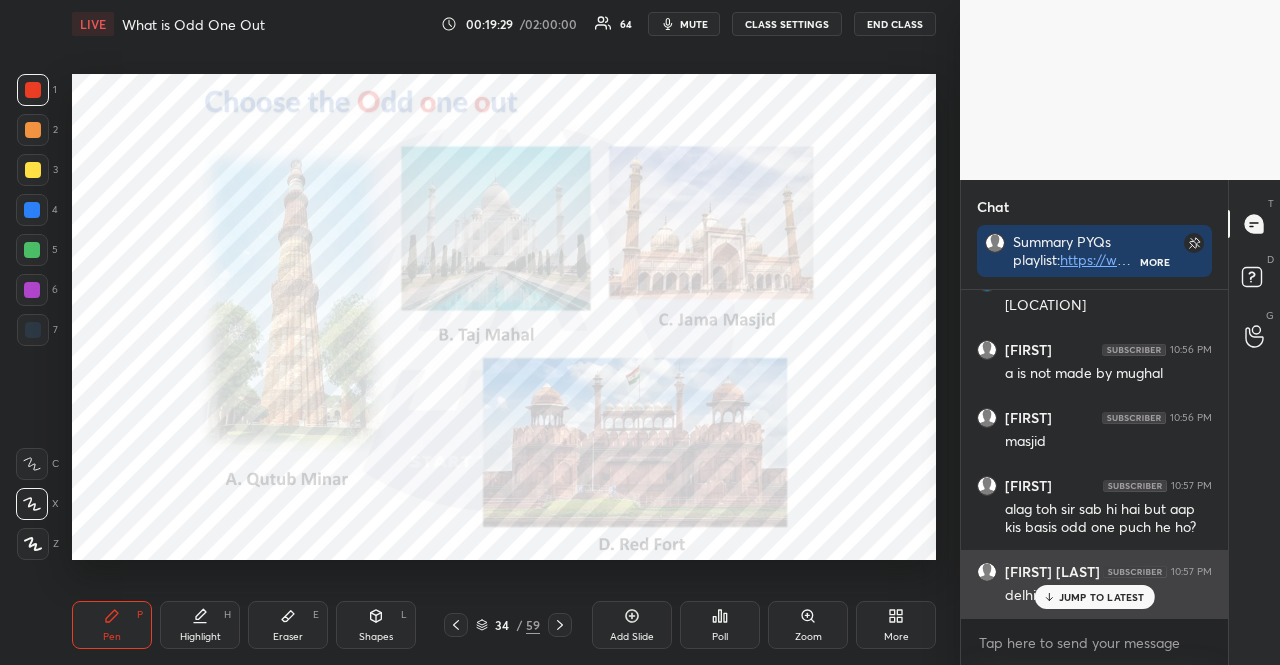 click on "JUMP TO LATEST" at bounding box center [1102, 597] 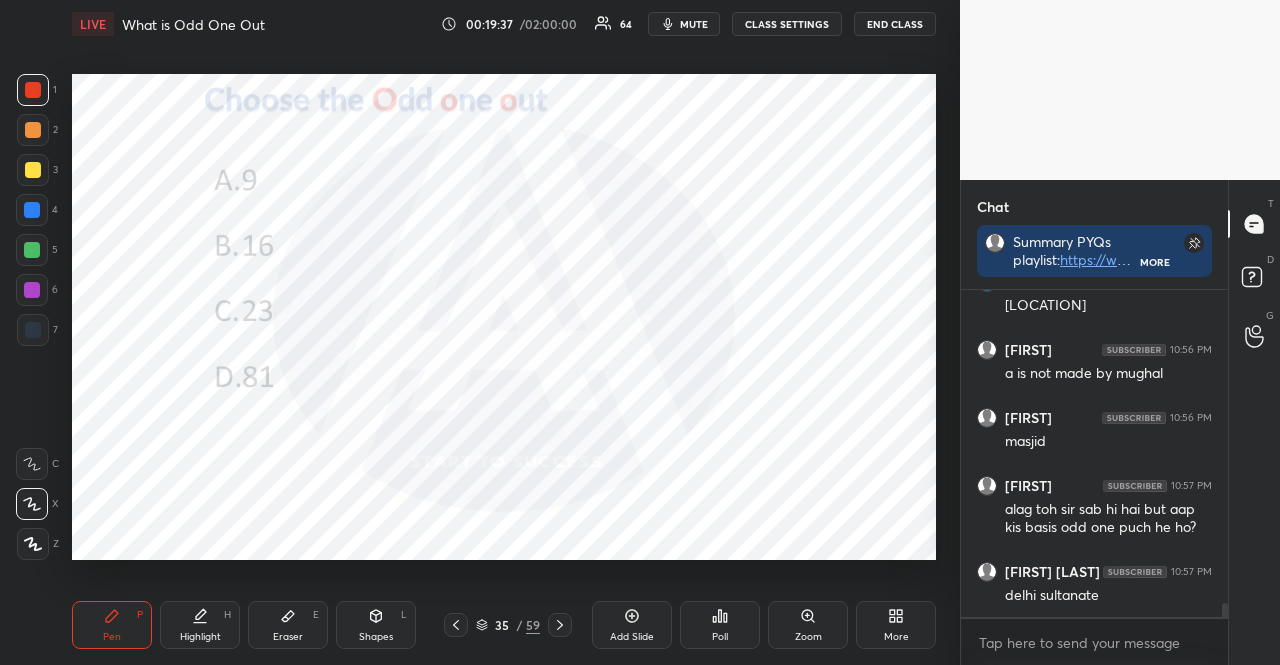 click on "Poll" at bounding box center [720, 625] 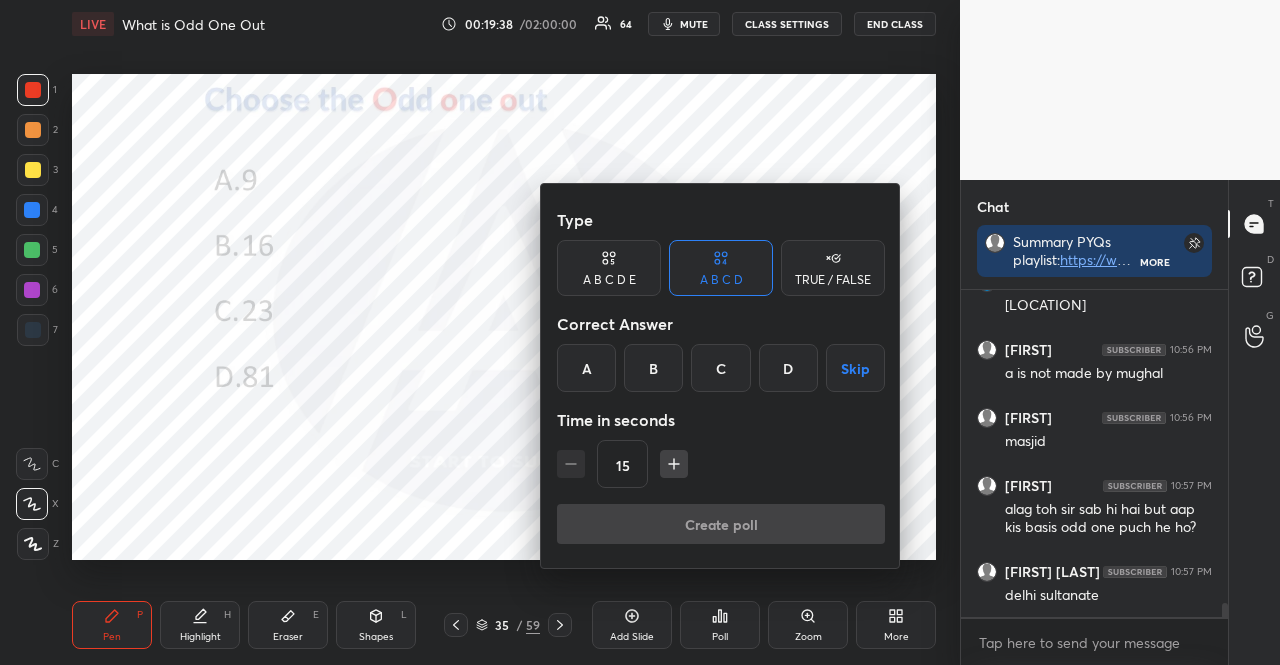click on "Skip" at bounding box center (855, 368) 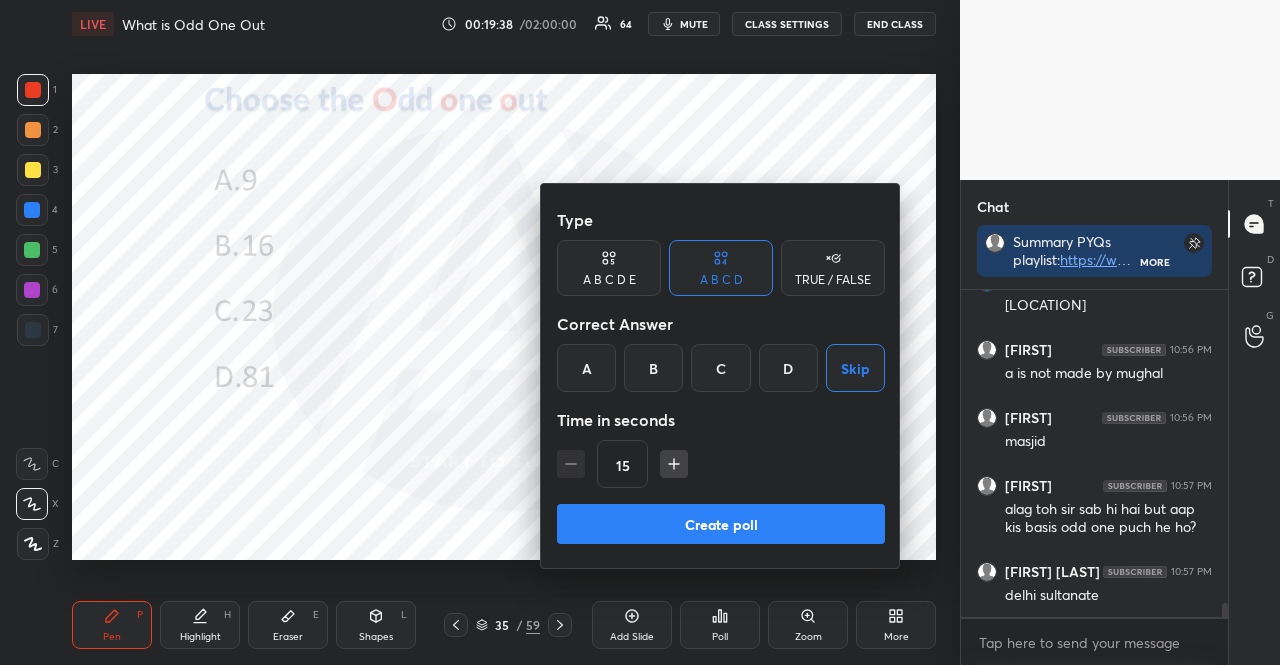 click on "Create poll" at bounding box center [721, 524] 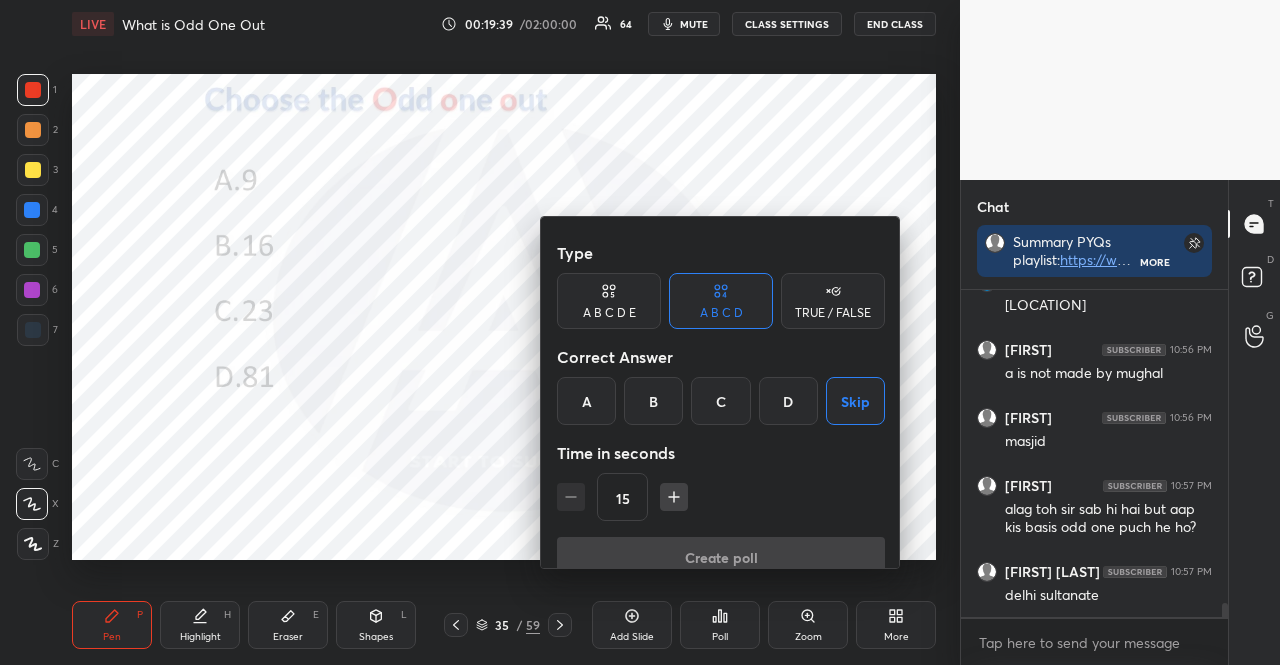 scroll, scrollTop: 297, scrollLeft: 255, axis: both 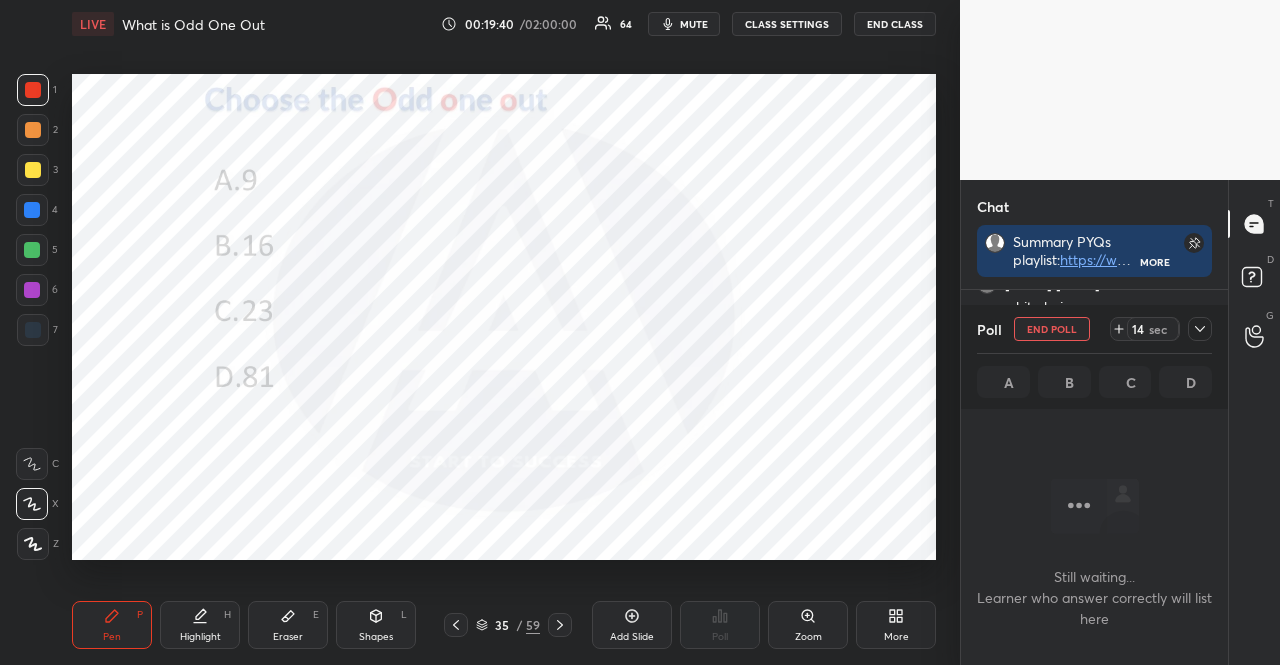 click at bounding box center (1200, 329) 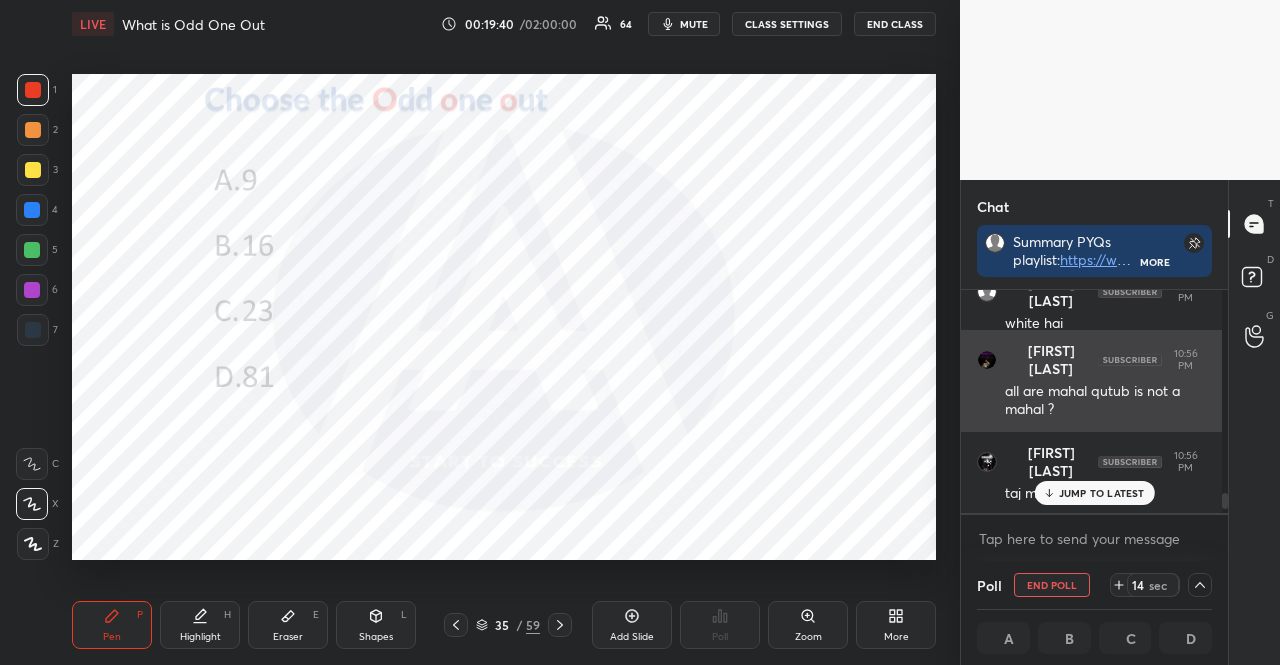 scroll, scrollTop: 217, scrollLeft: 255, axis: both 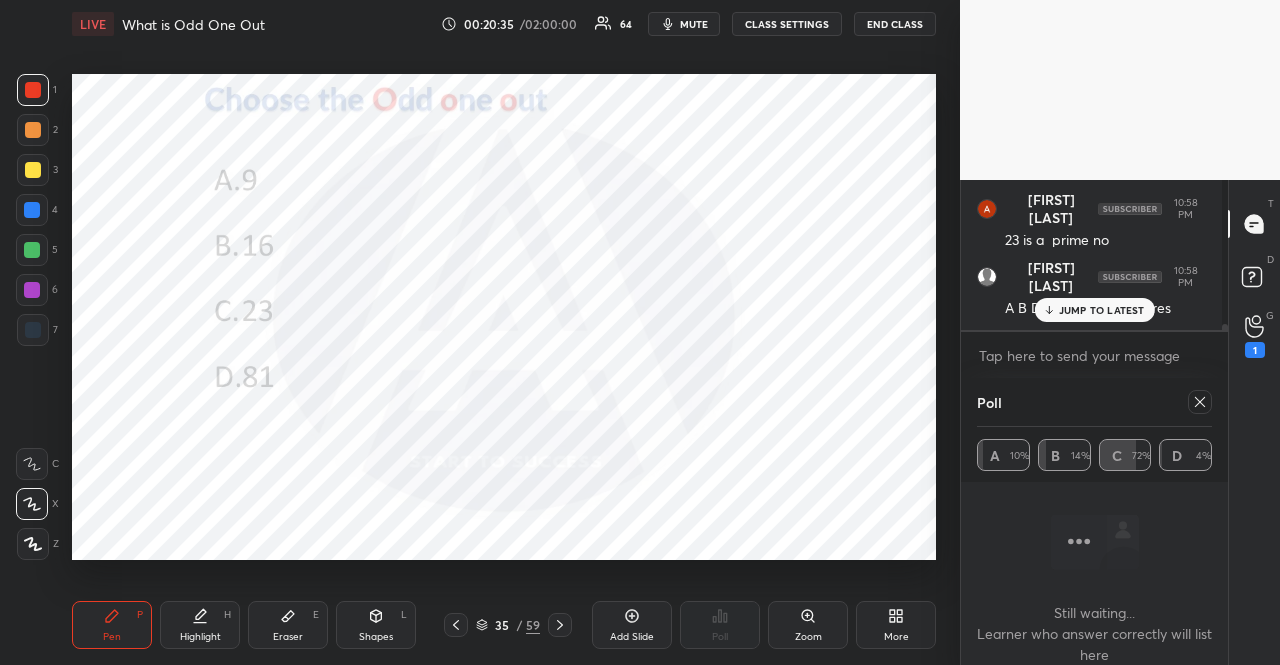 click at bounding box center [1200, 402] 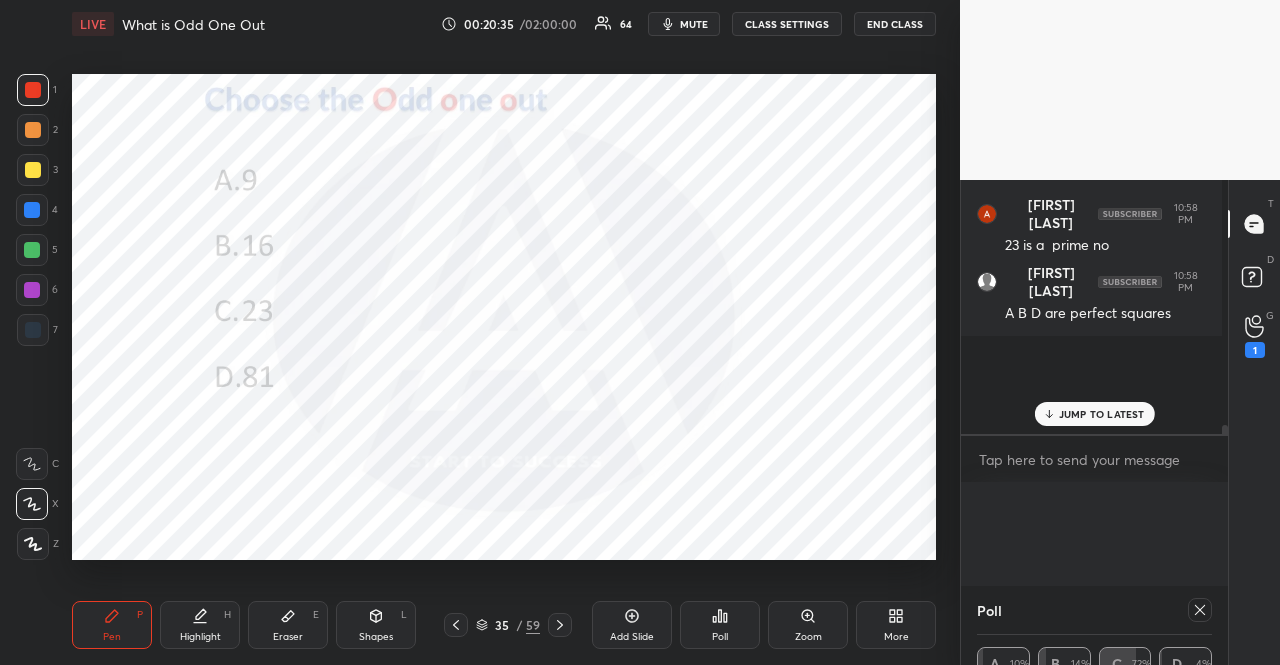 scroll, scrollTop: 1, scrollLeft: 6, axis: both 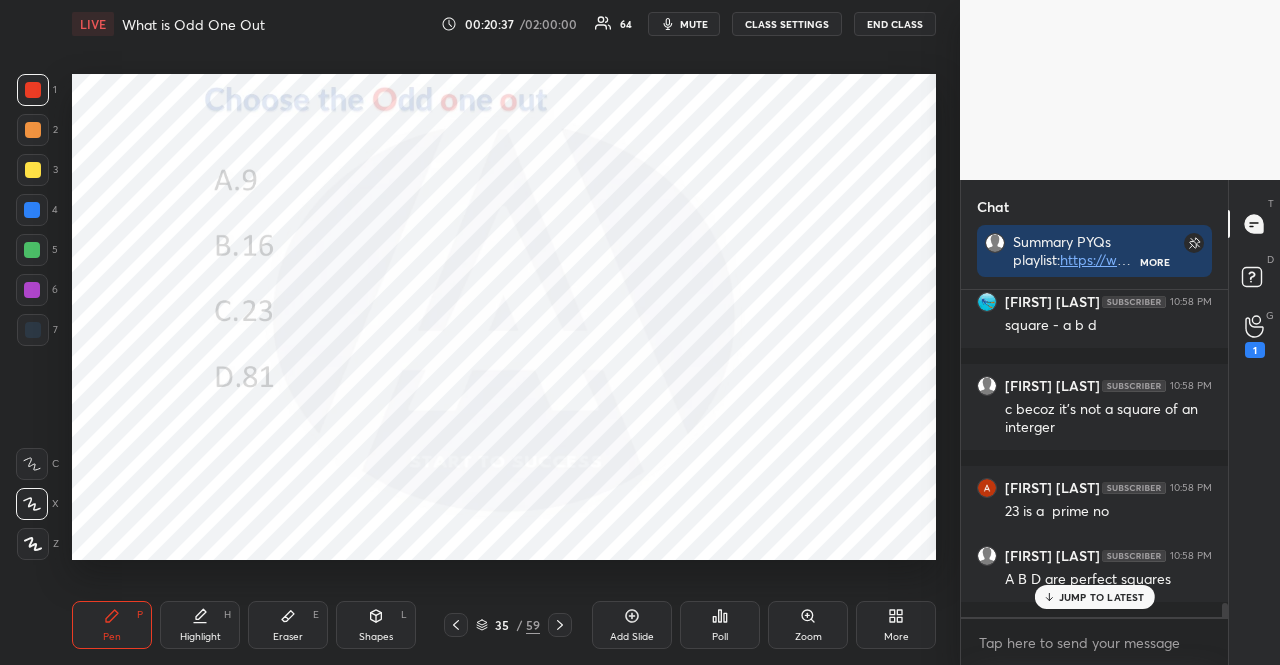 drag, startPoint x: 1111, startPoint y: 593, endPoint x: 1068, endPoint y: 487, distance: 114.38969 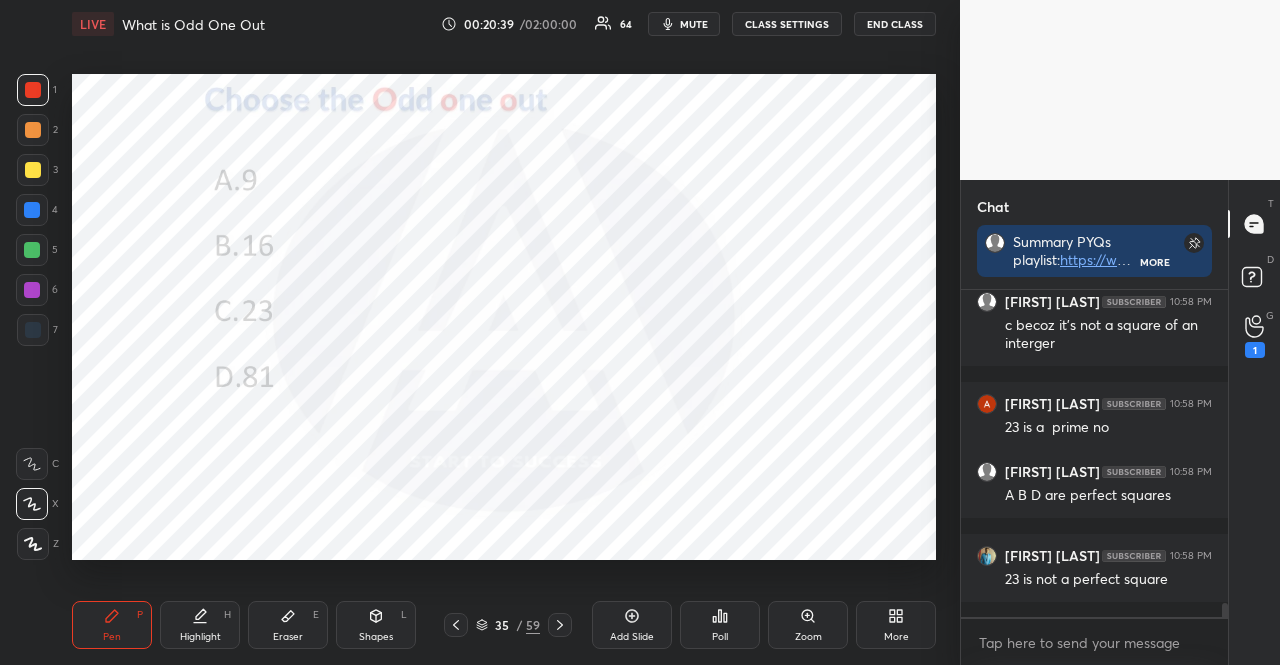 scroll, scrollTop: 7424, scrollLeft: 0, axis: vertical 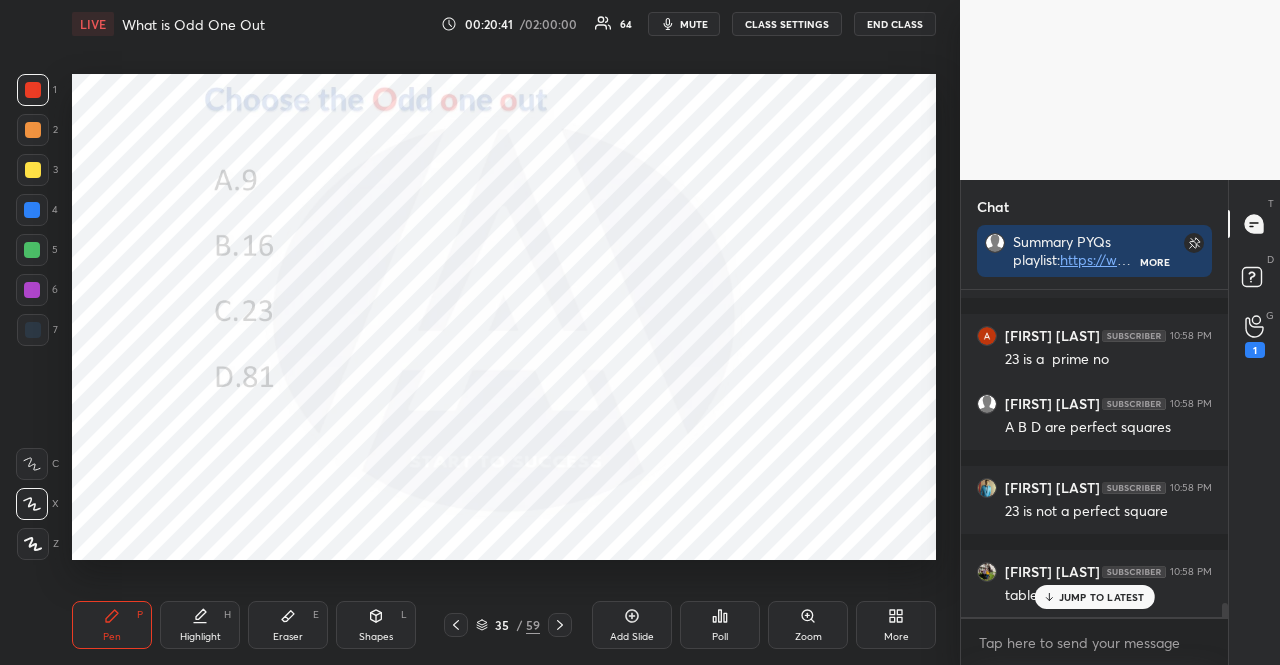 click at bounding box center [32, 250] 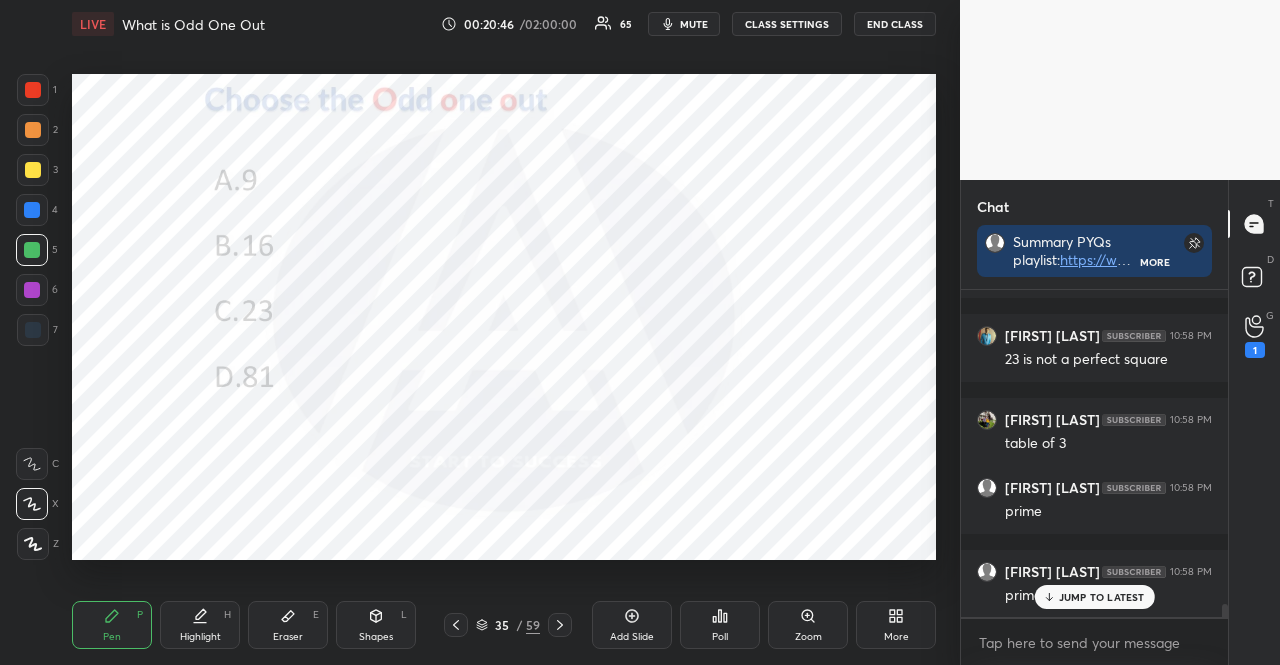scroll, scrollTop: 7644, scrollLeft: 0, axis: vertical 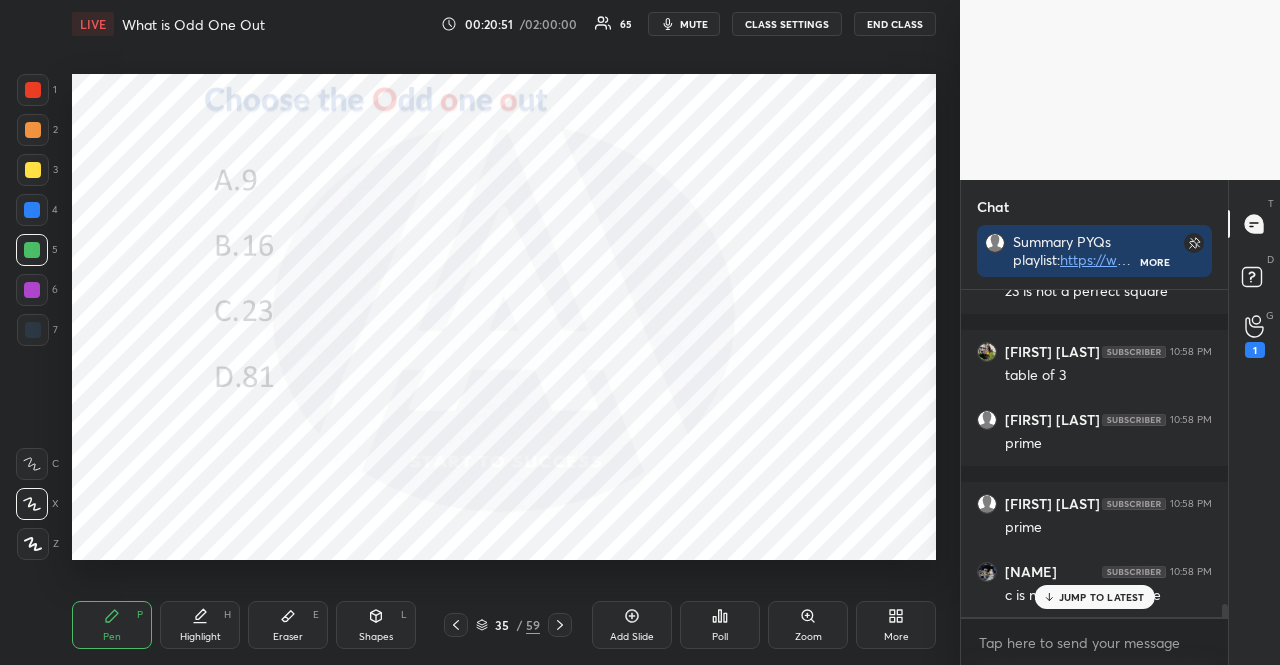 click at bounding box center (32, 210) 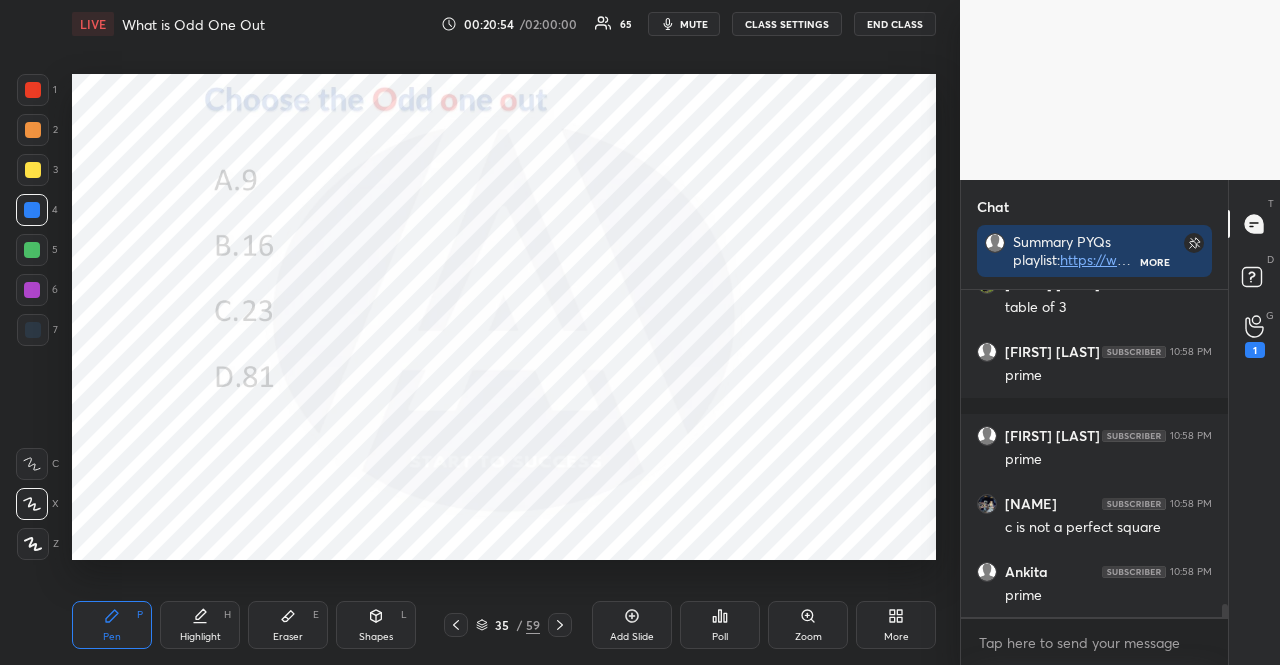 scroll, scrollTop: 7784, scrollLeft: 0, axis: vertical 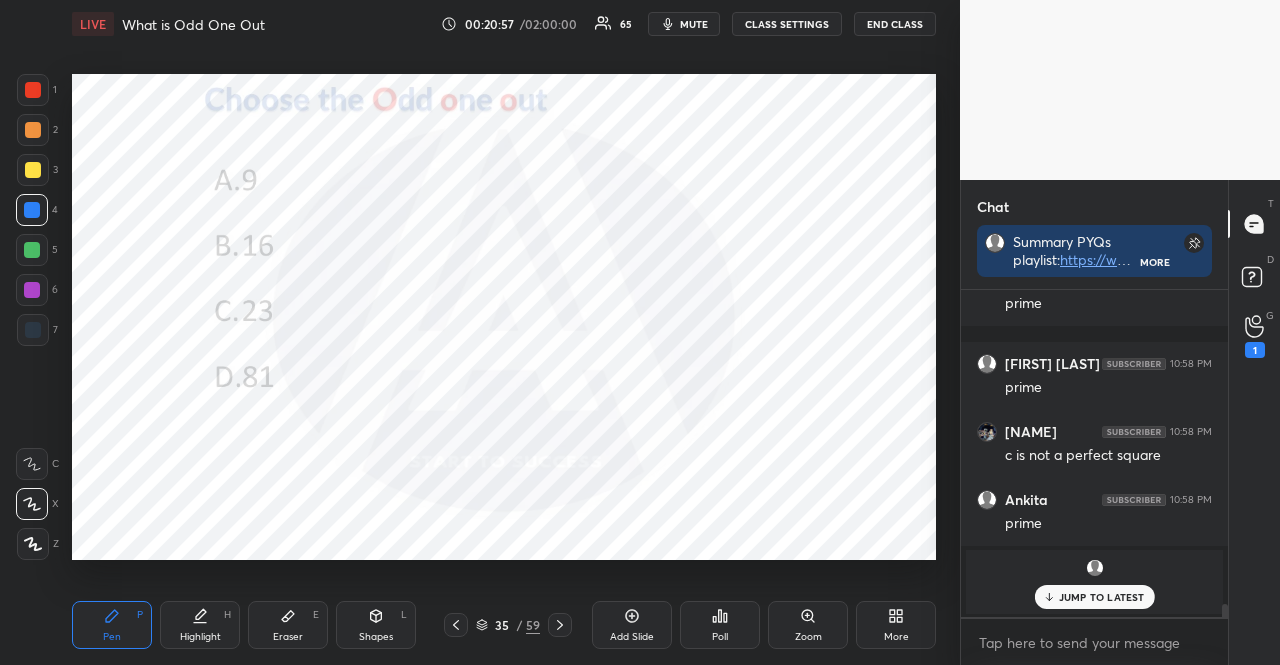 click at bounding box center (33, 90) 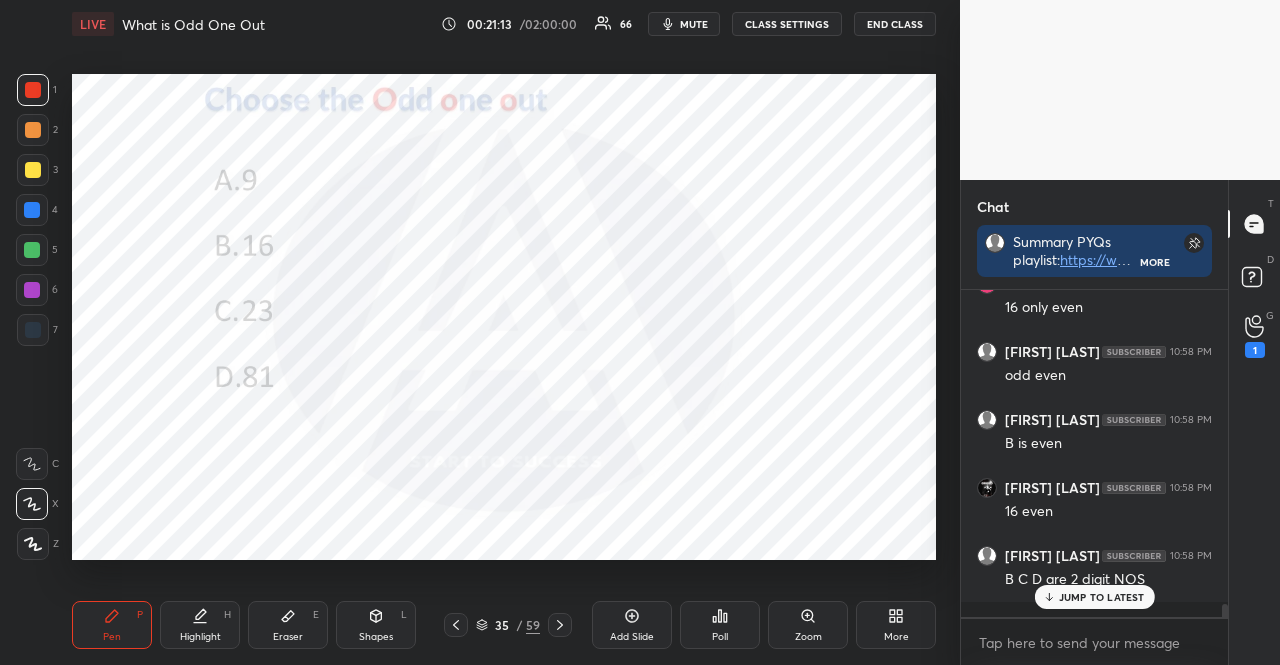 scroll, scrollTop: 8224, scrollLeft: 0, axis: vertical 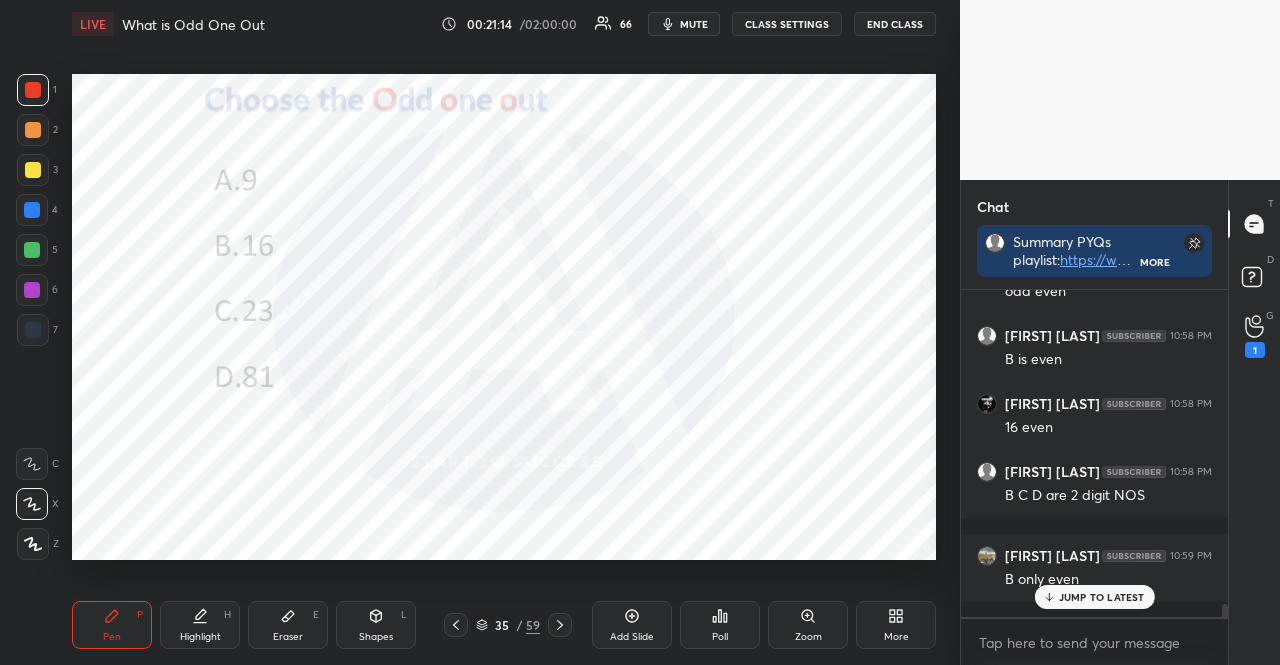 click at bounding box center (32, 290) 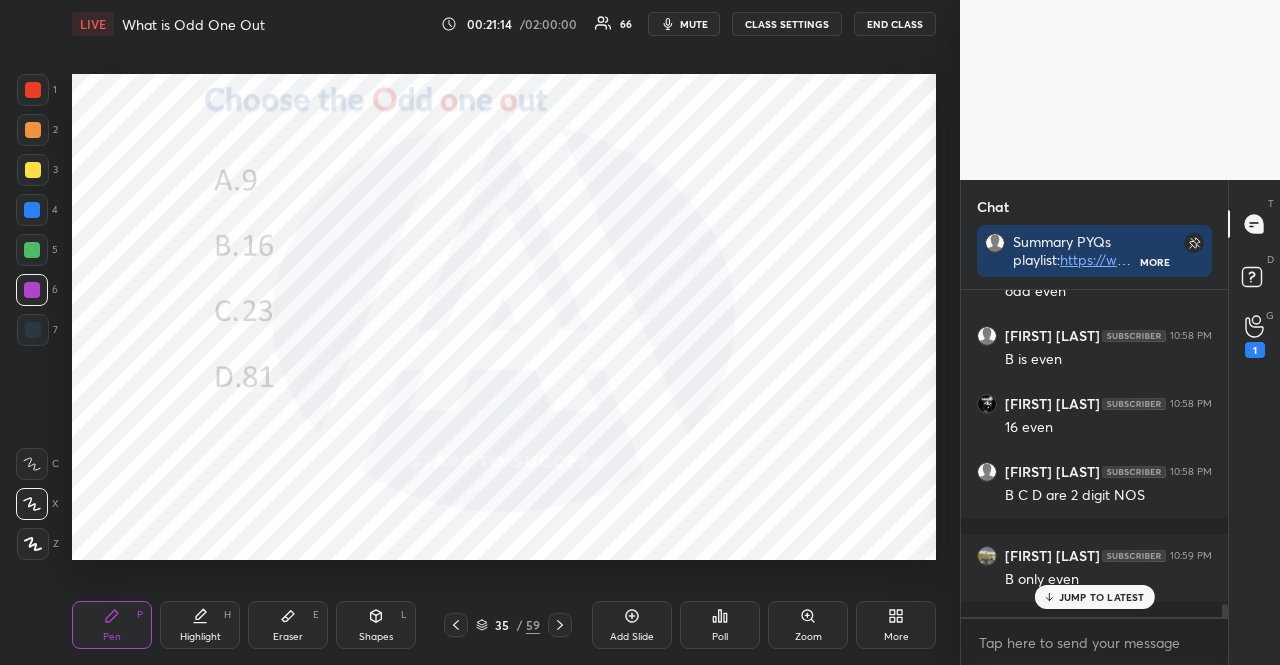 click at bounding box center [32, 290] 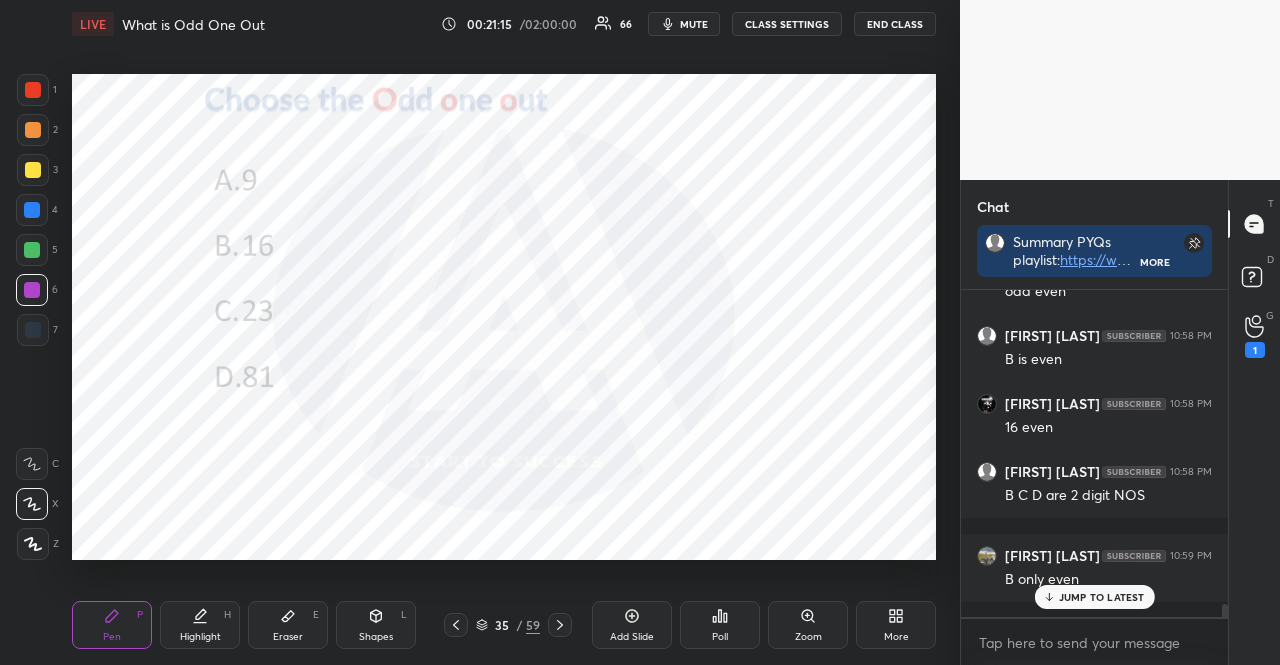 click at bounding box center (32, 290) 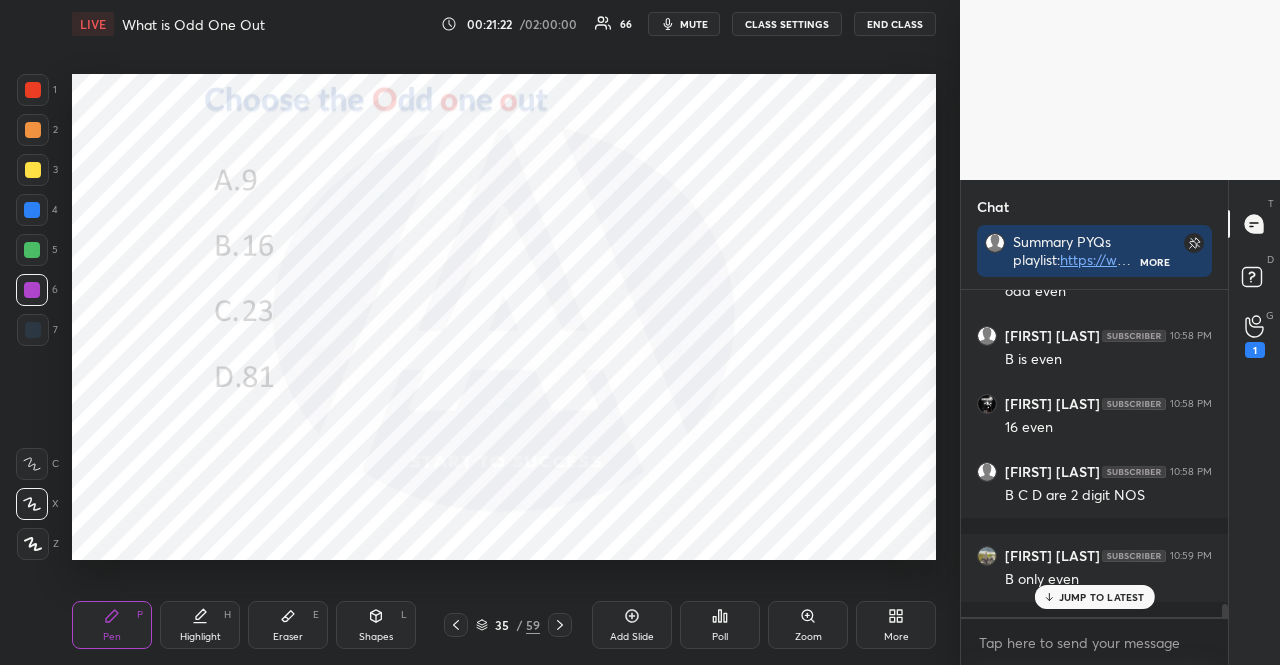 click at bounding box center (33, 330) 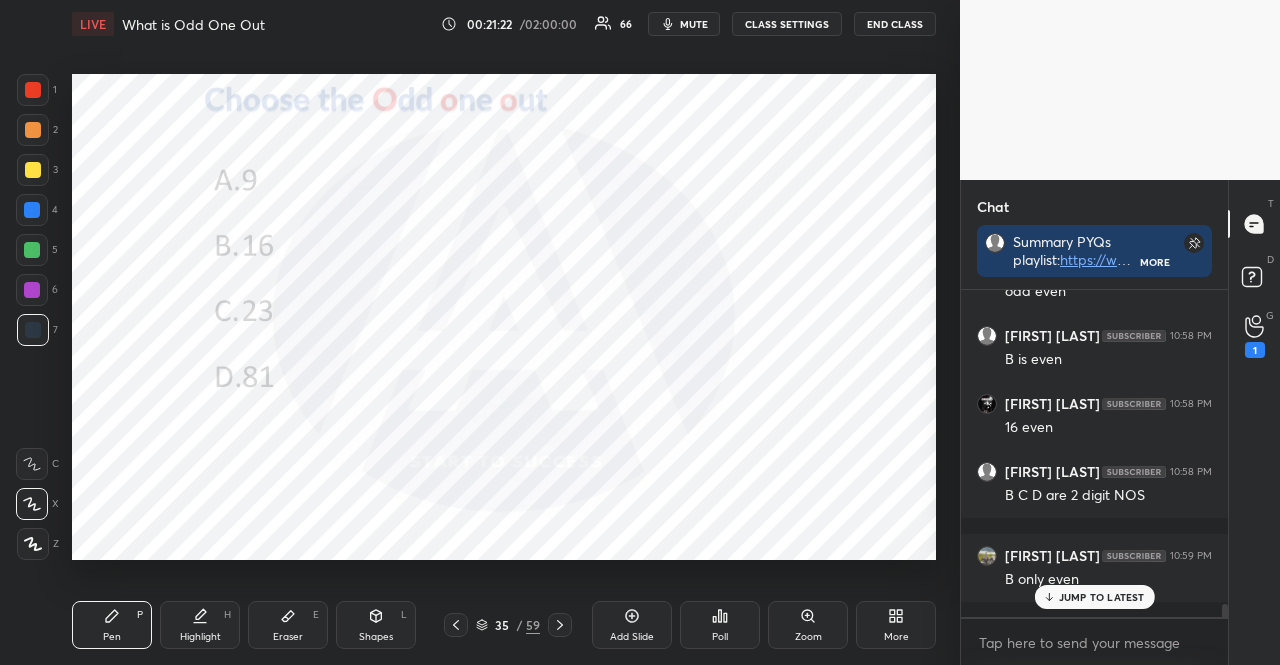 click at bounding box center (33, 330) 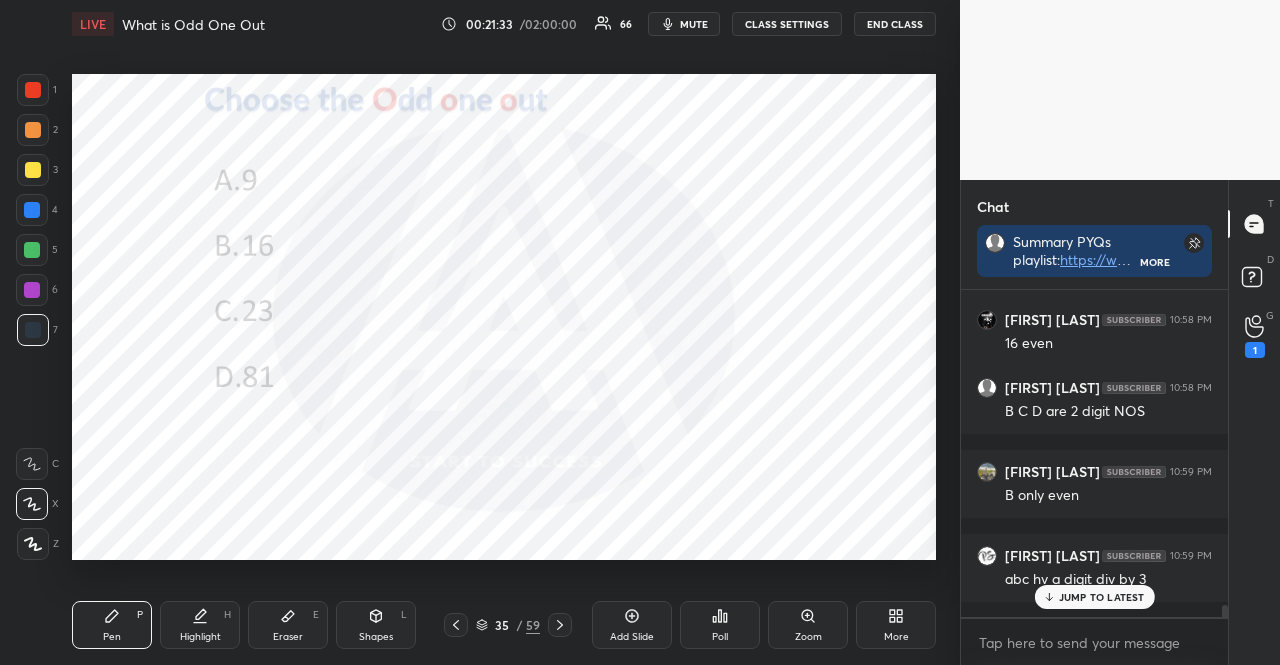 scroll, scrollTop: 8380, scrollLeft: 0, axis: vertical 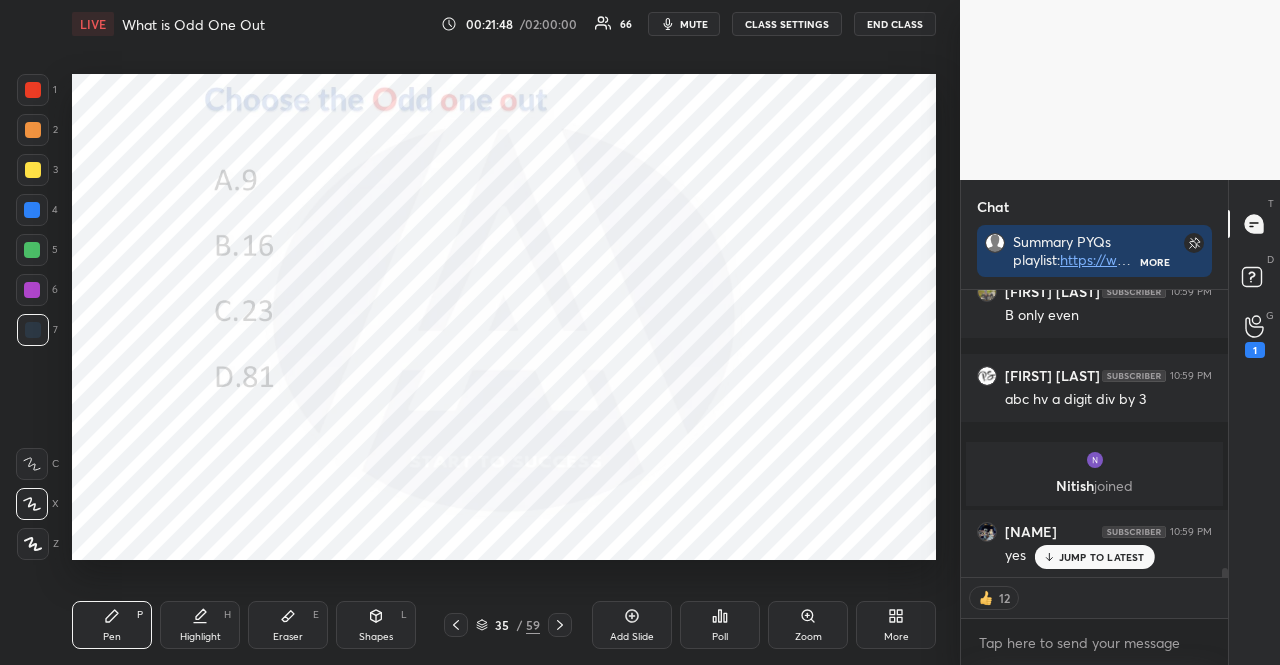 click on "JUMP TO LATEST" at bounding box center [1094, 557] 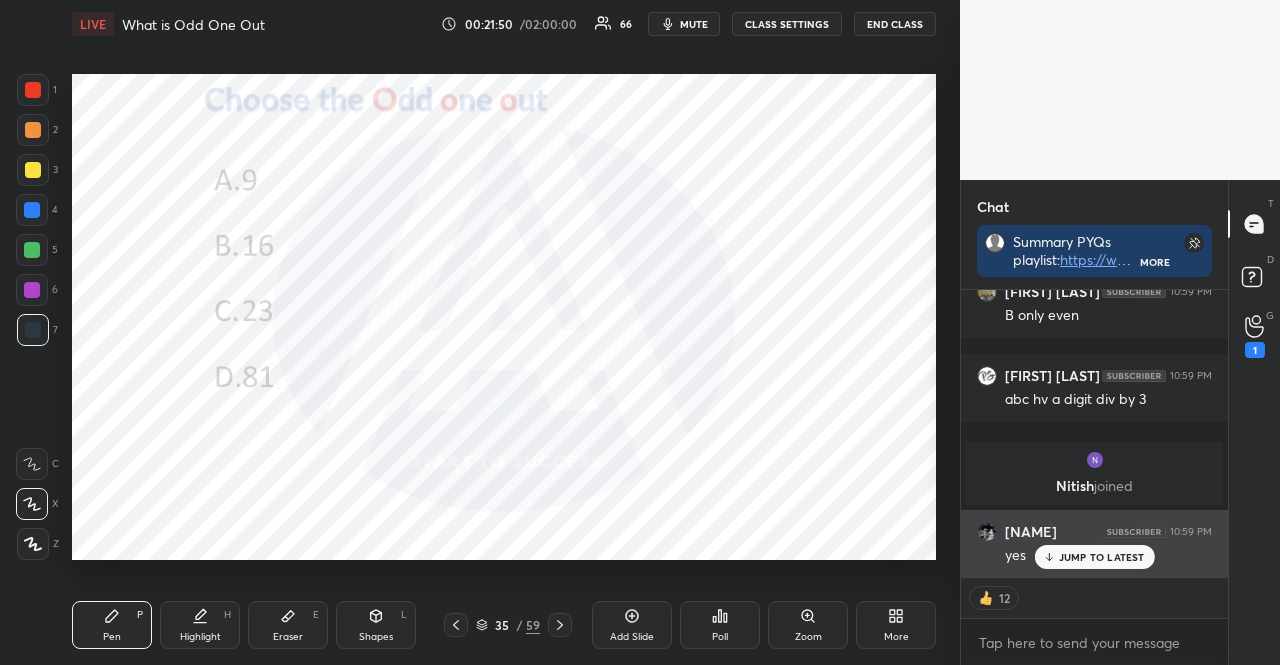 scroll, scrollTop: 8560, scrollLeft: 0, axis: vertical 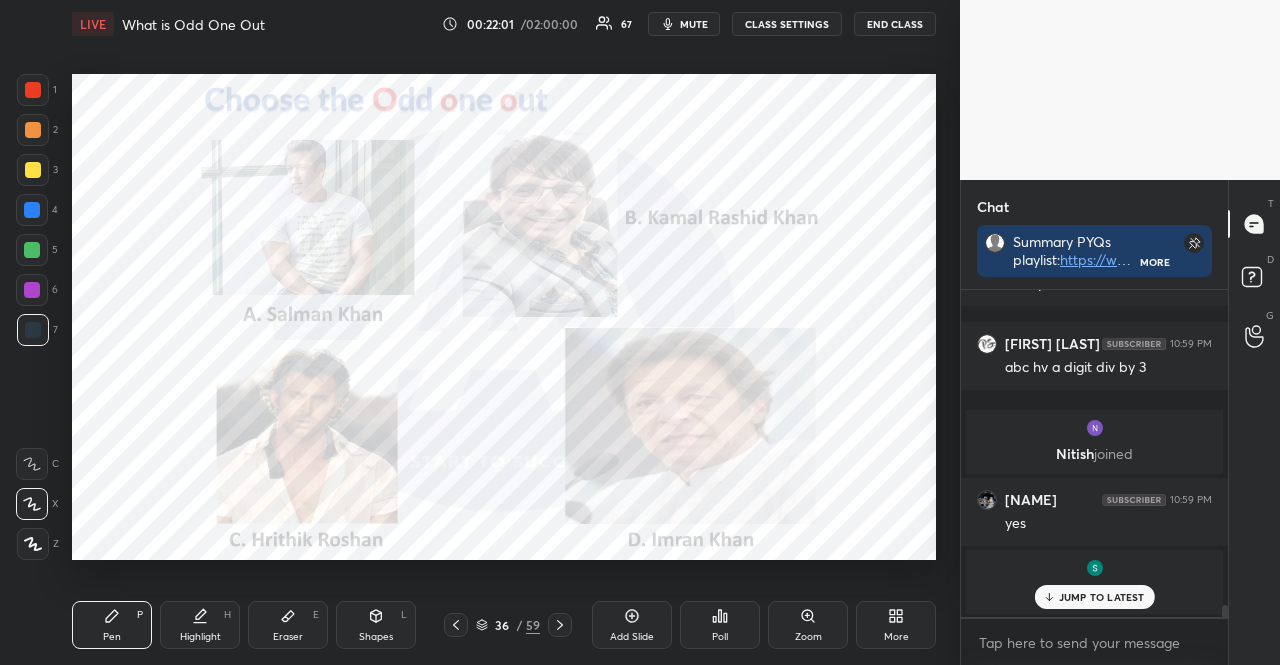 click on "Poll" at bounding box center [720, 625] 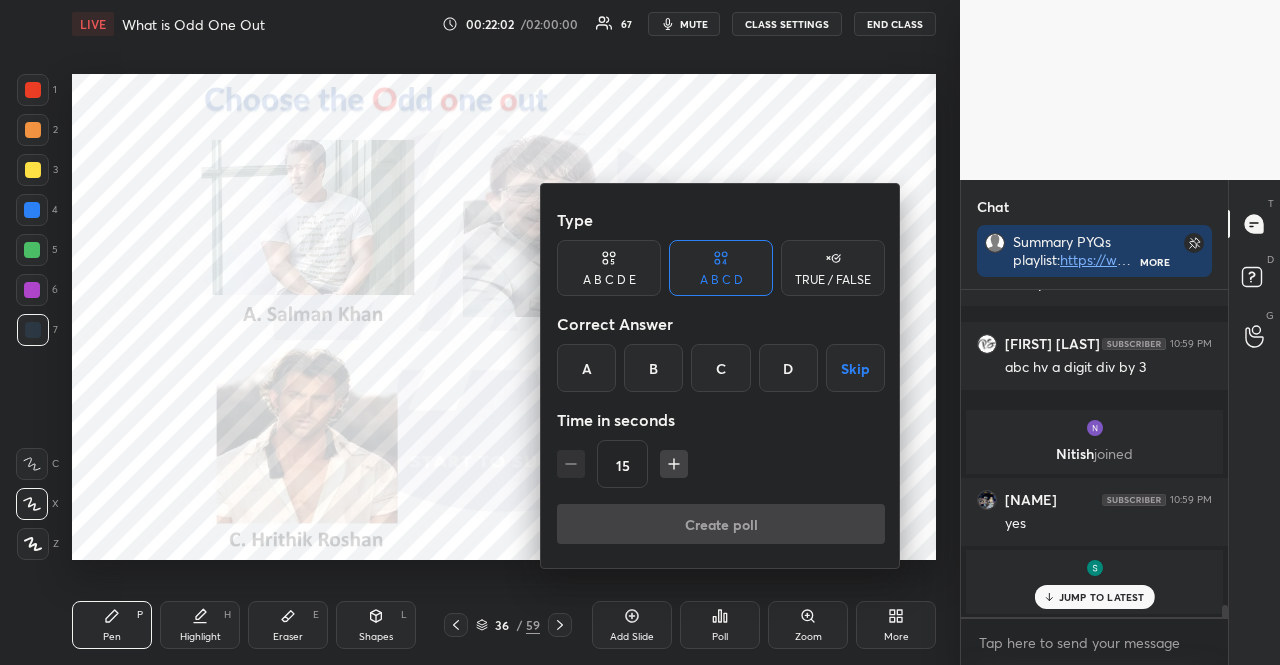 click 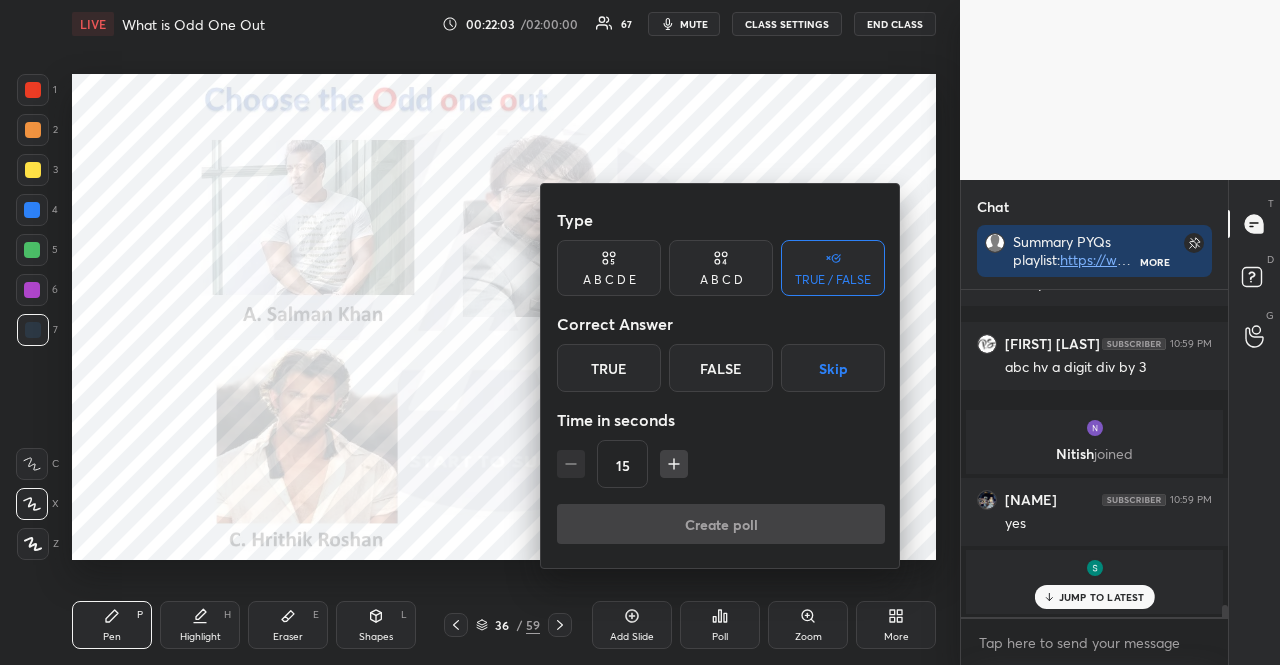 click on "A B C D" at bounding box center (721, 268) 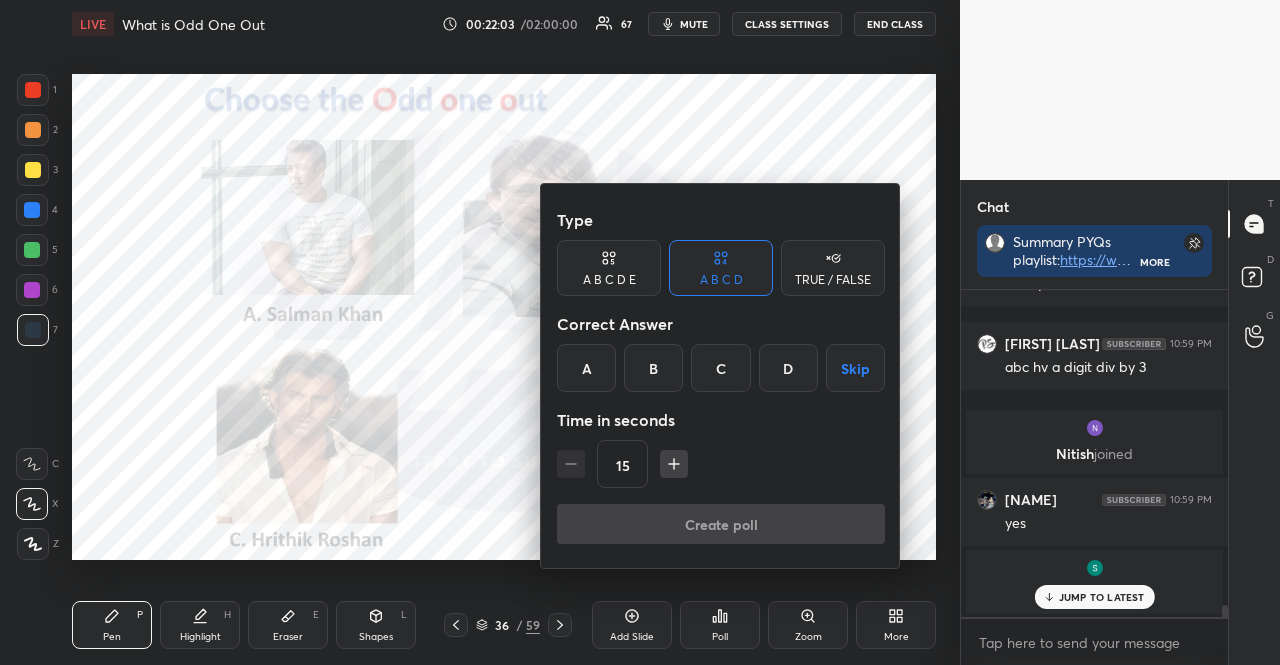 click on "Skip" at bounding box center [855, 368] 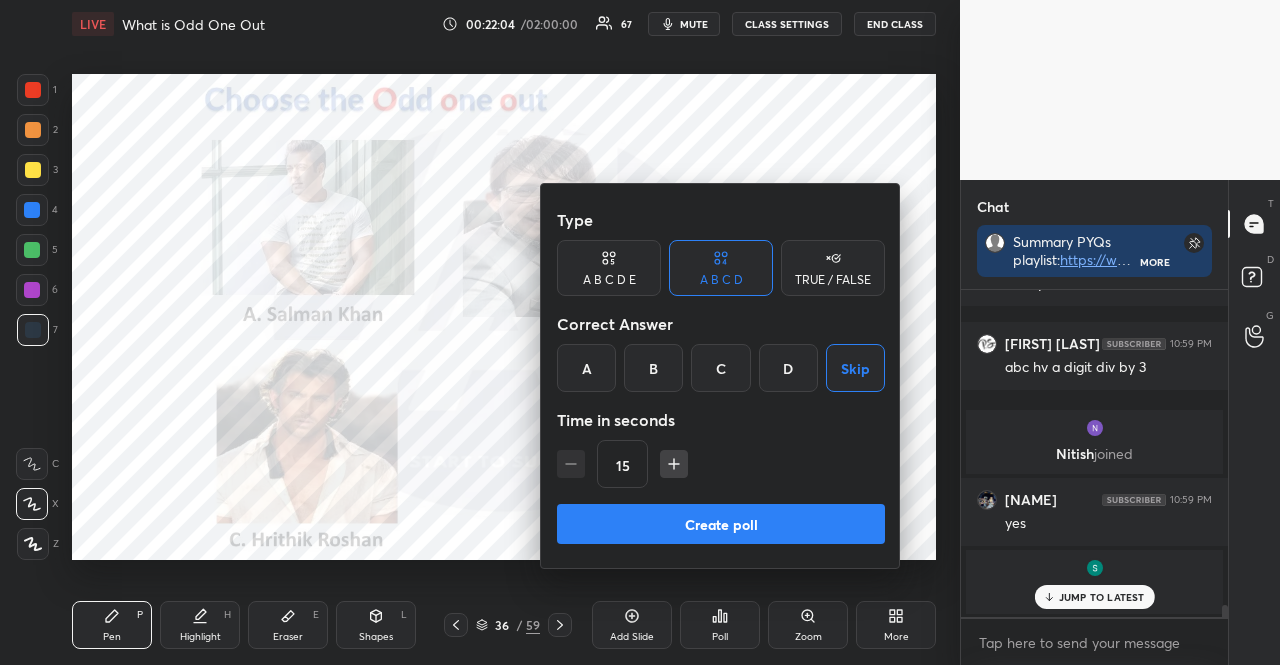 click on "Create poll" at bounding box center [721, 524] 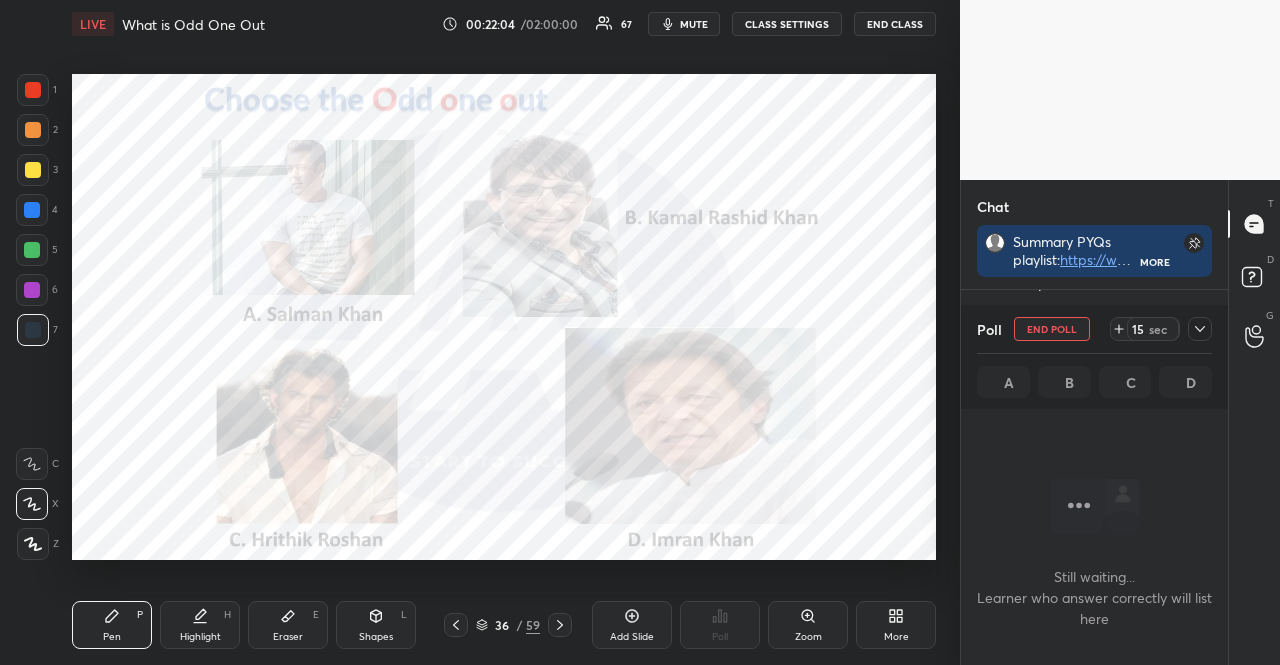 scroll, scrollTop: 234, scrollLeft: 255, axis: both 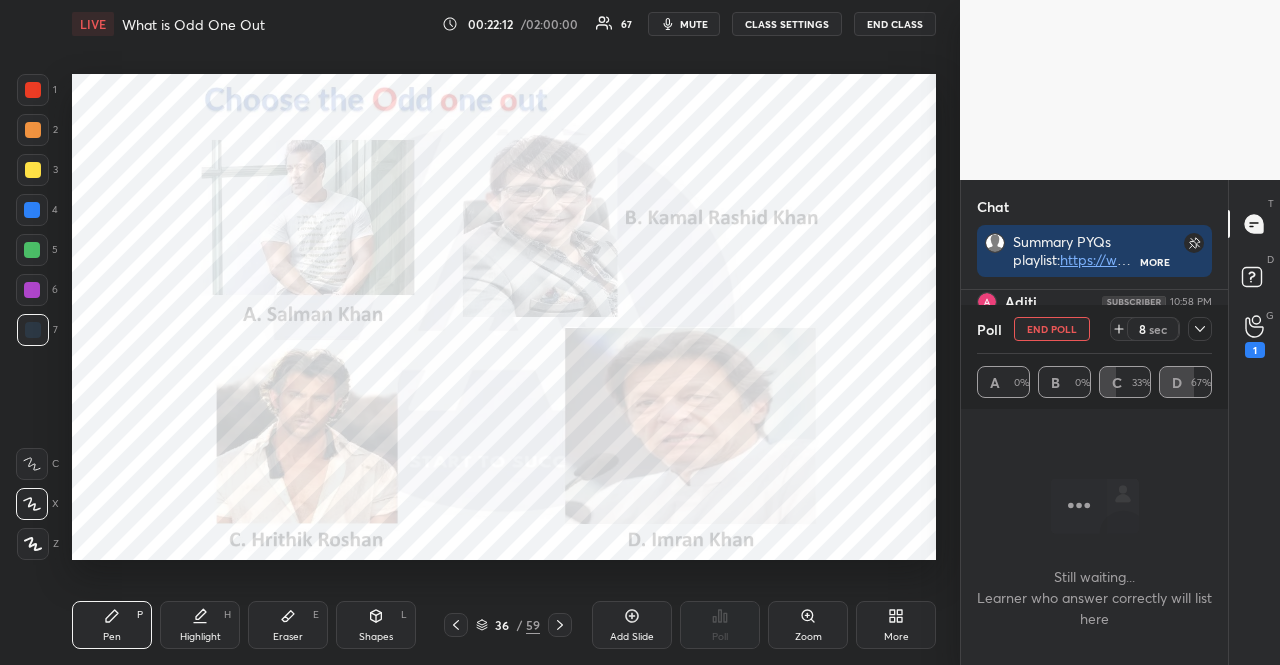 click at bounding box center [32, 210] 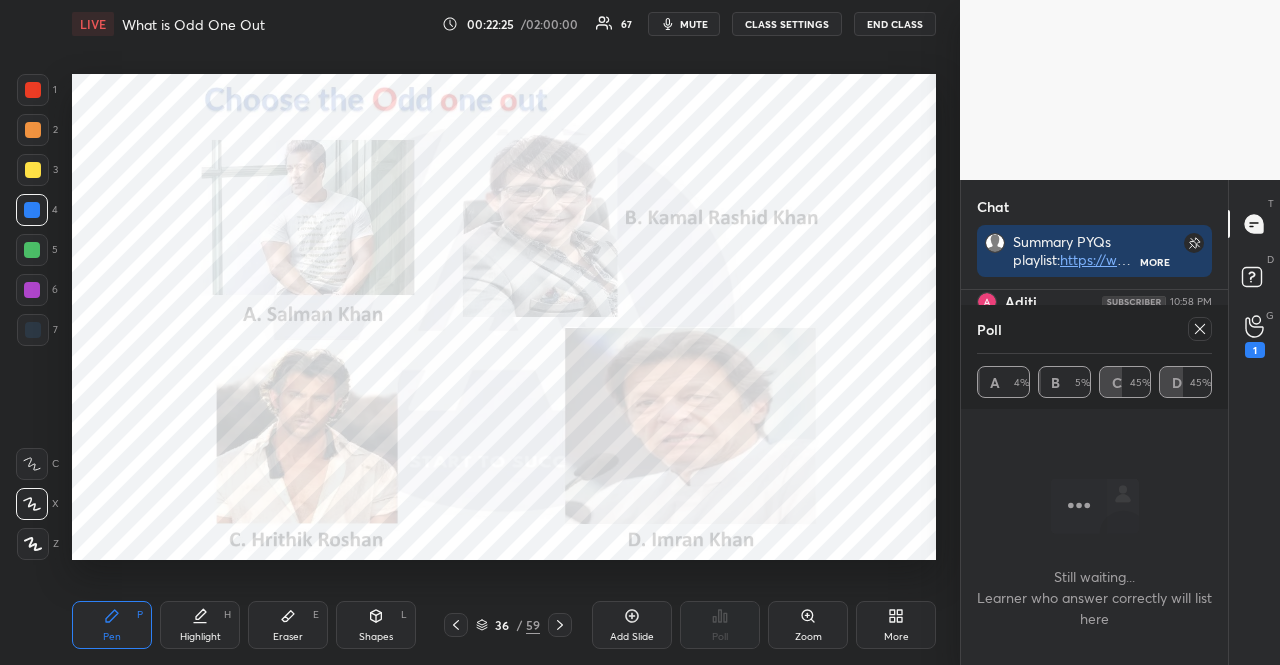 click at bounding box center (32, 210) 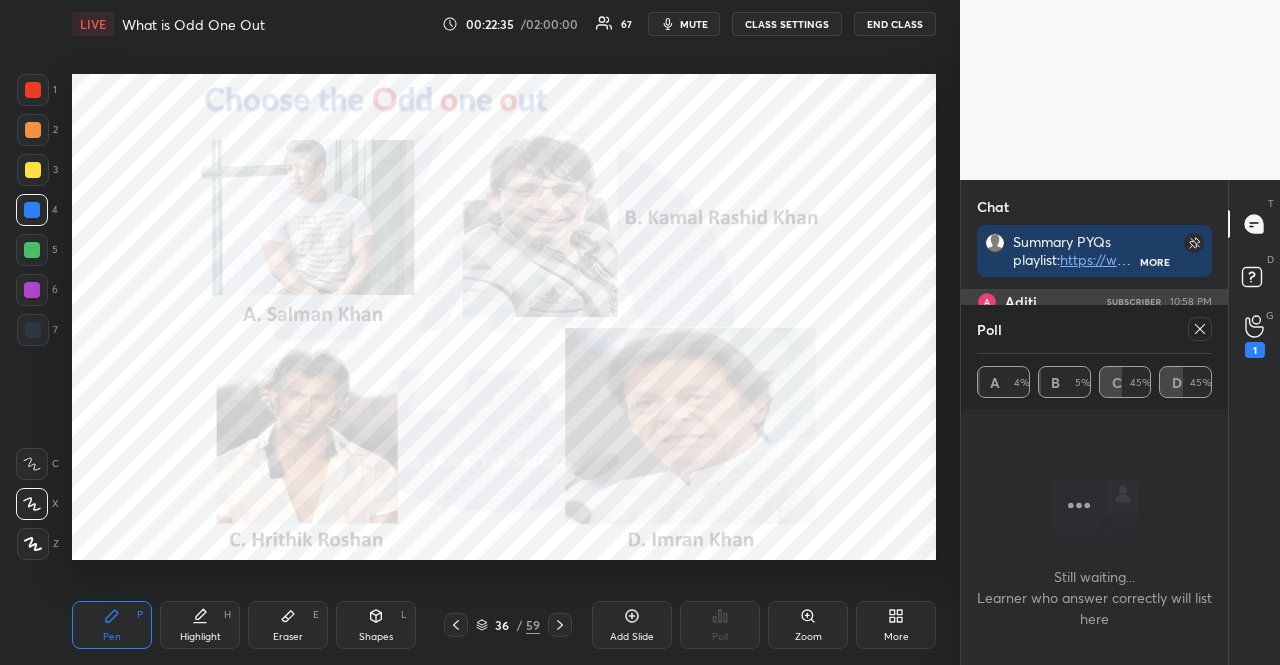 click 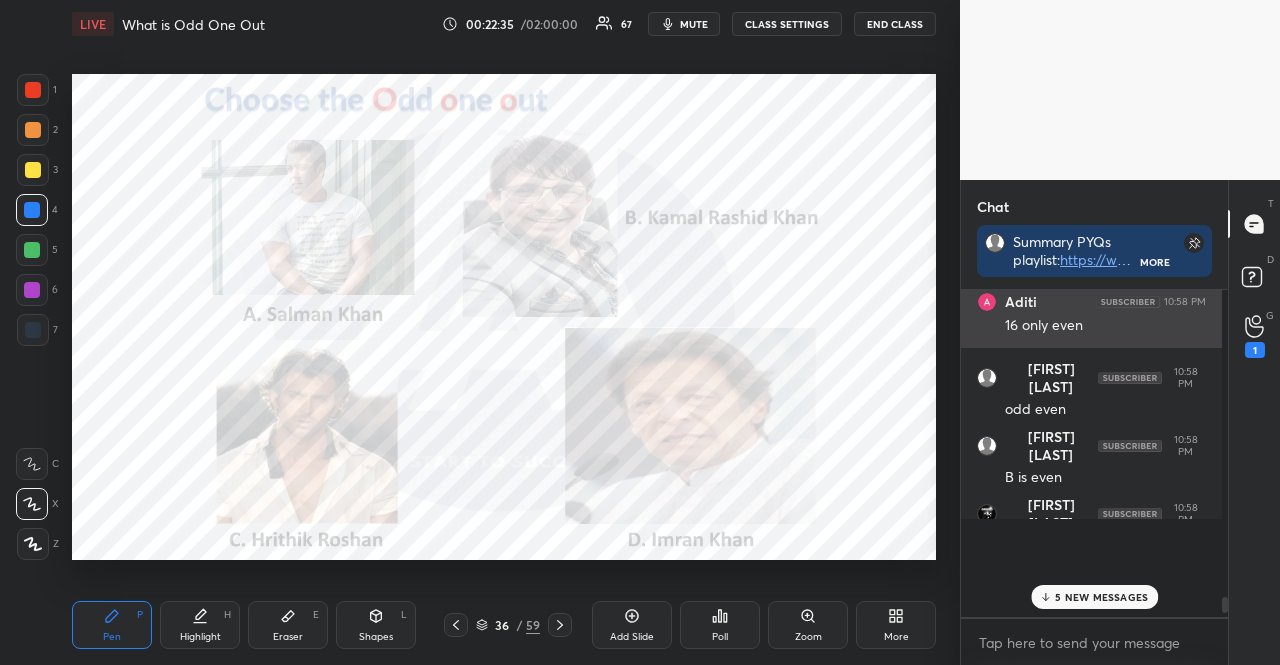 scroll, scrollTop: 250, scrollLeft: 255, axis: both 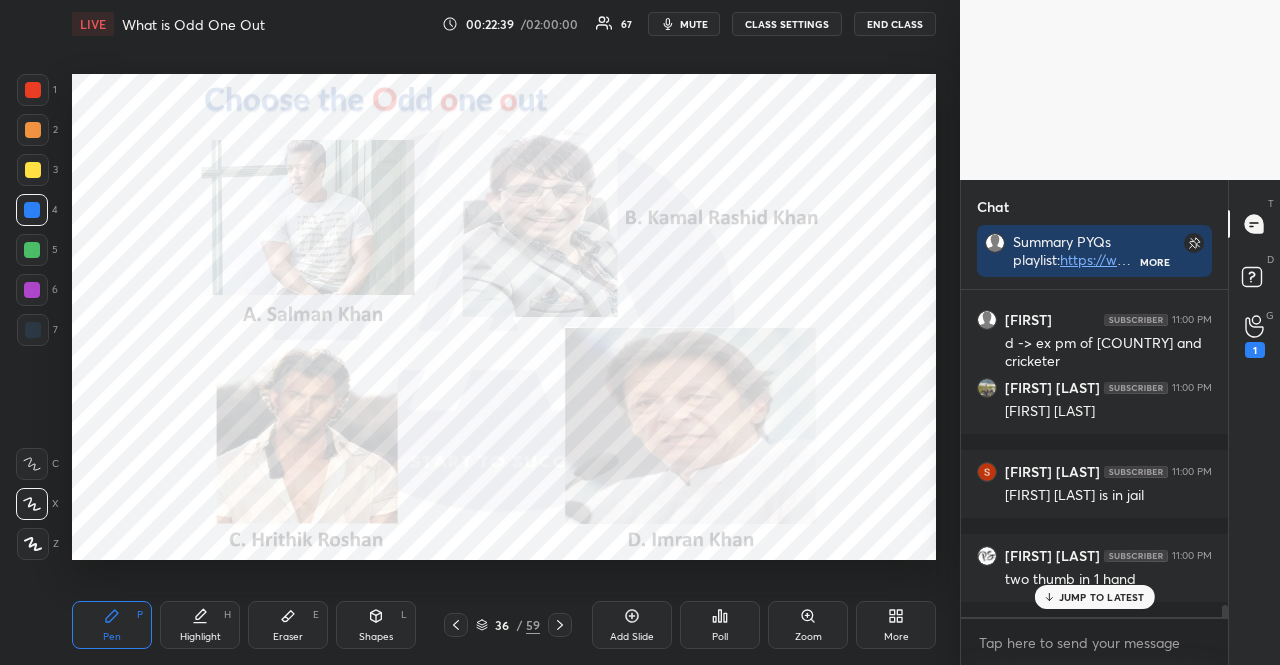 click on "JUMP TO LATEST" at bounding box center [1102, 597] 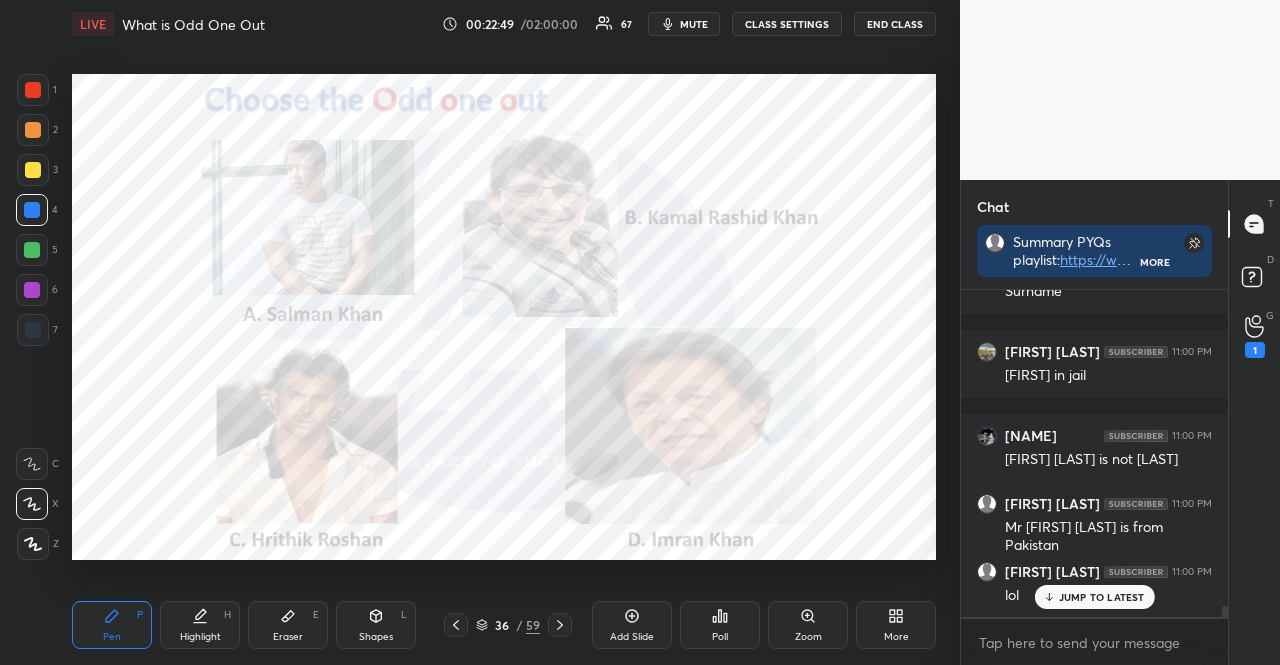 scroll, scrollTop: 9208, scrollLeft: 0, axis: vertical 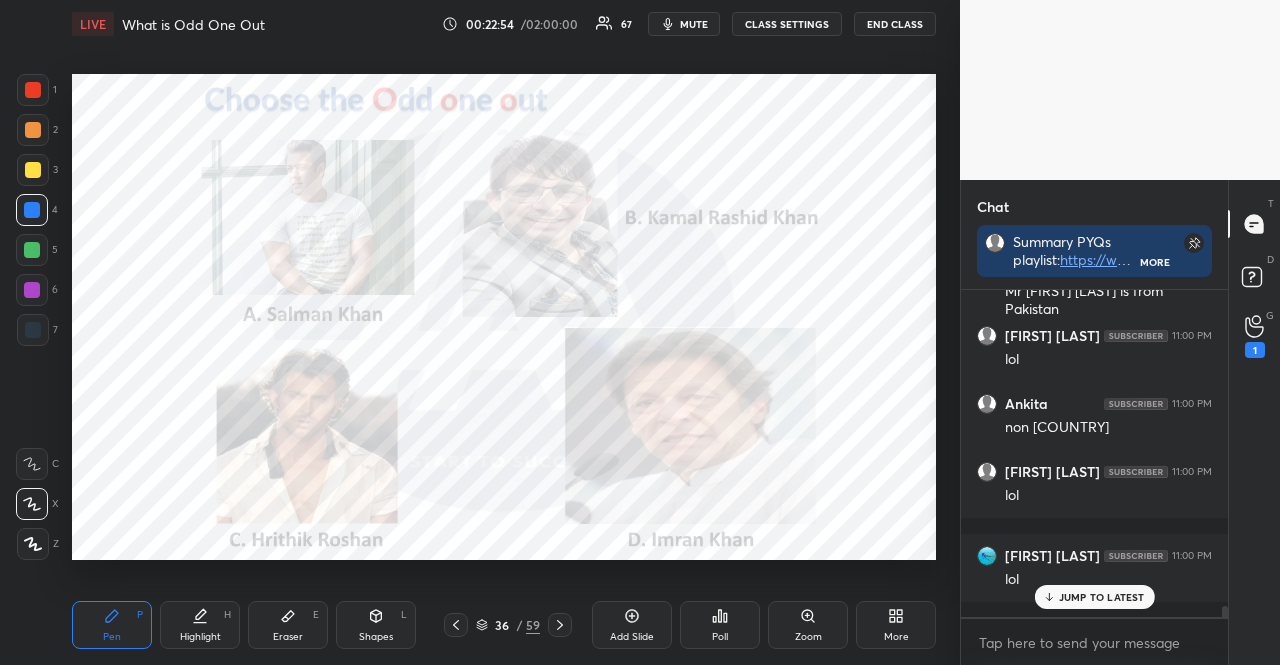 click at bounding box center [32, 290] 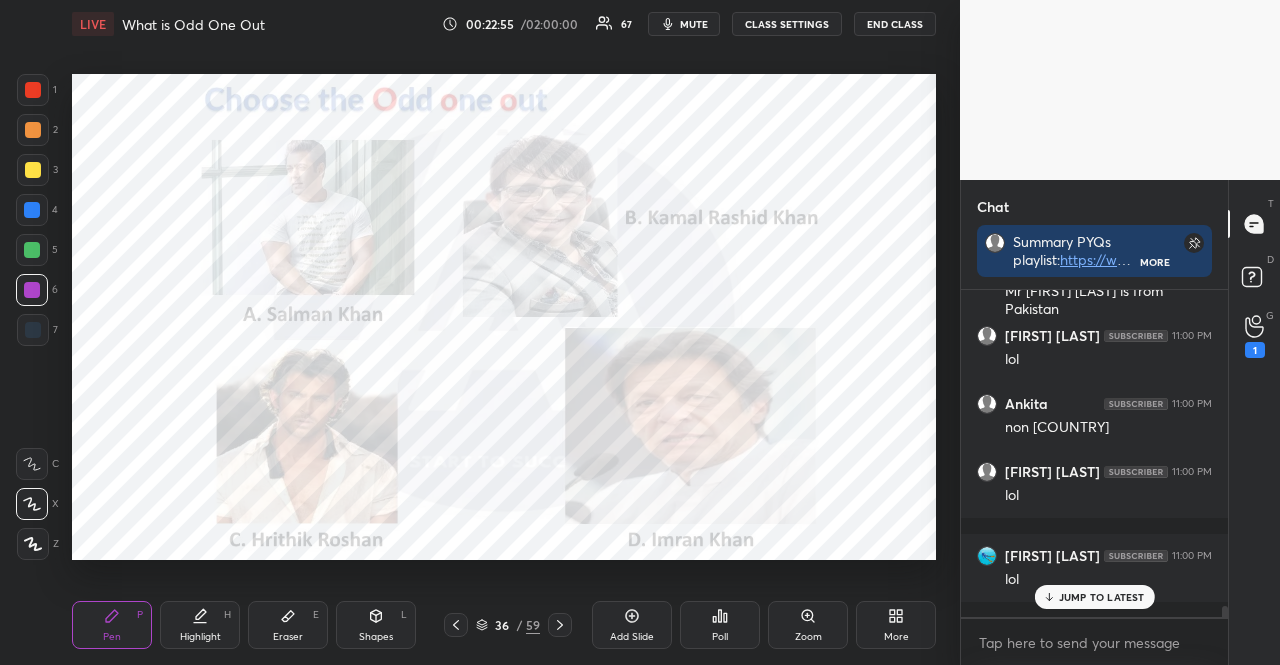 drag, startPoint x: 28, startPoint y: 289, endPoint x: 48, endPoint y: 292, distance: 20.22375 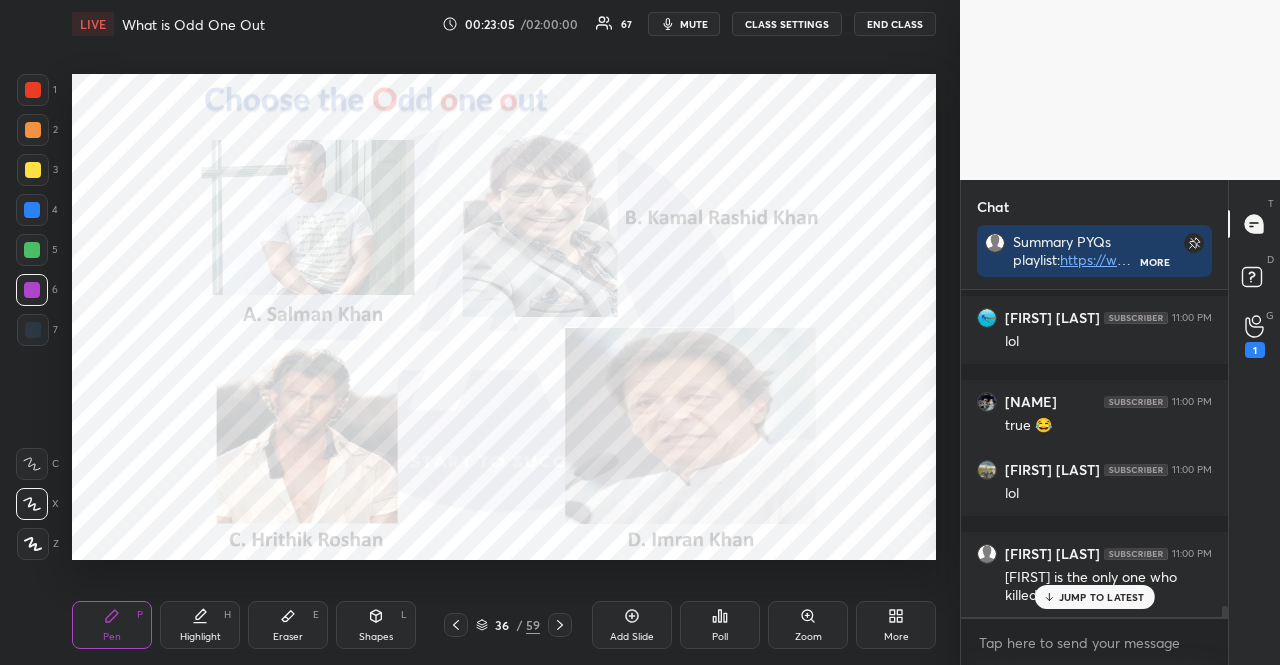 scroll, scrollTop: 9682, scrollLeft: 0, axis: vertical 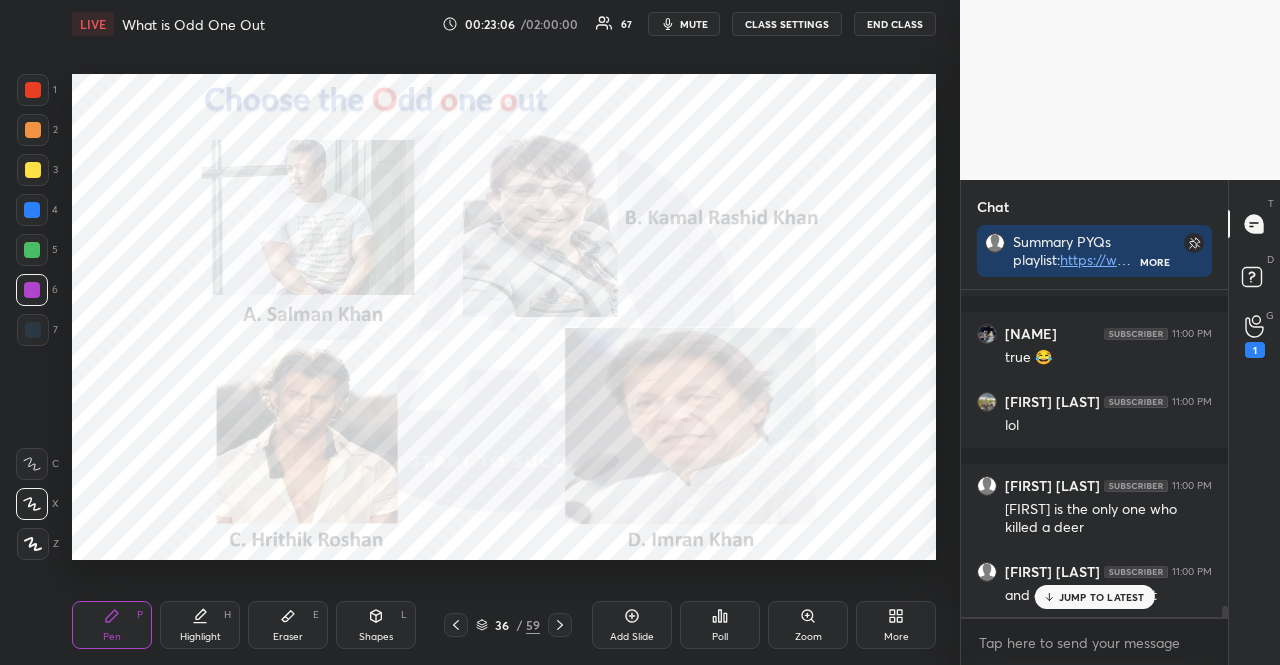 click on "1 2 3 4 5 6 7" at bounding box center [37, 214] 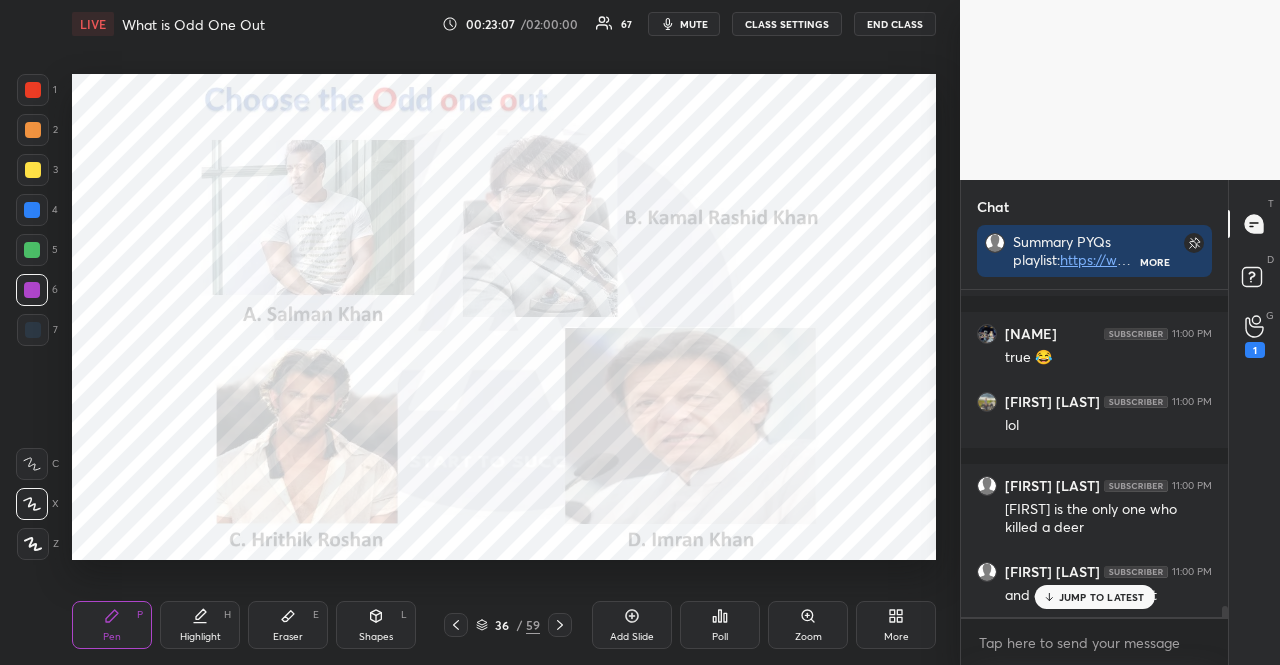 click at bounding box center (33, 90) 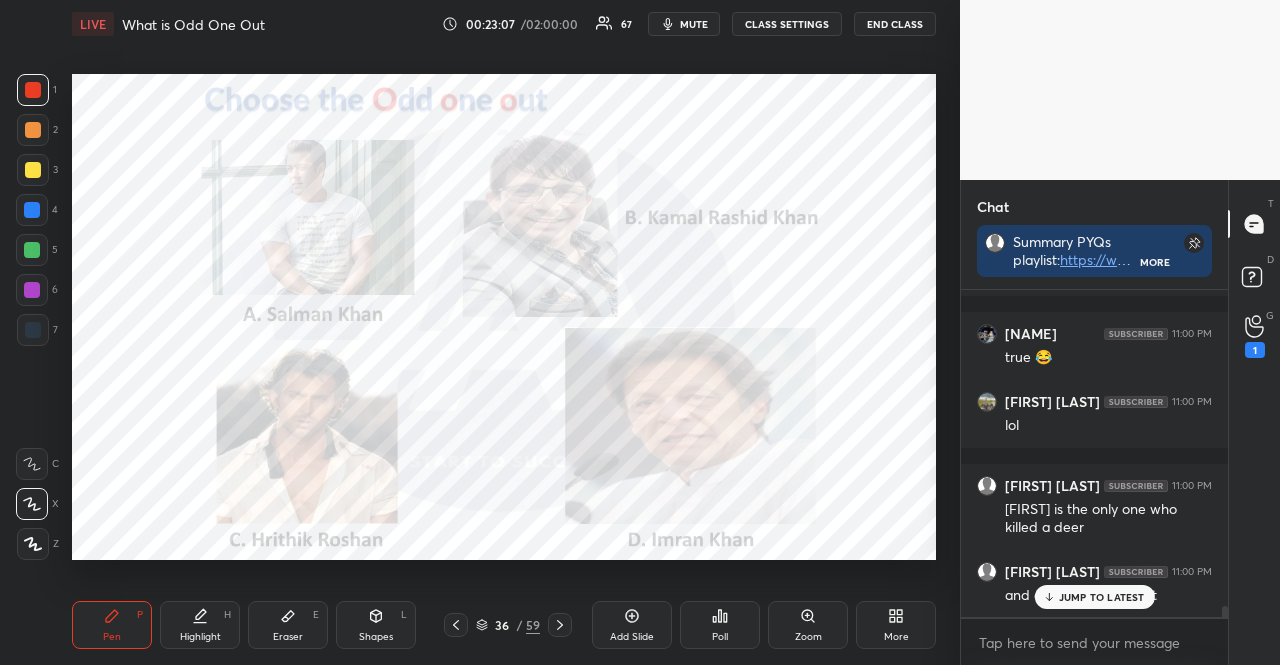 click at bounding box center [33, 90] 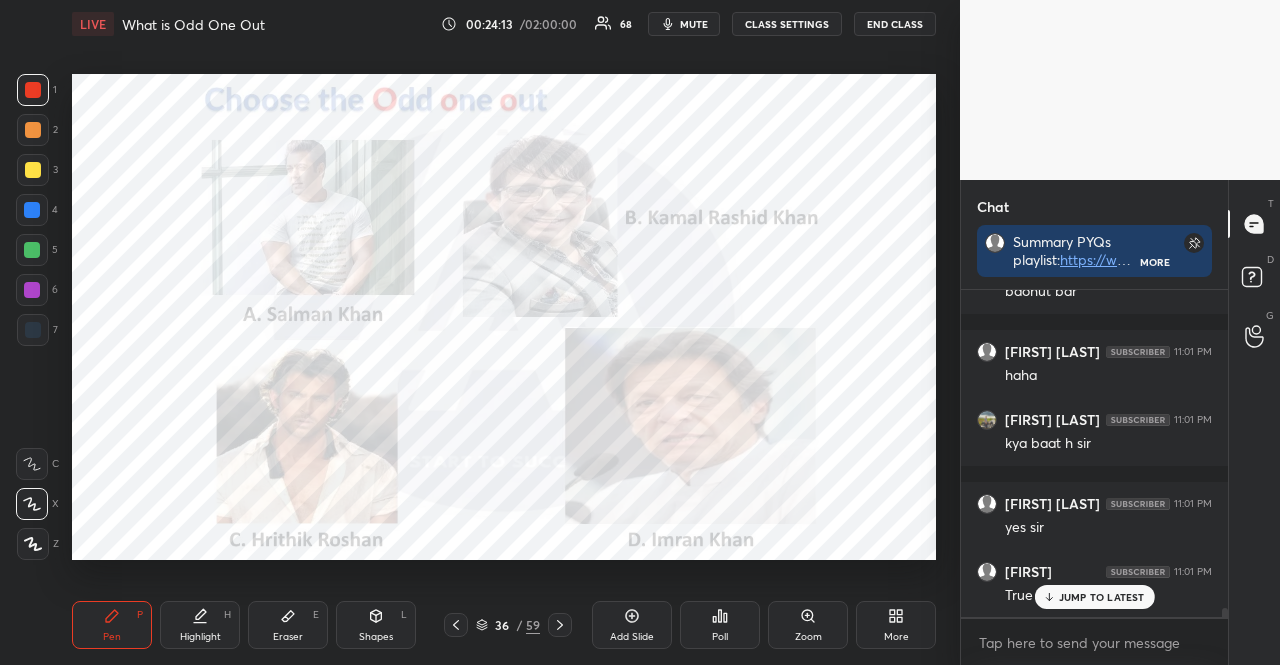 scroll, scrollTop: 11378, scrollLeft: 0, axis: vertical 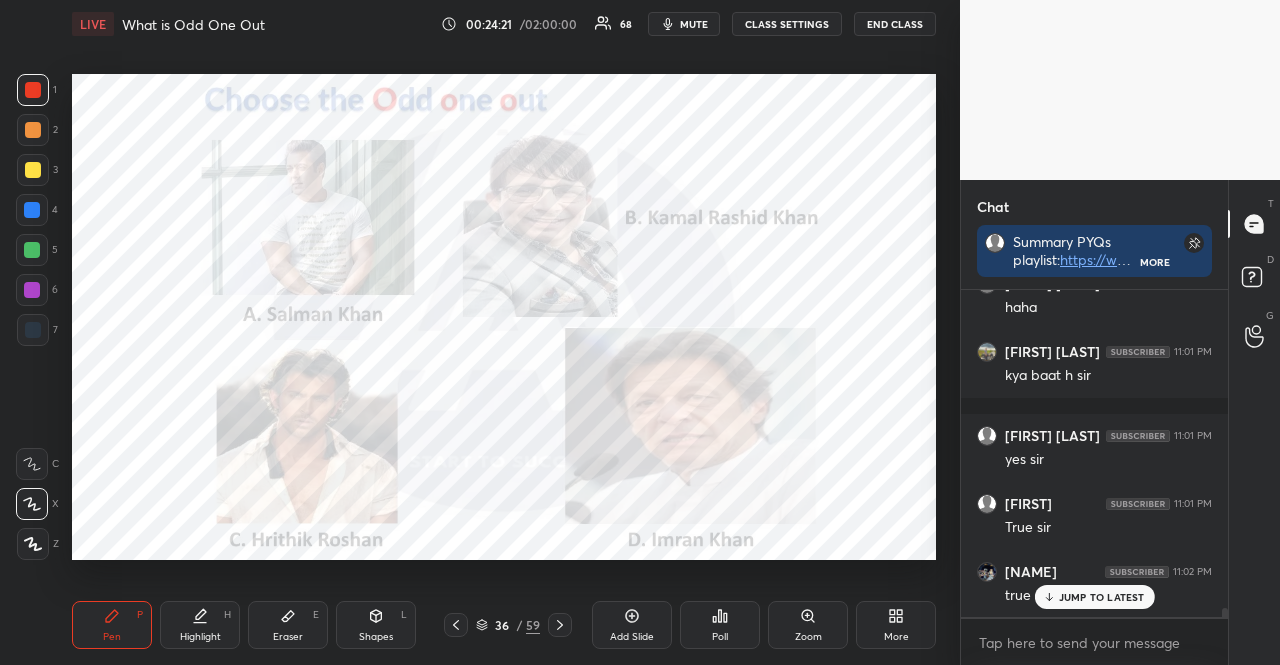 click at bounding box center (32, 290) 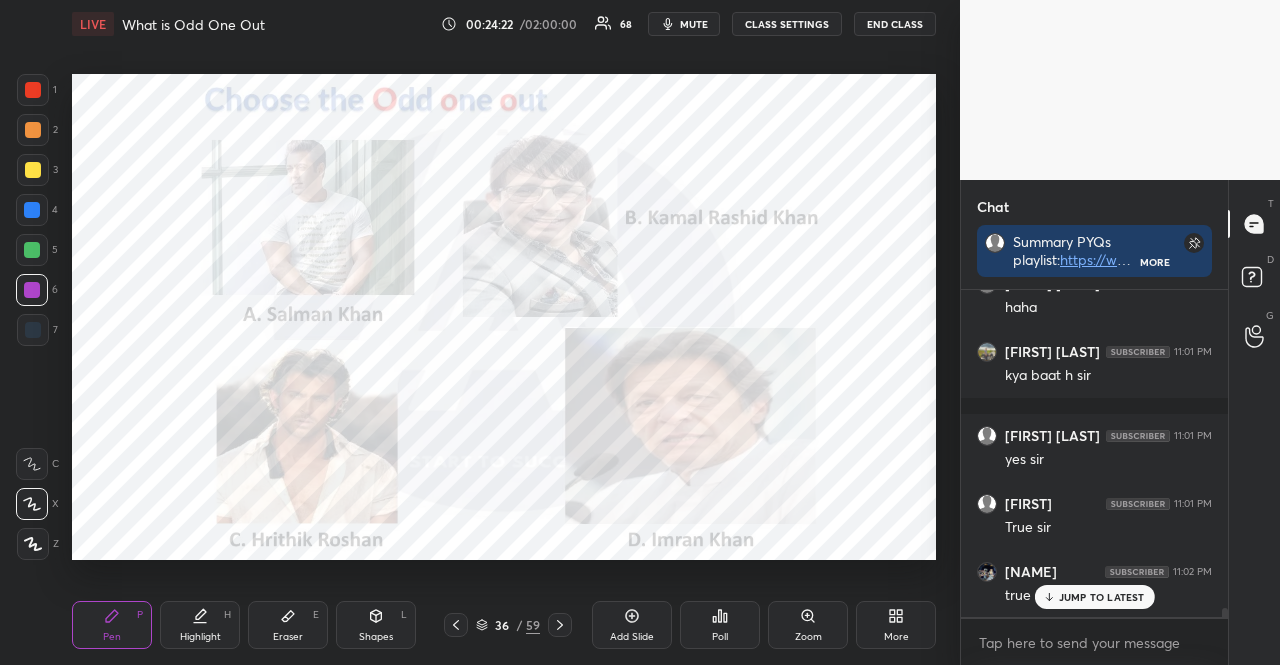 click at bounding box center [32, 290] 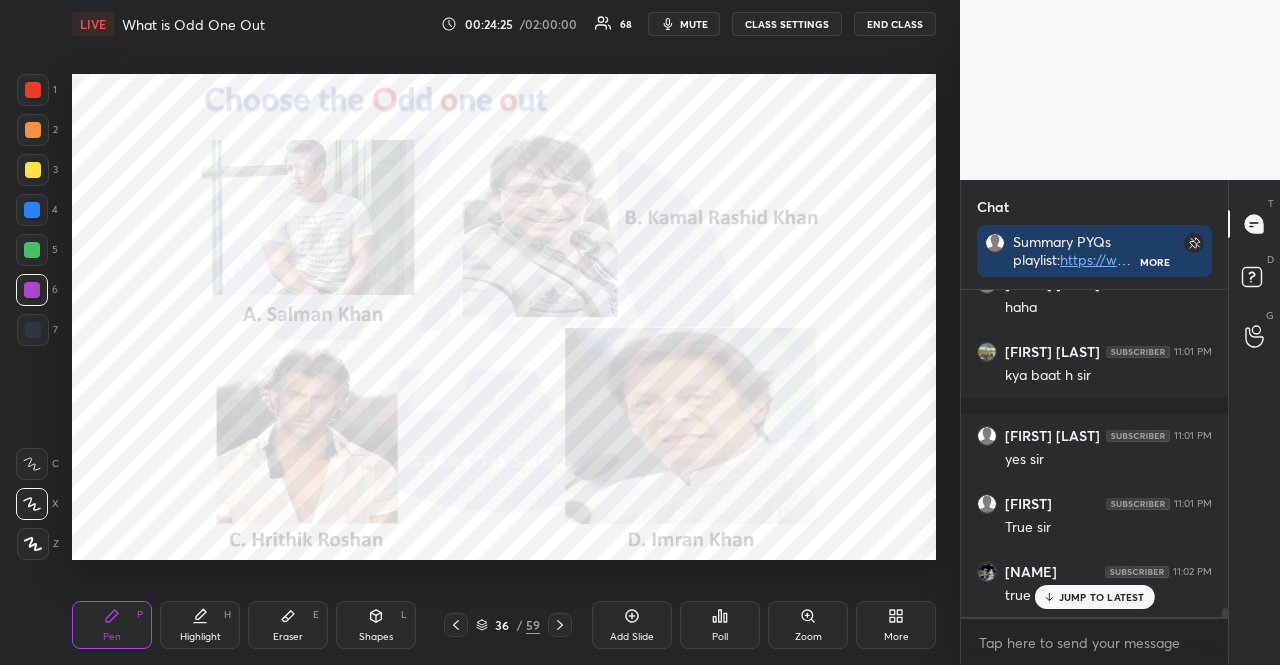 click at bounding box center [32, 250] 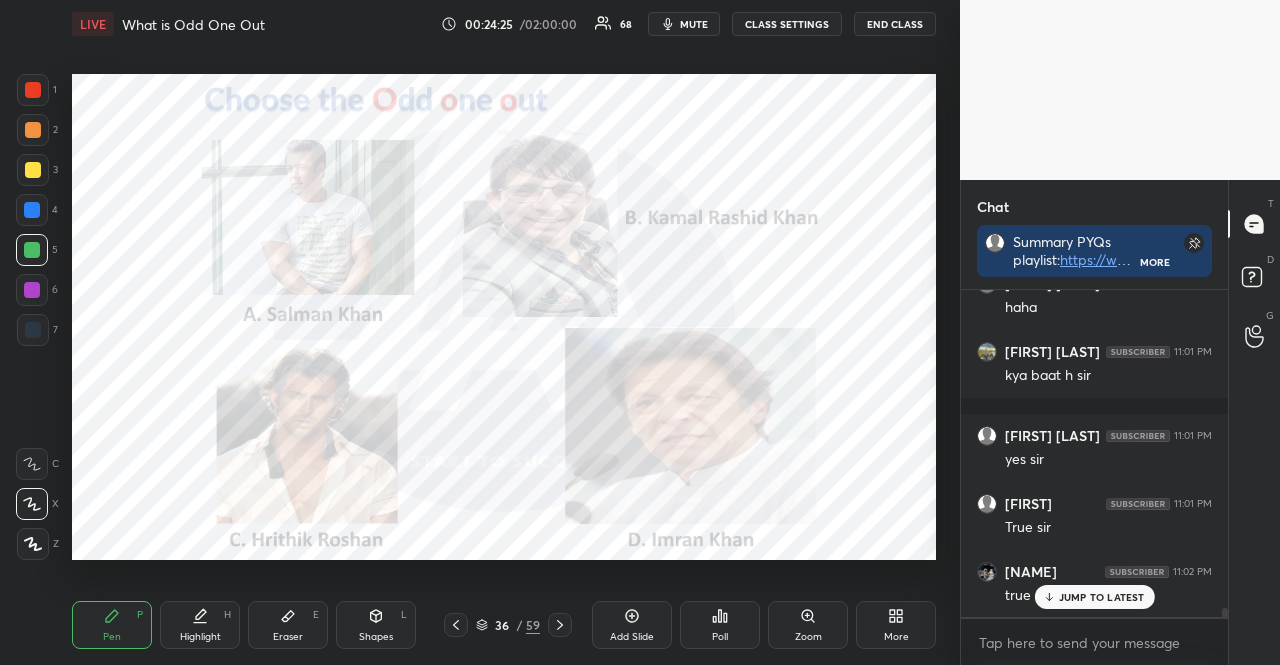 drag, startPoint x: 38, startPoint y: 252, endPoint x: 58, endPoint y: 231, distance: 29 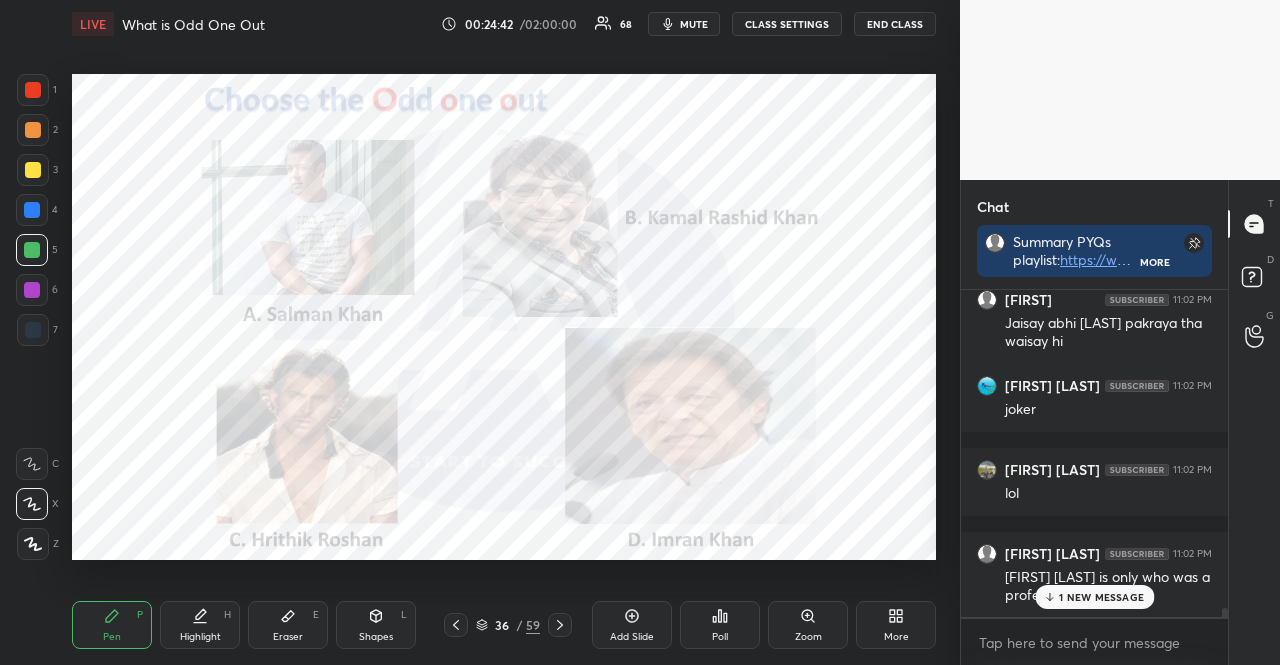 scroll, scrollTop: 11870, scrollLeft: 0, axis: vertical 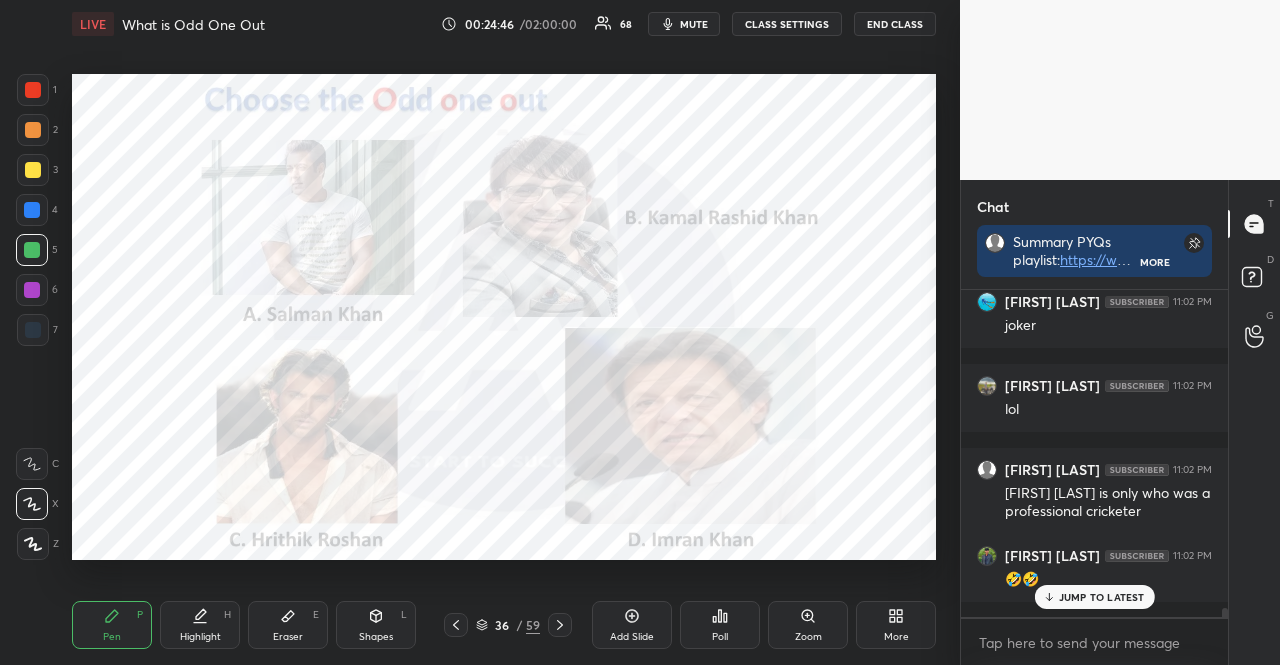 click at bounding box center [33, 90] 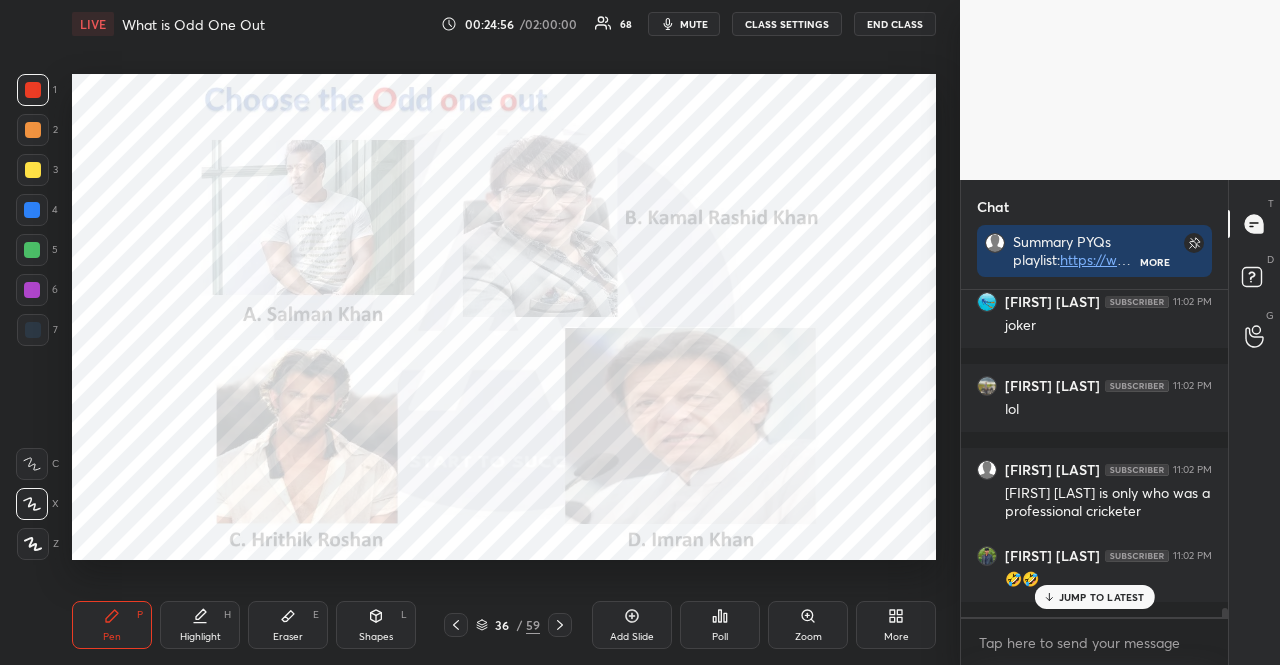 click 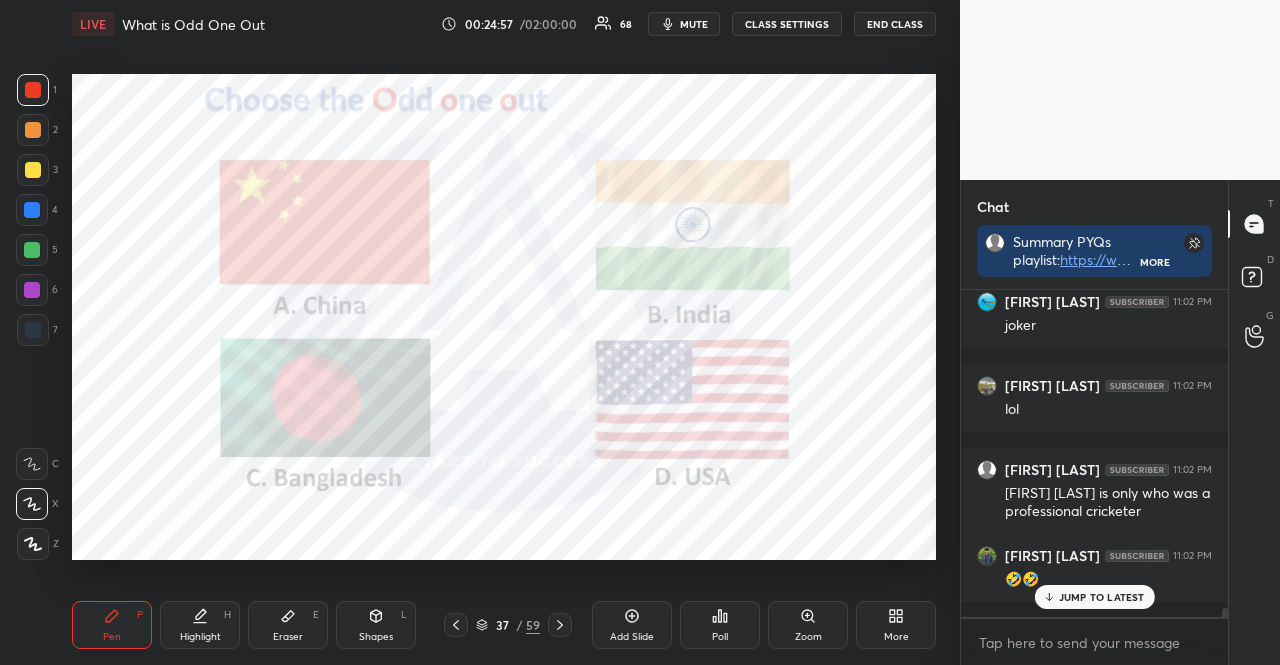 click on "Poll" at bounding box center [720, 625] 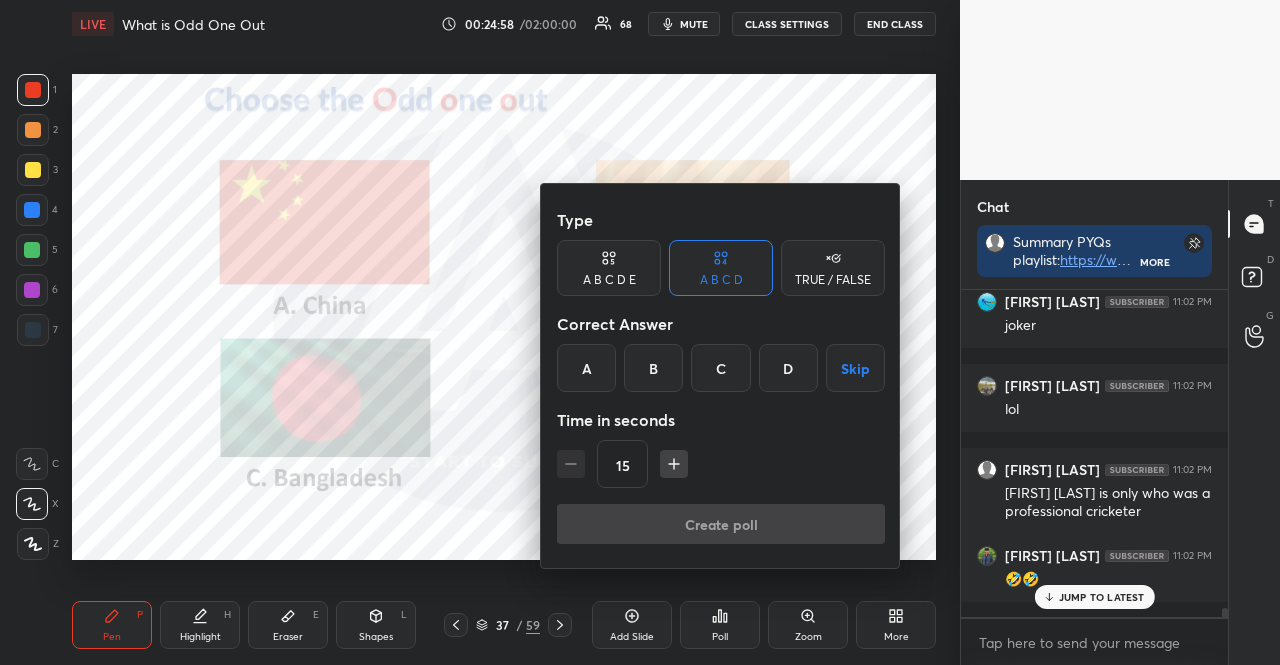 click on "Skip" at bounding box center (855, 368) 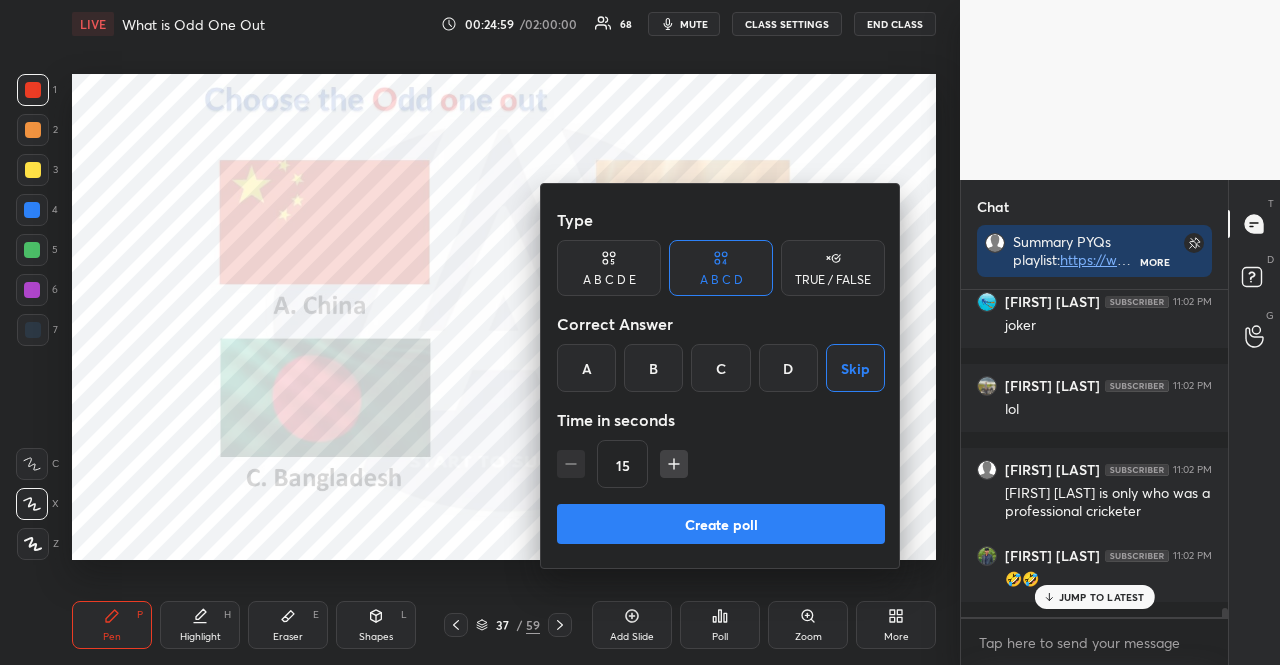 click on "Create poll" at bounding box center (721, 524) 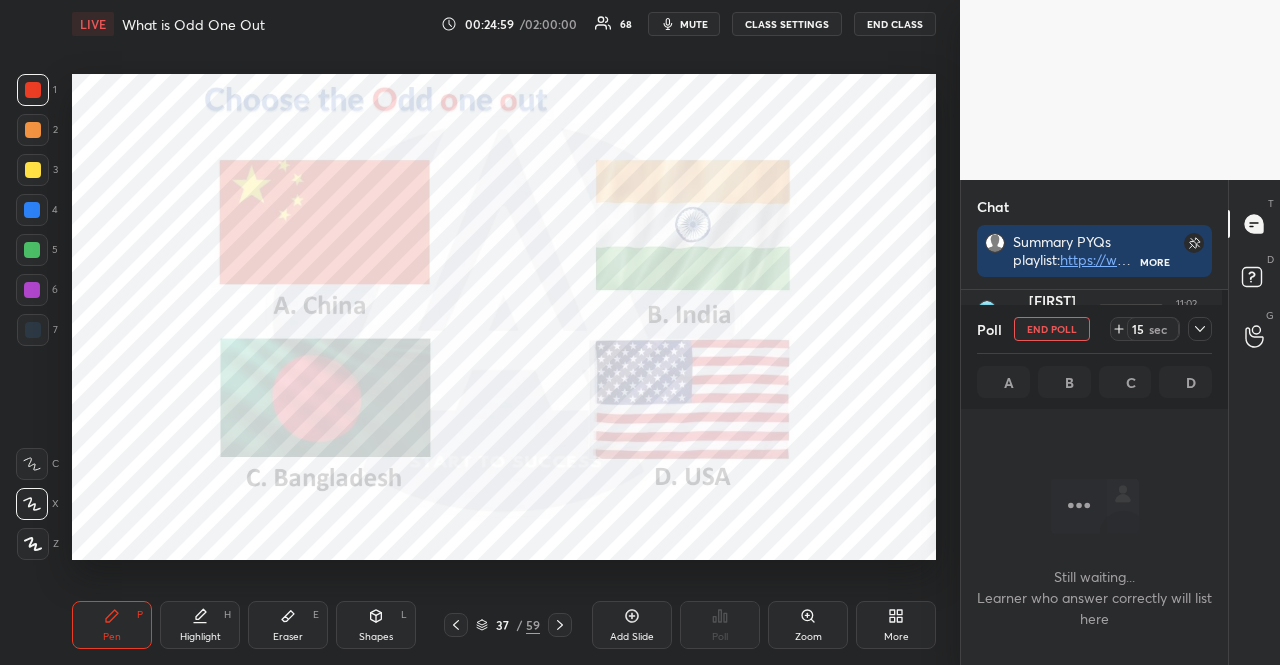 scroll, scrollTop: 7, scrollLeft: 6, axis: both 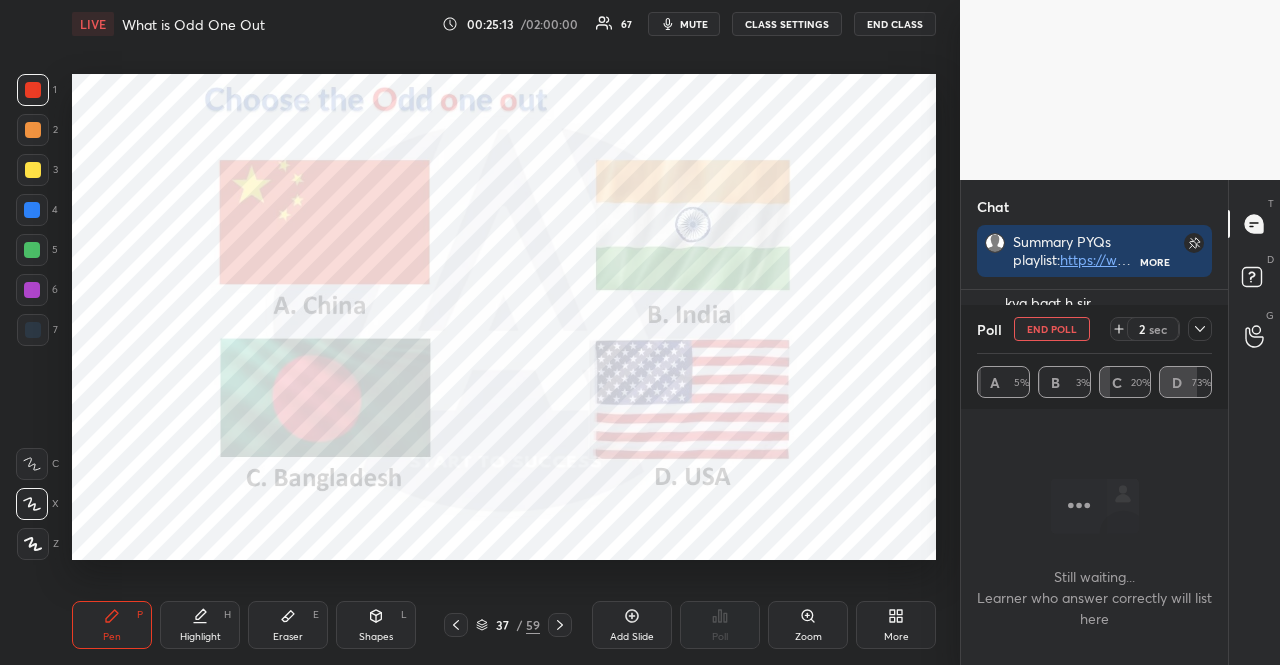 click at bounding box center [32, 290] 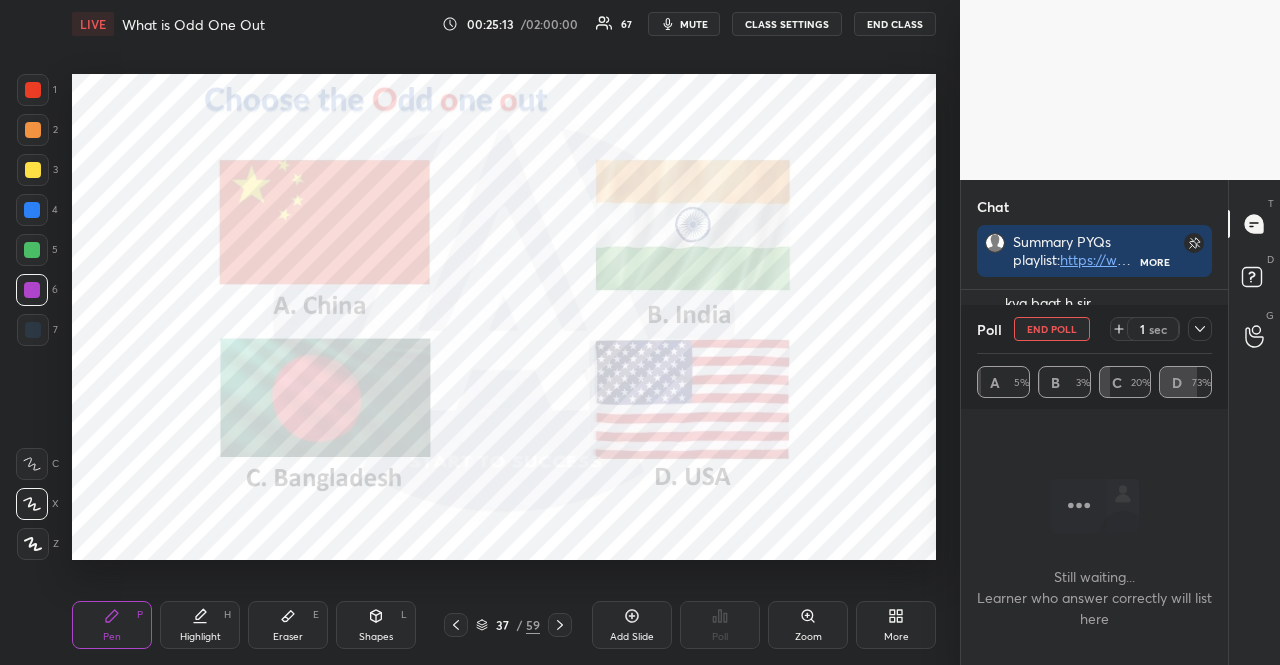 click at bounding box center [33, 330] 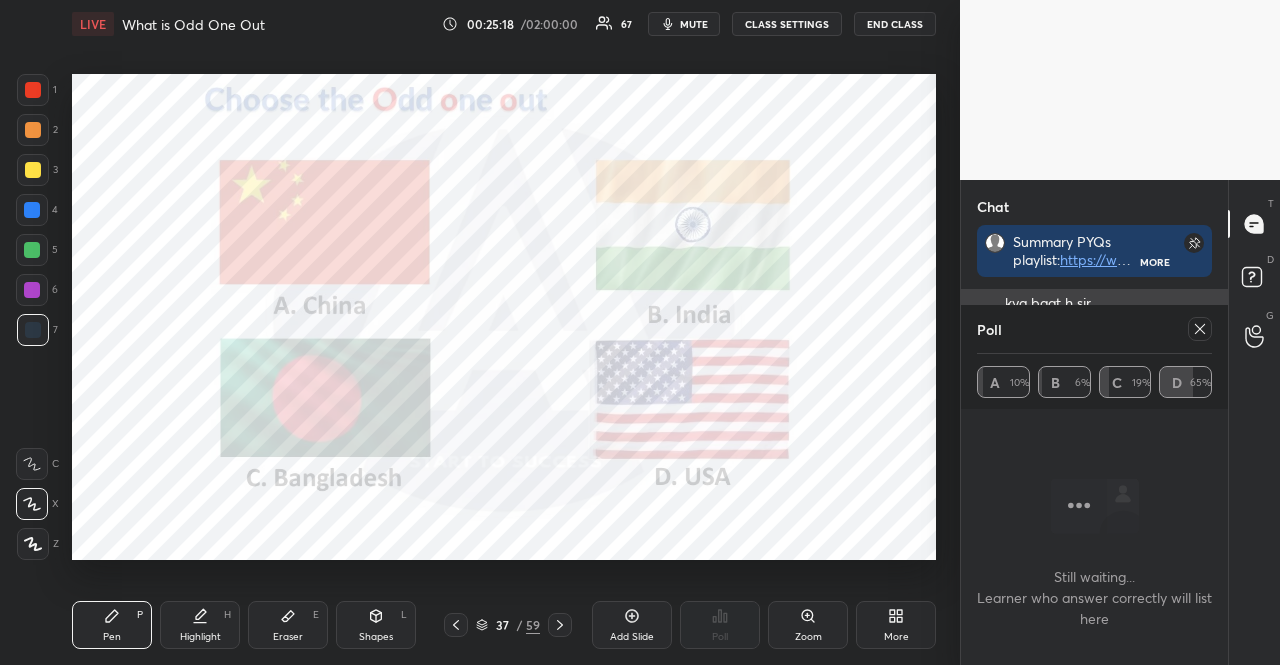 click 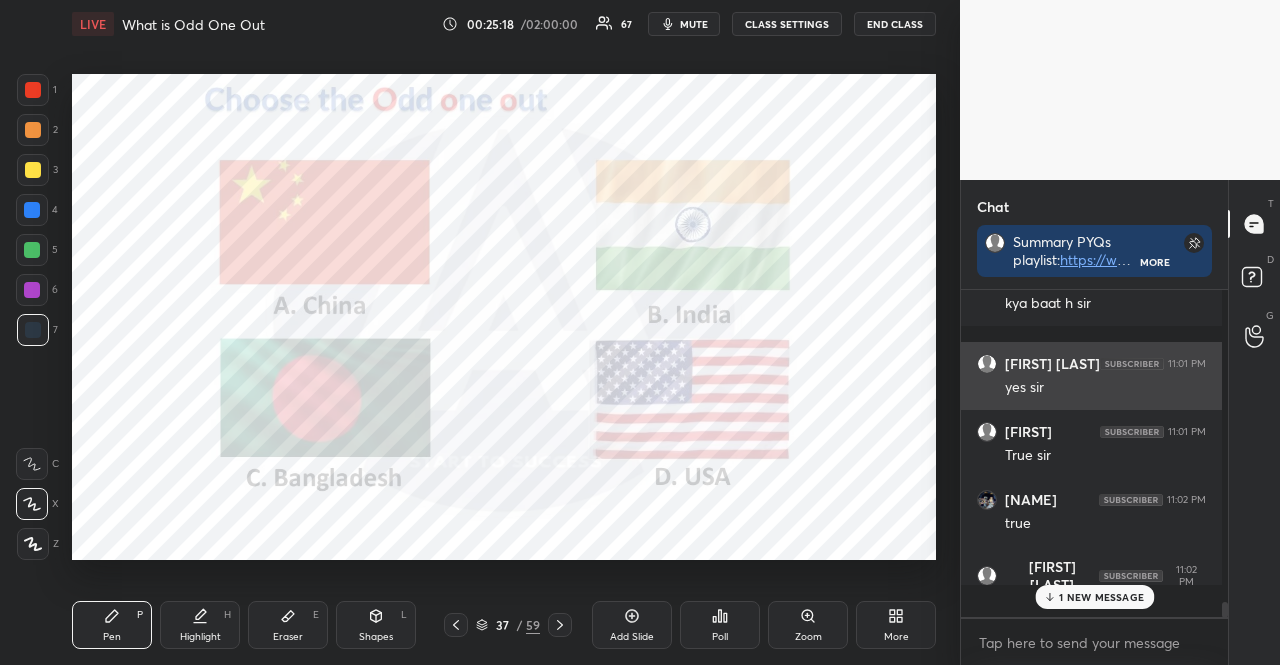 scroll, scrollTop: 6, scrollLeft: 6, axis: both 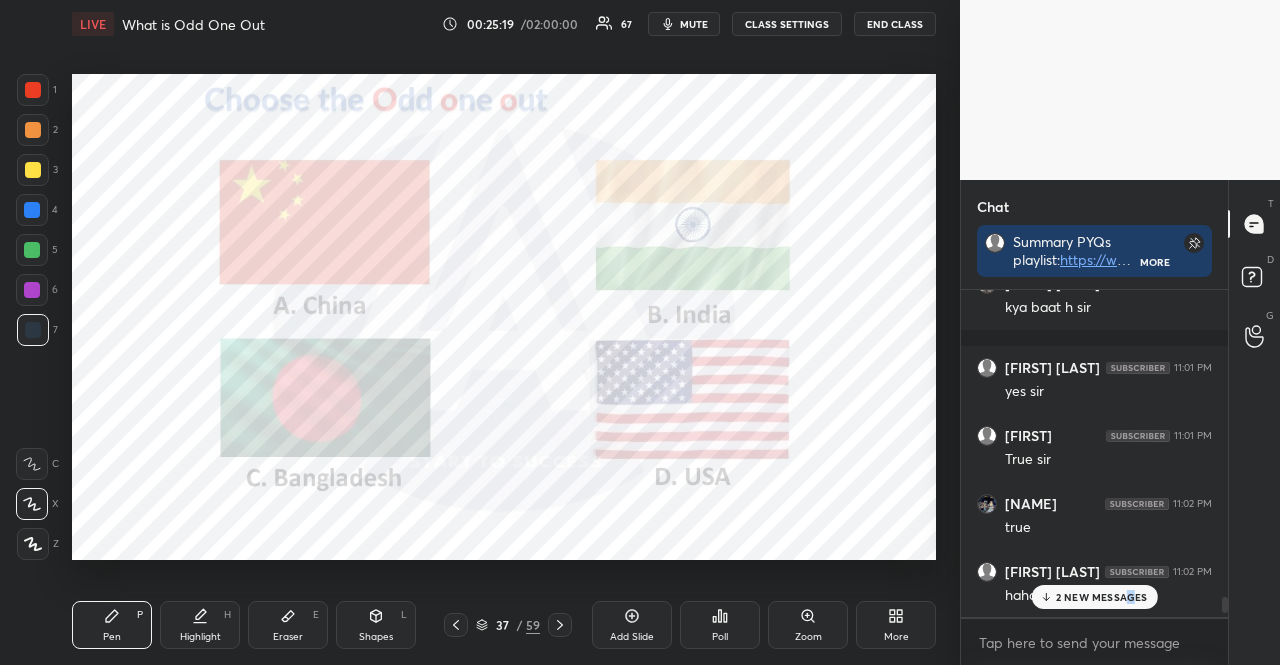 drag, startPoint x: 1130, startPoint y: 591, endPoint x: 1084, endPoint y: 583, distance: 46.69047 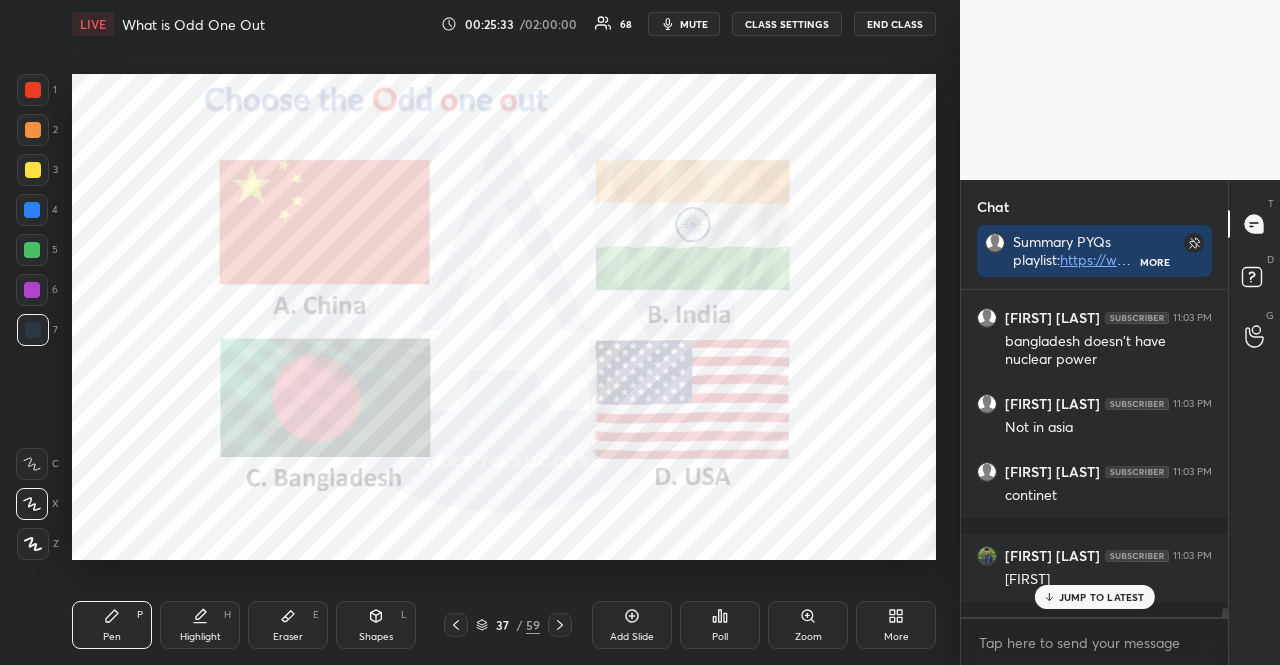 scroll, scrollTop: 11478, scrollLeft: 0, axis: vertical 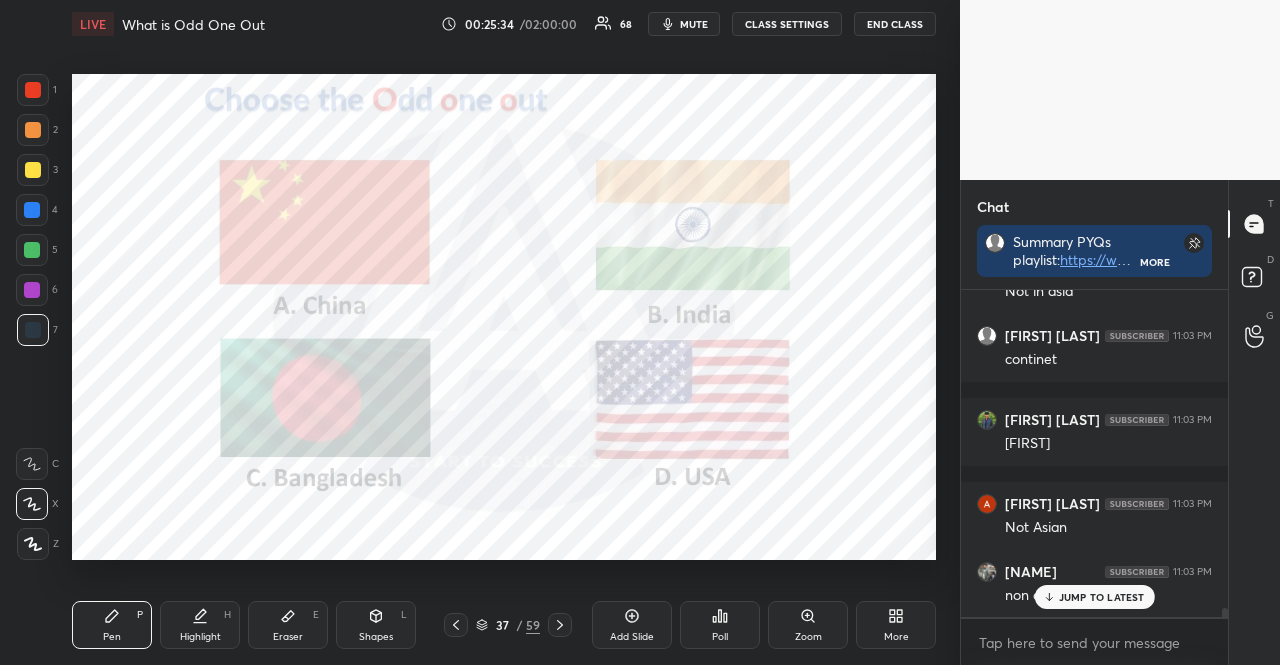 click at bounding box center [33, 170] 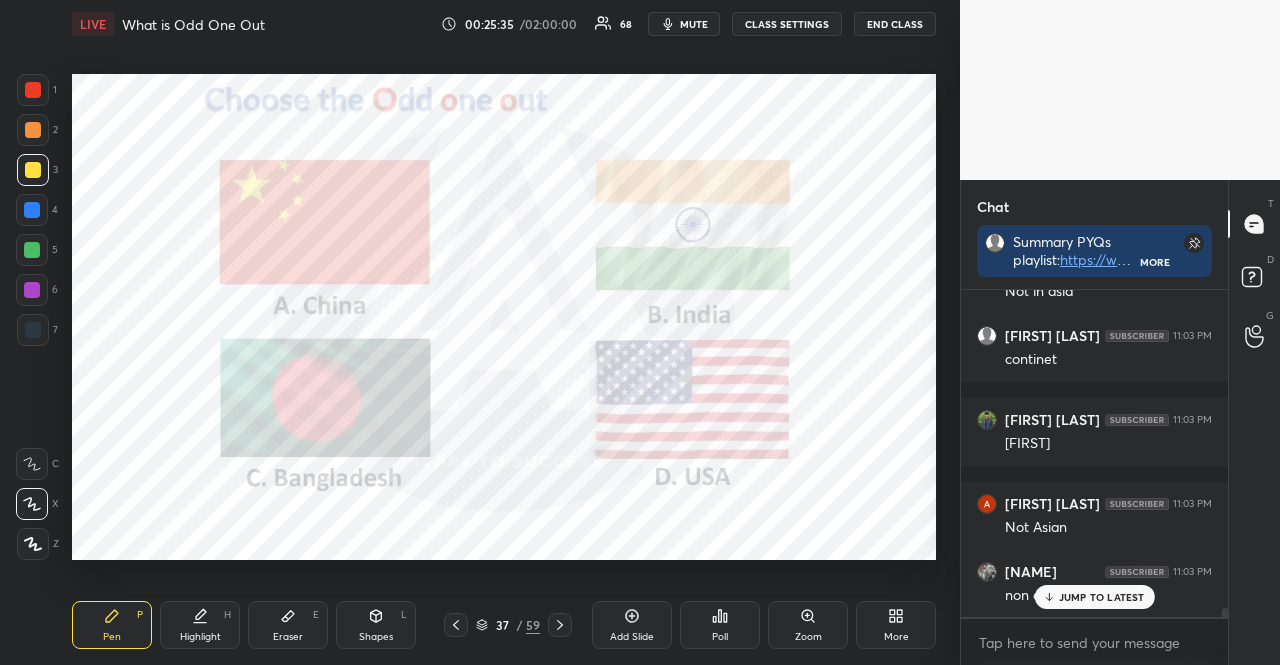 scroll, scrollTop: 11562, scrollLeft: 0, axis: vertical 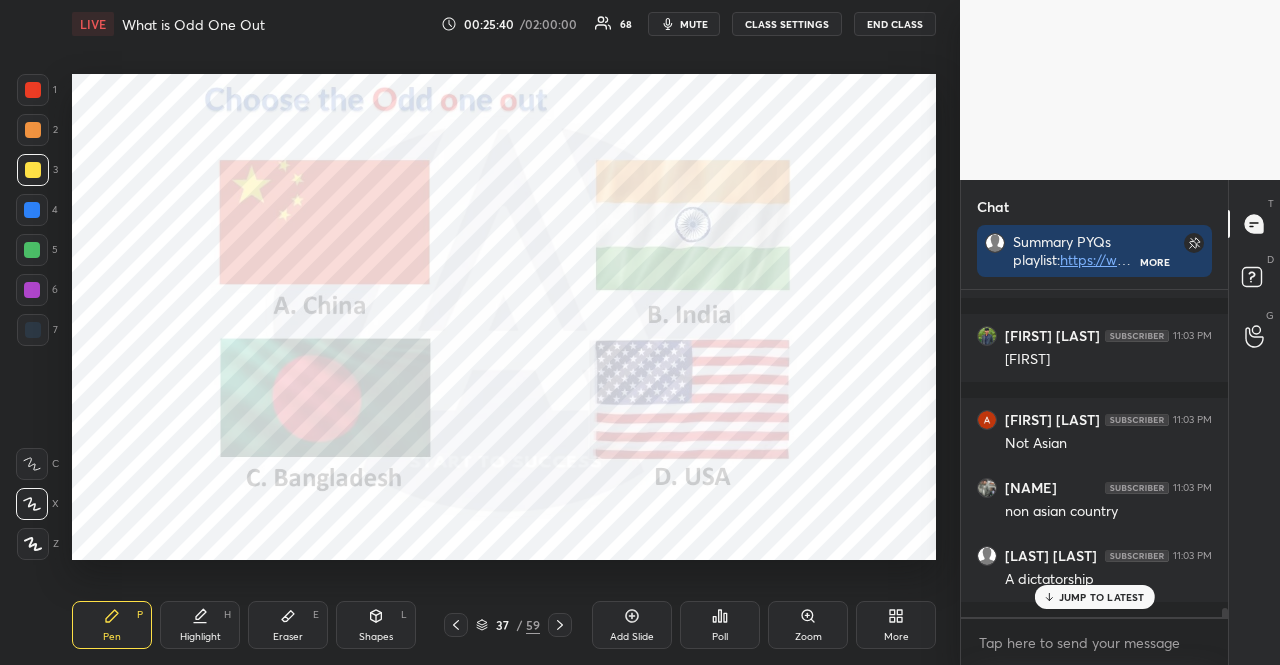 click at bounding box center (32, 210) 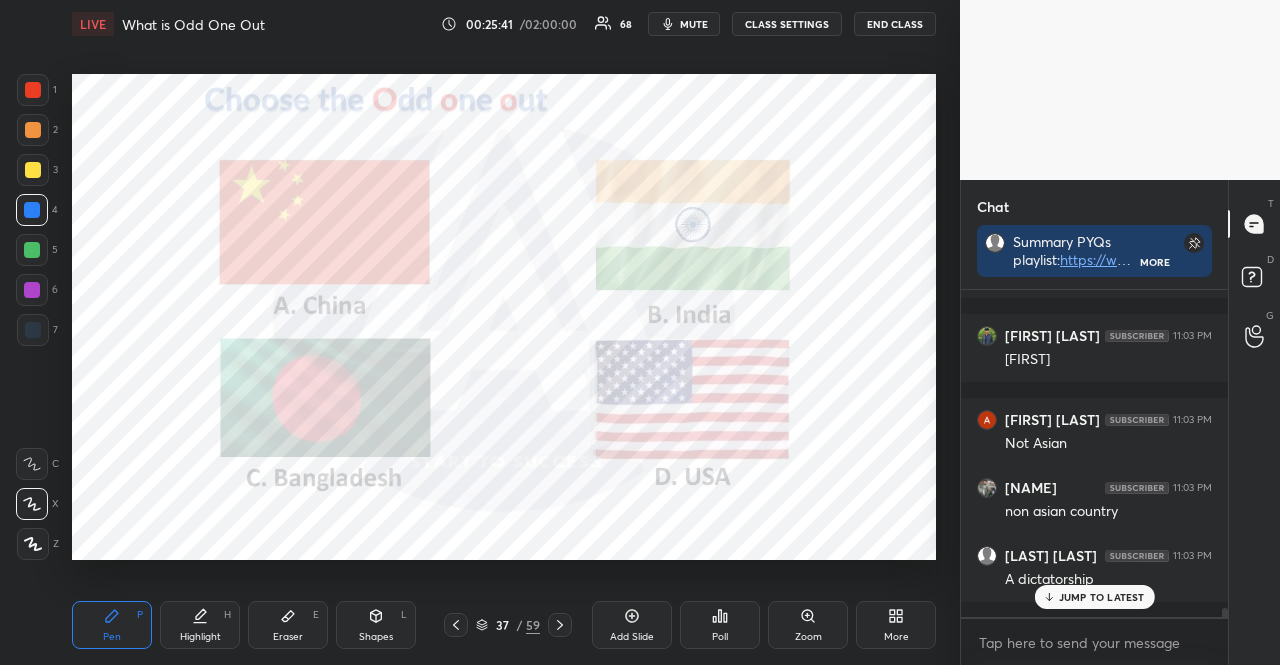 scroll, scrollTop: 11646, scrollLeft: 0, axis: vertical 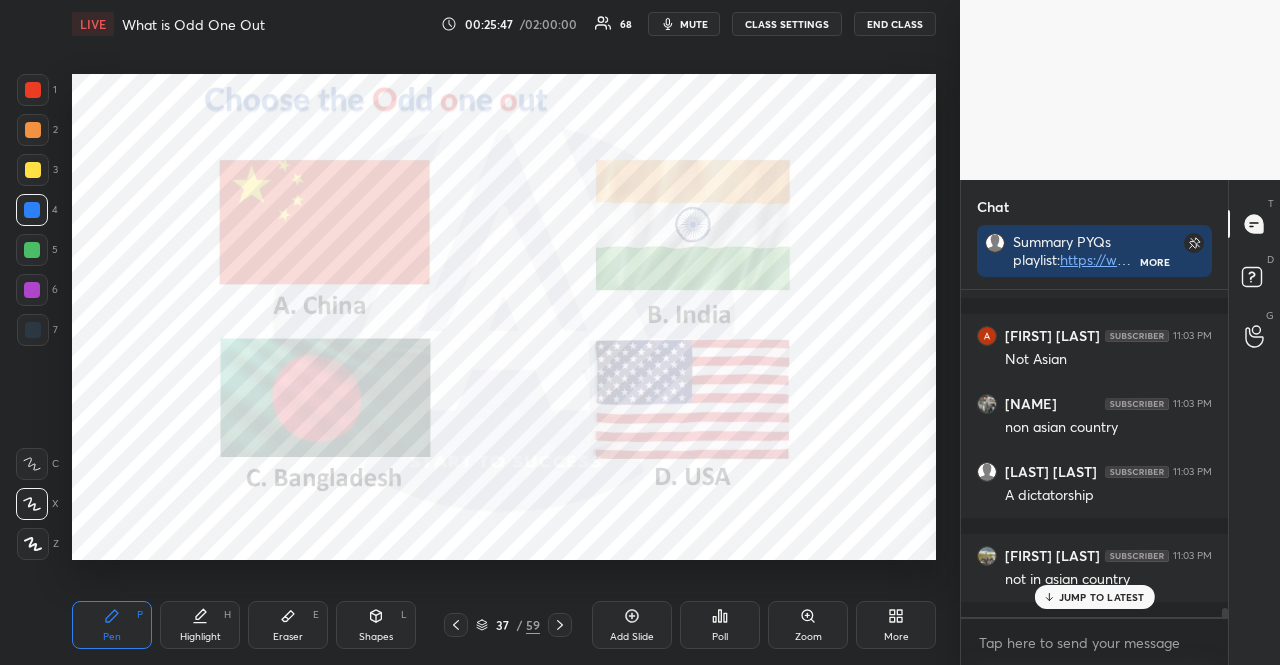 click at bounding box center [32, 290] 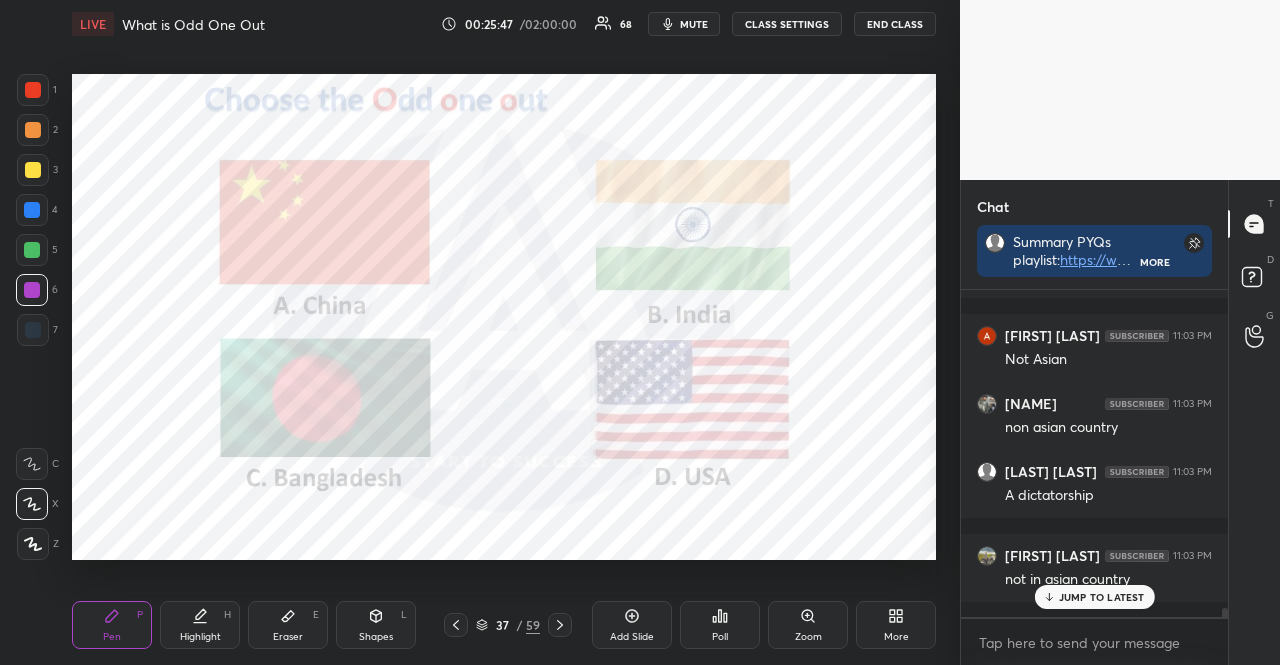 click at bounding box center [32, 290] 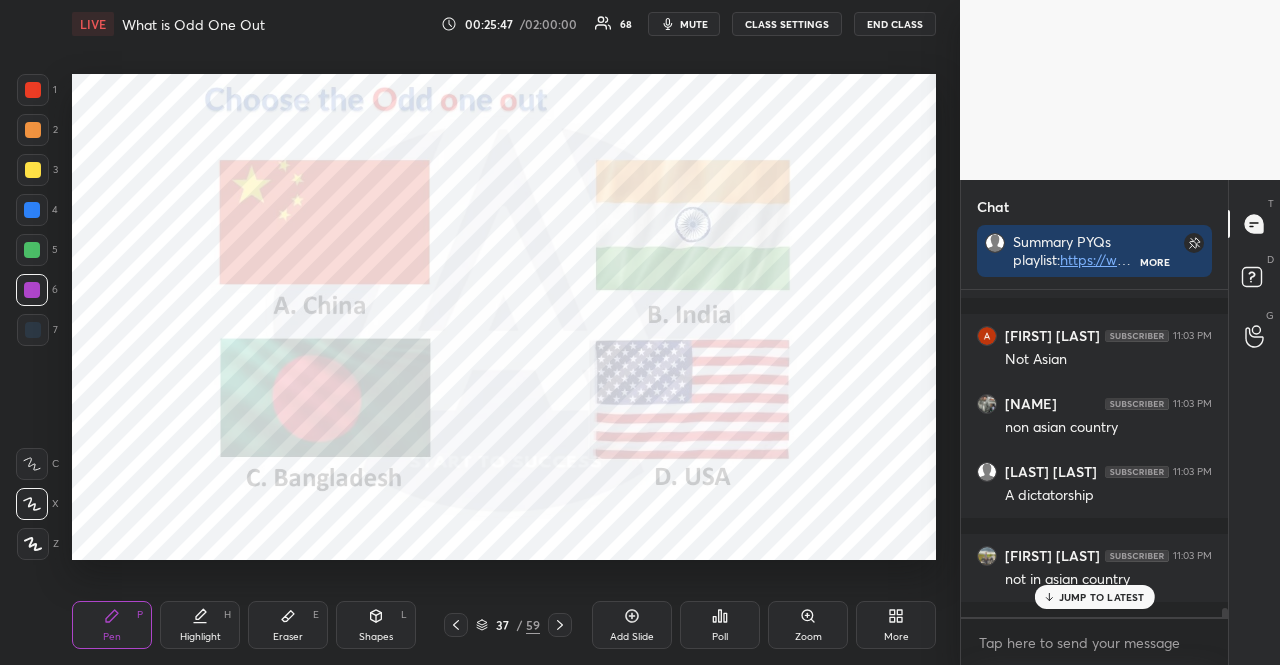 scroll, scrollTop: 11730, scrollLeft: 0, axis: vertical 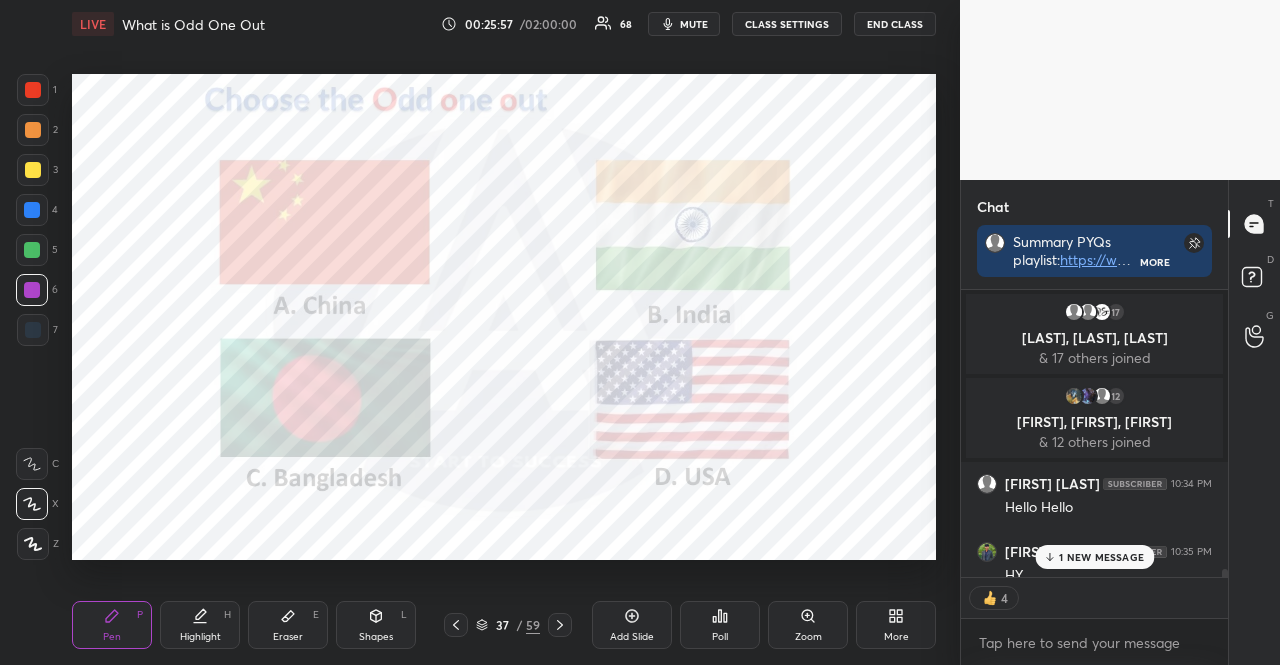 click on "1 NEW MESSAGE" at bounding box center [1094, 557] 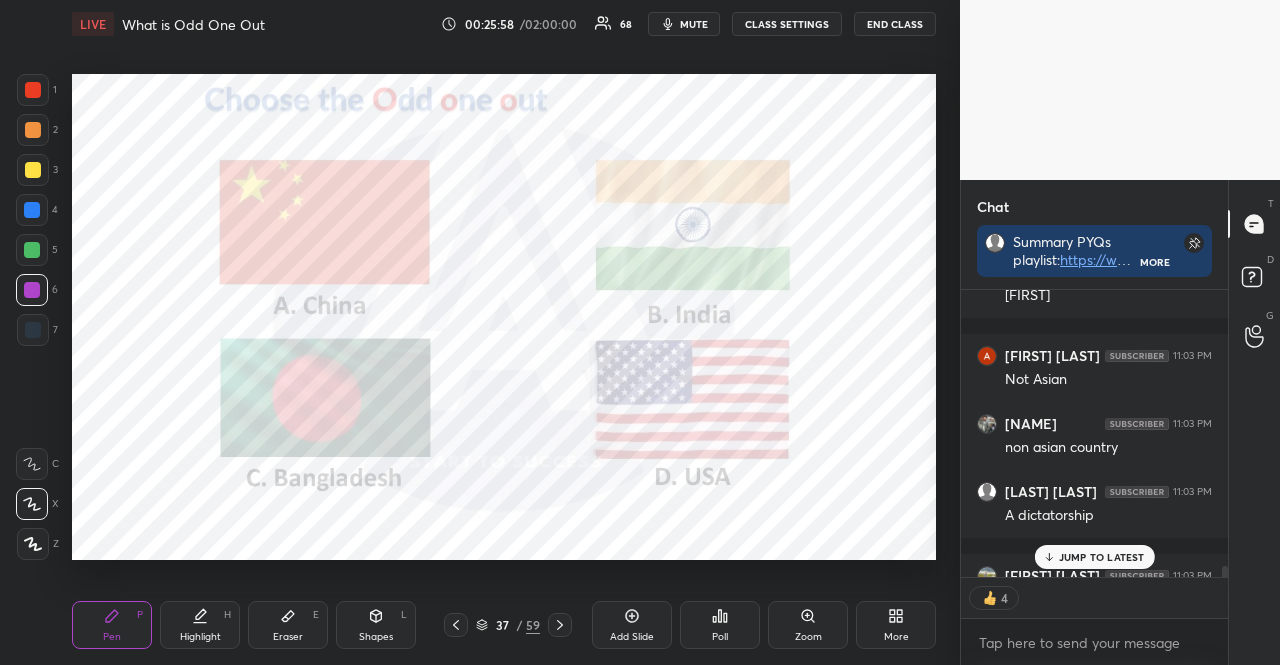 click on "JUMP TO LATEST" at bounding box center (1102, 557) 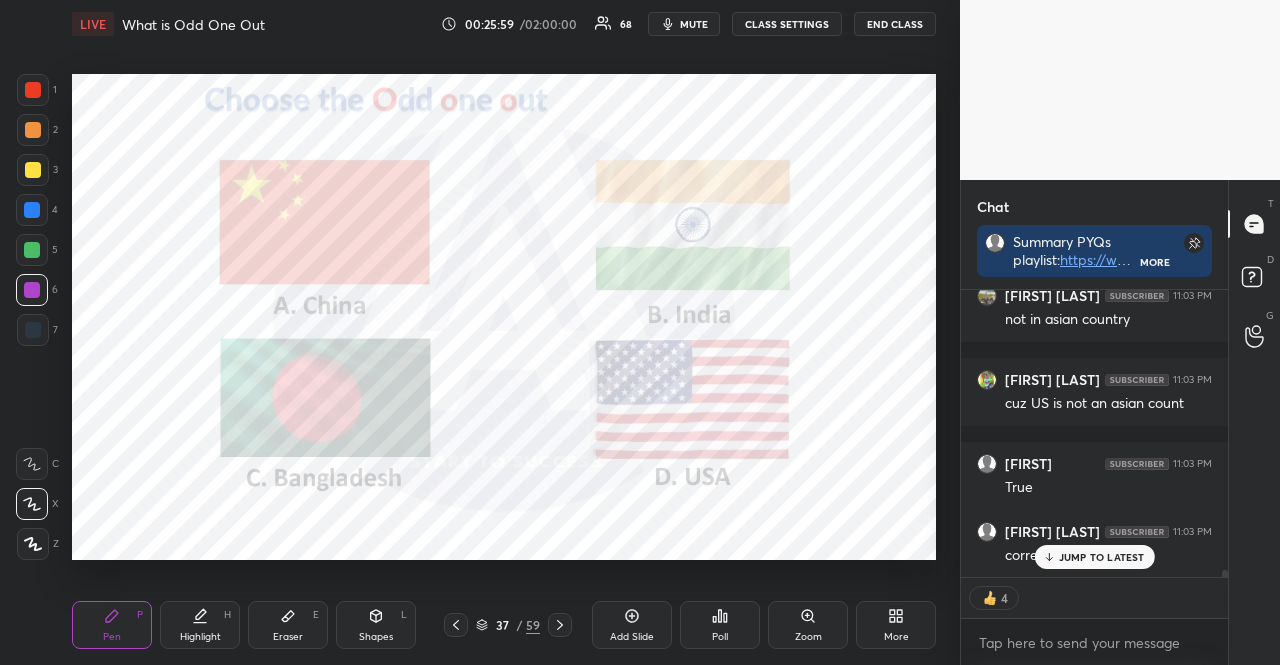 click on "JUMP TO LATEST" at bounding box center [1102, 557] 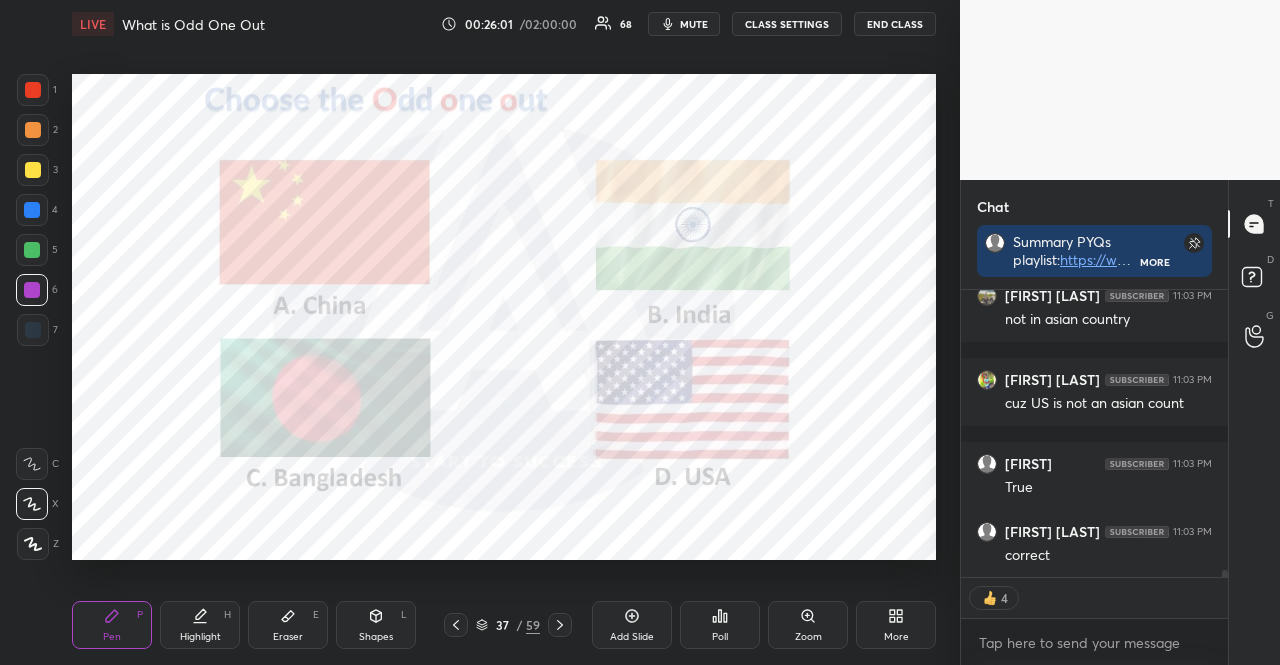 click 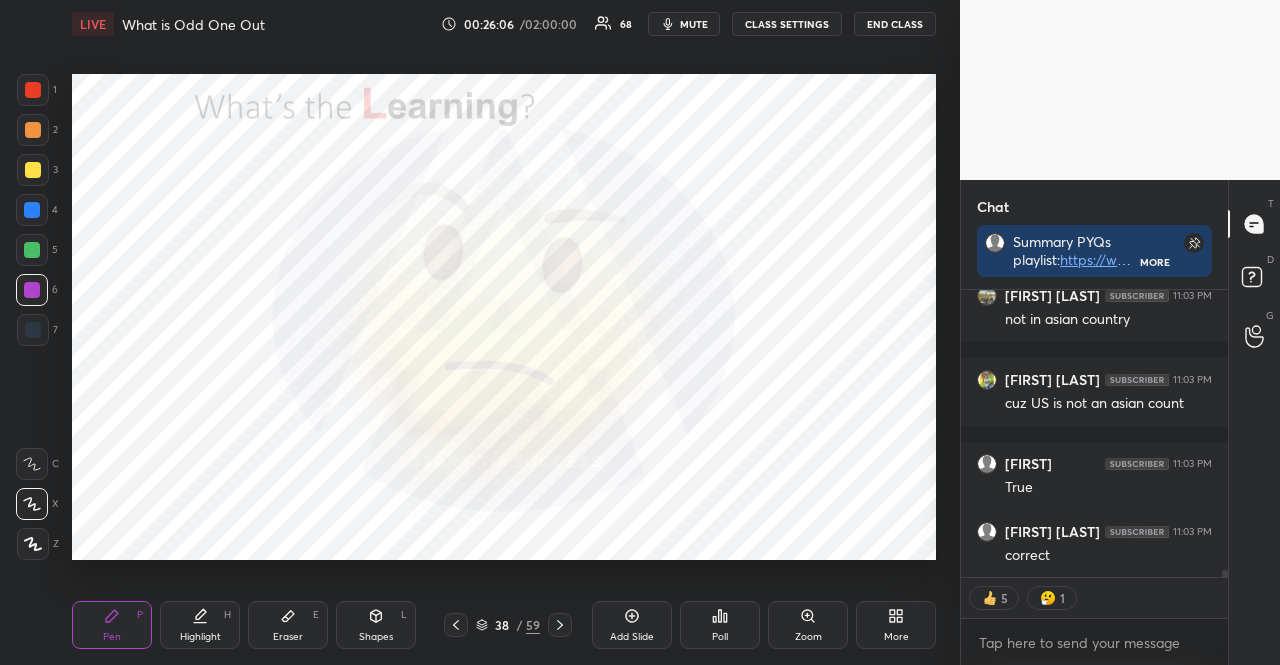 click at bounding box center [32, 210] 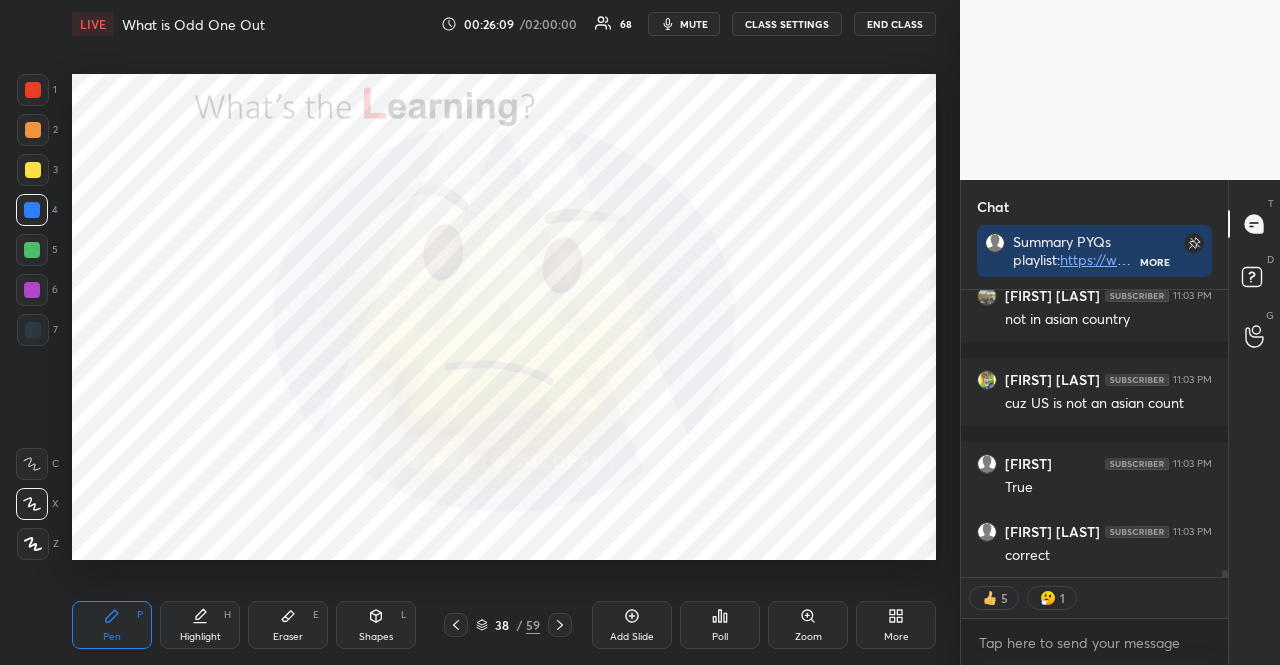 click on "1 2 3 4 5 6 7" at bounding box center [37, 214] 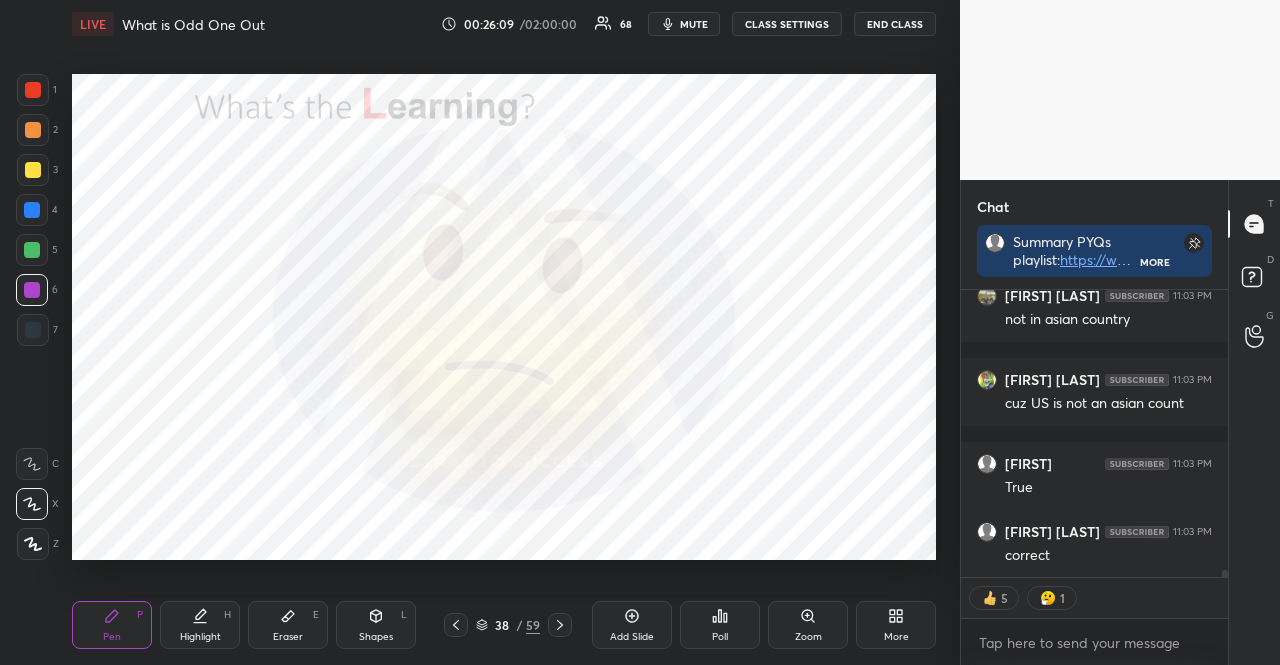 click 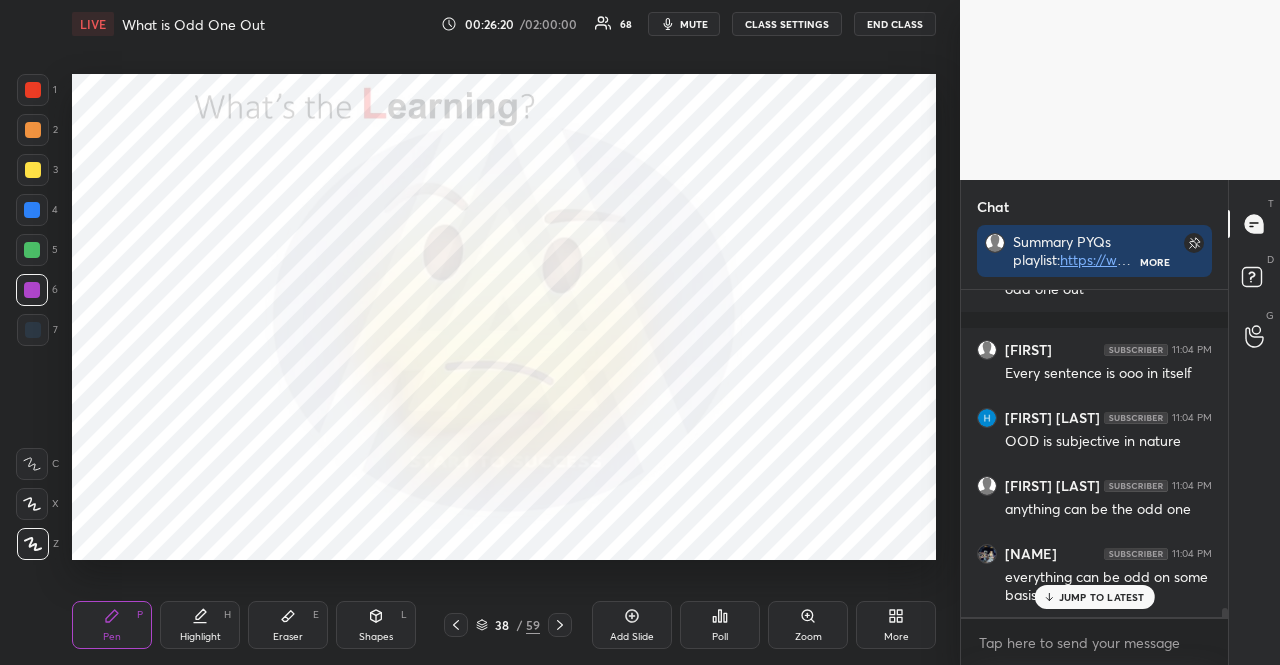 click on "JUMP TO LATEST" at bounding box center [1102, 597] 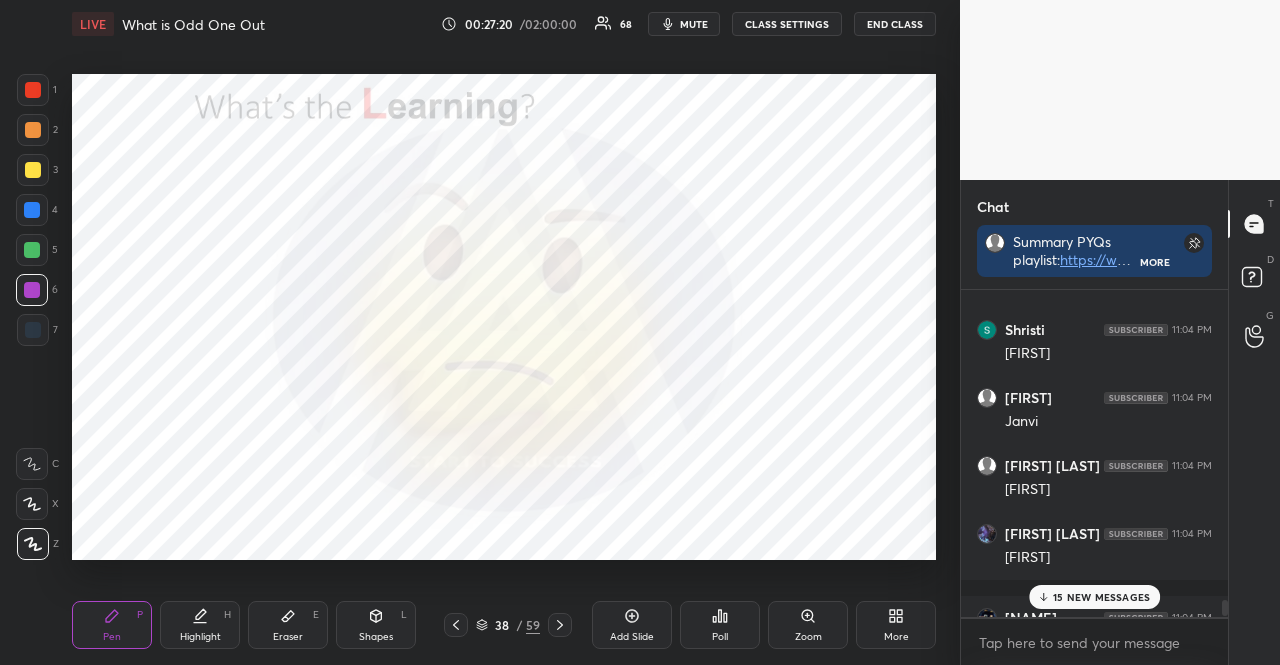scroll, scrollTop: 13830, scrollLeft: 0, axis: vertical 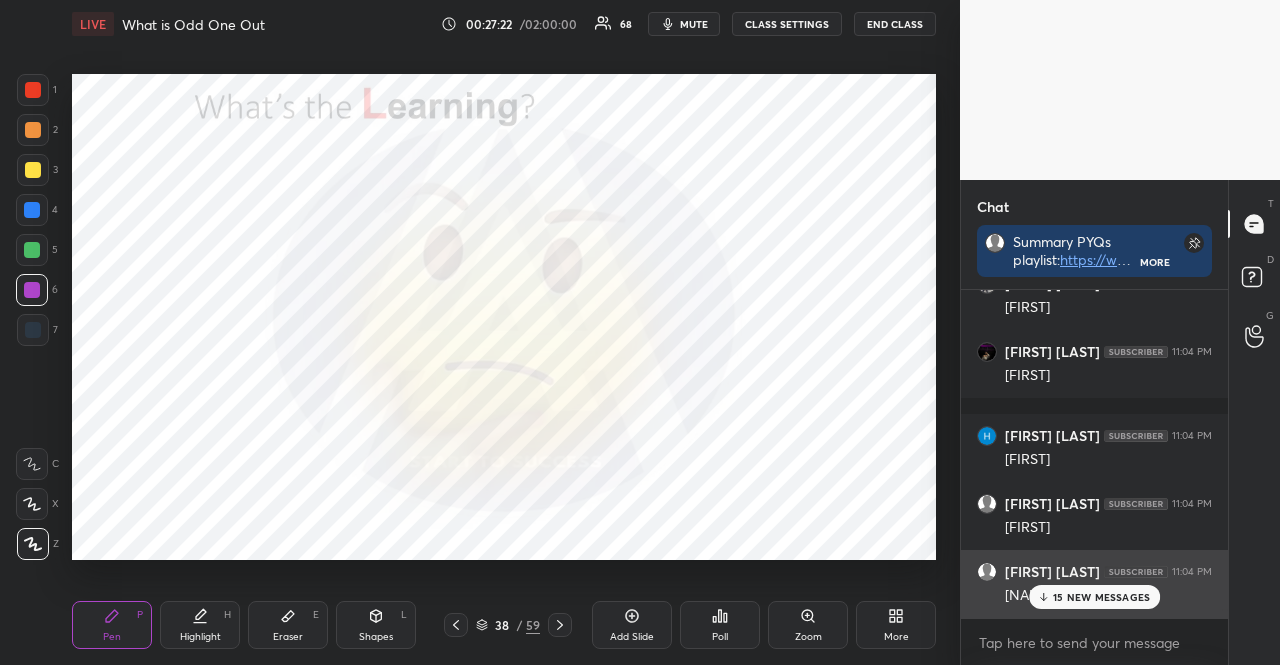 drag, startPoint x: 1122, startPoint y: 601, endPoint x: 1119, endPoint y: 587, distance: 14.3178215 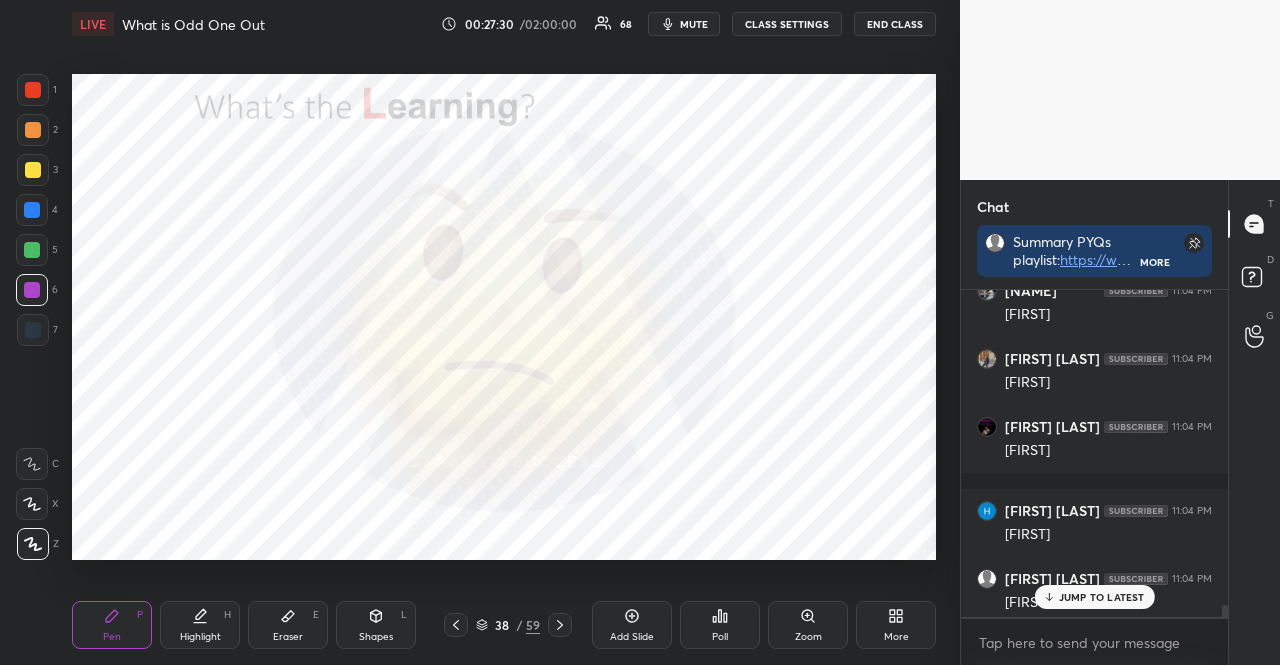 scroll, scrollTop: 13830, scrollLeft: 0, axis: vertical 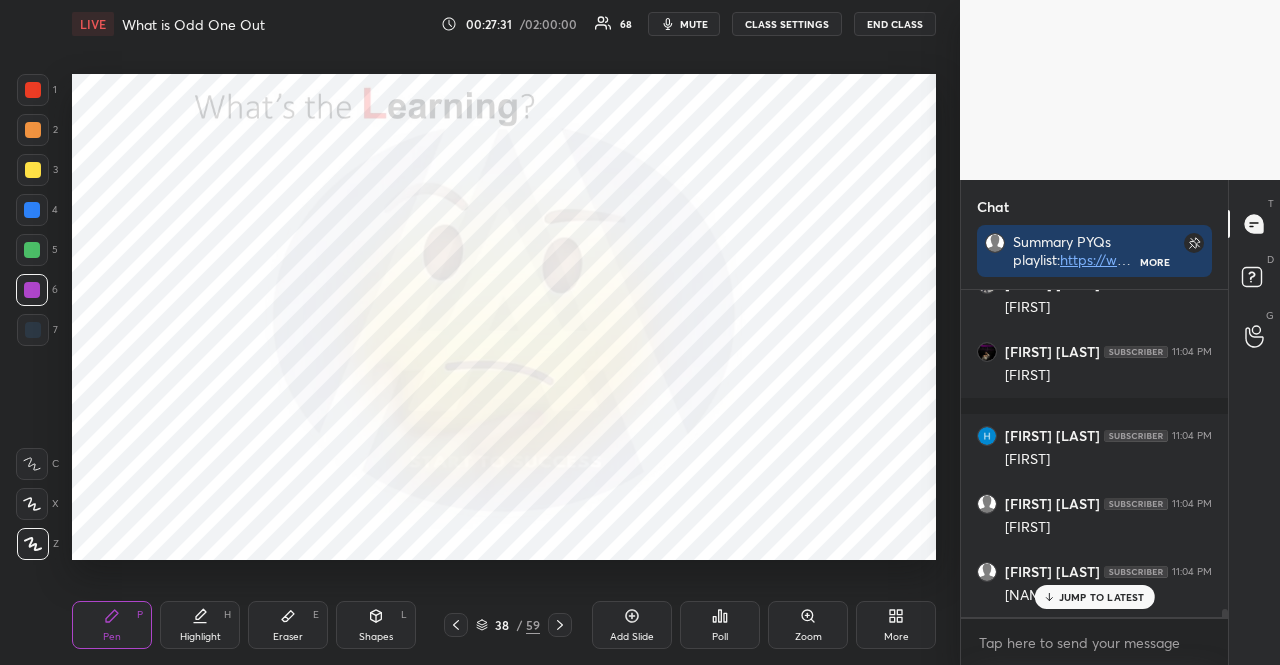 click on "JUMP TO LATEST" at bounding box center (1102, 597) 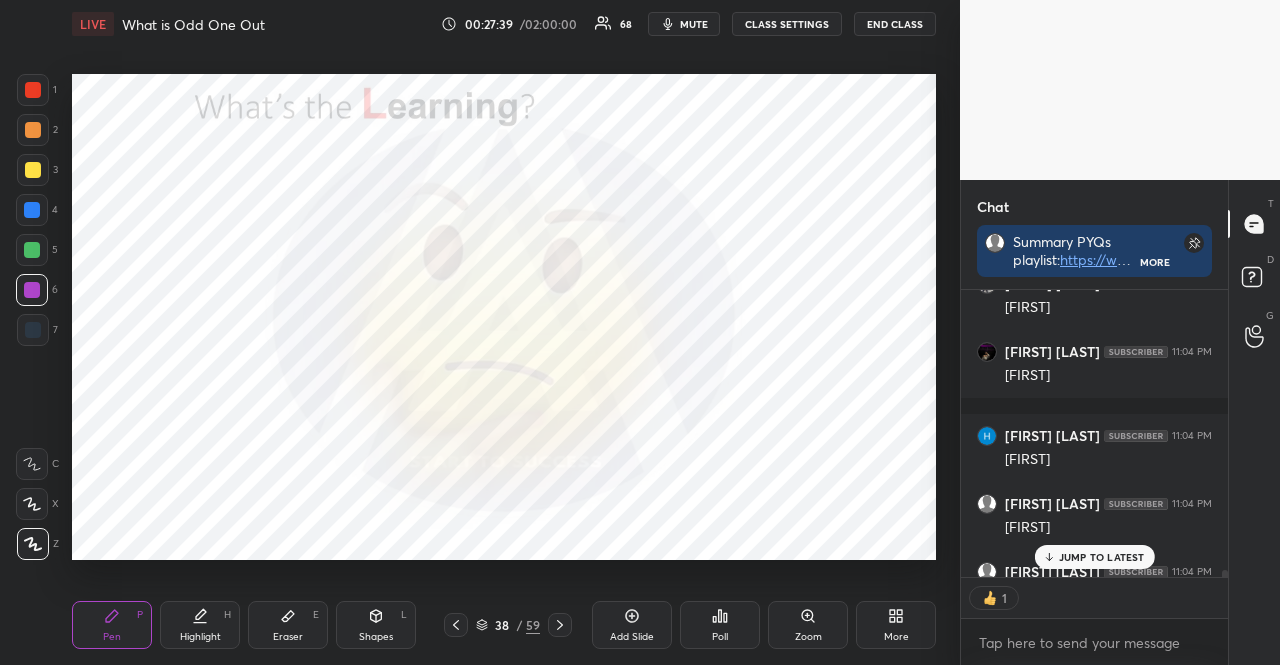scroll, scrollTop: 281, scrollLeft: 261, axis: both 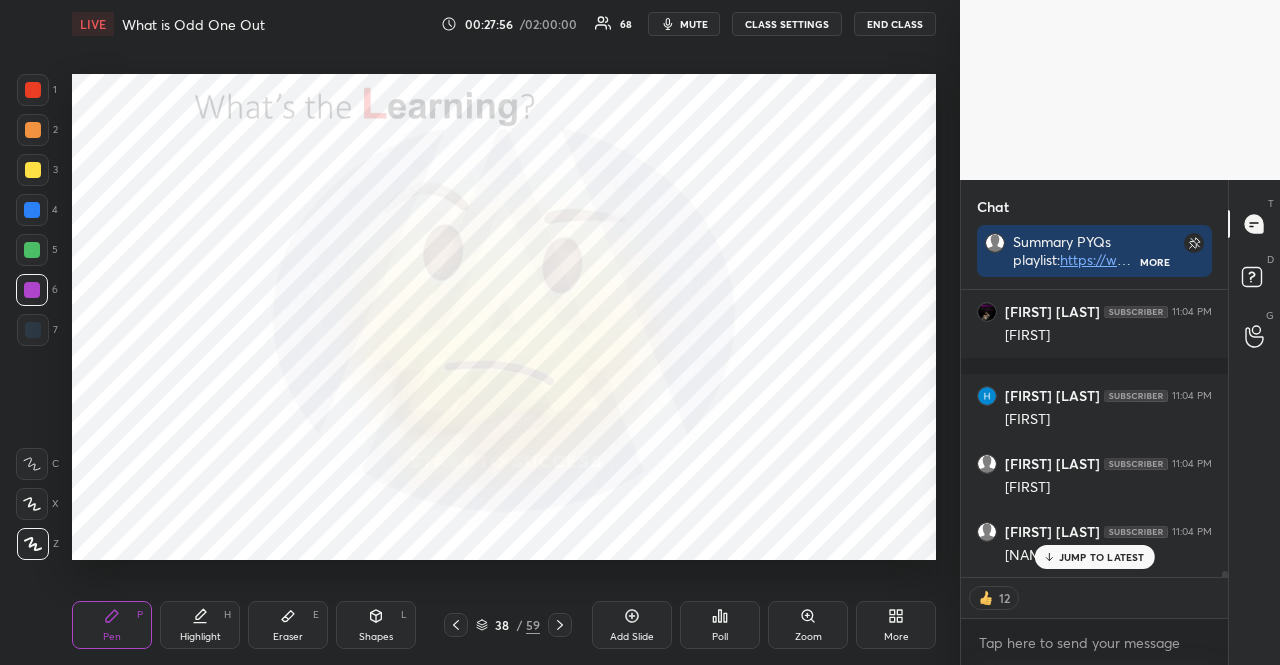 click on "JUMP TO LATEST" at bounding box center (1102, 557) 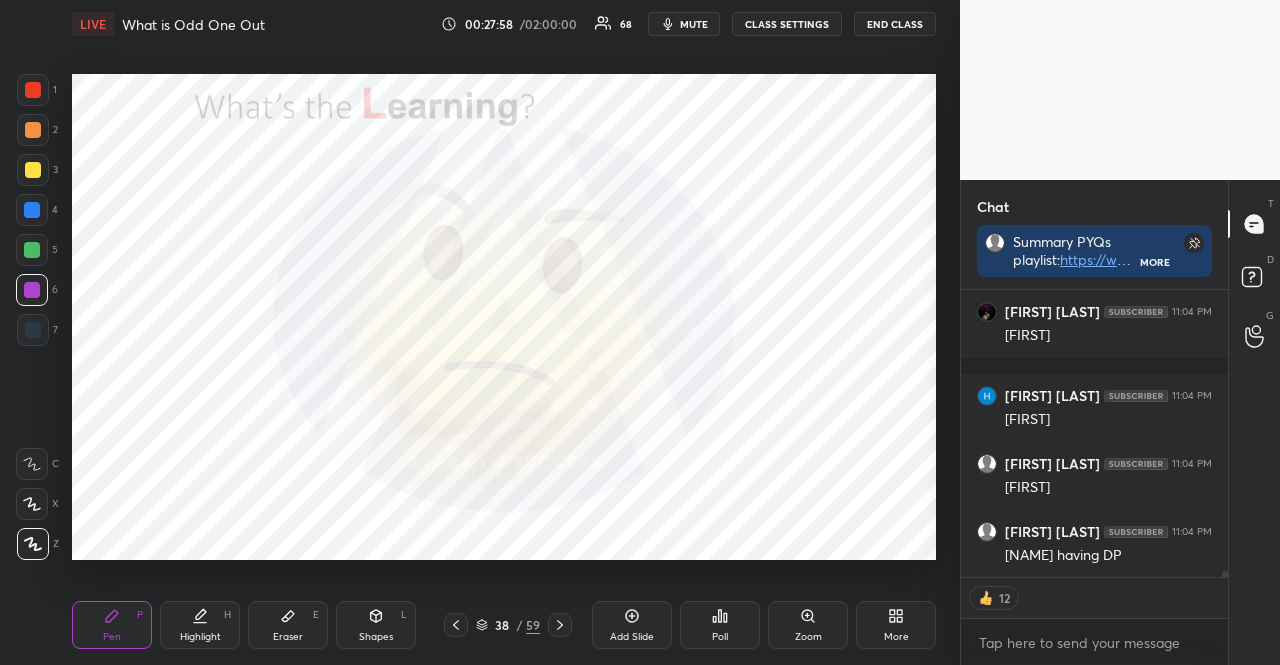 click 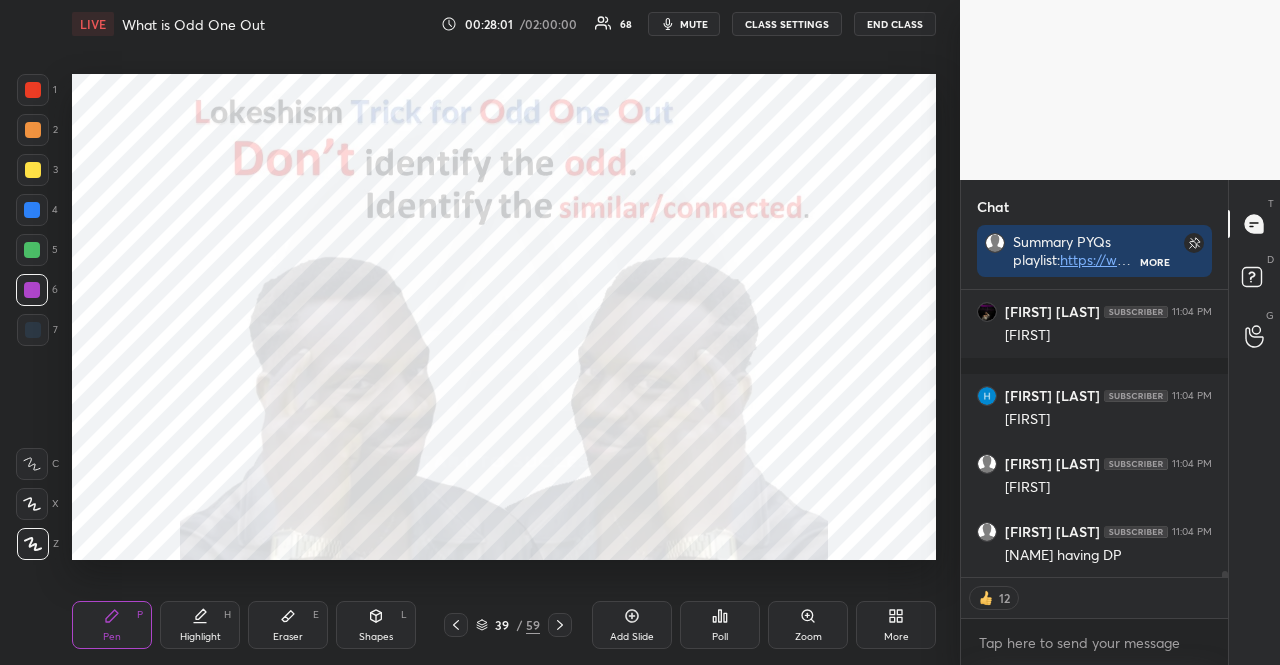click at bounding box center (32, 210) 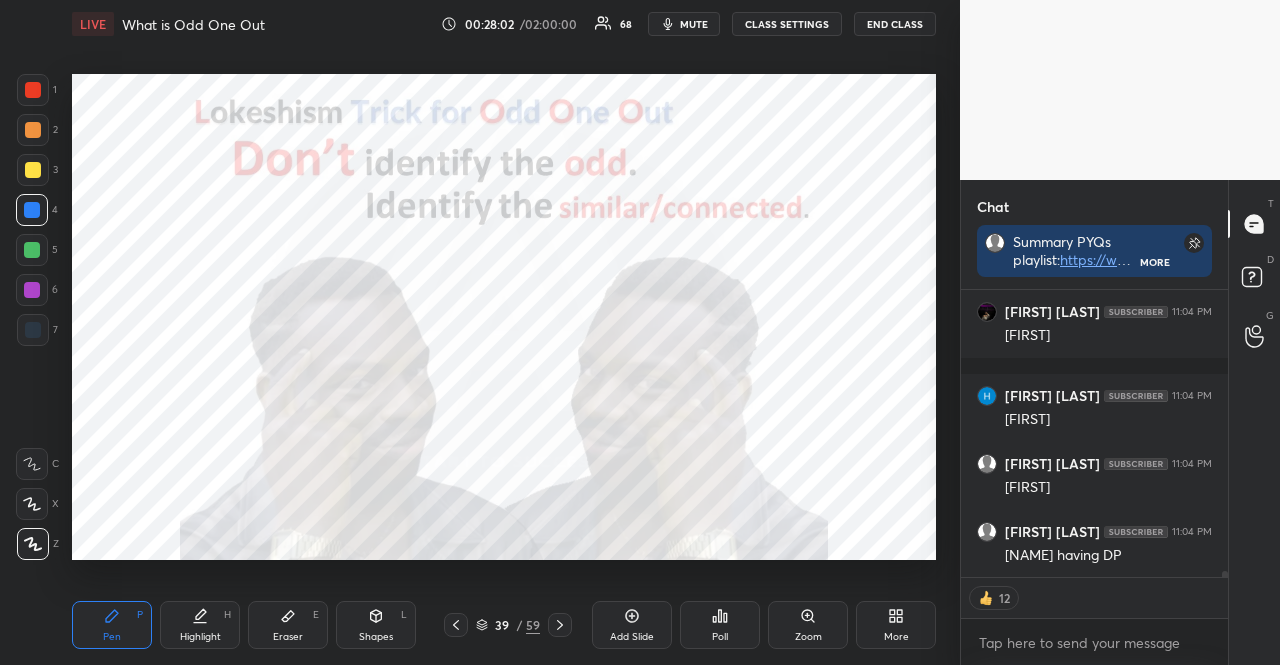 click 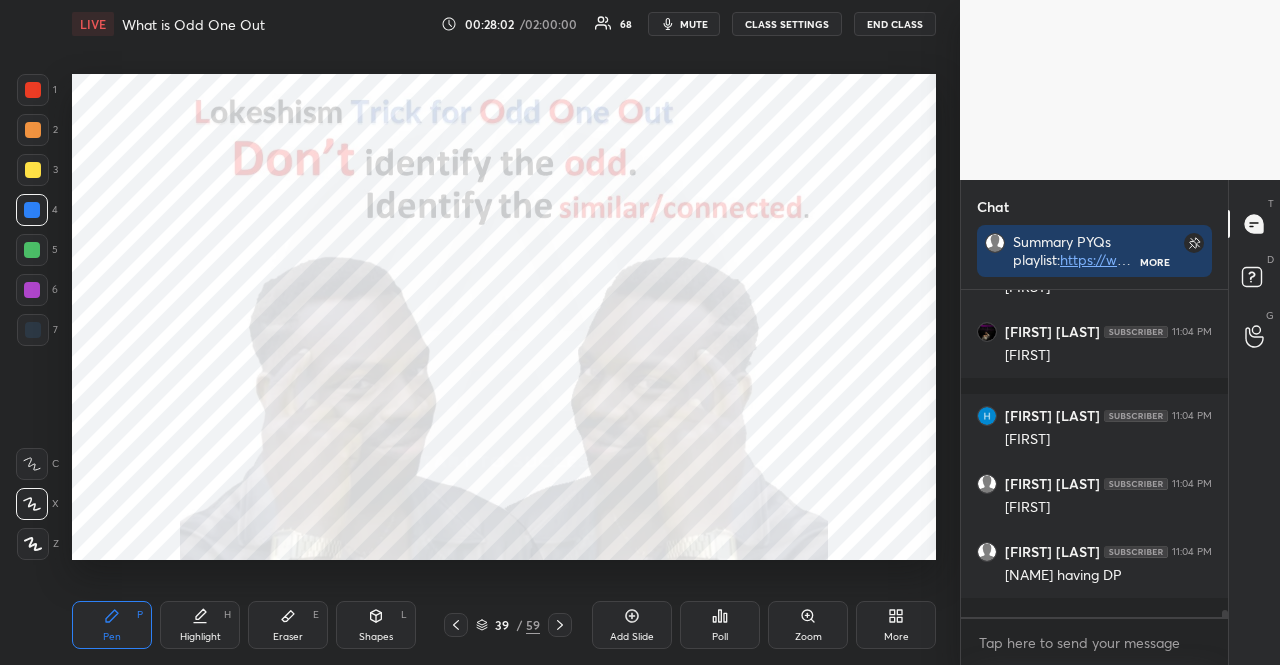 scroll, scrollTop: 6, scrollLeft: 6, axis: both 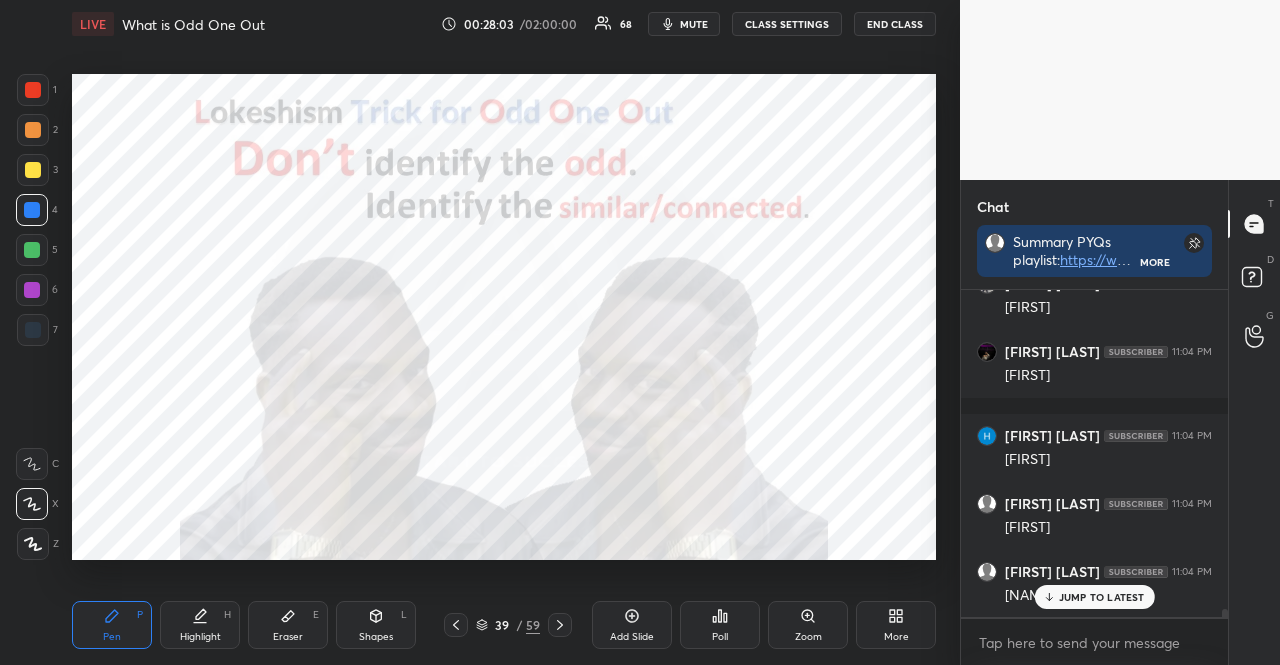 click on "Shapes L" at bounding box center [376, 625] 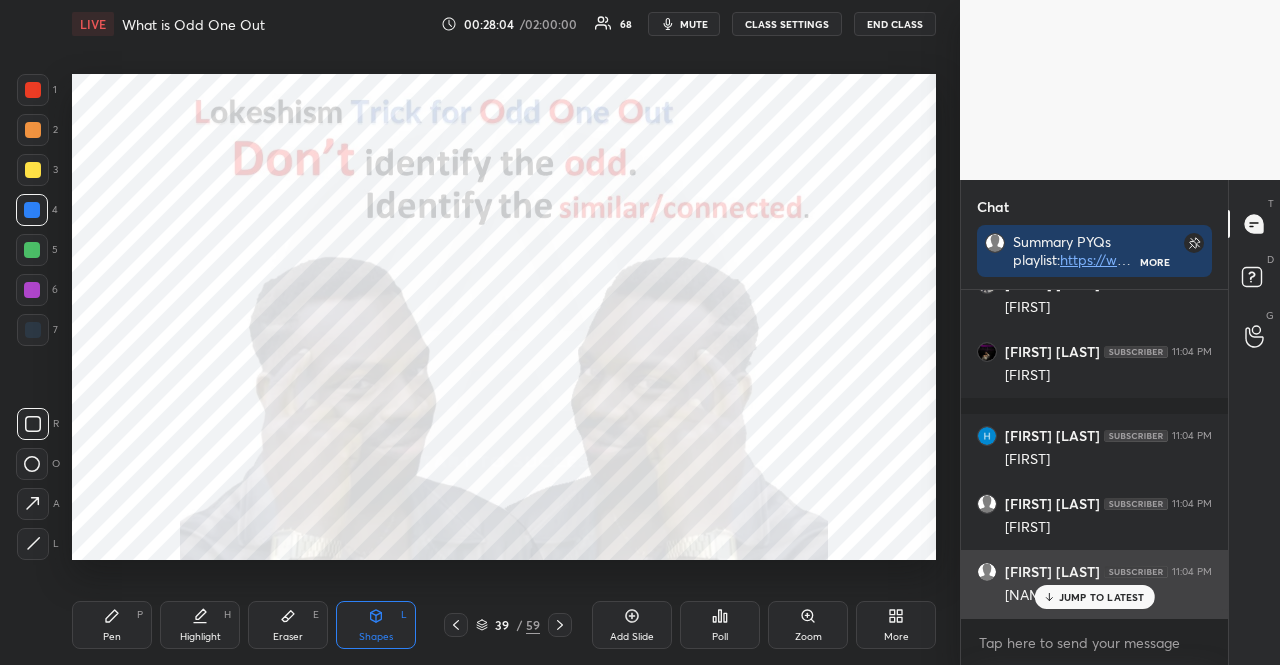 click on "[FIRST] [LAST] 11:04 PM manish having DP" at bounding box center [1094, 584] 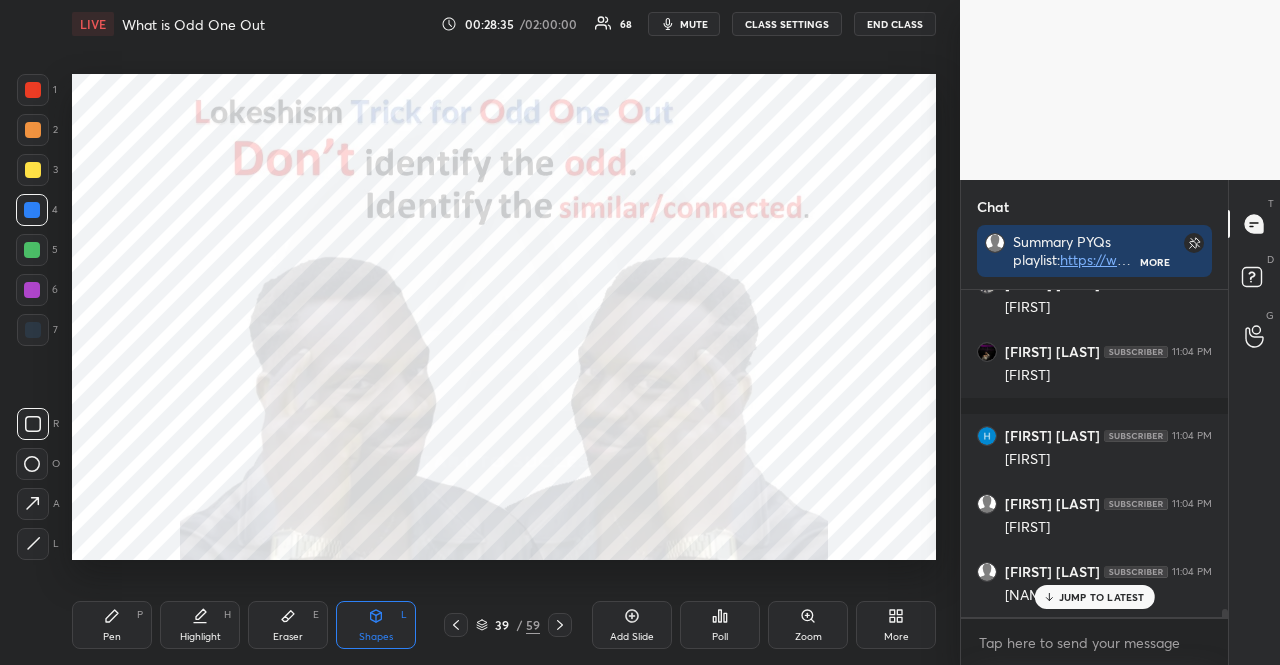 scroll, scrollTop: 281, scrollLeft: 261, axis: both 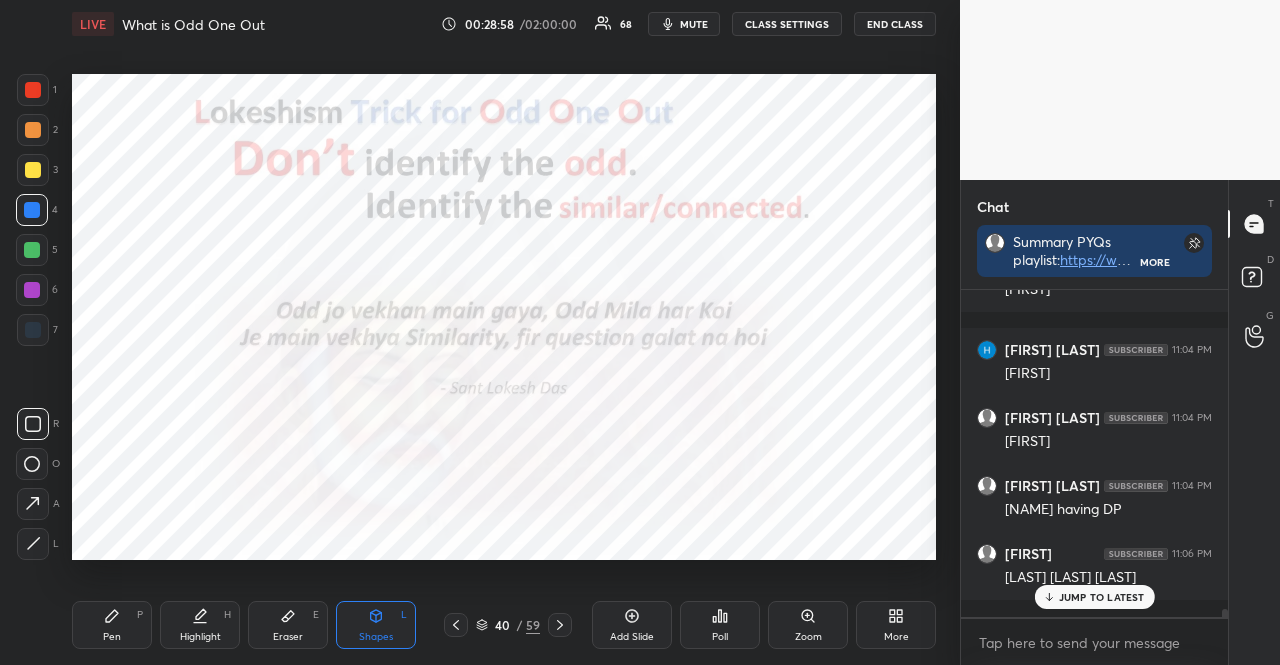 click at bounding box center [32, 250] 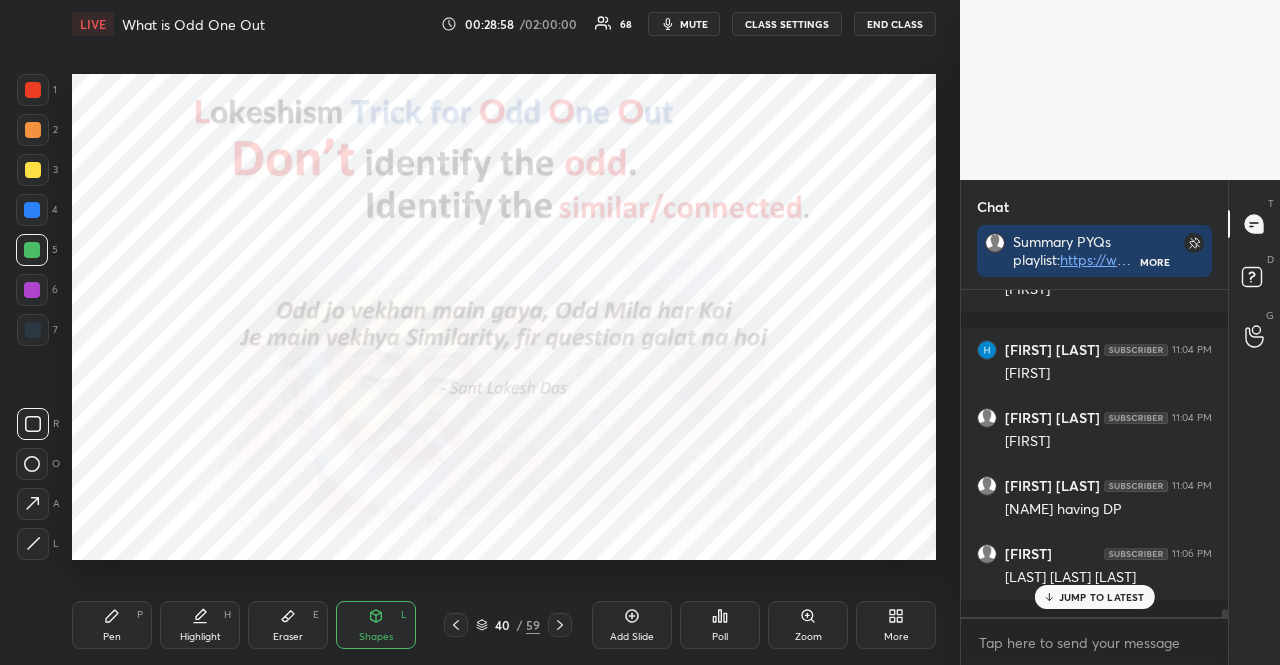 click at bounding box center (32, 250) 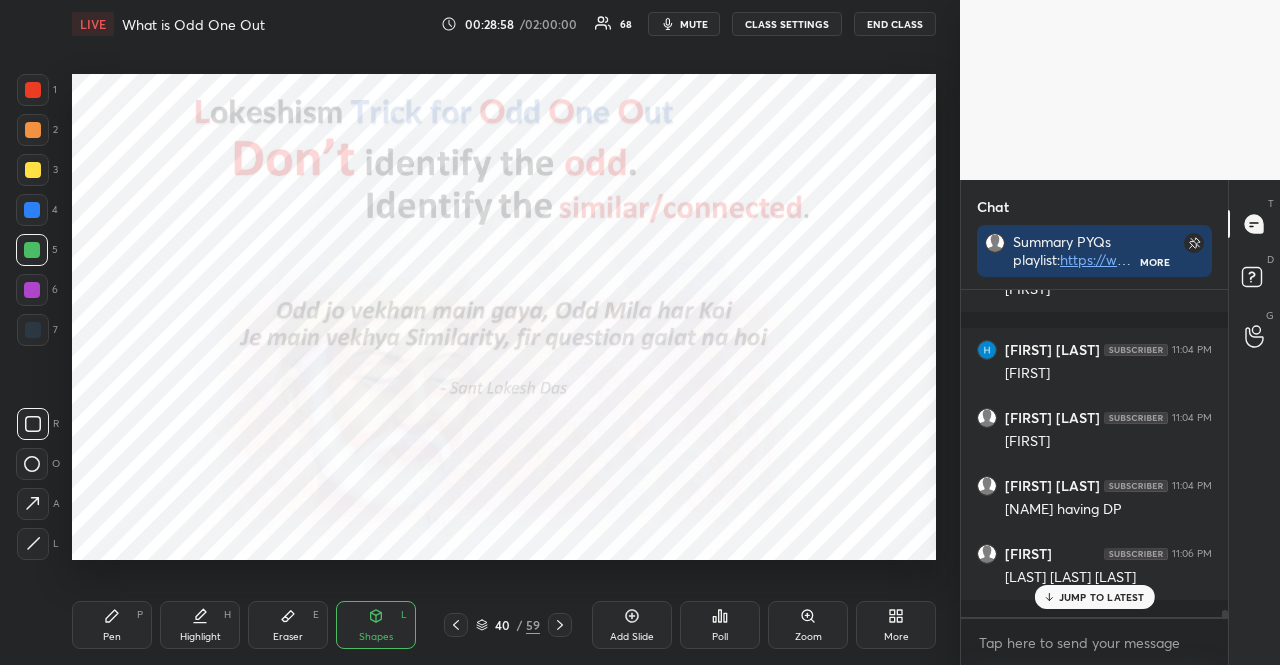 scroll, scrollTop: 14018, scrollLeft: 0, axis: vertical 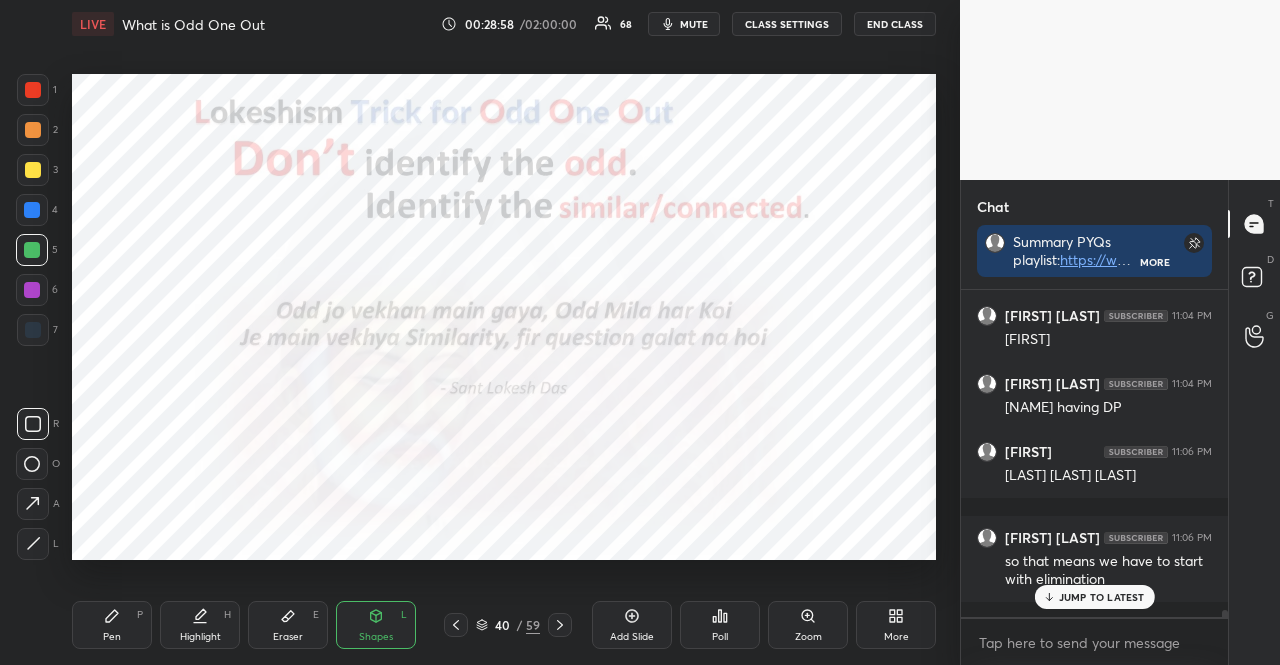 click at bounding box center [32, 290] 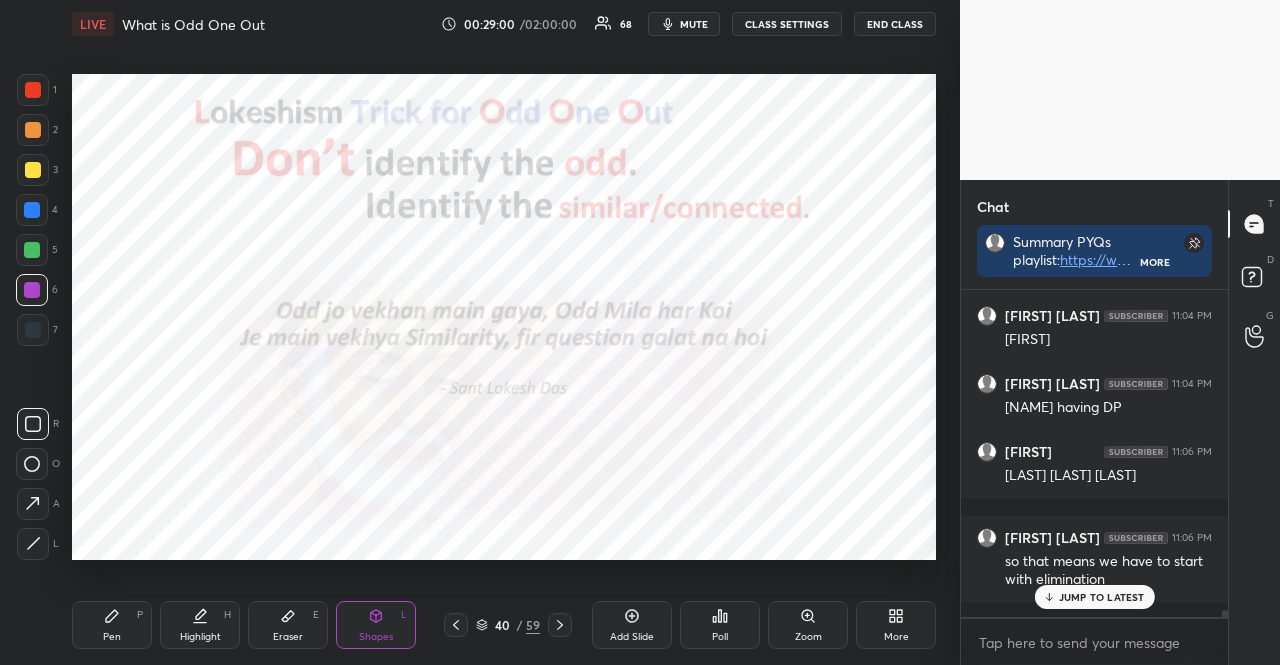 click on "Shapes L" at bounding box center (376, 625) 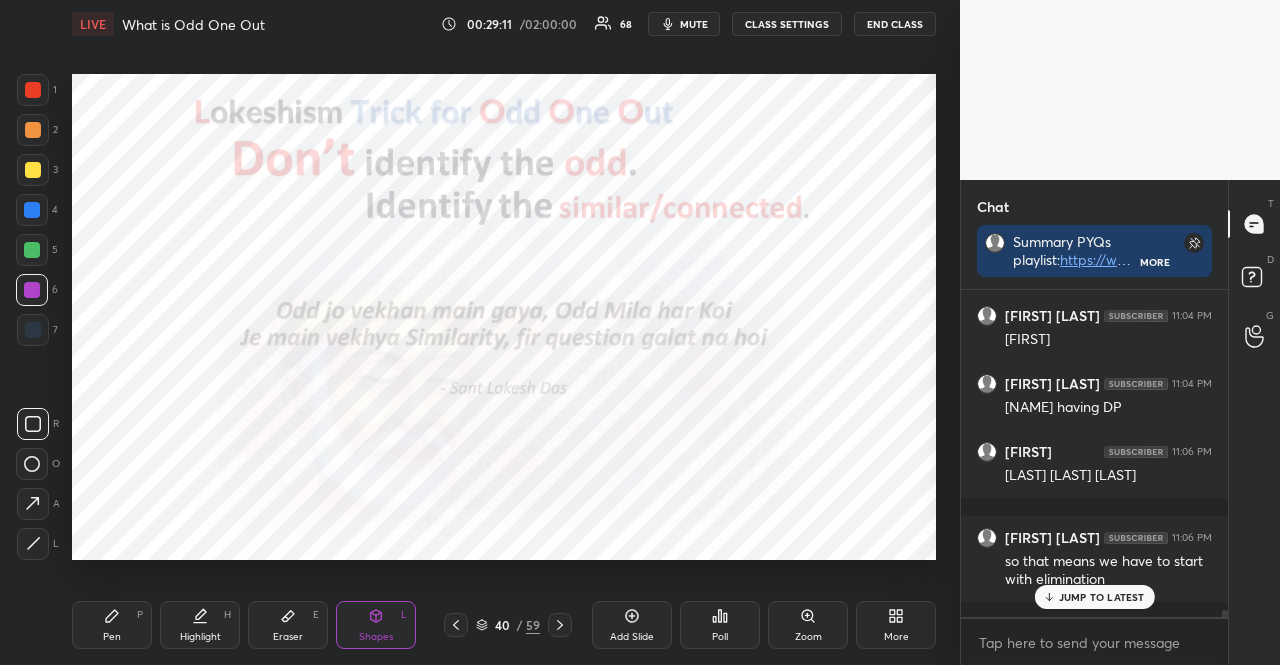 click on "Shapes L" at bounding box center [376, 625] 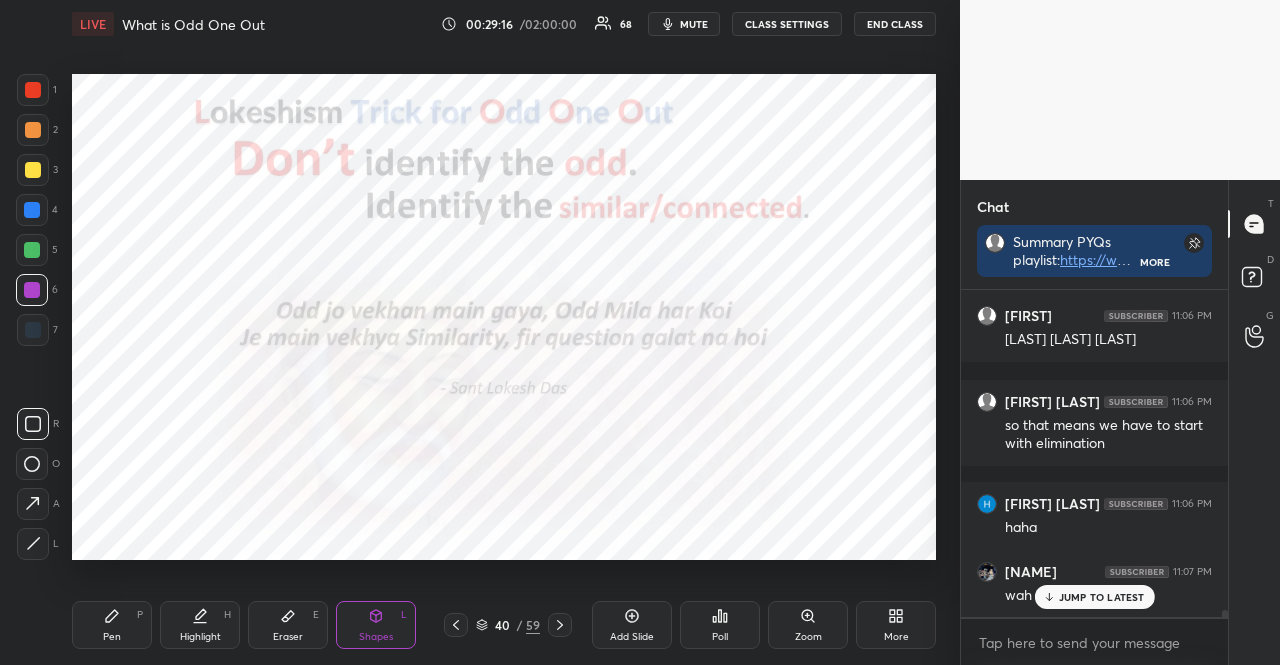 scroll, scrollTop: 14222, scrollLeft: 0, axis: vertical 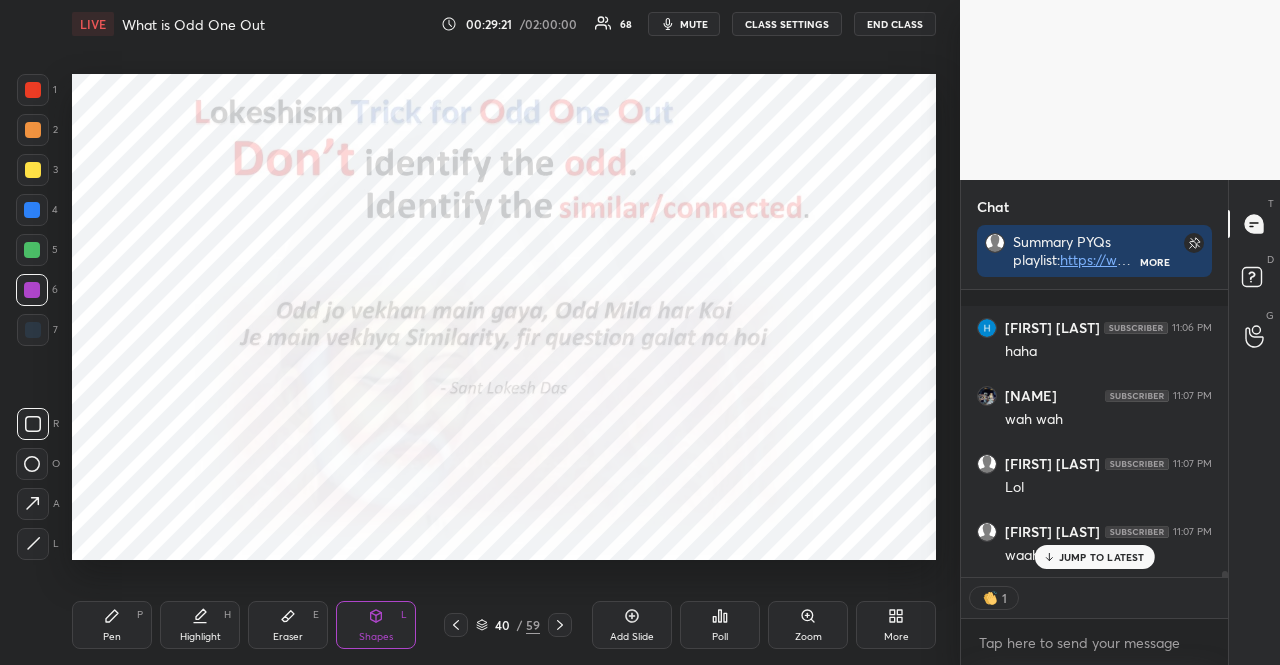 click at bounding box center [33, 90] 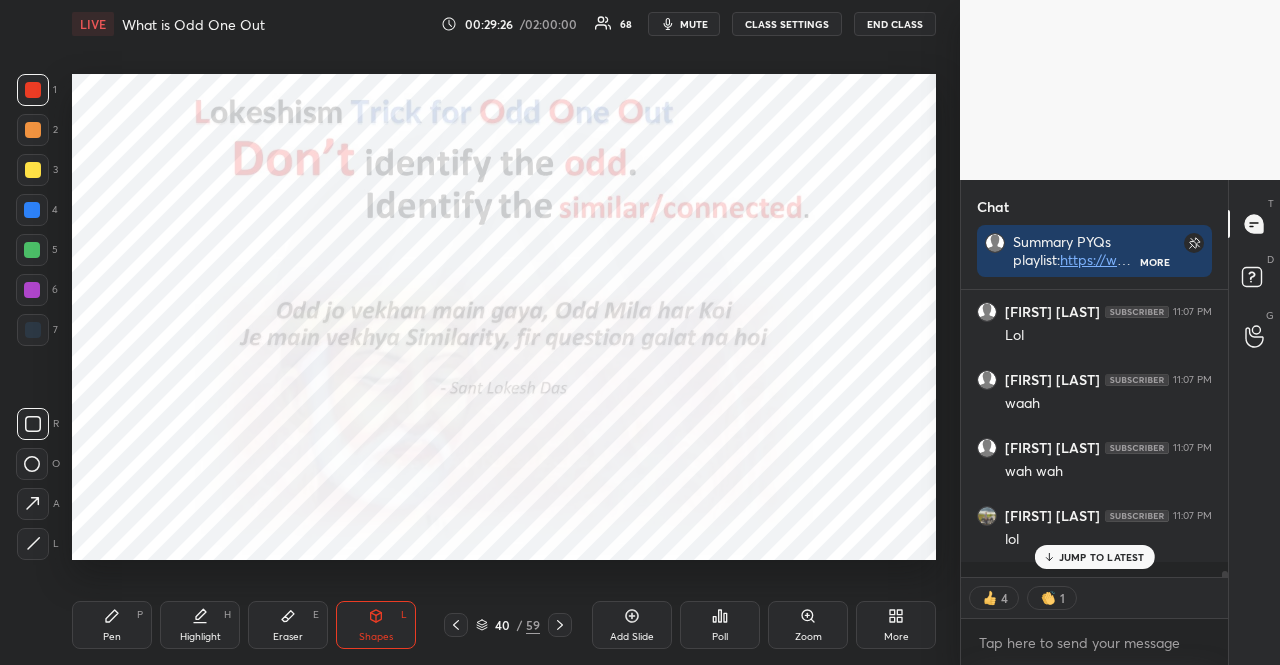 scroll, scrollTop: 14550, scrollLeft: 0, axis: vertical 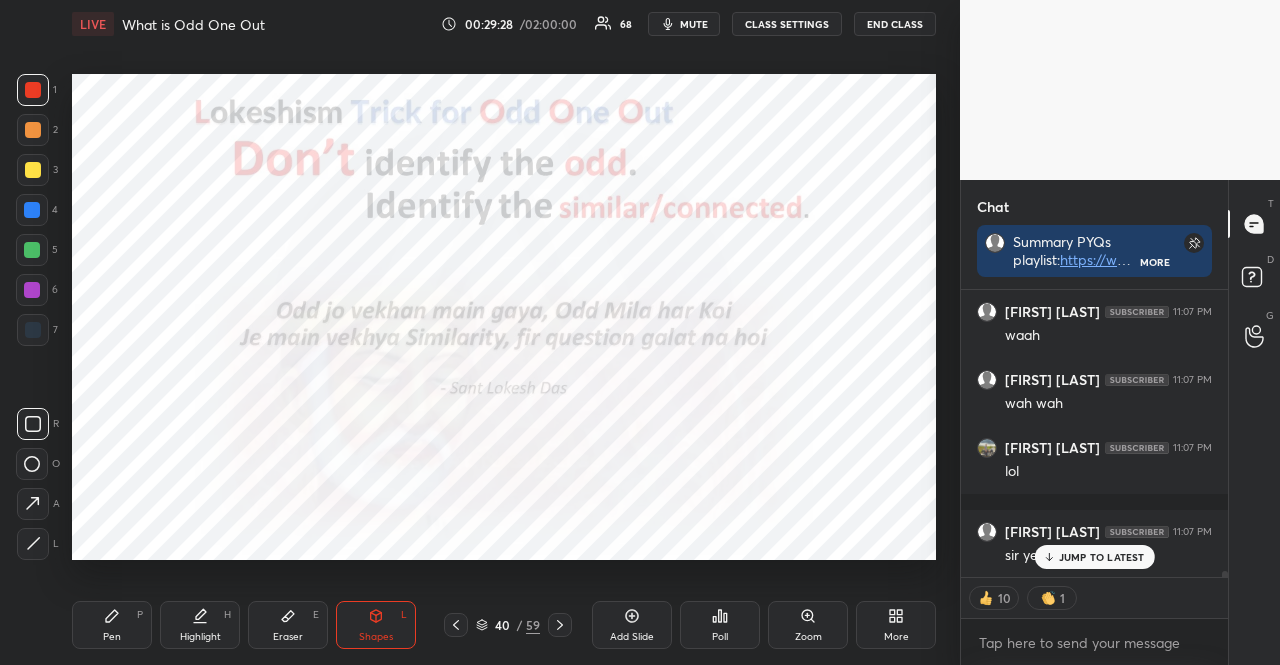 click on "JUMP TO LATEST" at bounding box center [1102, 557] 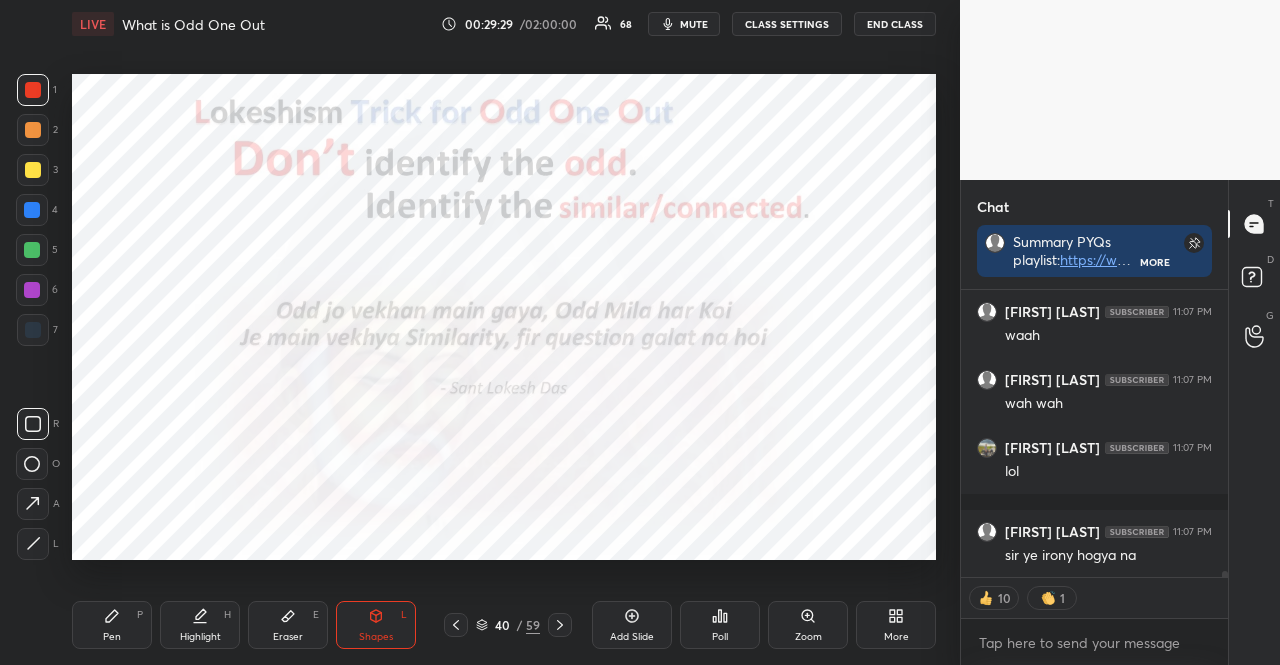scroll, scrollTop: 14618, scrollLeft: 0, axis: vertical 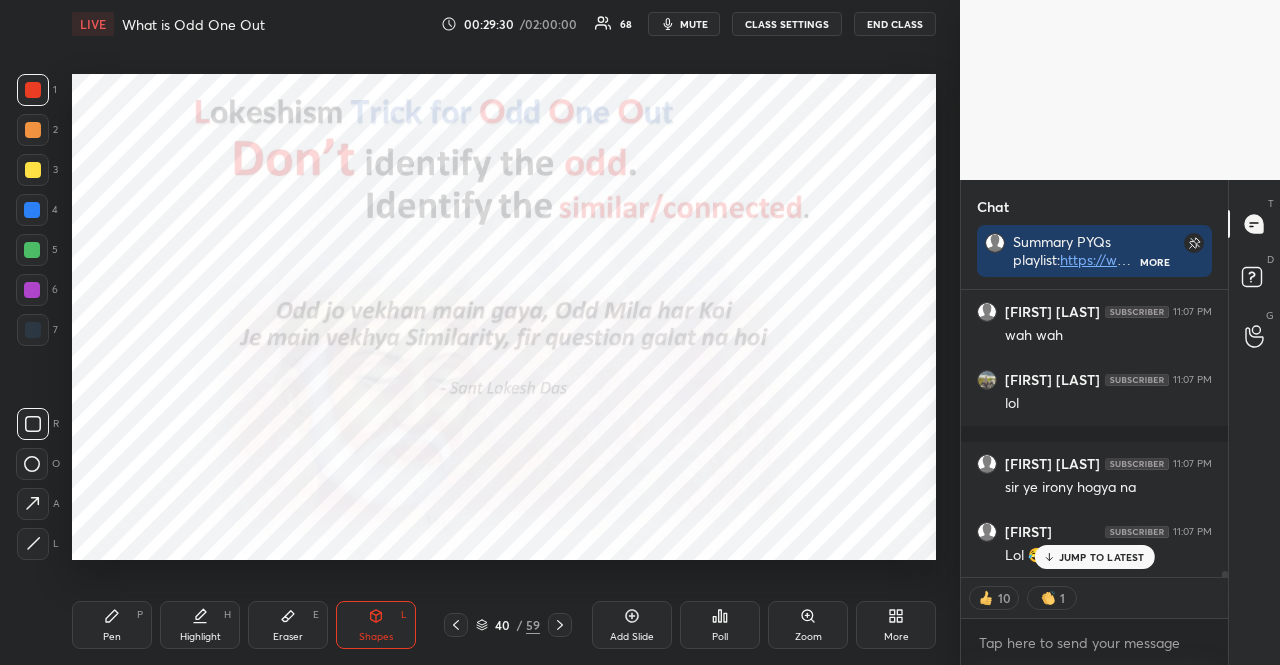 click on "40 / 59" at bounding box center [508, 625] 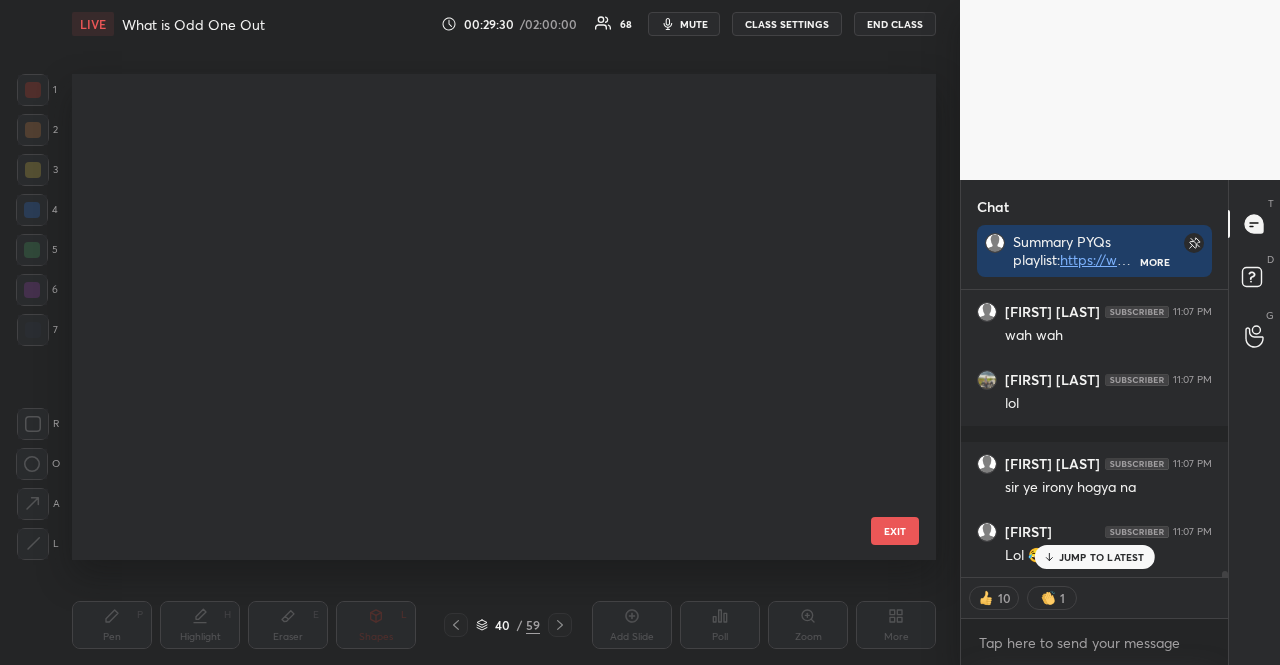 scroll, scrollTop: 1572, scrollLeft: 0, axis: vertical 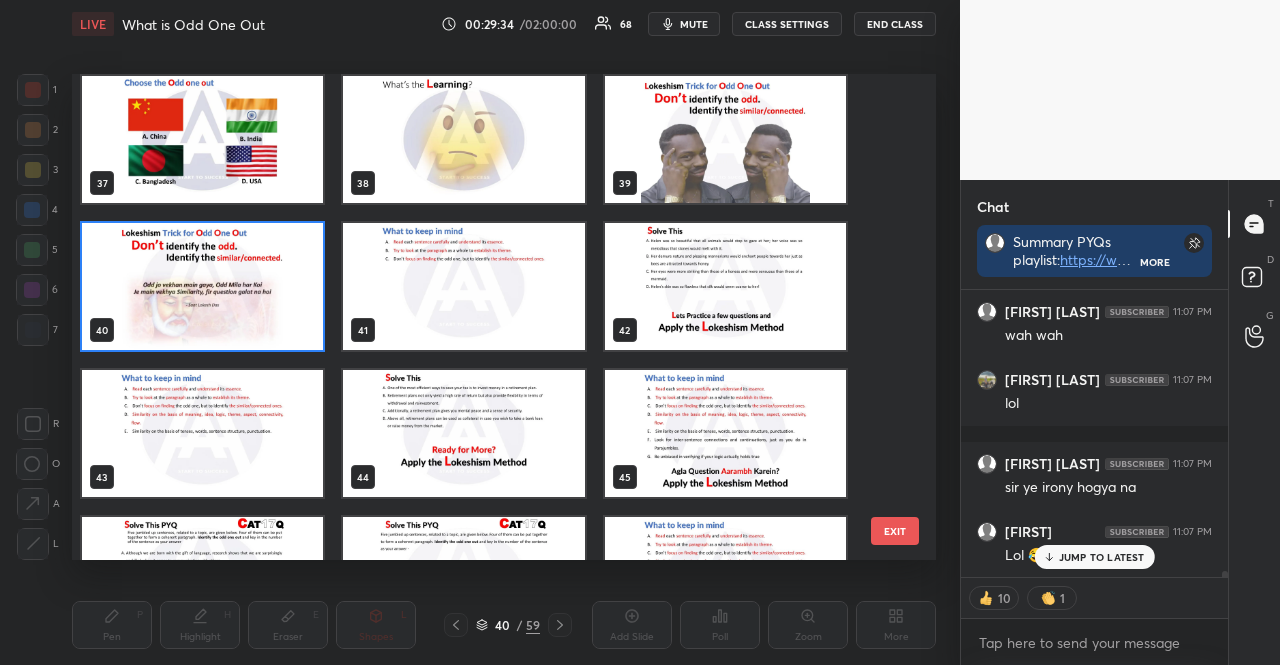 click at bounding box center [463, 286] 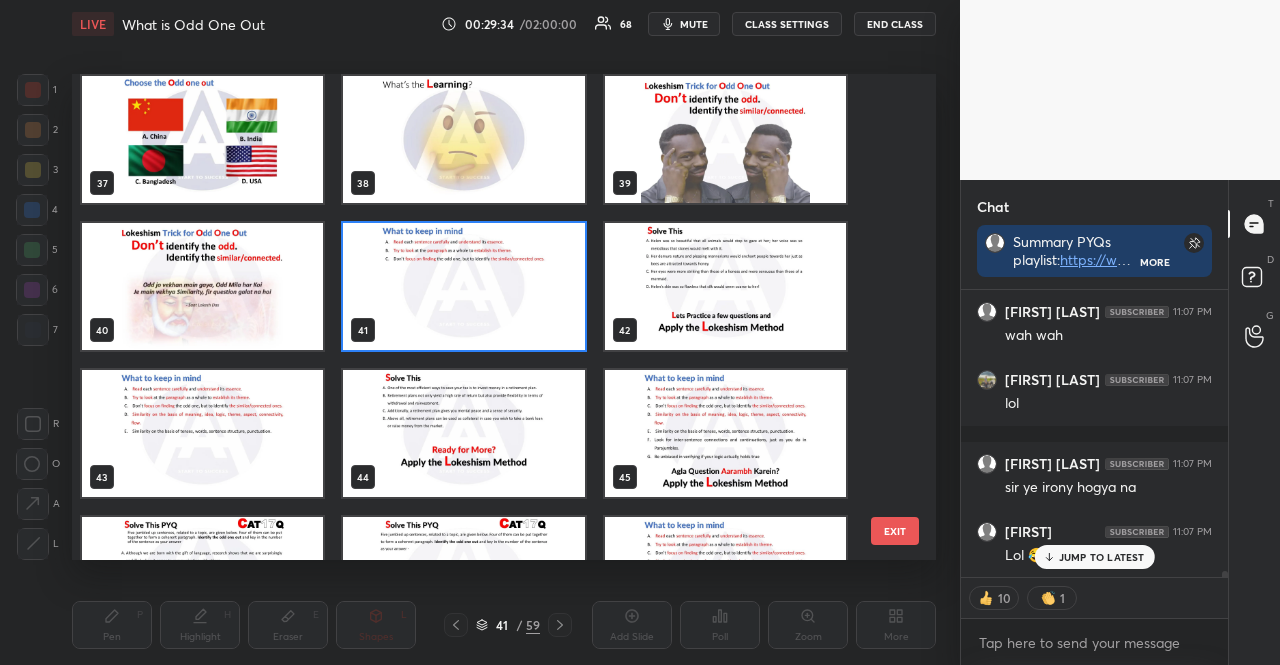 click at bounding box center [463, 286] 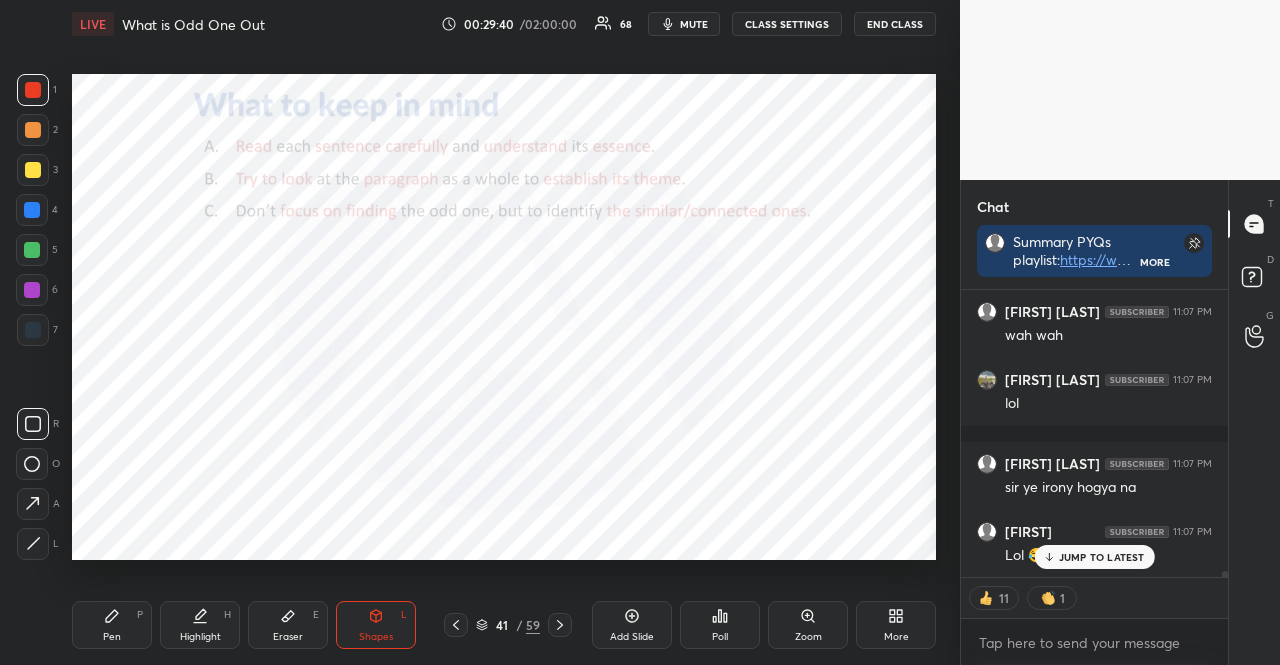 click at bounding box center [32, 210] 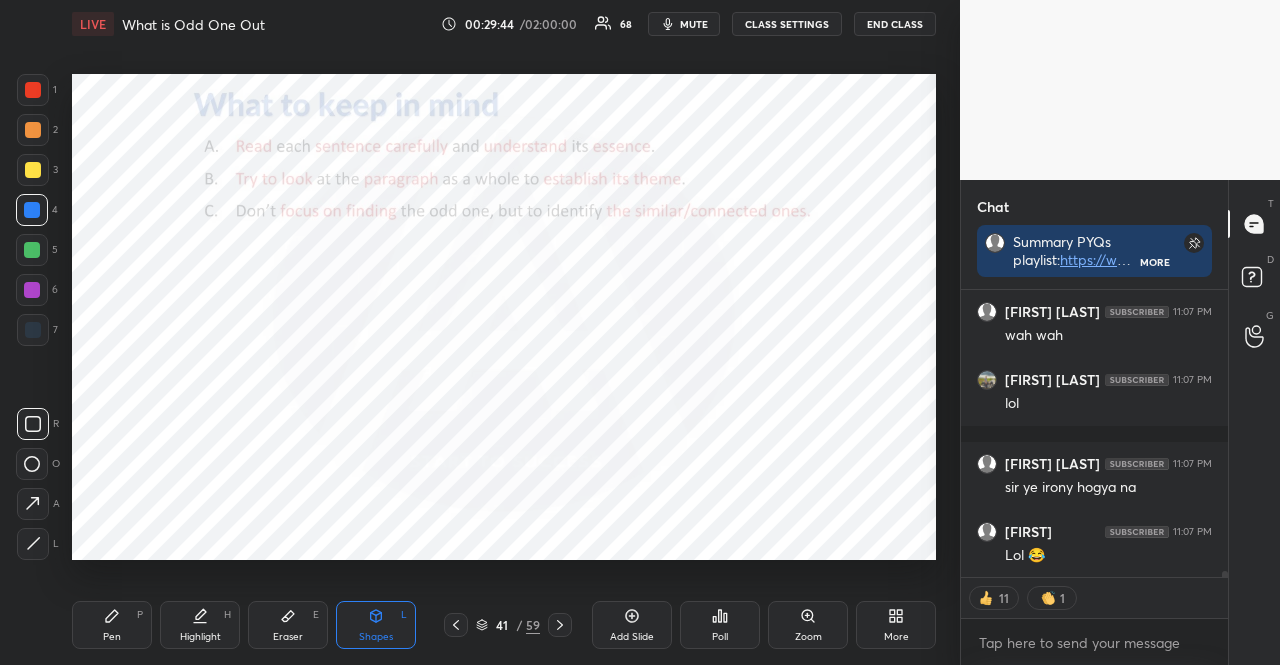 scroll, scrollTop: 14690, scrollLeft: 0, axis: vertical 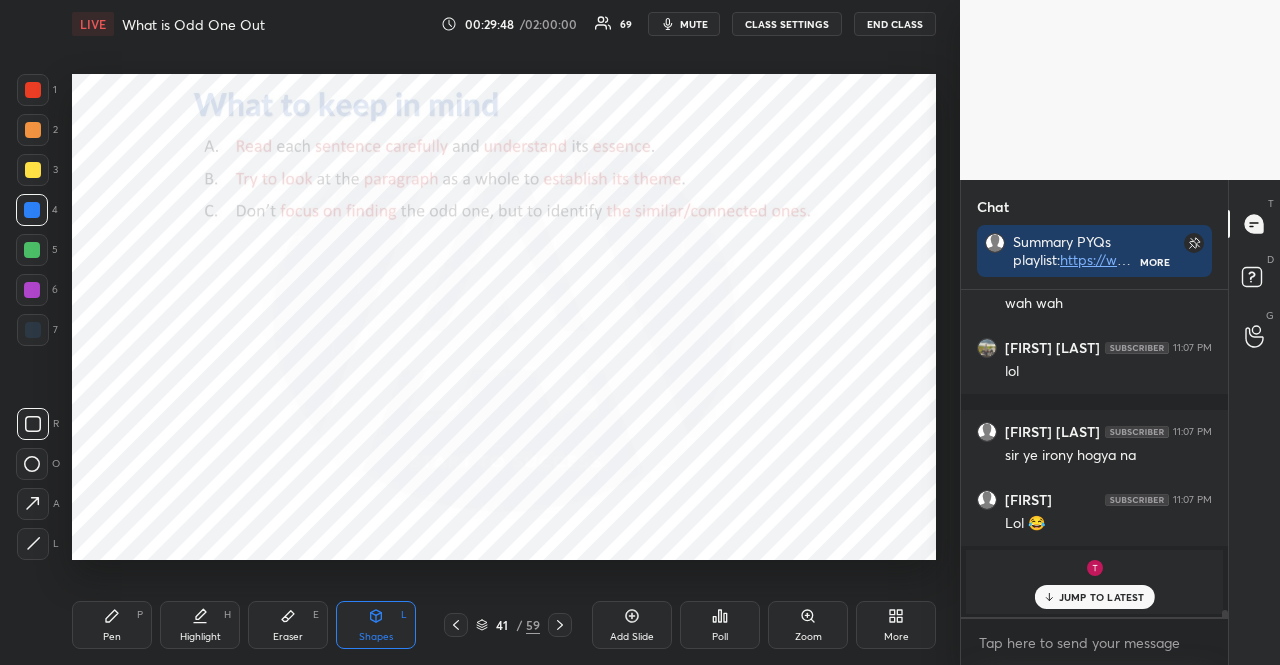 click at bounding box center [32, 210] 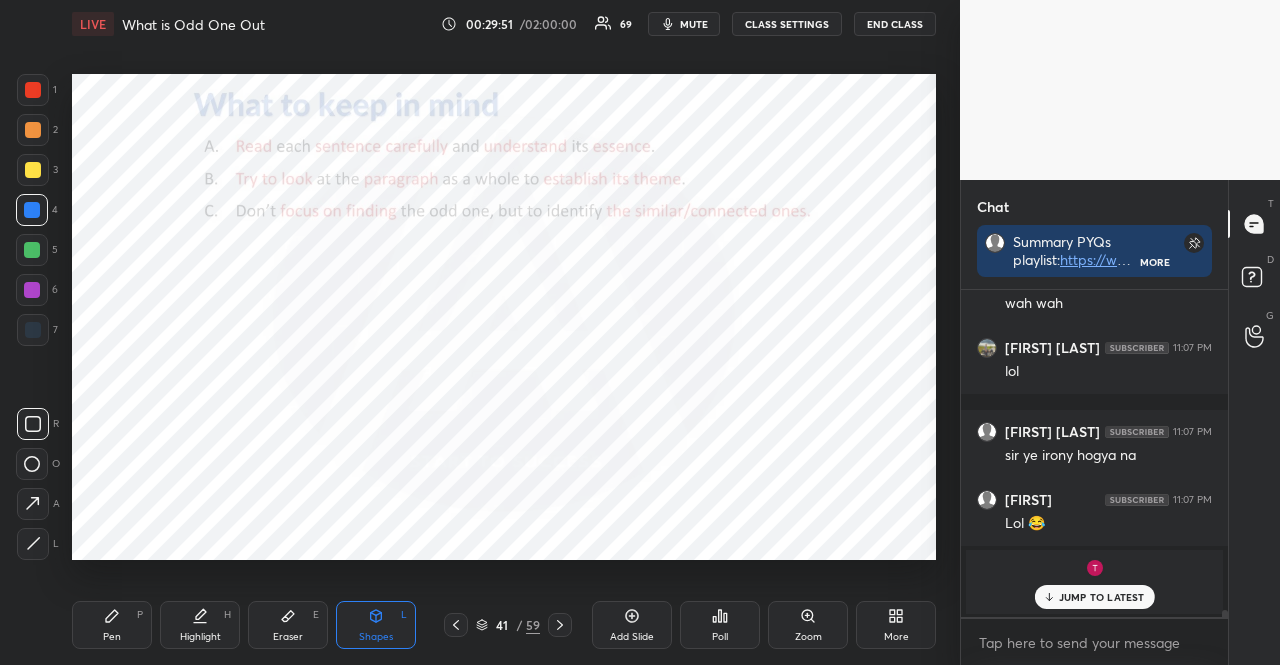 click 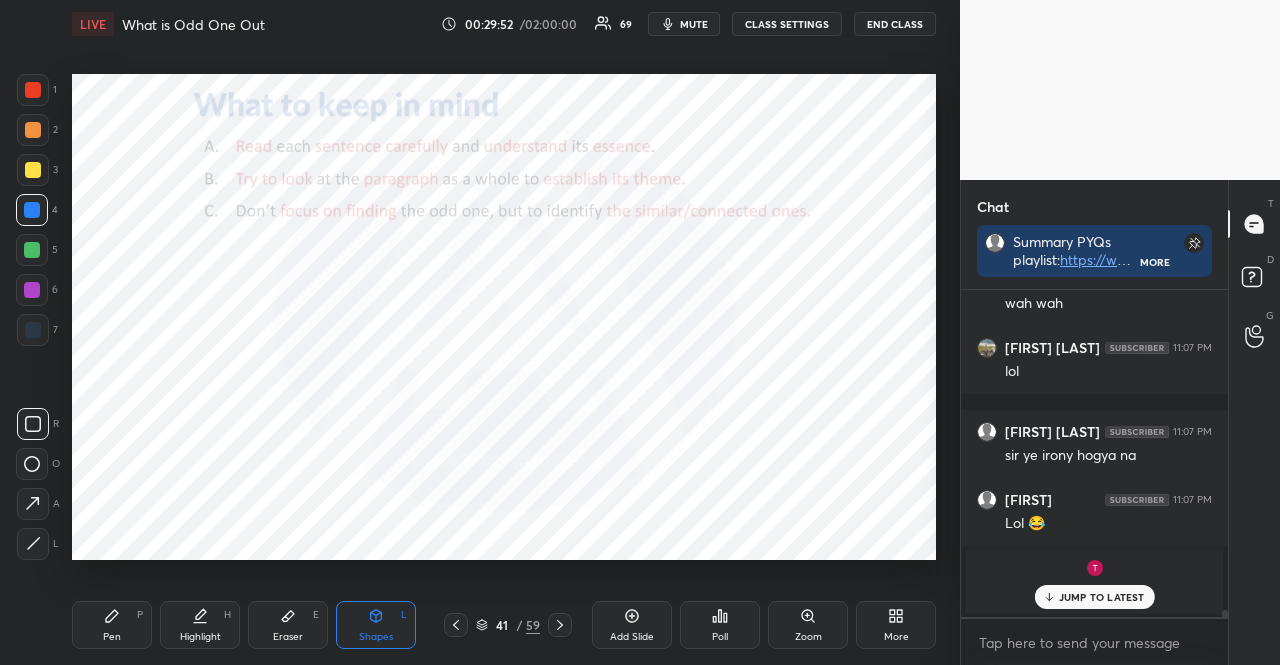 click on "Pen P" at bounding box center (112, 625) 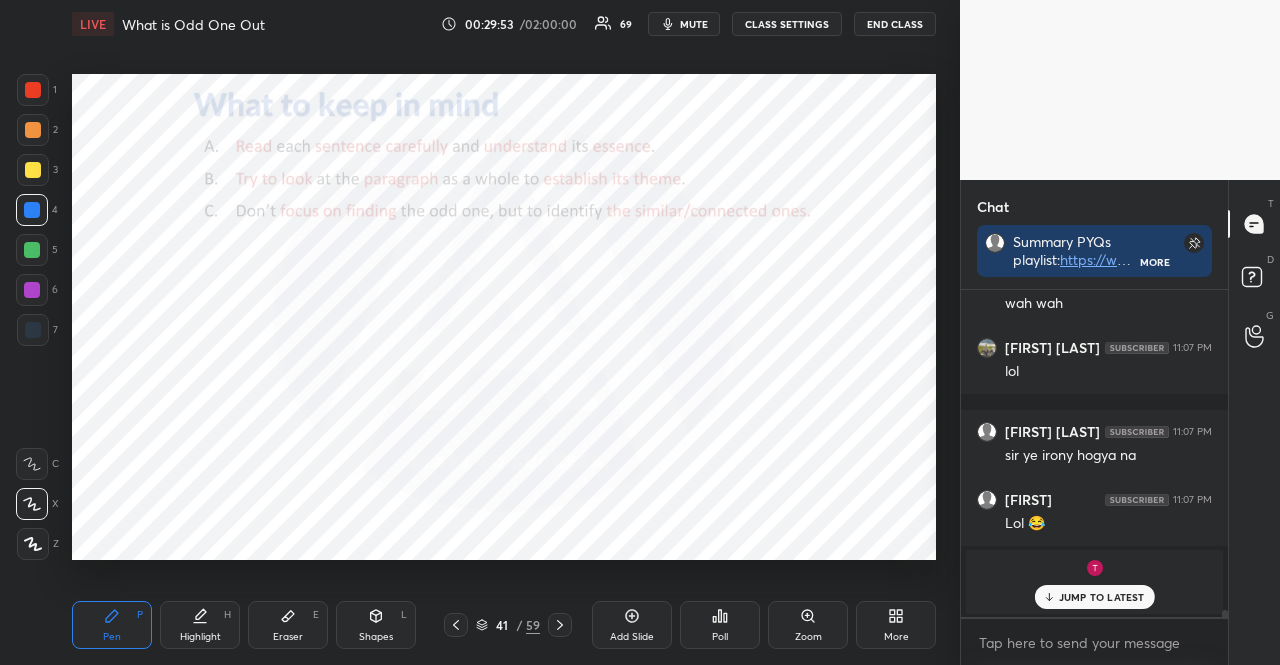 click 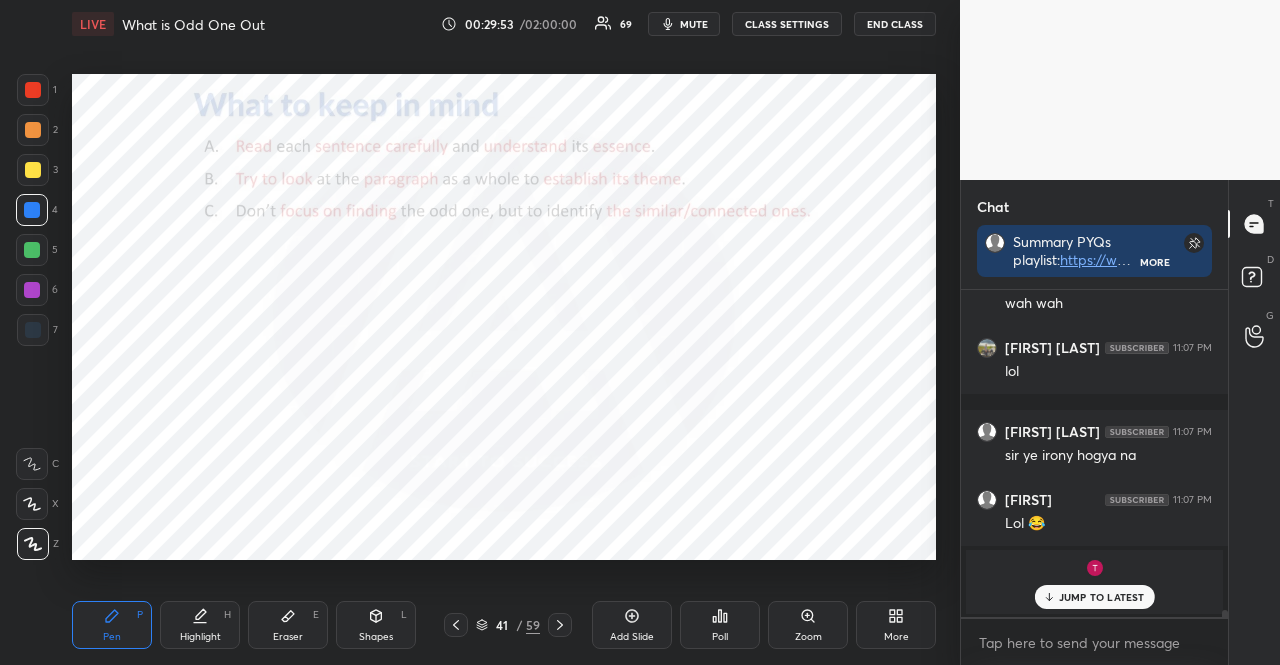 click on "Shapes L" at bounding box center (376, 625) 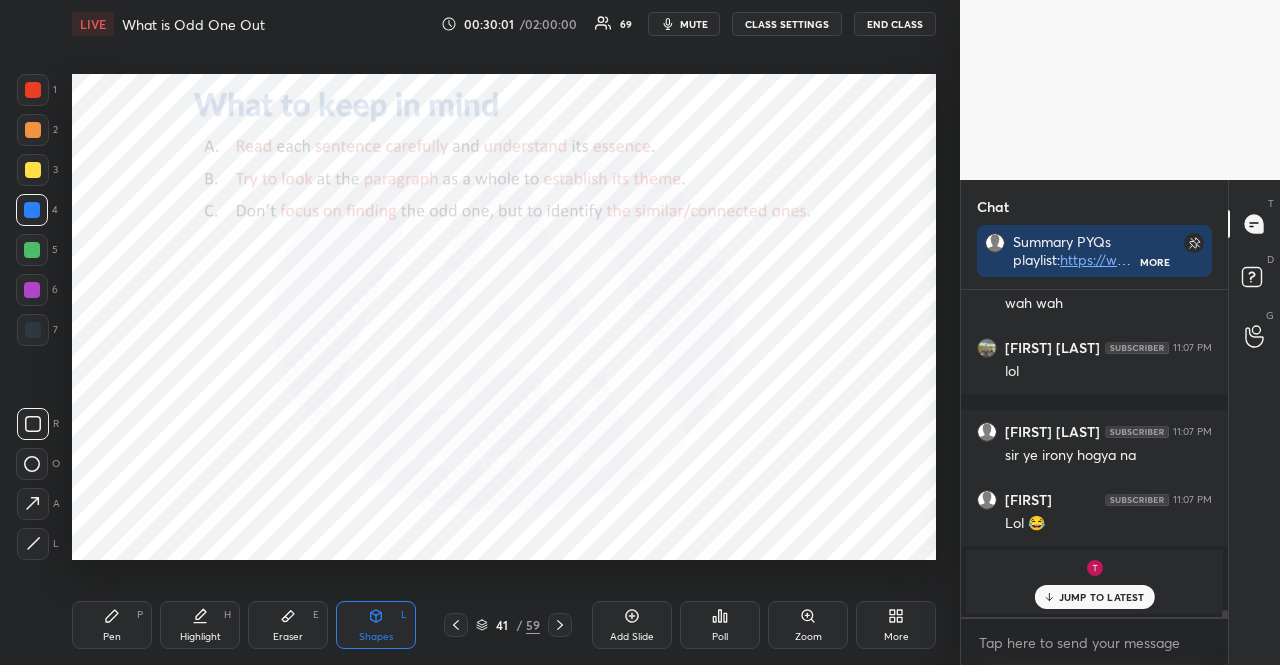 drag, startPoint x: 118, startPoint y: 619, endPoint x: 112, endPoint y: 603, distance: 17.088007 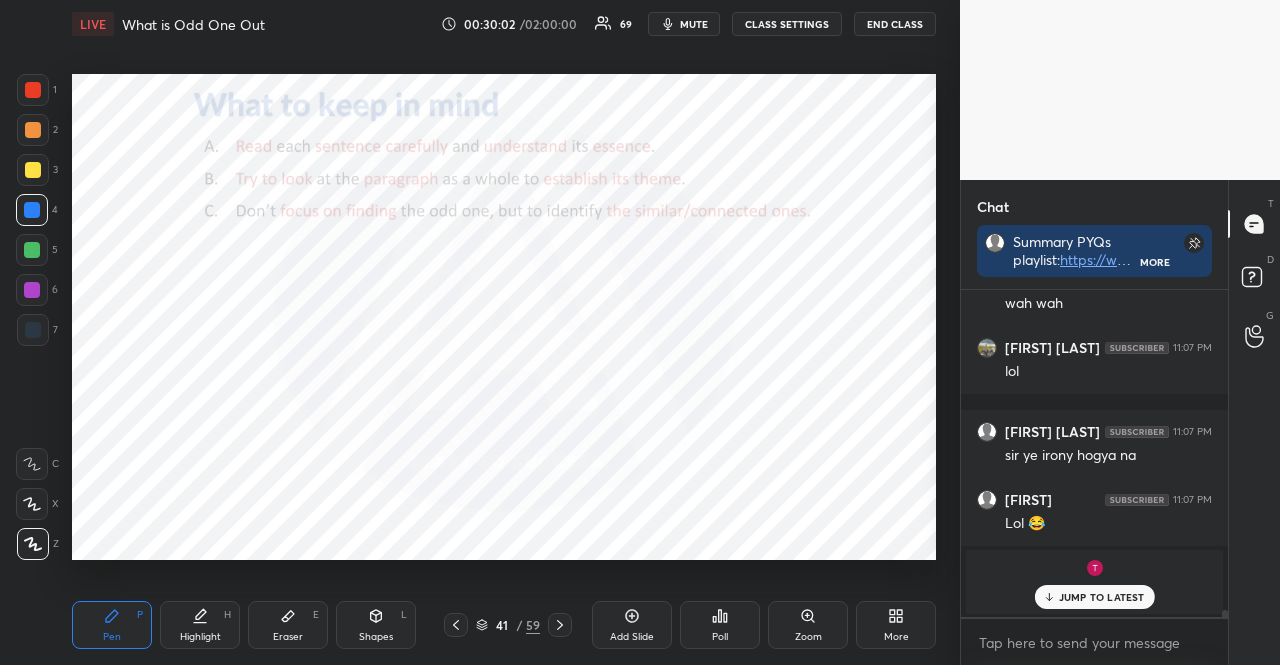 click at bounding box center (32, 504) 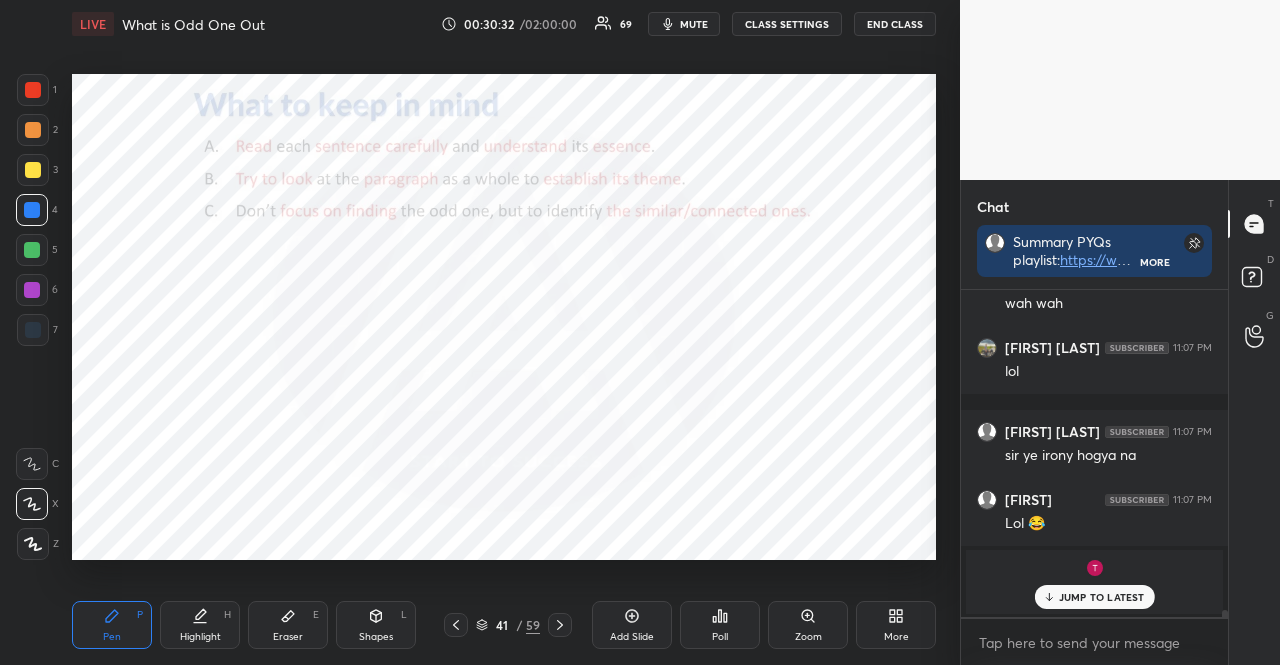 click at bounding box center [32, 250] 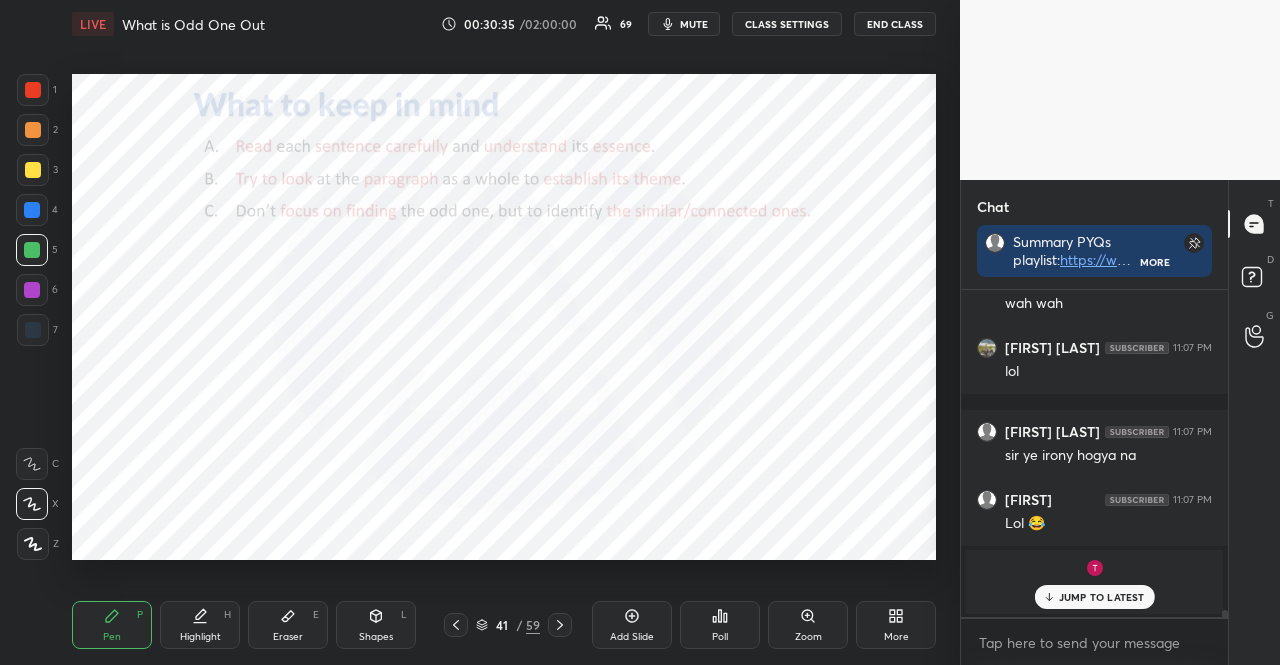 drag, startPoint x: 44, startPoint y: 272, endPoint x: 36, endPoint y: 280, distance: 11.313708 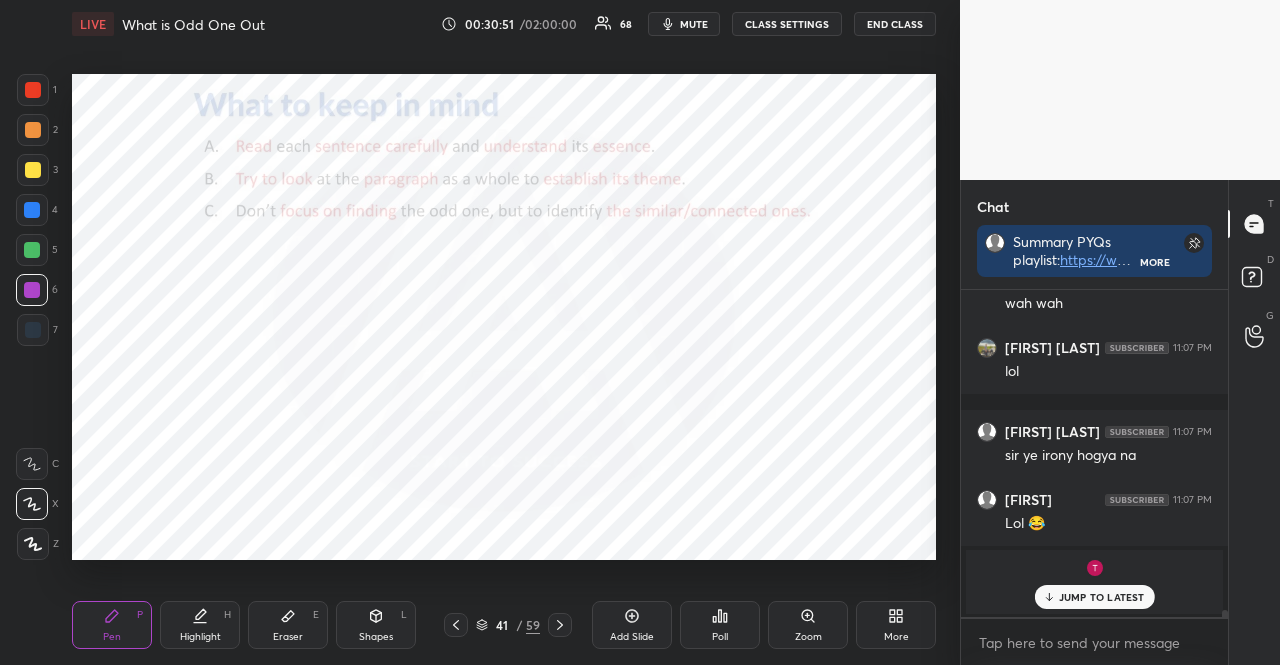 click at bounding box center (33, 130) 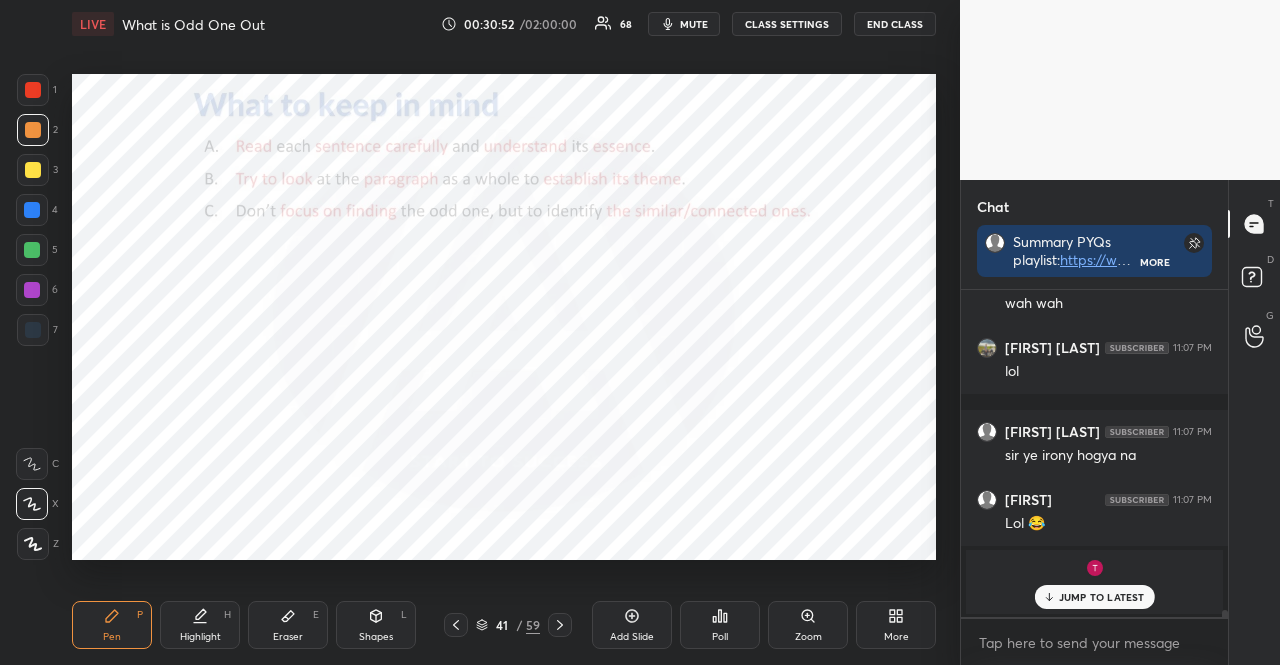 click on "Shapes L" at bounding box center (376, 625) 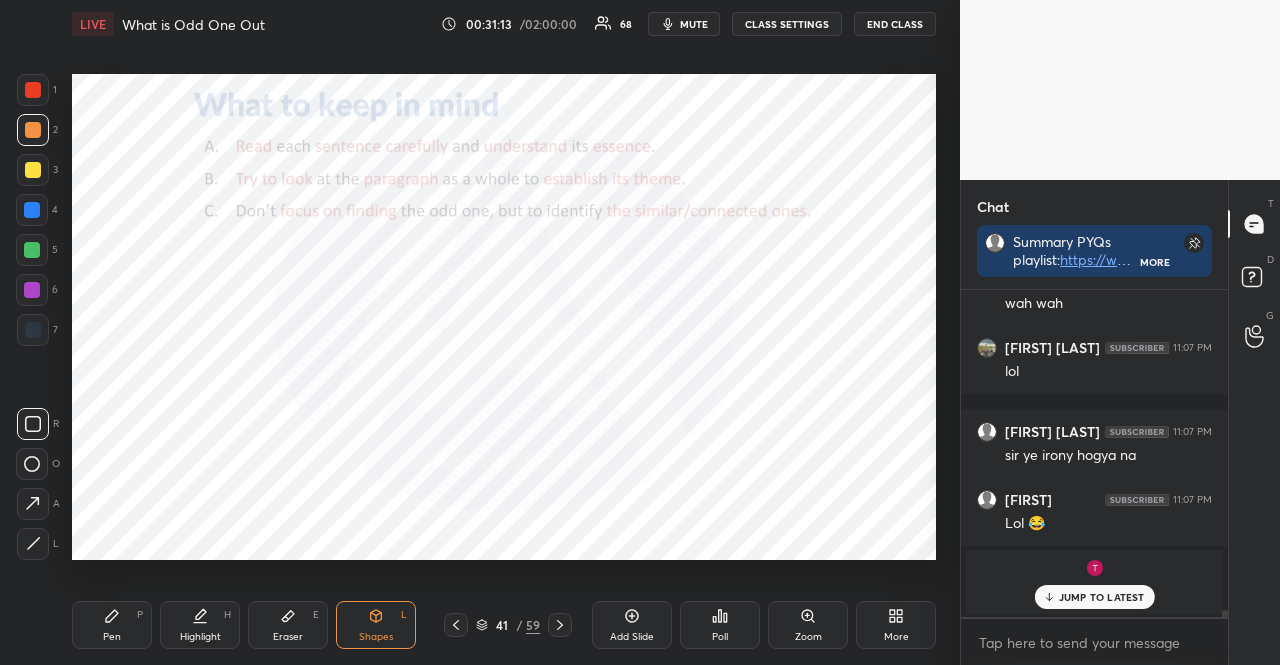 click on "Pen P" at bounding box center (112, 625) 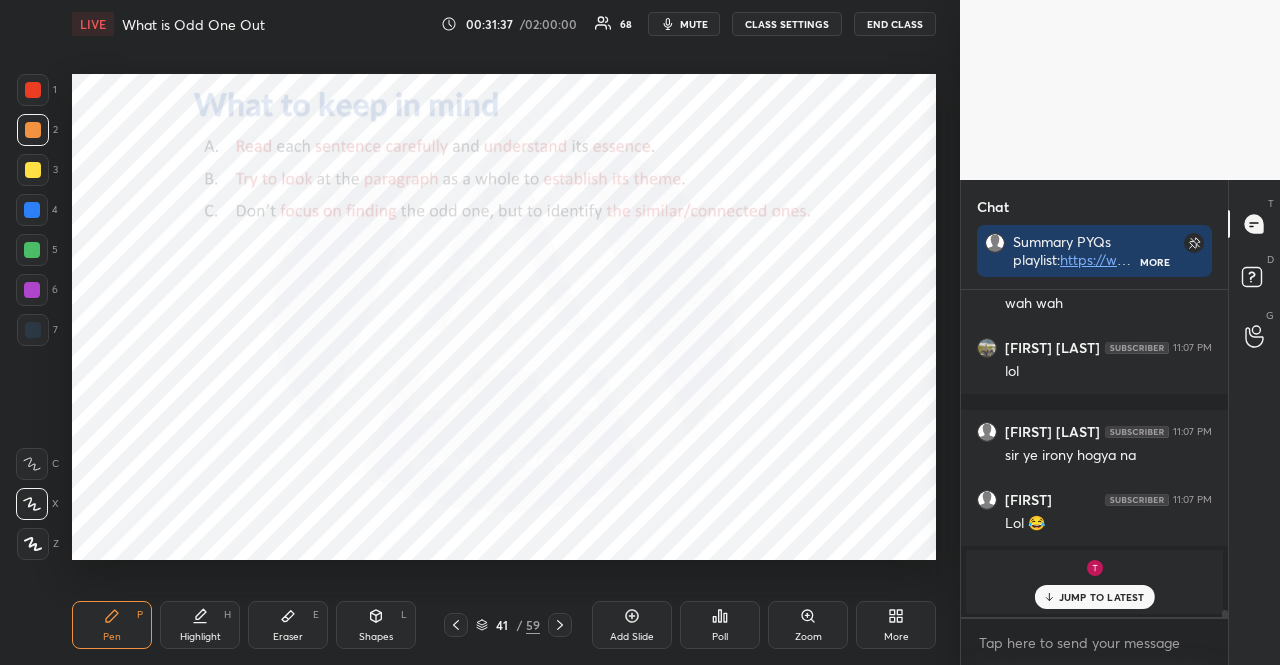 click at bounding box center [33, 90] 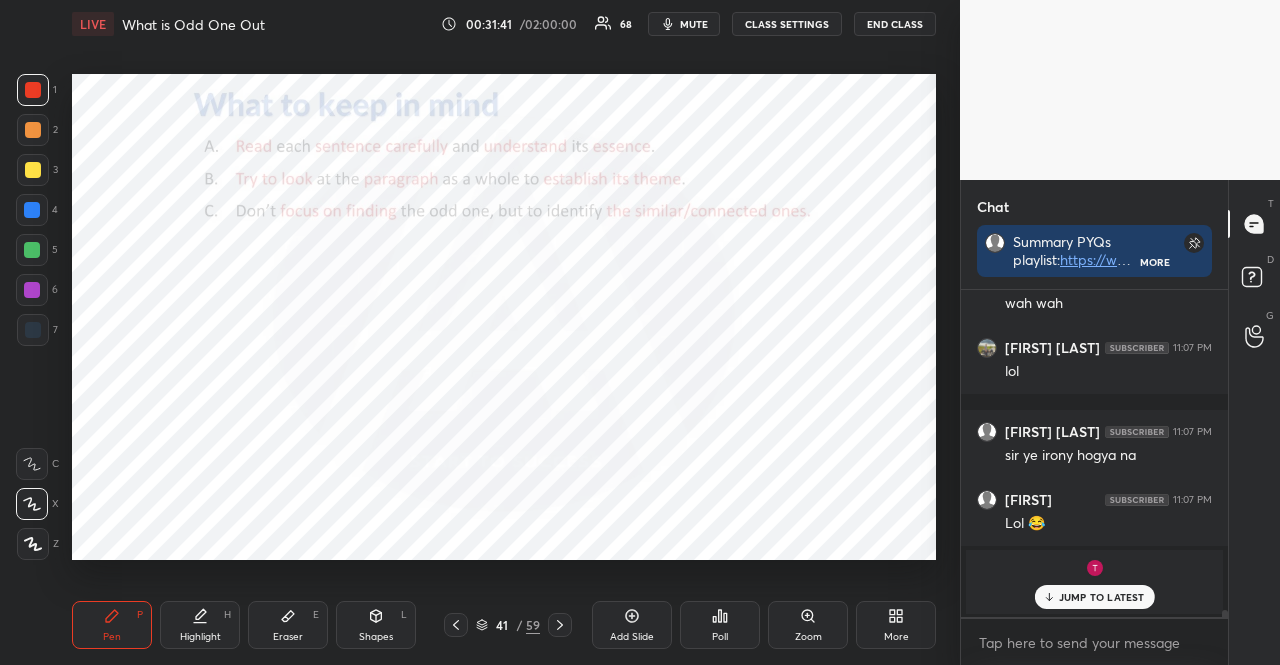 click at bounding box center (32, 250) 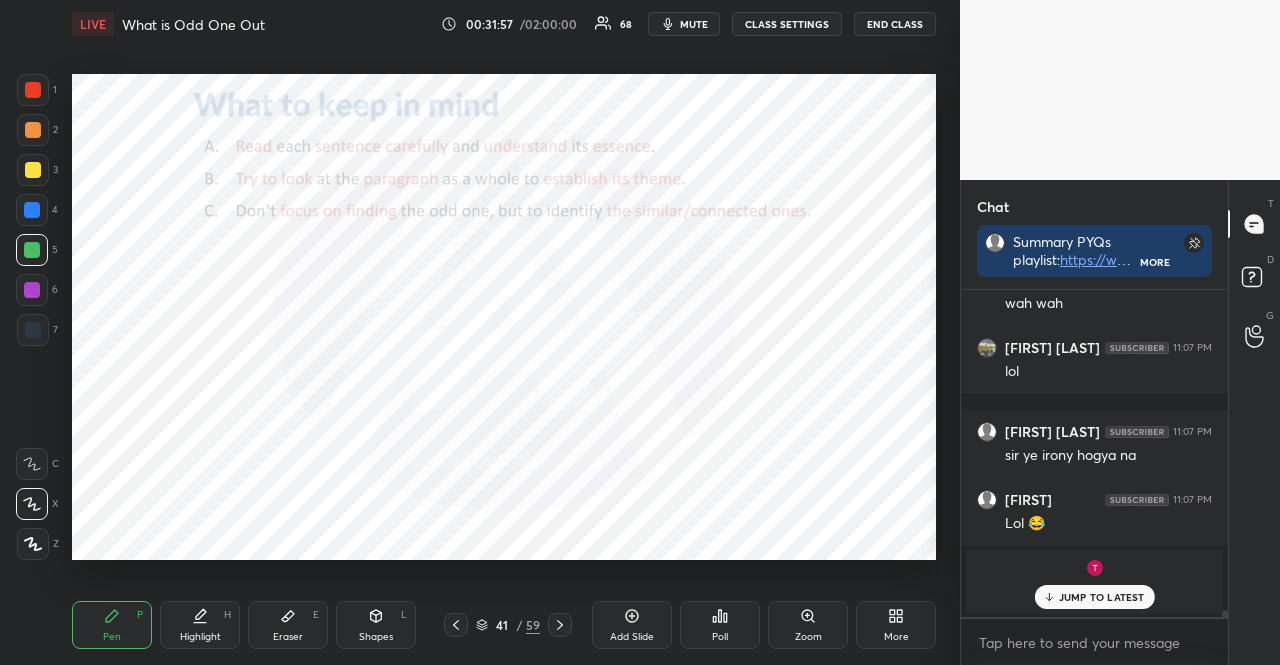 scroll, scrollTop: 281, scrollLeft: 261, axis: both 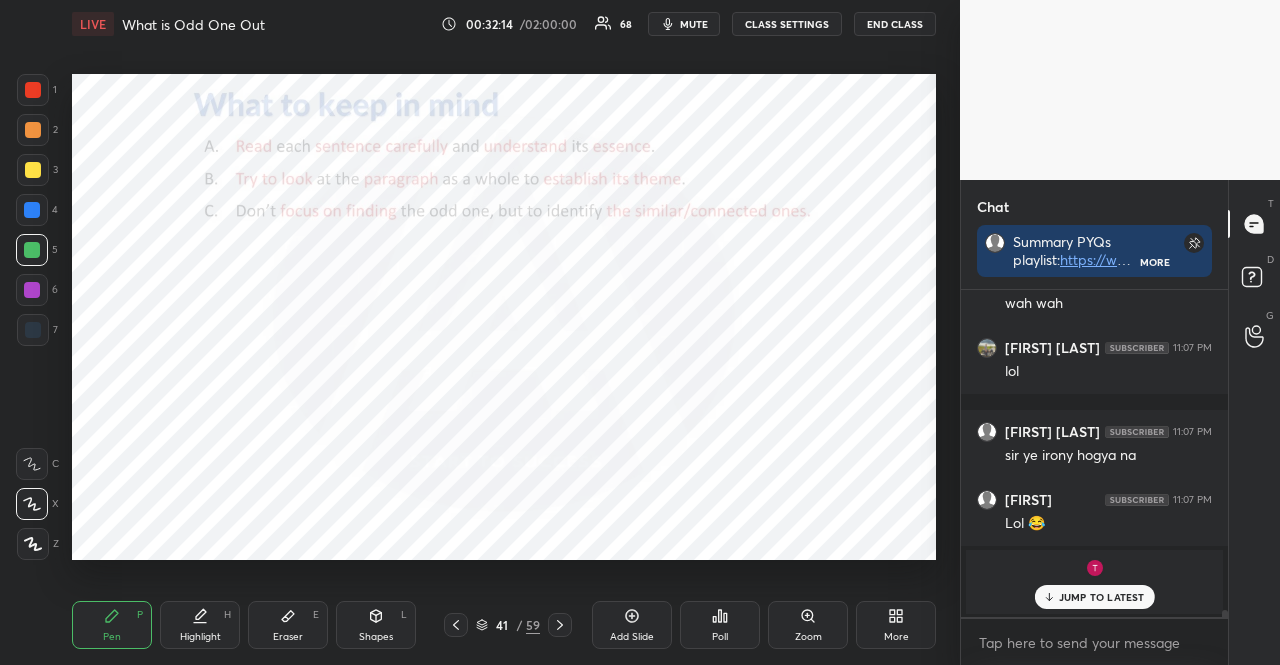 click at bounding box center [33, 90] 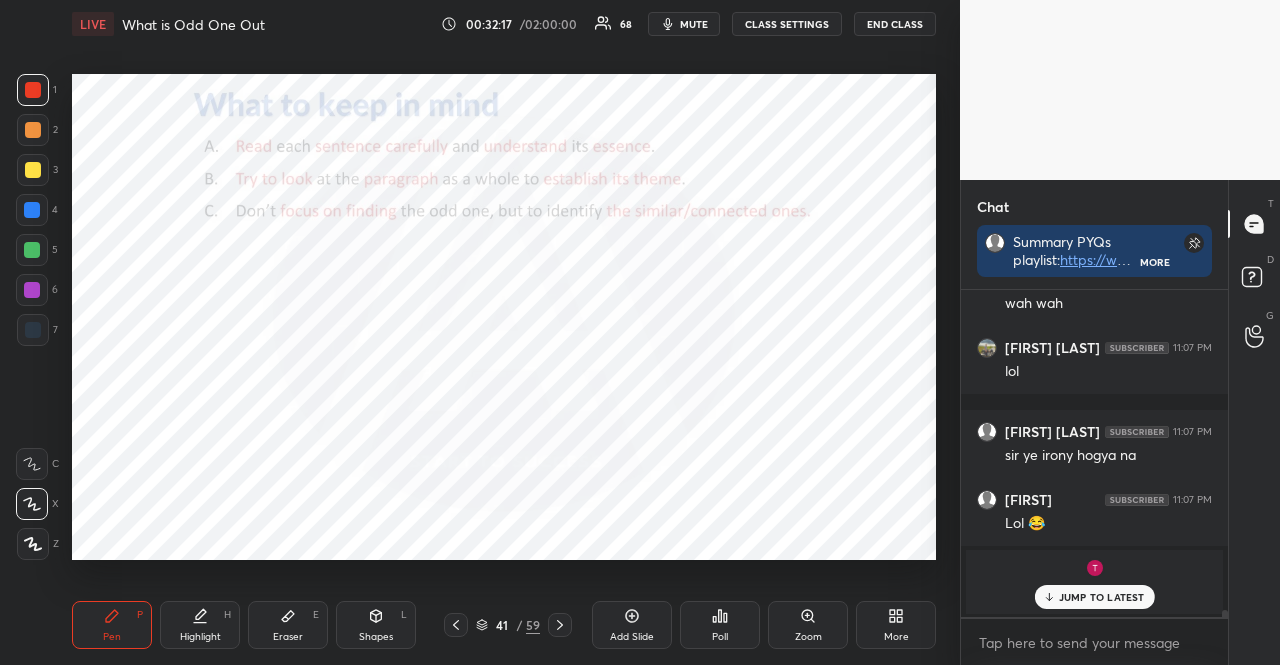 click on "Shapes" at bounding box center (376, 637) 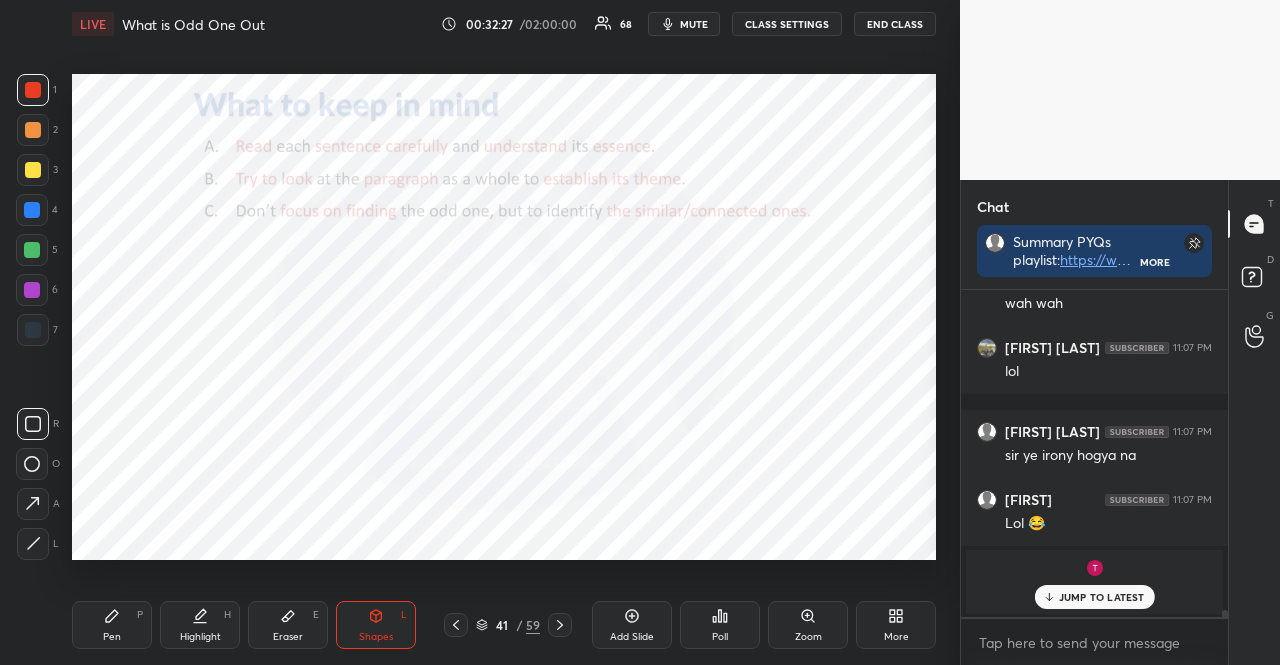 click at bounding box center (32, 210) 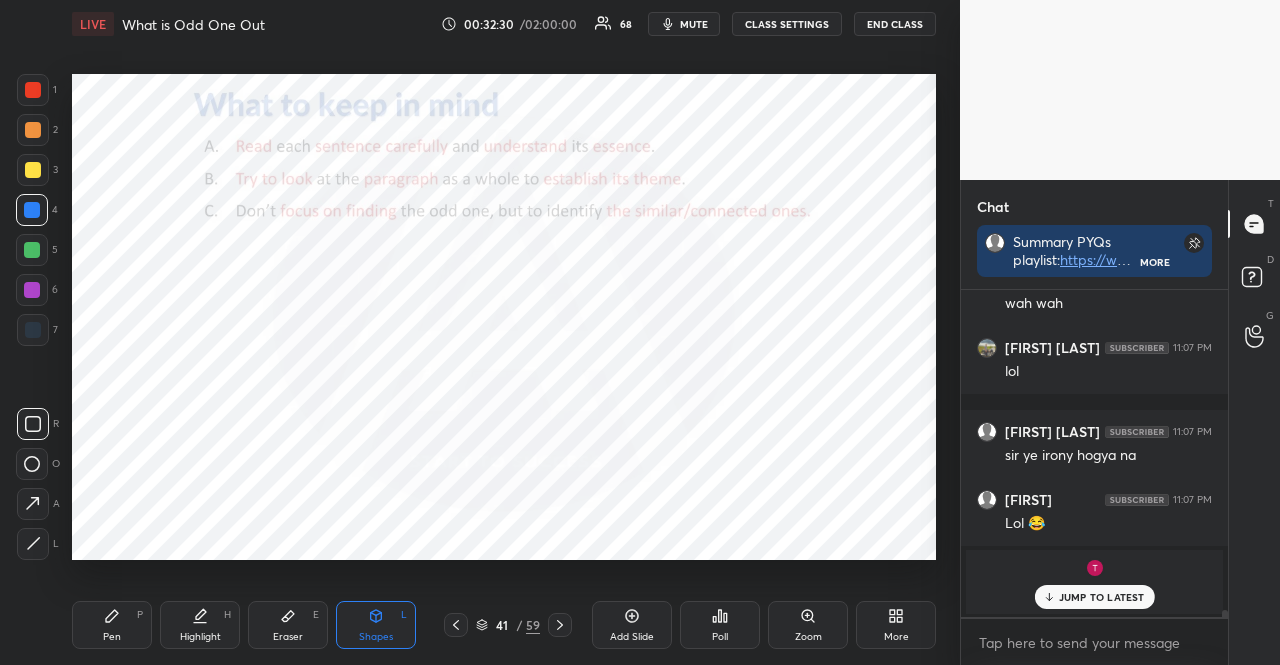 click on "Pen P" at bounding box center (112, 625) 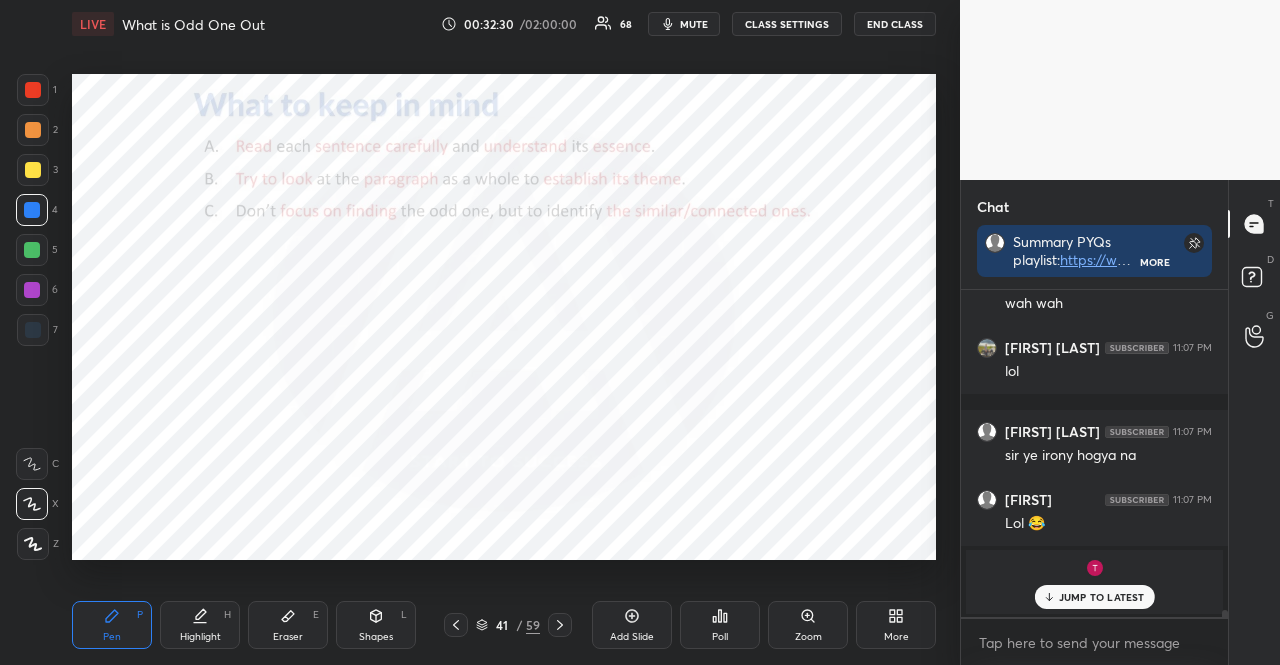 drag, startPoint x: 29, startPoint y: 544, endPoint x: 43, endPoint y: 541, distance: 14.3178215 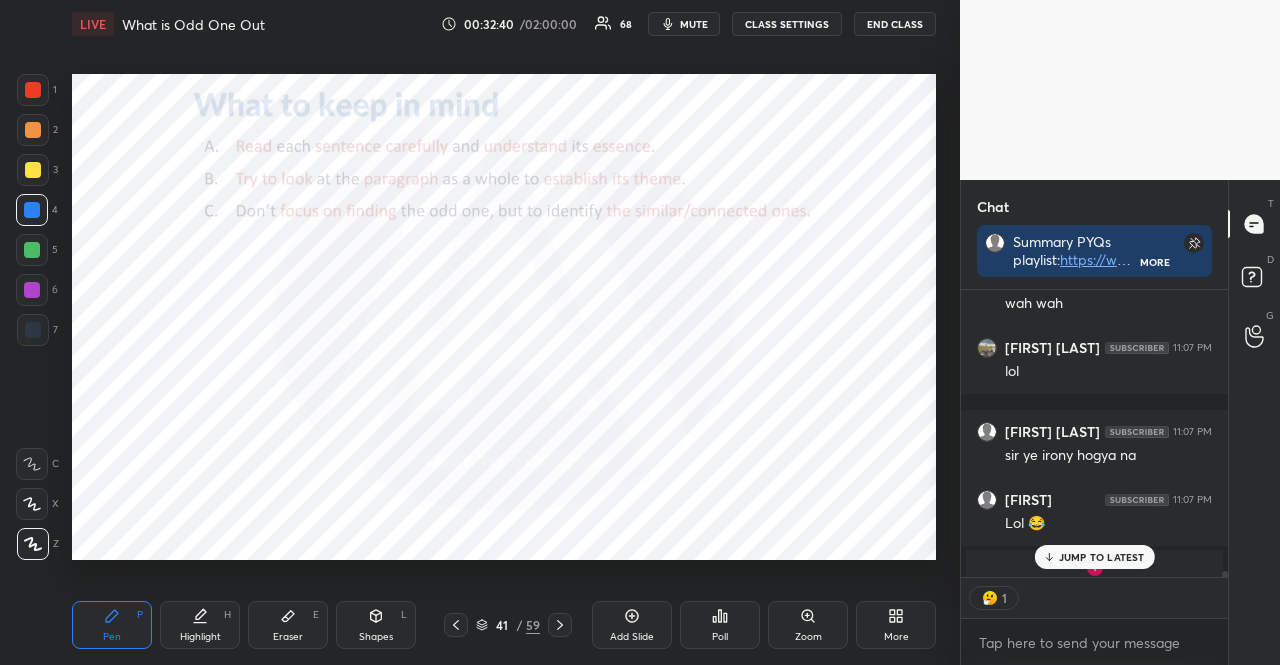 scroll, scrollTop: 281, scrollLeft: 261, axis: both 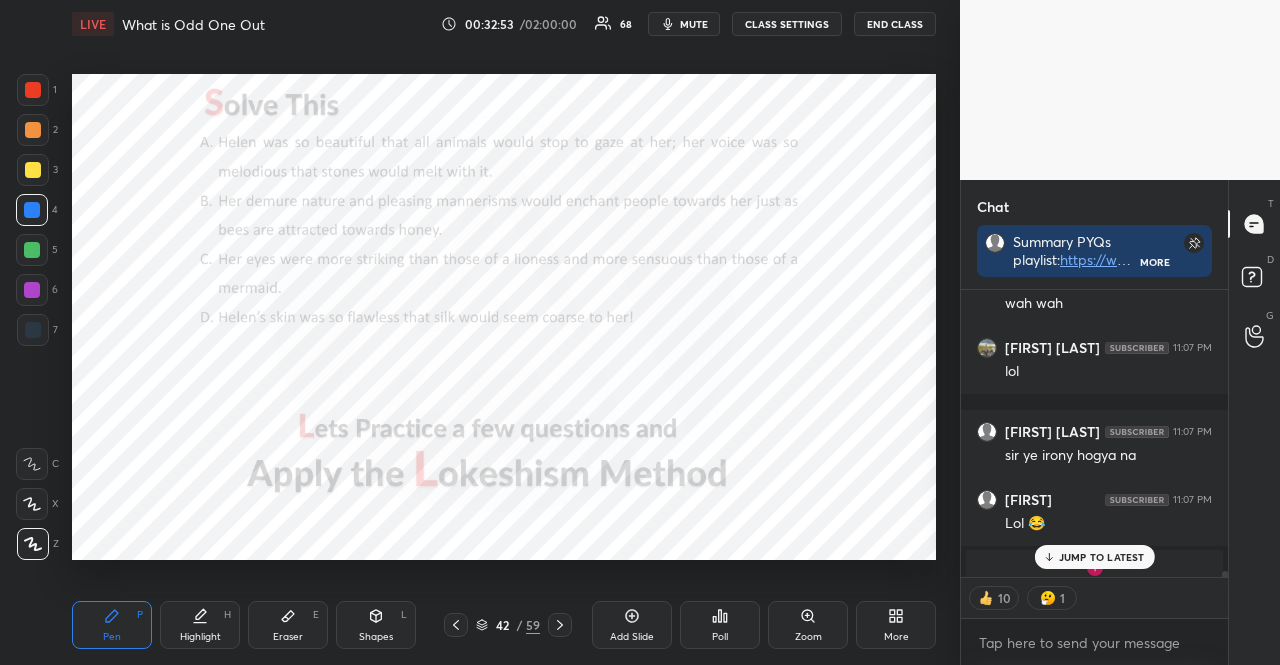 click 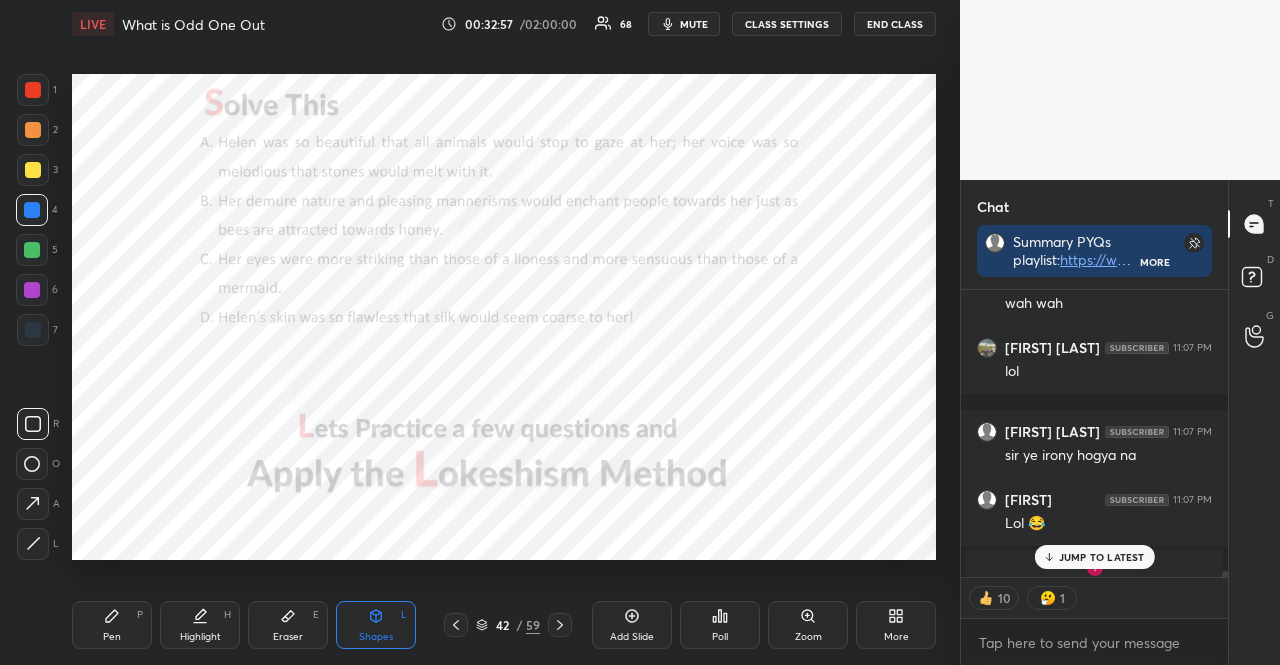 scroll, scrollTop: 6, scrollLeft: 6, axis: both 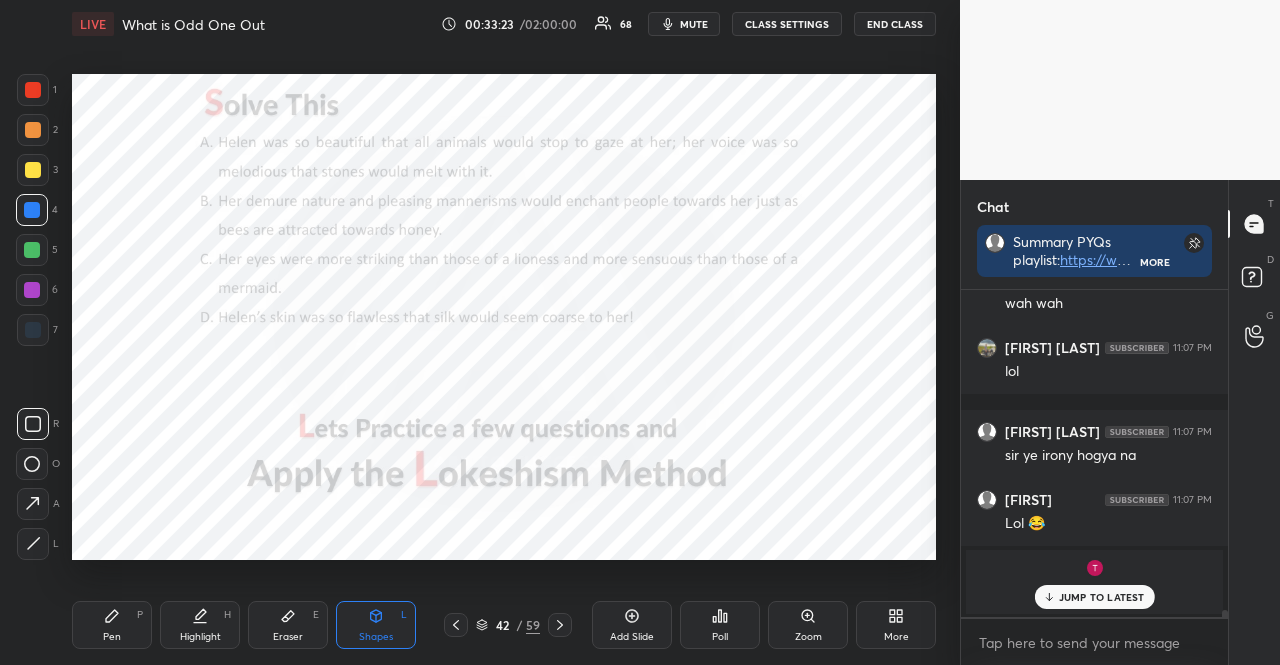 click on "JUMP TO LATEST" at bounding box center [1094, 597] 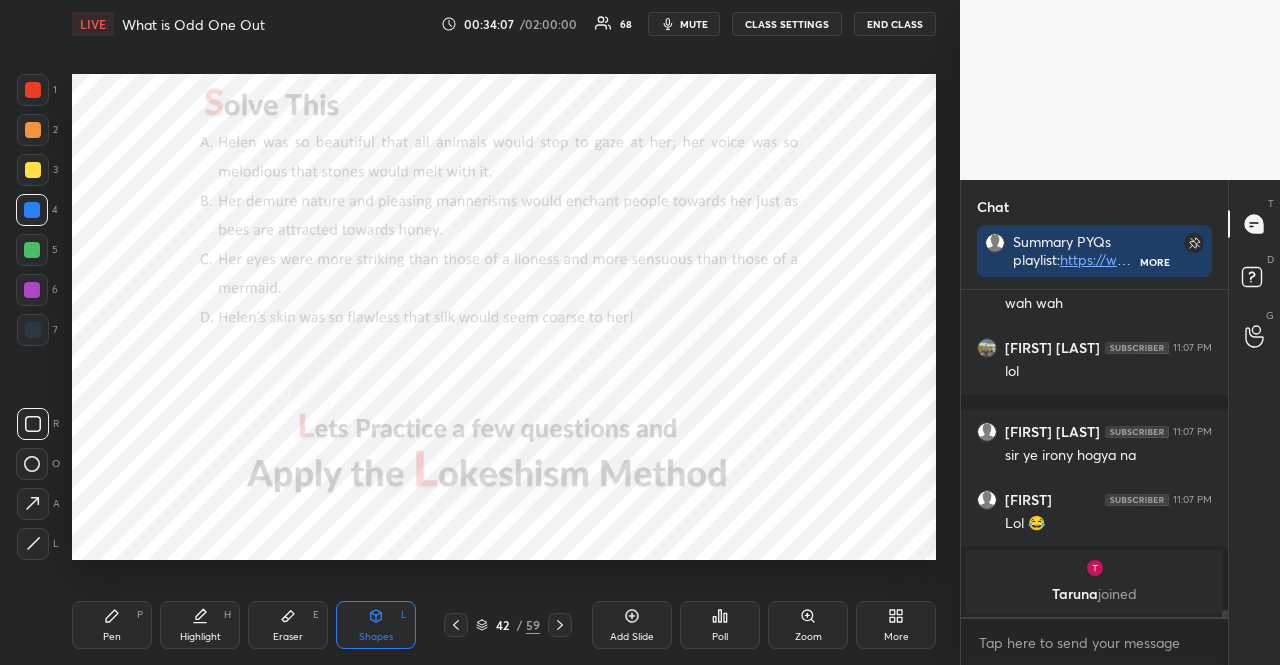 click at bounding box center [32, 250] 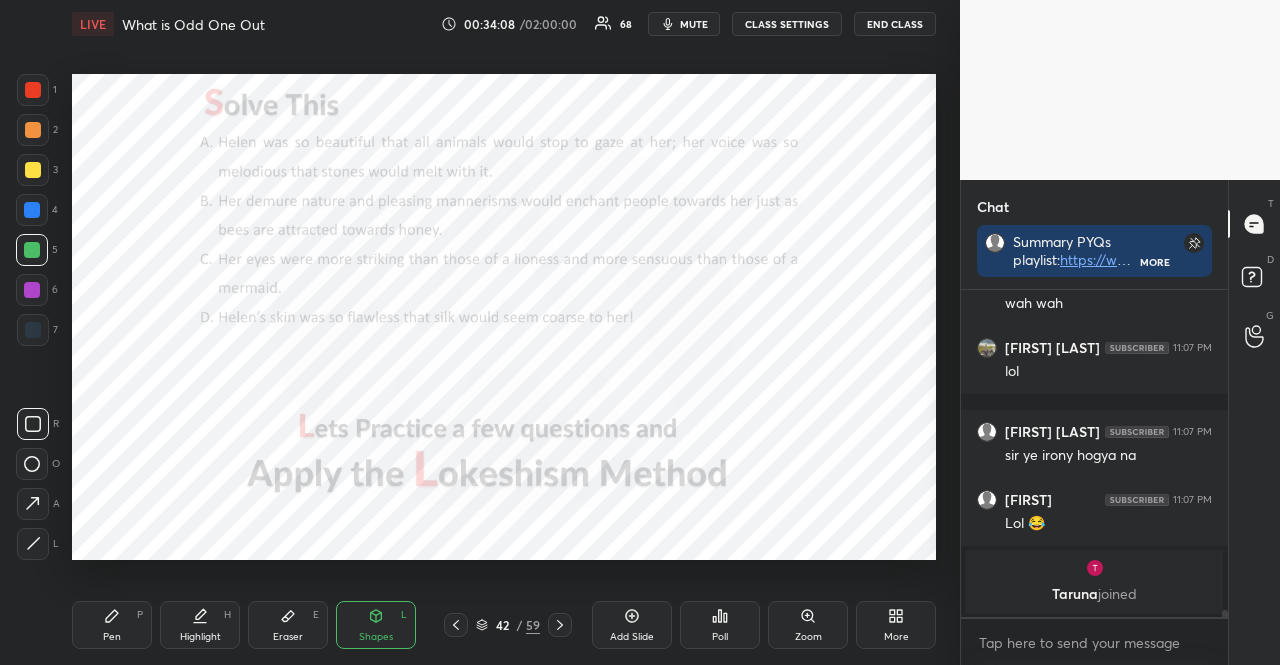 click on "Pen P" at bounding box center (112, 625) 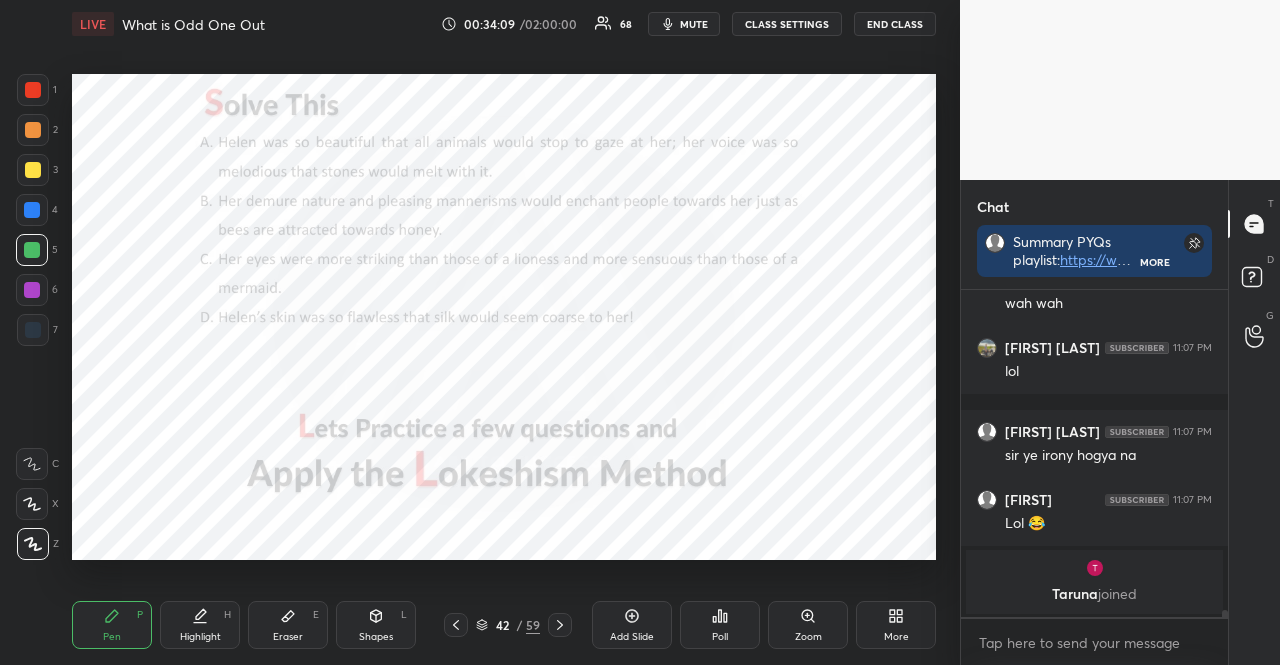 click 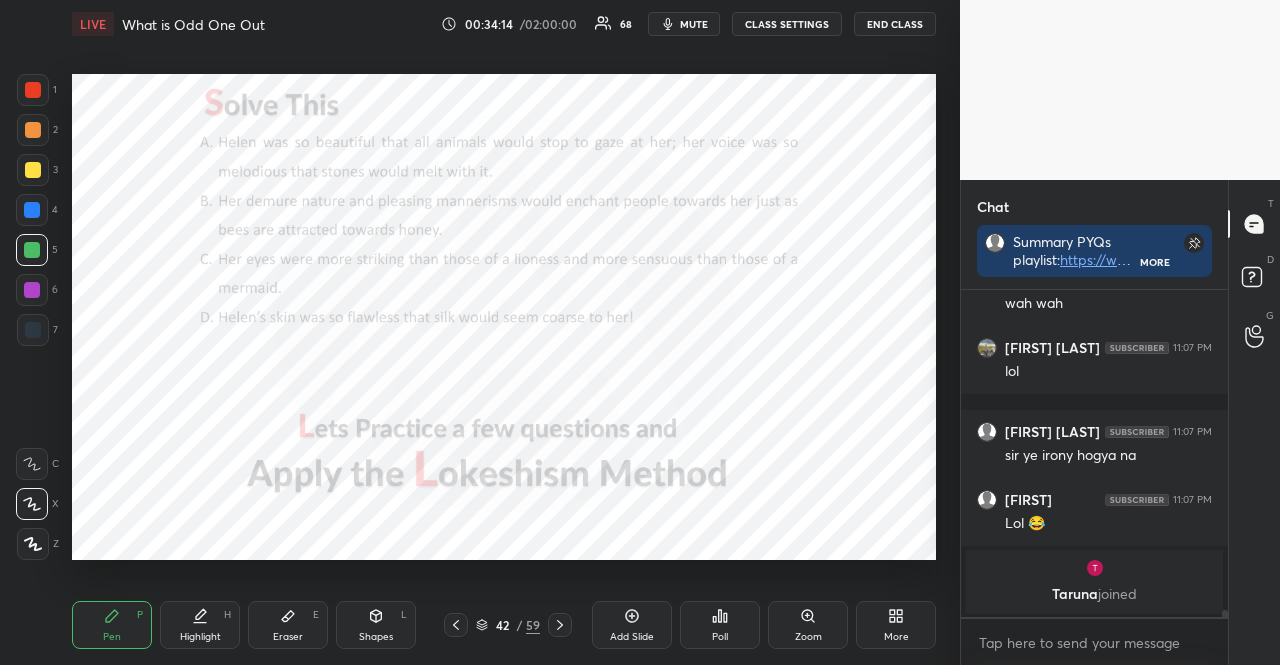 click at bounding box center [32, 464] 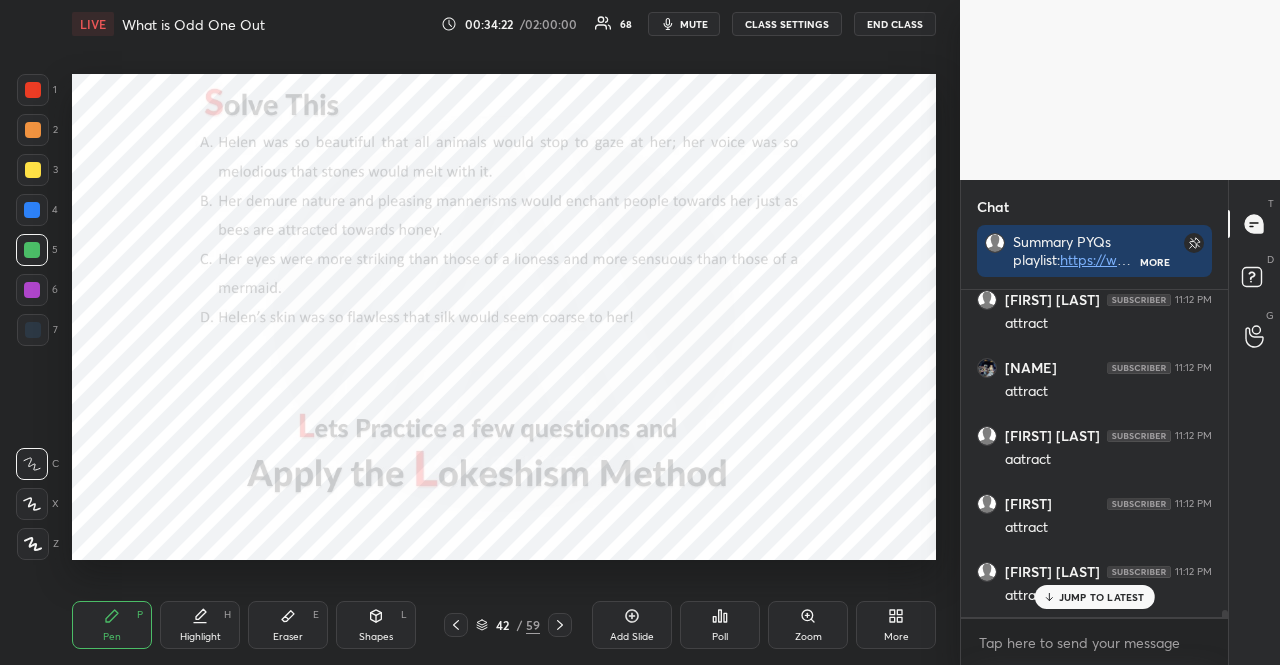 scroll, scrollTop: 15142, scrollLeft: 0, axis: vertical 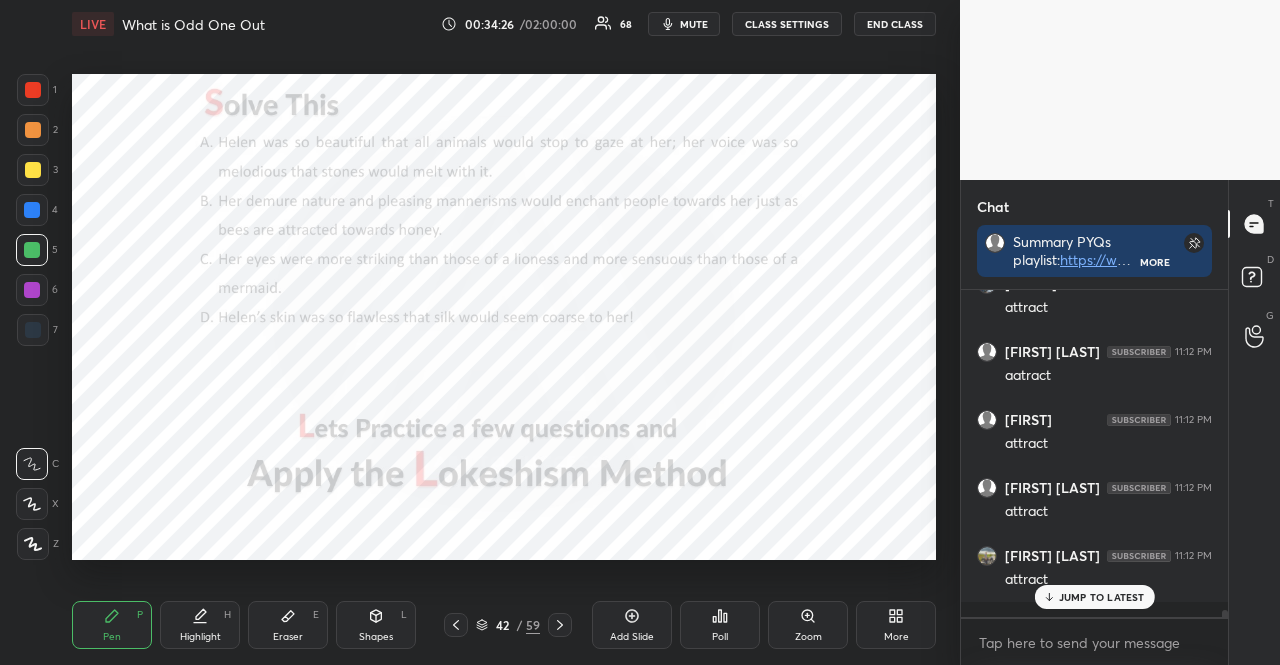 click at bounding box center (32, 210) 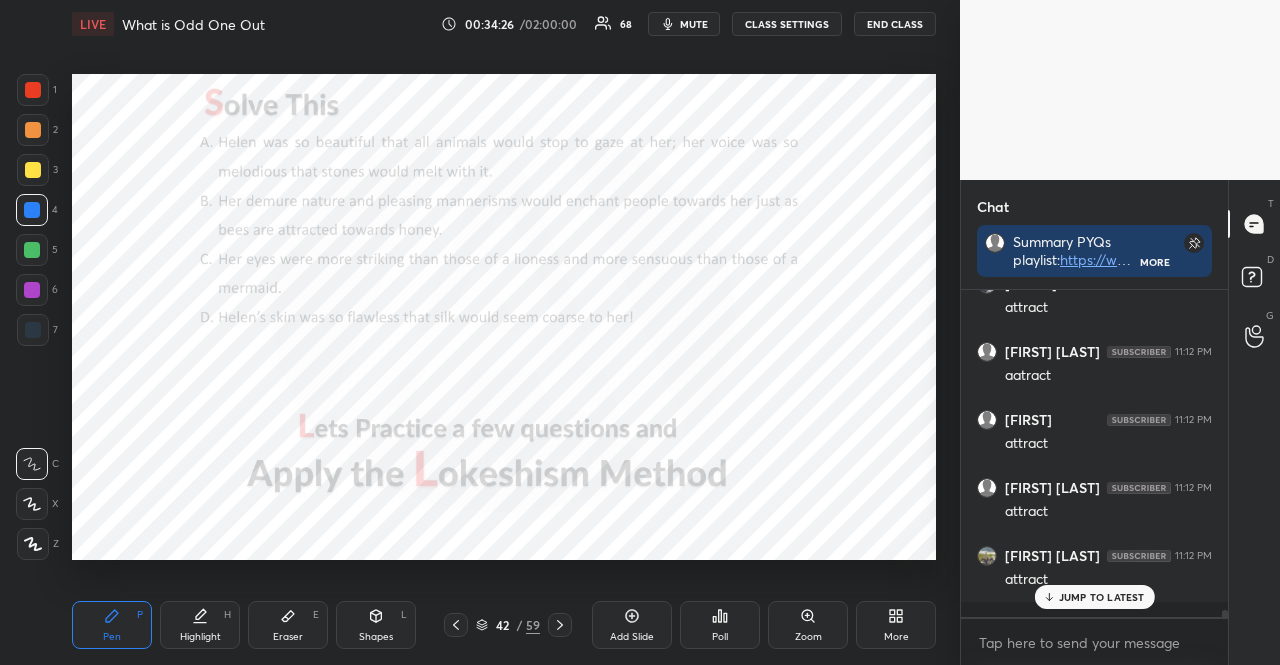 click at bounding box center (33, 544) 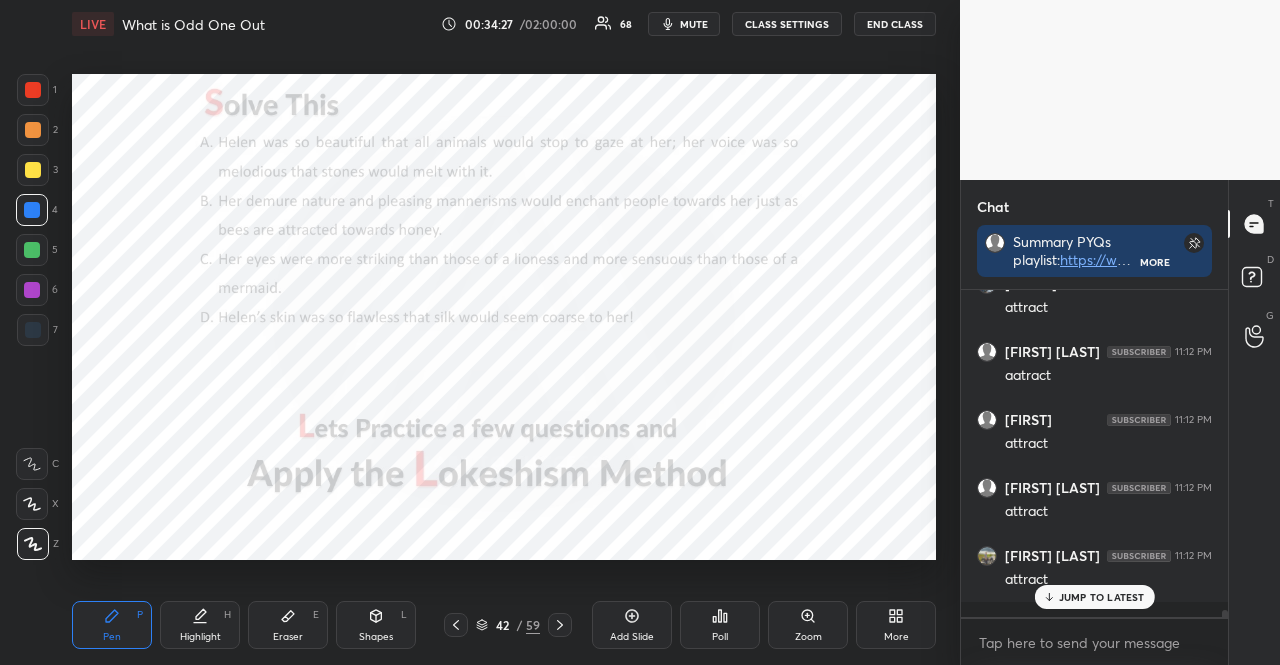 click on "Shapes L" at bounding box center [376, 625] 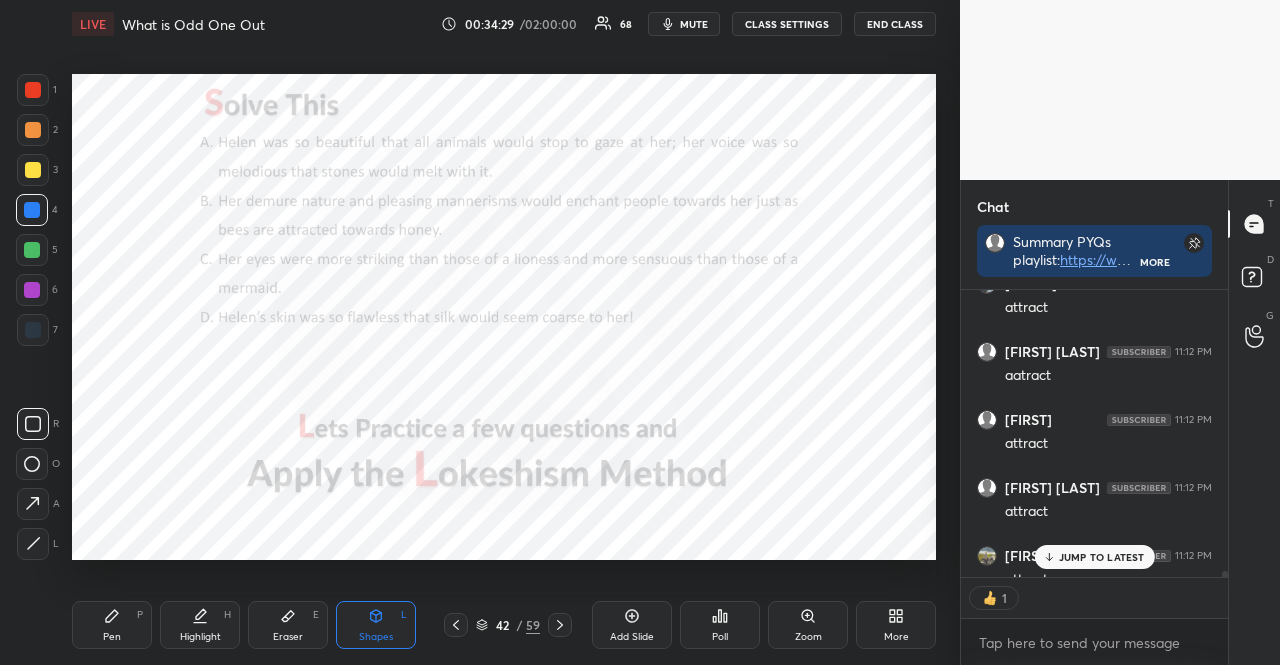 scroll, scrollTop: 281, scrollLeft: 261, axis: both 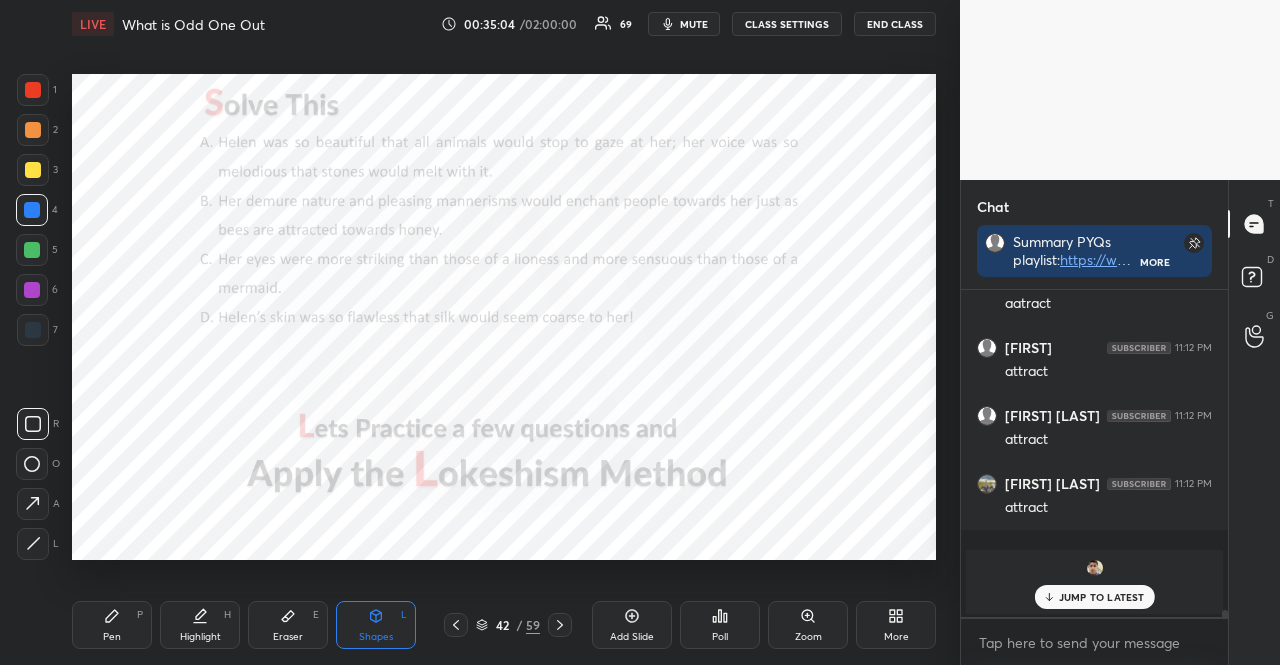 click at bounding box center [33, 330] 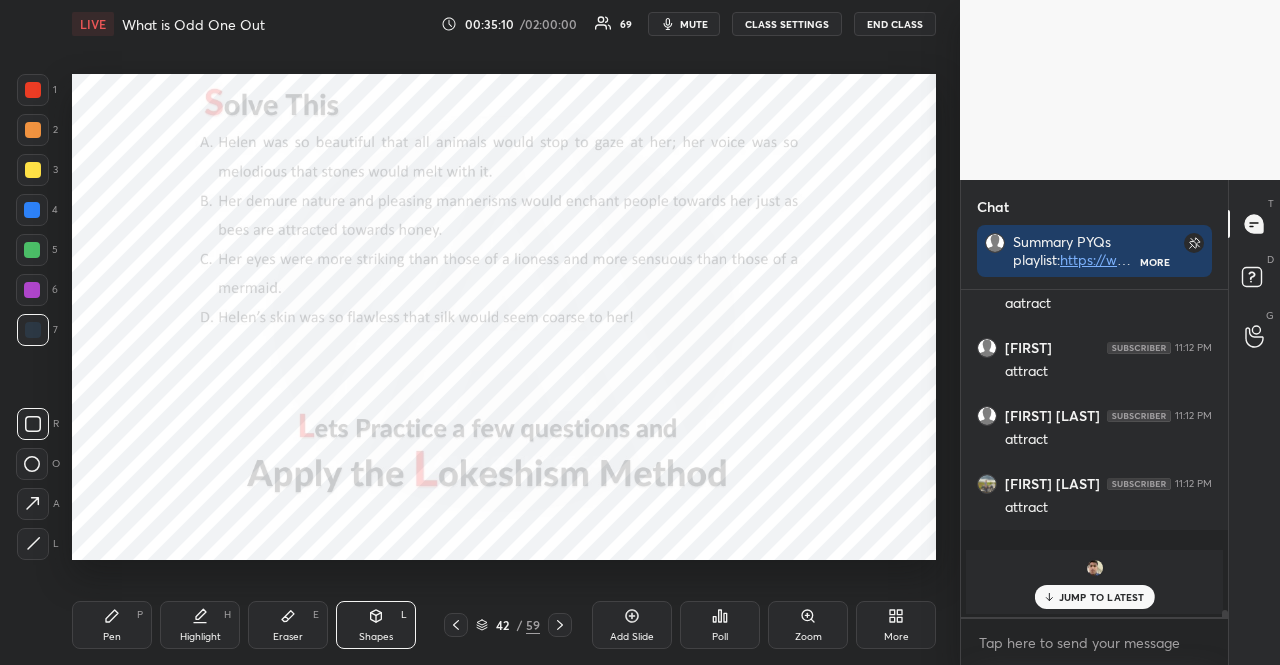scroll, scrollTop: 281, scrollLeft: 261, axis: both 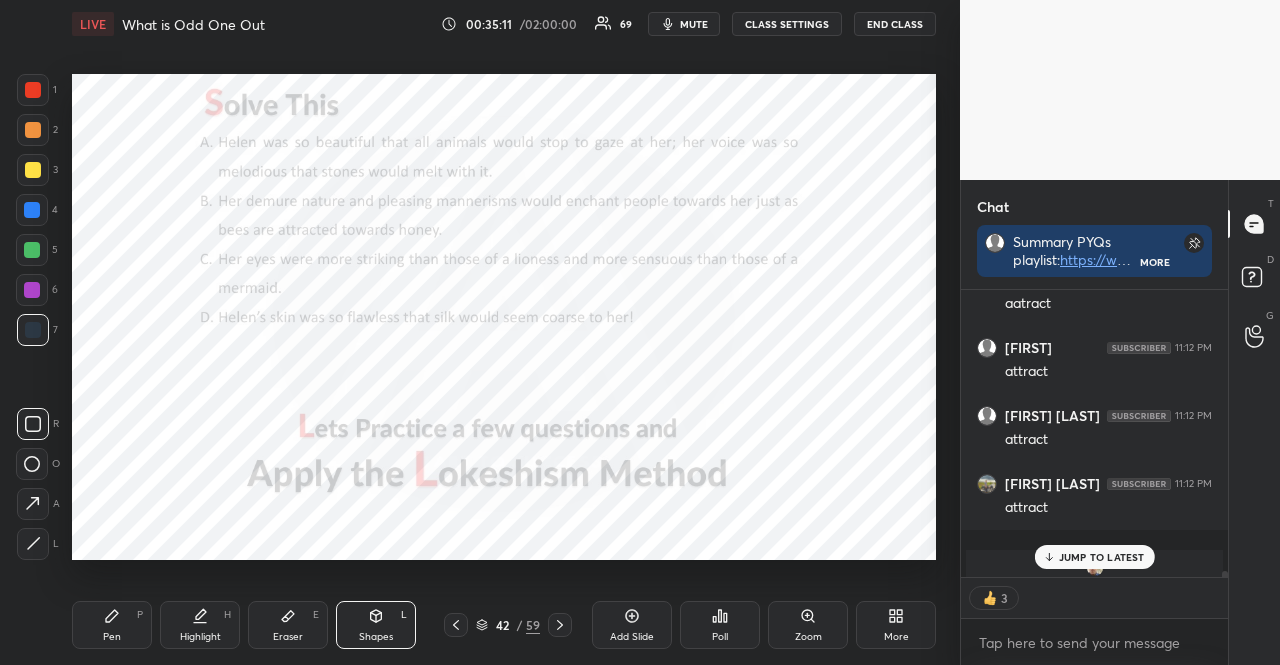 drag, startPoint x: 107, startPoint y: 621, endPoint x: 96, endPoint y: 603, distance: 21.095022 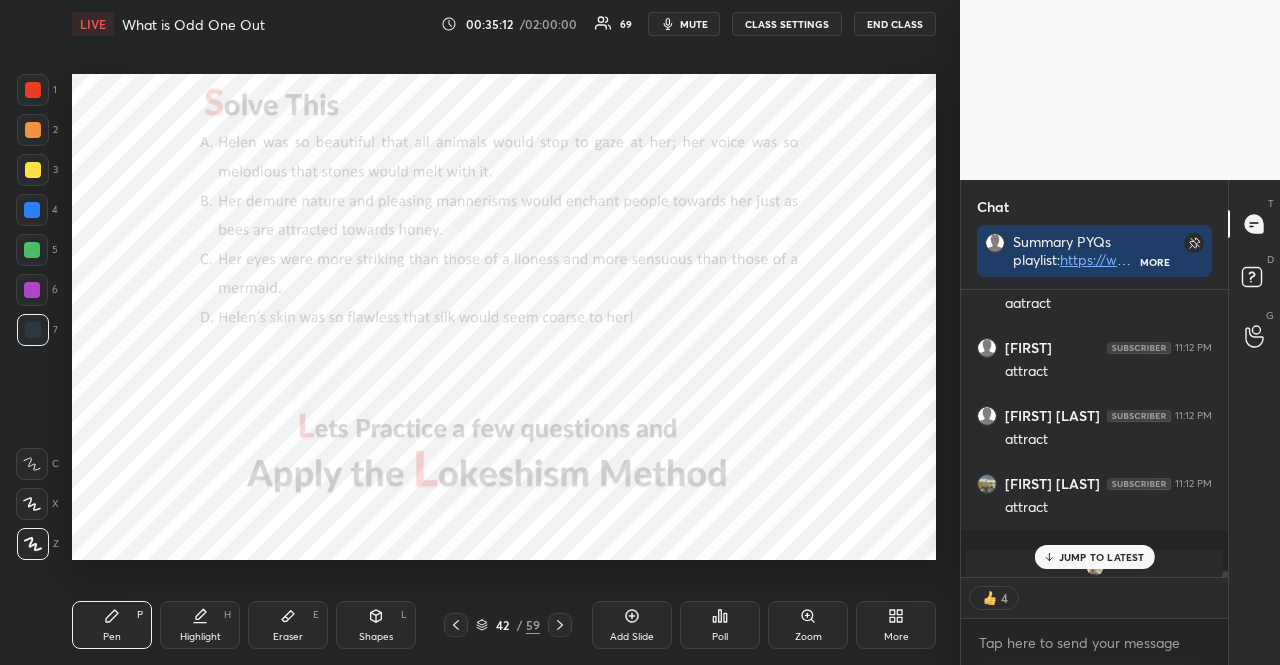 click at bounding box center [32, 504] 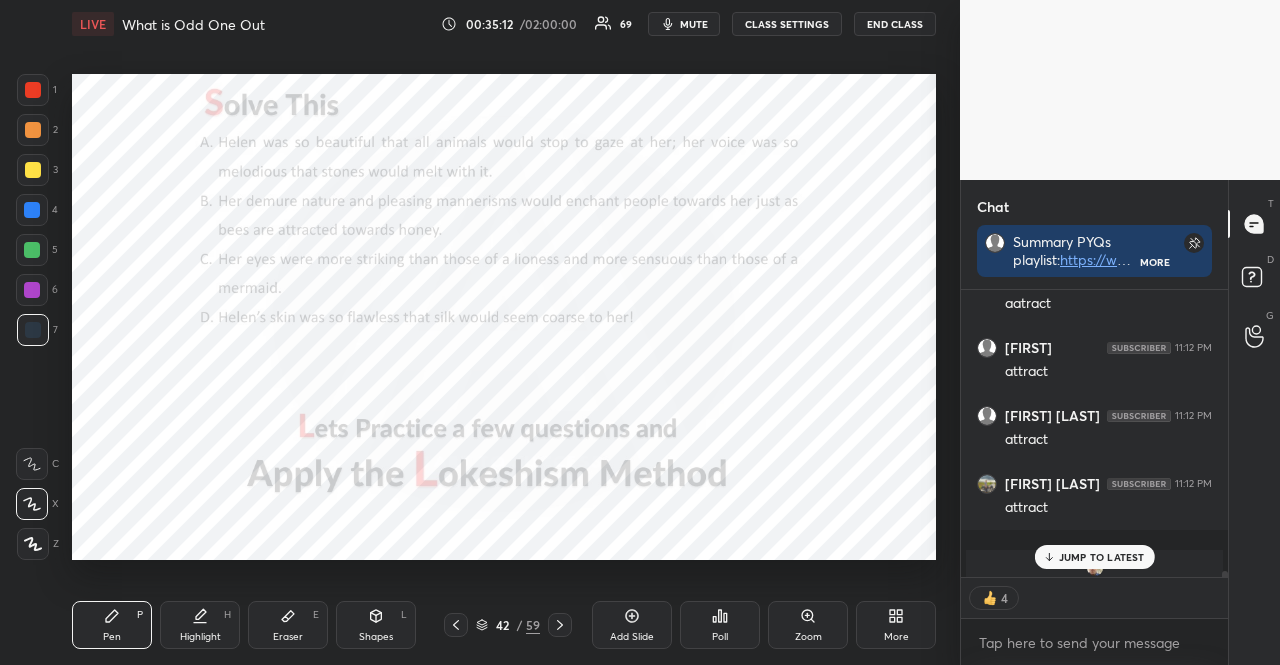 drag, startPoint x: 38, startPoint y: 509, endPoint x: 2, endPoint y: 495, distance: 38.626415 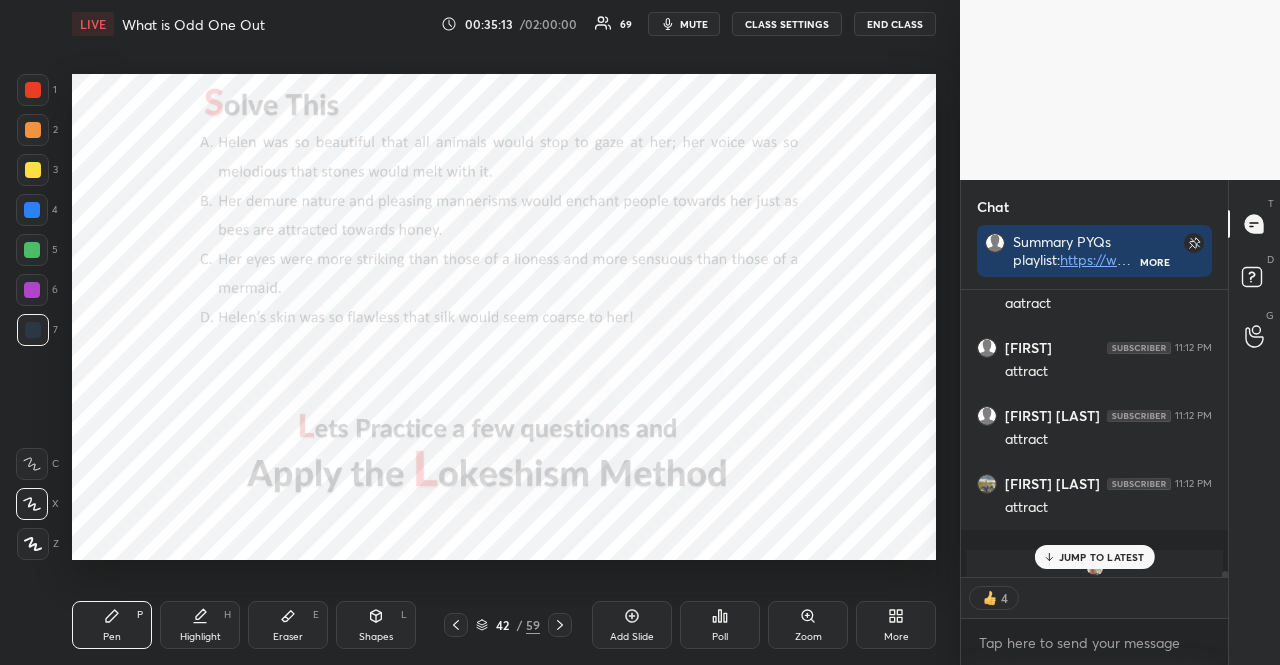 click on "JUMP TO LATEST" at bounding box center (1102, 557) 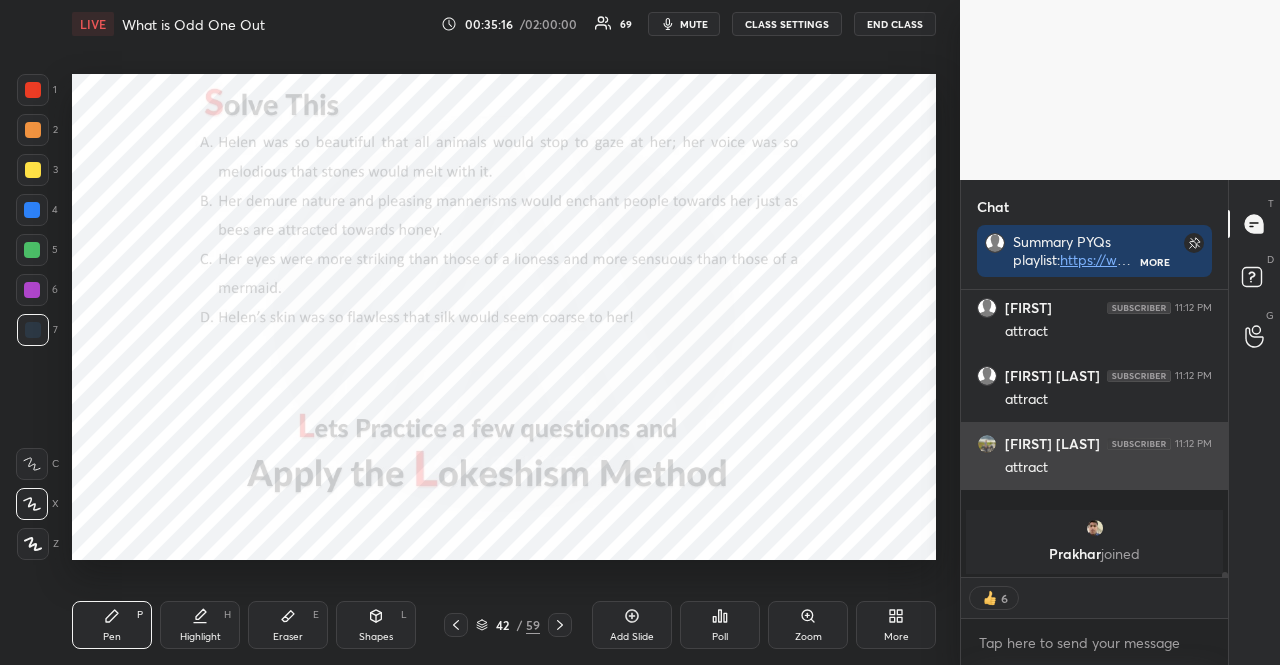 scroll, scrollTop: 15338, scrollLeft: 0, axis: vertical 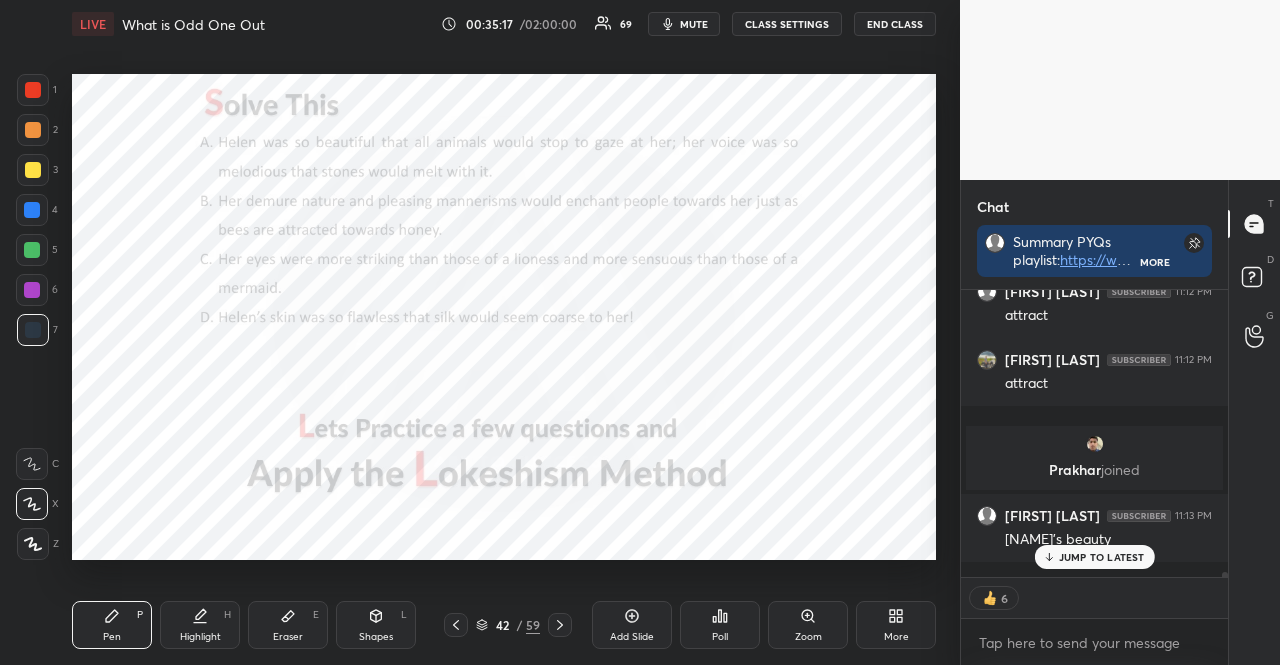 click 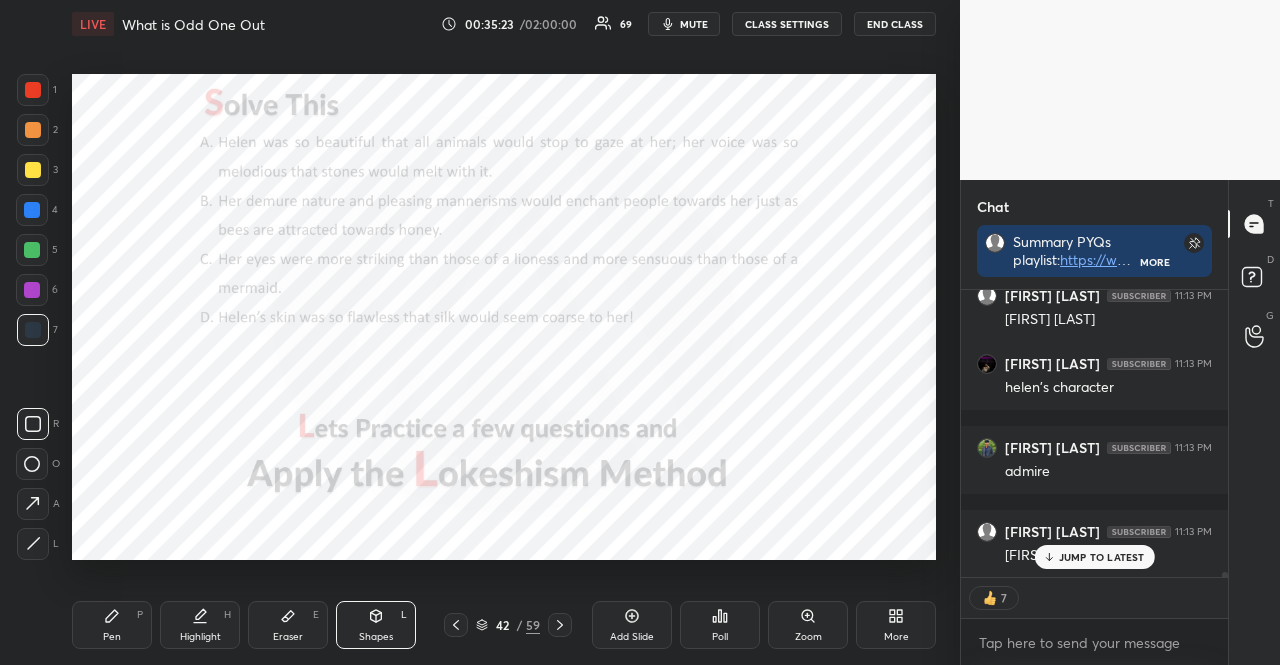scroll, scrollTop: 15778, scrollLeft: 0, axis: vertical 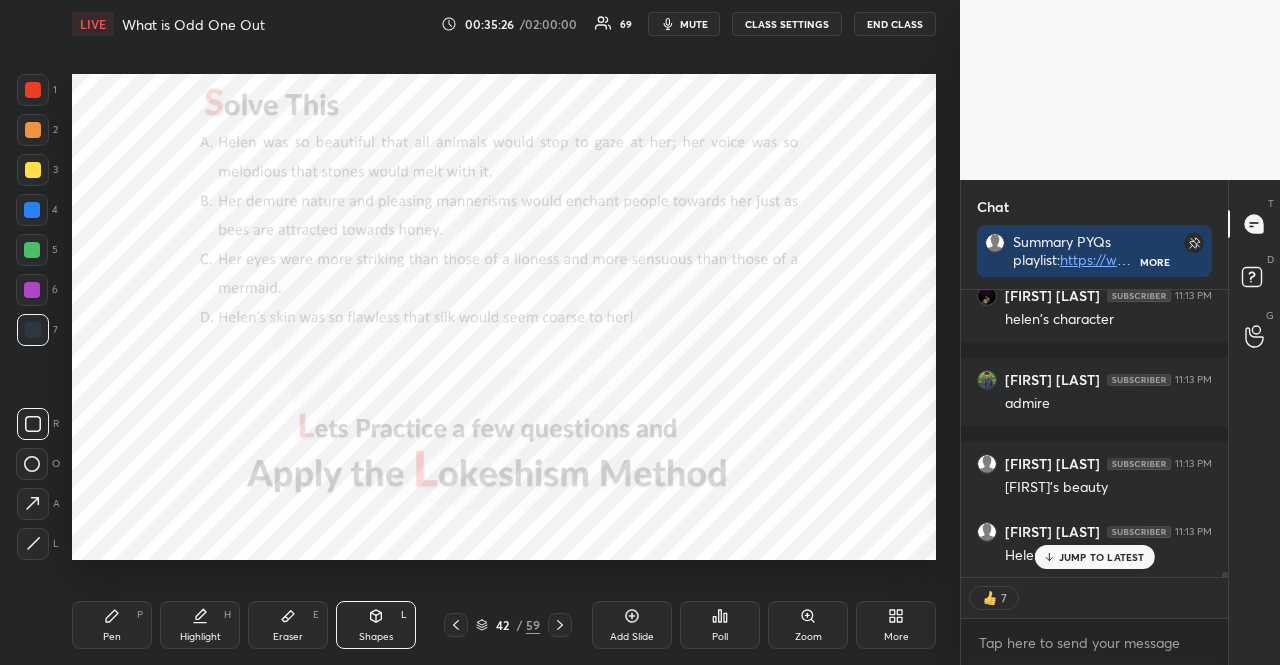 click on "Pen P" at bounding box center (112, 625) 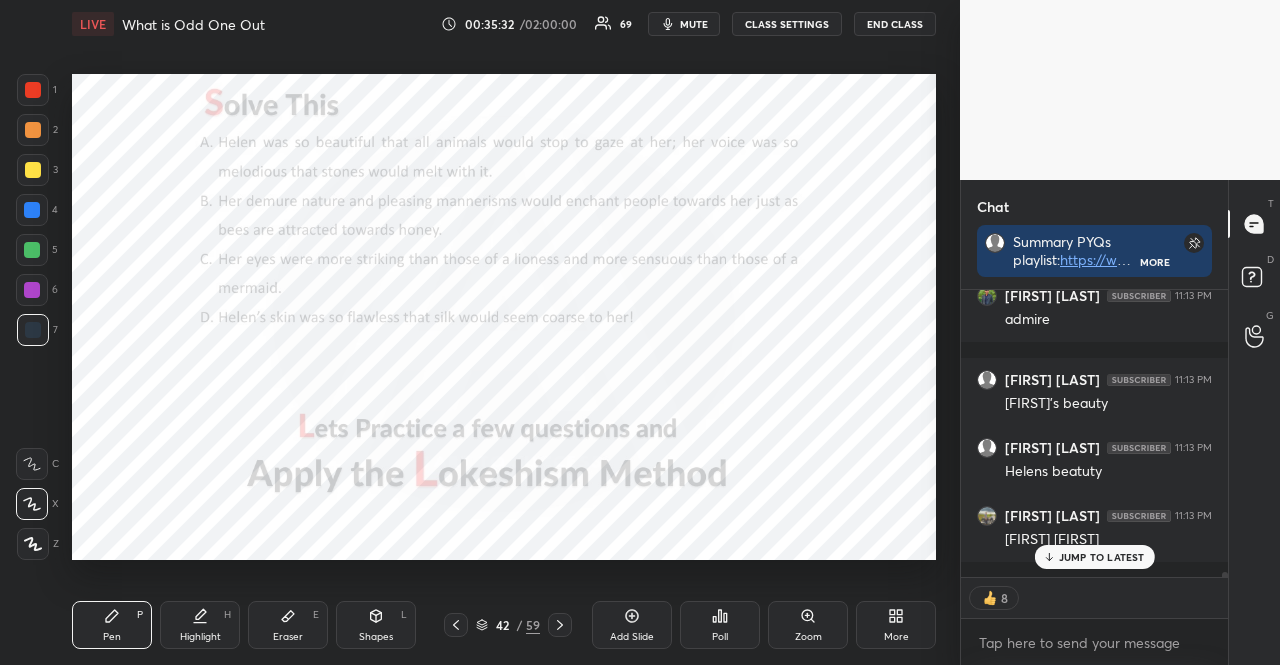 scroll, scrollTop: 15930, scrollLeft: 0, axis: vertical 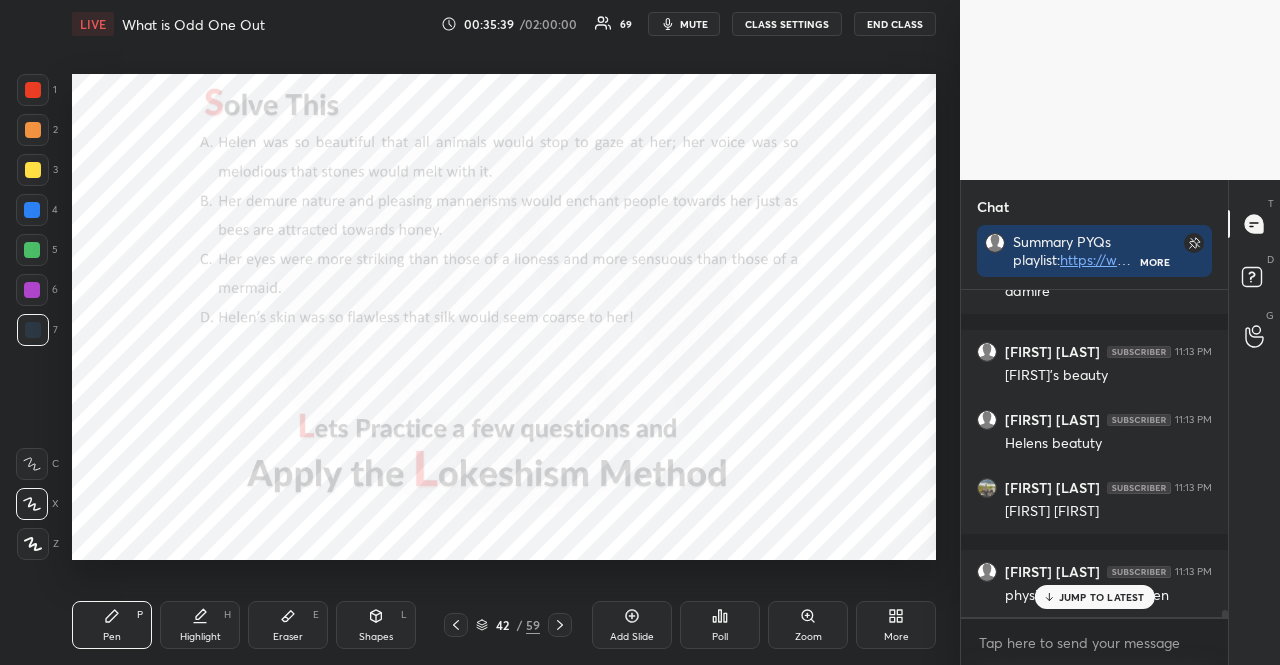 click at bounding box center [33, 90] 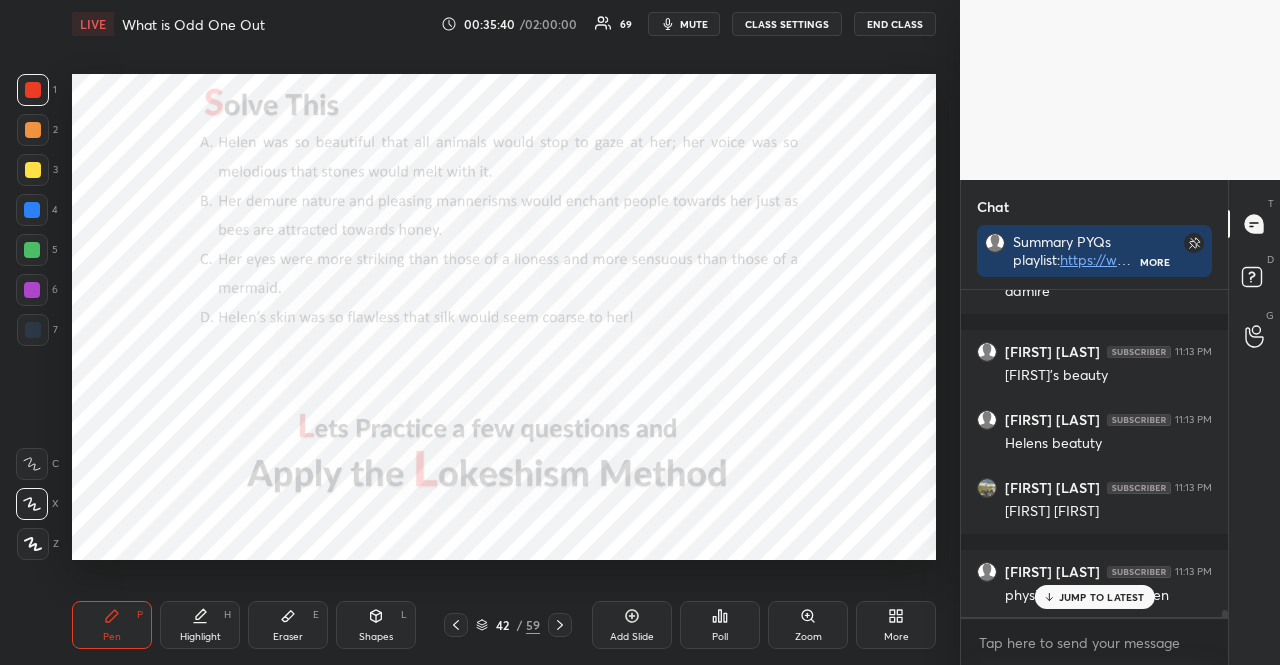 click 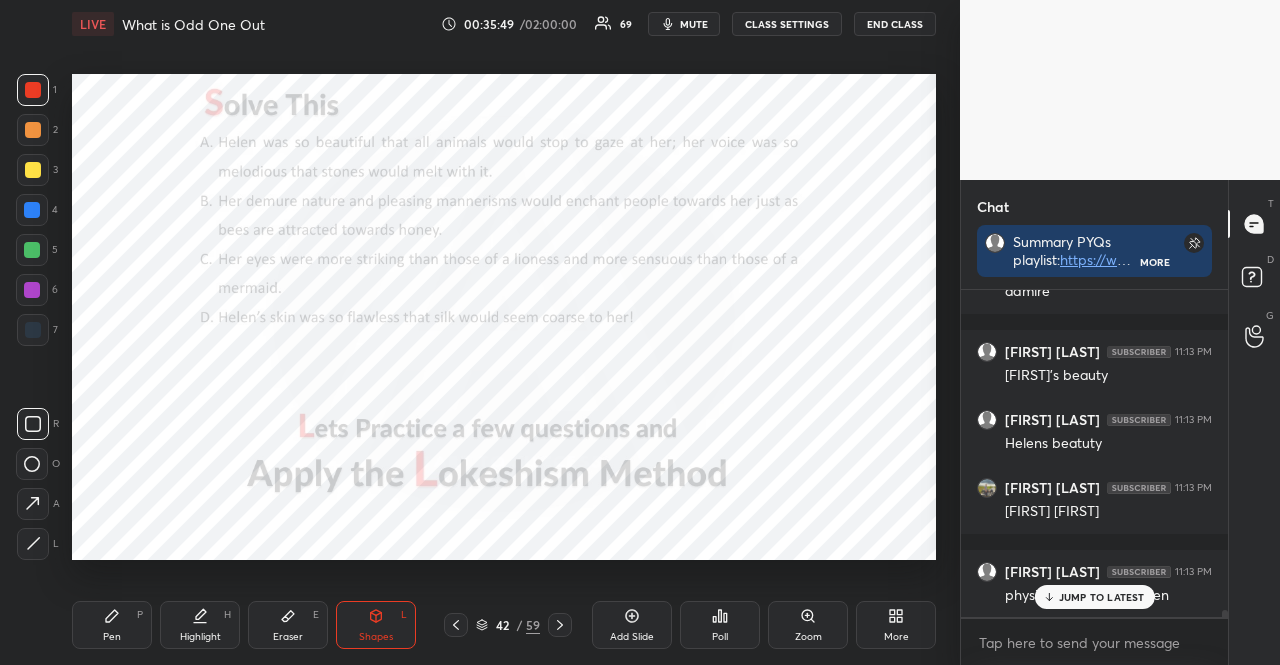 click 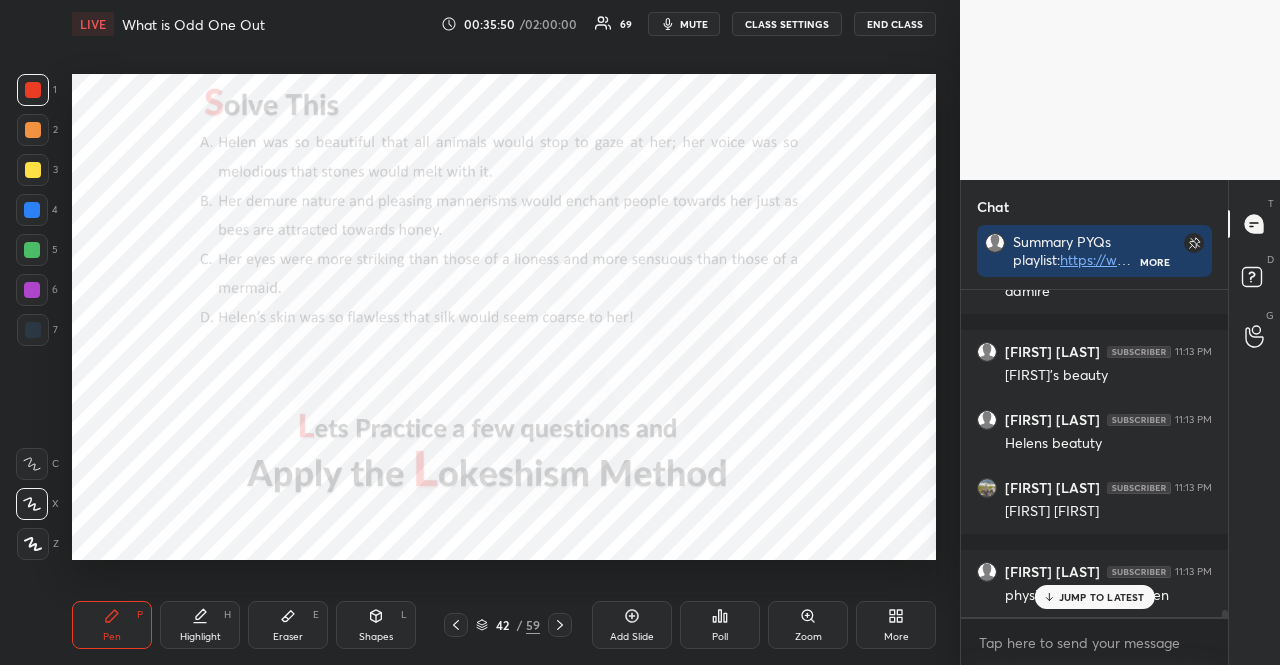 scroll, scrollTop: 281, scrollLeft: 261, axis: both 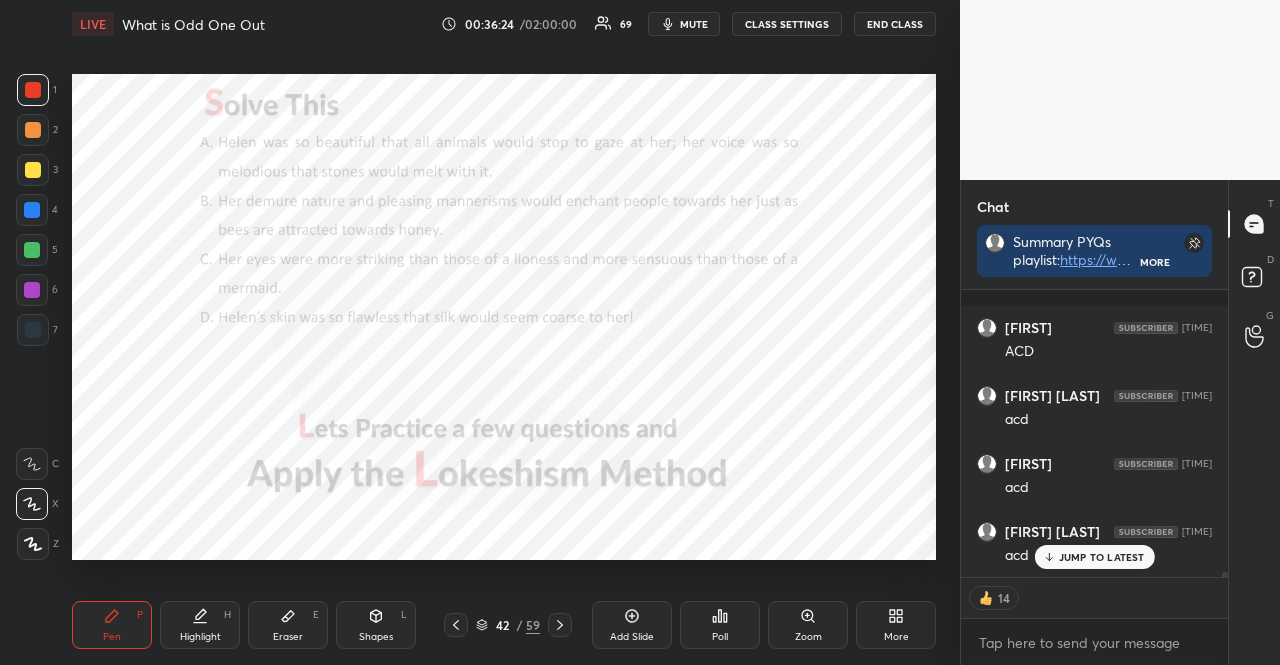 drag, startPoint x: 42, startPoint y: 323, endPoint x: 37, endPoint y: 312, distance: 12.083046 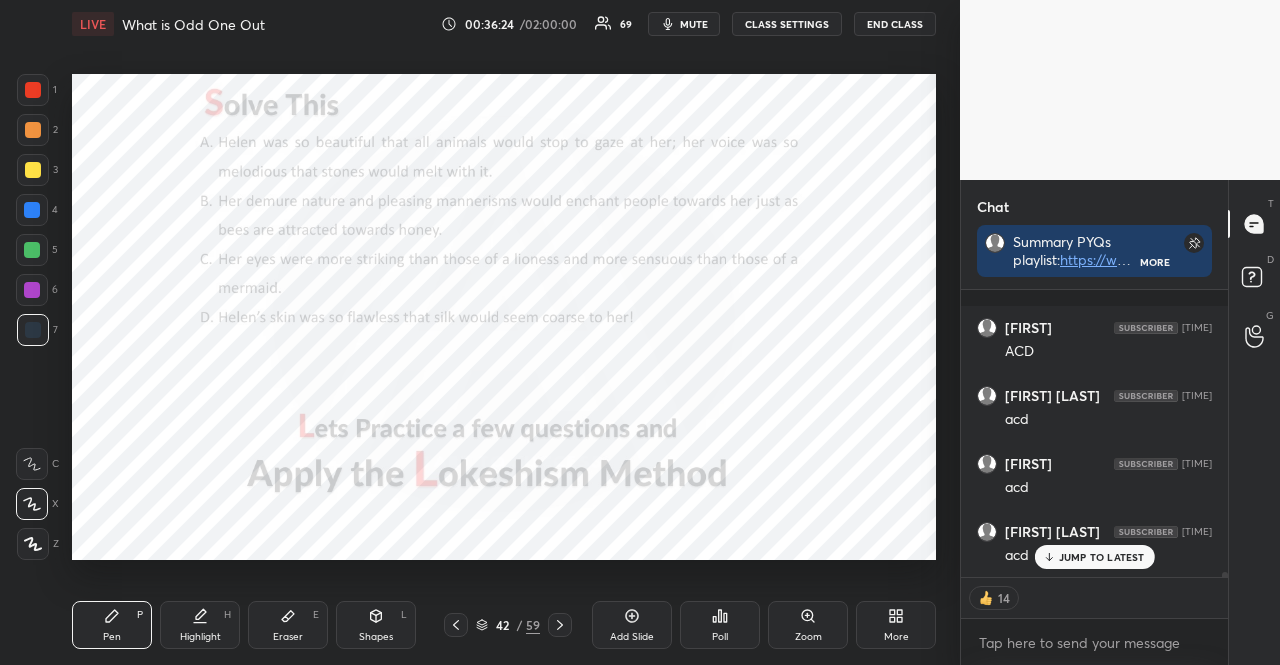drag, startPoint x: 34, startPoint y: 289, endPoint x: 70, endPoint y: 281, distance: 36.878178 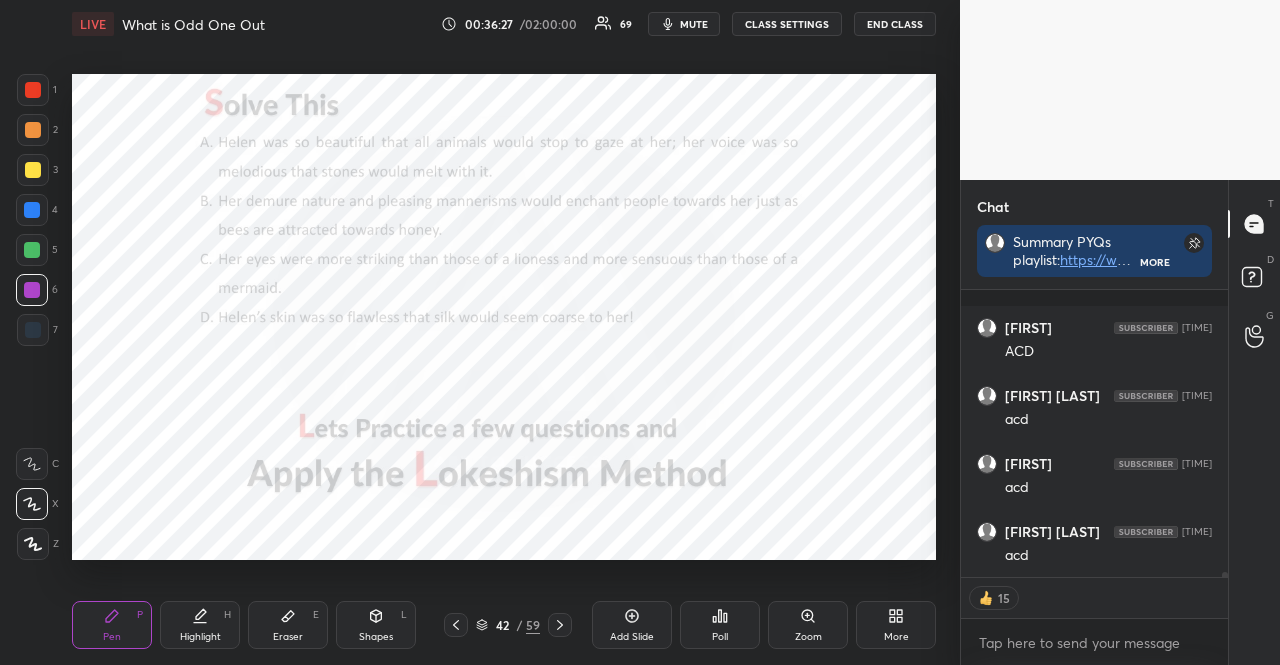 scroll, scrollTop: 17318, scrollLeft: 0, axis: vertical 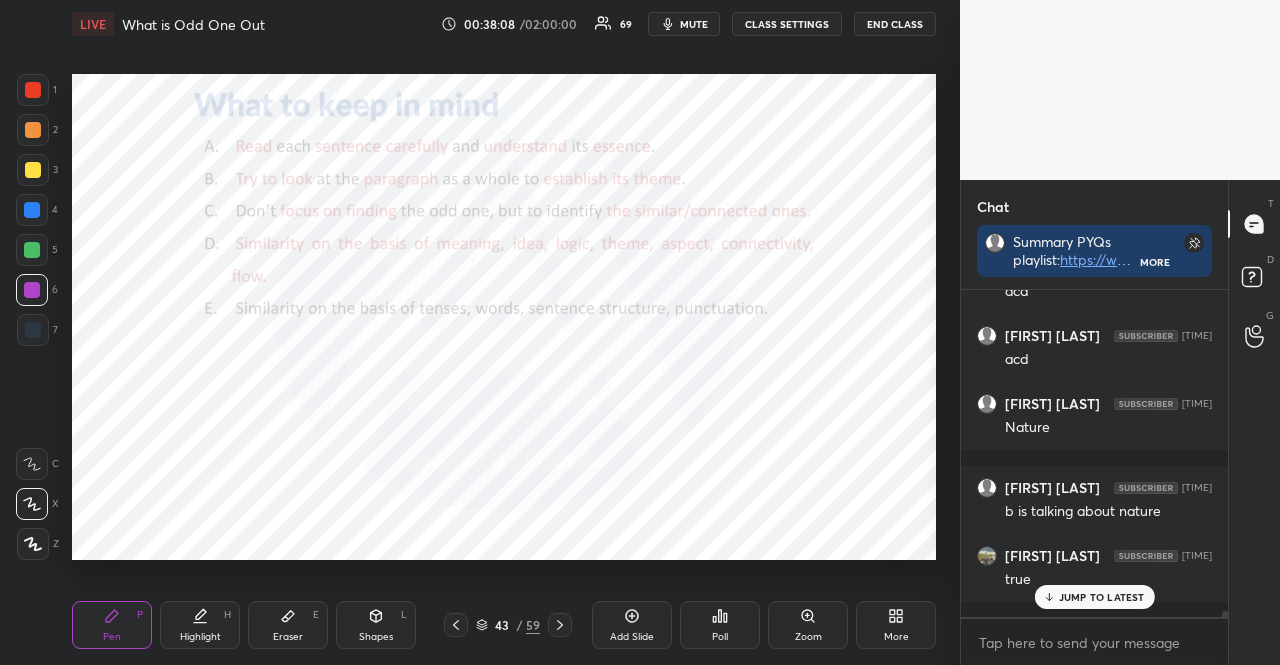 click at bounding box center (32, 210) 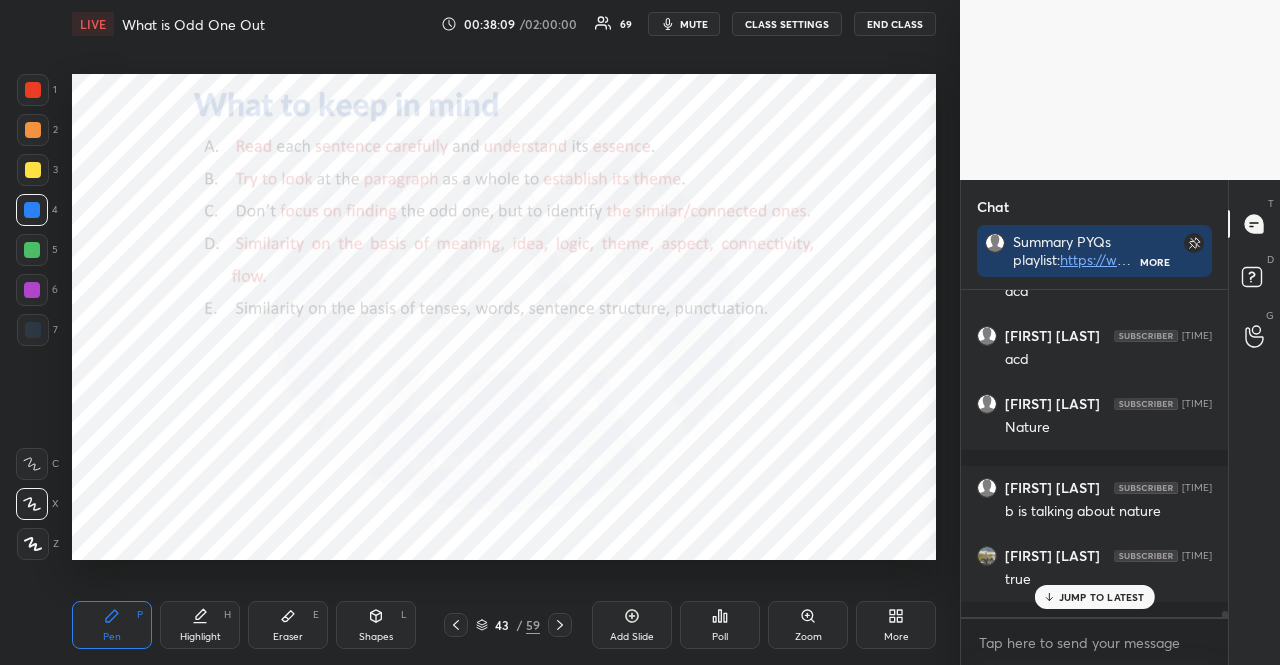 click at bounding box center (33, 544) 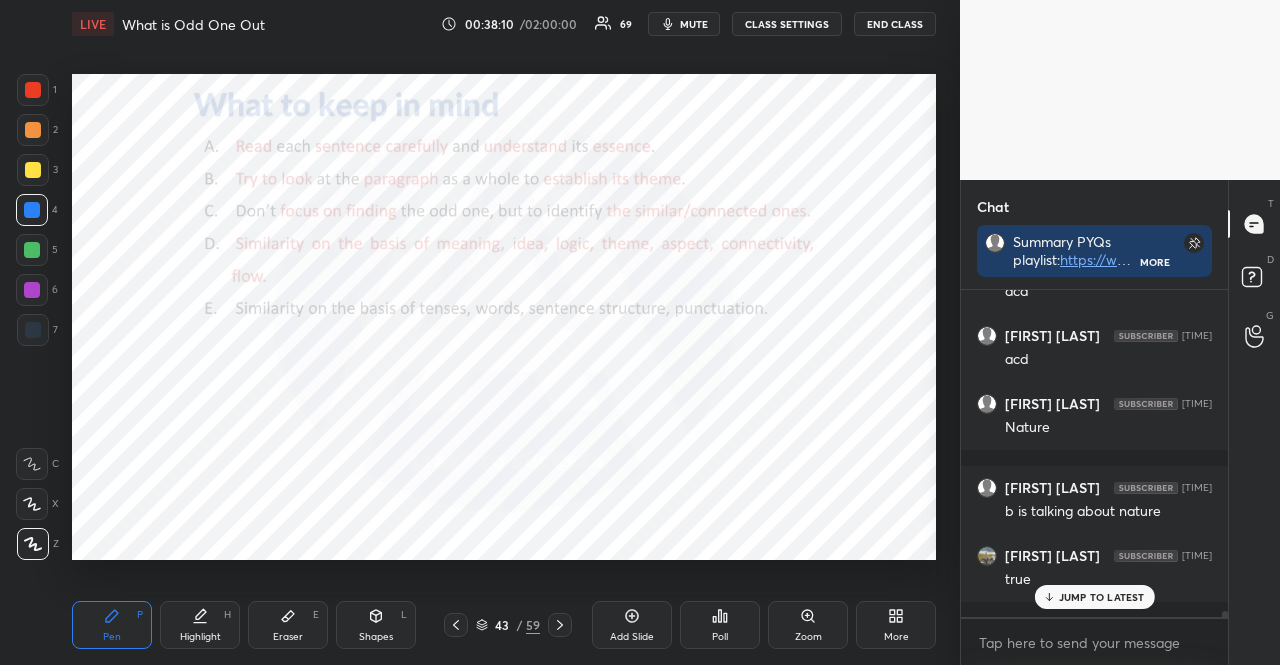 click on "Shapes L" at bounding box center (376, 625) 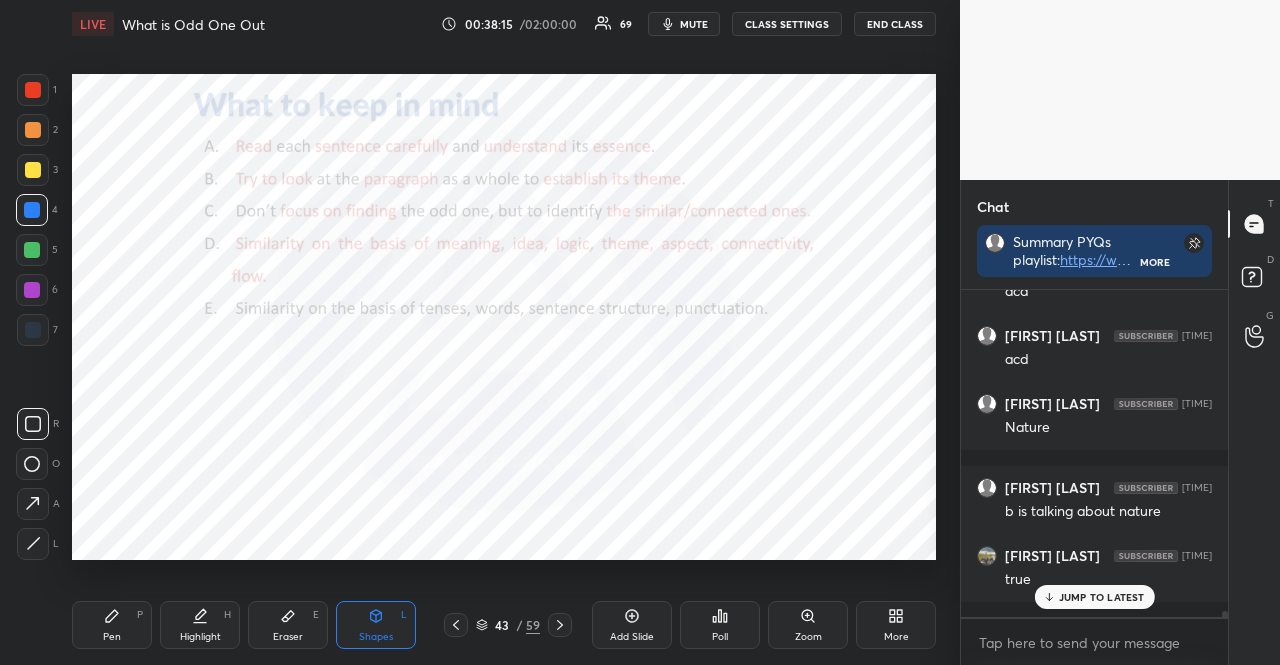 click at bounding box center [33, 130] 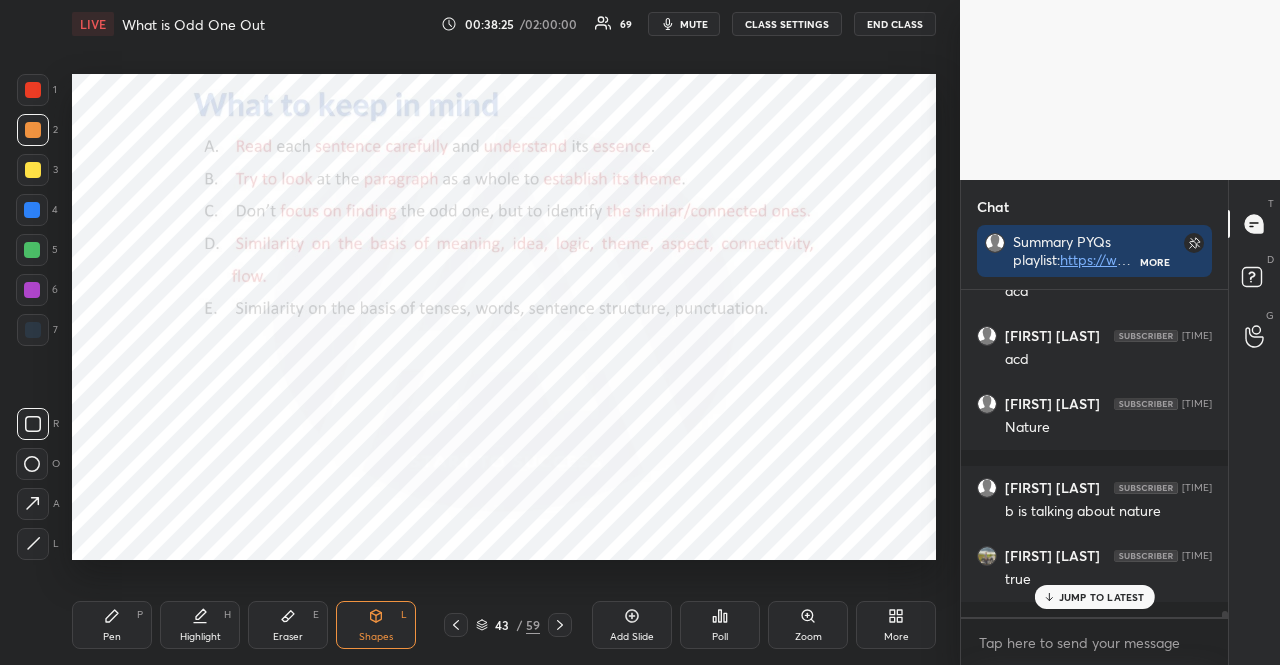 click at bounding box center [32, 210] 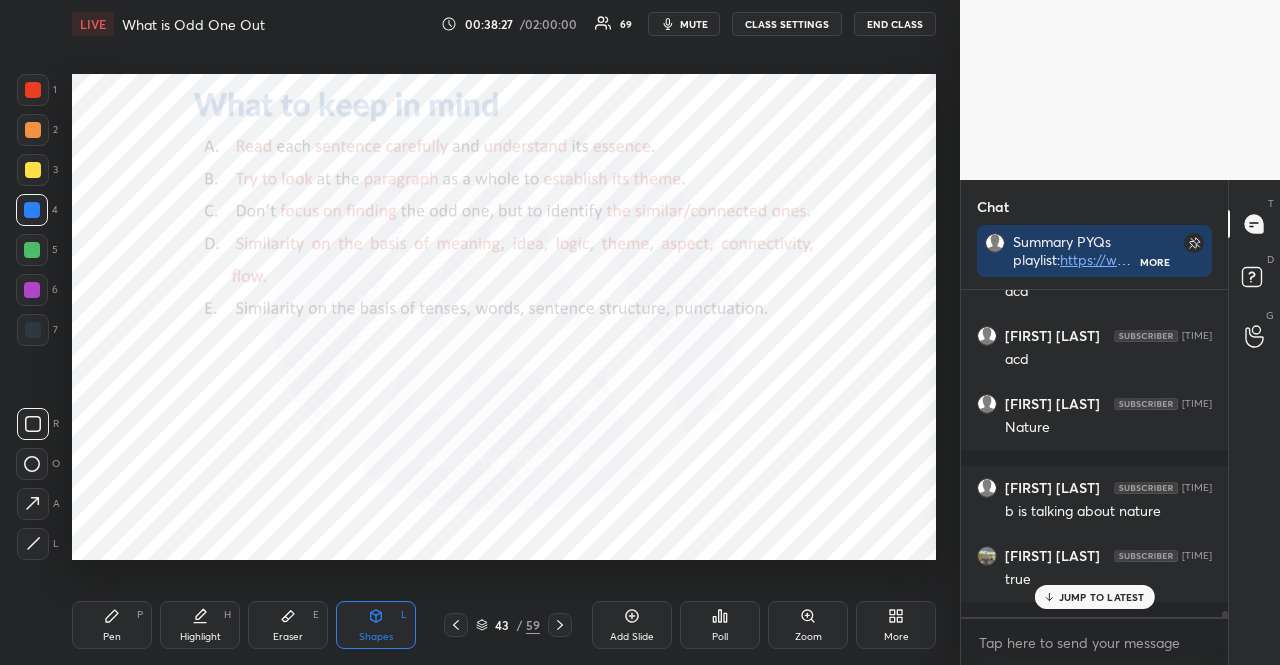 click at bounding box center [33, 90] 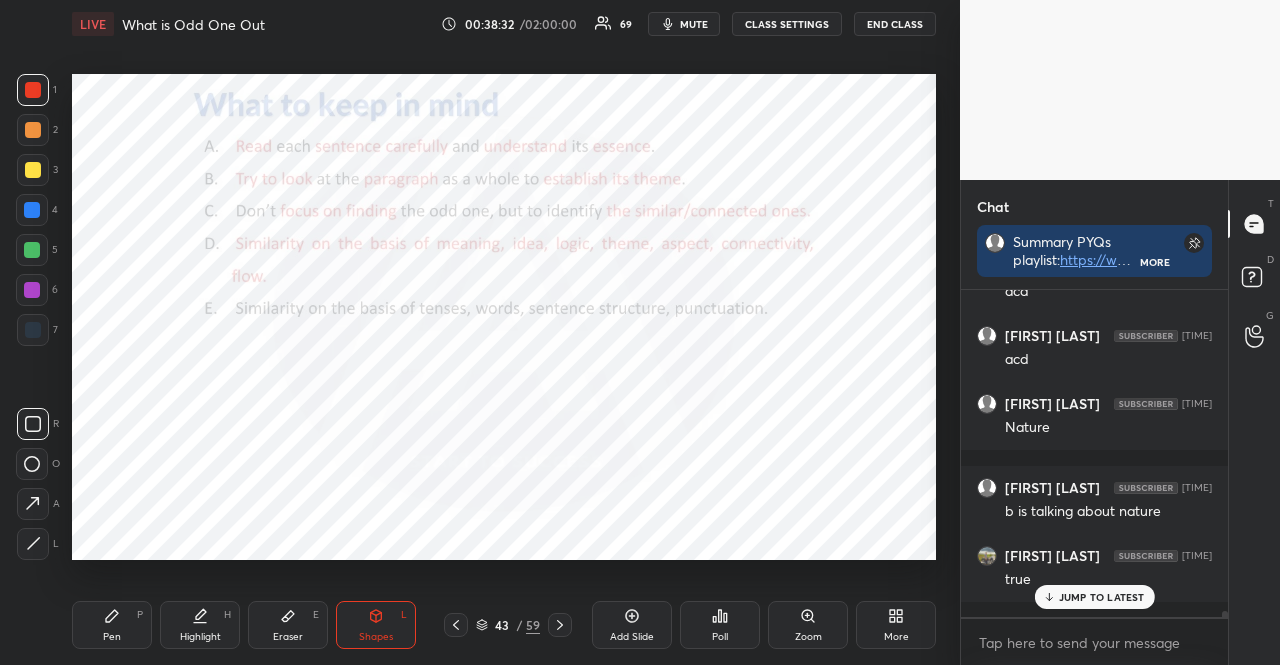 click at bounding box center (32, 250) 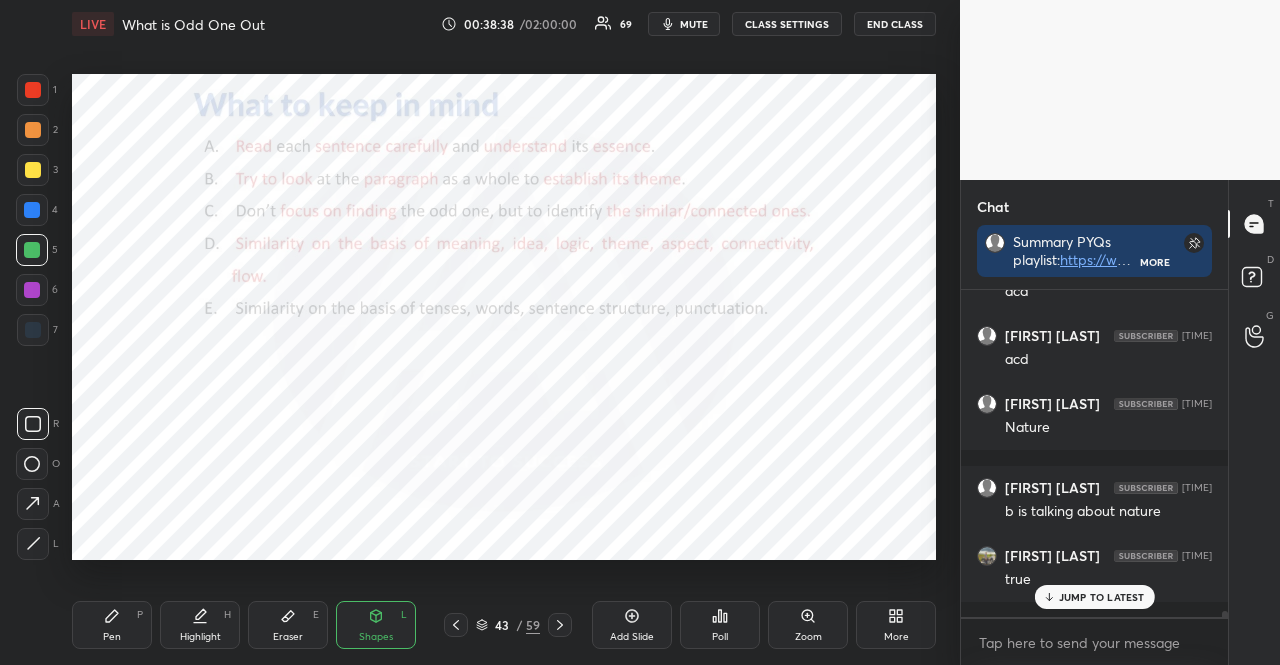 click 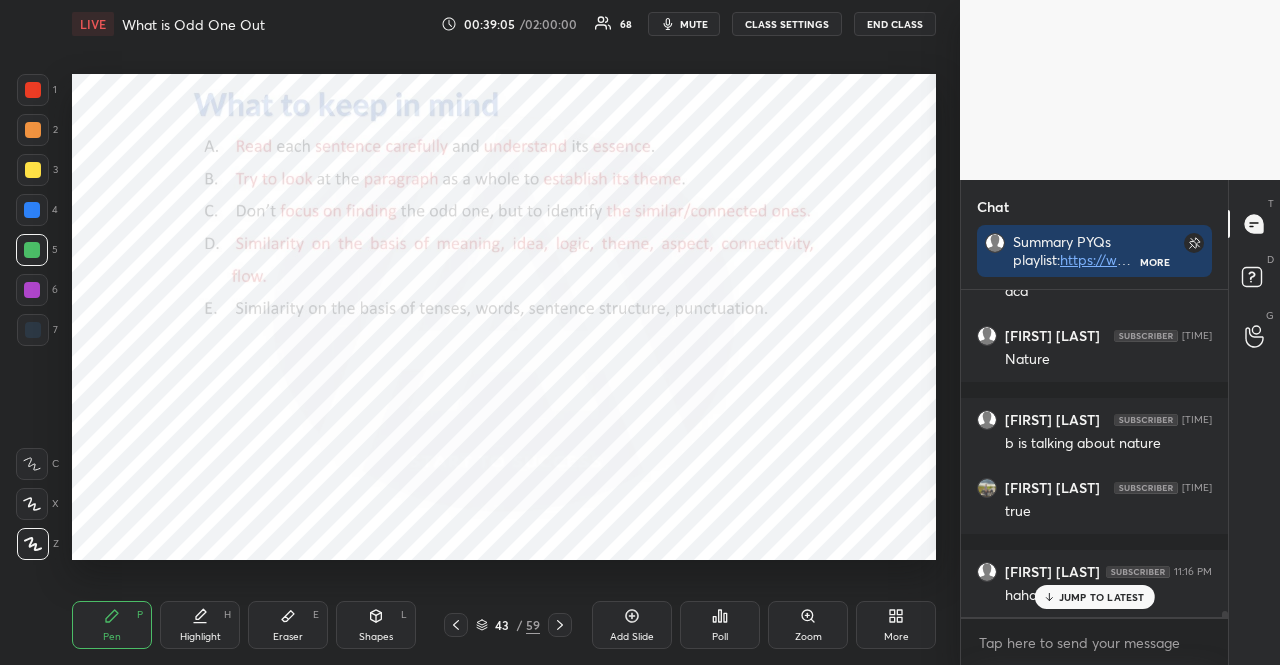 scroll, scrollTop: 17566, scrollLeft: 0, axis: vertical 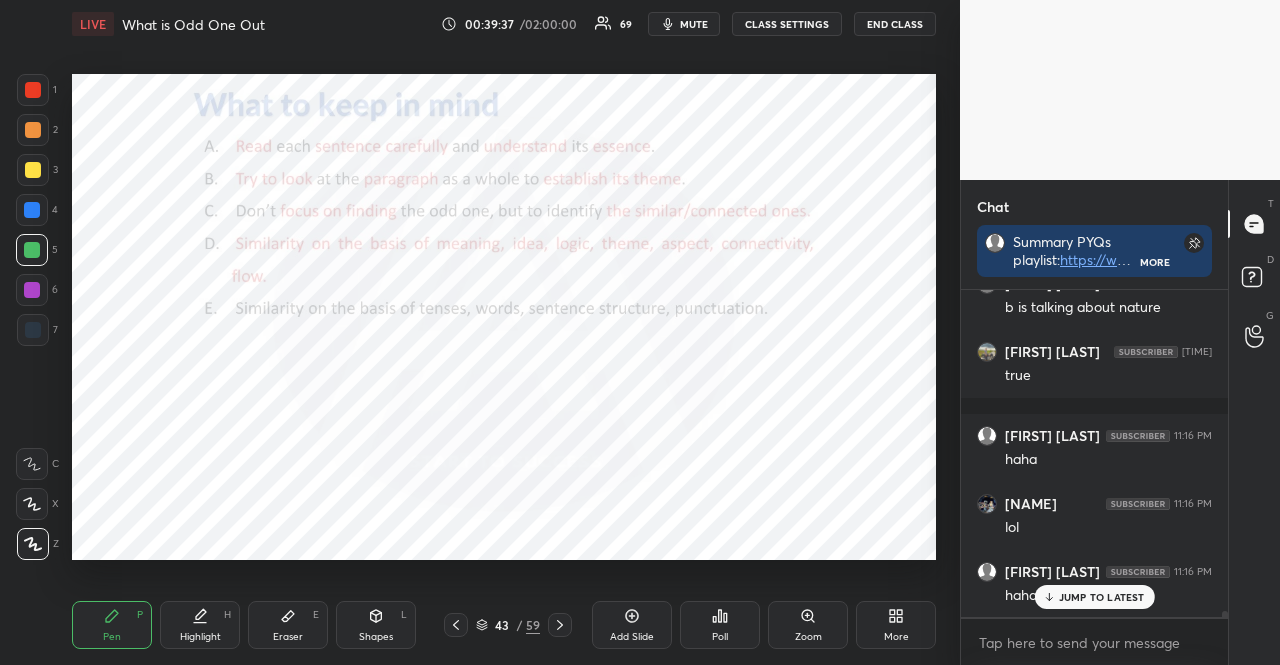click at bounding box center [32, 210] 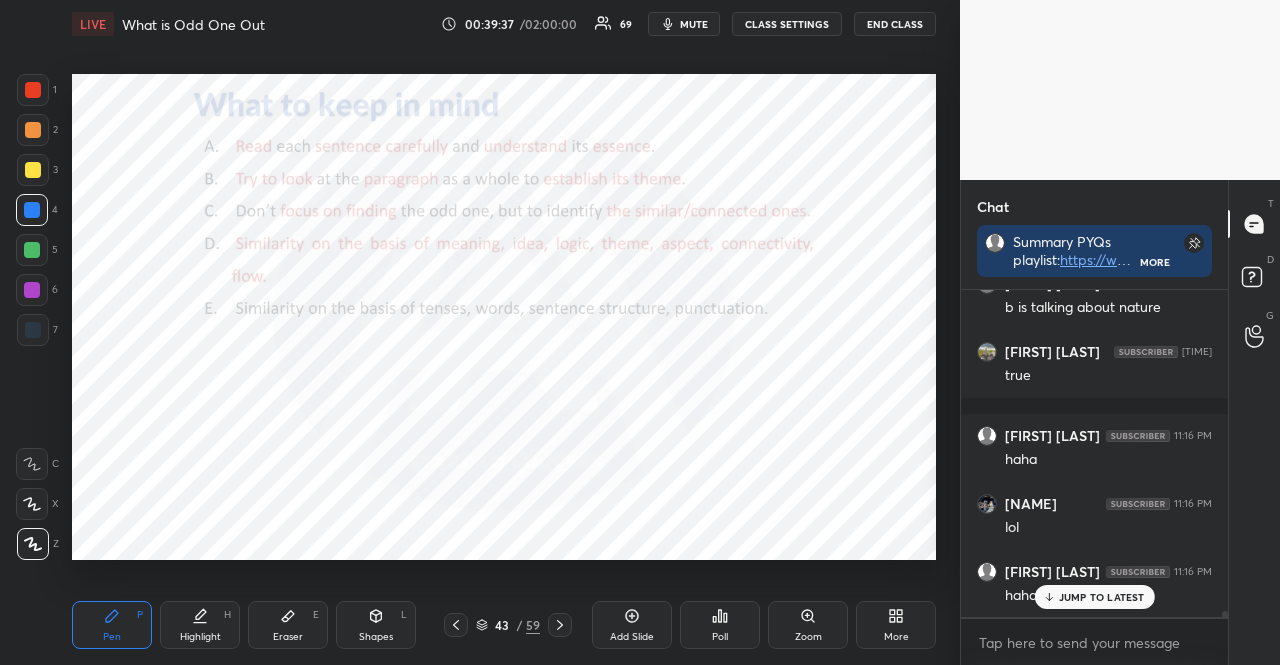 click at bounding box center [32, 210] 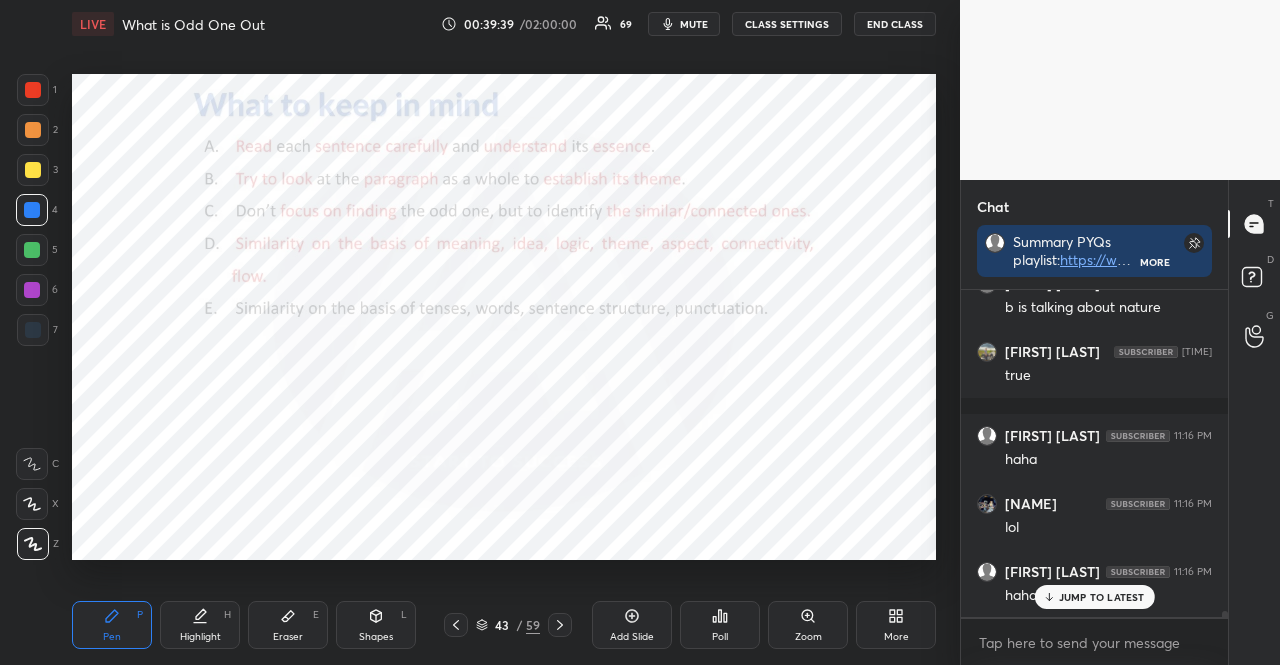 click at bounding box center [32, 250] 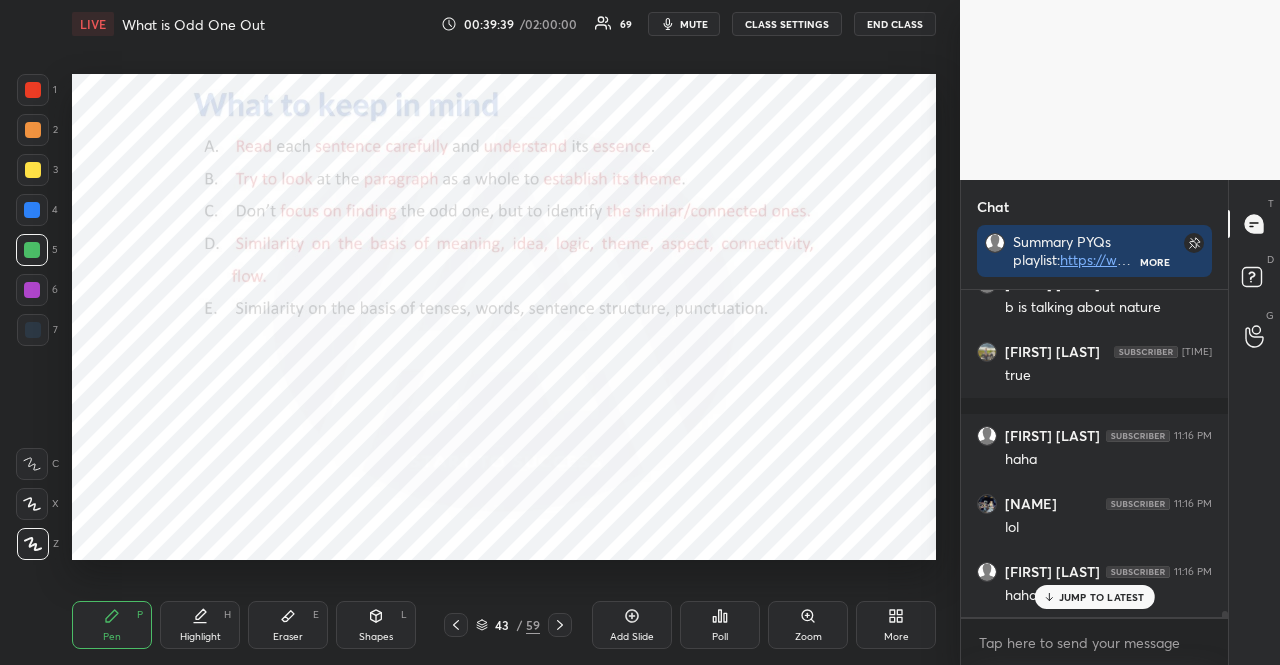 click at bounding box center [32, 250] 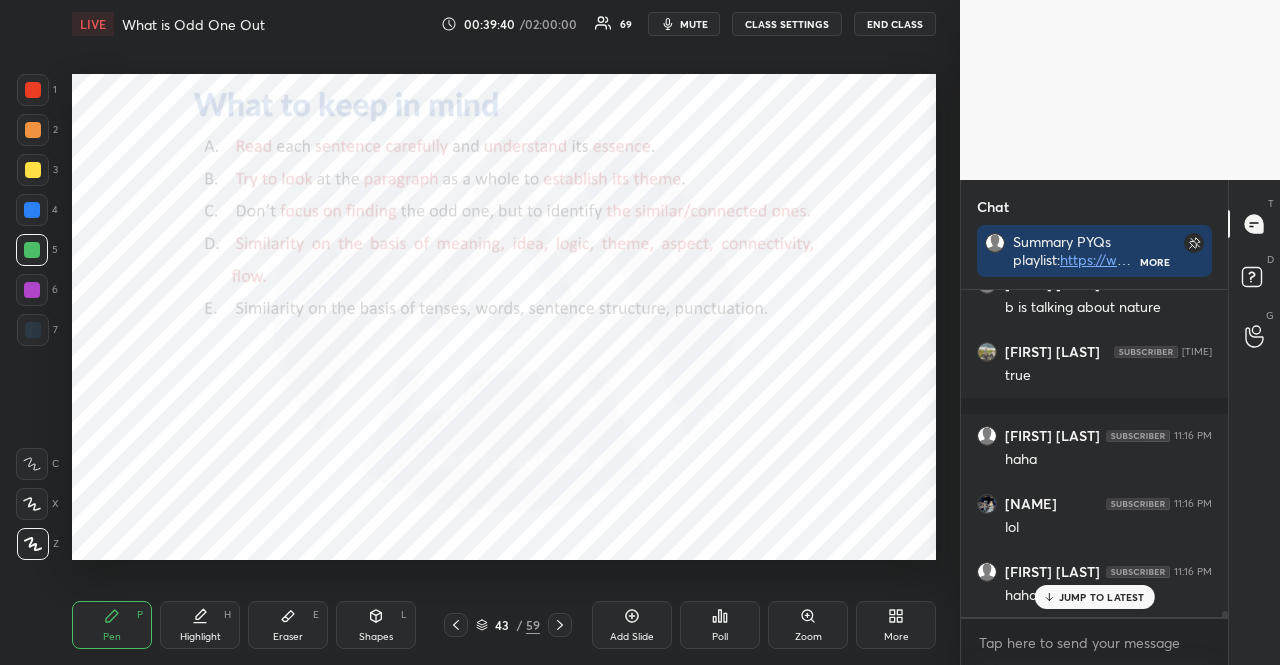 click at bounding box center (32, 250) 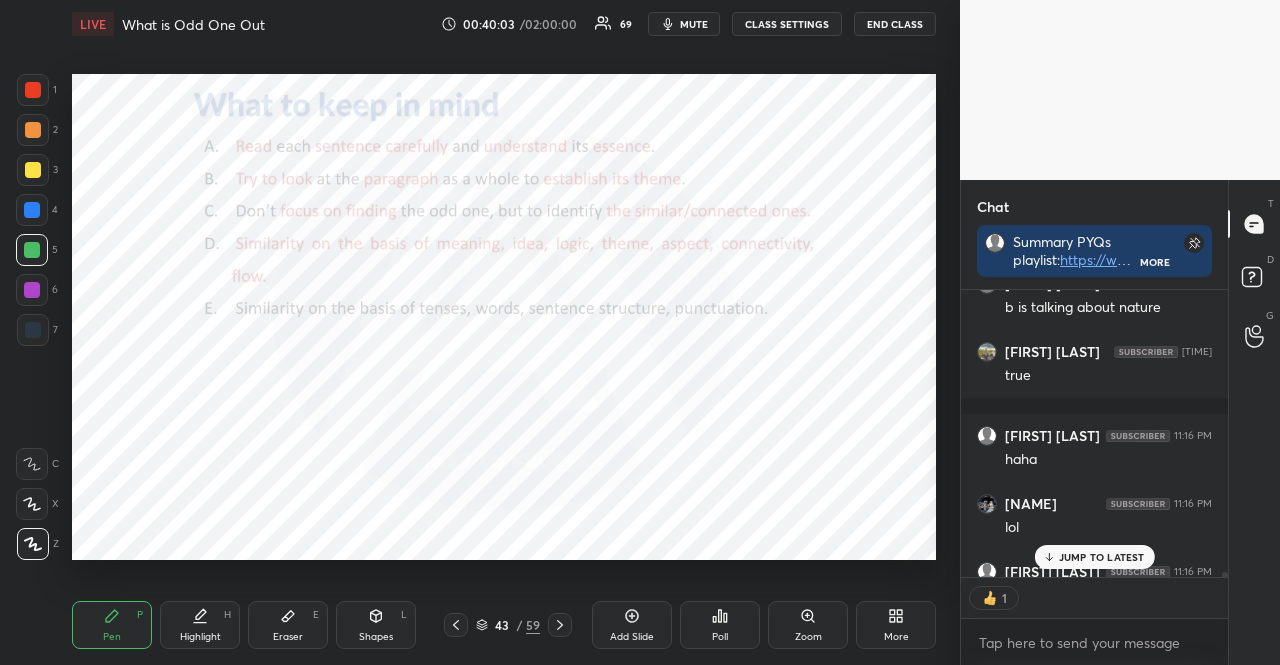 scroll, scrollTop: 281, scrollLeft: 261, axis: both 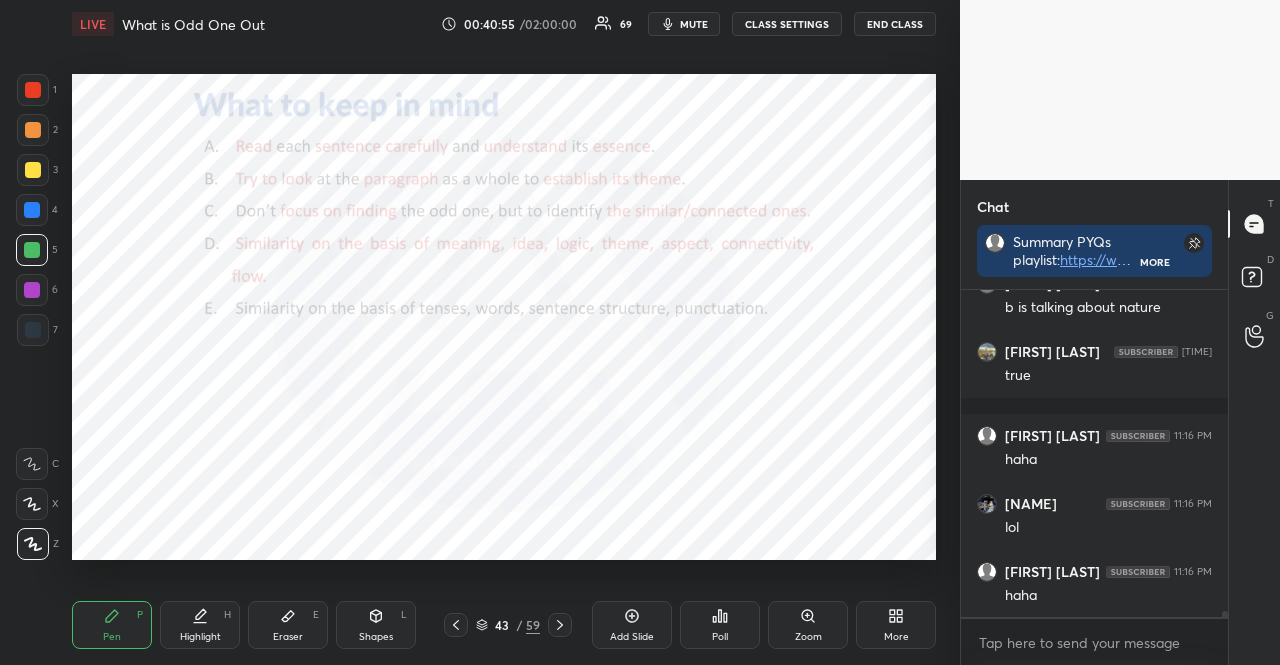 click on "1 2 3 4 5 6 7" at bounding box center (37, 214) 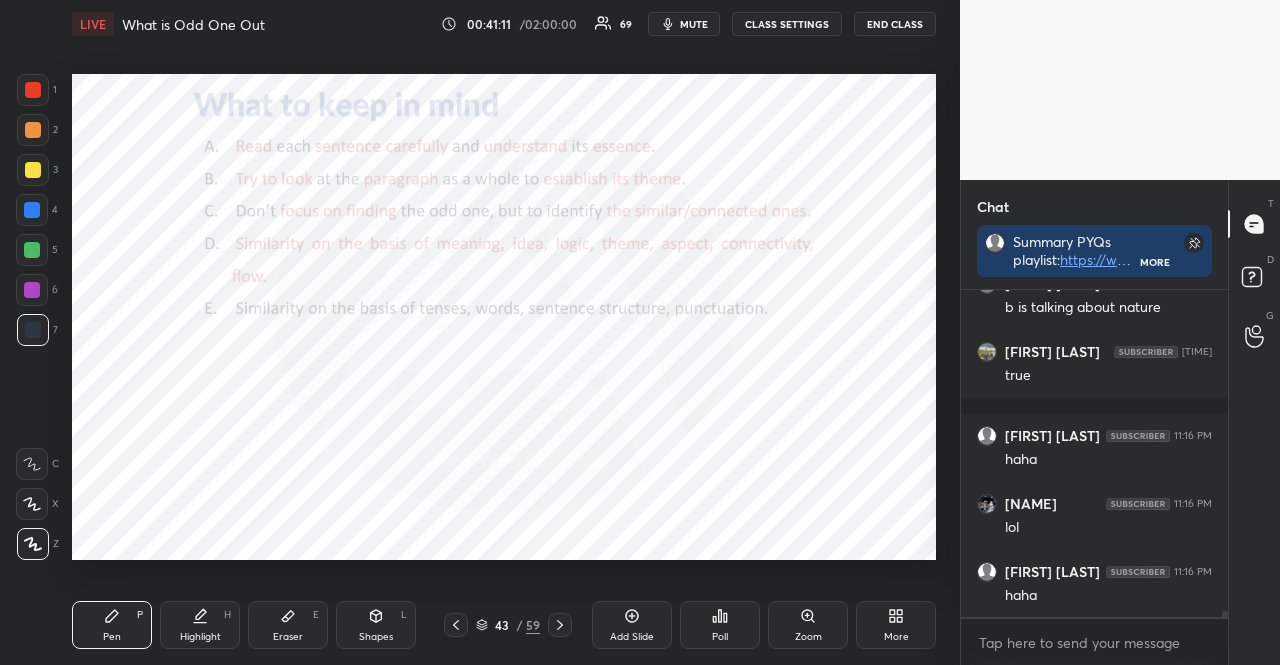 click at bounding box center [32, 250] 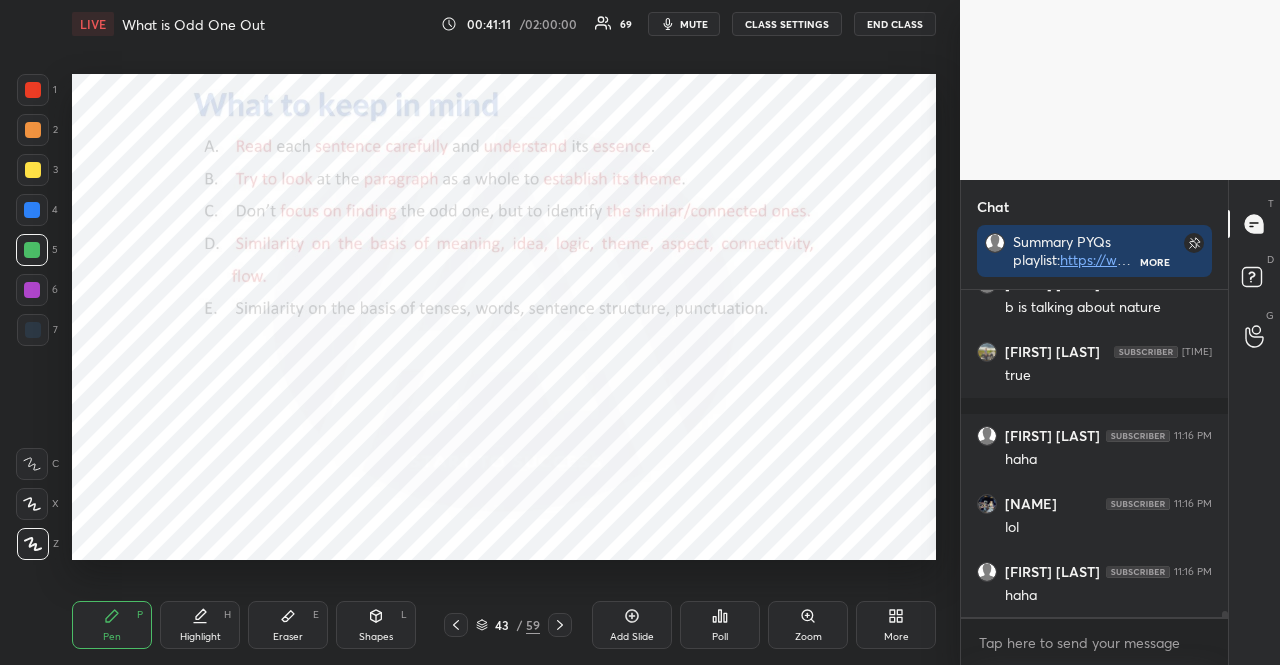 click at bounding box center [32, 250] 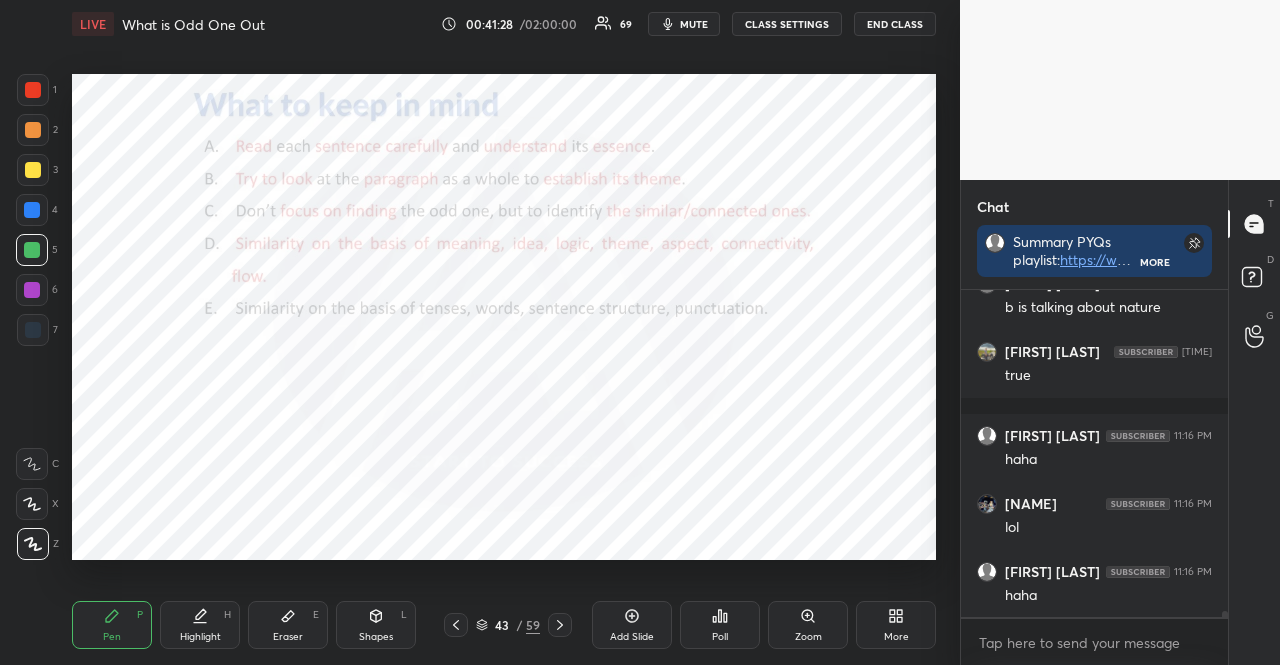 type on "x" 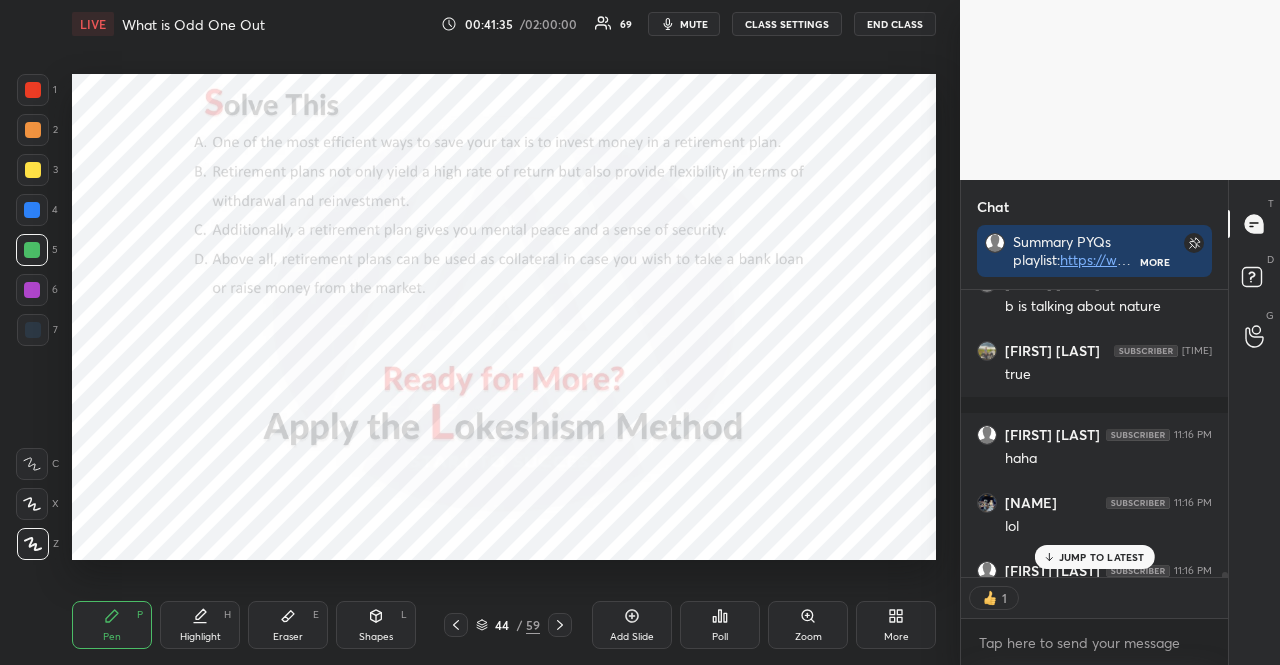 click 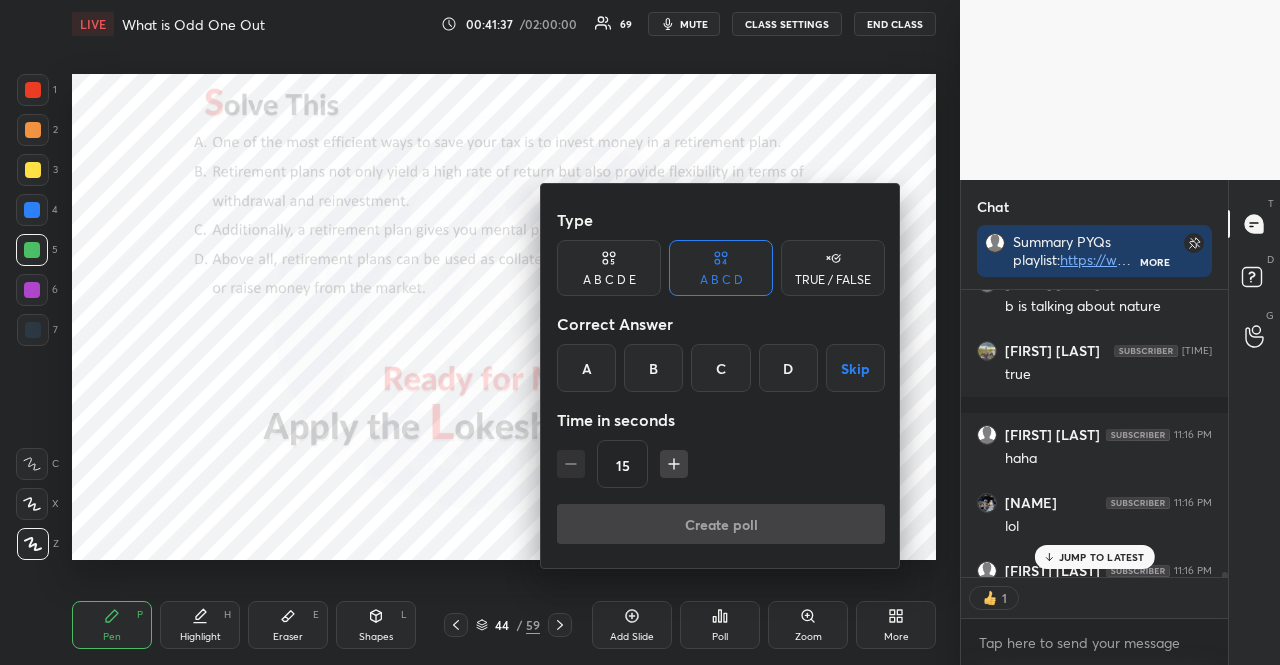 click on "Skip" at bounding box center (855, 368) 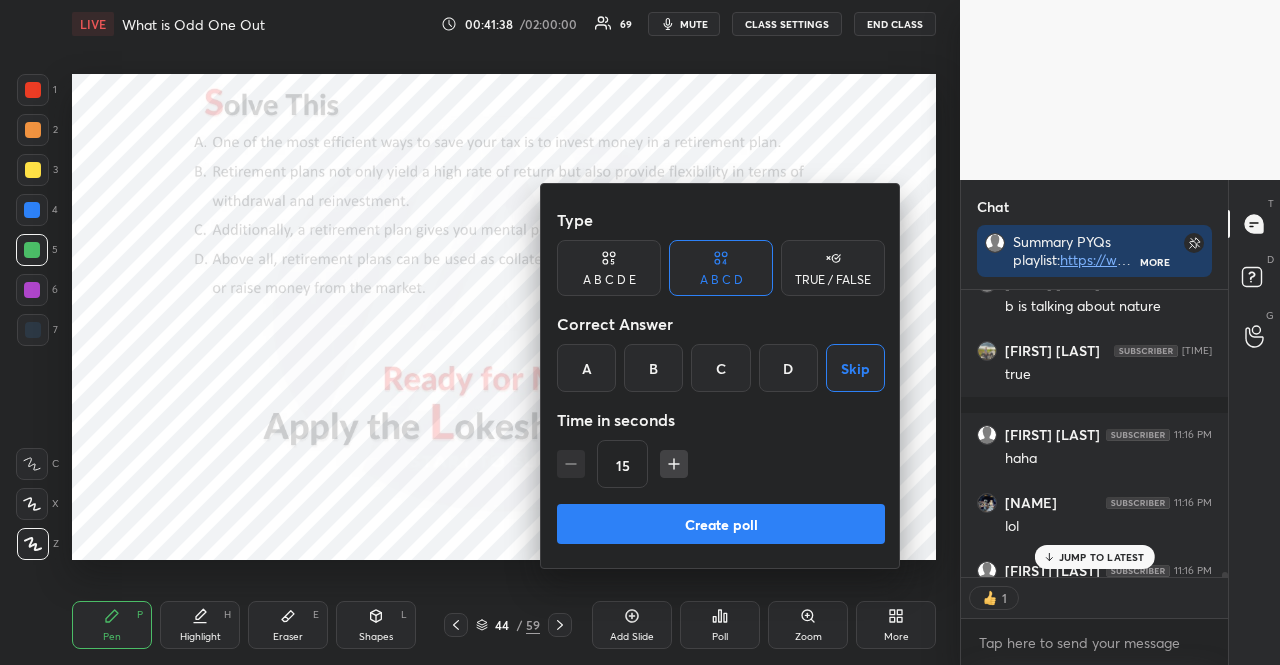 click at bounding box center [674, 464] 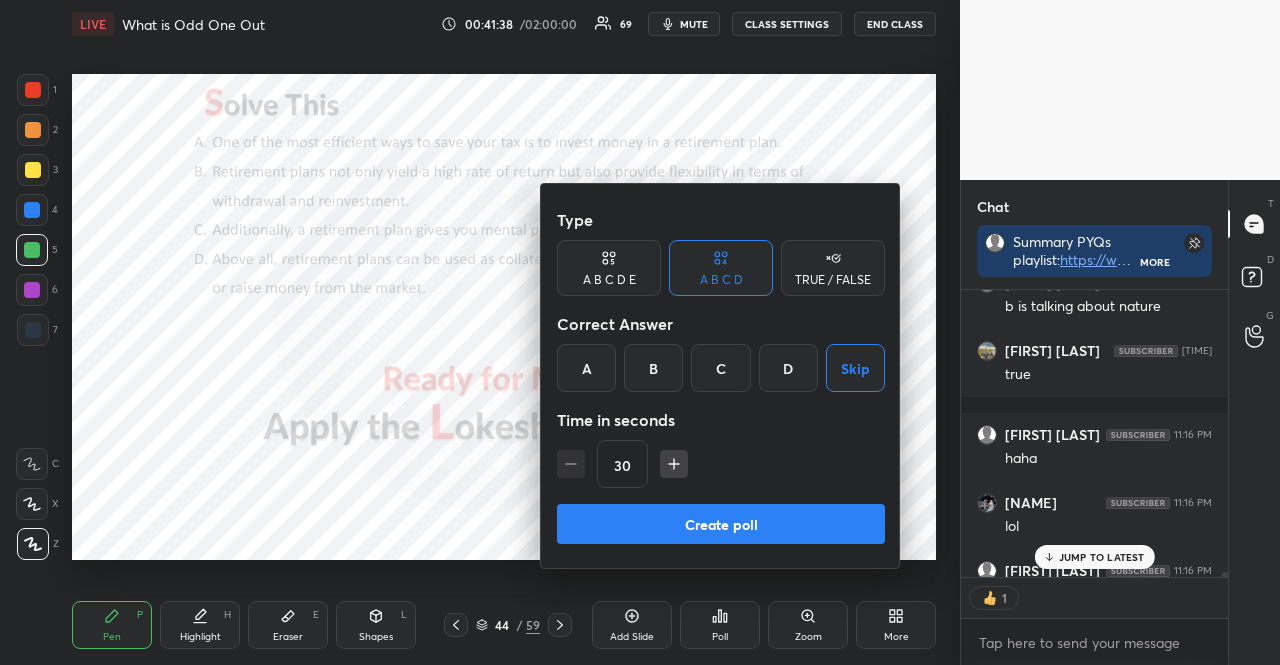 click at bounding box center (674, 464) 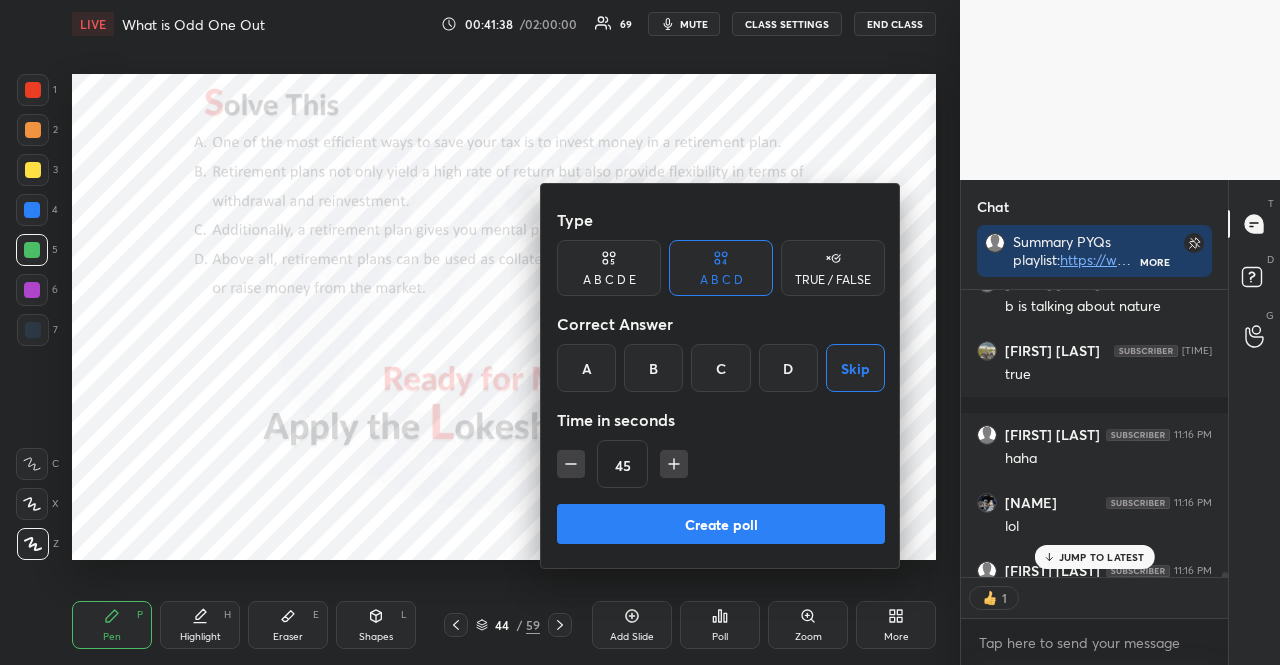 click at bounding box center [674, 464] 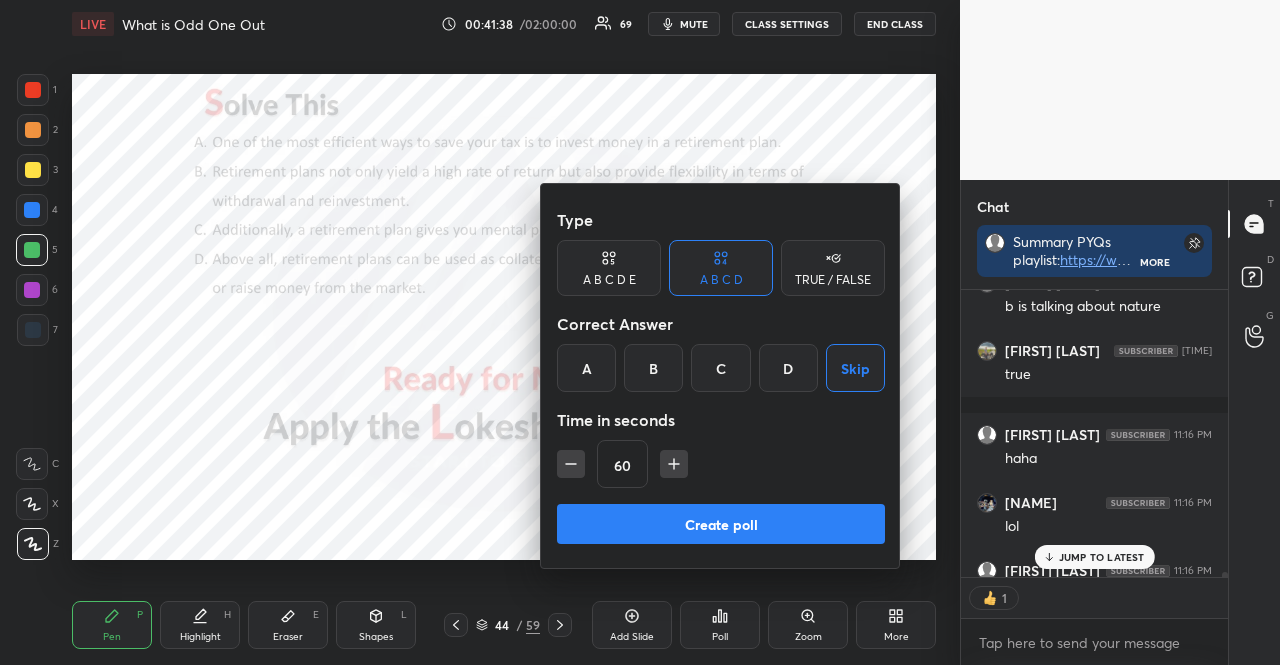 type on "x" 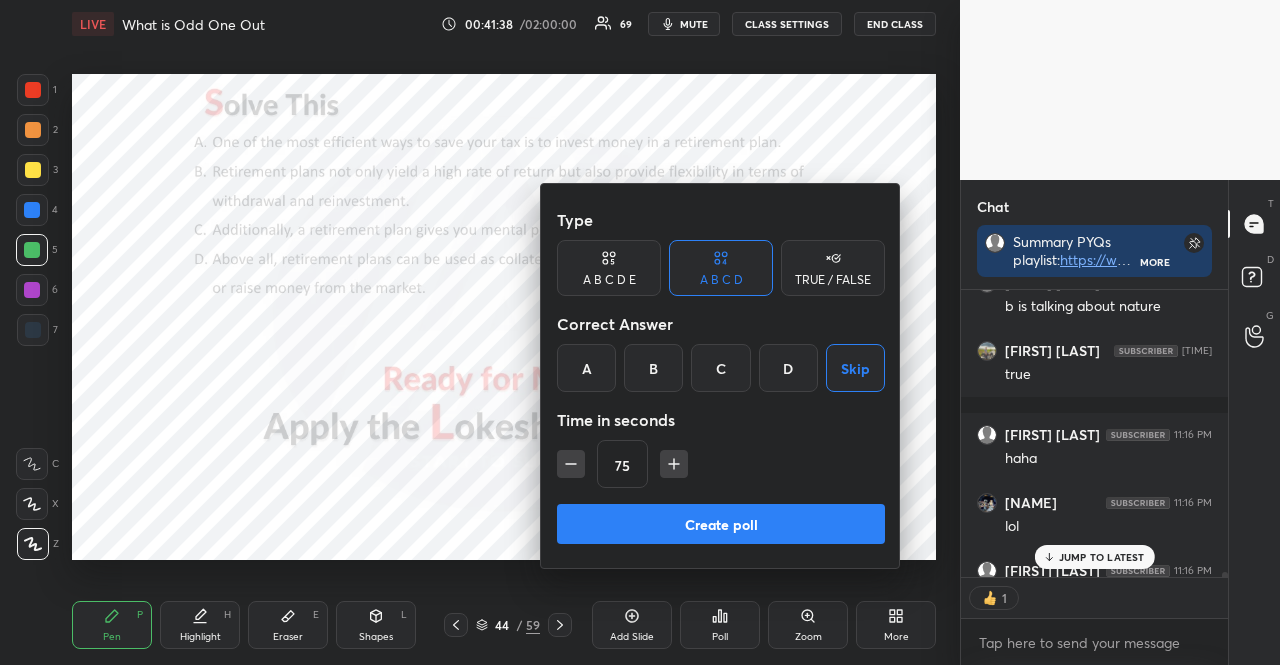 scroll, scrollTop: 6, scrollLeft: 6, axis: both 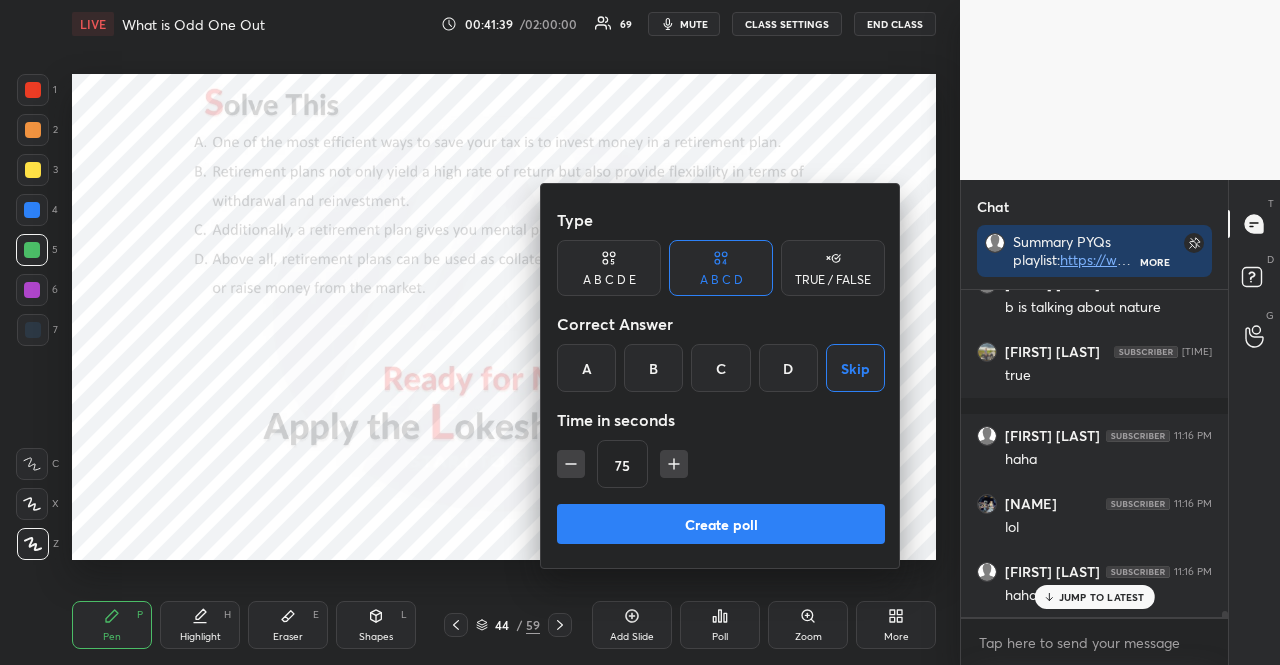 click at bounding box center [674, 464] 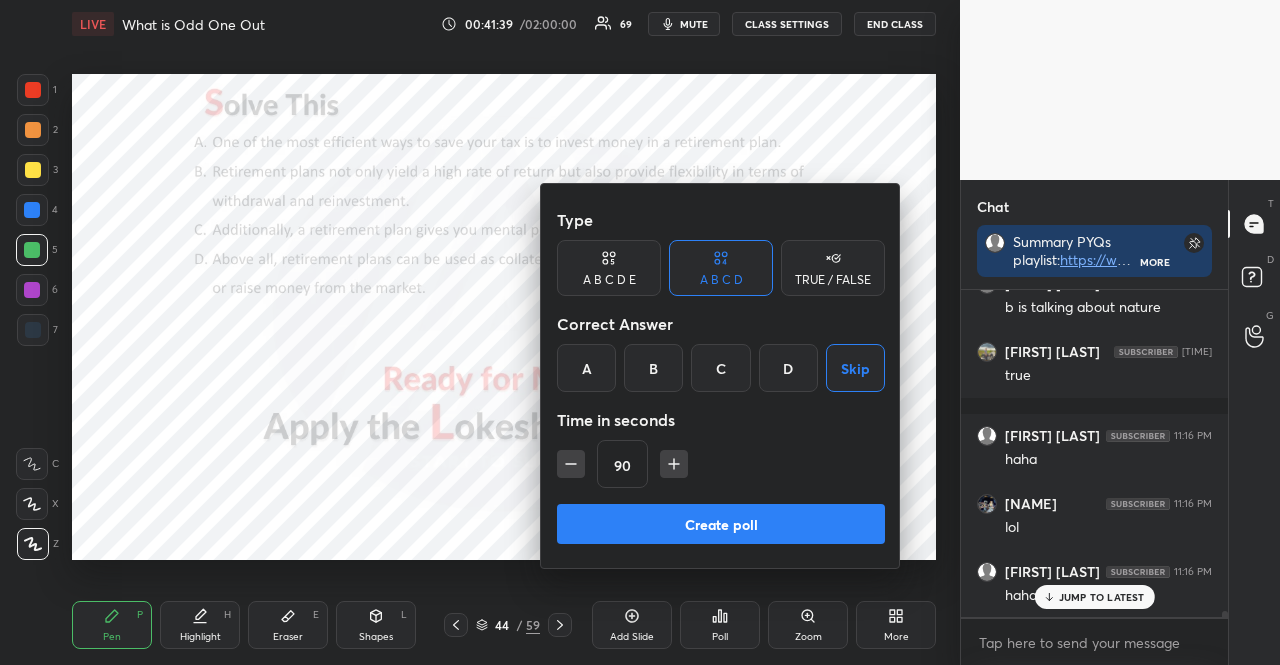 click at bounding box center (674, 464) 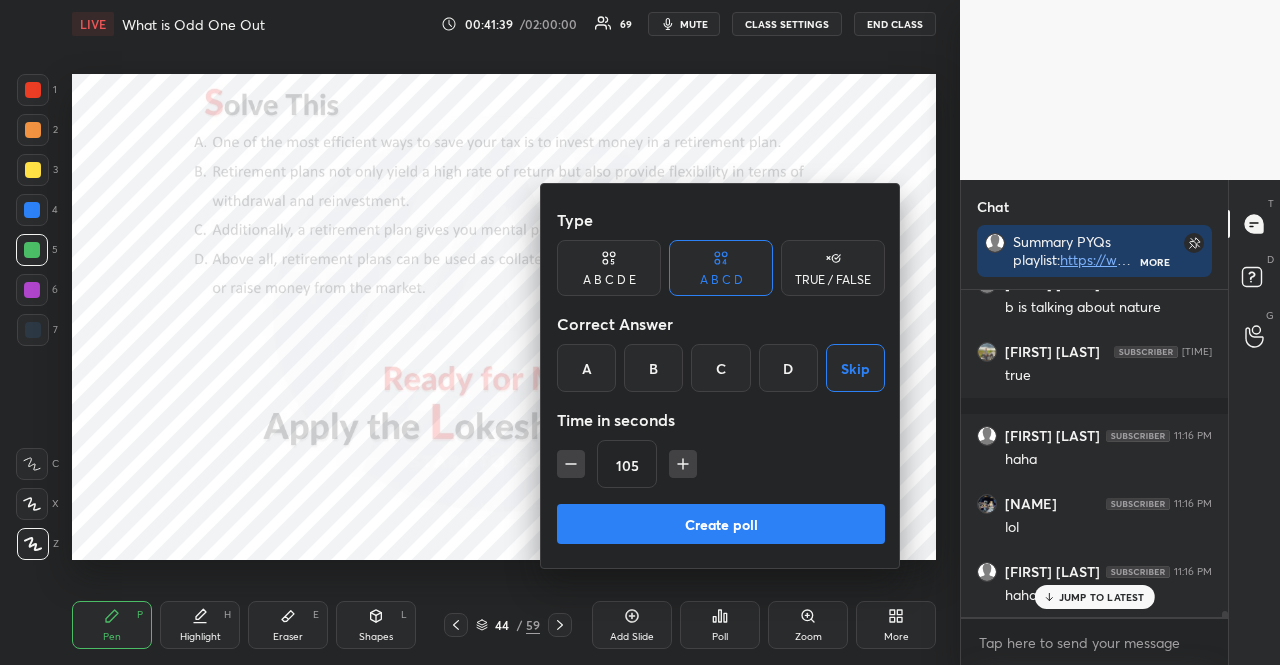 click 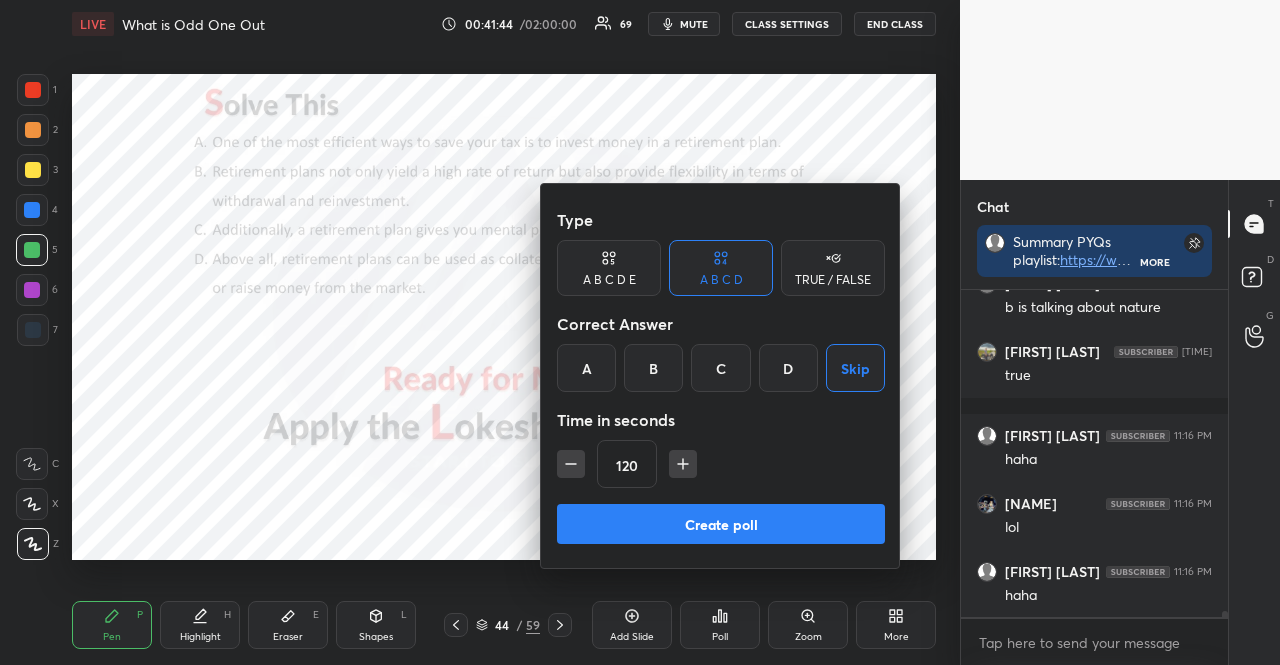scroll, scrollTop: 17736, scrollLeft: 0, axis: vertical 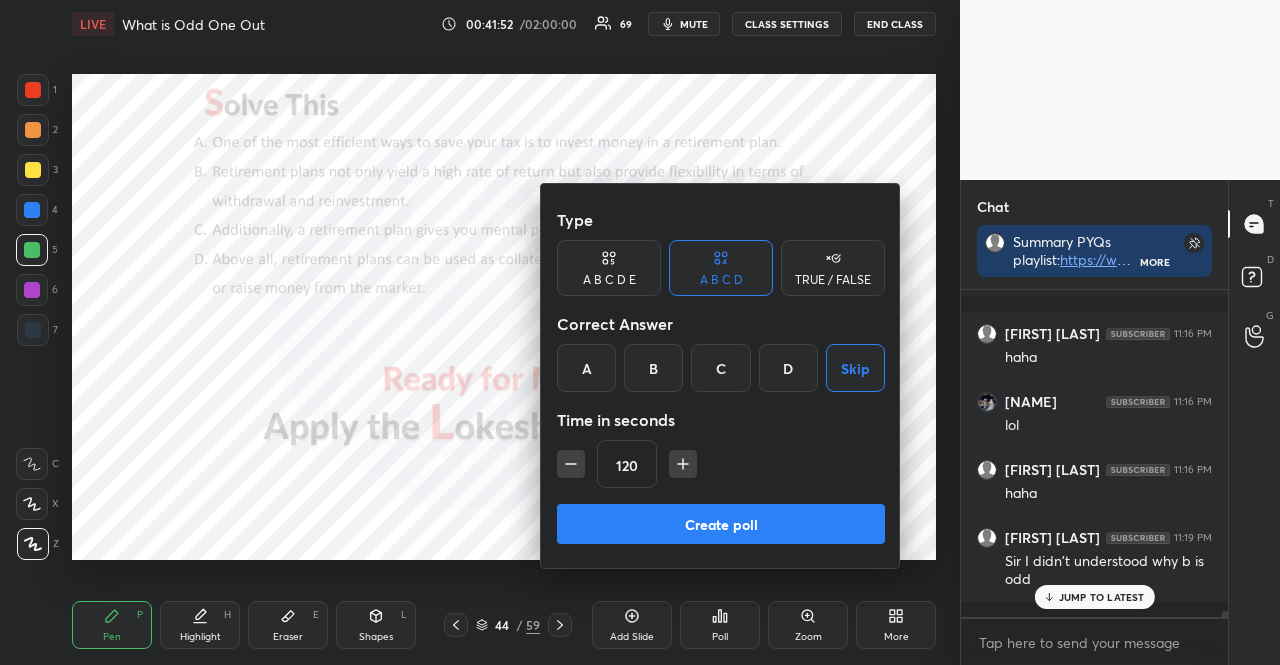 click on "C" at bounding box center (720, 368) 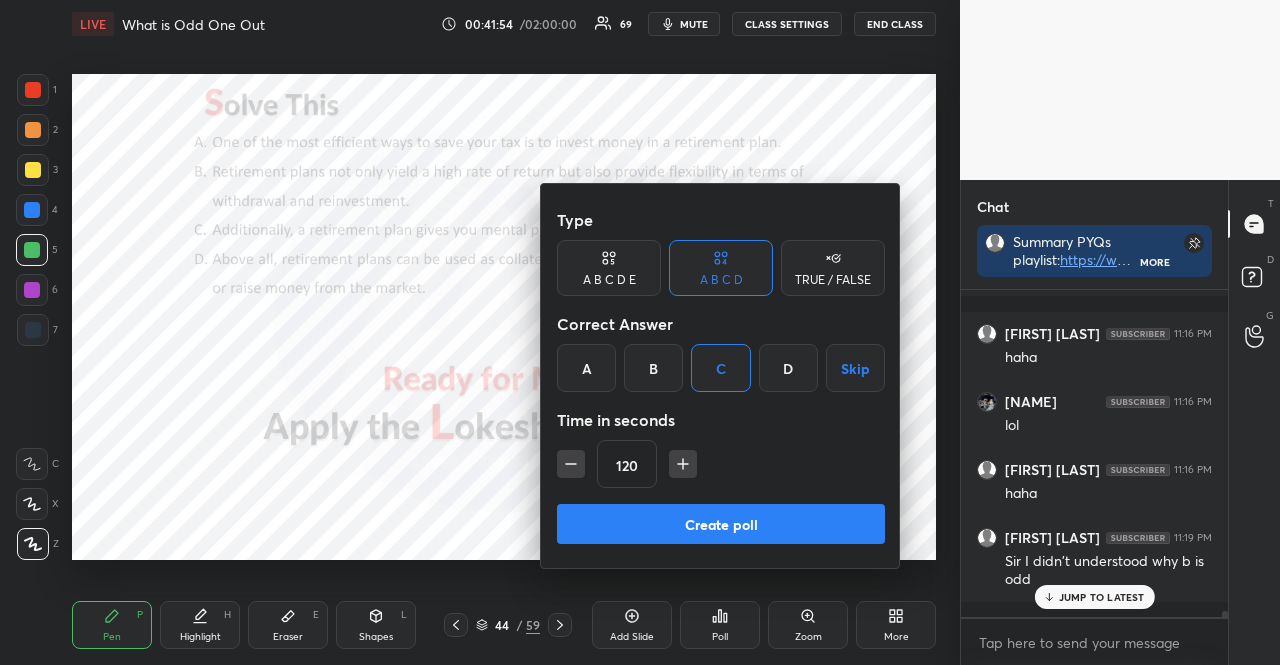 click on "Create poll" at bounding box center [721, 524] 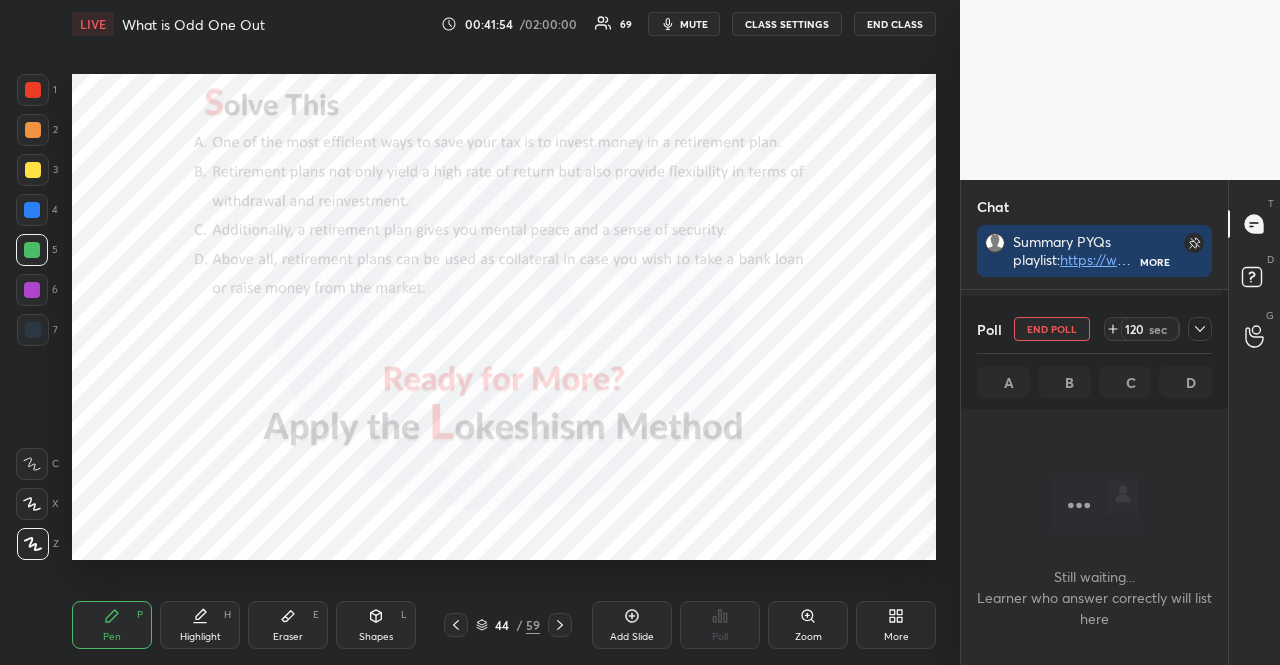 scroll, scrollTop: 241, scrollLeft: 255, axis: both 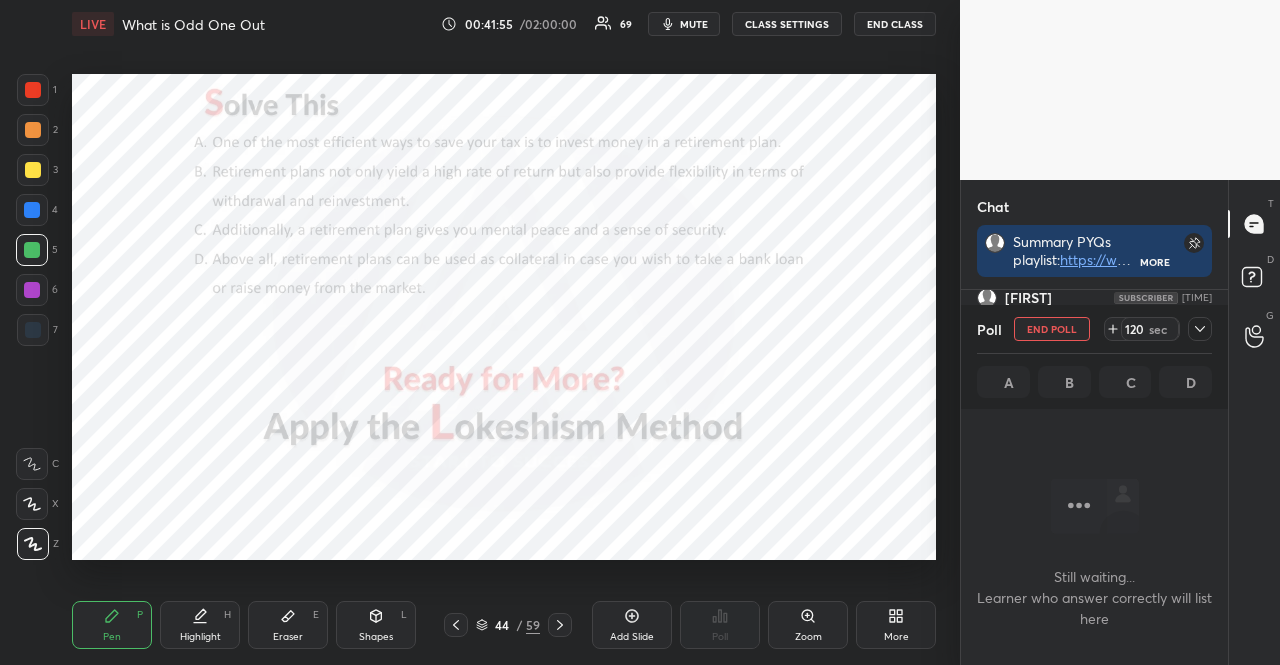 click on "mute" at bounding box center (684, 24) 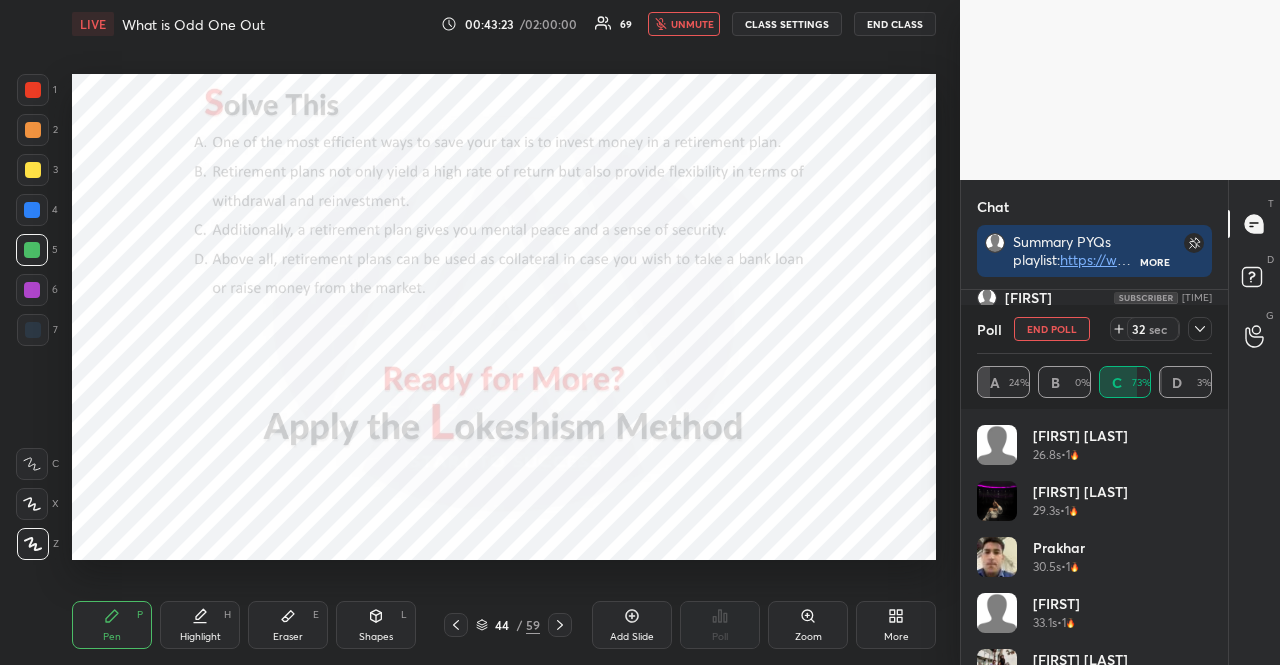 scroll, scrollTop: 234, scrollLeft: 229, axis: both 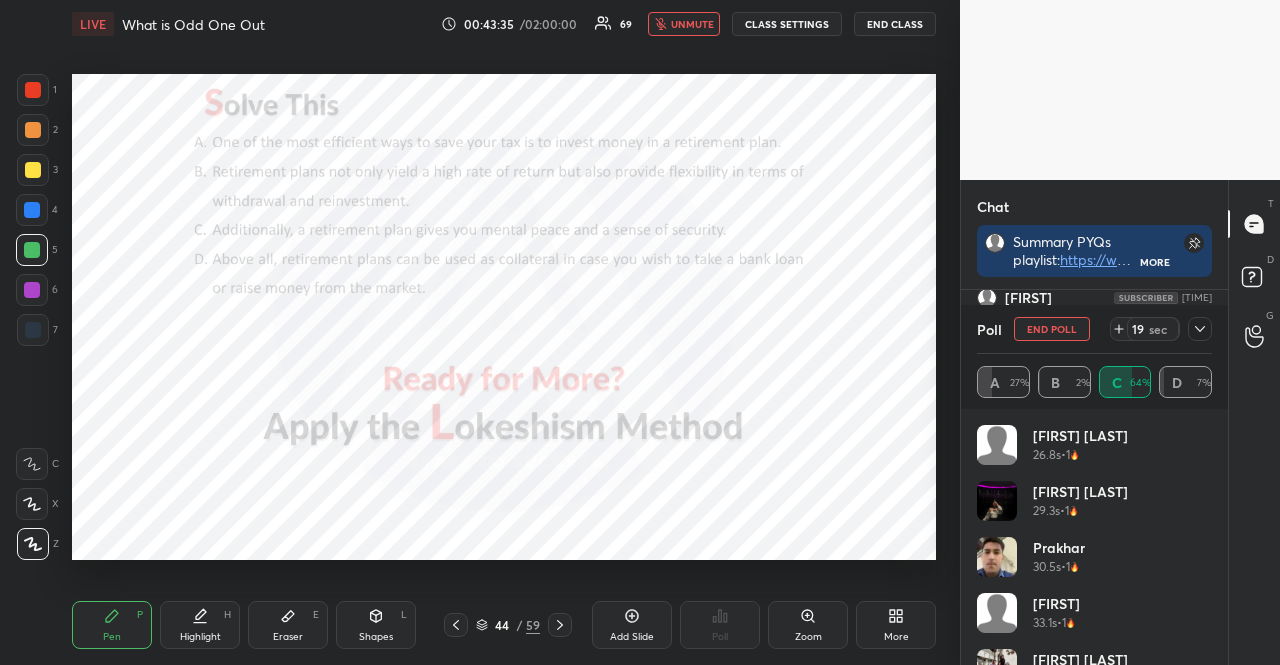 click at bounding box center [32, 210] 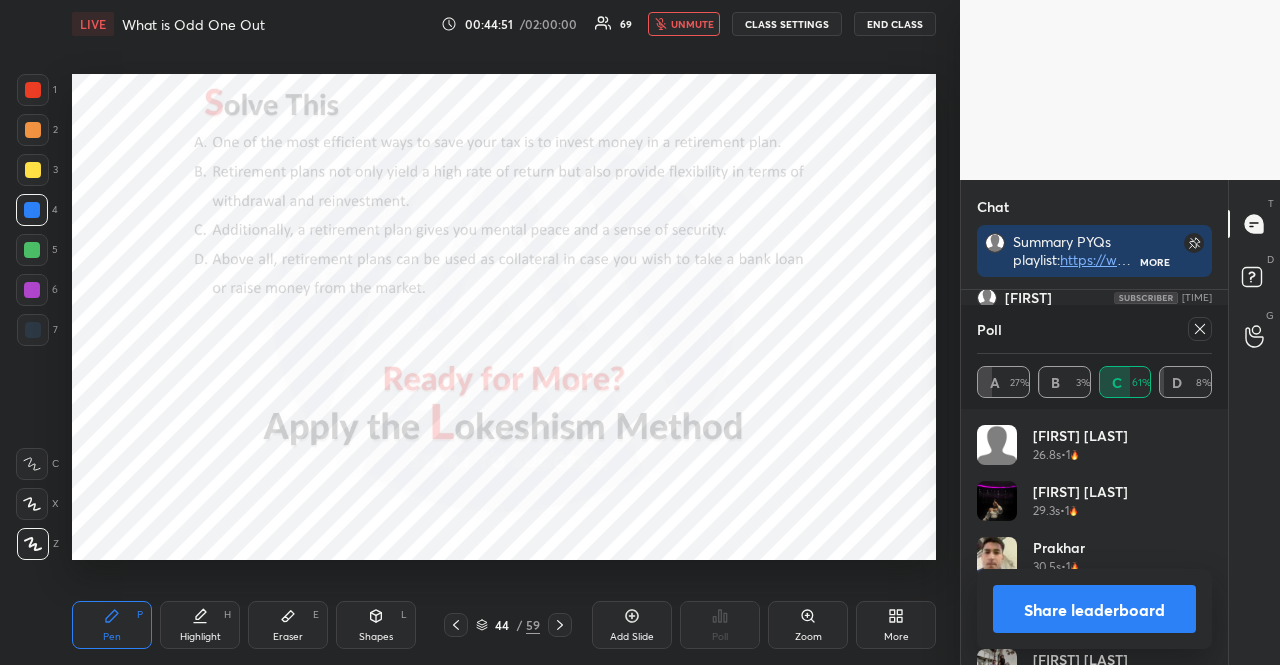 scroll, scrollTop: 177, scrollLeft: 261, axis: both 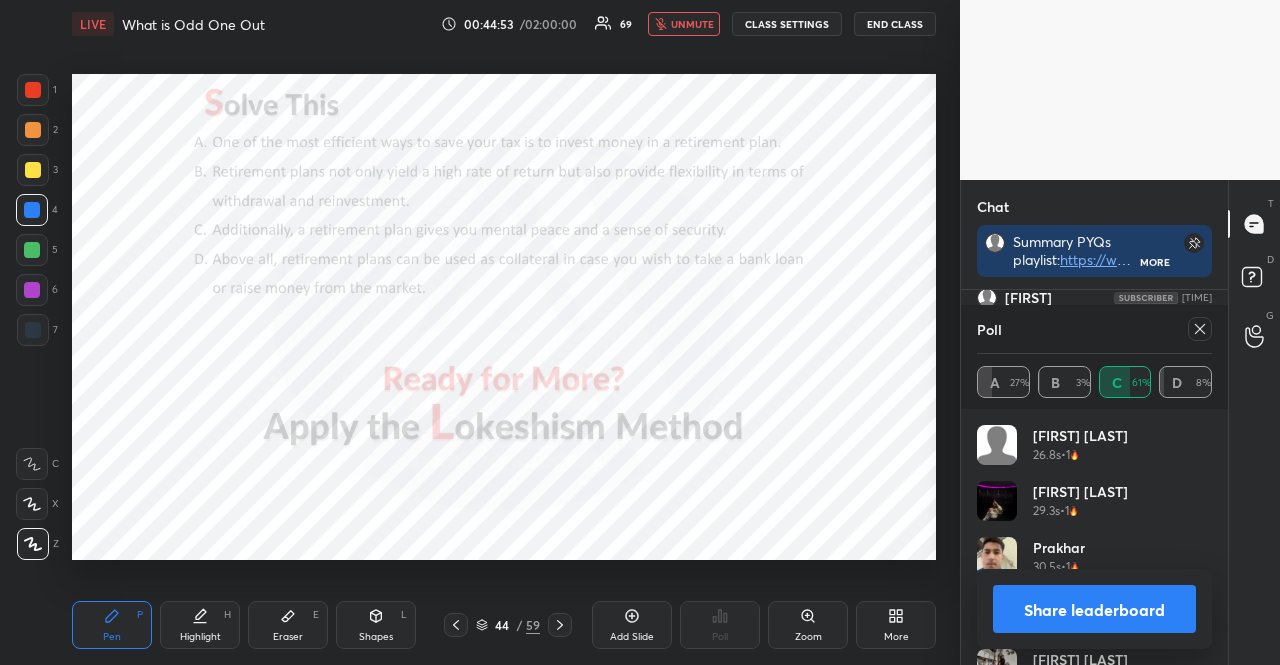 click on "unmute" at bounding box center (692, 24) 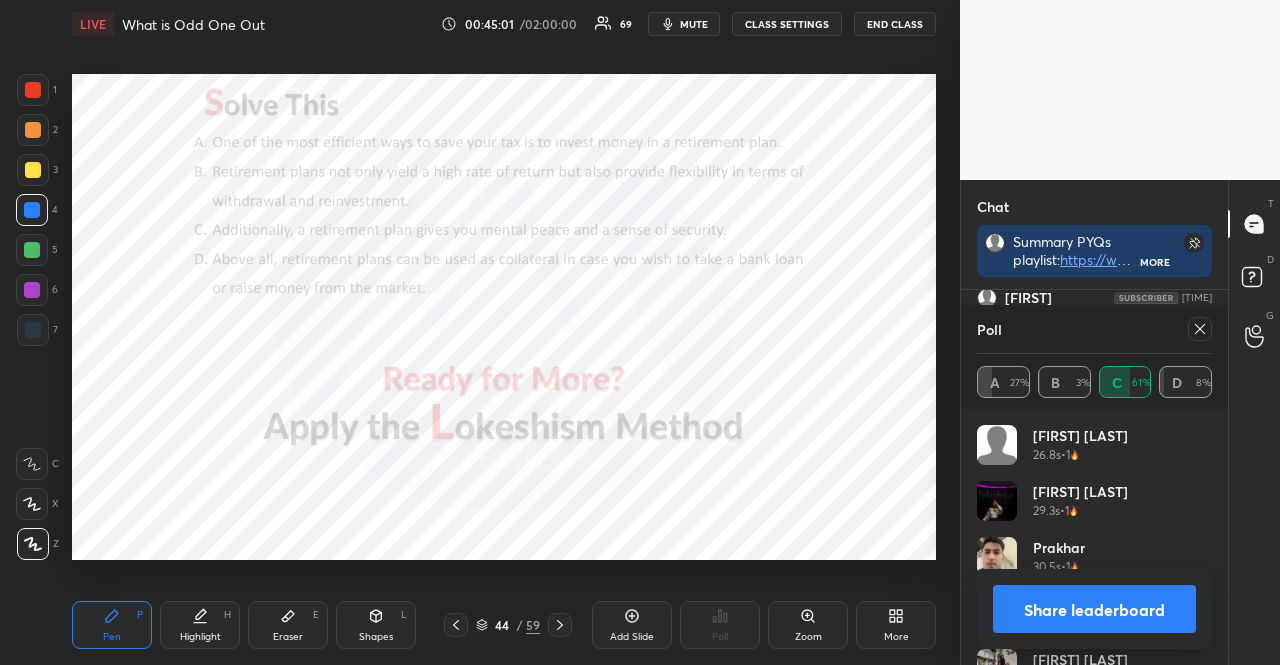 click 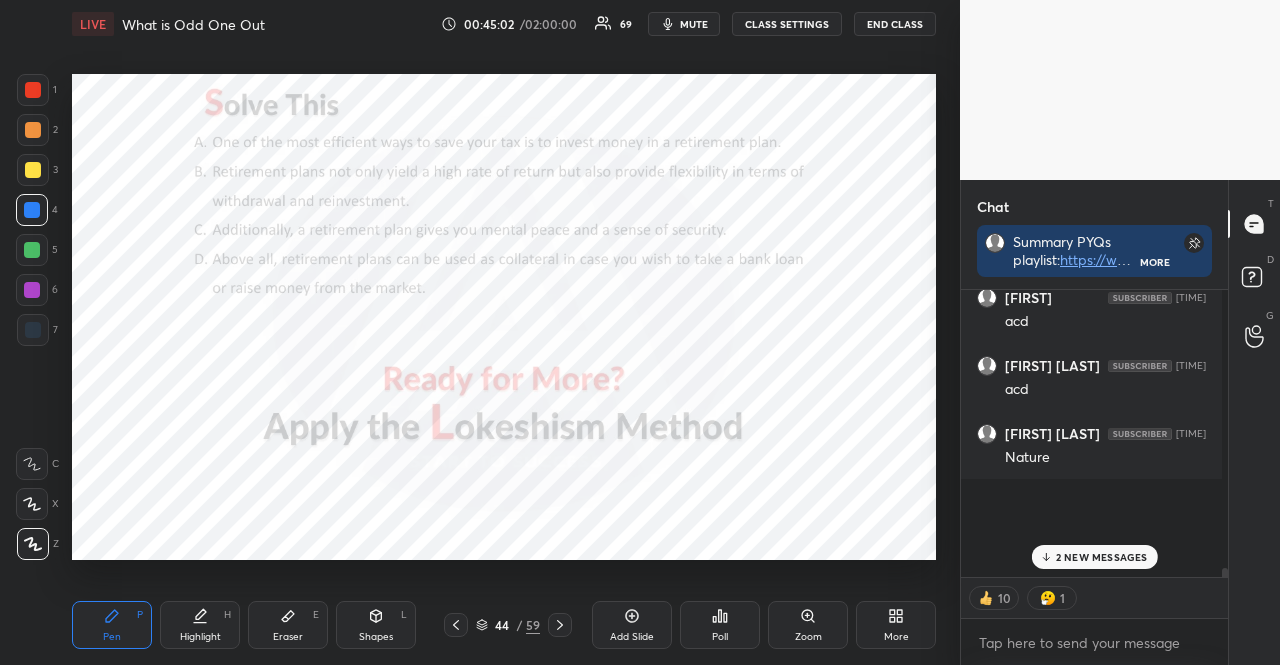 scroll, scrollTop: 270, scrollLeft: 255, axis: both 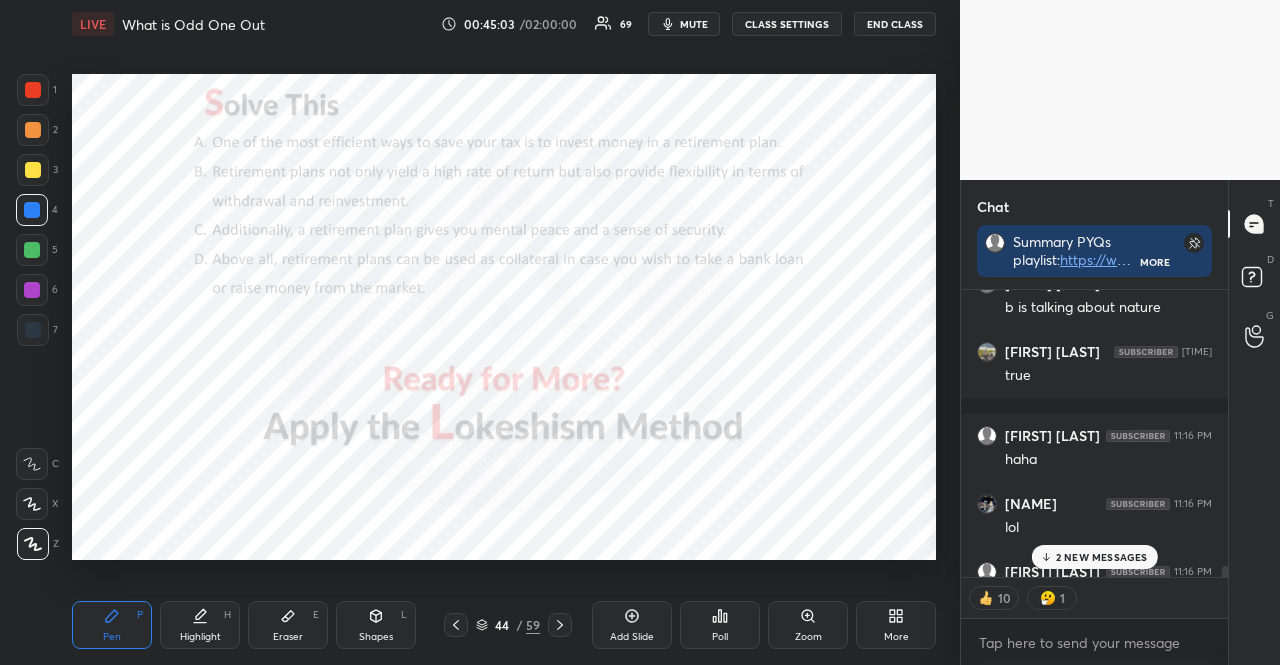 click on "2 NEW MESSAGES" at bounding box center [1102, 557] 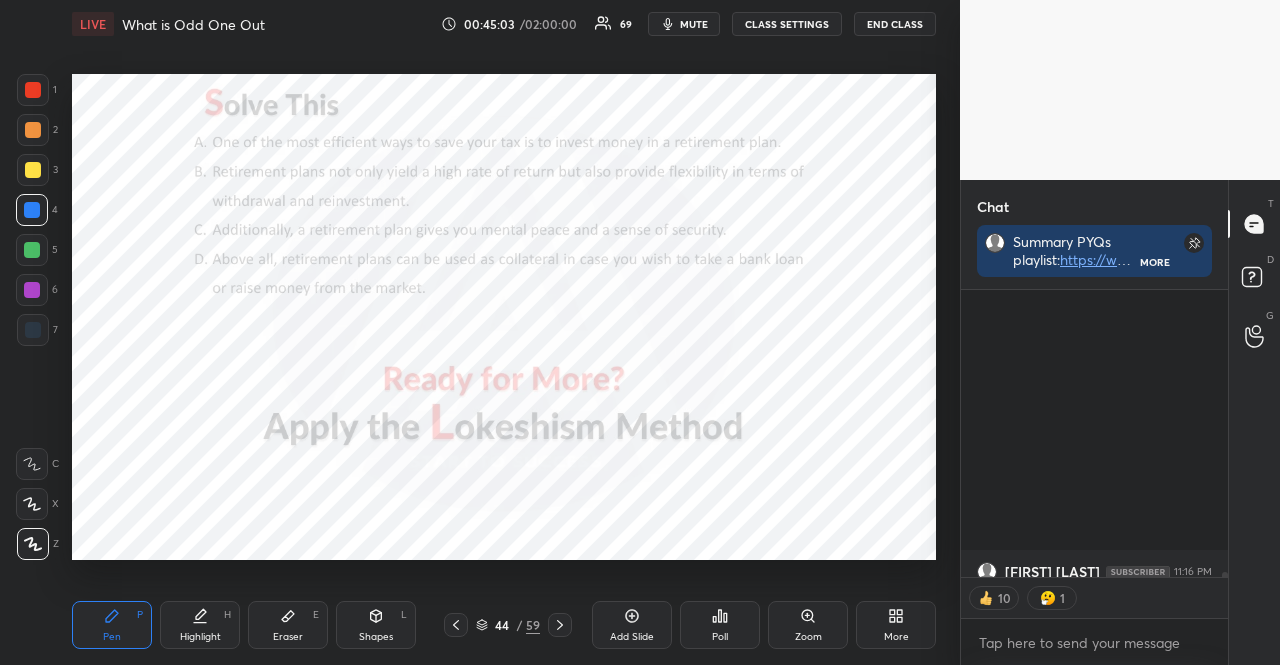 scroll, scrollTop: 15738, scrollLeft: 0, axis: vertical 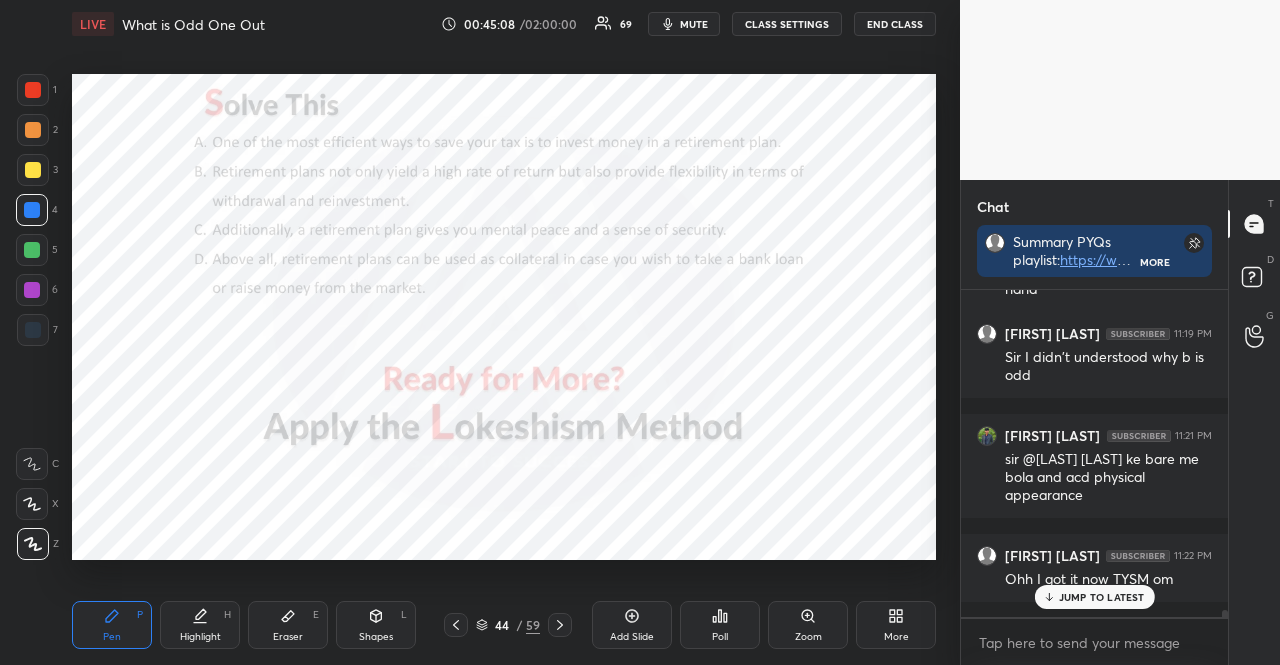 click on "JUMP TO LATEST" at bounding box center (1094, 597) 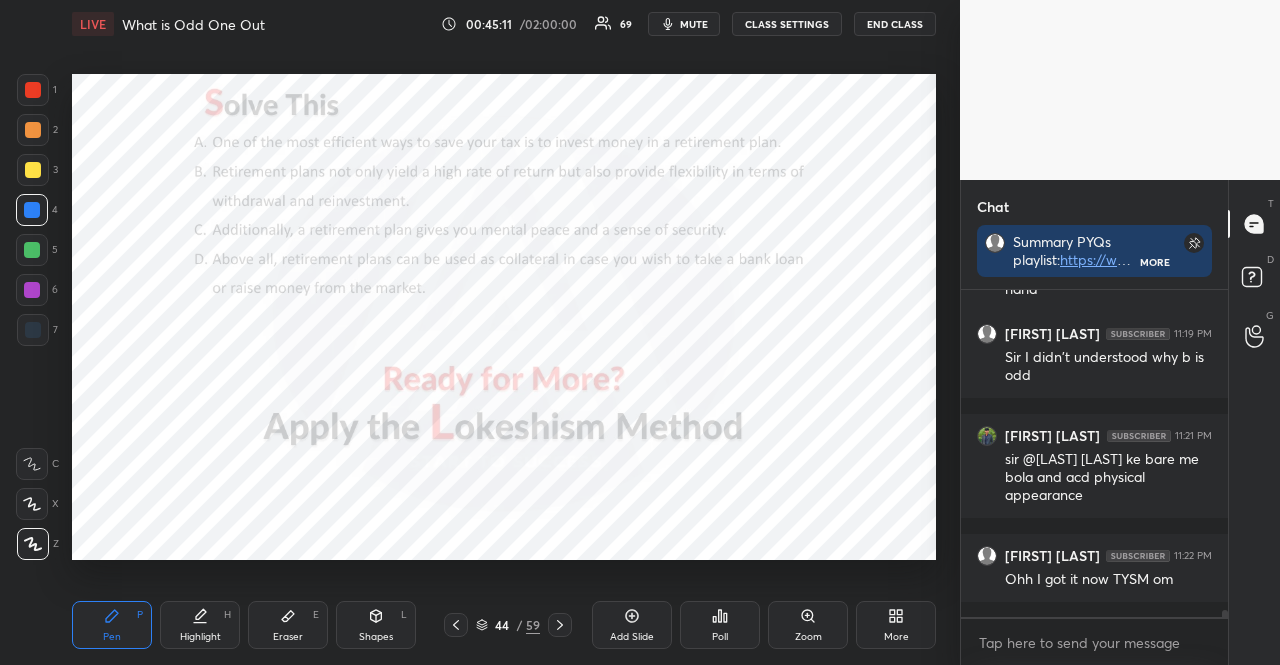 click at bounding box center (32, 290) 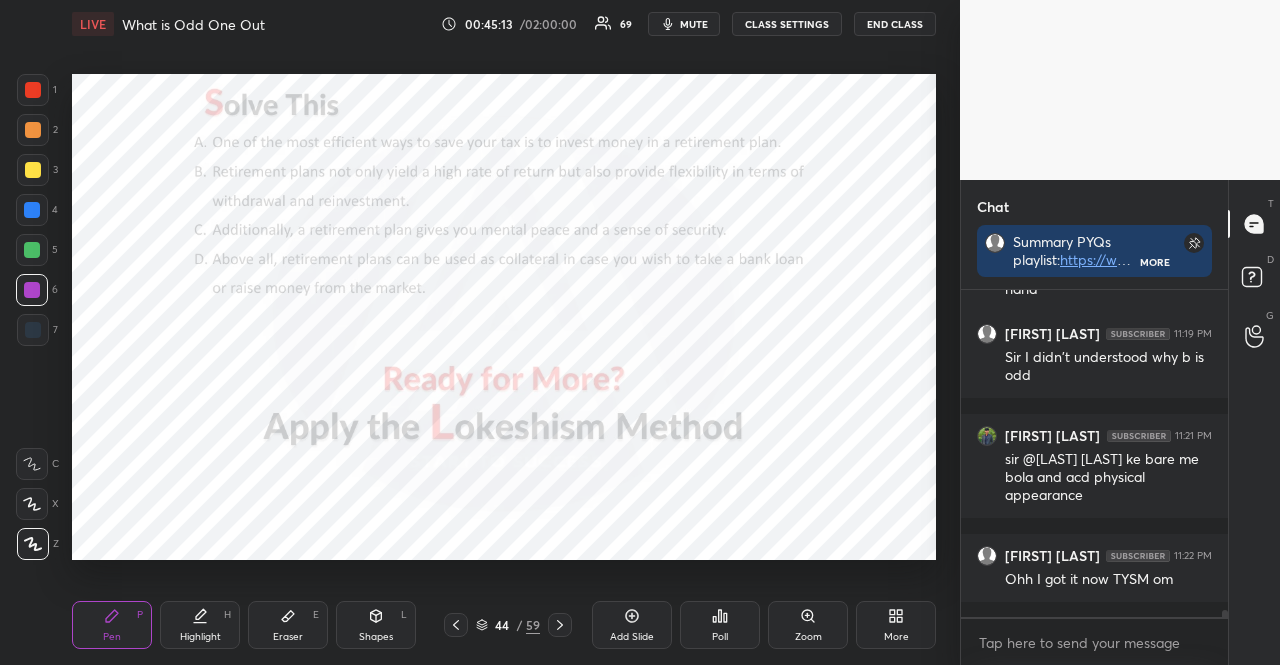 click on "Shapes L" at bounding box center [376, 625] 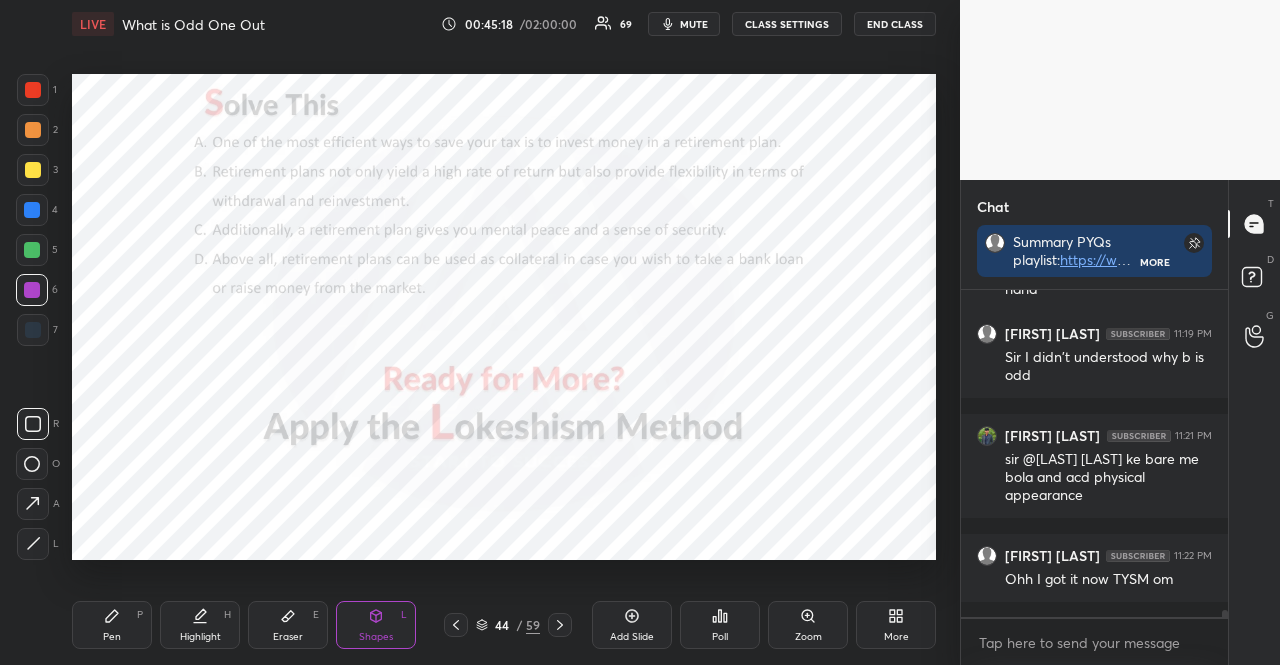 scroll, scrollTop: 15782, scrollLeft: 0, axis: vertical 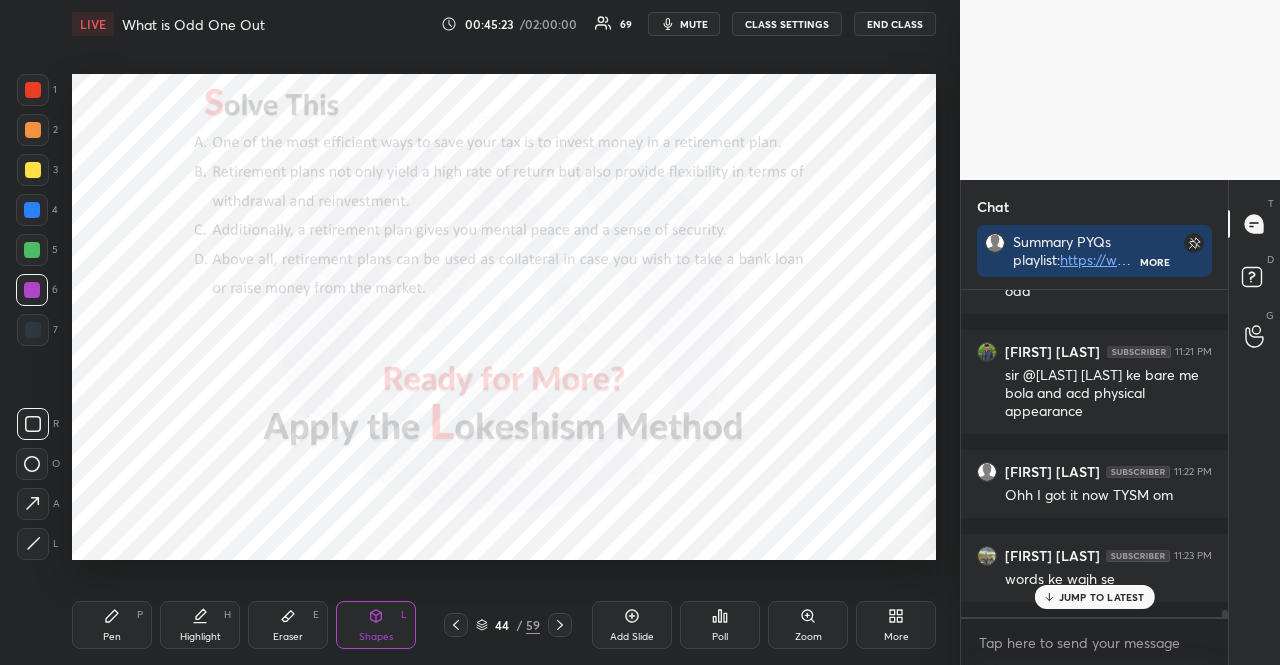 click on "JUMP TO LATEST" at bounding box center (1102, 597) 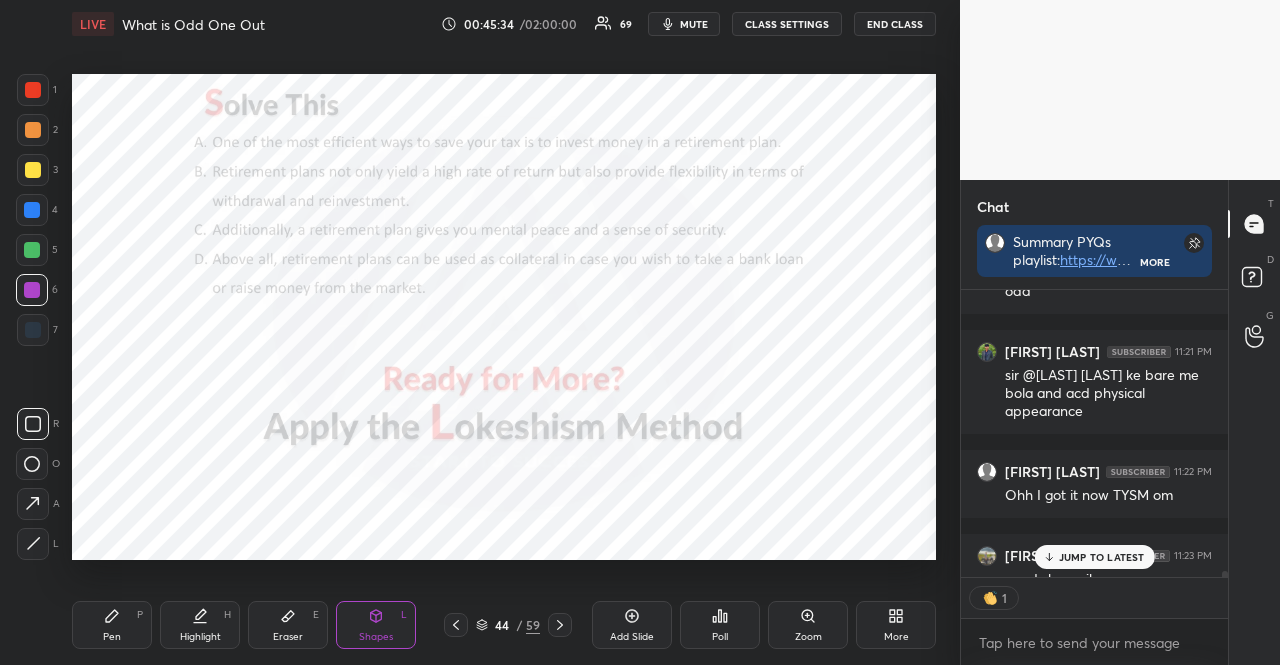 scroll, scrollTop: 281, scrollLeft: 261, axis: both 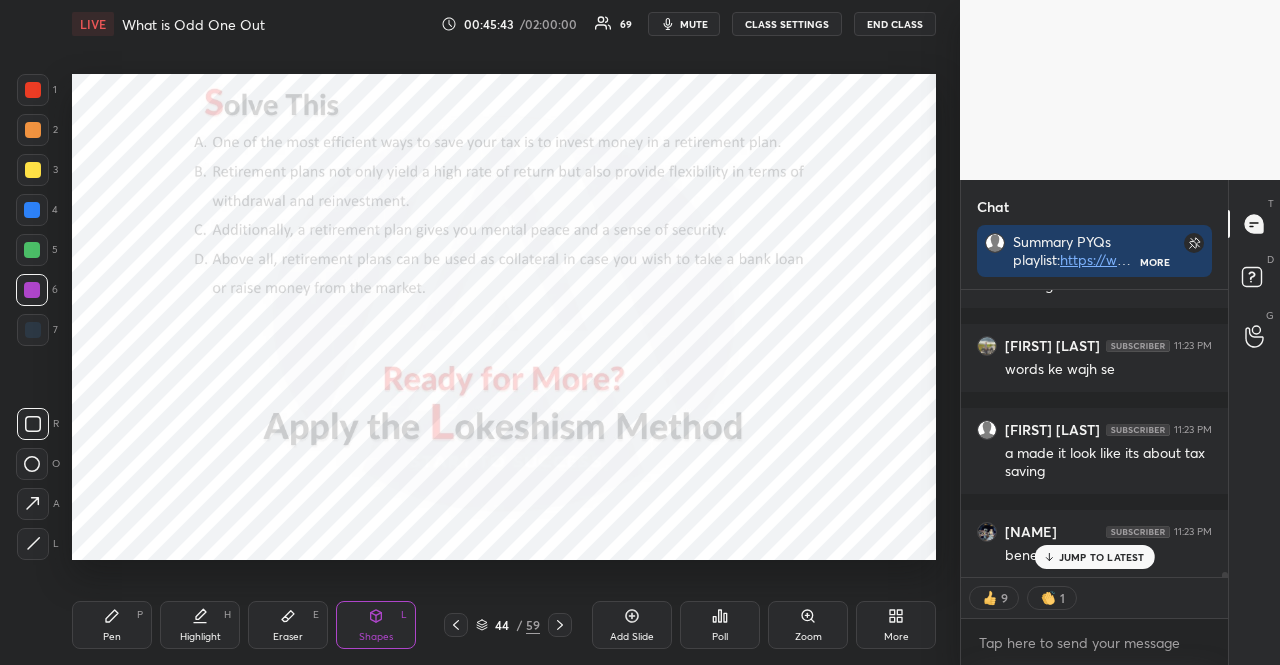 click on "JUMP TO LATEST" at bounding box center (1102, 557) 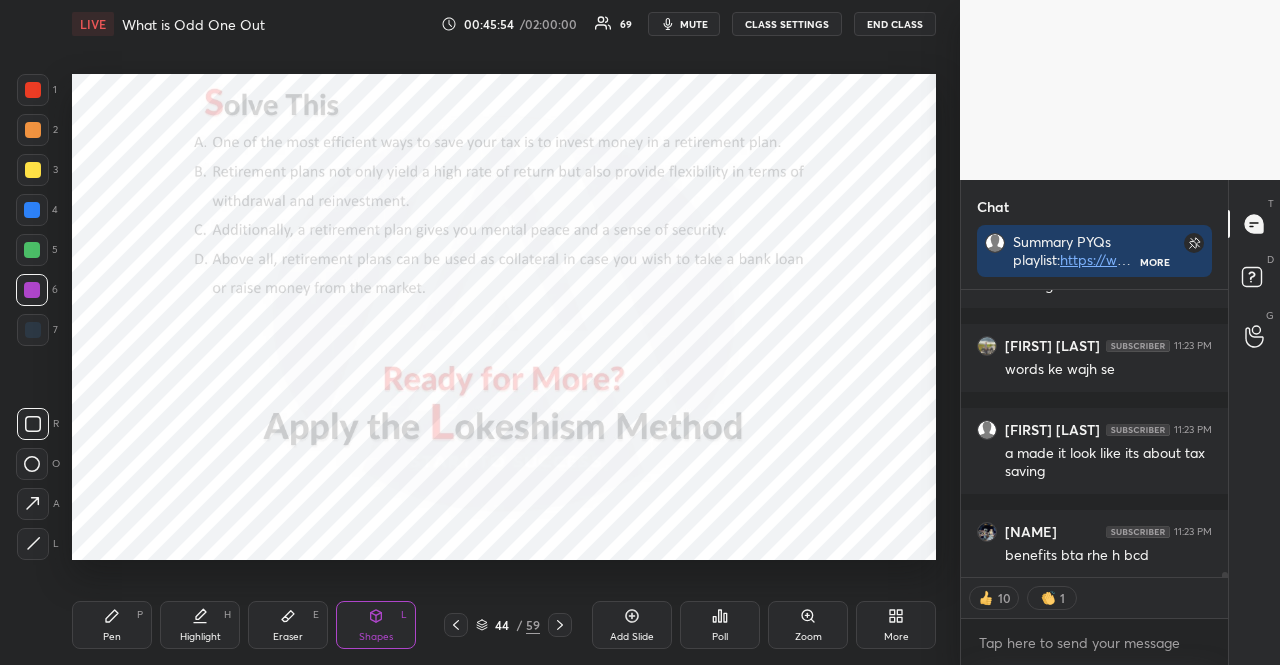 click at bounding box center (560, 625) 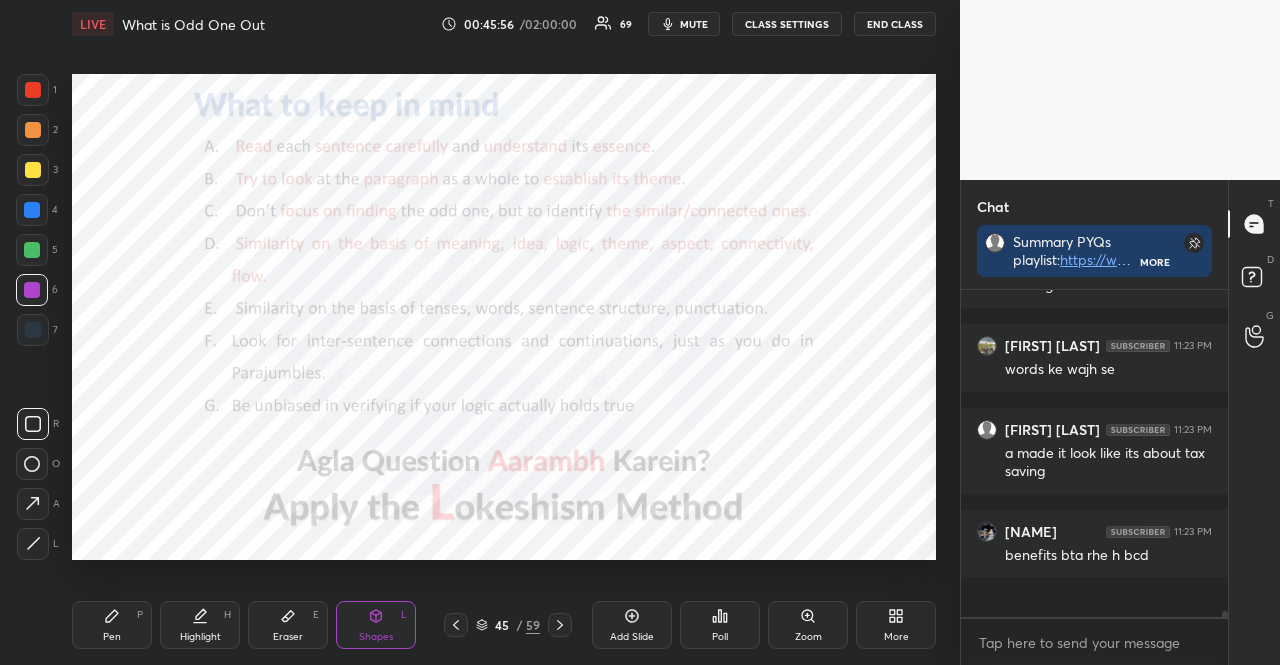 scroll, scrollTop: 6, scrollLeft: 6, axis: both 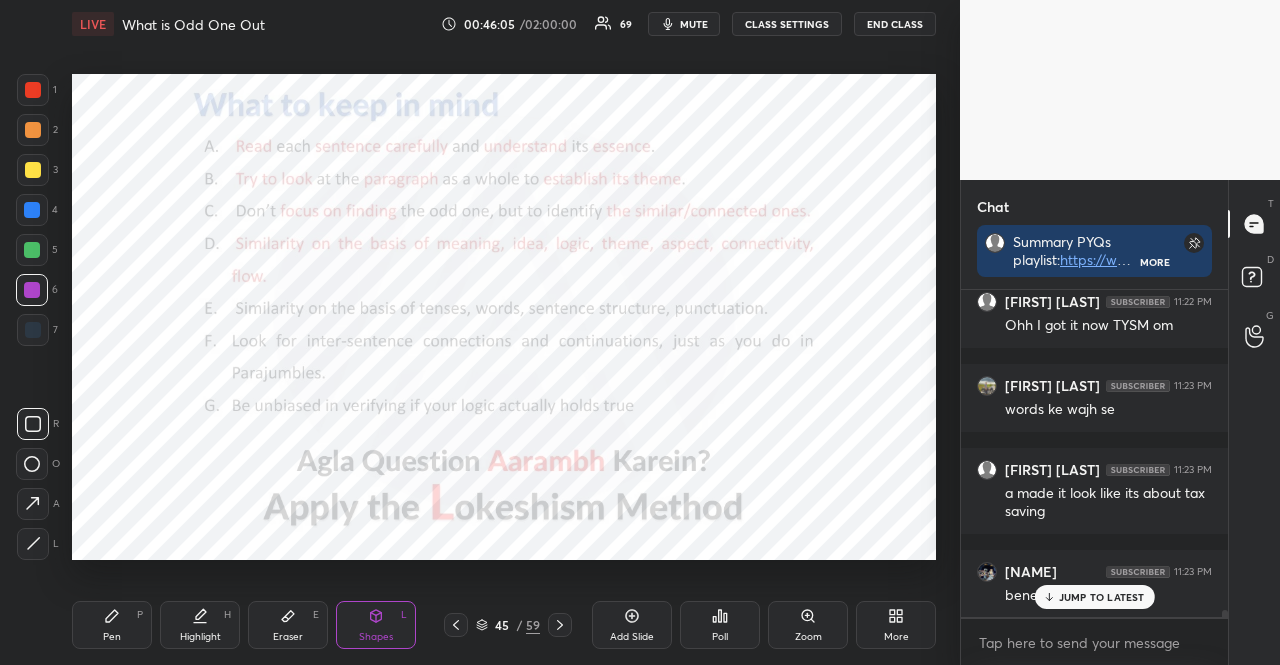 click at bounding box center (33, 330) 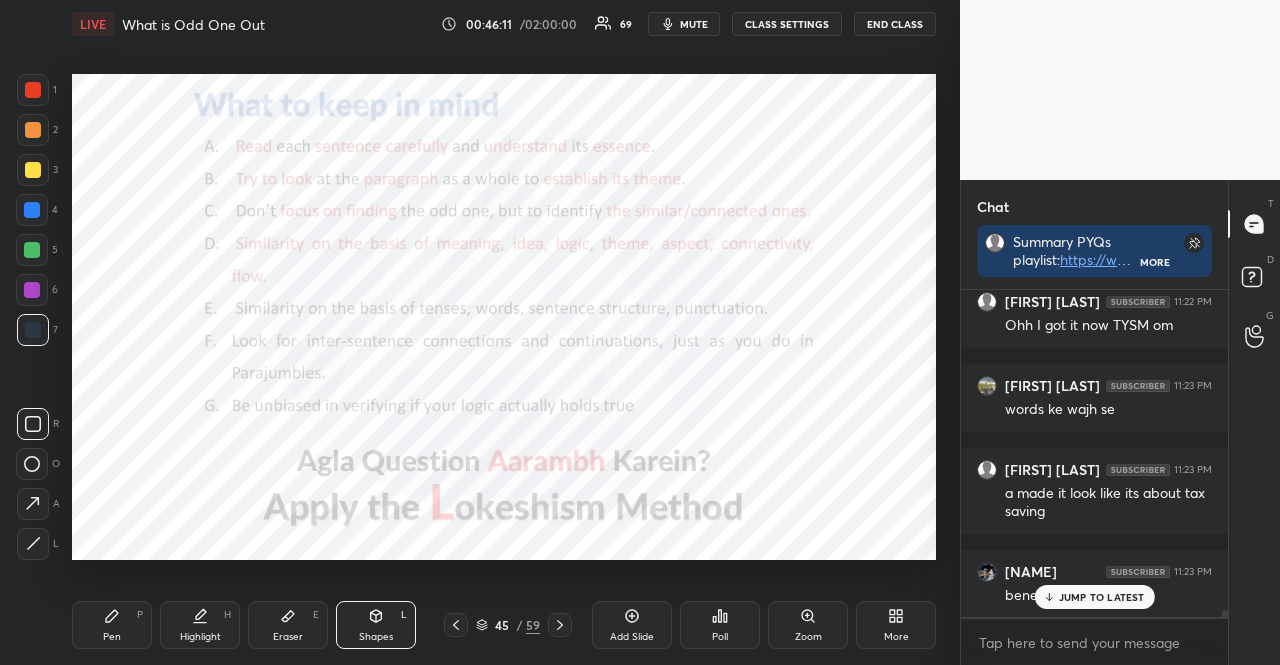 click 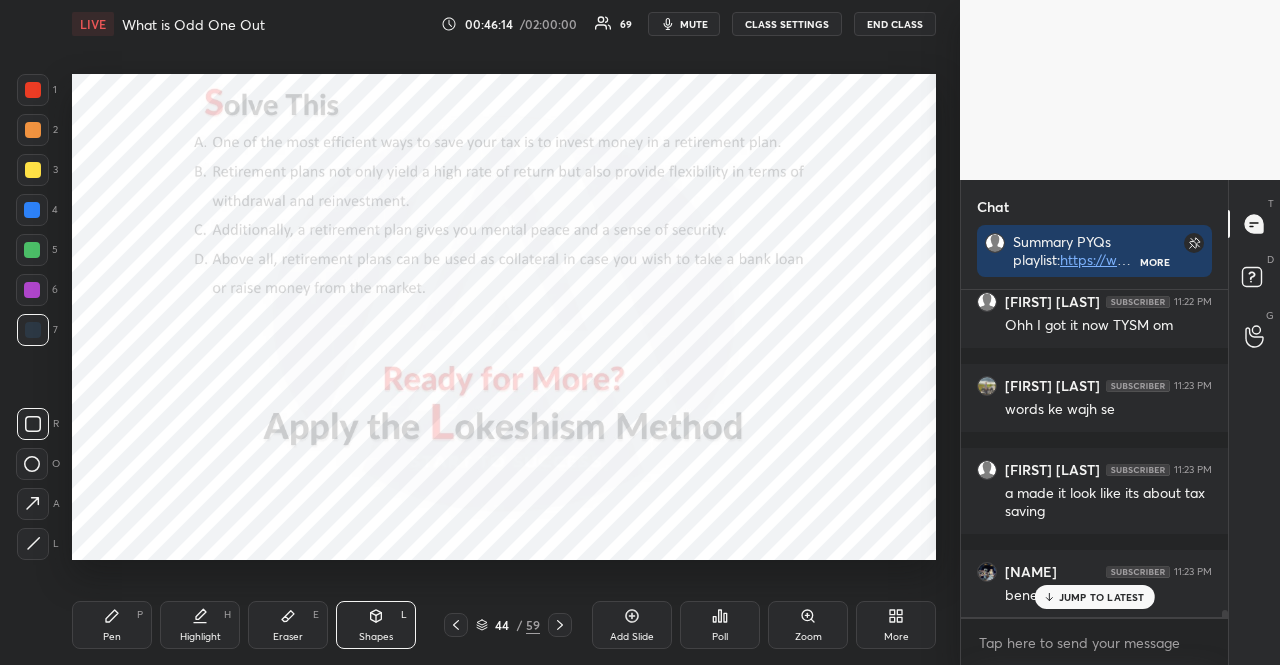 click at bounding box center [32, 290] 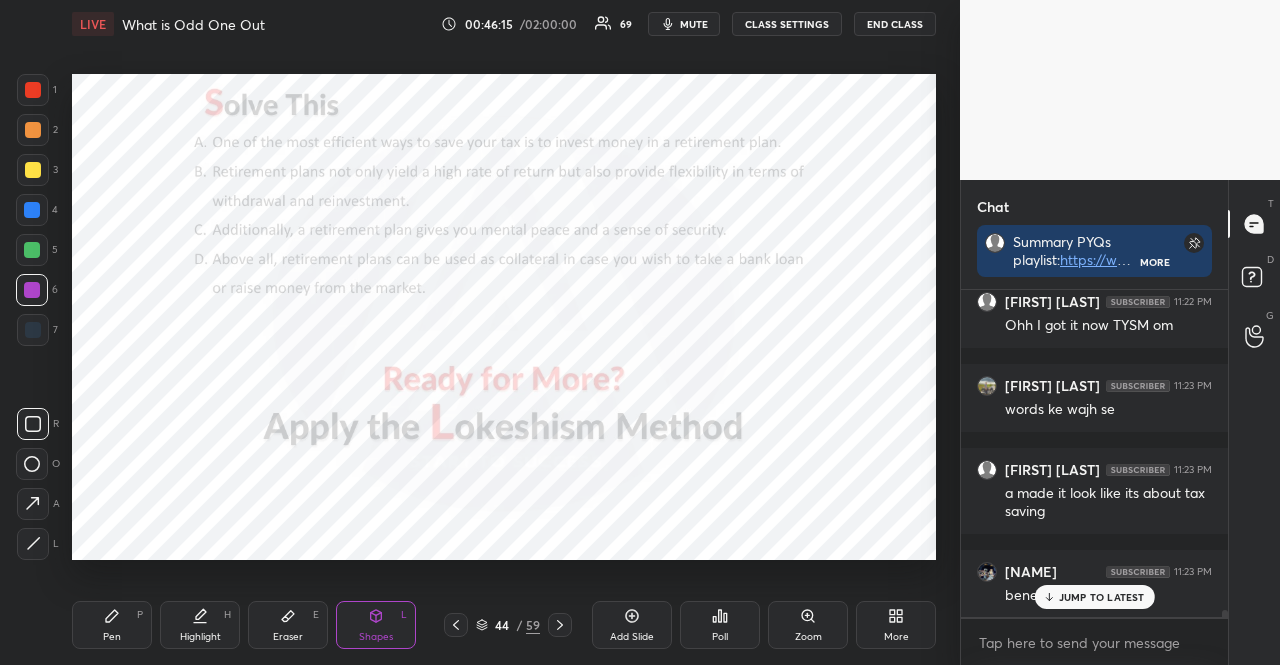 scroll, scrollTop: 16038, scrollLeft: 0, axis: vertical 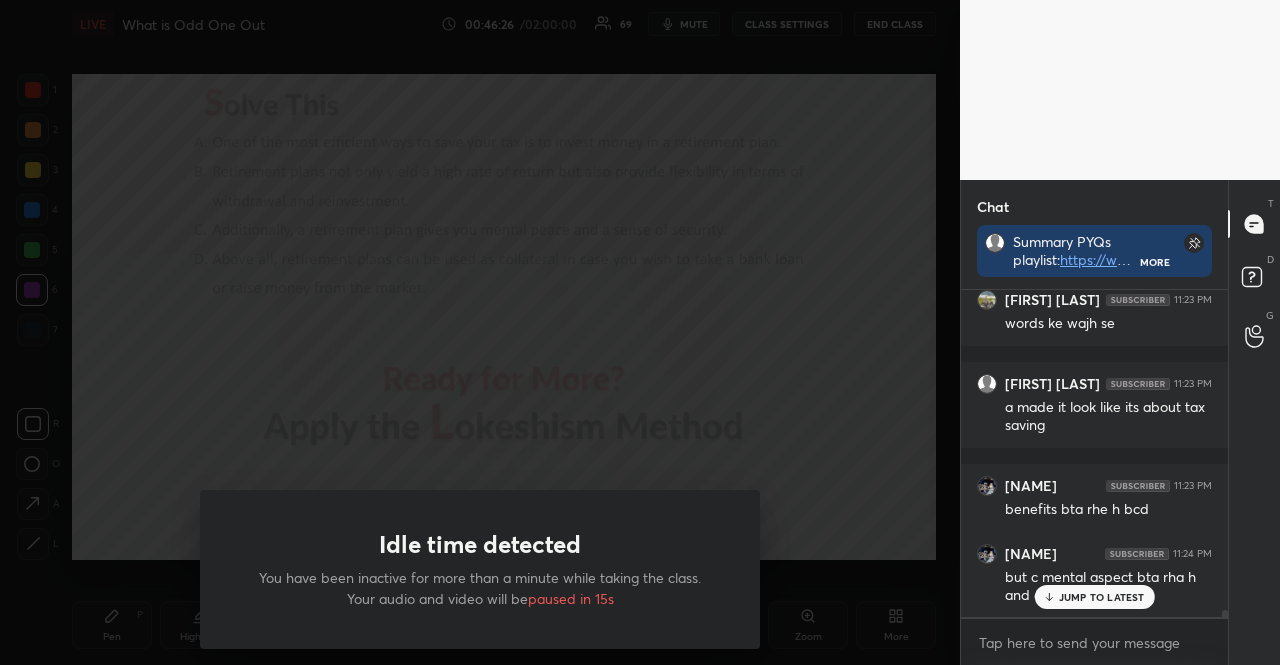 click on "[NUMBER] [NUMBER] [NUMBER] [NUMBER] [NUMBER] [NUMBER] [NUMBER] R O A L C X Z Erase all   C X Z LIVE What is Odd One Out 00:46:26 /  02:00:00 69 mute CLASS SETTINGS END CLASS Setting up your live class Poll for   secs No correct answer Start poll Back What is Odd One Out Aarambh Academy Pen P Highlight H Eraser E Shapes L 44 / 59 Add Slide Poll Zoom More Chat Summary PYQs playlist:  https://www.youtube.com/playlist?list=PLEQXyblxNL8BTJ_xGGR9Dztt6r0EFSPxT
Odd One Out PYQs playlist:  https://youtube.com/playlist?list=PLEQXyblxNL8AxxnRaFgEHME5n2_TNpGpz&si=Q_VFqUUuug45yxH7
Parajumbles PYQs playlist:  https://www.youtube.com/watch?v=yCycjgIP4KY&list=PLEQXyblxNL8AlIRnPX860RRWfDmMBuj0t
Hindu Editorials Playlist:  https://www.youtube.com/watch?v=8B7veBMG6zQ&list=PLEQXyblxNL8AigljhbLzD3dCjzA0z1mr7
Aeon Articles Playlist:  https://www.youtube.com/watch?v=-LvGTmUsQH0&list=PLEQXyblxNL8CrBF7gykIVKAYYF13ZasYR
Hindu Editorial Channel:   https://t.me/+37fG1V1EoB00NTY9 More [FIRST] [LAST] 11:14 PM acd [FIRST] [LAST] 11:14 PM Nature [FIRST] [LAST] 11:14 PM true x" at bounding box center (640, 332) 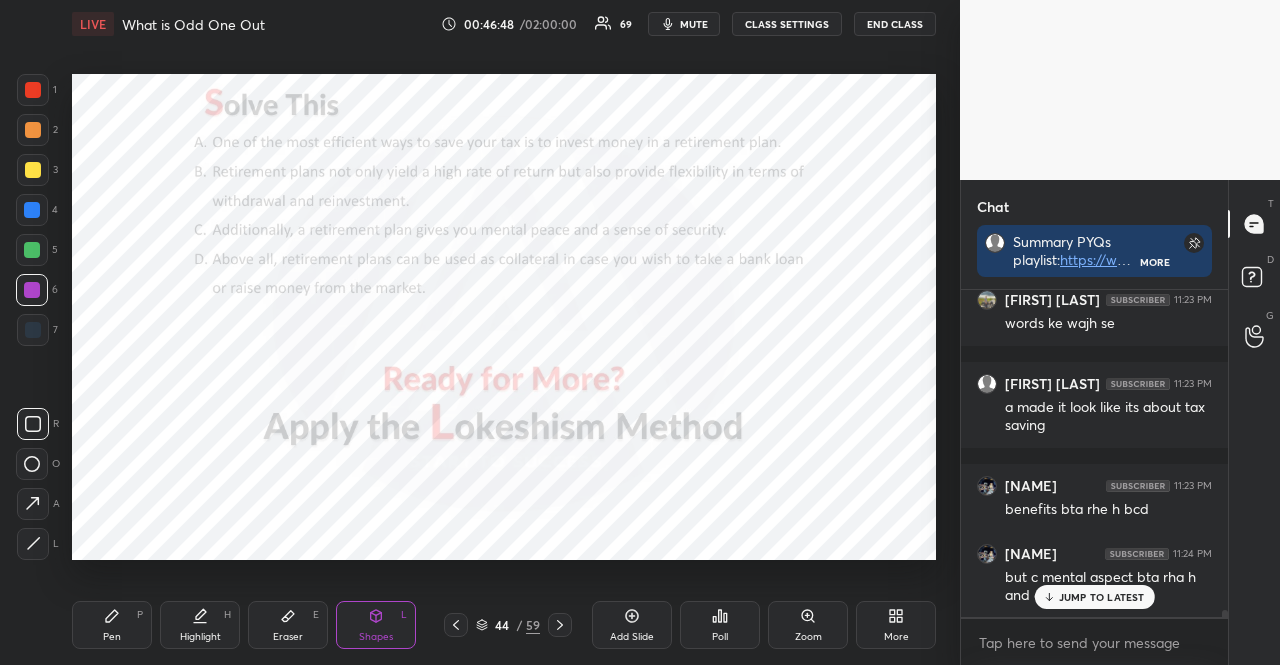 scroll, scrollTop: 16110, scrollLeft: 0, axis: vertical 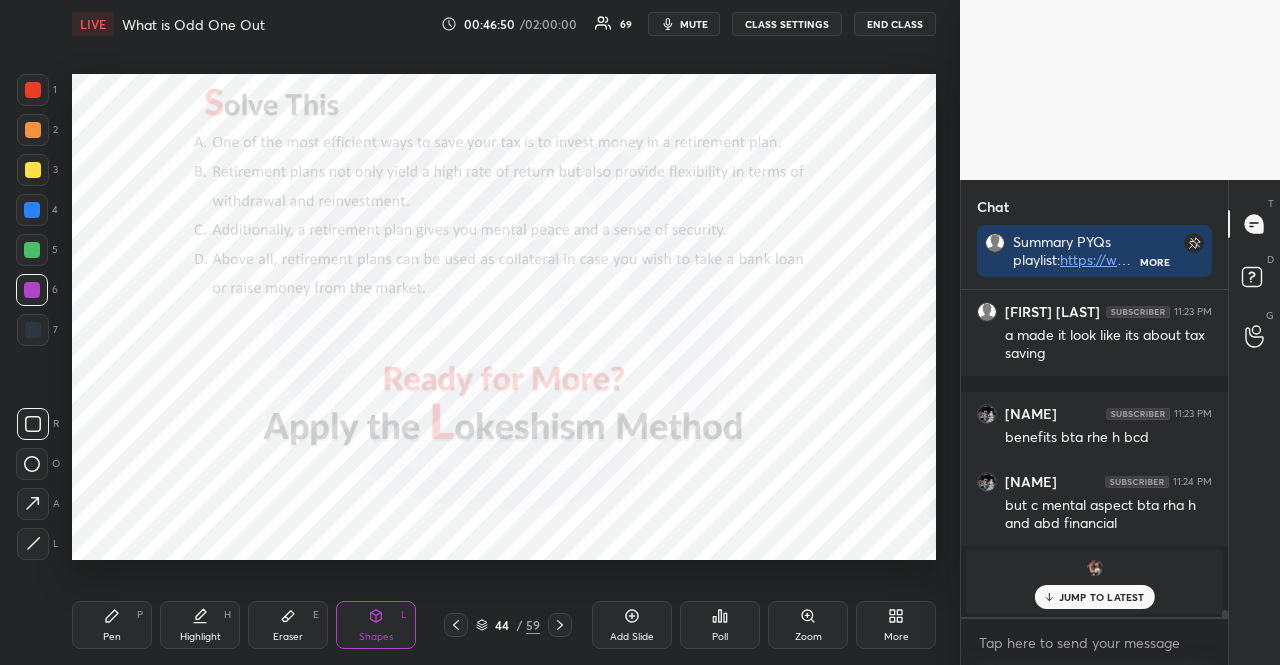 click 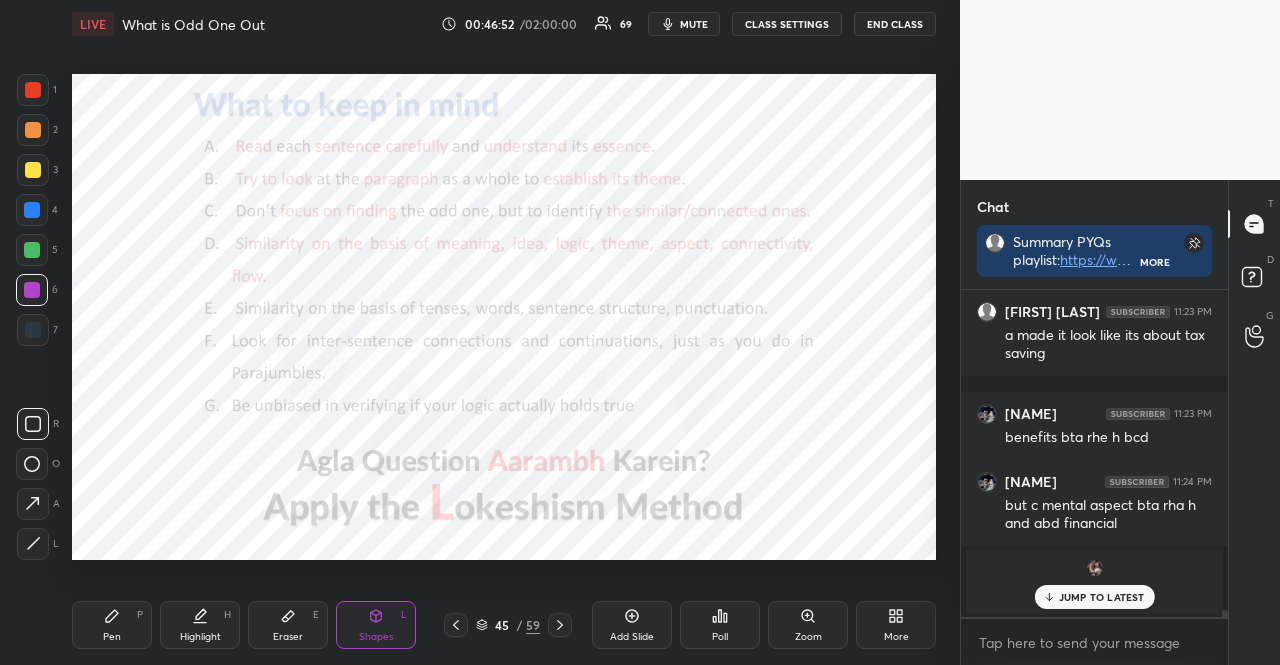 click at bounding box center [33, 90] 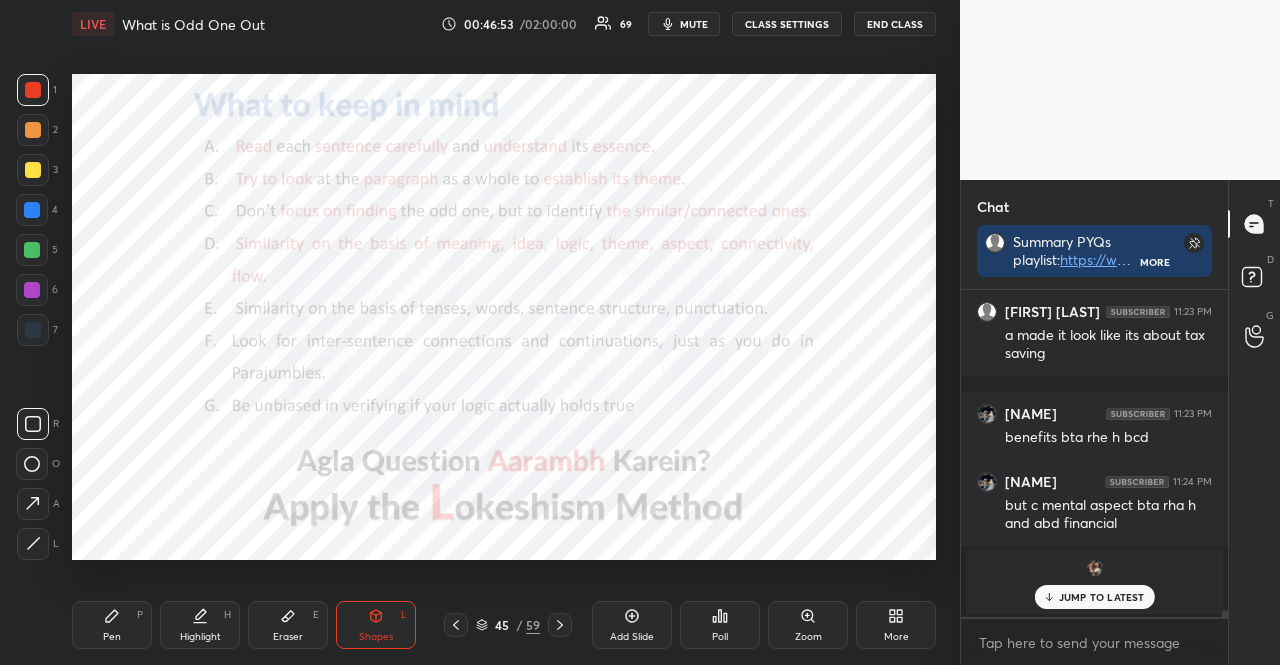 click on "Pen P" at bounding box center (112, 625) 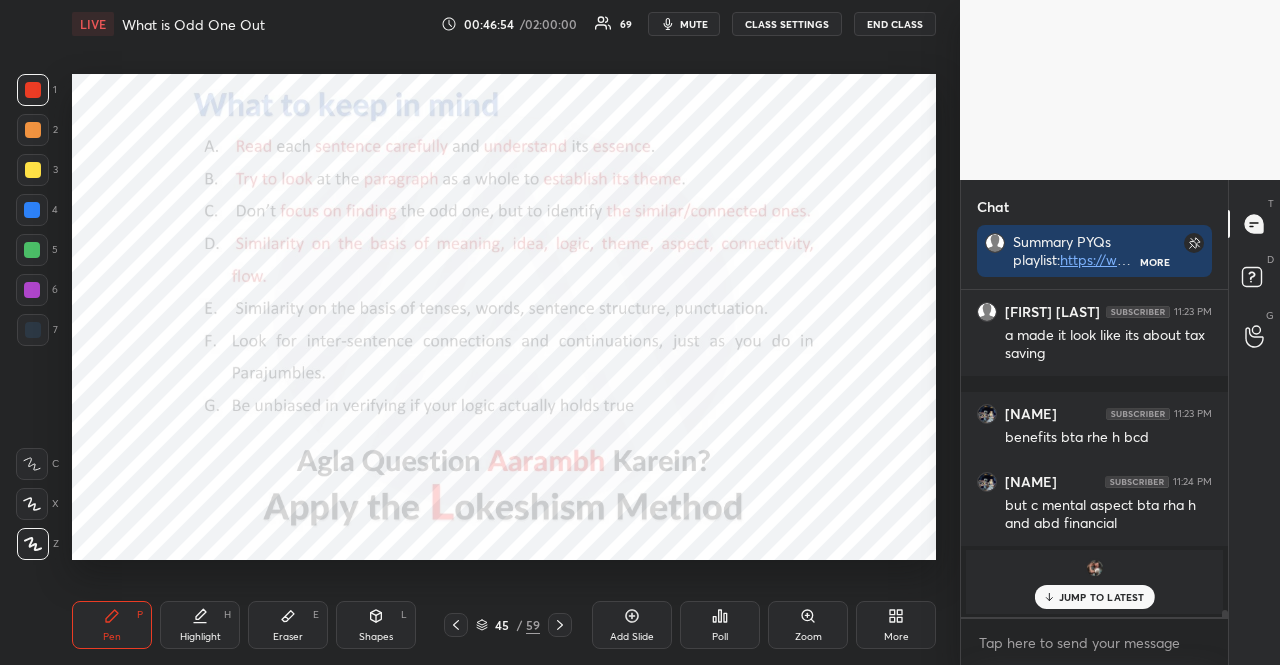 click on "C X Z" at bounding box center (37, 500) 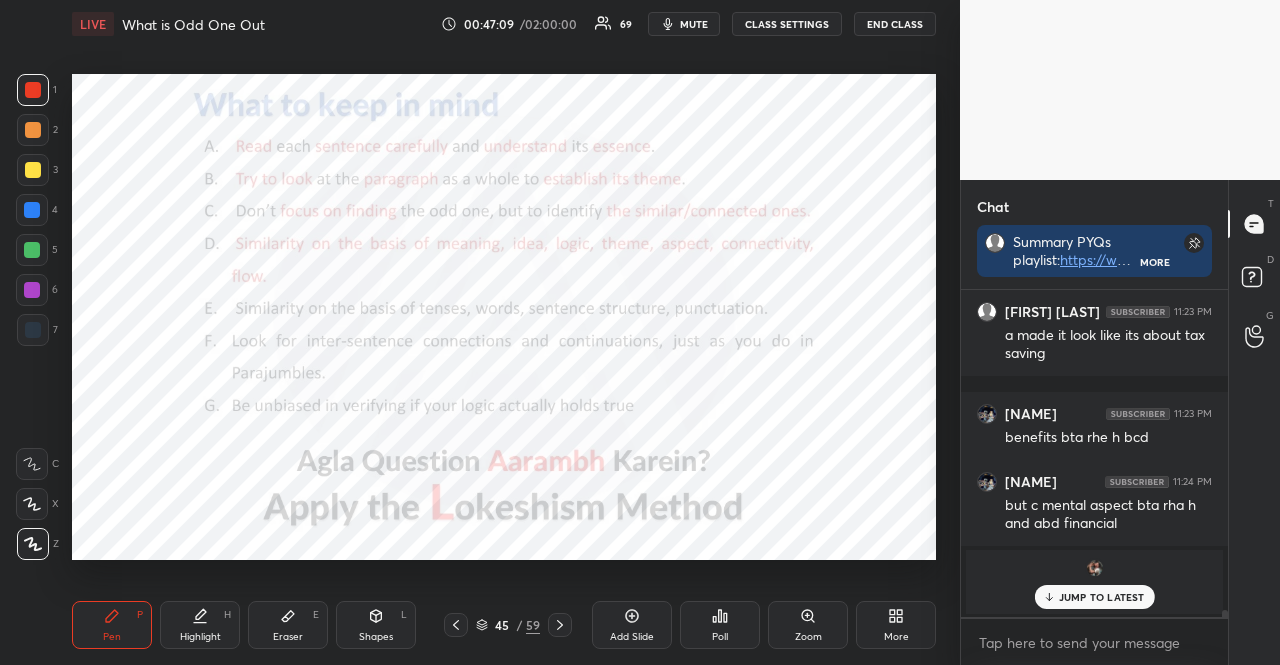 click at bounding box center [32, 290] 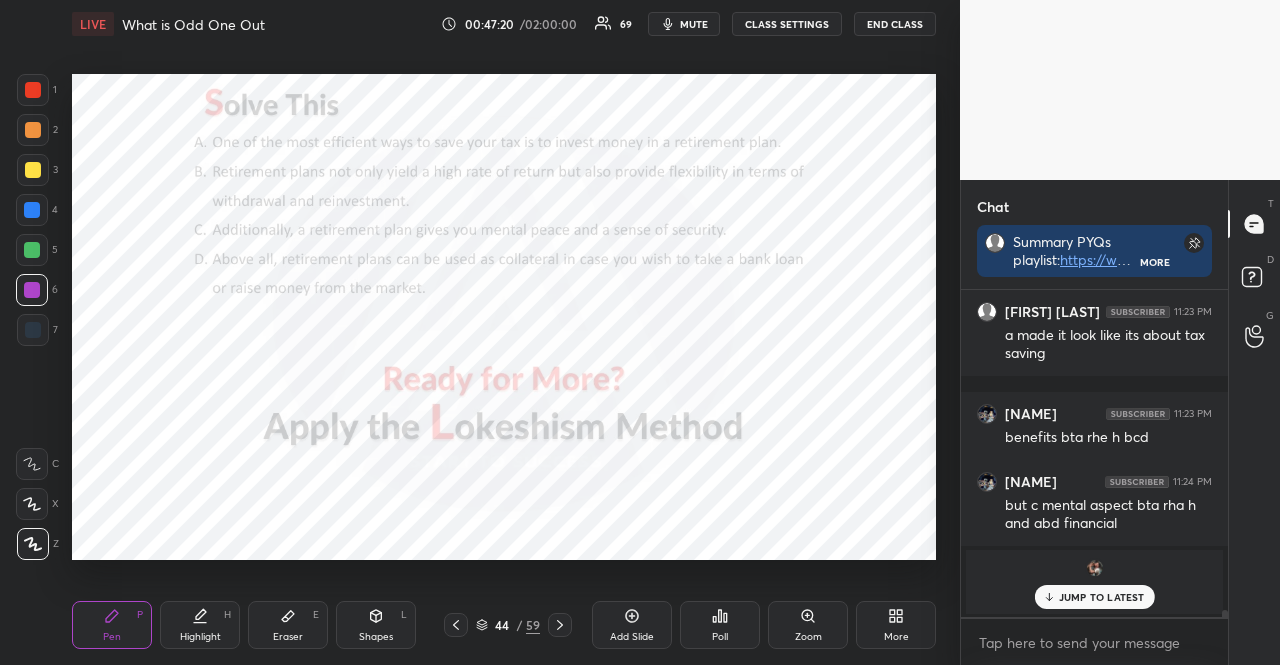 click at bounding box center [32, 250] 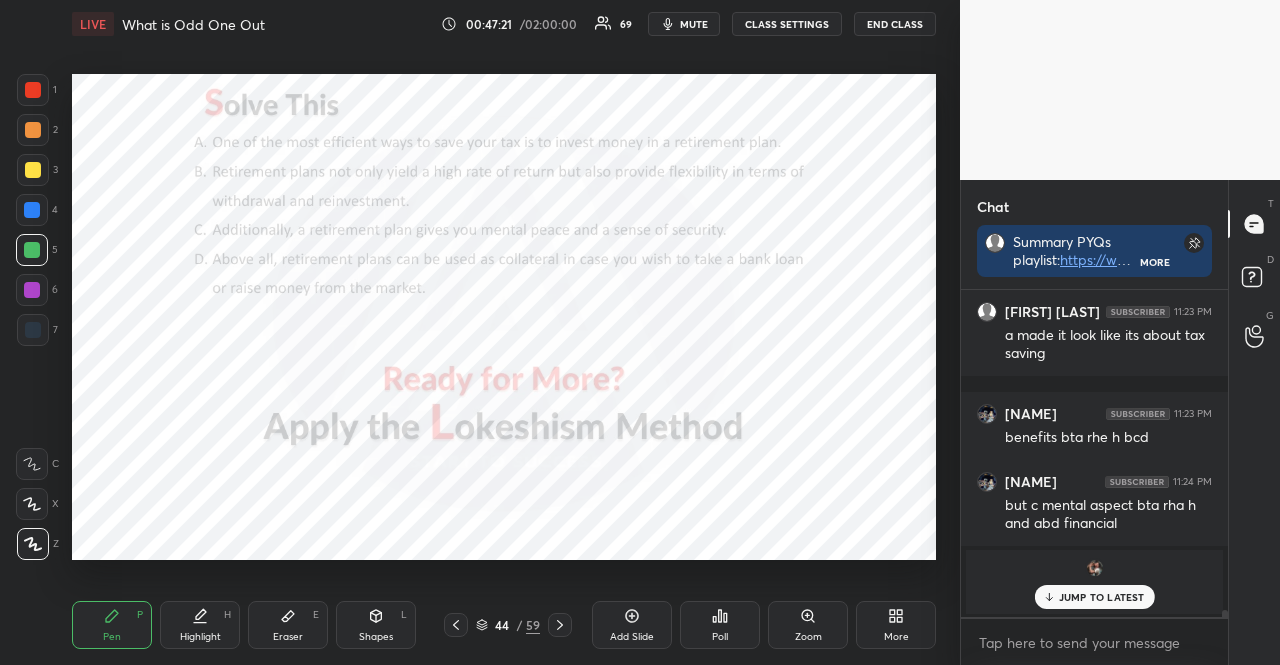 click 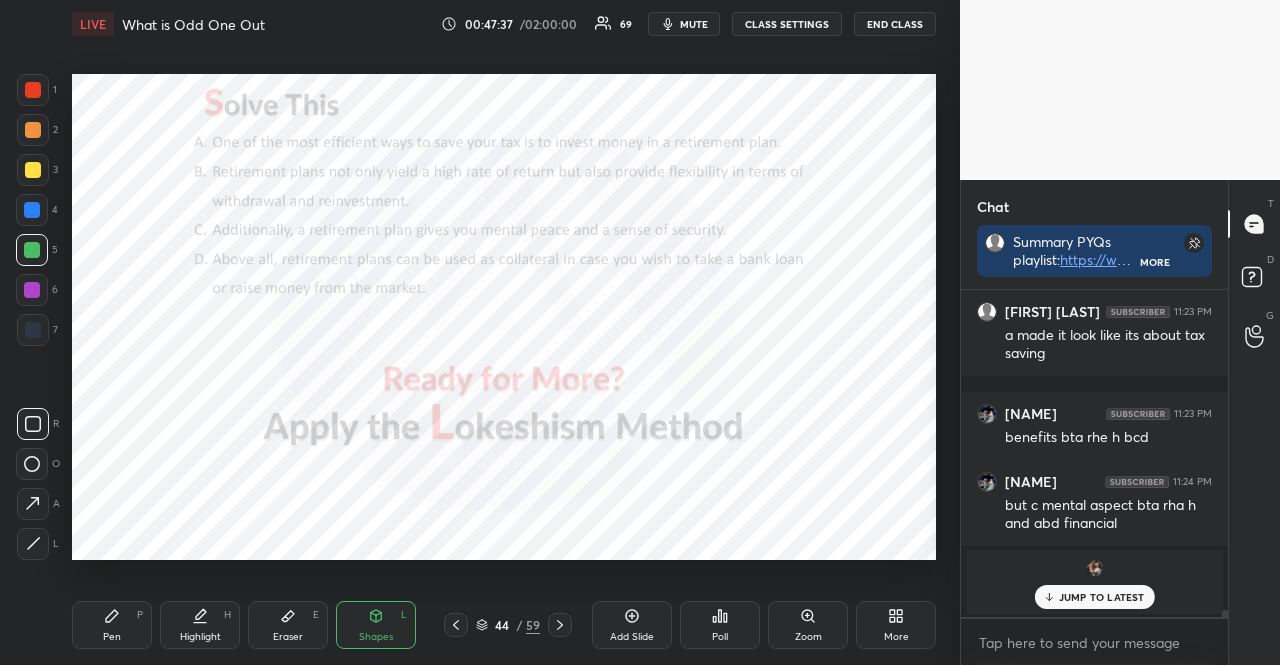 click on "Pen P" at bounding box center (112, 625) 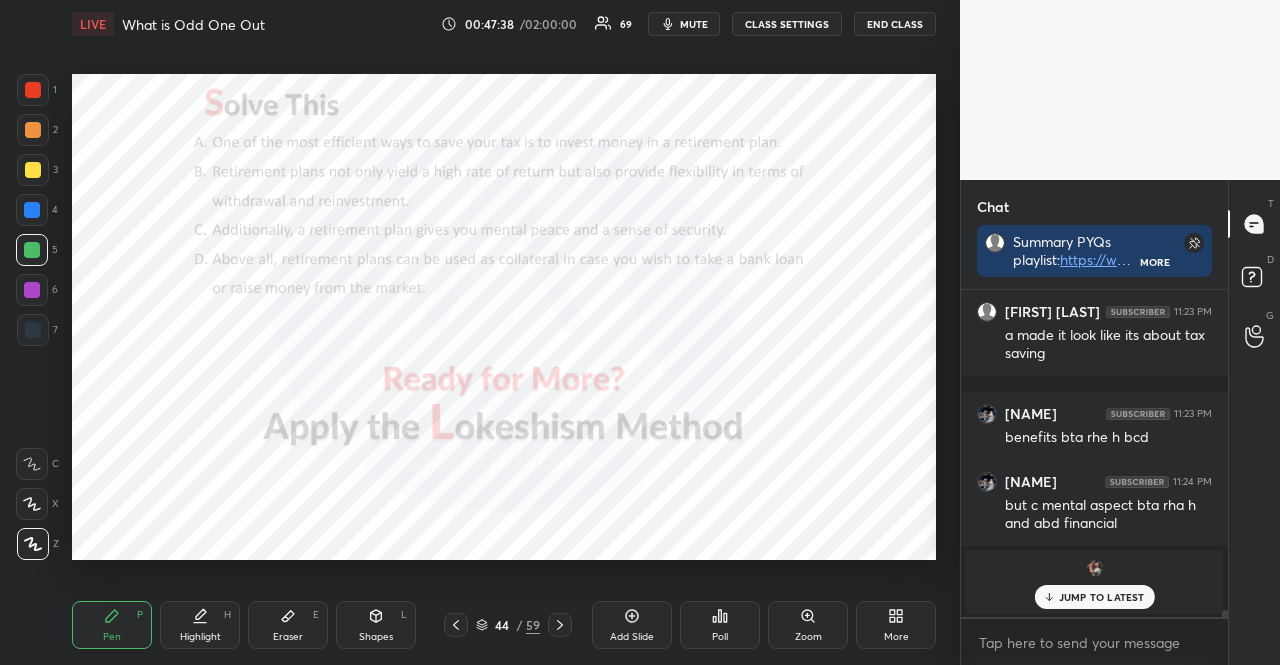 click 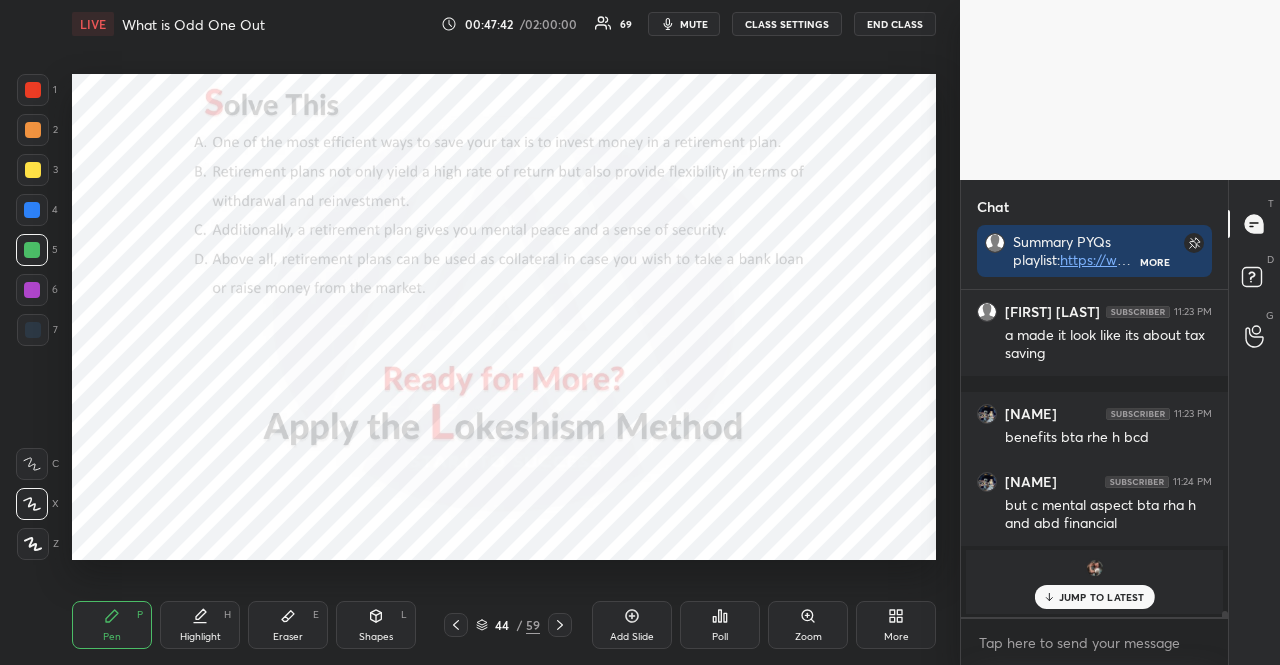 scroll, scrollTop: 16196, scrollLeft: 0, axis: vertical 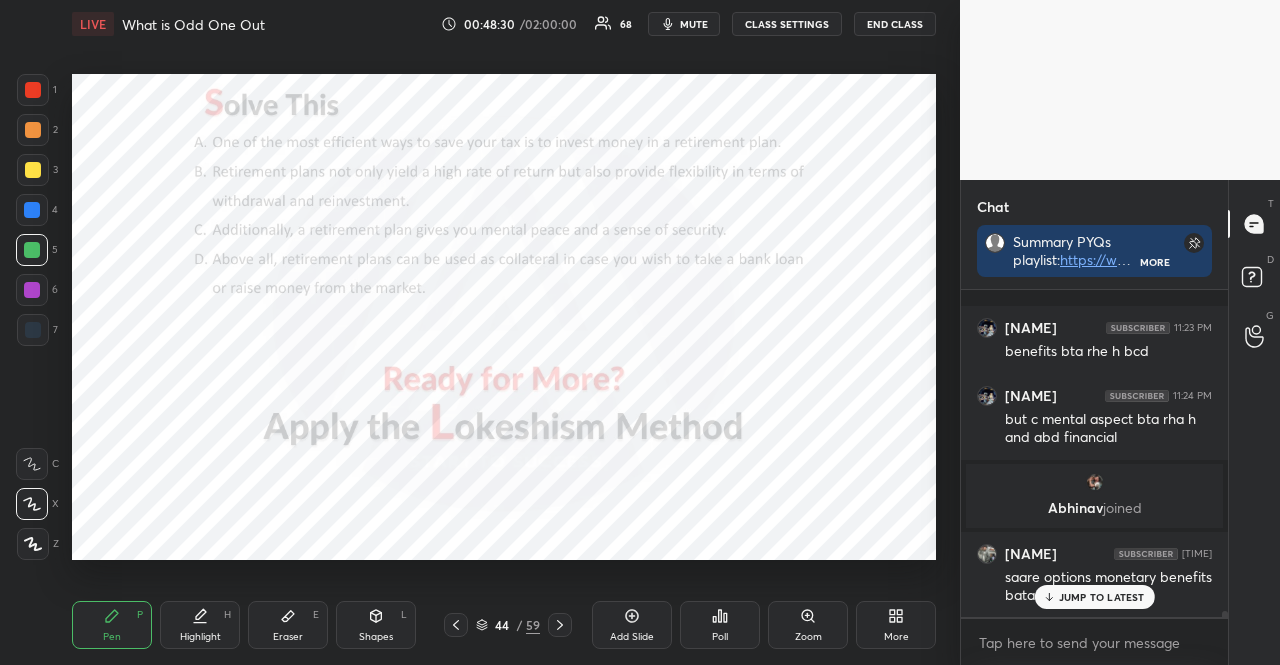 click on "Eraser" at bounding box center (288, 637) 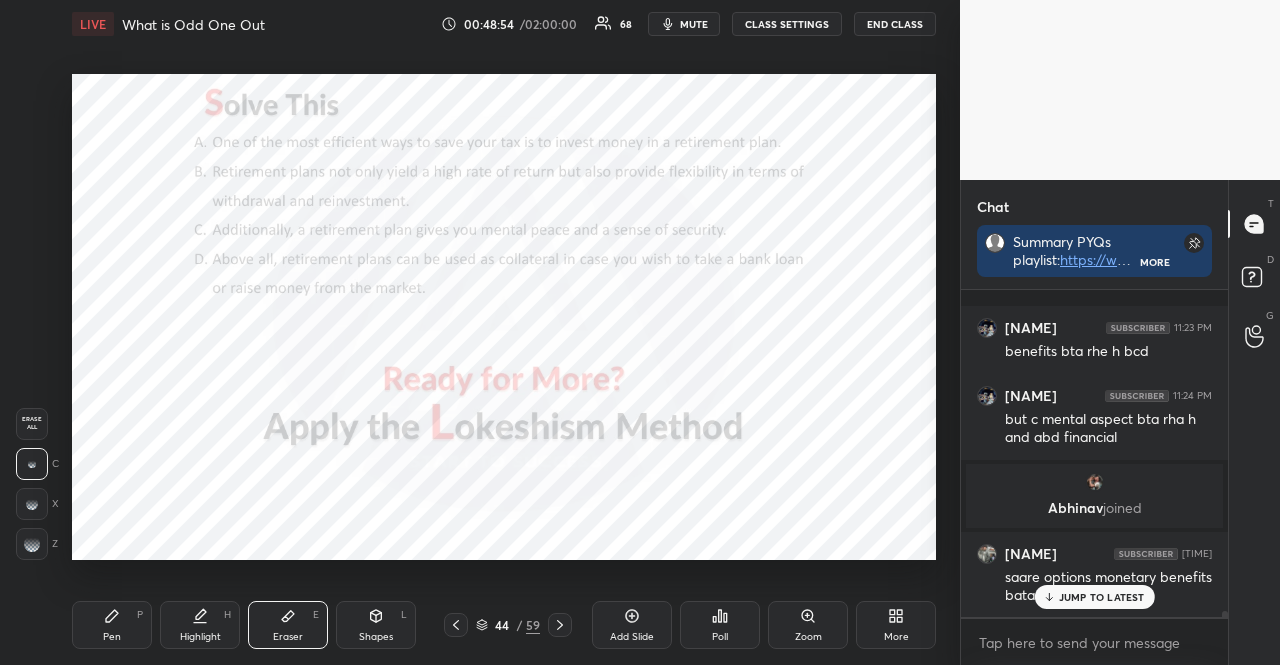 drag, startPoint x: 102, startPoint y: 615, endPoint x: 92, endPoint y: 571, distance: 45.122055 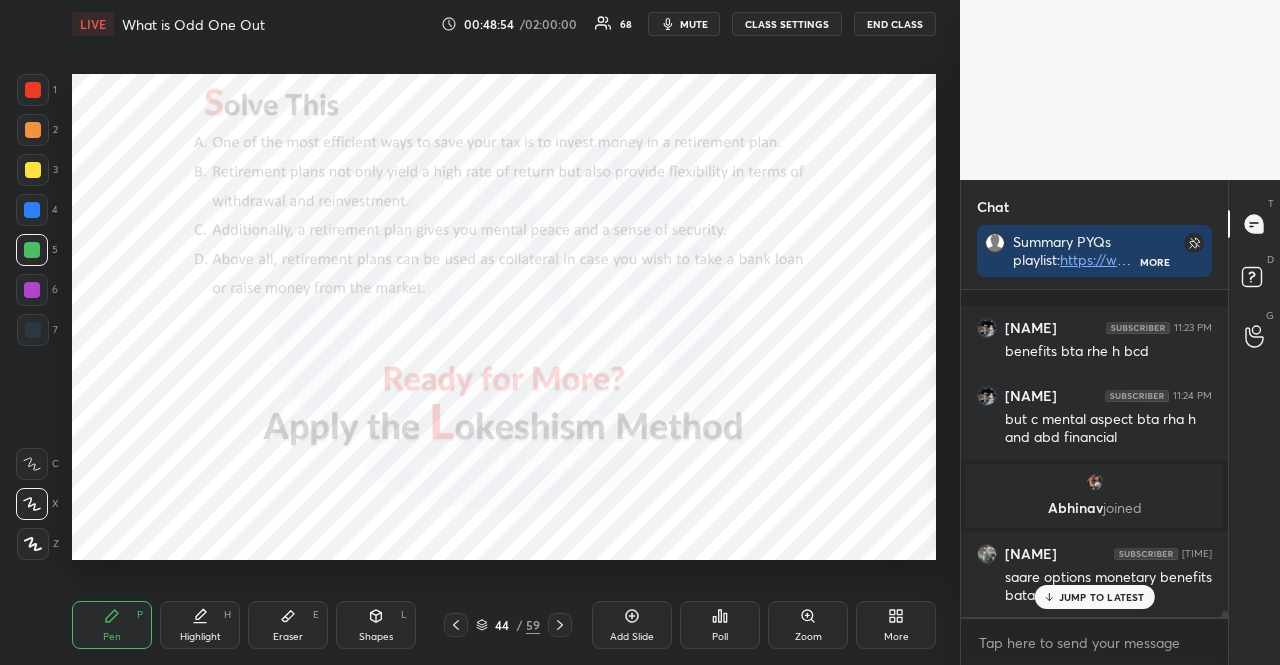 click at bounding box center [33, 330] 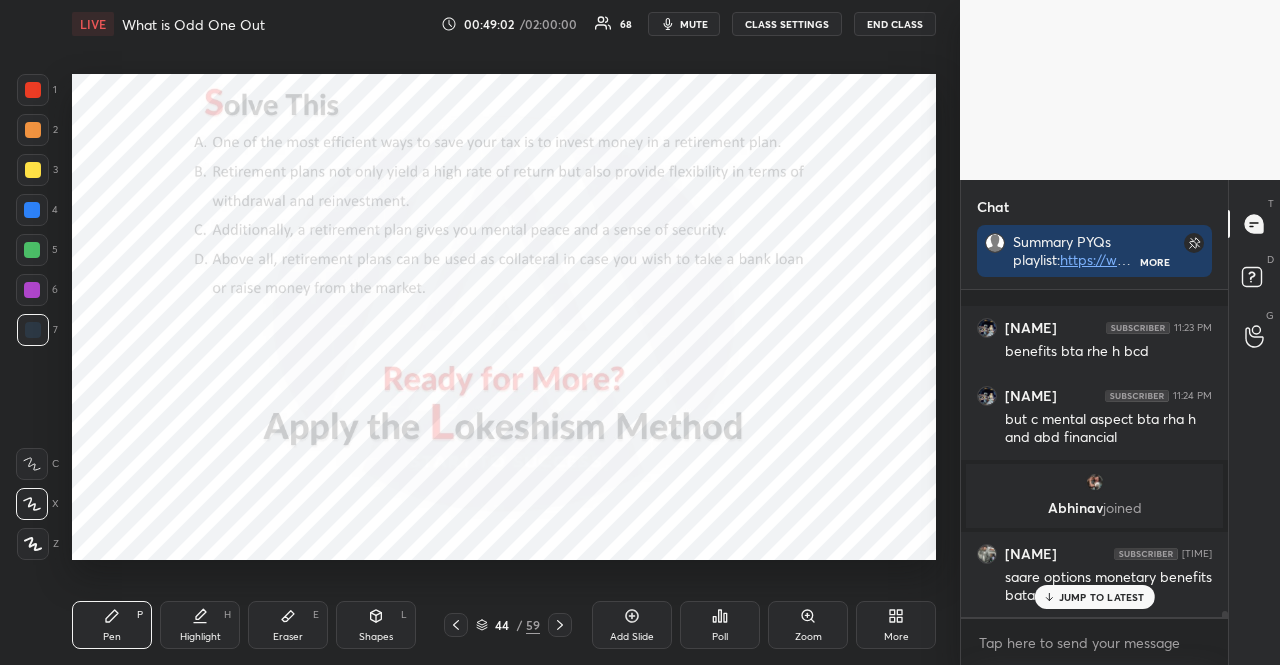 scroll, scrollTop: 16264, scrollLeft: 0, axis: vertical 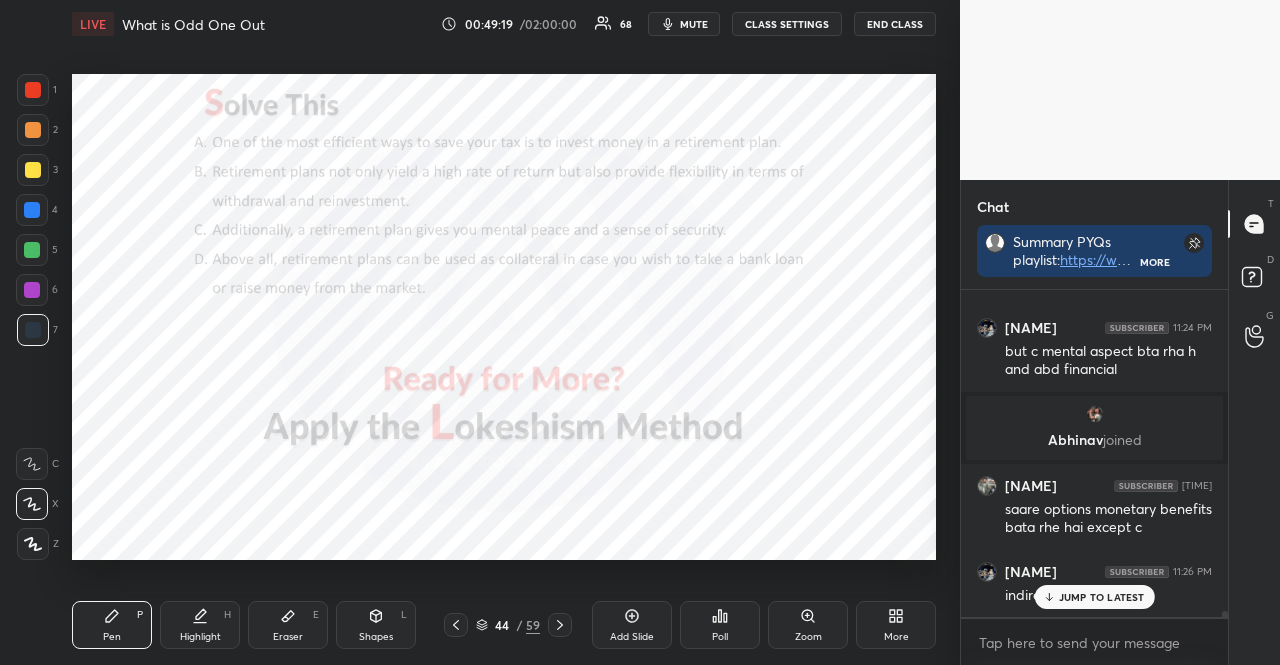 click on "Shapes L" at bounding box center (376, 625) 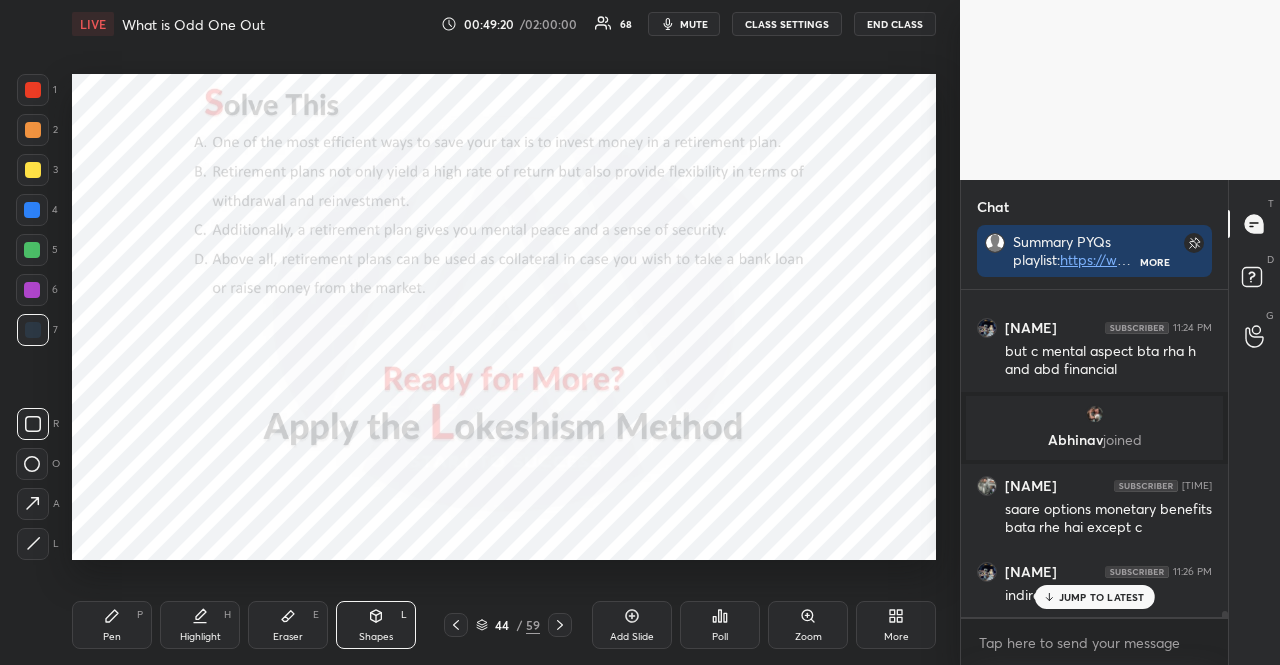 click at bounding box center (32, 464) 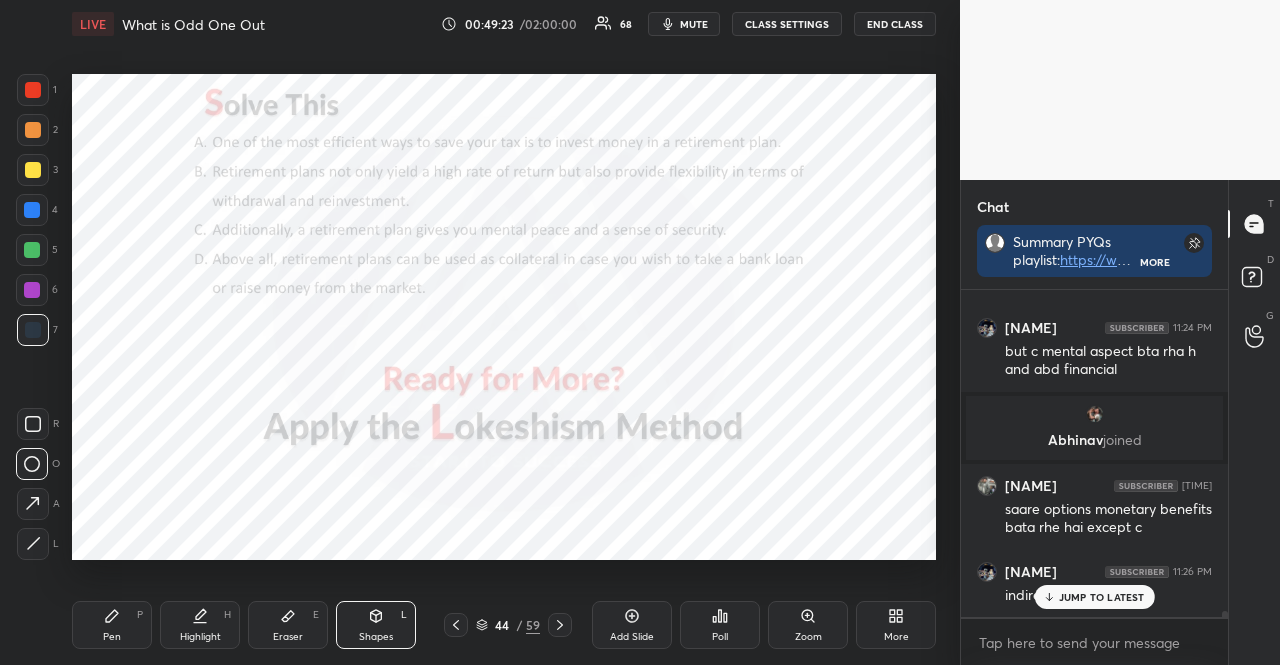 click at bounding box center [32, 210] 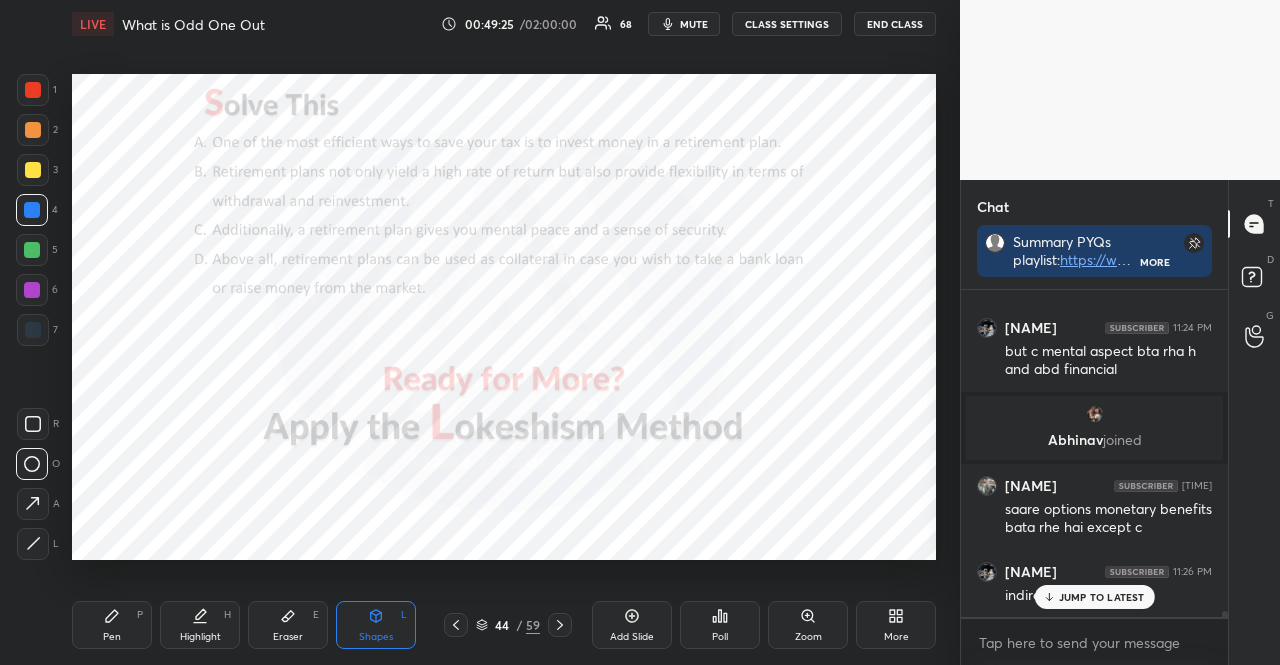 click on "JUMP TO LATEST" at bounding box center [1102, 597] 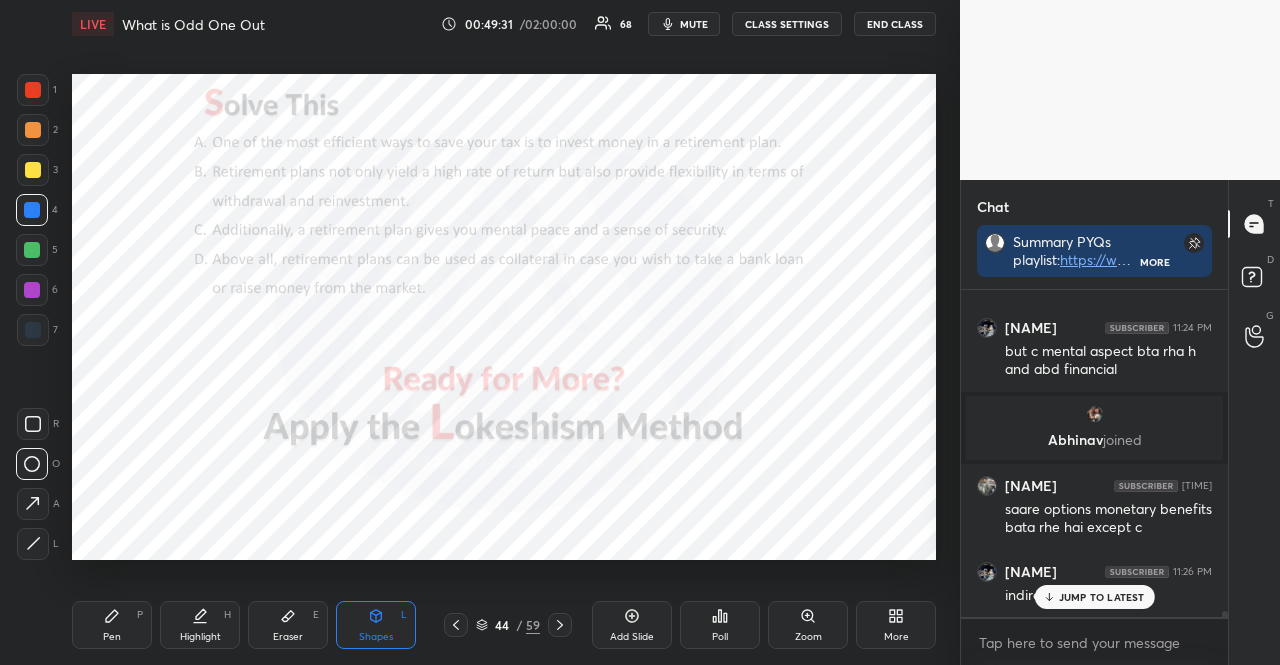 scroll, scrollTop: 16350, scrollLeft: 0, axis: vertical 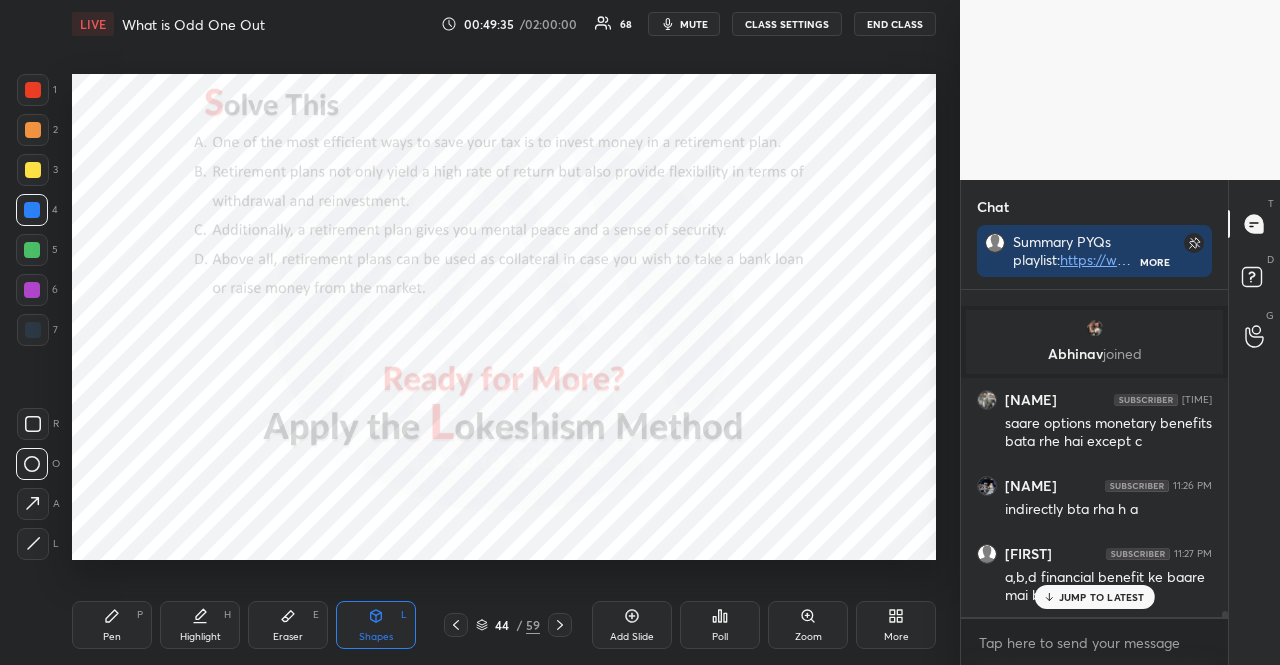 click 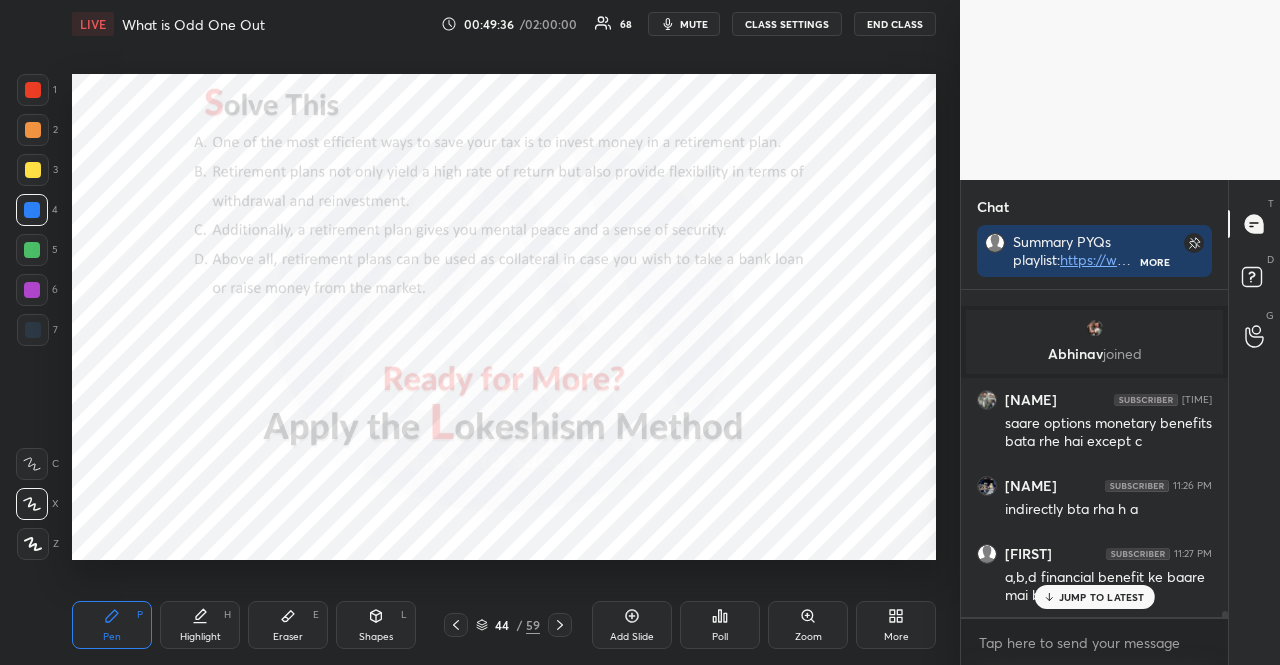 click at bounding box center [33, 330] 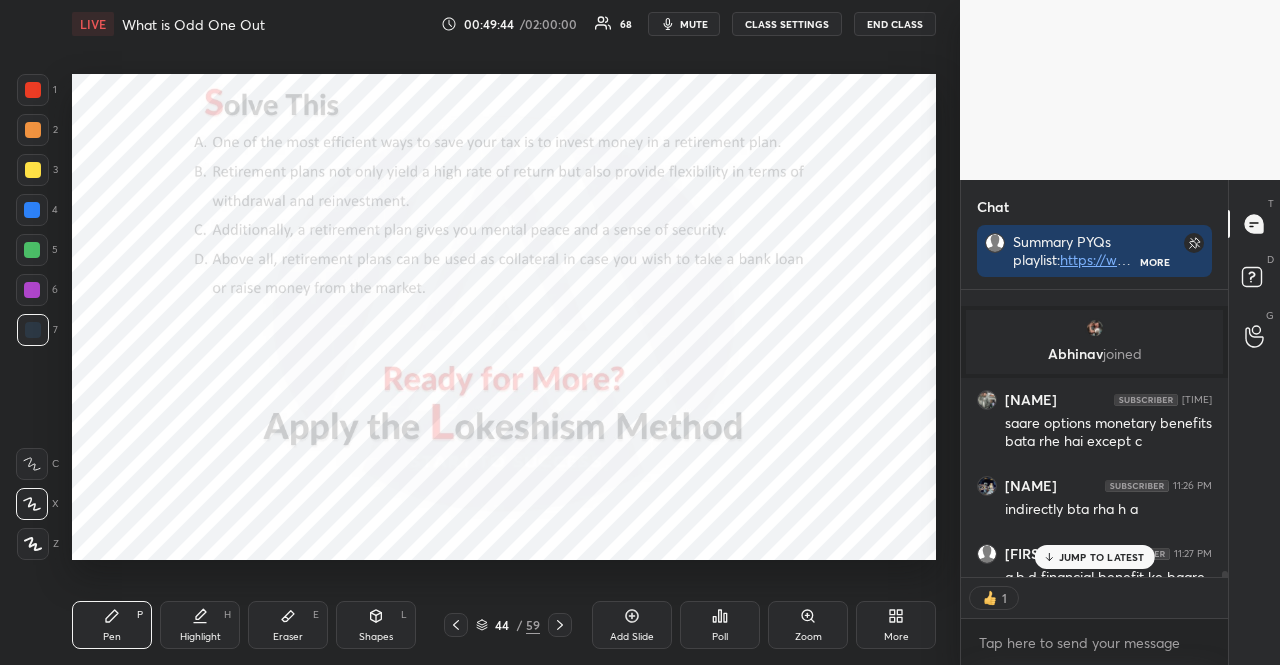 scroll, scrollTop: 281, scrollLeft: 261, axis: both 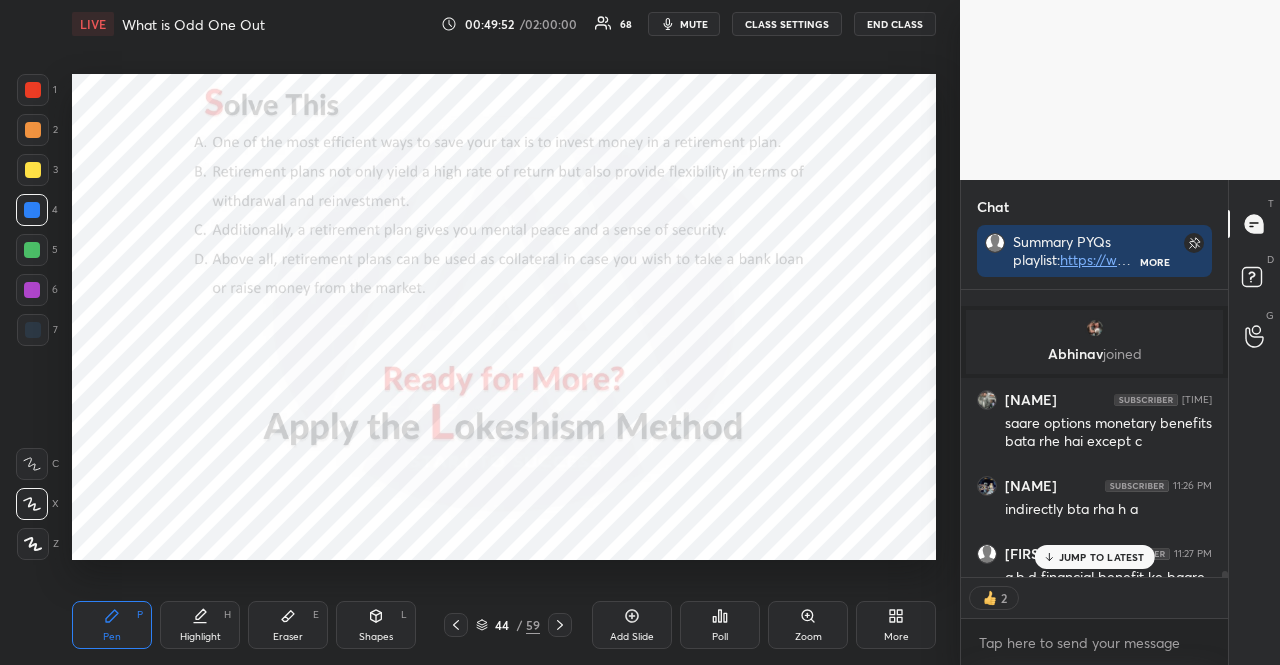 click on "1 2 3 4 5 6 7" at bounding box center (37, 214) 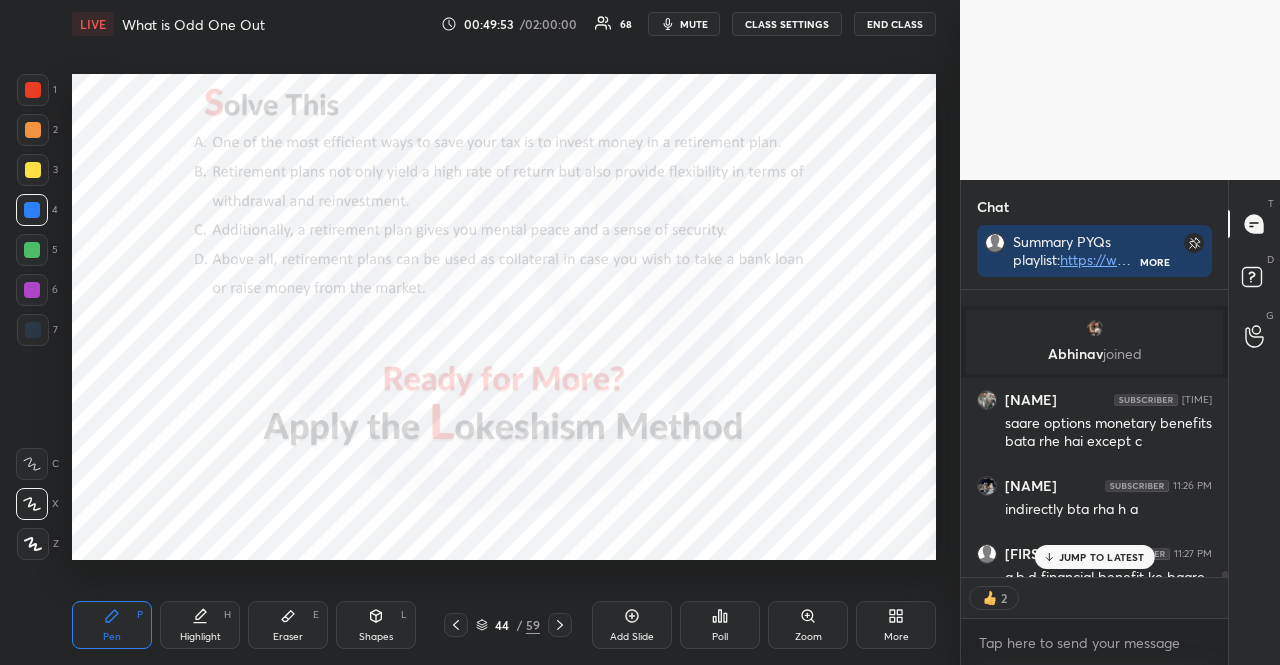 click at bounding box center [32, 250] 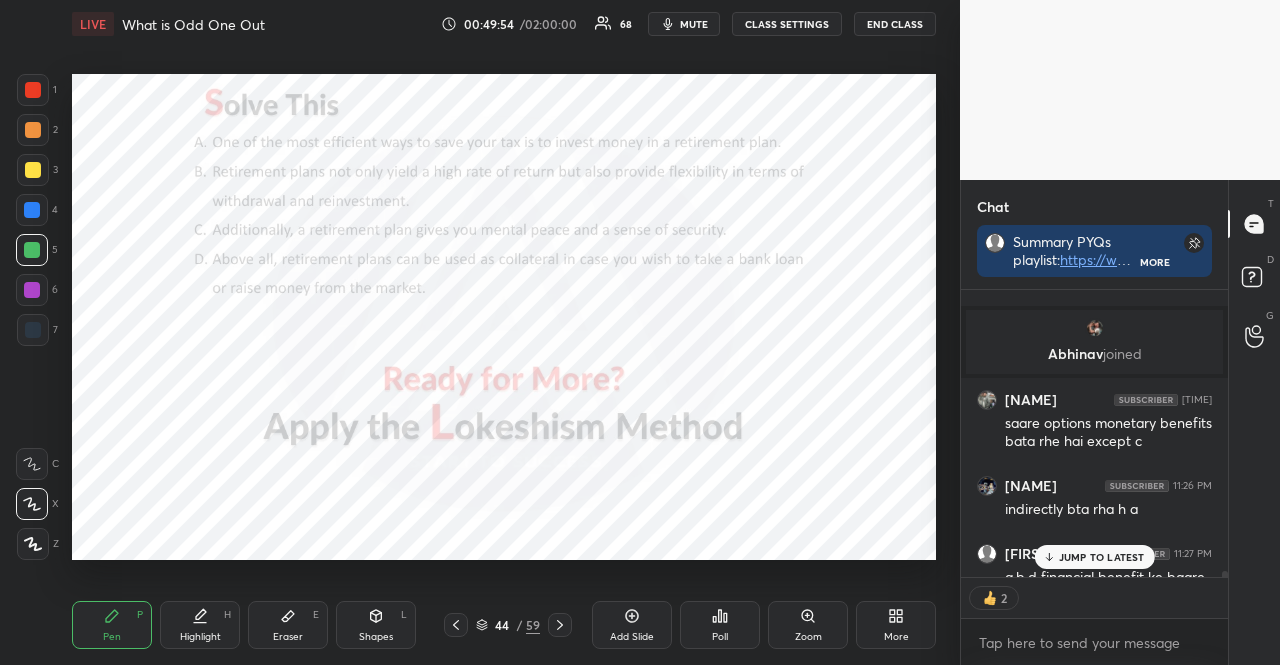 click at bounding box center (33, 330) 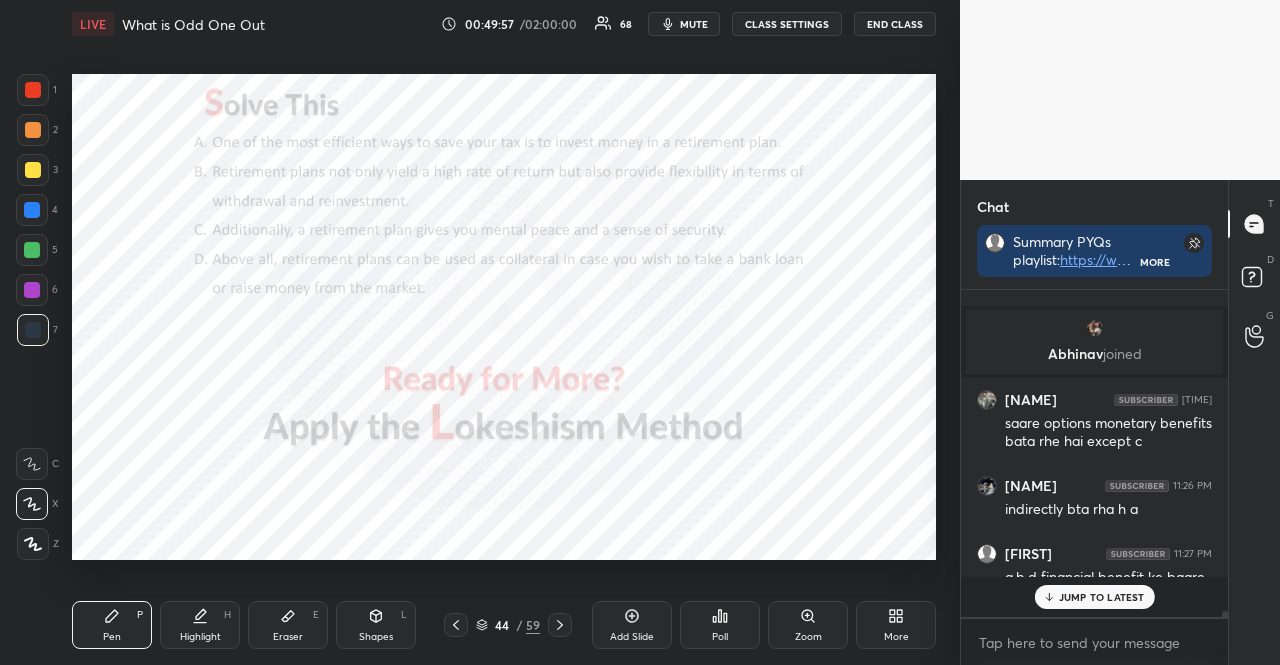 scroll, scrollTop: 6, scrollLeft: 6, axis: both 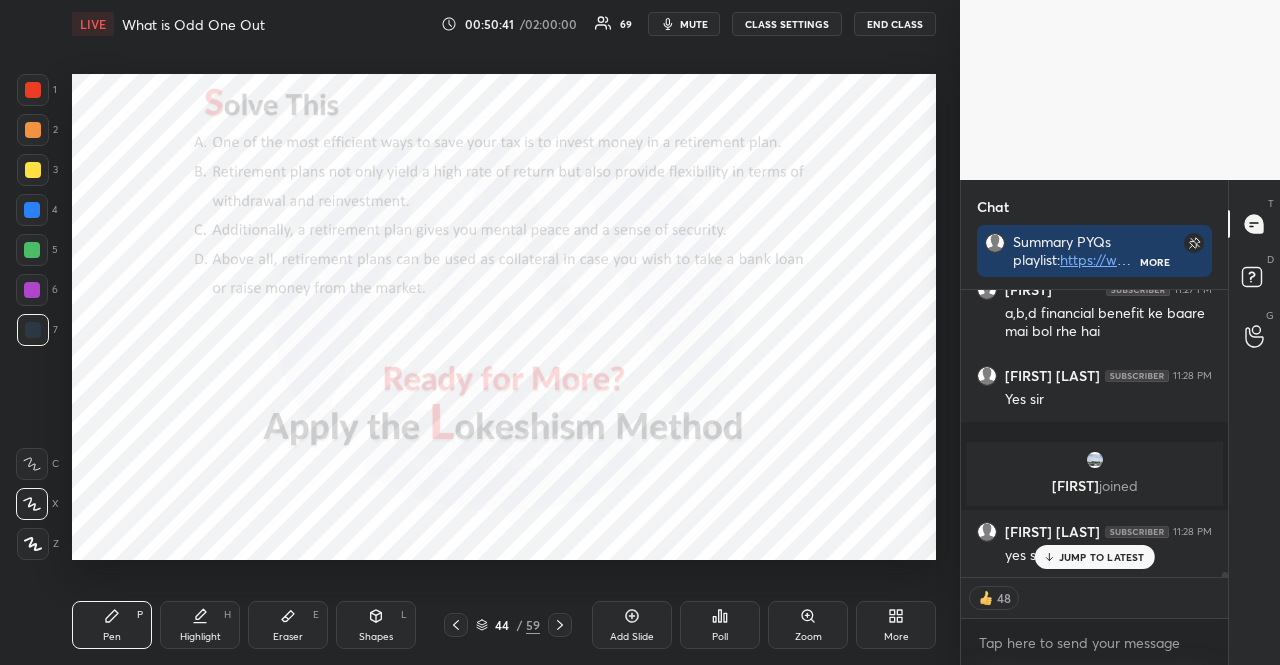 click on "JUMP TO LATEST" at bounding box center [1094, 557] 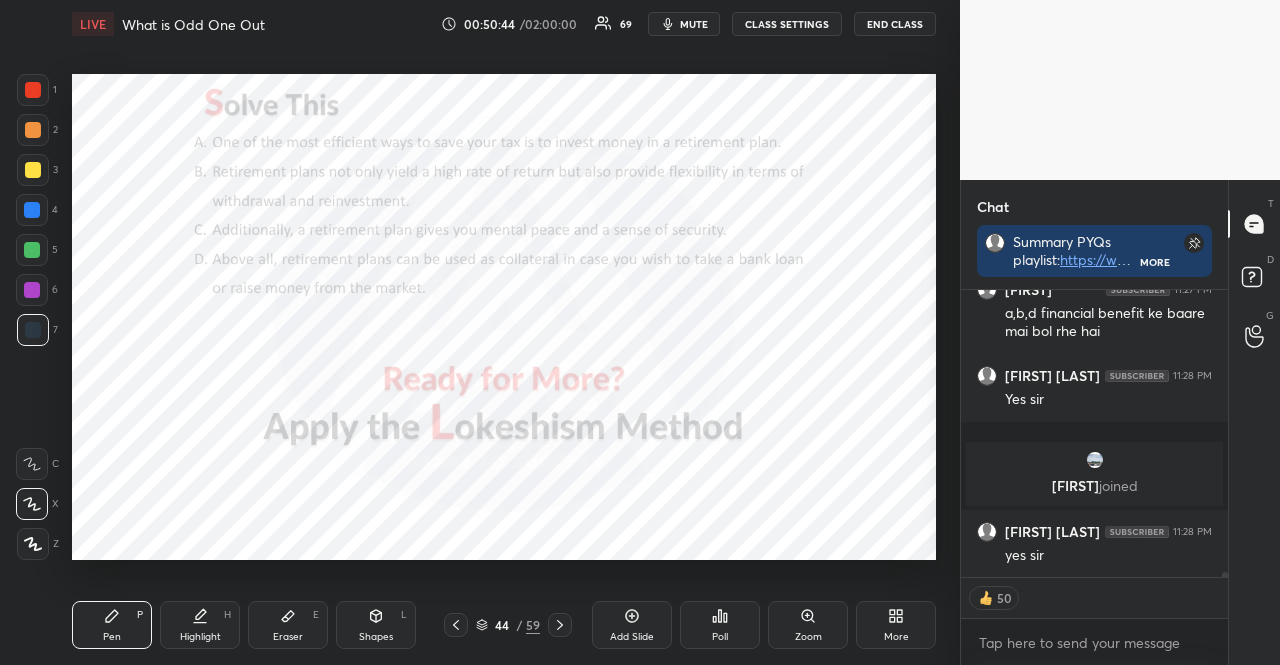 scroll, scrollTop: 16698, scrollLeft: 0, axis: vertical 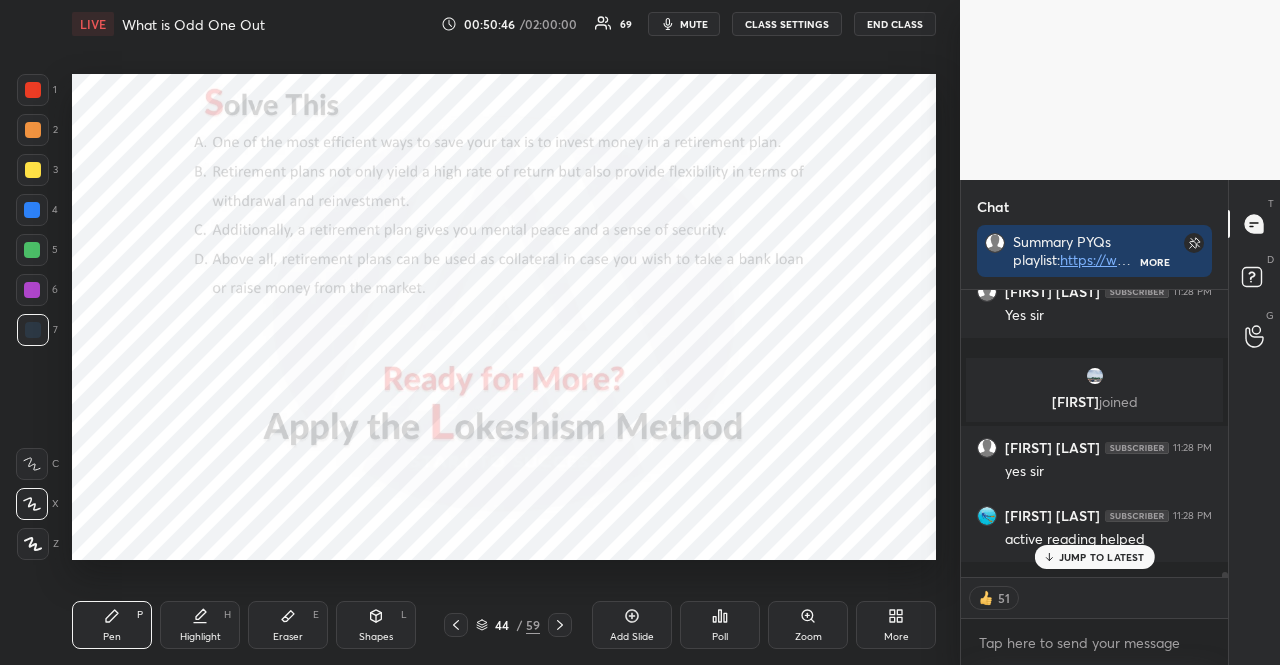 click on "JUMP TO LATEST" at bounding box center [1102, 557] 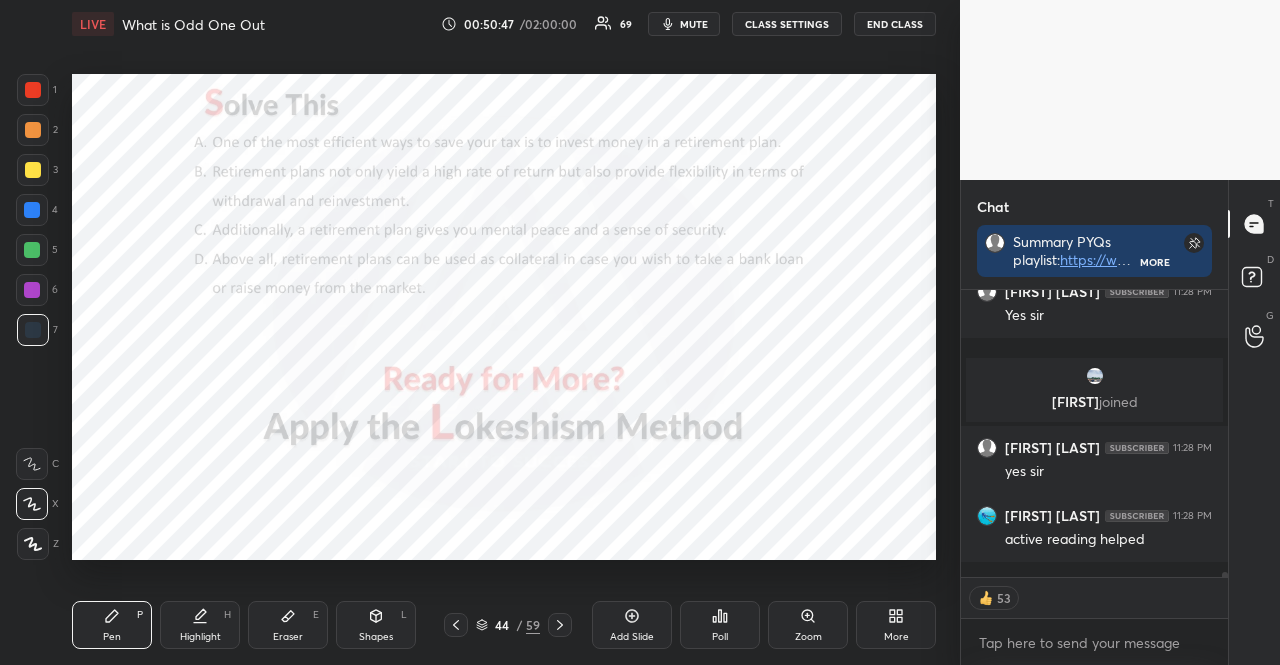 scroll, scrollTop: 16818, scrollLeft: 0, axis: vertical 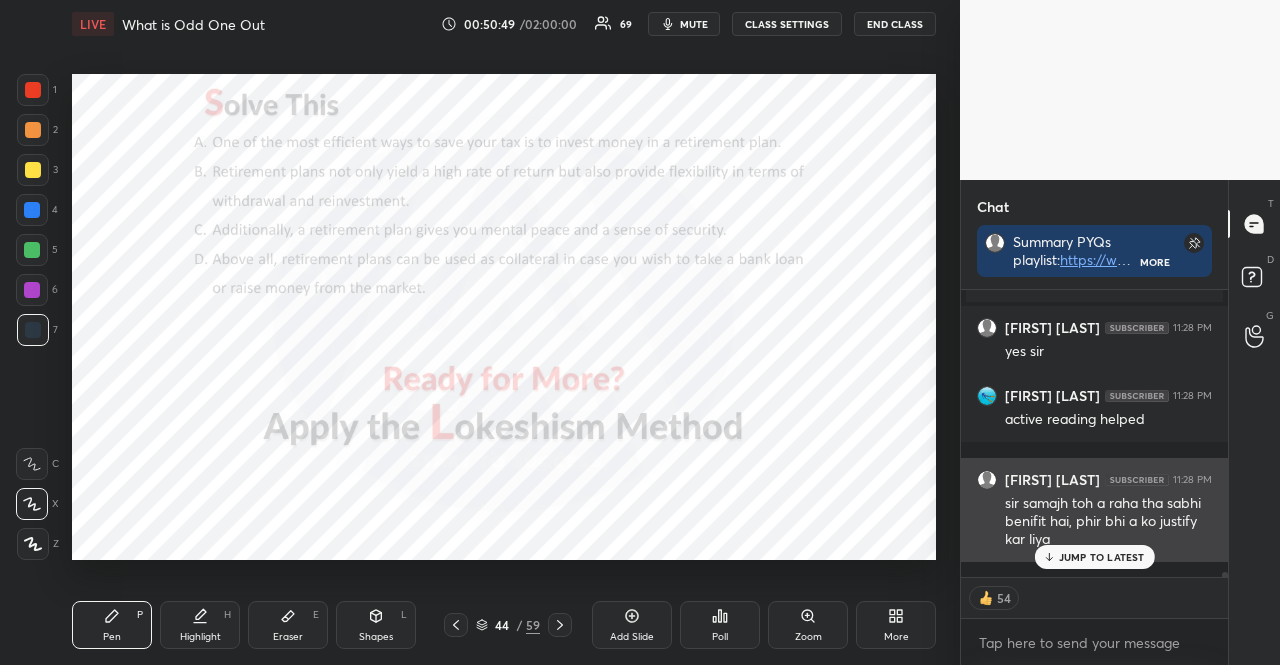 click on "JUMP TO LATEST" at bounding box center [1102, 557] 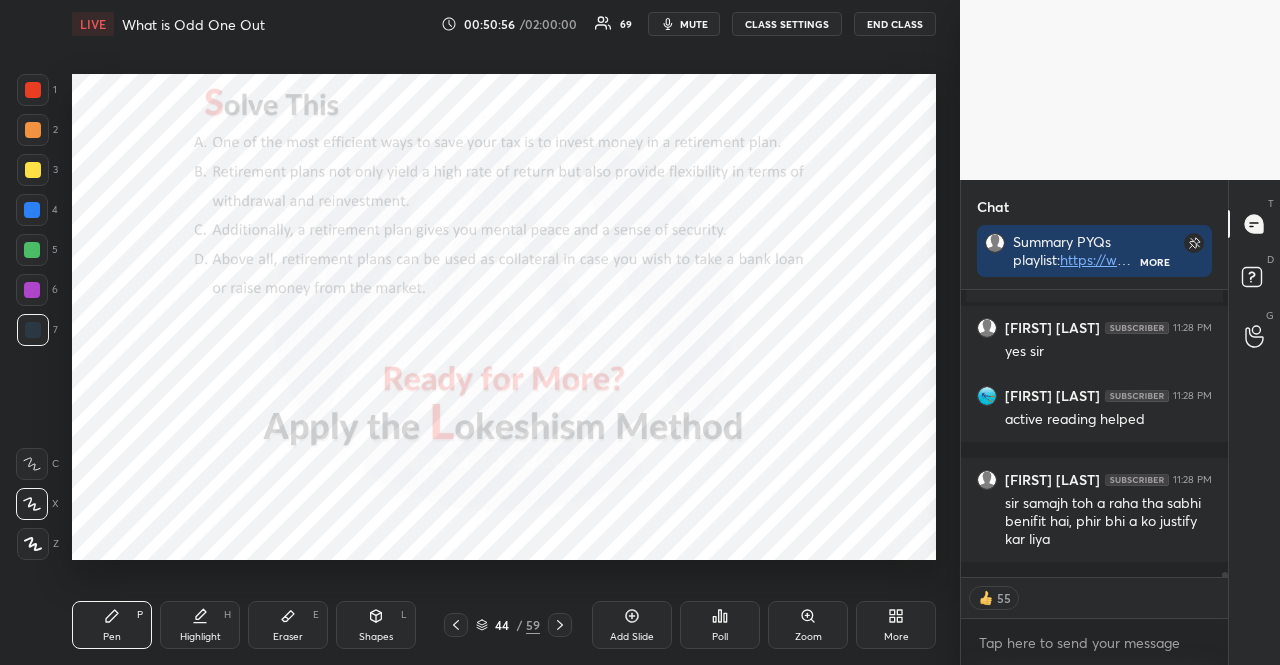 click on "Pen P Highlight H Eraser E Shapes L 44 / 59 Add Slide Poll Zoom More" at bounding box center [504, 625] 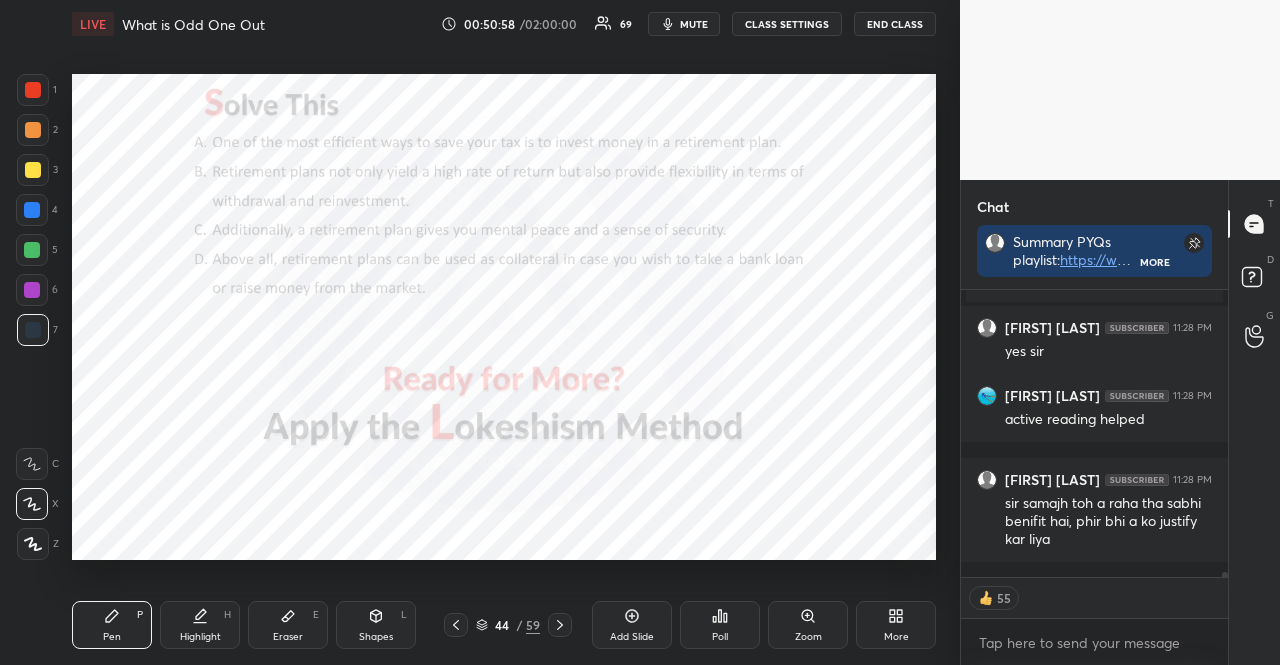 click at bounding box center [32, 210] 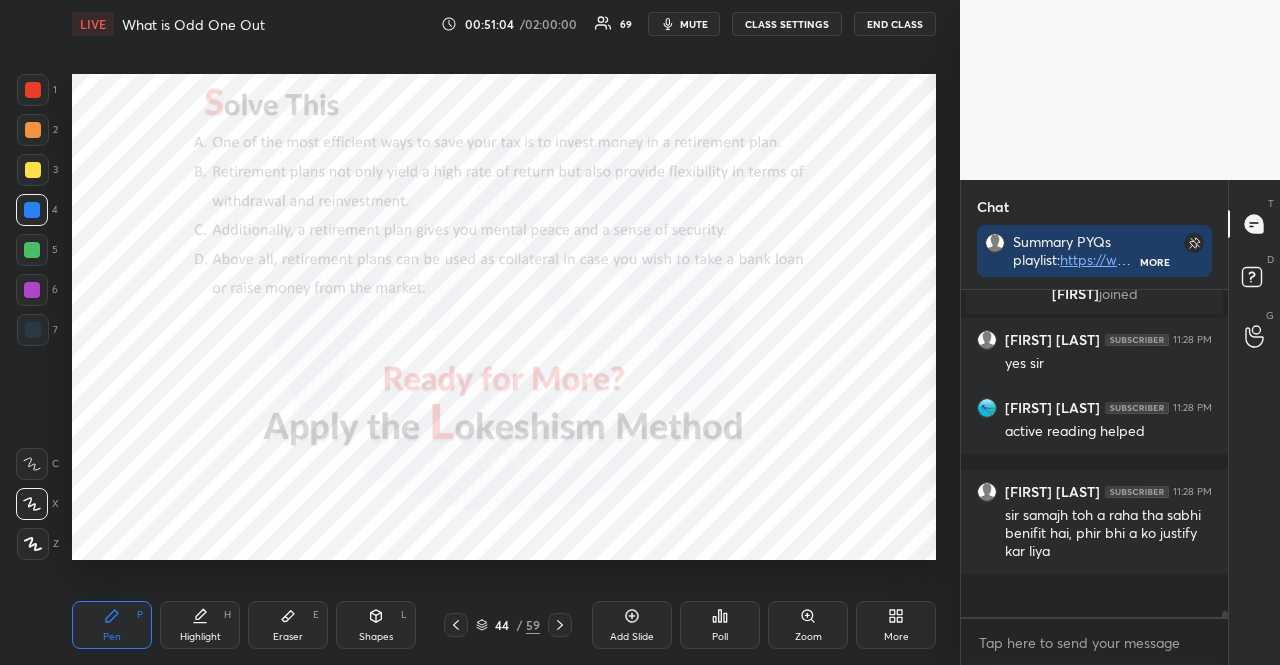 scroll, scrollTop: 6, scrollLeft: 6, axis: both 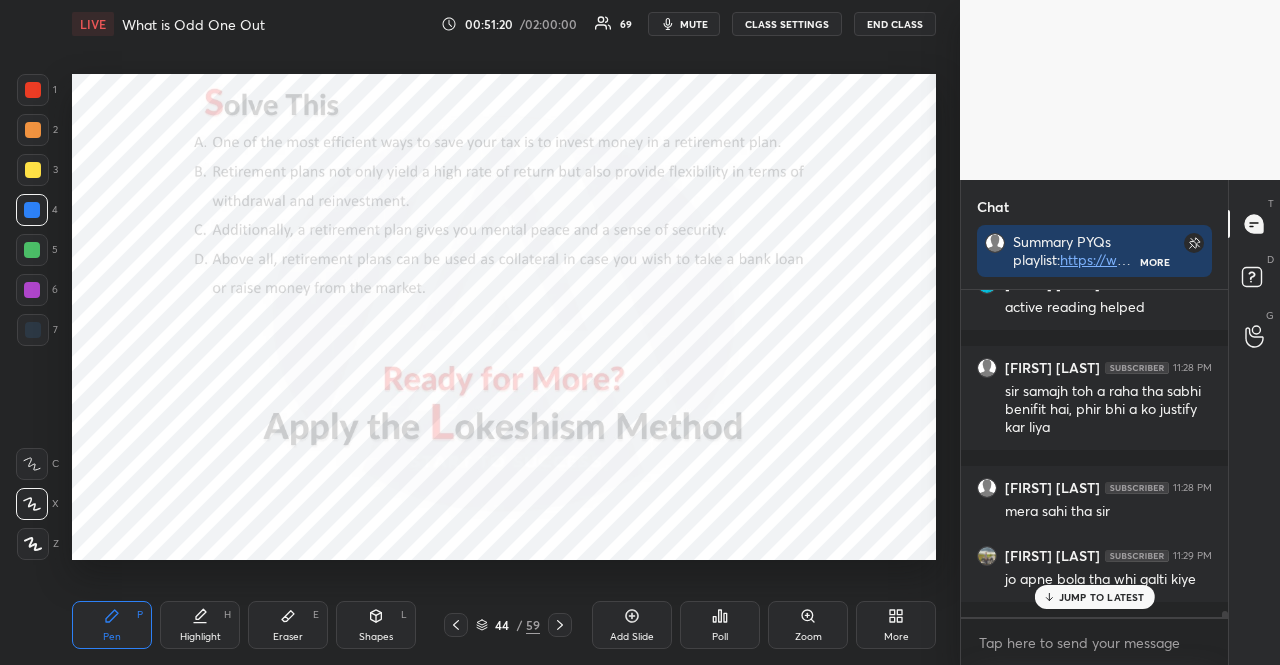 click on "1 2 3 4 5 6 7" at bounding box center [37, 214] 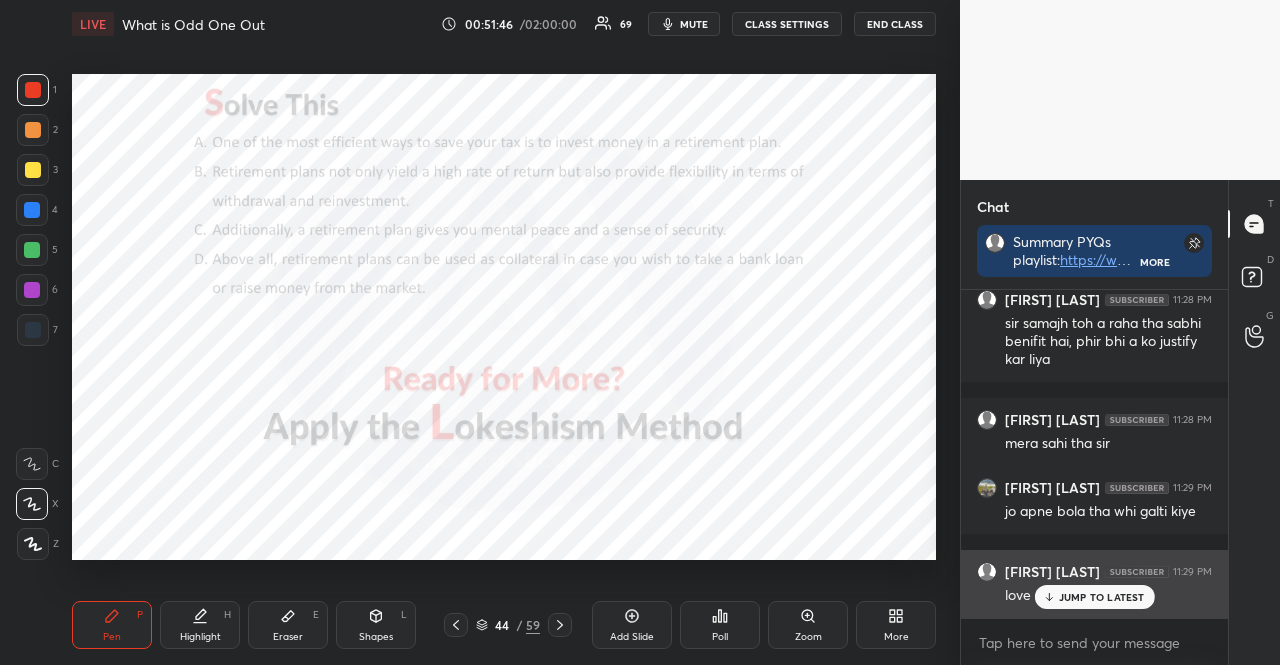 scroll, scrollTop: 17066, scrollLeft: 0, axis: vertical 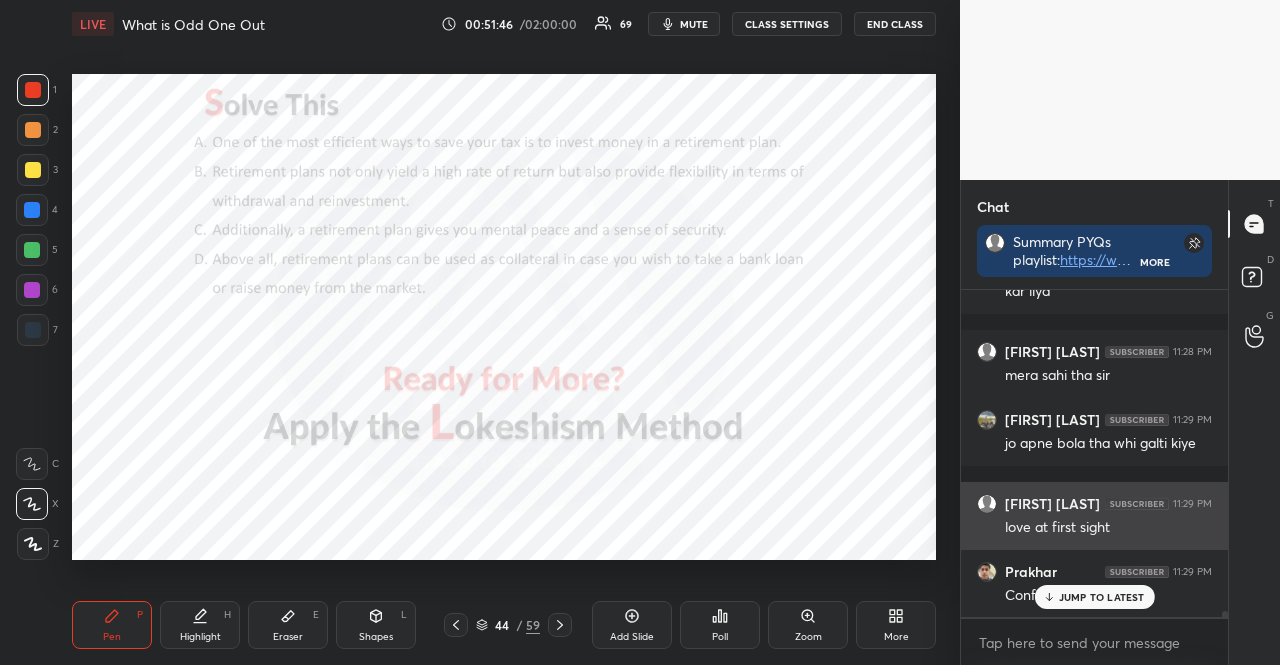 click on "More [FIRST] [LAST] [TIME] benefits bta rhe h bcd [FIRST] [LAST] [TIME] but c mental aspect bta rha h and abd financial [FIRST] joined [FIRST] [LAST] [TIME] saare options monetary benefits bata rhe hai except c [FIRST] [LAST] [TIME] indirectly bta rha h a [FIRST] [TIME] a,b,d financial benefit ke baare mai bol rhe hai [FIRST] [LAST] [TIME] Yes sir [FIRST] joined [FIRST] [LAST] [TIME] yes sir [FIRST] [LAST] [TIME] active reading helped [FIRST] [LAST] [TIME] sir samajh toh a raha tha sabhi benifit hai, phir bhi a ko justify kar liya [FIRST] [LAST] [TIME] mera sahi tha sir [FIRST] [LAST] [TIME] love at first sight [FIRST] [TIME] Confirmation bias" at bounding box center [1094, 453] 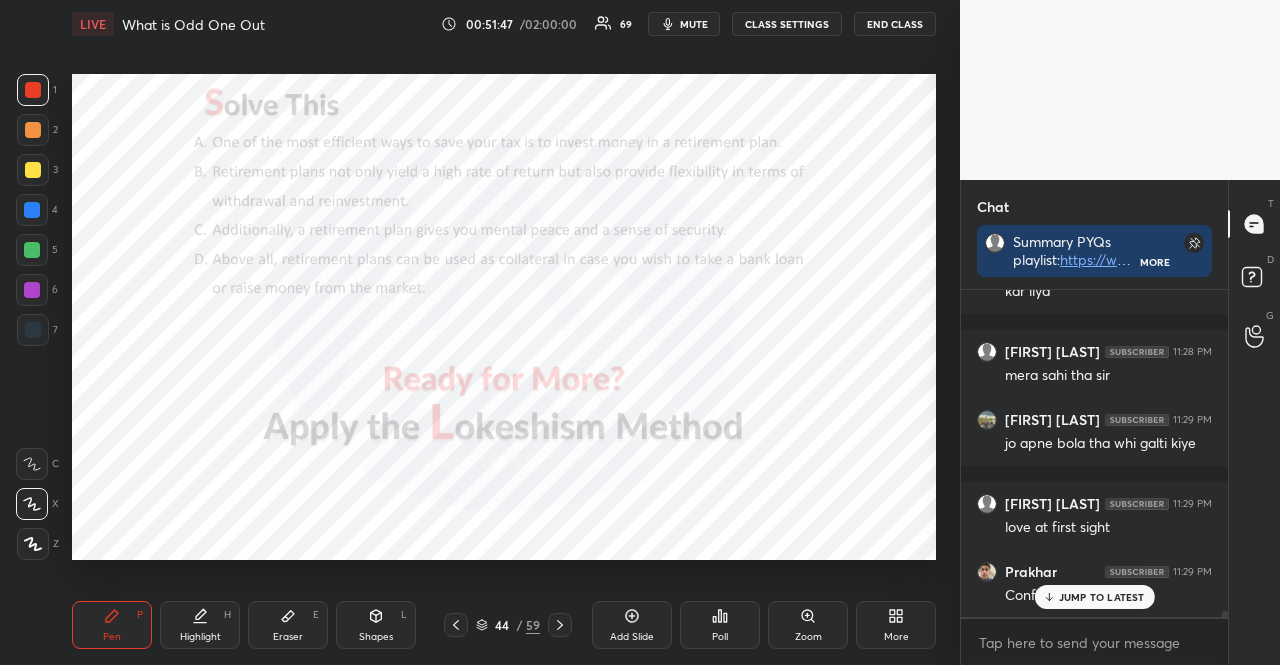 click on "JUMP TO LATEST" at bounding box center (1102, 597) 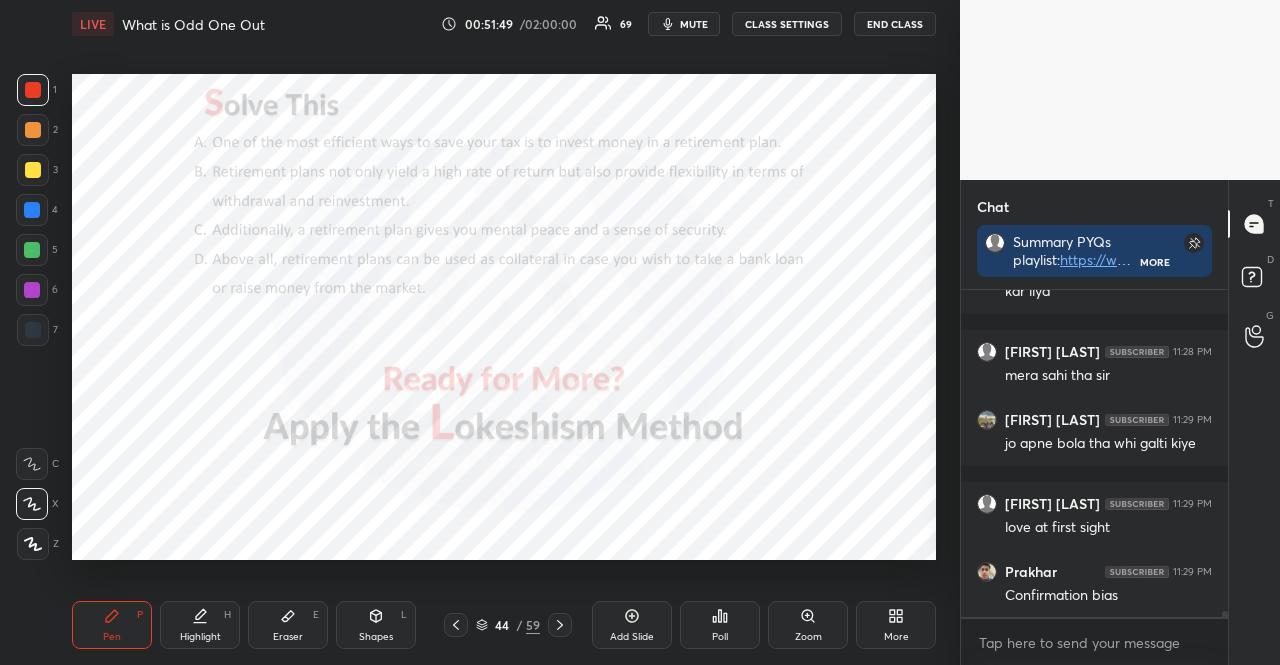 click at bounding box center (32, 210) 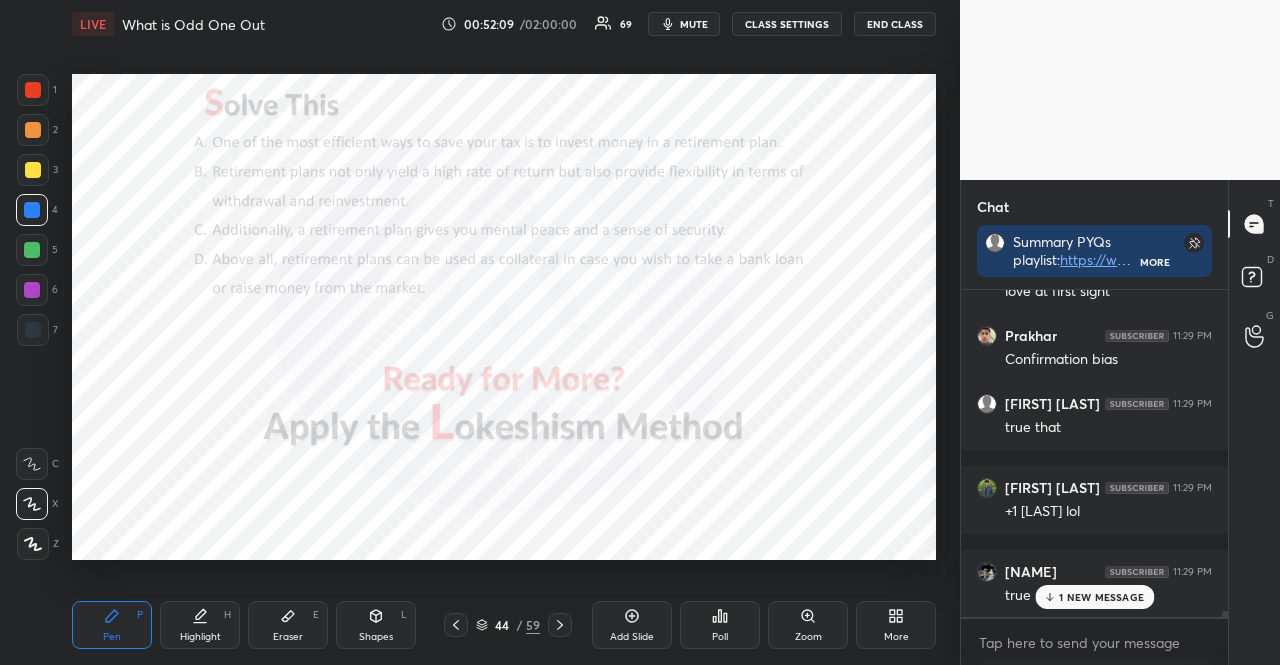 scroll, scrollTop: 17370, scrollLeft: 0, axis: vertical 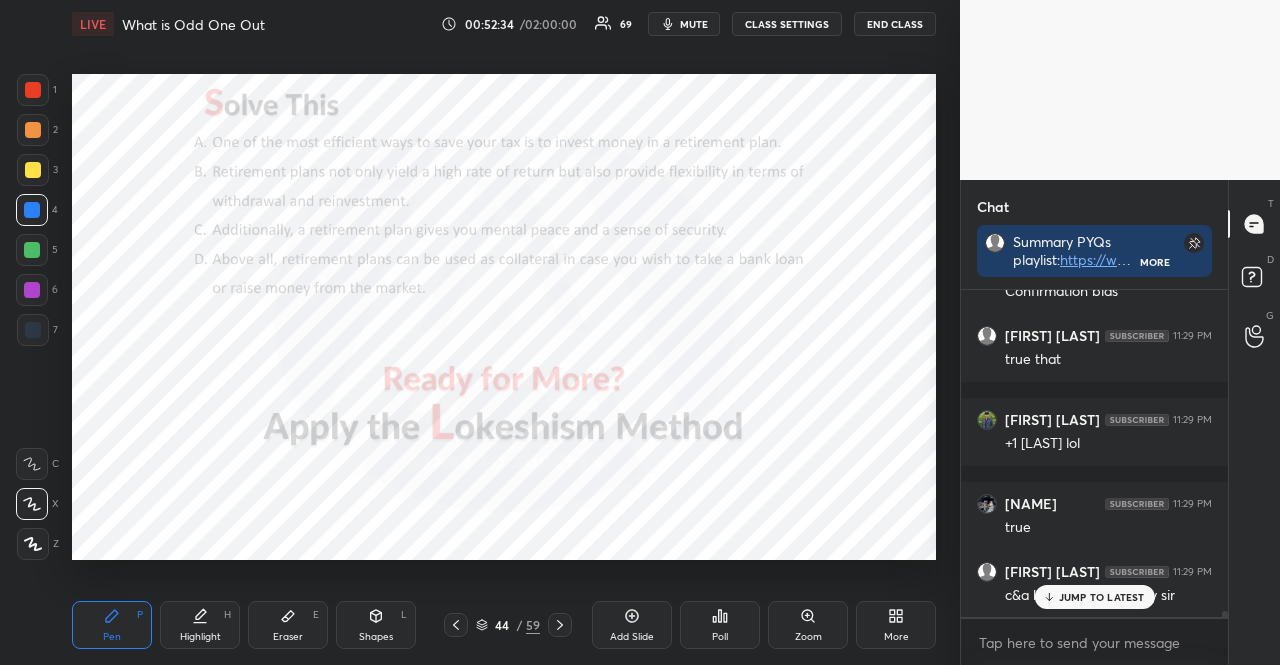 click on "JUMP TO LATEST" at bounding box center [1094, 597] 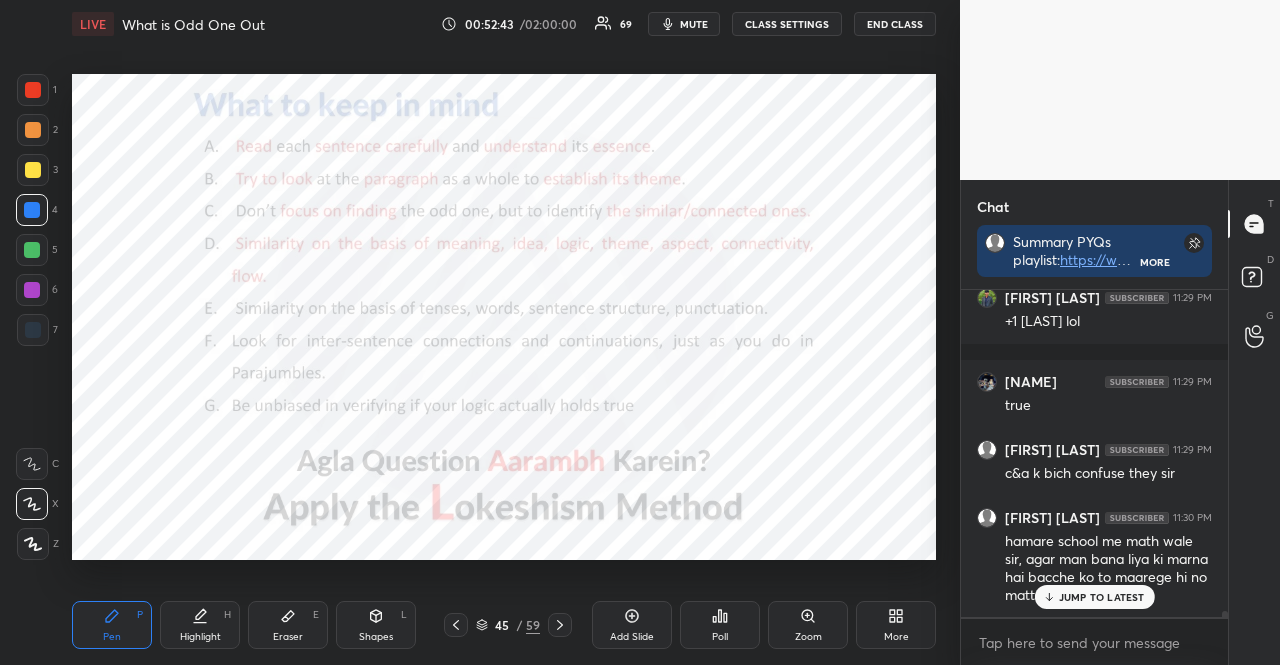 scroll, scrollTop: 17632, scrollLeft: 0, axis: vertical 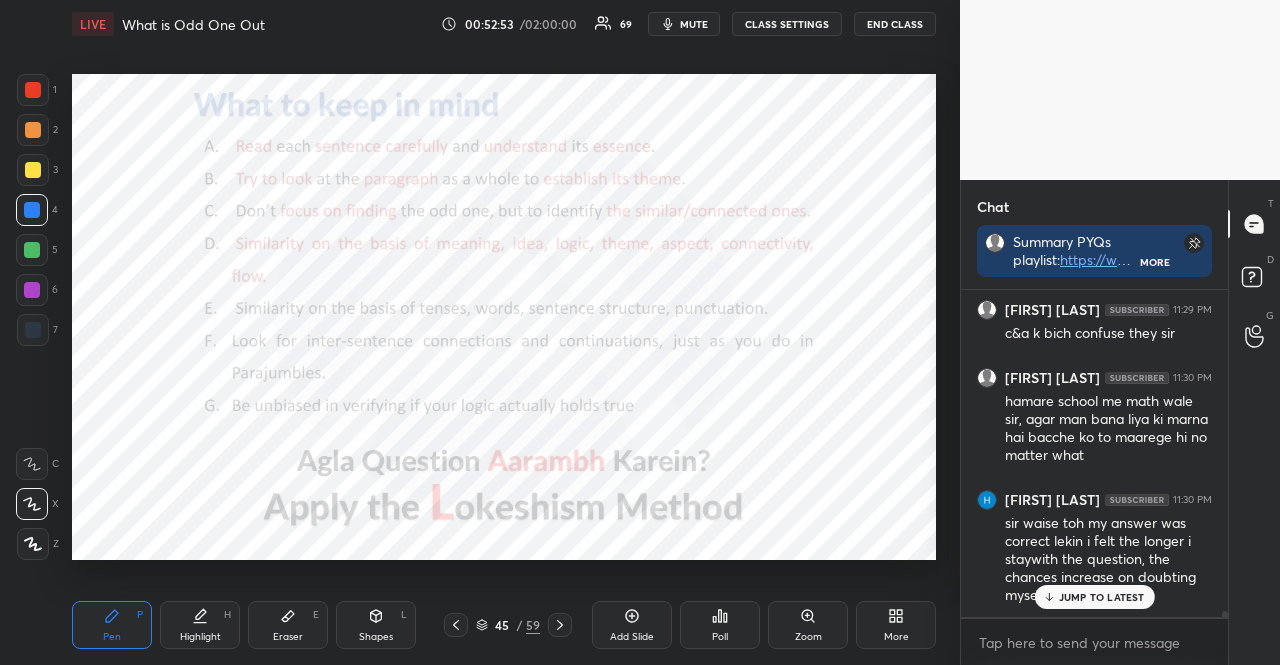 click at bounding box center [32, 250] 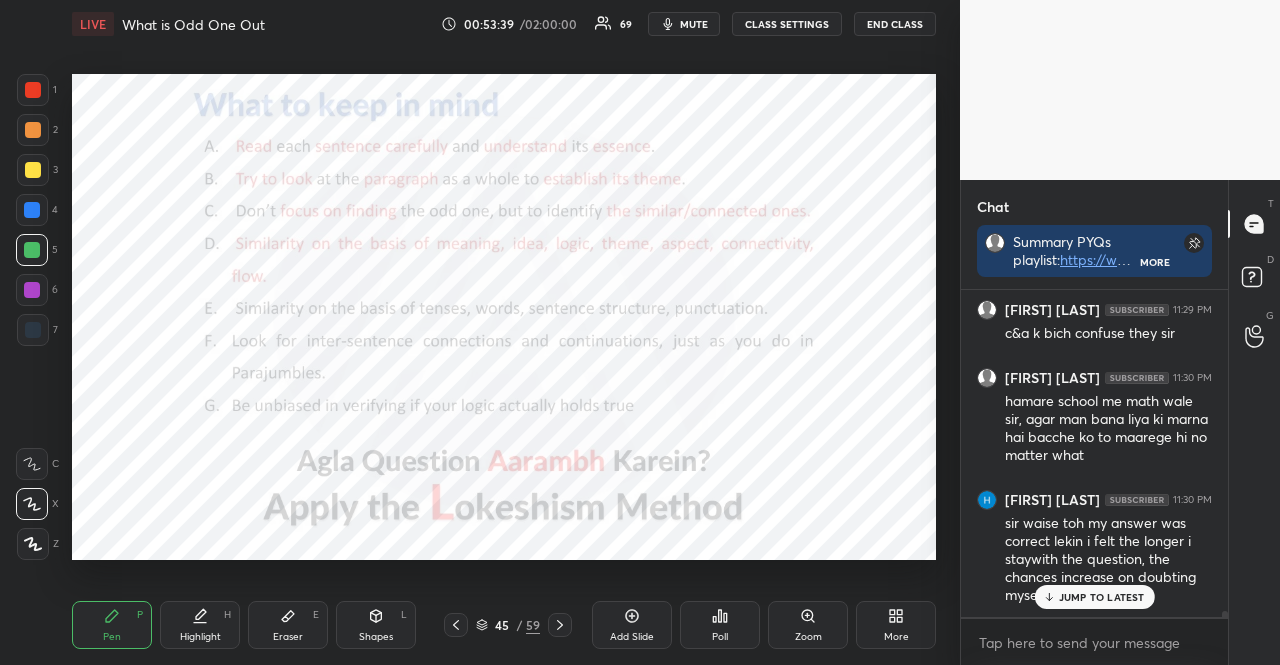 click at bounding box center [32, 210] 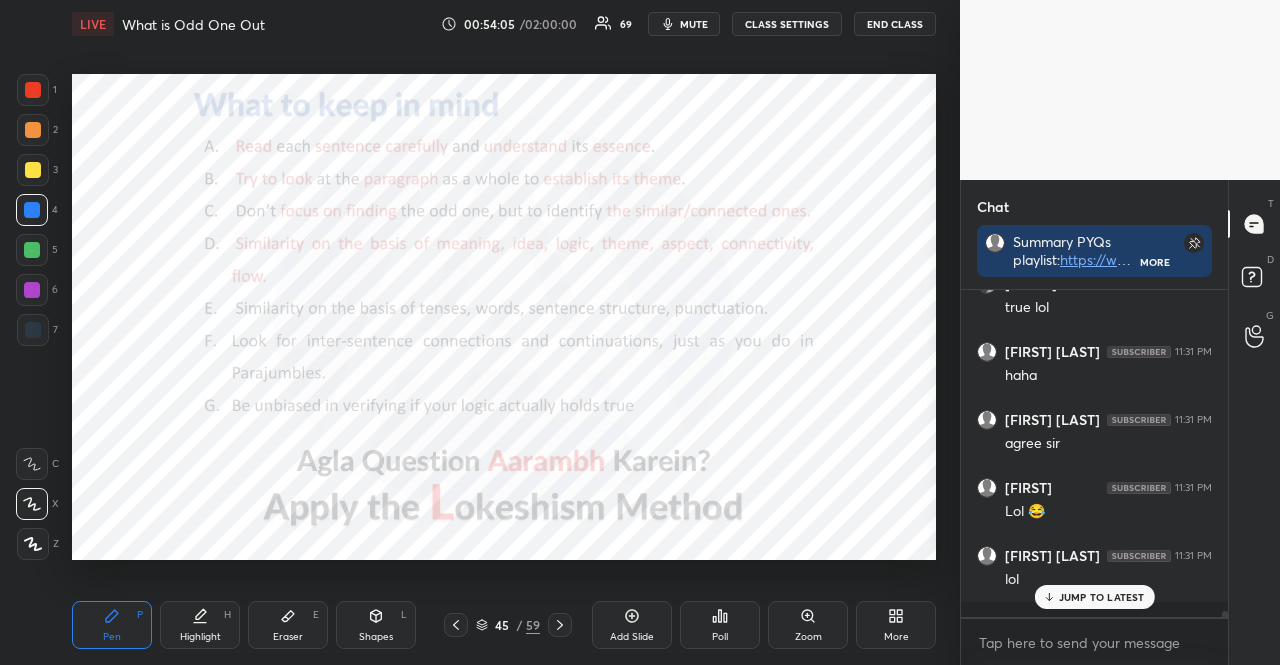scroll, scrollTop: 18060, scrollLeft: 0, axis: vertical 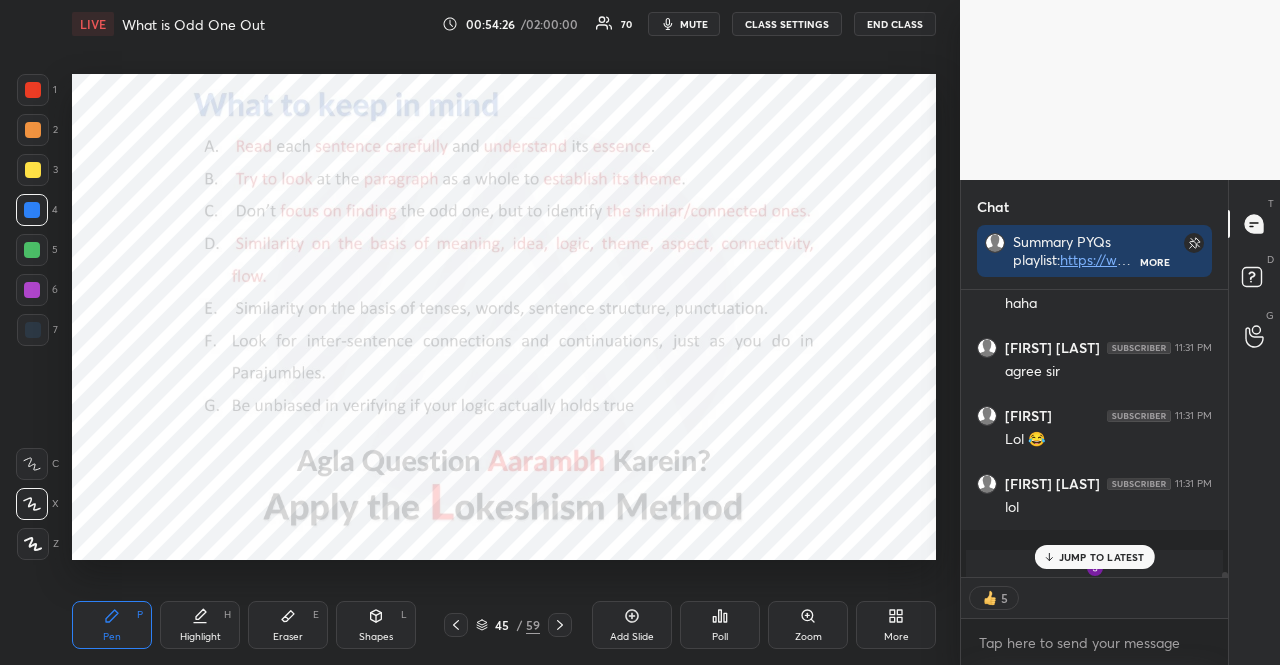 click on "Shapes L" at bounding box center (376, 625) 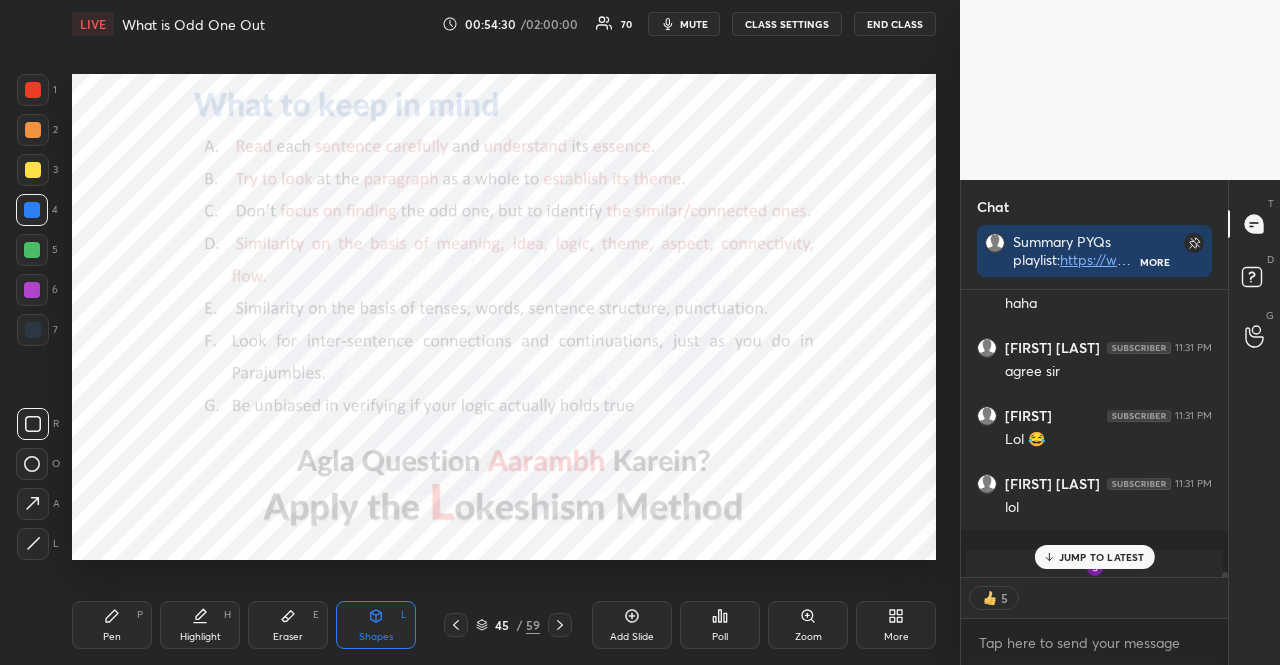 click at bounding box center (33, 130) 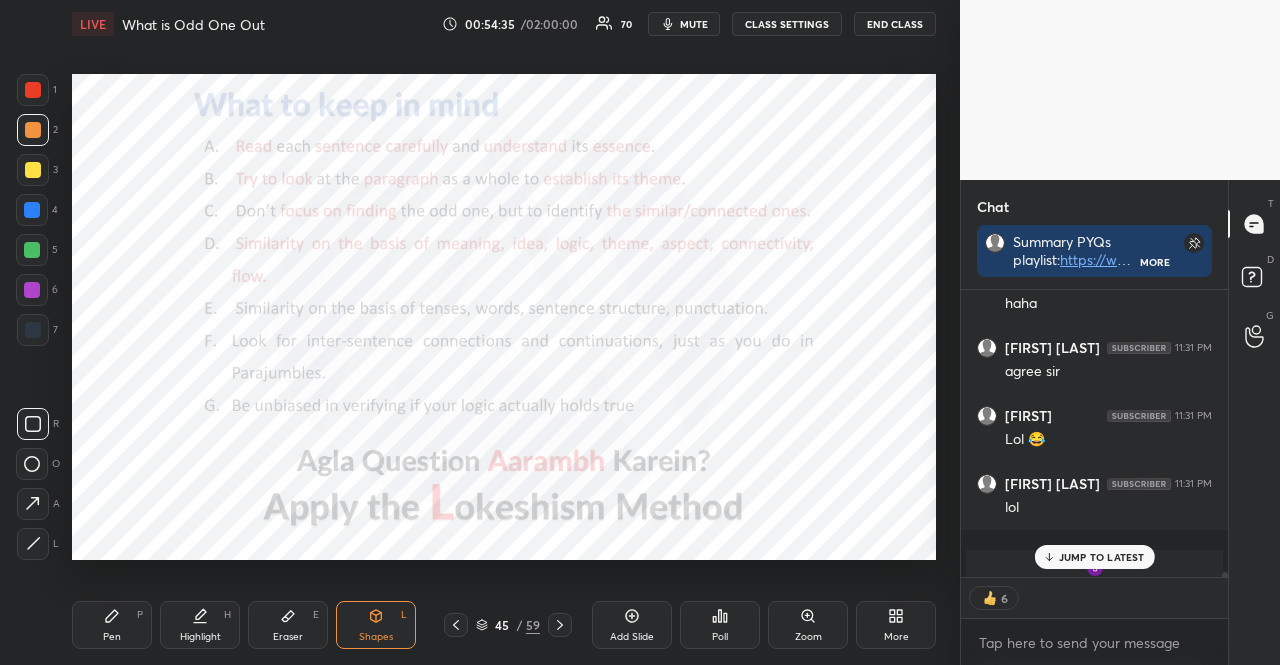 click at bounding box center (33, 90) 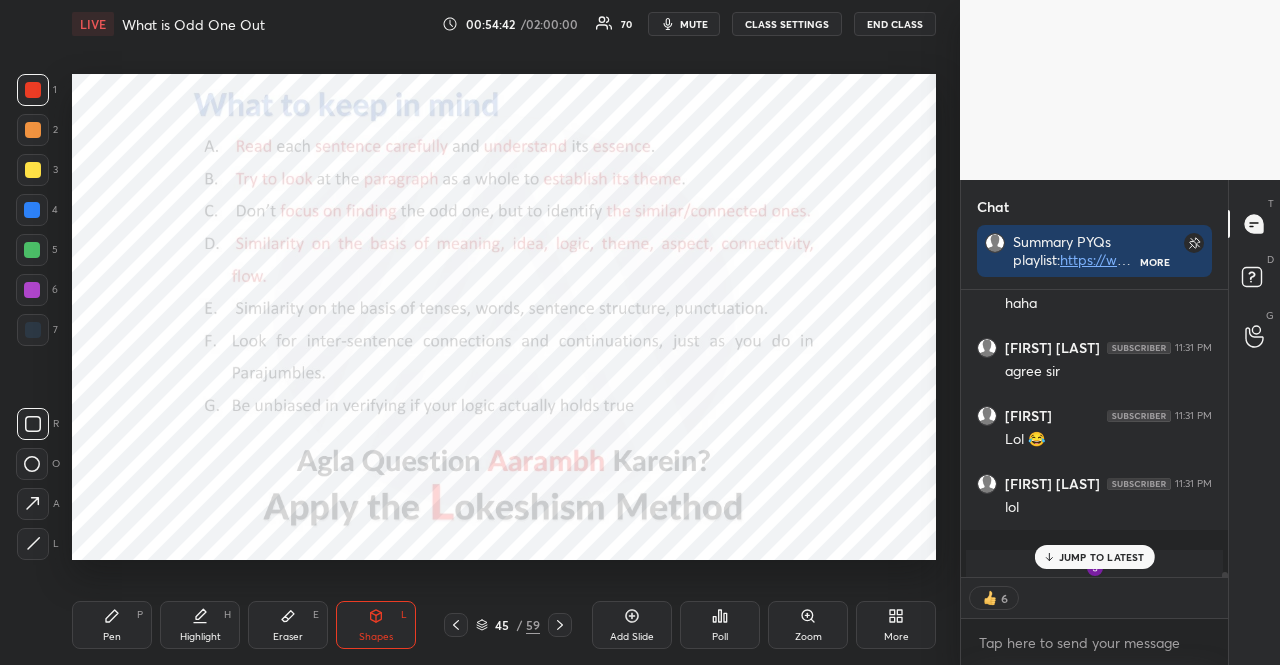 type on "x" 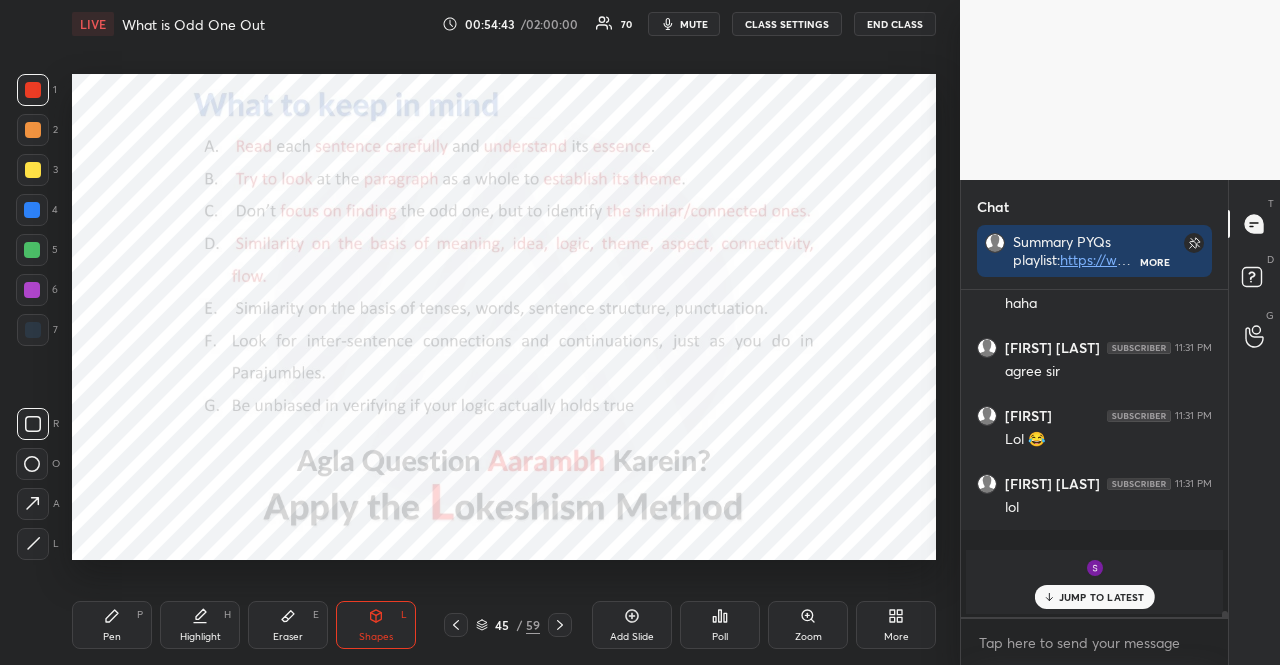scroll, scrollTop: 6, scrollLeft: 6, axis: both 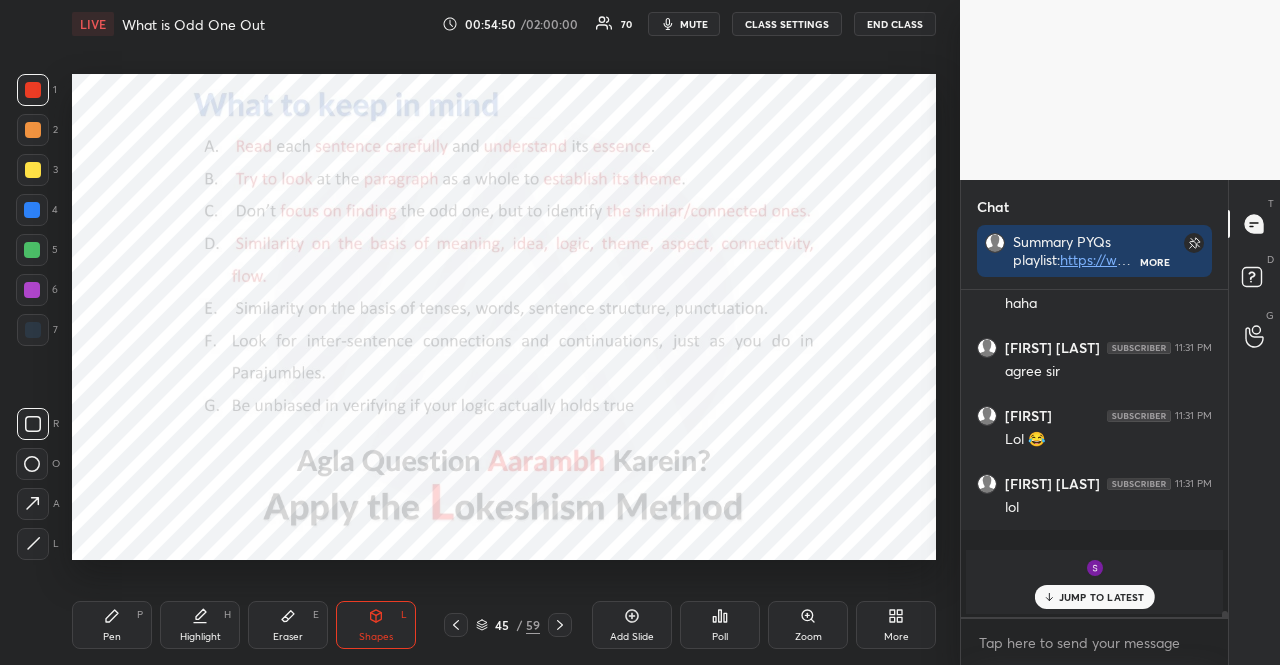click at bounding box center [32, 250] 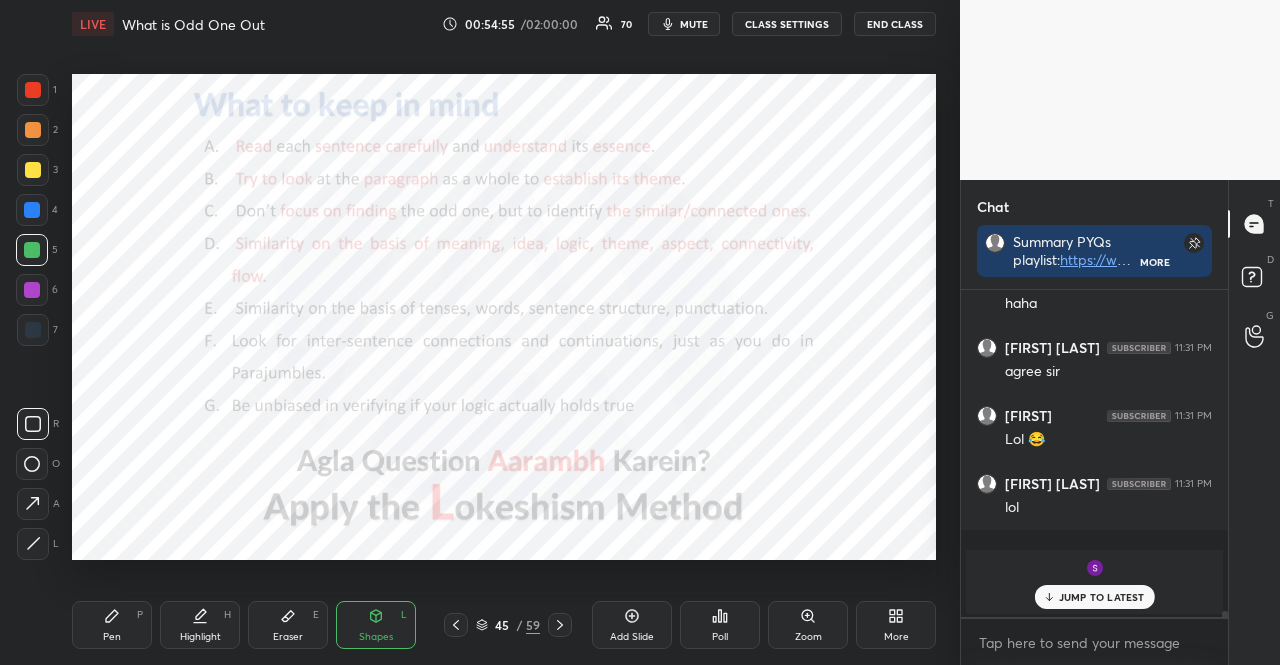 click on "Pen P" at bounding box center [112, 625] 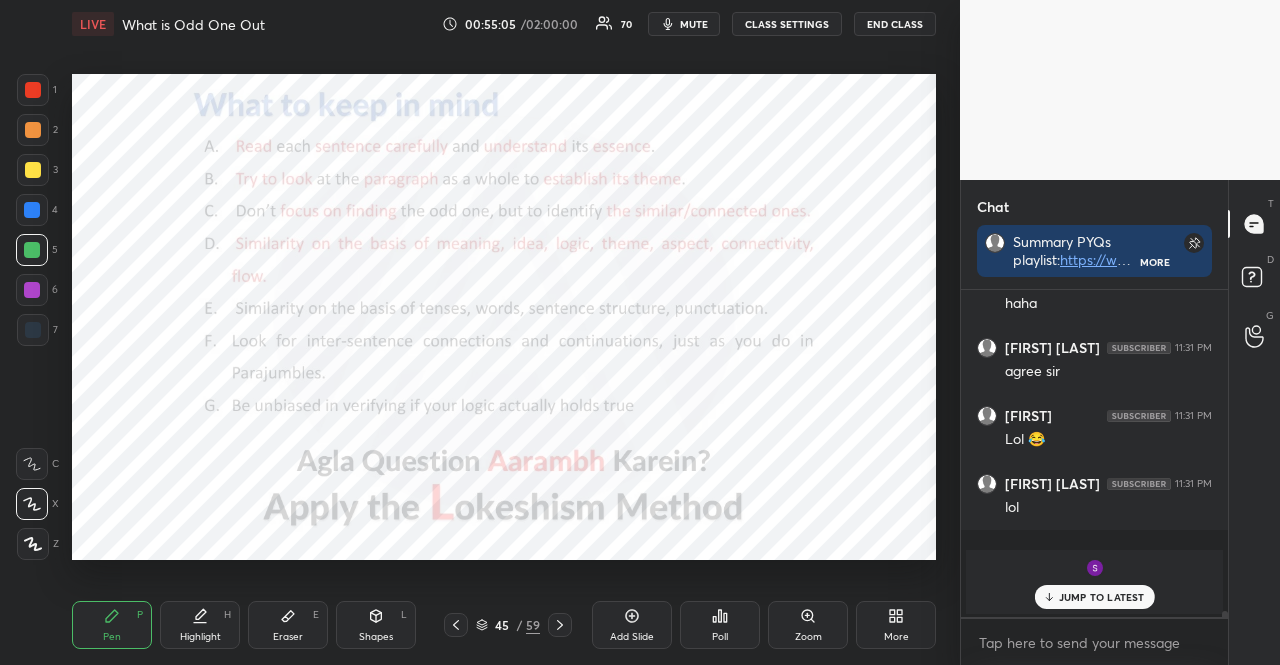 drag, startPoint x: 32, startPoint y: 121, endPoint x: 20, endPoint y: 133, distance: 16.970562 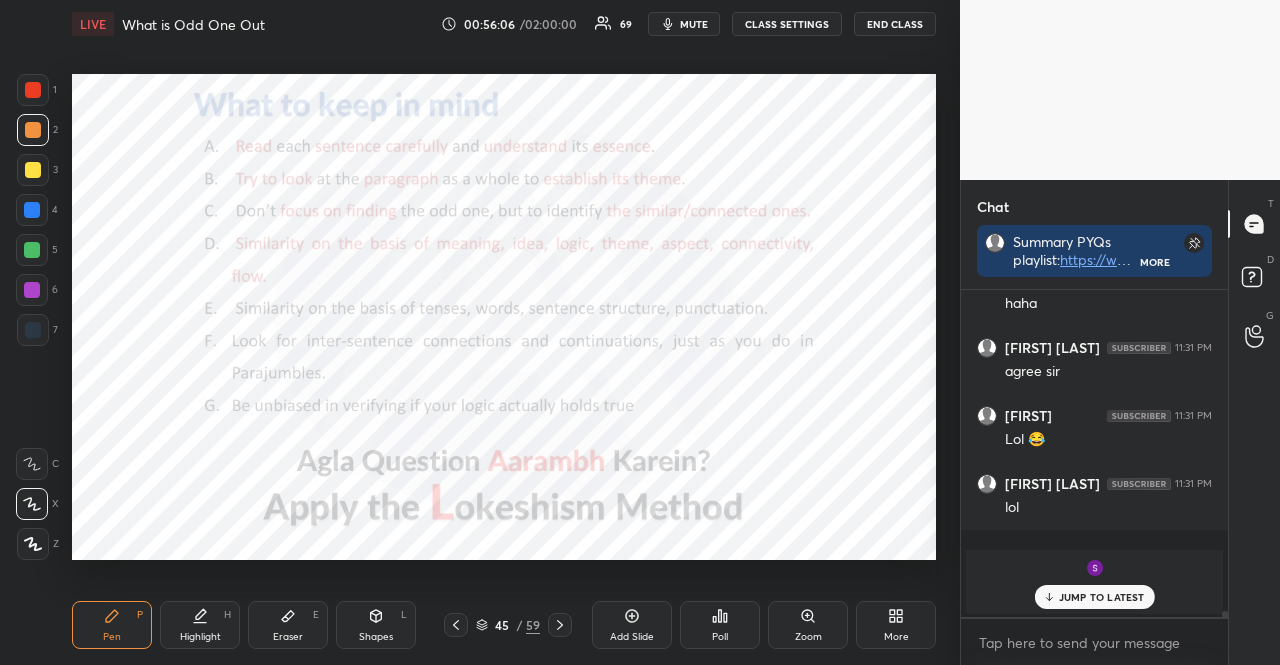 click at bounding box center (32, 290) 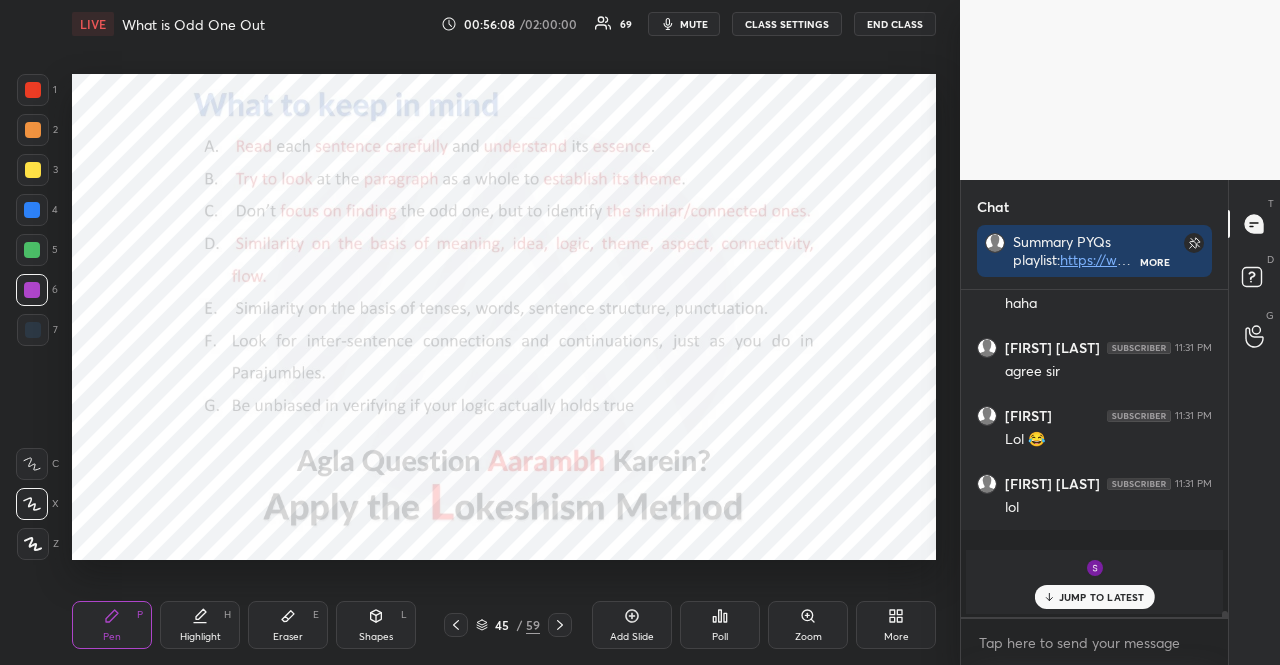 click on "1 2 3 4 5 6 7 R O A L C X Z Erase all   C X Z" at bounding box center (32, 317) 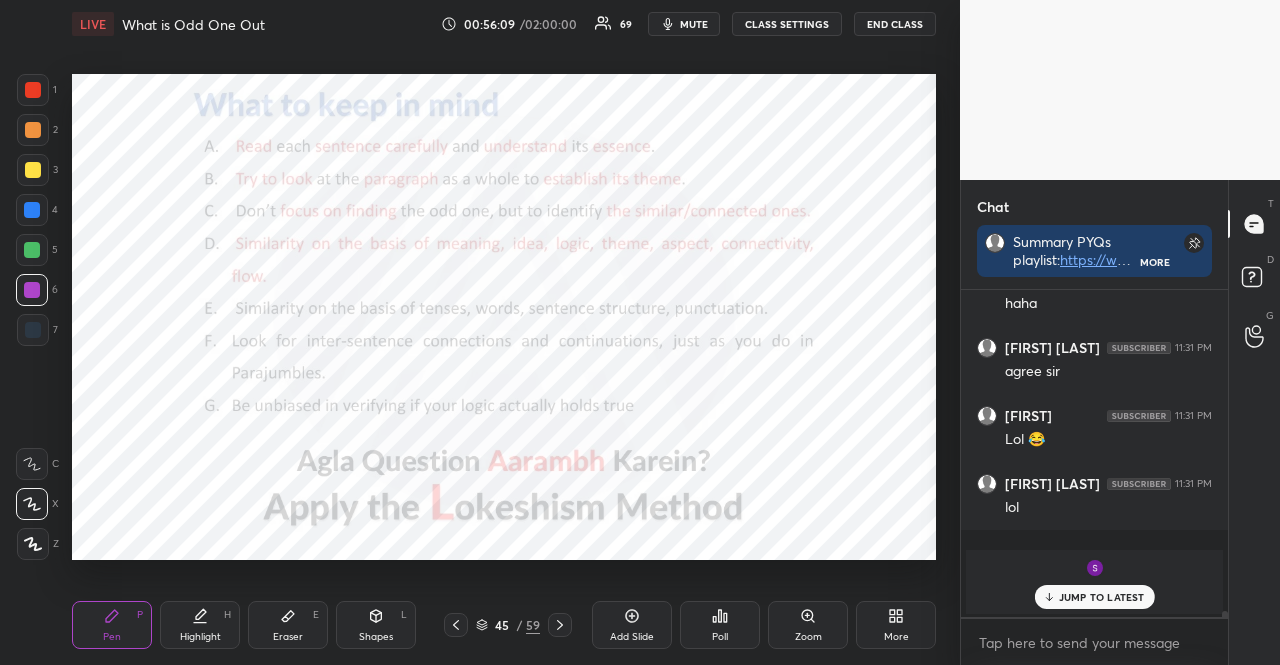 click on "Pen P Highlight H Eraser E Shapes L" at bounding box center (254, 625) 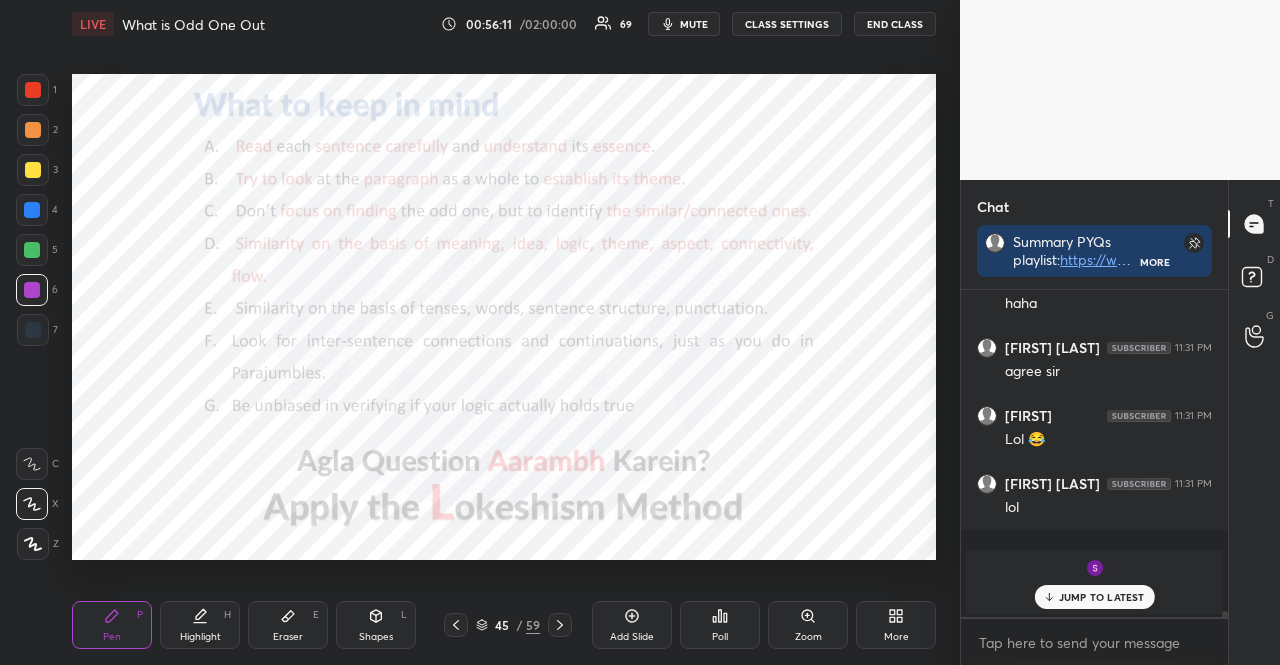click on "Shapes L" at bounding box center (376, 625) 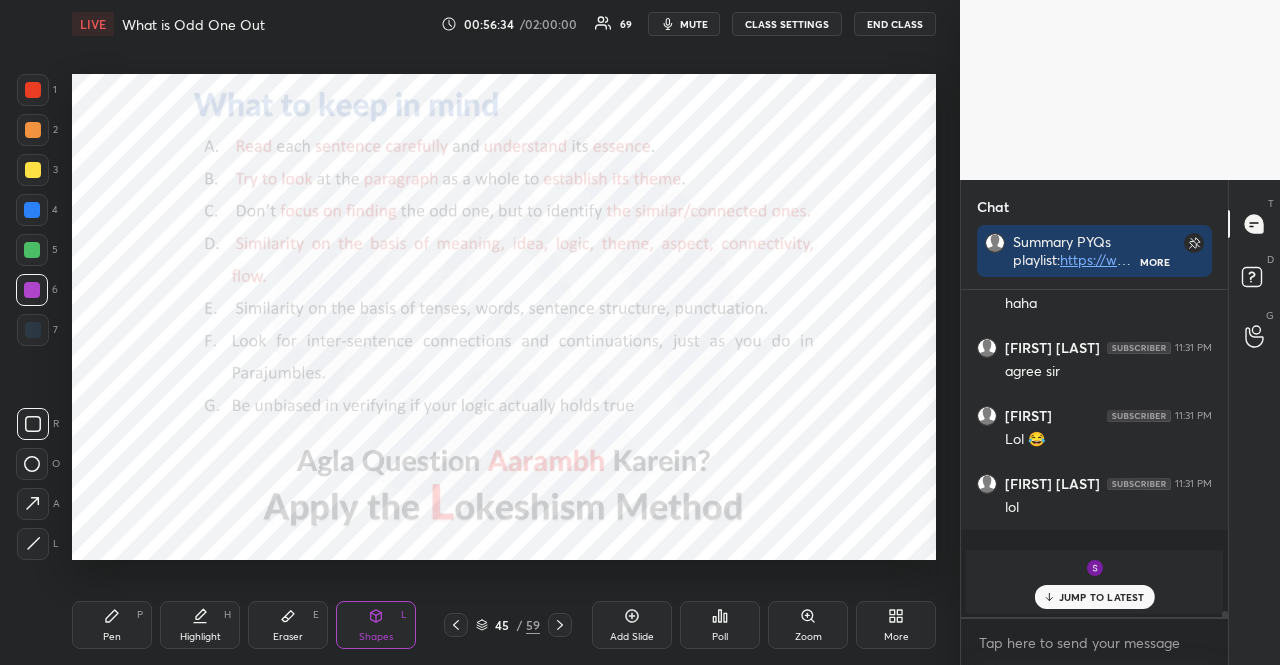 click at bounding box center [32, 250] 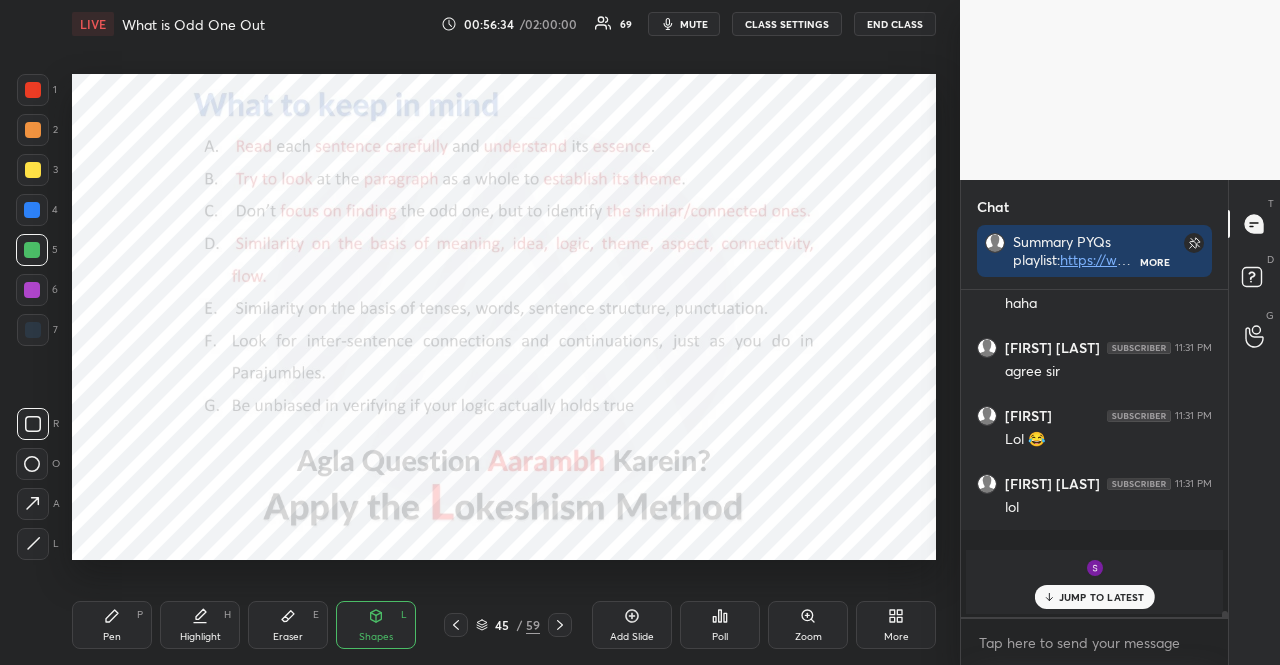 click at bounding box center (32, 250) 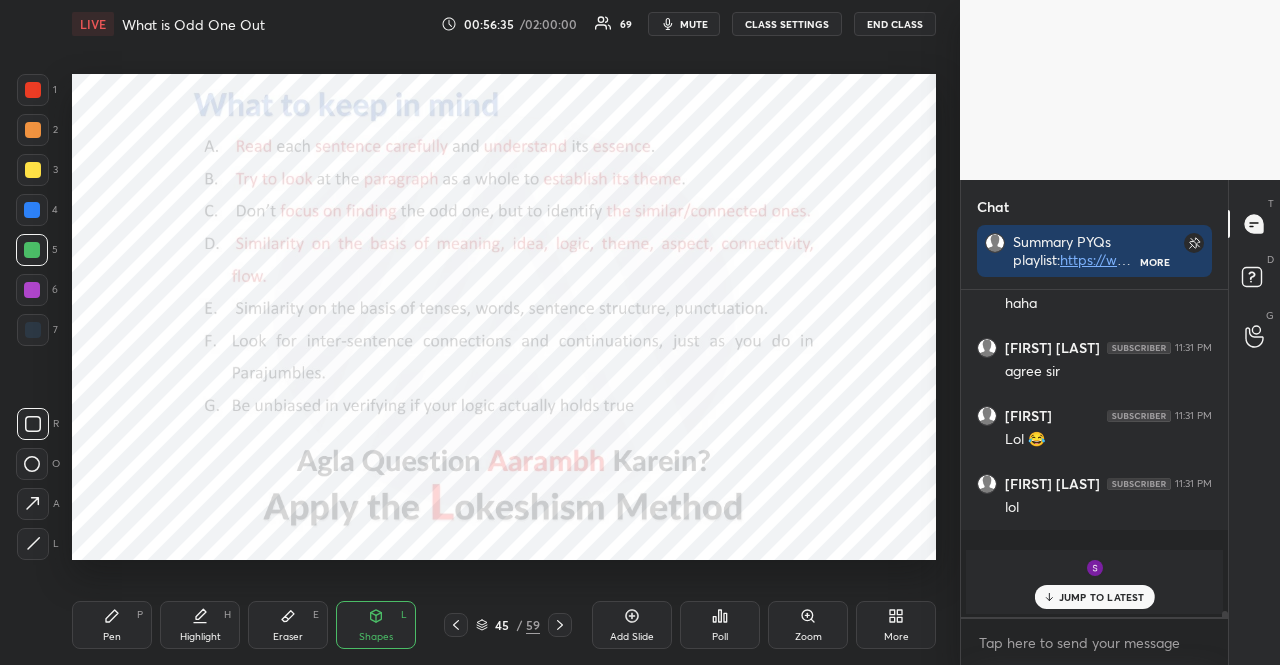 click on "Pen P" at bounding box center (112, 625) 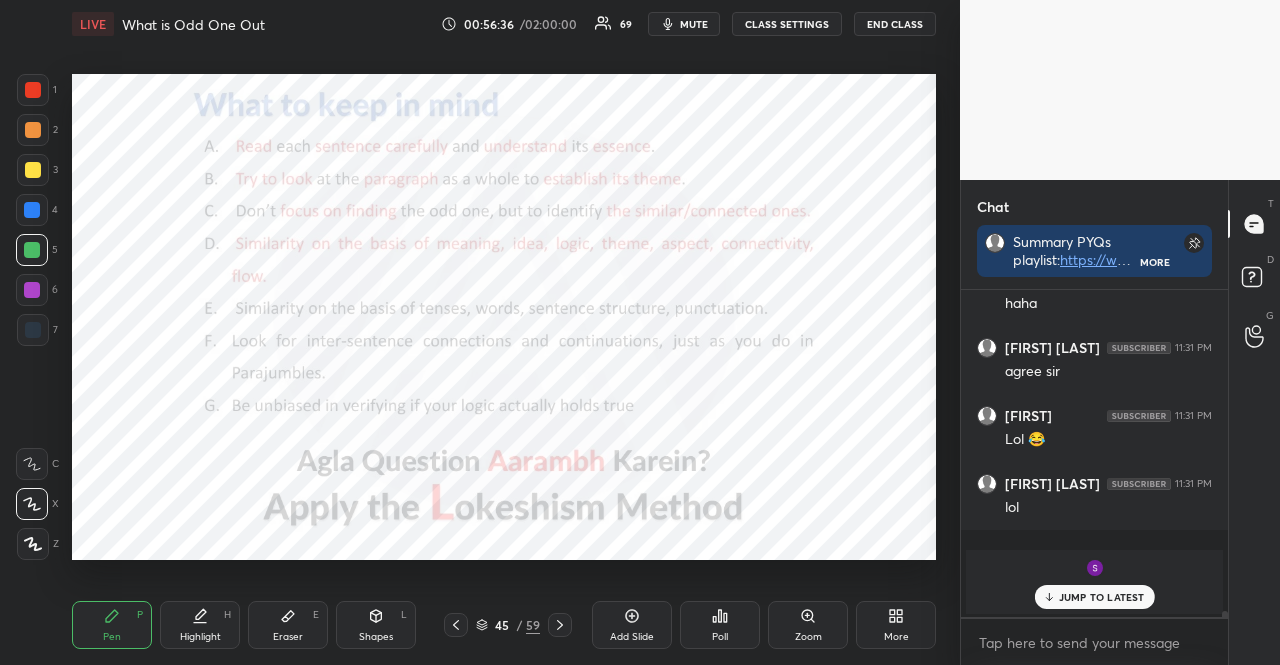 drag, startPoint x: 88, startPoint y: 611, endPoint x: 38, endPoint y: 472, distance: 147.71933 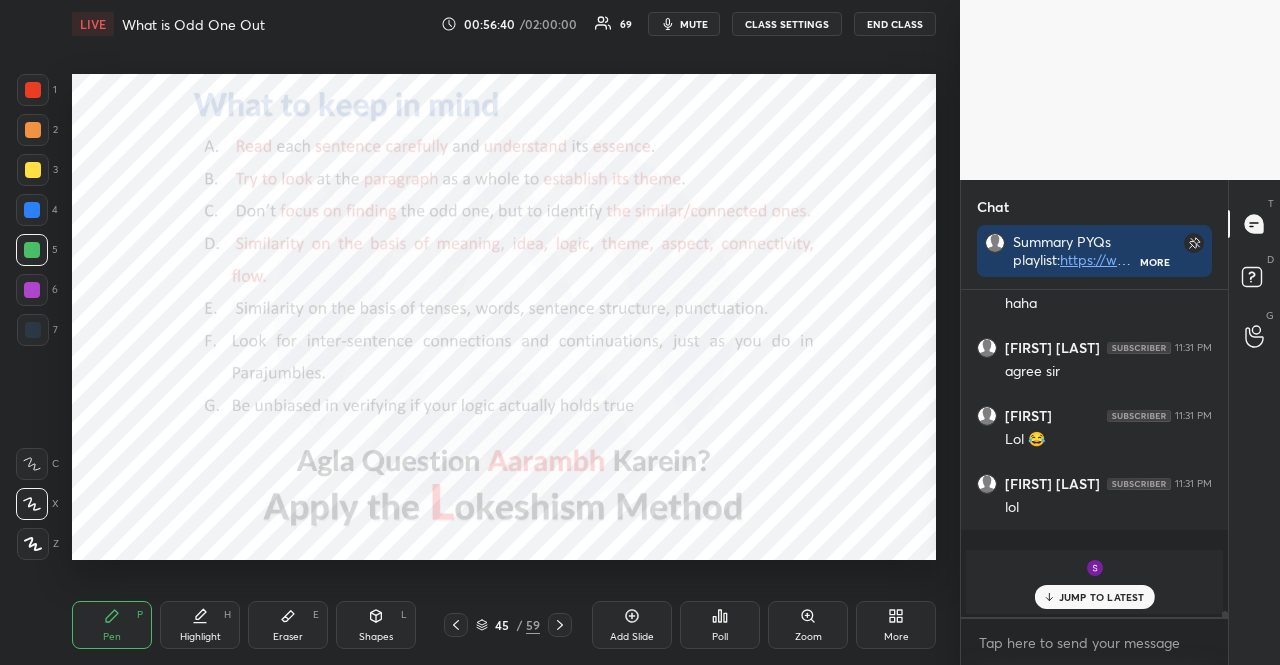click at bounding box center [33, 90] 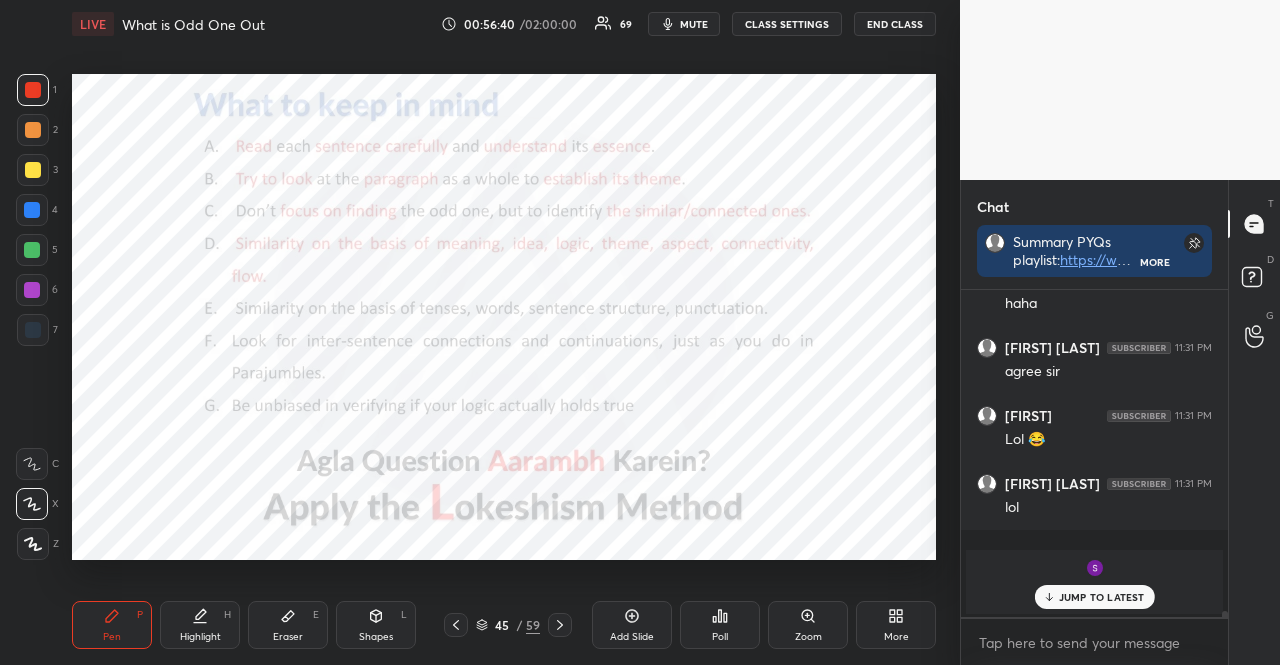 drag, startPoint x: 29, startPoint y: 84, endPoint x: 44, endPoint y: 91, distance: 16.552946 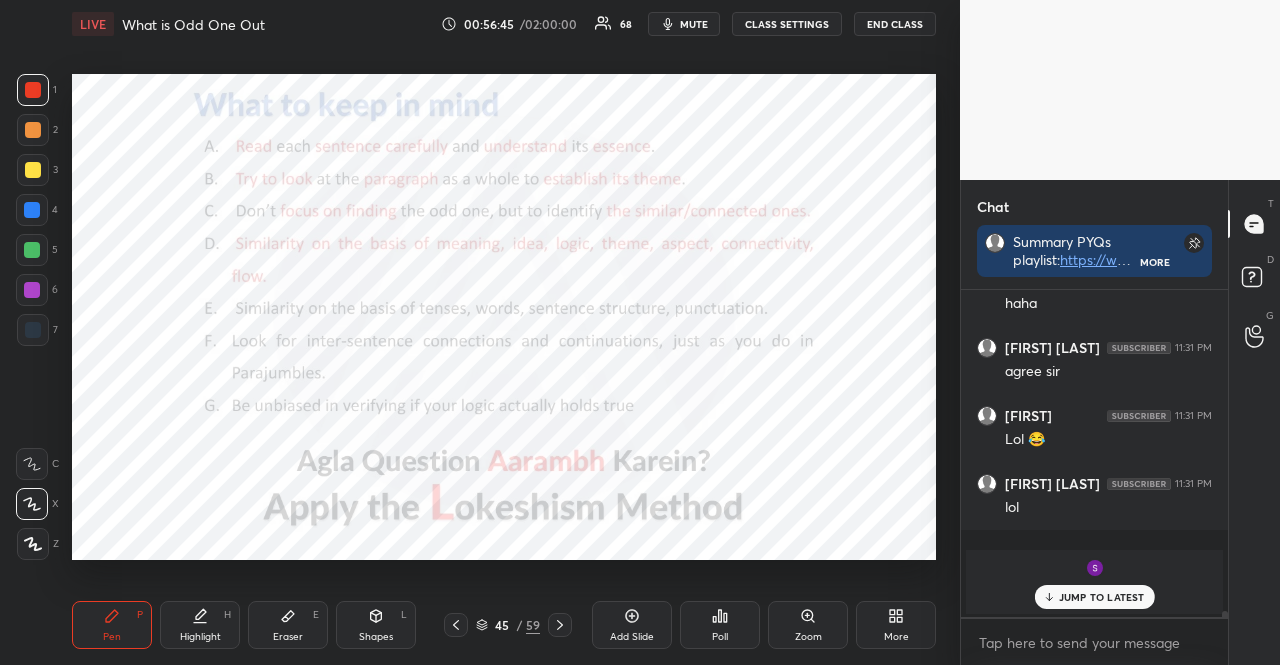 click on "1 2 3 4 5 6 7" at bounding box center [37, 214] 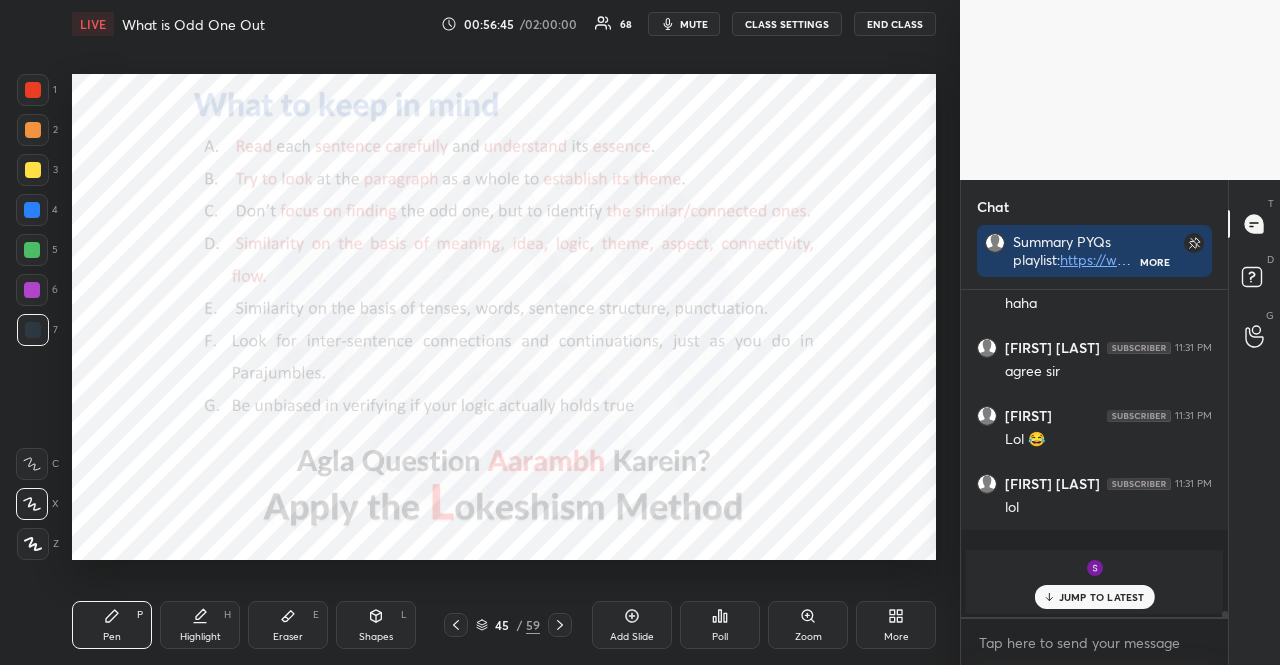 click at bounding box center (33, 330) 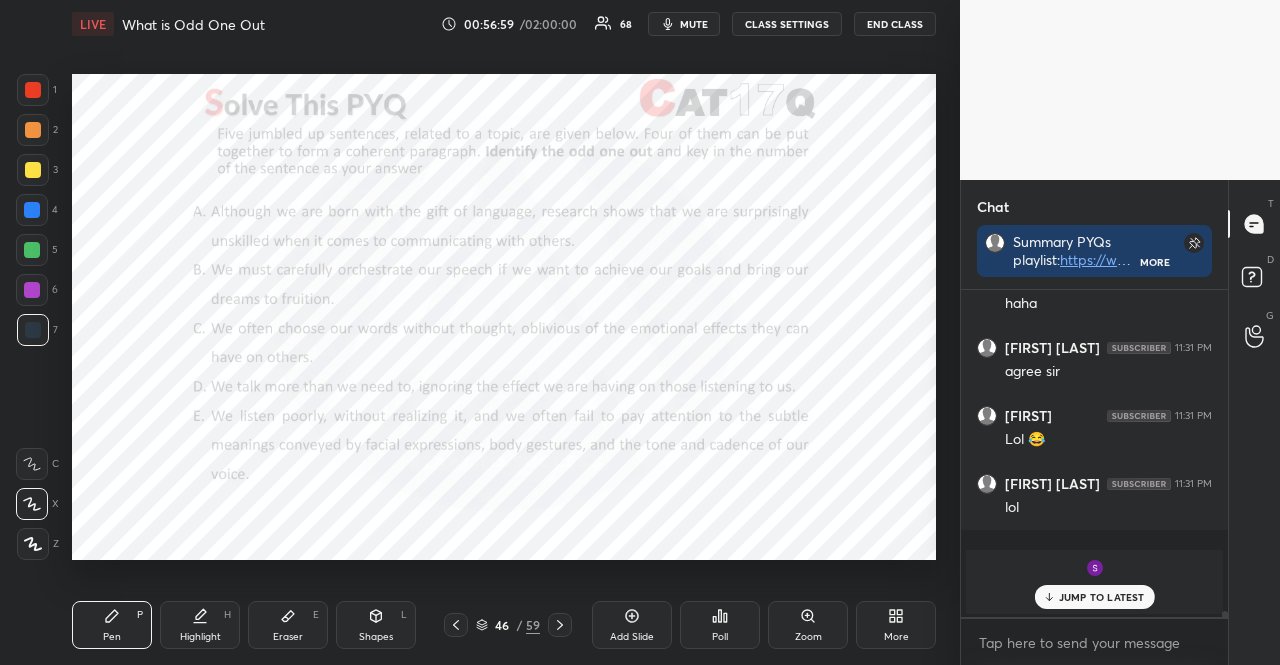 click on "Poll" at bounding box center (720, 625) 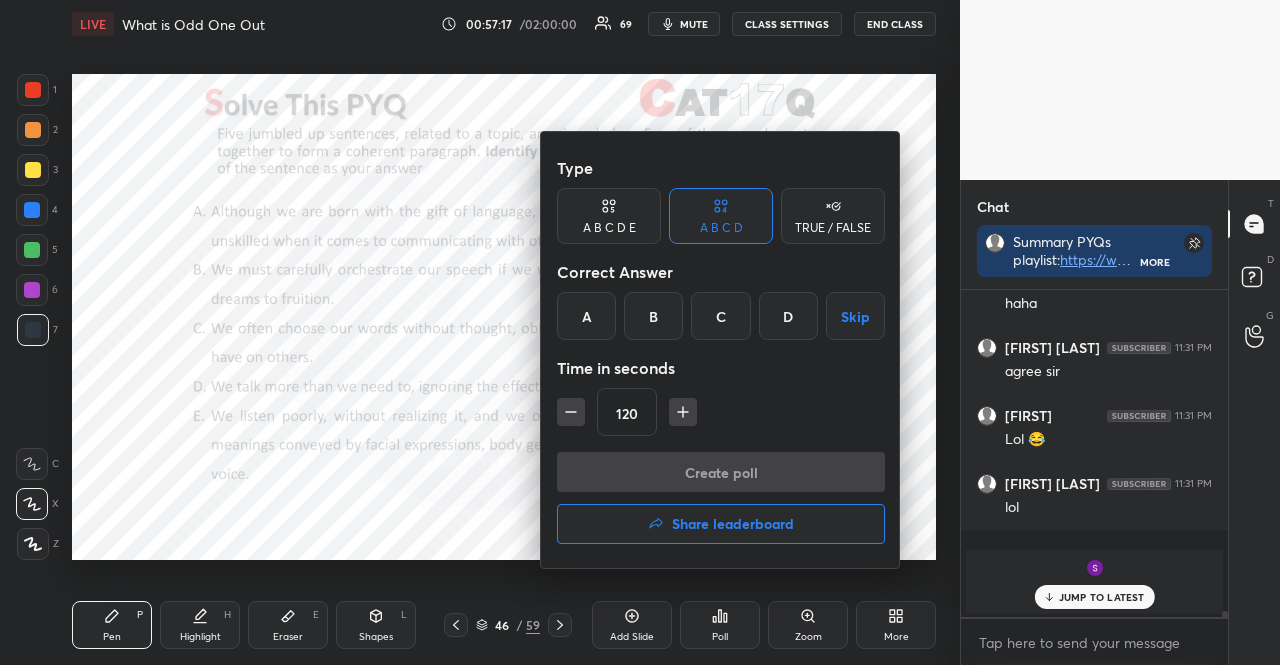 click 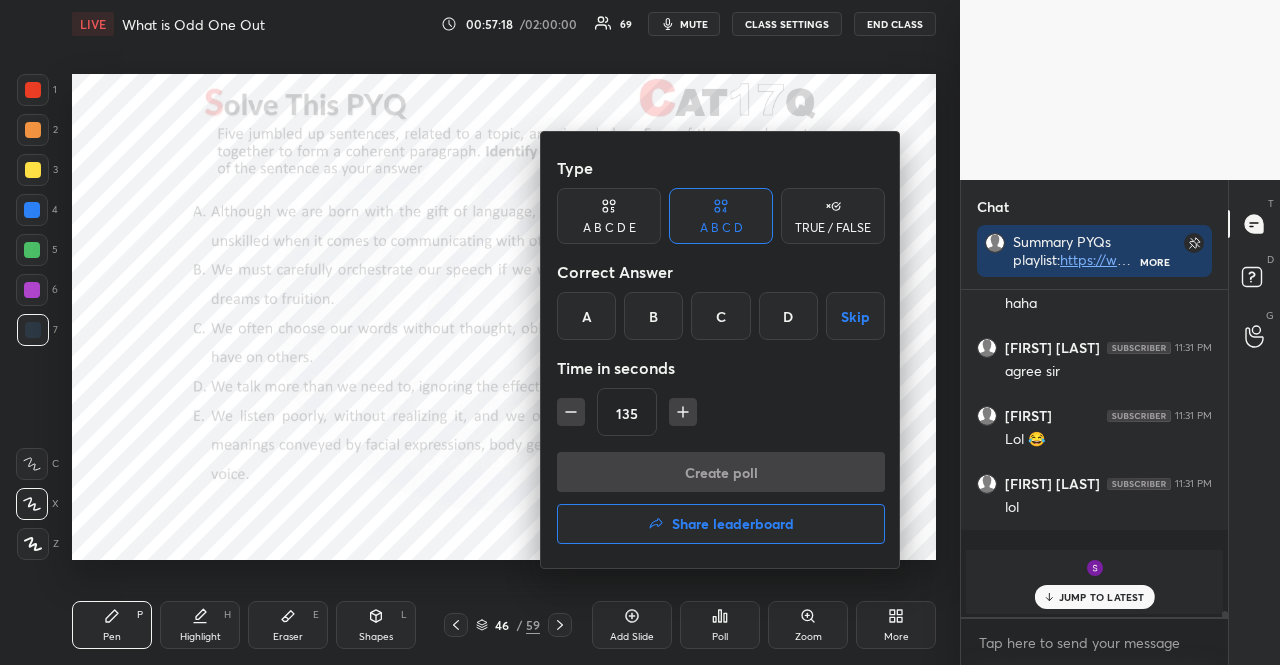 click 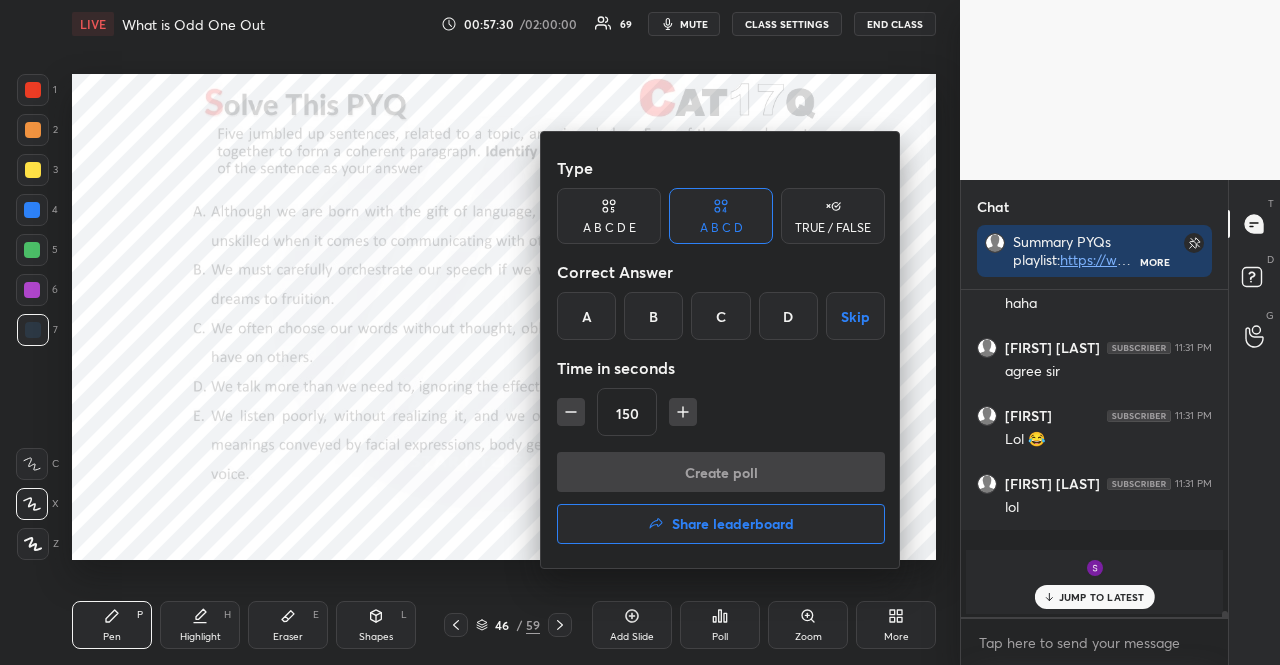 scroll, scrollTop: 18162, scrollLeft: 0, axis: vertical 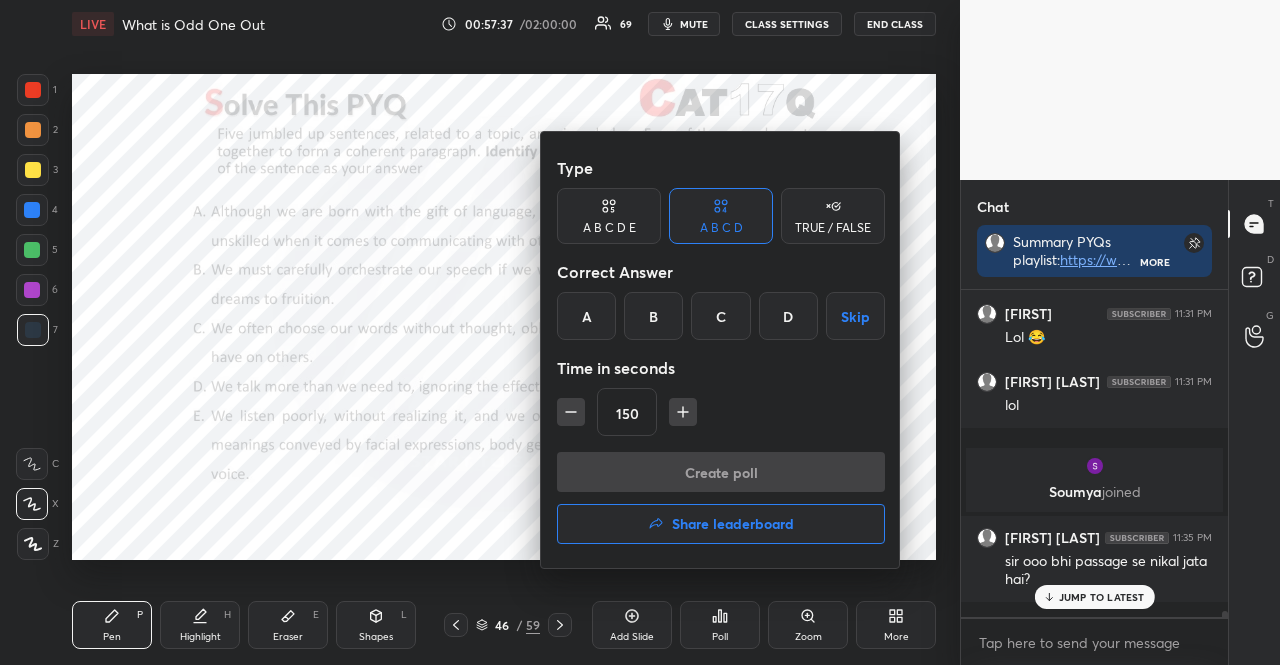 click on "A B C D E" at bounding box center [609, 216] 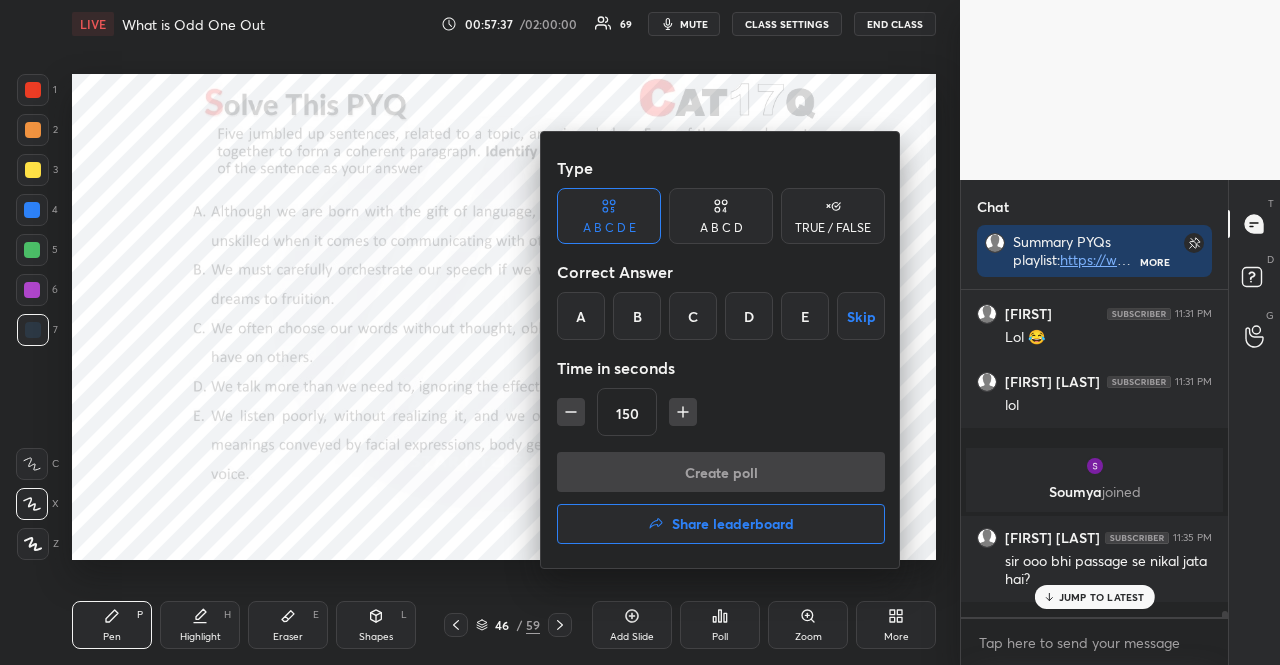 click on "D" at bounding box center [749, 316] 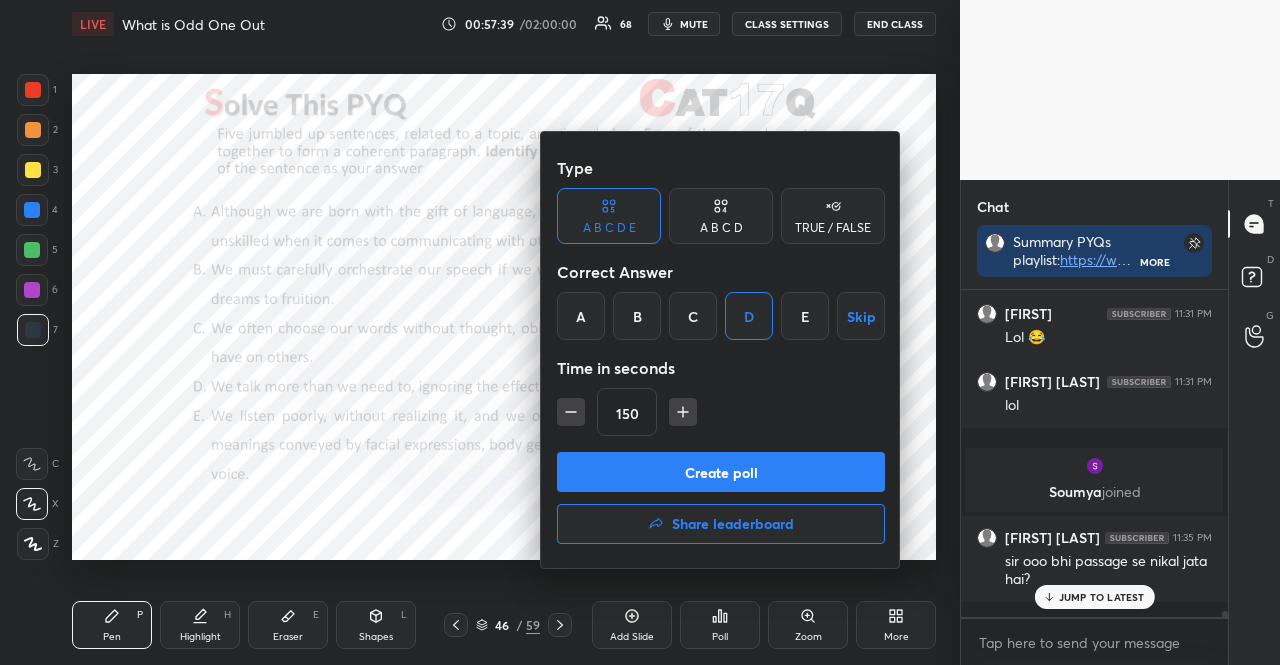 click on "Create poll" at bounding box center [721, 472] 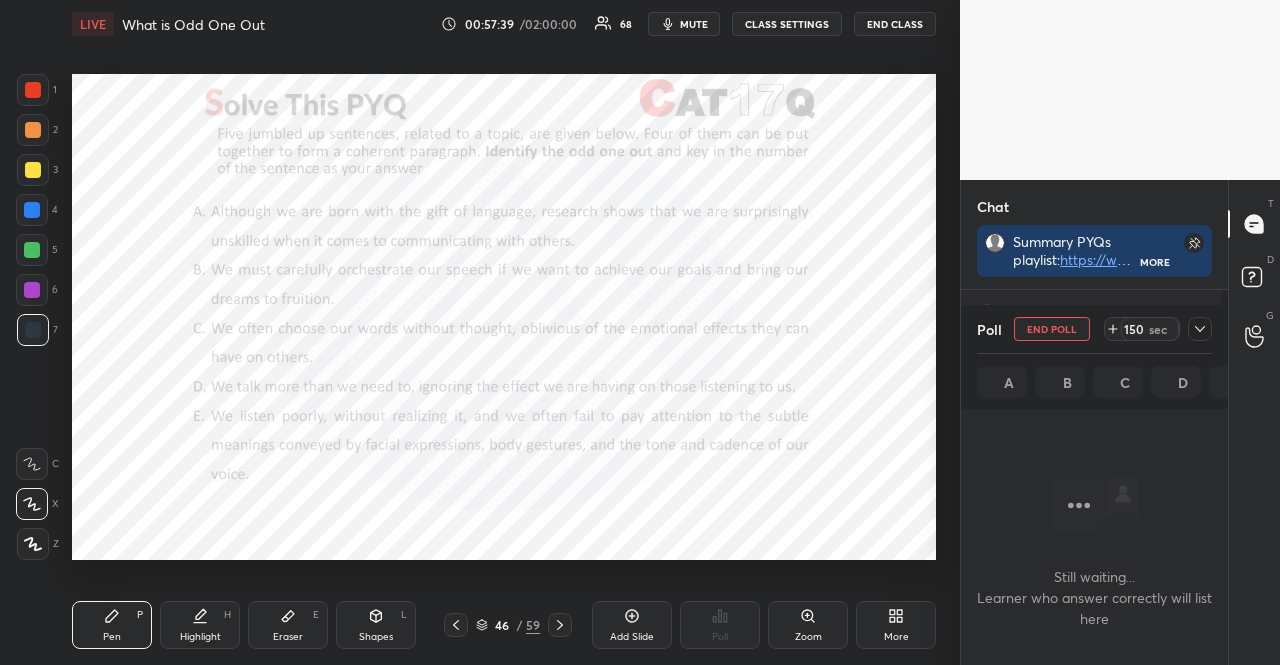 scroll, scrollTop: 298, scrollLeft: 255, axis: both 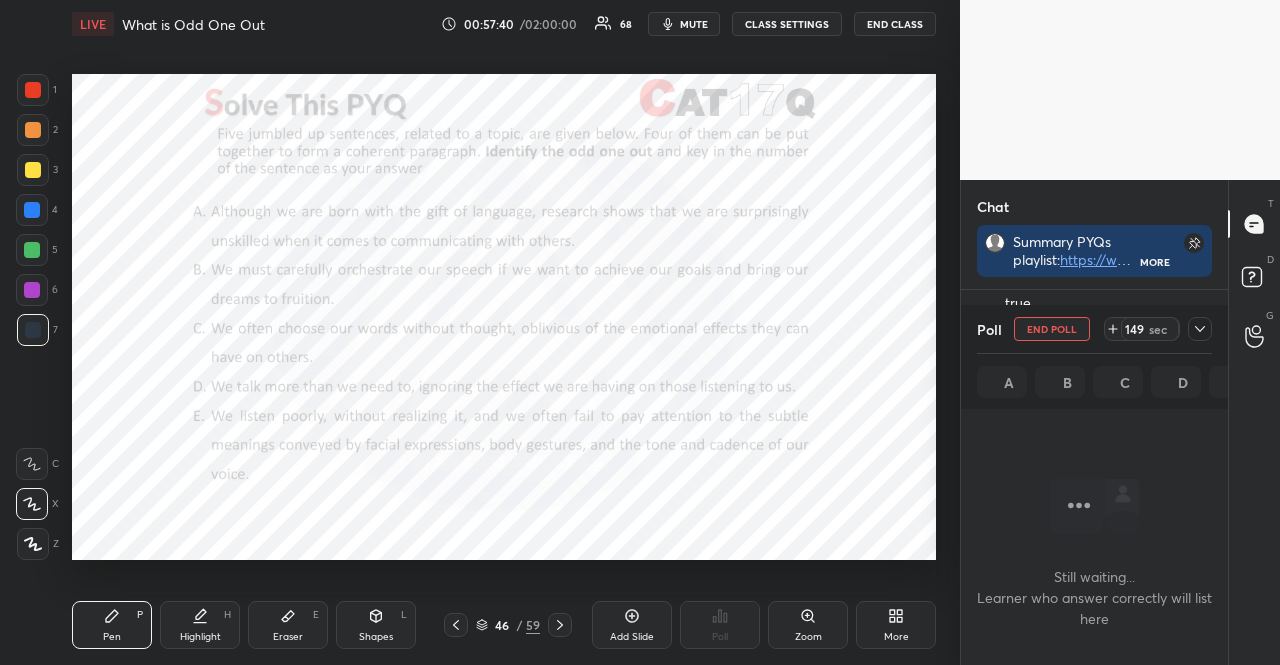 click on "END POLL" at bounding box center (1052, 329) 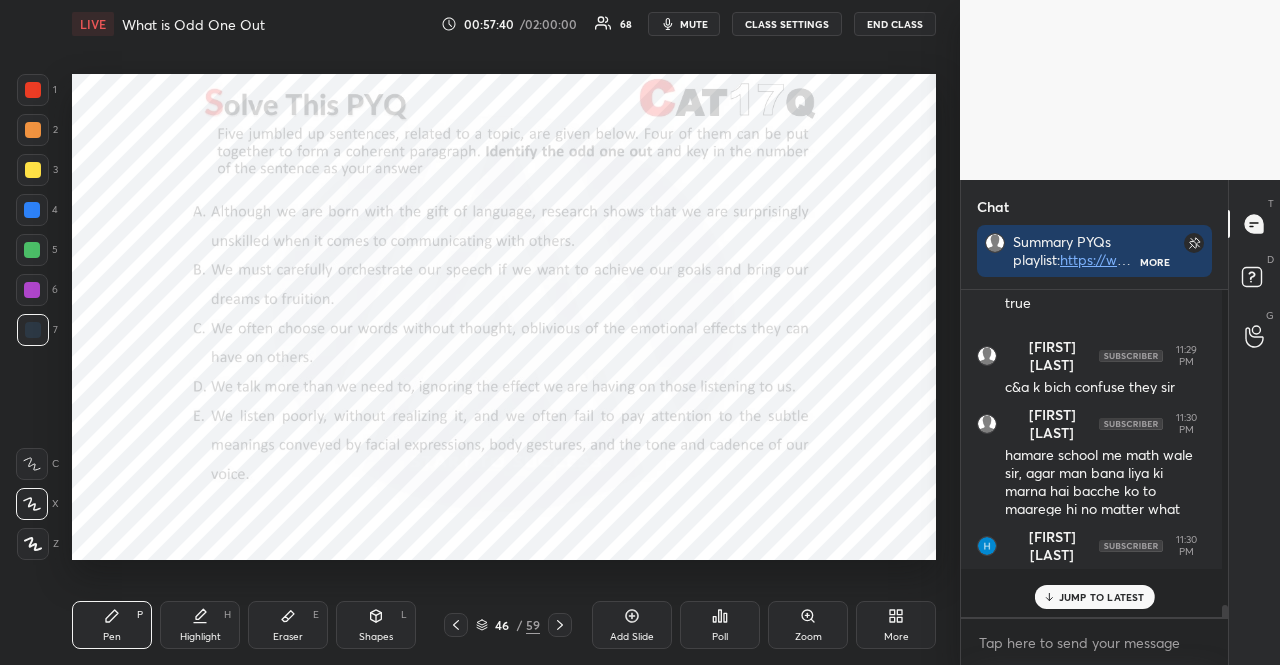 scroll, scrollTop: 6, scrollLeft: 6, axis: both 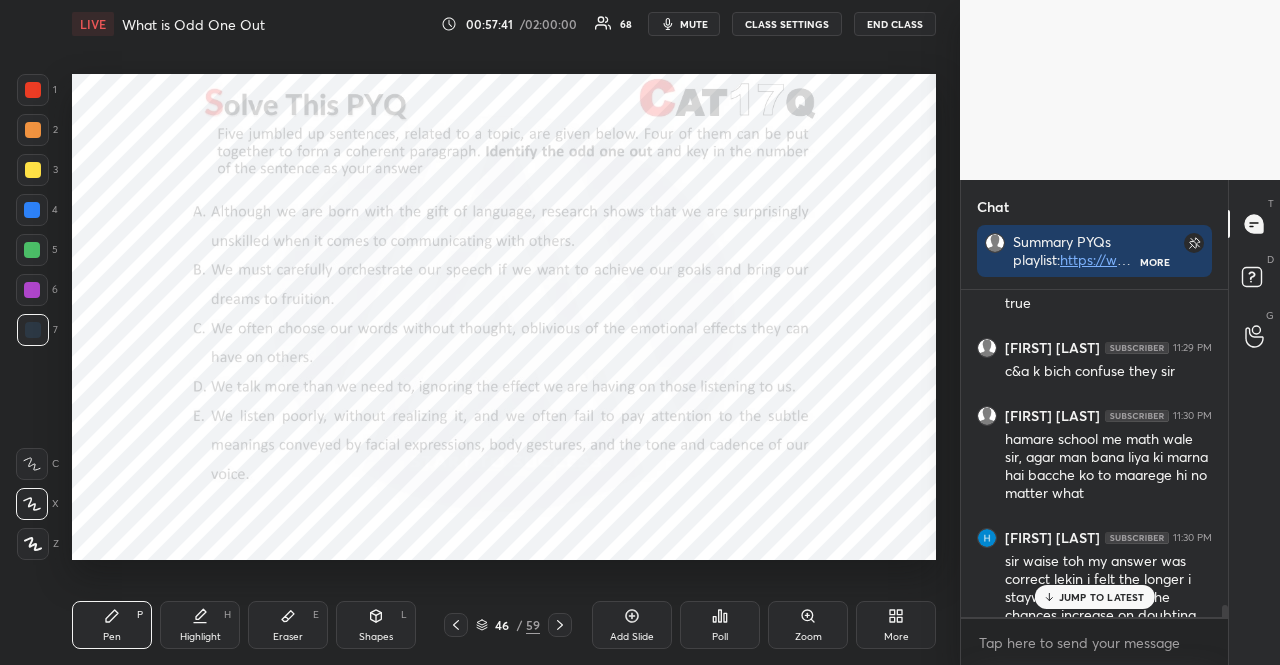 click on "Poll" at bounding box center [720, 625] 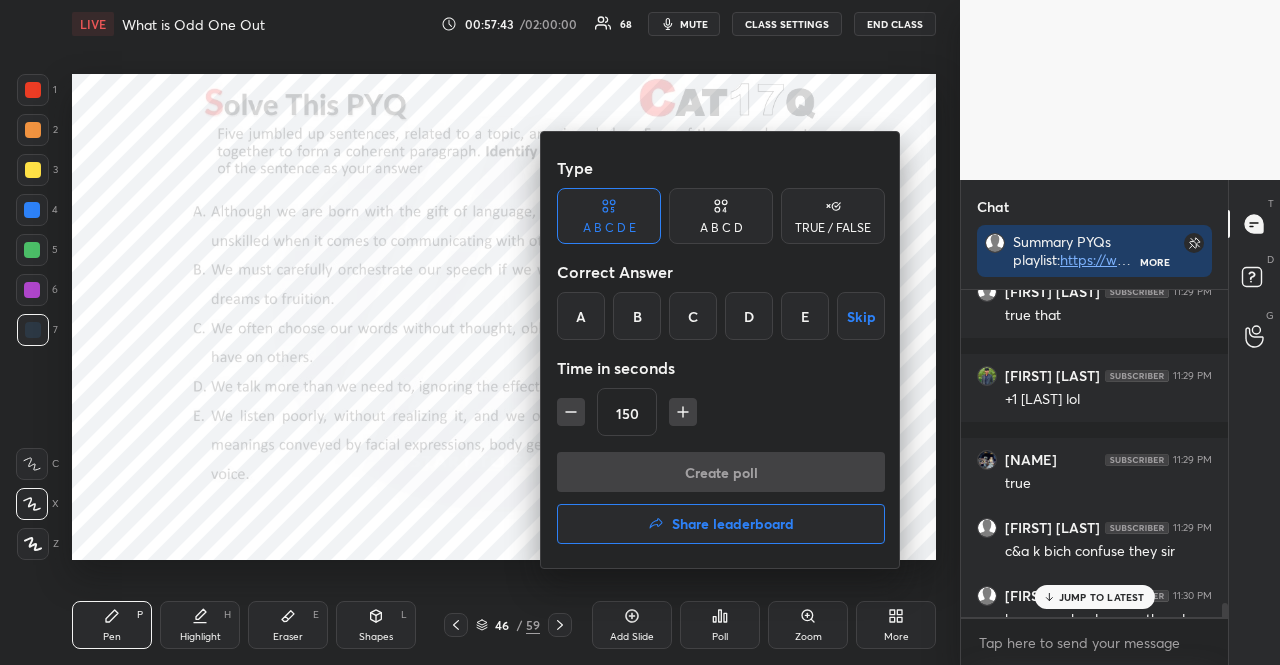 click on "B" at bounding box center [637, 316] 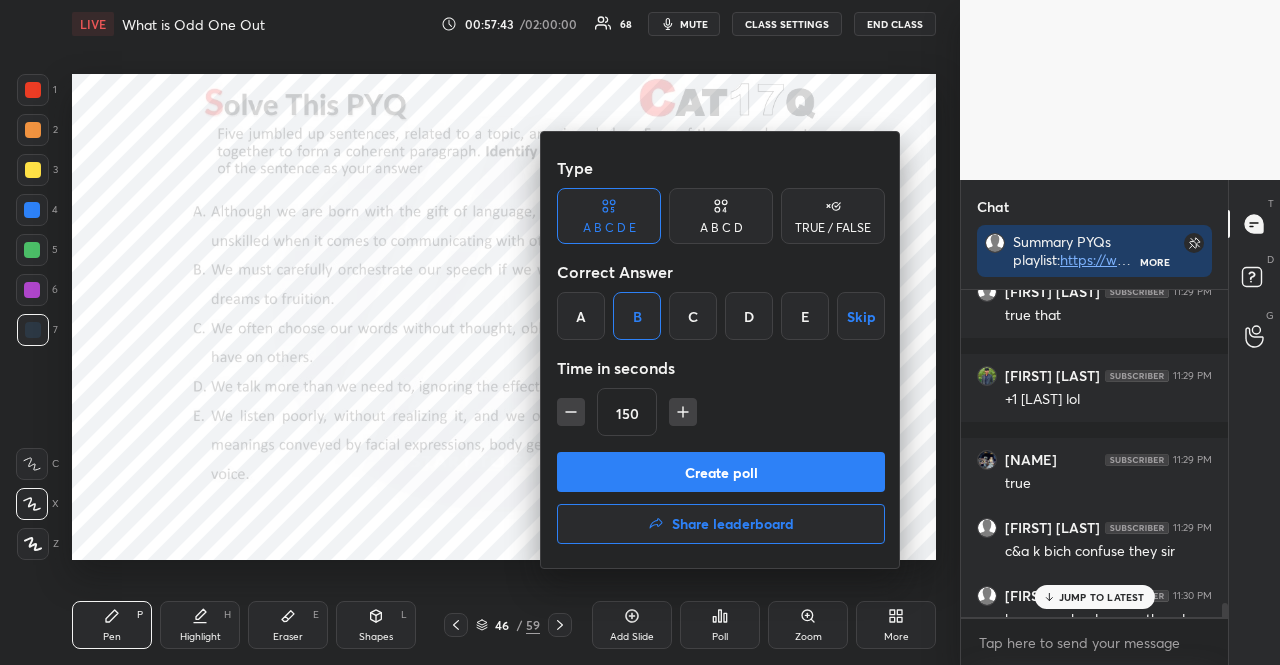 click on "Create poll" at bounding box center [721, 472] 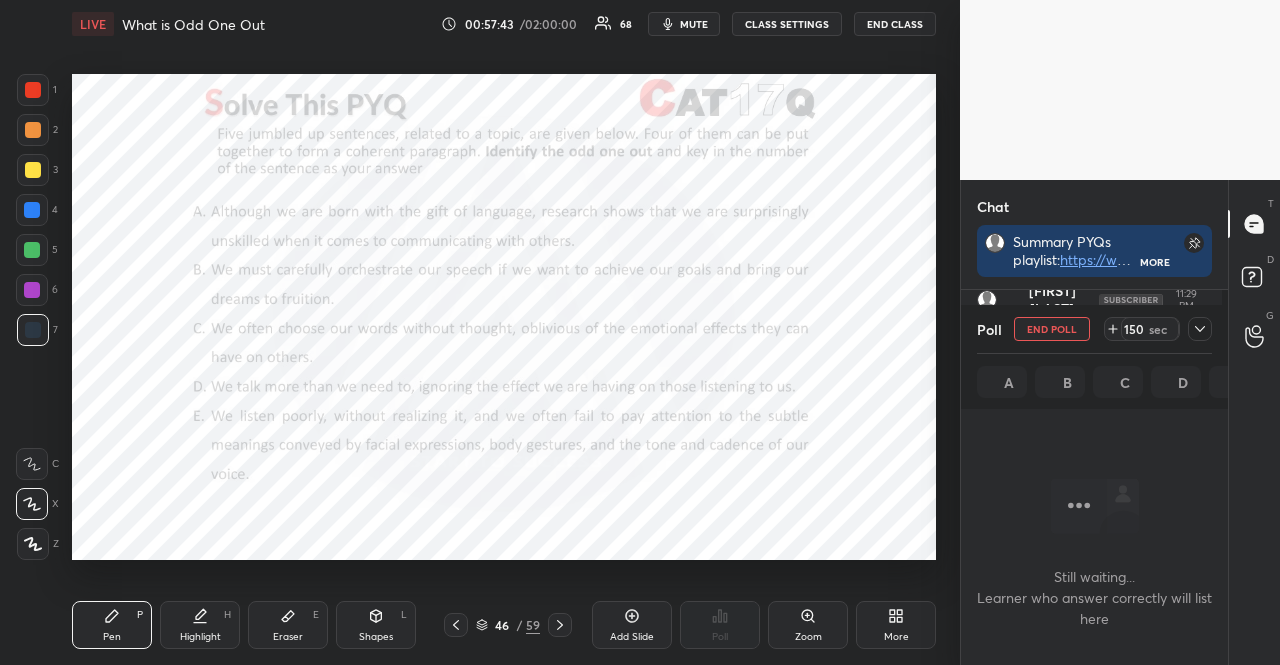 scroll, scrollTop: 304, scrollLeft: 255, axis: both 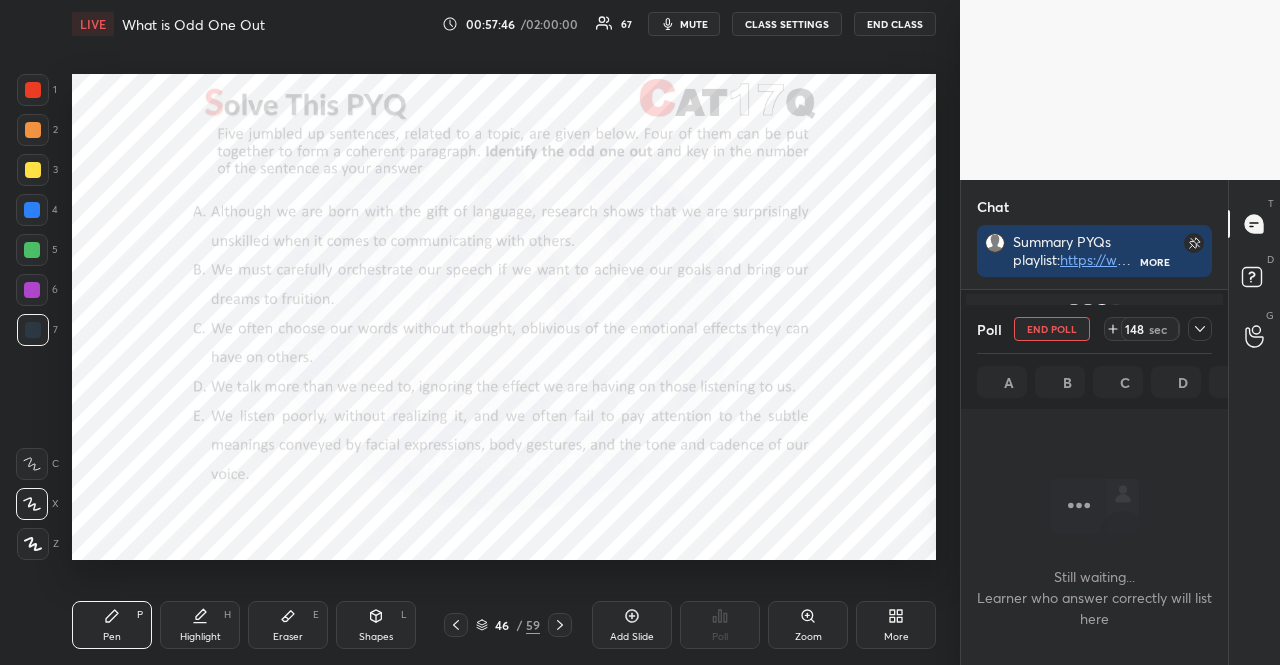 click 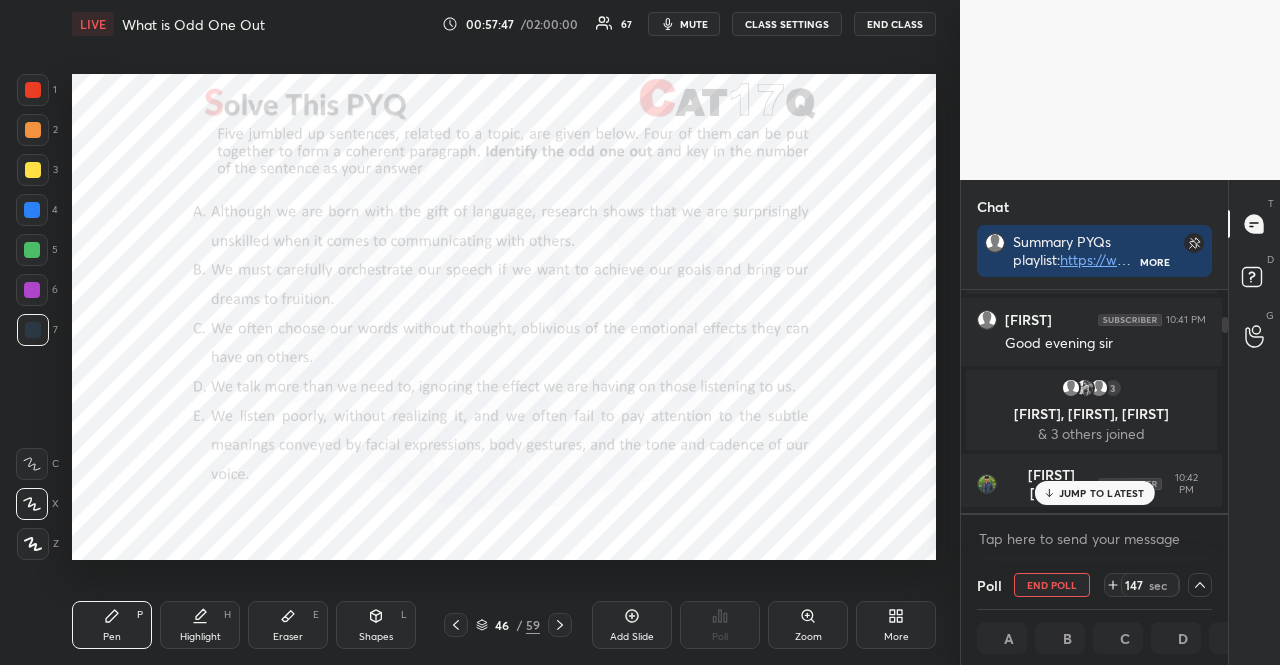 click on "JUMP TO LATEST" at bounding box center [1102, 493] 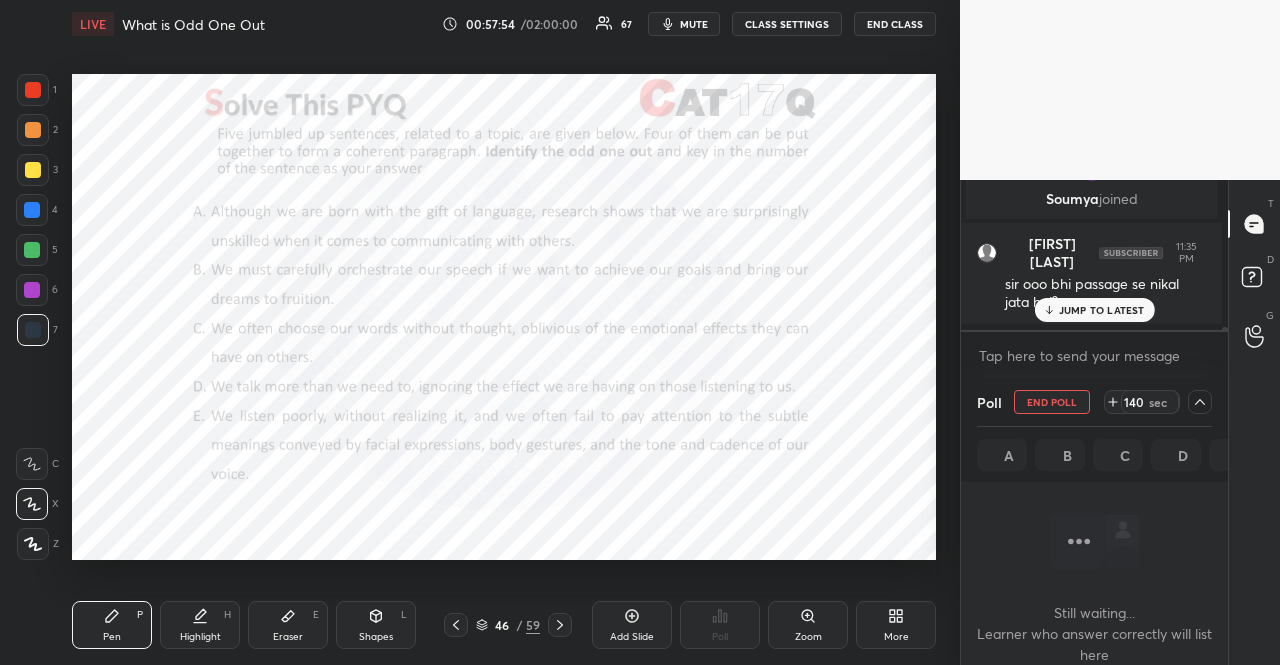 click on "JUMP TO LATEST" at bounding box center (1102, 310) 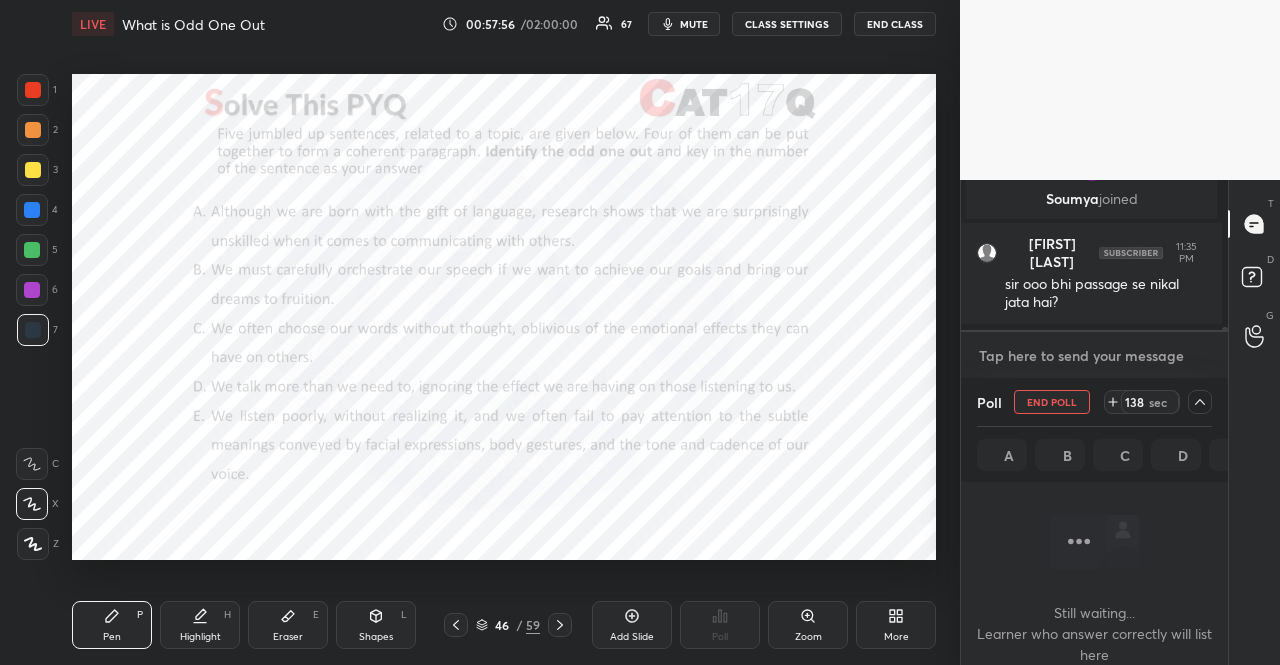 type on "x" 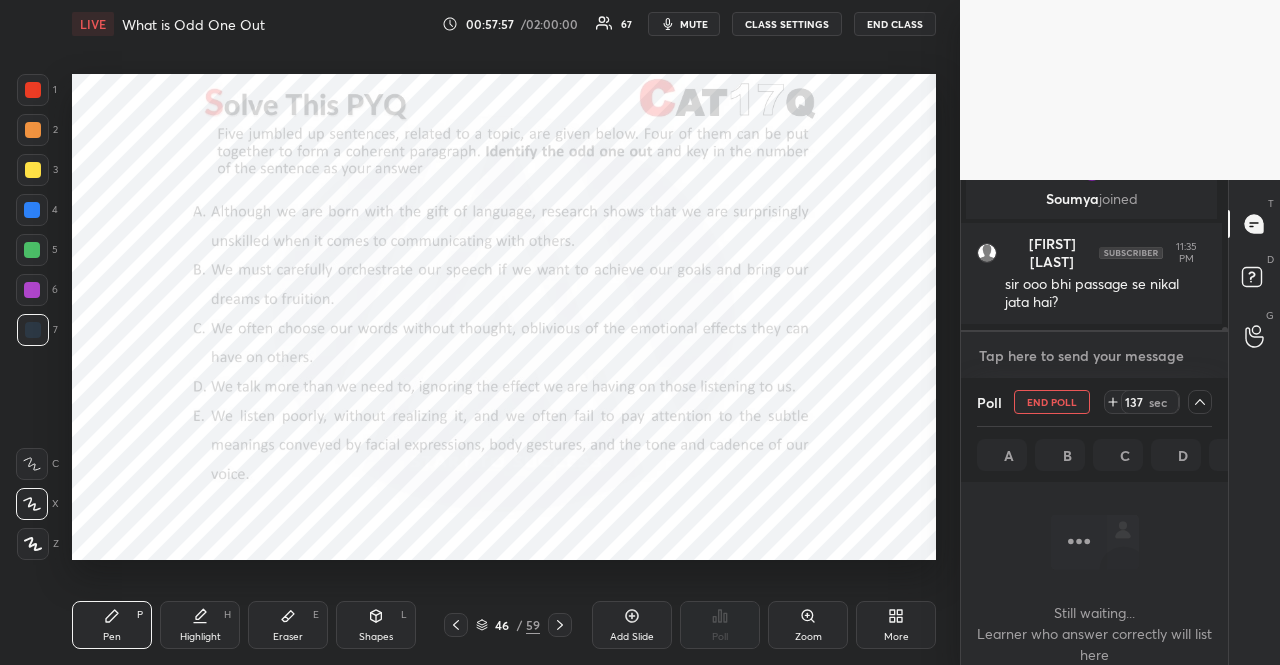 type on "a" 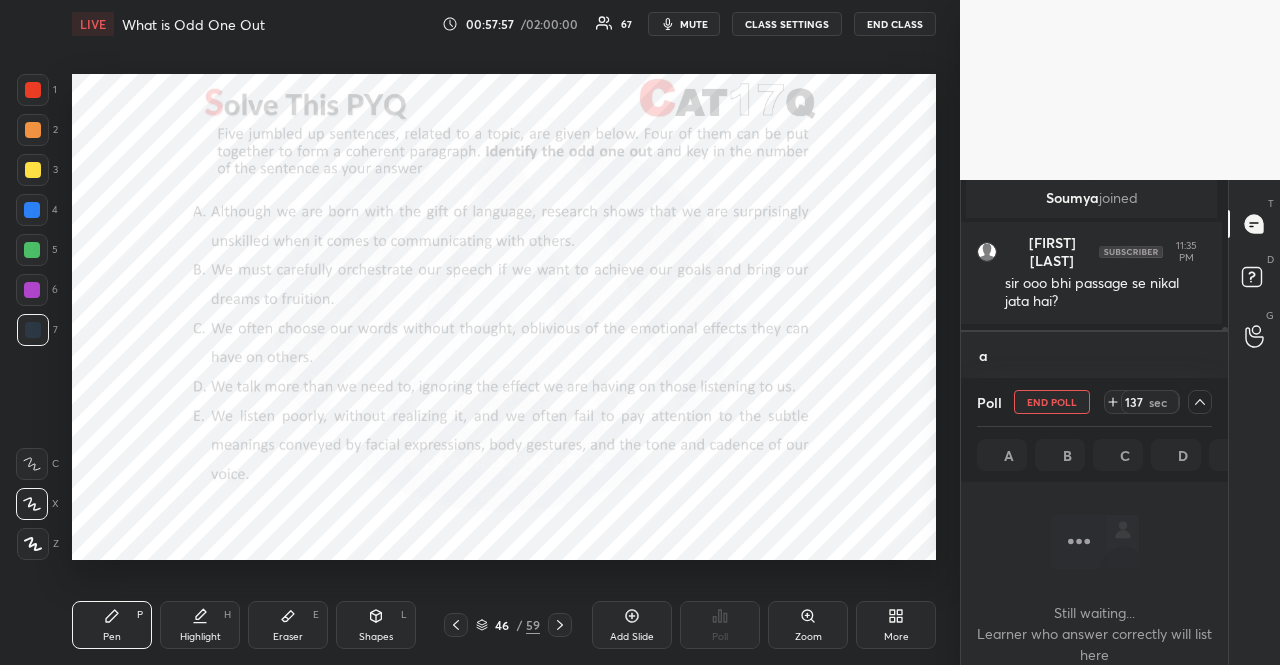 type on "al" 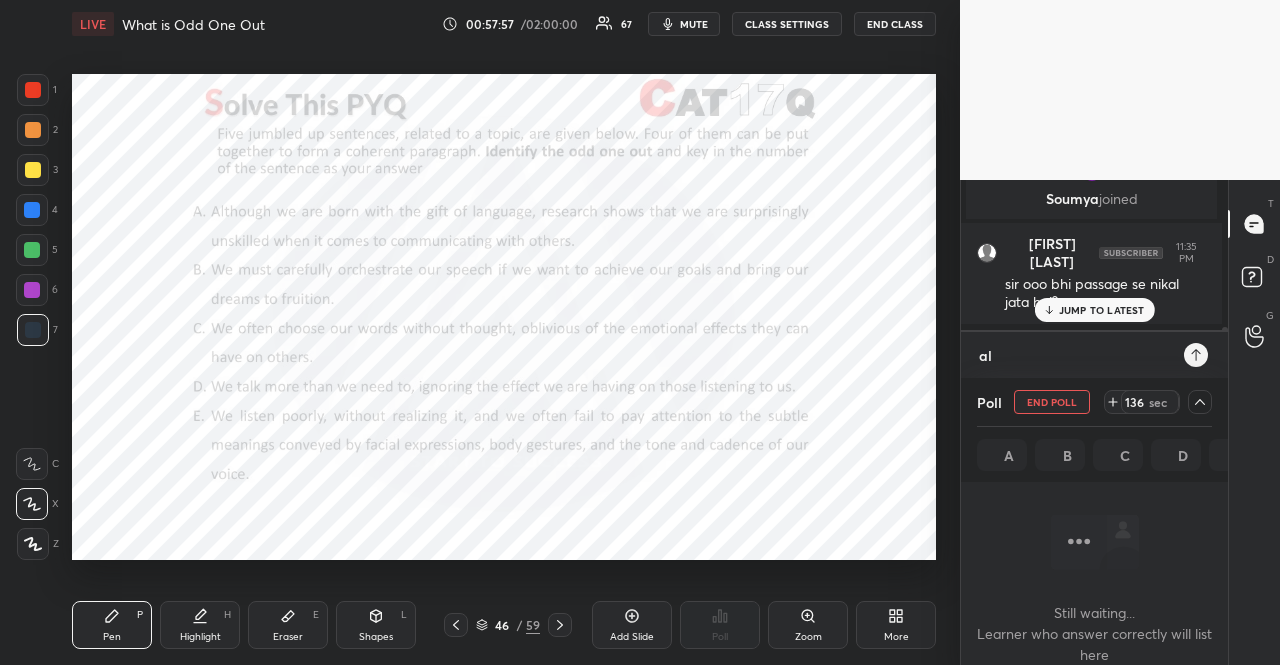 type on "all" 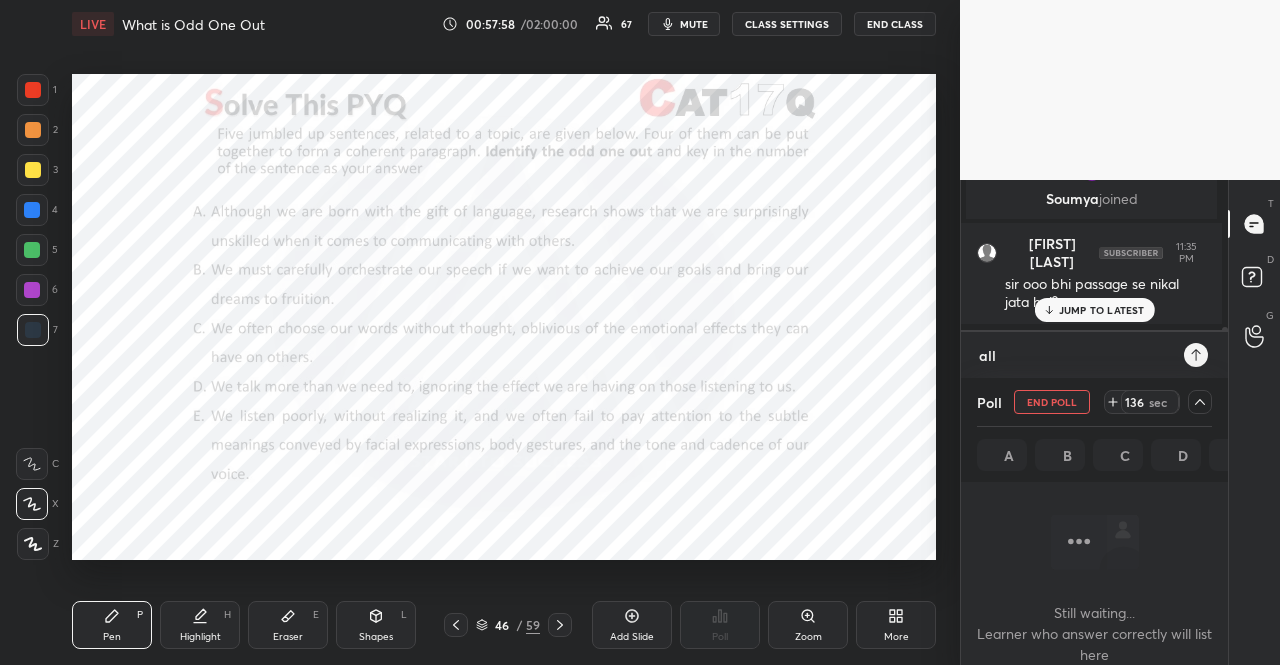 type on "all" 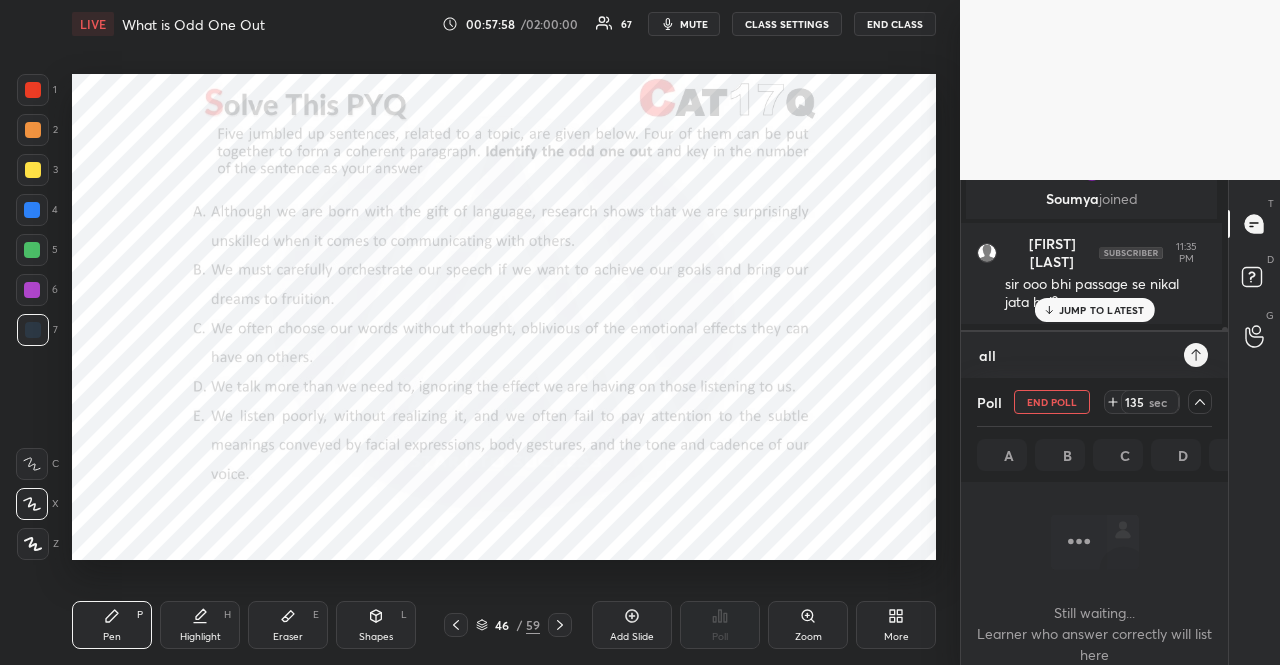 type on "all Q" 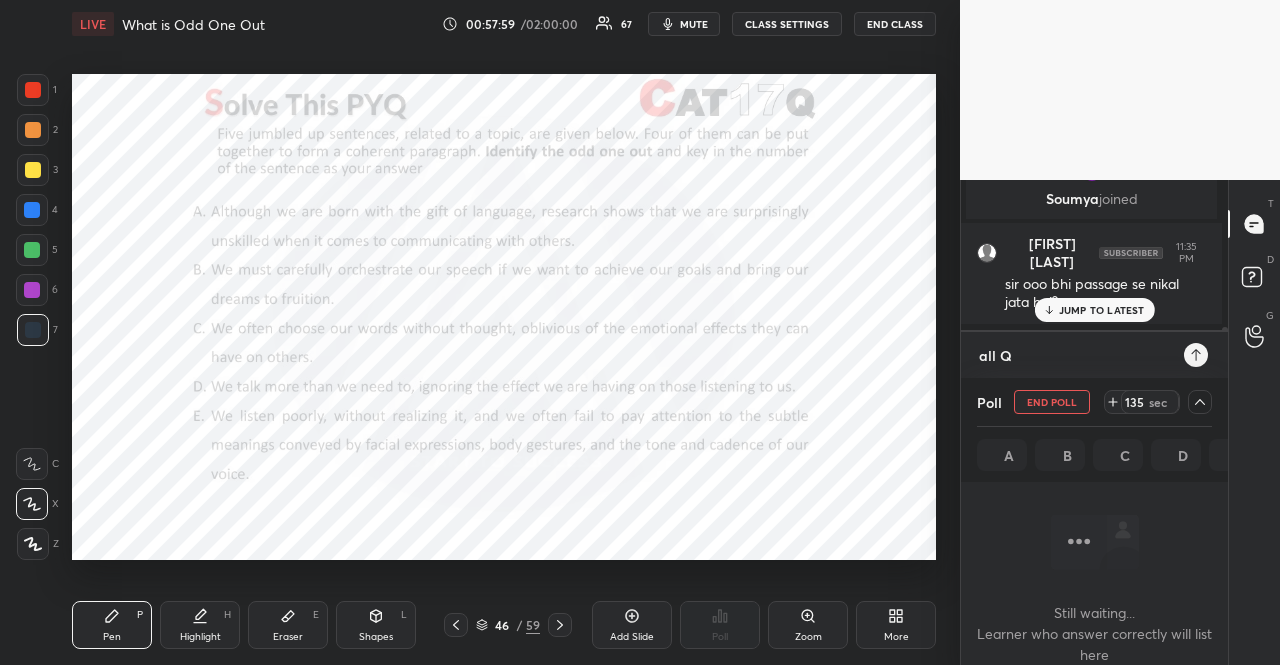 type on "all Qu" 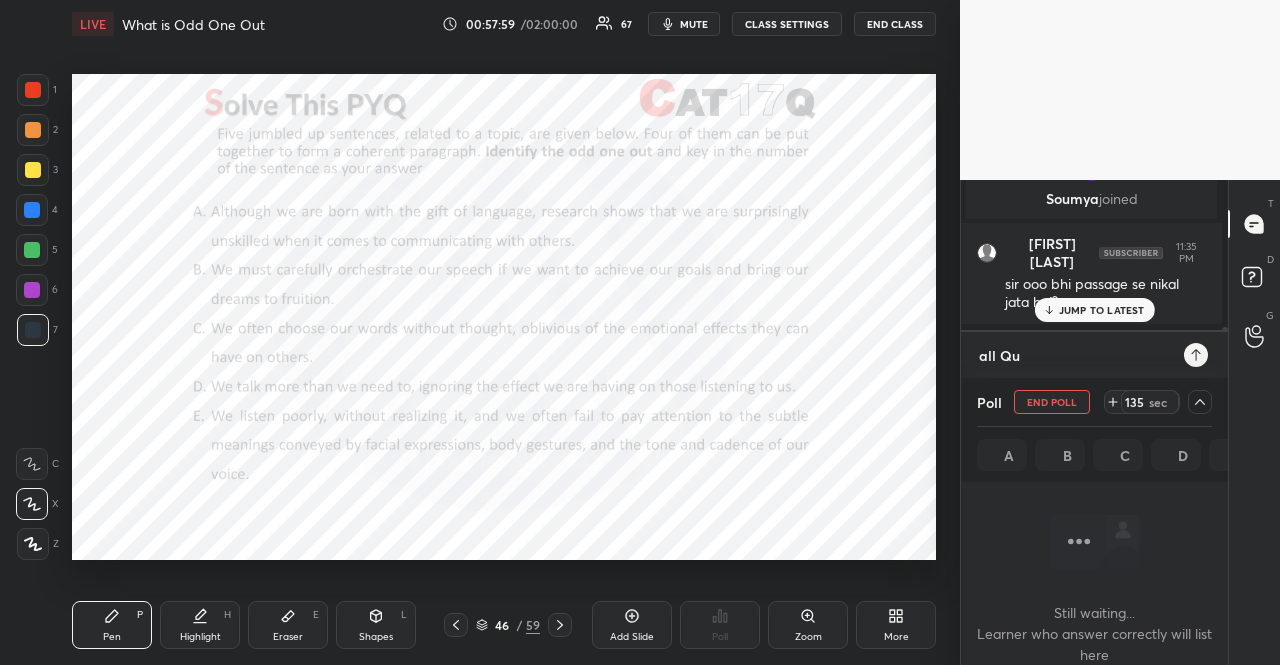 type on "all Que" 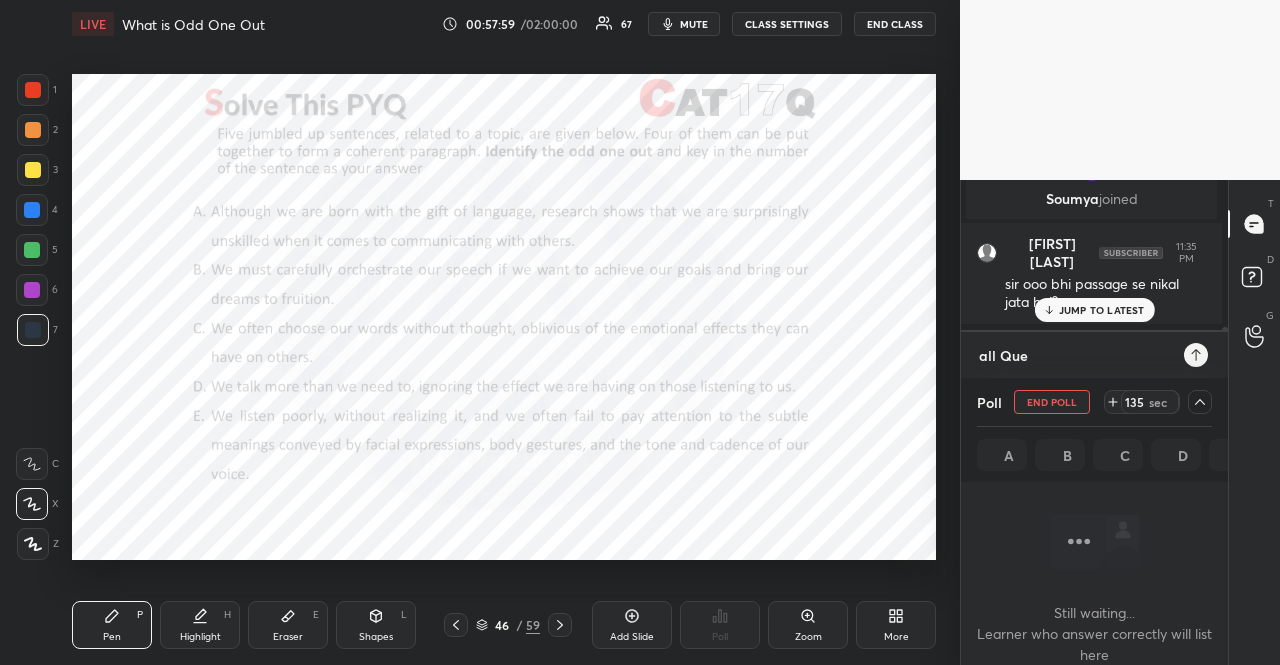 type on "x" 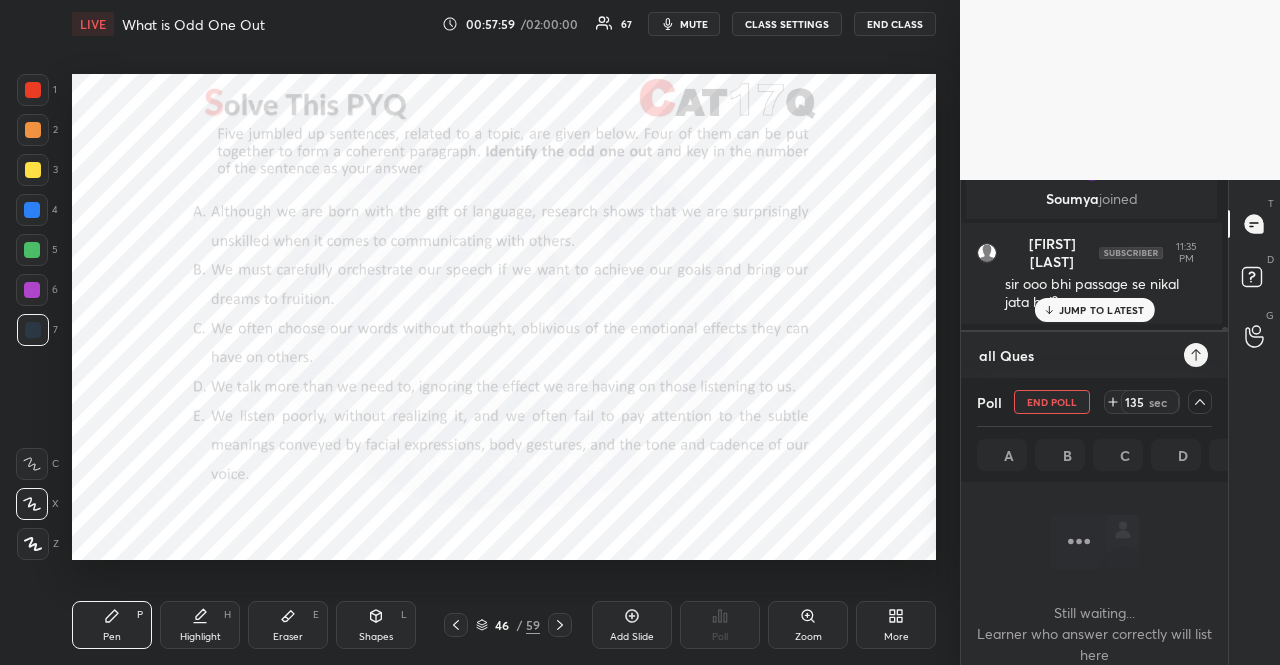 type on "all Quest" 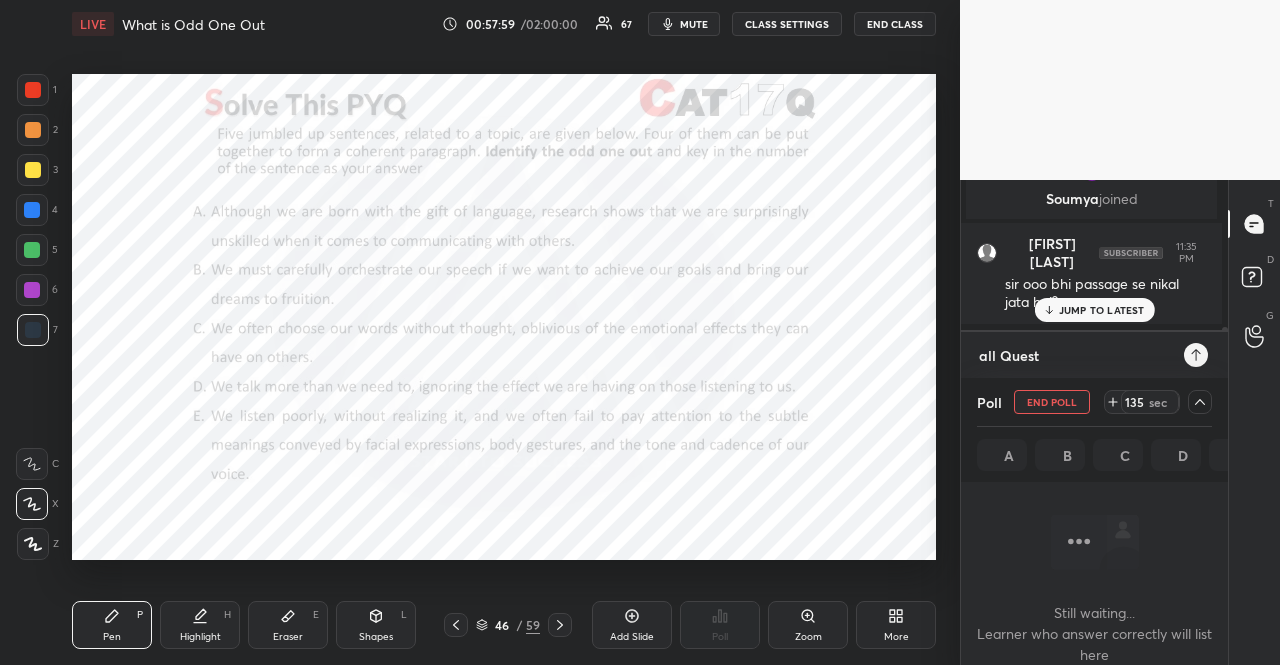 type on "all Questi" 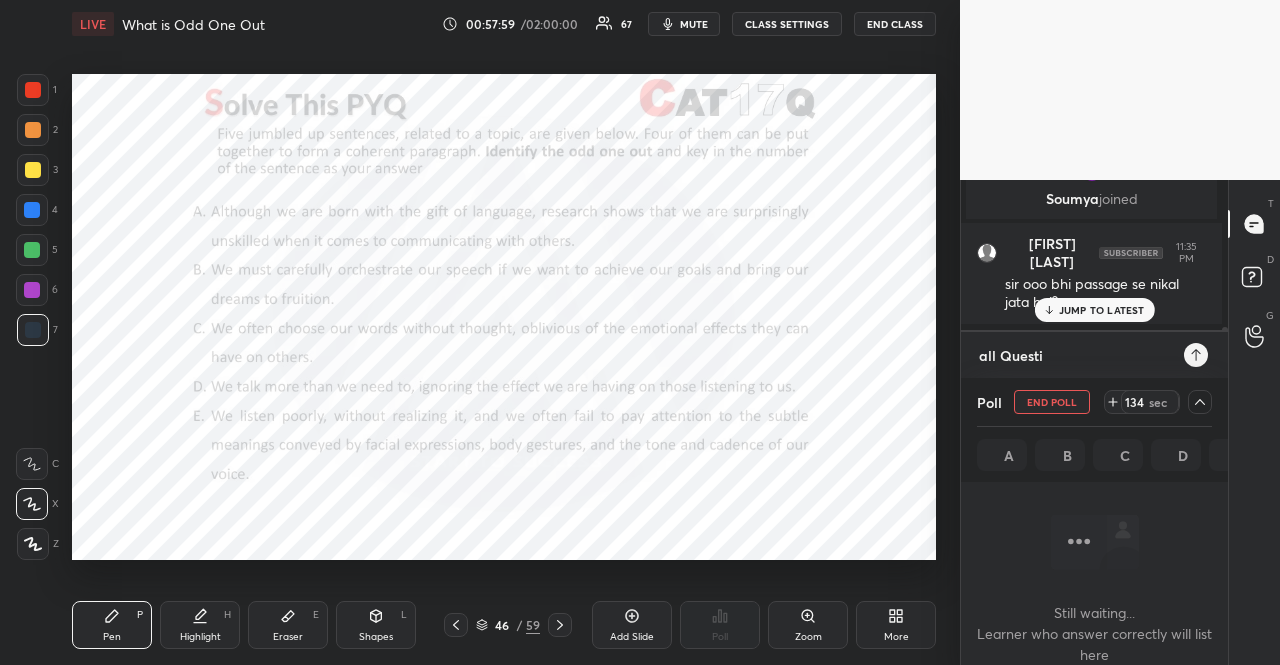 type on "all Questio" 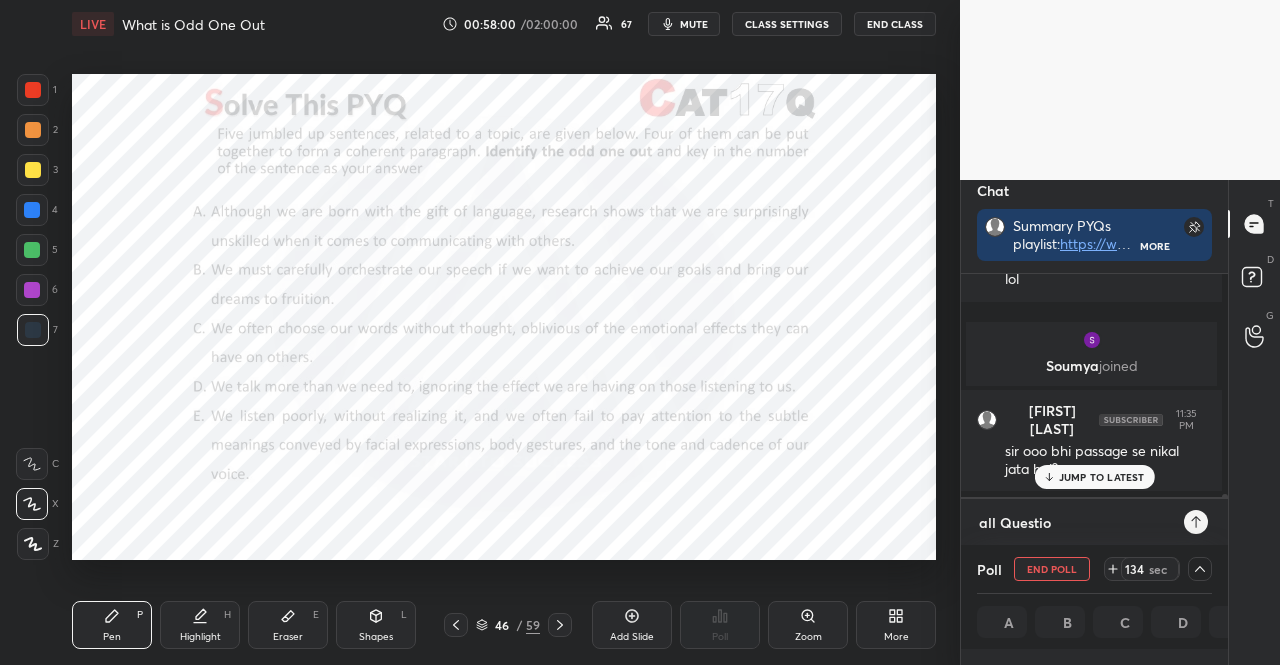 type on "all Question" 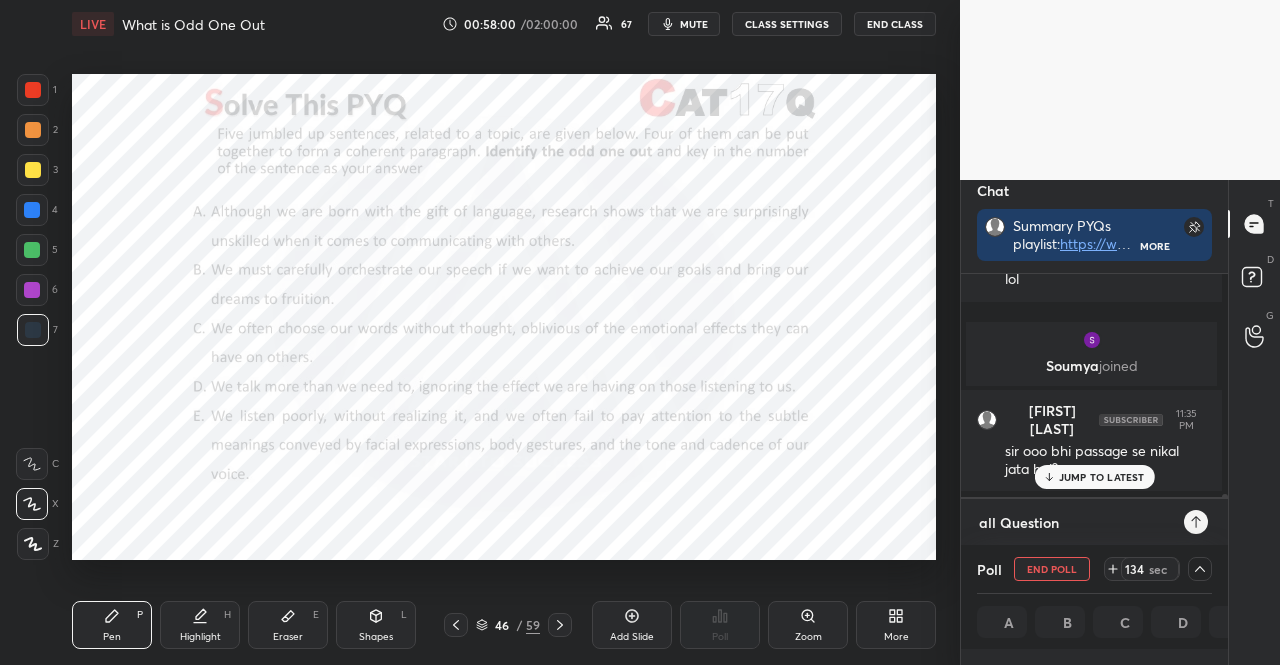 type on "all Questions" 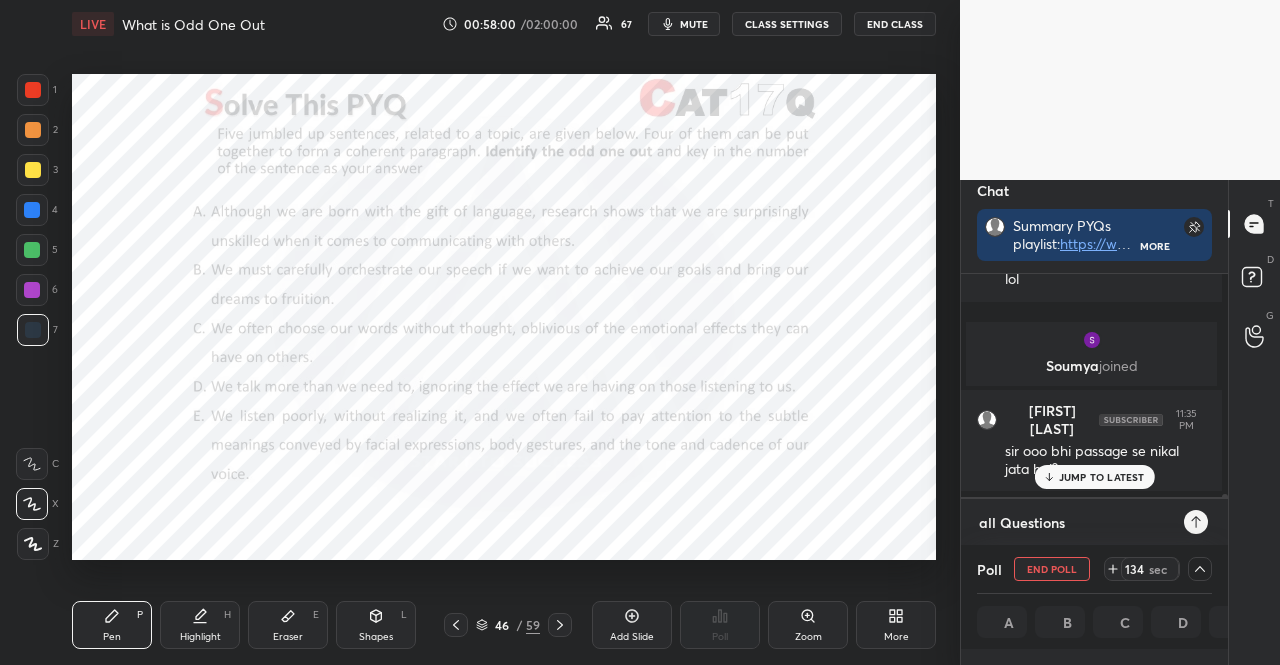 type on "all Questions" 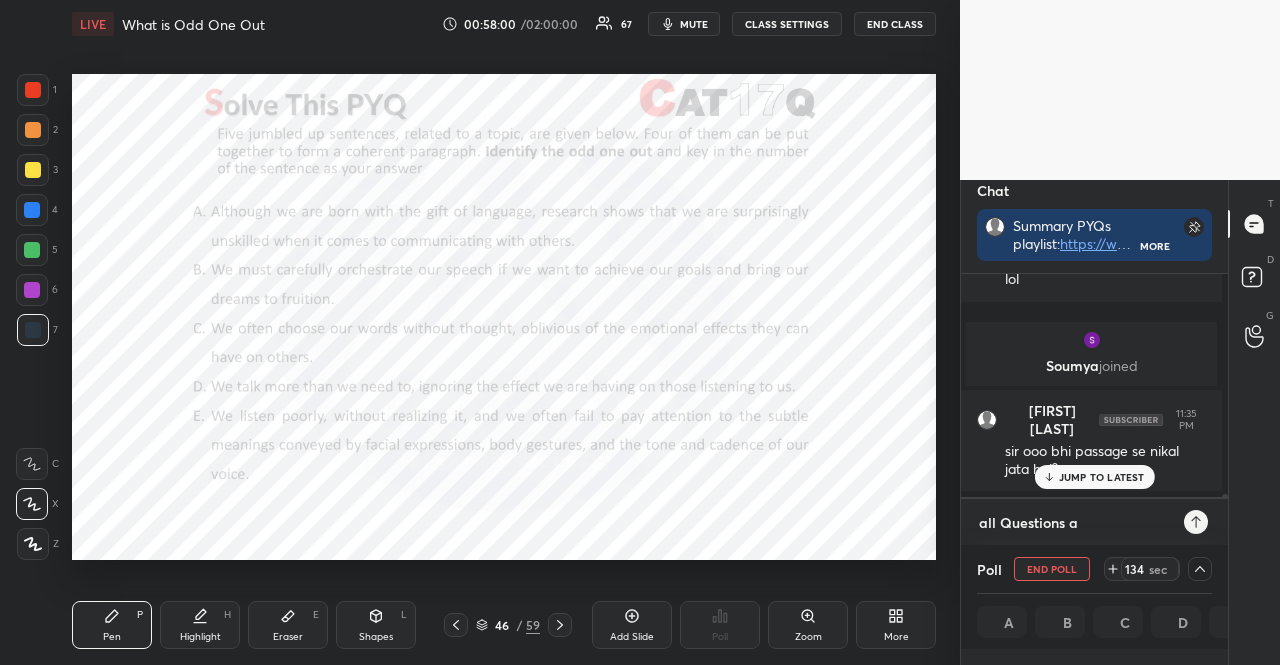 type on "all Questions ar" 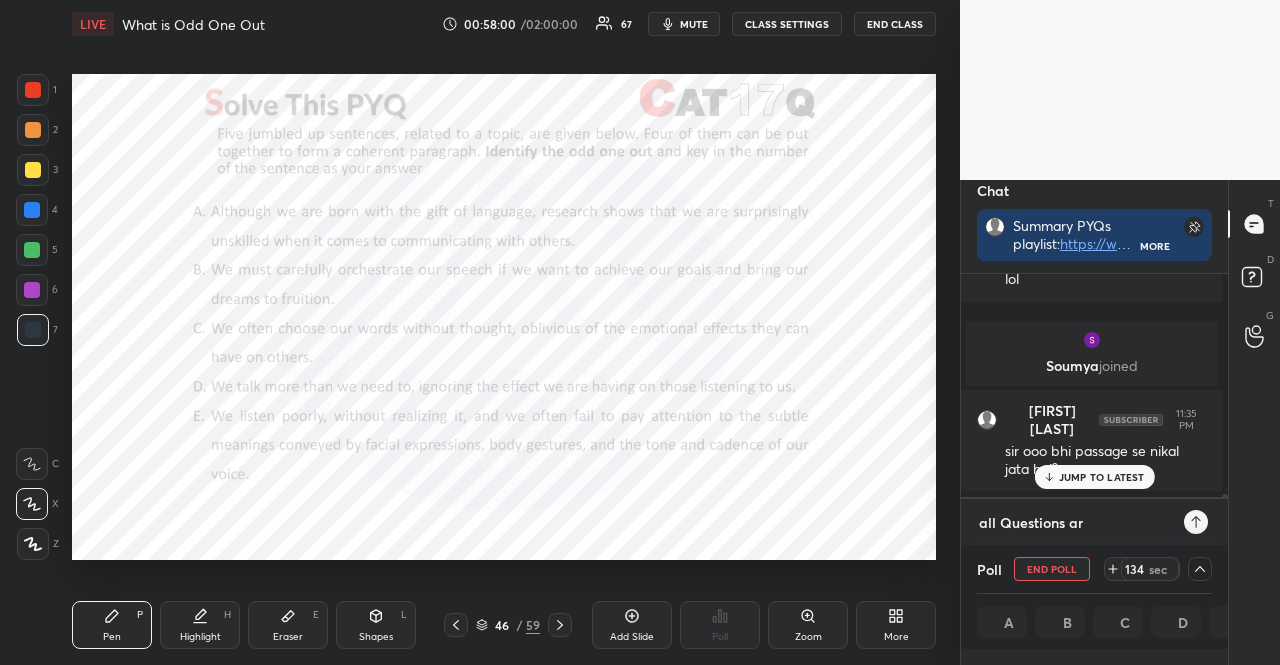 type on "all Questions are" 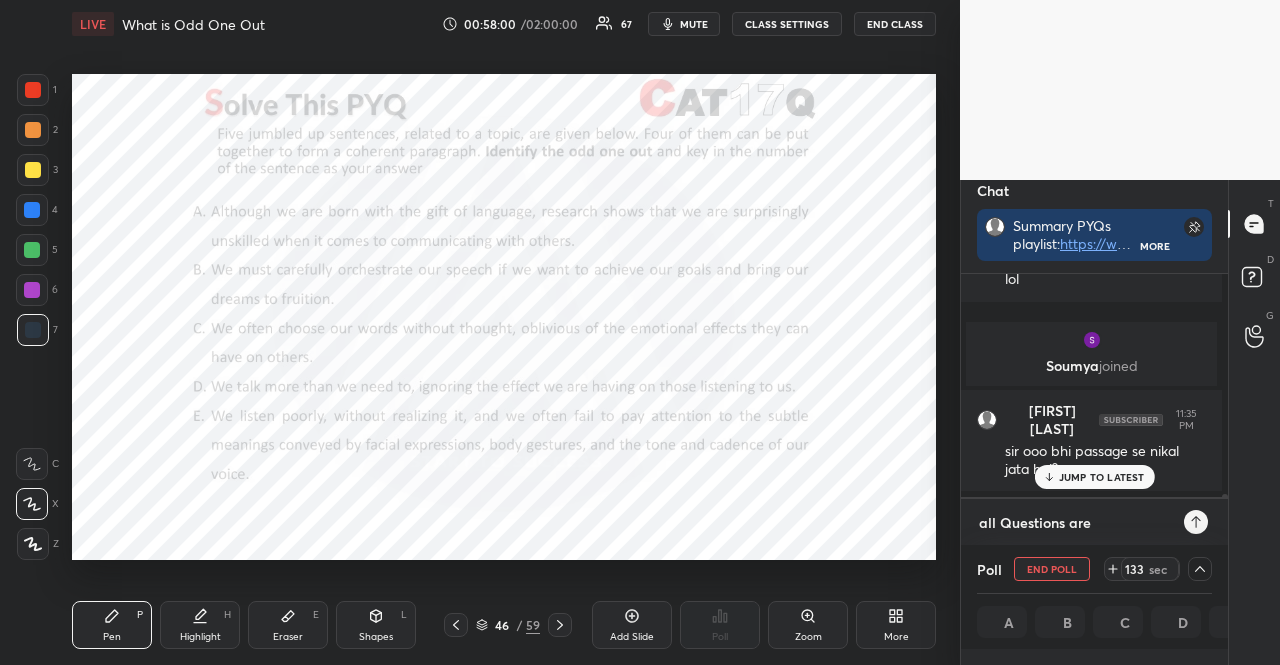 type on "all Questions are" 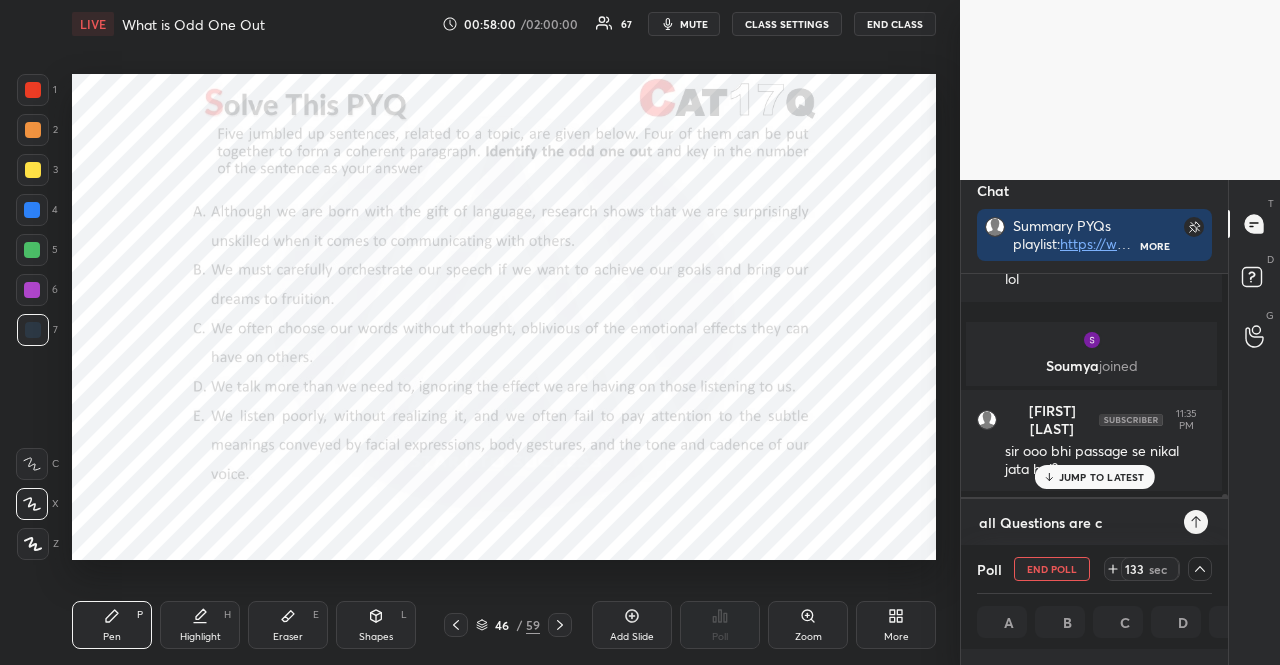 type on "x" 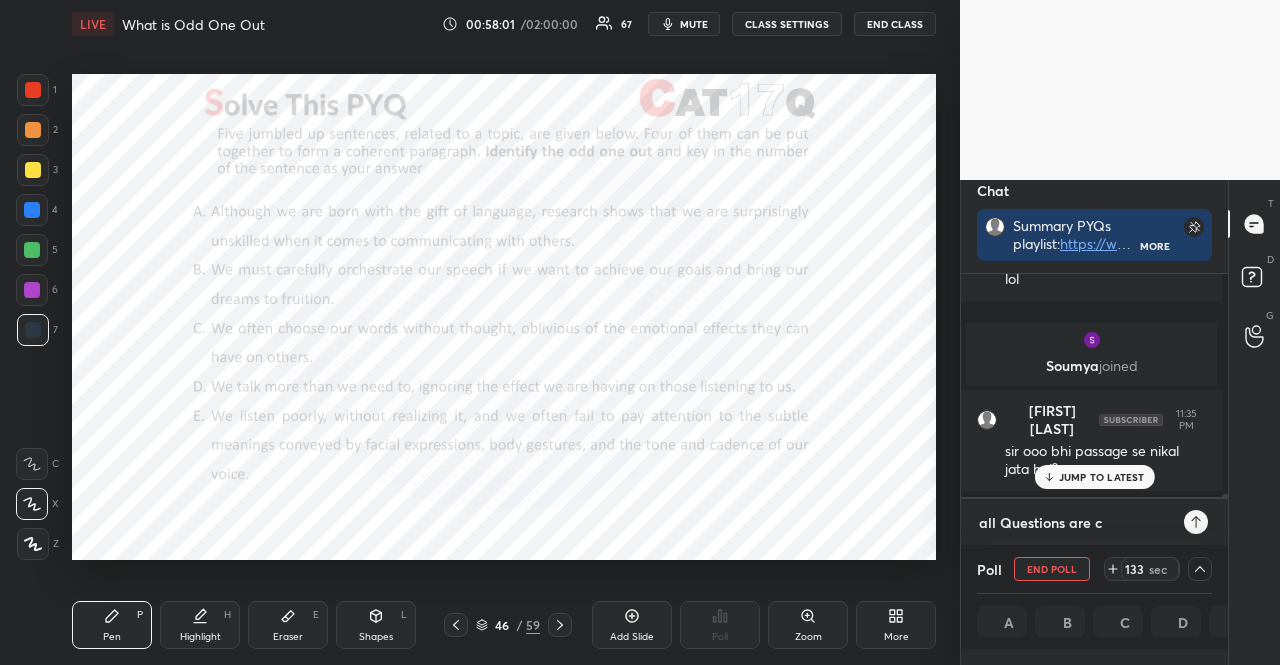type on "all Questions are cr" 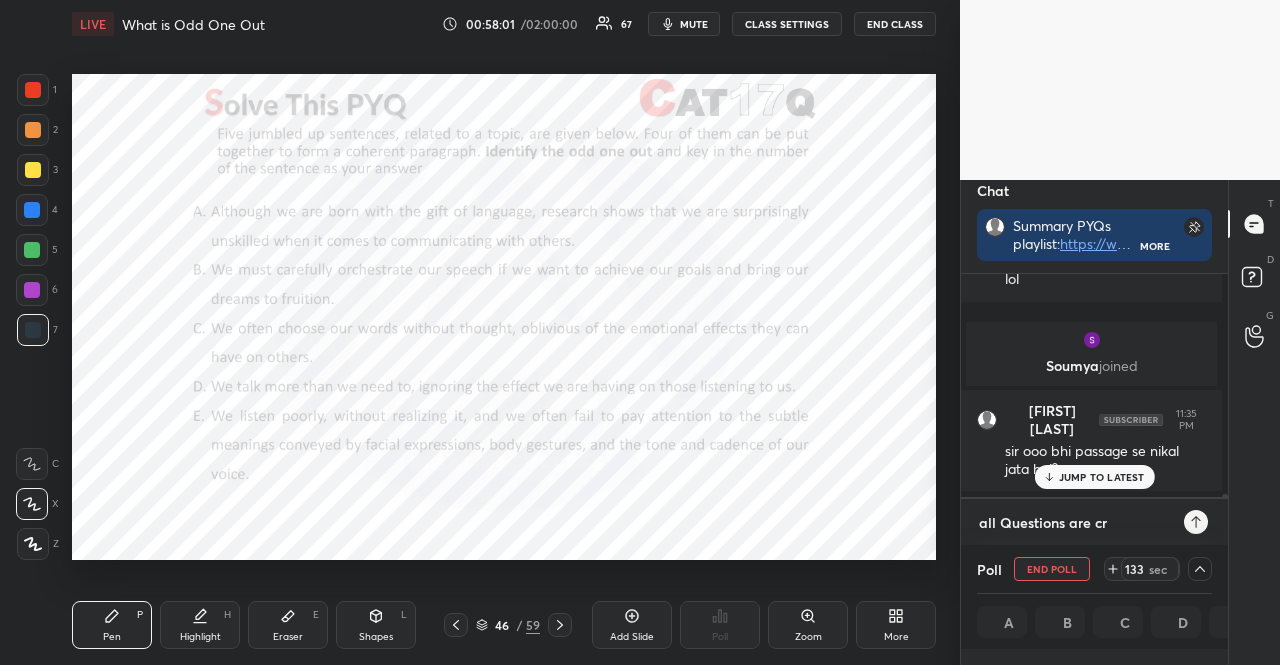 type on "all Questions are cre" 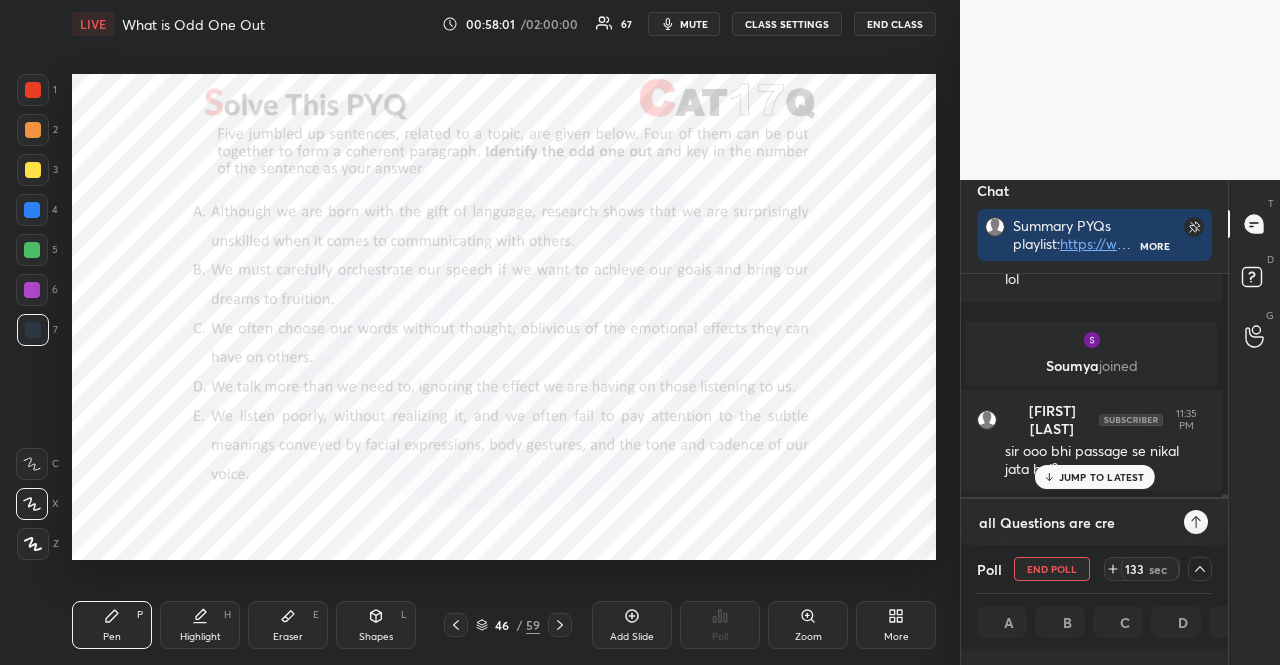 type on "all Questions are crea" 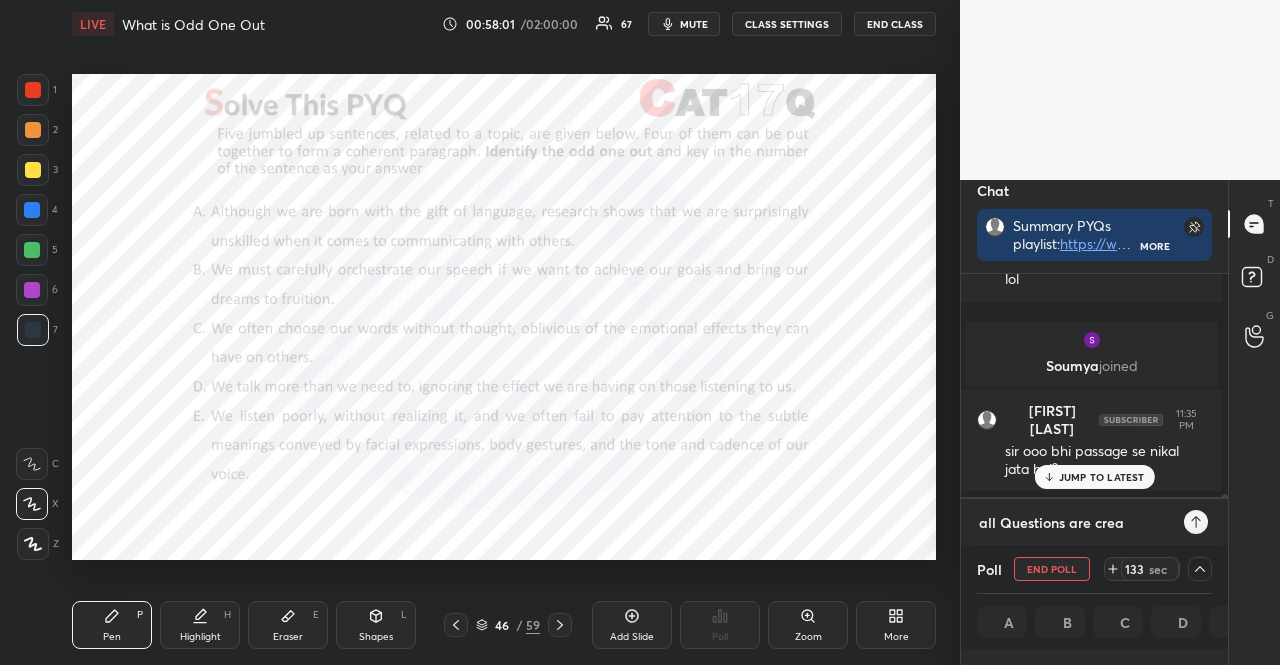 type on "all Questions are creat" 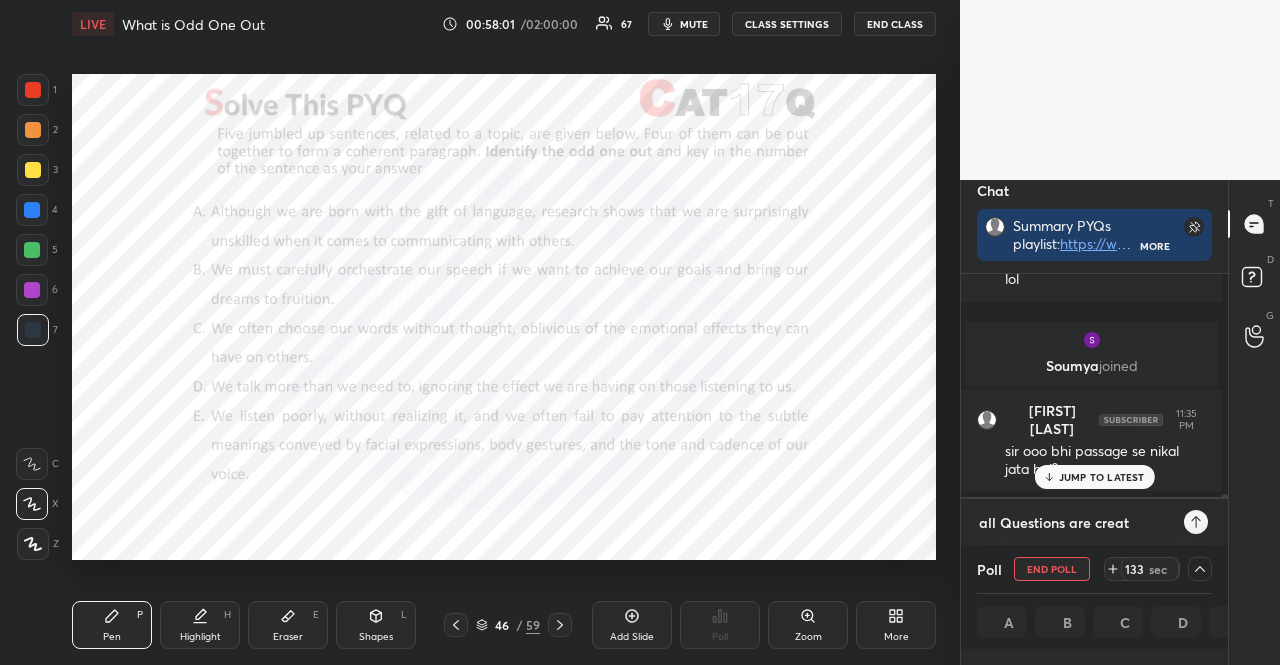 type on "all Questions are create" 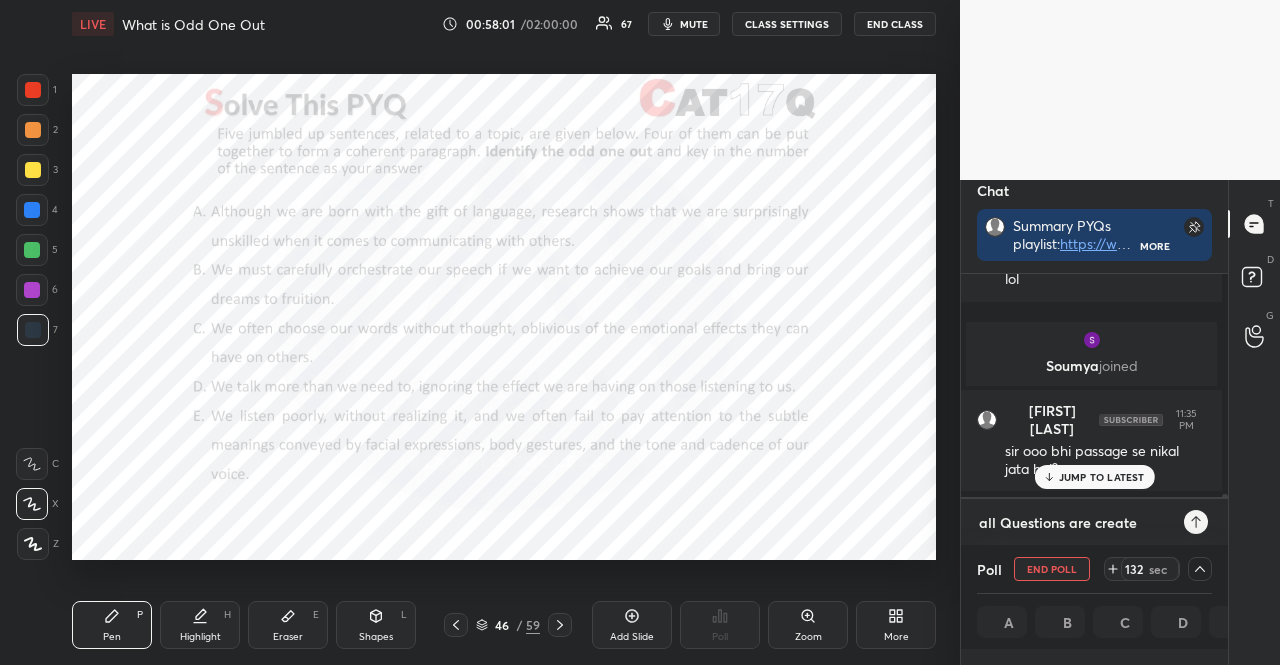 type on "all Questions are created" 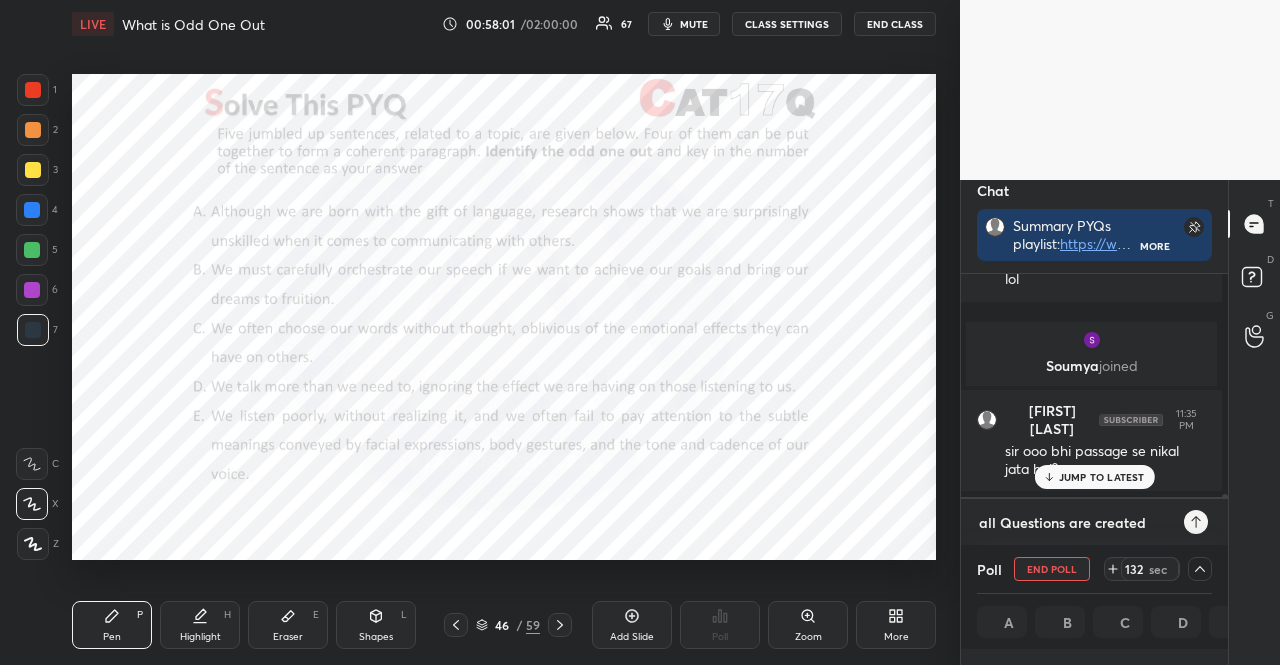 type on "all Questions are created" 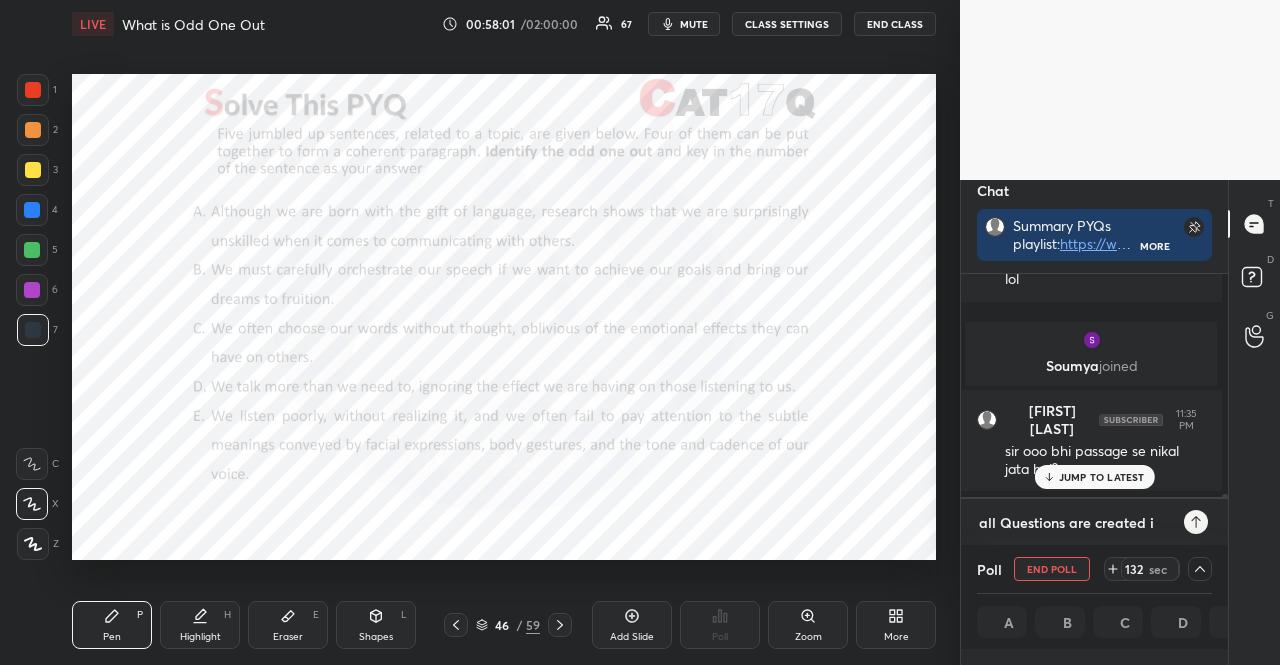 type on "x" 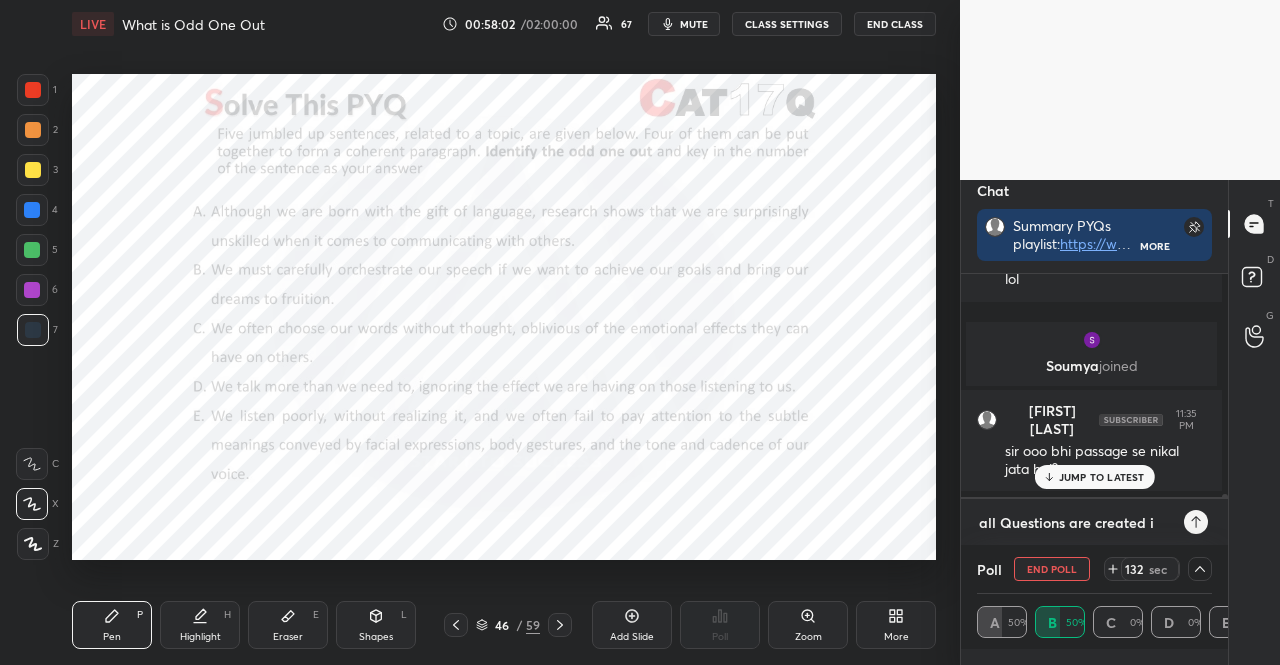 type on "all Questions are created in" 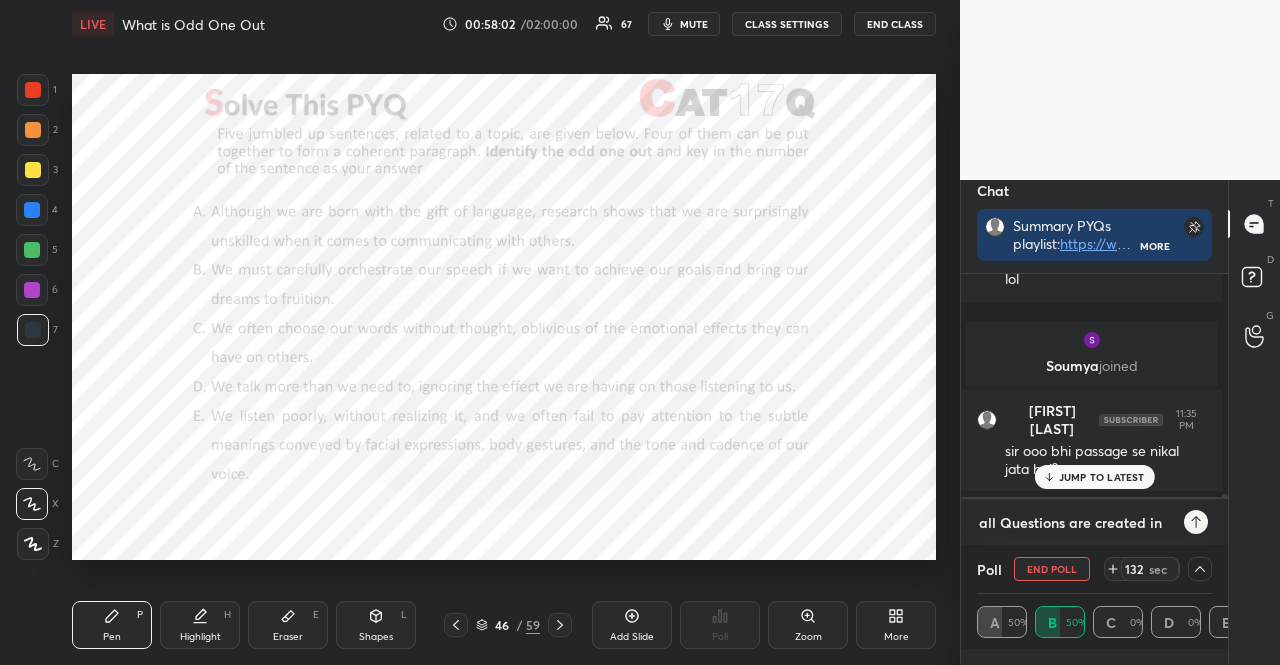 type on "all Questions are created in" 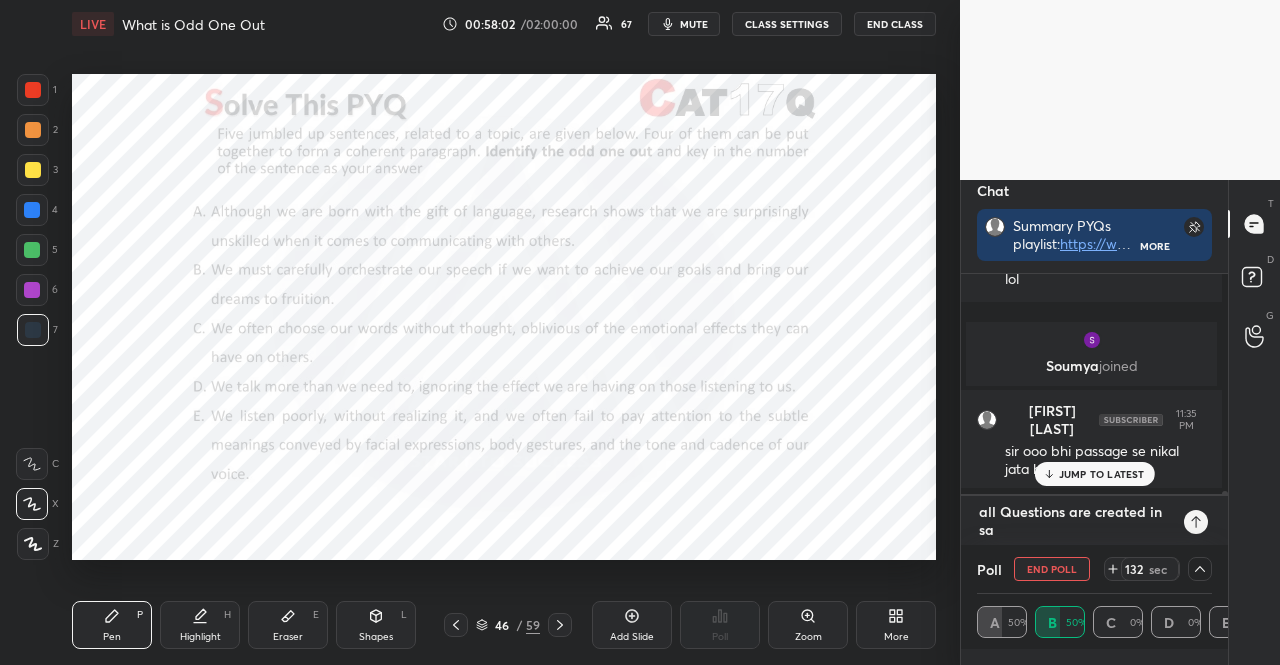 type on "all Questions are created in sam" 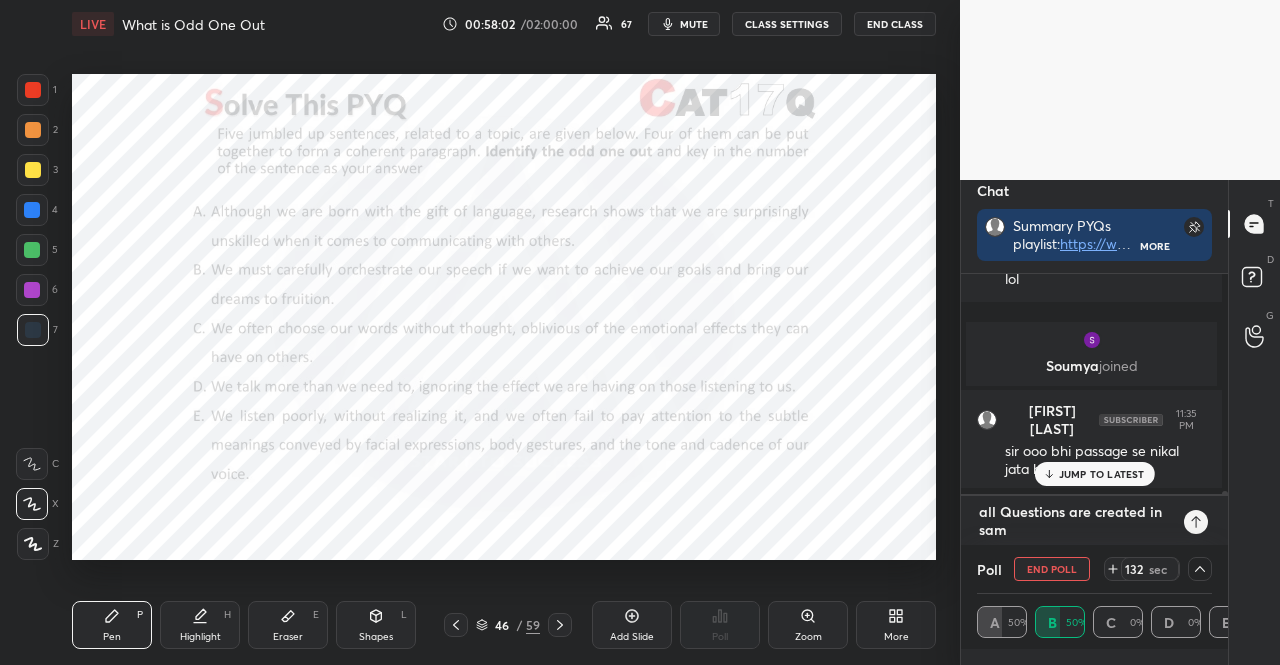 type on "x" 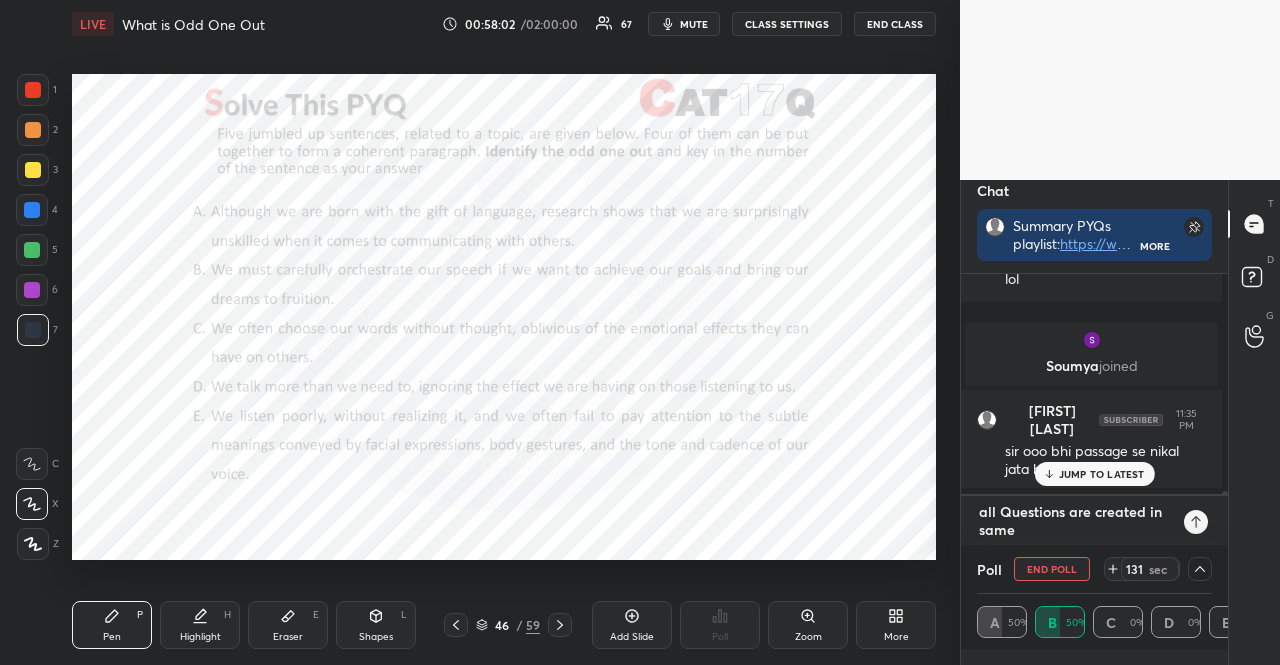 type on "all Questions are created in same" 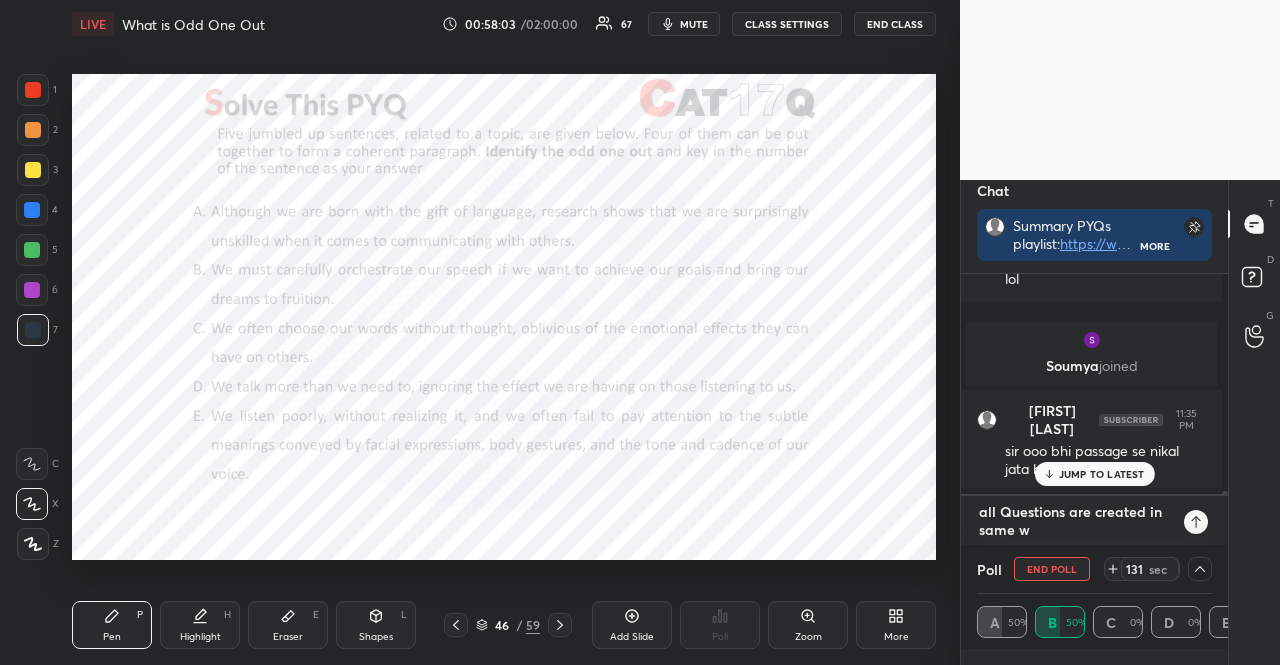 type on "all Questions are created in same wa" 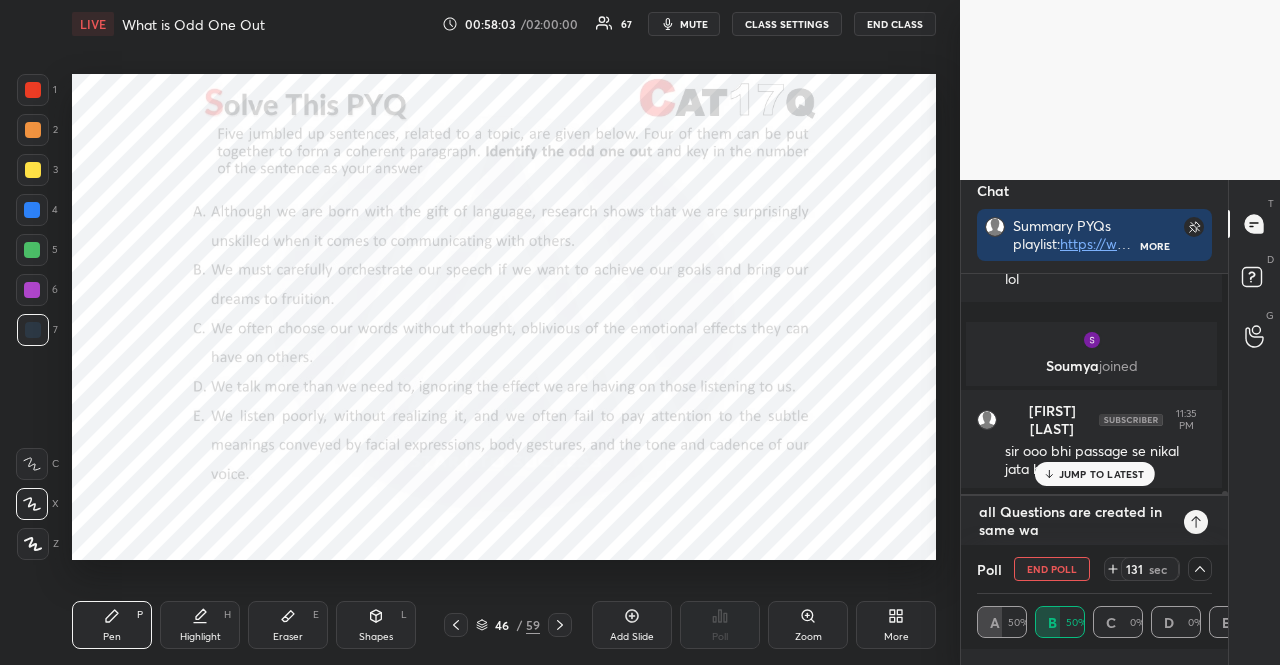 type on "all Questions are created in same way" 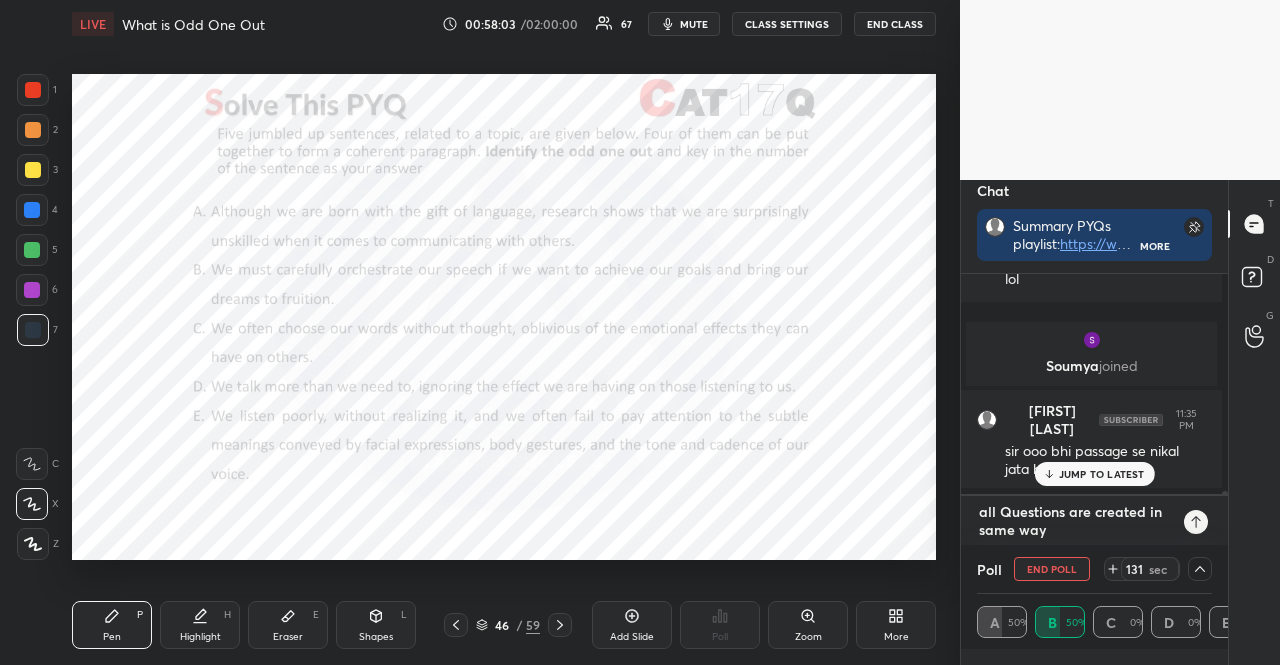type on "all Questions are created in same way" 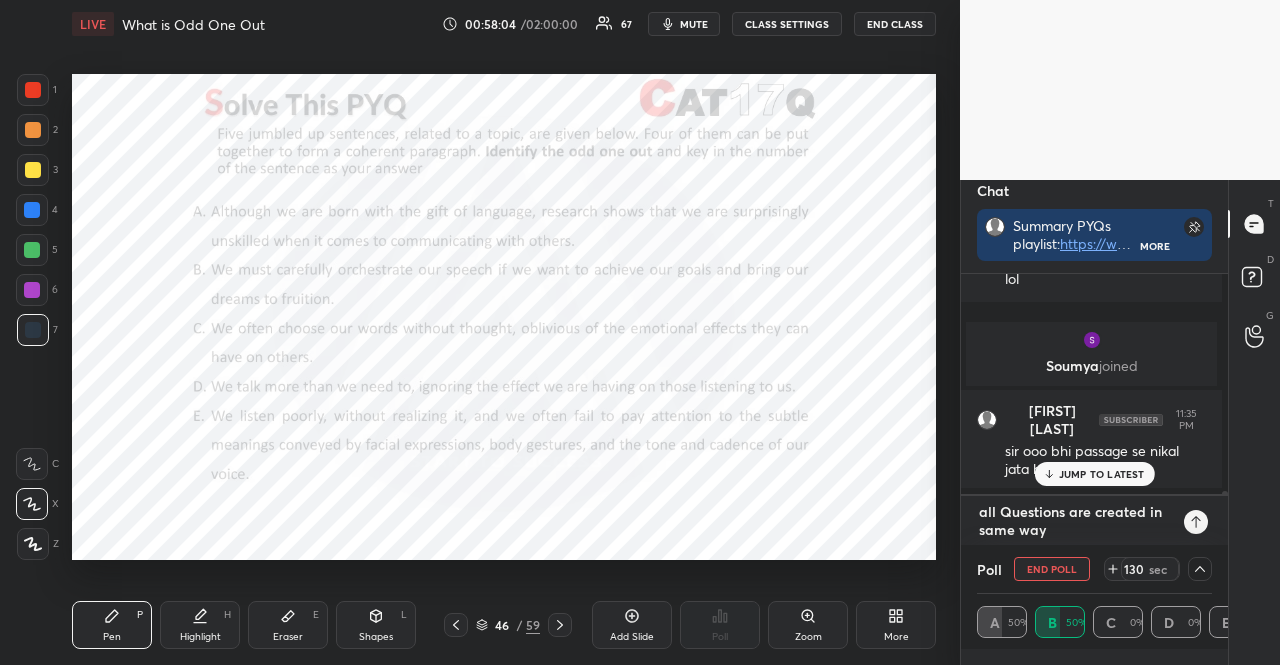 type on "all Questions are created in same way S" 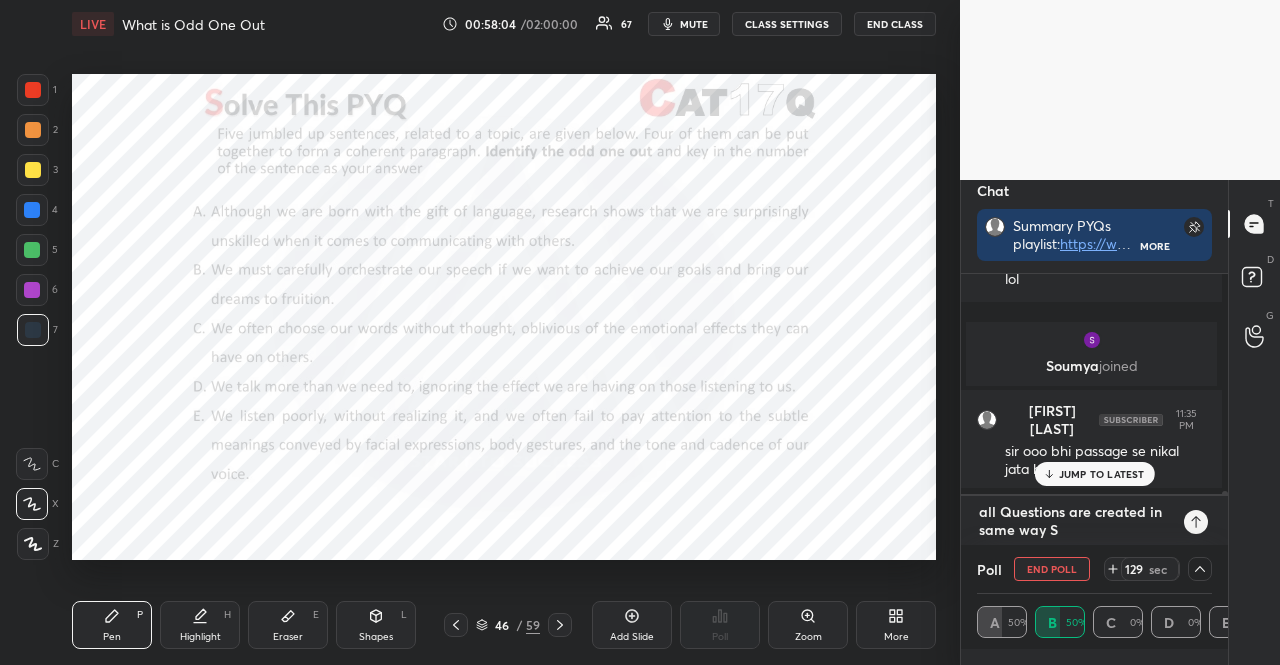type on "all Questions are created in same way Sh" 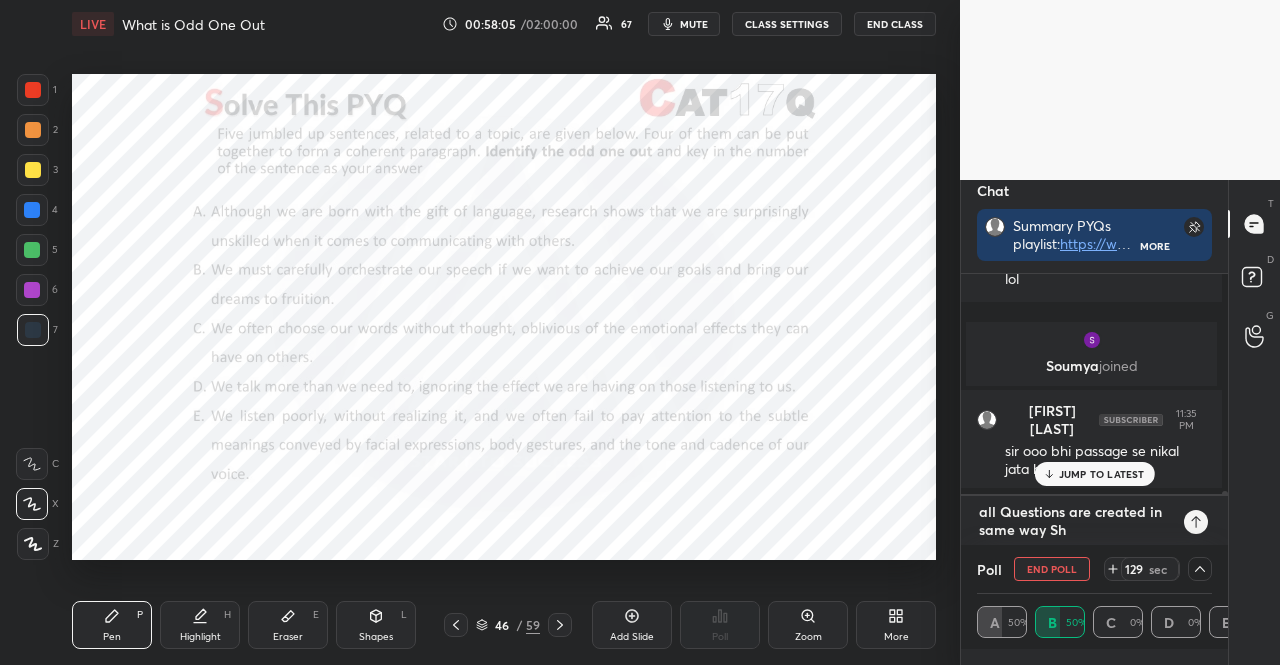 type on "all Questions are created in same way Shr" 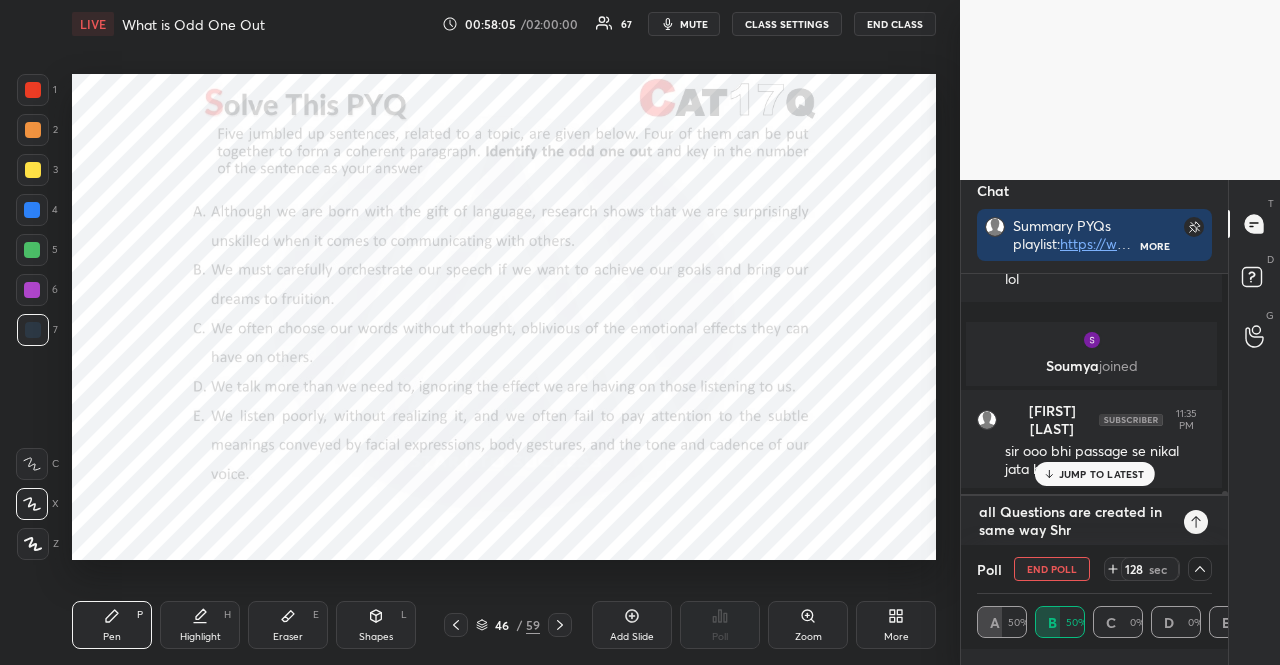 type on "all Questions are created in same way Shru" 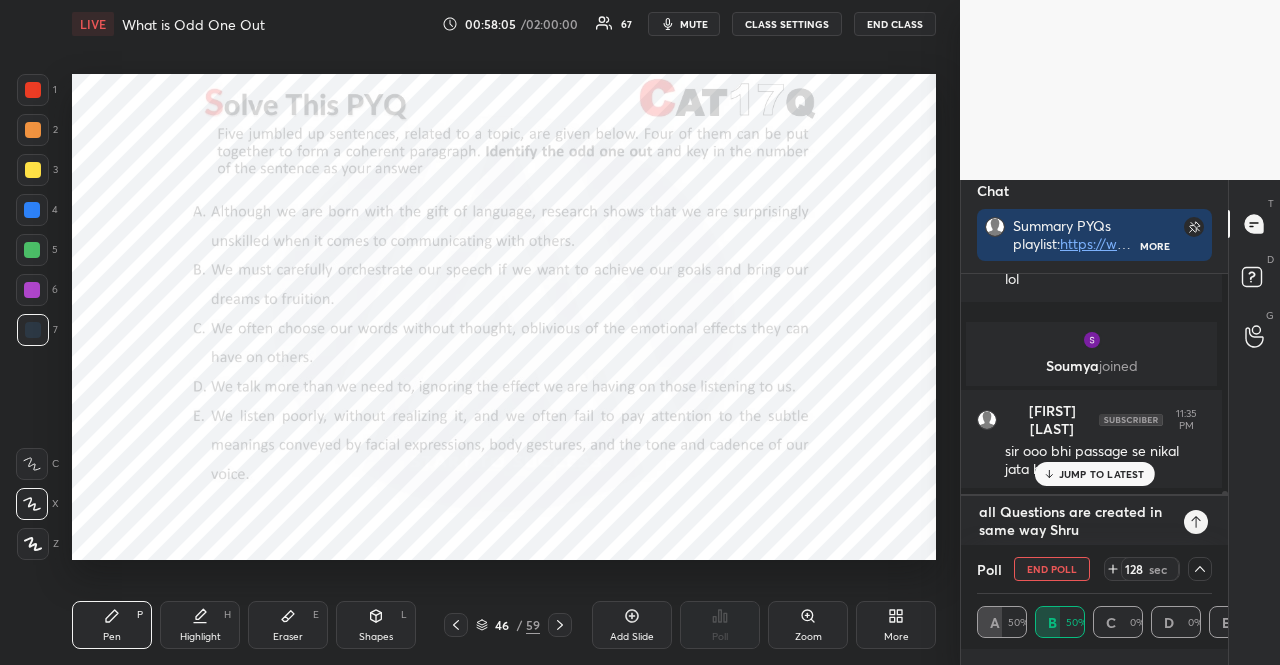 type on "all Questions are created in same way Shrut" 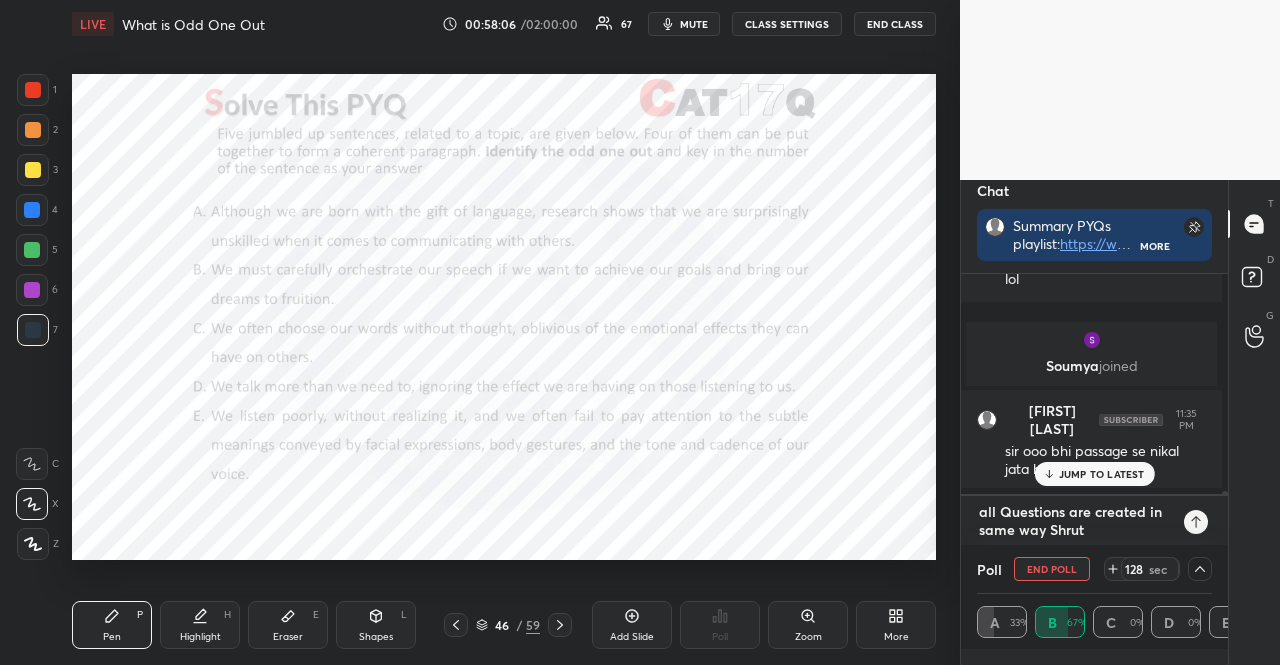 type on "all Questions are created in same way [FIRST]" 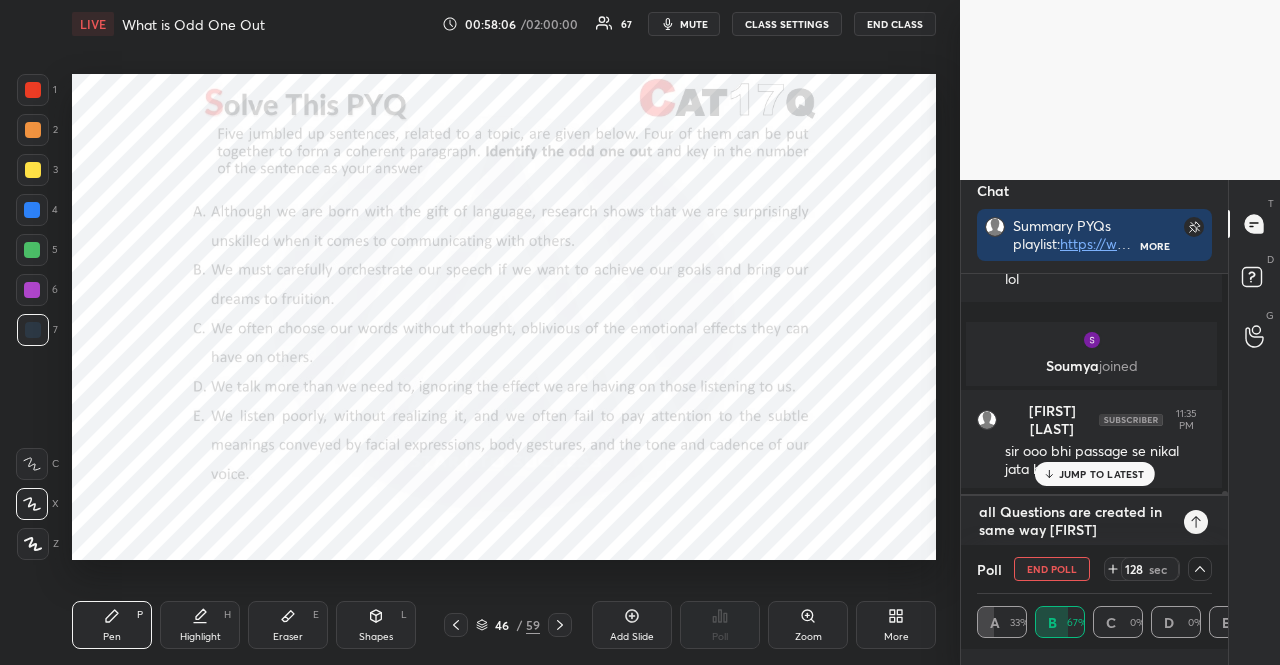 type 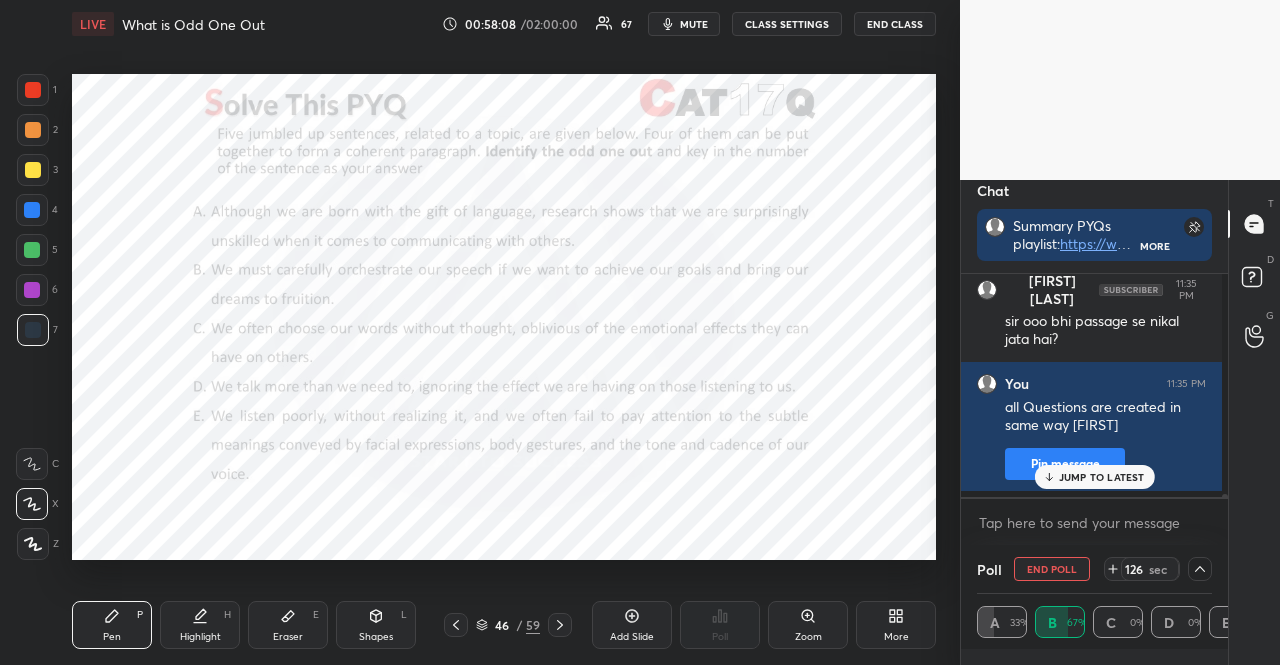 click on "mute" at bounding box center (684, 24) 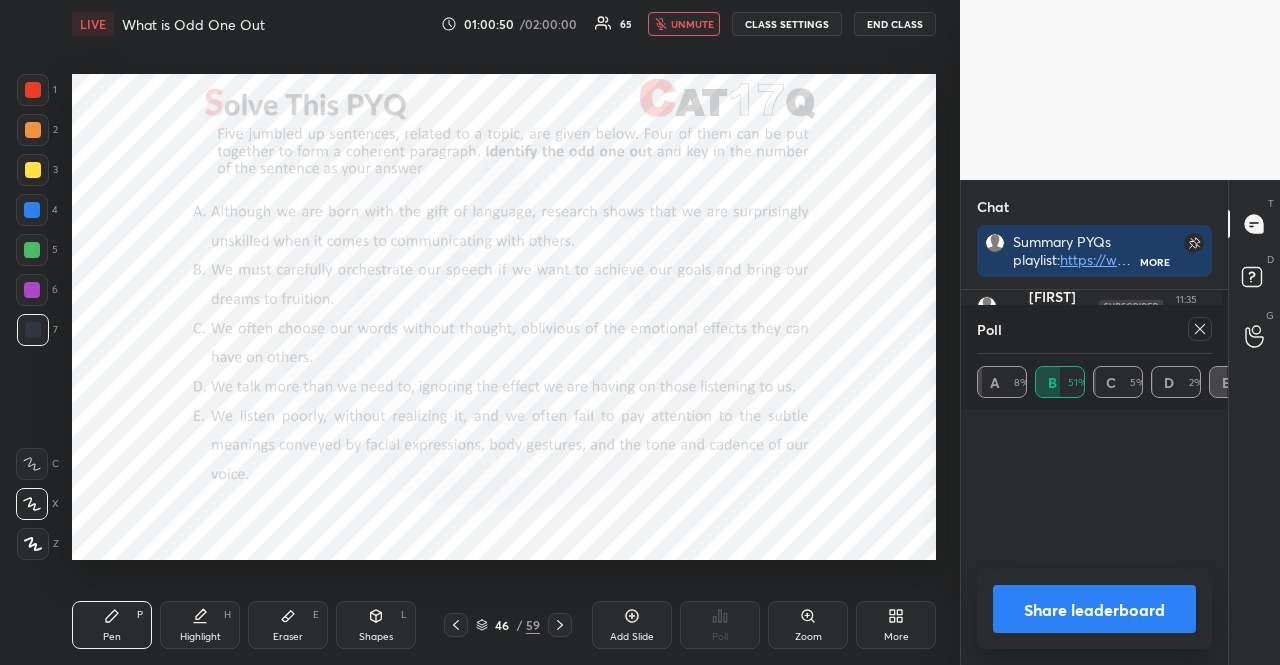 scroll, scrollTop: 7, scrollLeft: 6, axis: both 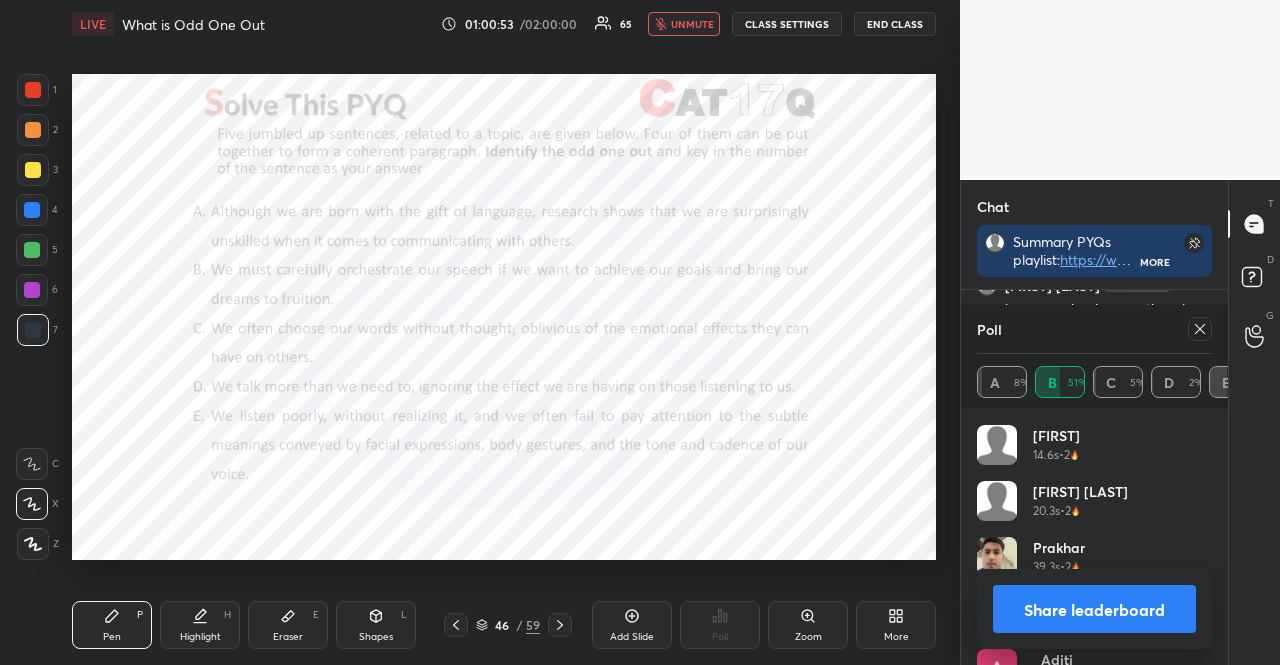 click on "unmute" at bounding box center (692, 24) 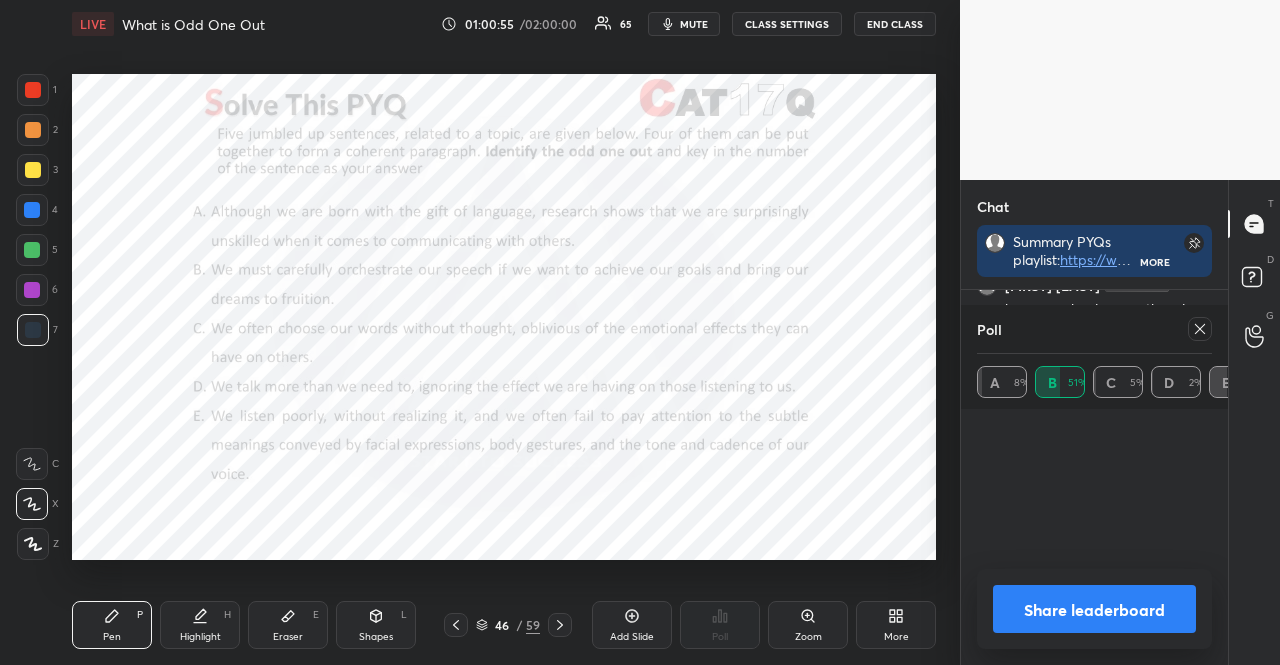 scroll, scrollTop: 1500, scrollLeft: 0, axis: vertical 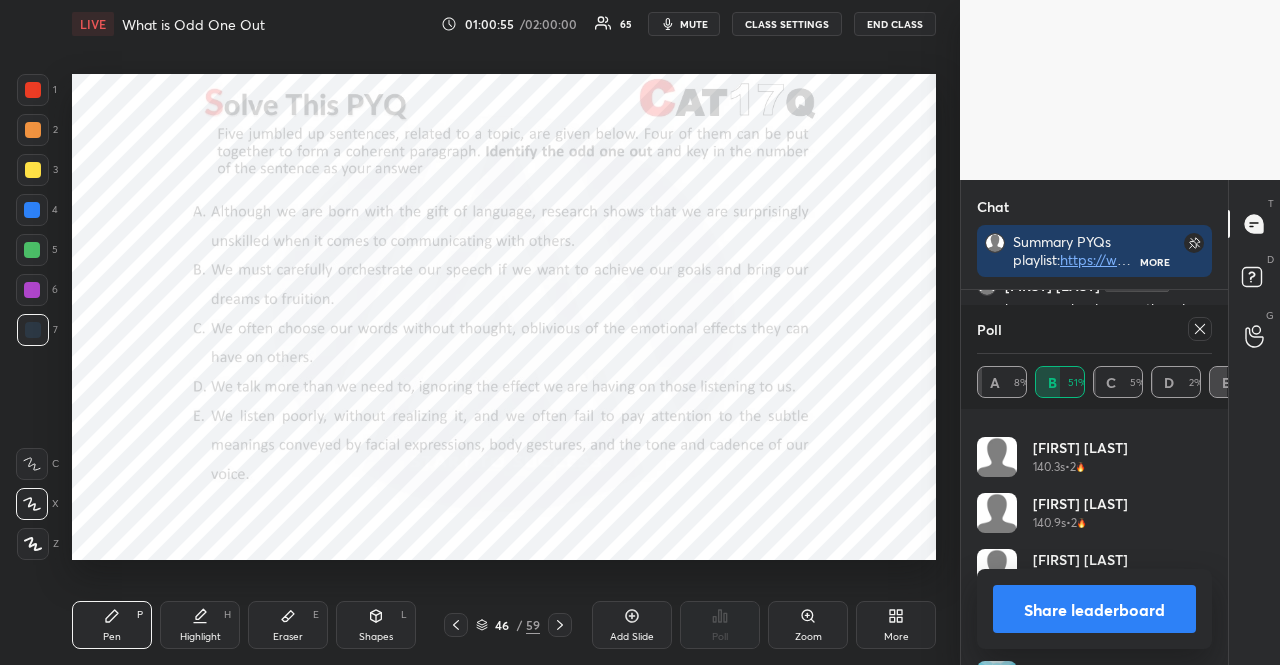 click on "Poll A 8% B 51% C 5% D 2% E 35%" at bounding box center [1094, 357] 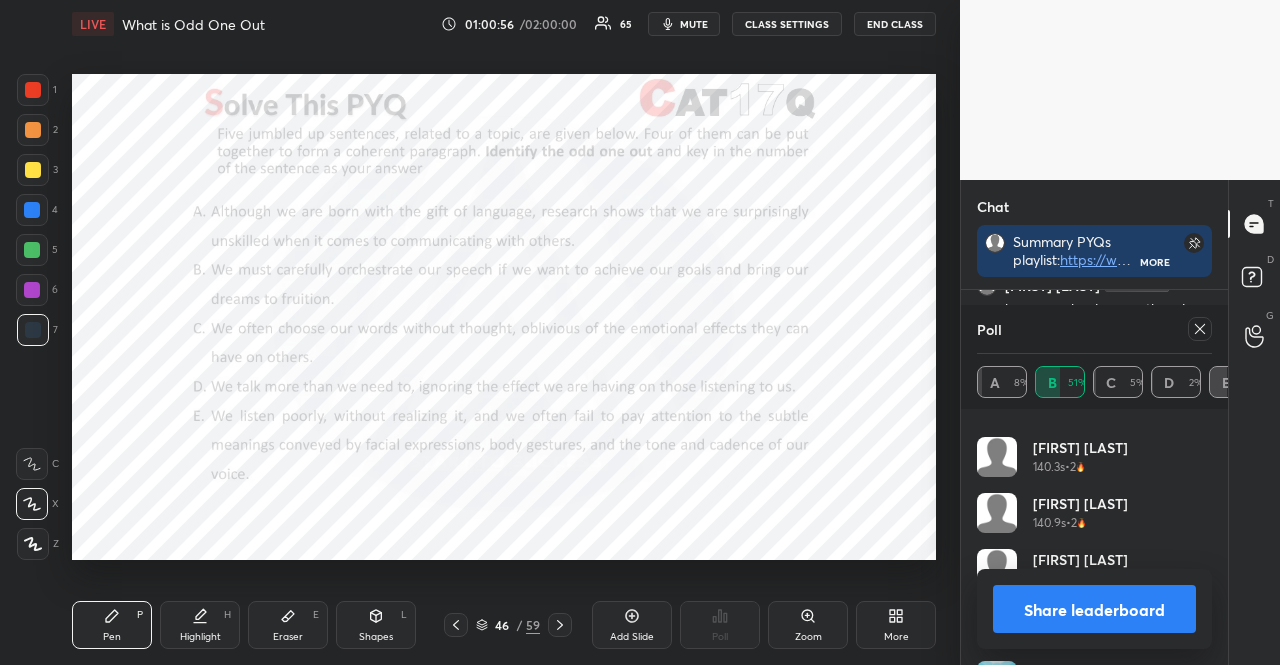 click 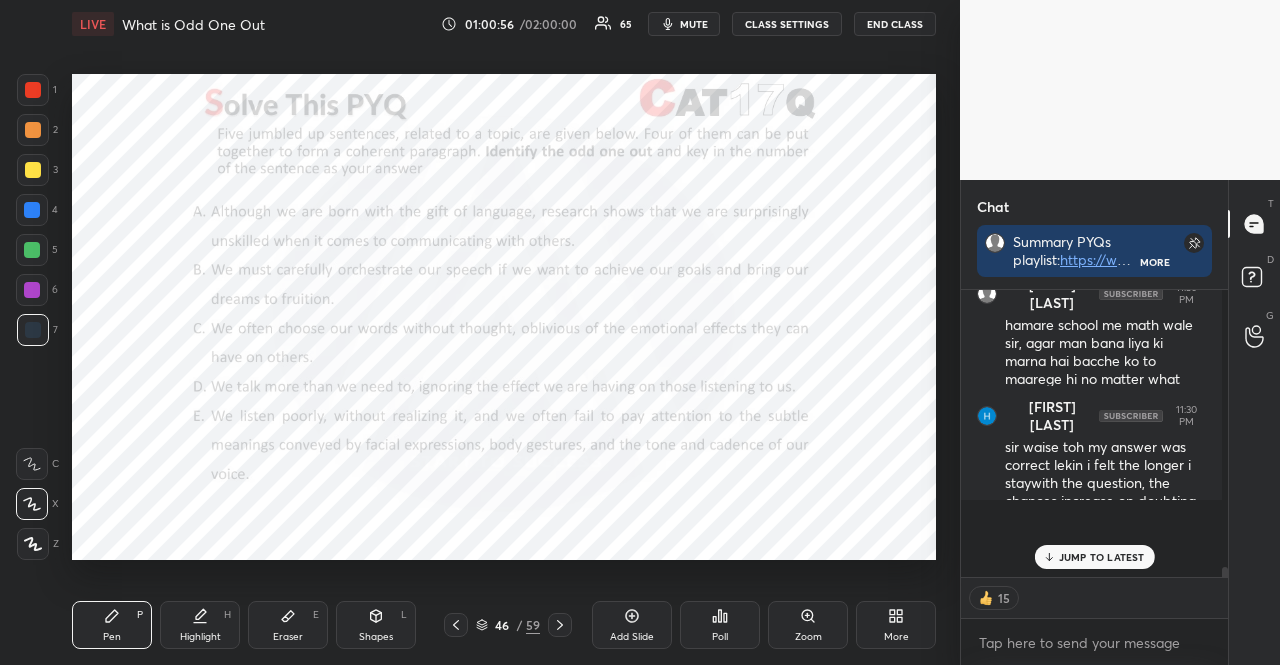 scroll, scrollTop: 7, scrollLeft: 6, axis: both 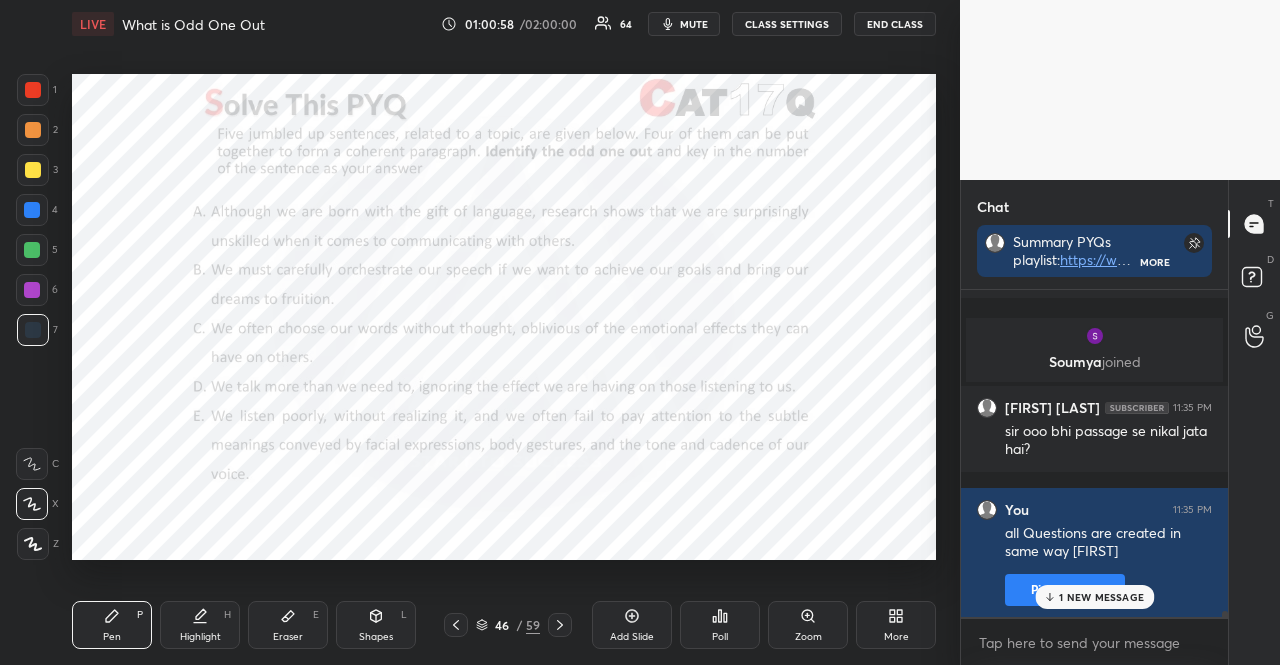 click on "1 NEW MESSAGE" at bounding box center [1101, 597] 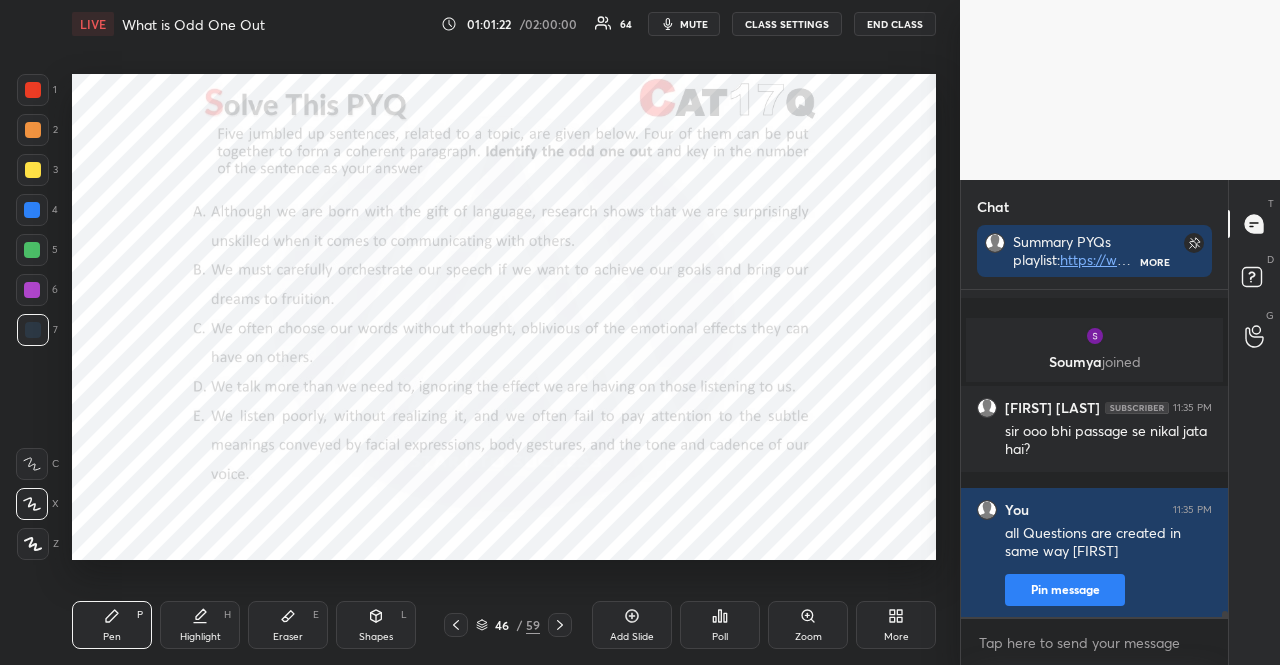 click at bounding box center (32, 210) 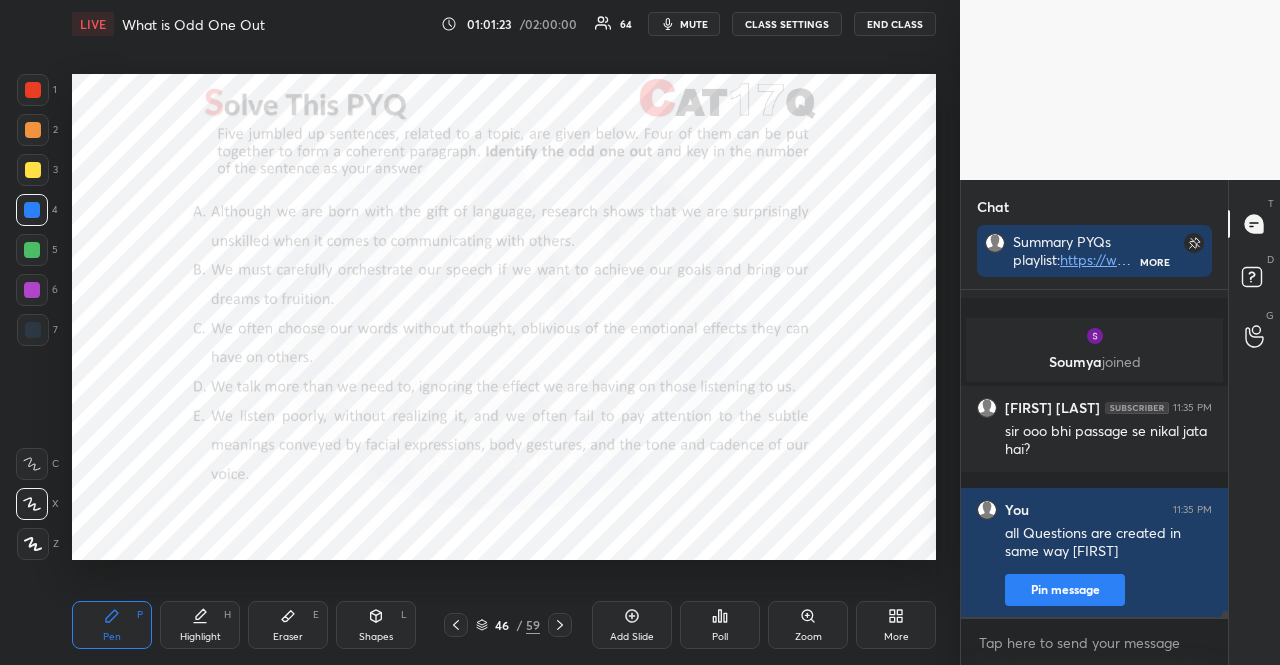 drag, startPoint x: 45, startPoint y: 540, endPoint x: 131, endPoint y: 564, distance: 89.28606 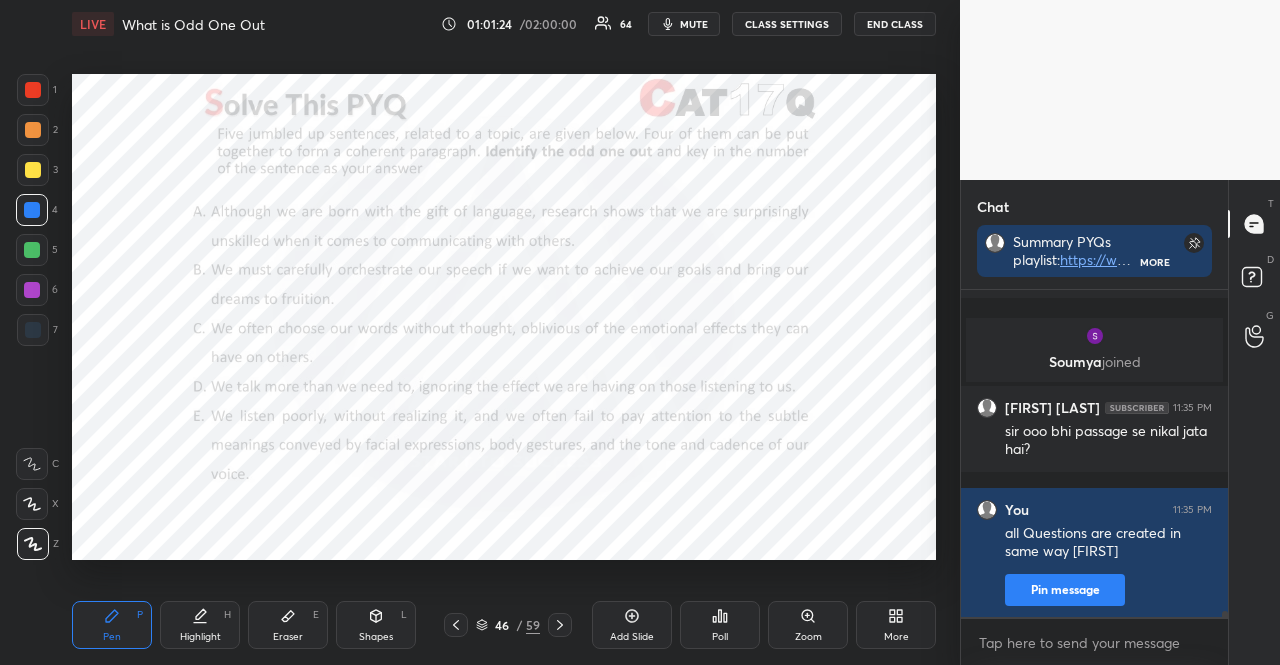 scroll, scrollTop: 17586, scrollLeft: 0, axis: vertical 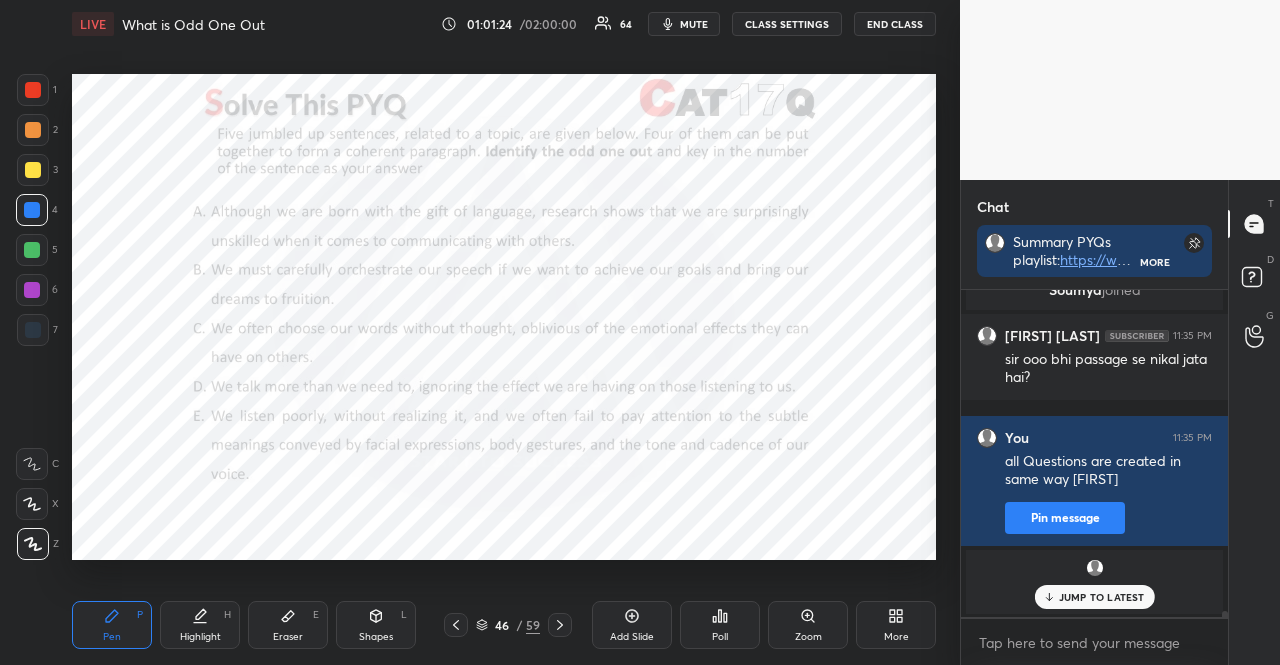 click on "Pen P Highlight H Eraser E Shapes L" at bounding box center (254, 625) 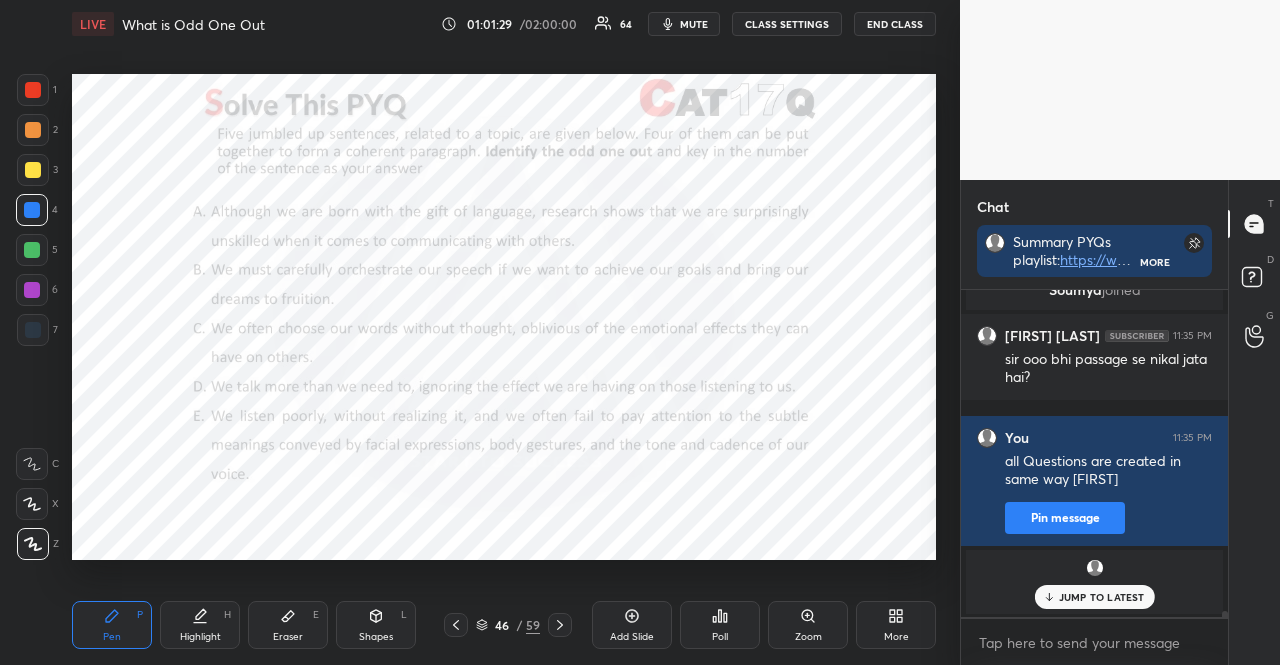 click on "Shapes" at bounding box center [376, 637] 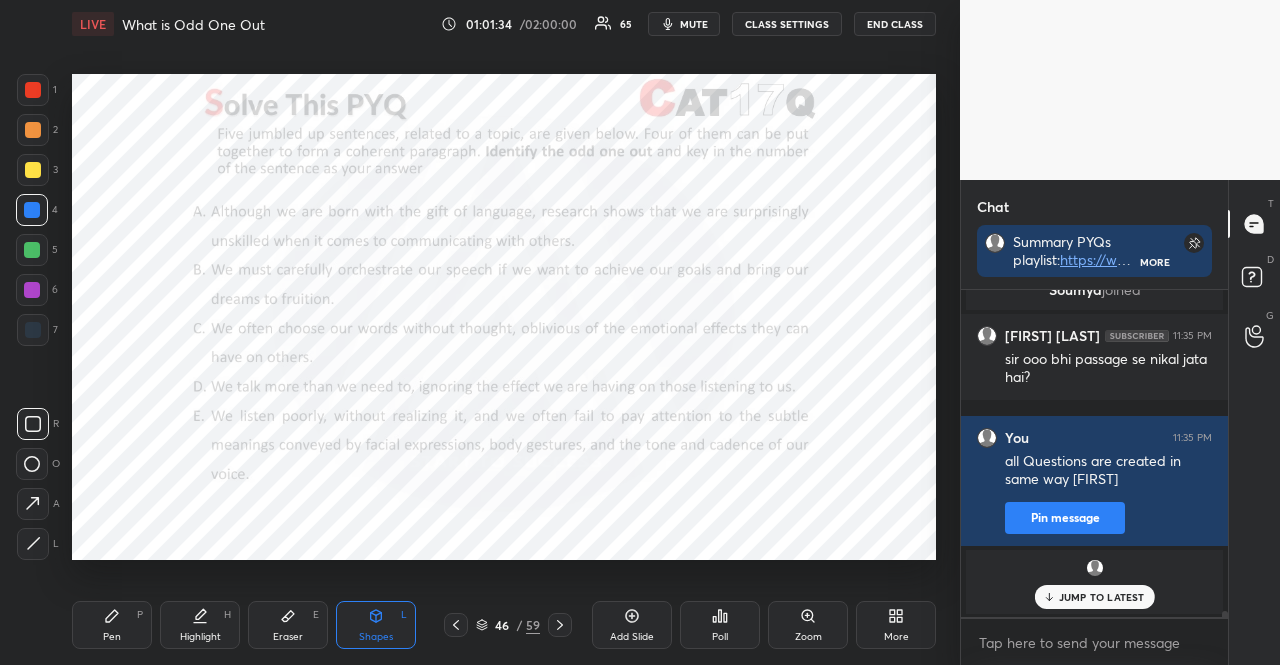drag, startPoint x: 30, startPoint y: 498, endPoint x: 57, endPoint y: 497, distance: 27.018513 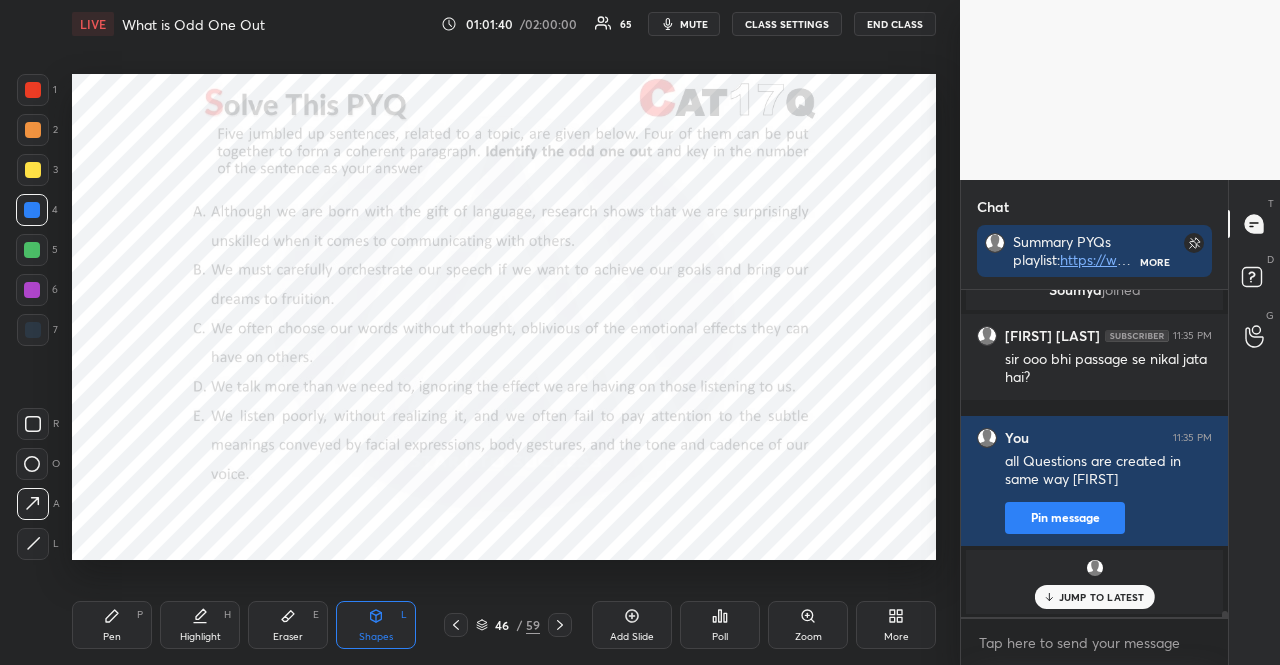click at bounding box center [32, 290] 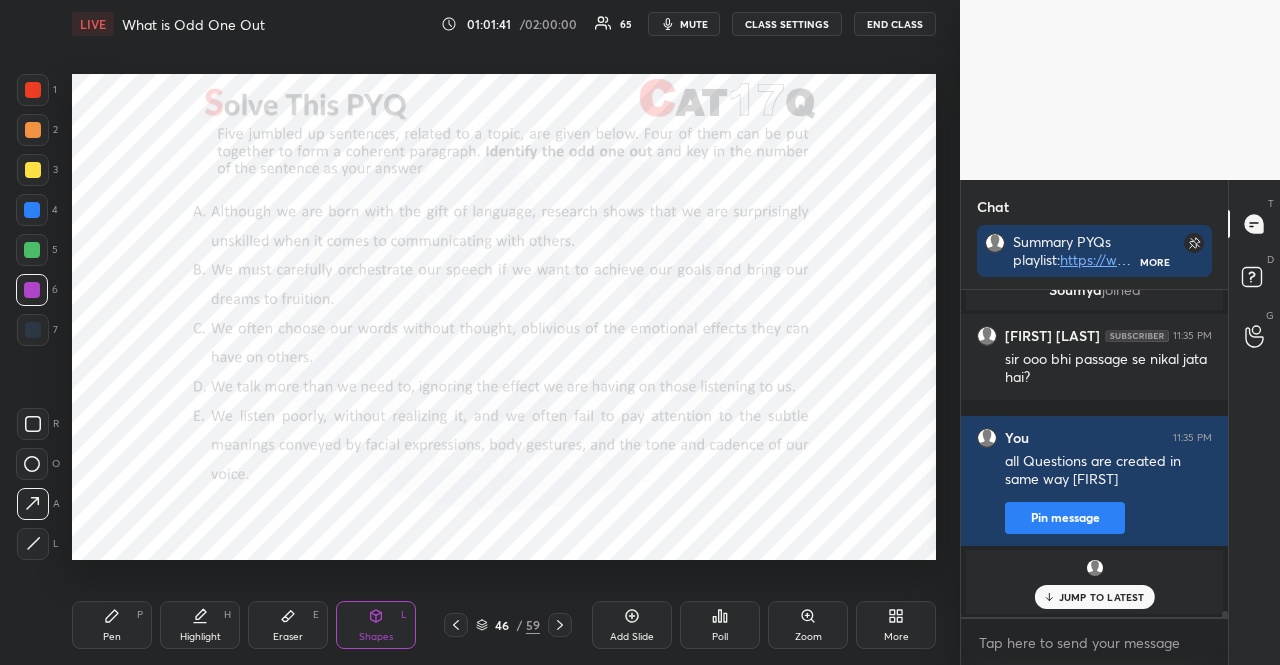 click on "Pen P Highlight H Eraser E Shapes L 46 / 59 Add Slide Poll Zoom More" at bounding box center [504, 625] 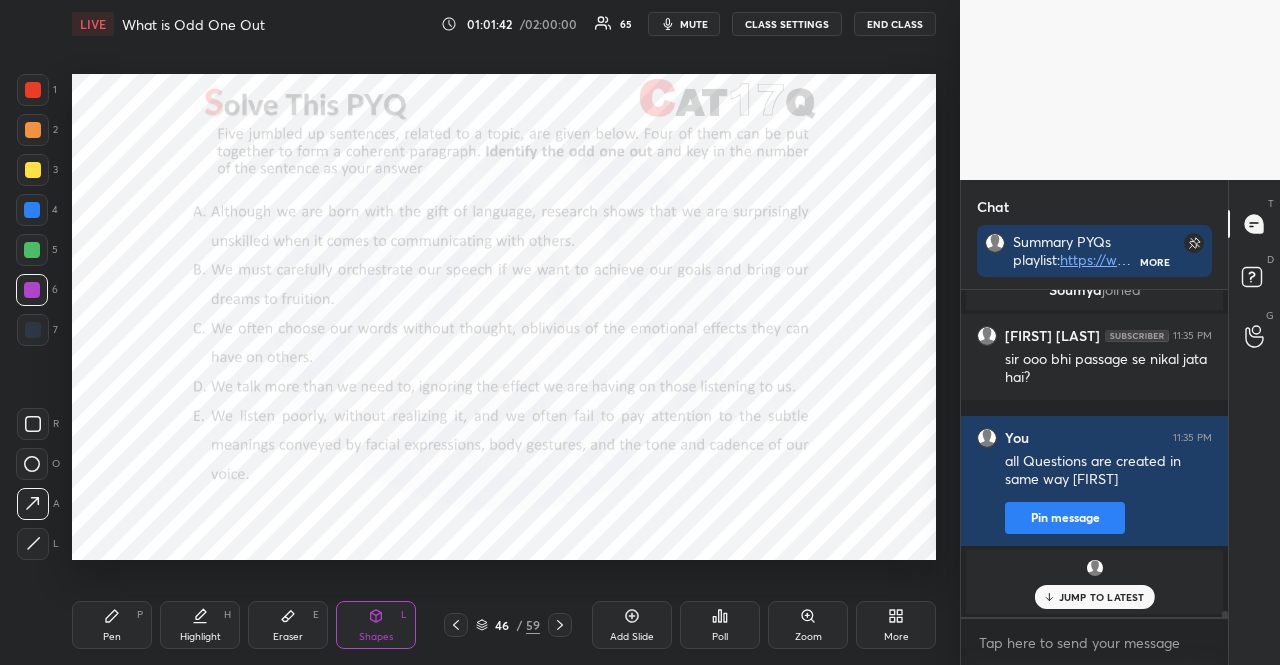 click 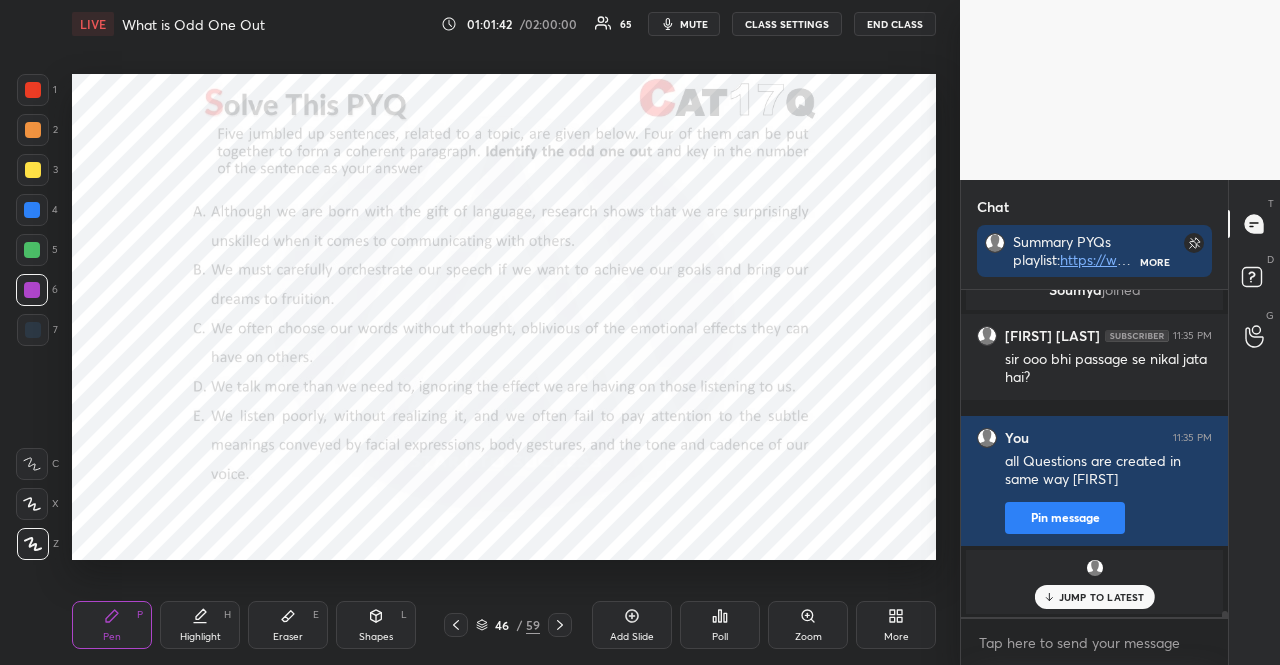 click at bounding box center (33, 544) 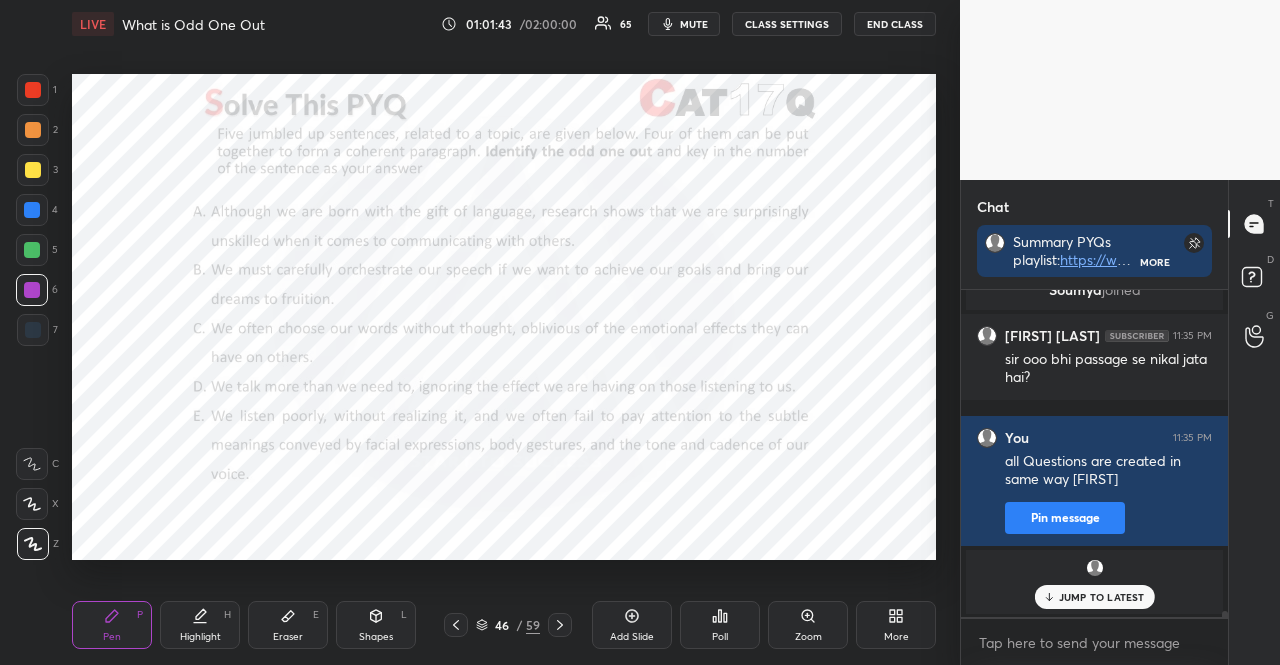 click on "Shapes" at bounding box center [376, 637] 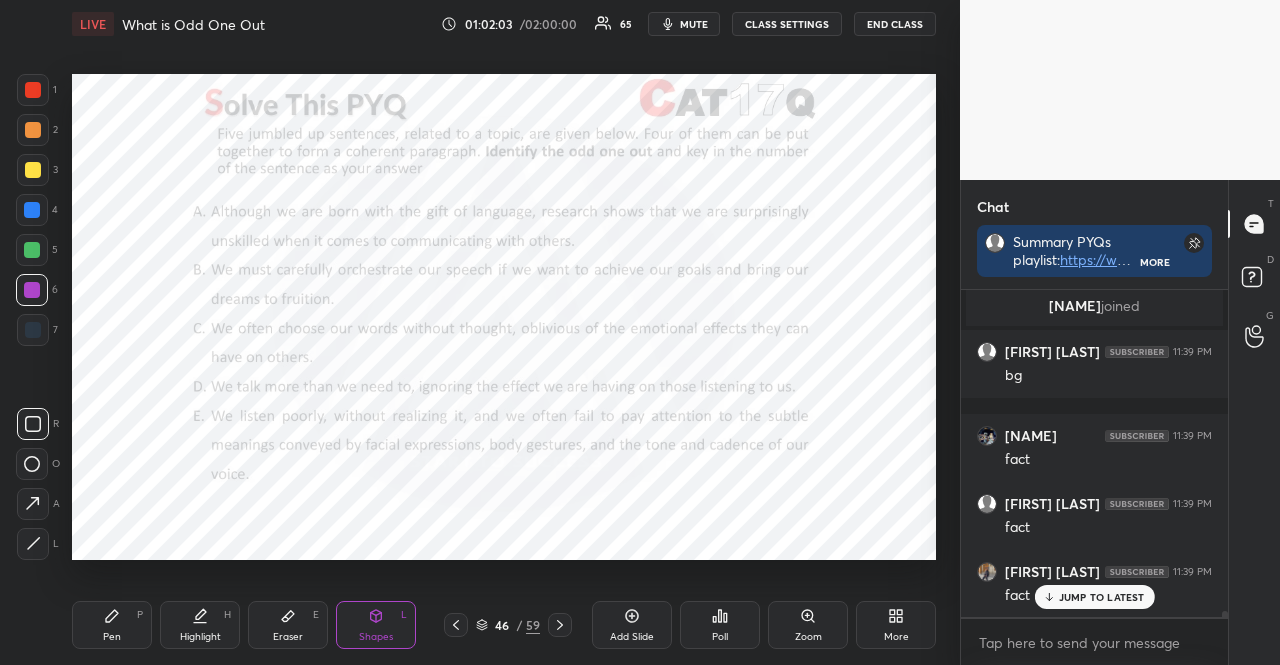 scroll, scrollTop: 17710, scrollLeft: 0, axis: vertical 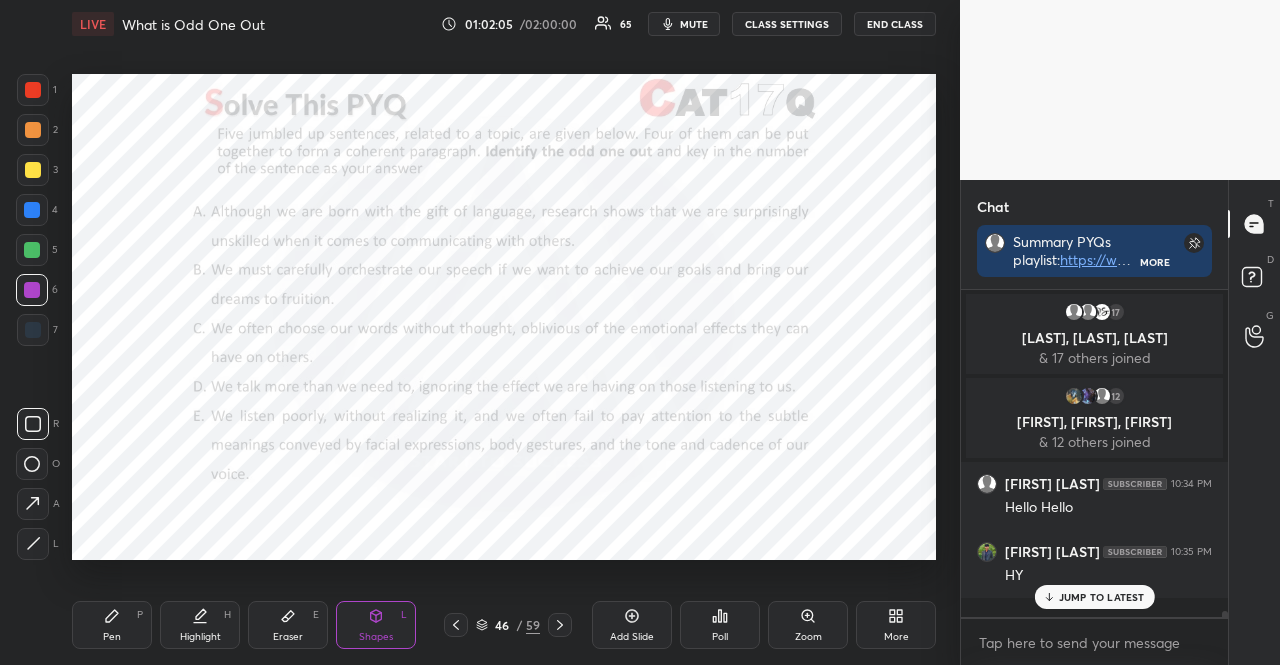click on "JUMP TO LATEST" at bounding box center [1094, 597] 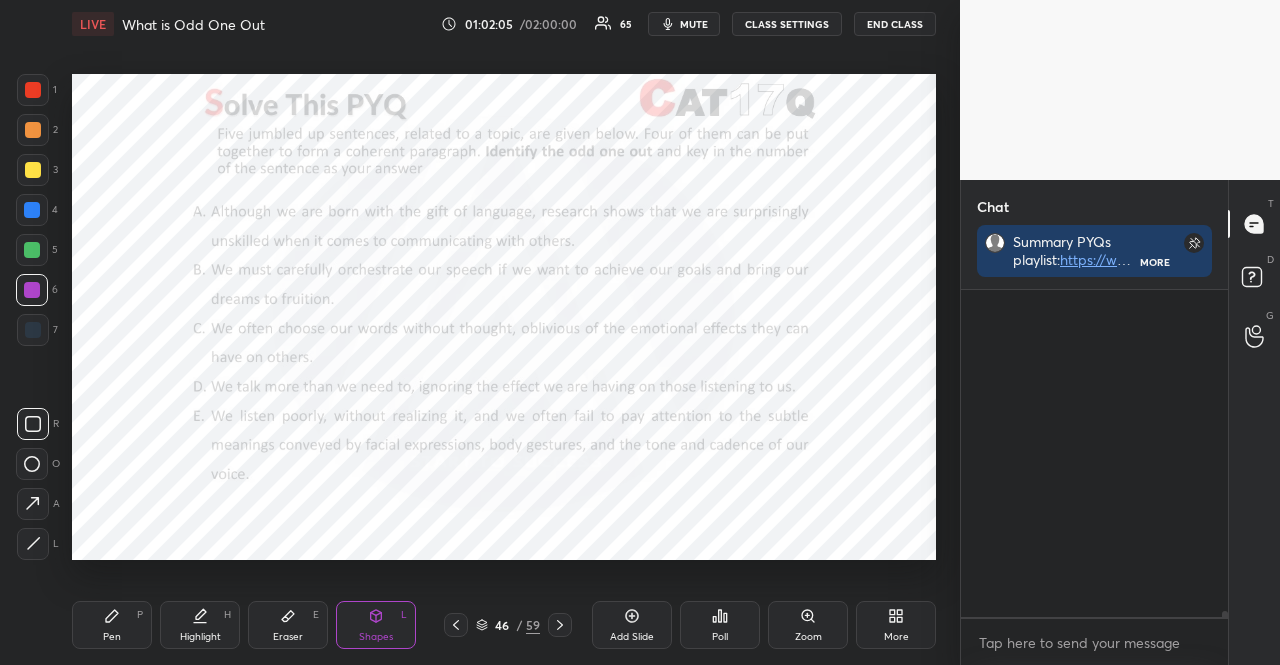 scroll, scrollTop: 17942, scrollLeft: 0, axis: vertical 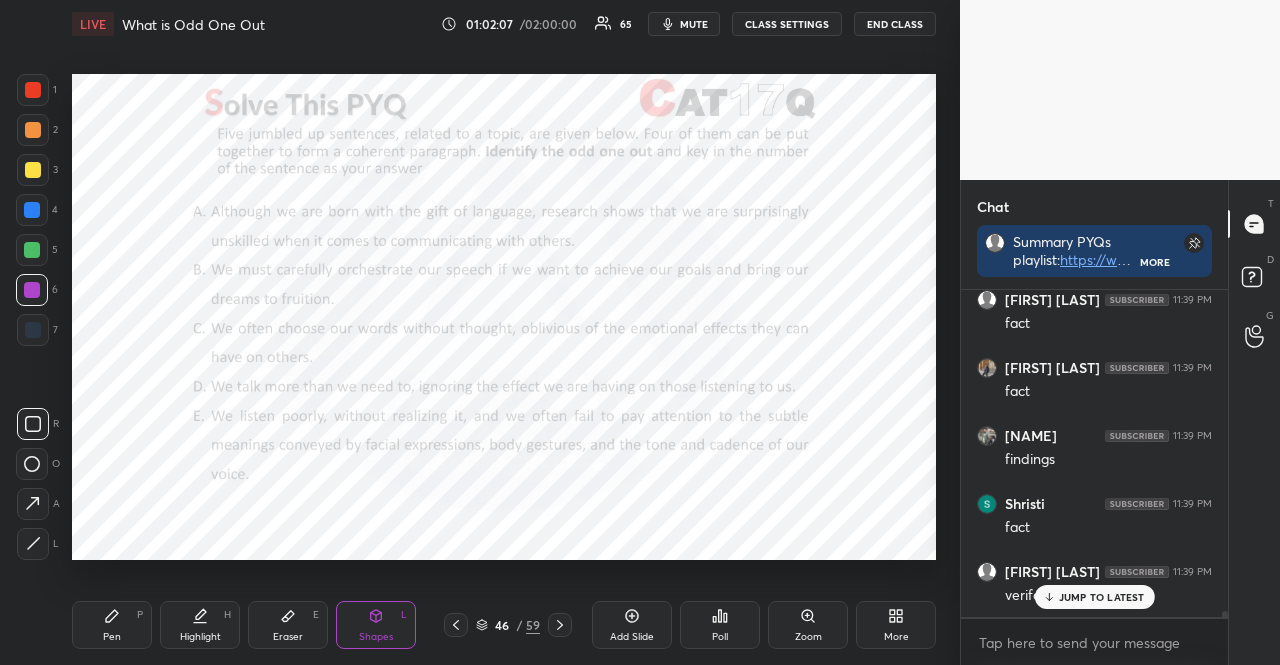 click on "JUMP TO LATEST" at bounding box center [1102, 597] 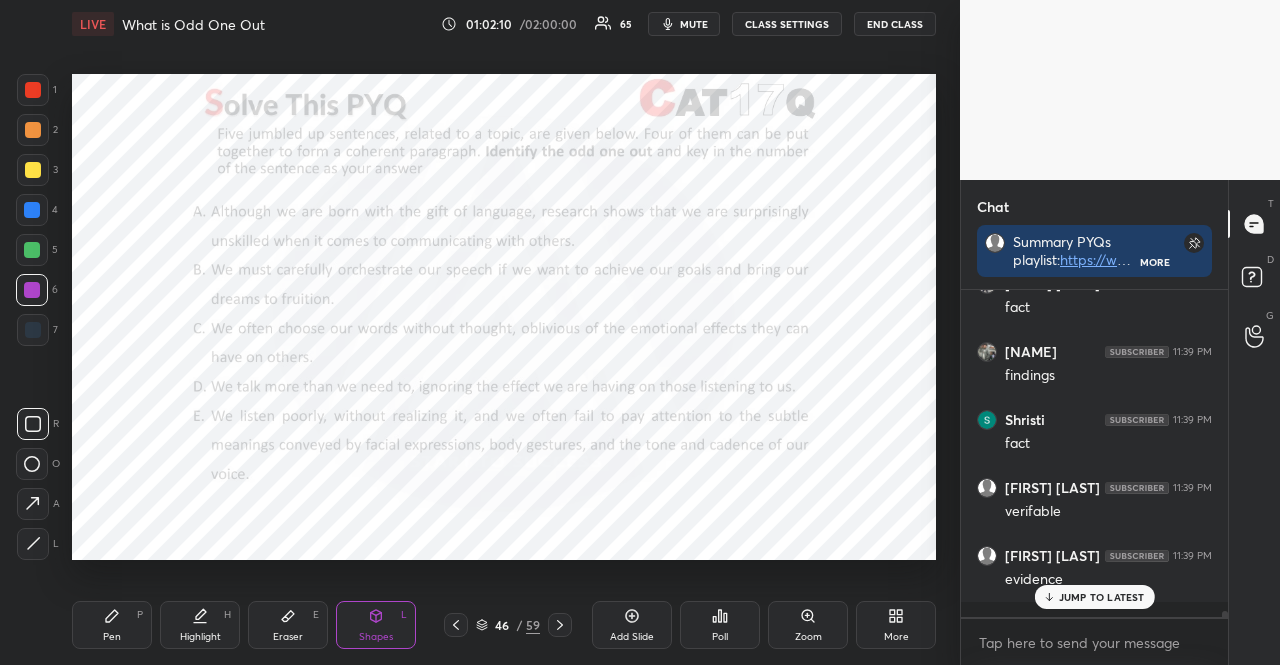 scroll, scrollTop: 18094, scrollLeft: 0, axis: vertical 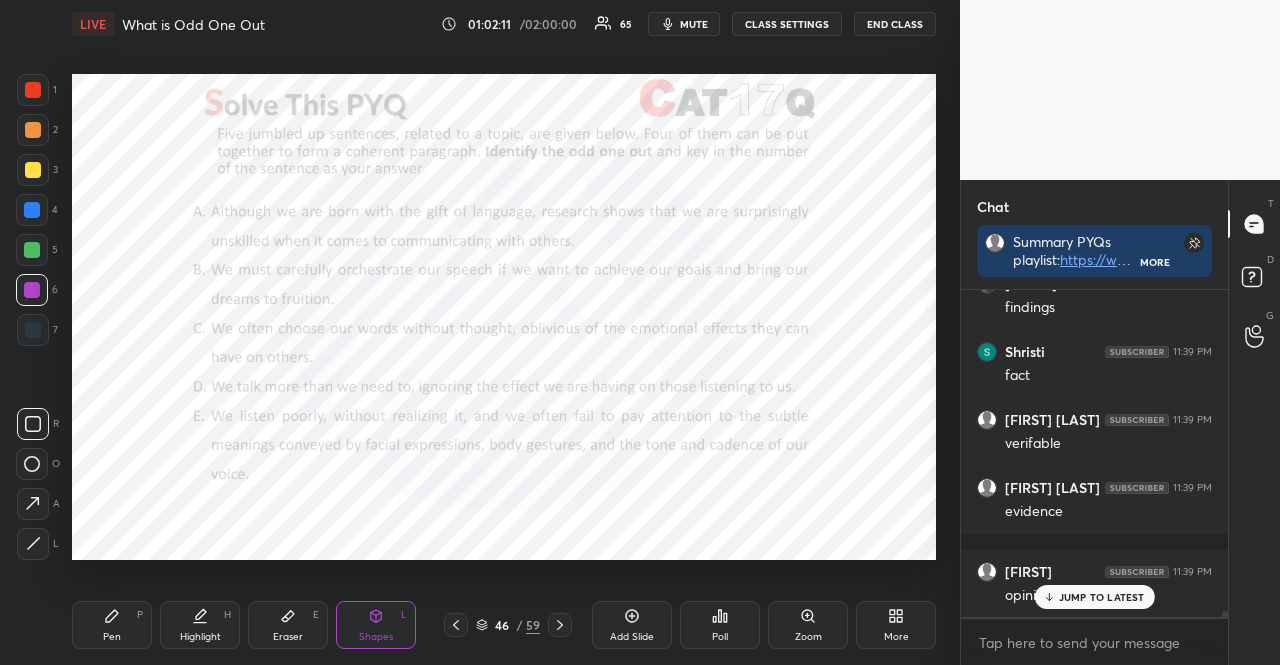 click on "1 2 3 4 5 6 7" at bounding box center [37, 214] 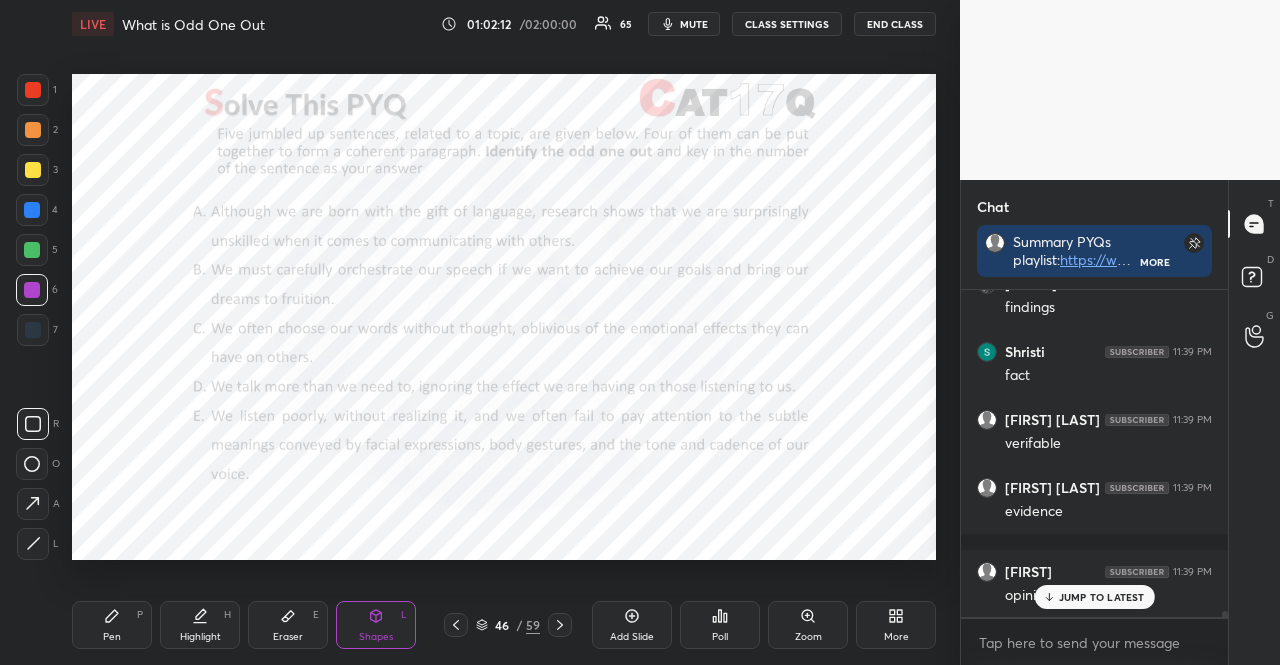 click at bounding box center (33, 90) 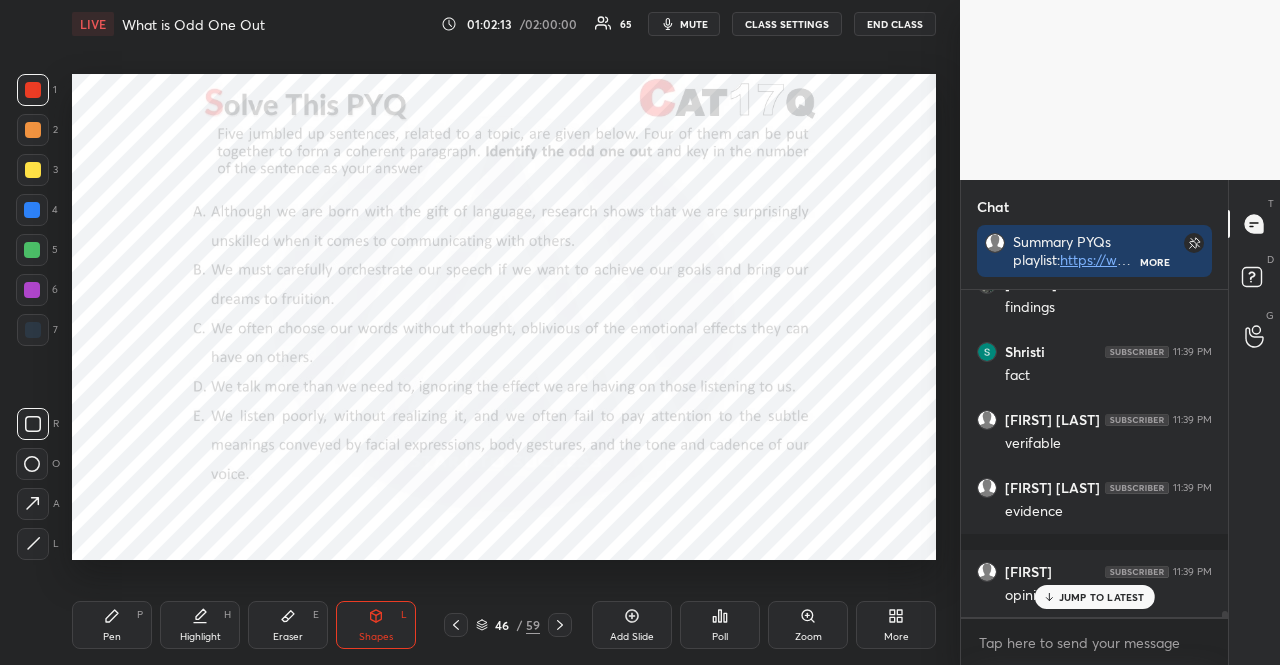 click on "Pen P" at bounding box center (112, 625) 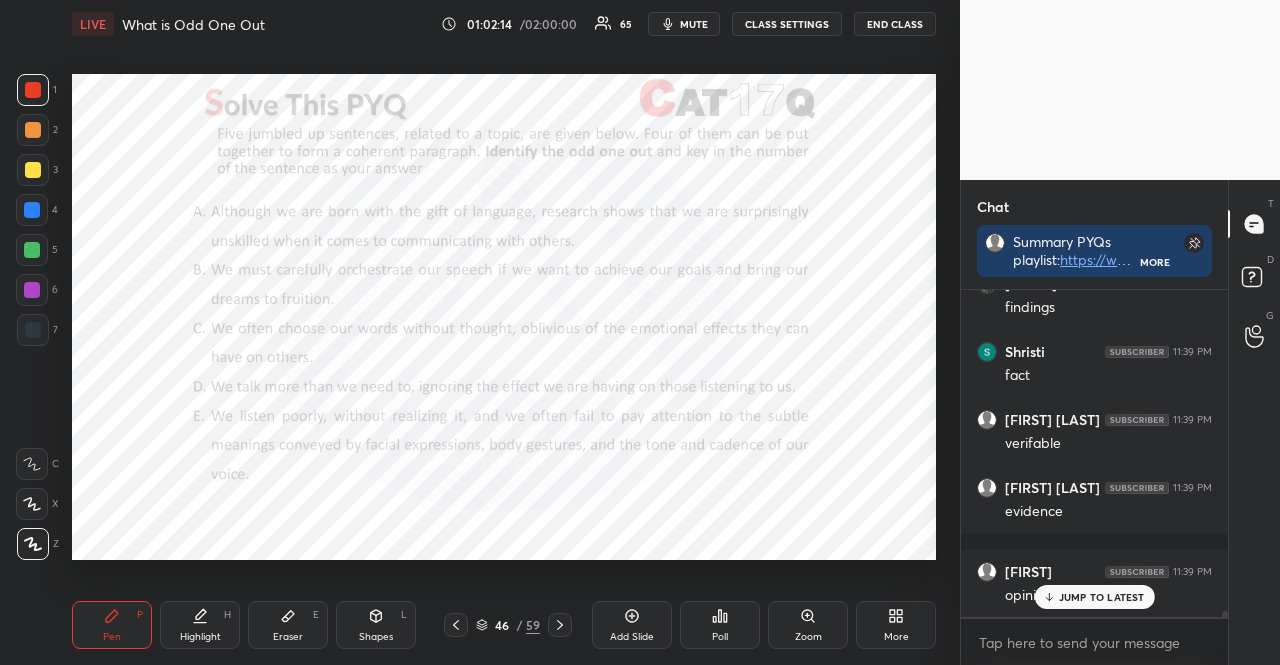 click at bounding box center [33, 544] 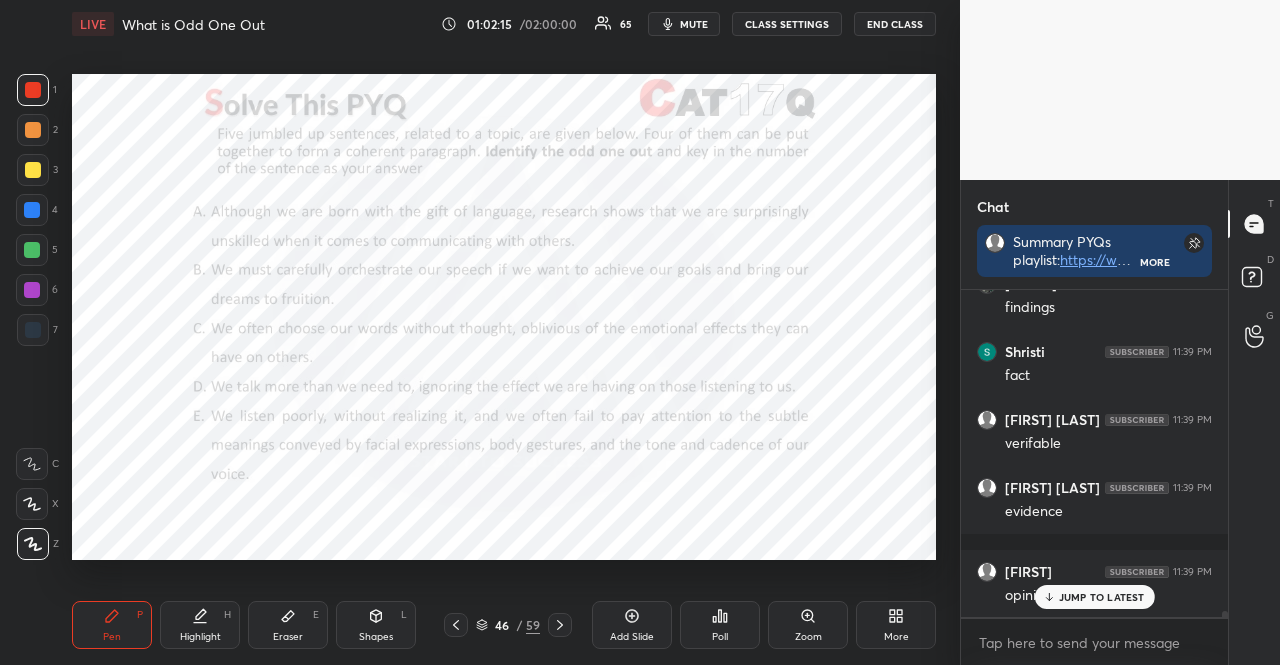 click on "Shapes L" at bounding box center (376, 625) 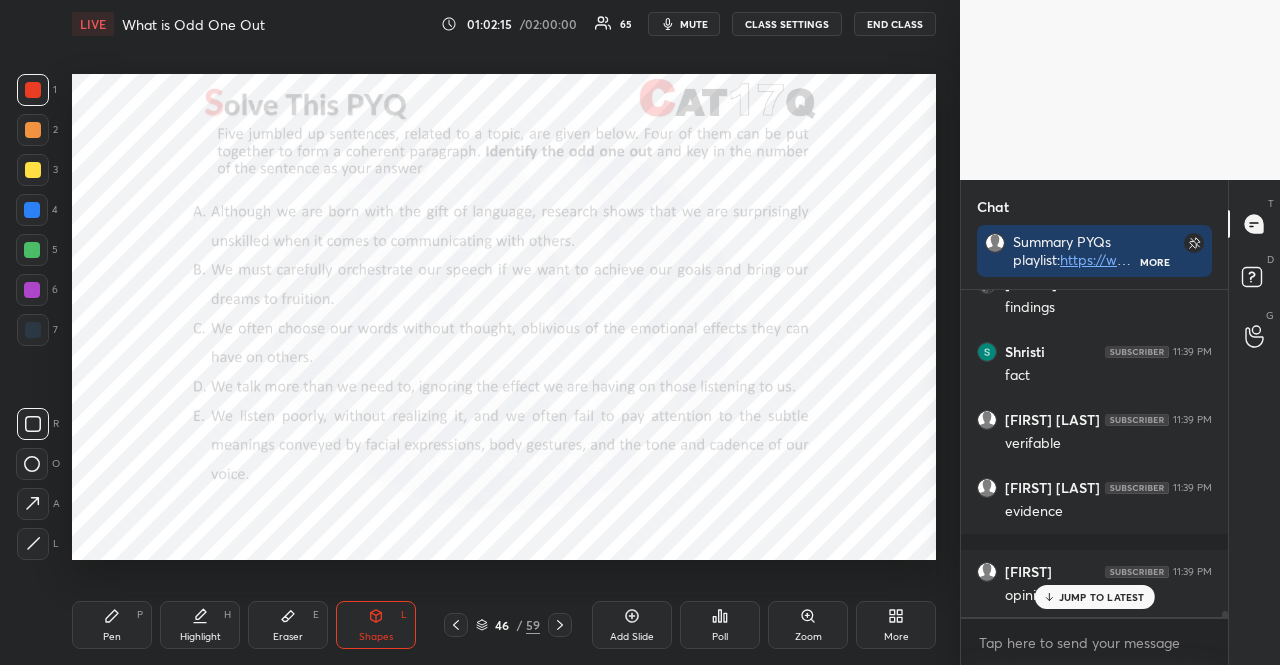 scroll, scrollTop: 281, scrollLeft: 261, axis: both 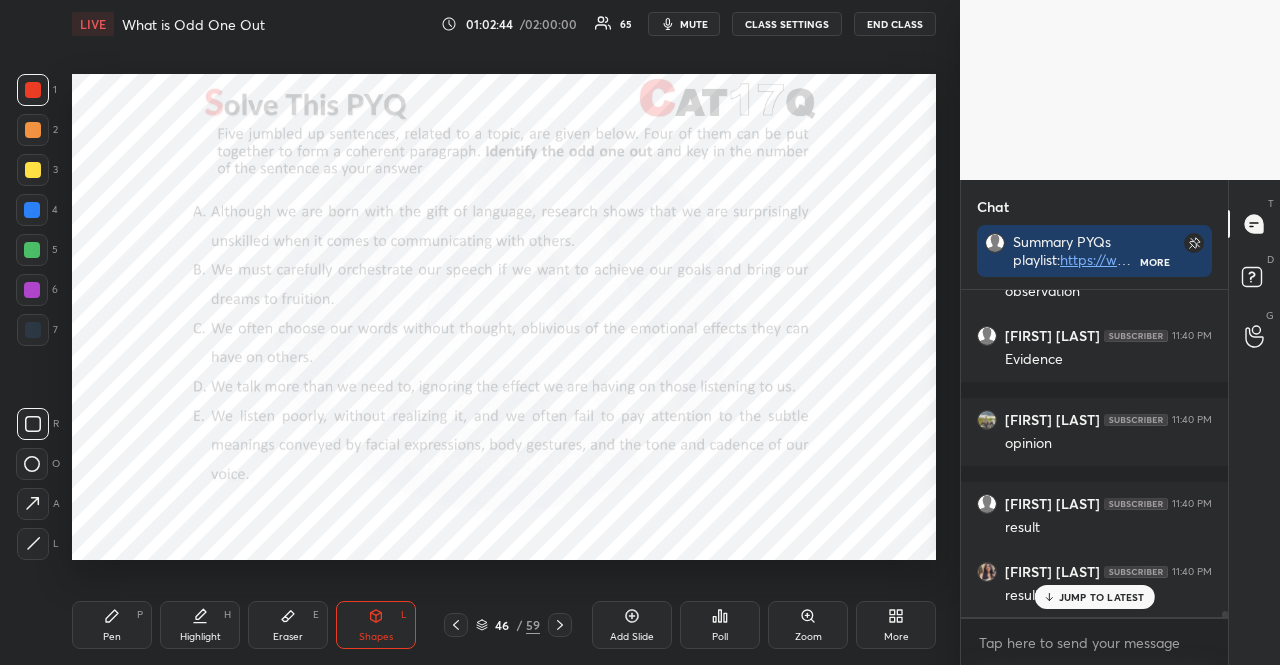 click at bounding box center [32, 250] 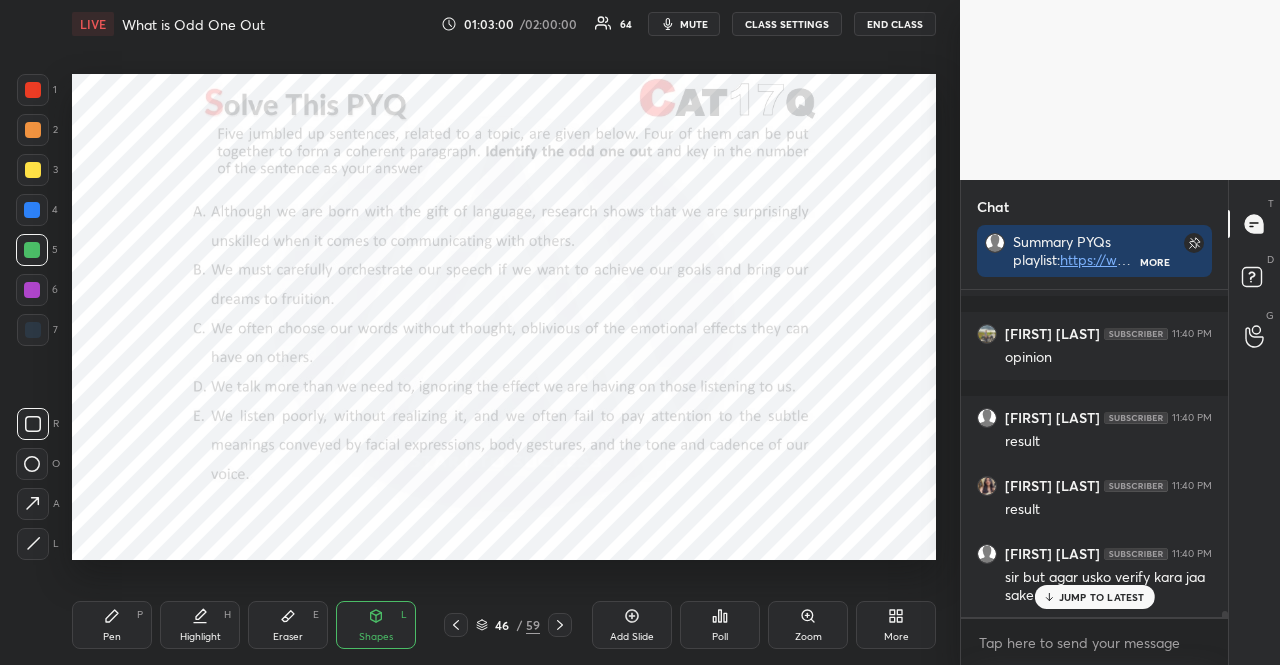 click at bounding box center [32, 290] 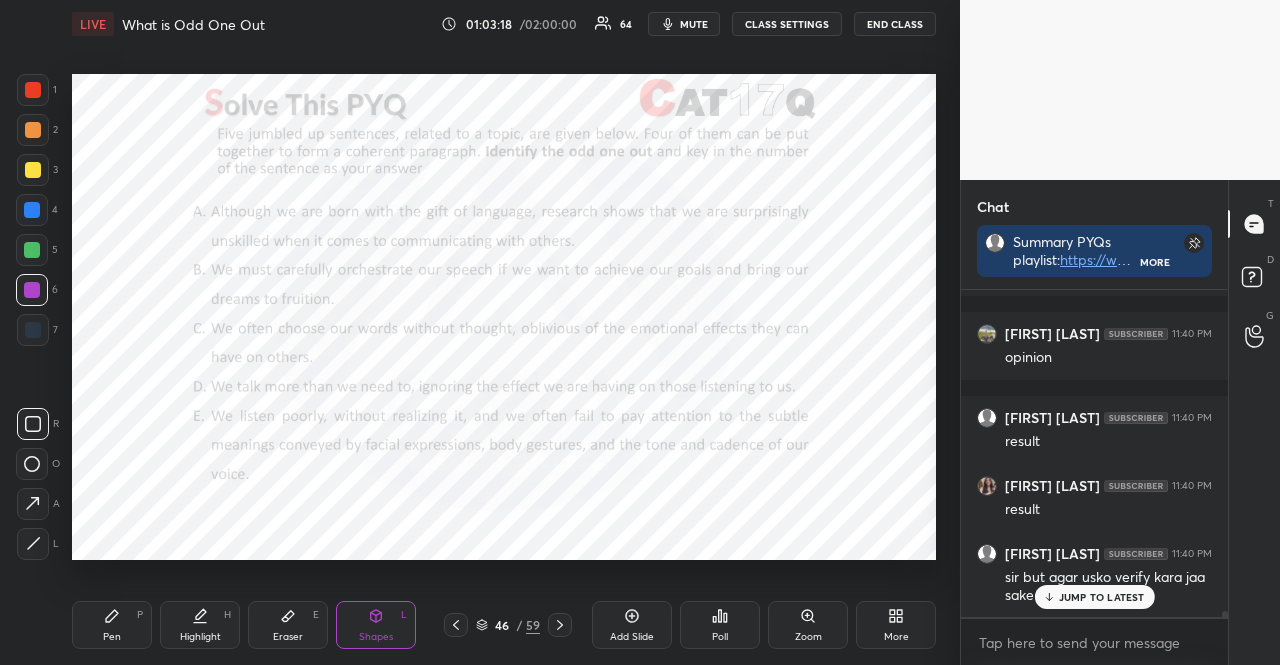 drag, startPoint x: 112, startPoint y: 600, endPoint x: 104, endPoint y: 573, distance: 28.160255 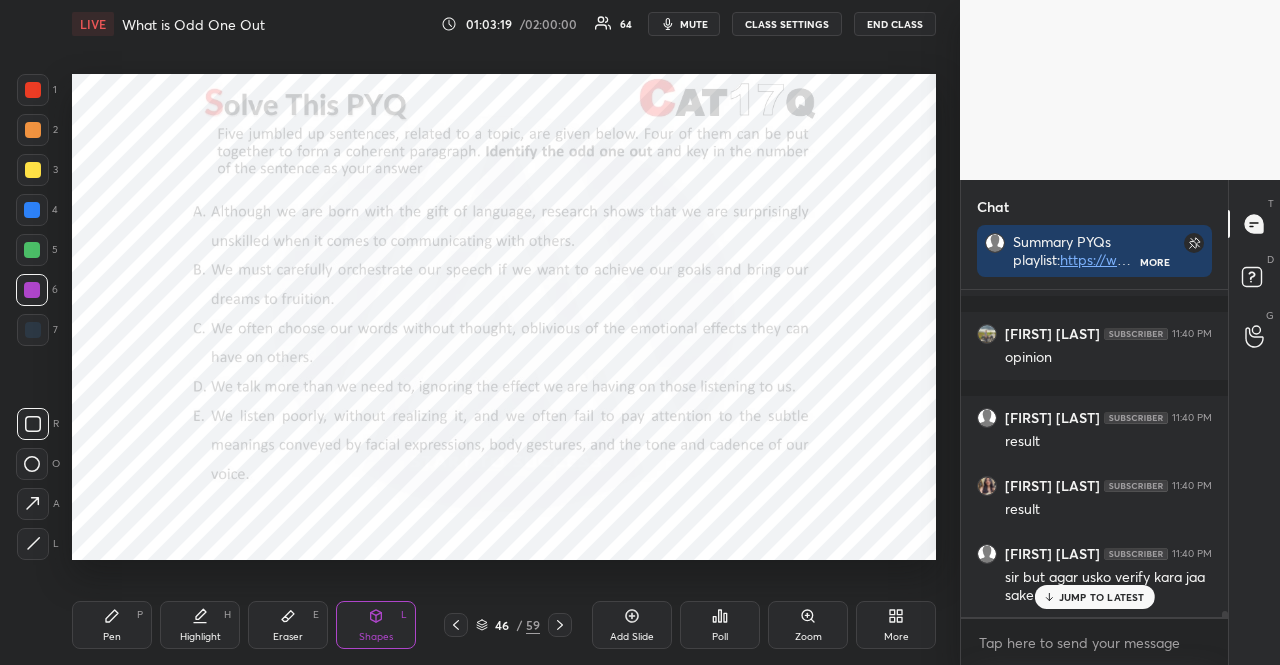 drag, startPoint x: 94, startPoint y: 618, endPoint x: 59, endPoint y: 519, distance: 105.00476 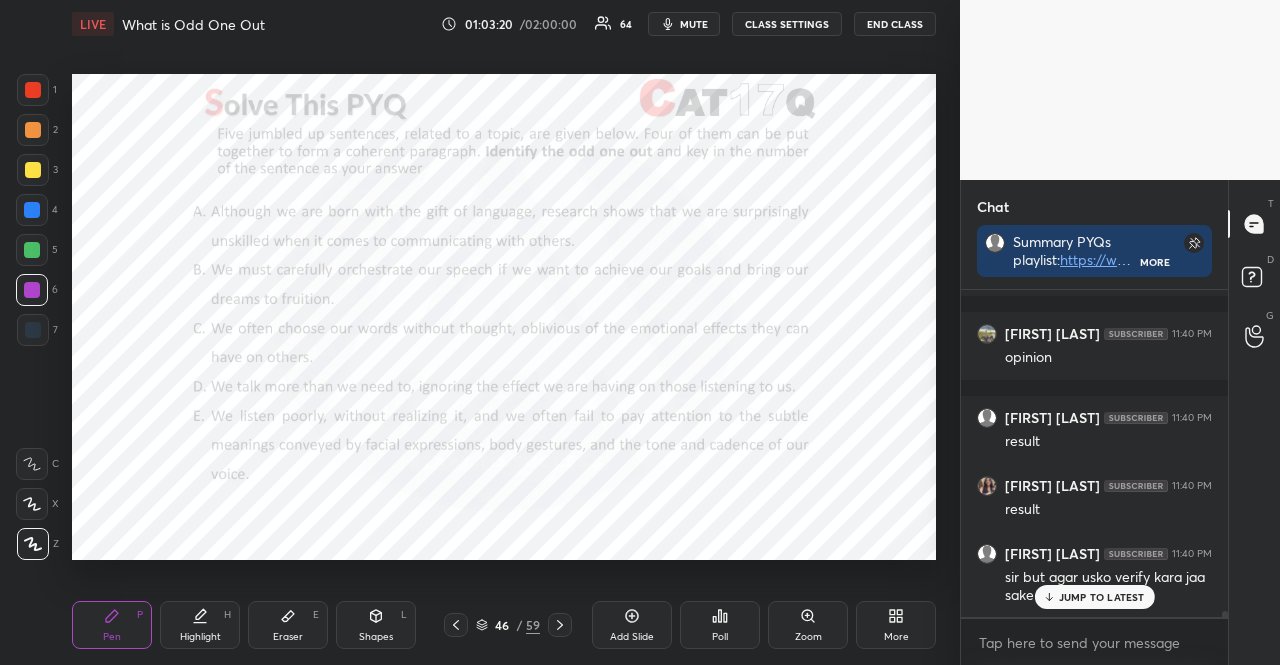 click 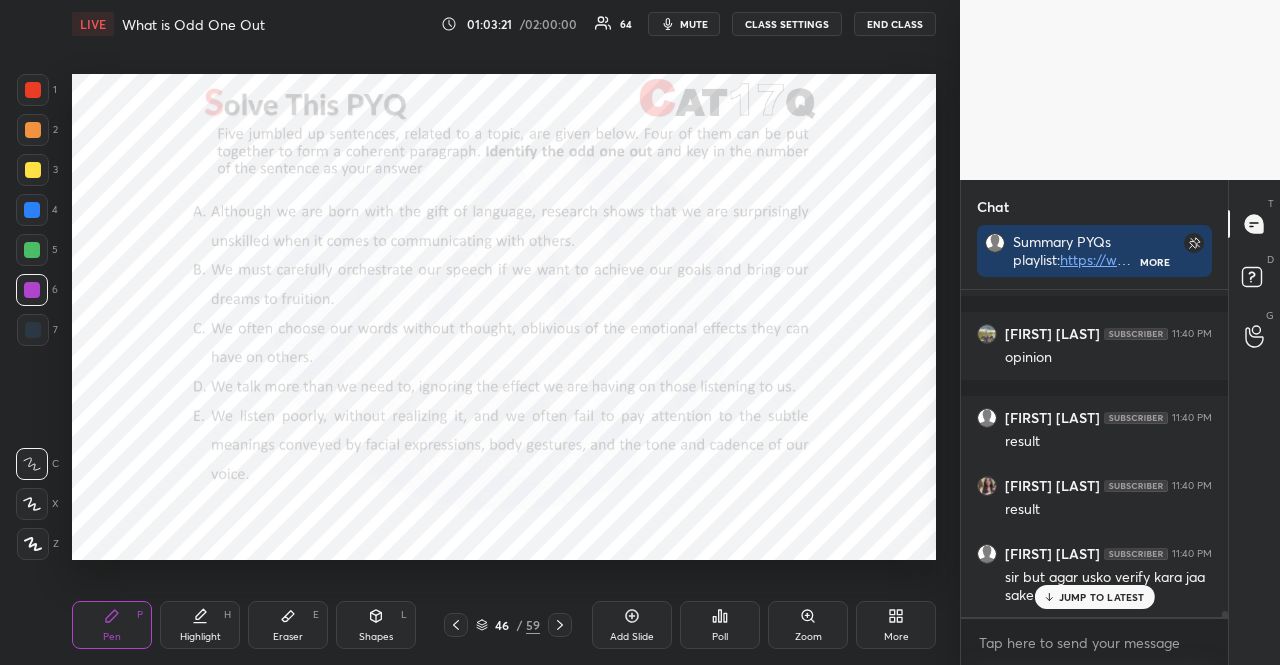 drag, startPoint x: 30, startPoint y: 460, endPoint x: 48, endPoint y: 460, distance: 18 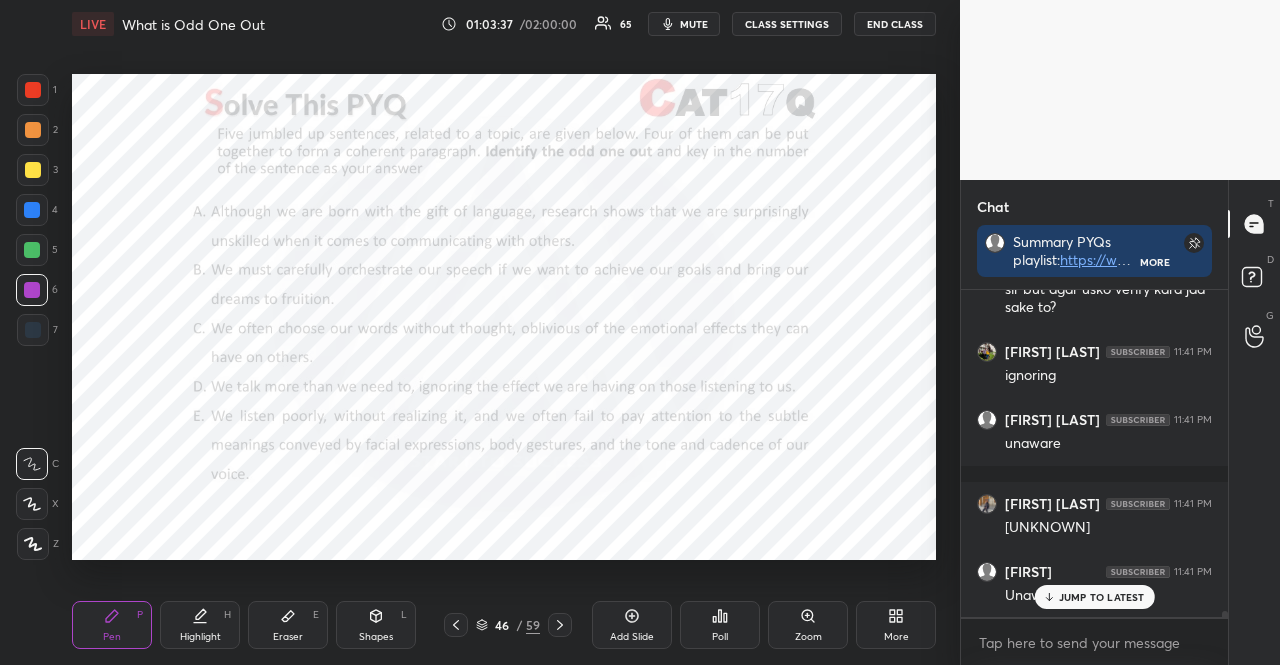 scroll, scrollTop: 18908, scrollLeft: 0, axis: vertical 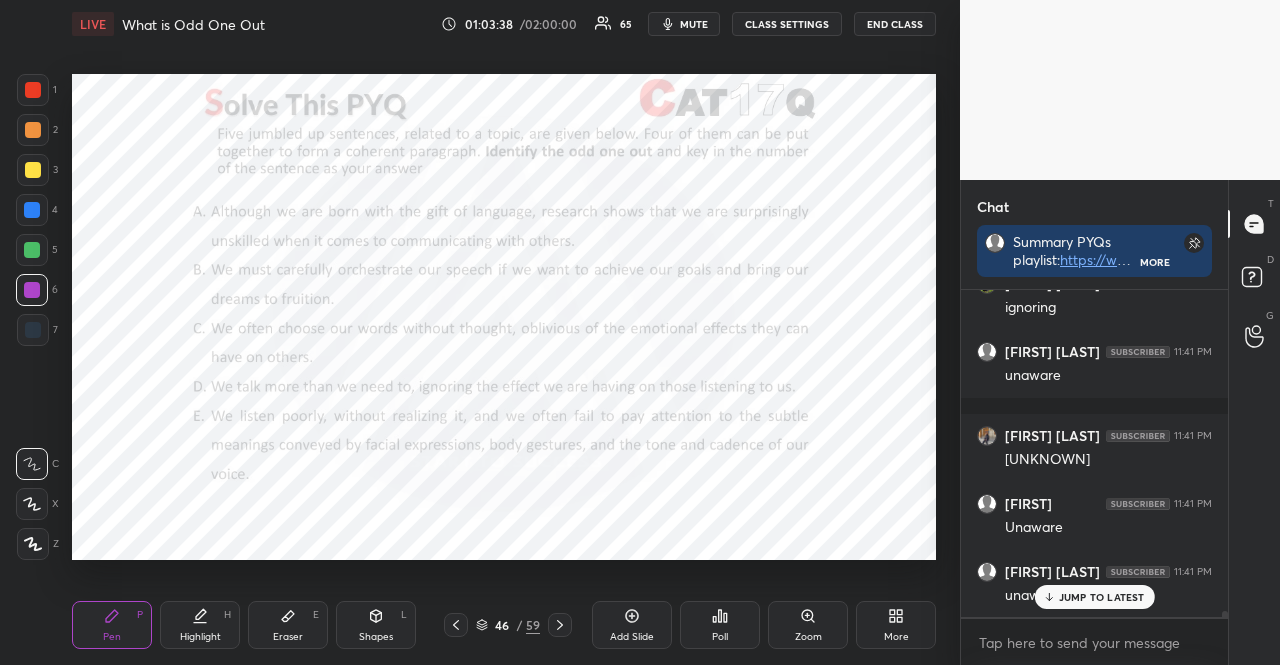 click at bounding box center [33, 330] 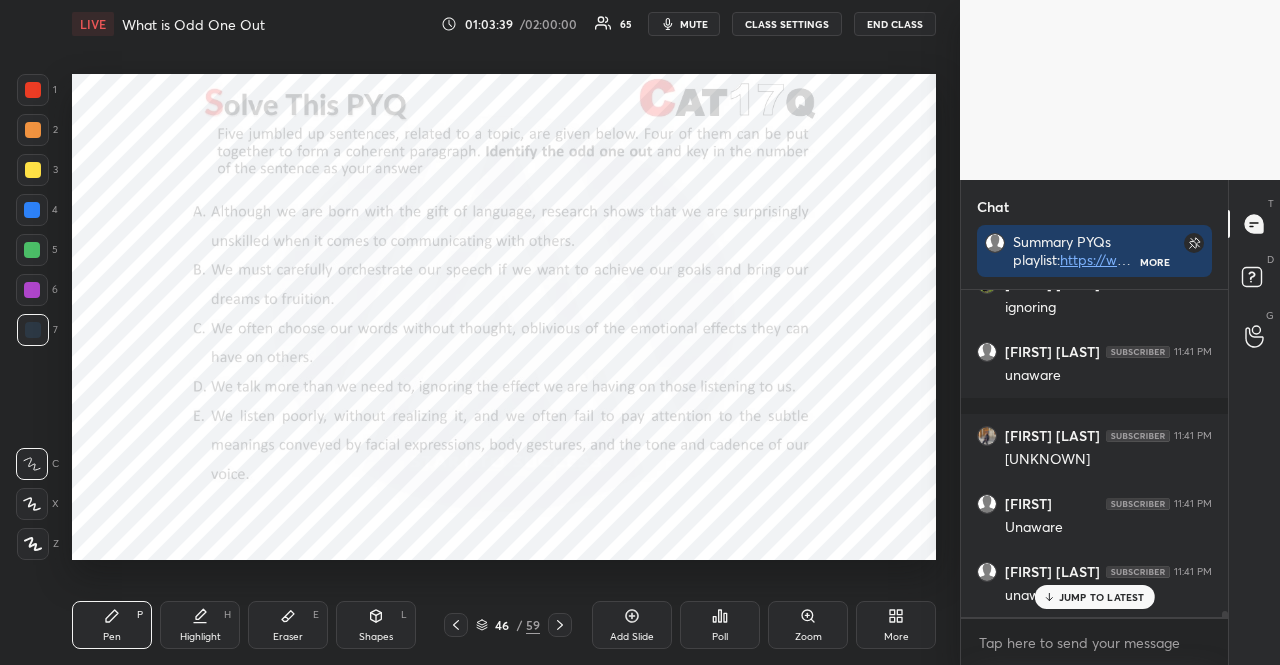 click at bounding box center (33, 544) 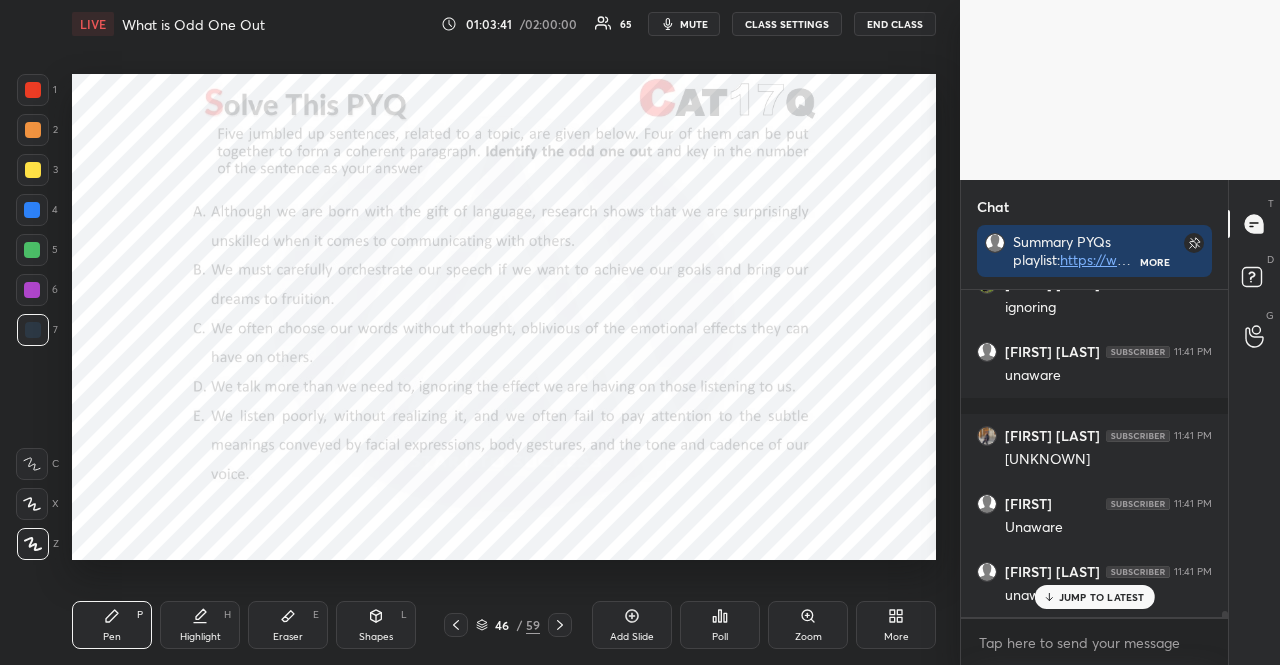 drag, startPoint x: 370, startPoint y: 615, endPoint x: 360, endPoint y: 573, distance: 43.174065 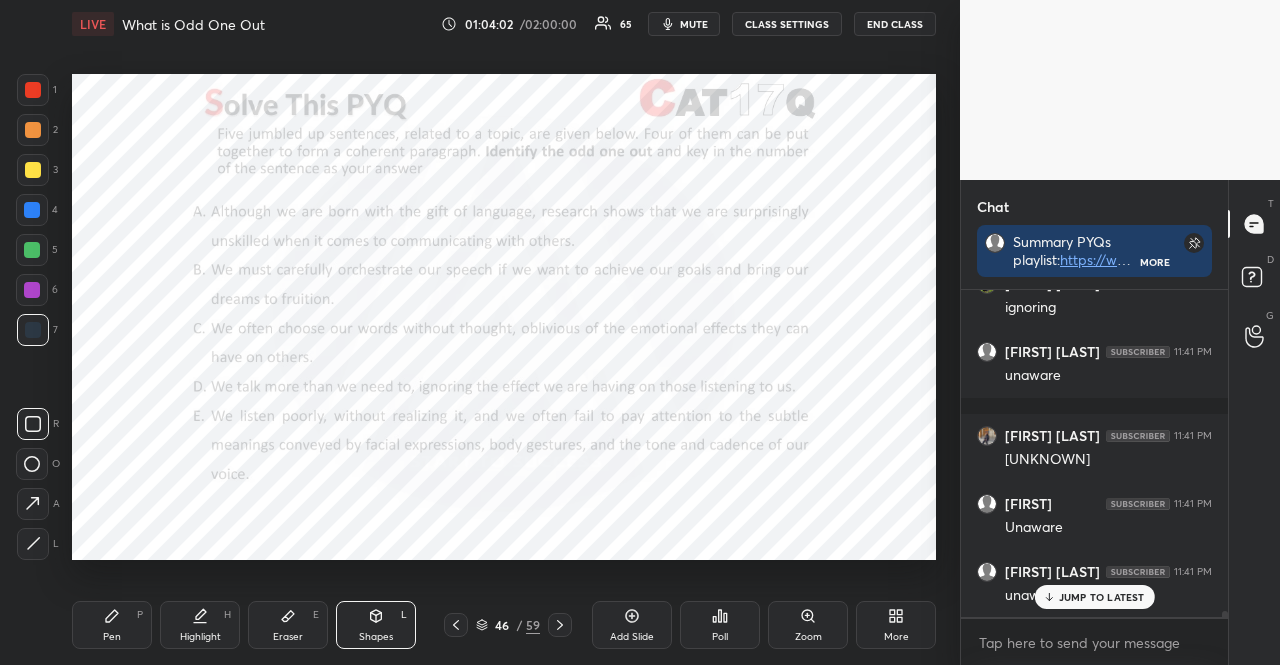 click on "1 2 3 4 5 6 7" at bounding box center [37, 214] 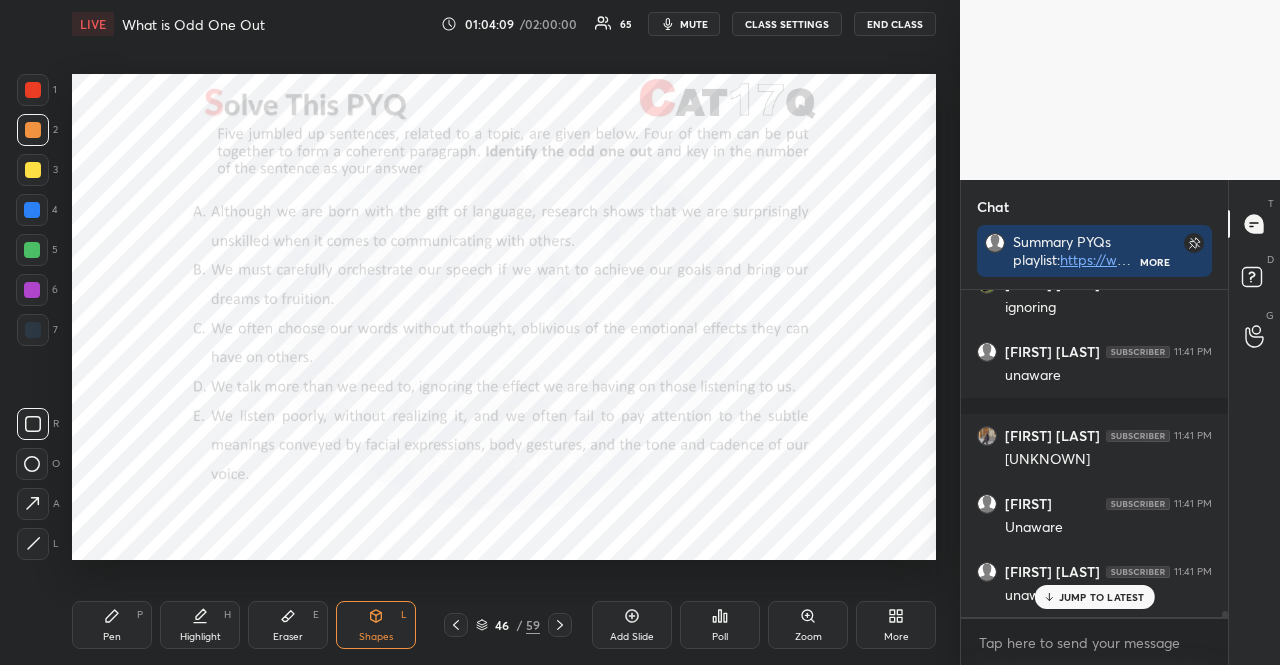 click on "JUMP TO LATEST" at bounding box center (1102, 597) 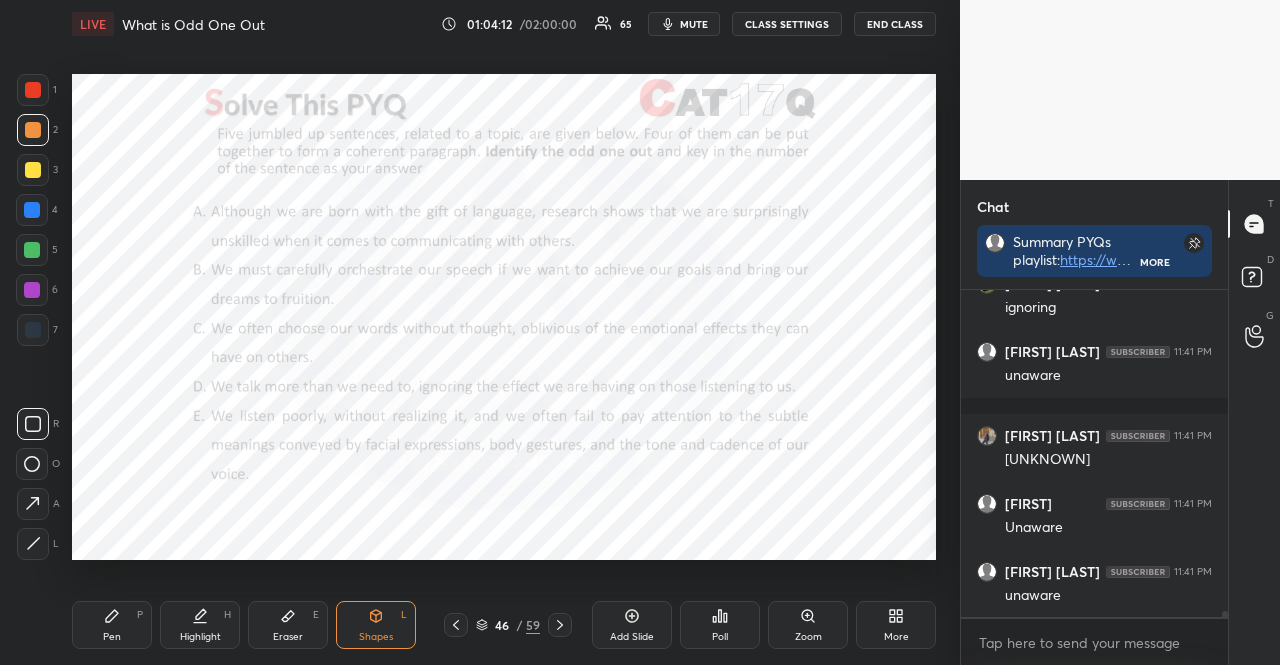 click at bounding box center (33, 330) 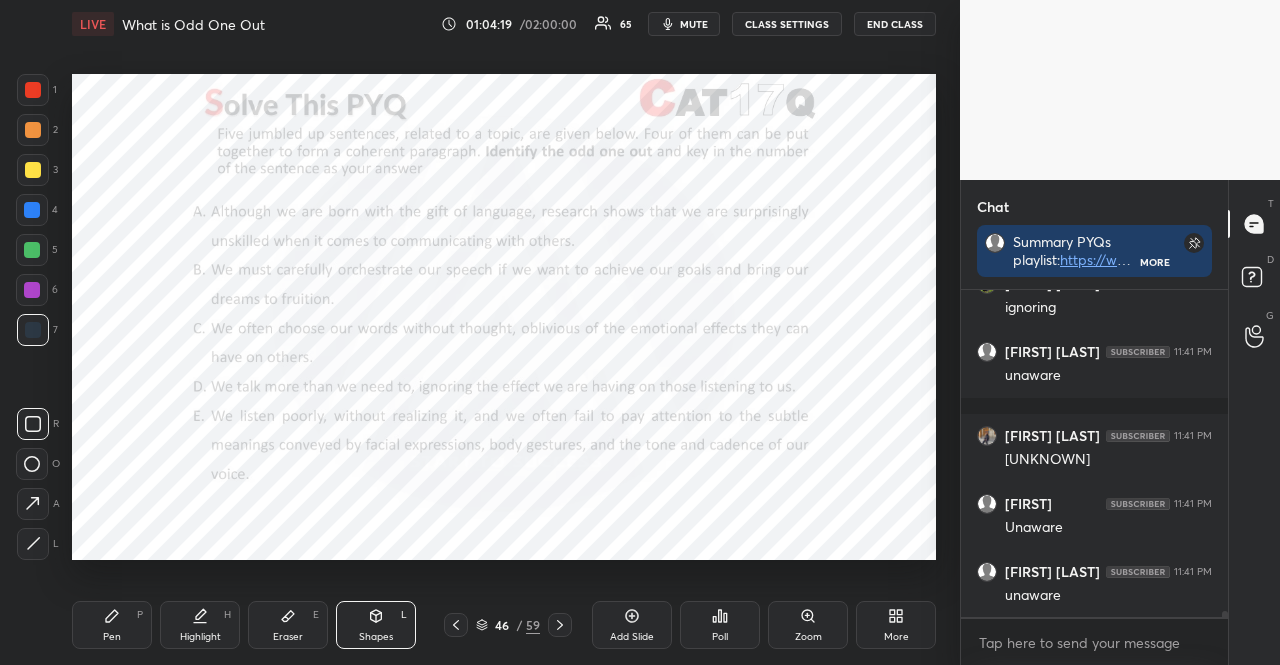 scroll, scrollTop: 321, scrollLeft: 261, axis: both 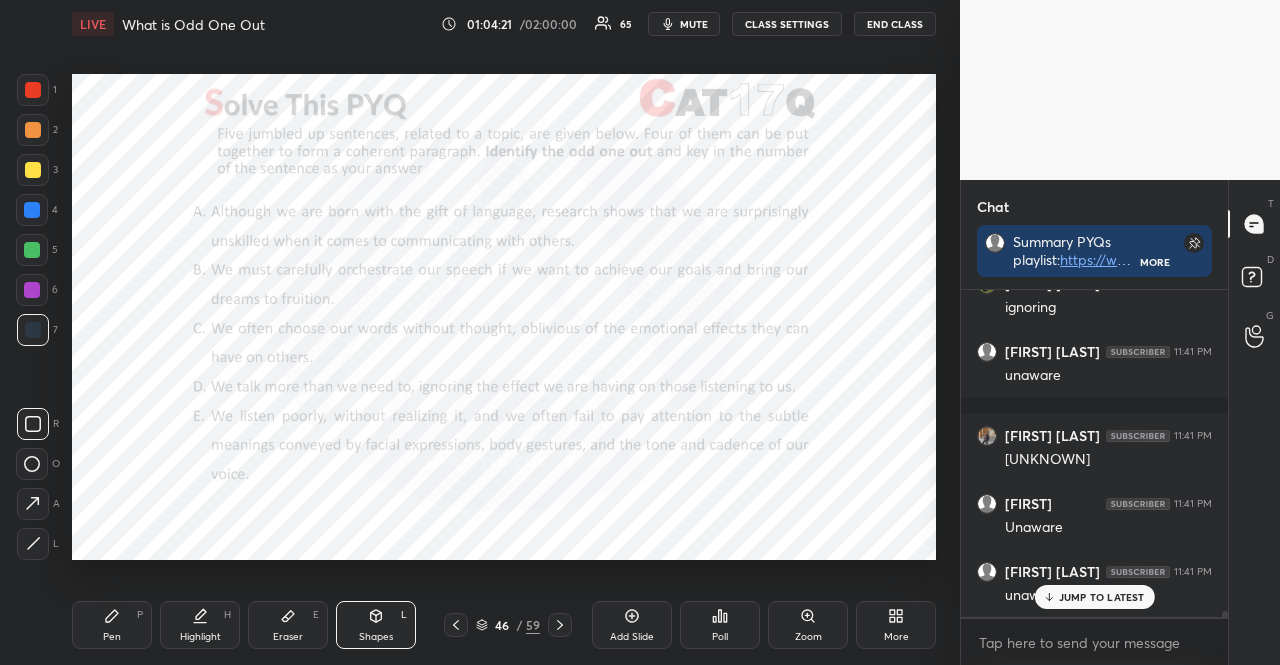 click on "JUMP TO LATEST" at bounding box center [1094, 597] 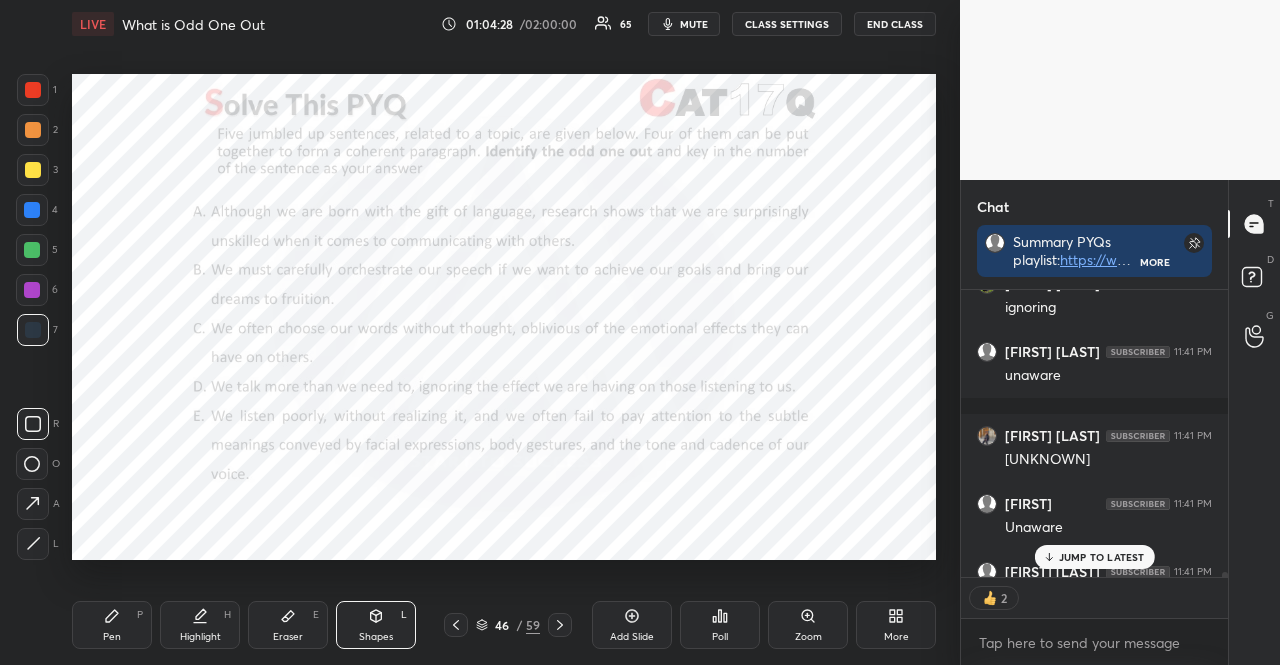 scroll, scrollTop: 19128, scrollLeft: 0, axis: vertical 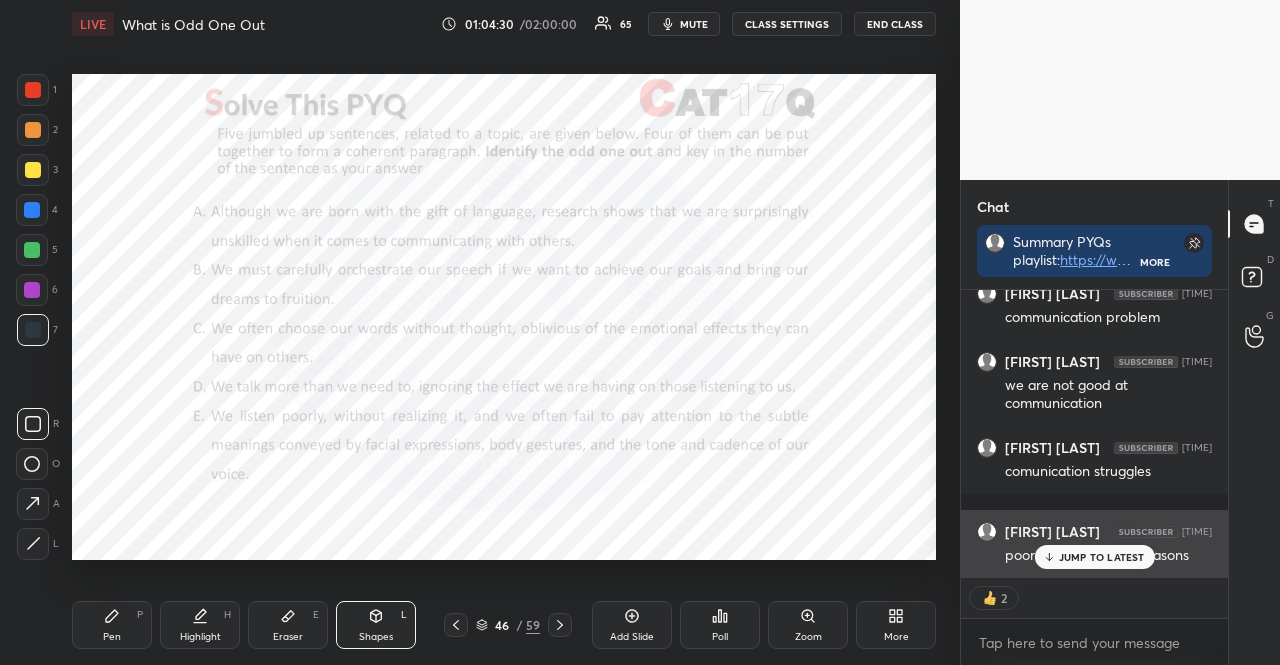 drag, startPoint x: 1124, startPoint y: 559, endPoint x: 1110, endPoint y: 562, distance: 14.3178215 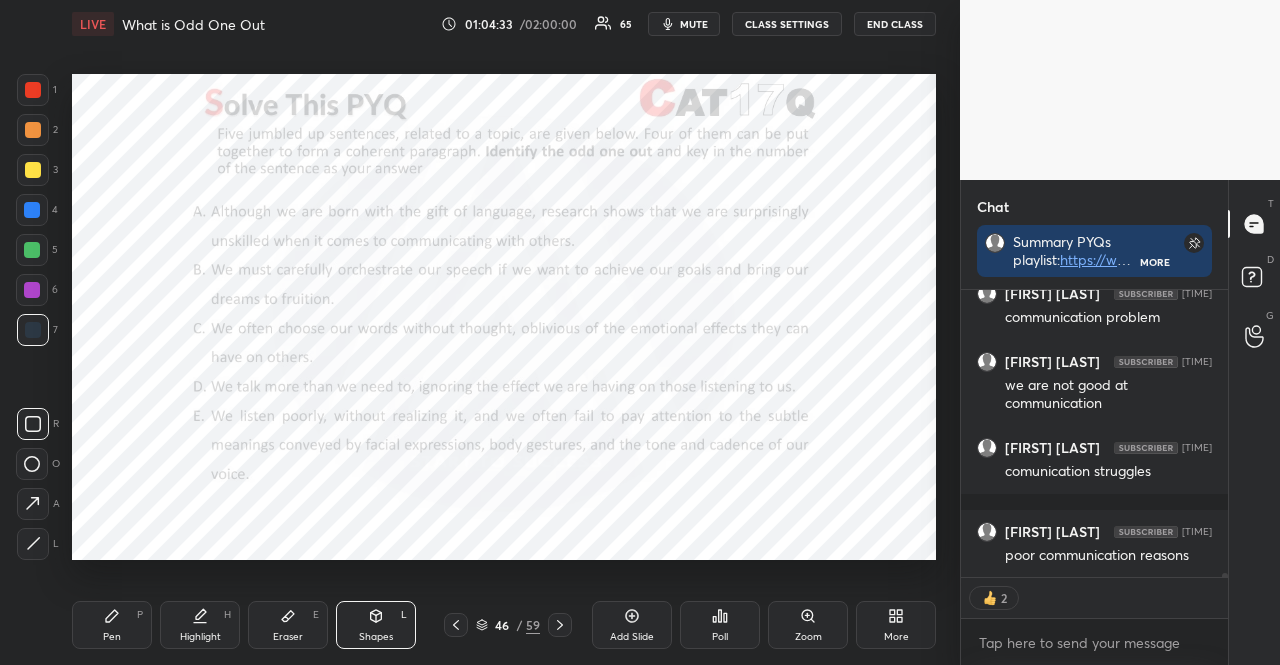 scroll, scrollTop: 19474, scrollLeft: 0, axis: vertical 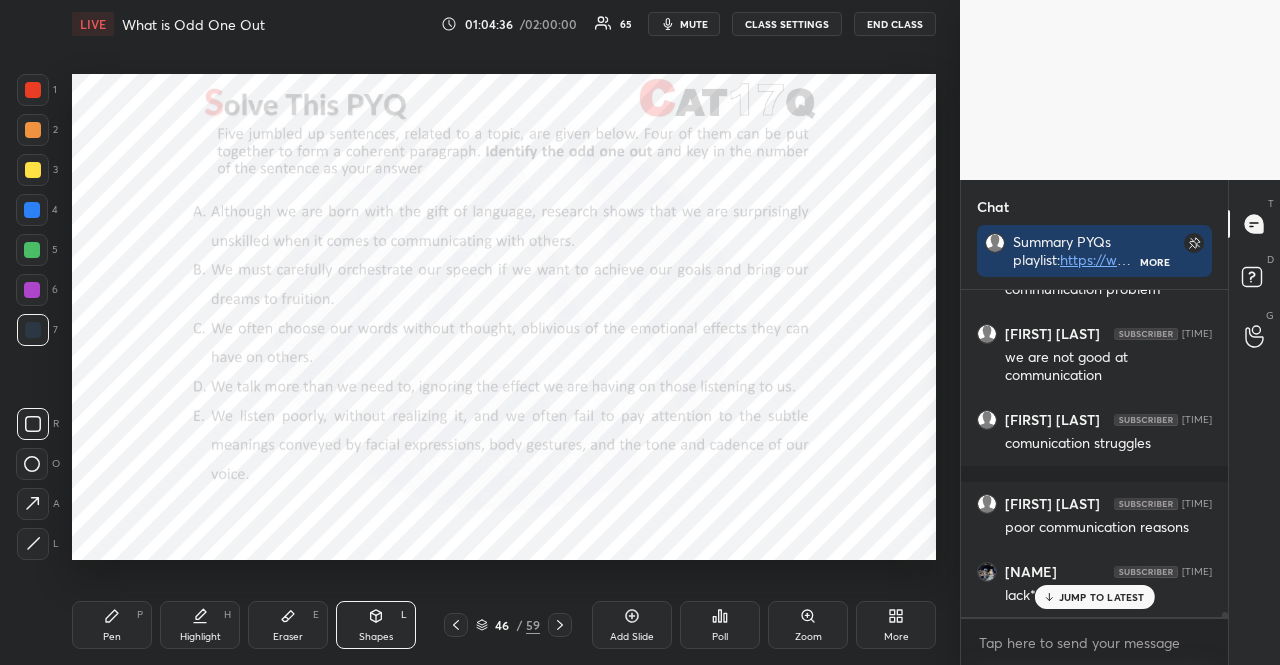 click at bounding box center (33, 90) 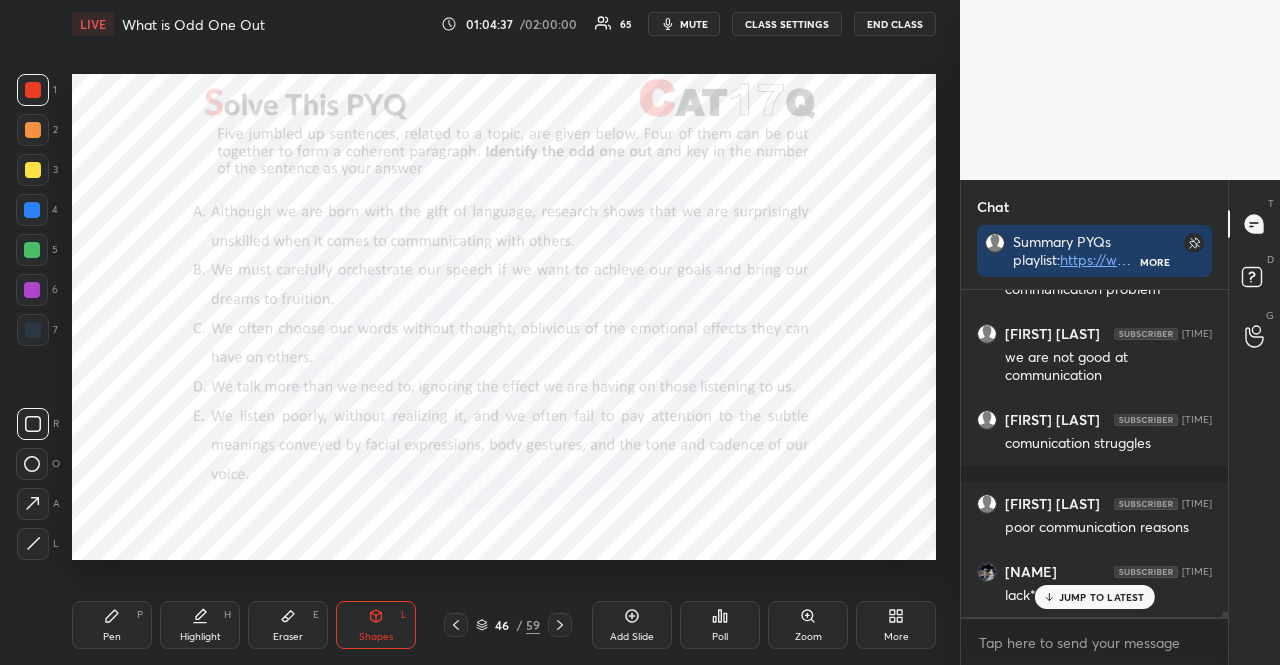 scroll, scrollTop: 19502, scrollLeft: 0, axis: vertical 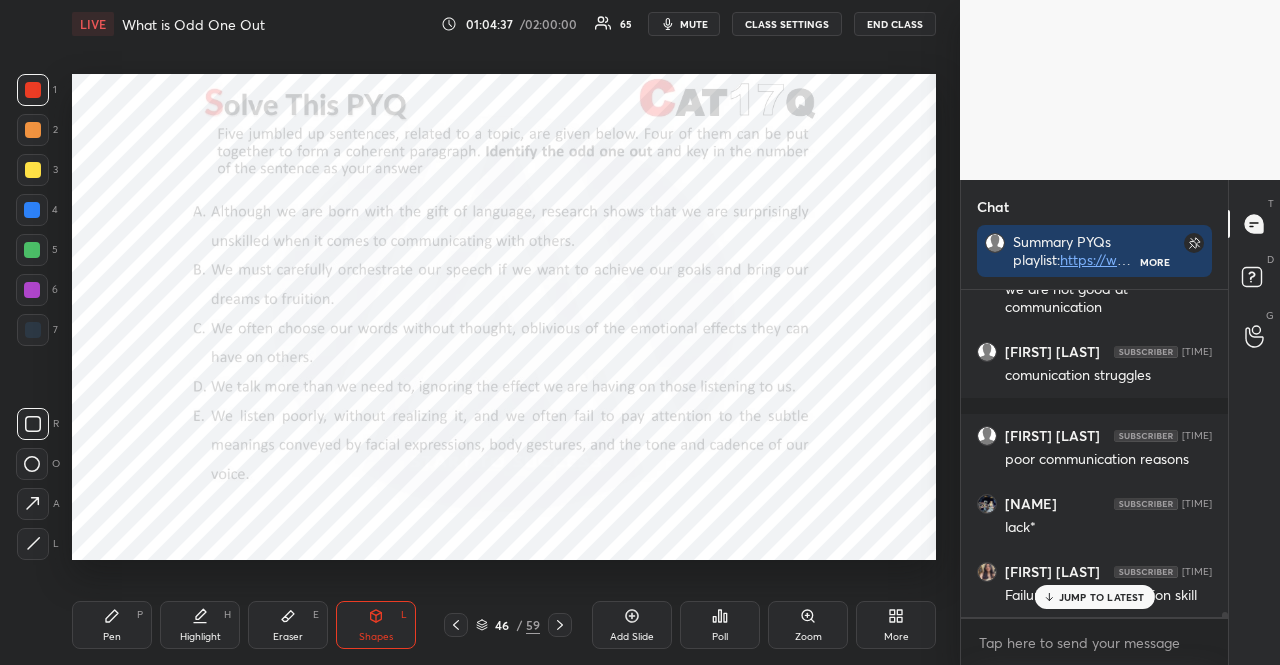 click on "Shapes L" at bounding box center [376, 625] 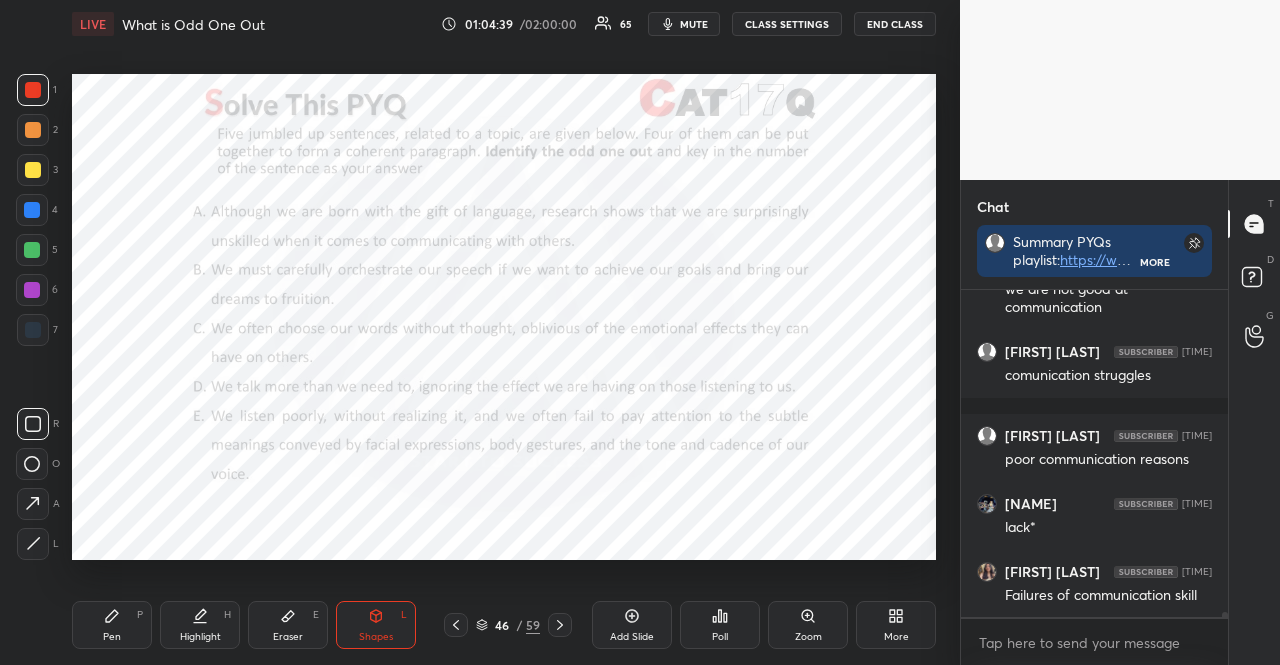 scroll, scrollTop: 19570, scrollLeft: 0, axis: vertical 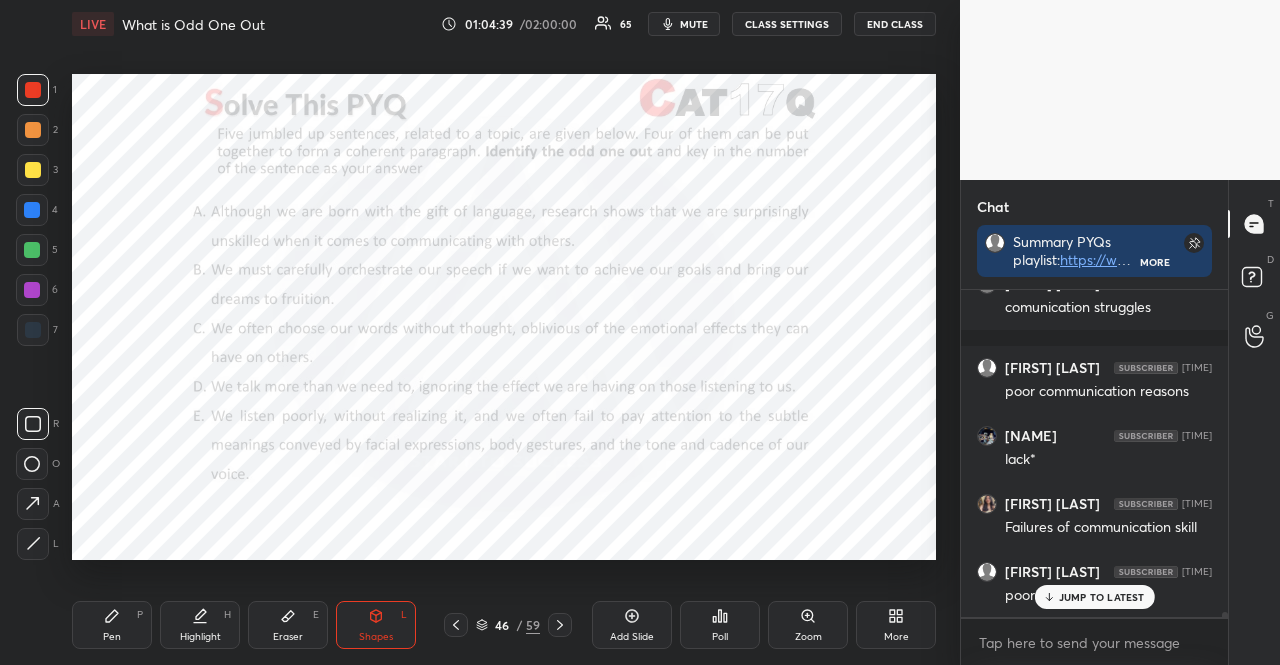 click on "[FIRST] [LAST] 11:42 PM poor communication" at bounding box center (1094, 584) 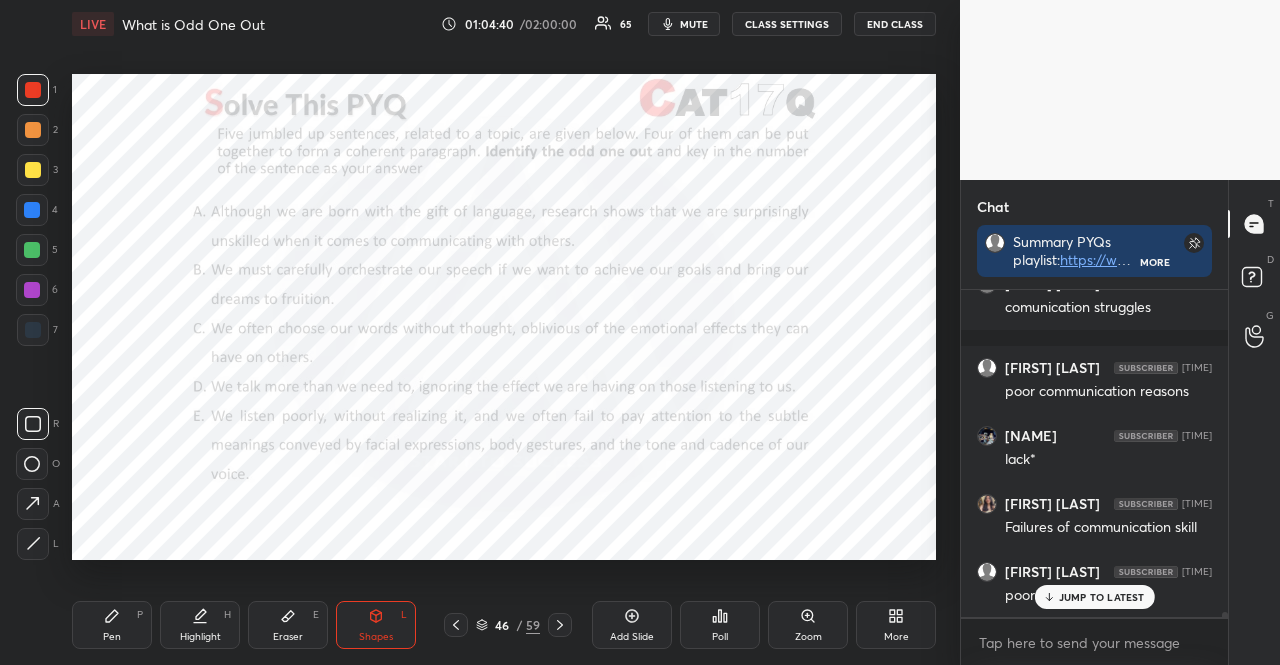 click on "JUMP TO LATEST" at bounding box center [1102, 597] 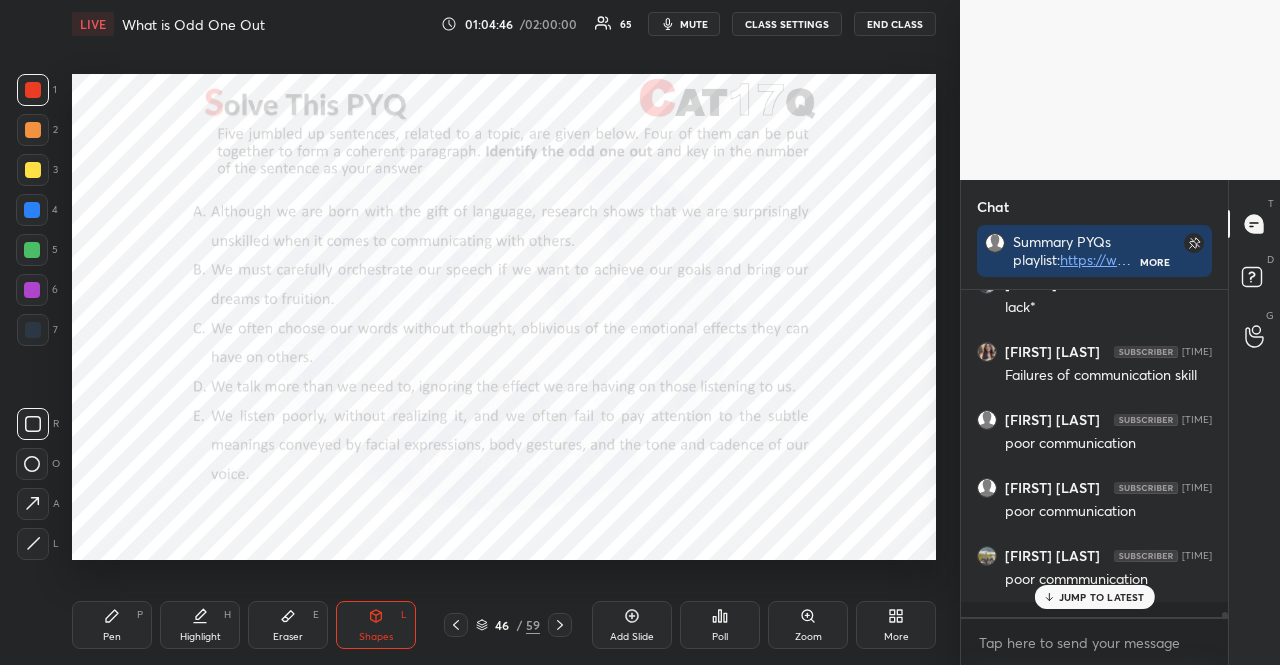 scroll, scrollTop: 19790, scrollLeft: 0, axis: vertical 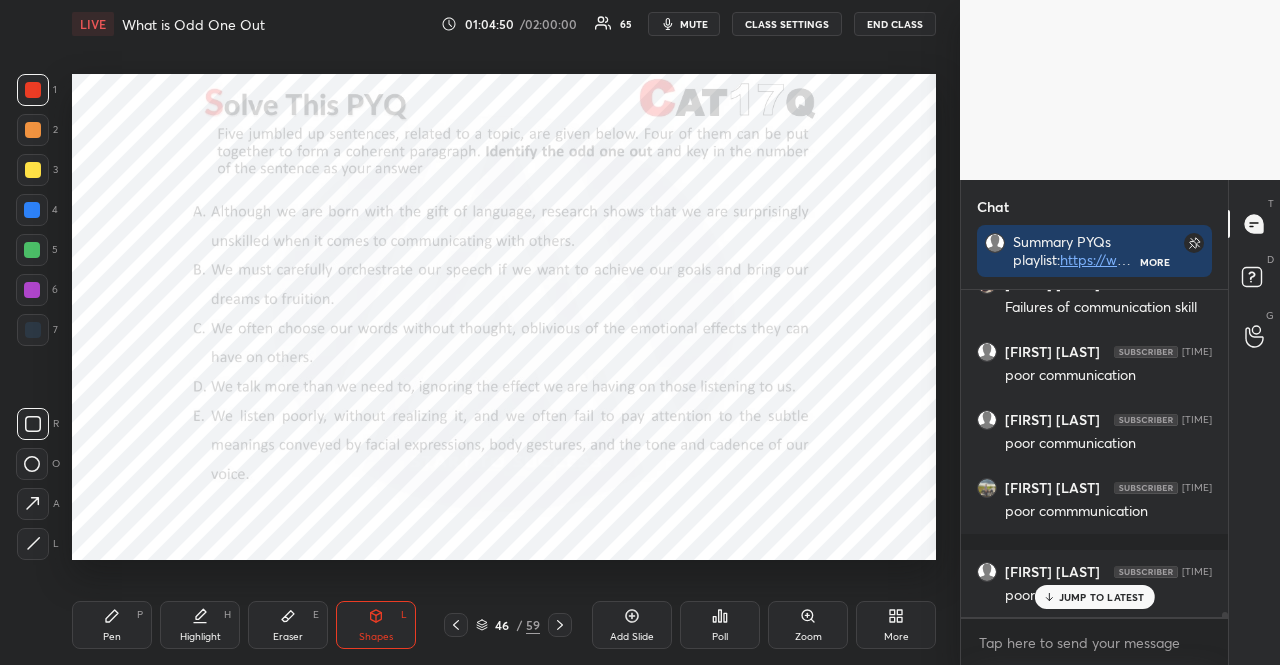 click at bounding box center (33, 330) 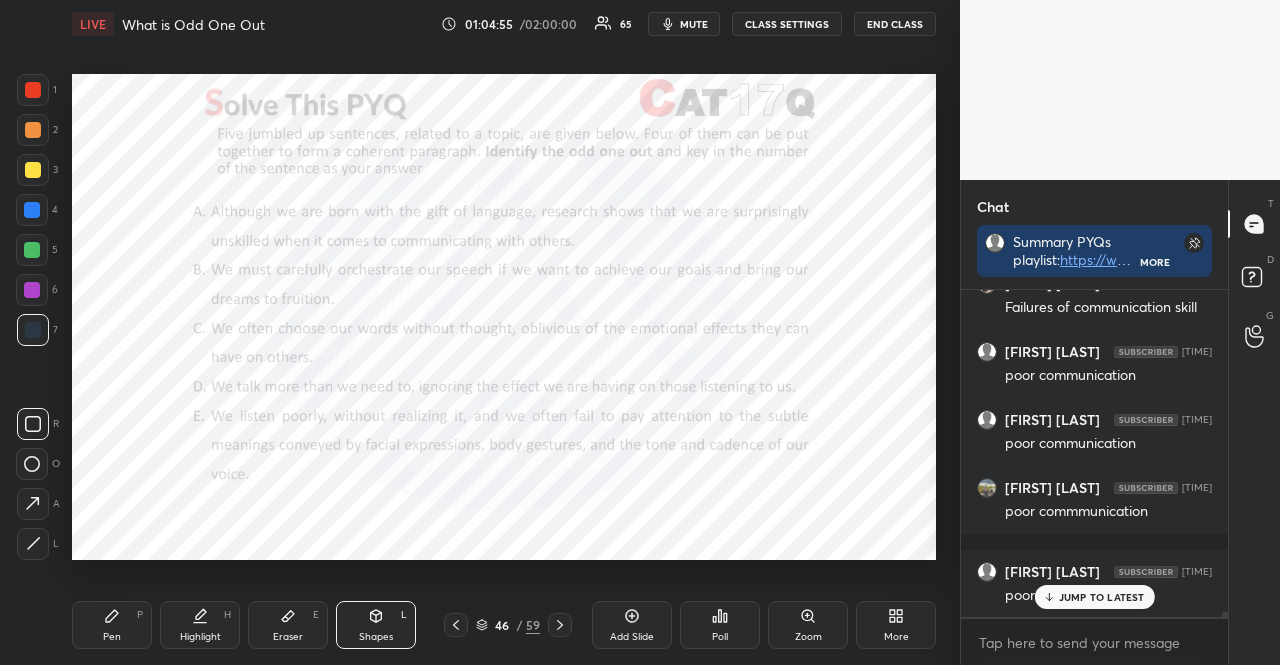 scroll, scrollTop: 19858, scrollLeft: 0, axis: vertical 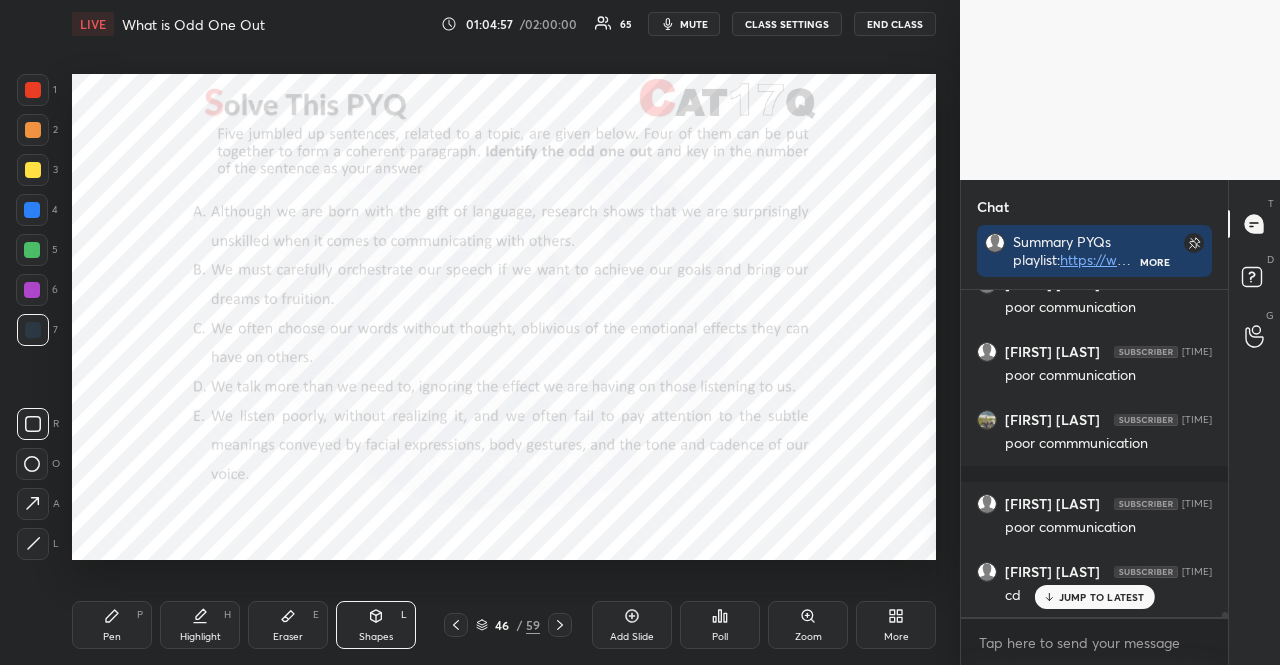 drag, startPoint x: 34, startPoint y: 239, endPoint x: 51, endPoint y: 253, distance: 22.022715 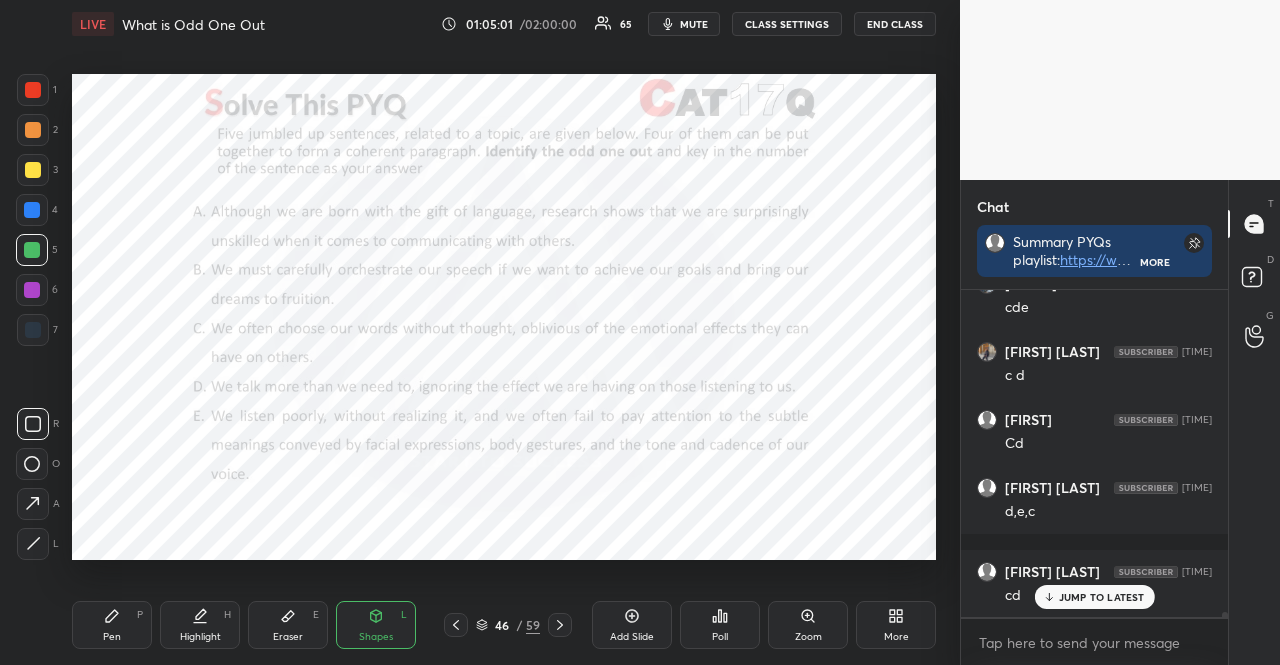 scroll, scrollTop: 20282, scrollLeft: 0, axis: vertical 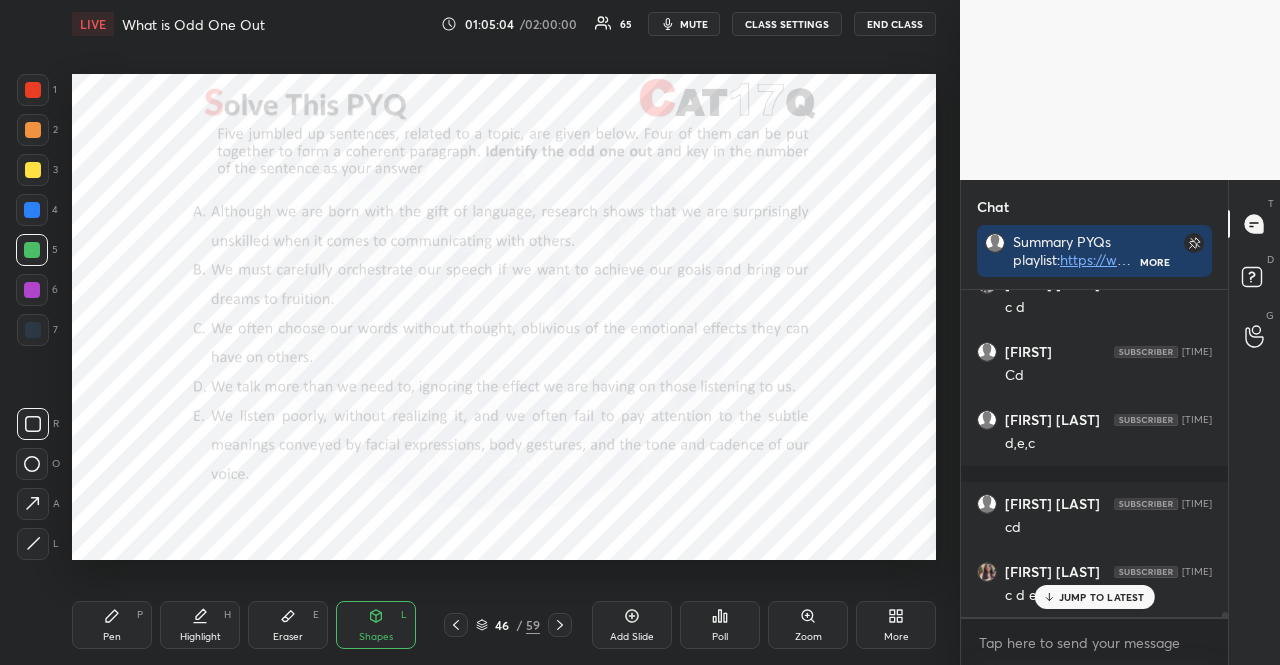 click on "Pen P" at bounding box center (112, 625) 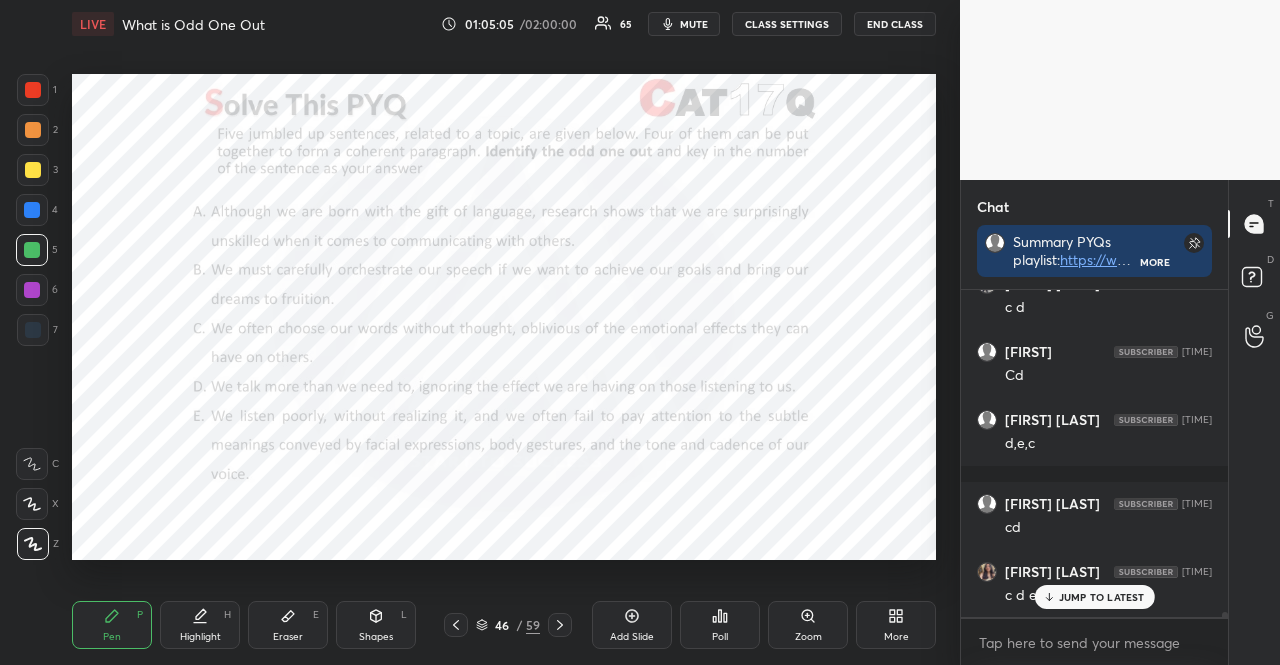 click at bounding box center (33, 330) 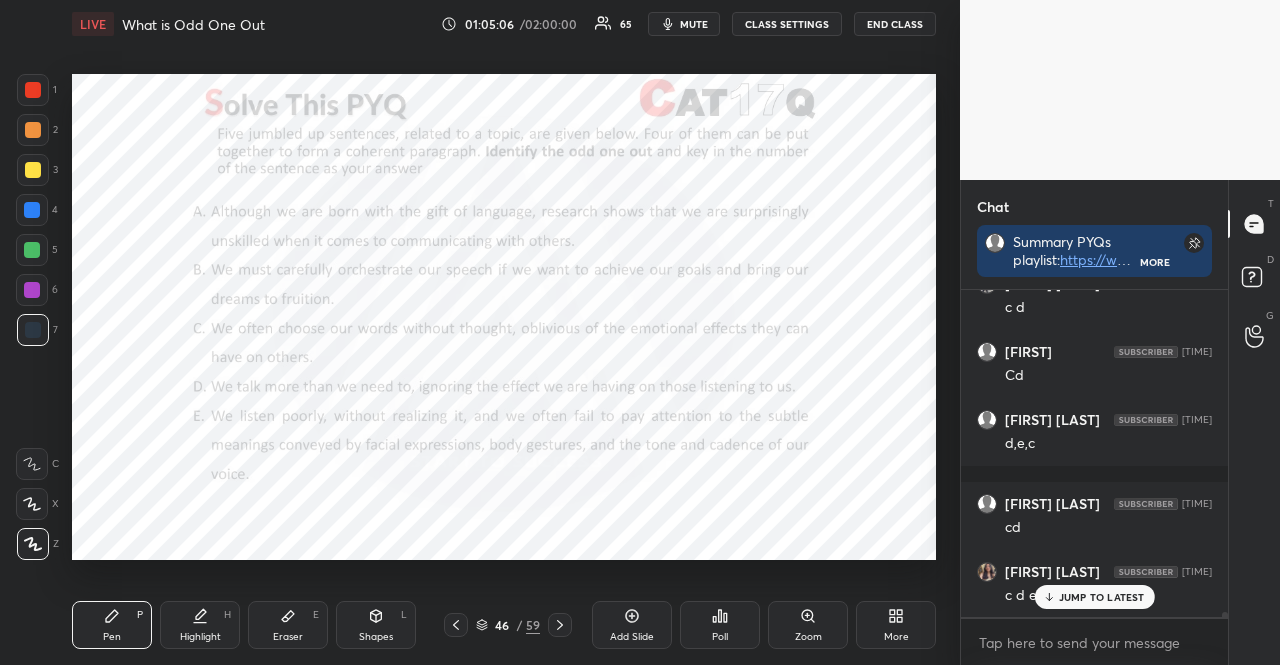 click at bounding box center (33, 90) 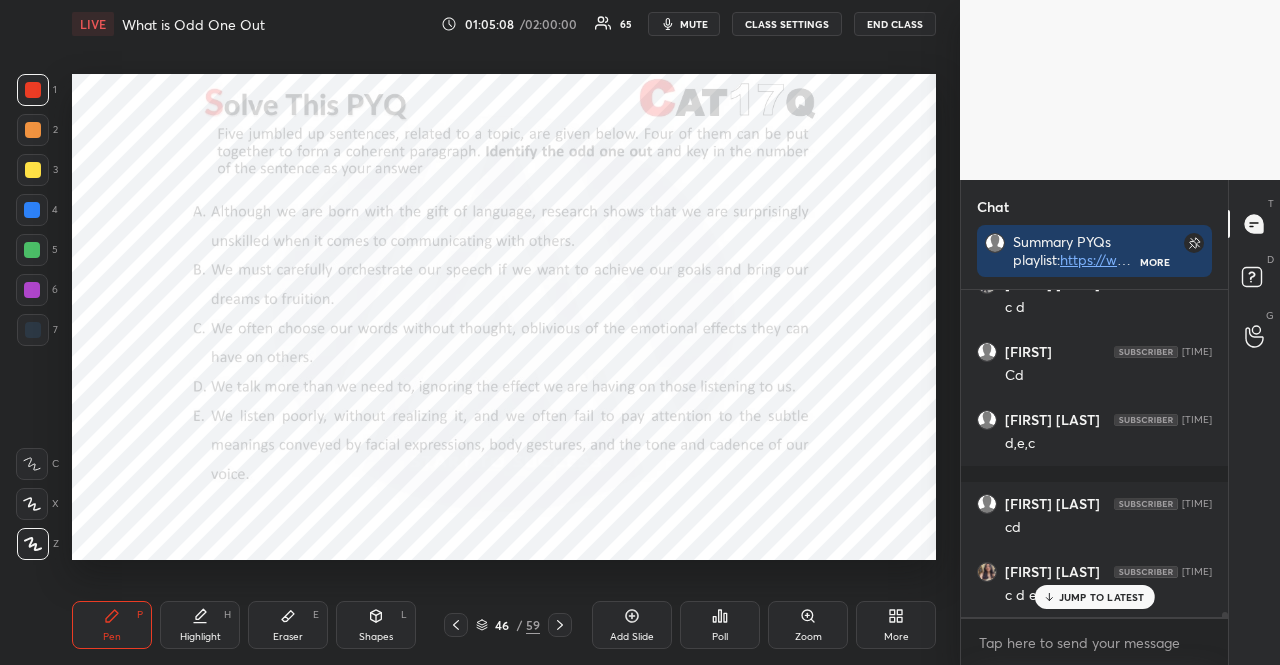 scroll, scrollTop: 20366, scrollLeft: 0, axis: vertical 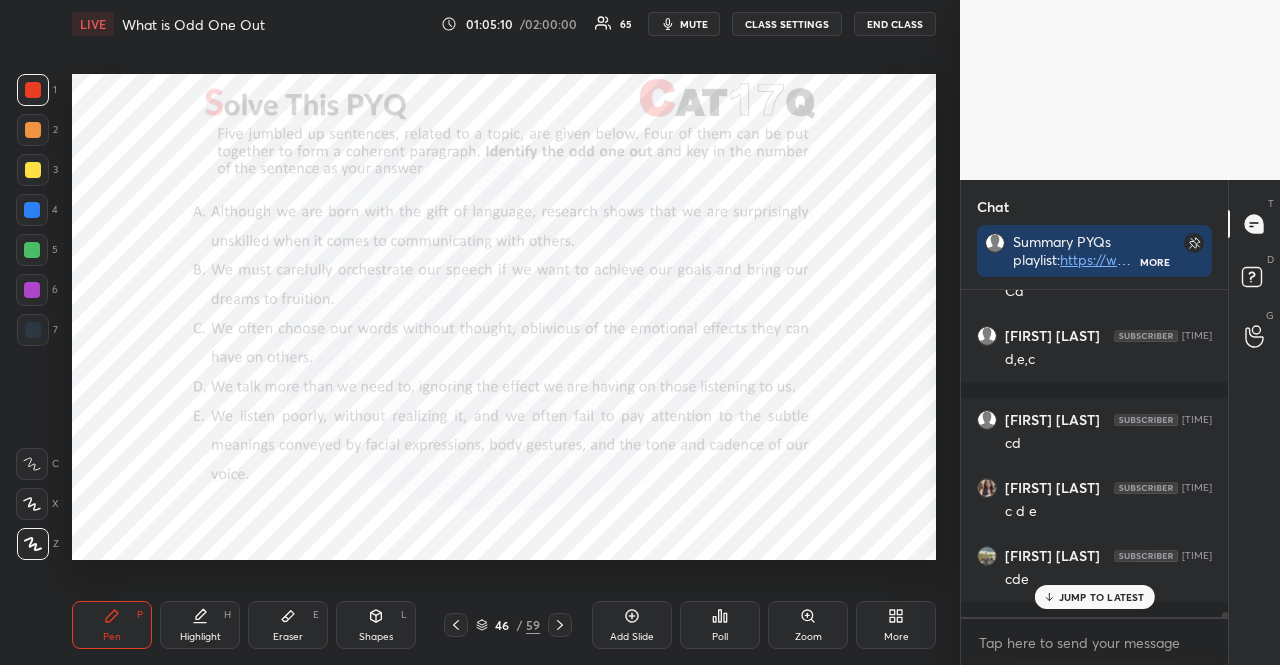 click at bounding box center (32, 250) 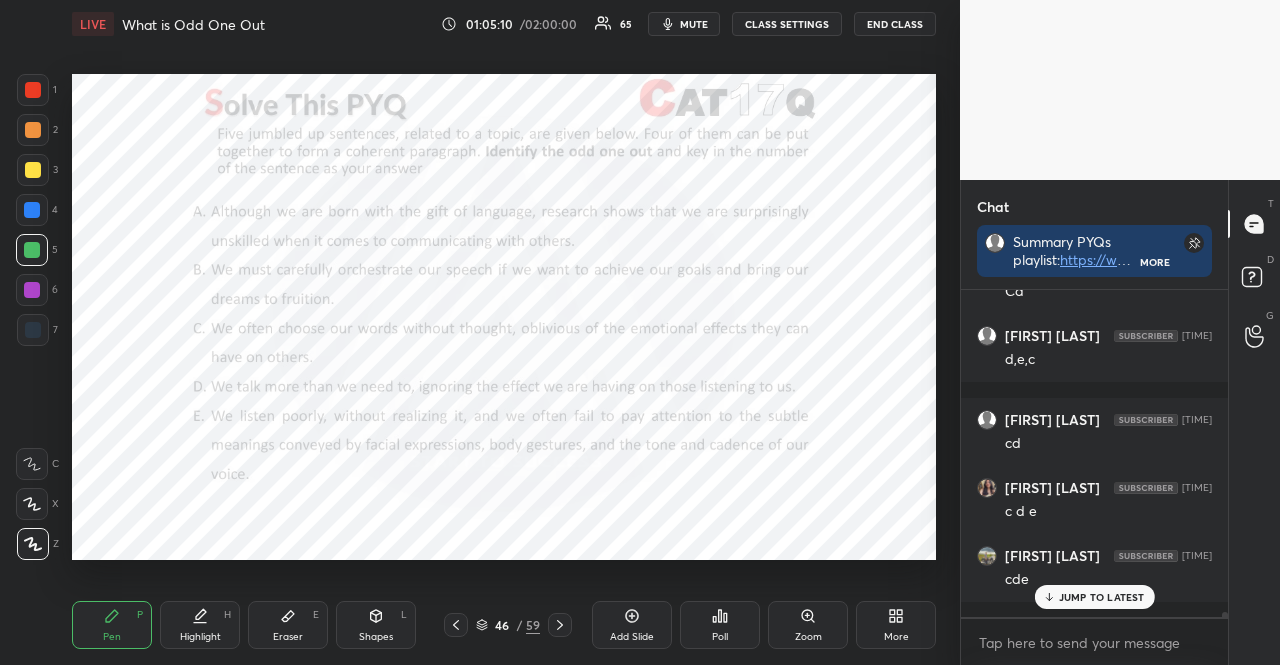click at bounding box center (32, 250) 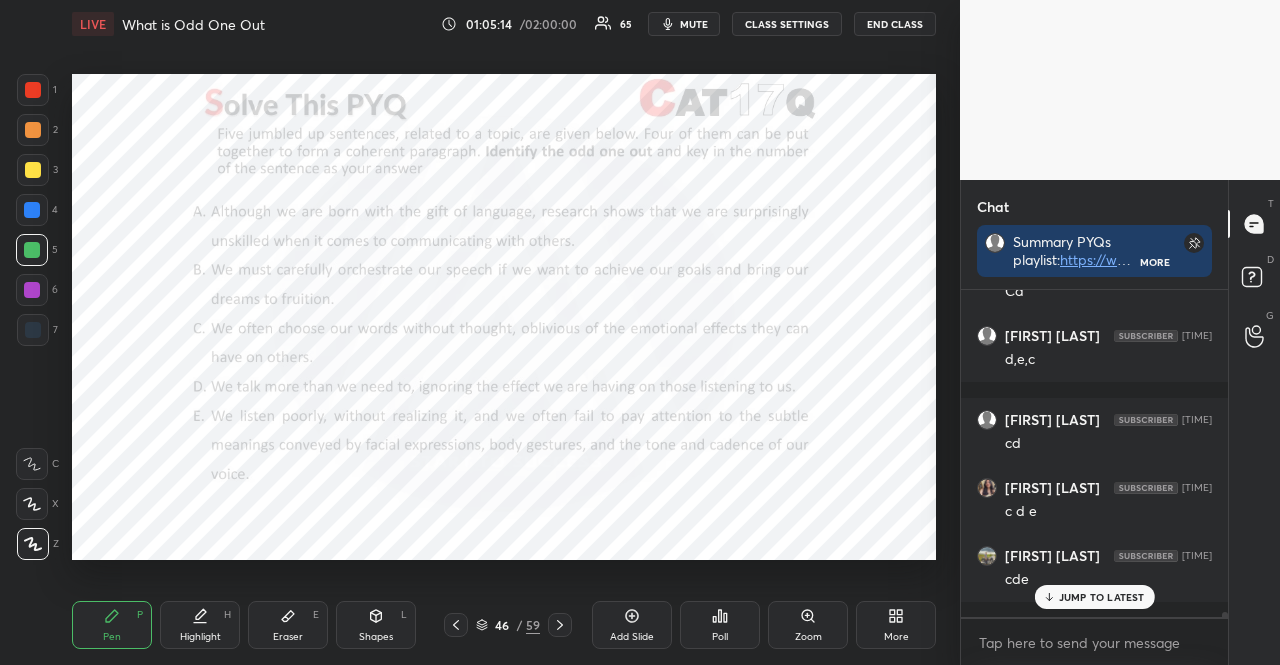 click at bounding box center [33, 330] 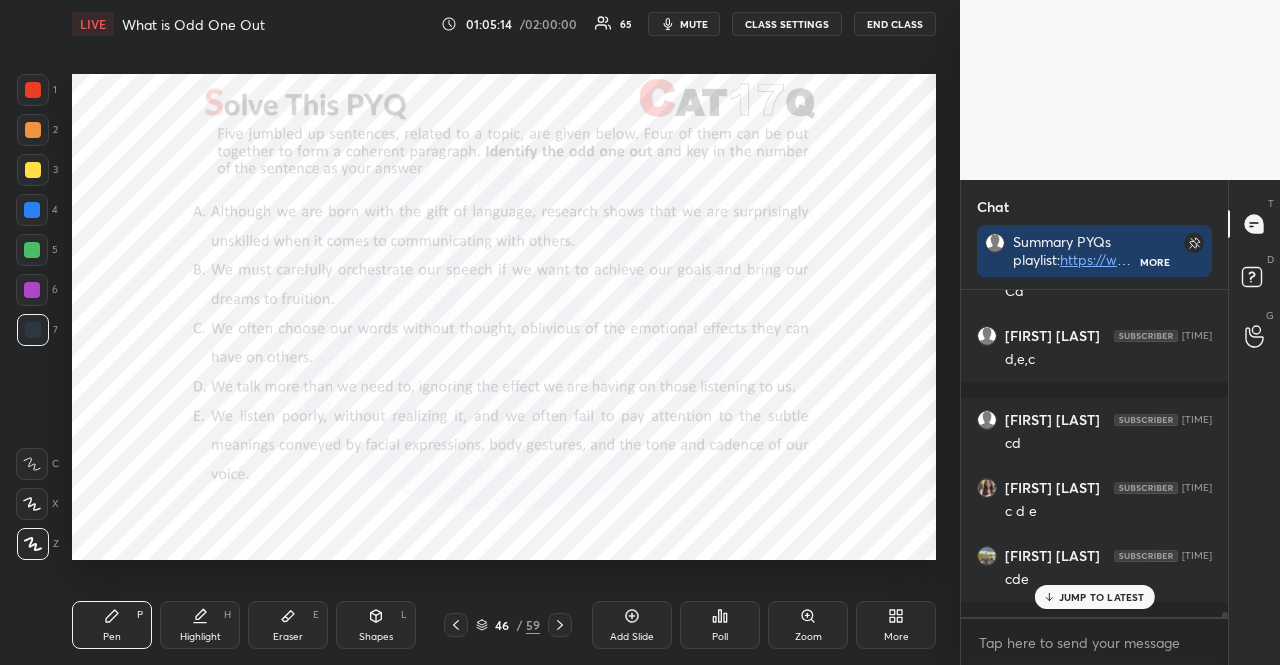 click at bounding box center [33, 330] 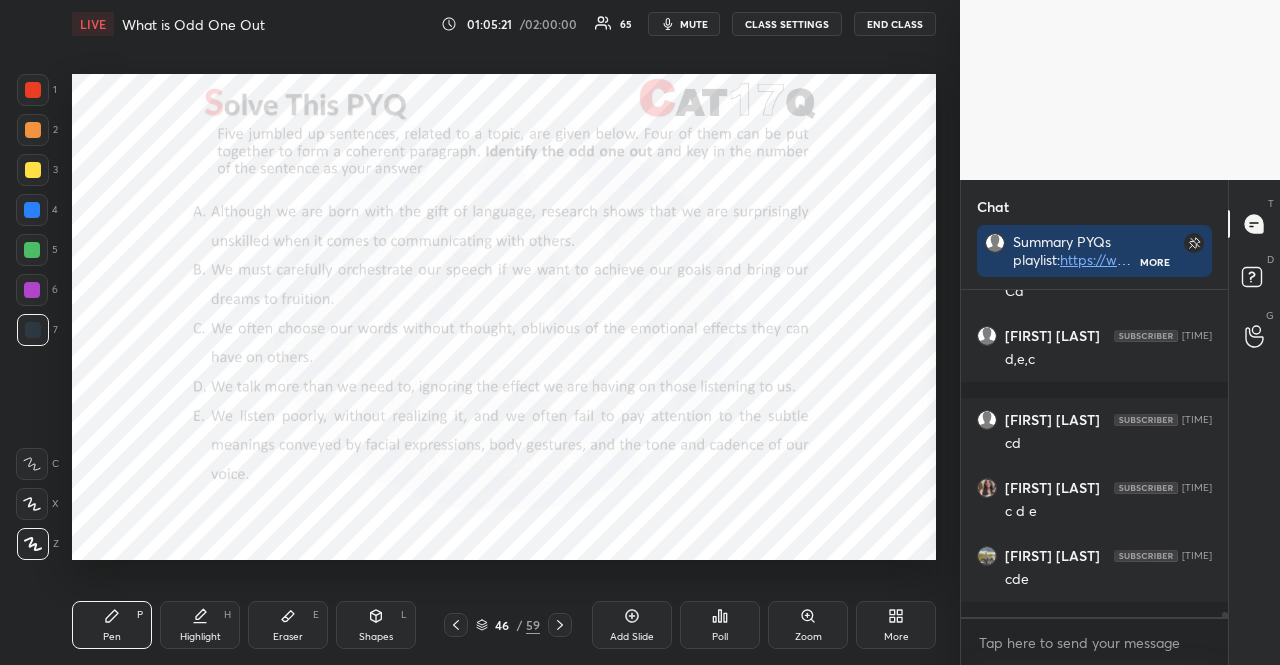 scroll, scrollTop: 20434, scrollLeft: 0, axis: vertical 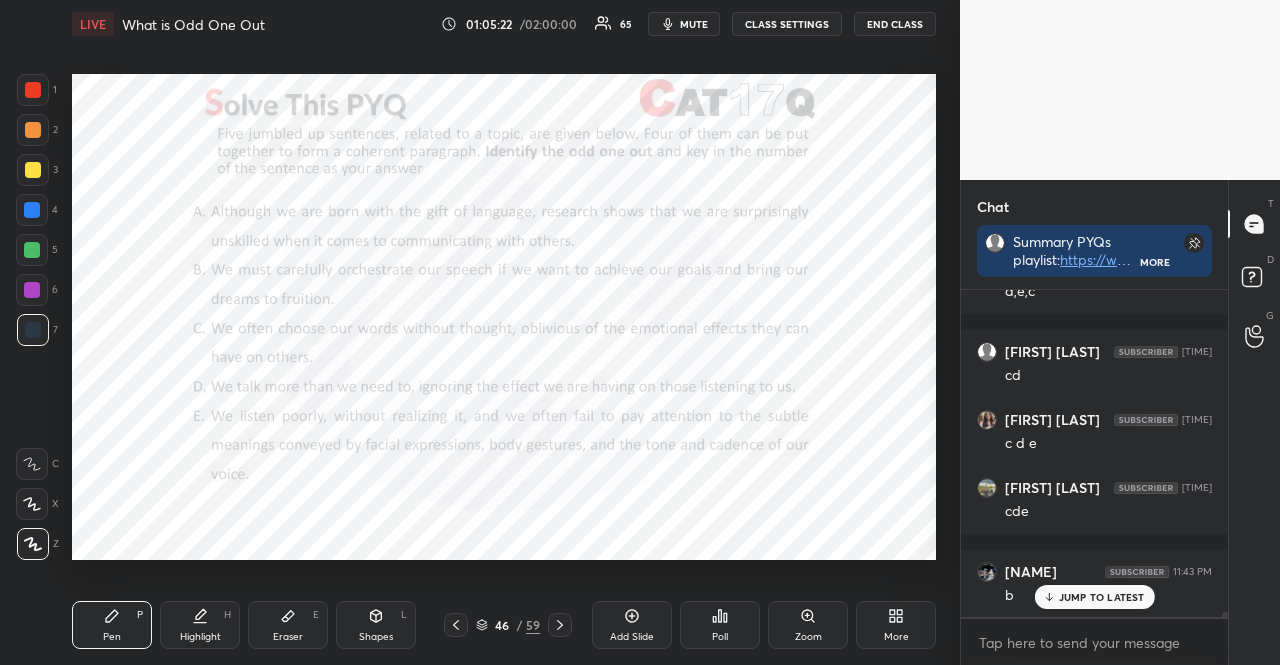 click at bounding box center [33, 130] 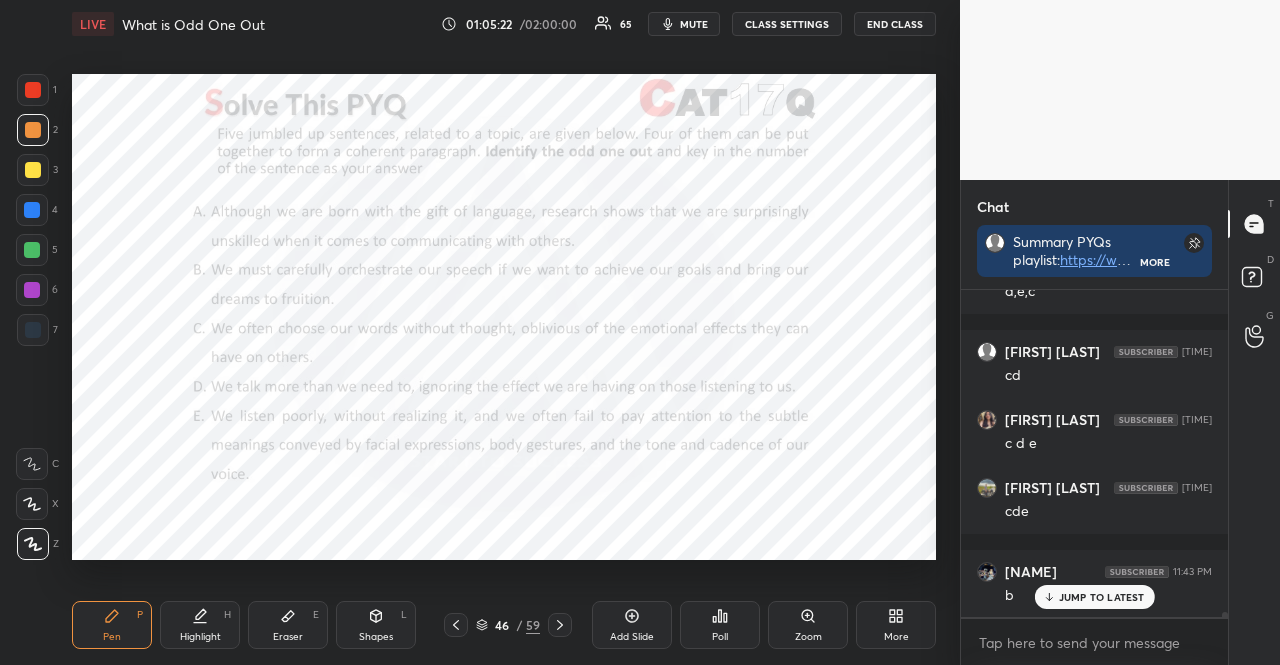 click at bounding box center (33, 130) 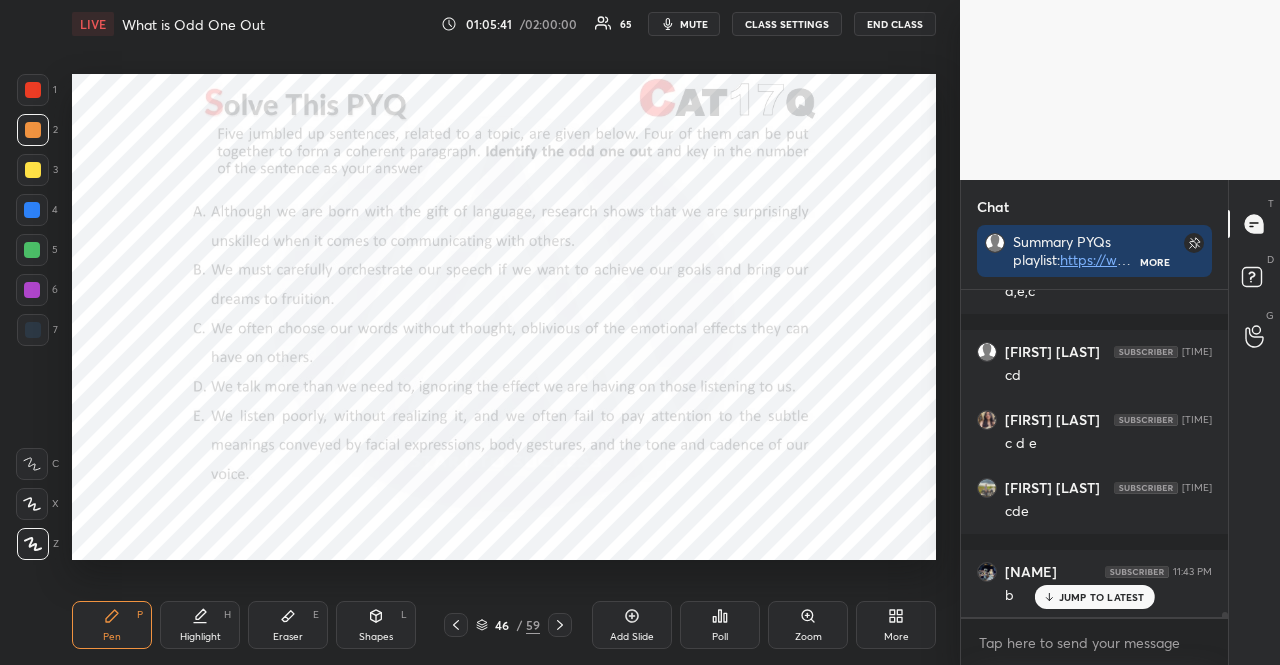 scroll, scrollTop: 281, scrollLeft: 261, axis: both 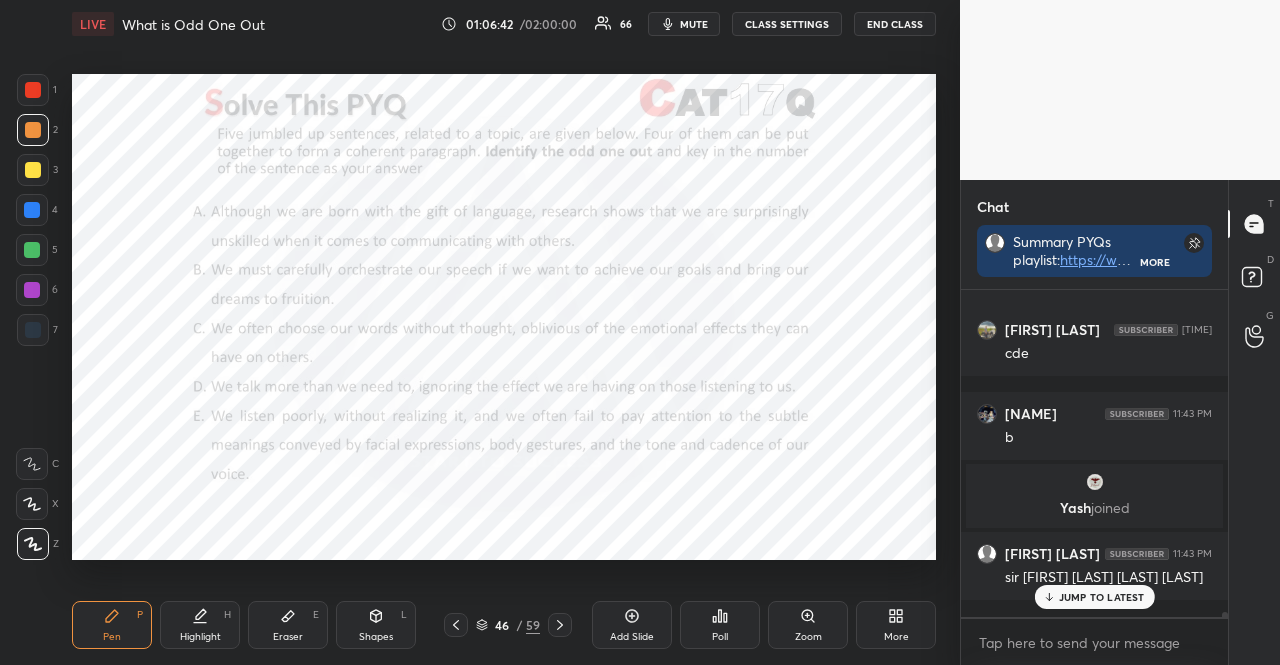 click on "JUMP TO LATEST" at bounding box center [1102, 597] 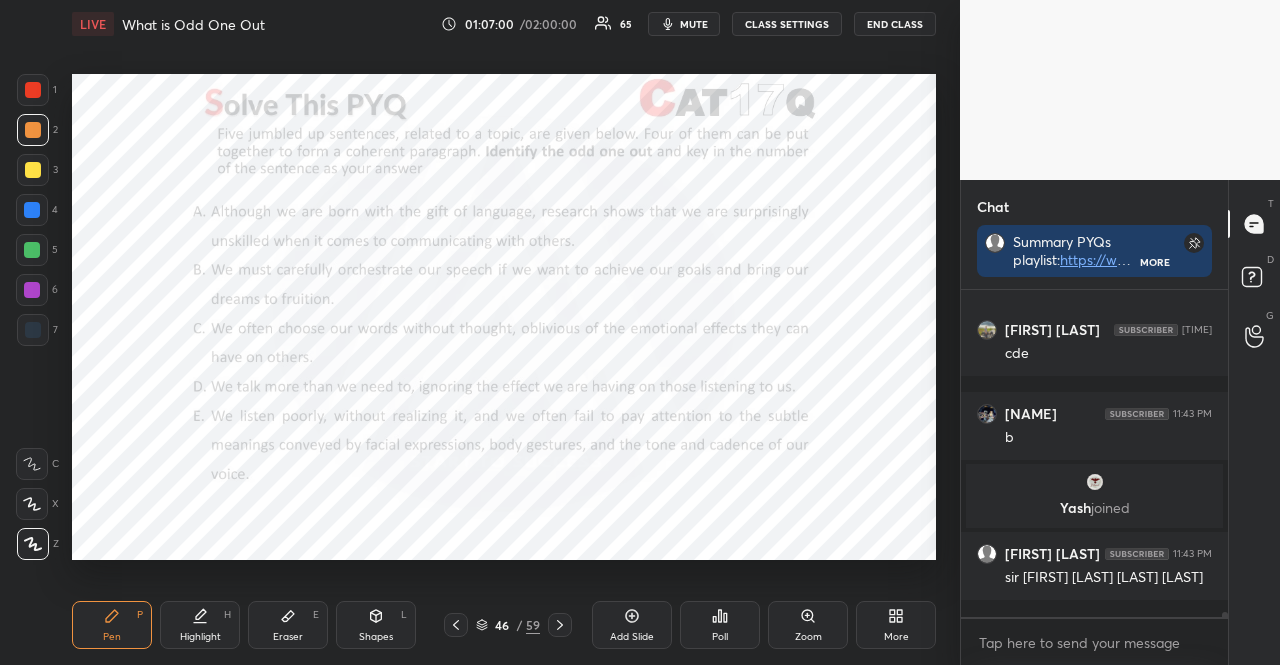 scroll, scrollTop: 20664, scrollLeft: 0, axis: vertical 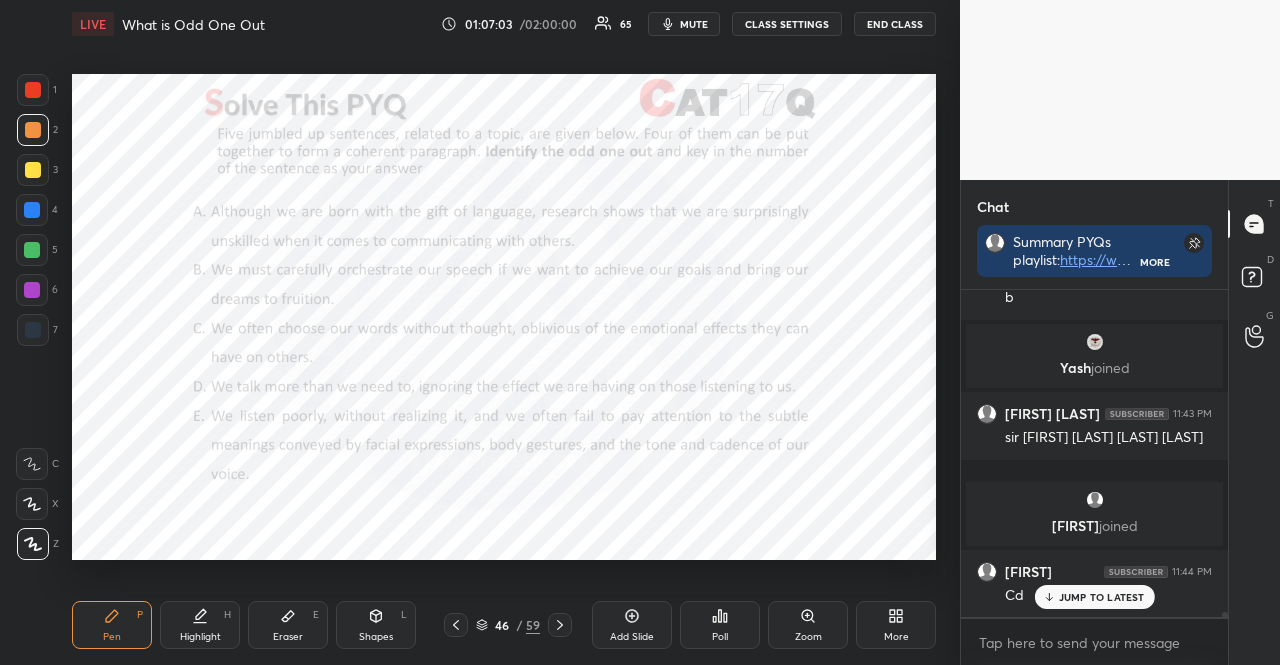click at bounding box center (32, 210) 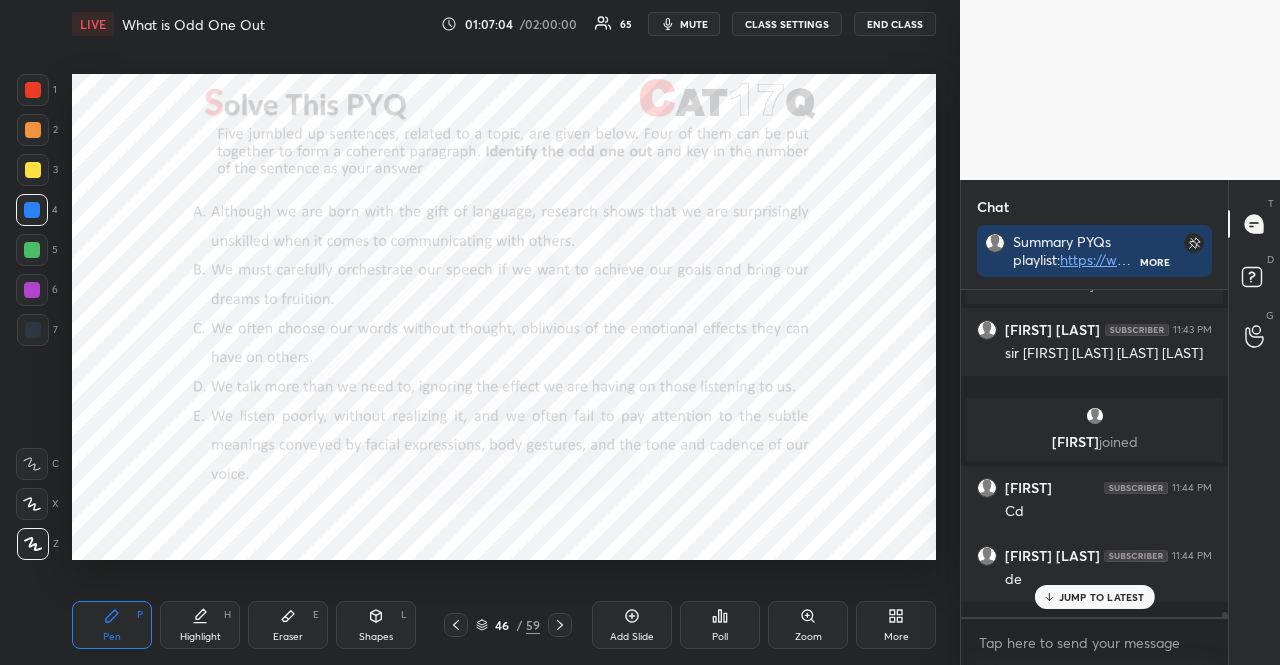 scroll, scrollTop: 19604, scrollLeft: 0, axis: vertical 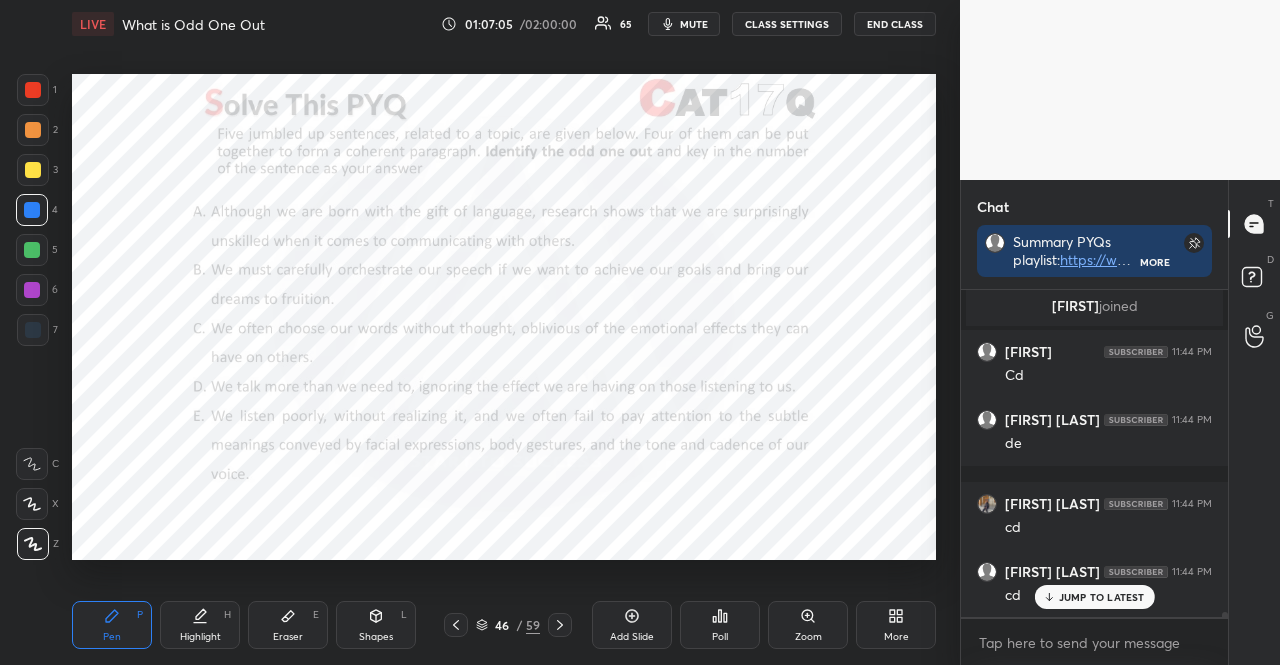 click on "Shapes L" at bounding box center (376, 625) 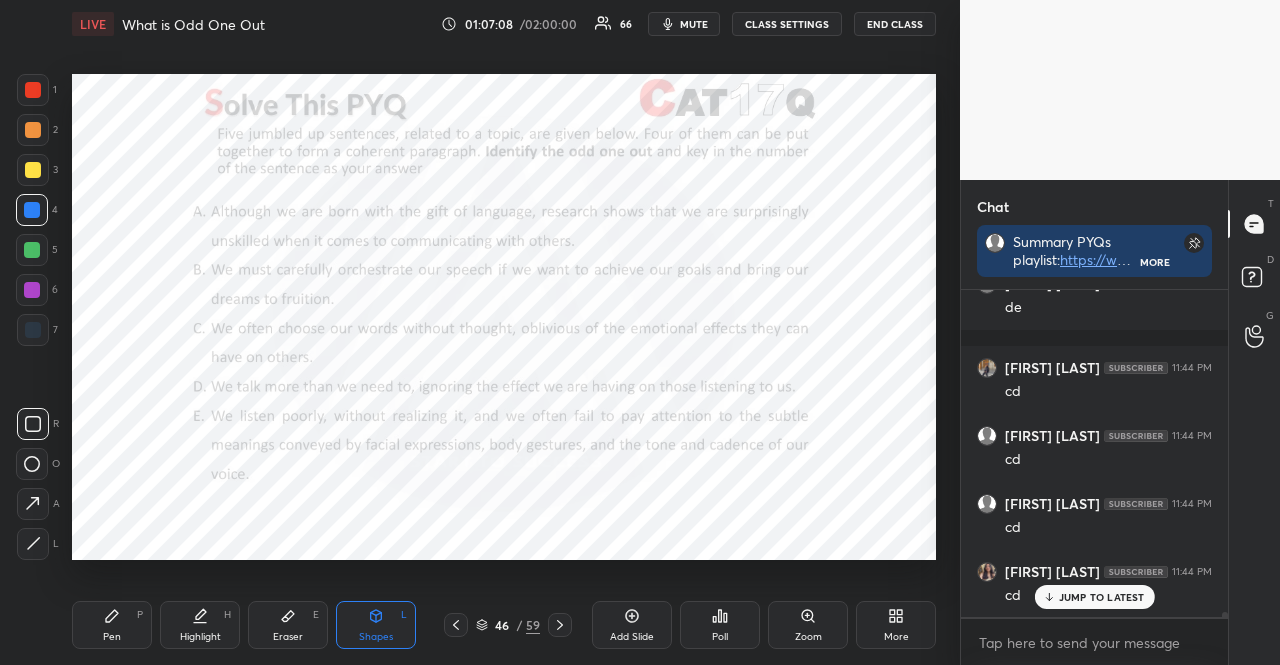 scroll, scrollTop: 19824, scrollLeft: 0, axis: vertical 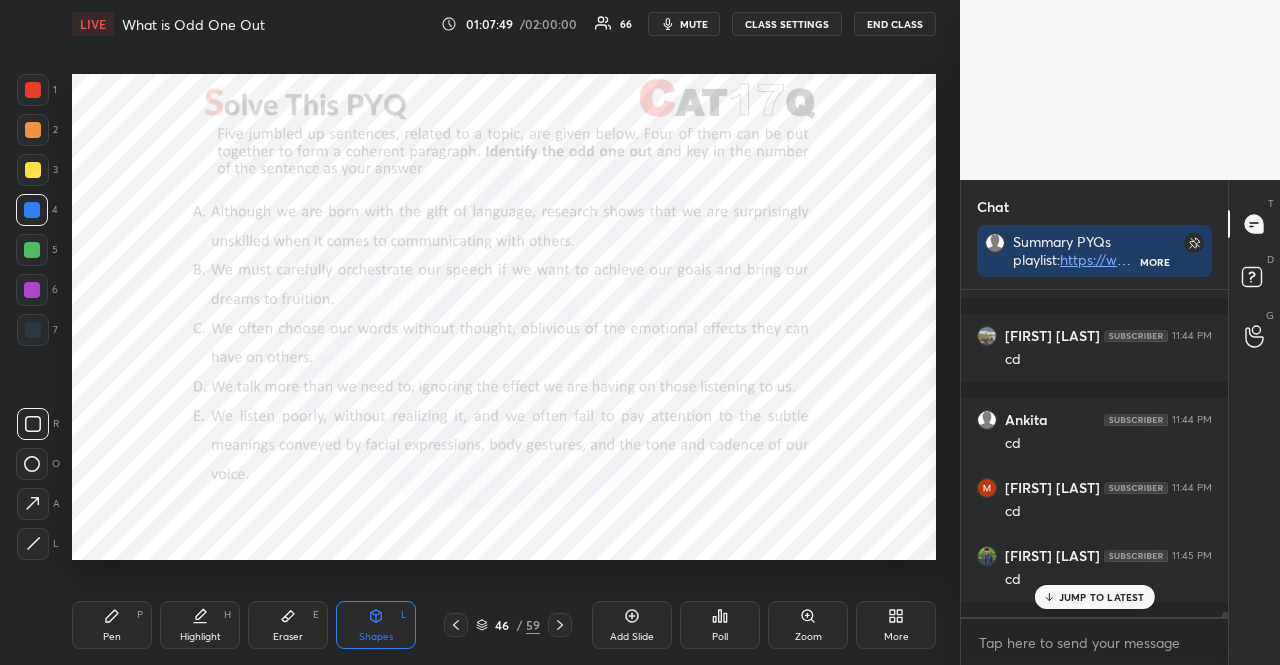 click at bounding box center [33, 330] 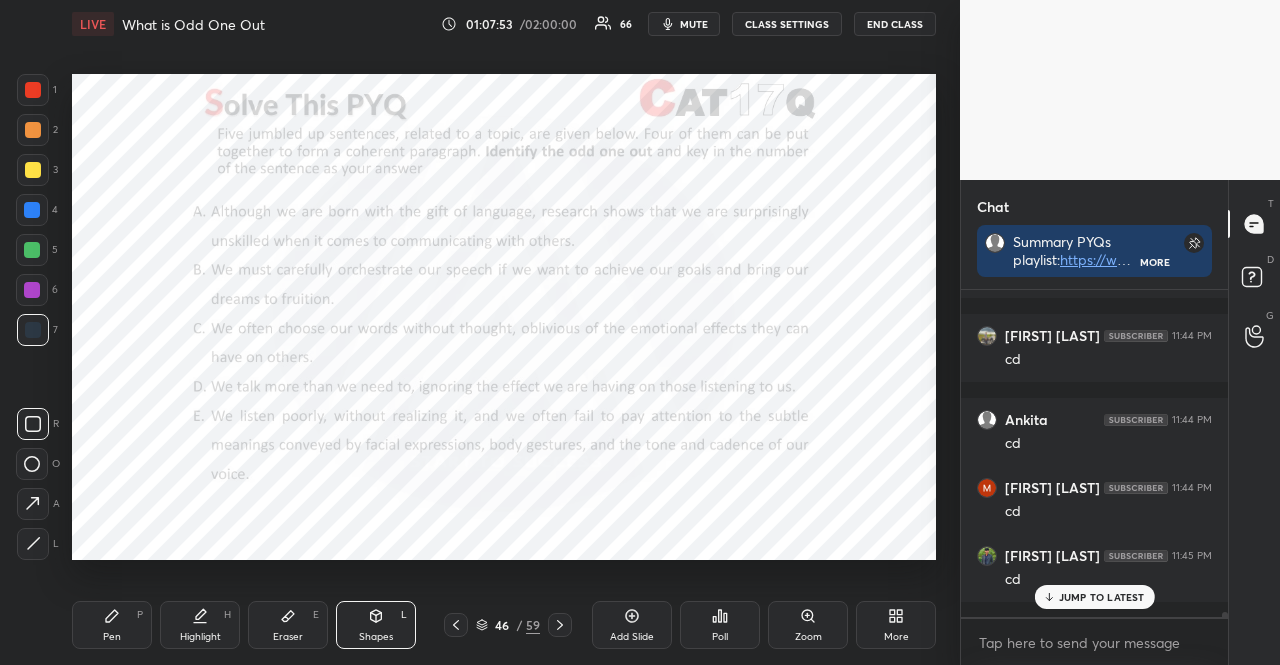 scroll, scrollTop: 20284, scrollLeft: 0, axis: vertical 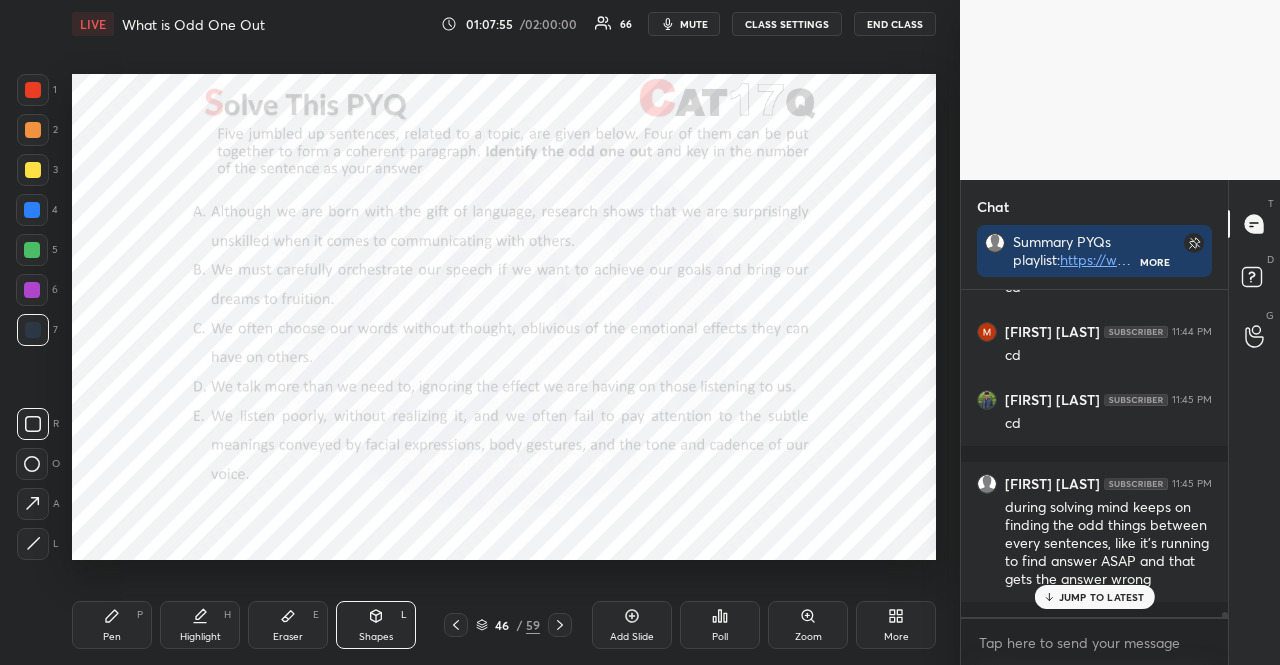 drag, startPoint x: 104, startPoint y: 617, endPoint x: 104, endPoint y: 573, distance: 44 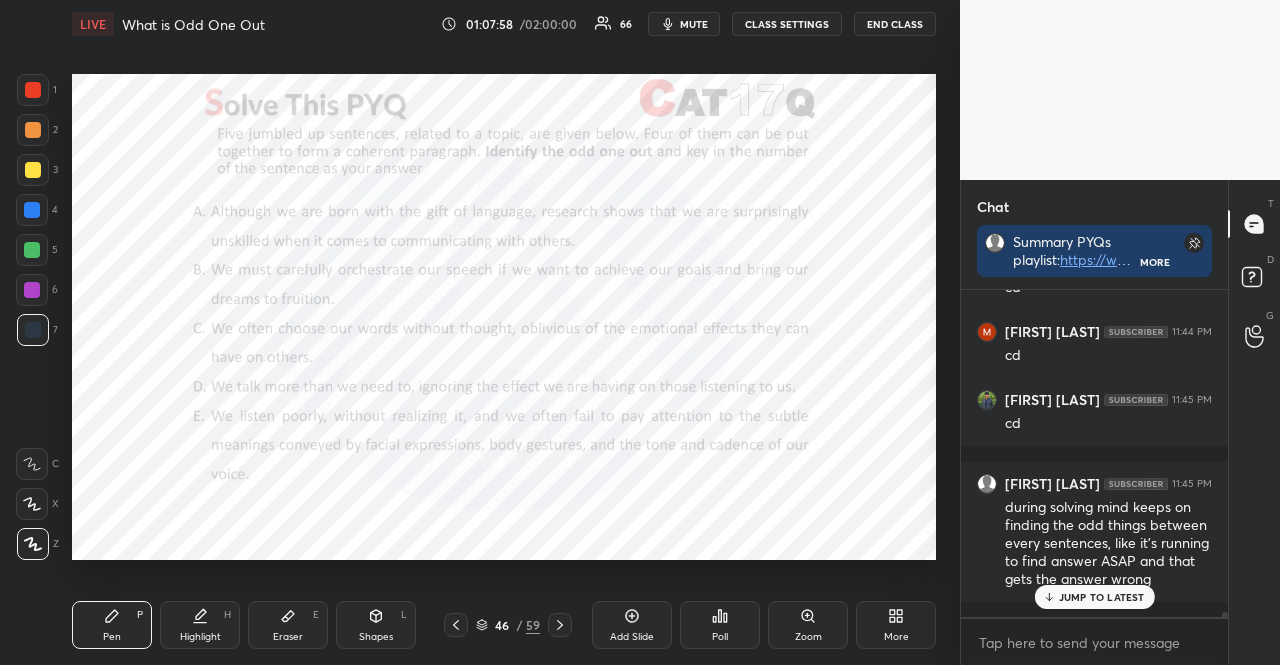 click on "Shapes L" at bounding box center (376, 625) 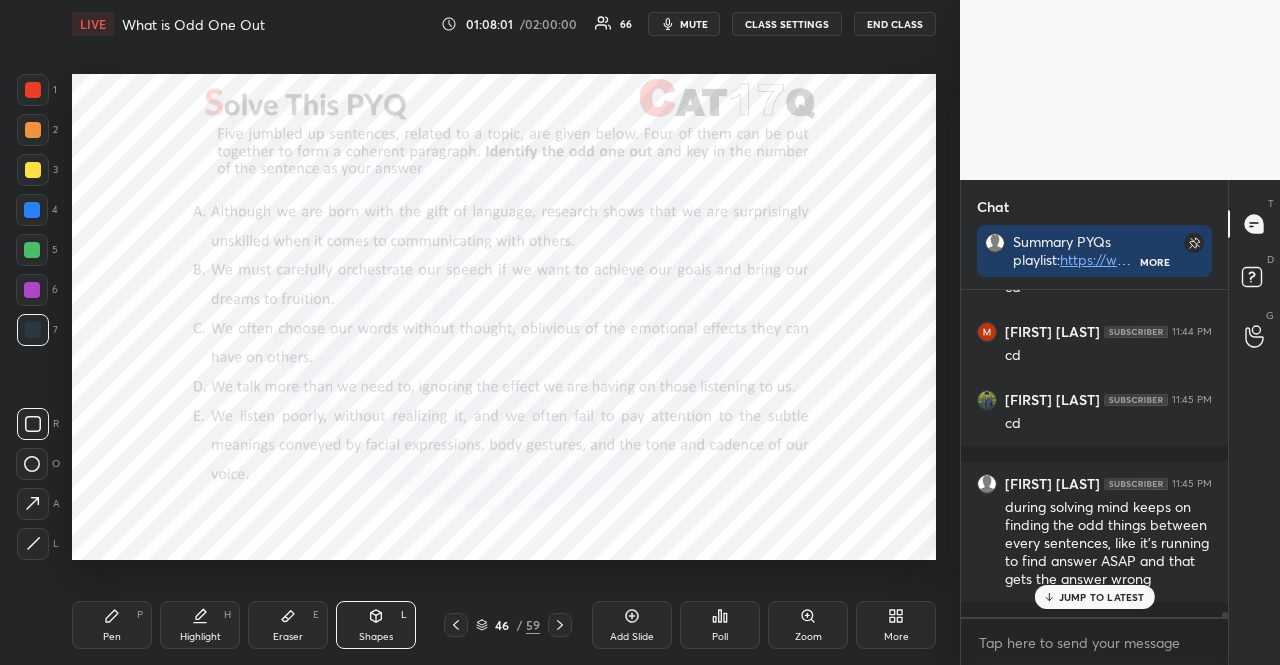 click on "1 2 3 4 5 6 7" at bounding box center [37, 214] 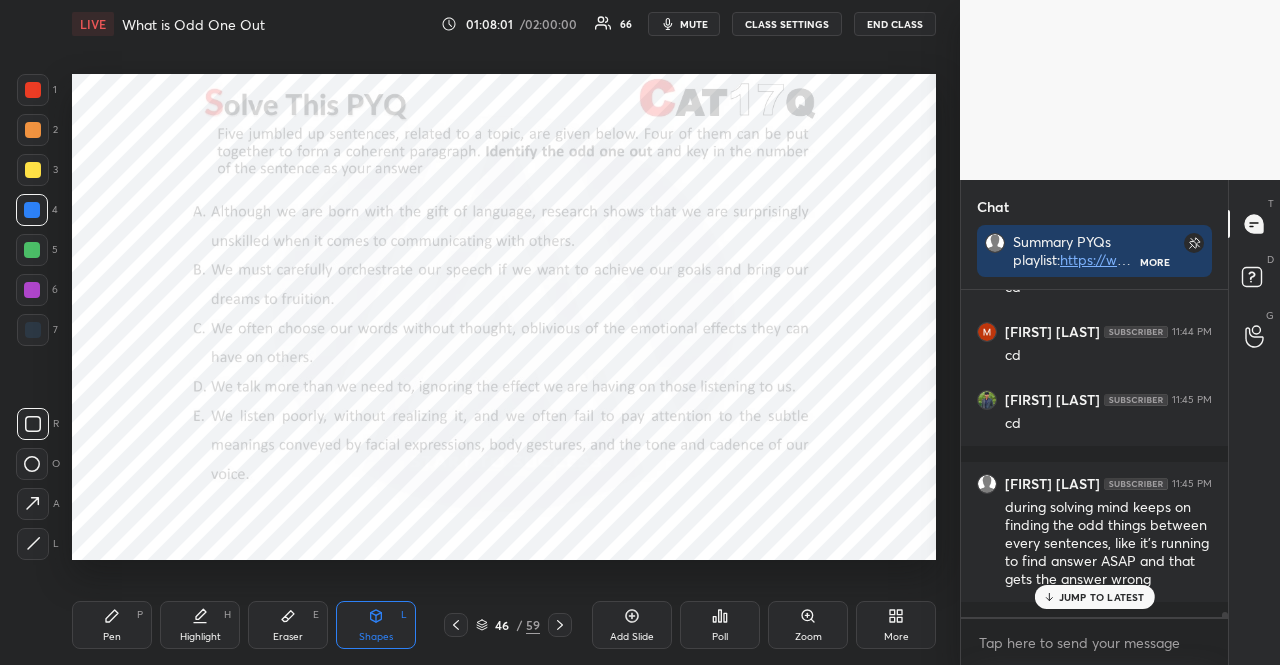 click at bounding box center [32, 210] 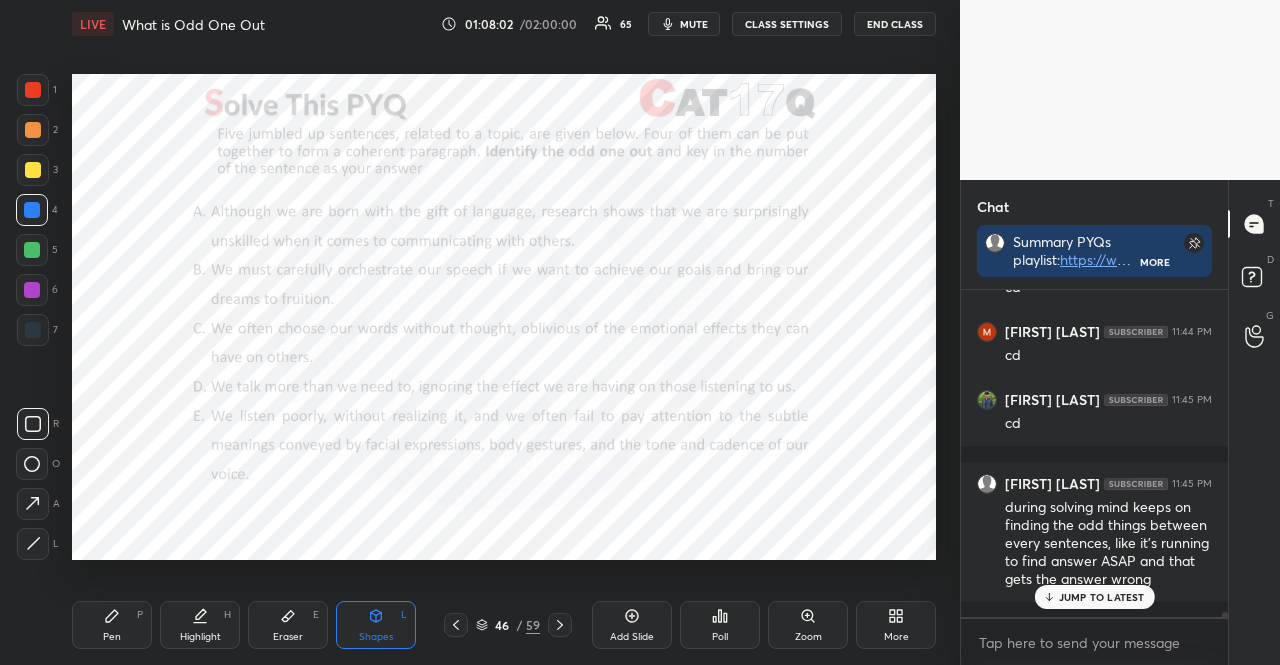 click 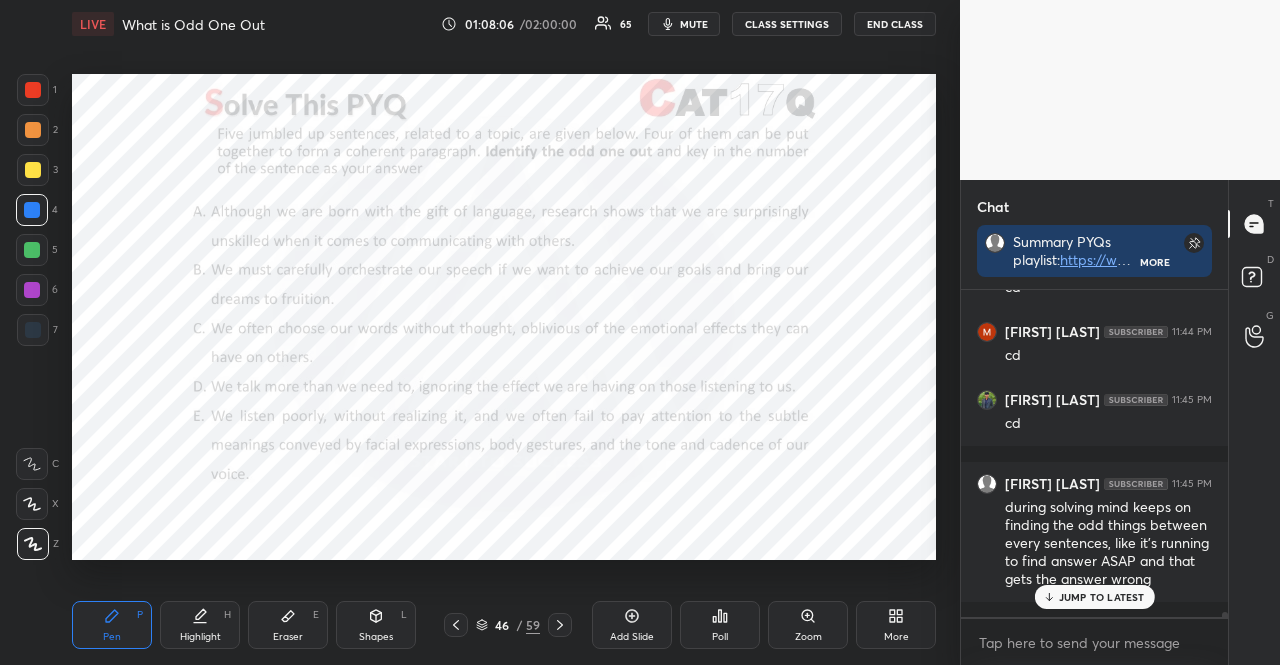 click at bounding box center (33, 330) 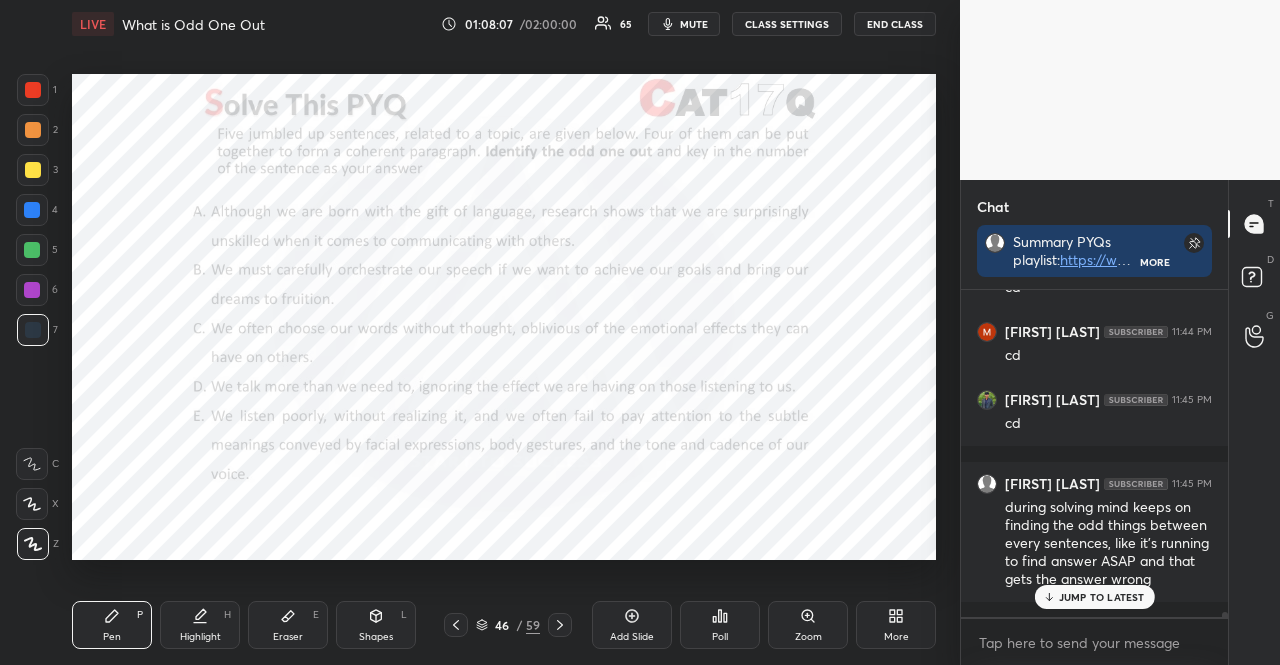 click at bounding box center [33, 330] 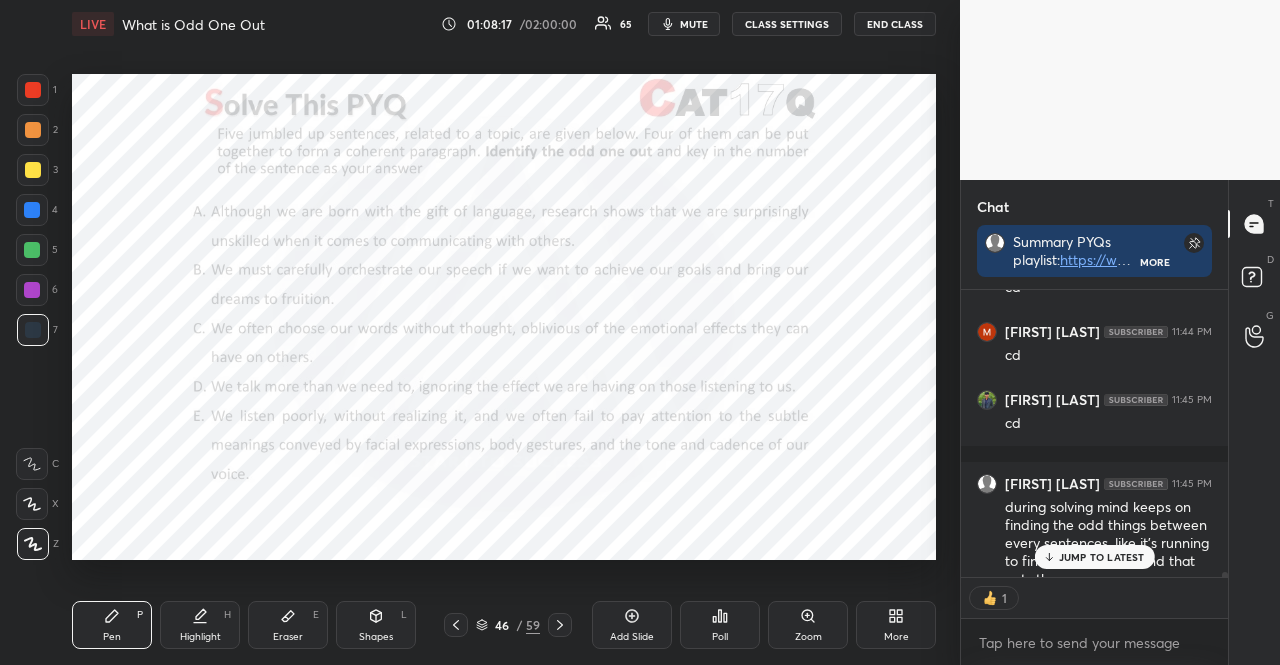 scroll, scrollTop: 281, scrollLeft: 261, axis: both 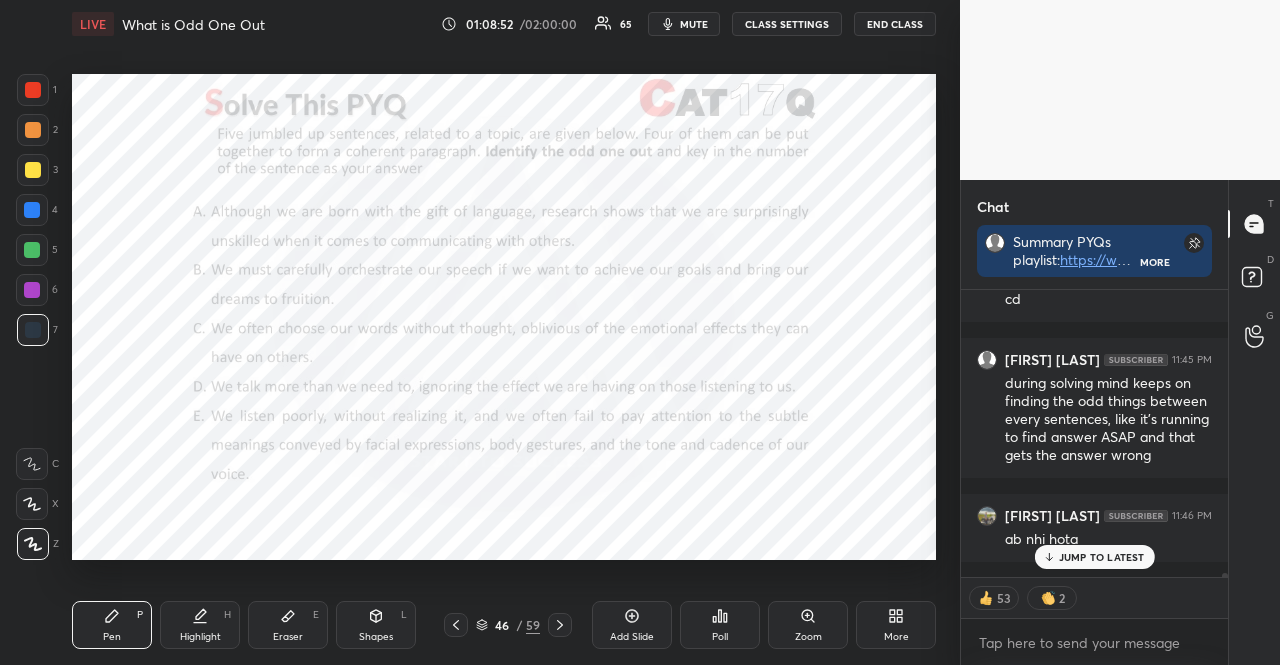 click on "JUMP TO LATEST" at bounding box center [1102, 557] 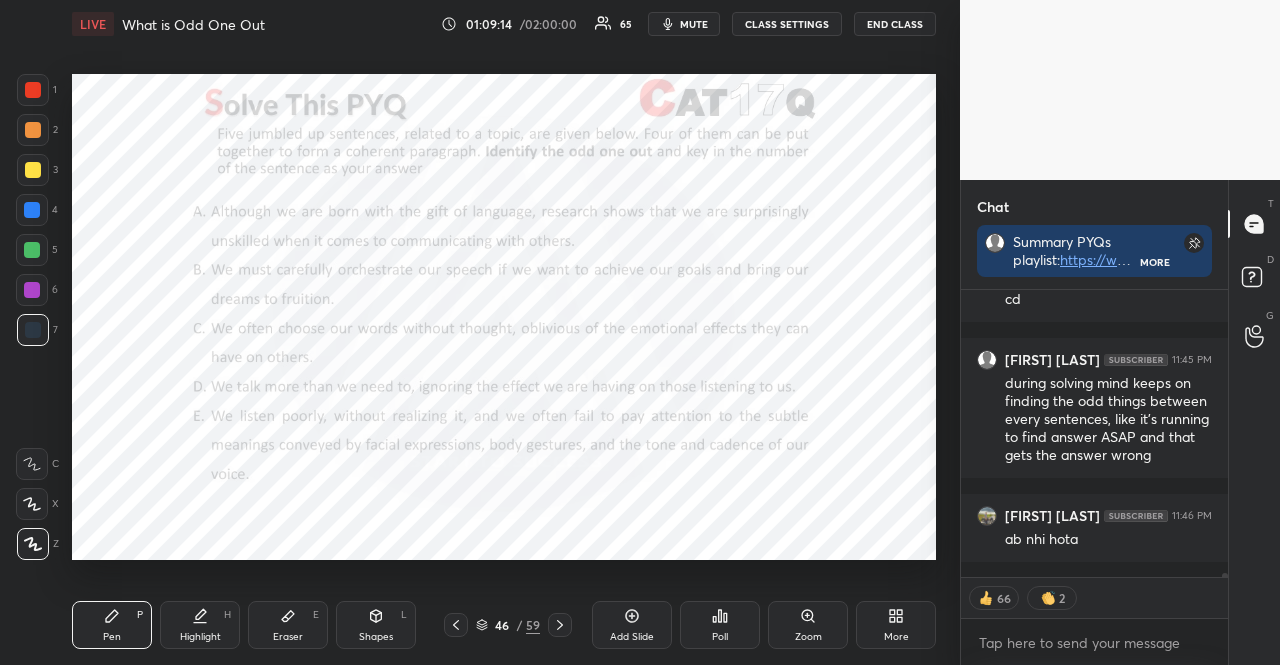 scroll, scrollTop: 20510, scrollLeft: 0, axis: vertical 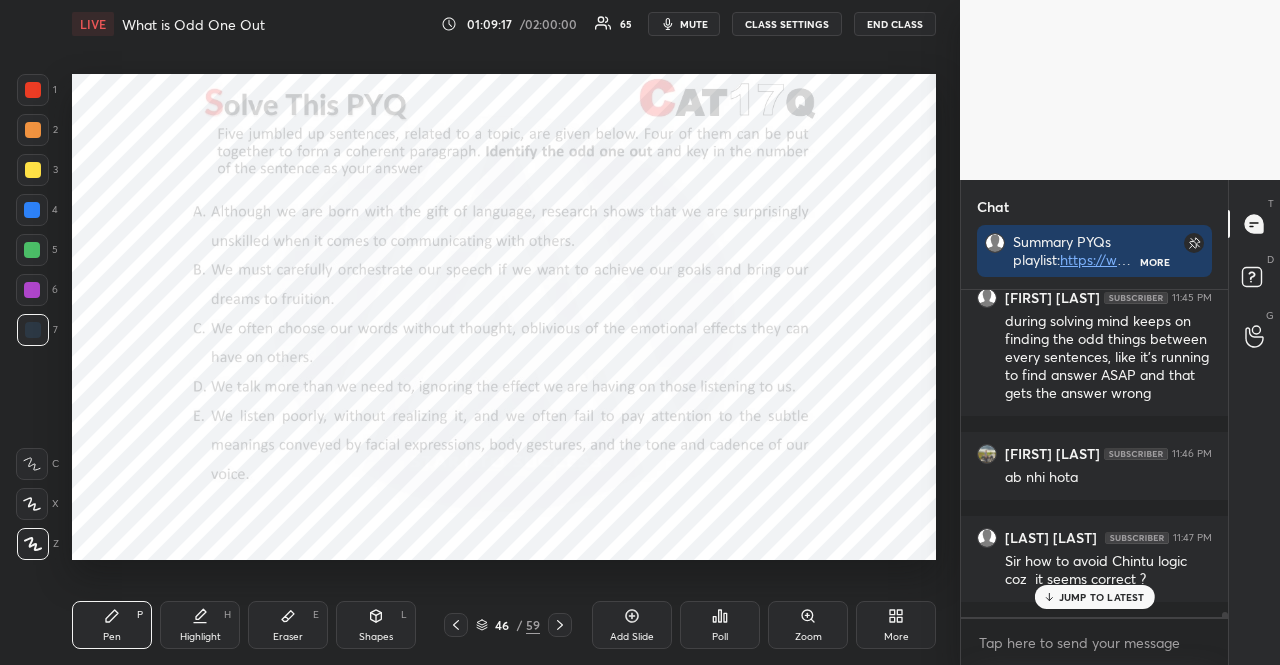 click on "JUMP TO LATEST" at bounding box center [1102, 597] 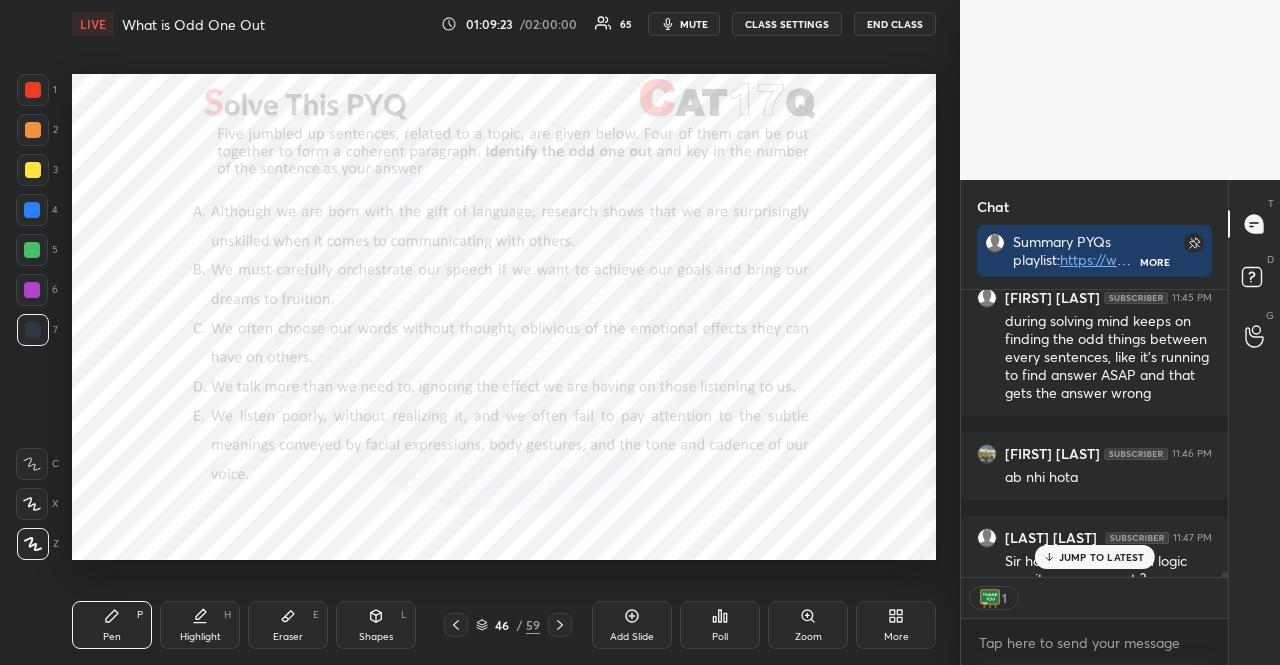 scroll, scrollTop: 281, scrollLeft: 261, axis: both 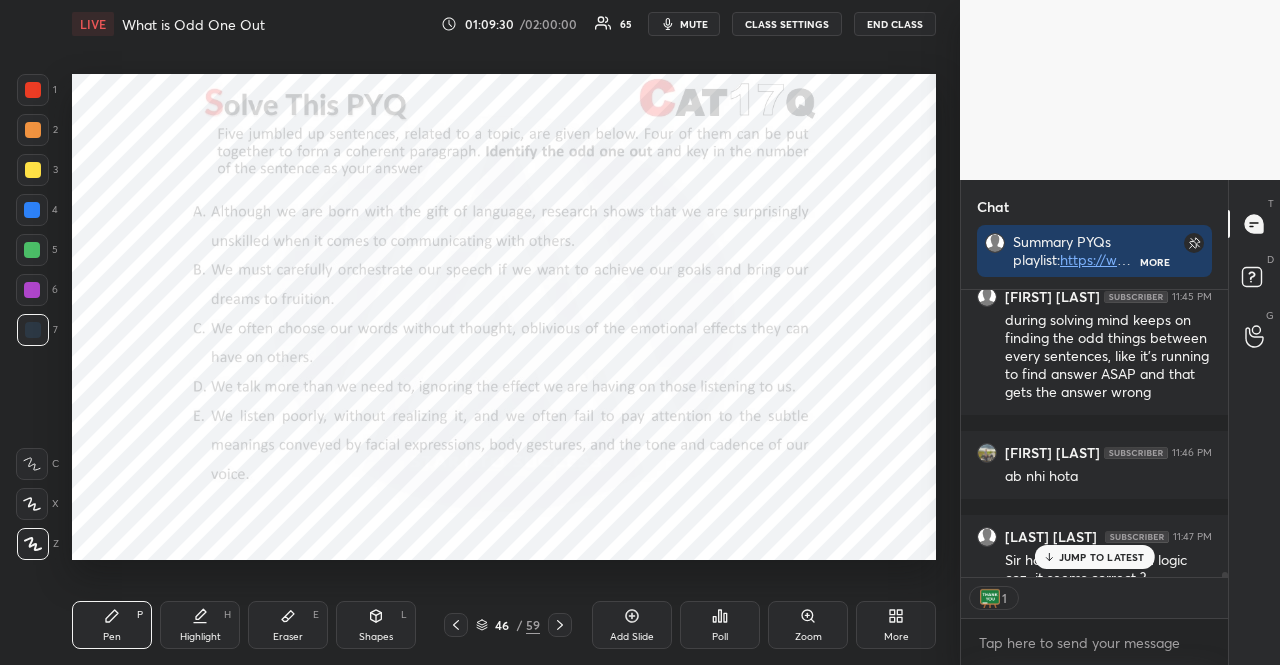 click on "JUMP TO LATEST" at bounding box center [1094, 557] 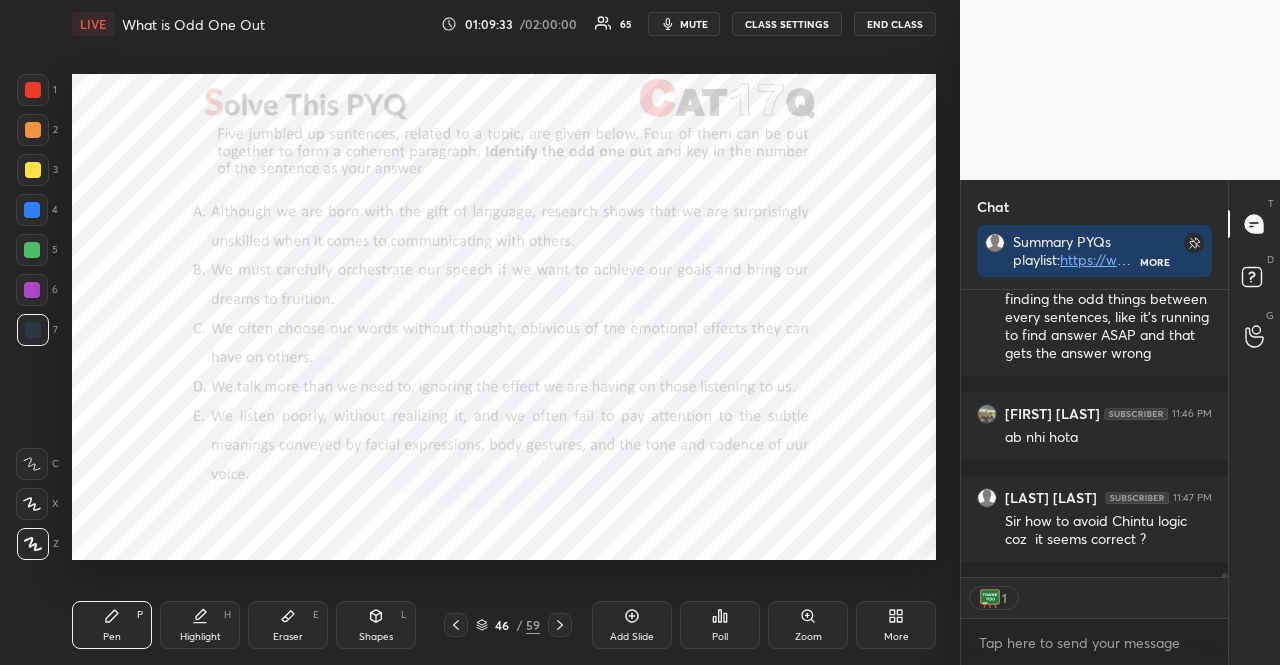 type on "x" 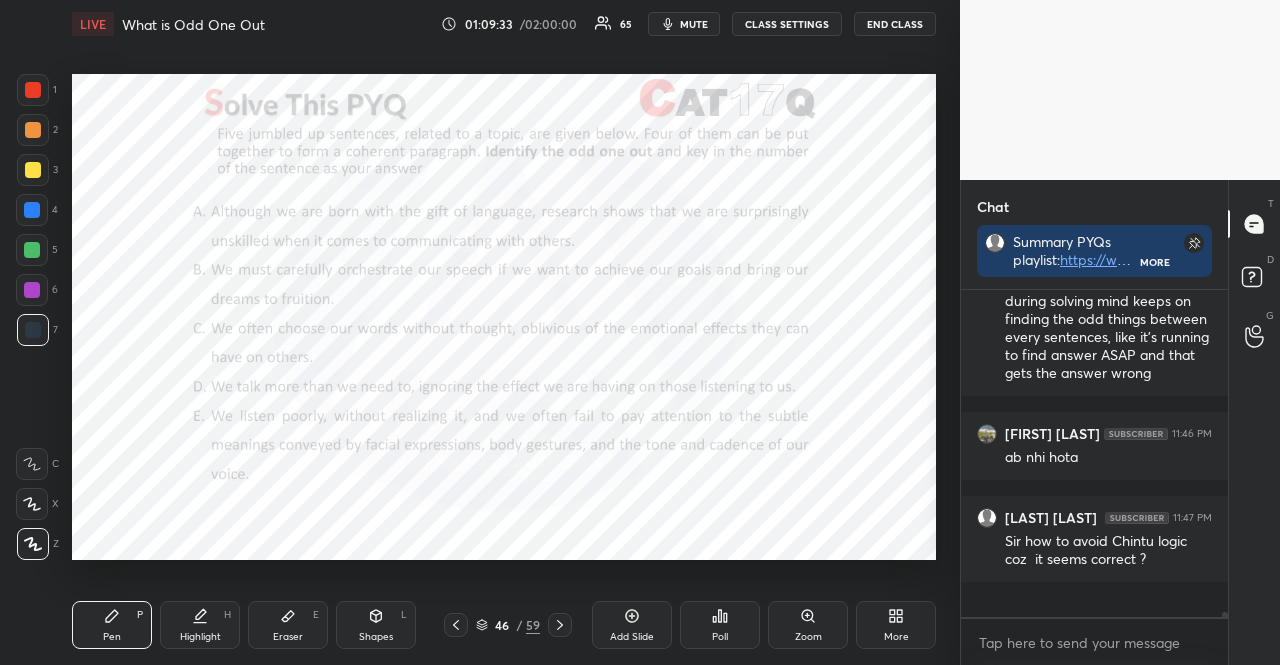 scroll, scrollTop: 6, scrollLeft: 6, axis: both 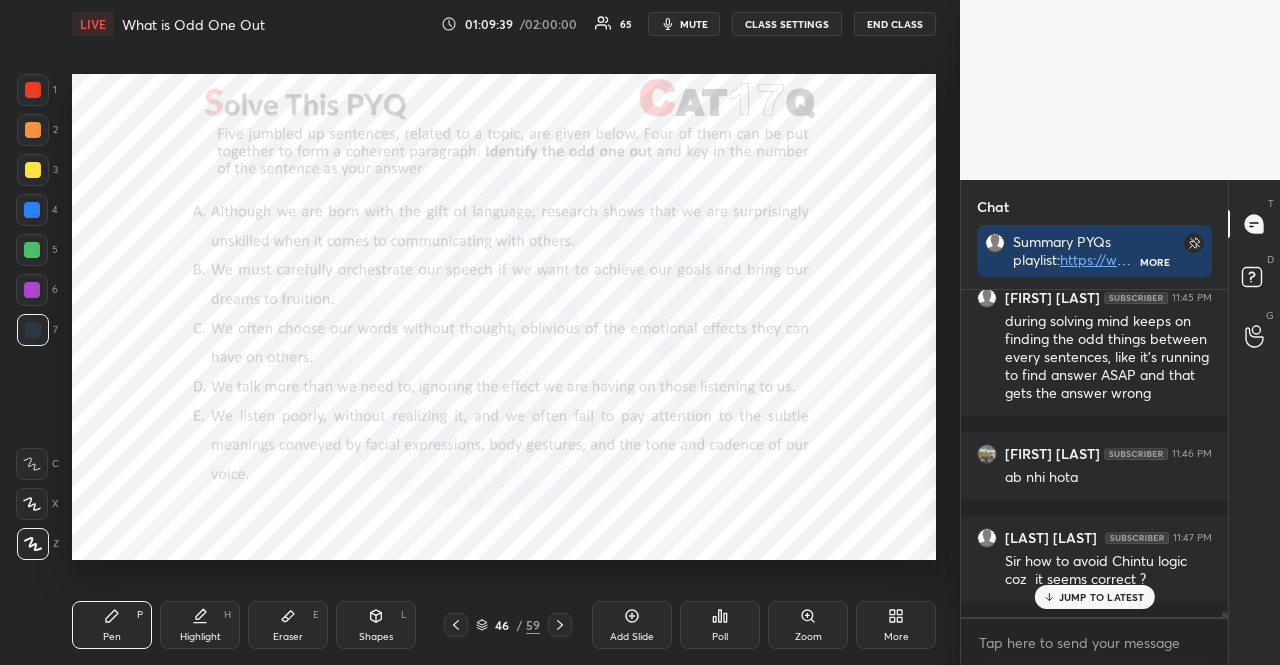 click on "JUMP TO LATEST" at bounding box center [1094, 597] 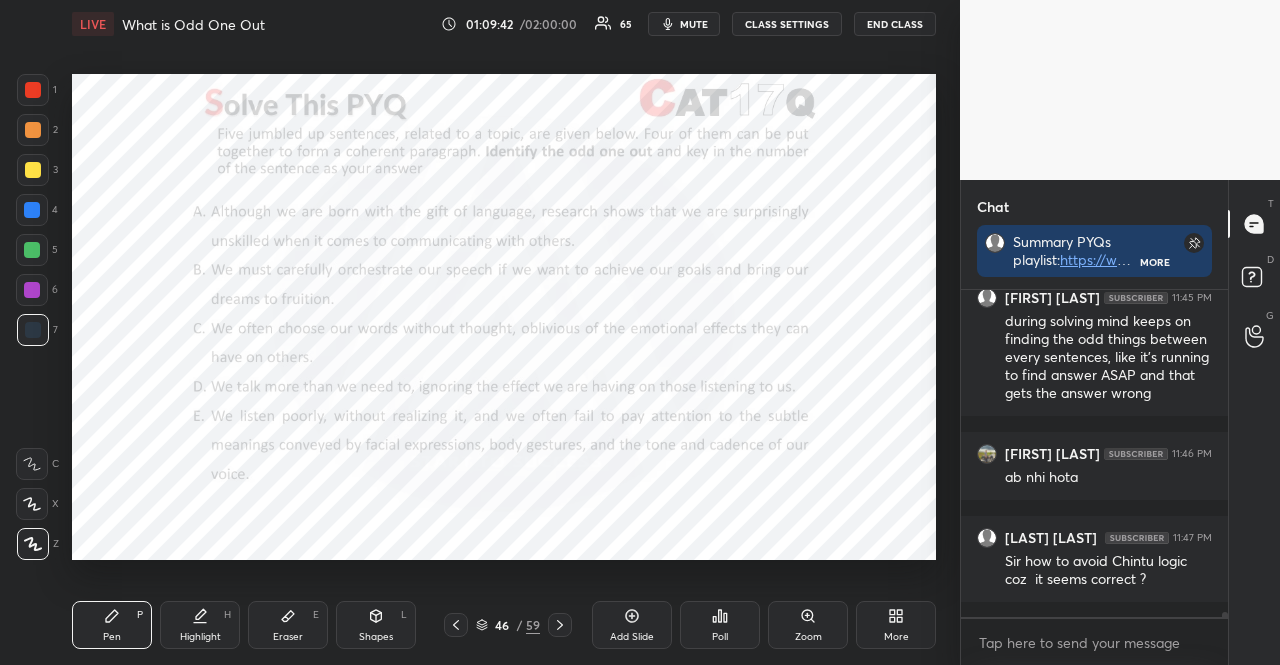 click 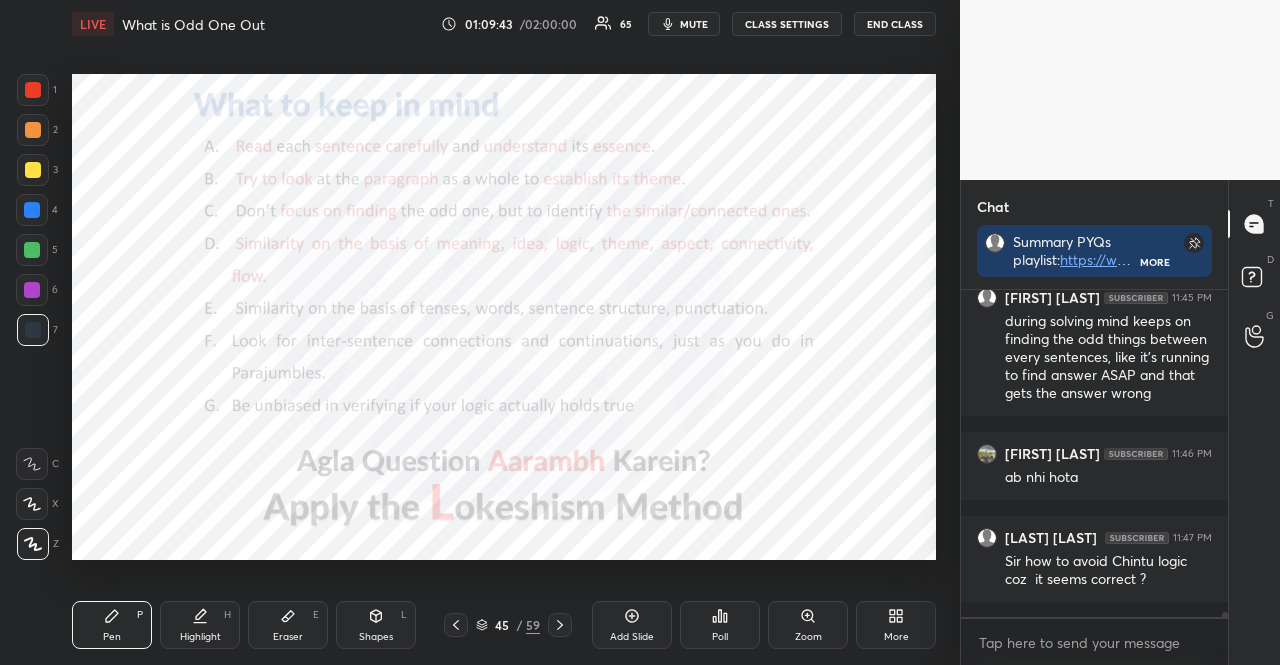 click at bounding box center (32, 290) 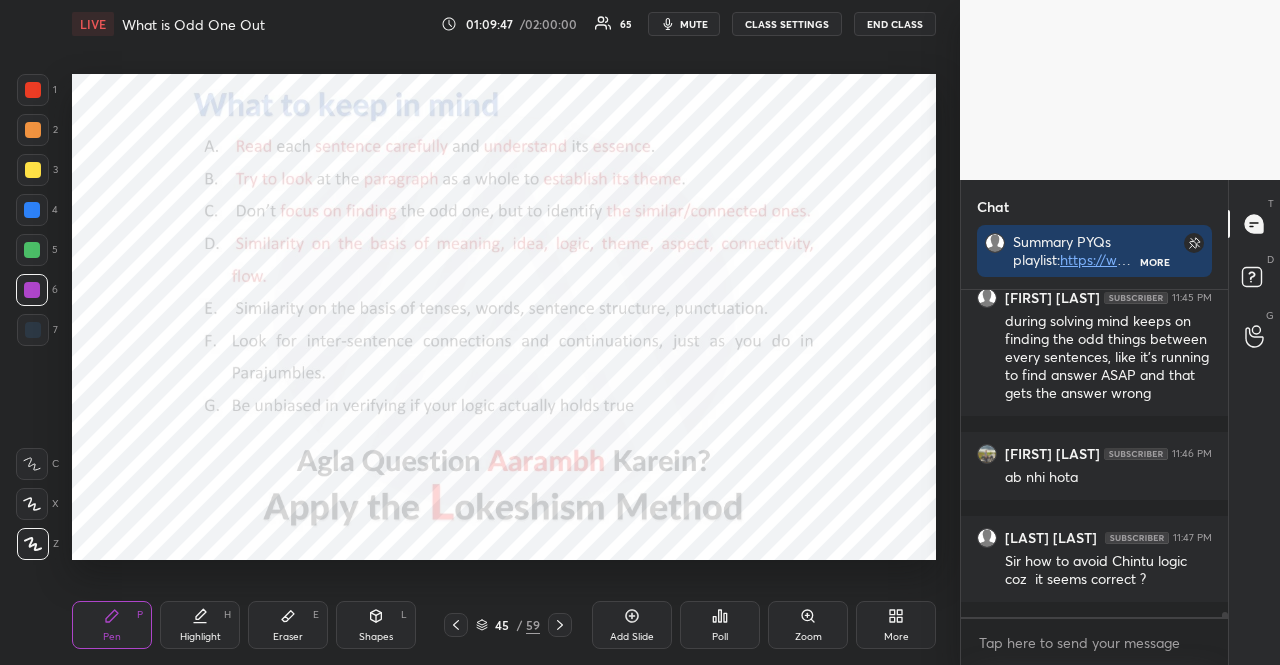 click at bounding box center [33, 130] 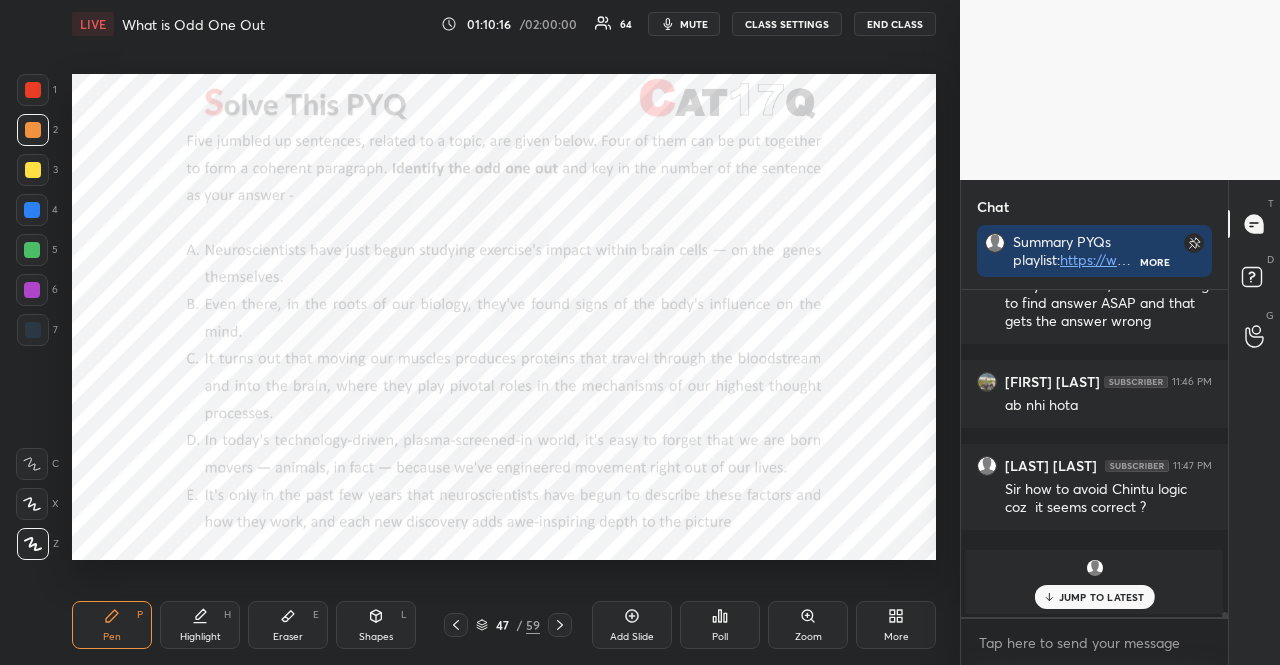 scroll, scrollTop: 20302, scrollLeft: 0, axis: vertical 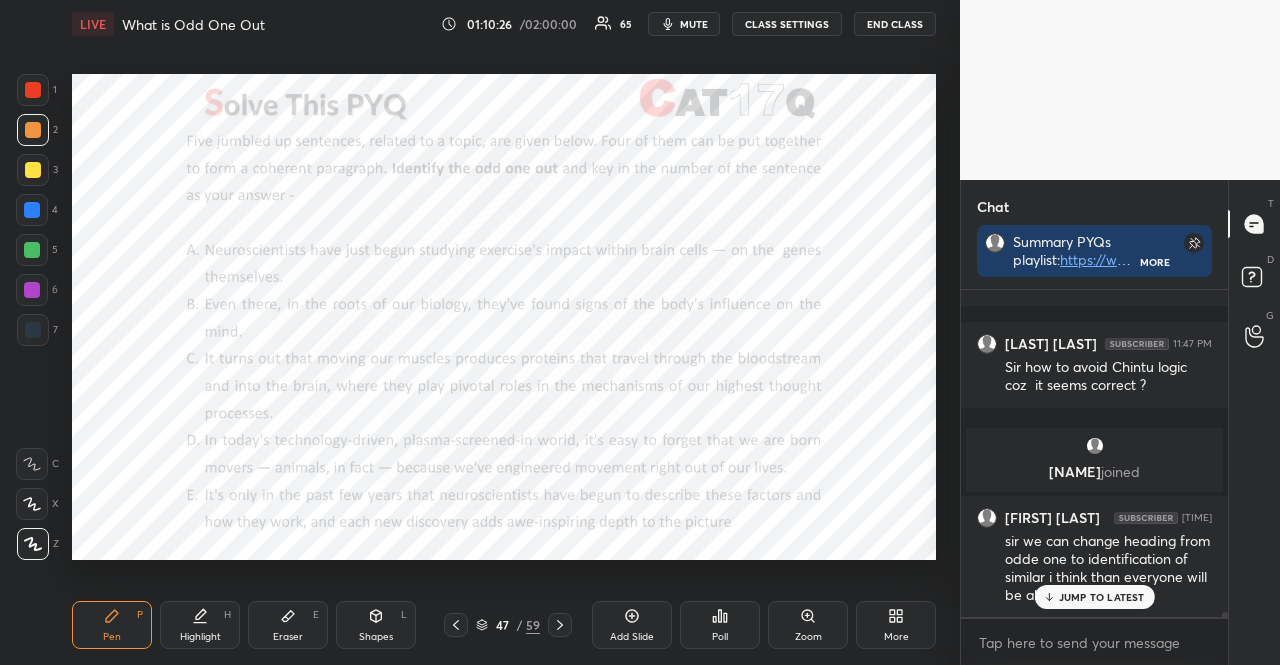 click on "JUMP TO LATEST" at bounding box center [1094, 597] 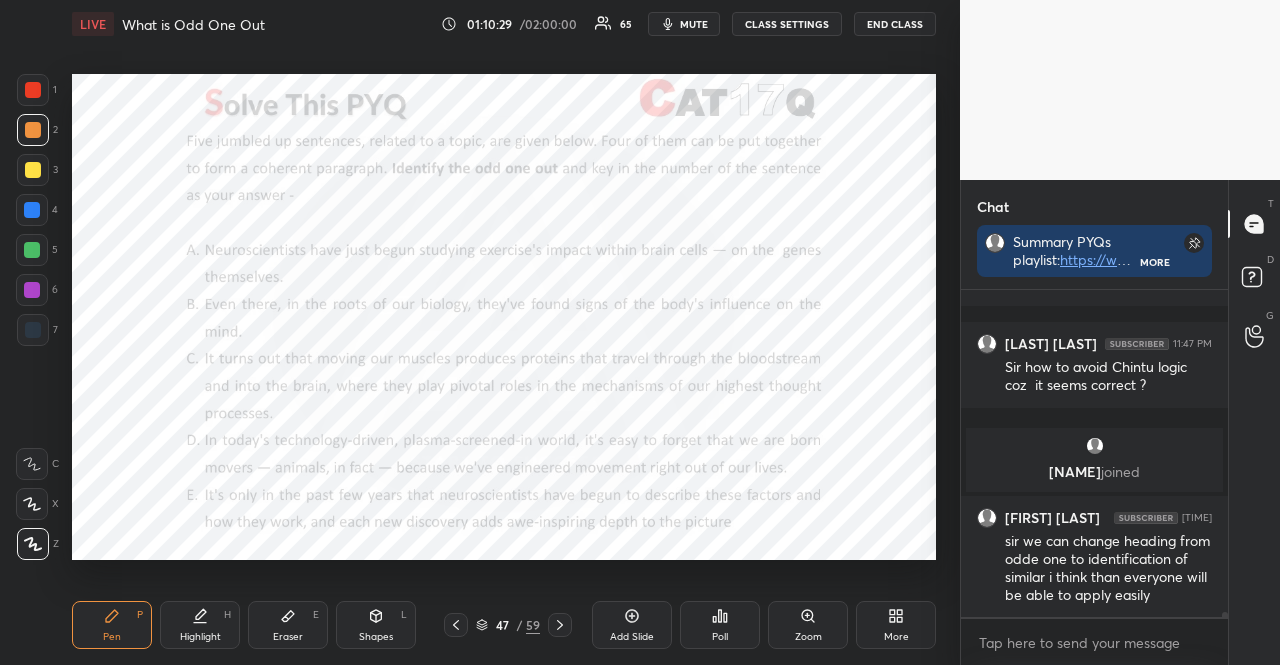 click on "mute" at bounding box center (694, 24) 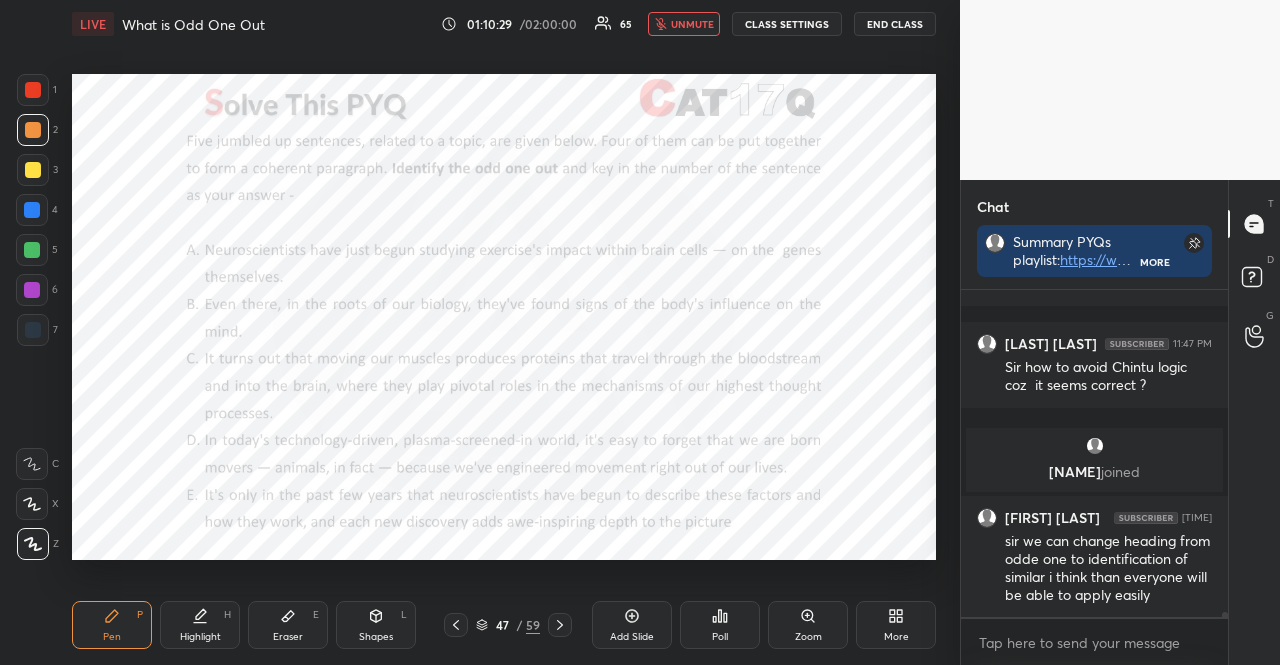 click 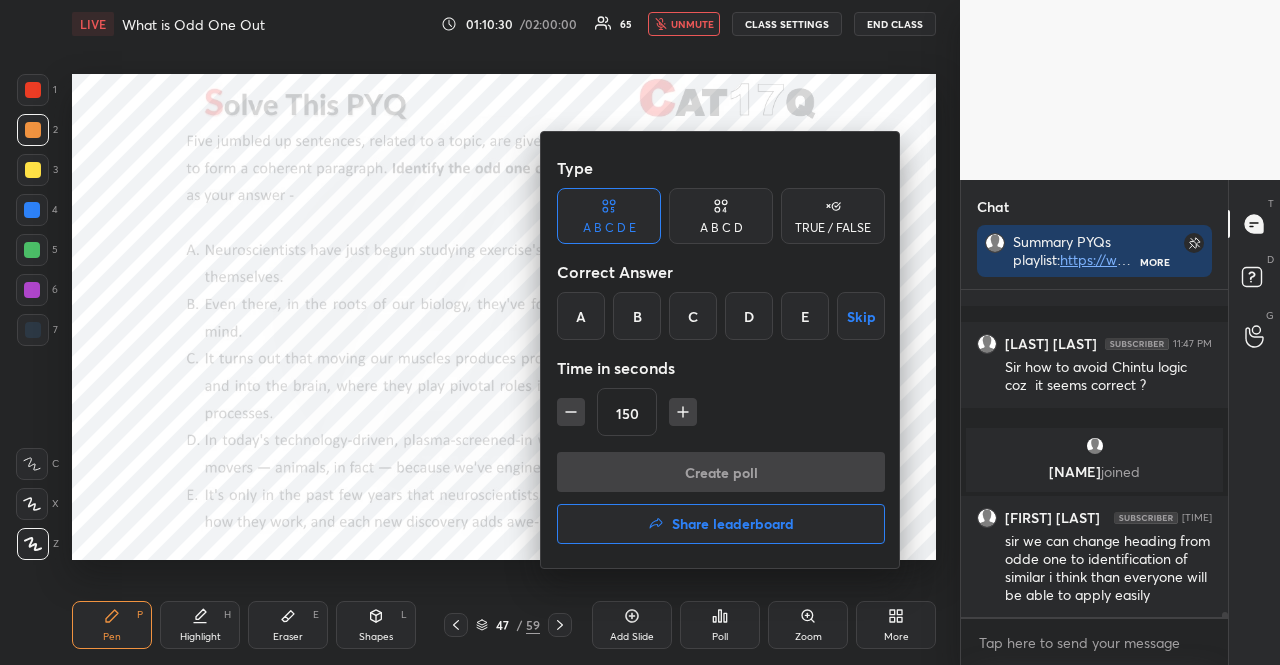 click on "D" at bounding box center (749, 316) 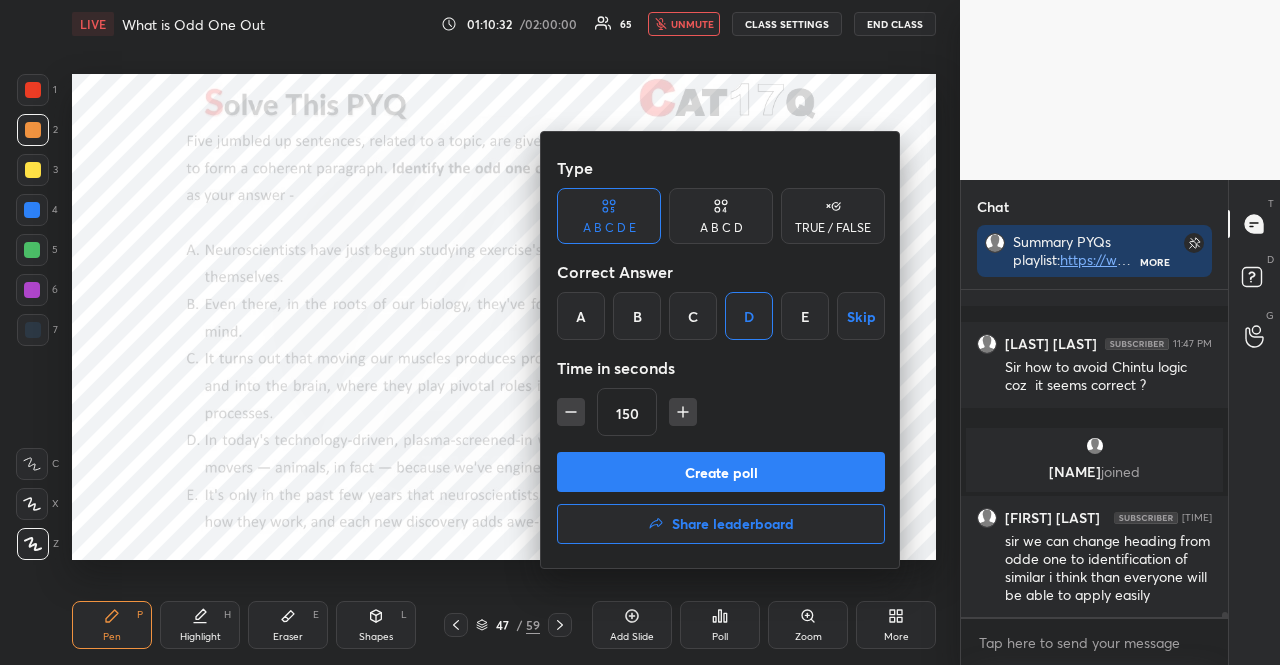 click 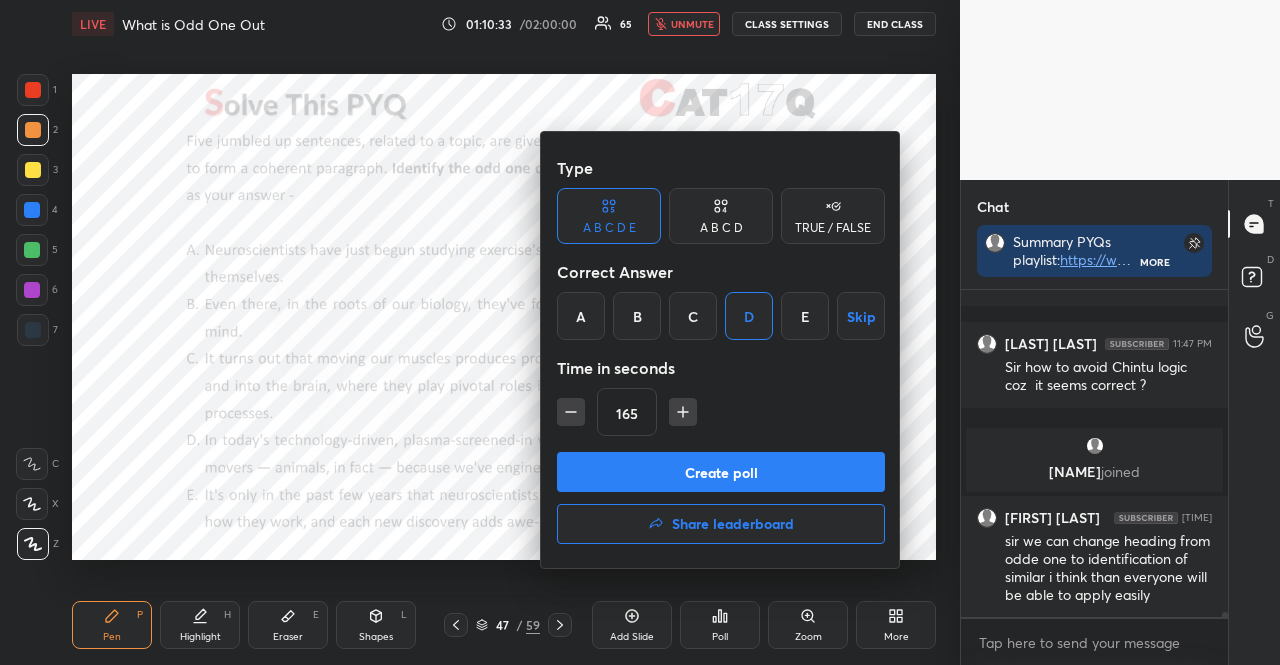 drag, startPoint x: 682, startPoint y: 419, endPoint x: 691, endPoint y: 437, distance: 20.12461 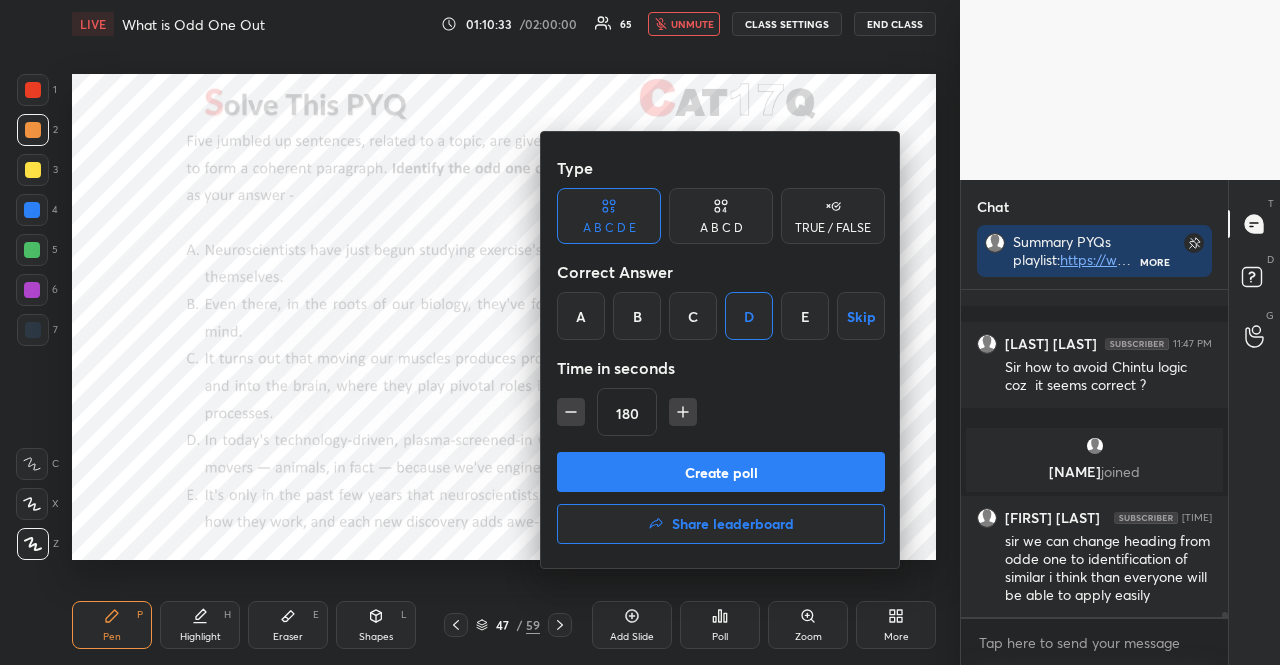 click on "Create poll" at bounding box center (721, 472) 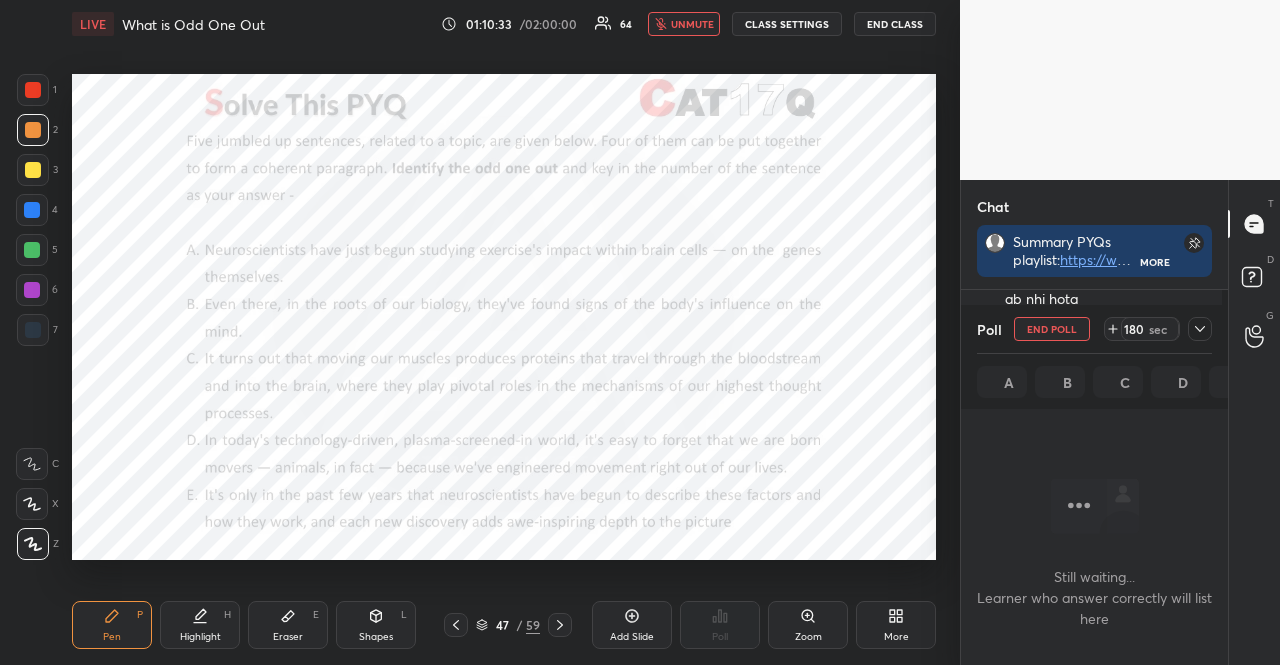 scroll, scrollTop: 235, scrollLeft: 255, axis: both 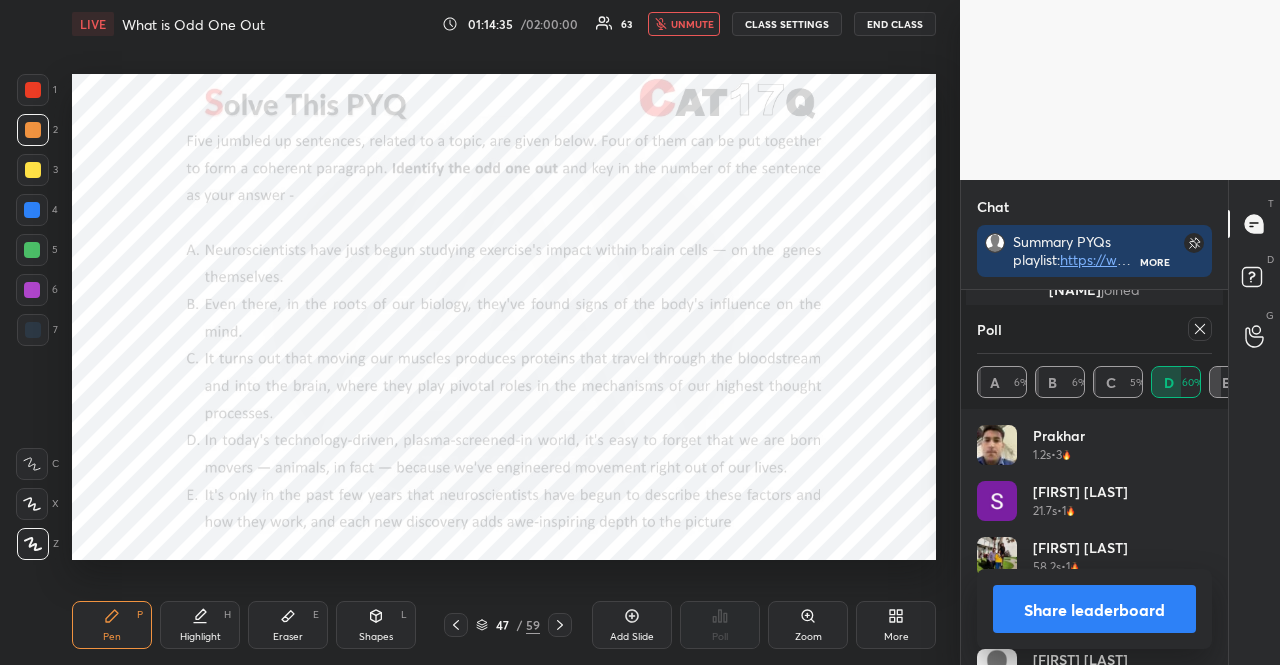 click on "unmute" at bounding box center (692, 24) 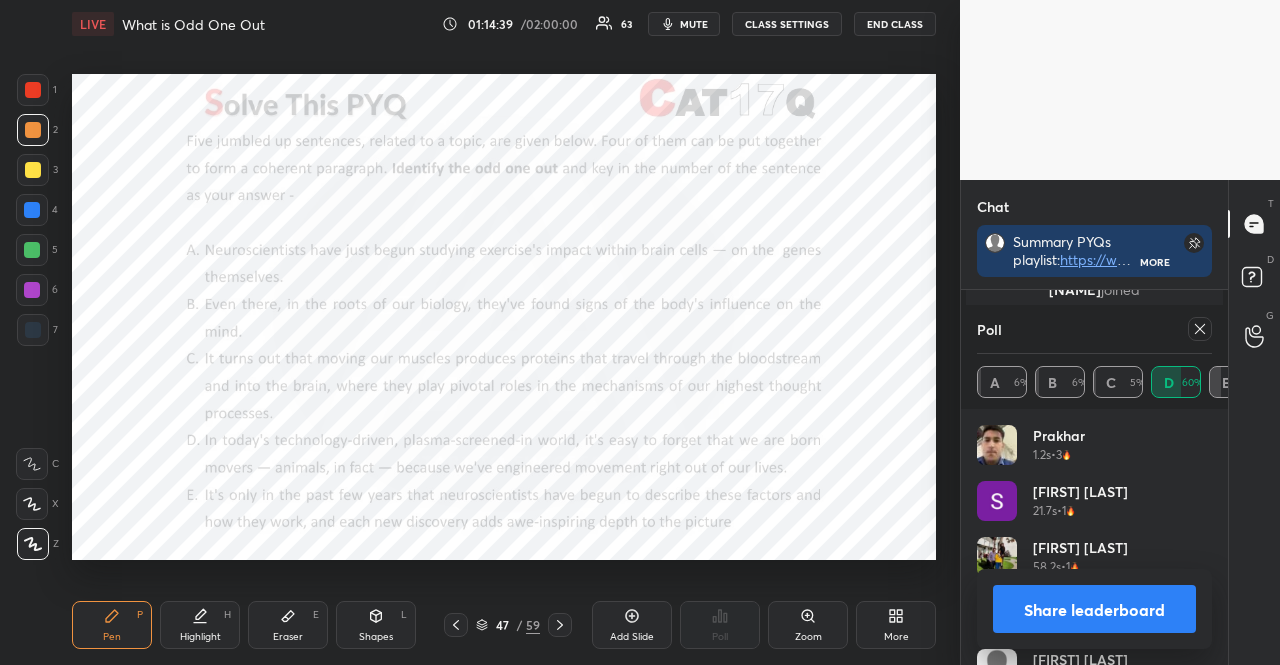 click at bounding box center (1196, 329) 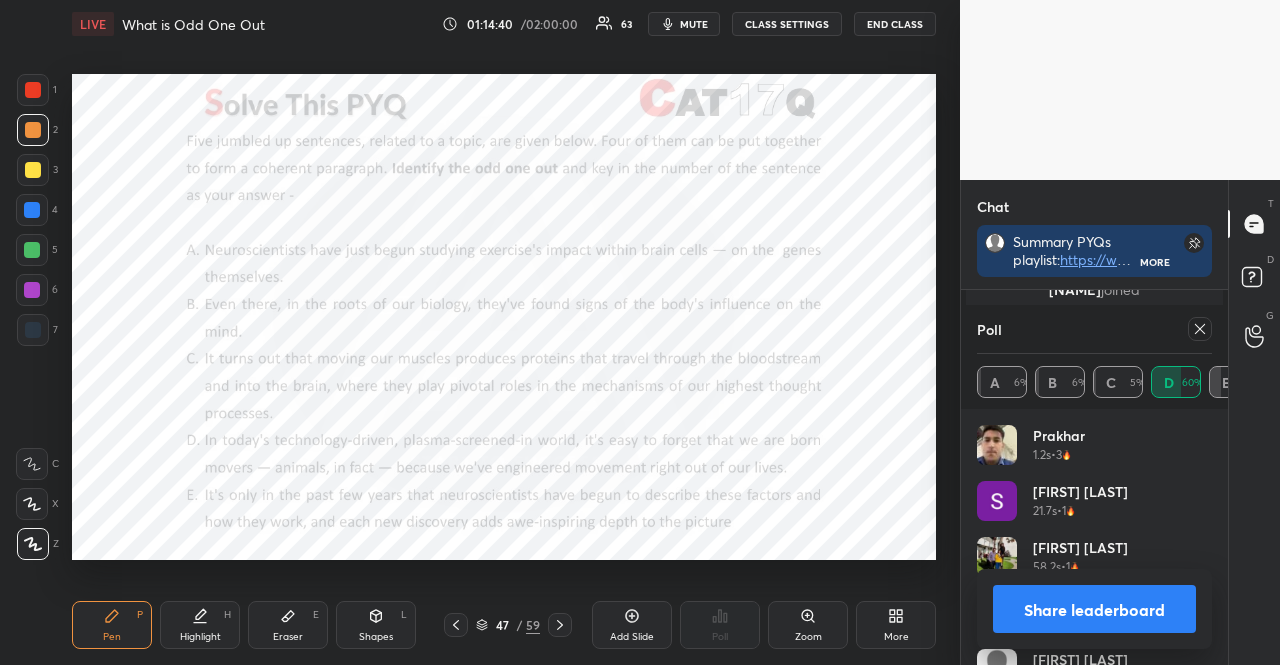 click 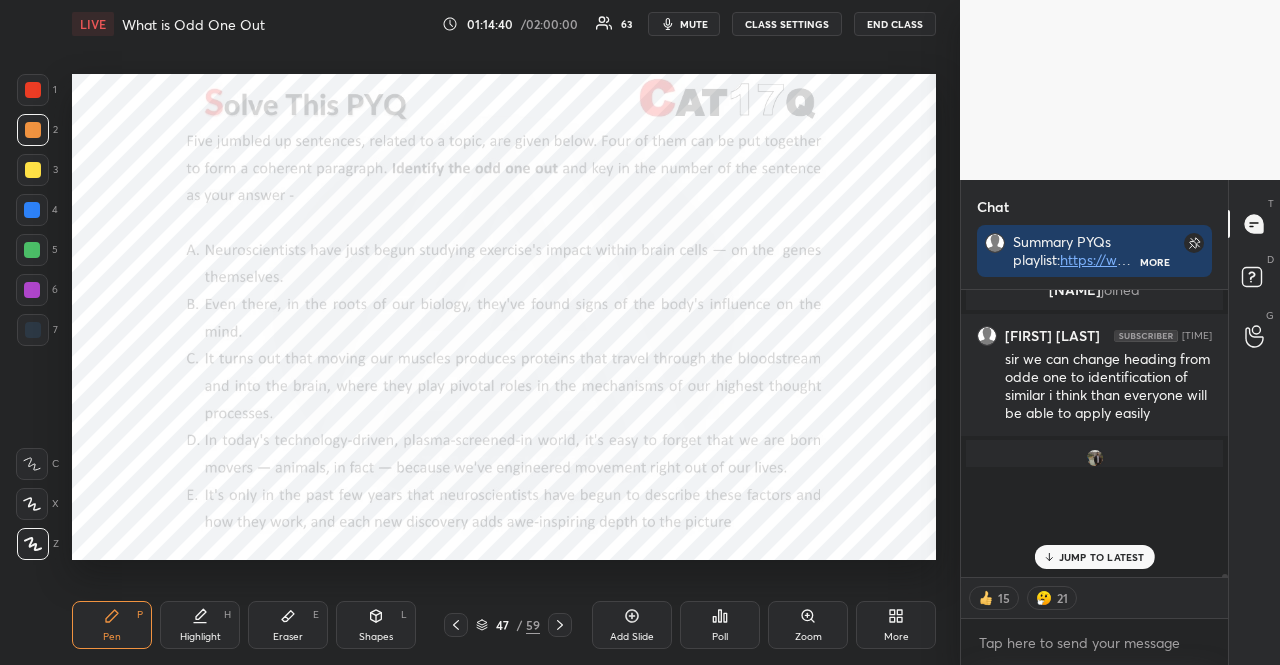 scroll, scrollTop: 258, scrollLeft: 255, axis: both 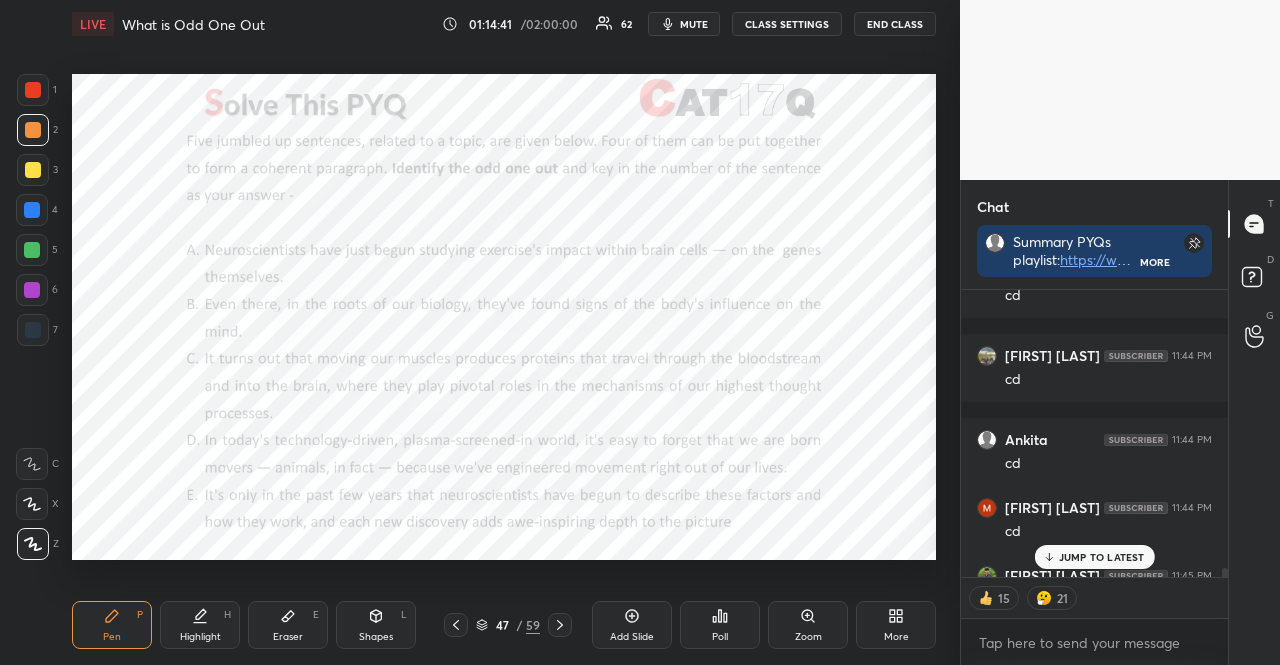 click on "JUMP TO LATEST" at bounding box center [1094, 557] 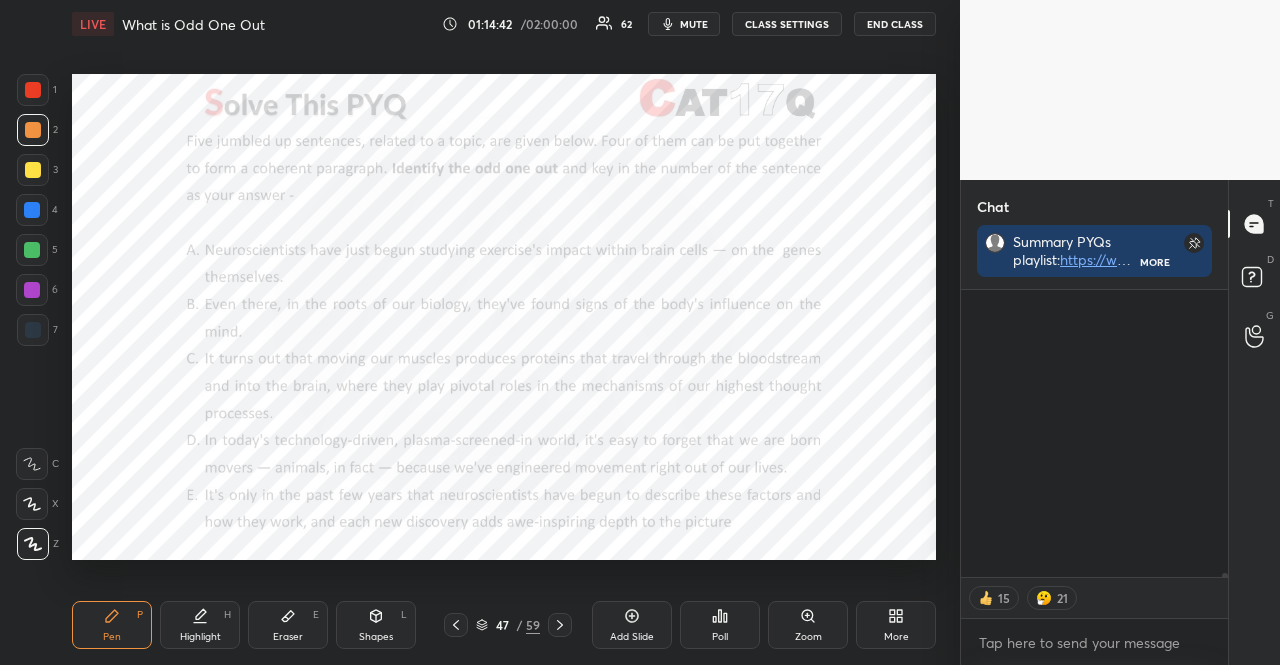 scroll, scrollTop: 20530, scrollLeft: 0, axis: vertical 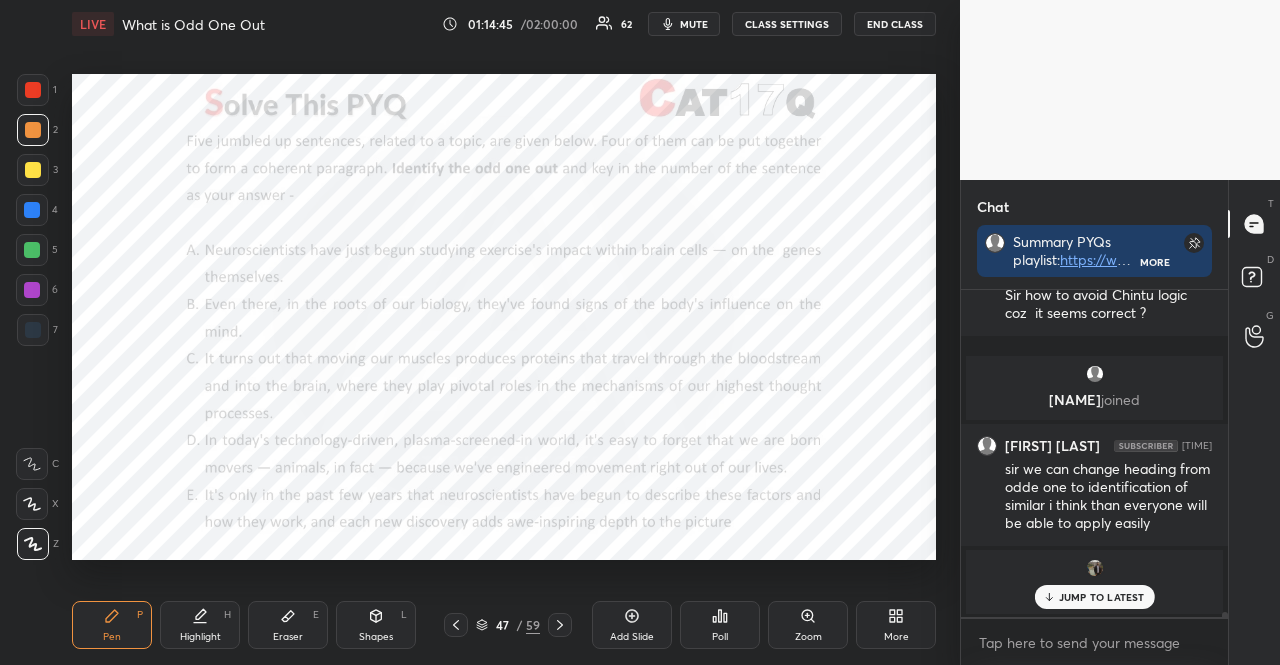 click at bounding box center [32, 210] 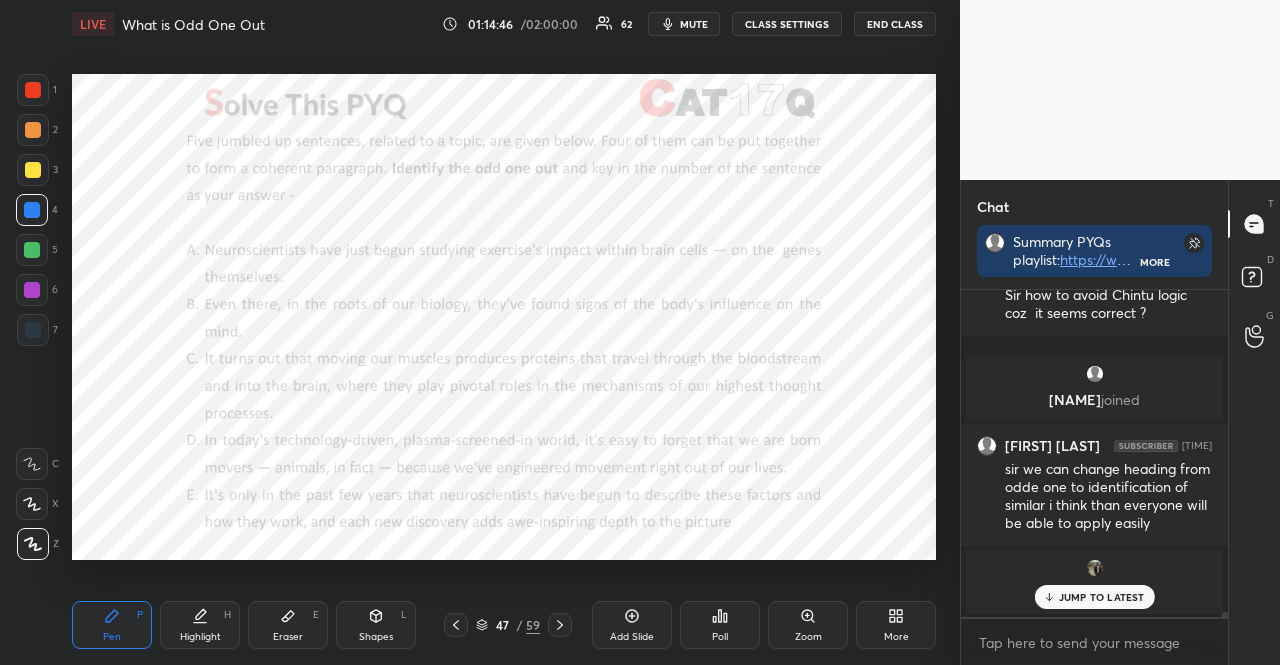 click at bounding box center [33, 544] 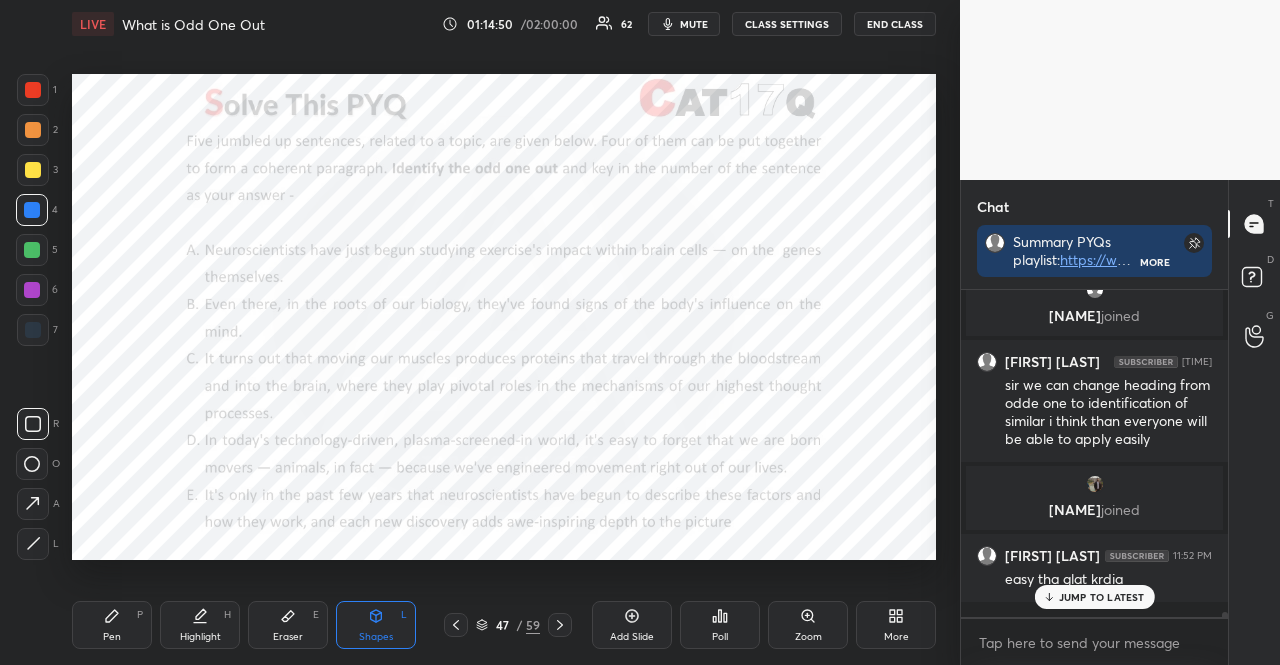 scroll, scrollTop: 20646, scrollLeft: 0, axis: vertical 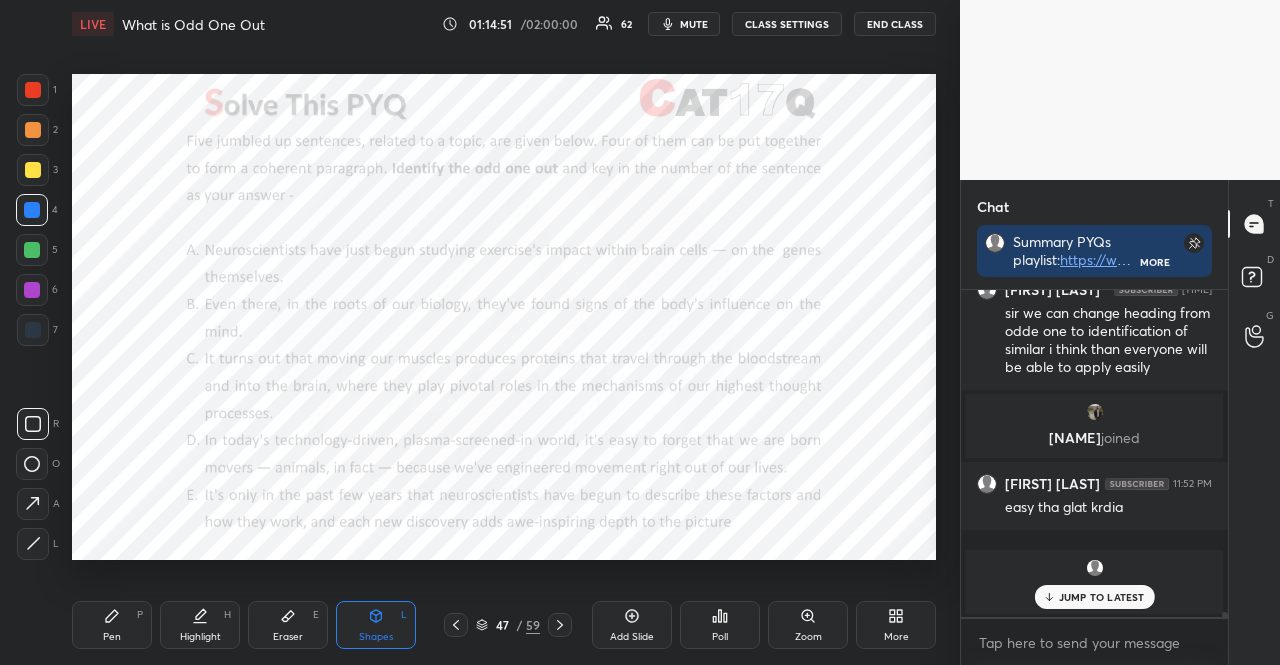click on "JUMP TO LATEST" at bounding box center [1102, 597] 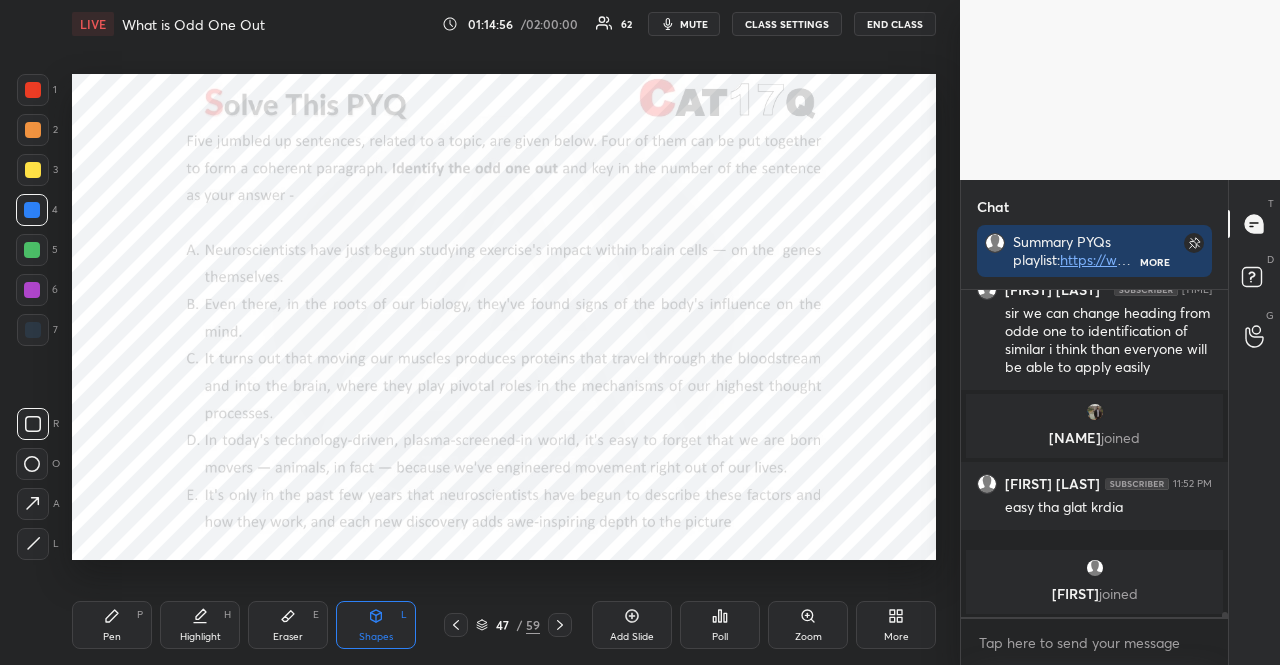 click on "Pen P" at bounding box center (112, 625) 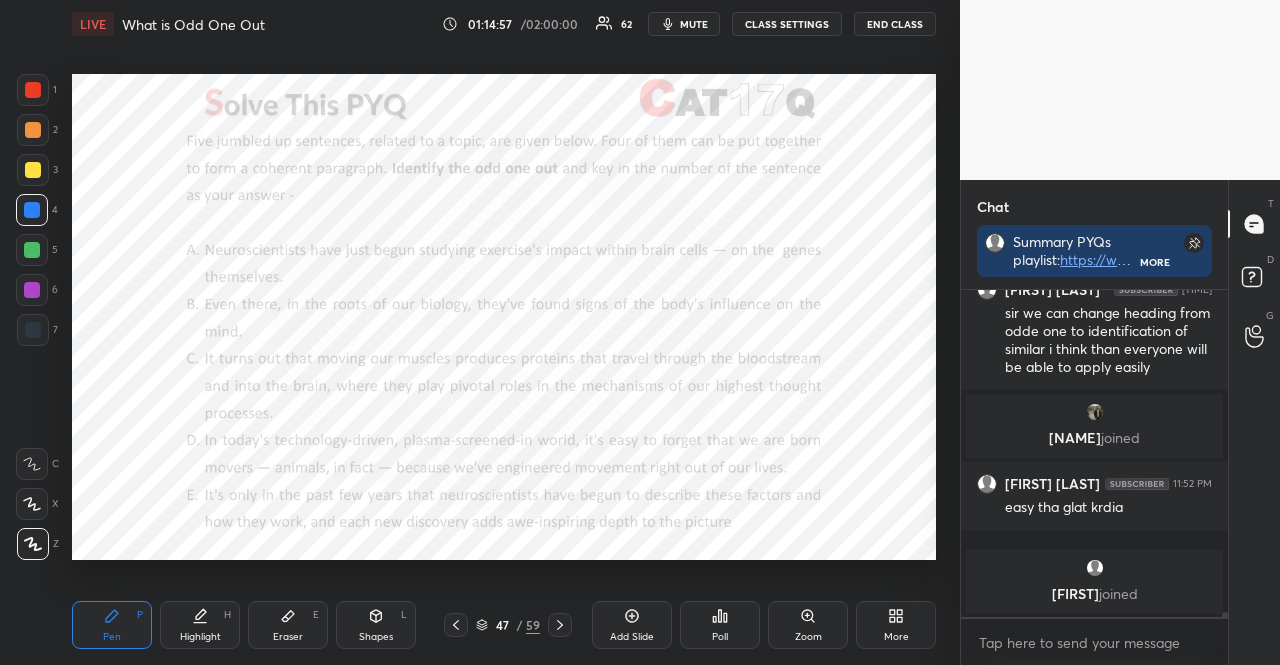 click 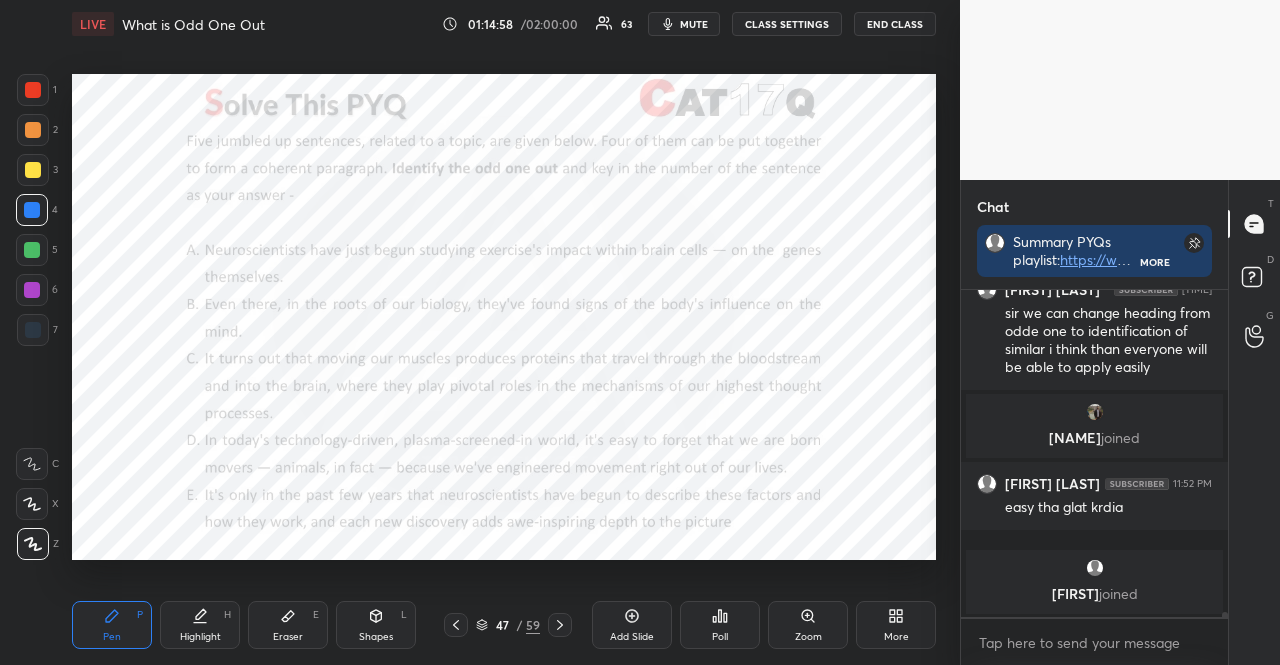 click on "Shapes L" at bounding box center (376, 625) 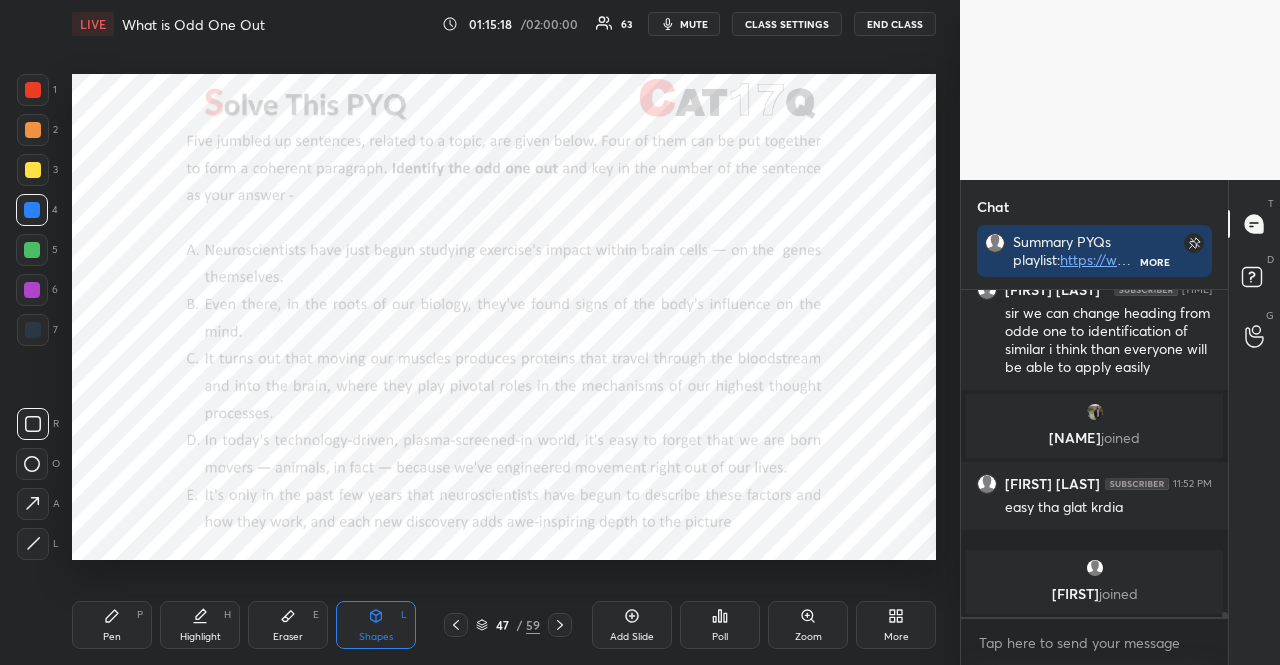 click at bounding box center [32, 290] 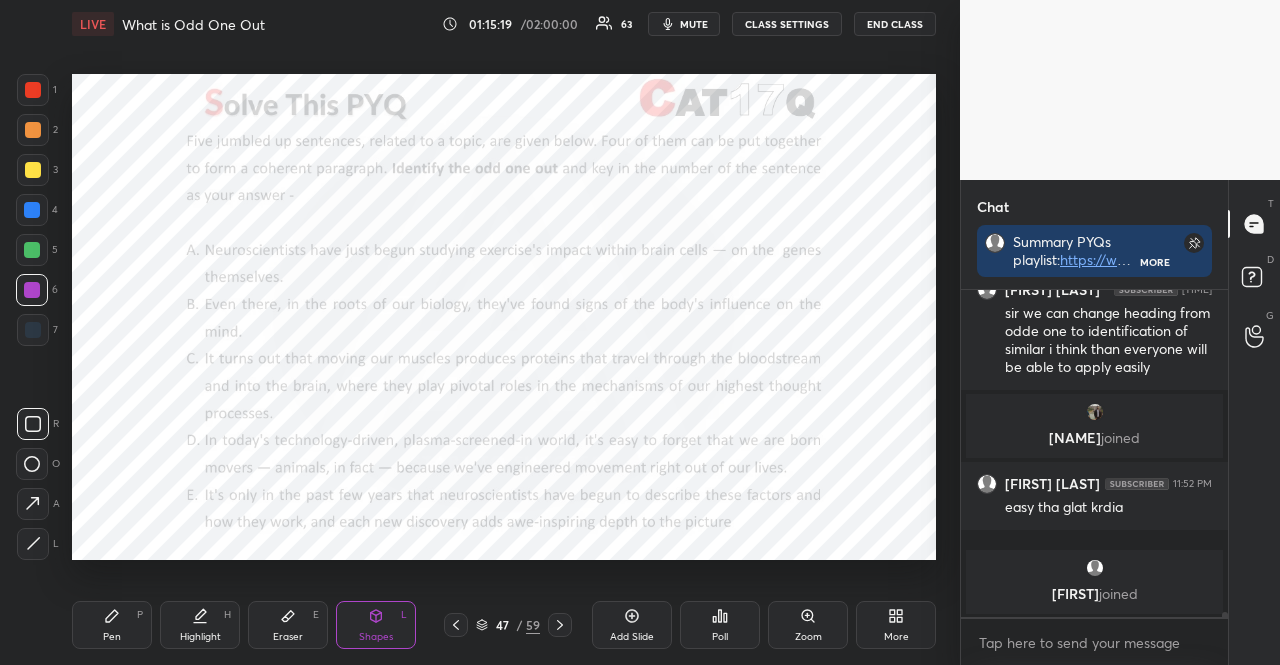 click on "Pen P" at bounding box center (112, 625) 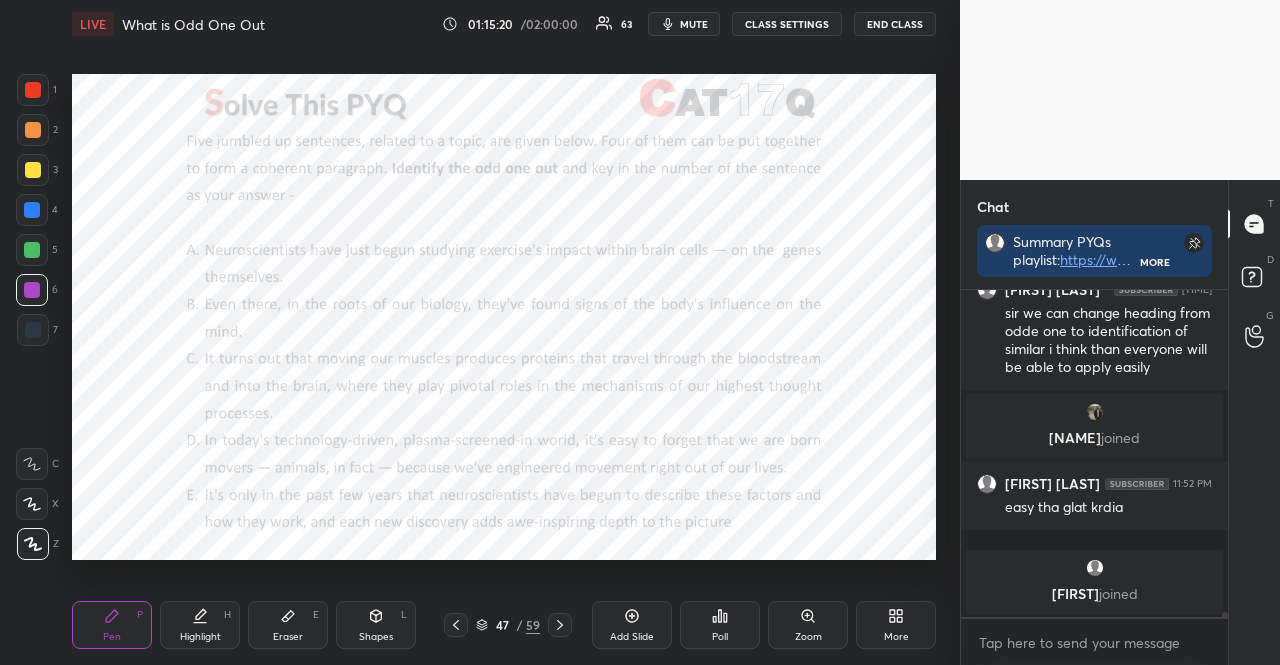 click at bounding box center [32, 210] 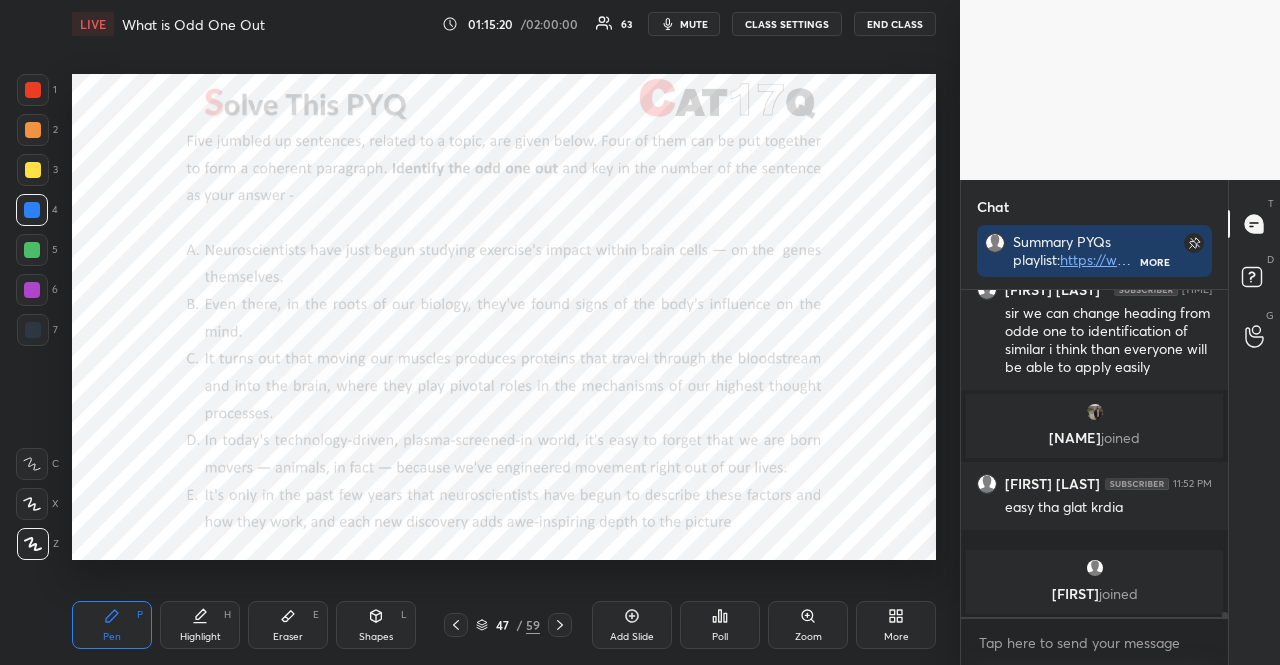 drag, startPoint x: 34, startPoint y: 209, endPoint x: 41, endPoint y: 199, distance: 12.206555 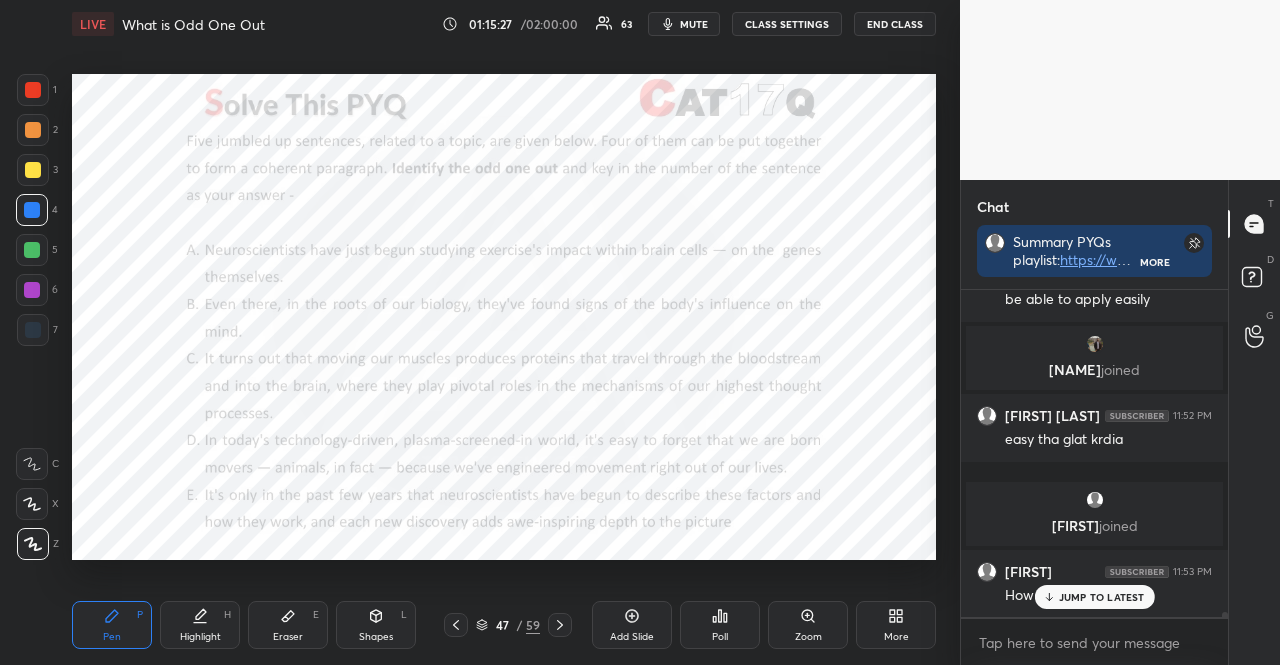 scroll, scrollTop: 20782, scrollLeft: 0, axis: vertical 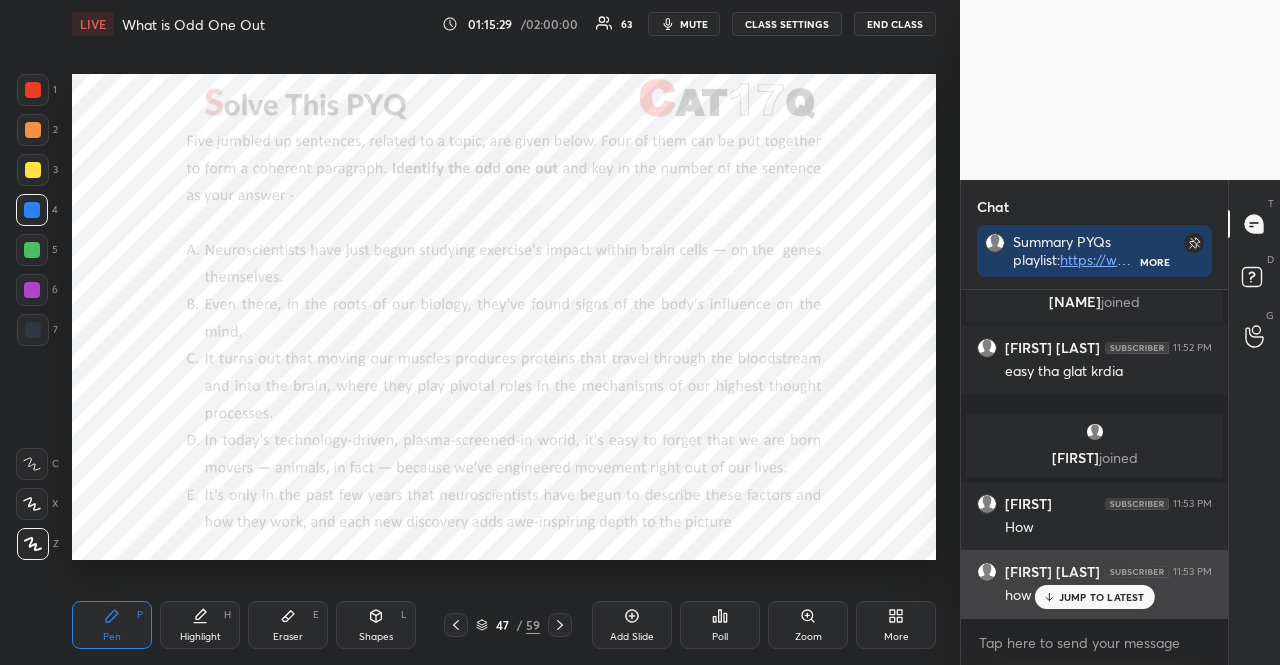 click on "JUMP TO LATEST" at bounding box center (1102, 597) 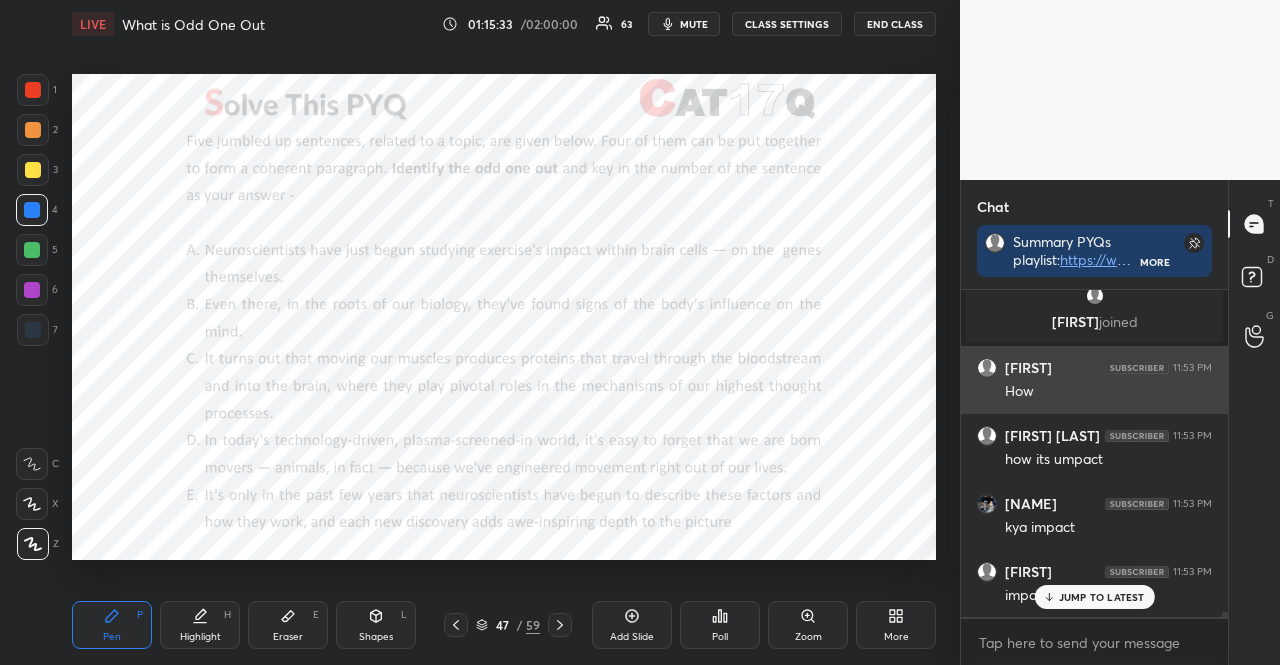 scroll, scrollTop: 20986, scrollLeft: 0, axis: vertical 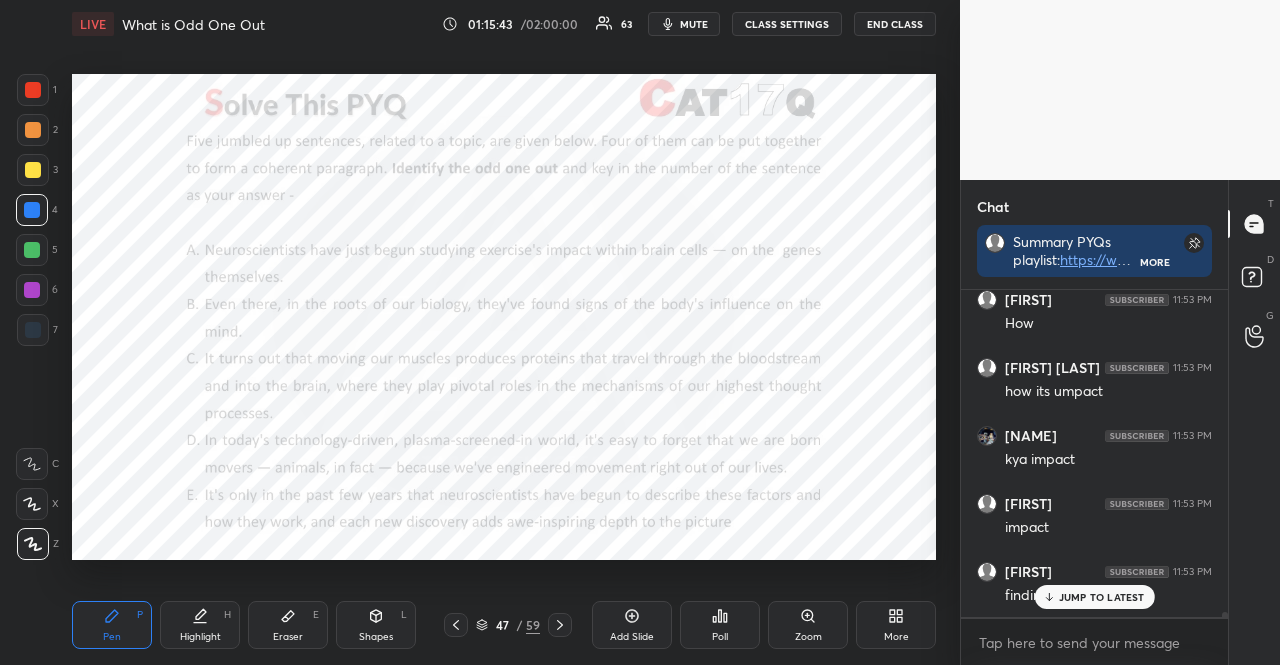 click at bounding box center (32, 290) 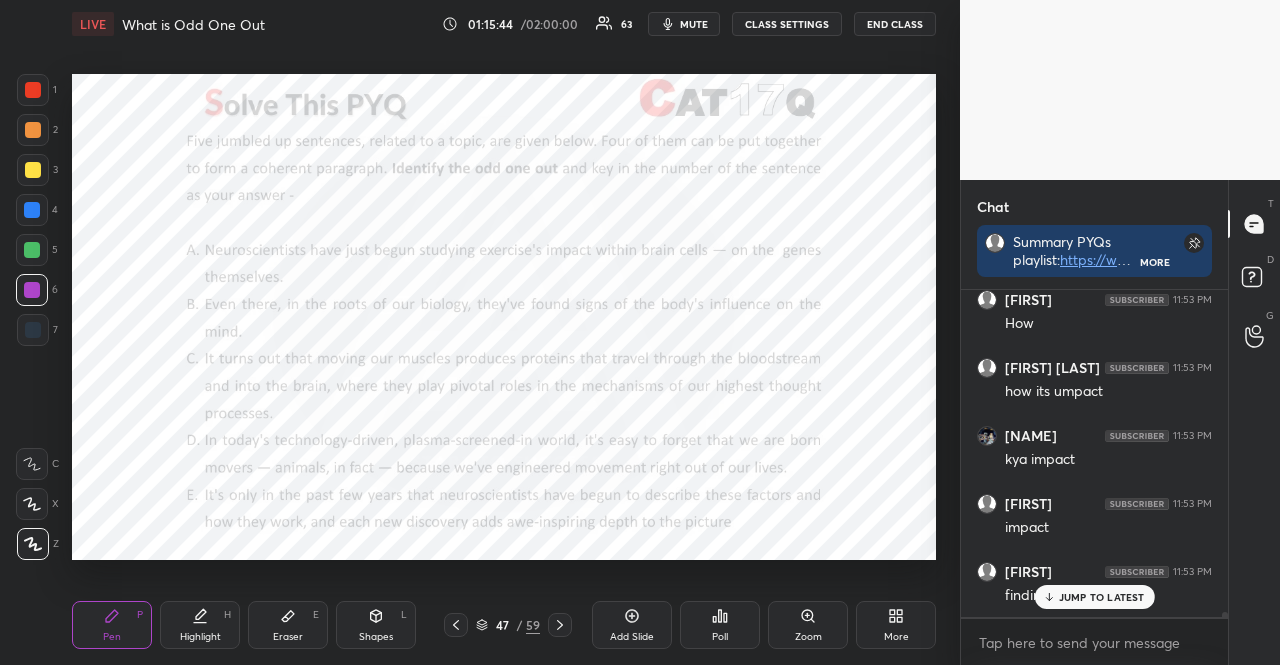 click on "Shapes L" at bounding box center (376, 625) 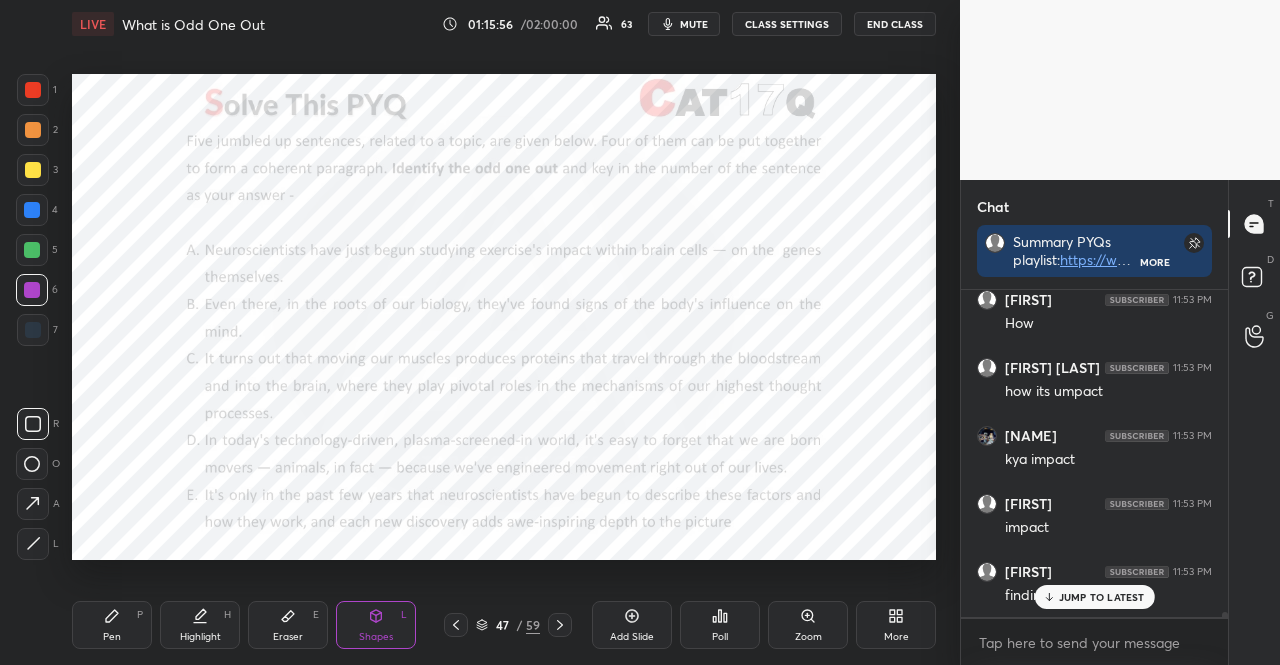 click at bounding box center [33, 330] 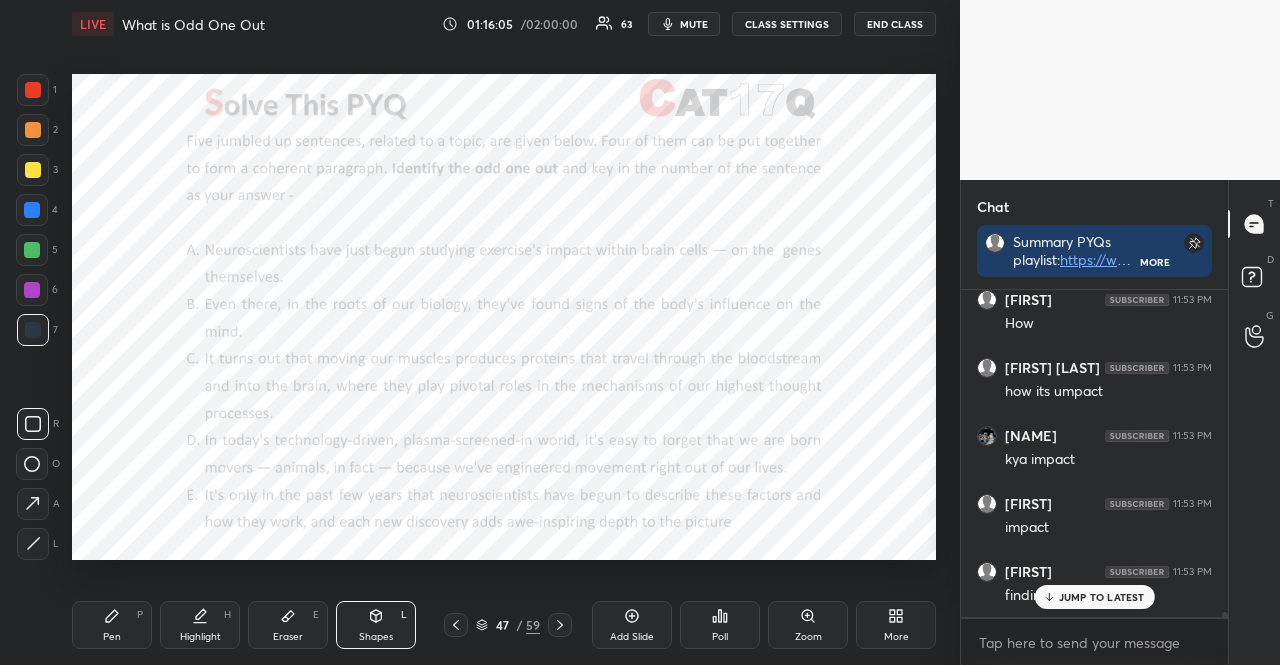 scroll, scrollTop: 281, scrollLeft: 261, axis: both 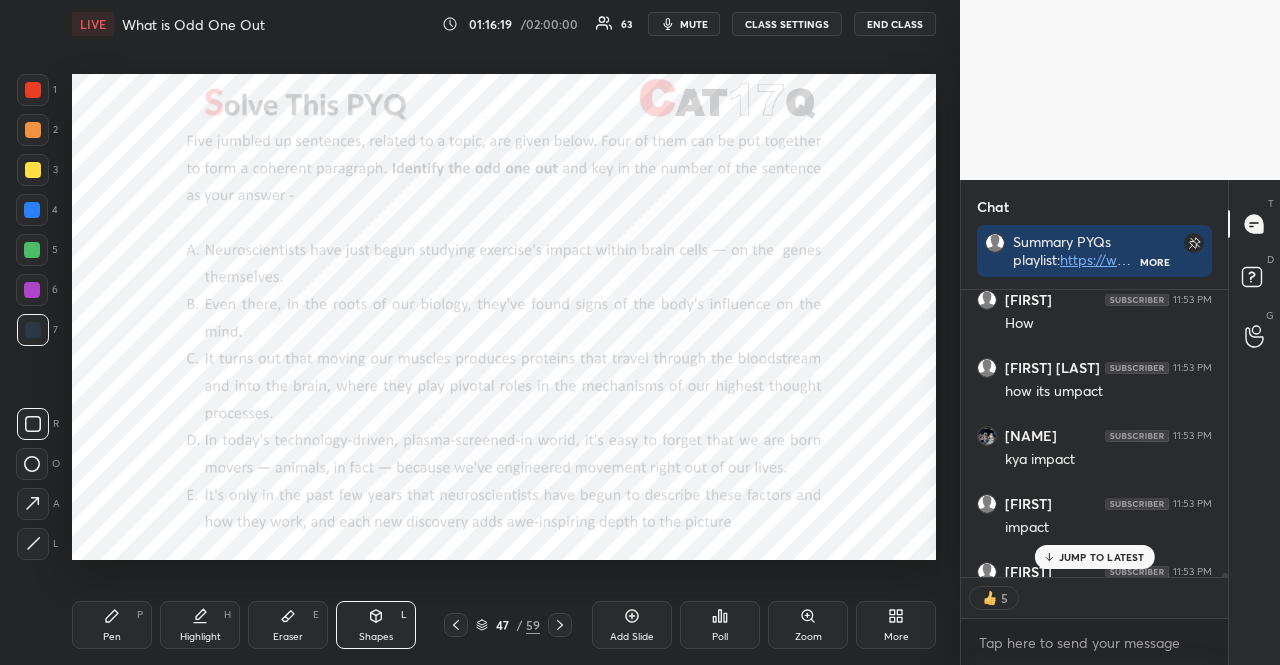click on "Pen" at bounding box center (112, 637) 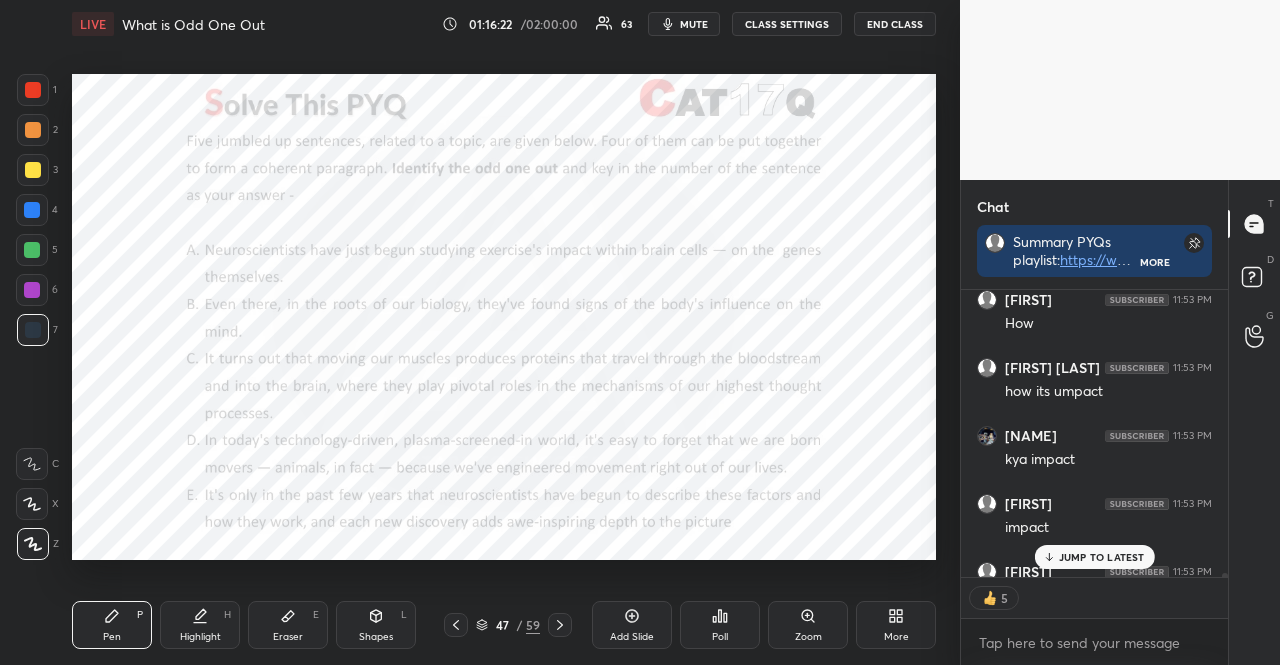 click at bounding box center [33, 90] 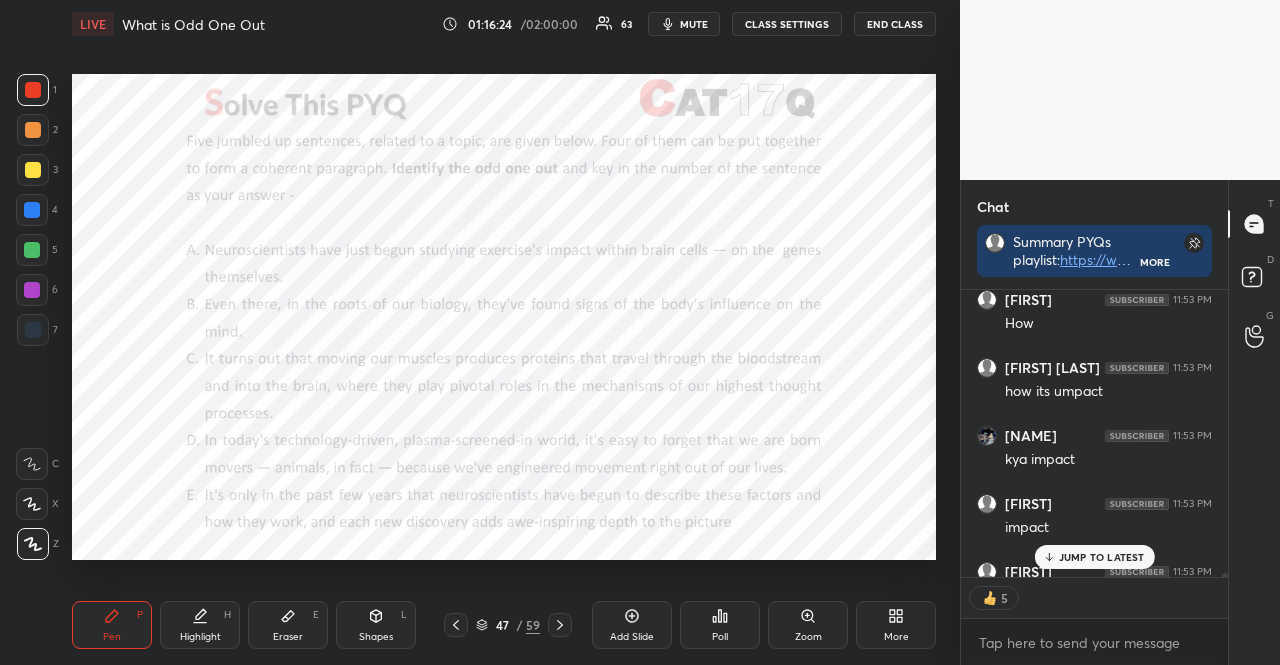 scroll, scrollTop: 6, scrollLeft: 6, axis: both 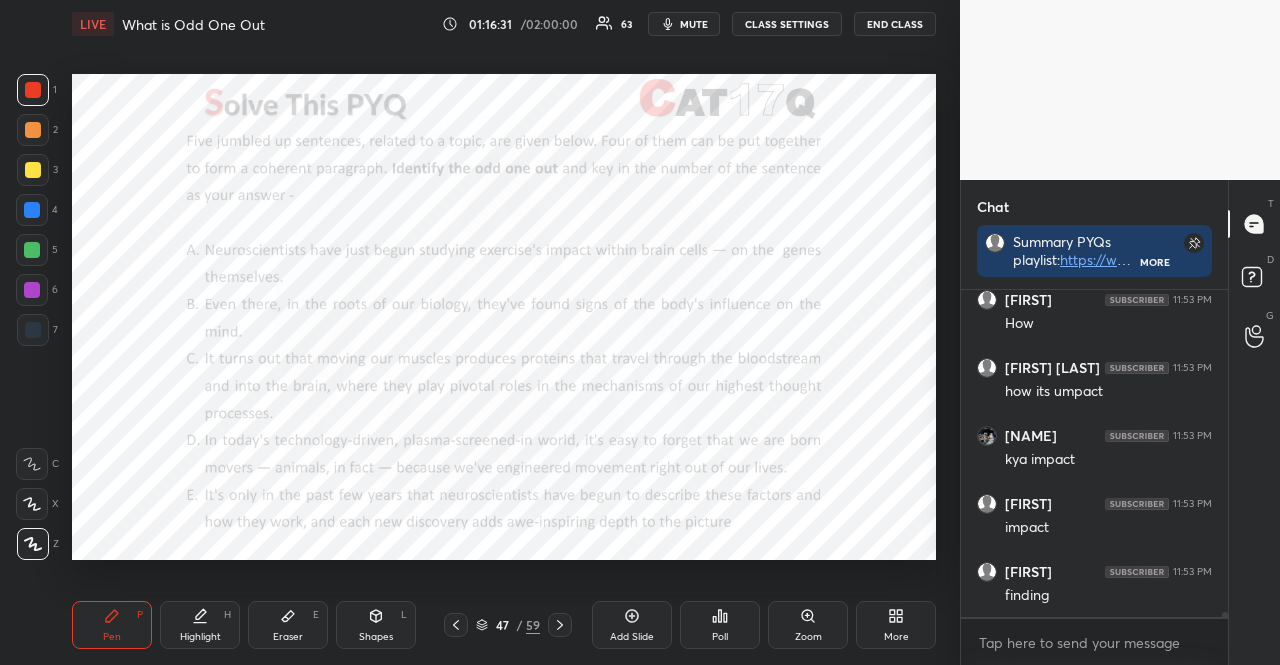 click at bounding box center [32, 250] 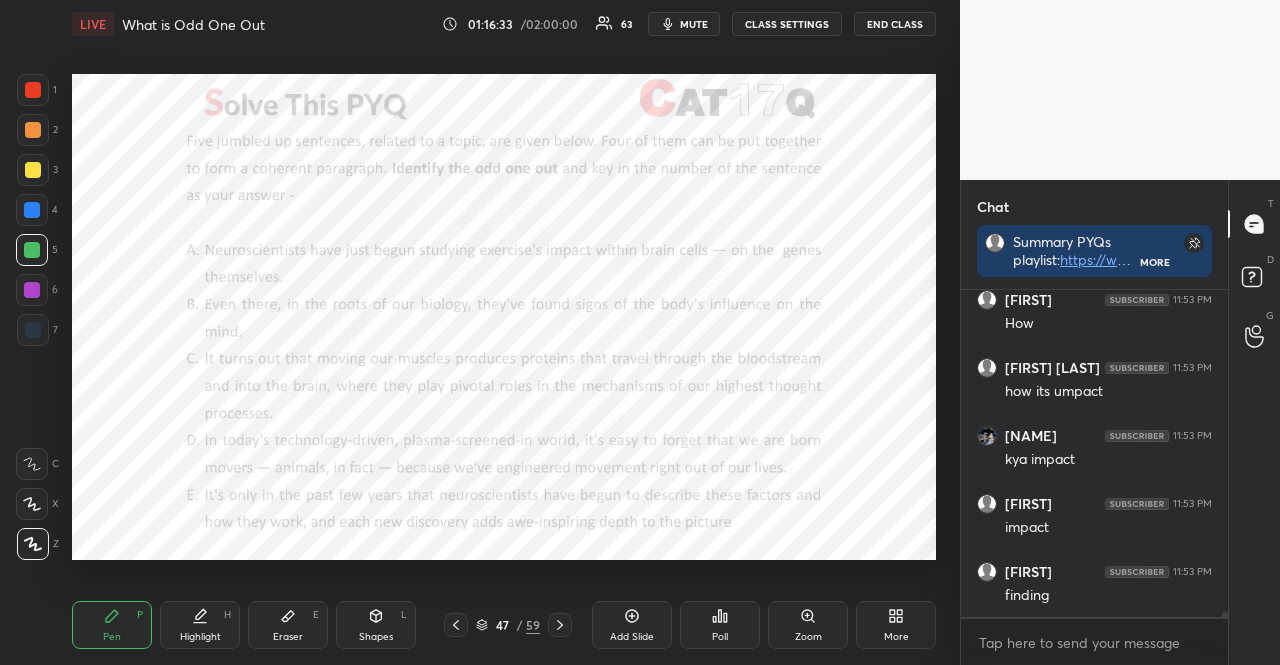 click 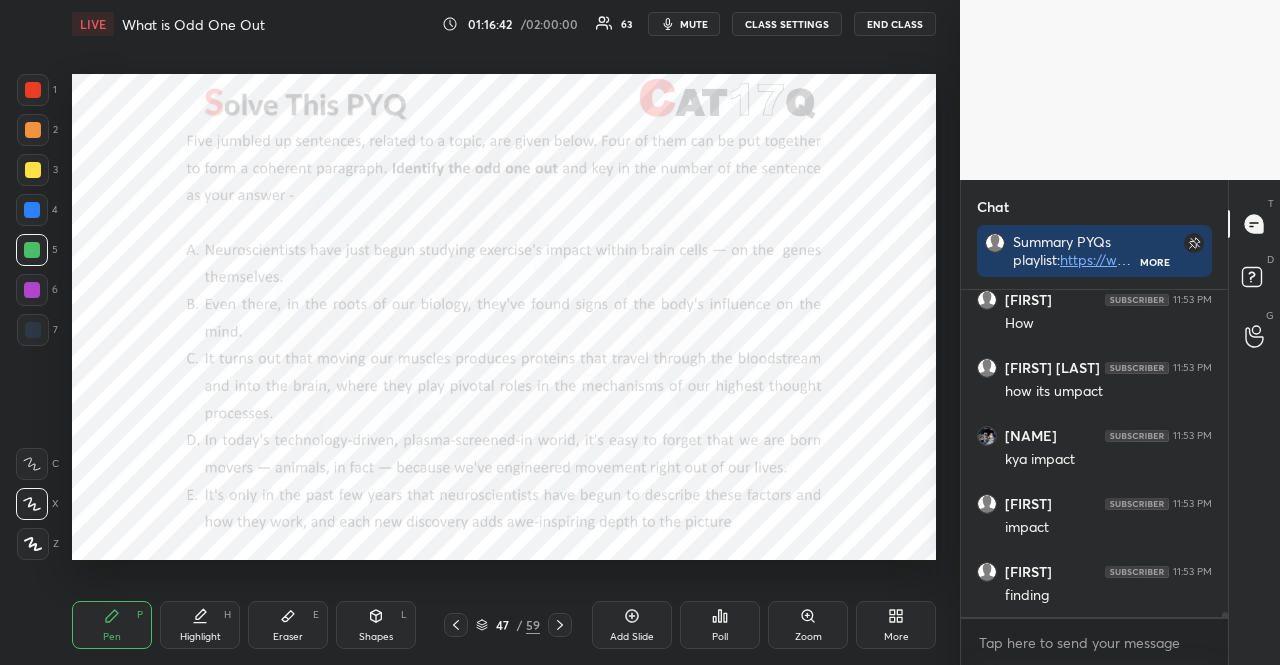 scroll, scrollTop: 21054, scrollLeft: 0, axis: vertical 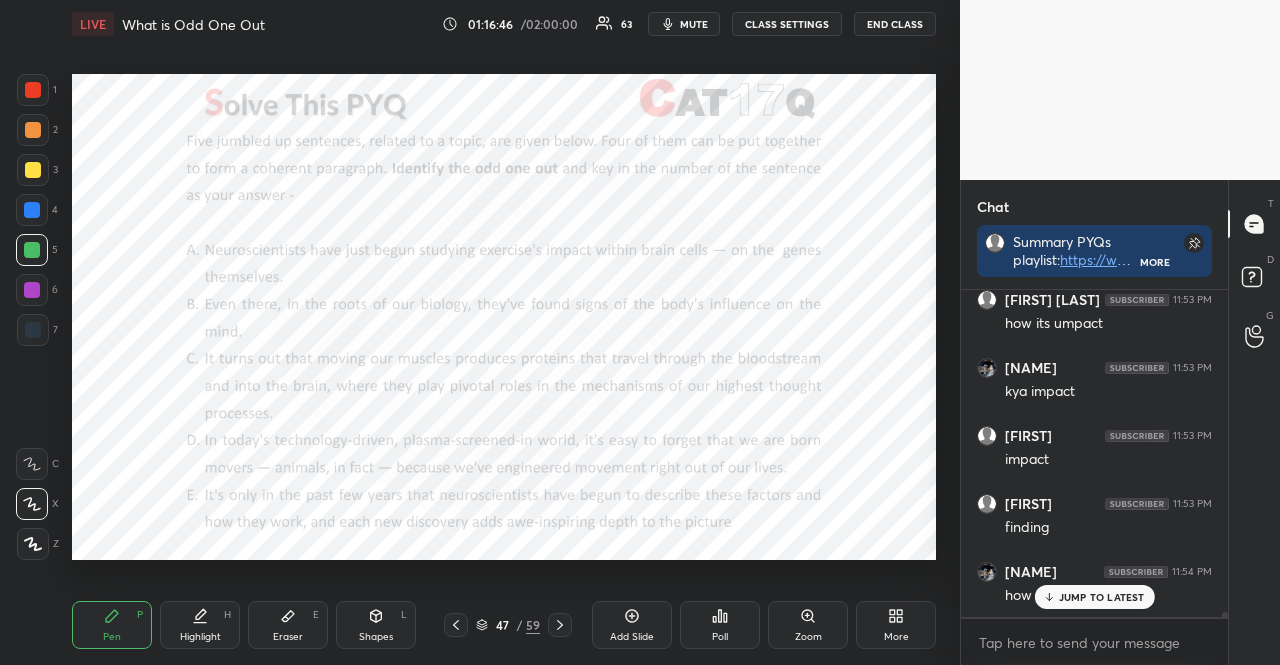 click at bounding box center [32, 250] 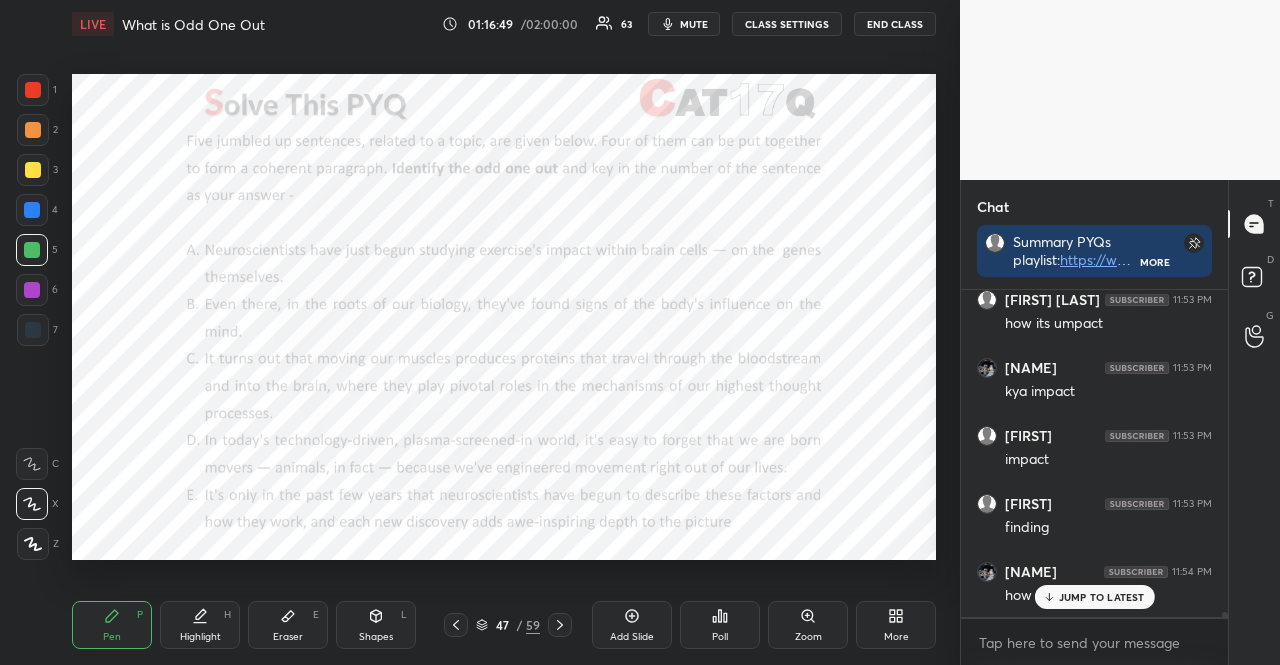 click at bounding box center (33, 130) 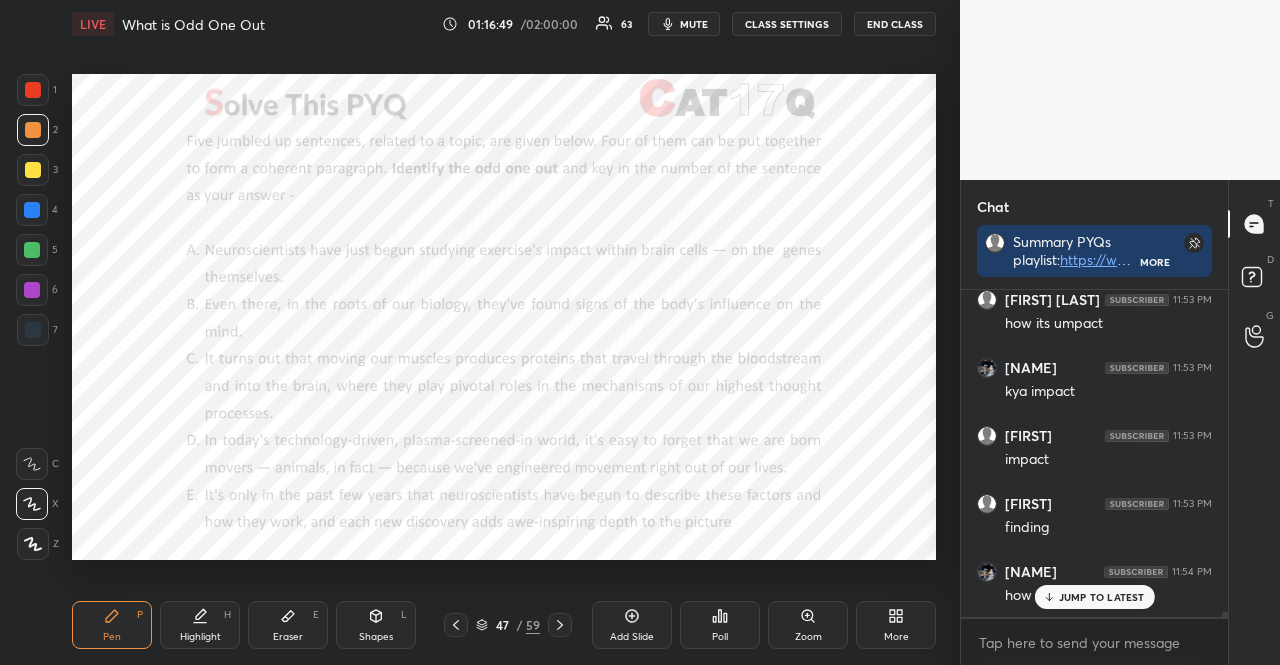 click at bounding box center [32, 250] 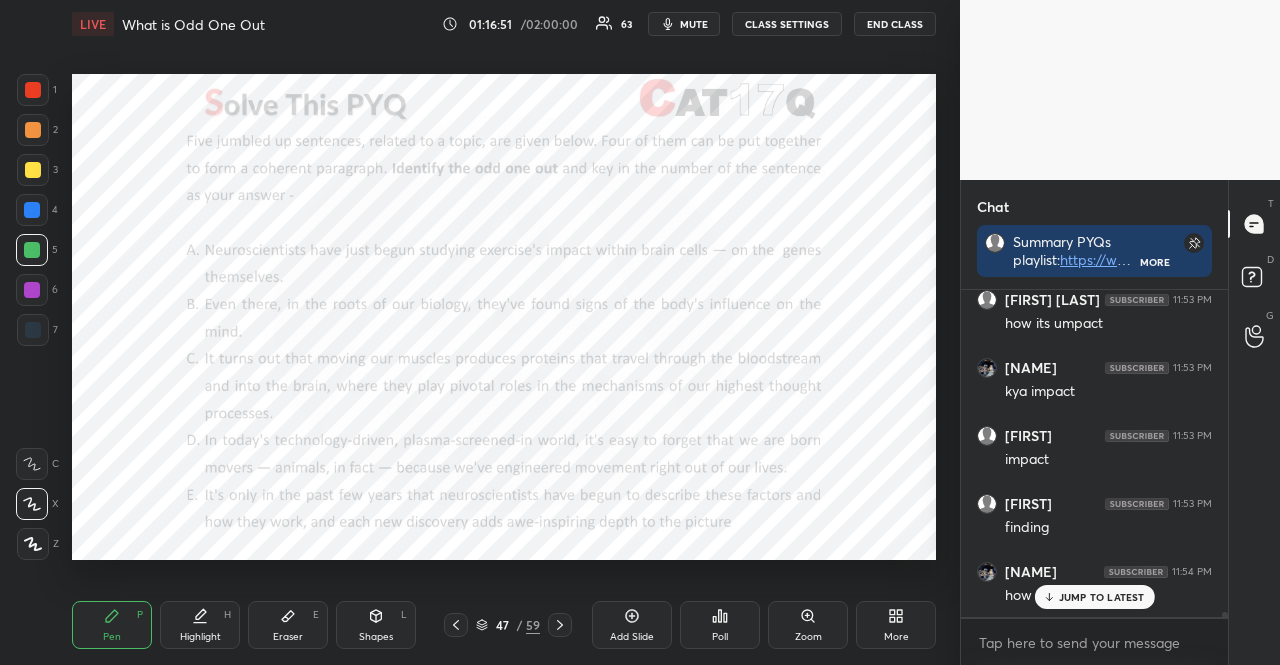 click on "Shapes L" at bounding box center (376, 625) 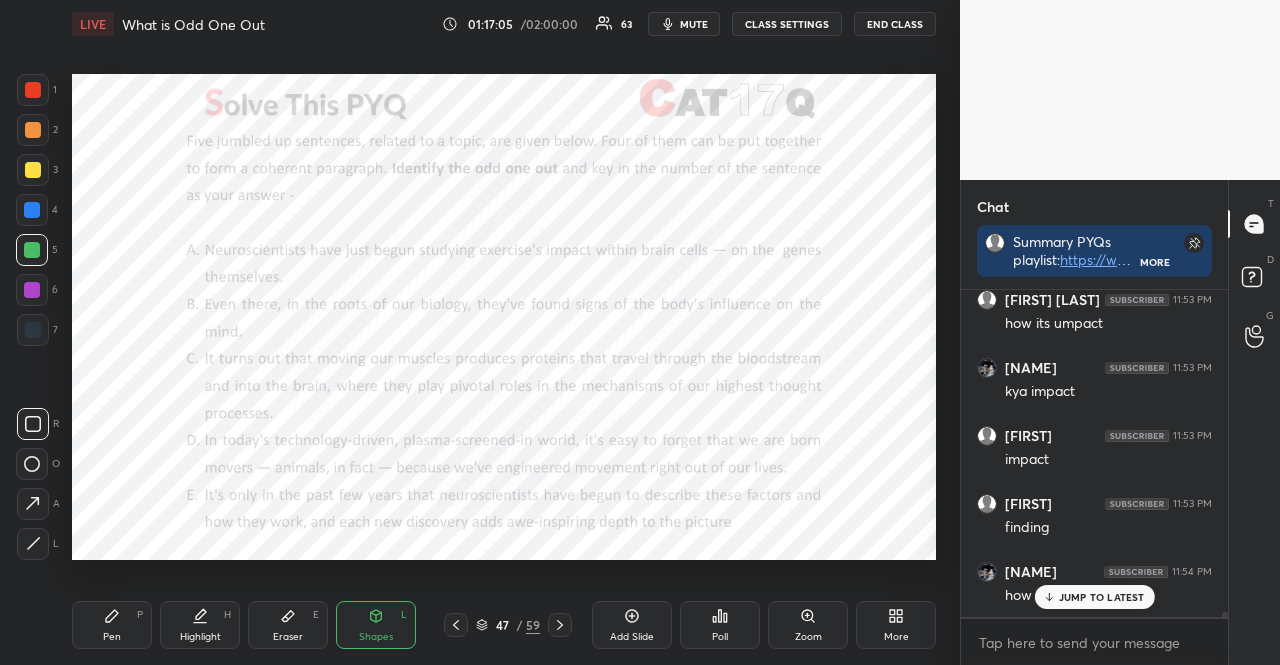 scroll, scrollTop: 21122, scrollLeft: 0, axis: vertical 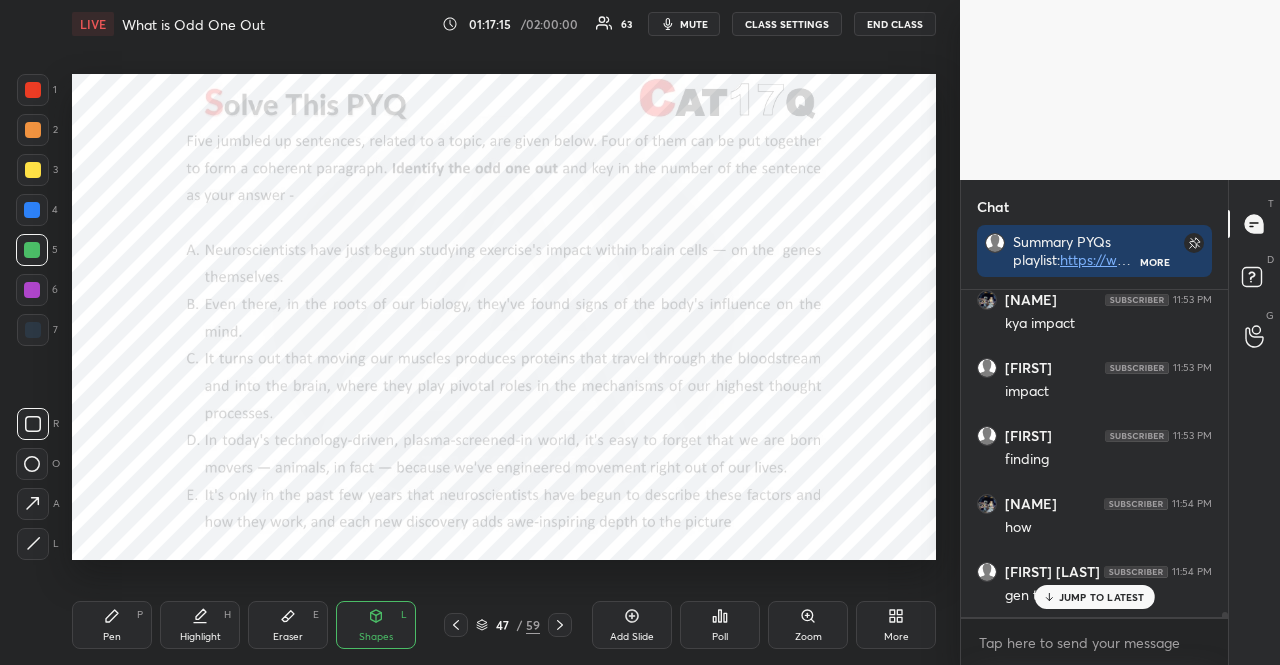 click 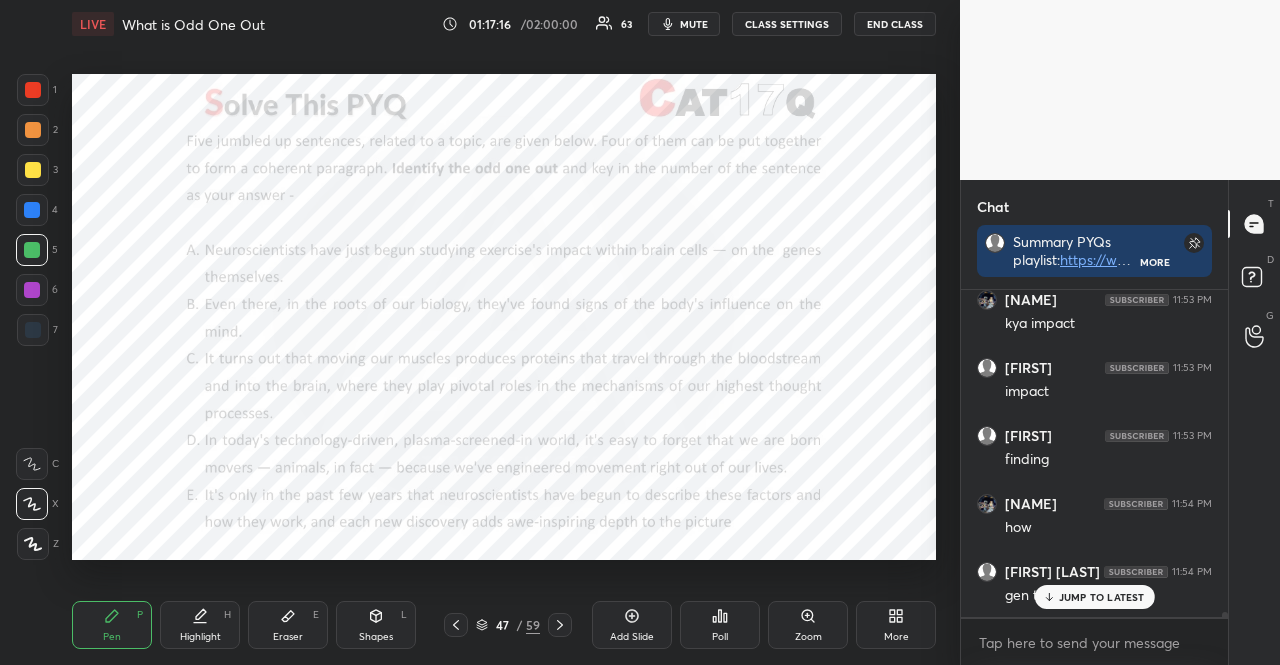 click at bounding box center [33, 544] 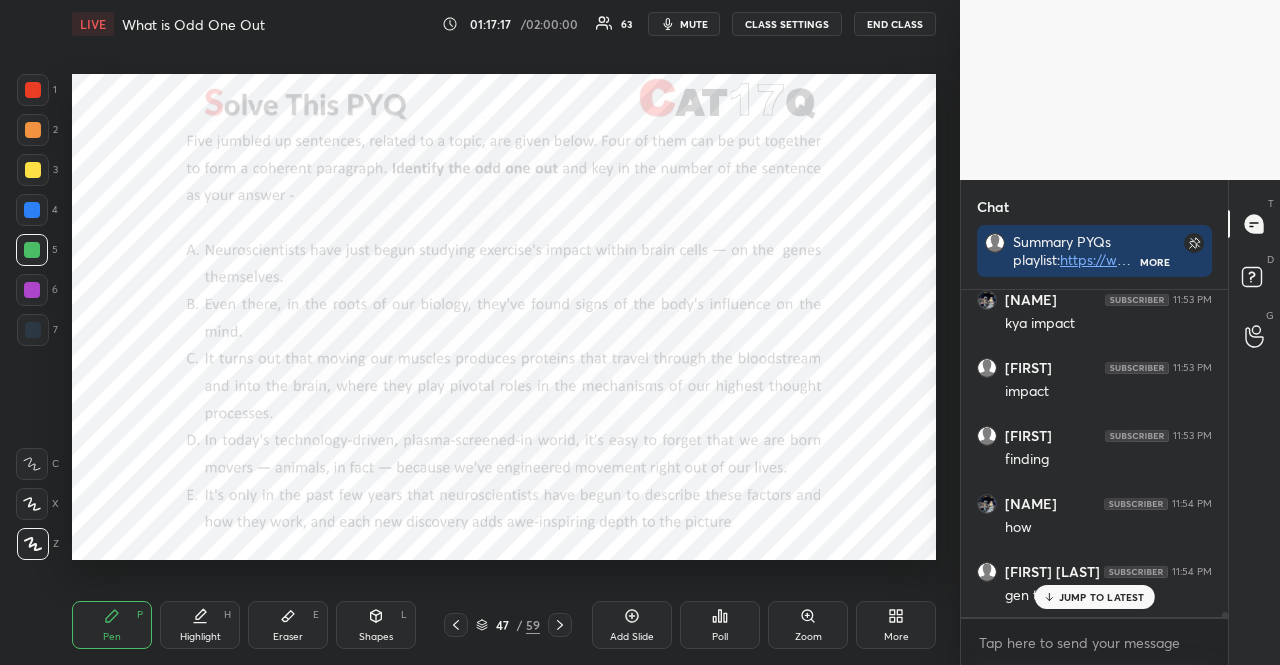 drag, startPoint x: 362, startPoint y: 623, endPoint x: 324, endPoint y: 579, distance: 58.137768 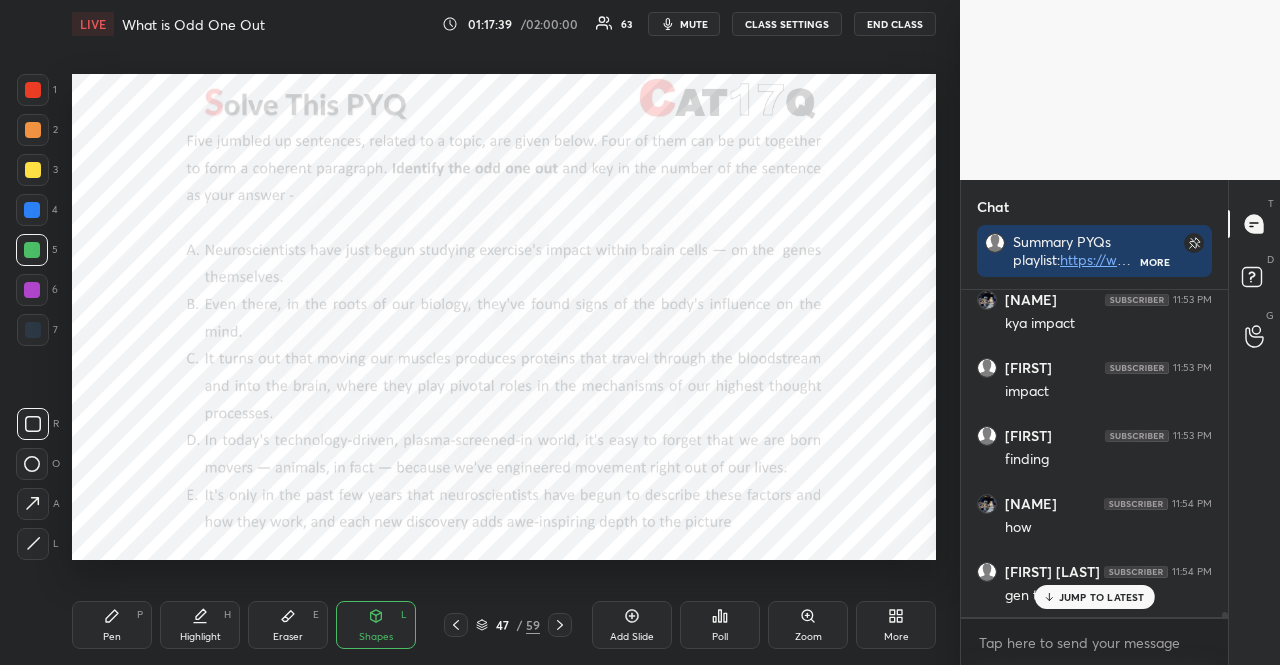 click at bounding box center [32, 210] 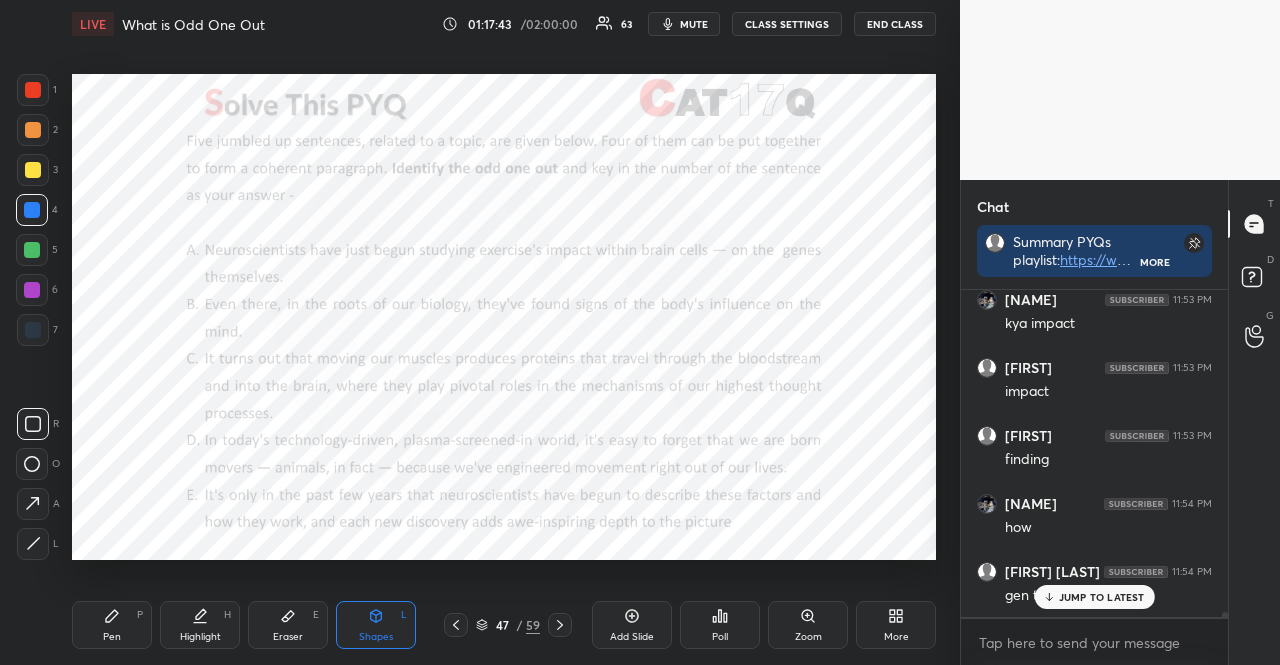 click at bounding box center [33, 330] 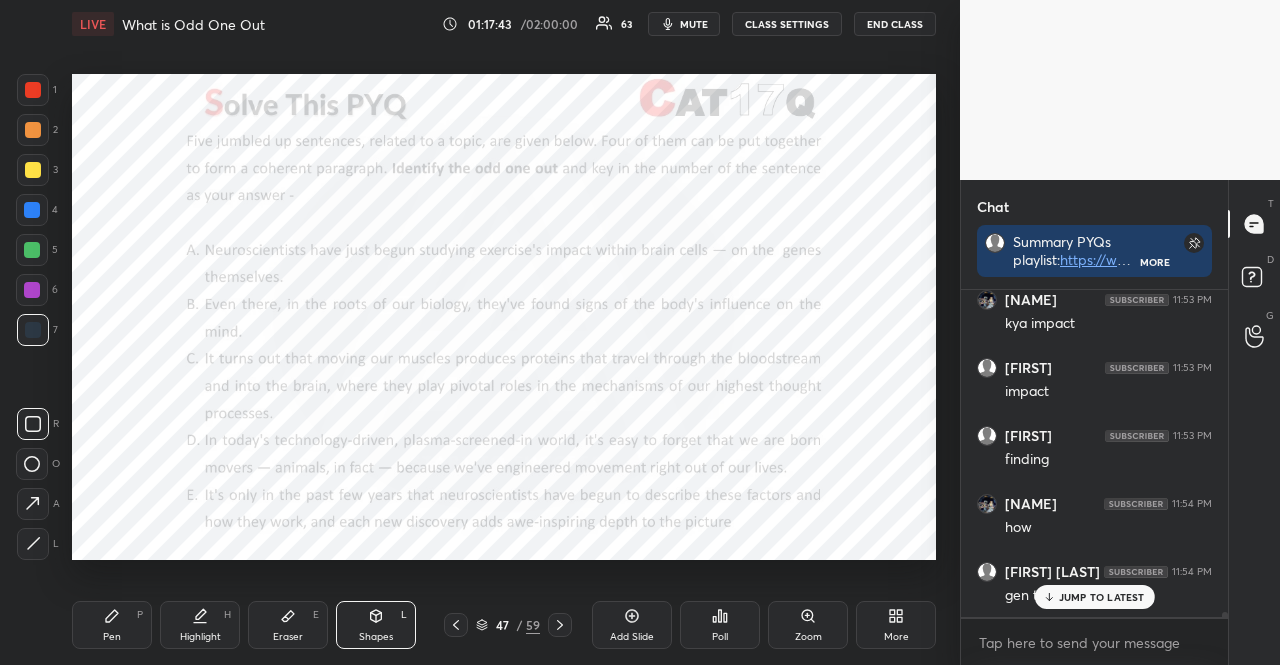 click at bounding box center [33, 330] 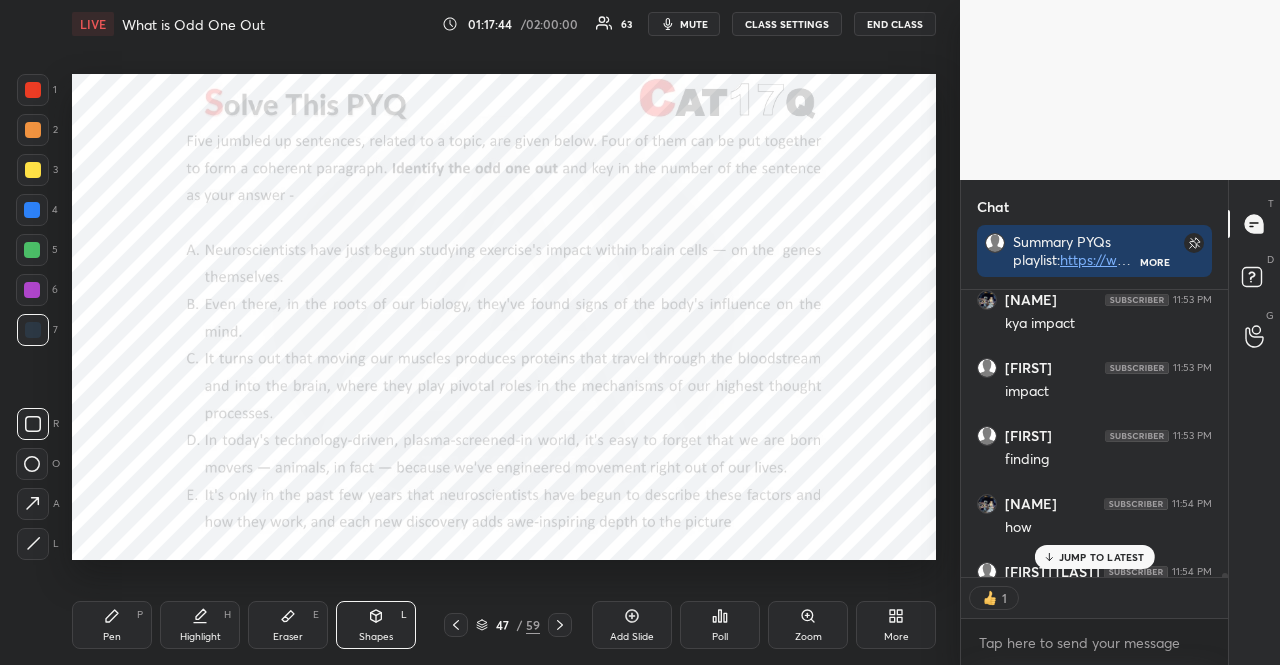 scroll, scrollTop: 281, scrollLeft: 261, axis: both 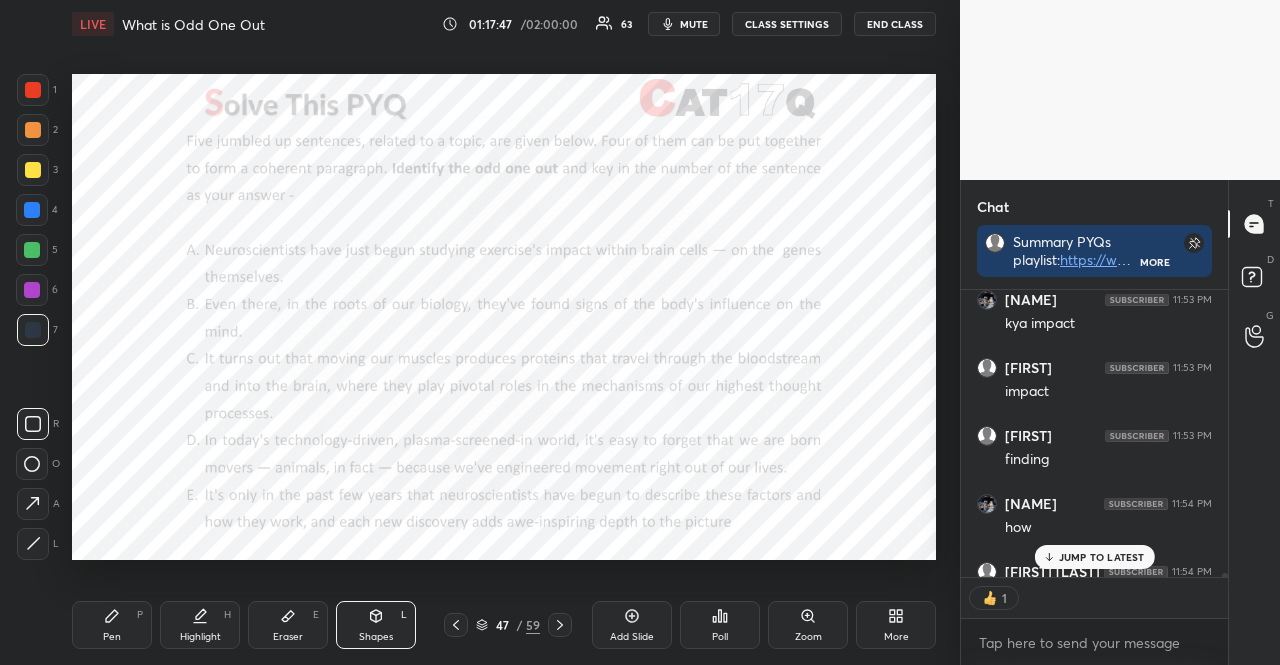click on "Pen P Highlight H Eraser E Shapes L 47 / 59 Add Slide Poll Zoom More" at bounding box center [504, 625] 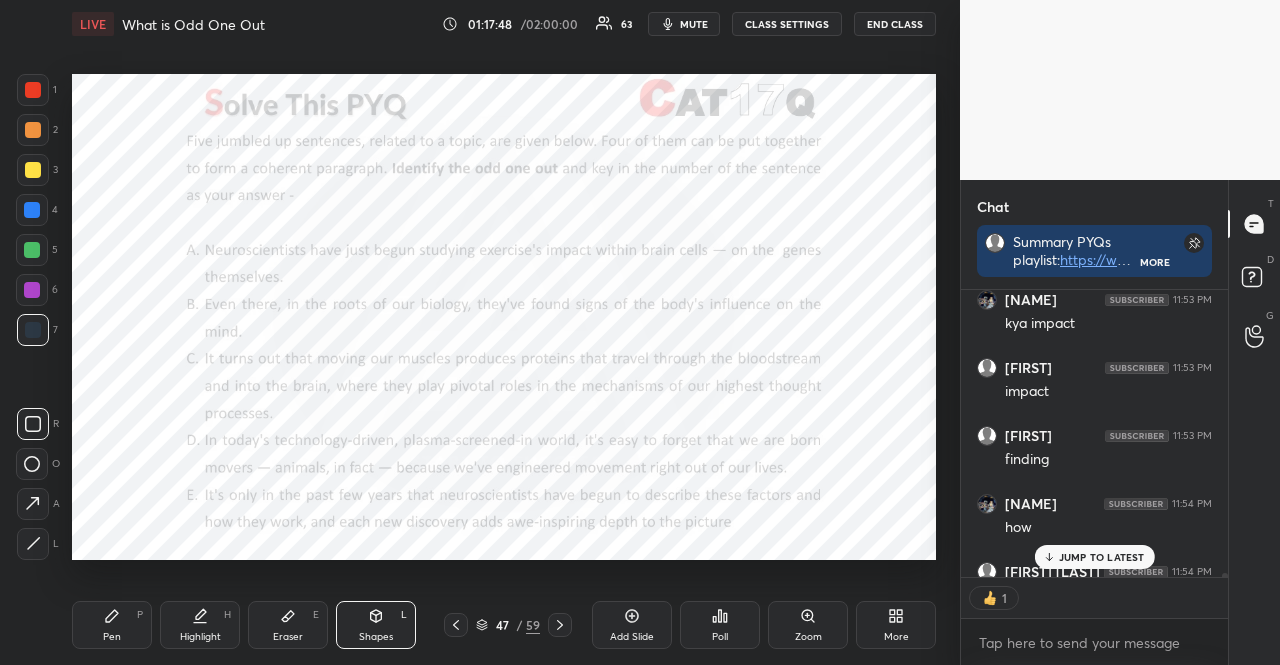 click on "Pen" at bounding box center [112, 637] 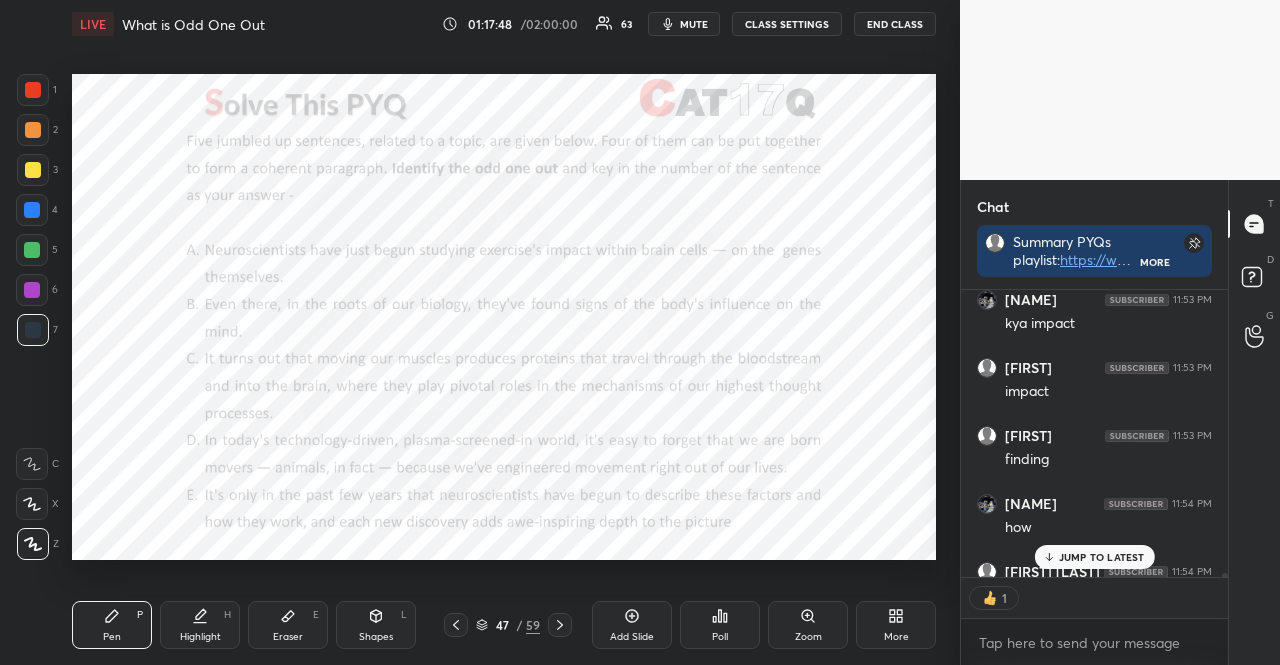 click 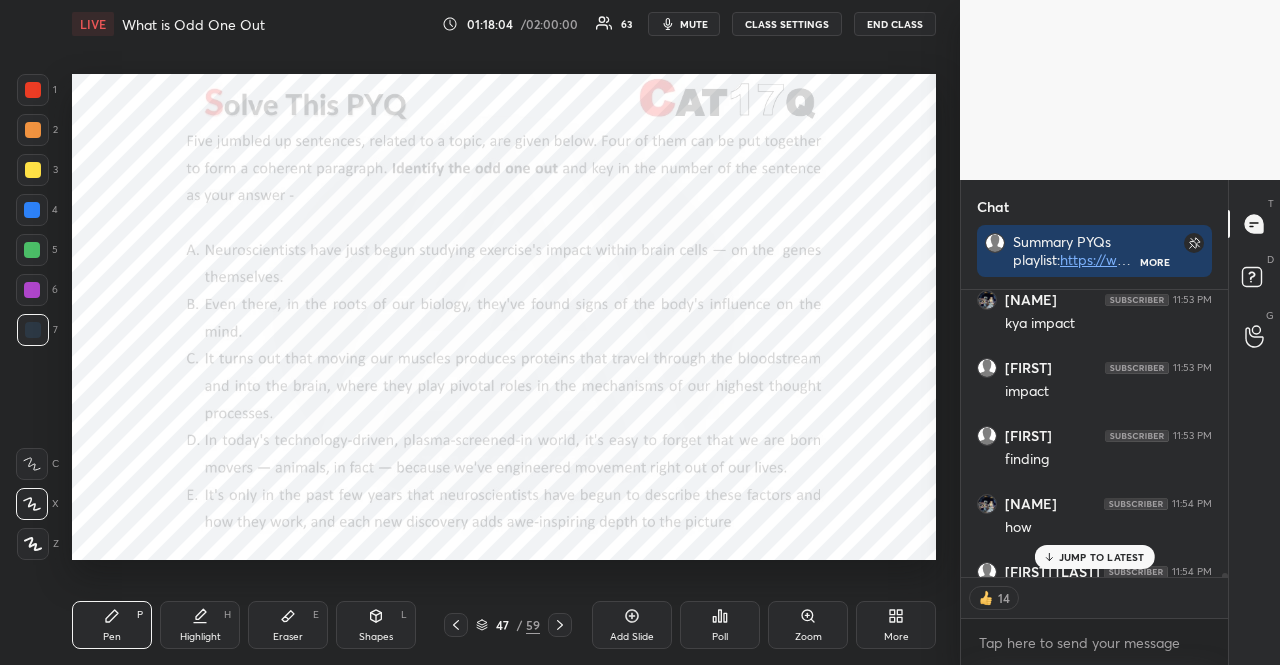 scroll, scrollTop: 21246, scrollLeft: 0, axis: vertical 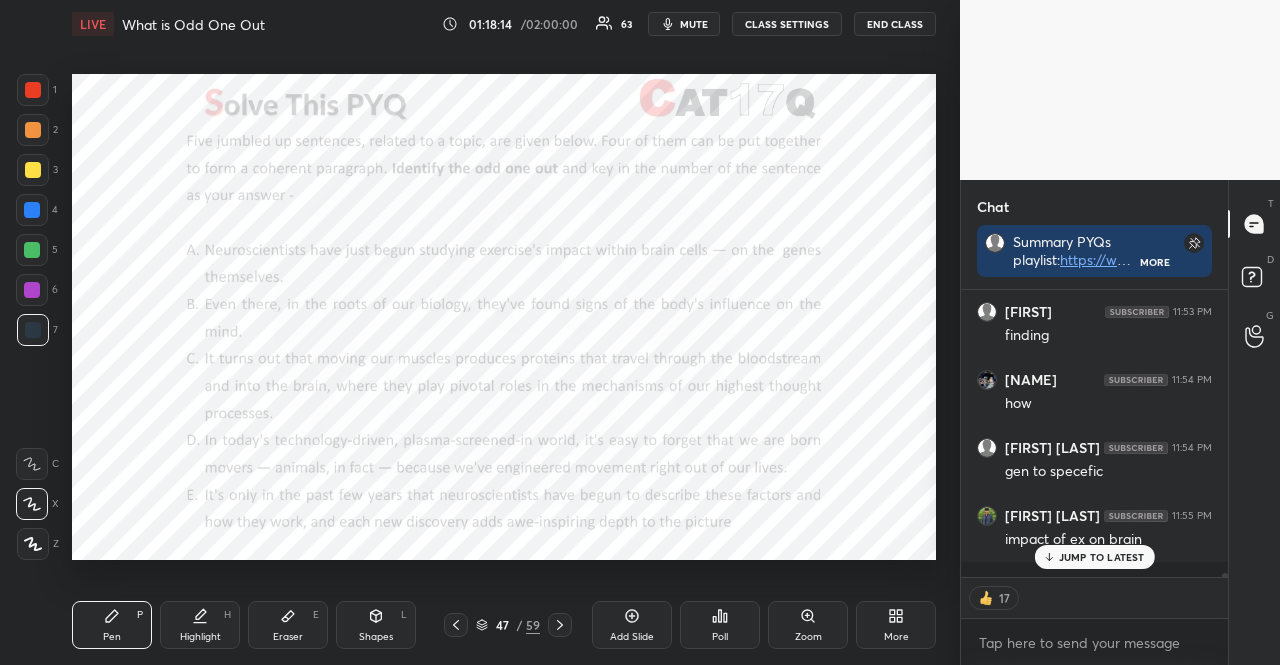click at bounding box center [32, 210] 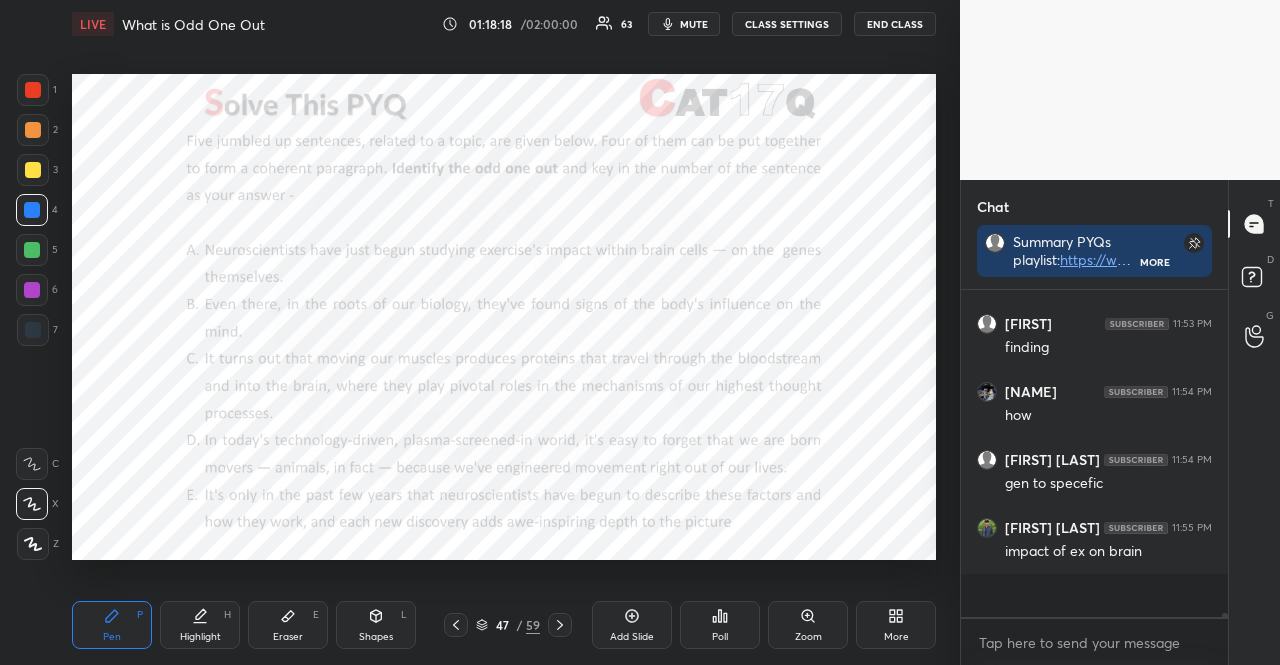 scroll, scrollTop: 6, scrollLeft: 6, axis: both 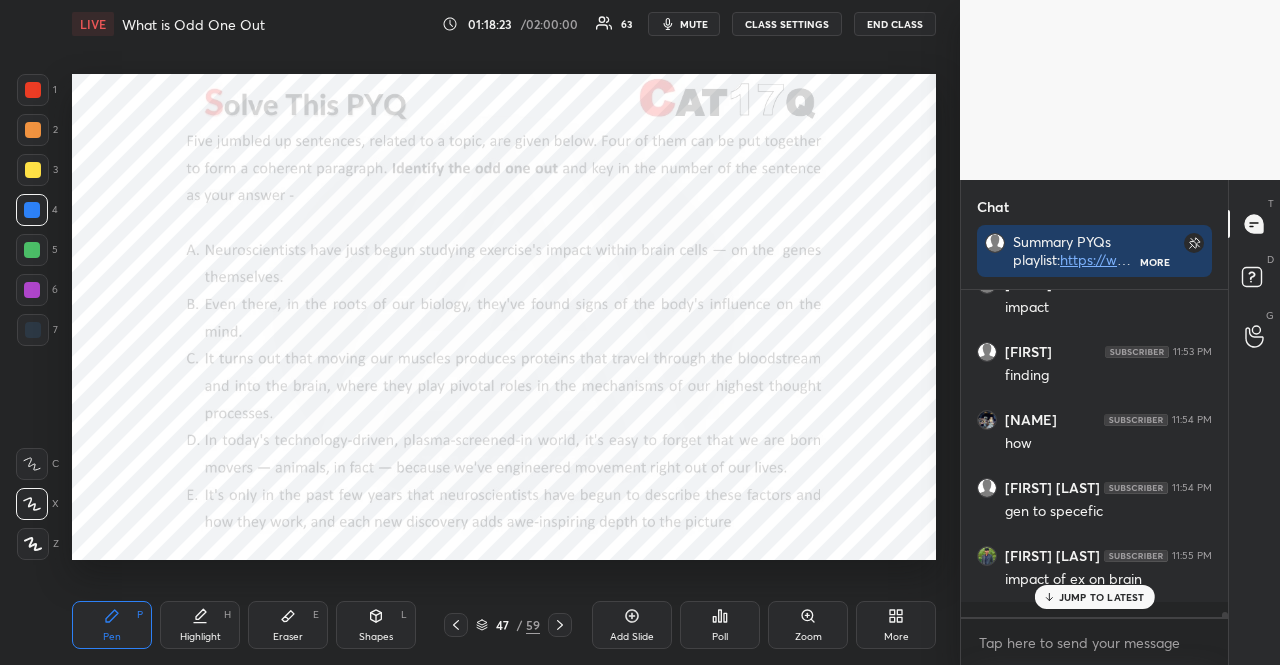 click at bounding box center (33, 130) 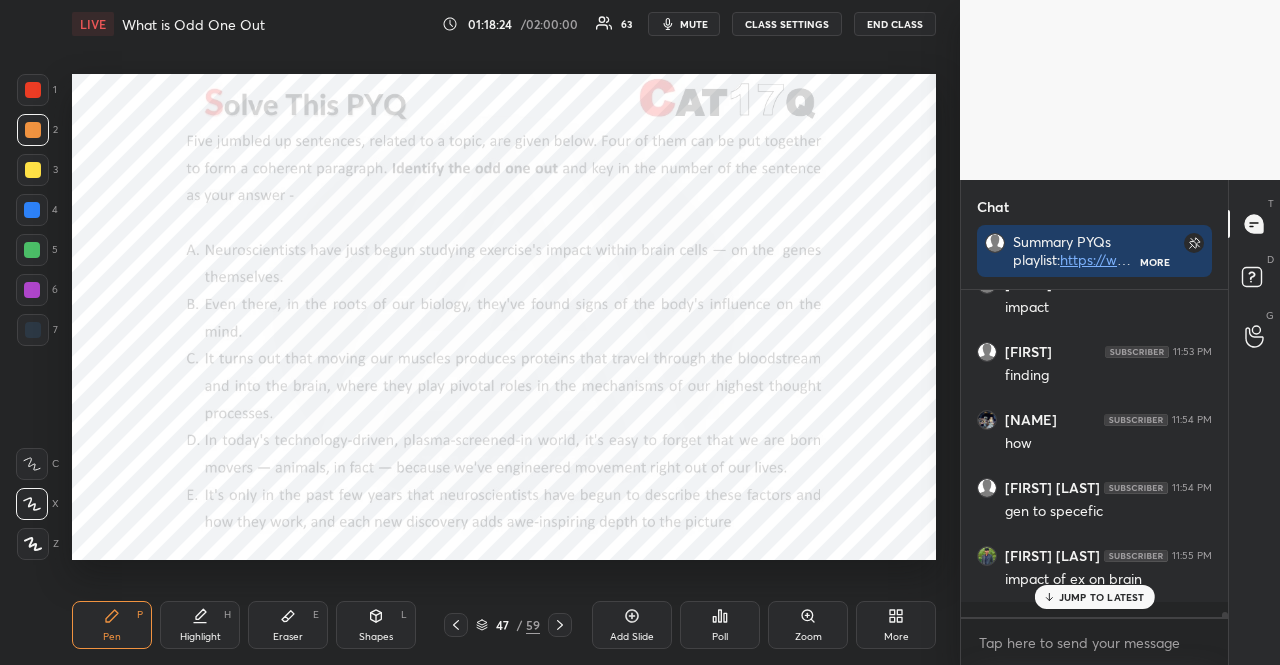 click on "C X Z" at bounding box center (37, 500) 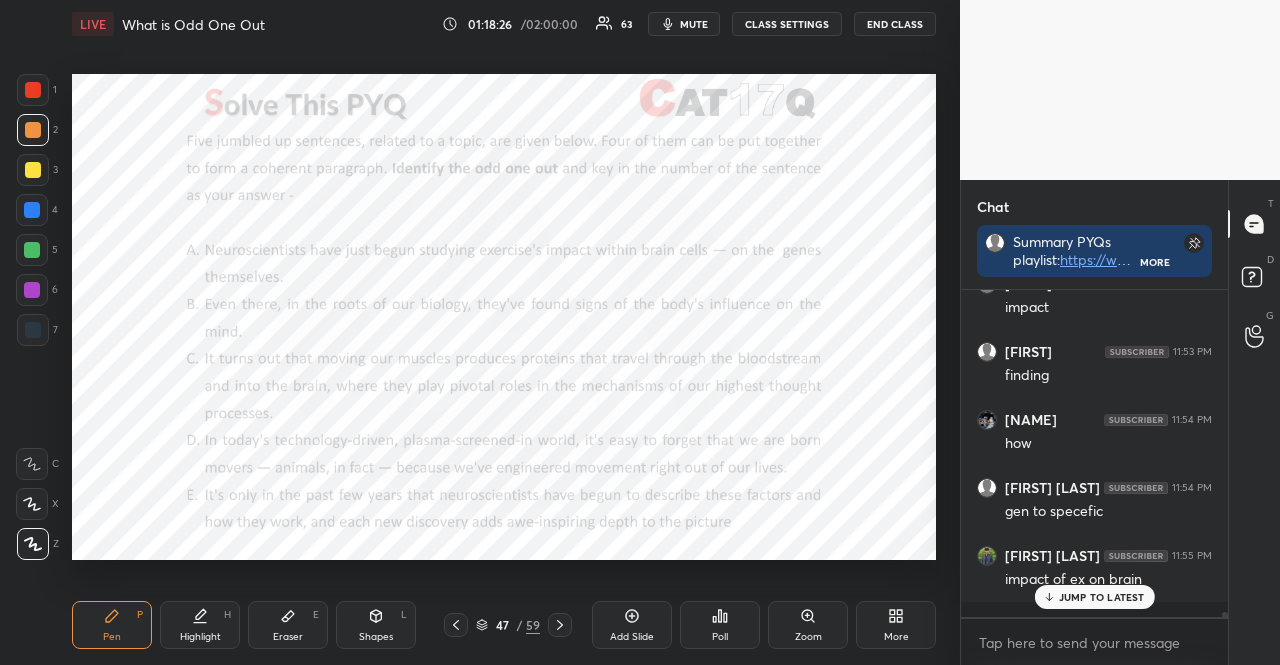 click on "Shapes L" at bounding box center [376, 625] 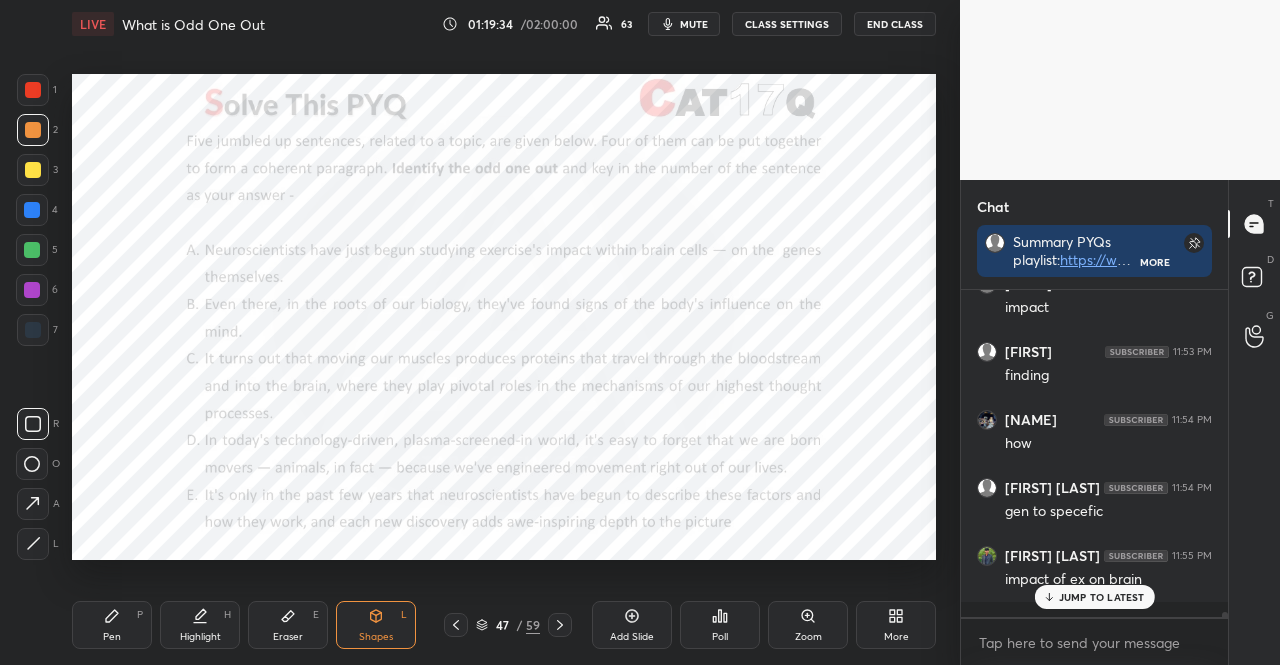 click on "Pen P" at bounding box center (112, 625) 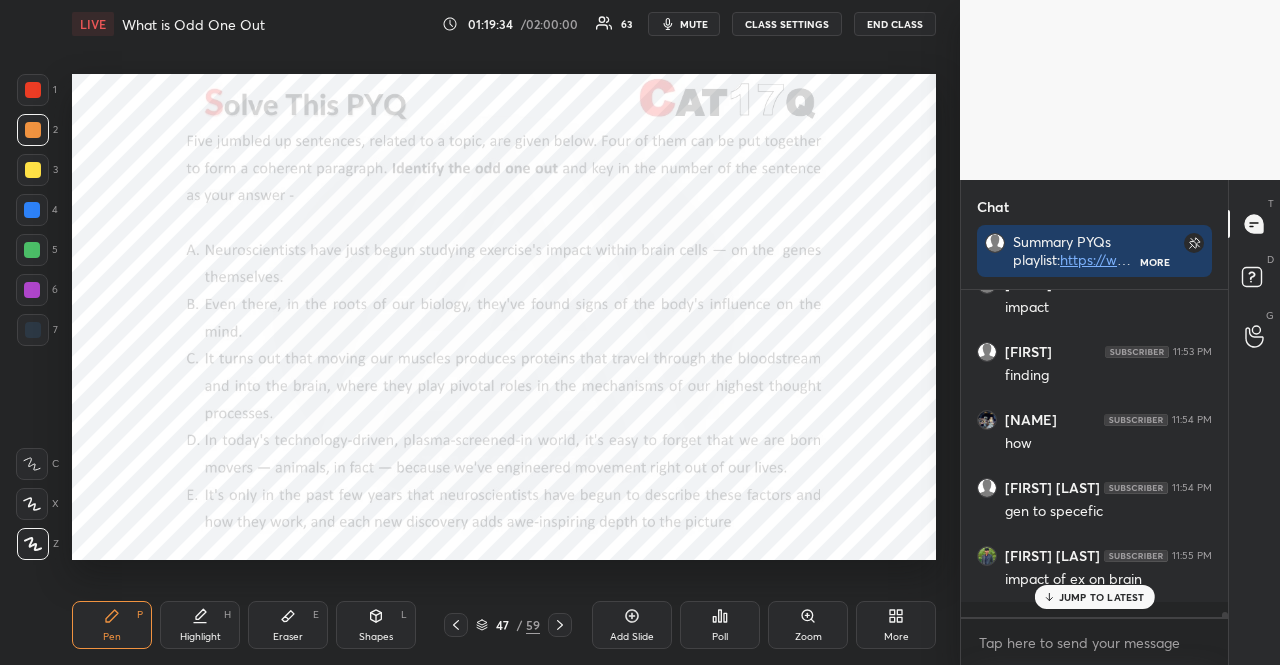 click at bounding box center (32, 464) 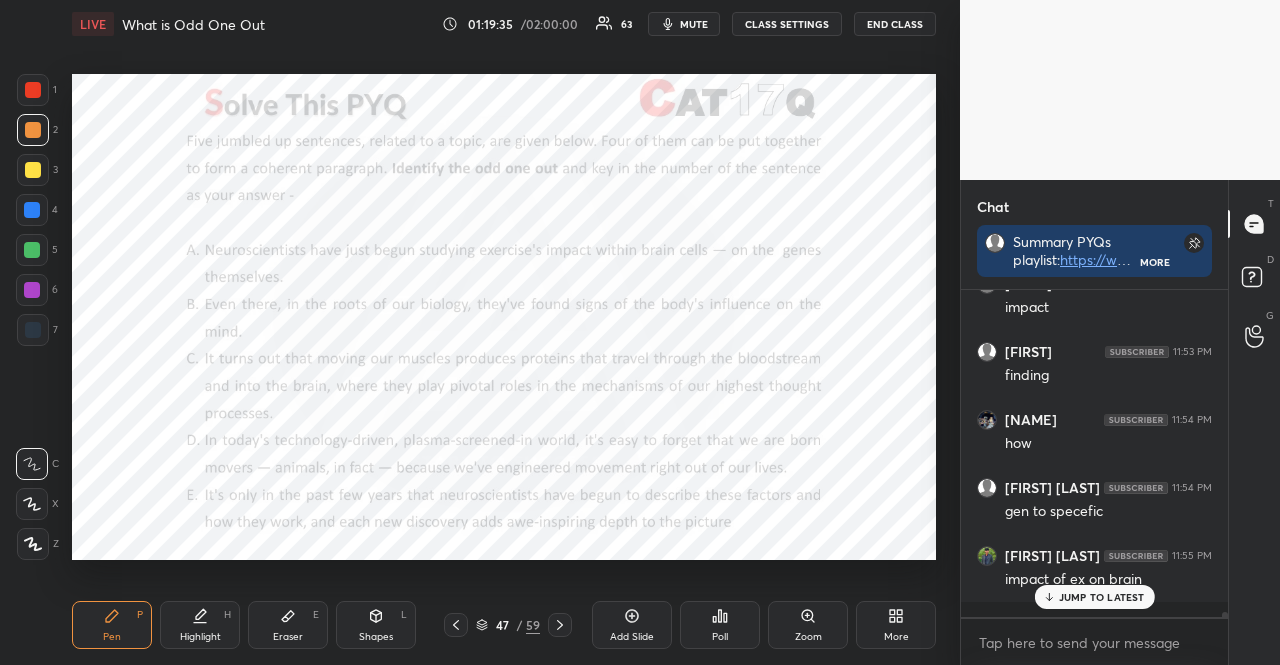 click at bounding box center (32, 504) 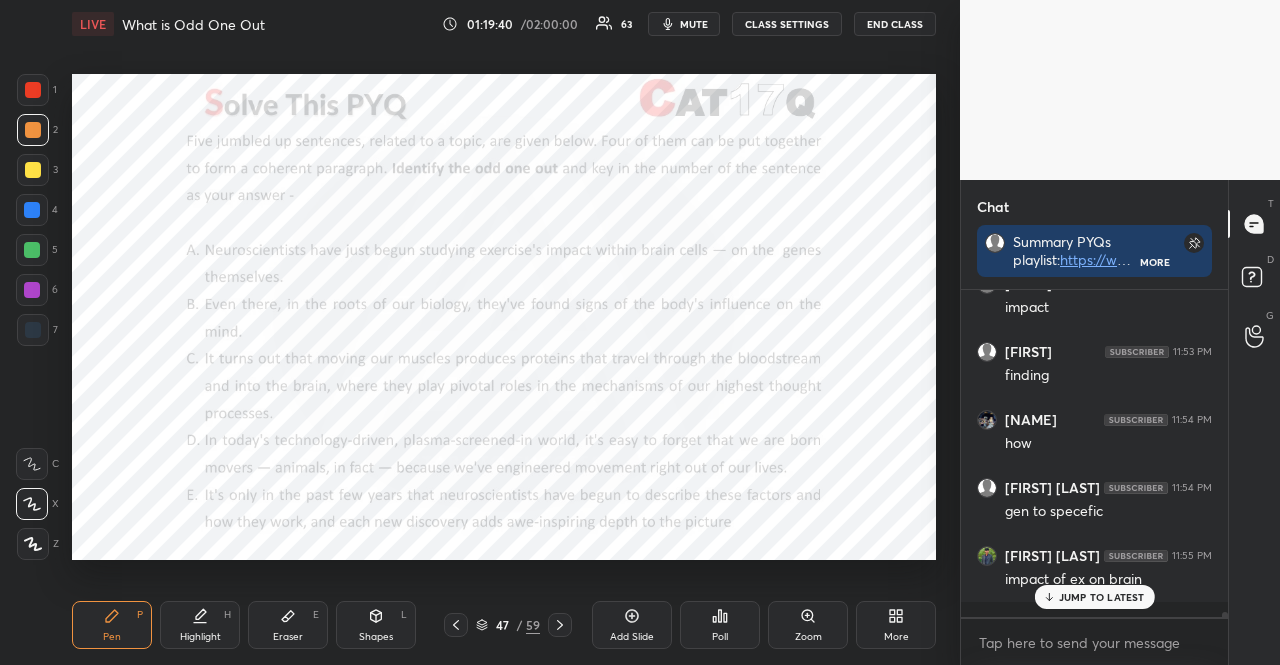 click on "JUMP TO LATEST" at bounding box center (1094, 597) 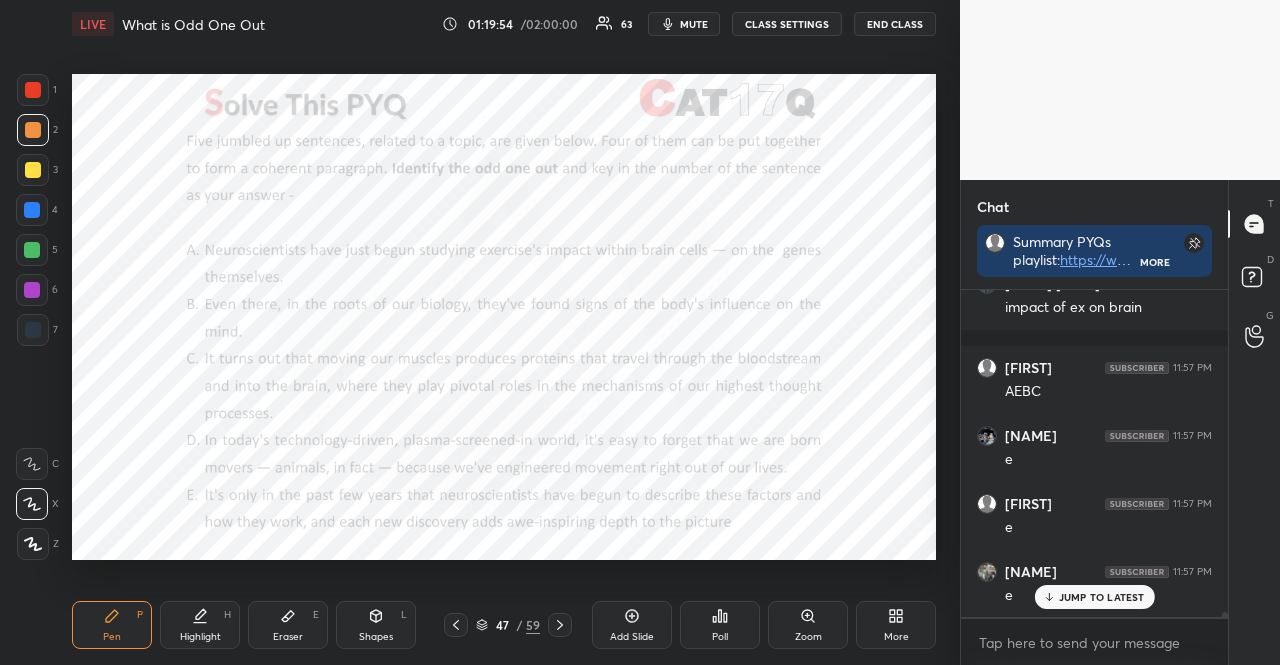 scroll, scrollTop: 21562, scrollLeft: 0, axis: vertical 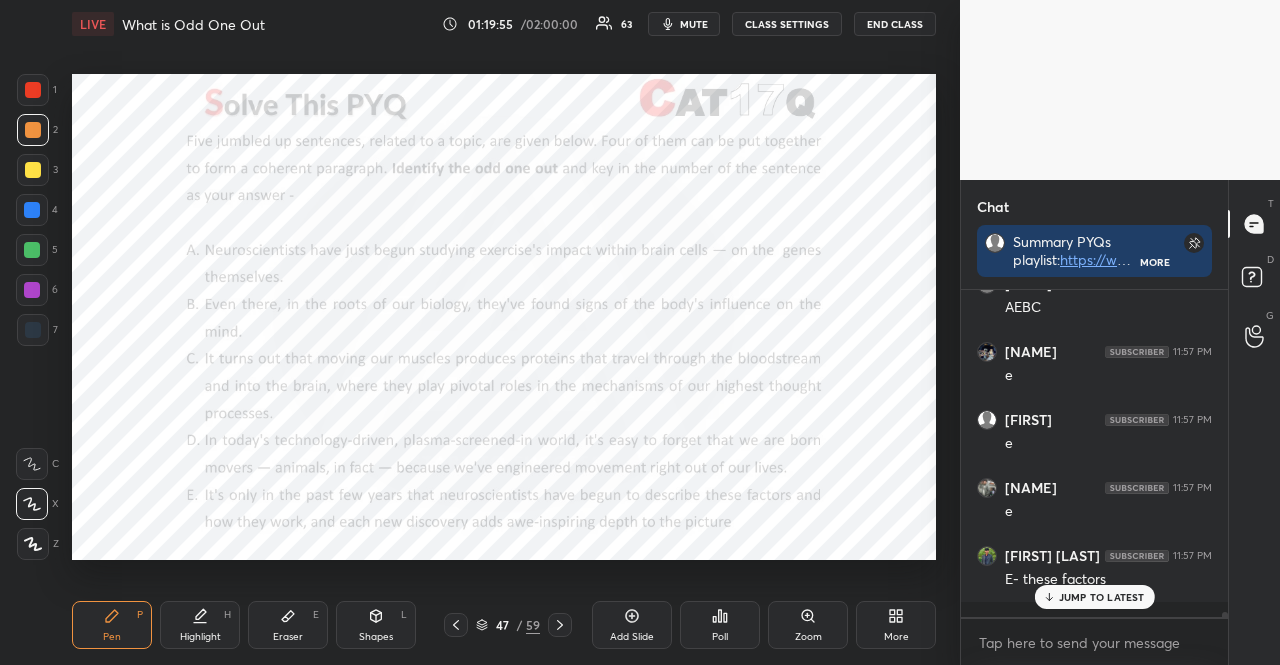 drag, startPoint x: 31, startPoint y: 250, endPoint x: 22, endPoint y: 243, distance: 11.401754 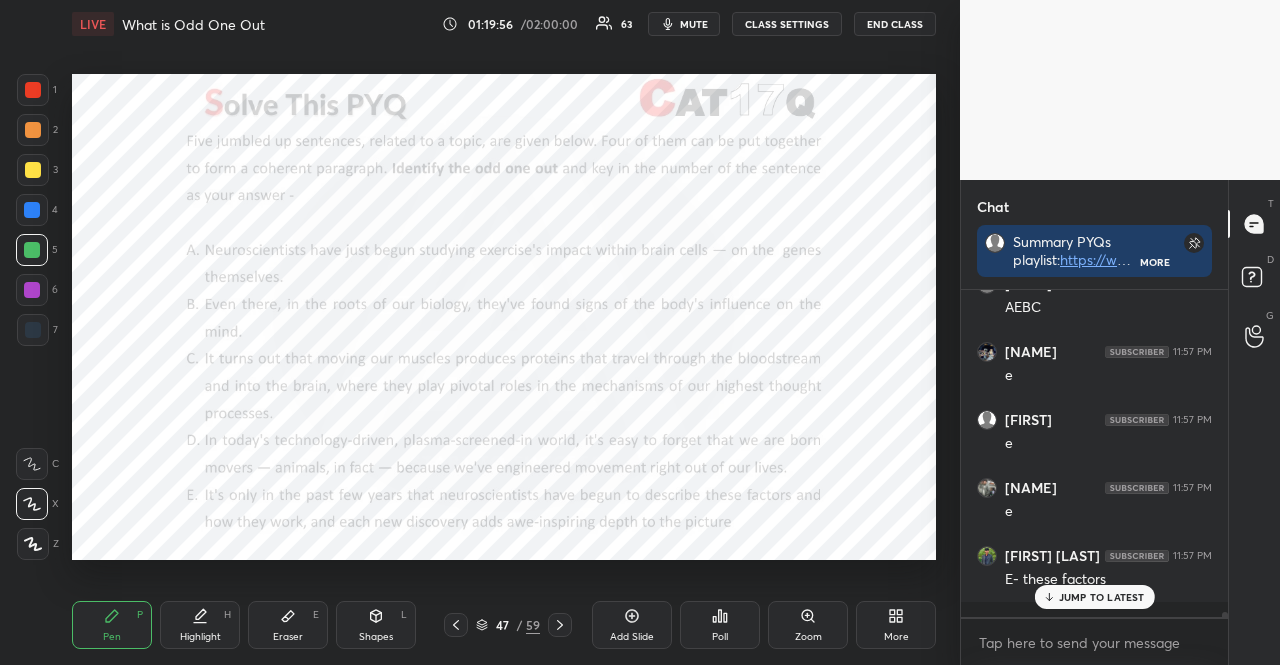 scroll, scrollTop: 21630, scrollLeft: 0, axis: vertical 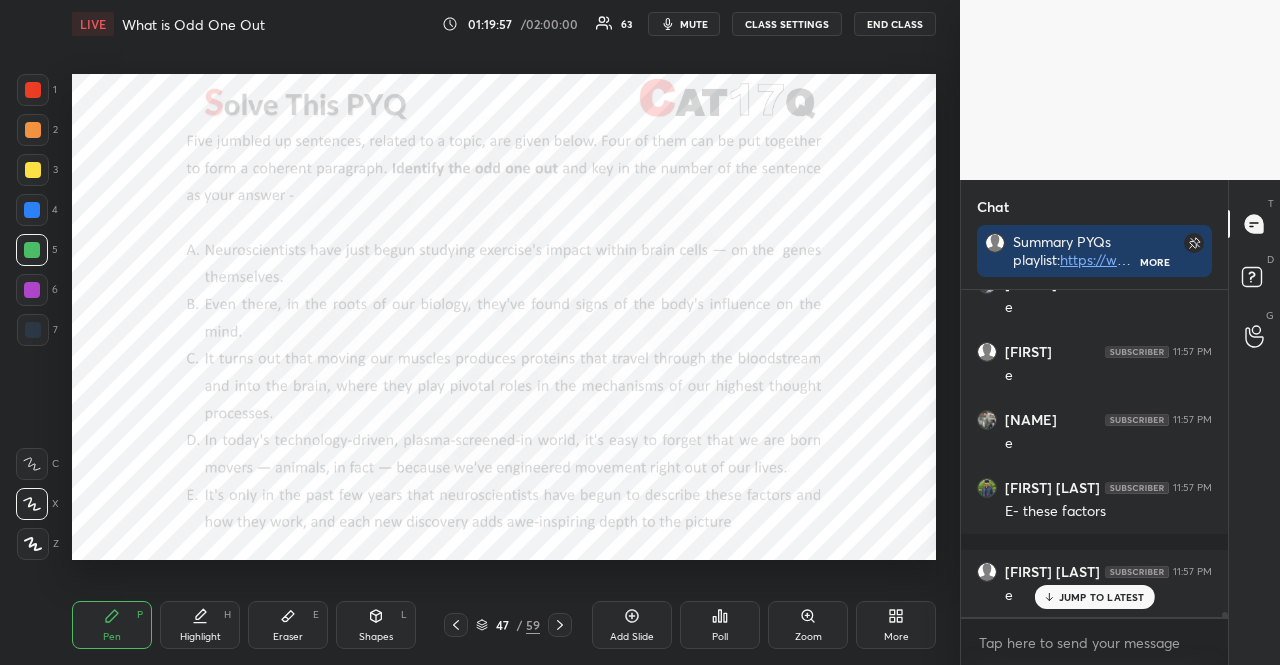 click at bounding box center (33, 130) 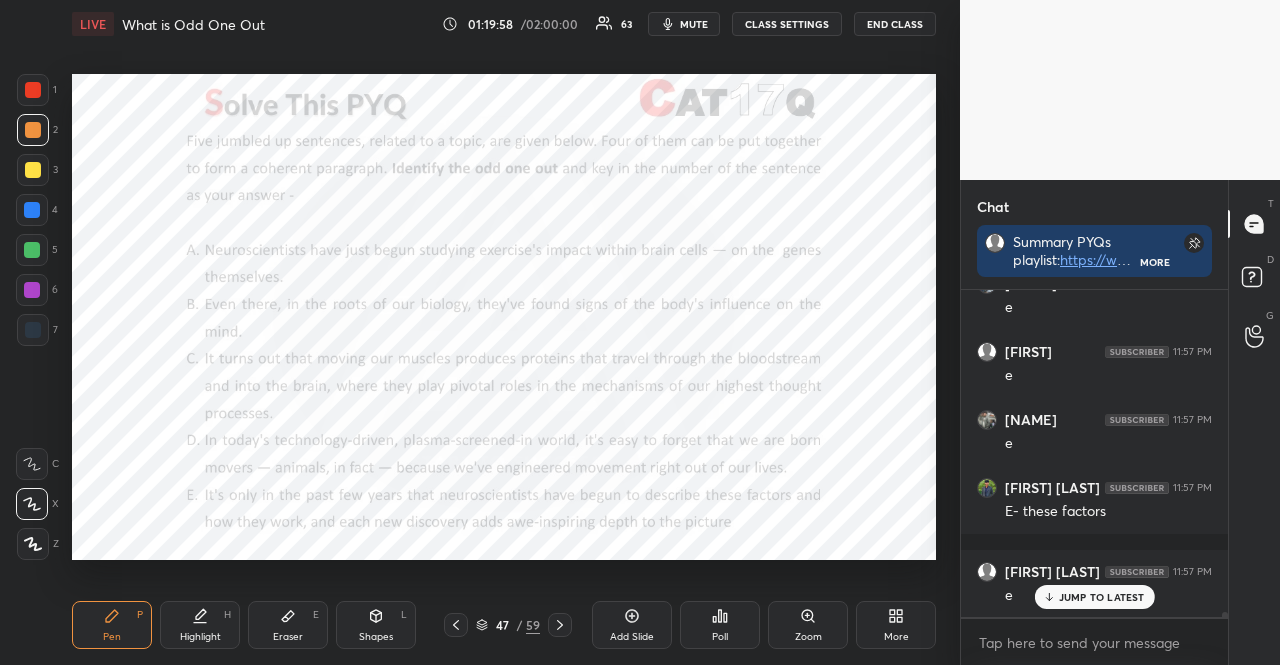 click at bounding box center (33, 130) 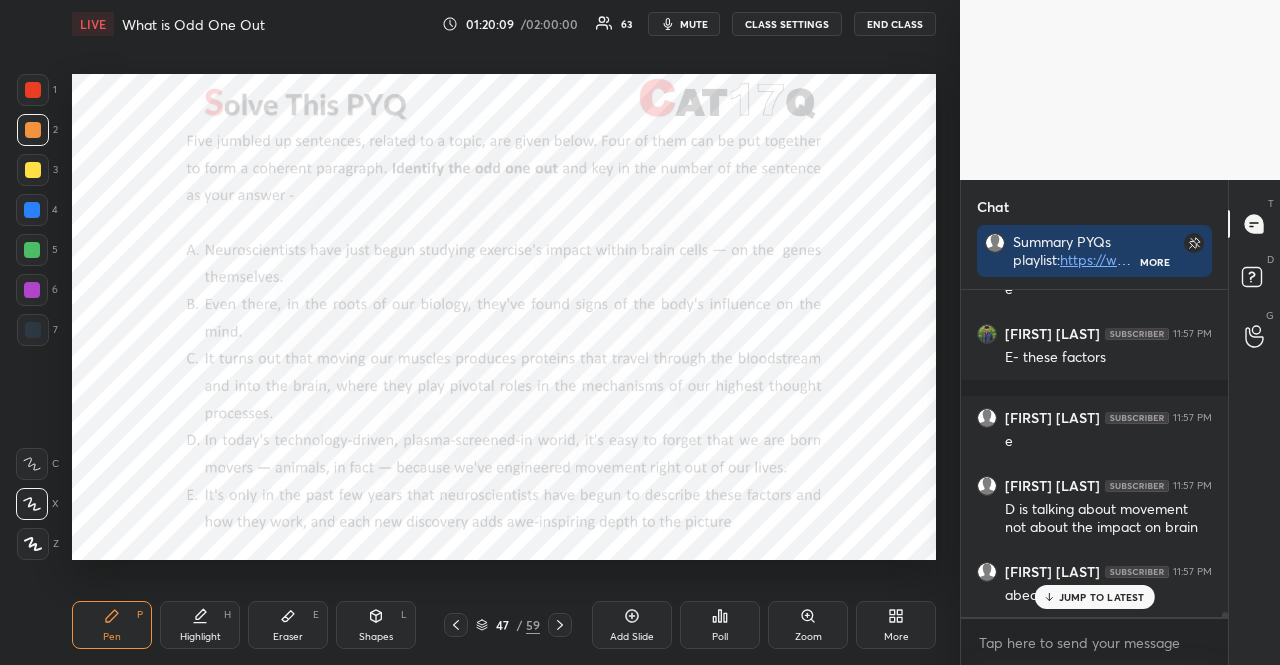 scroll, scrollTop: 21868, scrollLeft: 0, axis: vertical 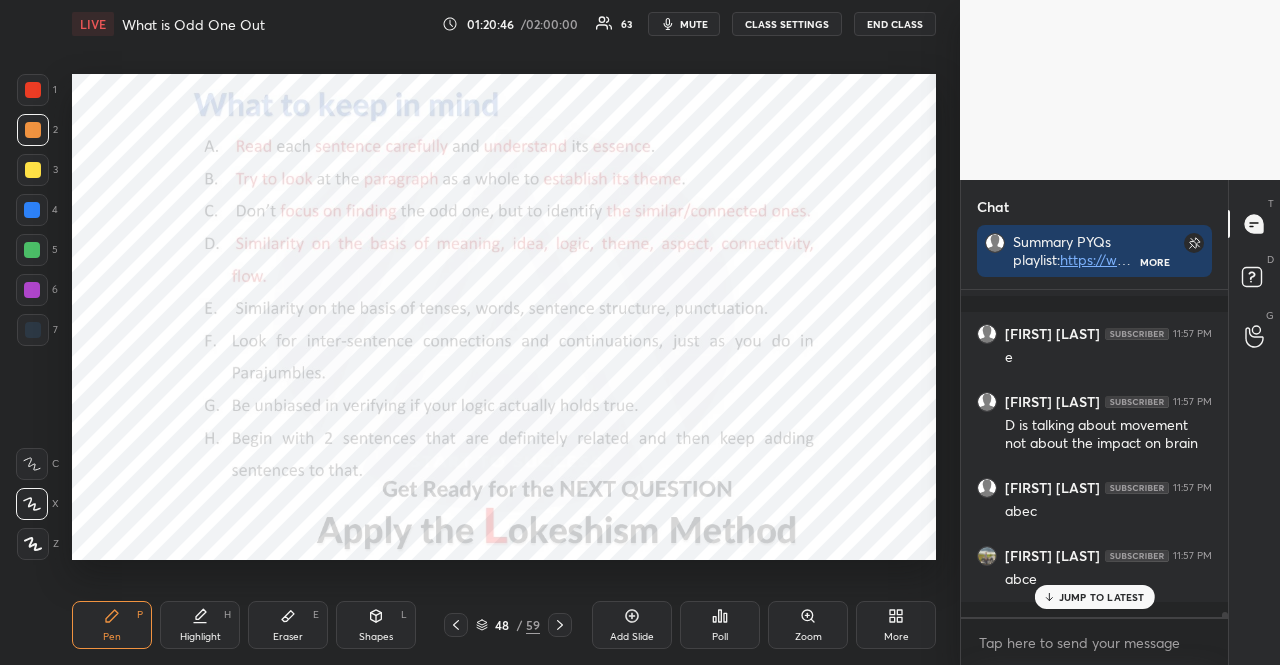 click at bounding box center (32, 210) 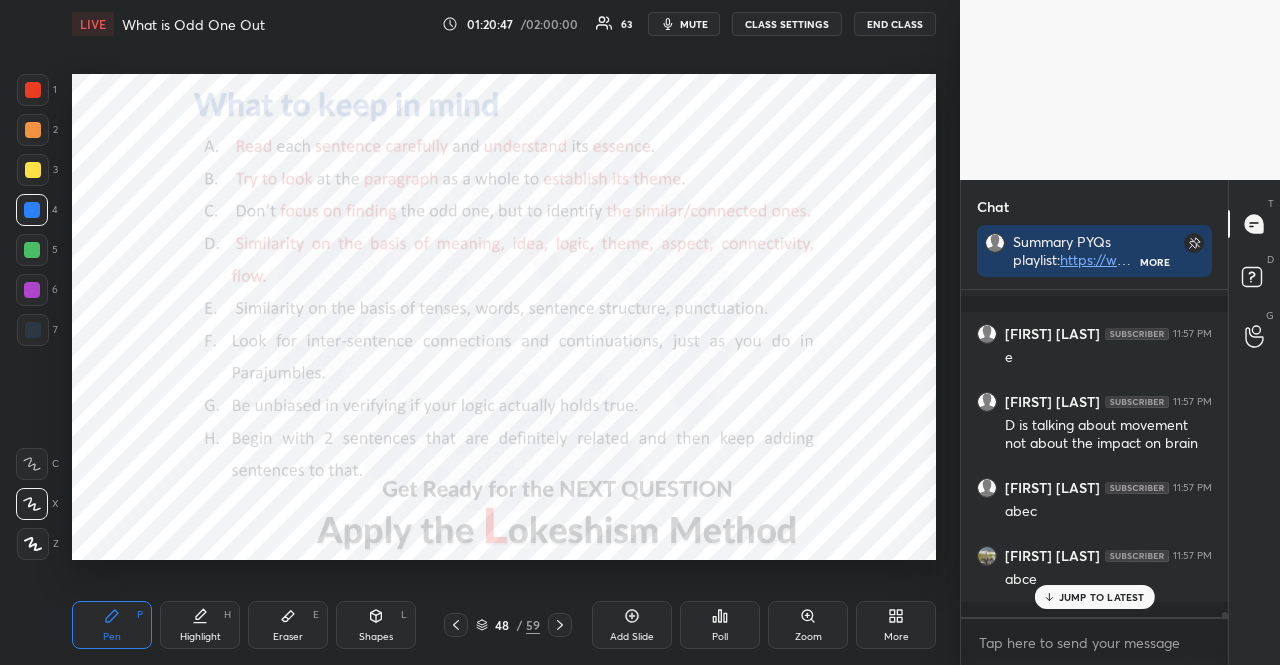 click at bounding box center [33, 90] 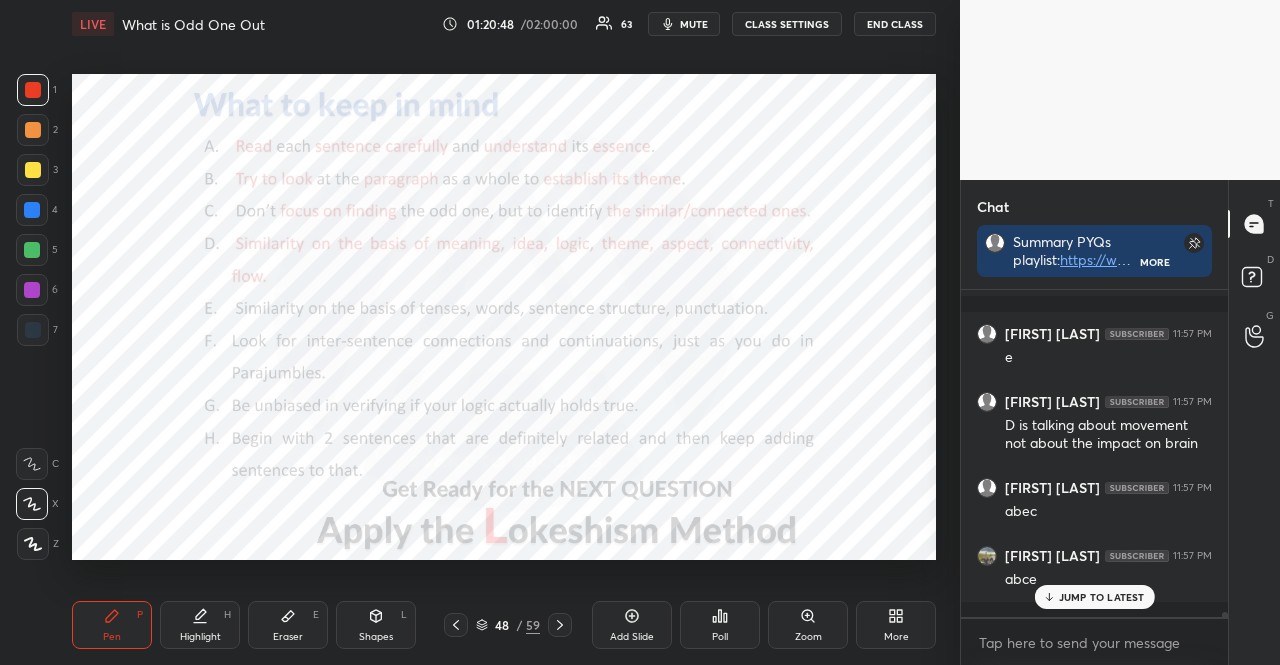 click on "Shapes L" at bounding box center [376, 625] 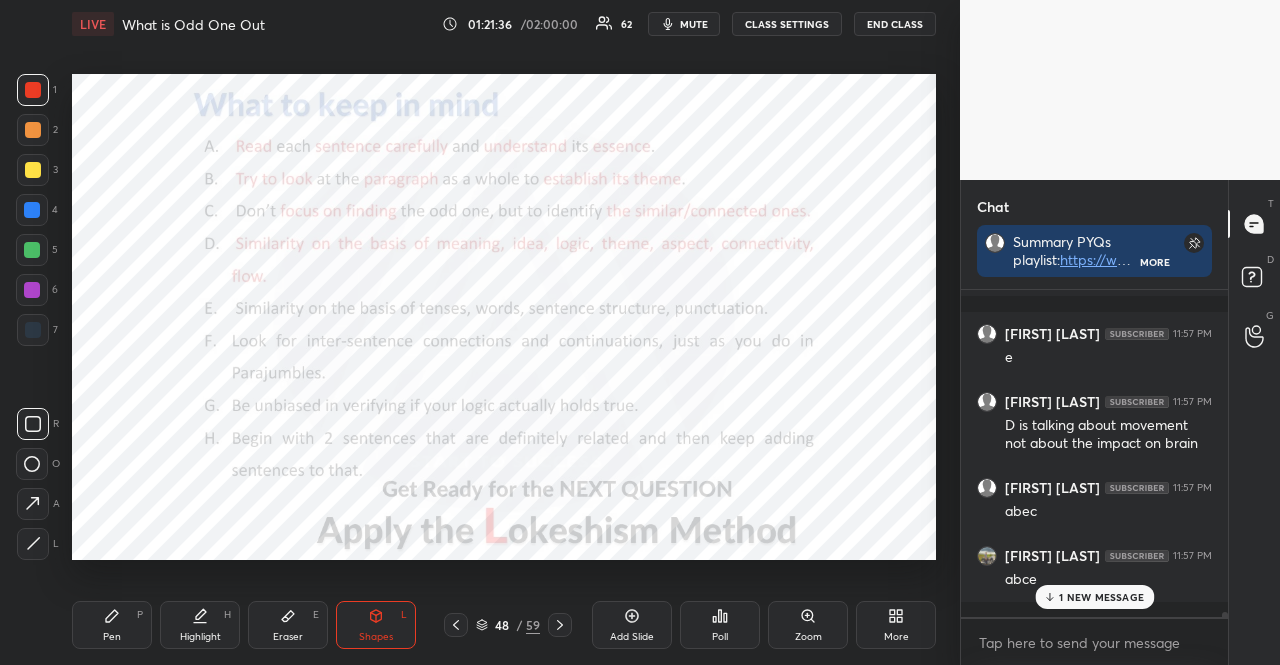scroll, scrollTop: 21940, scrollLeft: 0, axis: vertical 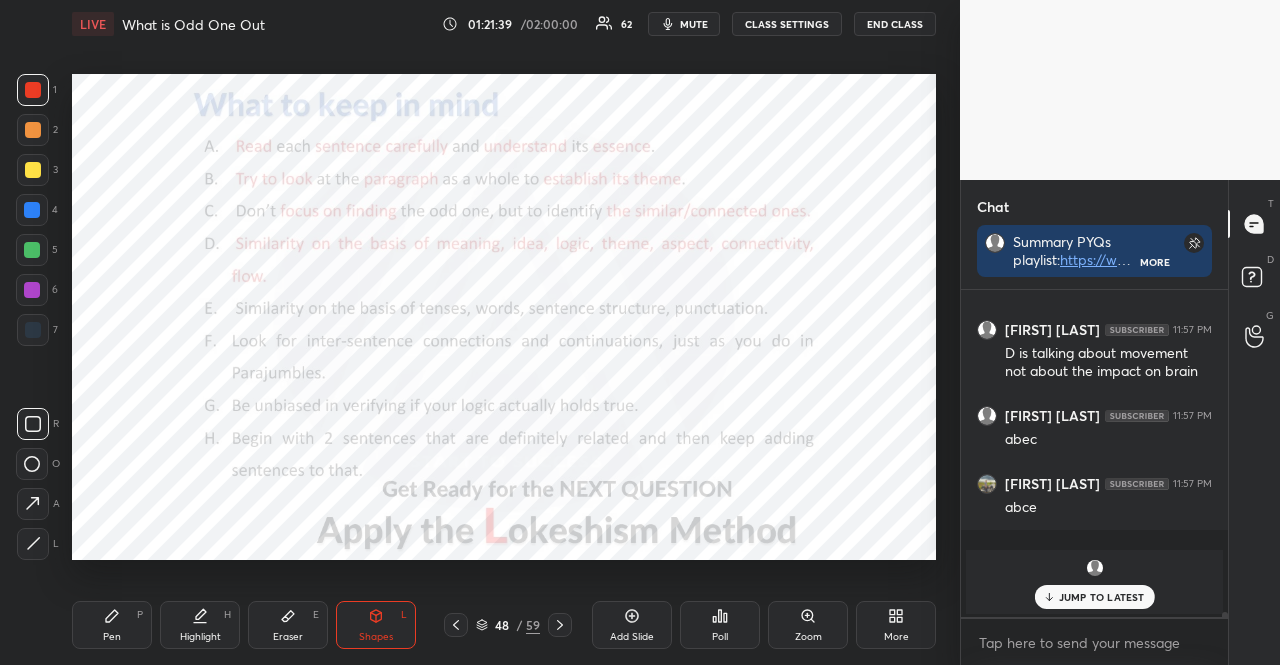 click 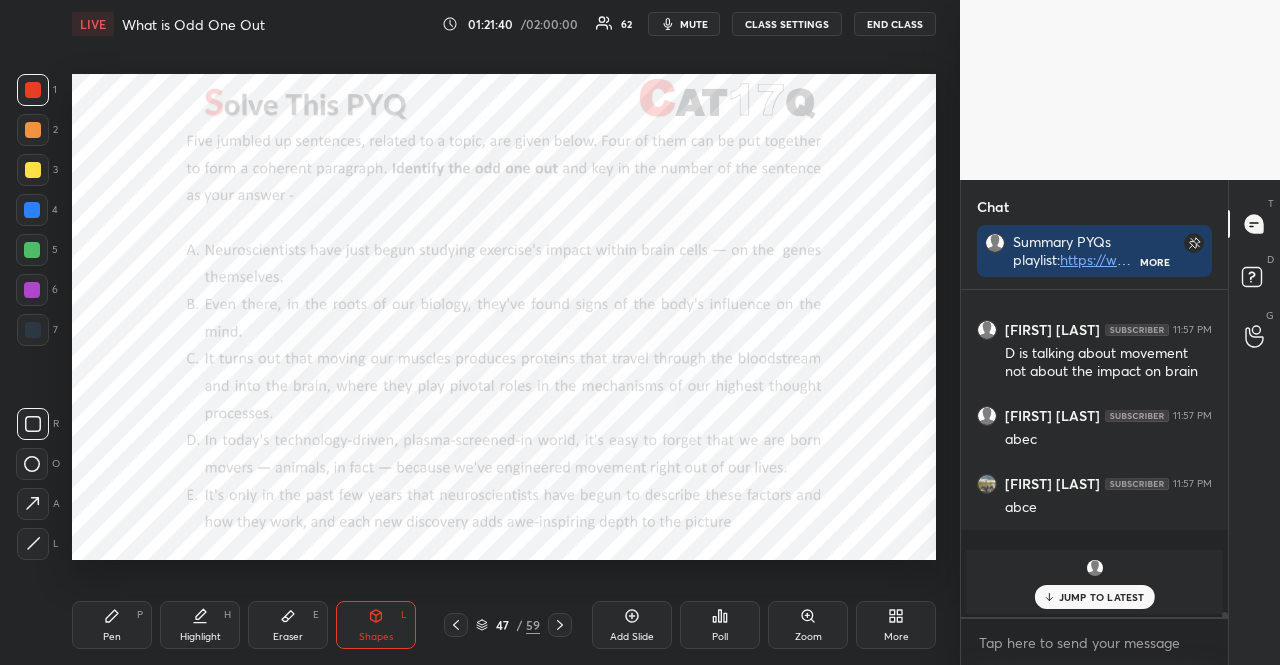 click 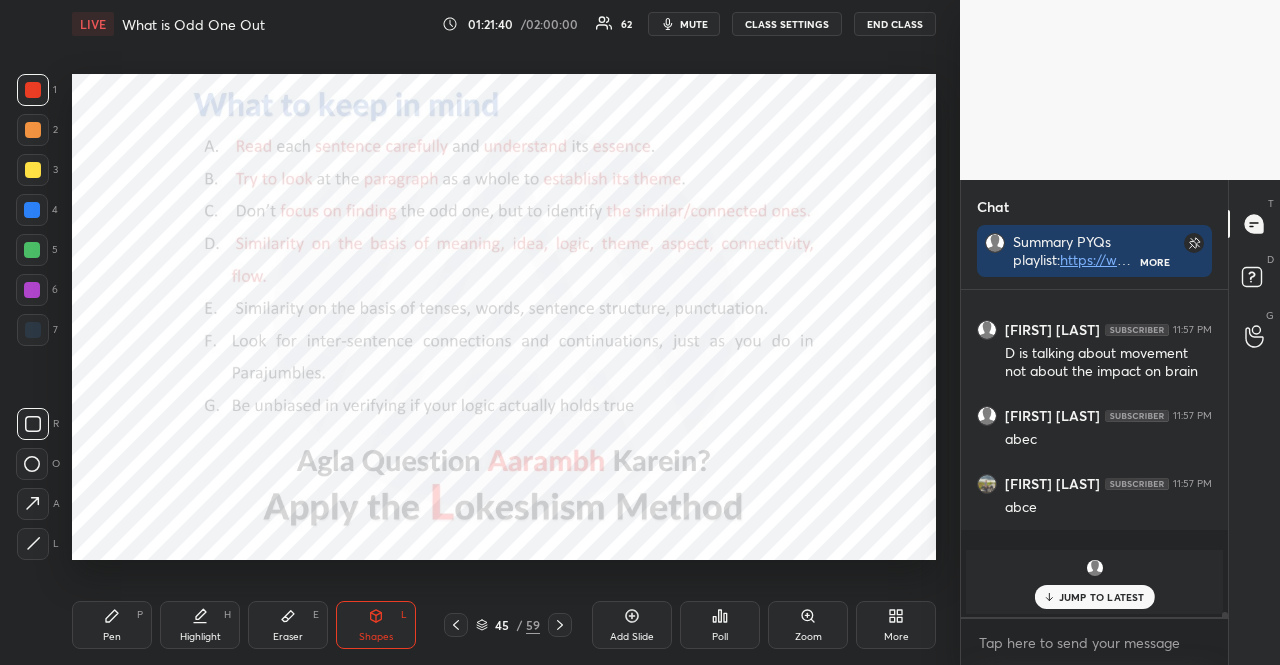click 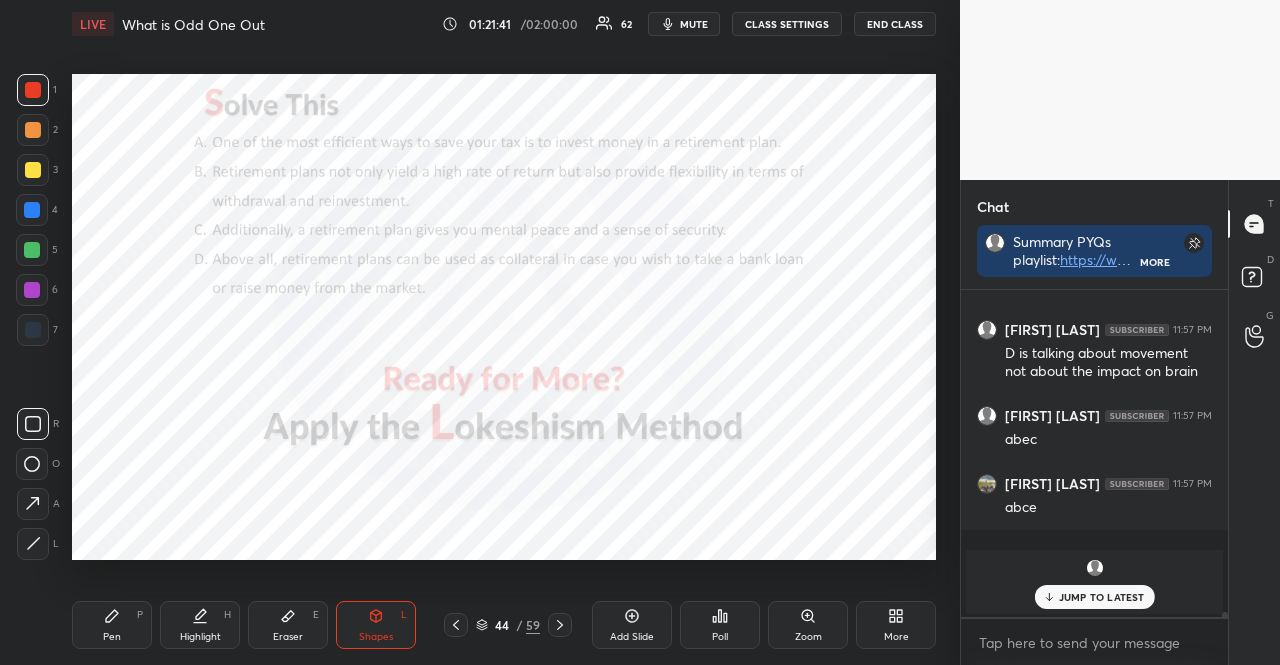 click 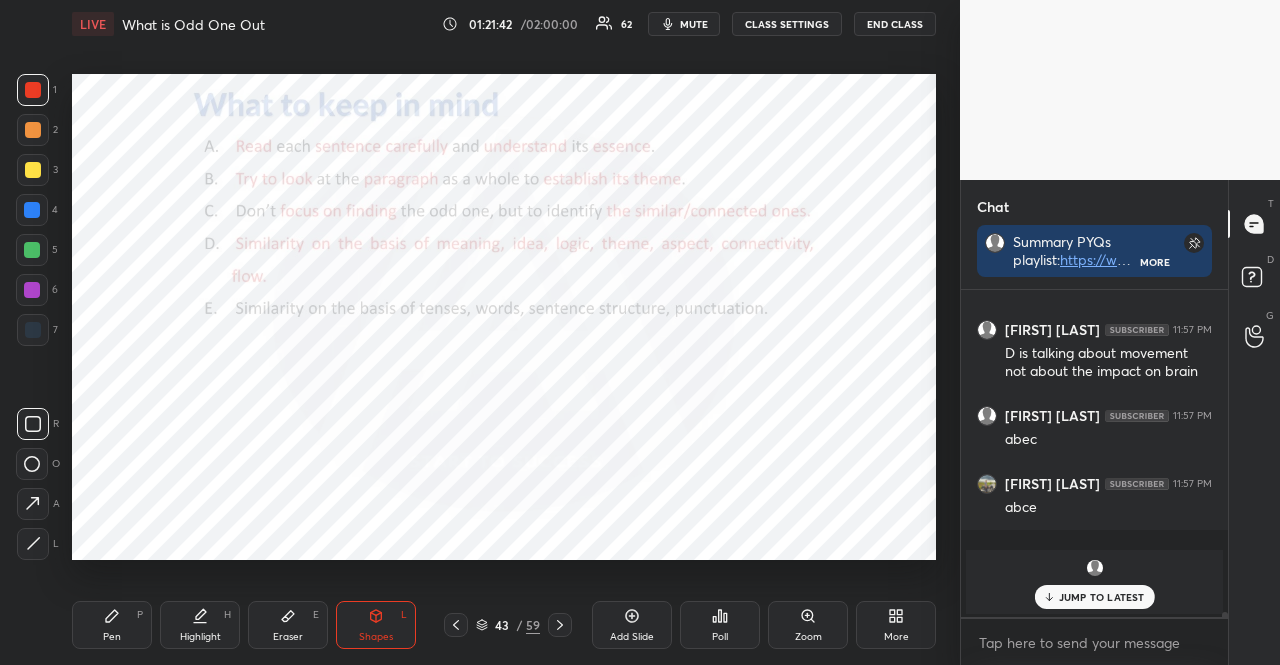 click 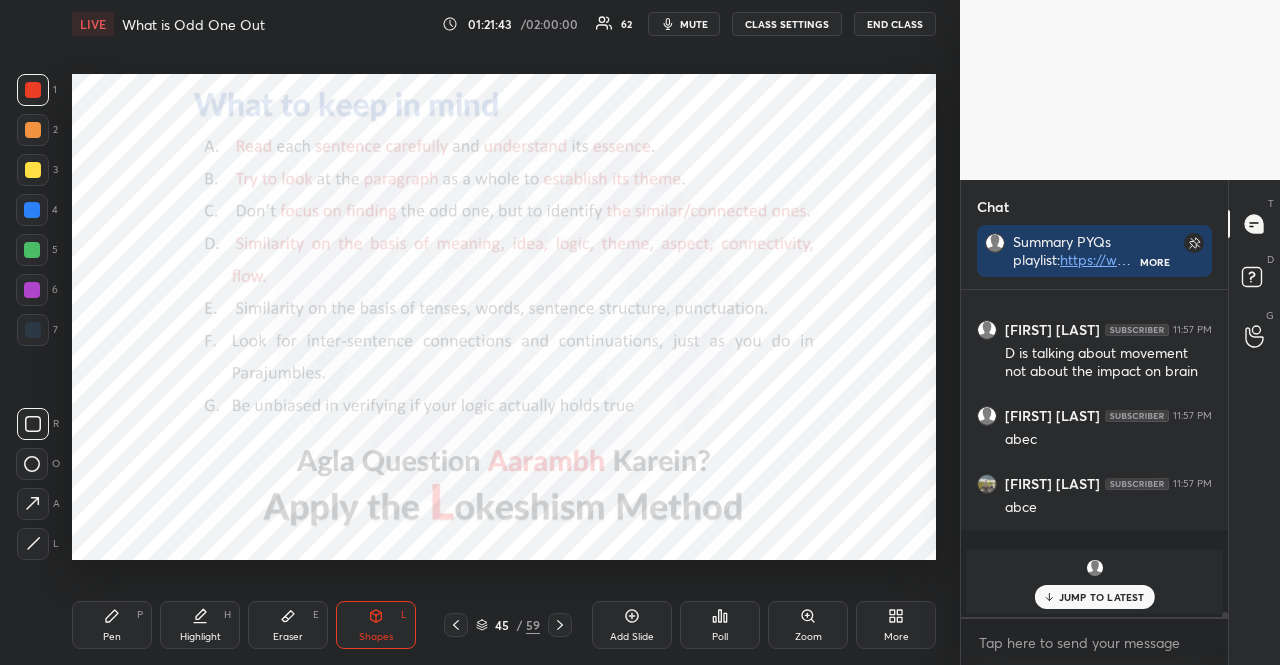 click 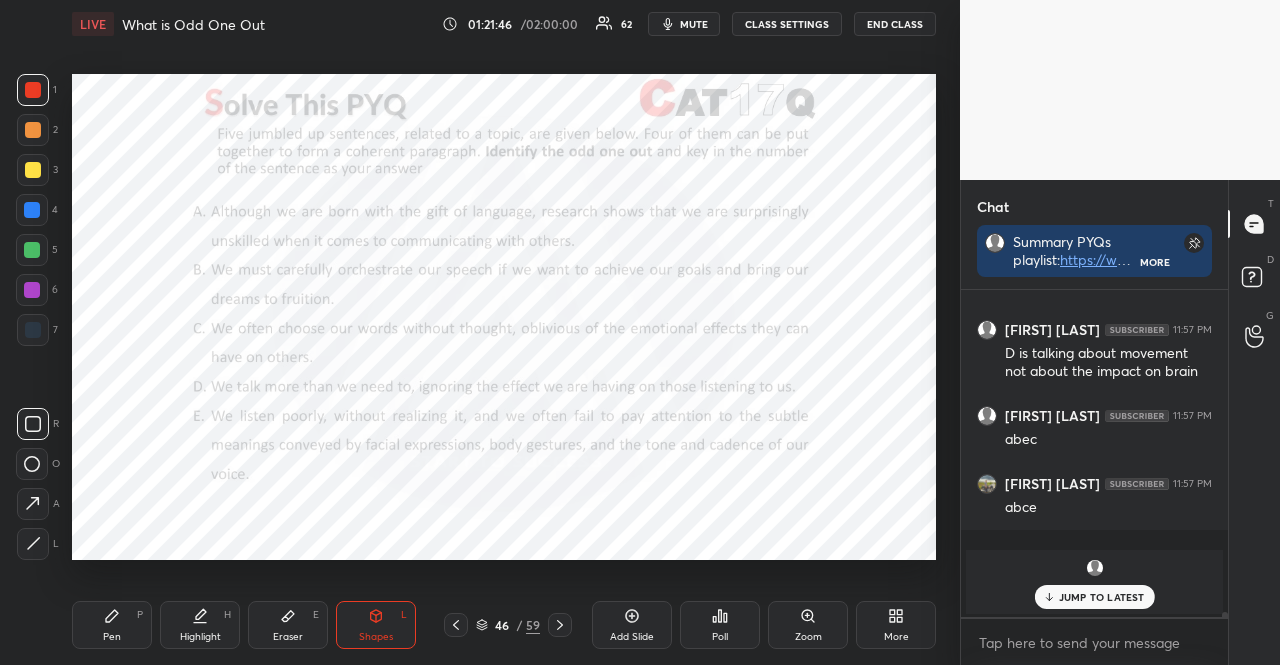 click 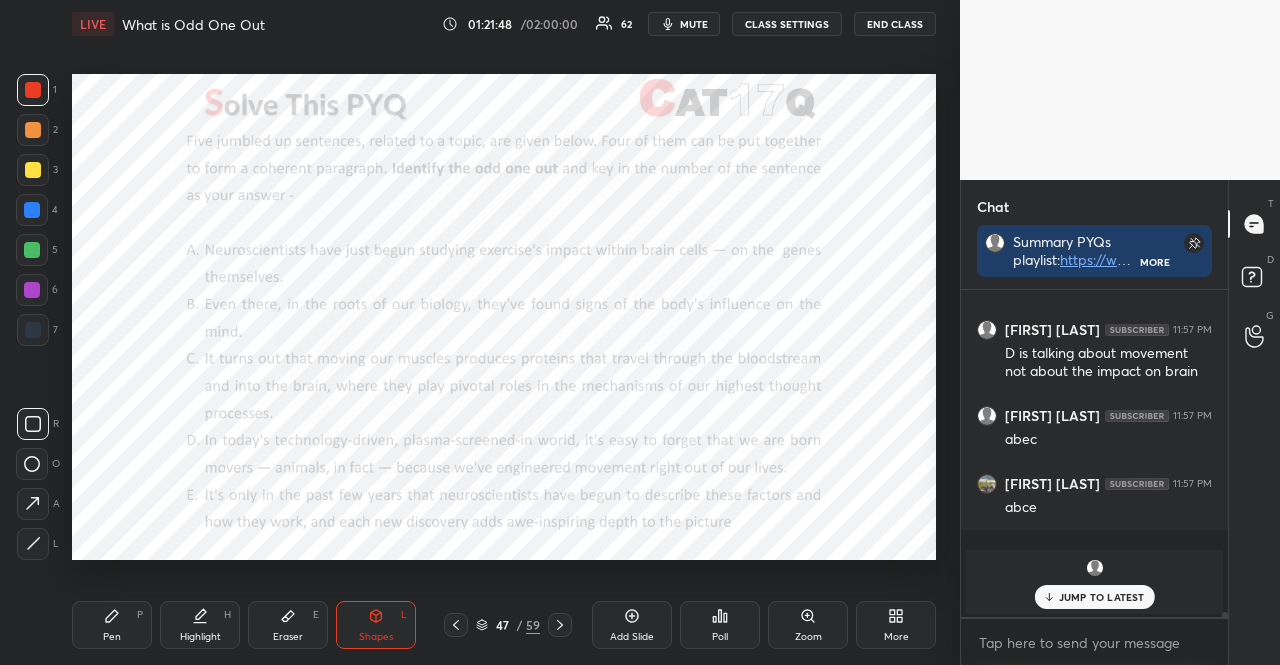 click at bounding box center (33, 330) 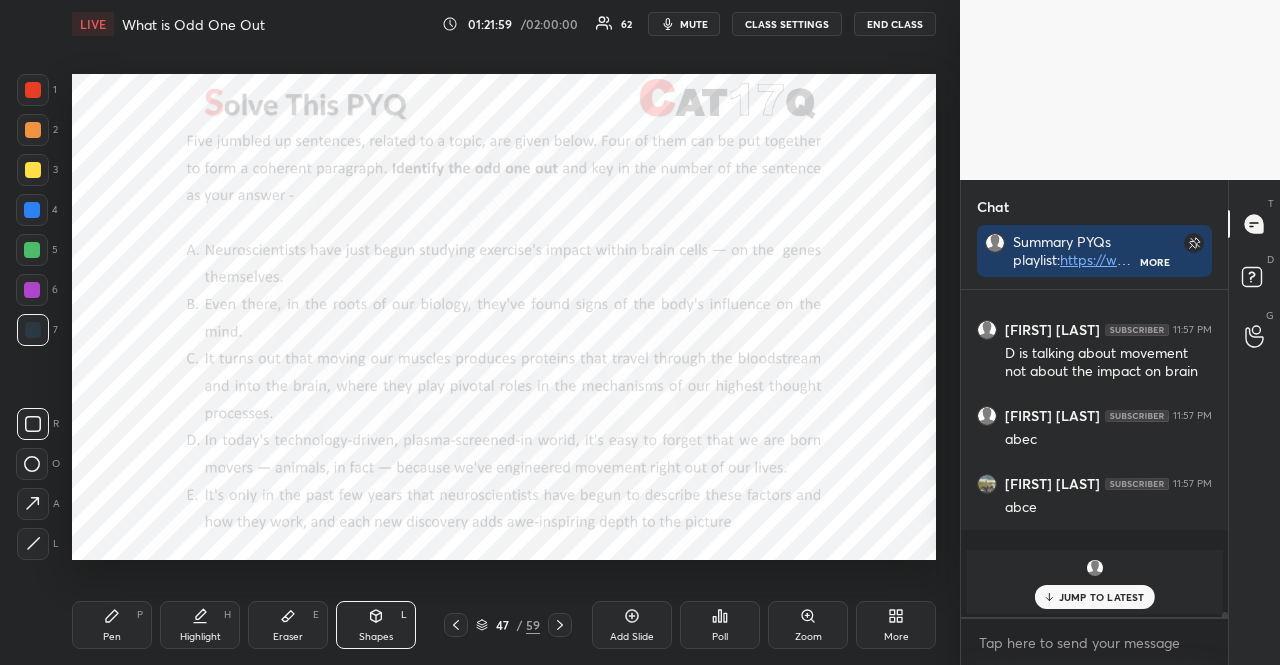 scroll, scrollTop: 22008, scrollLeft: 0, axis: vertical 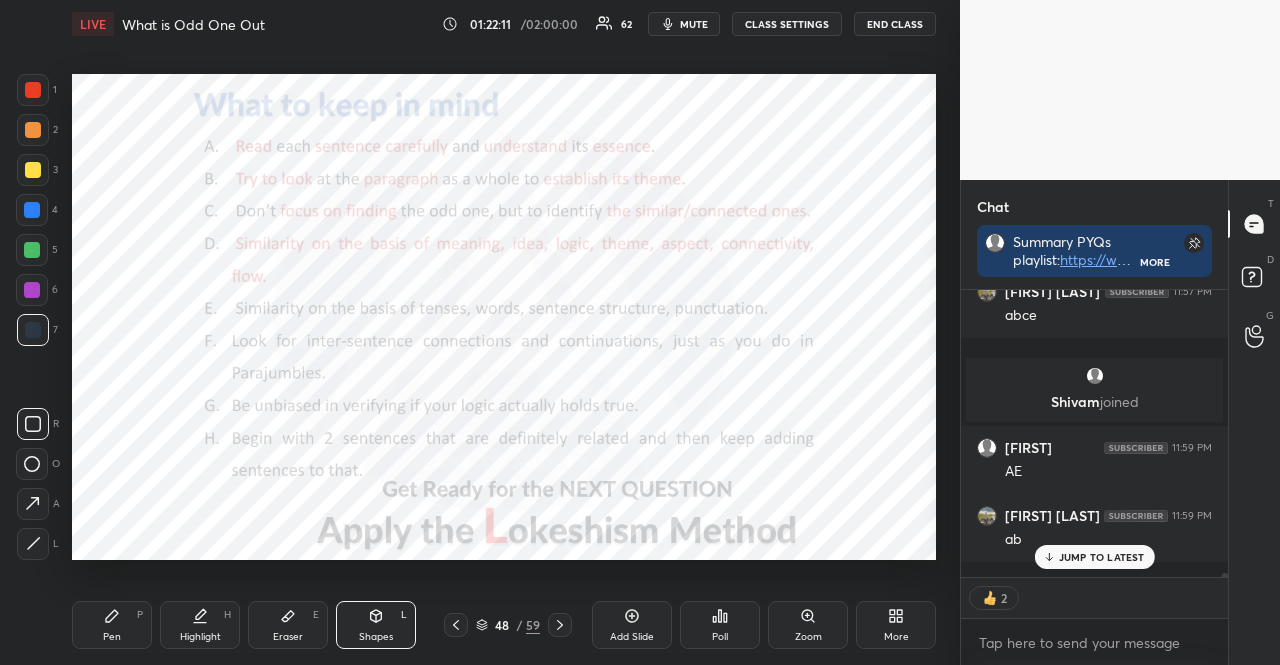 drag, startPoint x: 105, startPoint y: 613, endPoint x: 114, endPoint y: 561, distance: 52.773098 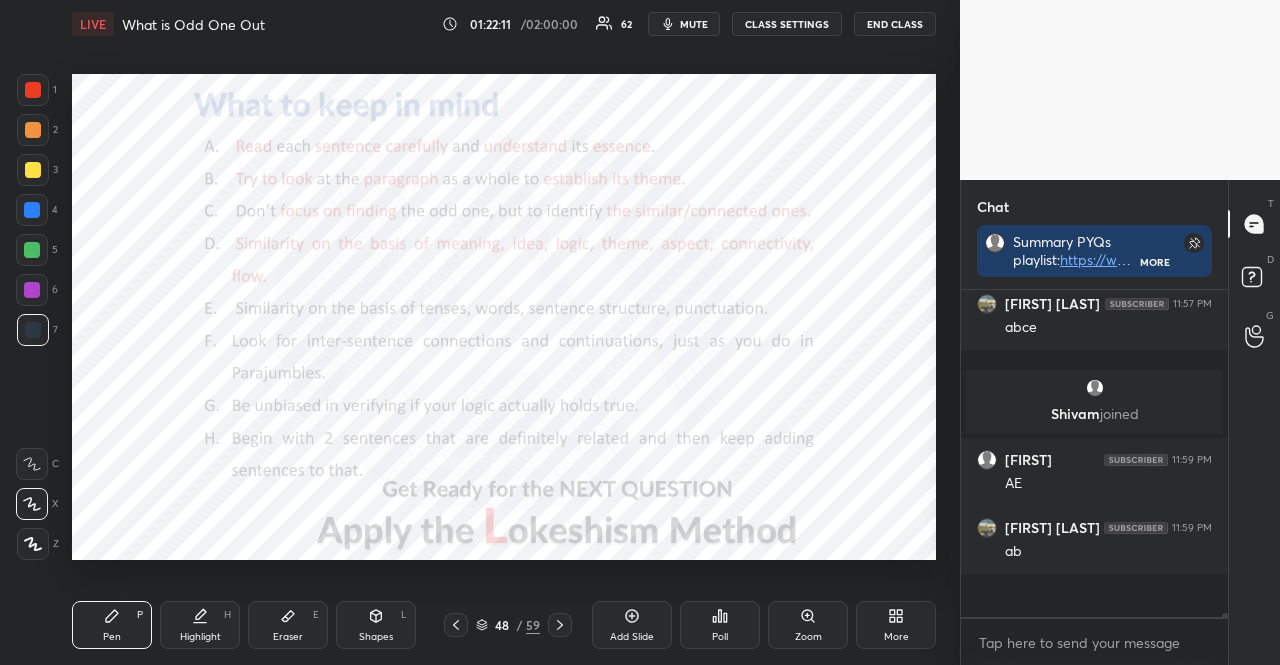 scroll, scrollTop: 6, scrollLeft: 6, axis: both 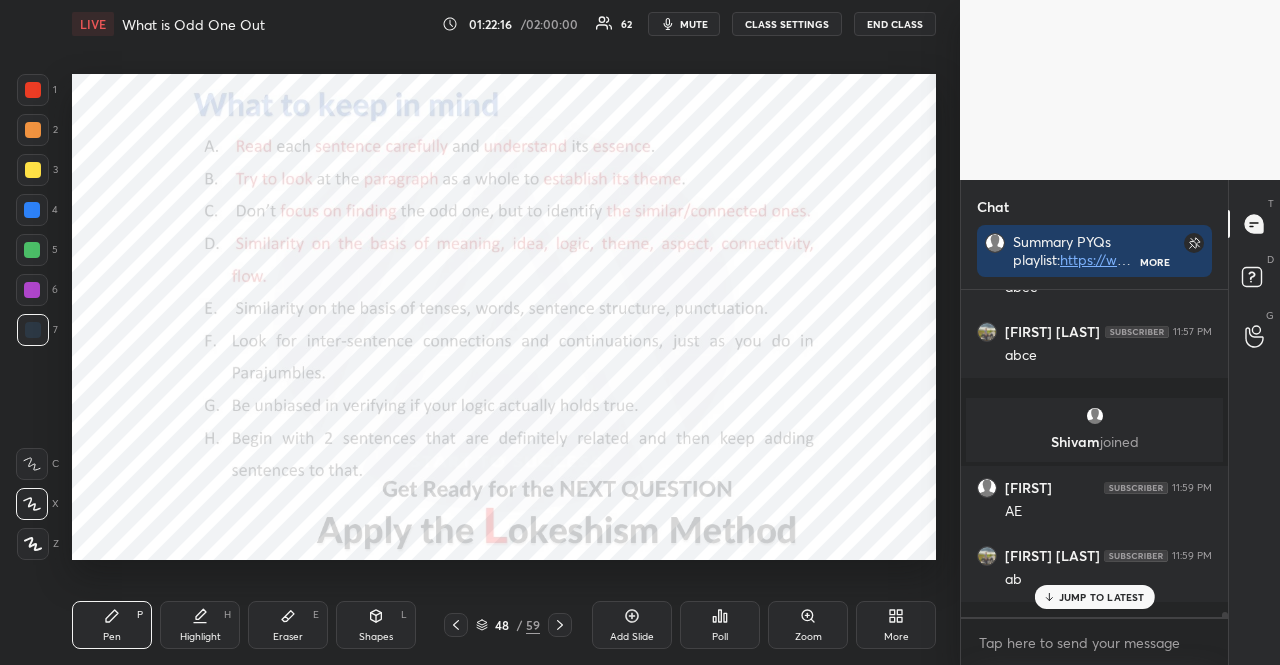 click at bounding box center (32, 210) 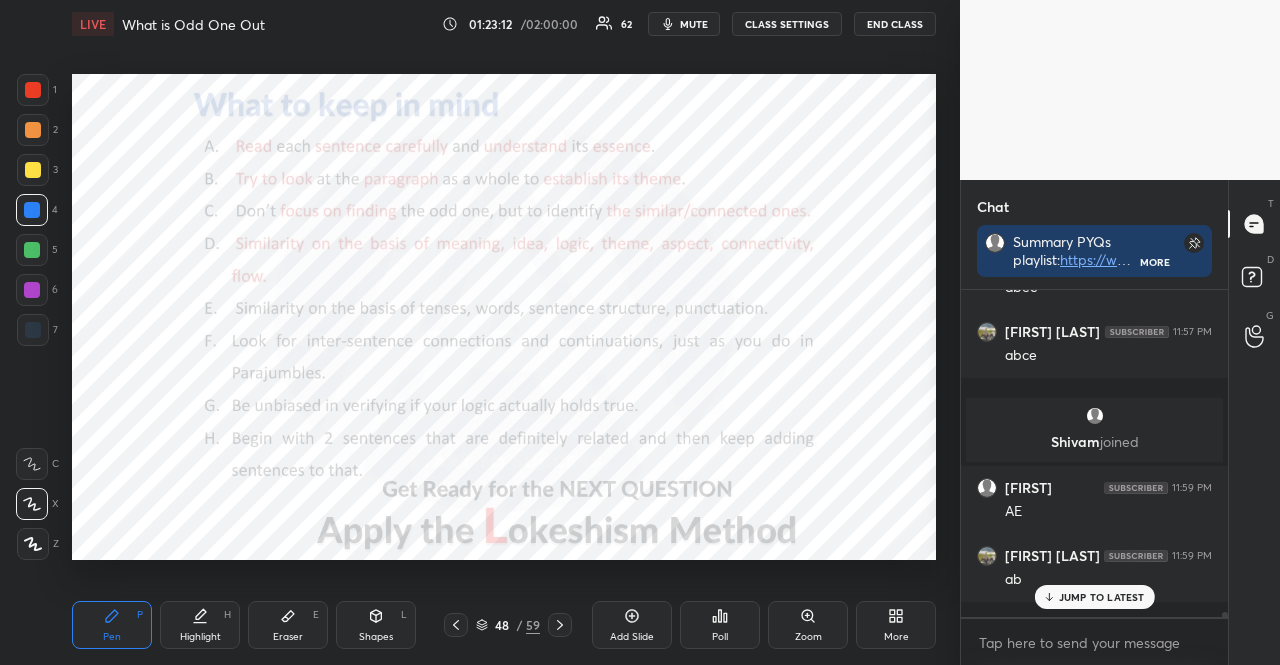 click on "JUMP TO LATEST" at bounding box center [1094, 597] 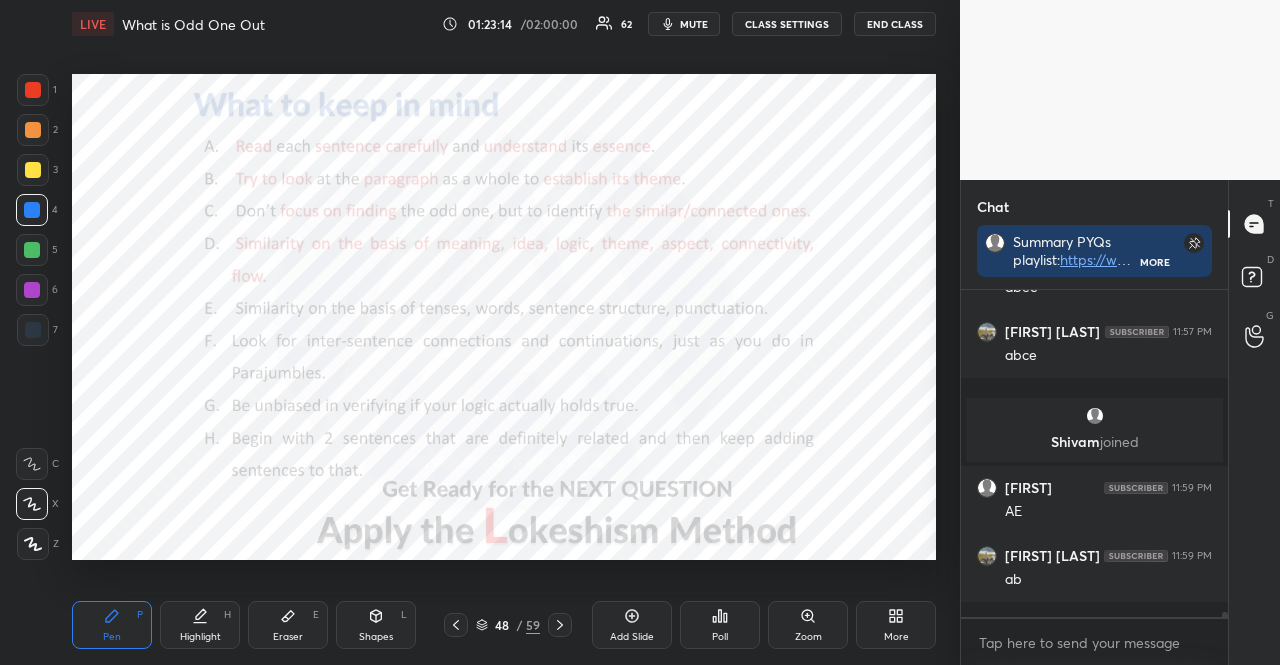 scroll, scrollTop: 281, scrollLeft: 261, axis: both 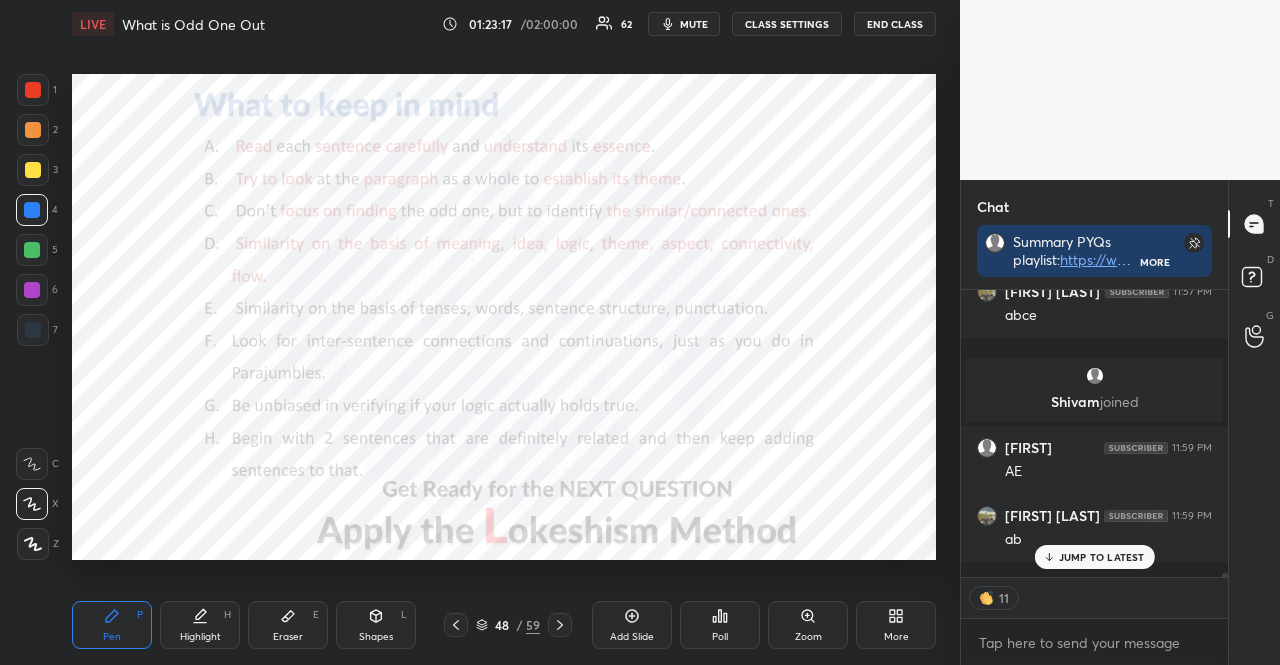 click at bounding box center (33, 330) 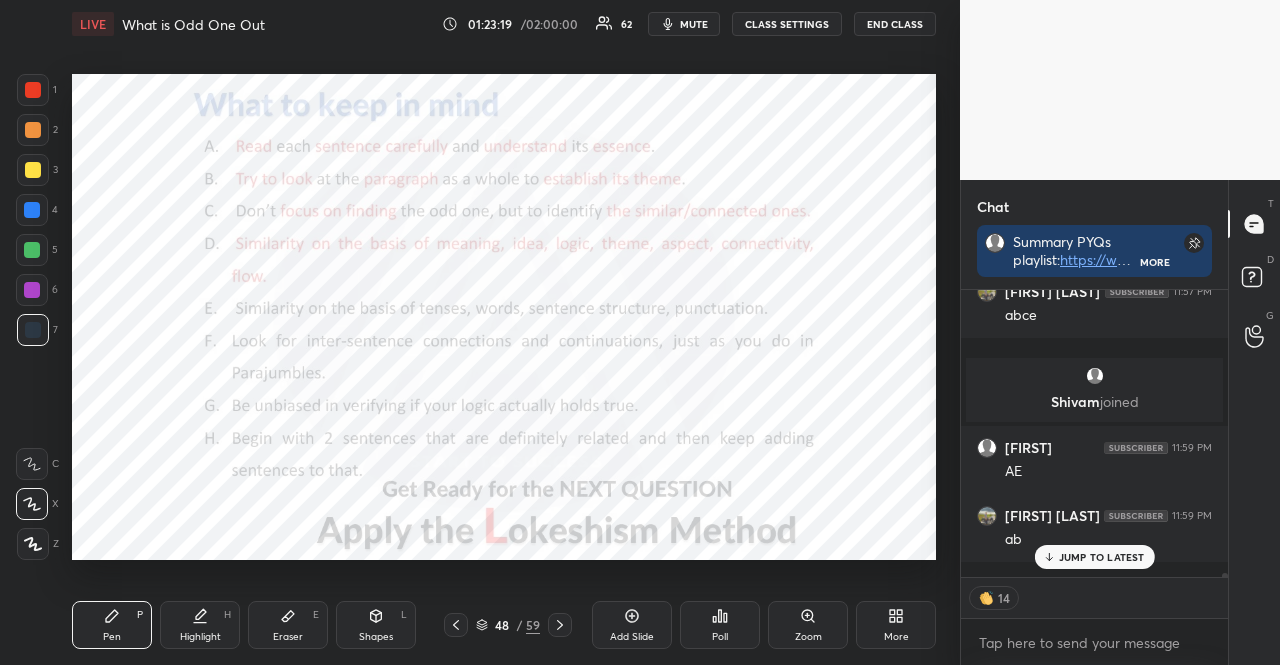 click on "Shapes" at bounding box center [376, 637] 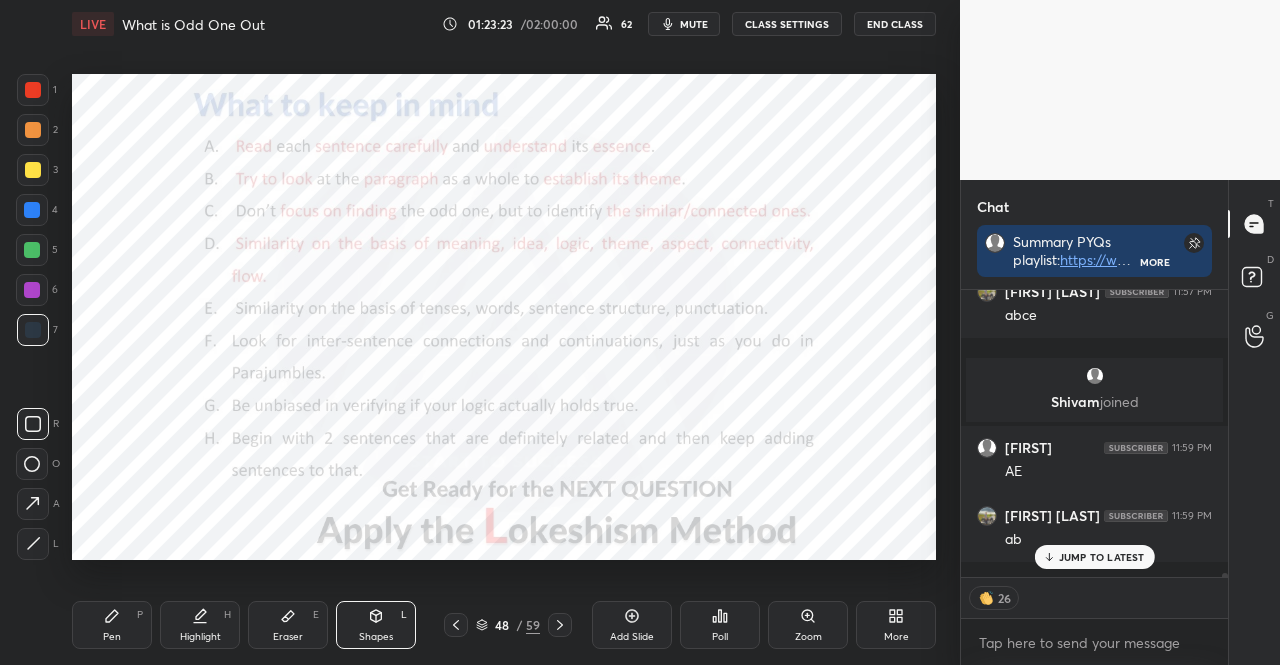 click on "JUMP TO LATEST" at bounding box center (1102, 557) 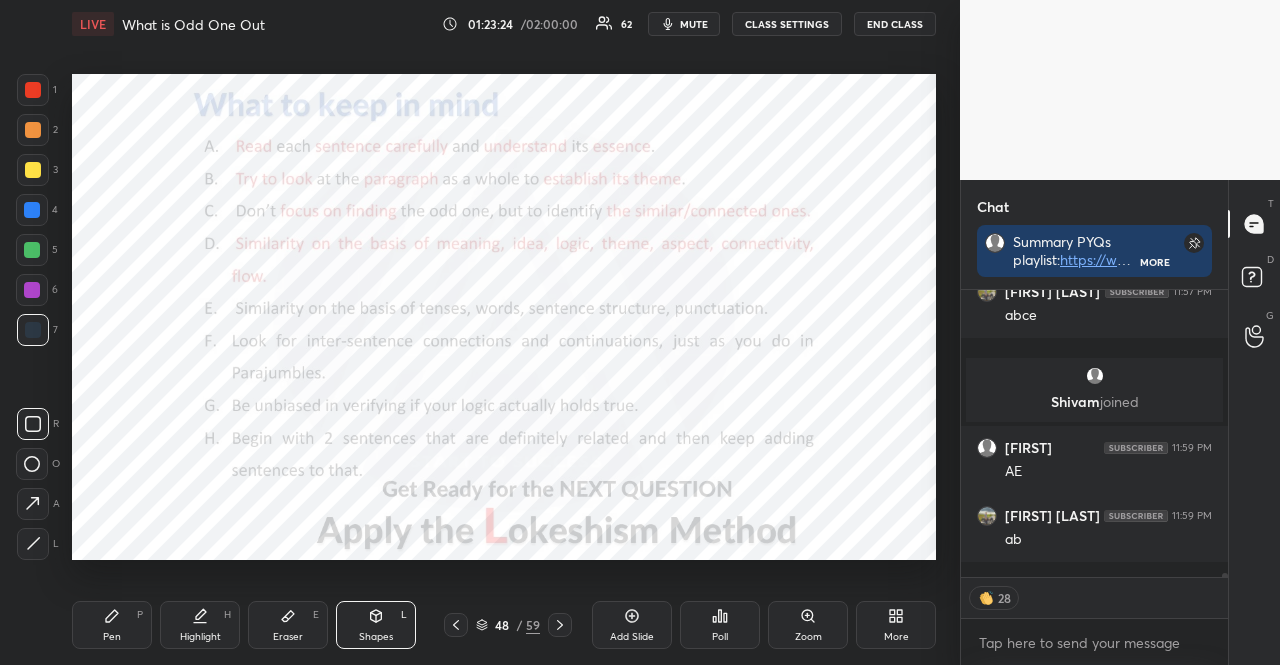 click 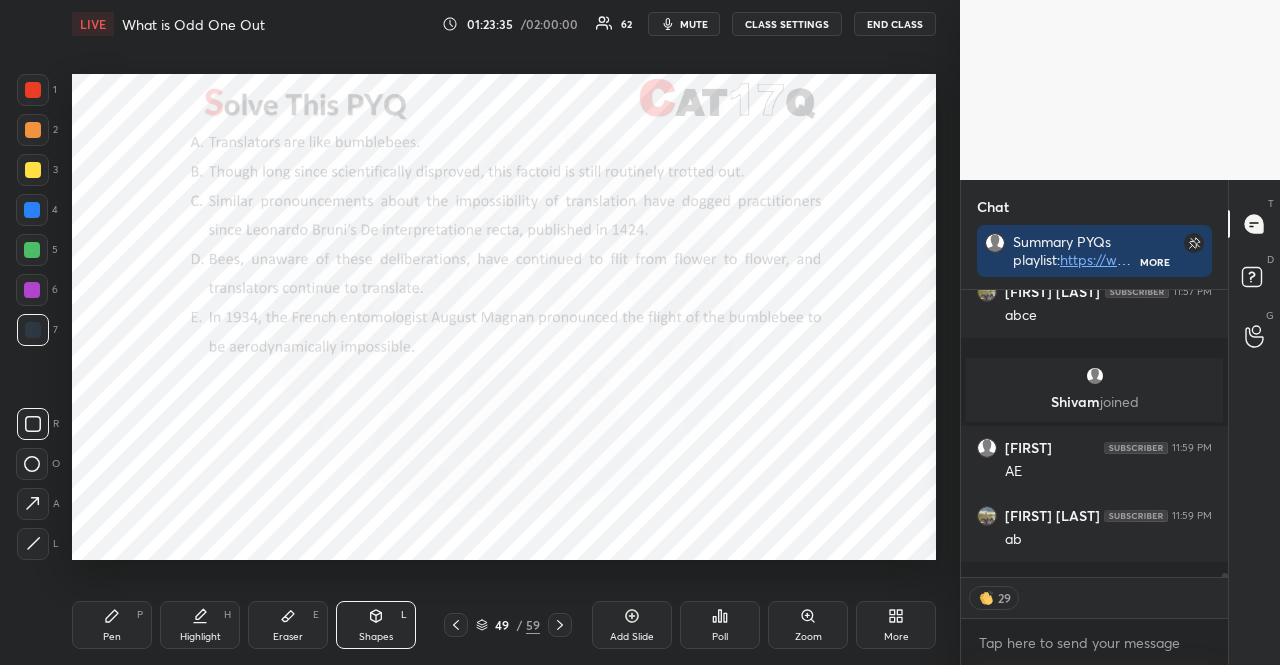 type on "x" 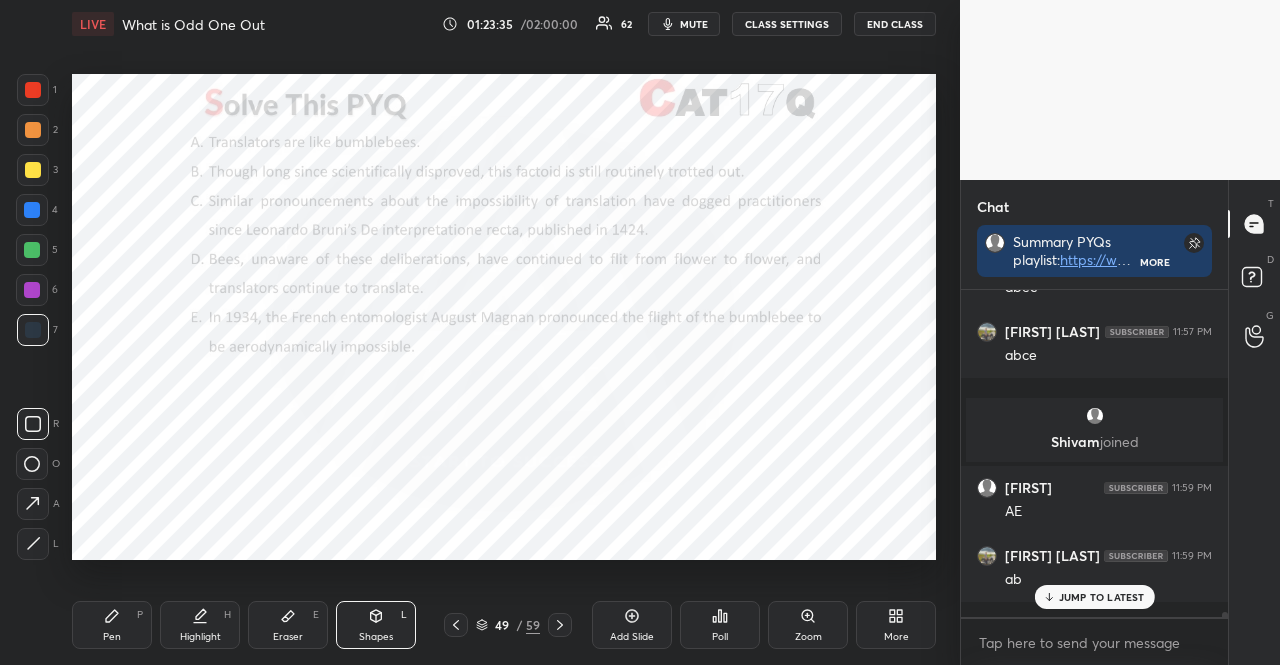 scroll, scrollTop: 6, scrollLeft: 6, axis: both 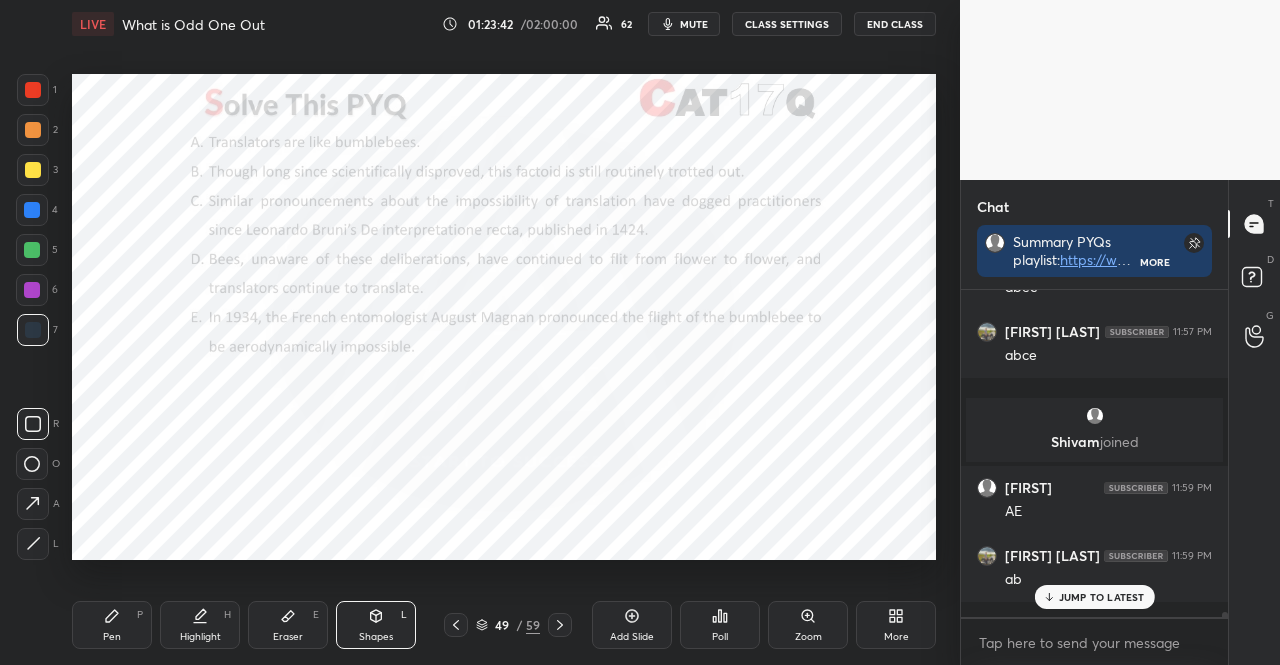 click 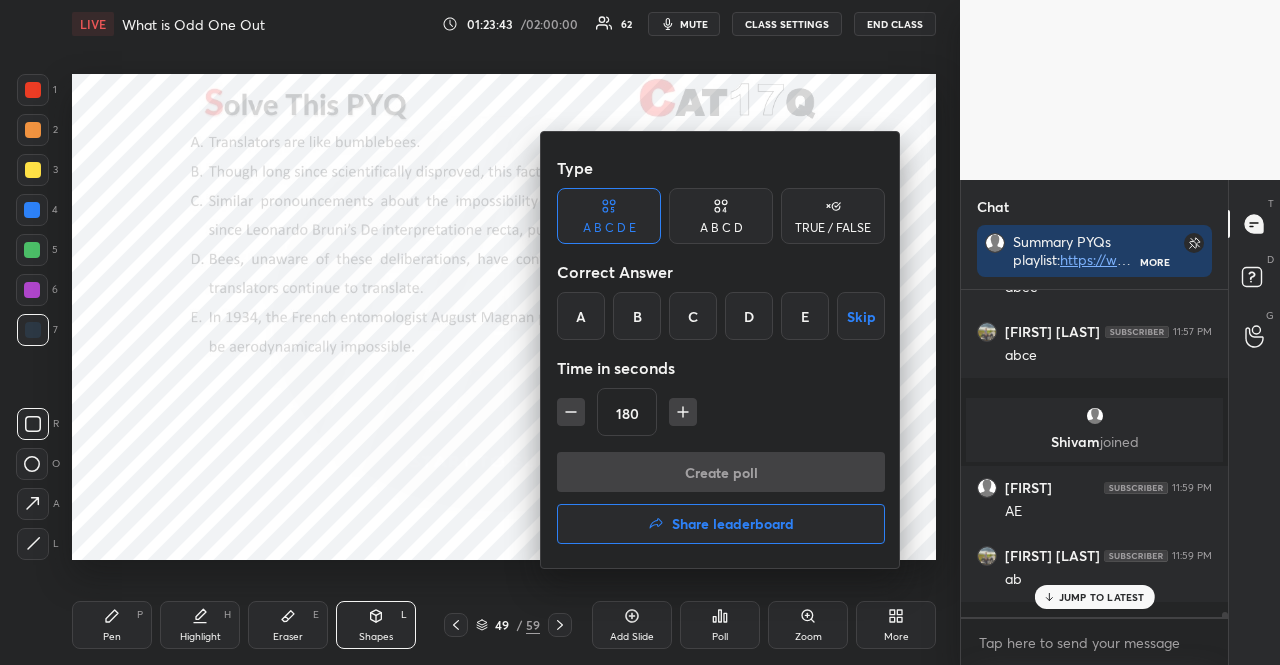 click 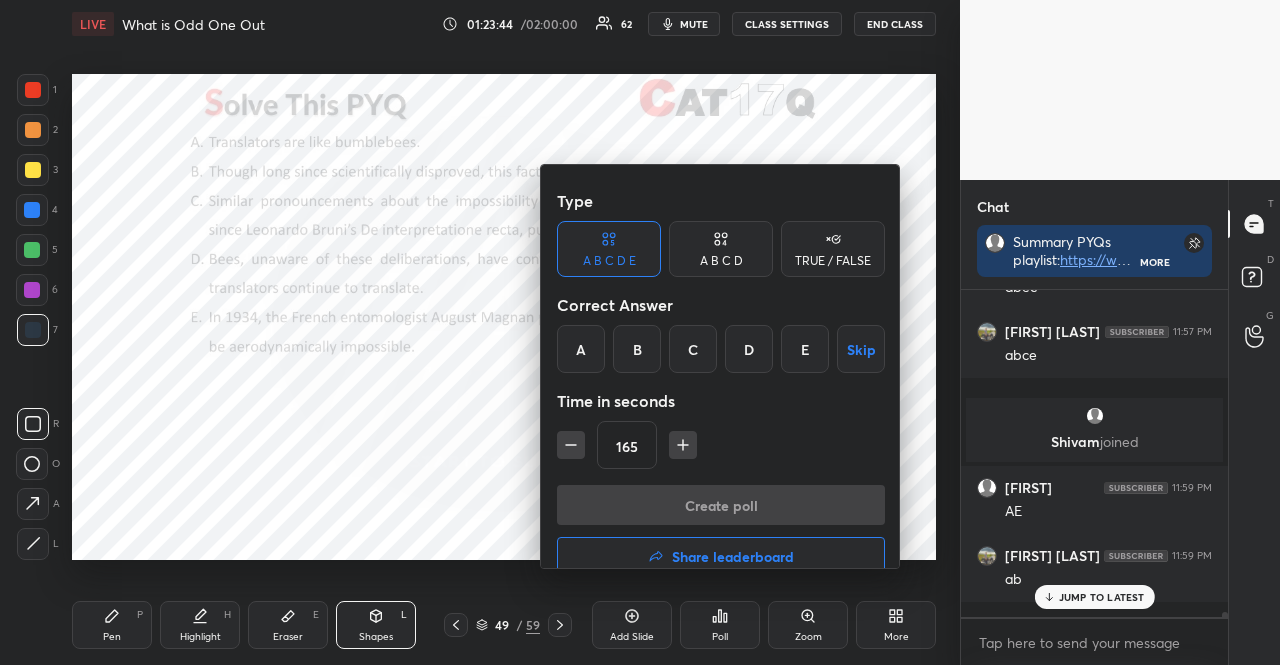 click 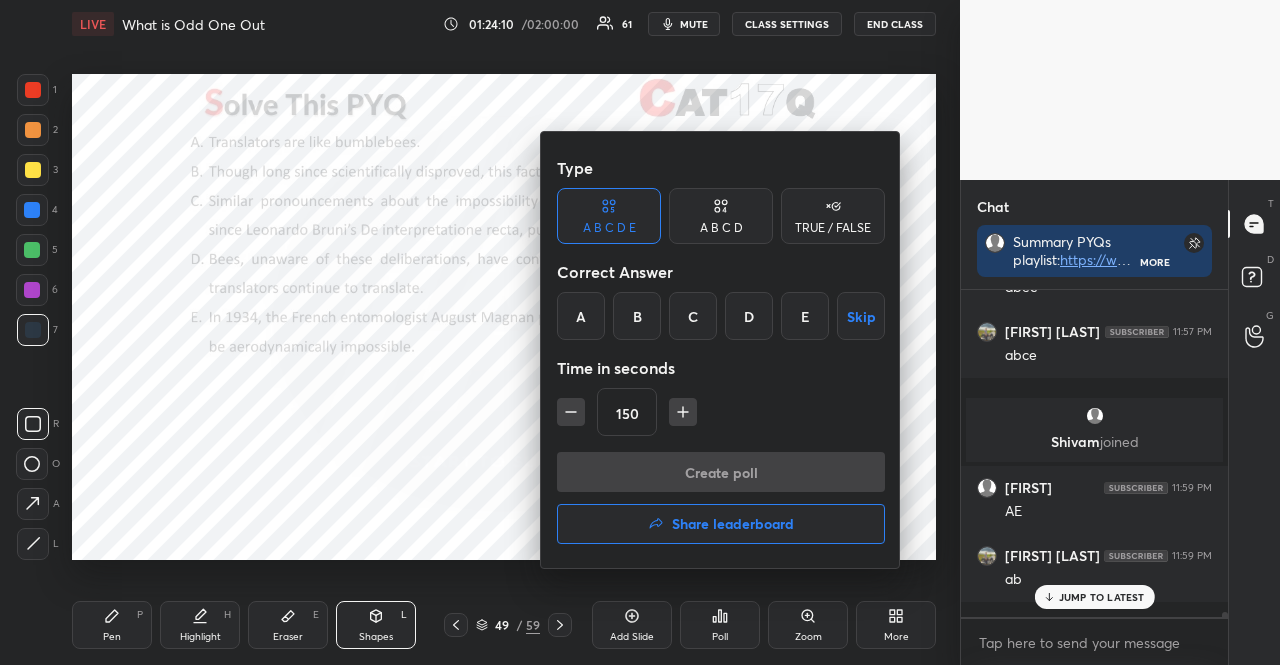 click on "B" at bounding box center (637, 316) 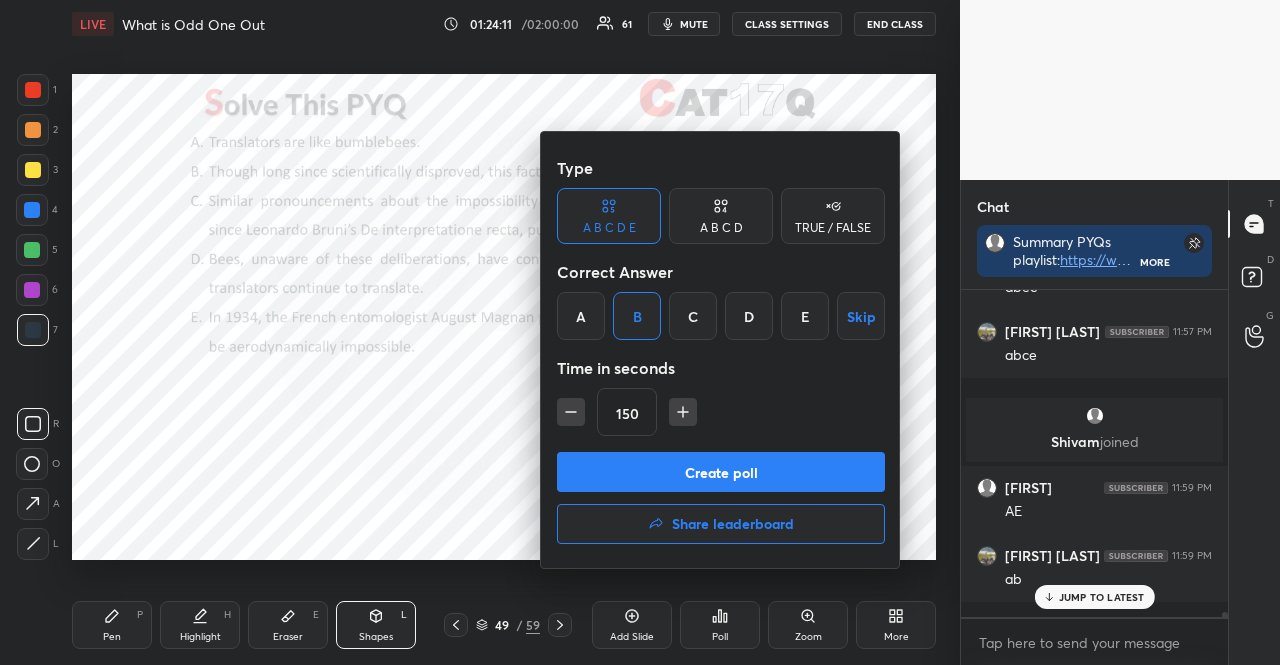 click on "Create poll" at bounding box center (721, 472) 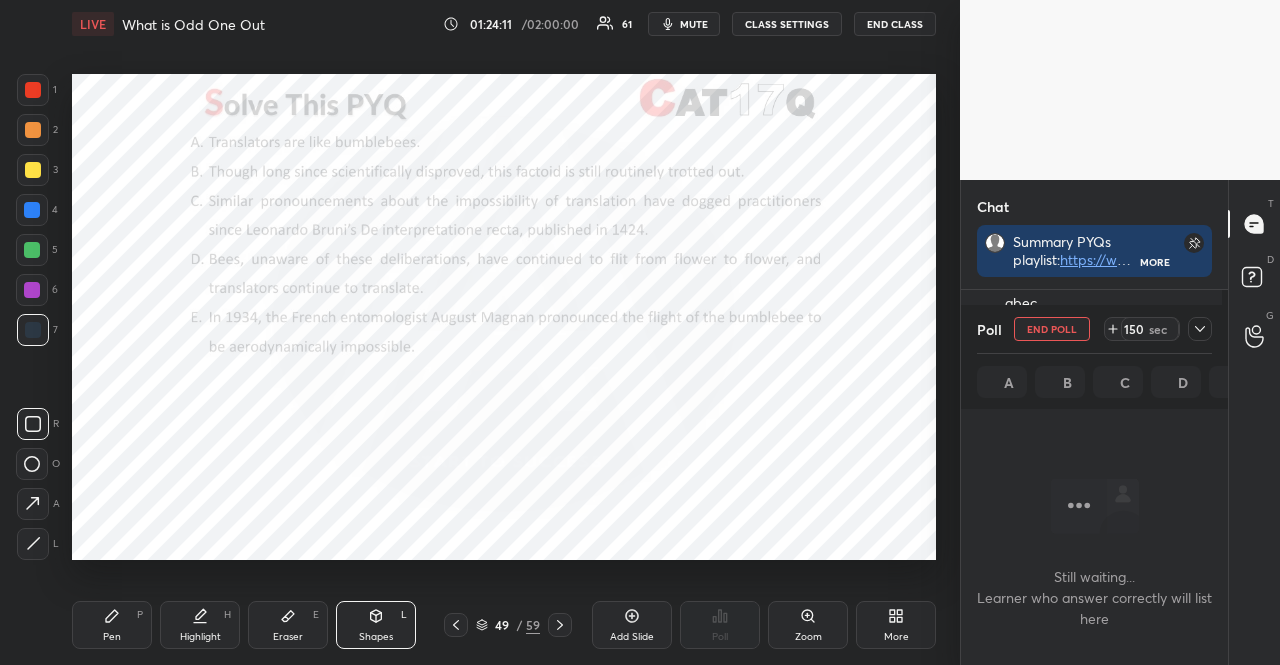 scroll, scrollTop: 298, scrollLeft: 255, axis: both 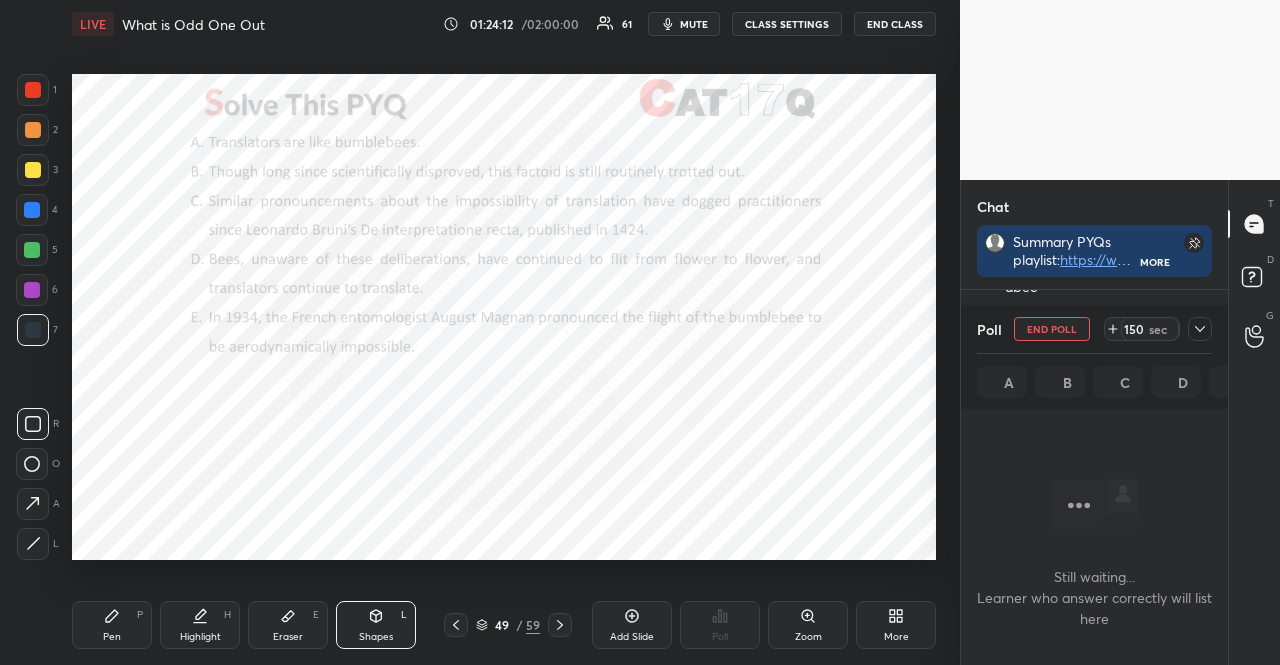 click on "mute" at bounding box center [684, 24] 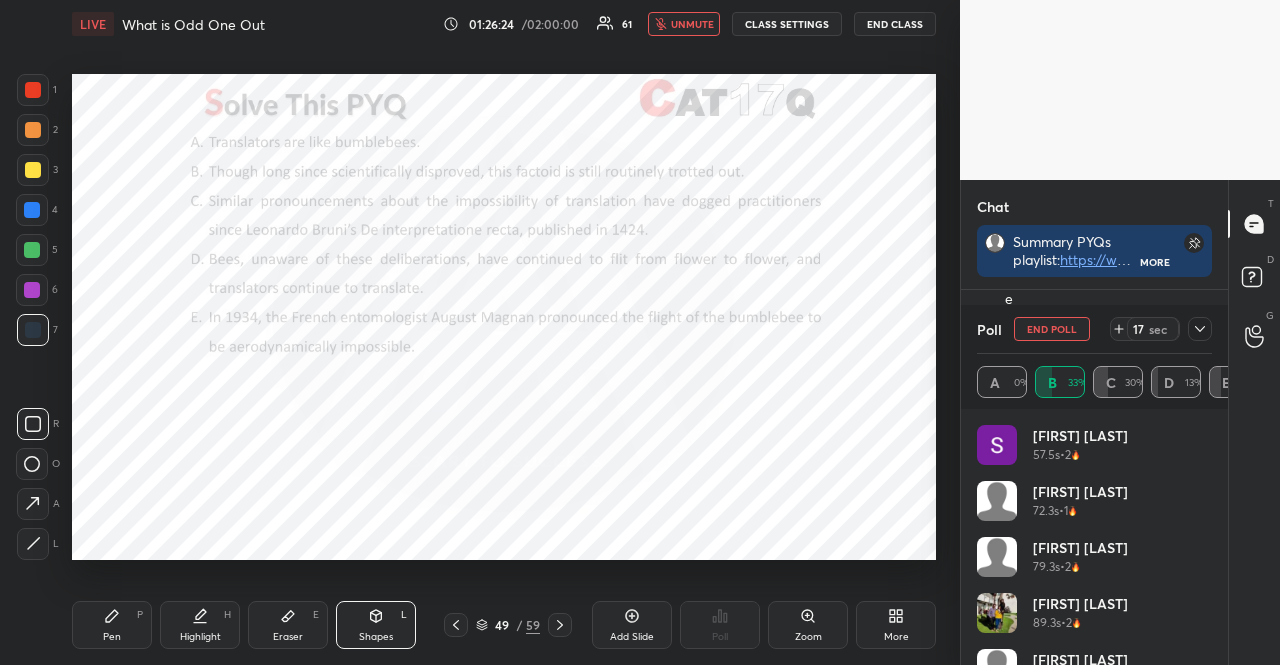 scroll, scrollTop: 234, scrollLeft: 229, axis: both 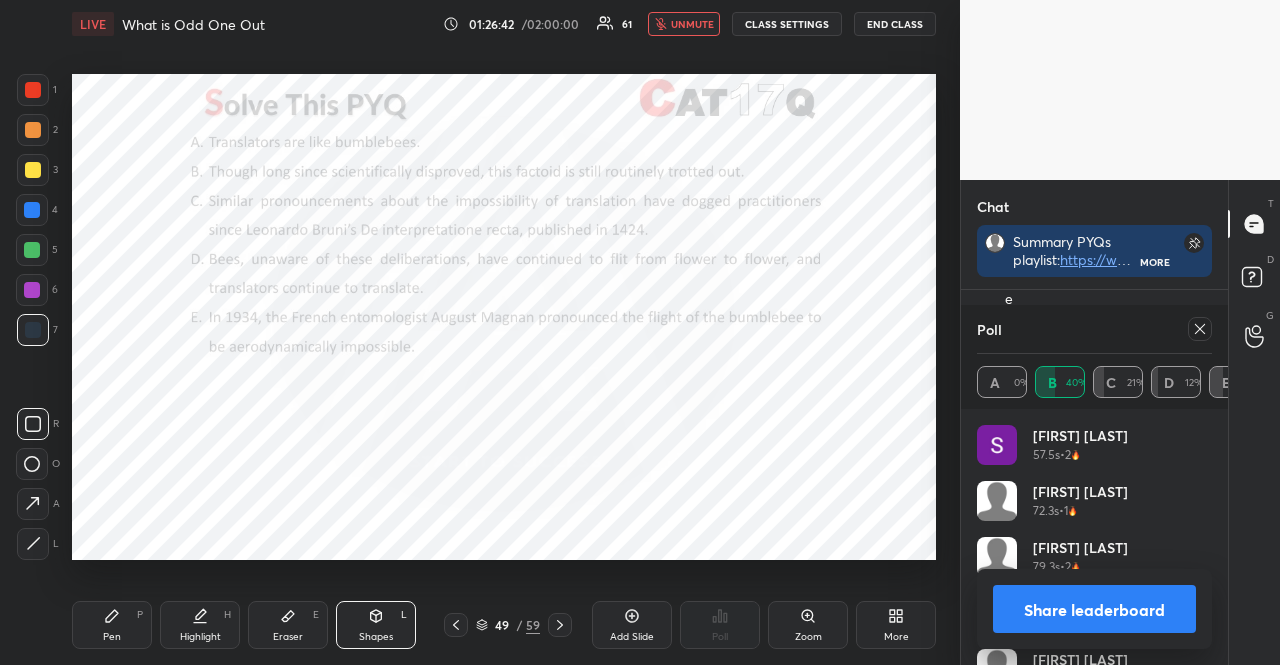 click on "unmute" at bounding box center (692, 24) 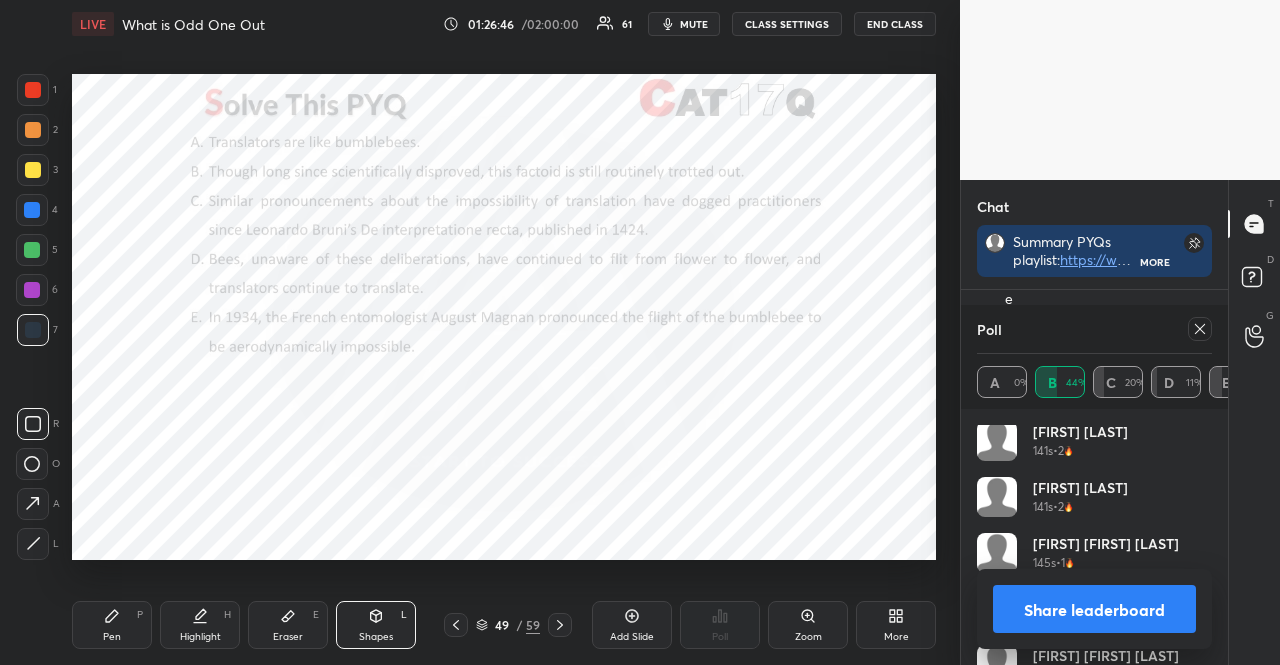 scroll, scrollTop: 1104, scrollLeft: 0, axis: vertical 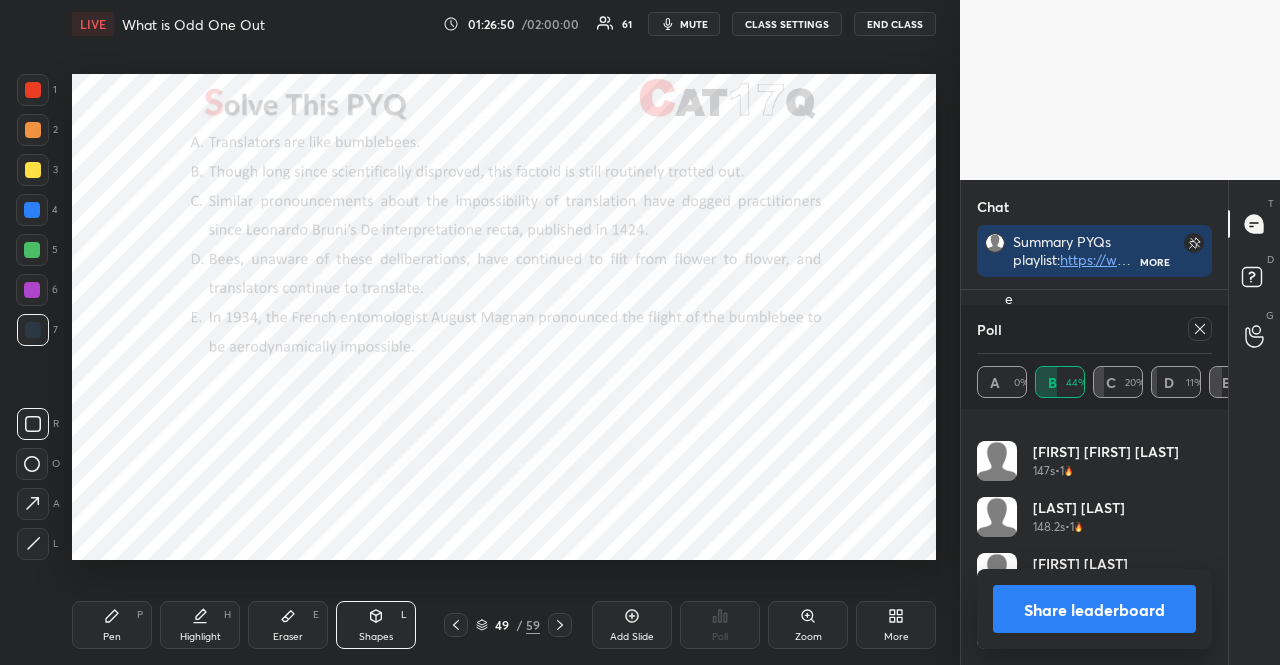 click 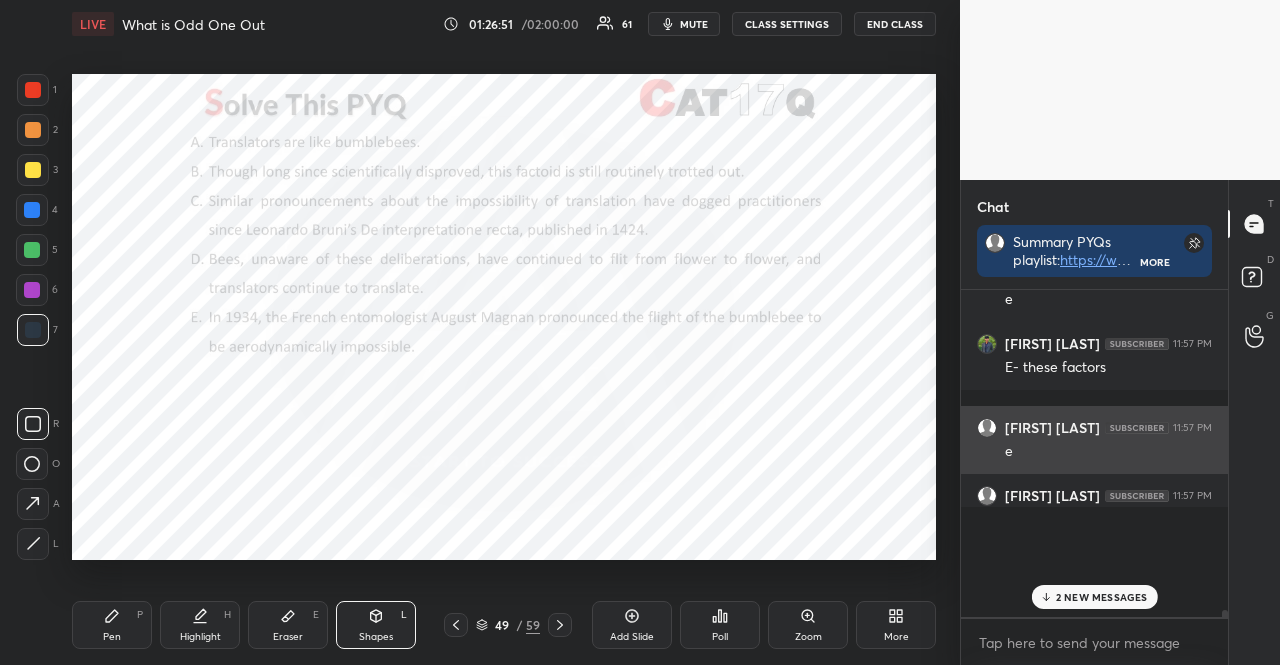scroll, scrollTop: 304, scrollLeft: 255, axis: both 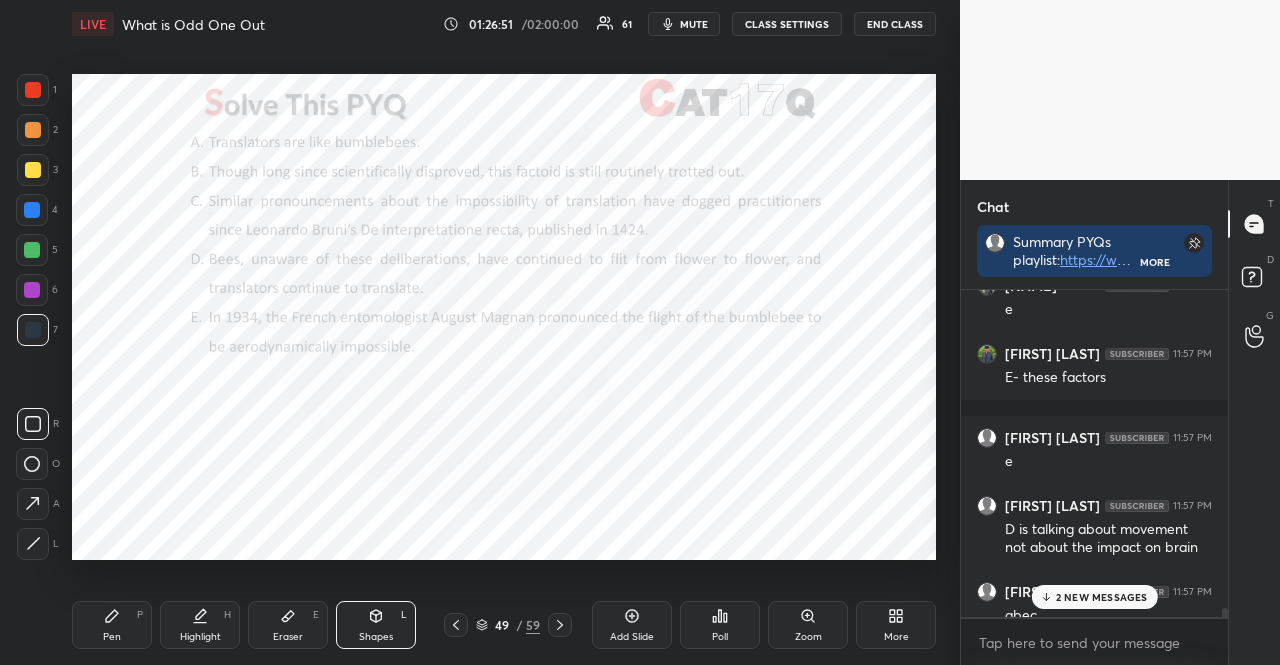 click on "2 NEW MESSAGES" at bounding box center [1102, 597] 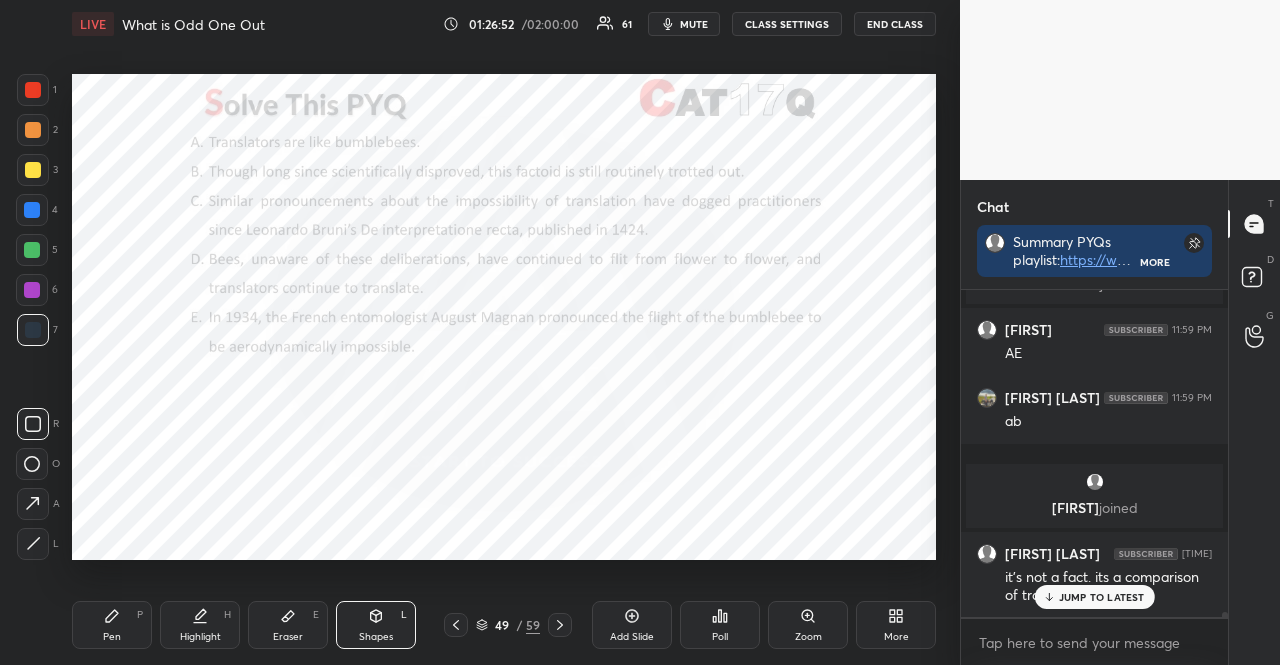 scroll, scrollTop: 21610, scrollLeft: 0, axis: vertical 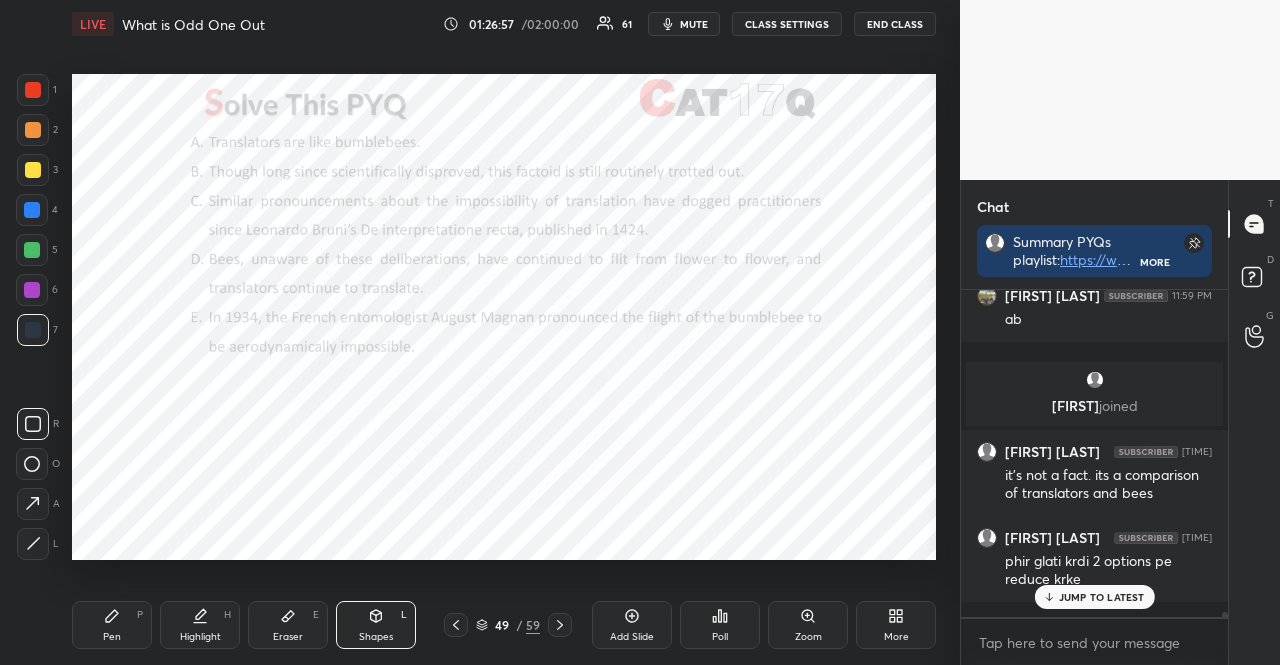 click at bounding box center [33, 90] 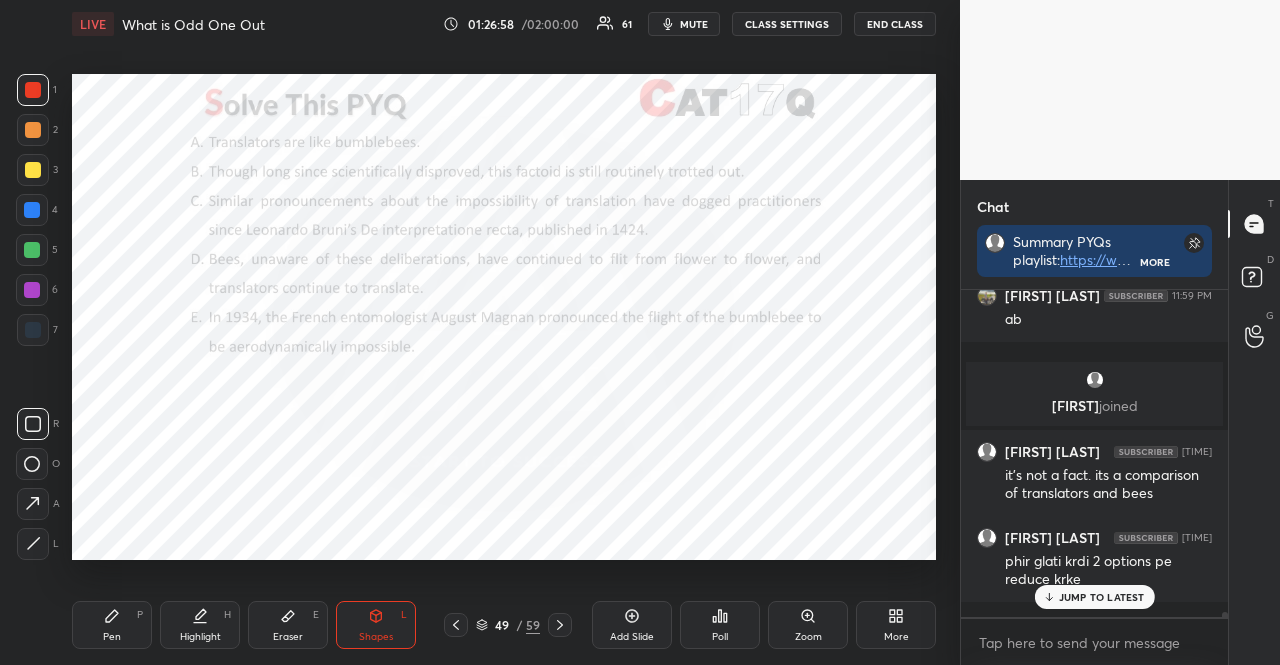 click at bounding box center (32, 210) 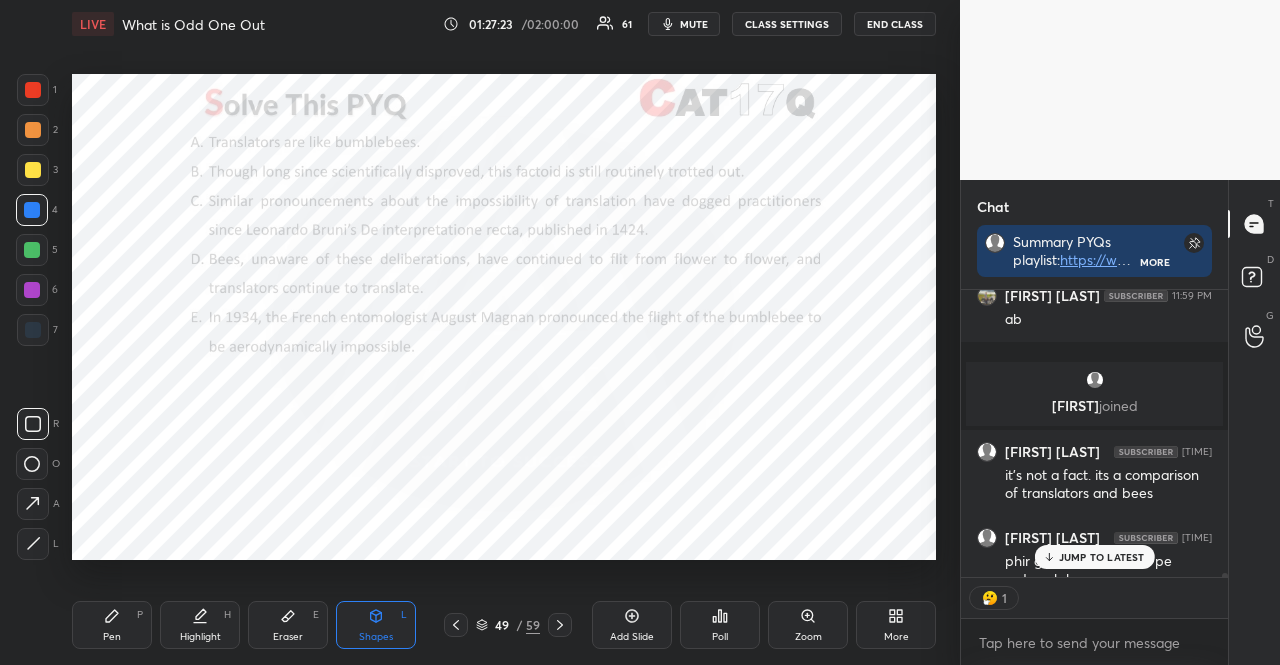 scroll, scrollTop: 22318, scrollLeft: 0, axis: vertical 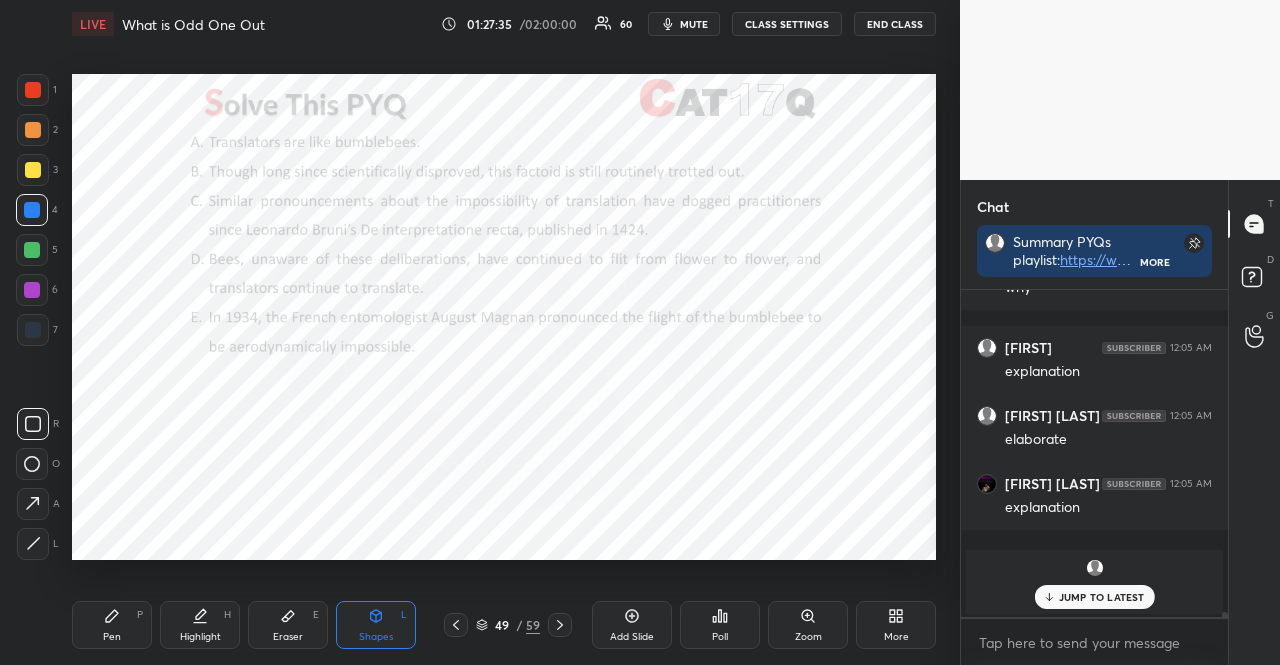 click at bounding box center [32, 250] 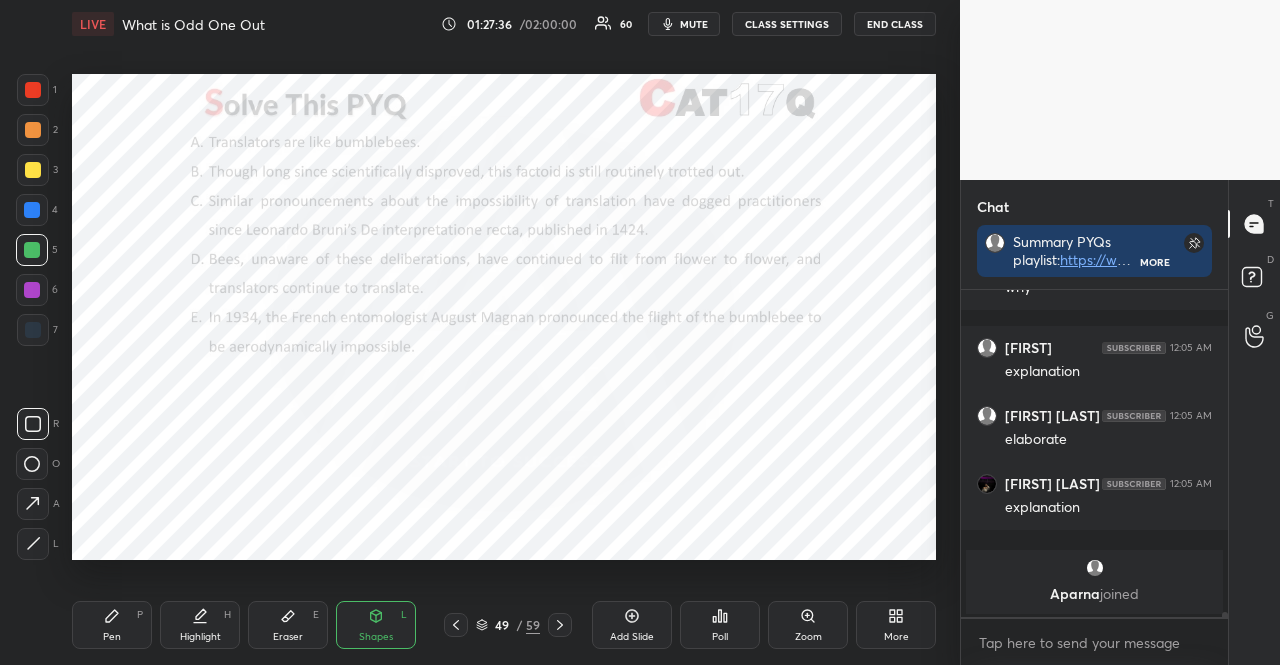scroll, scrollTop: 22678, scrollLeft: 0, axis: vertical 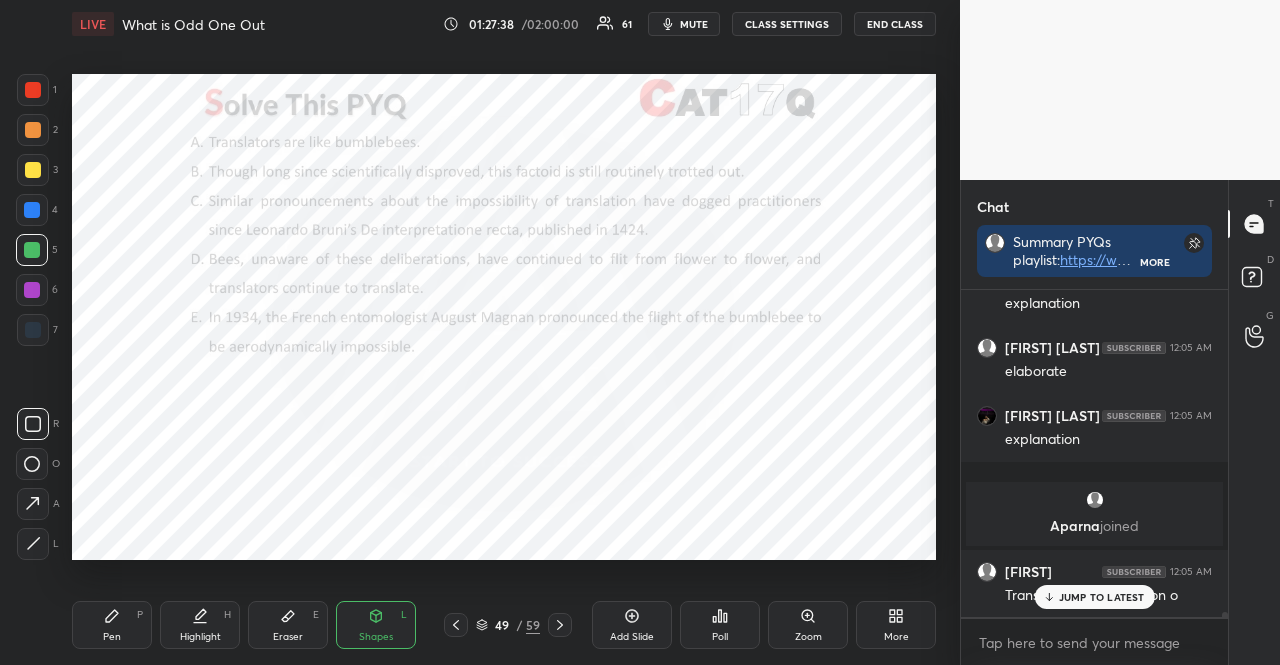 click on "Pen P" at bounding box center (112, 625) 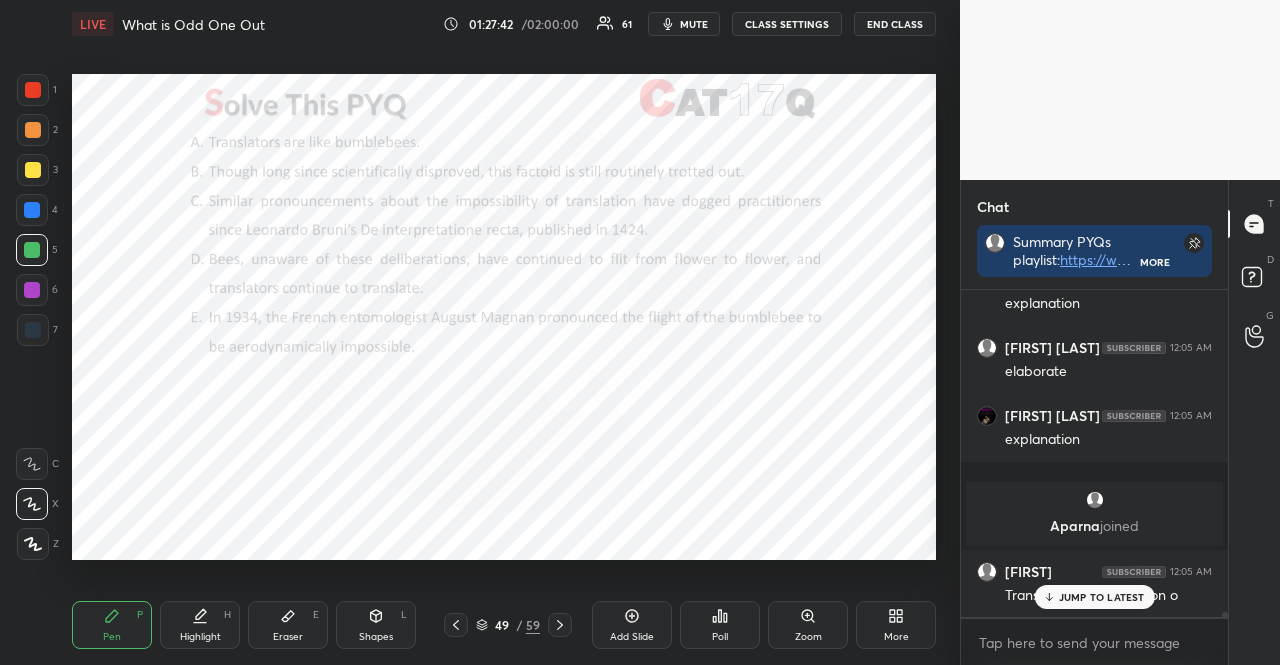 scroll, scrollTop: 22762, scrollLeft: 0, axis: vertical 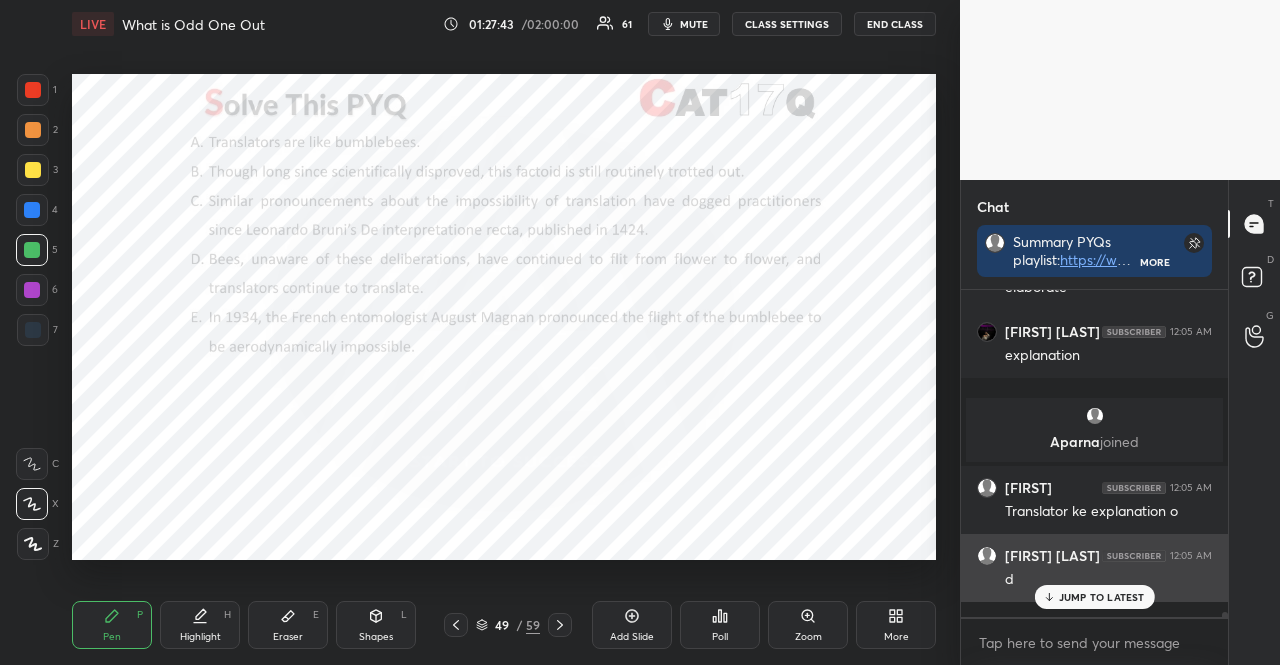 click on "JUMP TO LATEST" at bounding box center [1102, 597] 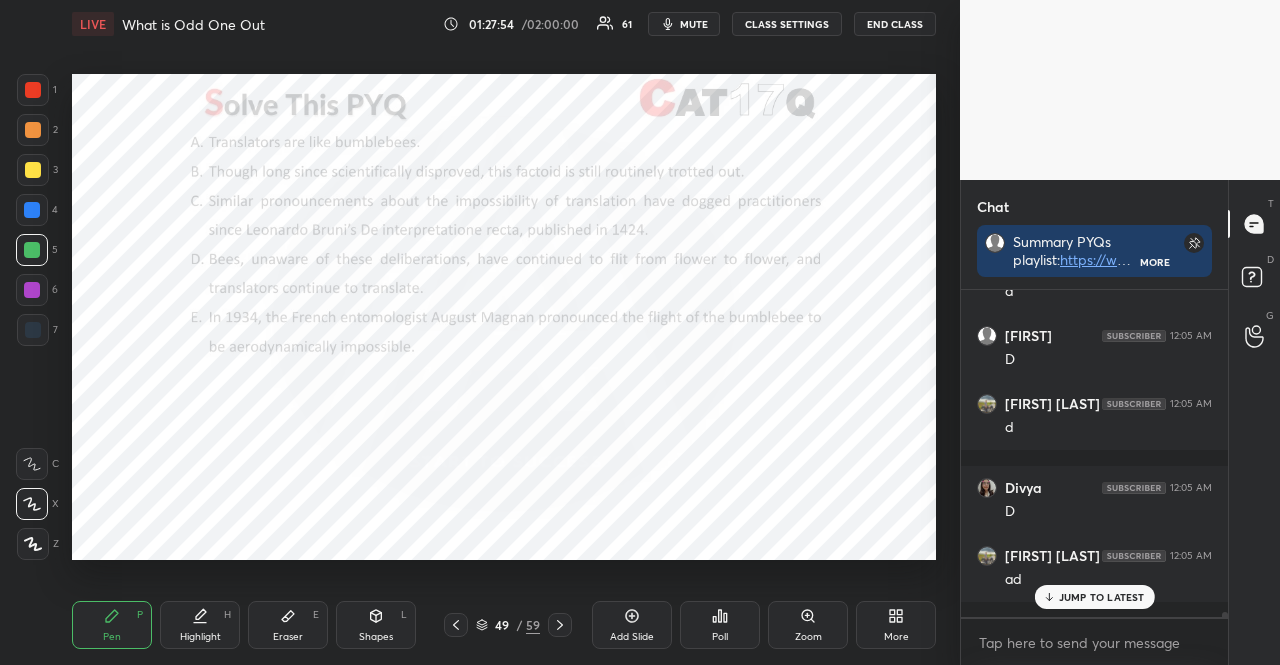 scroll, scrollTop: 23270, scrollLeft: 0, axis: vertical 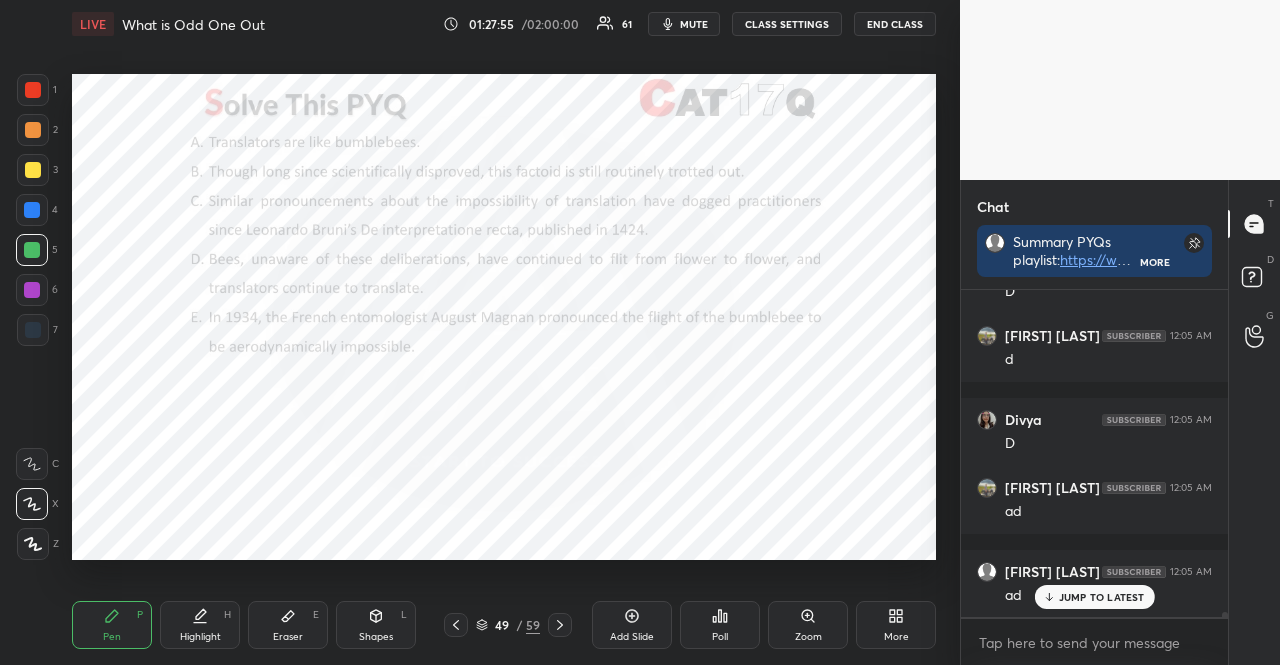 click 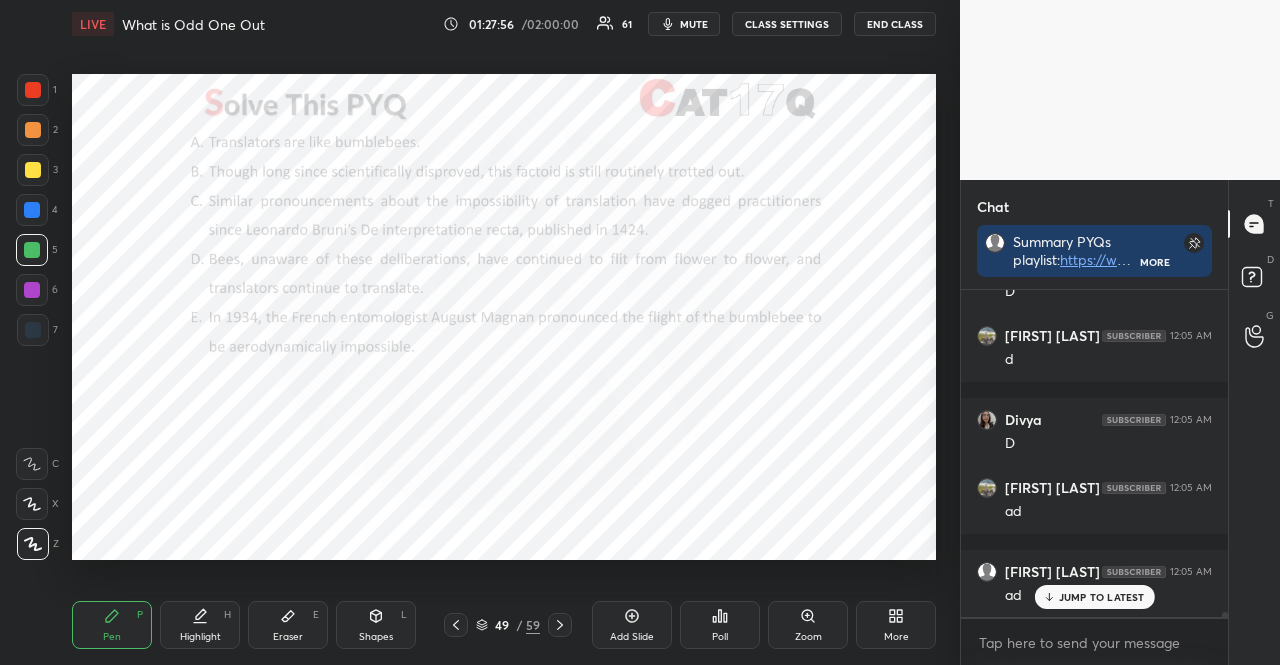 click on "Shapes L" at bounding box center [376, 625] 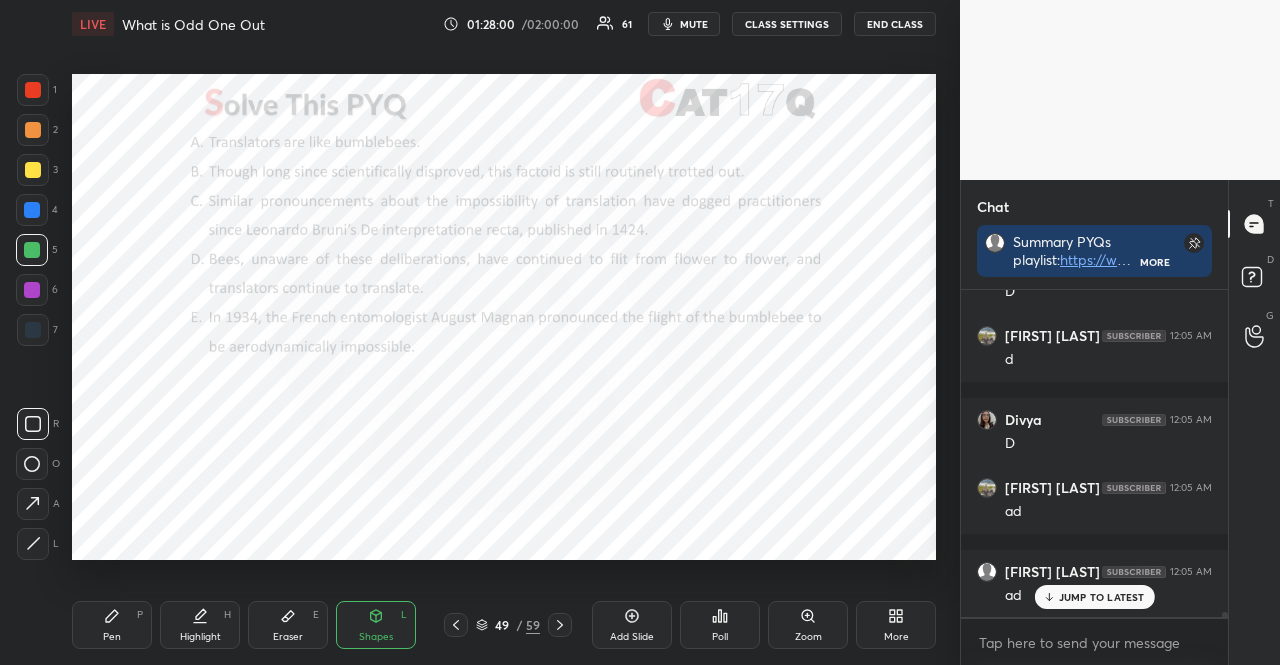 click on "Pen P" at bounding box center [112, 625] 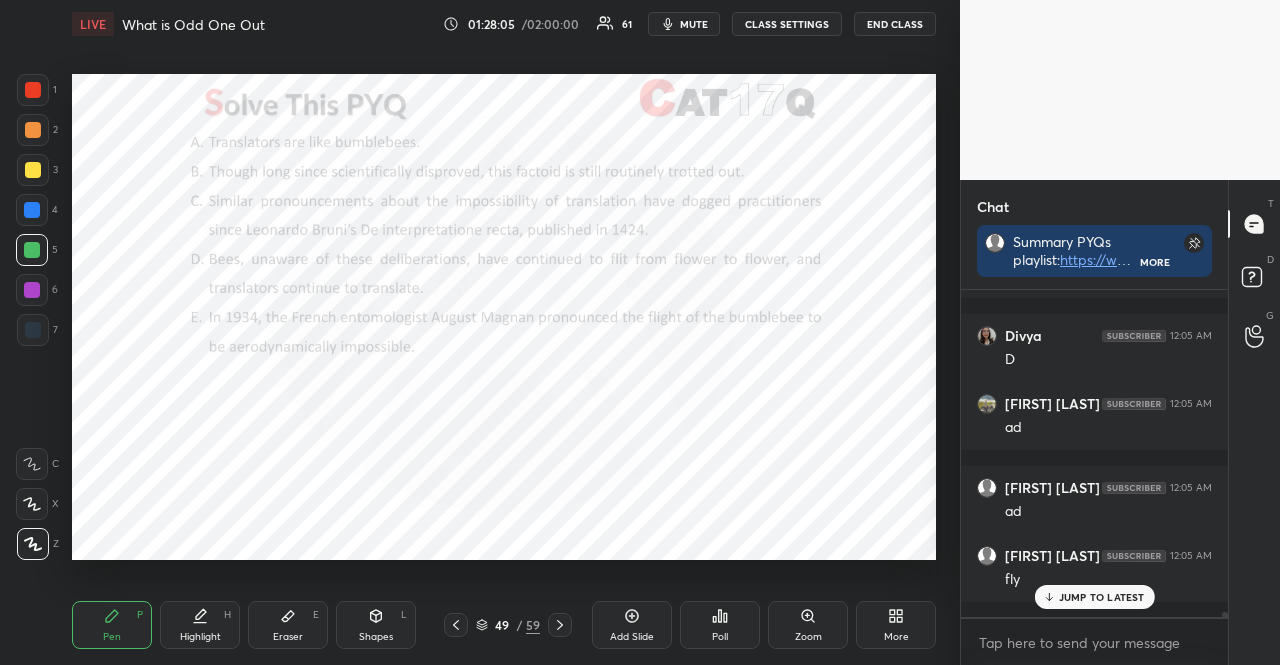 scroll, scrollTop: 23422, scrollLeft: 0, axis: vertical 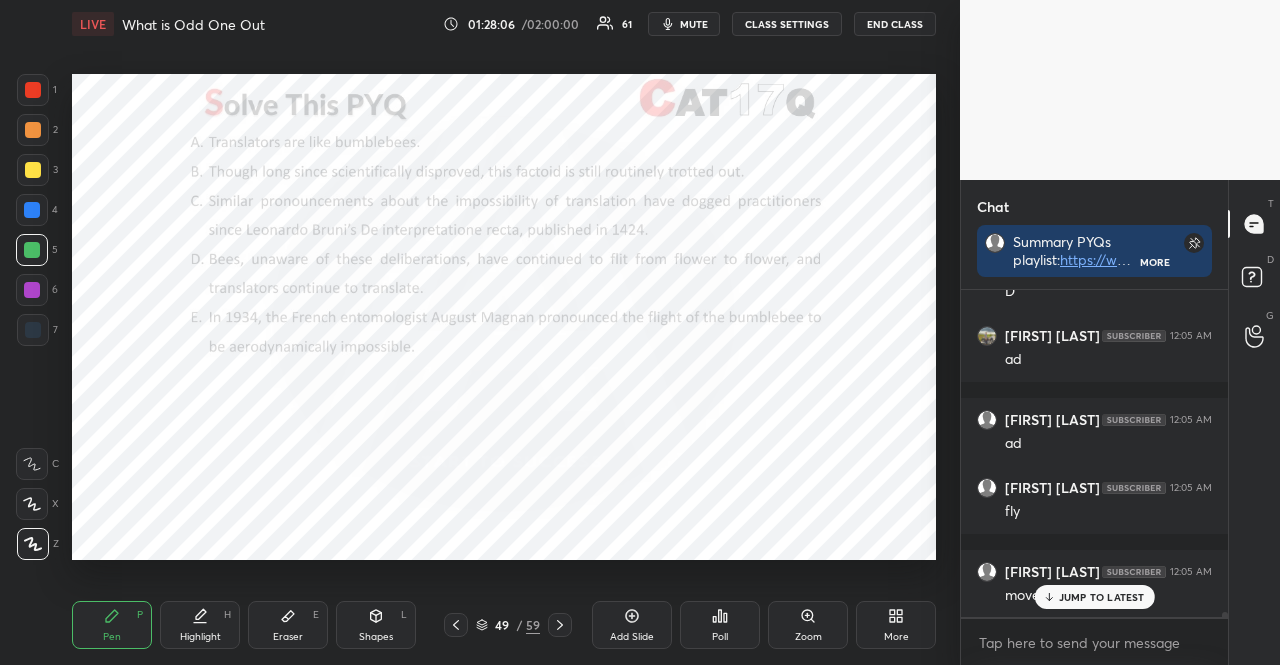 click at bounding box center [33, 330] 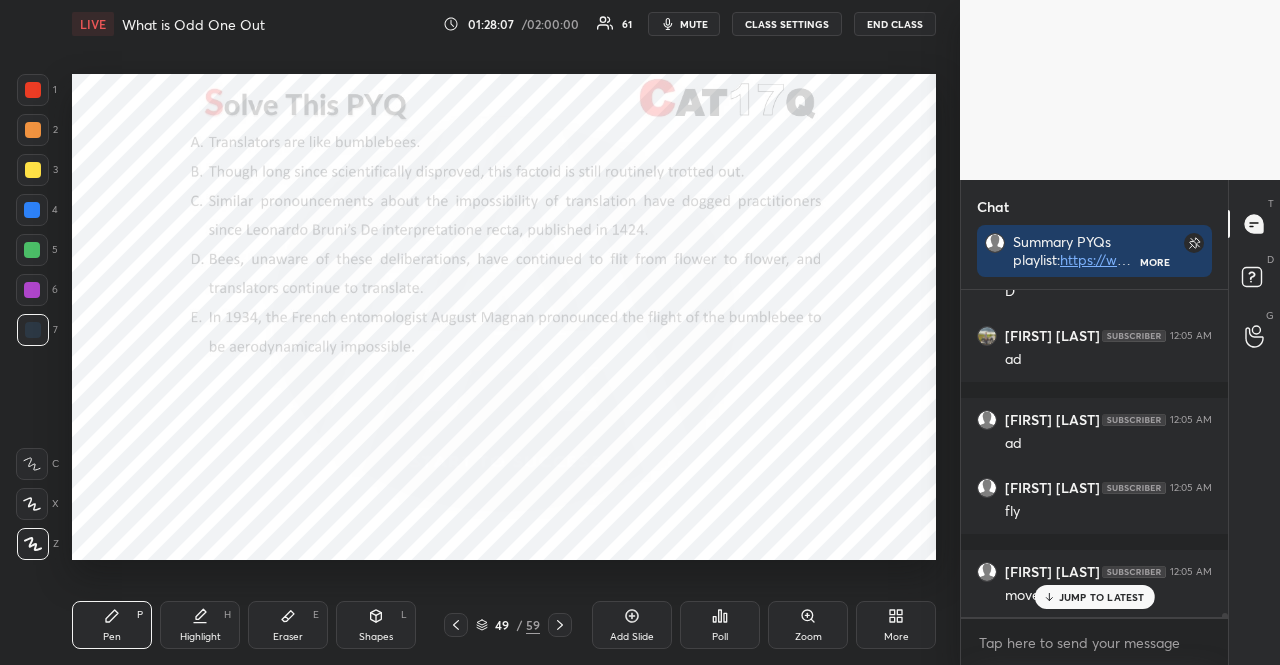 scroll, scrollTop: 23574, scrollLeft: 0, axis: vertical 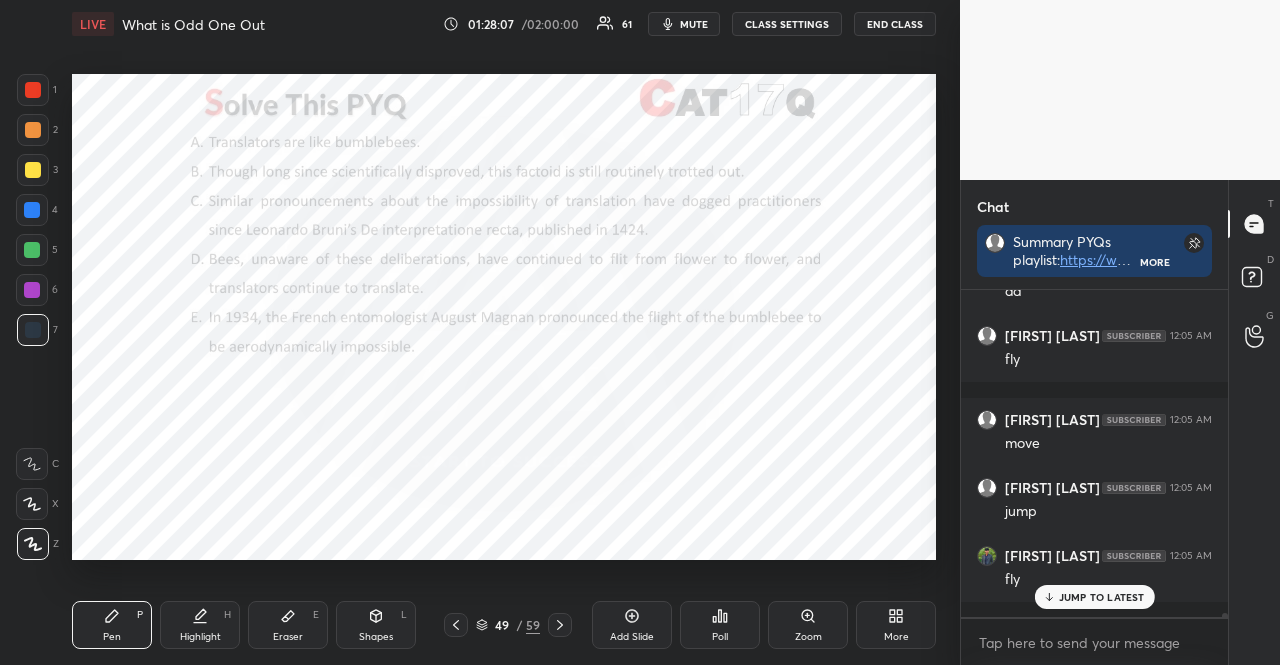 click 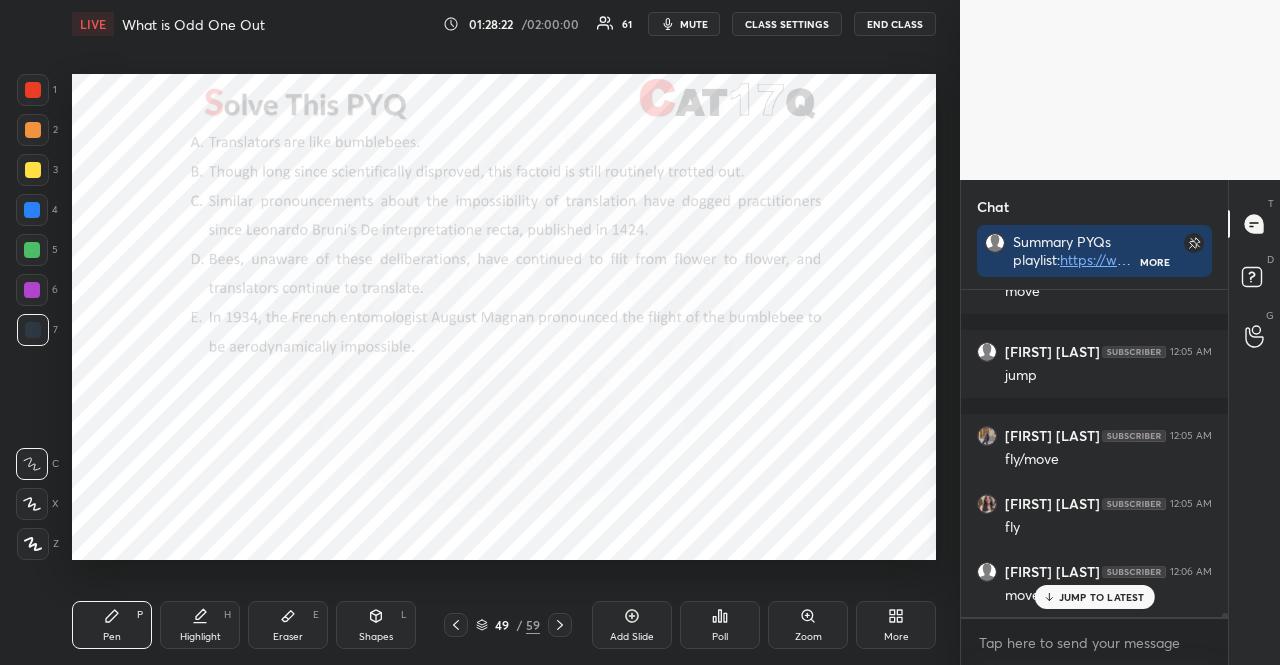 scroll, scrollTop: 24390, scrollLeft: 0, axis: vertical 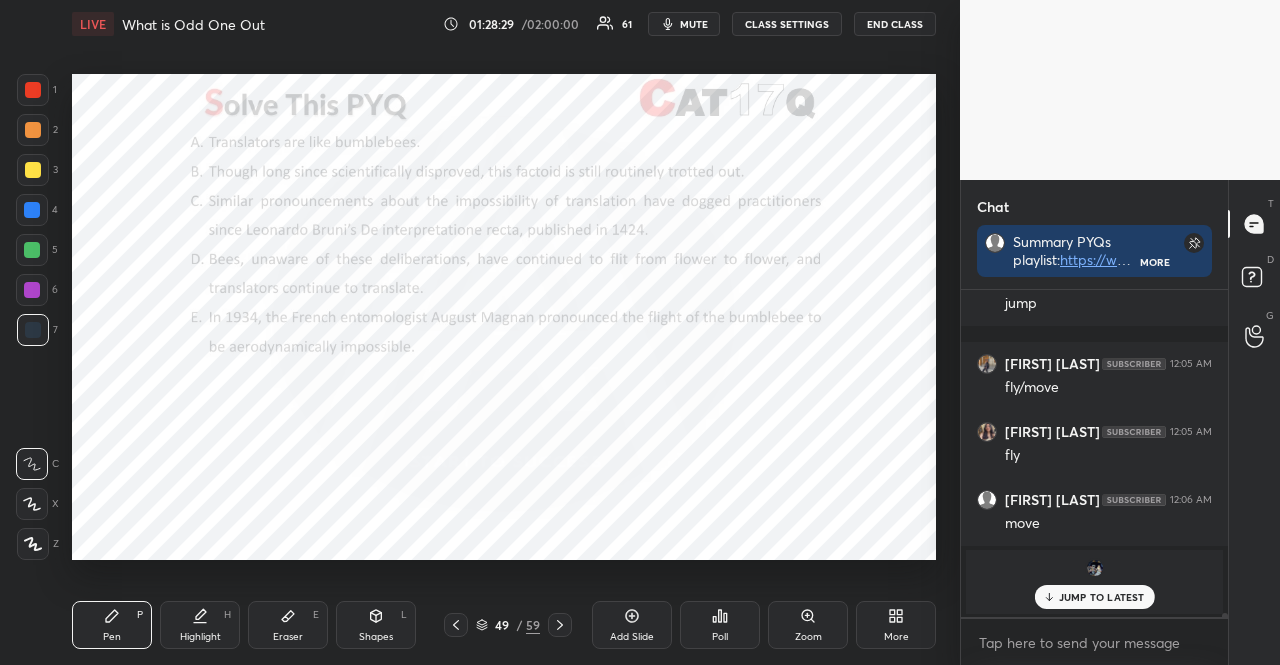 click at bounding box center (32, 210) 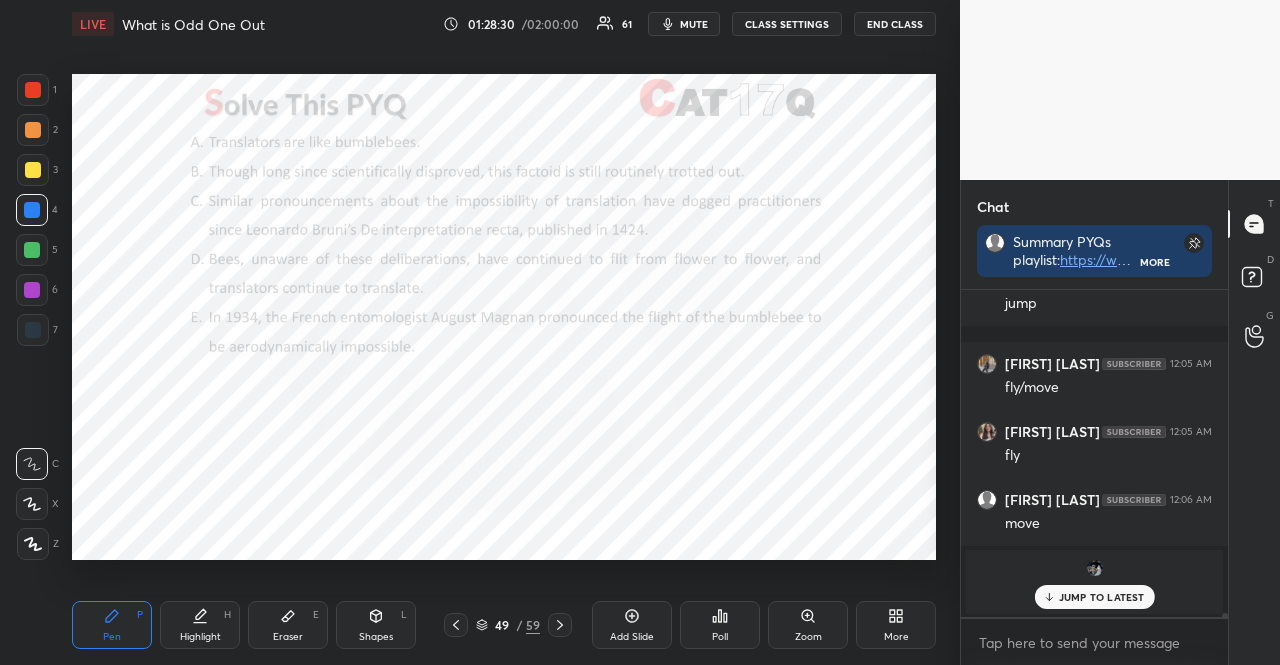 click at bounding box center [33, 130] 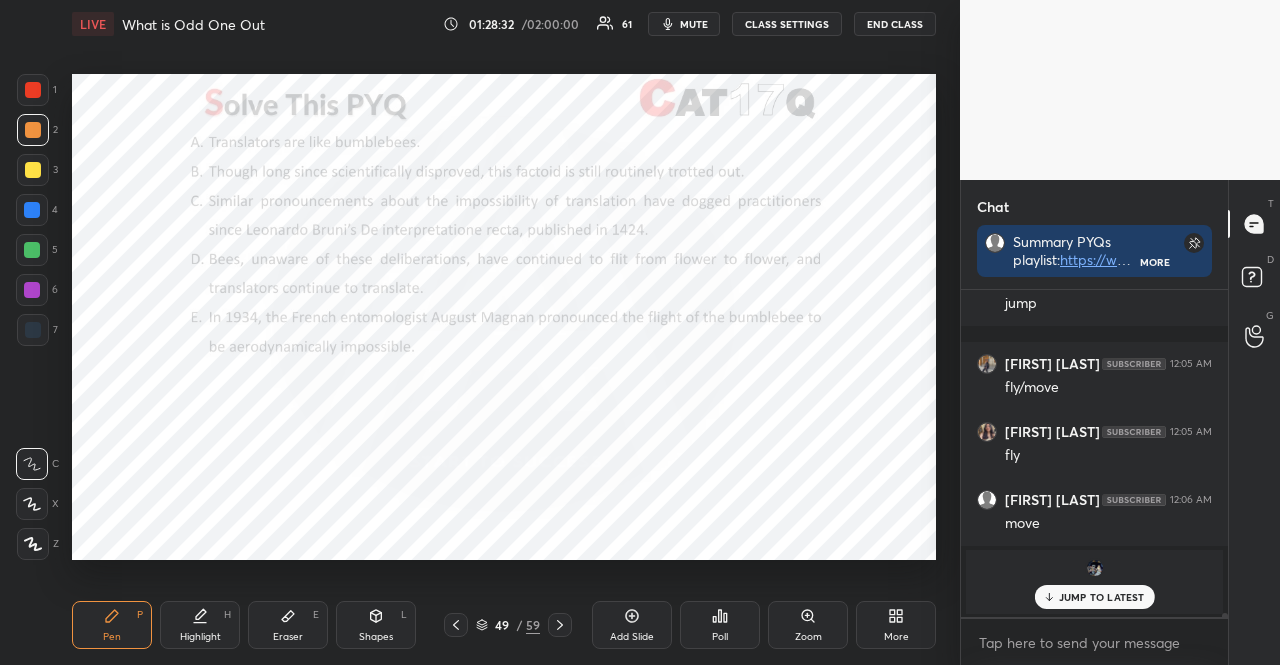 drag, startPoint x: 366, startPoint y: 613, endPoint x: 362, endPoint y: 577, distance: 36.221542 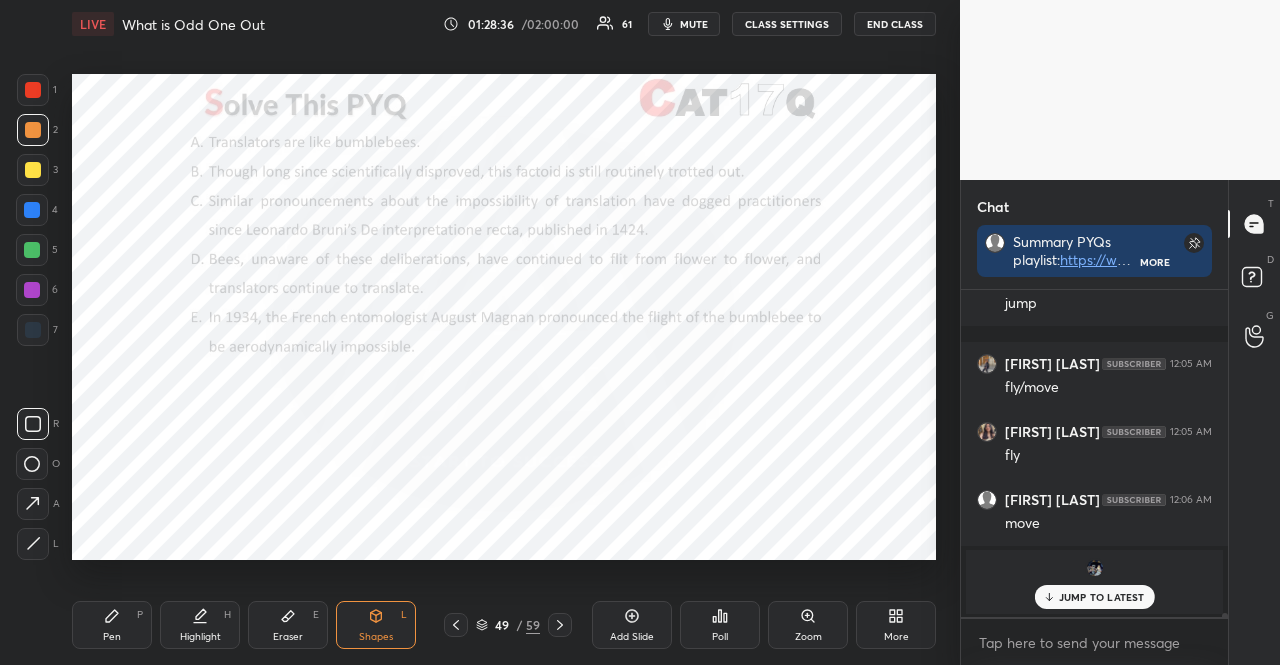 click on "Pen P" at bounding box center [112, 625] 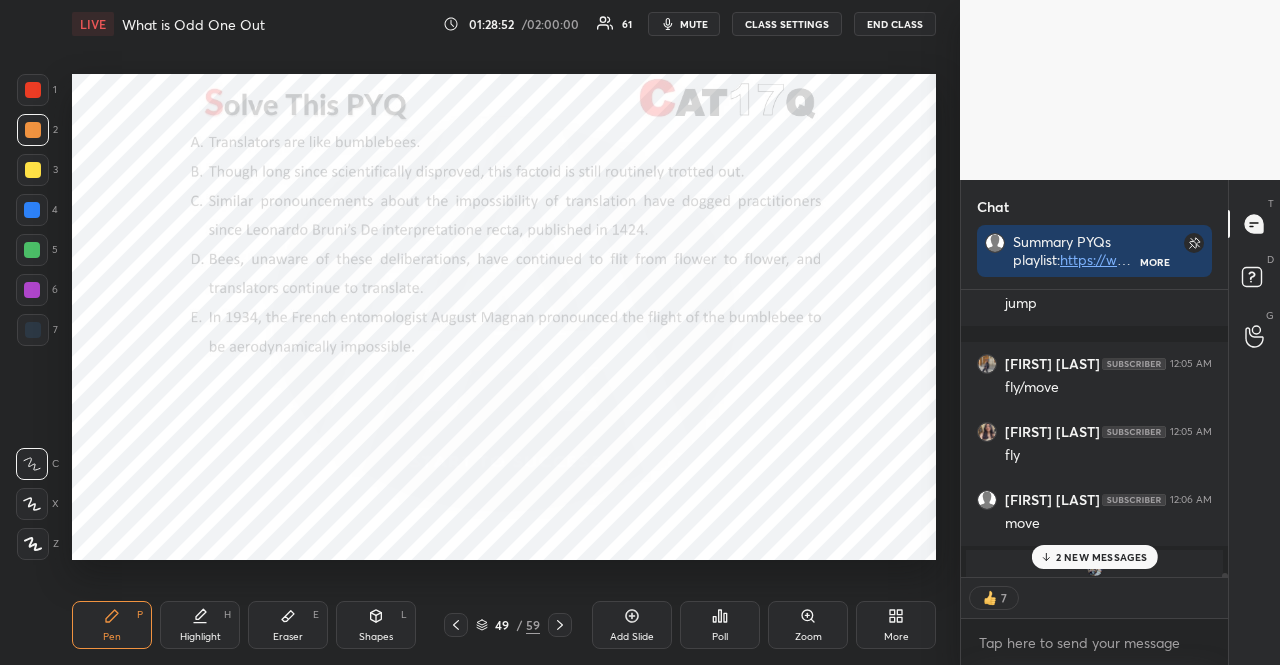 scroll, scrollTop: 24626, scrollLeft: 0, axis: vertical 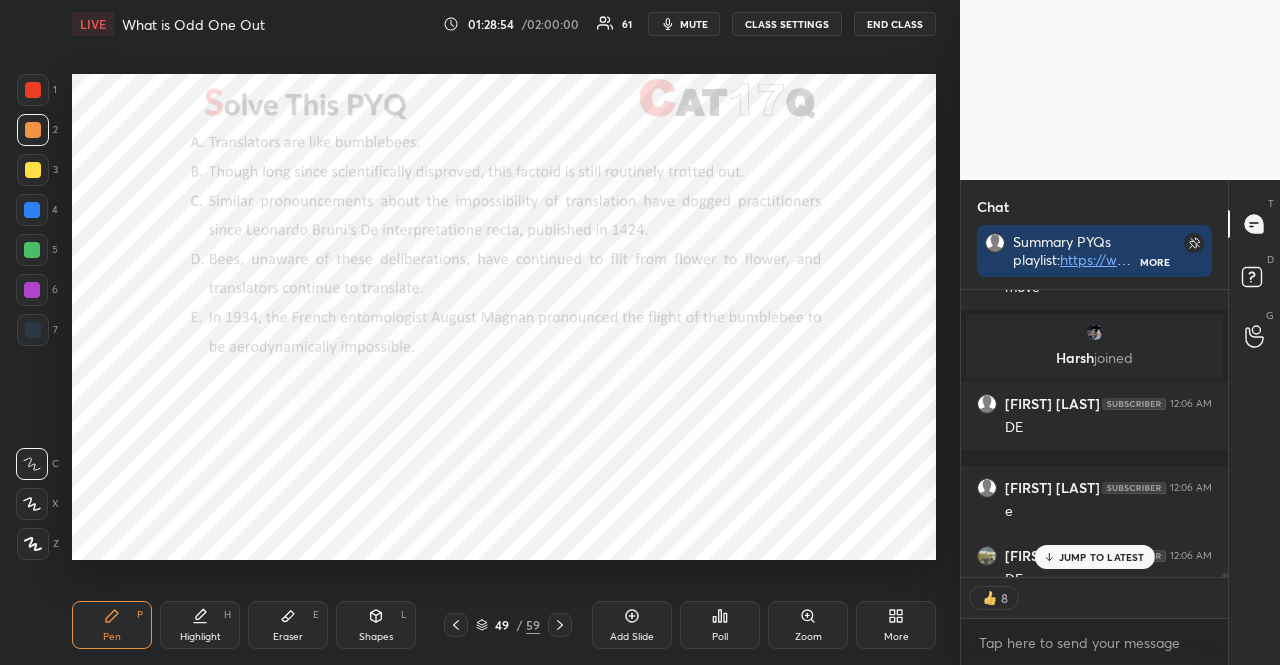 click 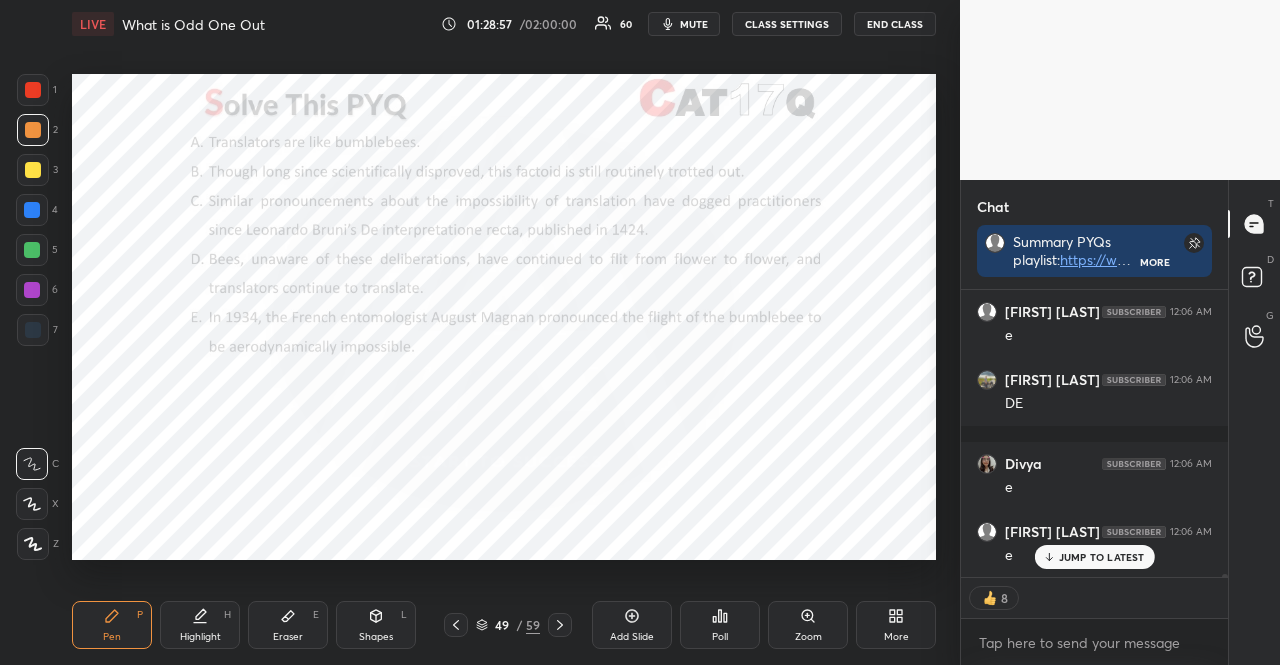 scroll, scrollTop: 24938, scrollLeft: 0, axis: vertical 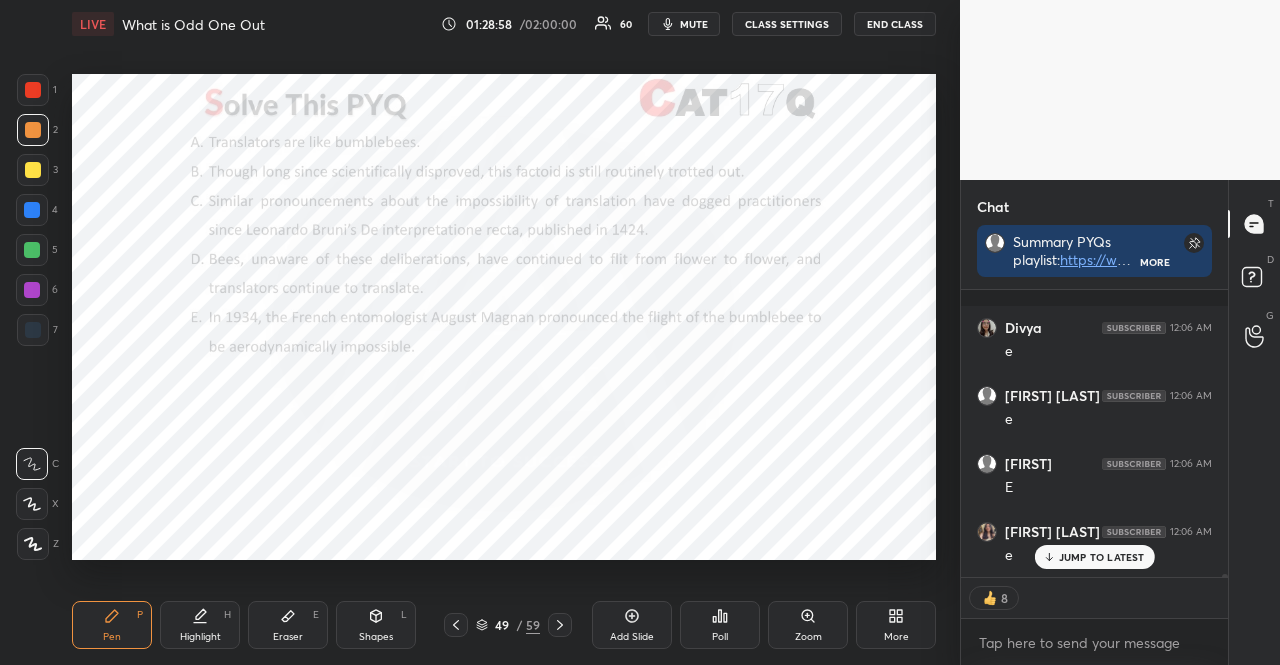 click at bounding box center [32, 210] 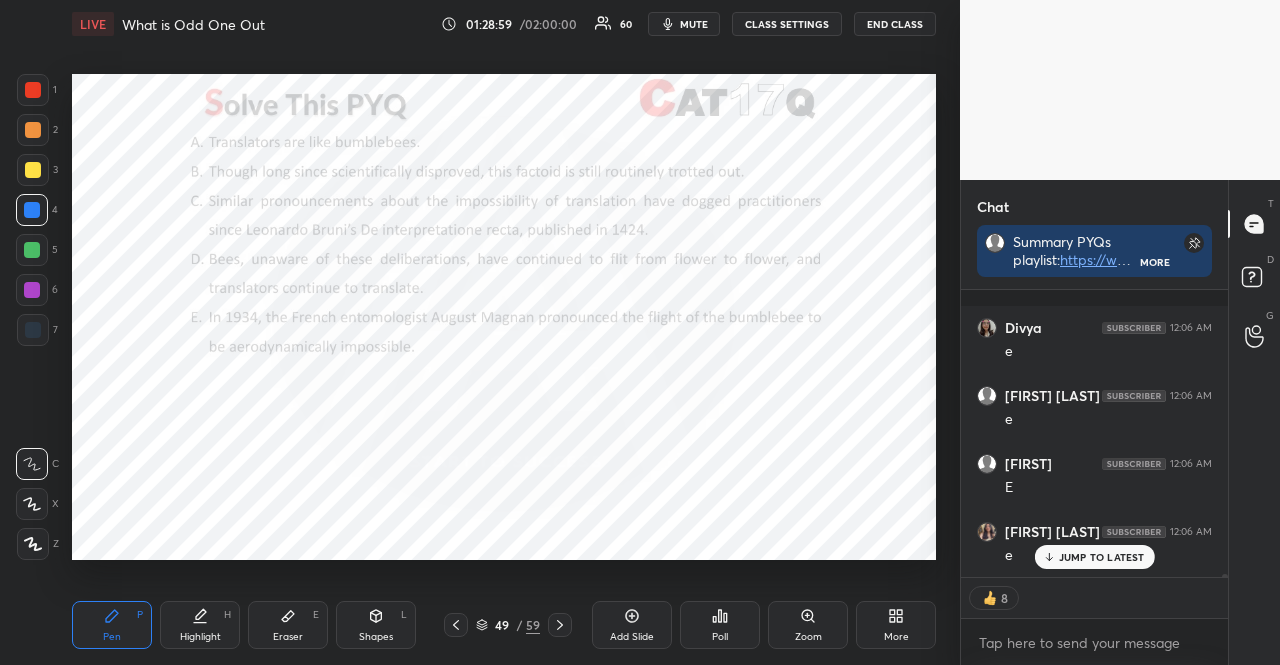 click at bounding box center (32, 504) 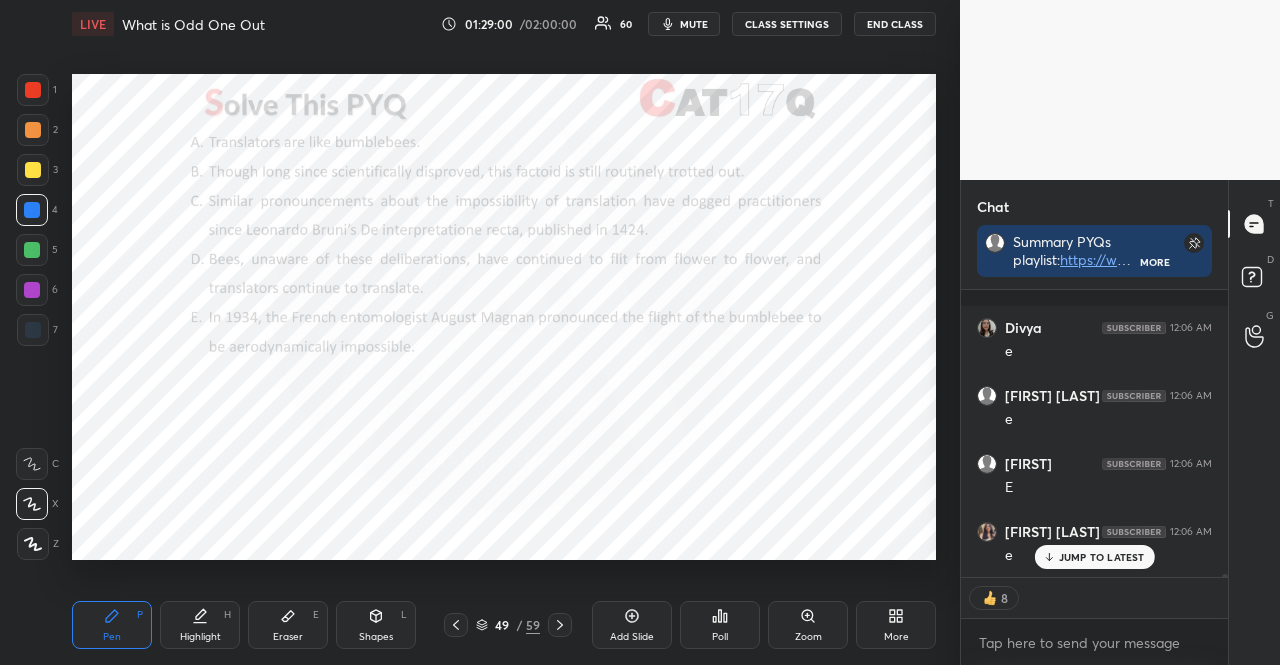 click at bounding box center [33, 544] 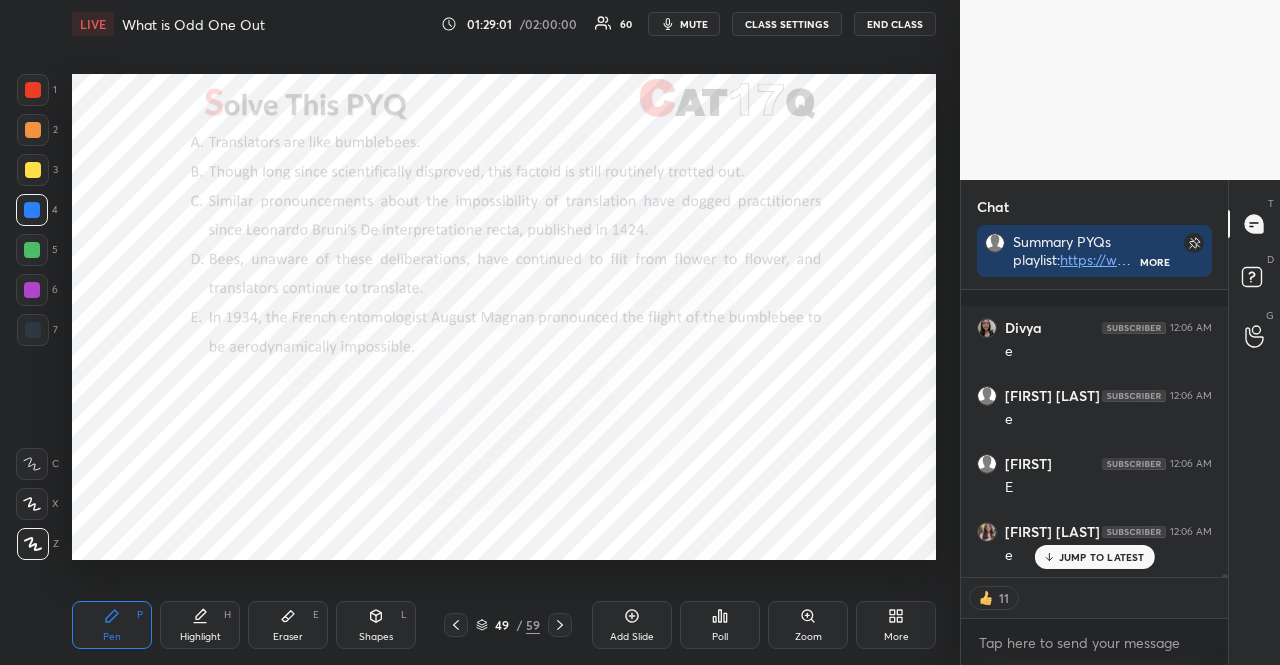 click 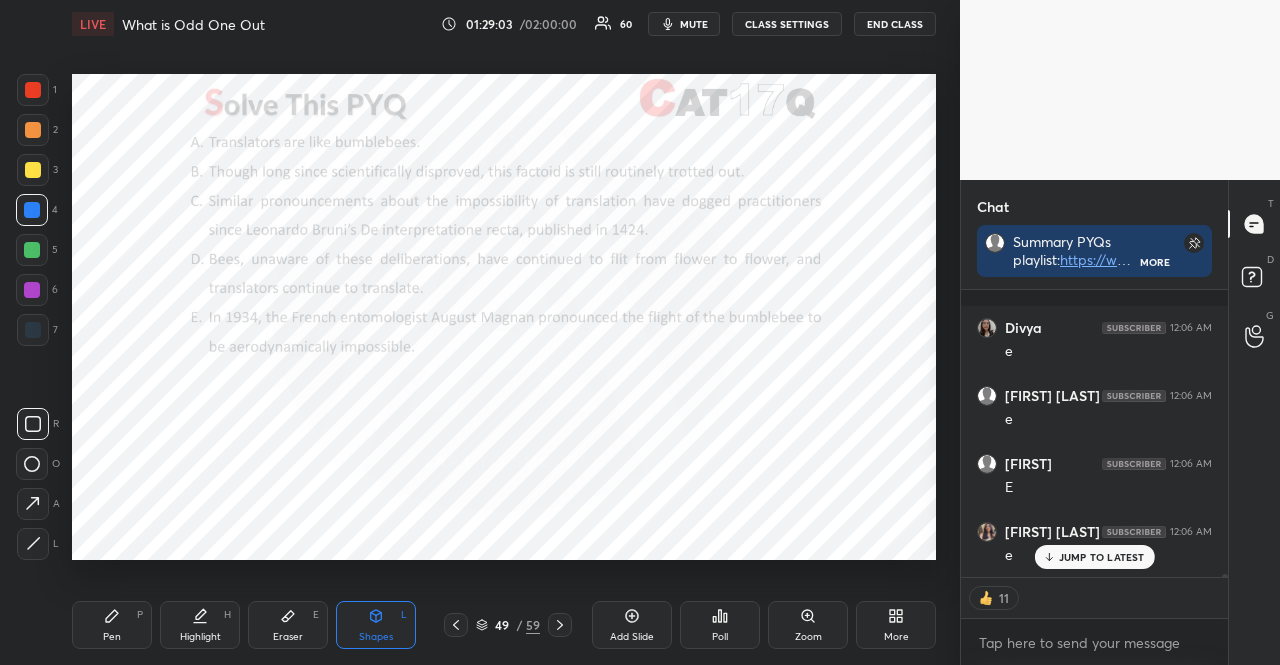 click at bounding box center [32, 290] 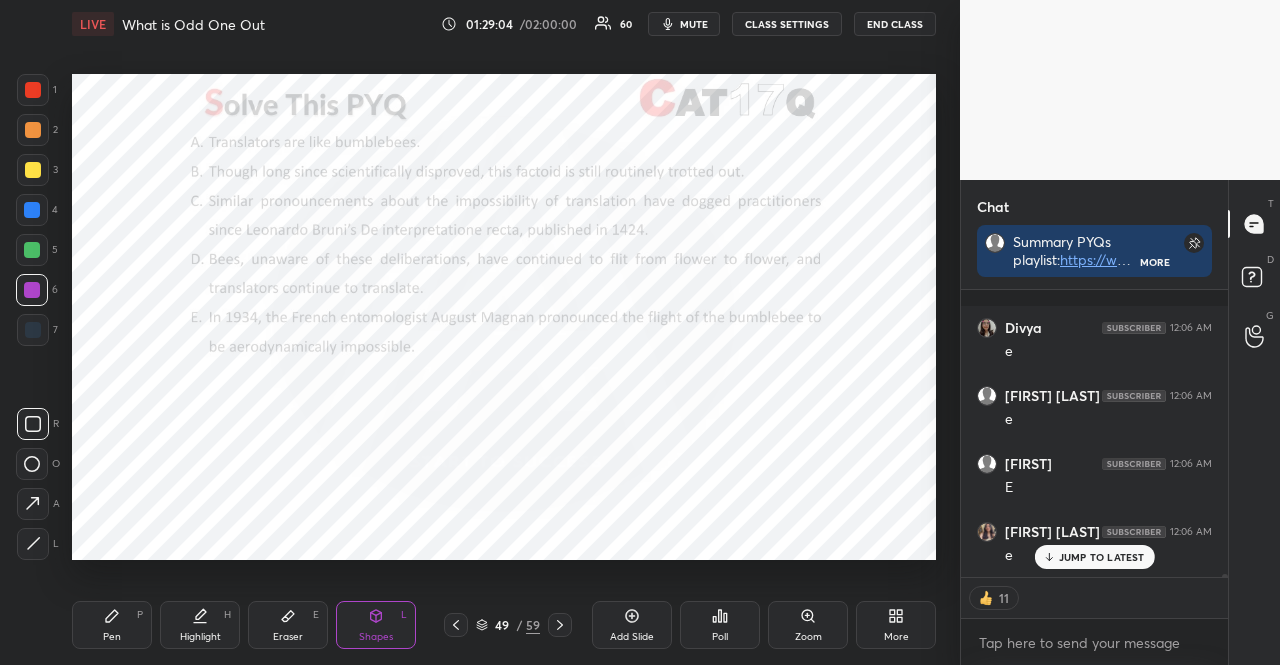 click at bounding box center [33, 130] 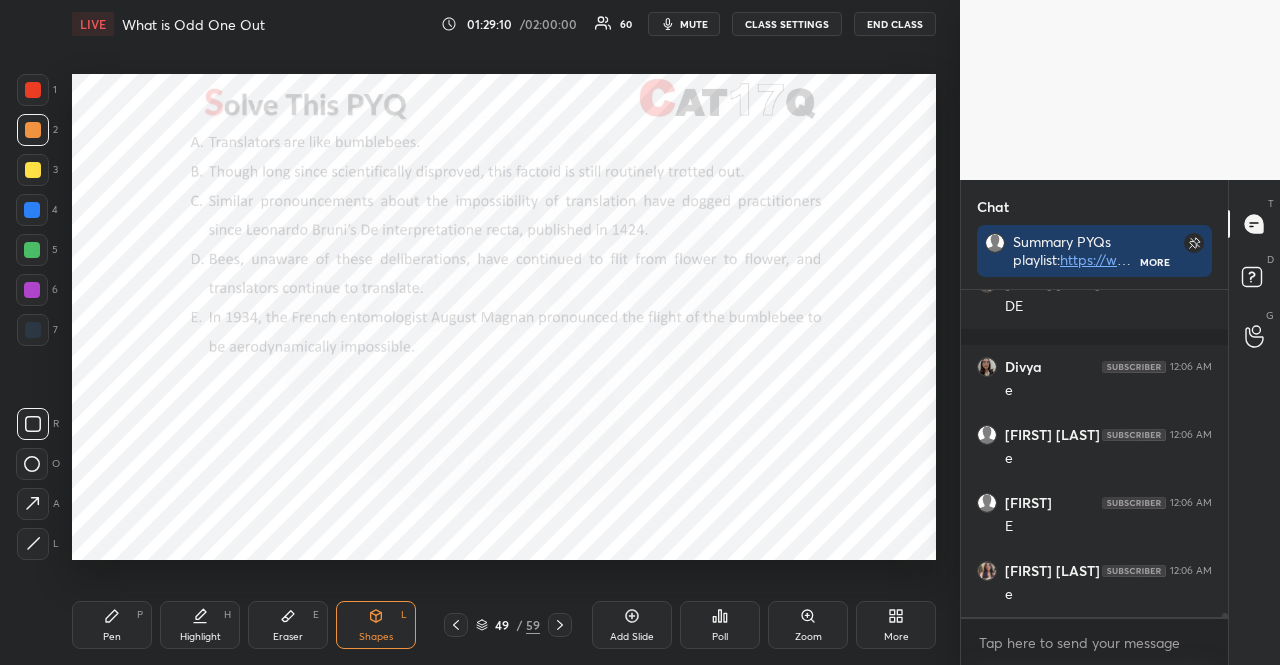 scroll, scrollTop: 6, scrollLeft: 6, axis: both 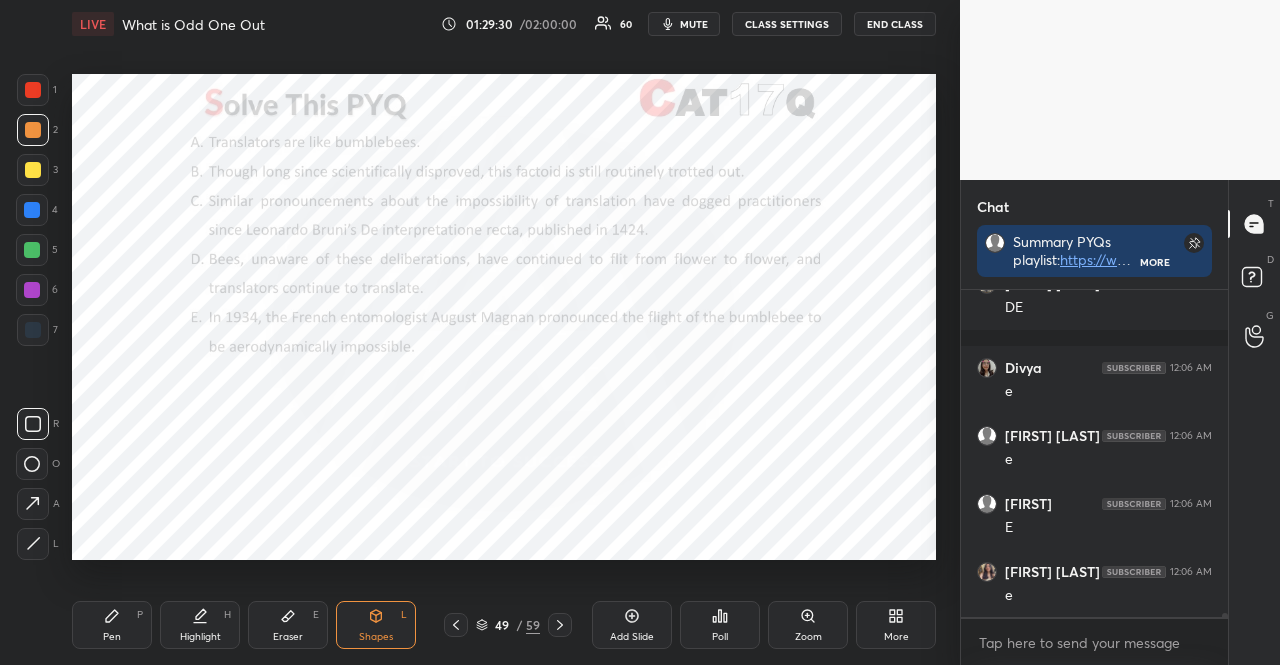 click on "Pen P" at bounding box center [112, 625] 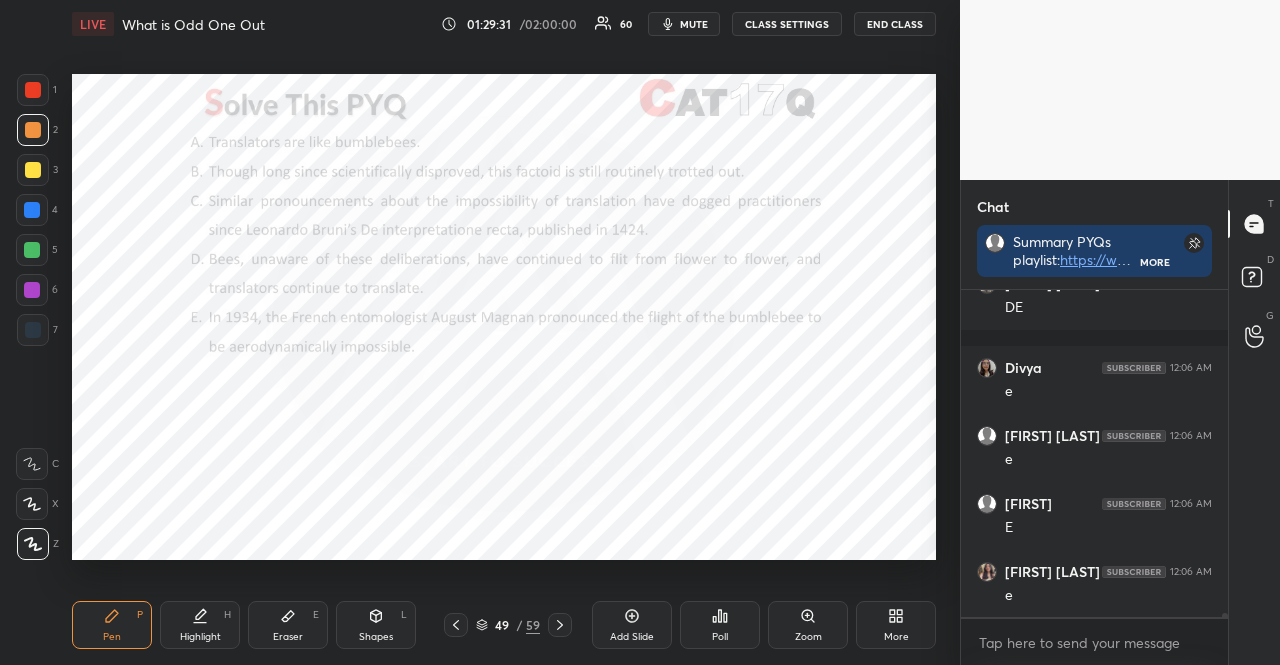 click at bounding box center (32, 290) 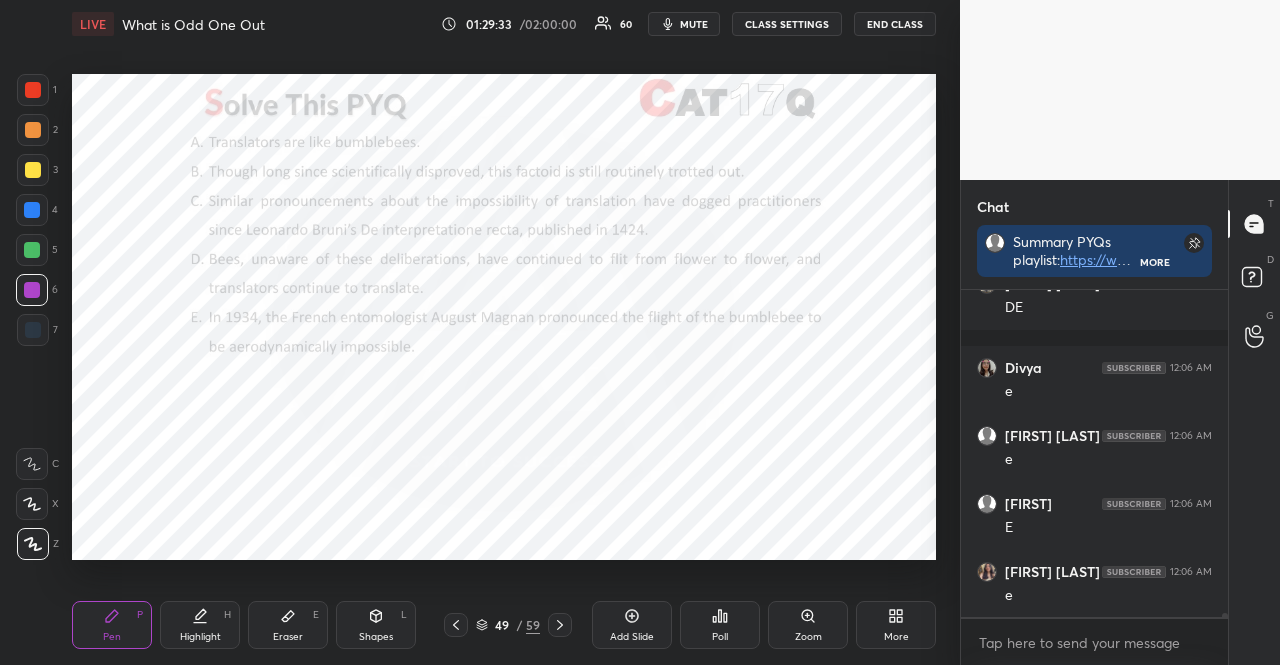 click at bounding box center (33, 130) 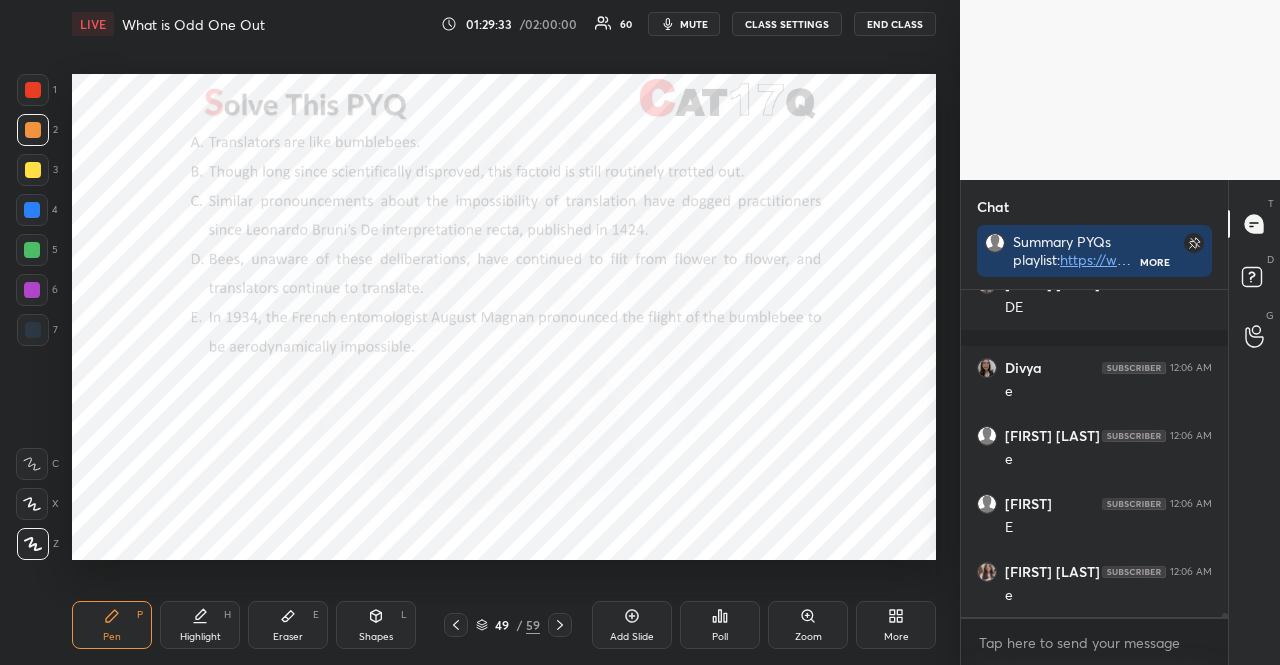 click 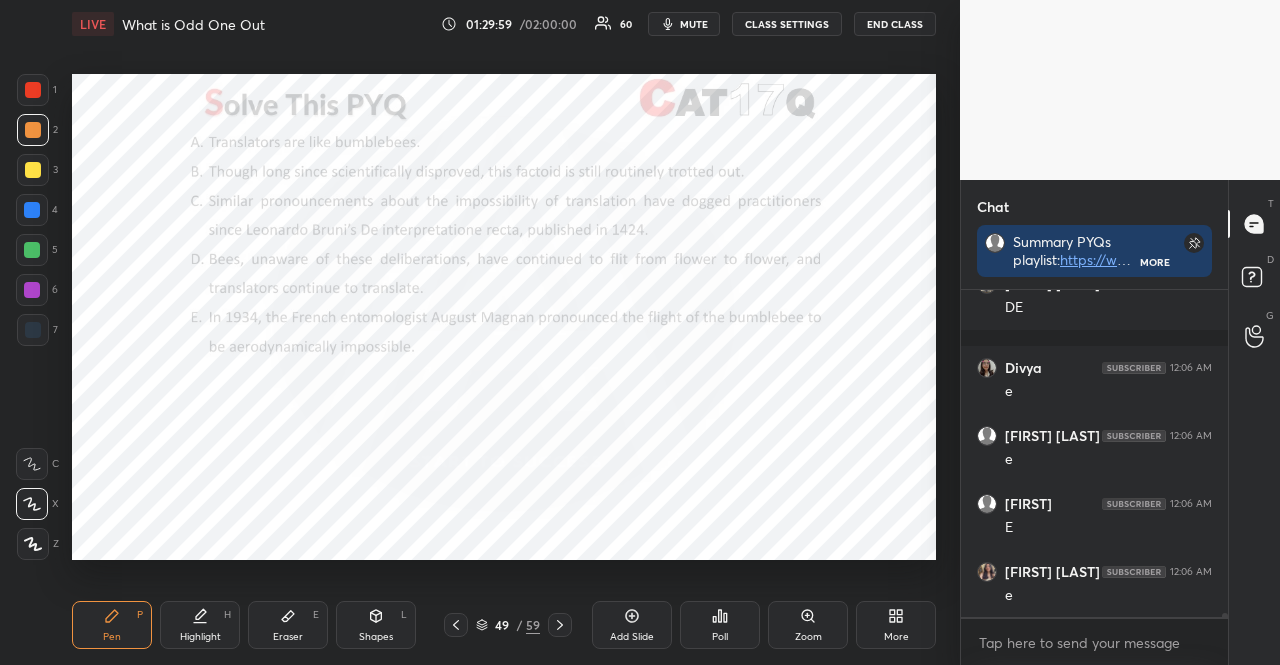 scroll, scrollTop: 24966, scrollLeft: 0, axis: vertical 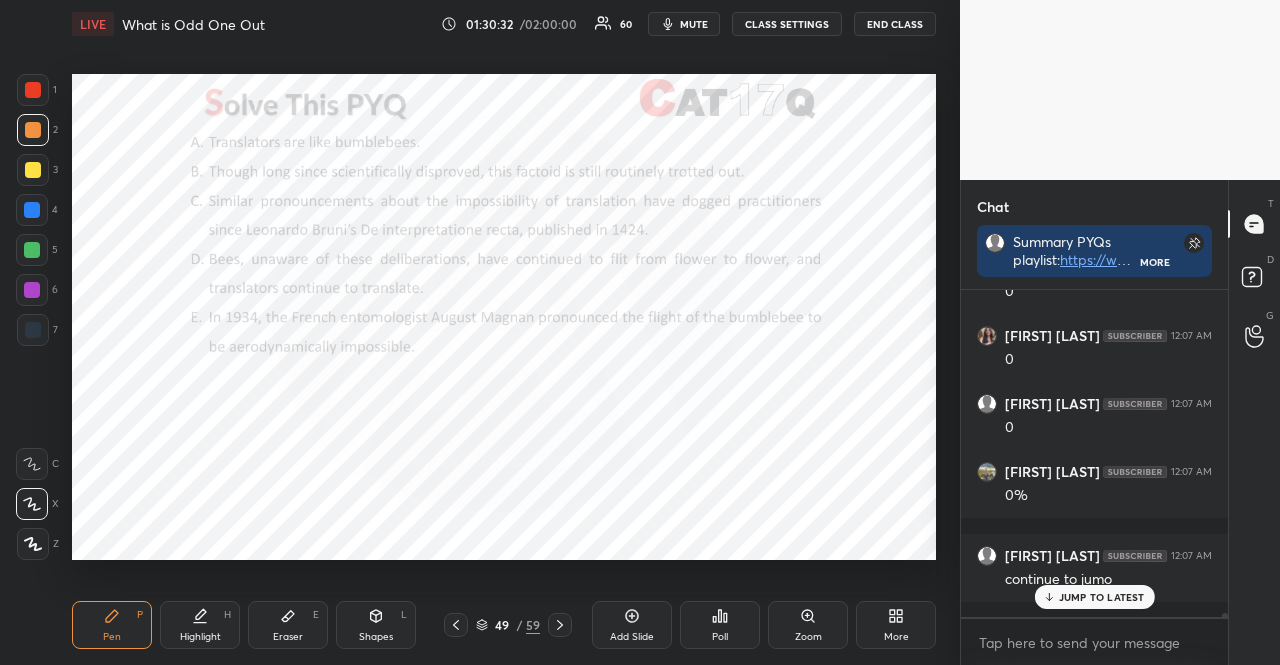 drag, startPoint x: 28, startPoint y: 285, endPoint x: 25, endPoint y: 265, distance: 20.22375 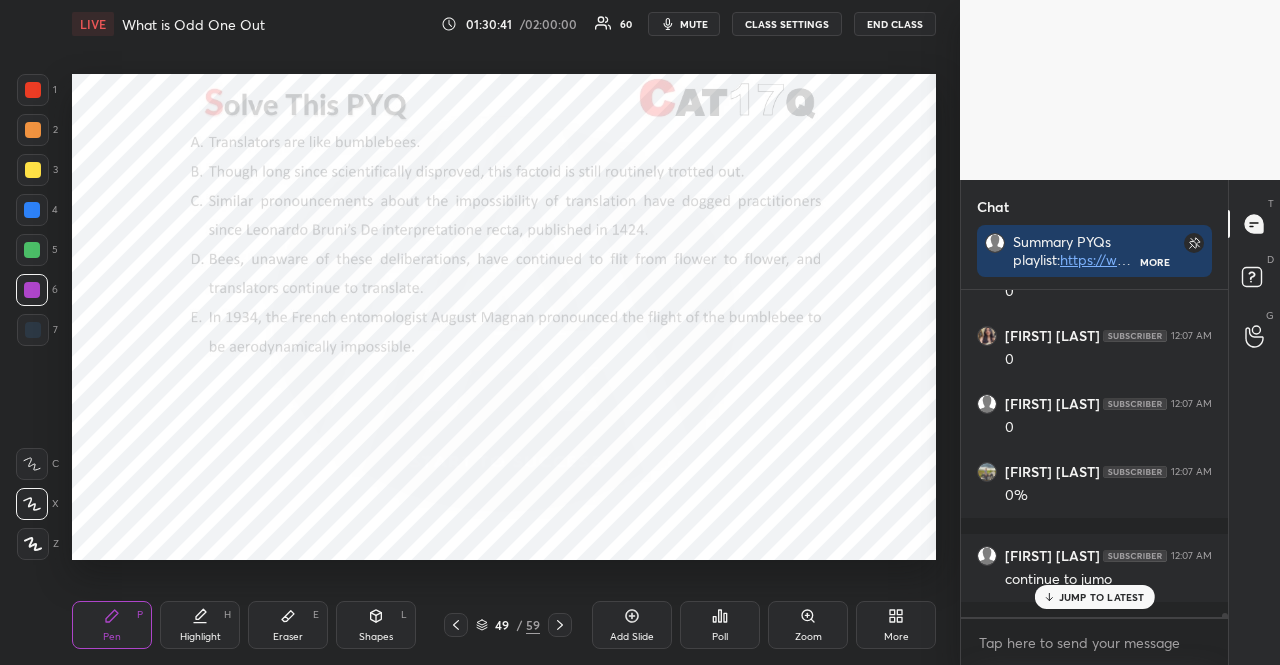 click on "7" at bounding box center [37, 330] 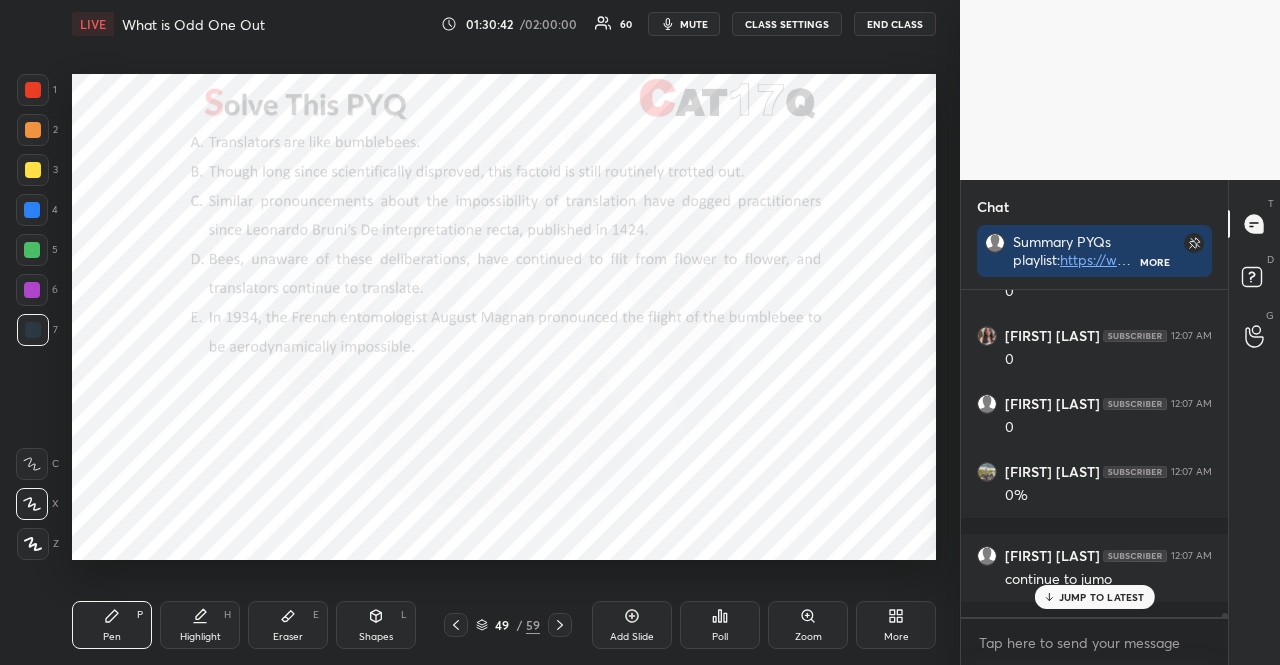 click 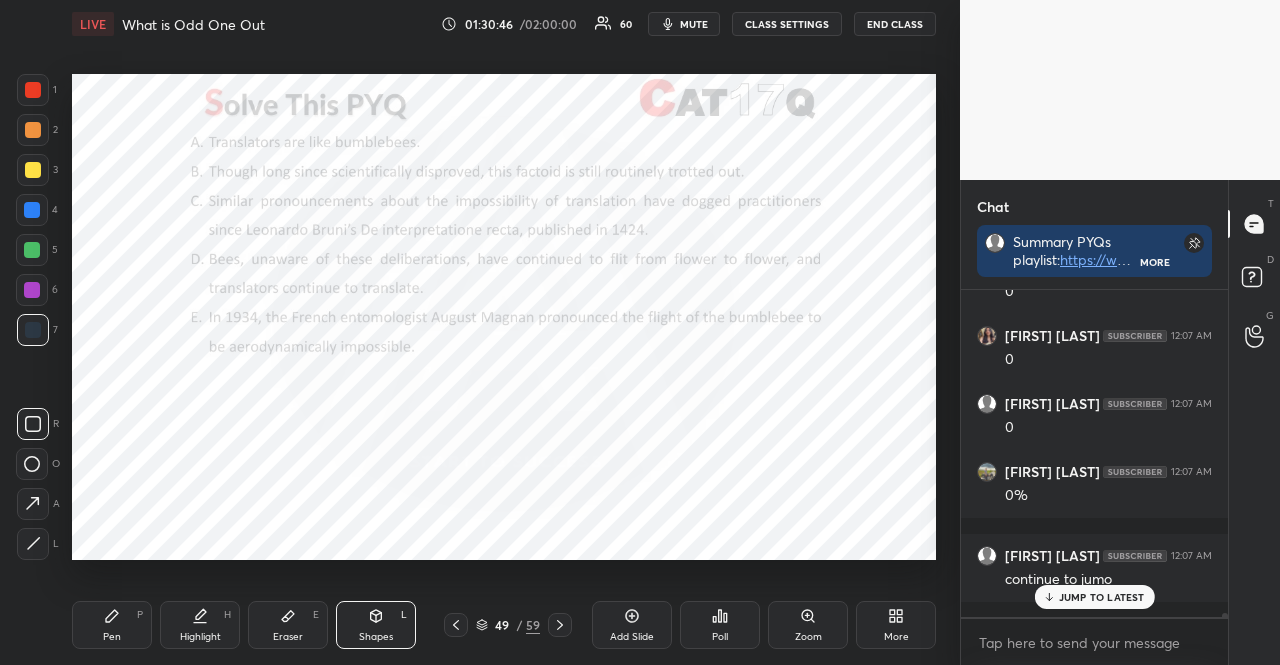 click at bounding box center (32, 210) 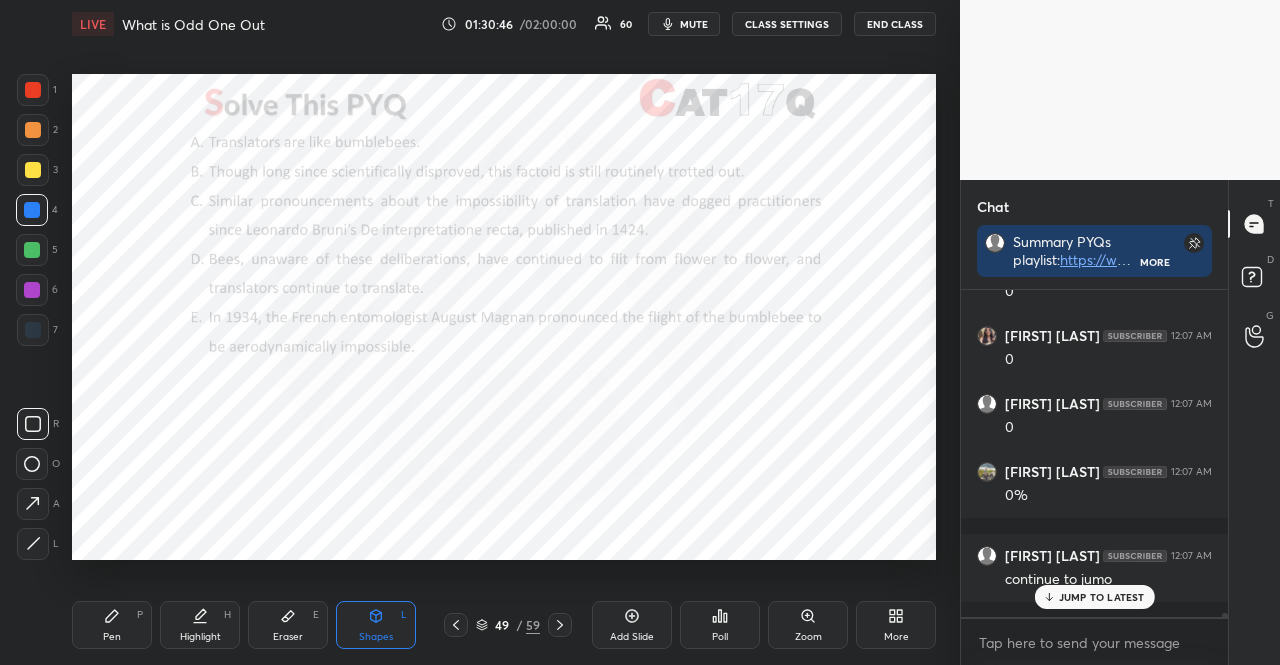 click at bounding box center [32, 210] 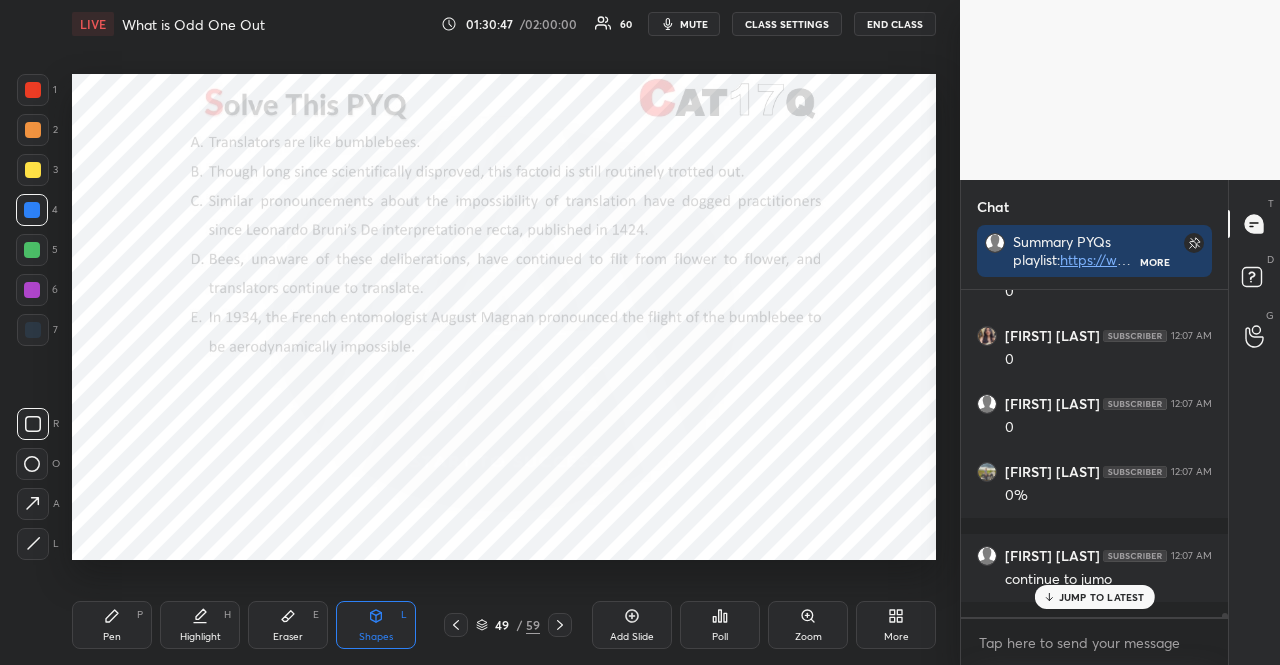 click at bounding box center [32, 250] 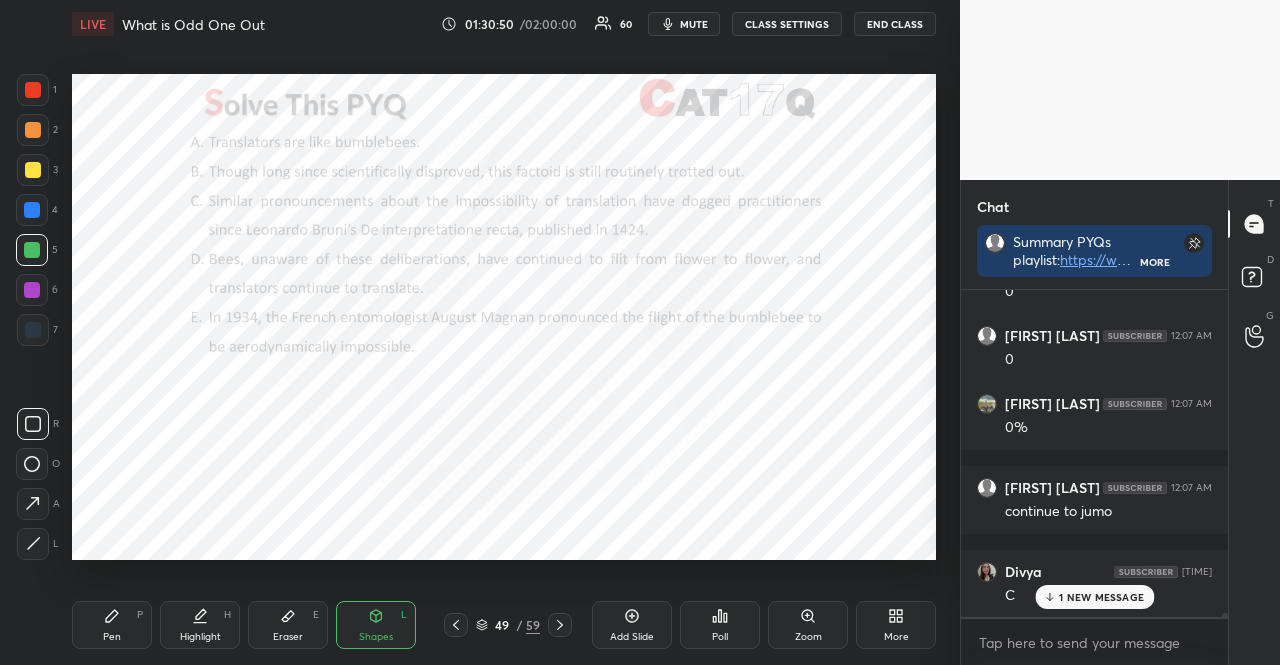 scroll, scrollTop: 25422, scrollLeft: 0, axis: vertical 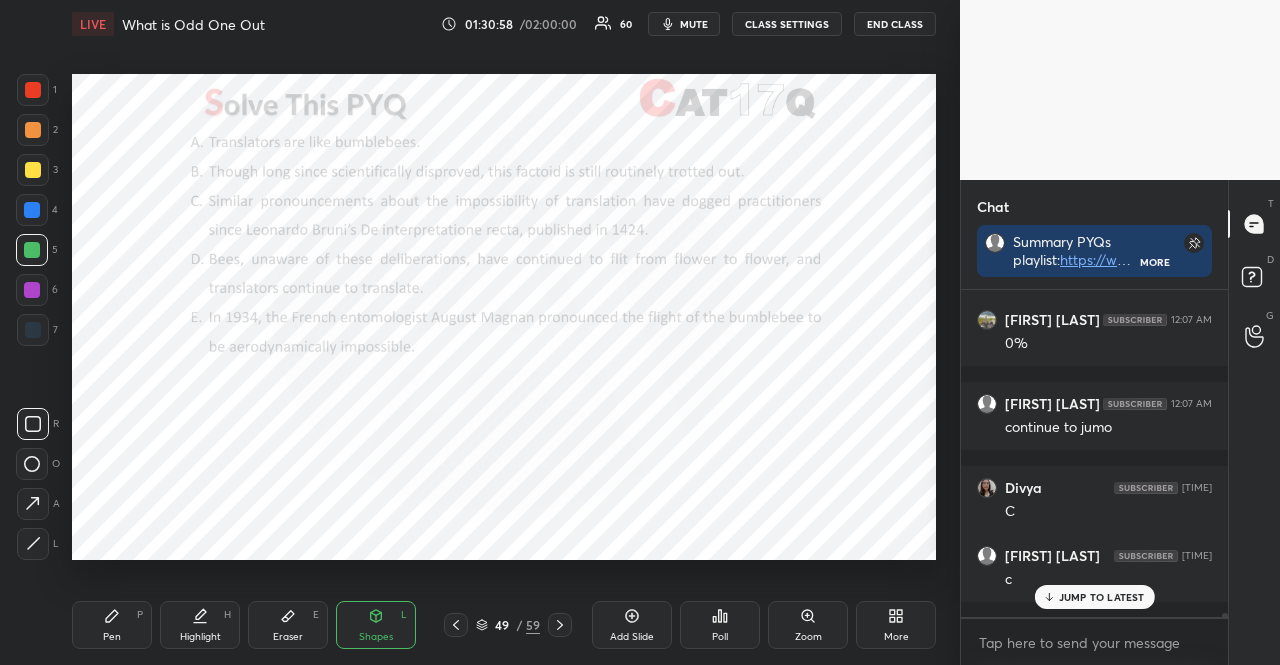 click on "Pen P" at bounding box center (112, 625) 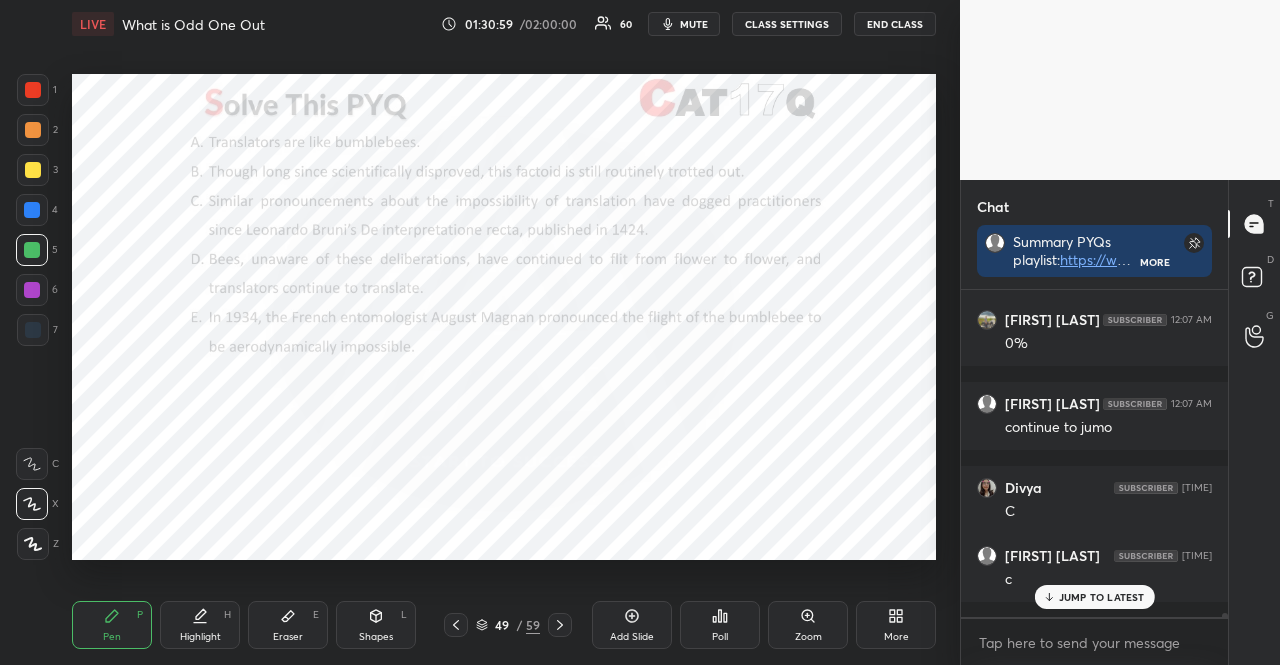 click at bounding box center (33, 330) 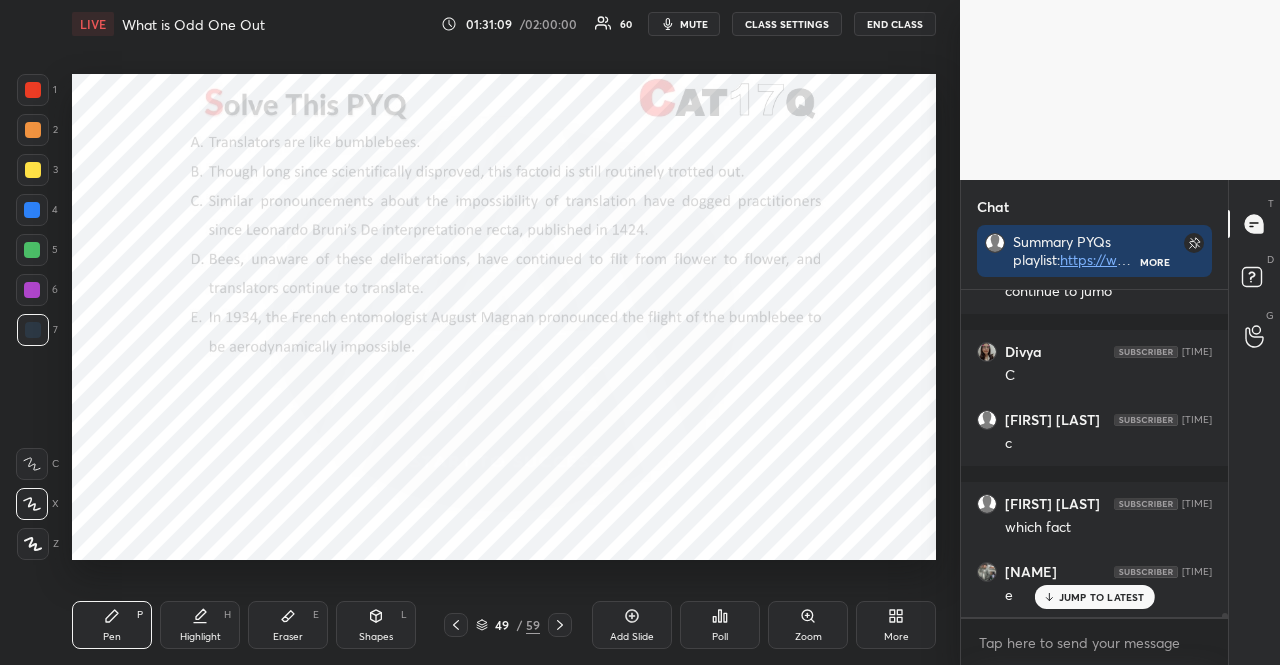 scroll, scrollTop: 25626, scrollLeft: 0, axis: vertical 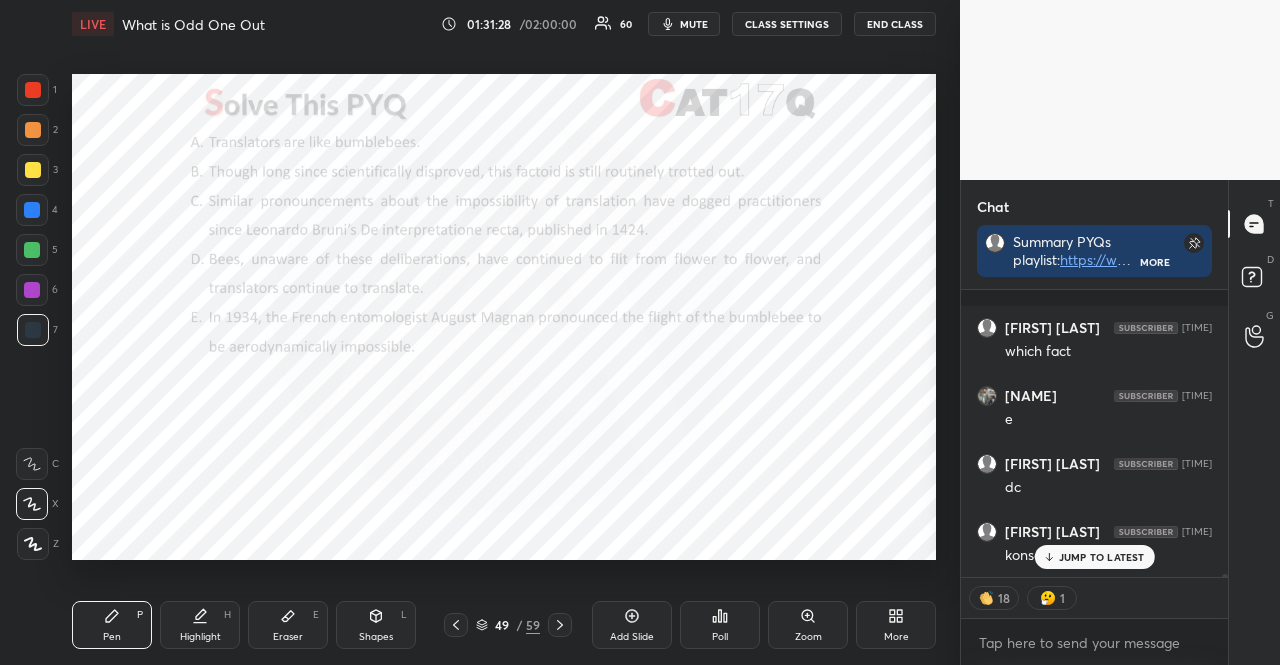 type on "x" 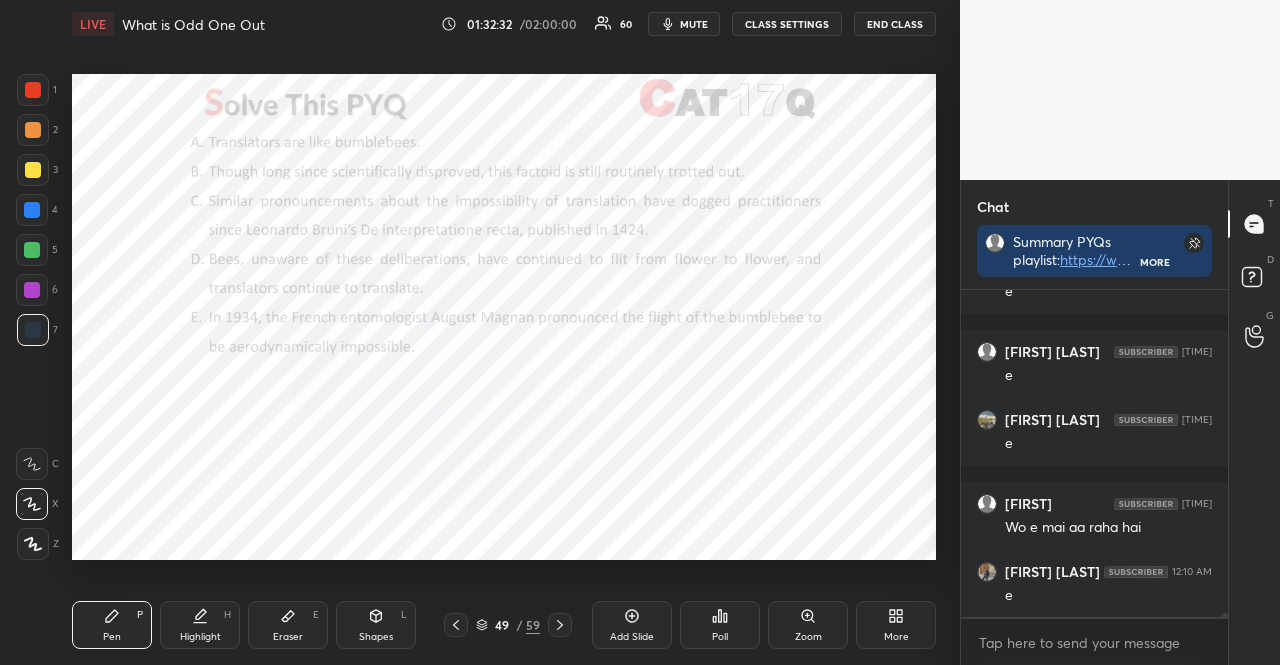 scroll, scrollTop: 26218, scrollLeft: 0, axis: vertical 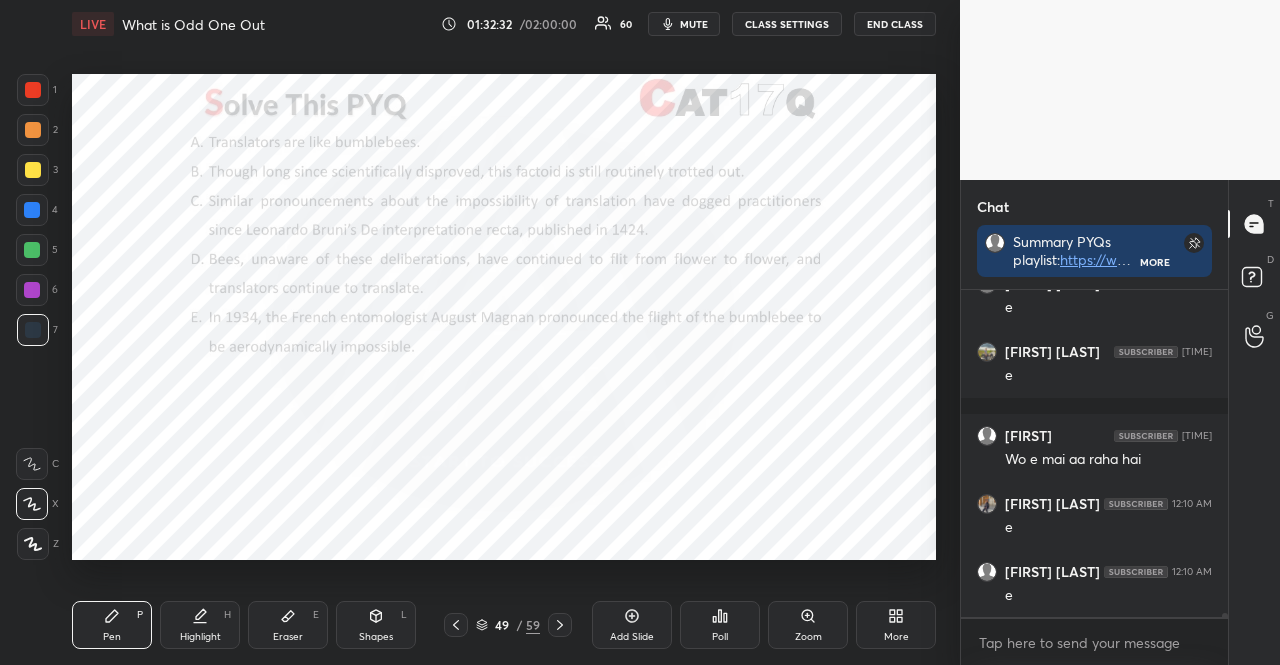 click 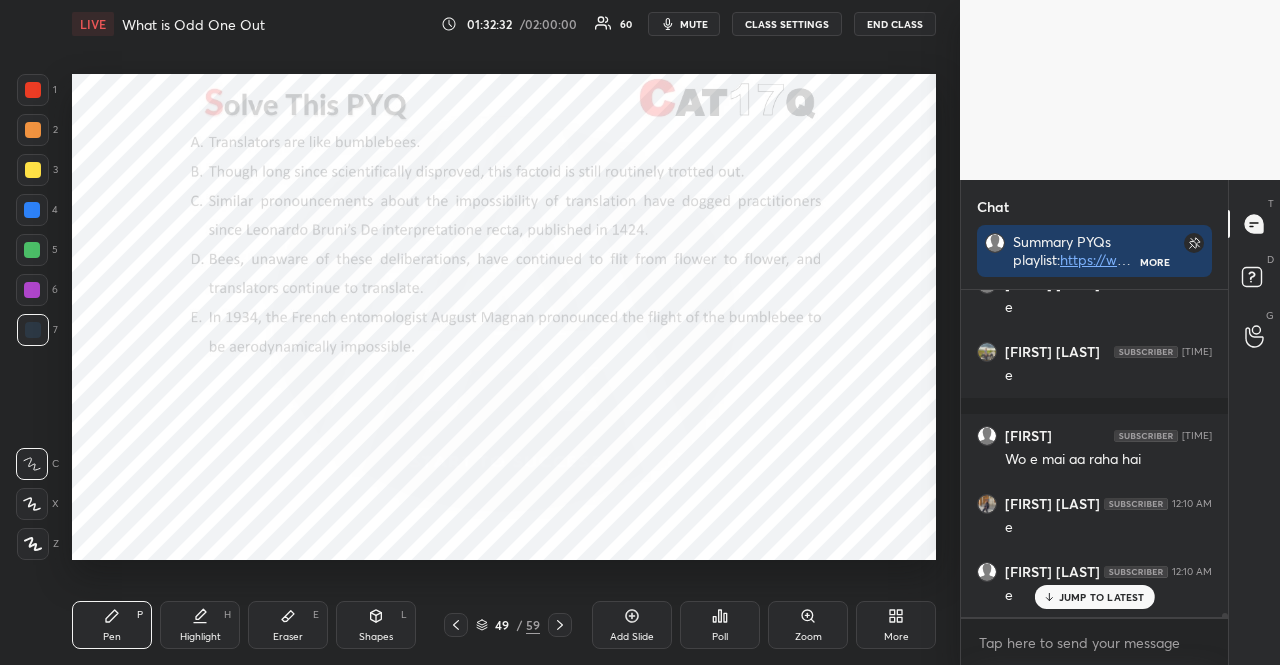 click 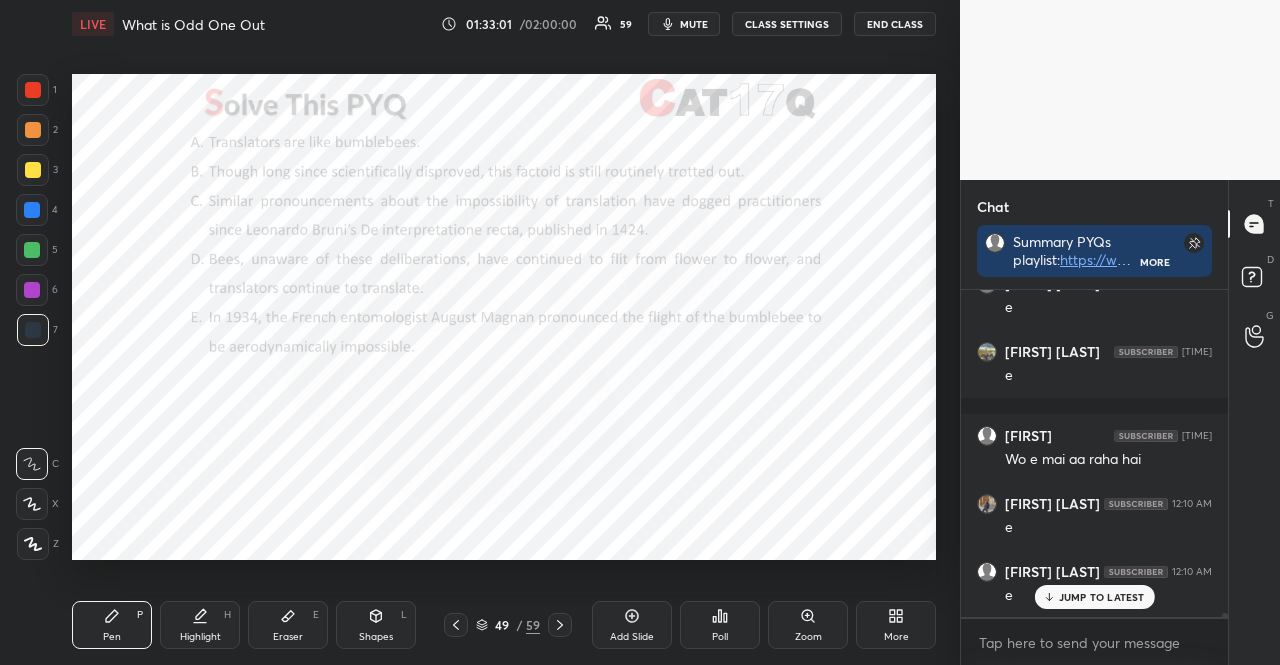 click at bounding box center (33, 90) 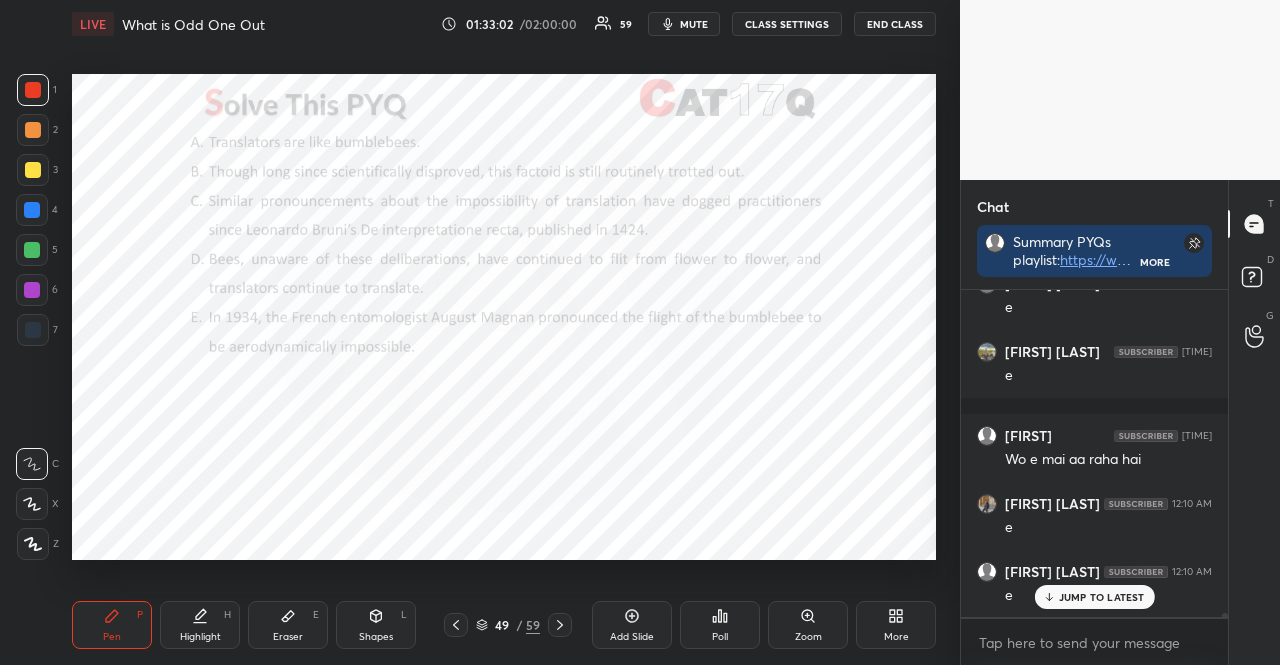 click 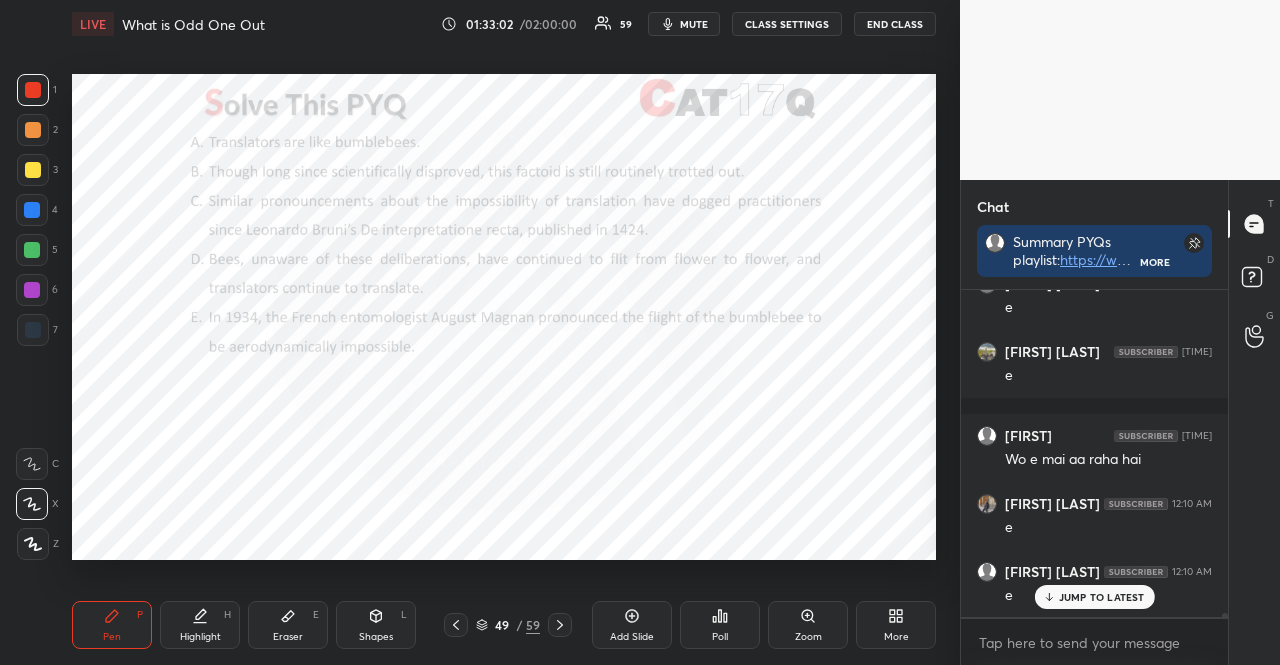 click 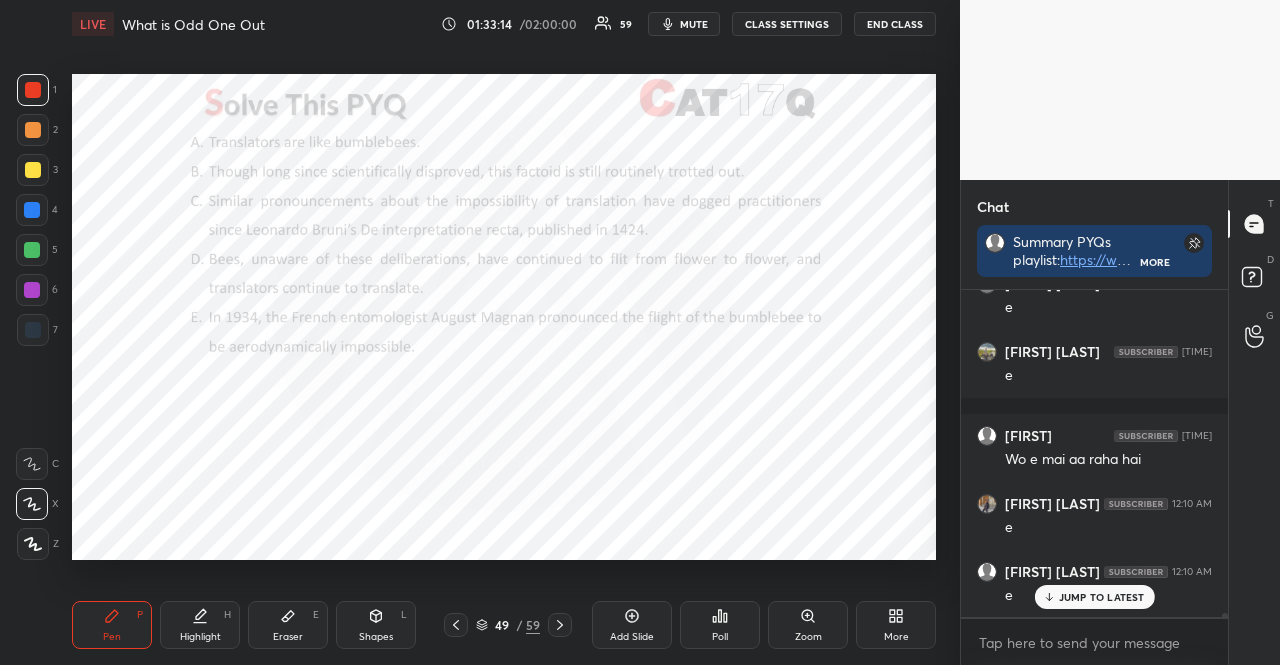 click at bounding box center [33, 90] 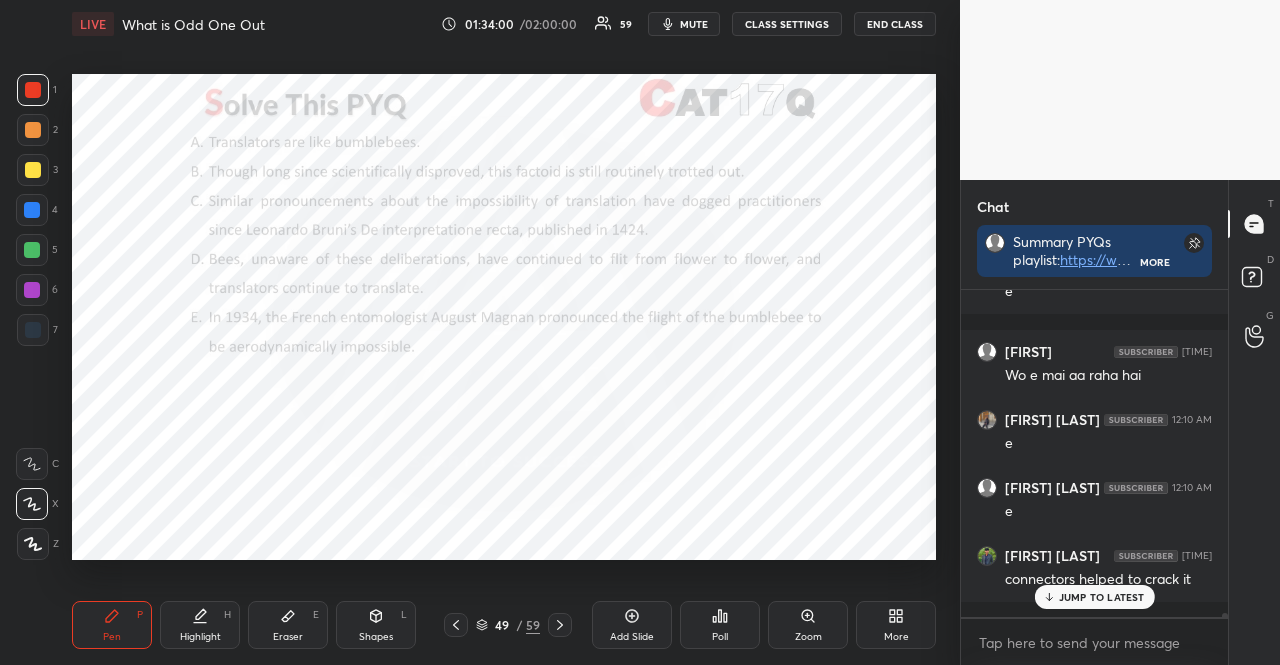 scroll, scrollTop: 26386, scrollLeft: 0, axis: vertical 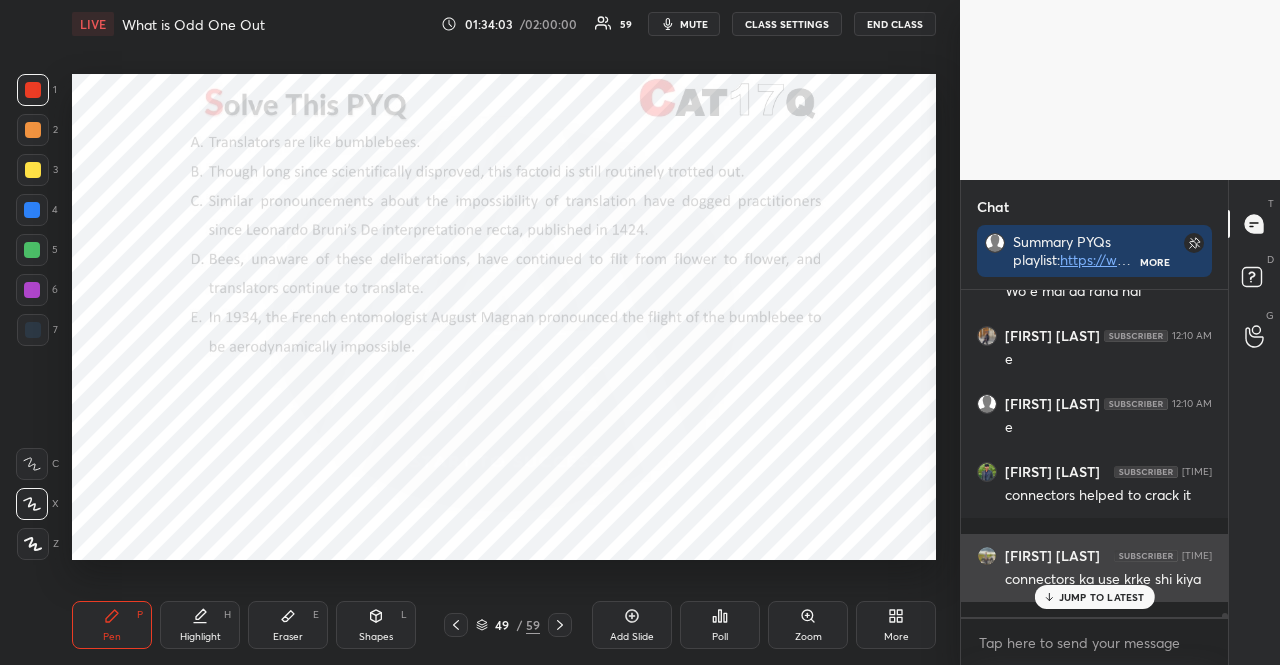 click on "JUMP TO LATEST" at bounding box center [1102, 597] 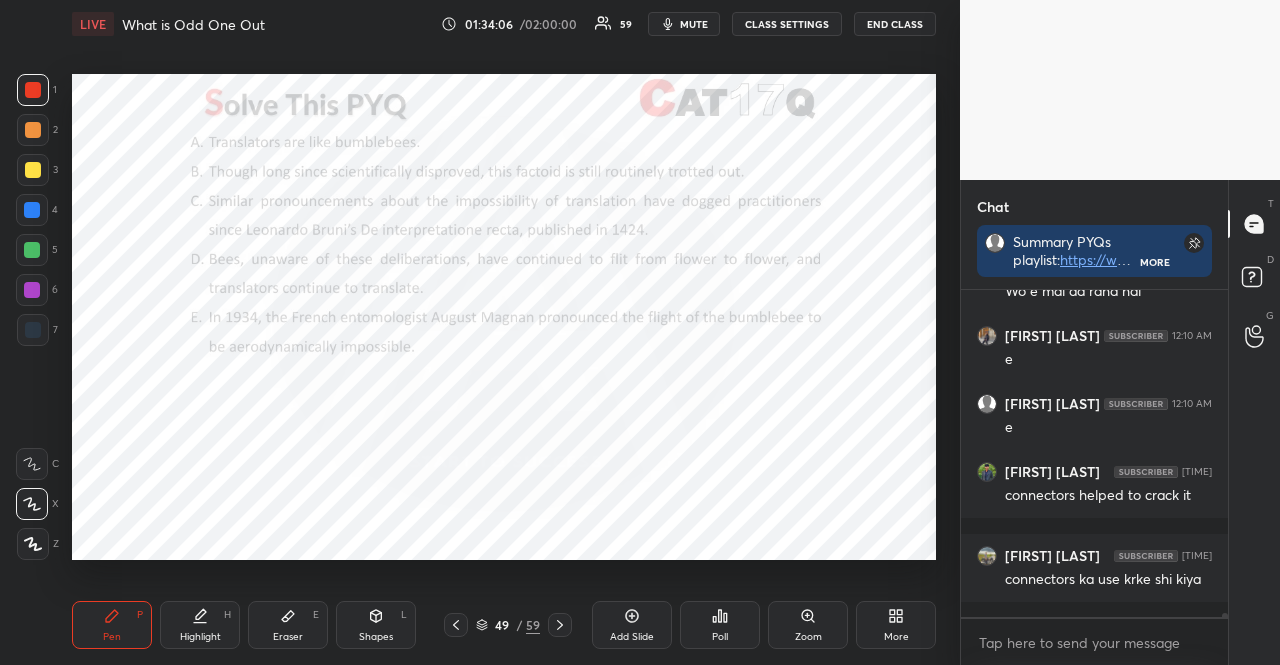 scroll, scrollTop: 26470, scrollLeft: 0, axis: vertical 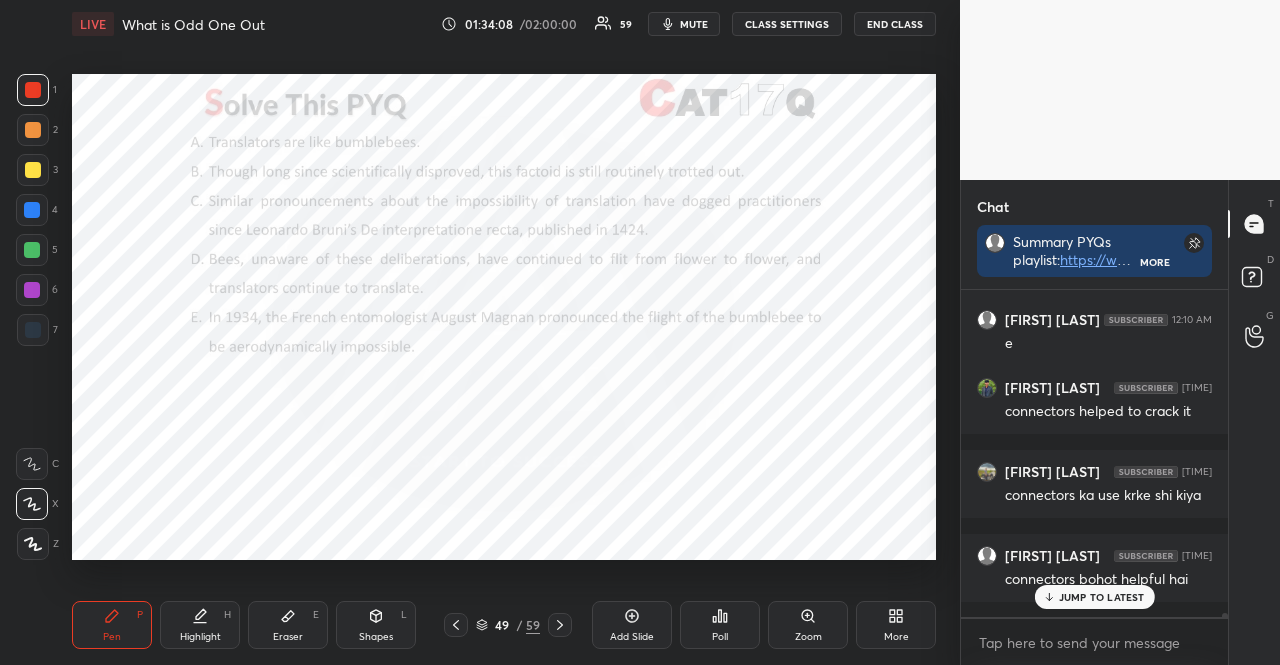 click on "JUMP TO LATEST" at bounding box center [1094, 597] 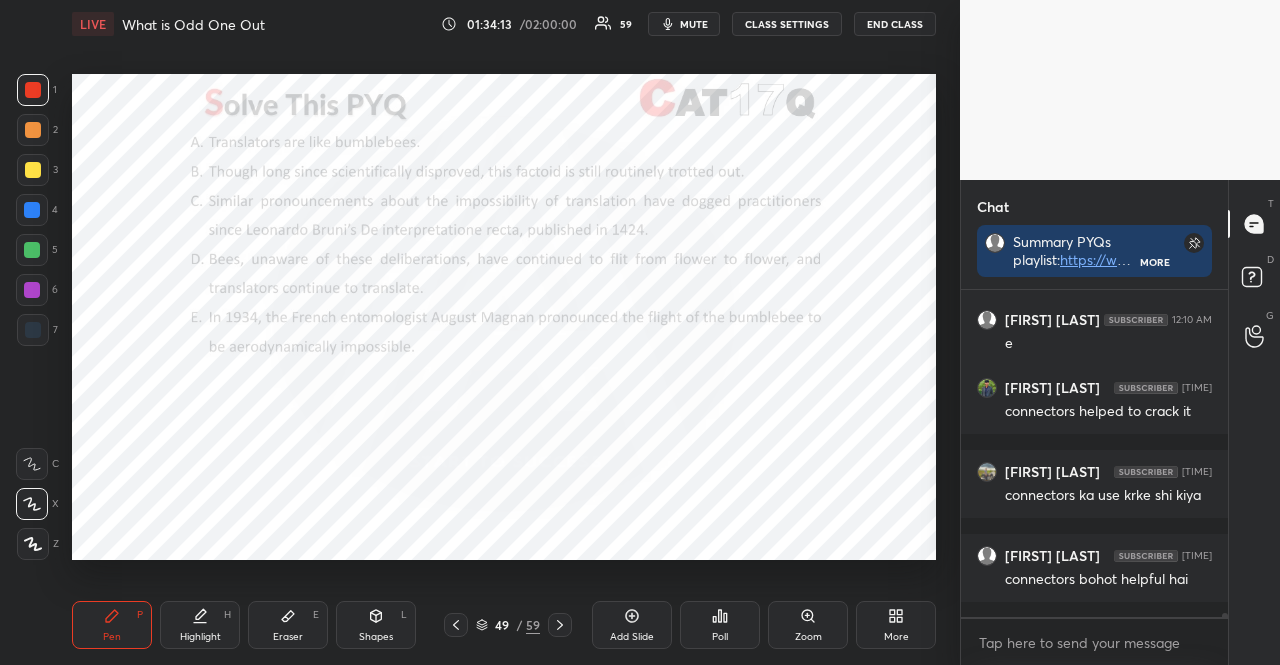 click at bounding box center [560, 625] 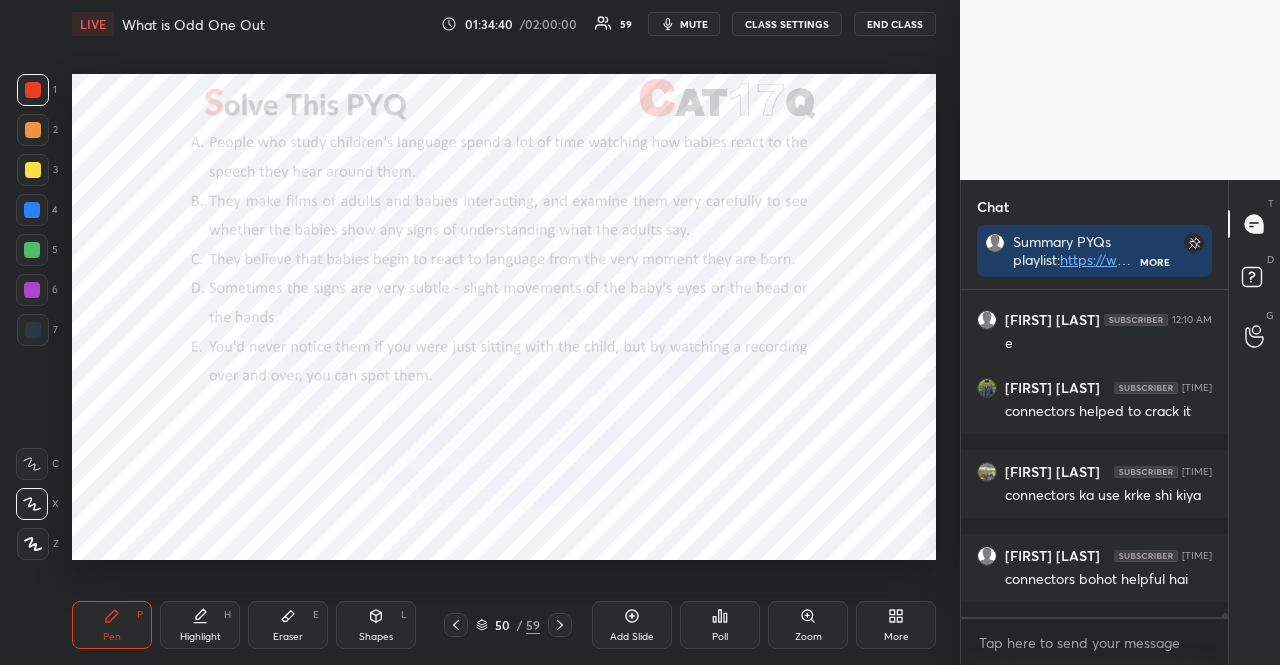 click on "mute" at bounding box center (694, 24) 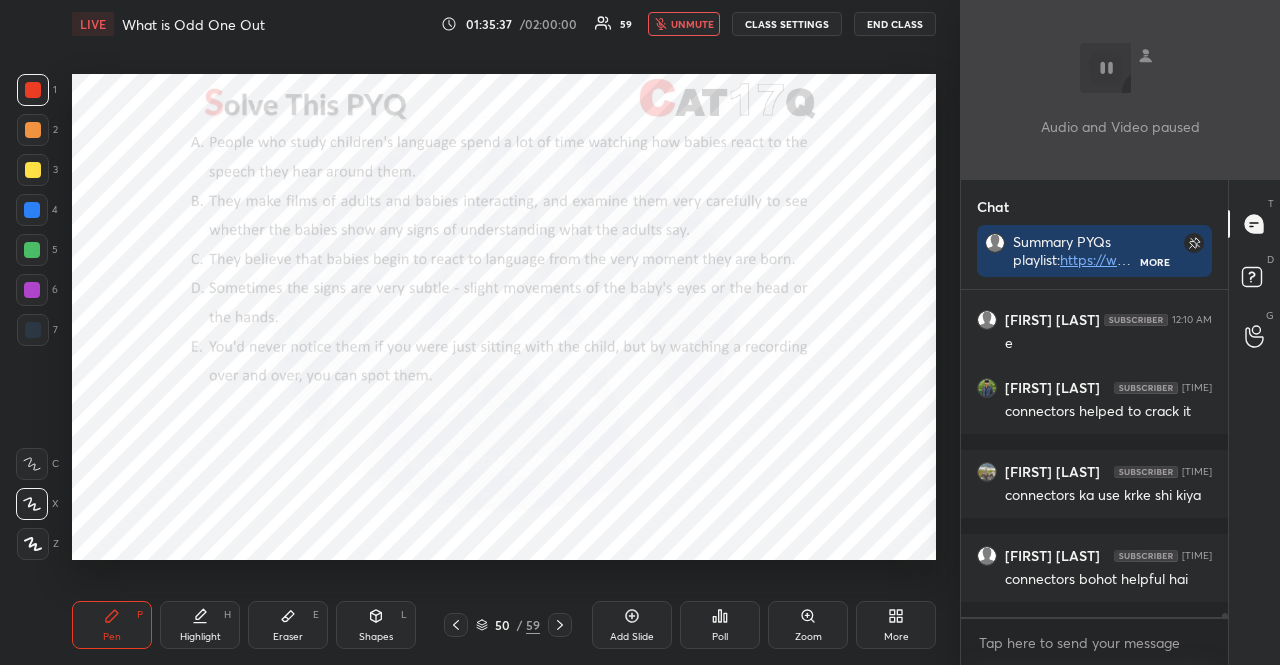 scroll, scrollTop: 26606, scrollLeft: 0, axis: vertical 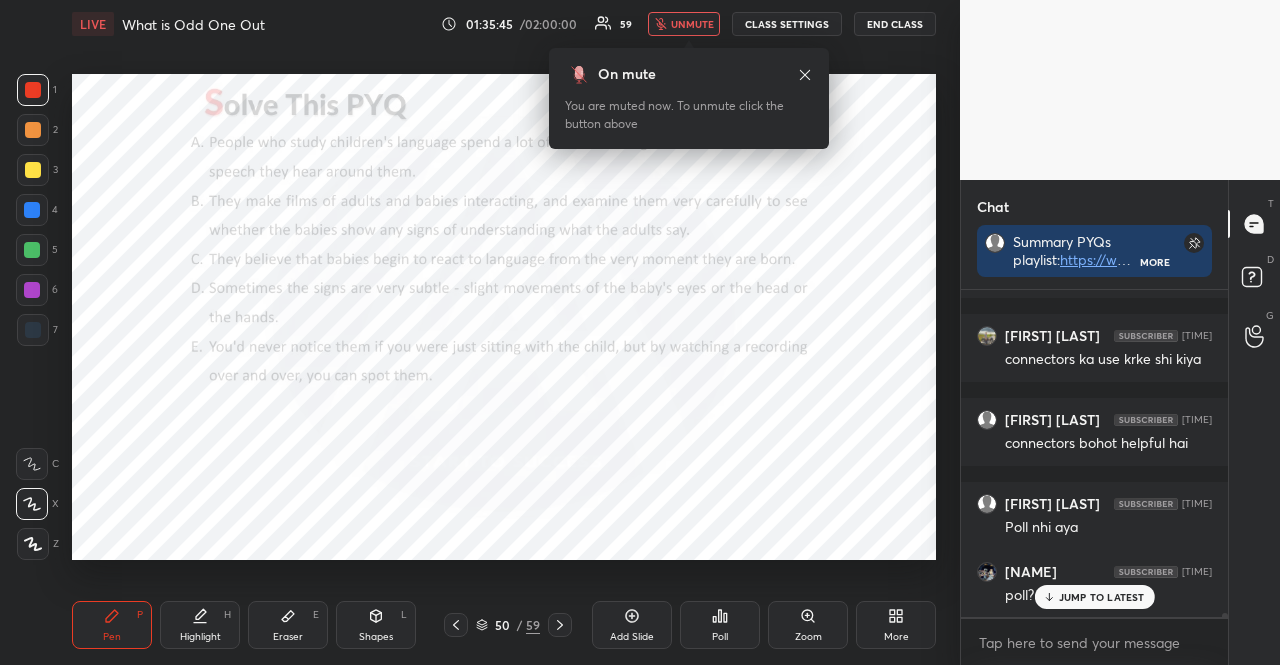 click on "unmute" at bounding box center [692, 24] 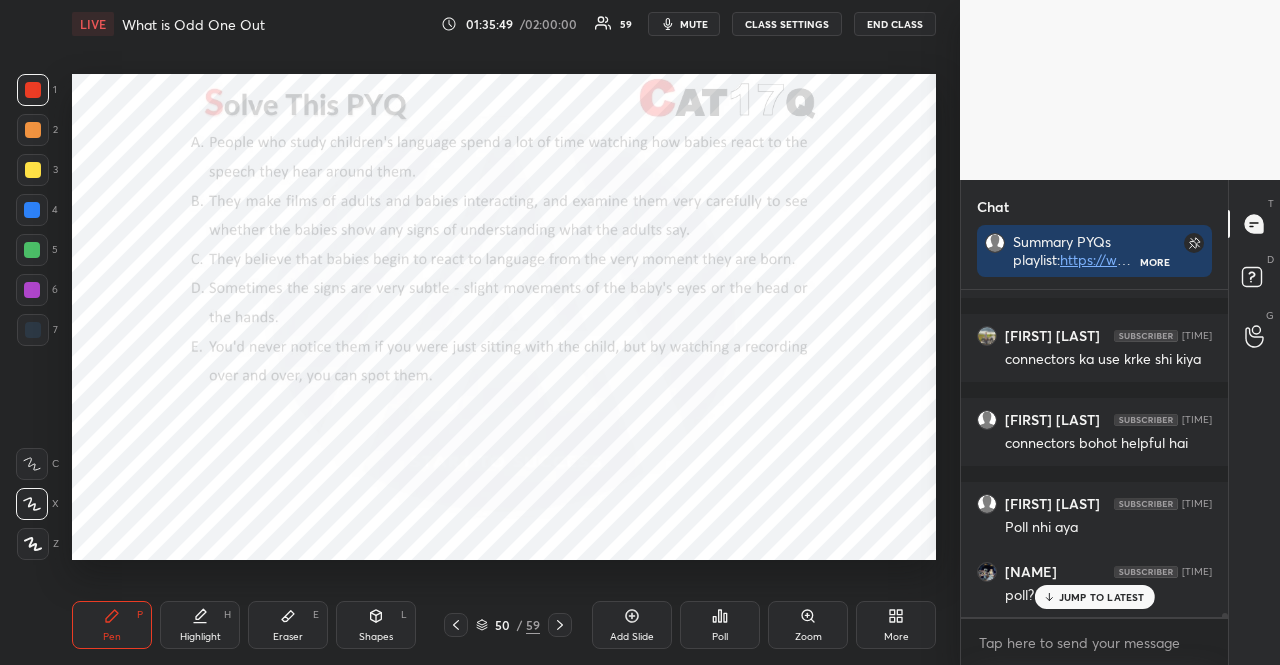 click 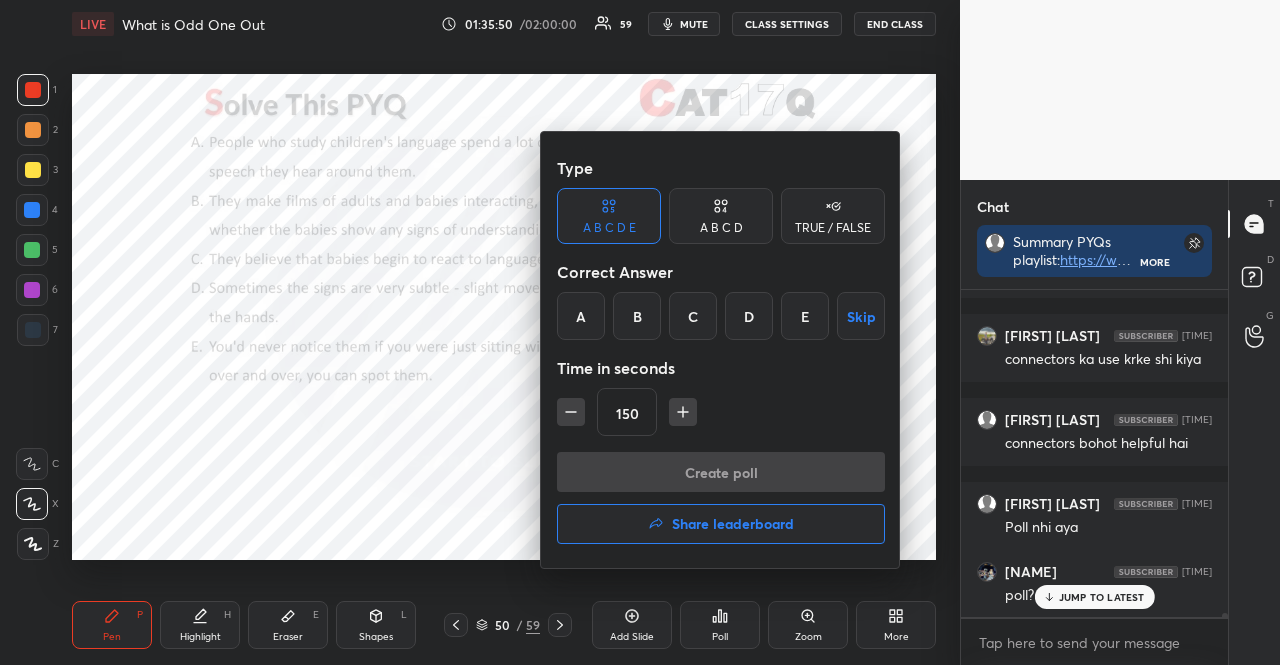 click on "C" at bounding box center [693, 316] 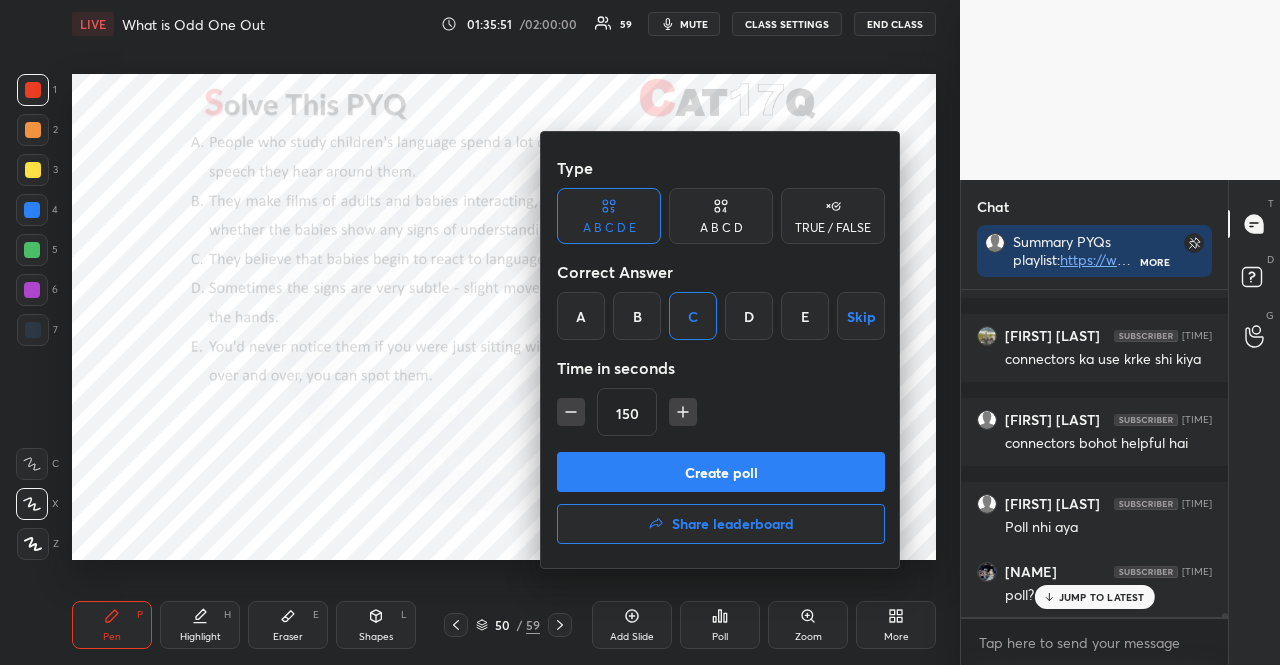 click 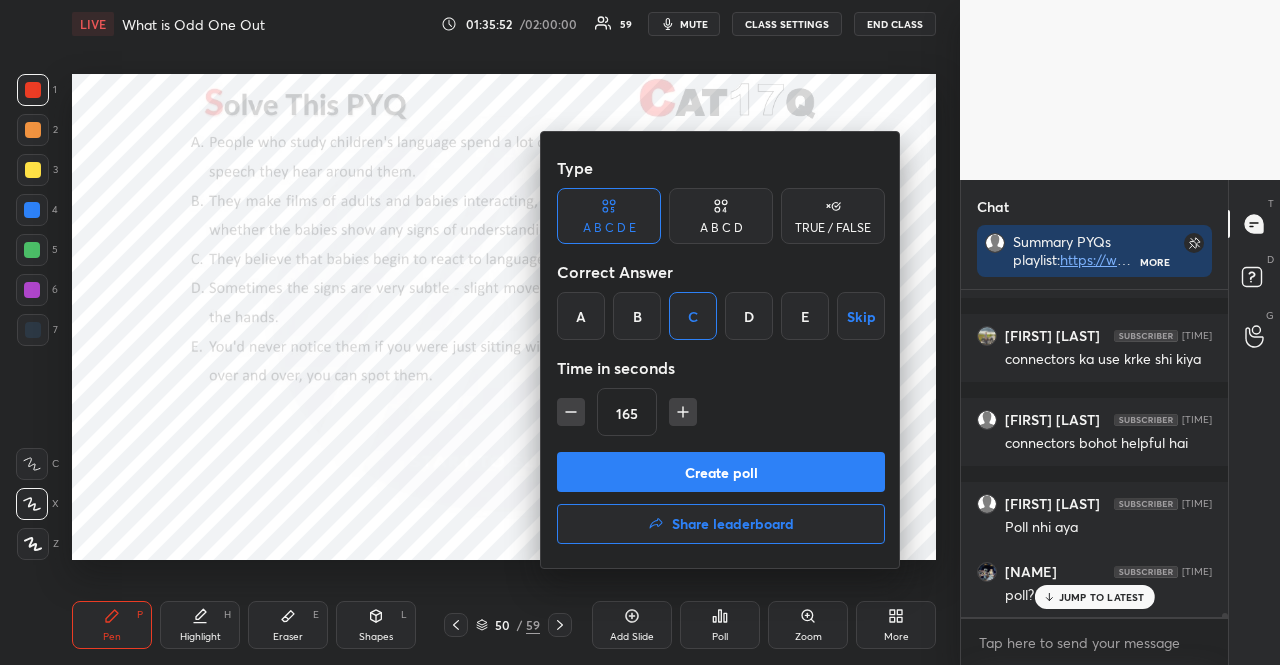 click 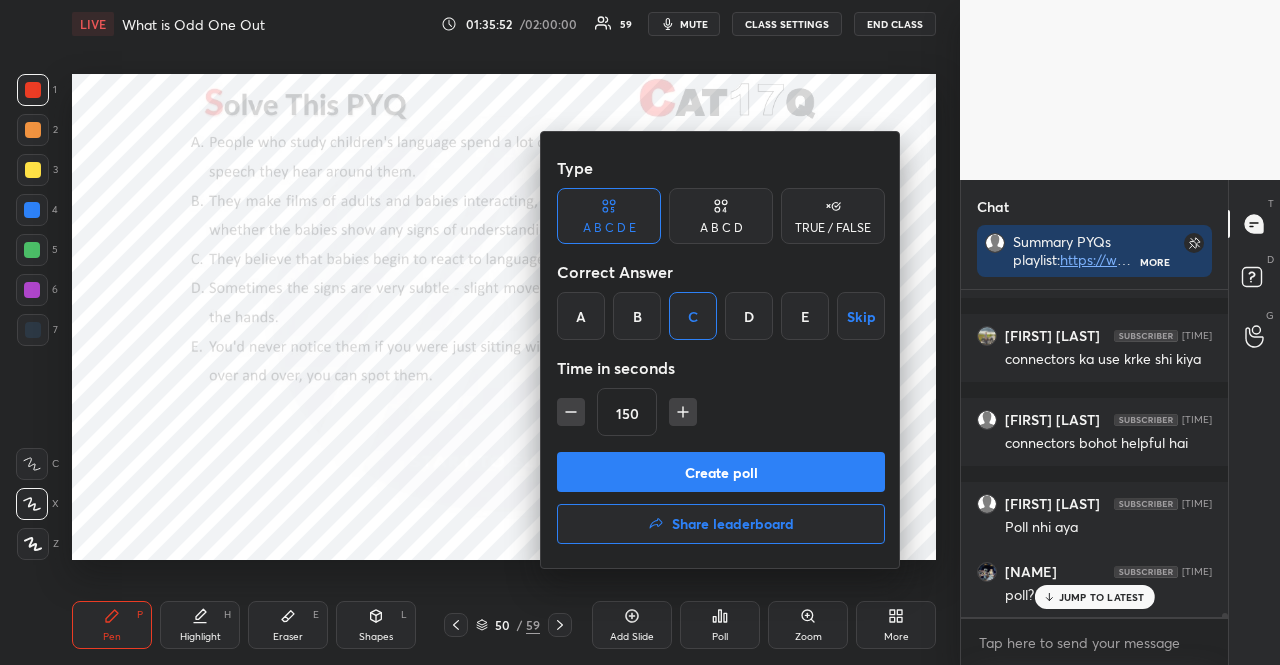 click on "Create poll" at bounding box center [721, 472] 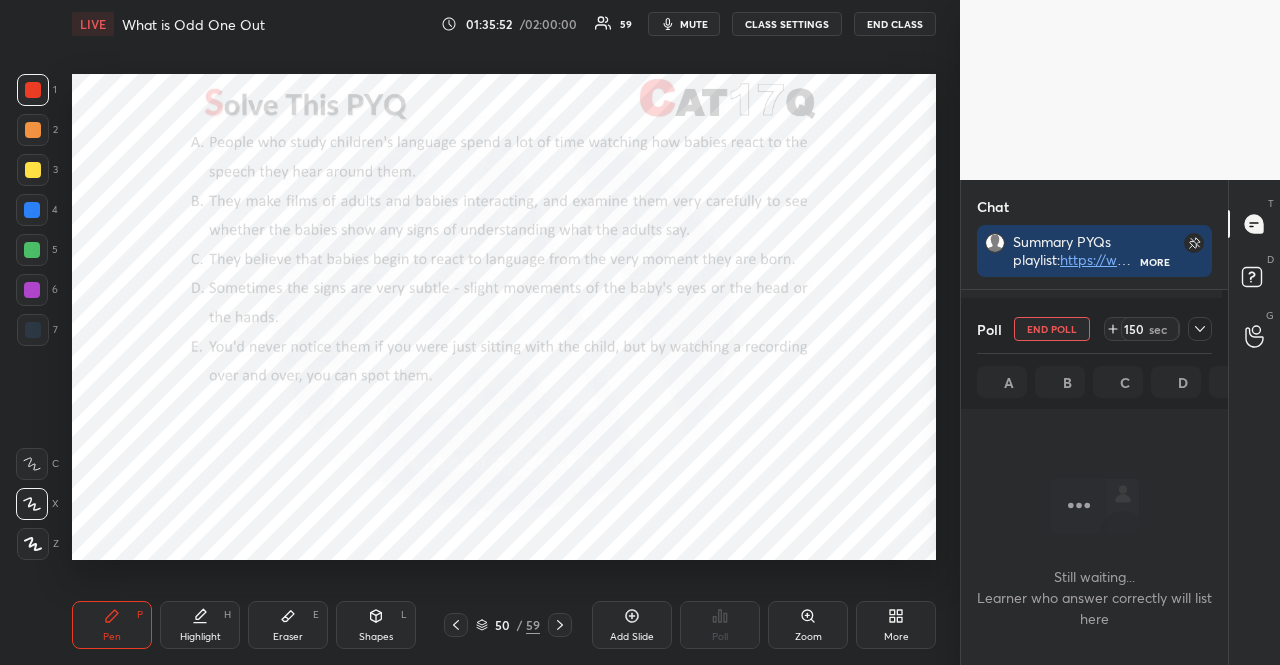 scroll, scrollTop: 298, scrollLeft: 255, axis: both 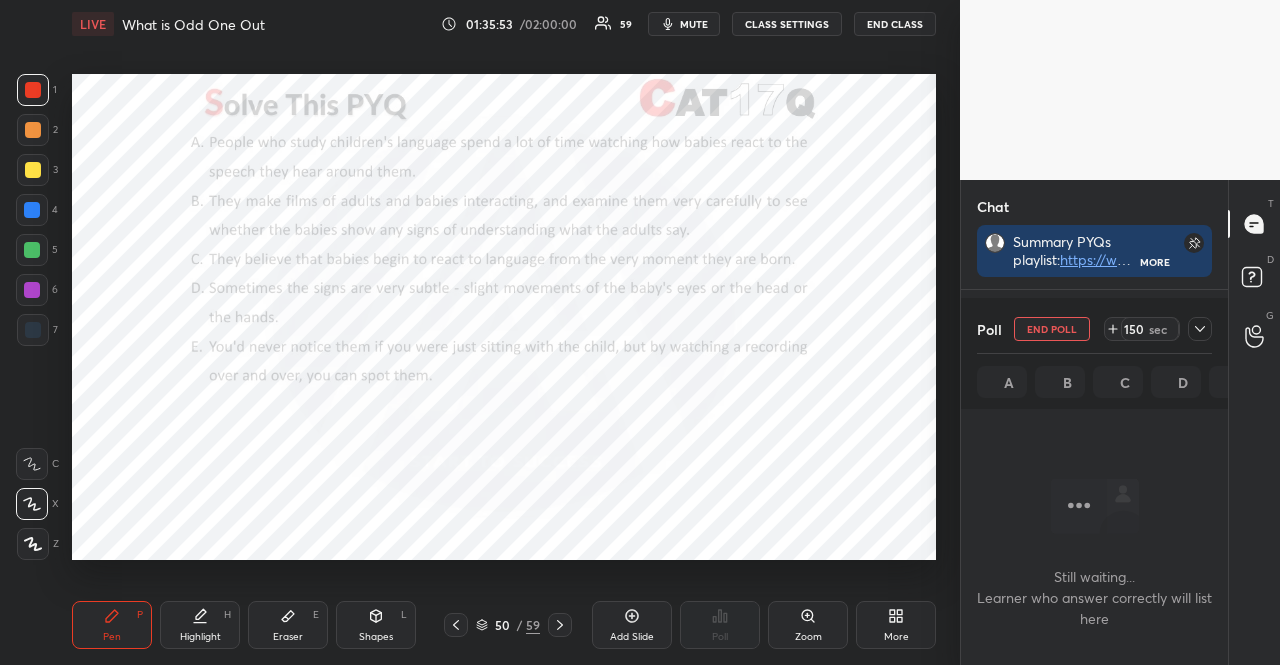 click on "mute" at bounding box center (684, 24) 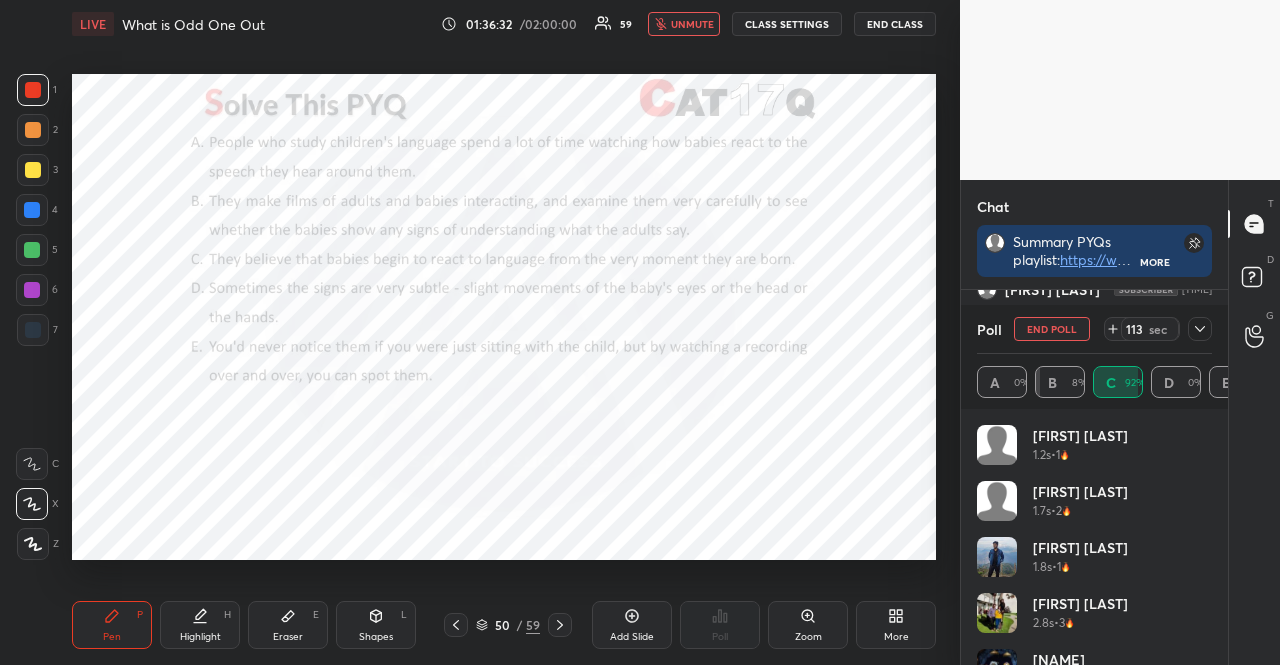scroll, scrollTop: 234, scrollLeft: 229, axis: both 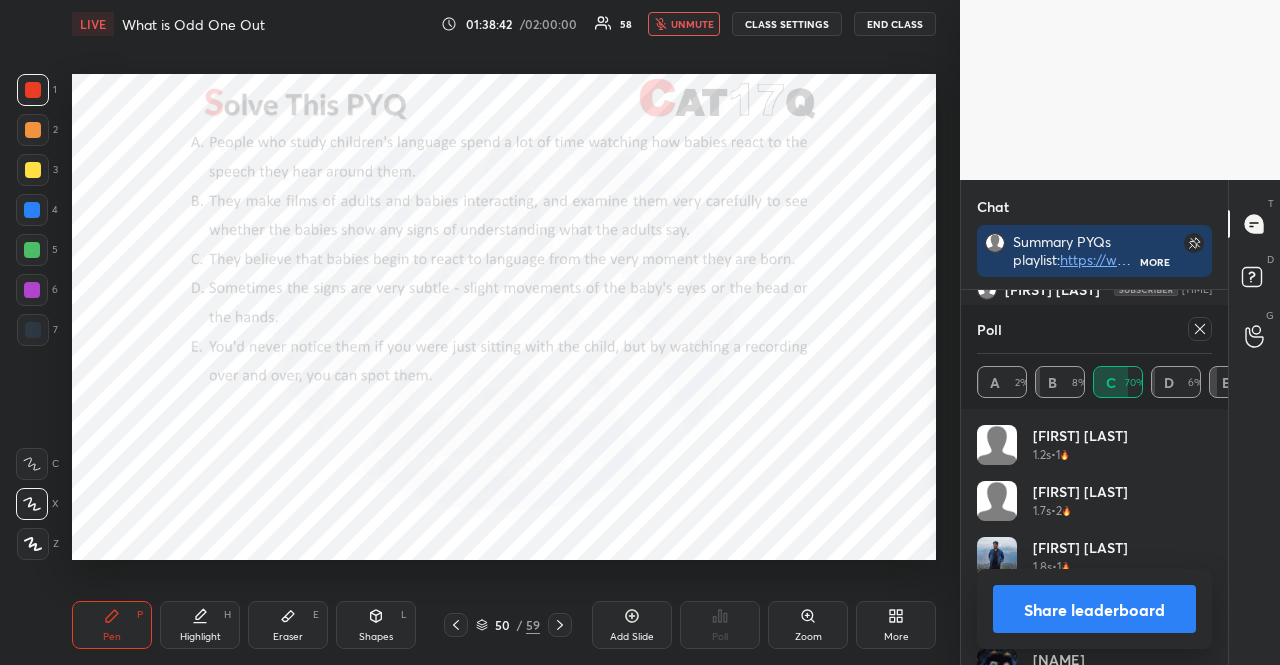 click at bounding box center [32, 250] 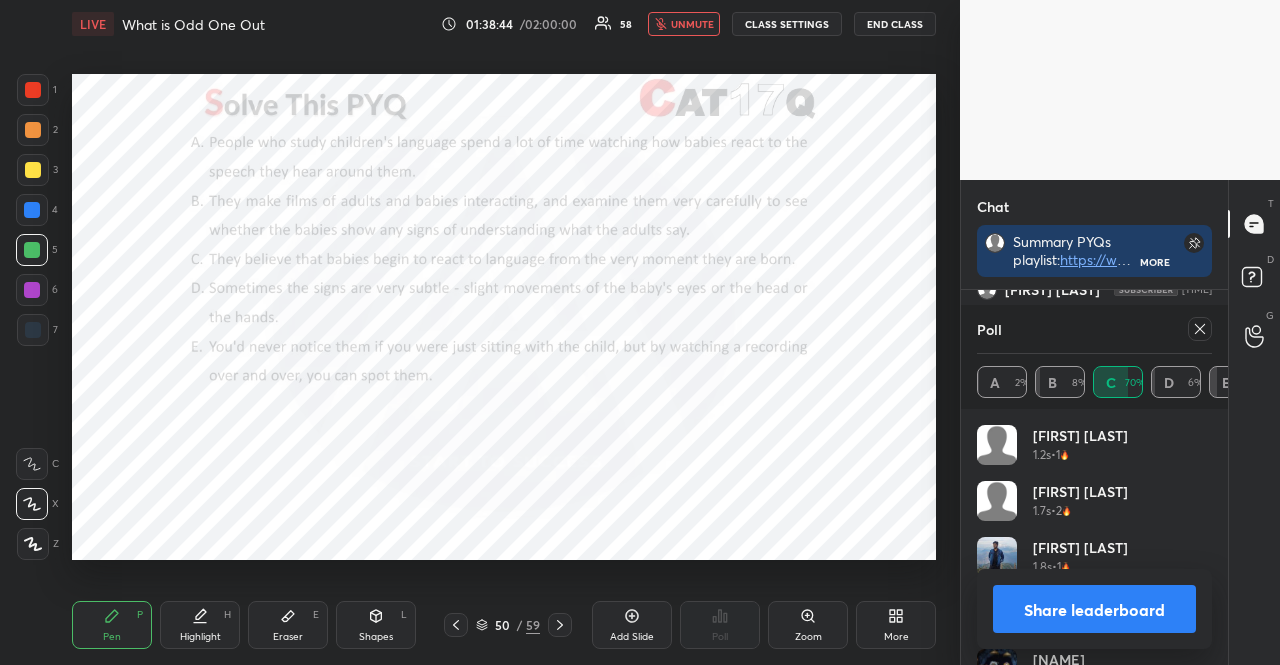 click on "unmute" at bounding box center (684, 24) 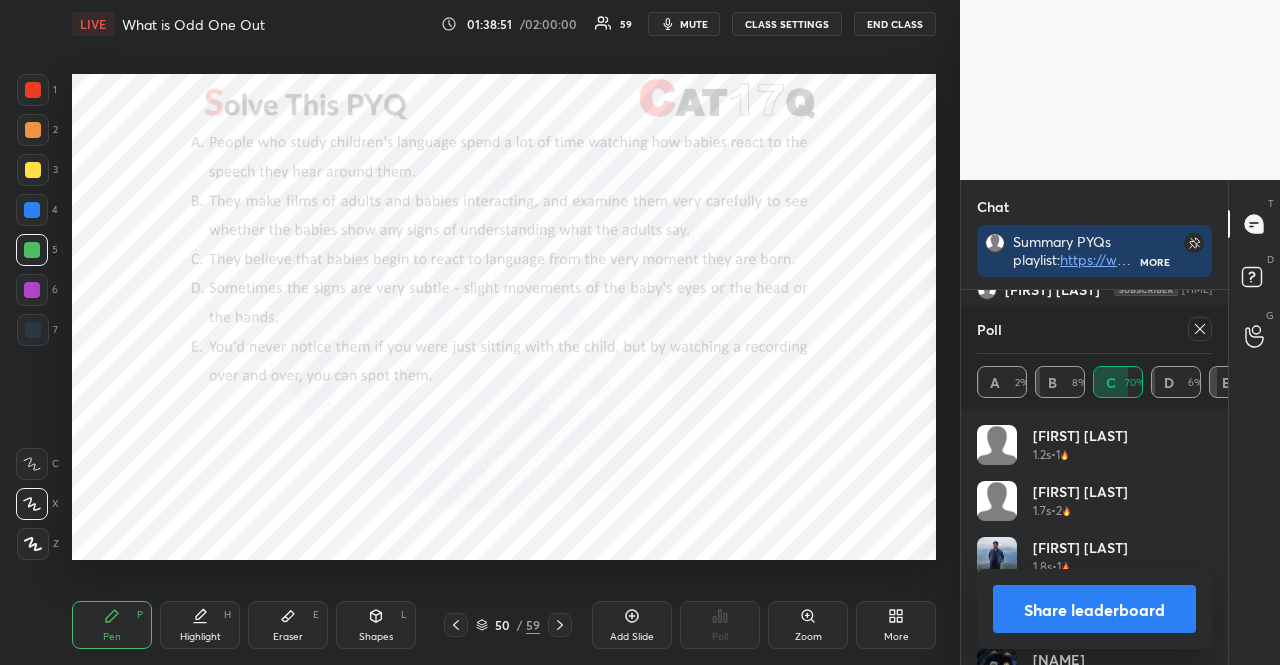 click at bounding box center (1200, 329) 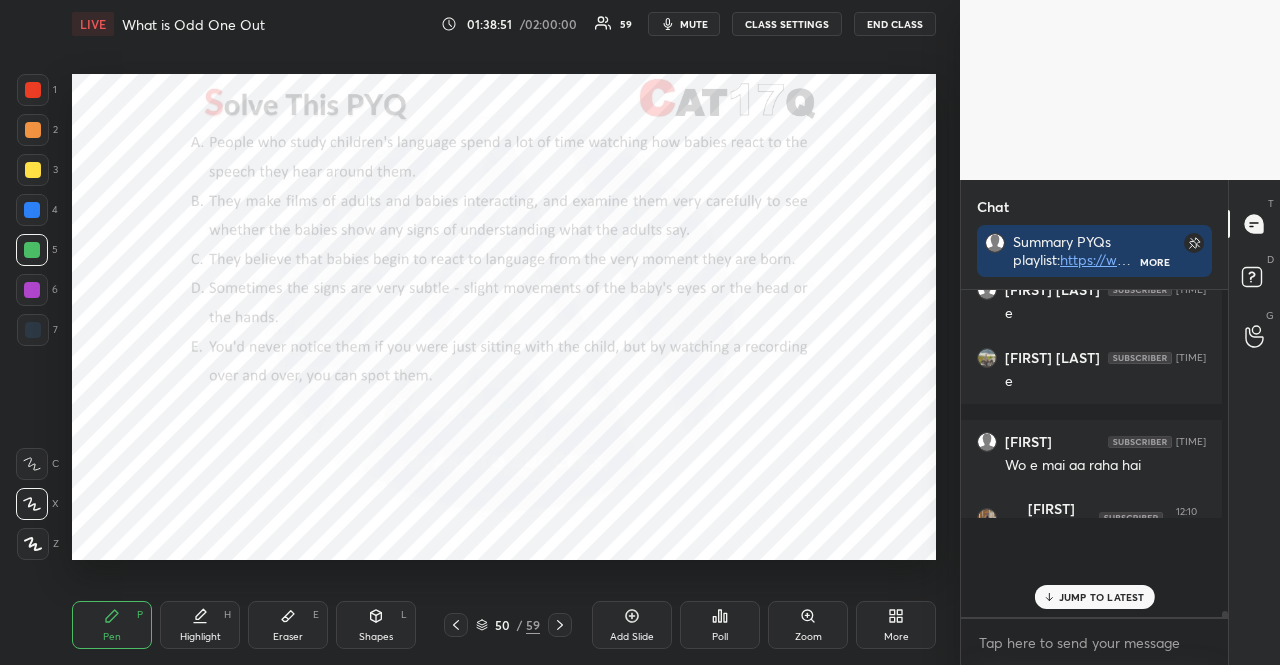scroll, scrollTop: 298, scrollLeft: 255, axis: both 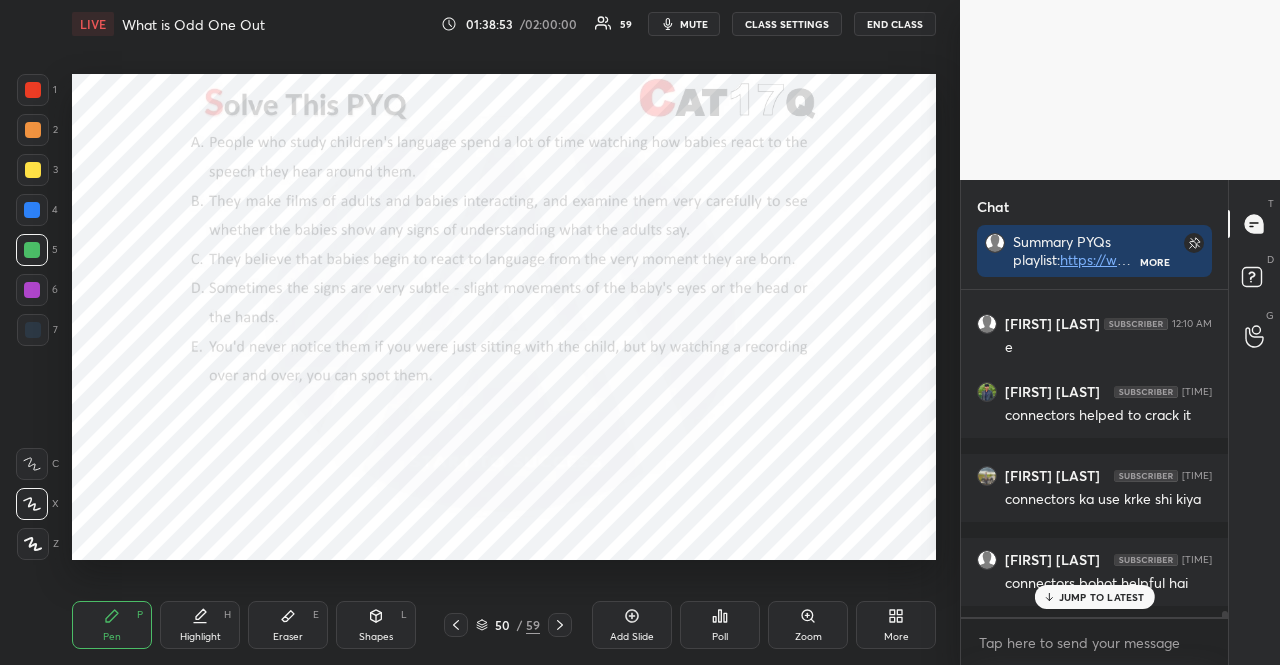 click on "JUMP TO LATEST" at bounding box center [1102, 597] 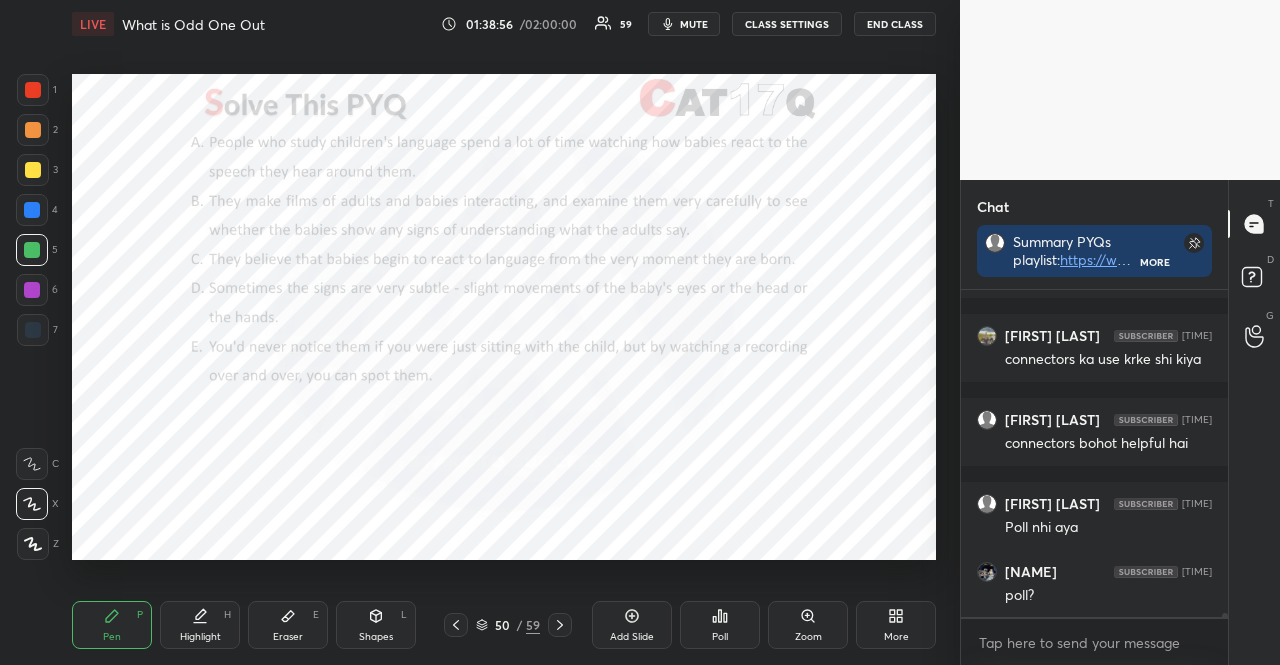 click at bounding box center [32, 210] 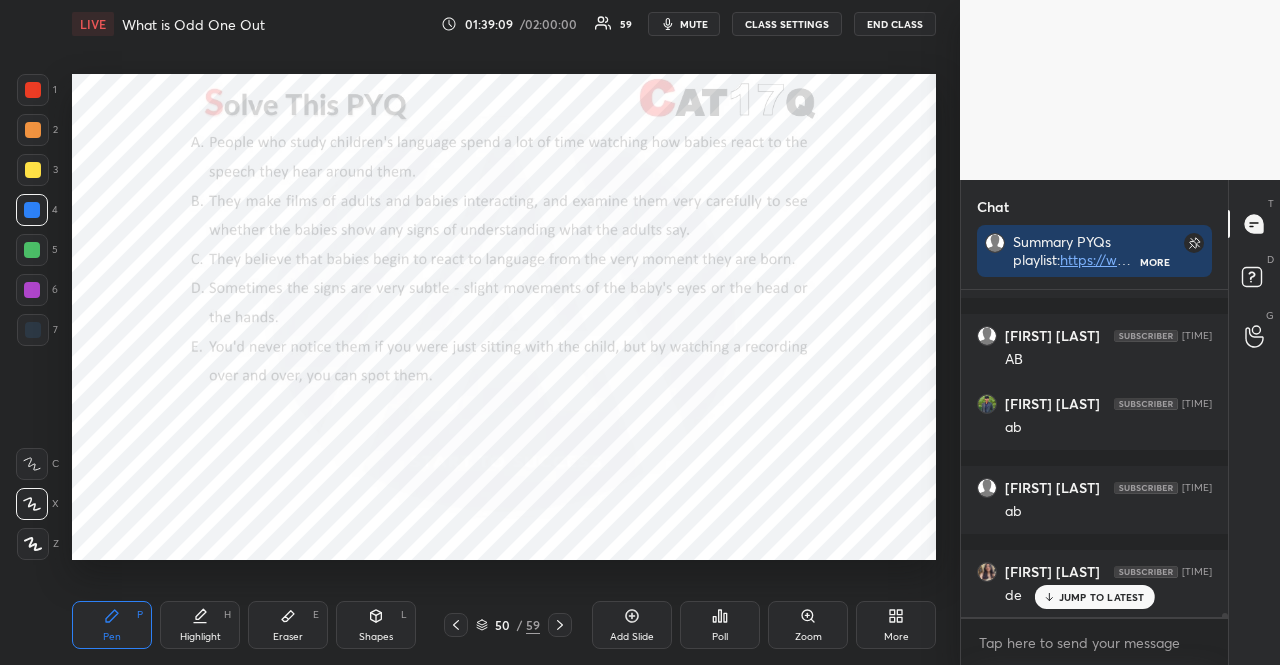 scroll, scrollTop: 25806, scrollLeft: 0, axis: vertical 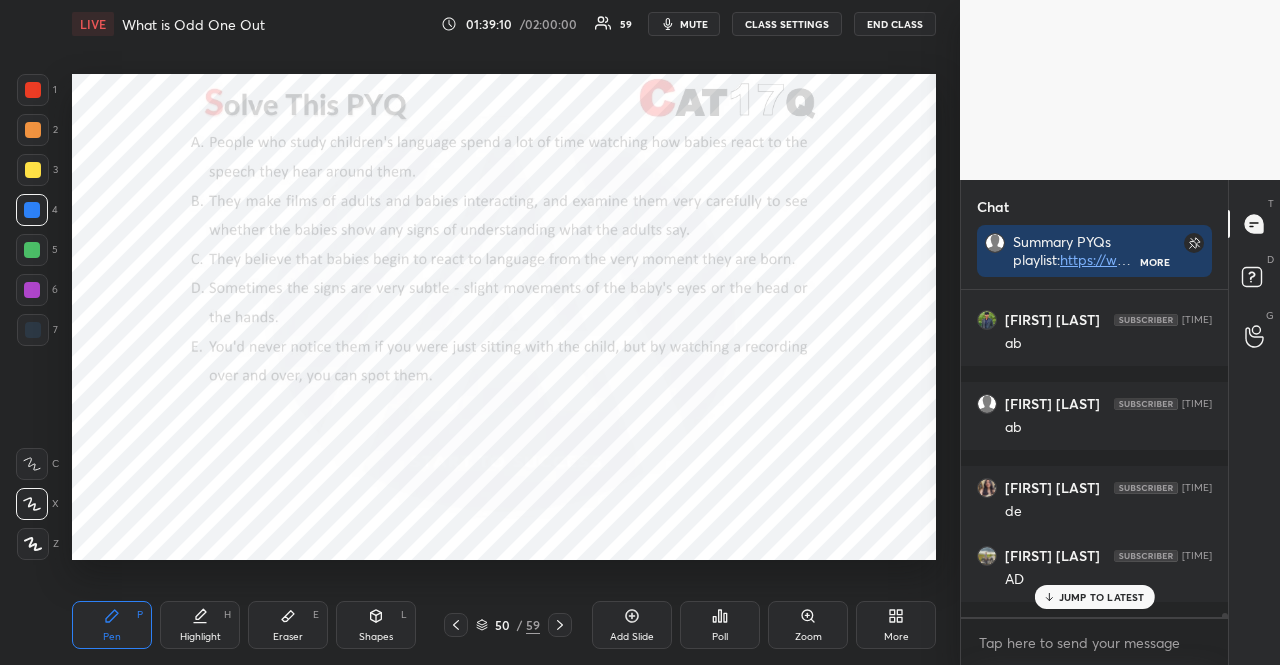 click 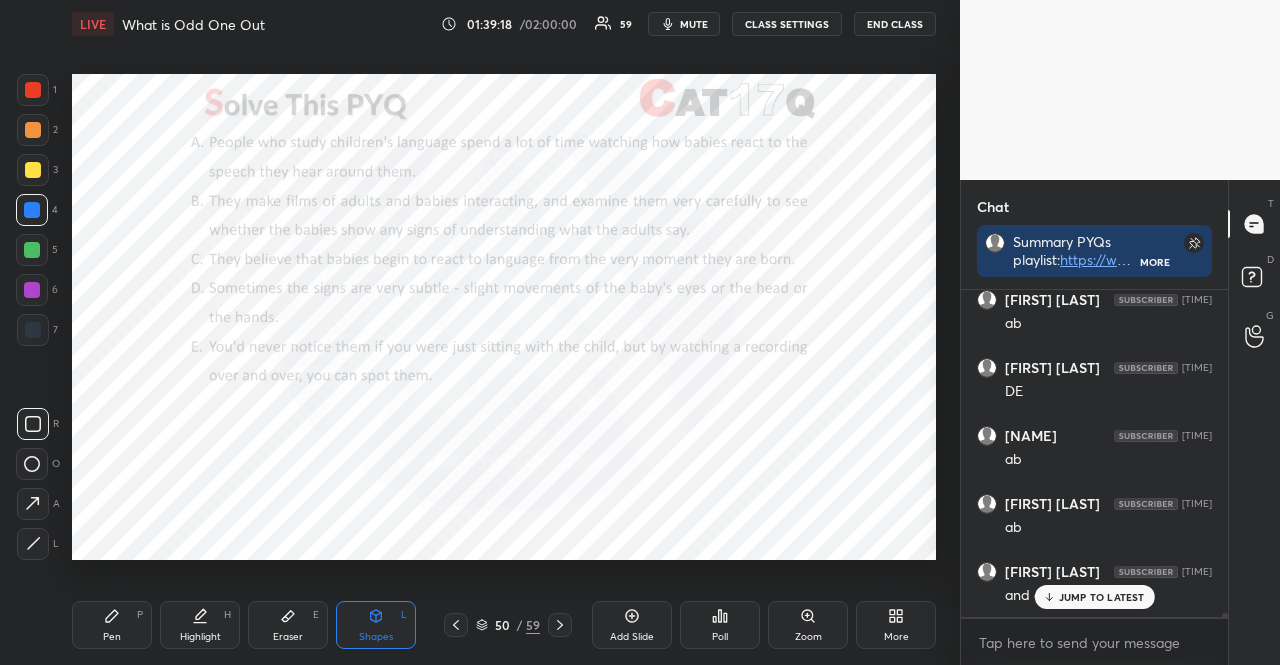 scroll, scrollTop: 26350, scrollLeft: 0, axis: vertical 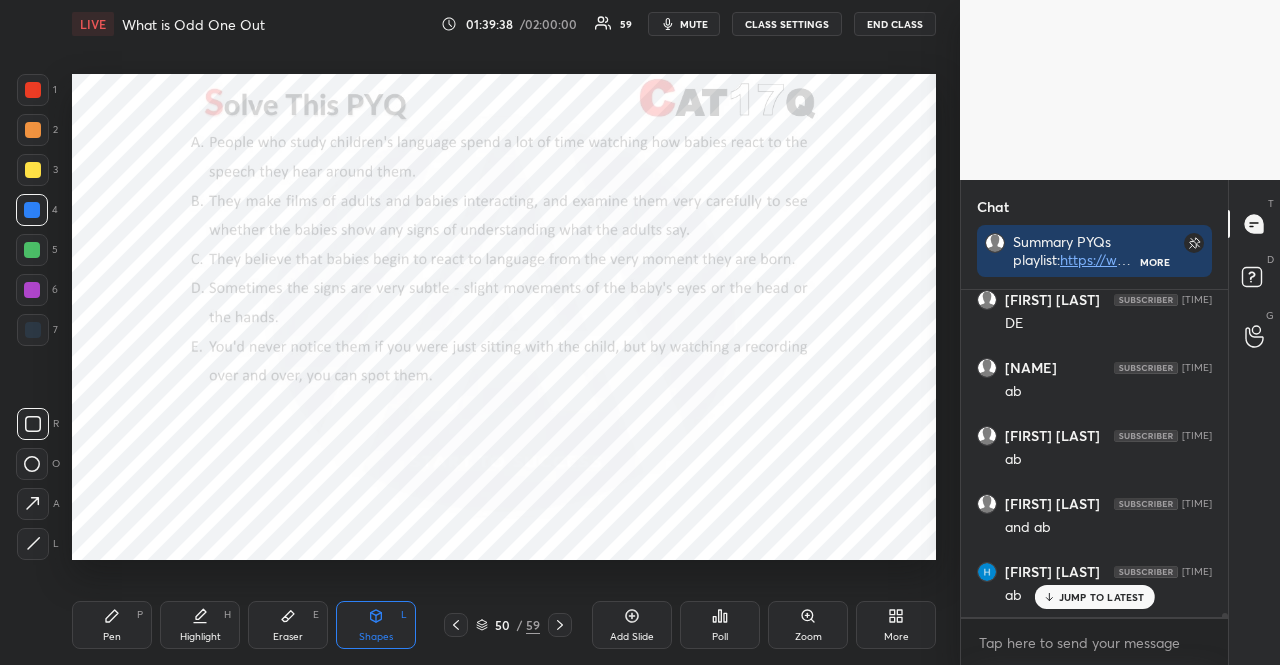 click on "1 2 3 4 5 6 7" at bounding box center [37, 214] 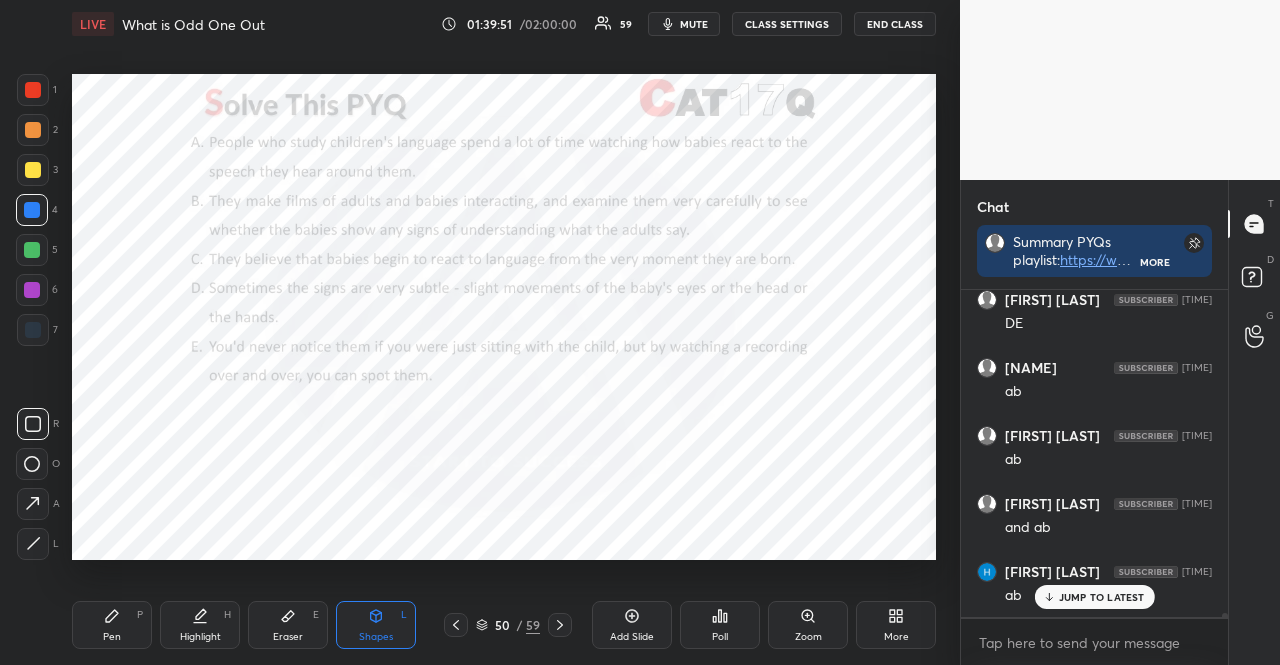 click on "7" at bounding box center [37, 330] 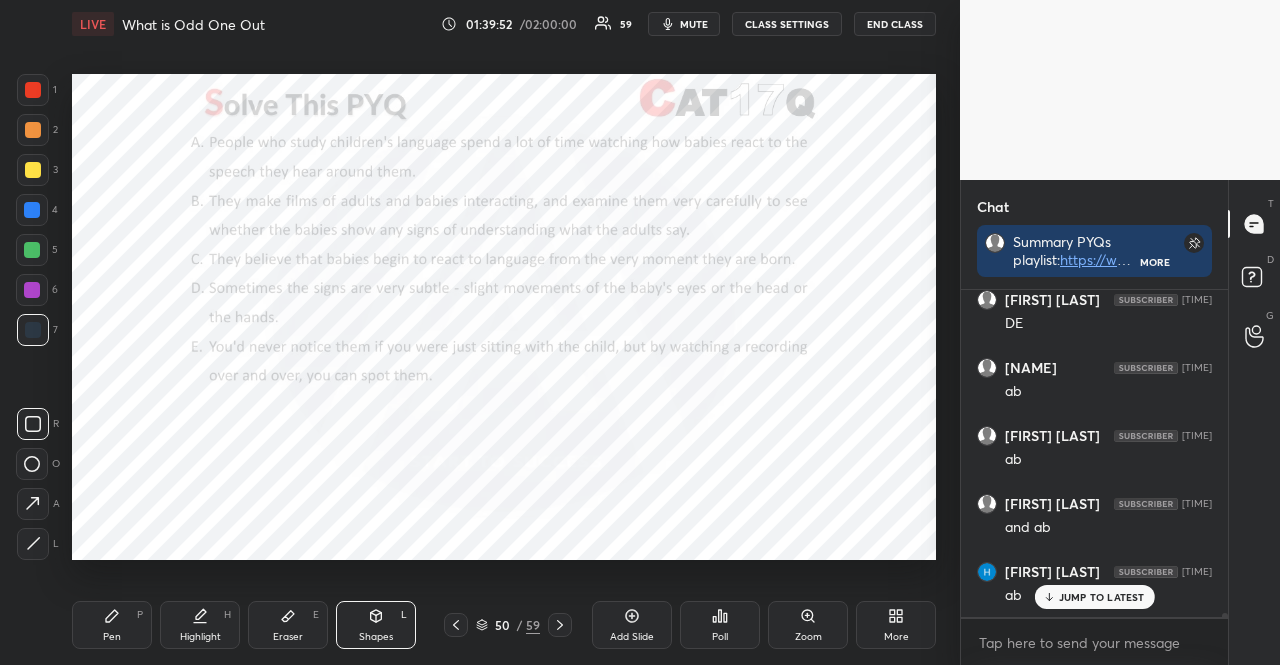 drag, startPoint x: 100, startPoint y: 609, endPoint x: 96, endPoint y: 585, distance: 24.33105 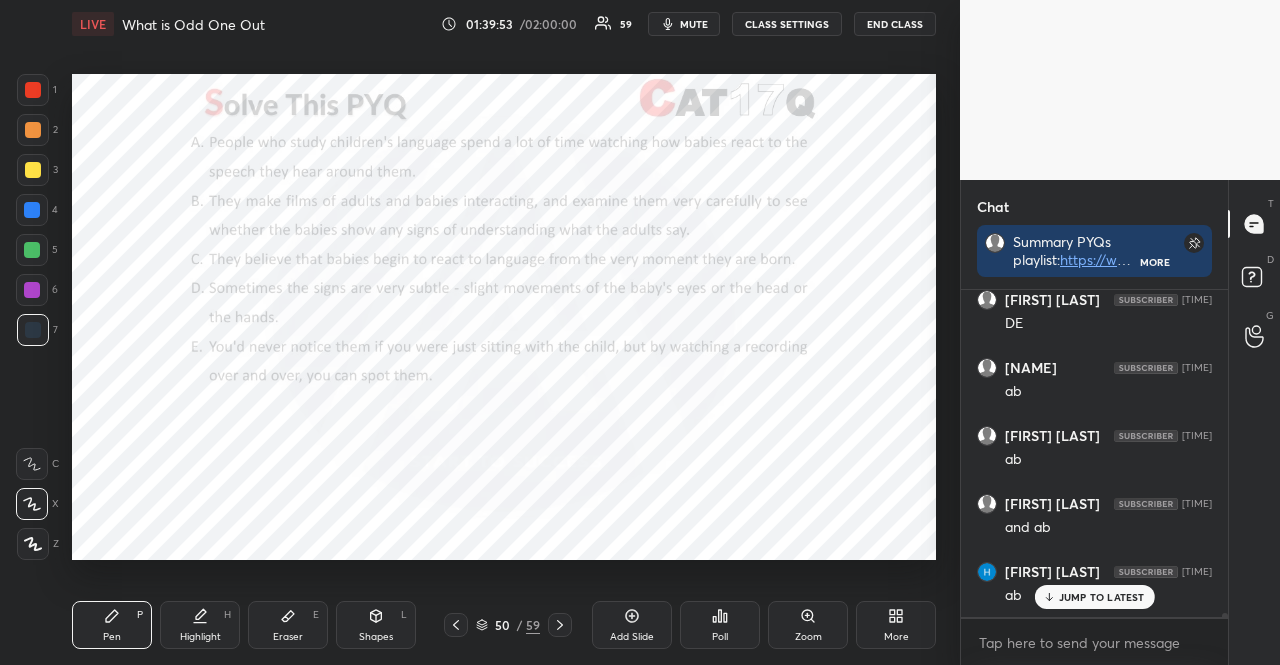 click at bounding box center (32, 464) 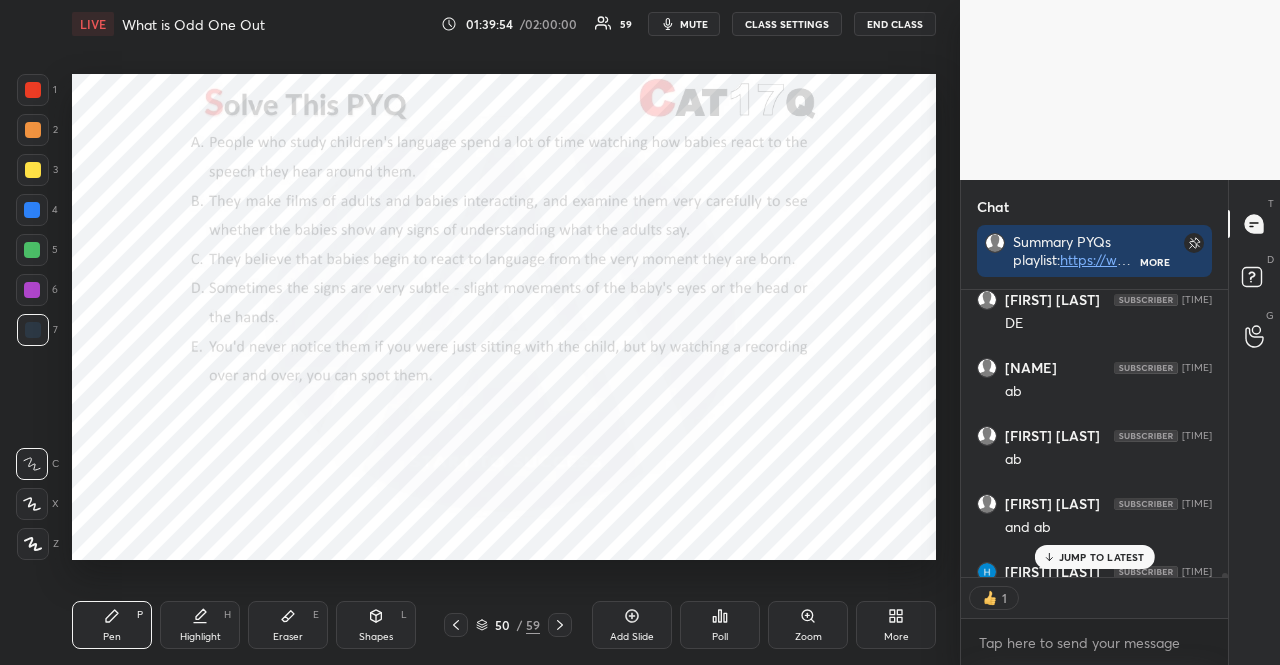 scroll, scrollTop: 281, scrollLeft: 261, axis: both 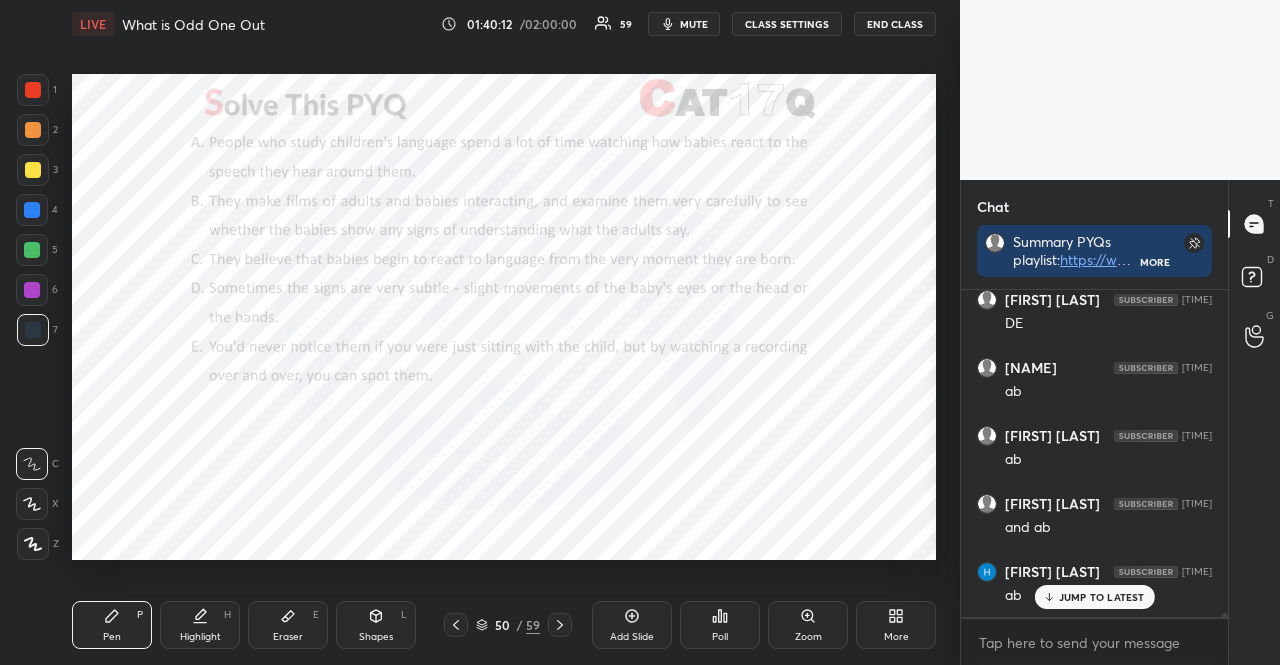 click at bounding box center [32, 290] 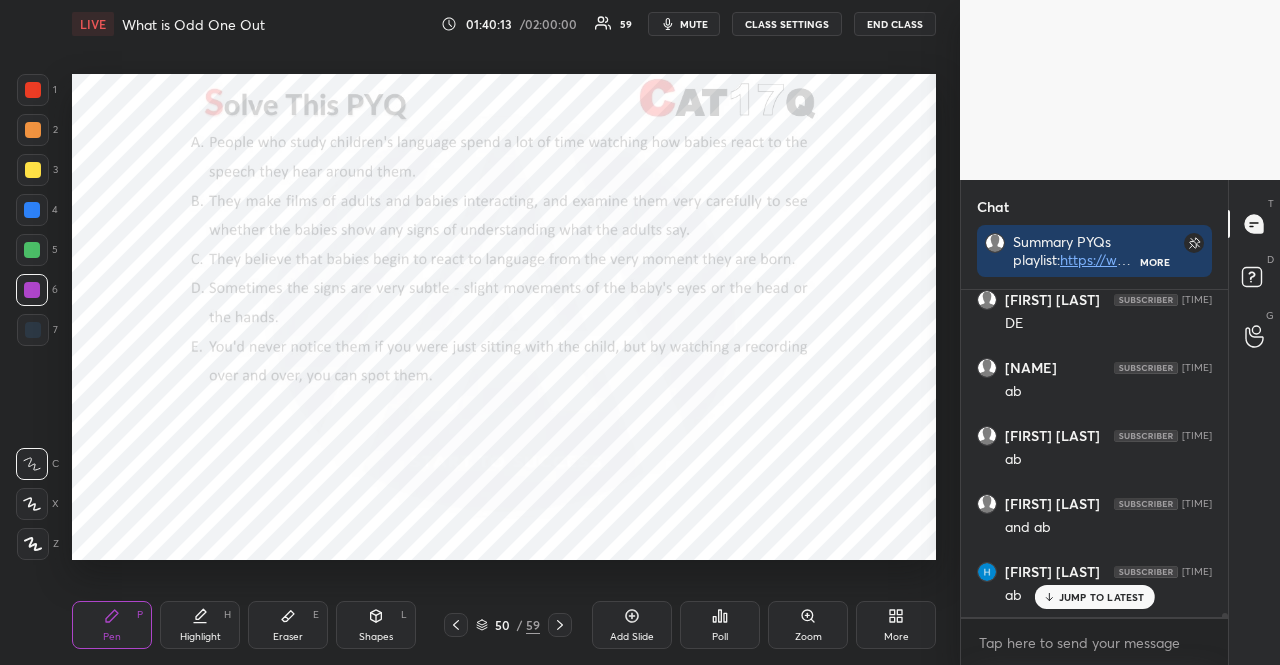 click on "Shapes L" at bounding box center [376, 625] 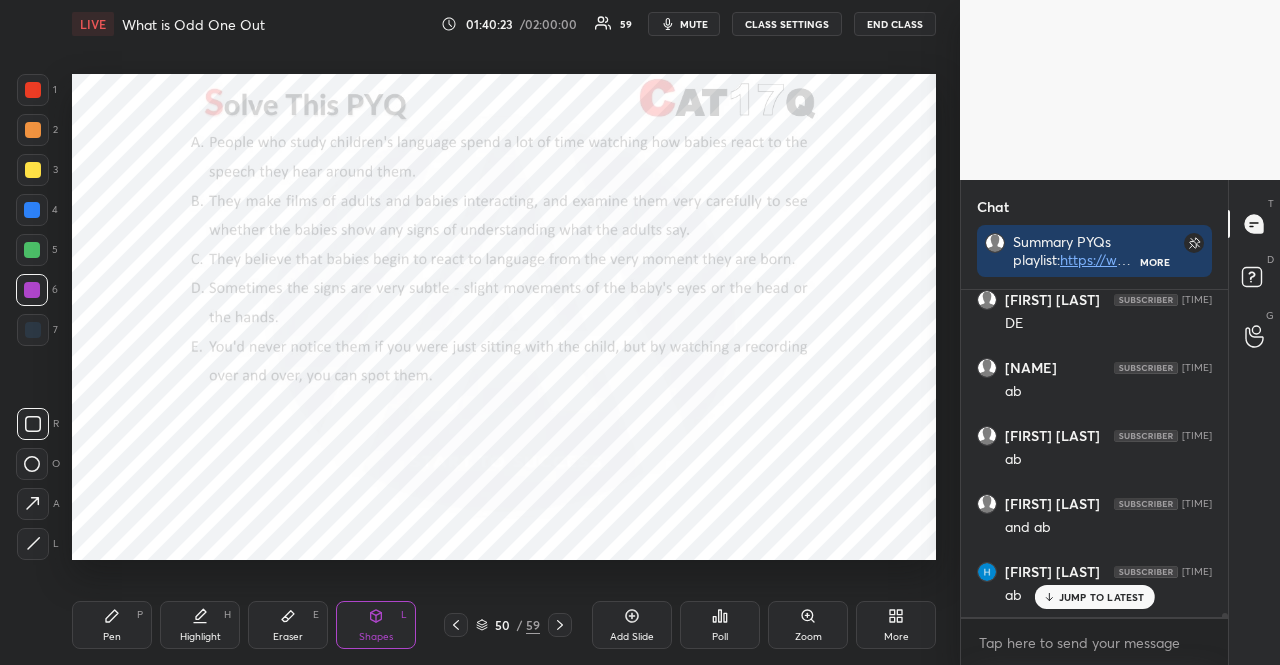 click on "Pen P Highlight H Eraser E Shapes L 50 / 59 Add Slide Poll Zoom More" at bounding box center [504, 625] 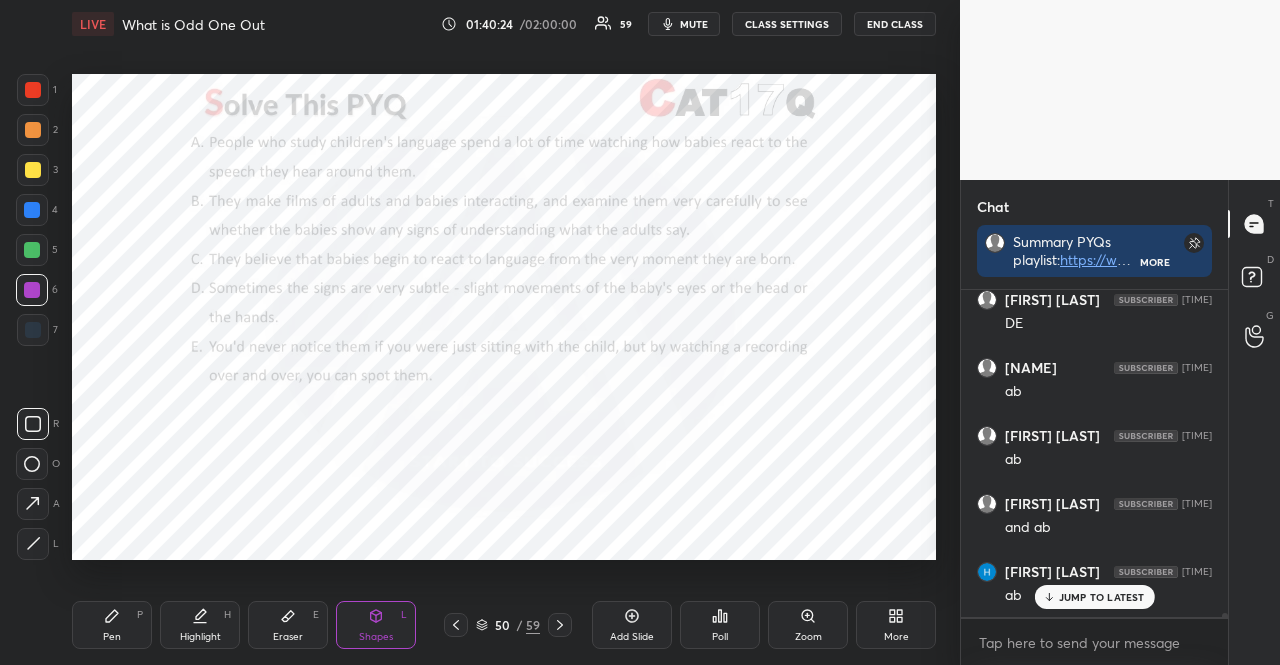drag, startPoint x: 96, startPoint y: 611, endPoint x: 59, endPoint y: 558, distance: 64.63745 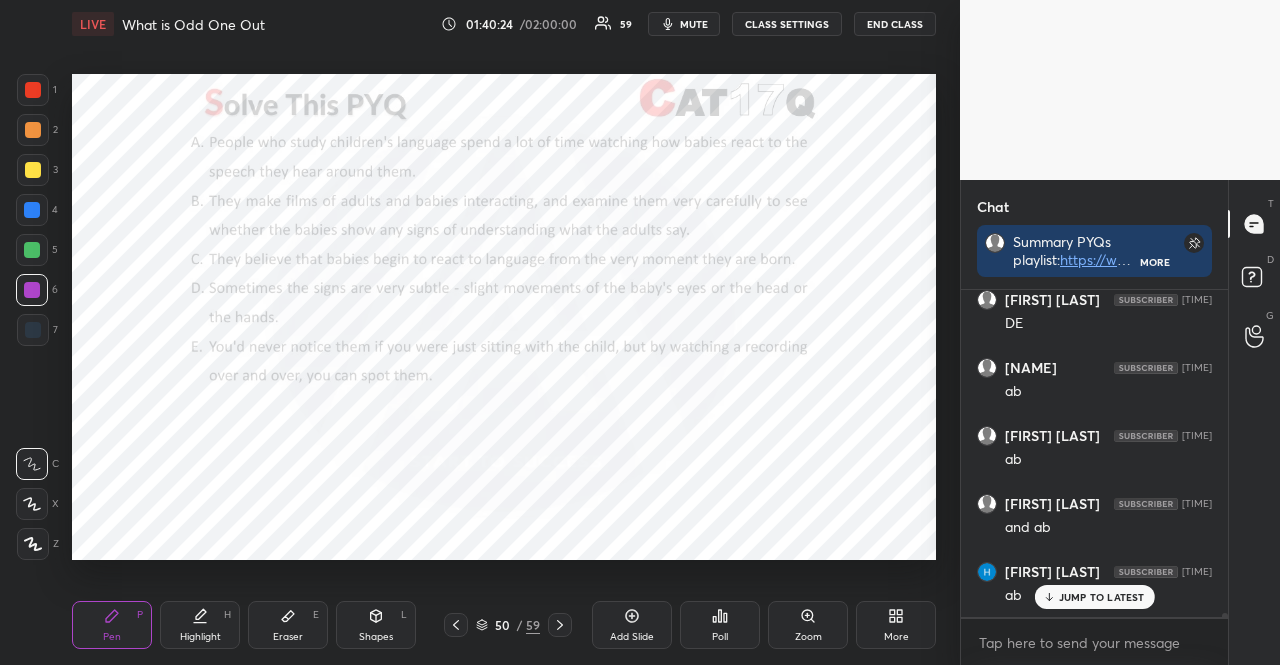click at bounding box center [32, 504] 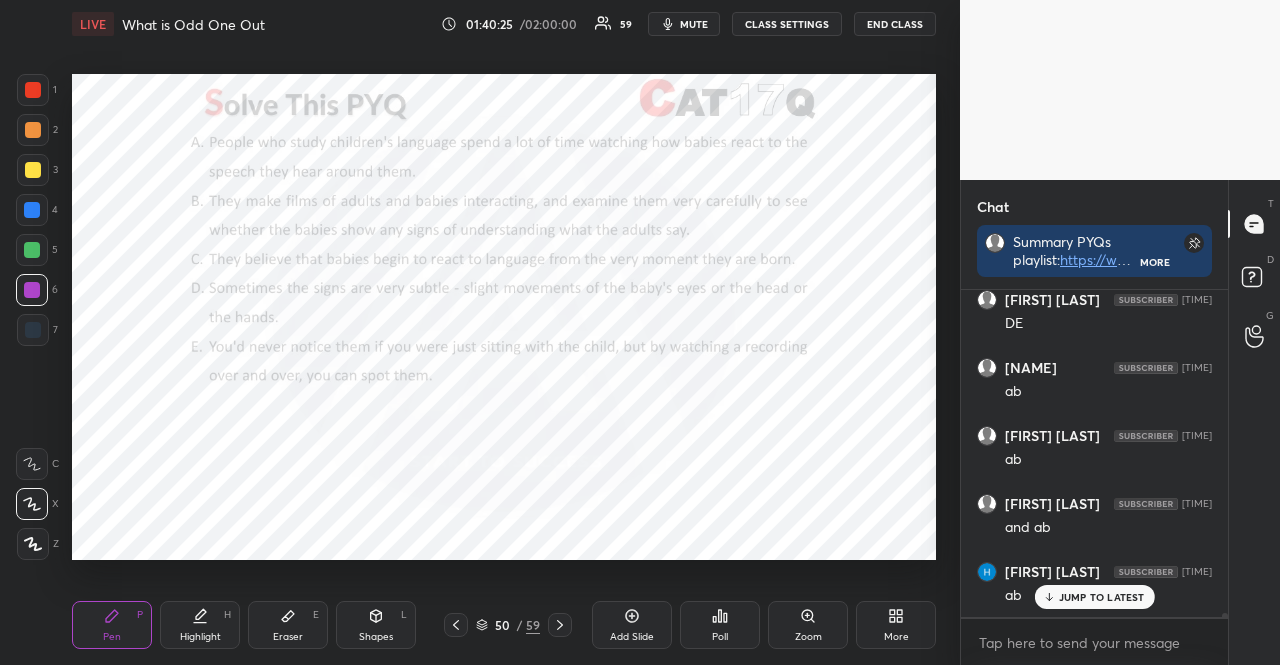 click on "Shapes L" at bounding box center [376, 625] 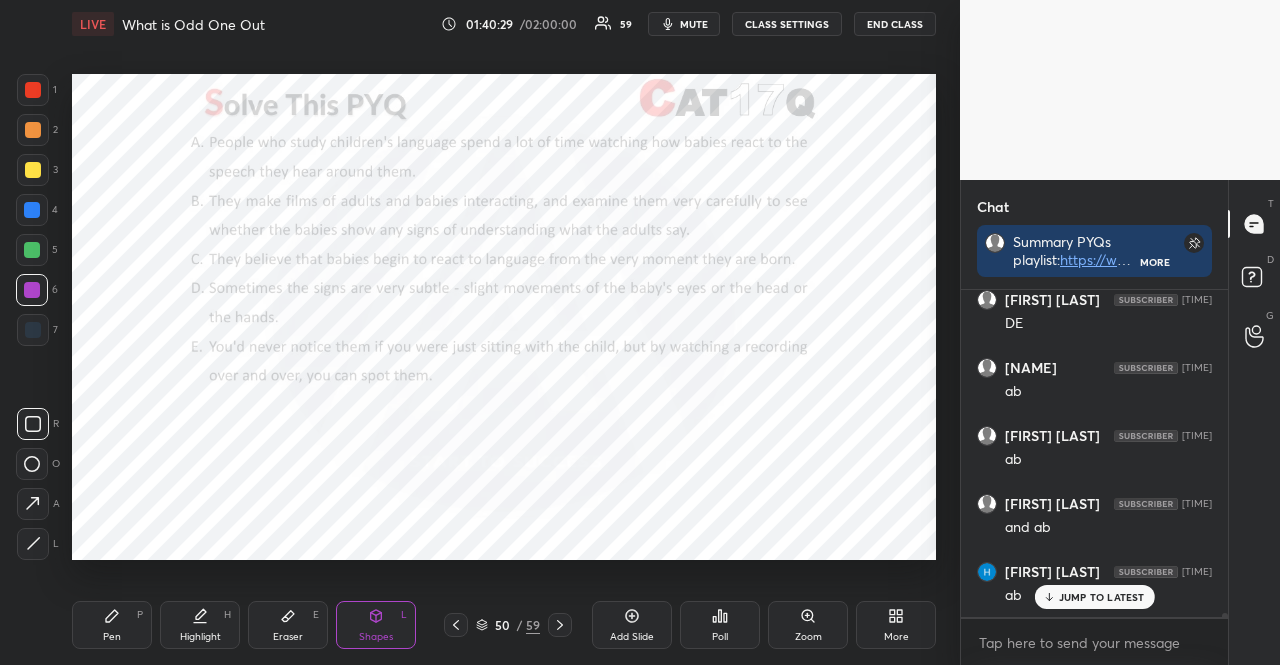 scroll, scrollTop: 26418, scrollLeft: 0, axis: vertical 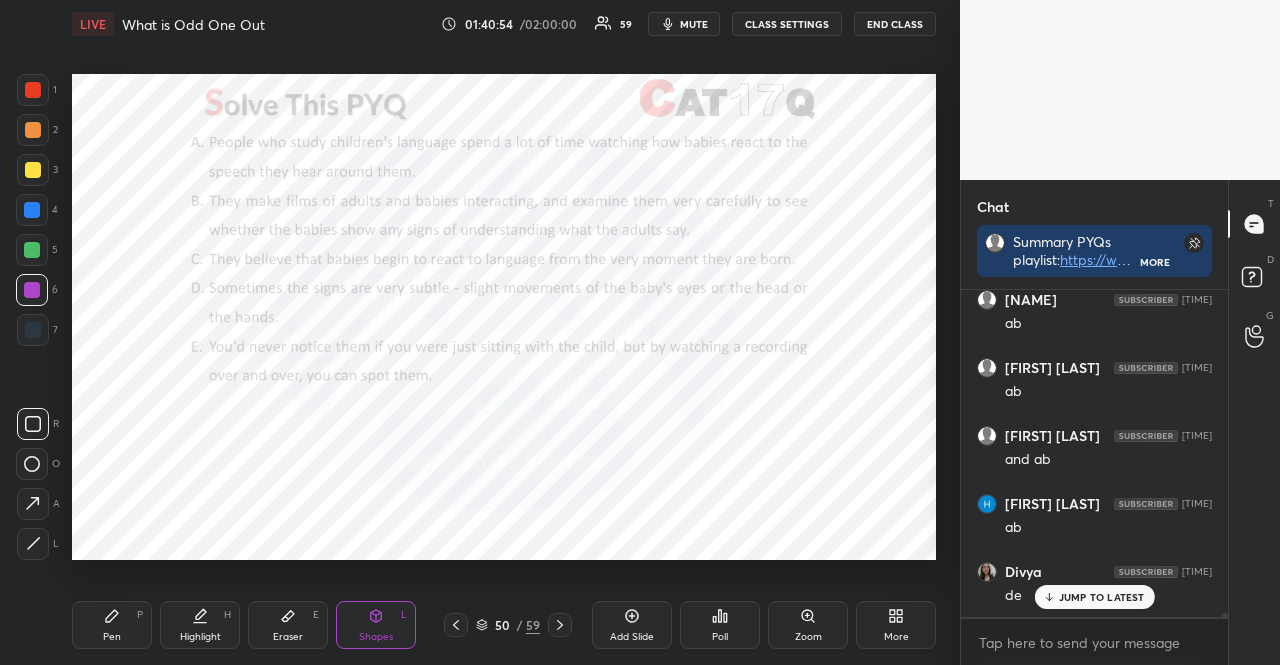 click at bounding box center [33, 130] 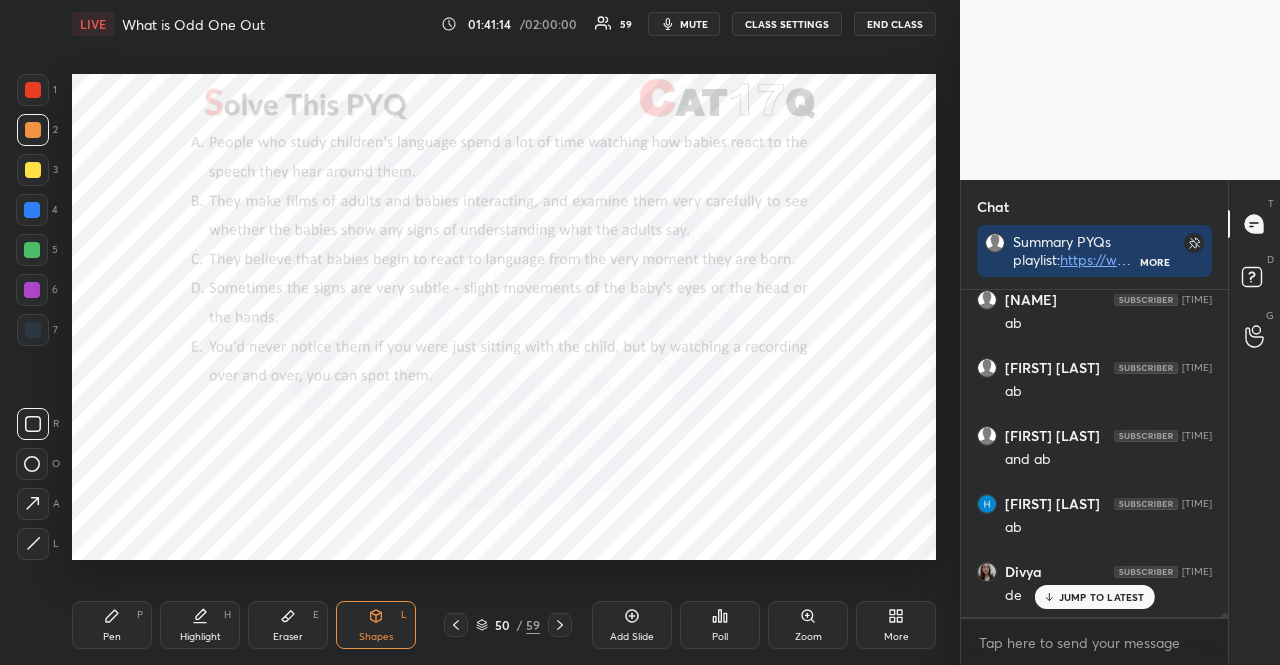click at bounding box center (33, 90) 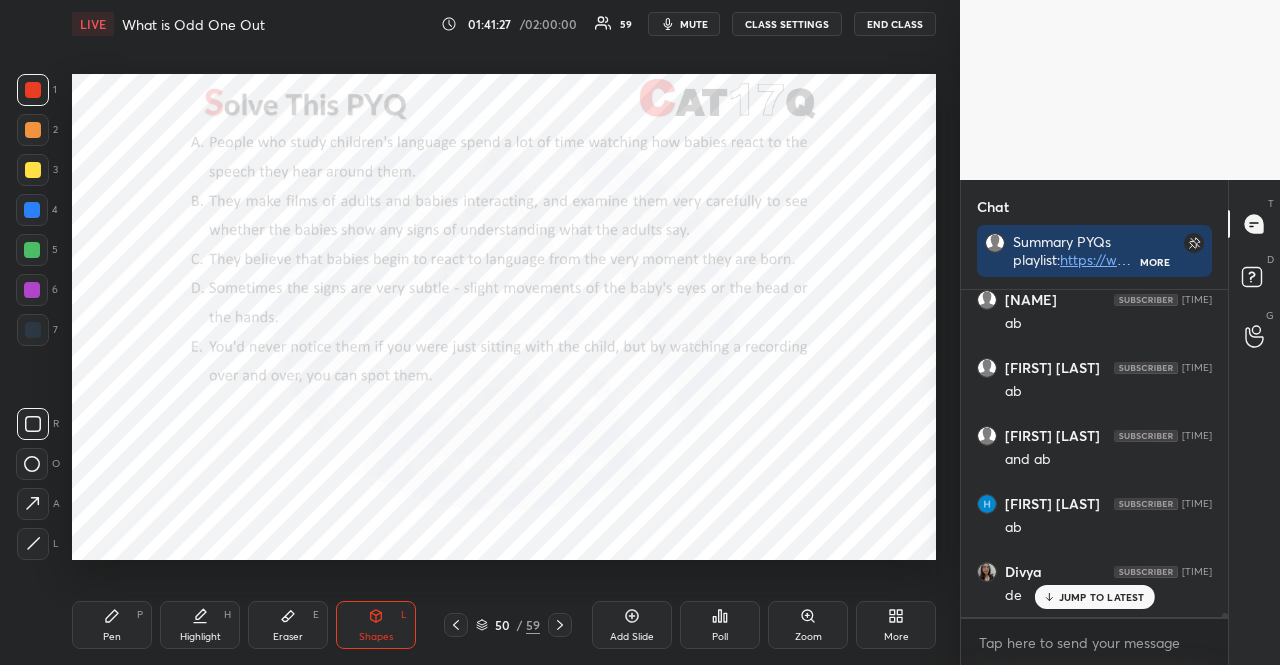 click on "Pen P" at bounding box center [112, 625] 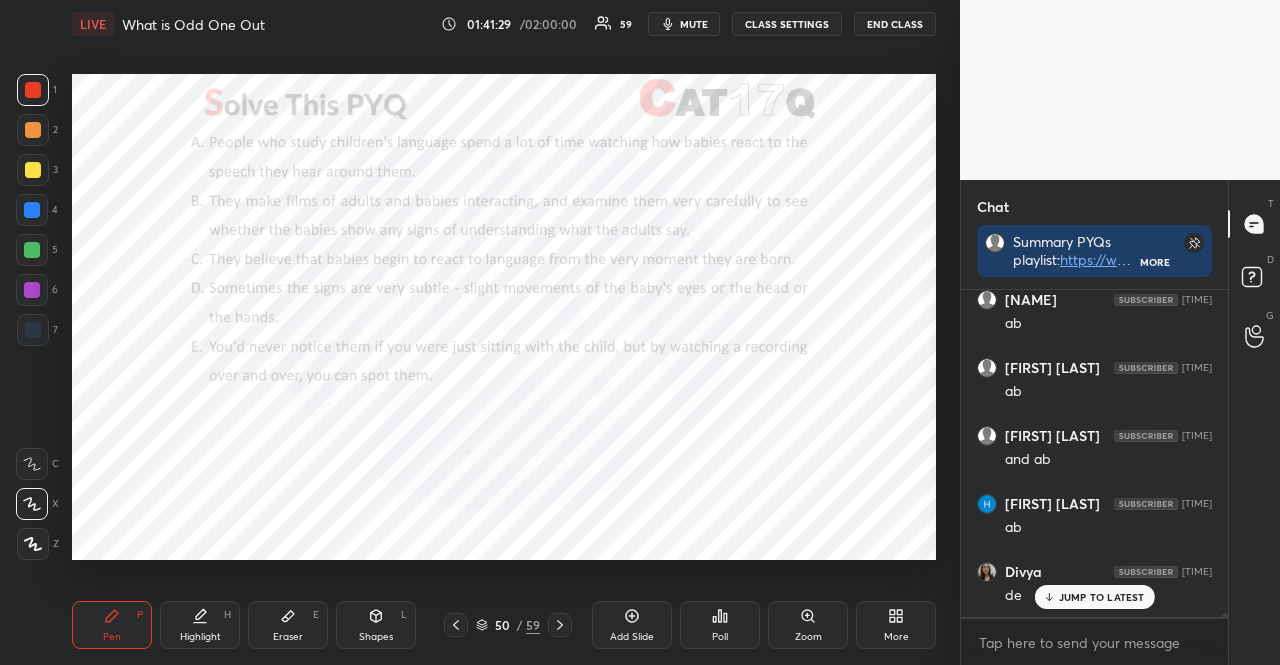 click at bounding box center (32, 464) 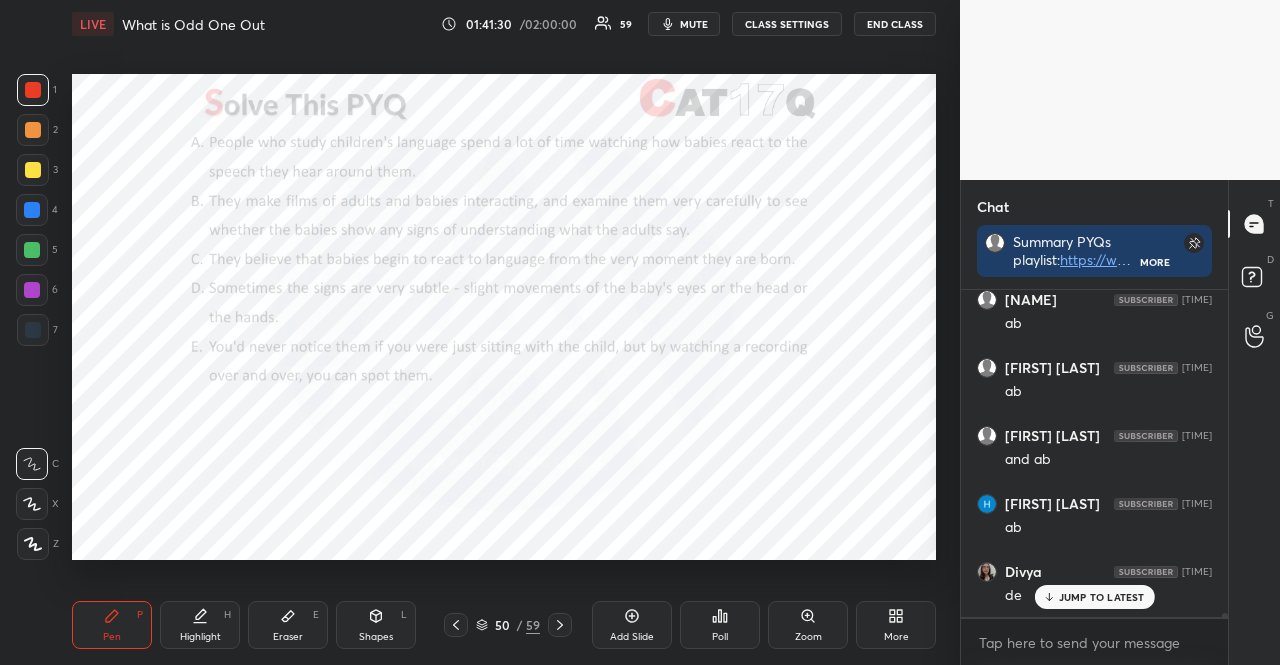 drag, startPoint x: 36, startPoint y: 514, endPoint x: 15, endPoint y: 508, distance: 21.84033 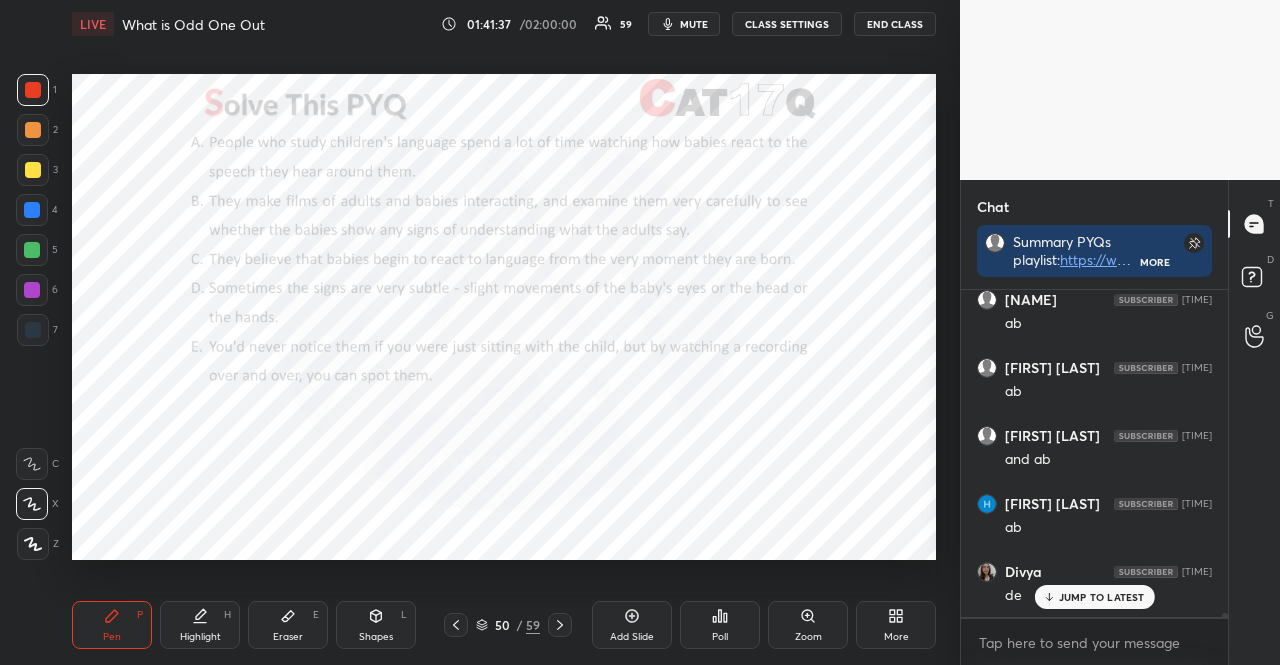 click at bounding box center [33, 330] 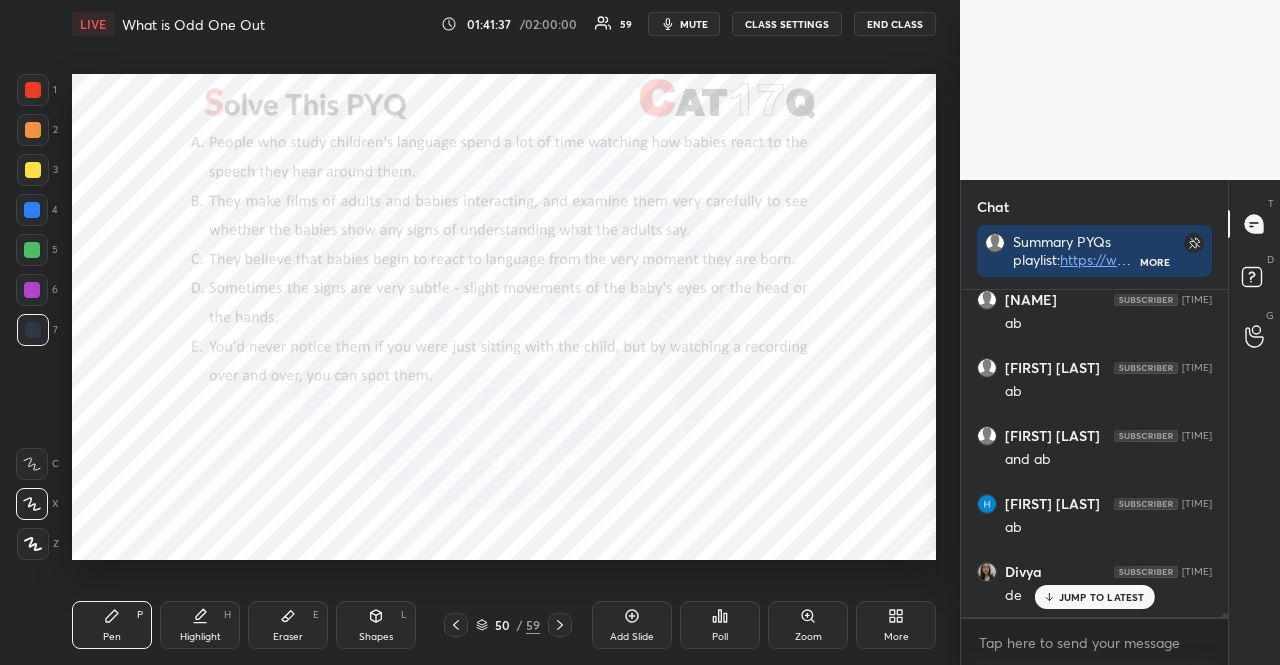 click at bounding box center (33, 330) 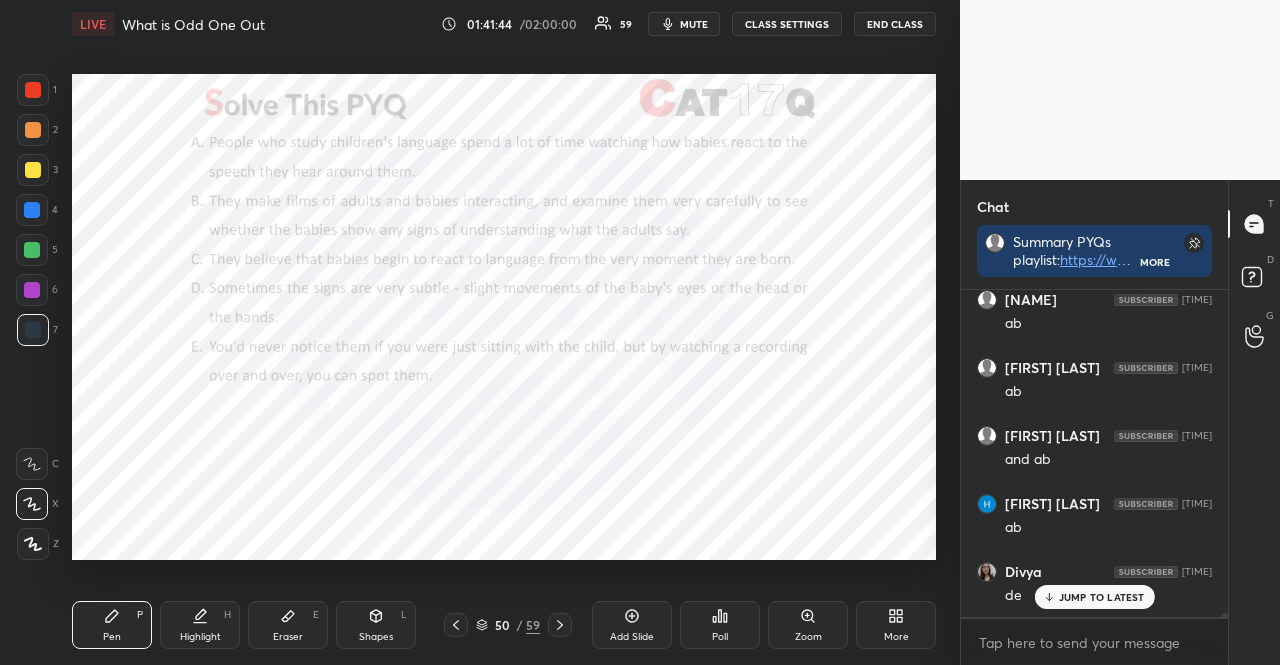 click at bounding box center [33, 90] 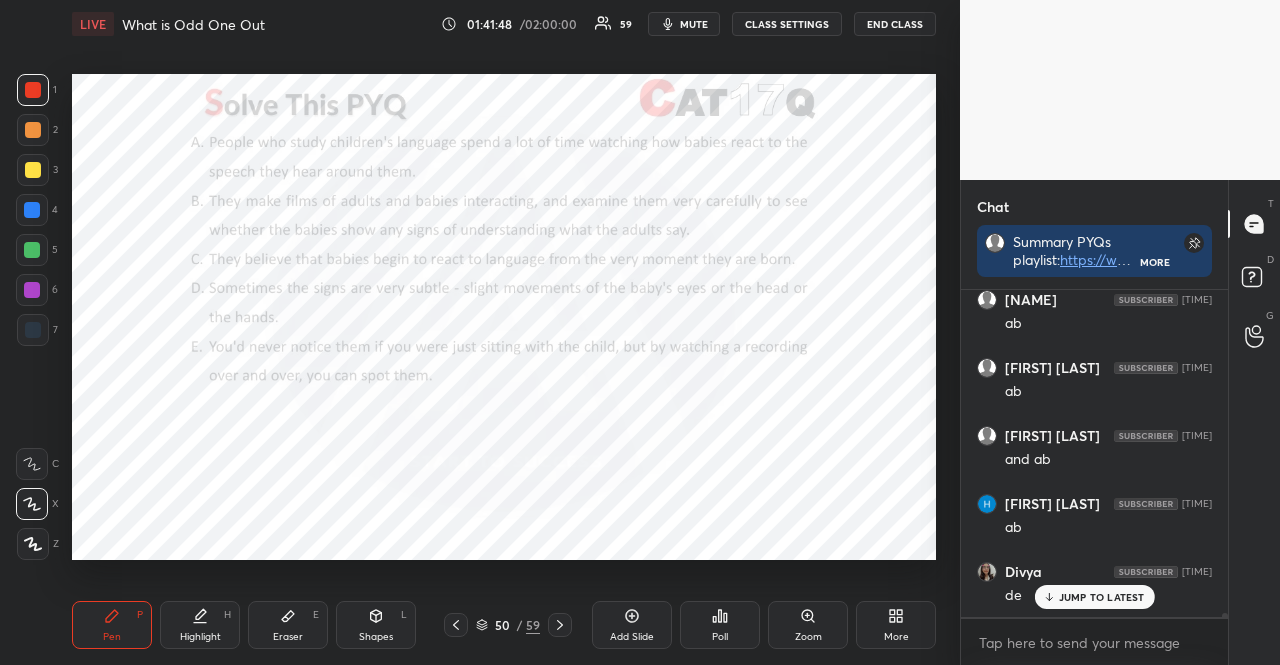 click at bounding box center [32, 210] 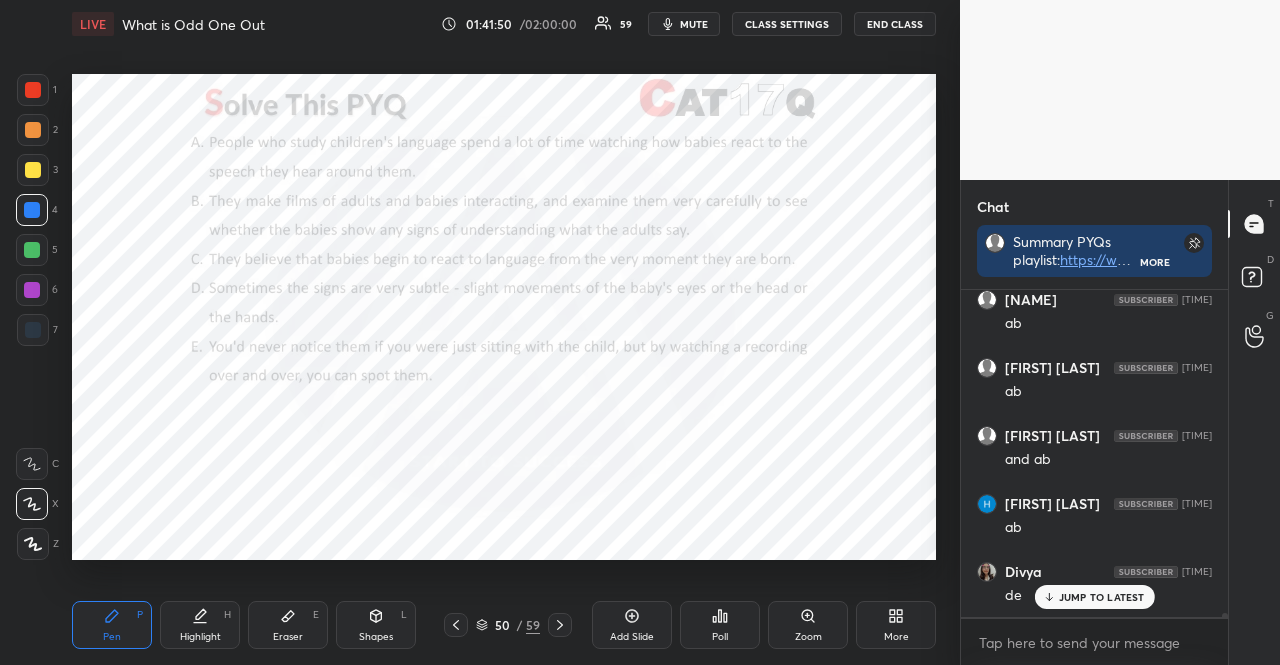 click on "Pen P Highlight H Eraser E Shapes L 50 / 59 Add Slide Poll Zoom More" at bounding box center [504, 625] 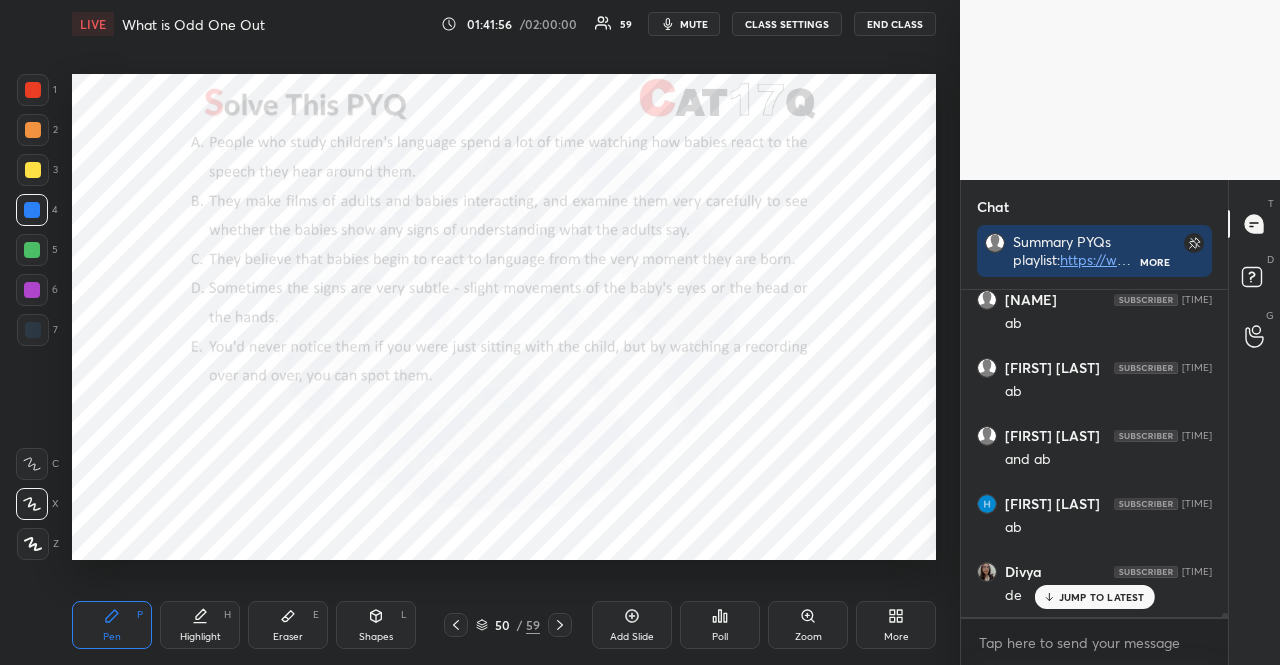 click at bounding box center (32, 250) 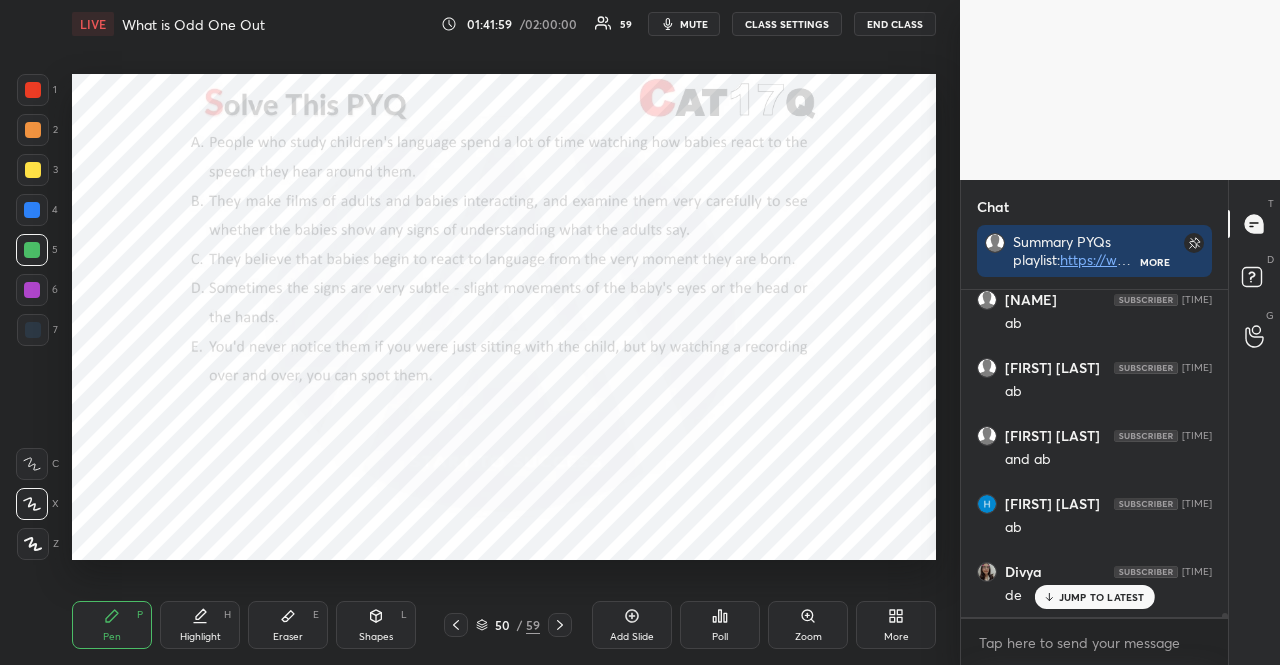 drag, startPoint x: 36, startPoint y: 538, endPoint x: 48, endPoint y: 457, distance: 81.88406 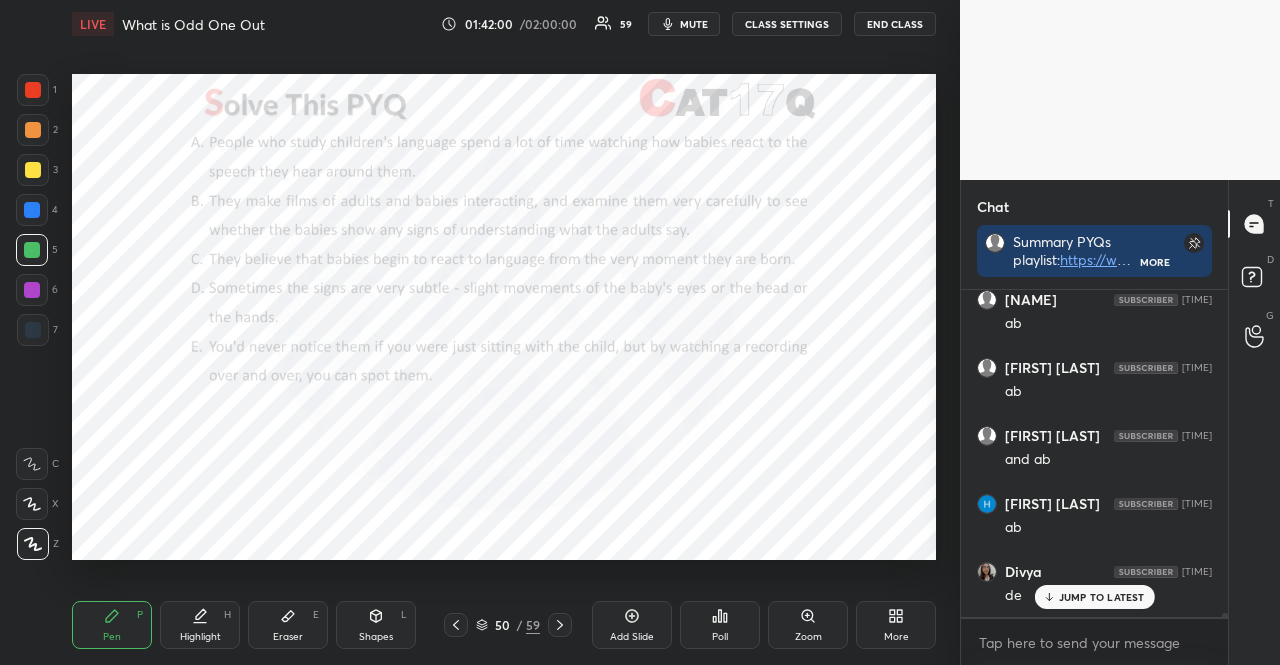 click at bounding box center [33, 330] 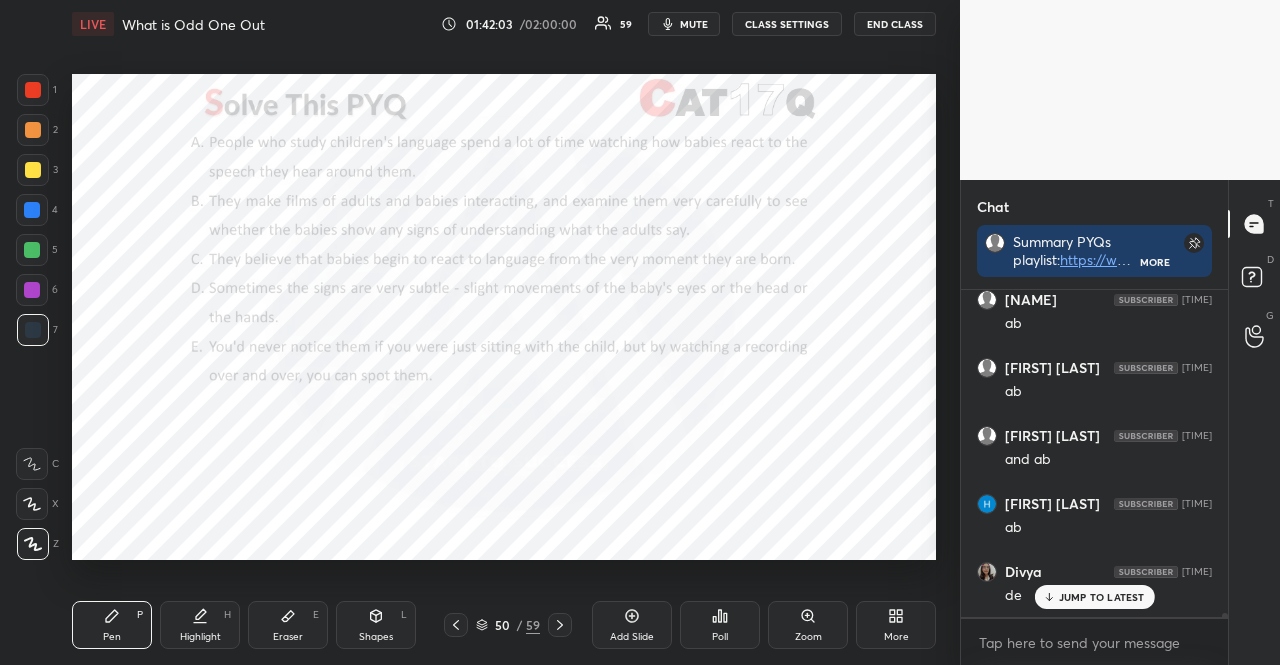 click on "Shapes L" at bounding box center (376, 625) 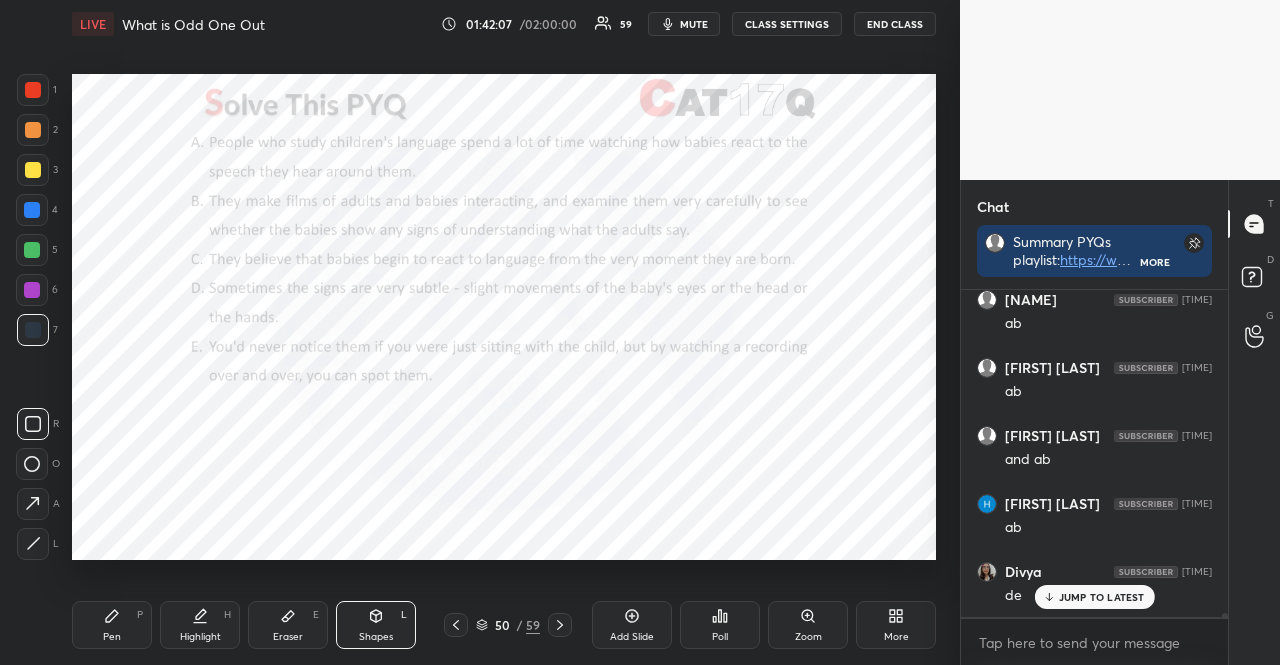 click on "4" at bounding box center (37, 210) 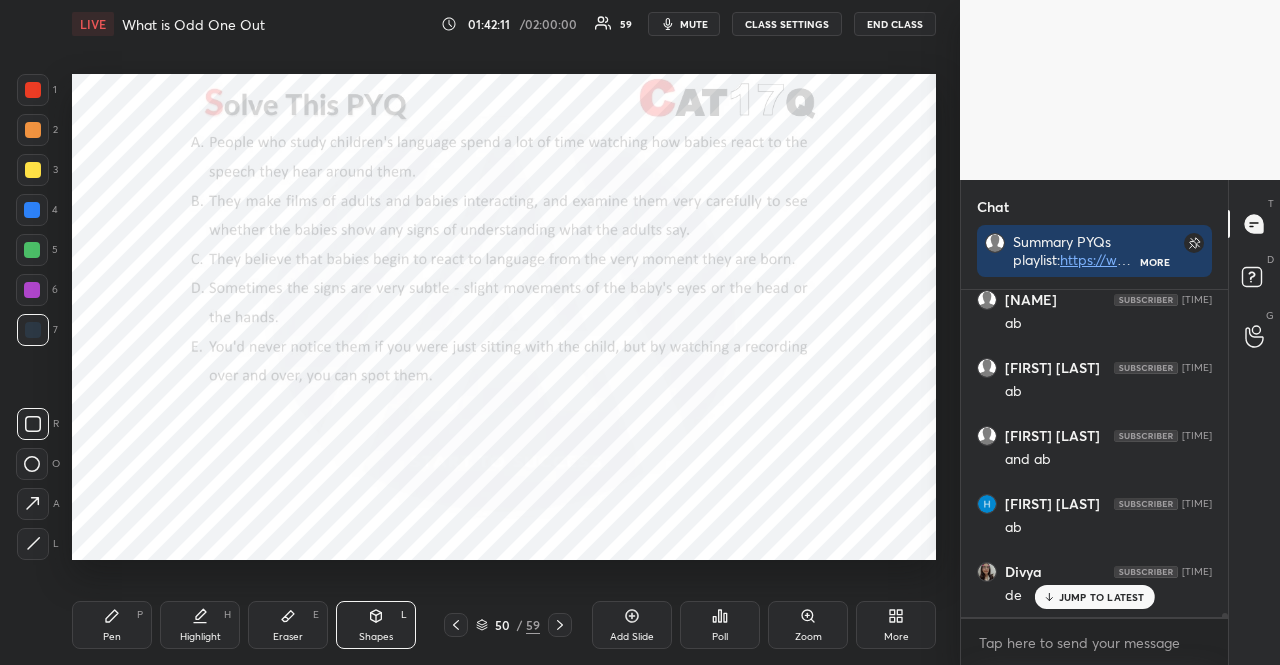 scroll, scrollTop: 26522, scrollLeft: 0, axis: vertical 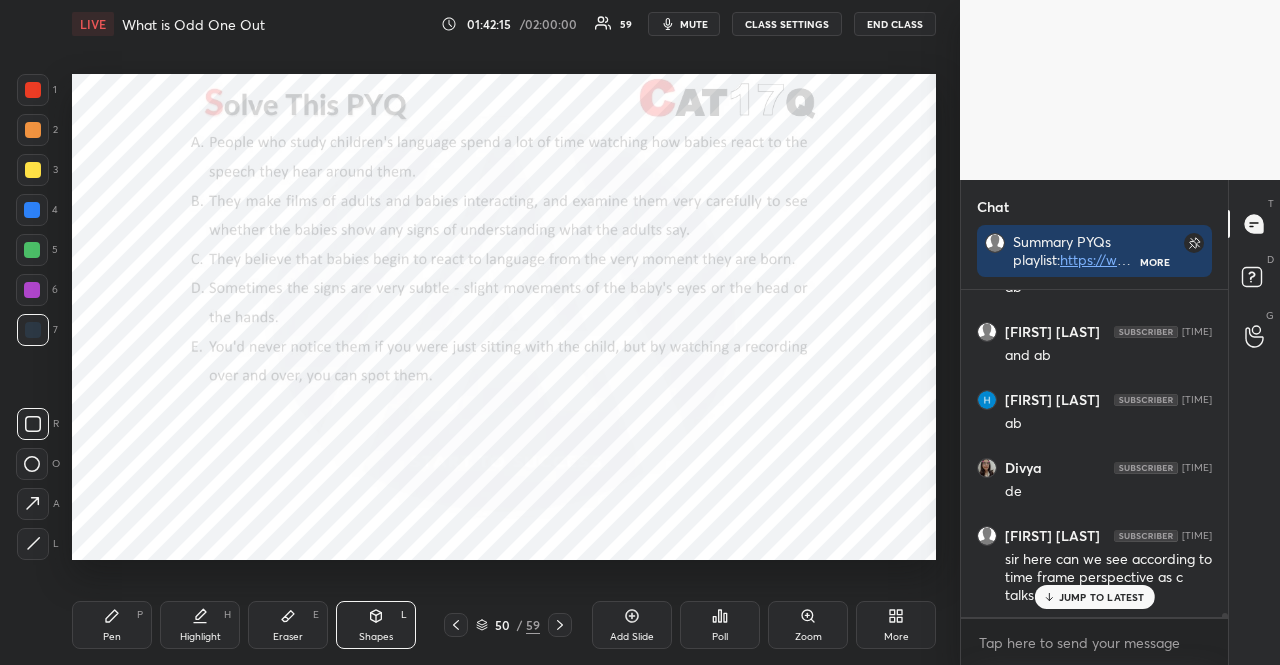 click on "1 2 3 4 5 6 7" at bounding box center [37, 214] 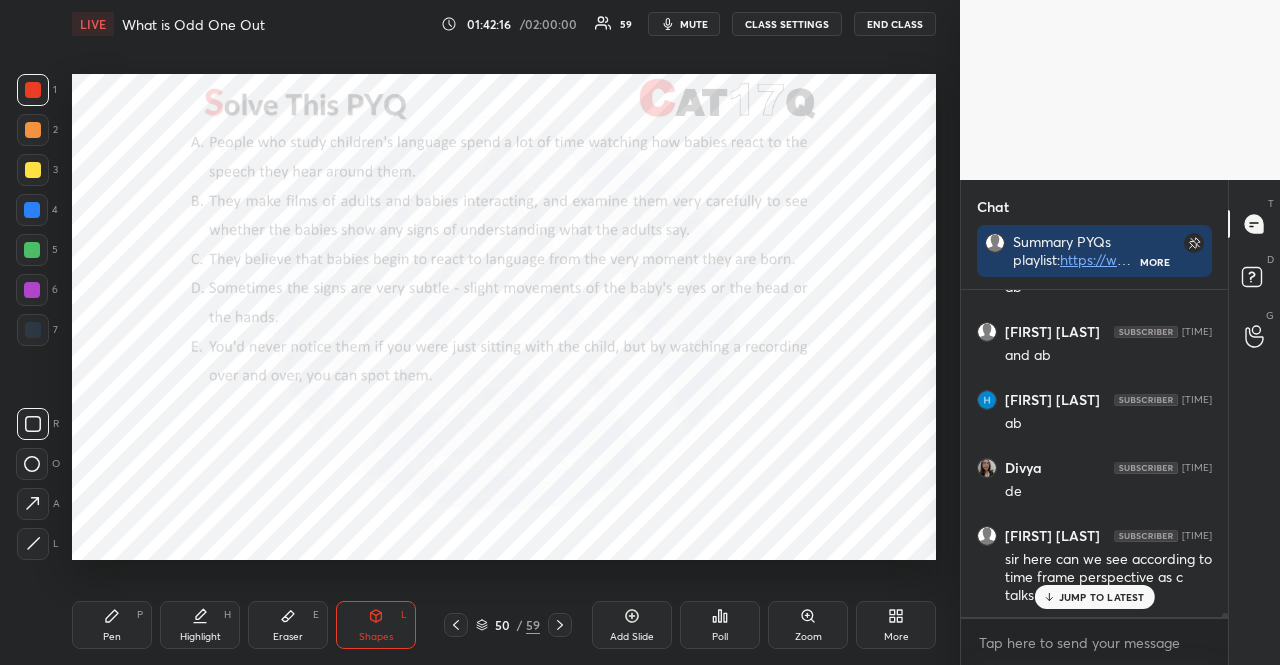click on "Pen P" at bounding box center (112, 625) 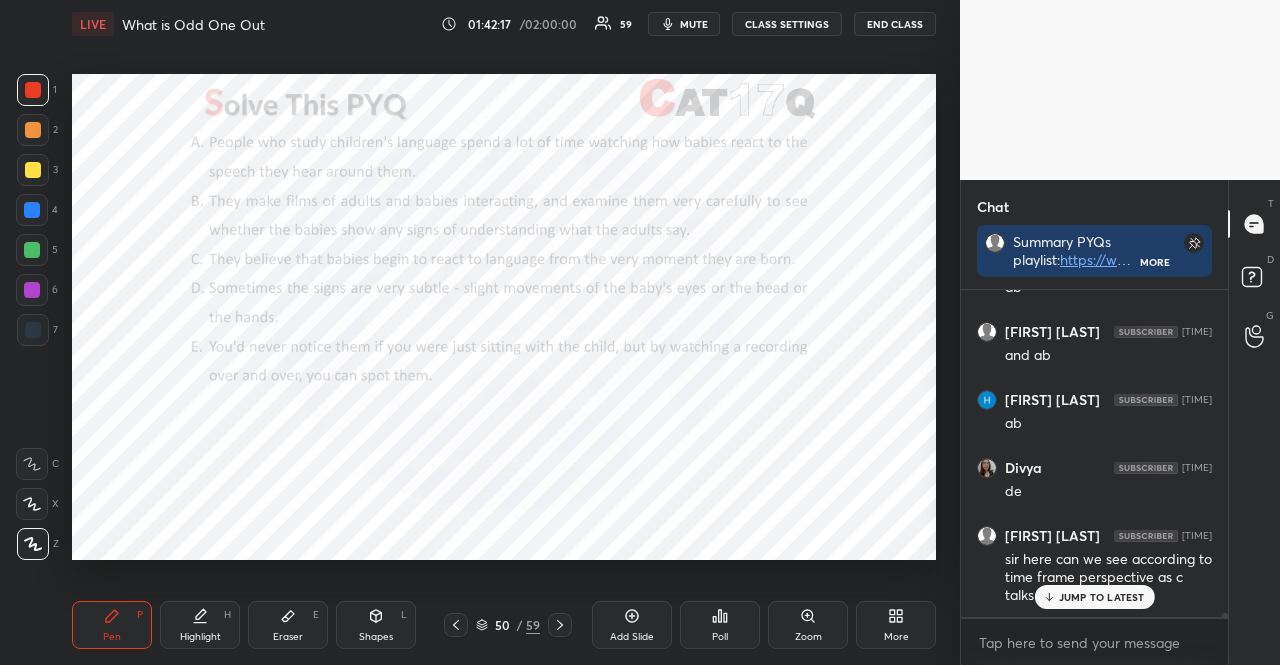 click at bounding box center (32, 504) 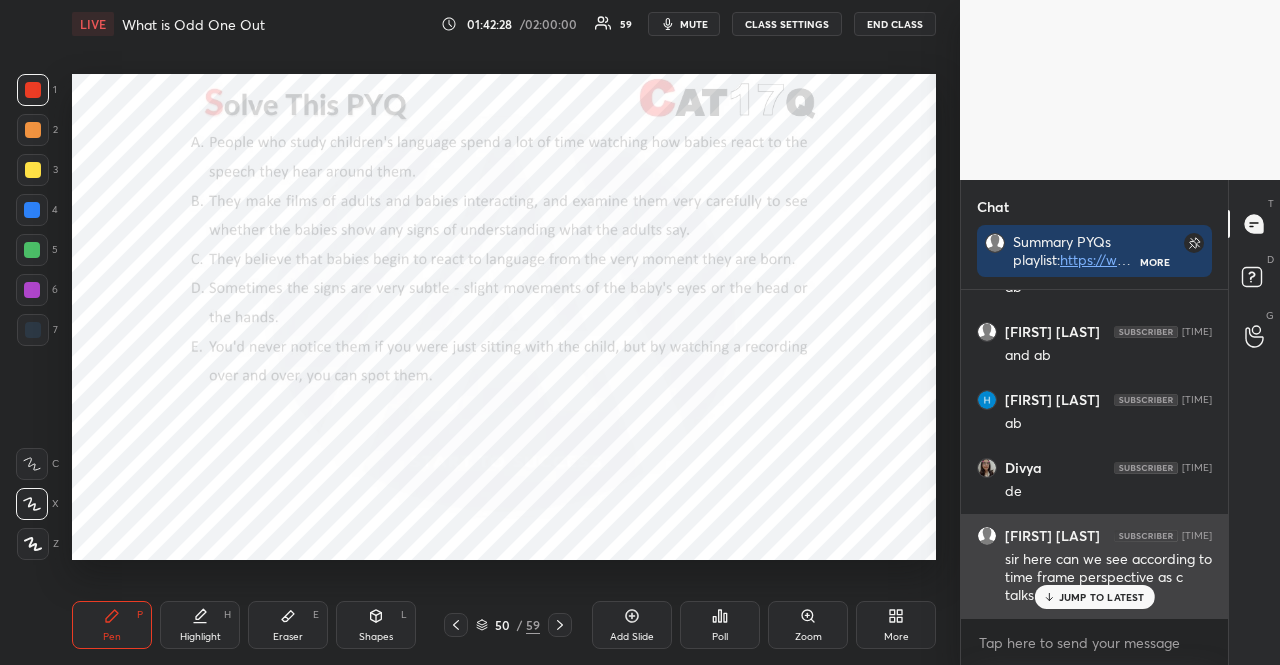 click on "JUMP TO LATEST" at bounding box center [1102, 597] 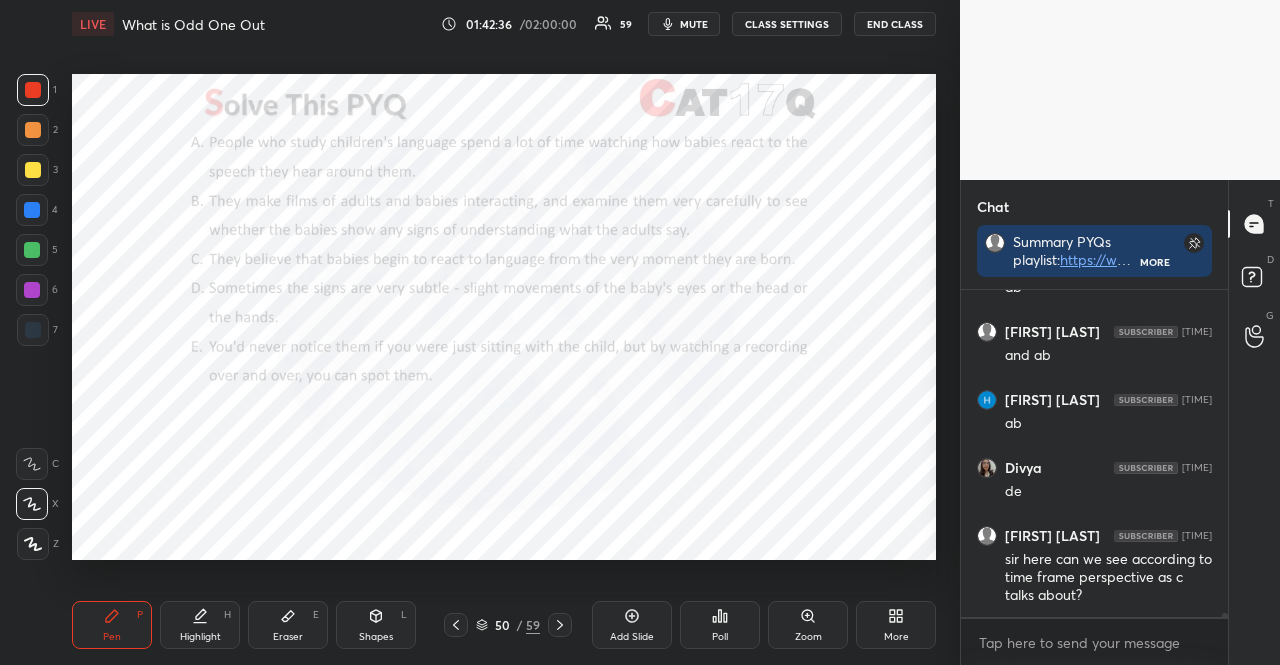 click at bounding box center [32, 250] 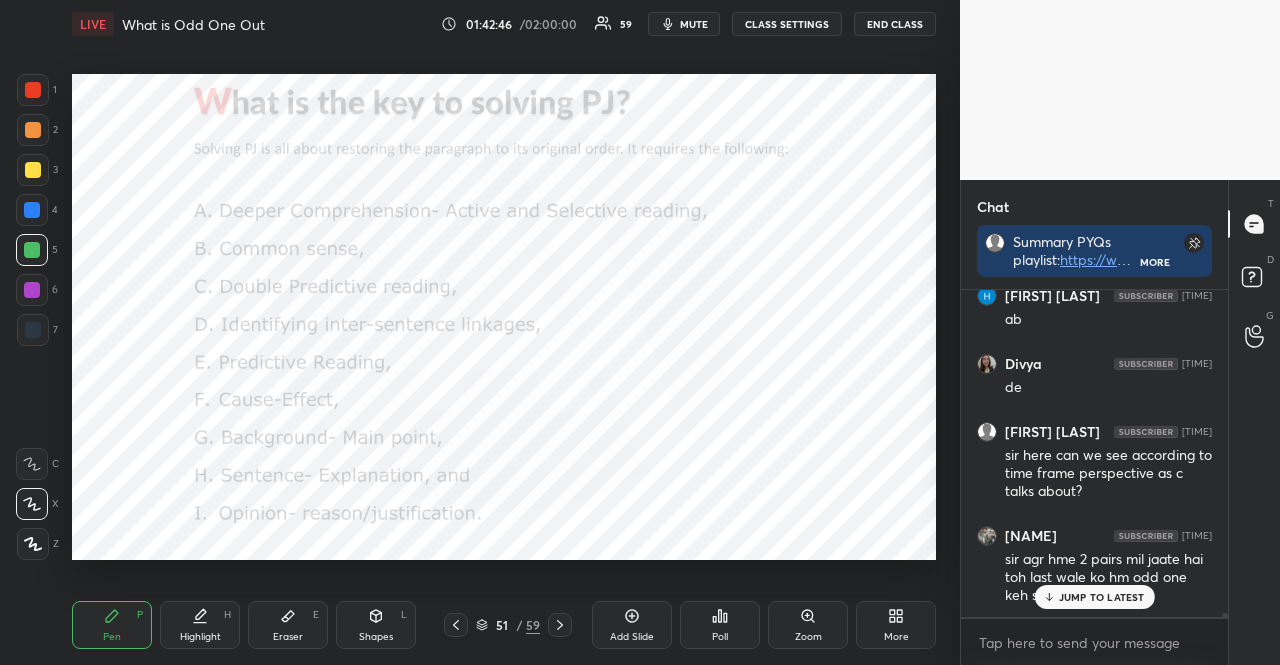 scroll, scrollTop: 26710, scrollLeft: 0, axis: vertical 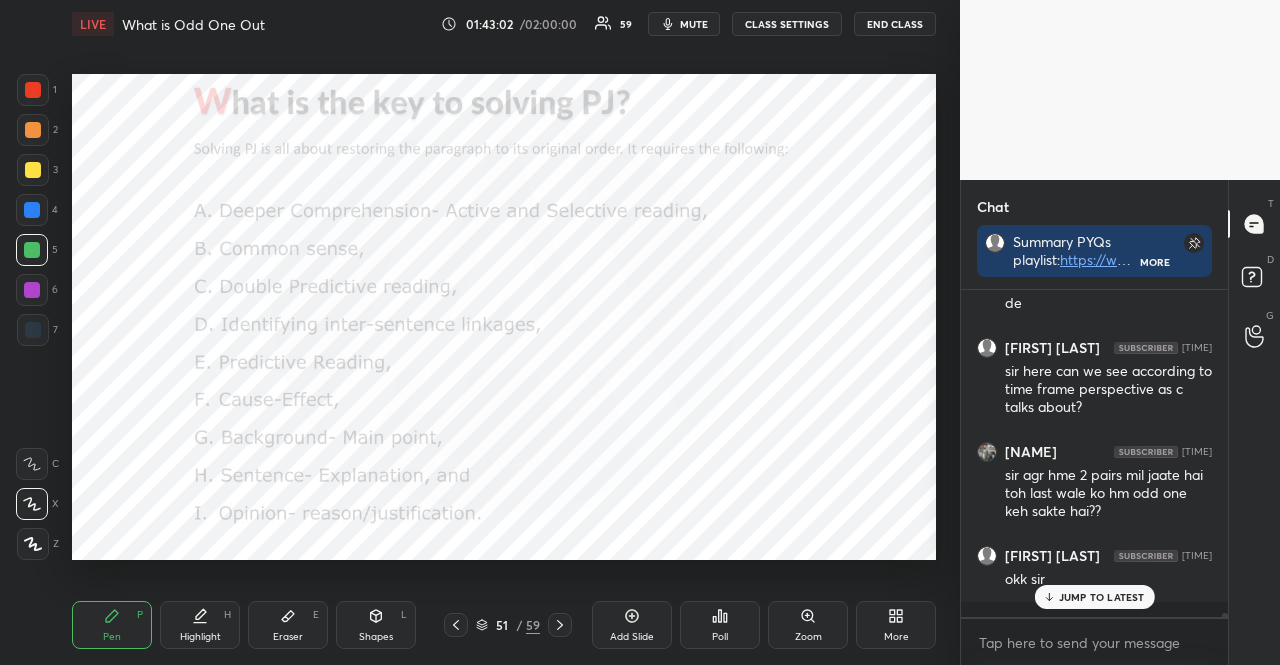 click at bounding box center [32, 290] 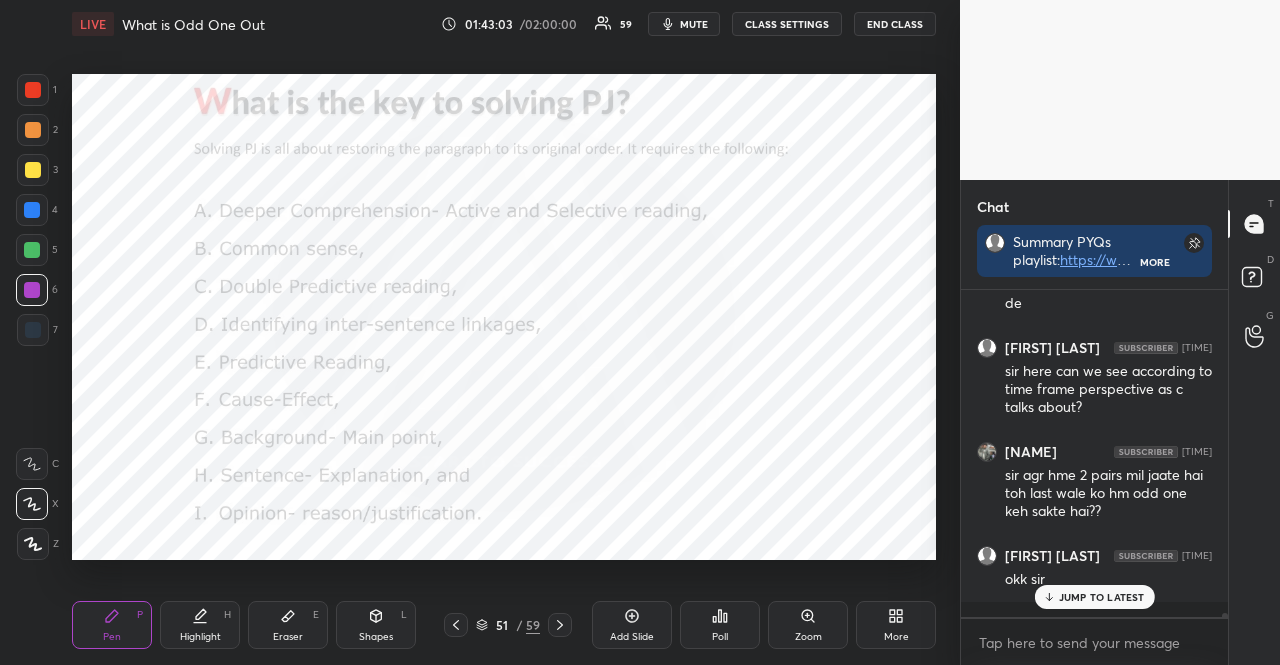 click on "Shapes L" at bounding box center (376, 625) 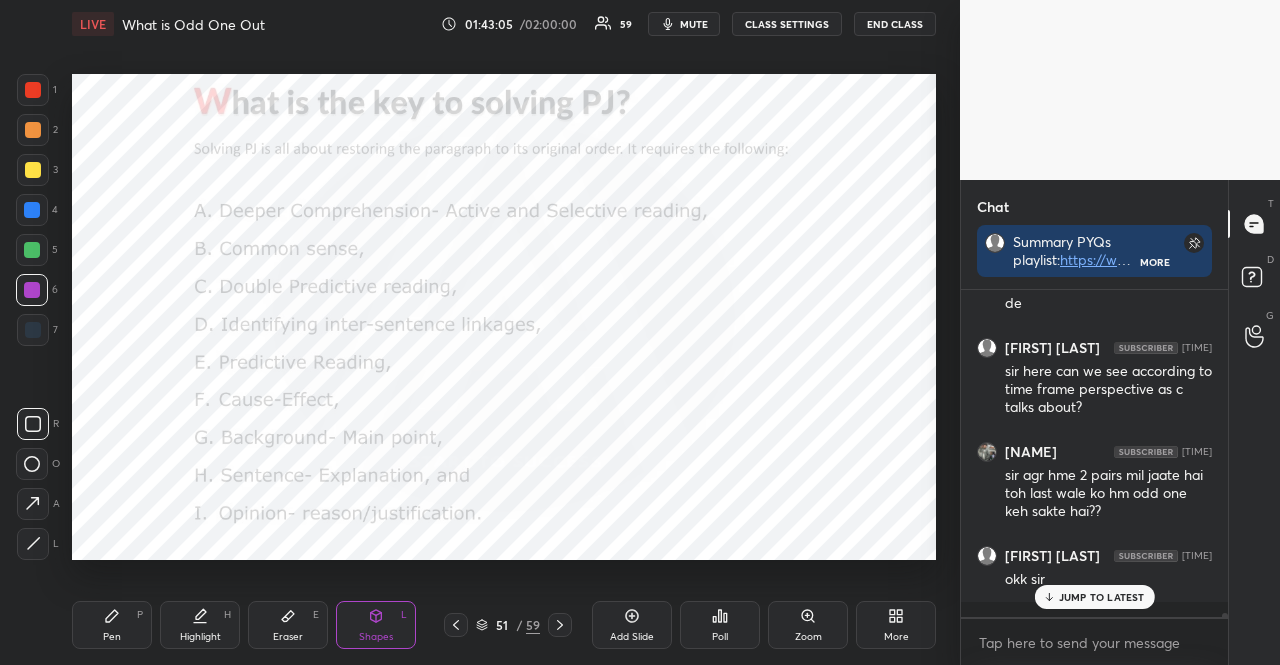 click at bounding box center (33, 330) 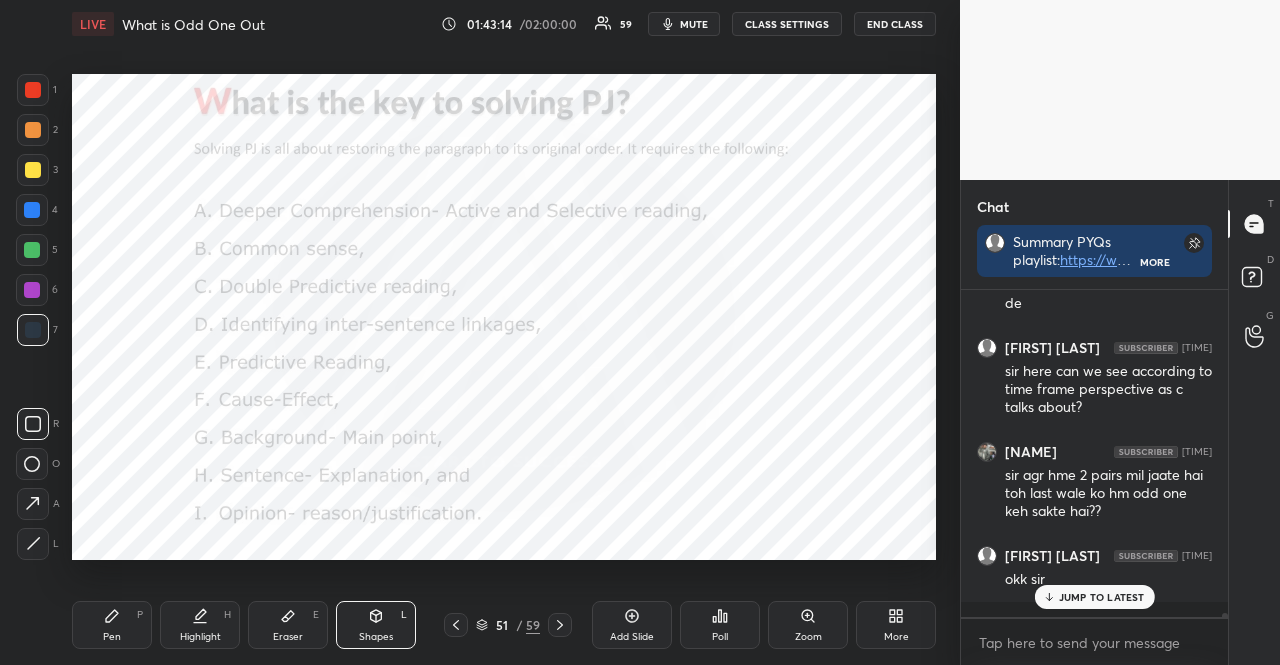 click at bounding box center (32, 210) 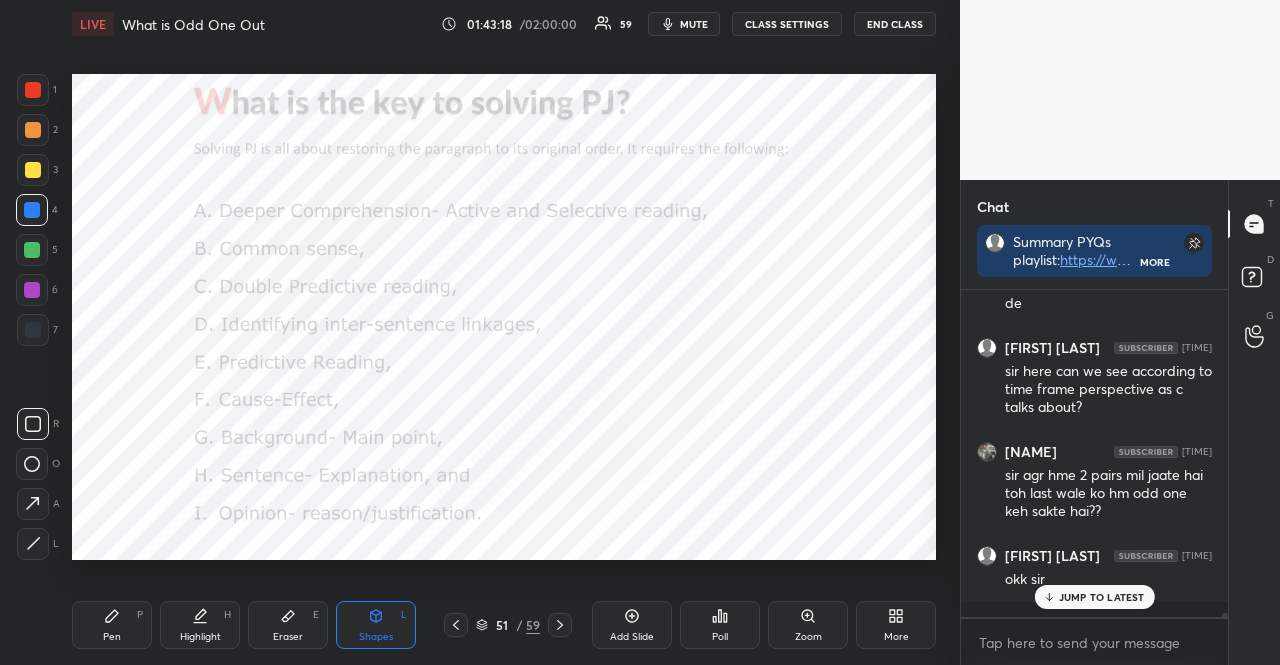 click on "1" at bounding box center (37, 90) 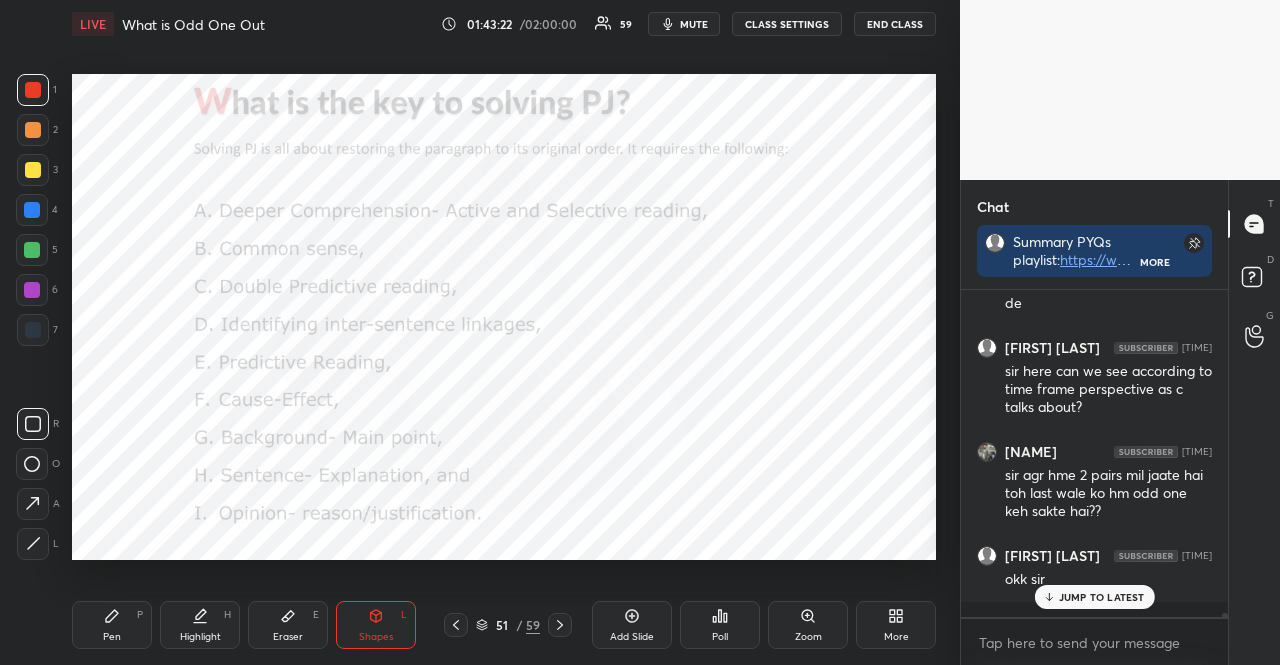 click at bounding box center (32, 250) 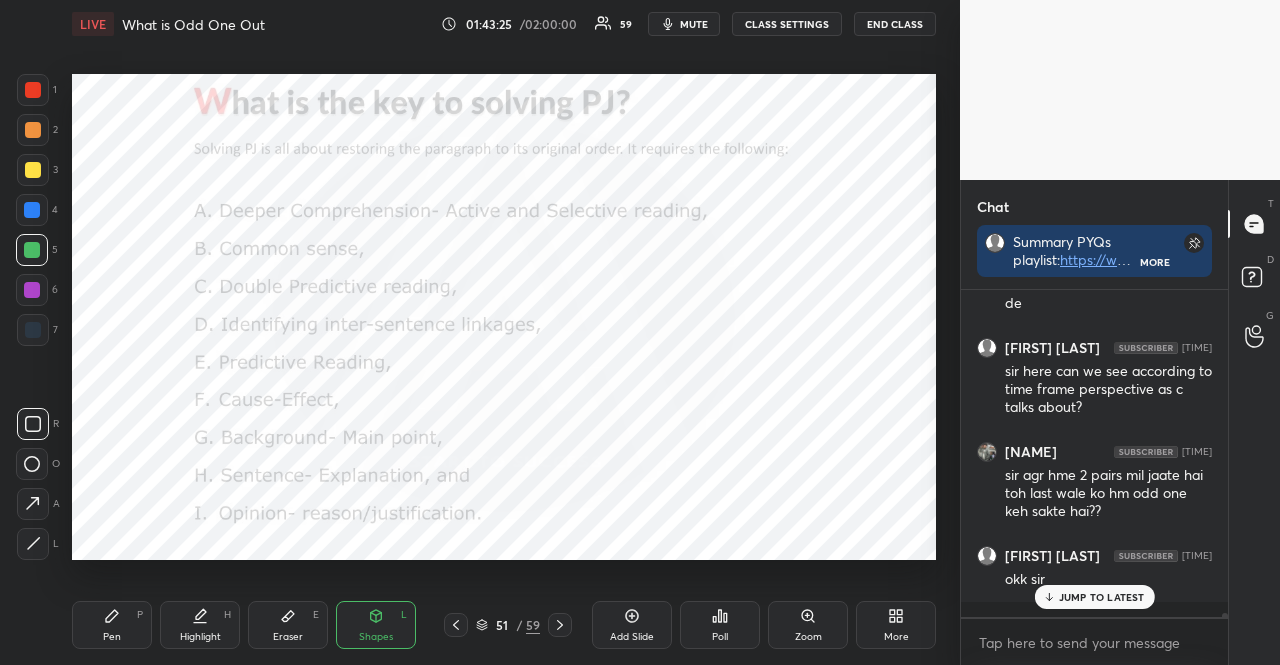 click at bounding box center [33, 330] 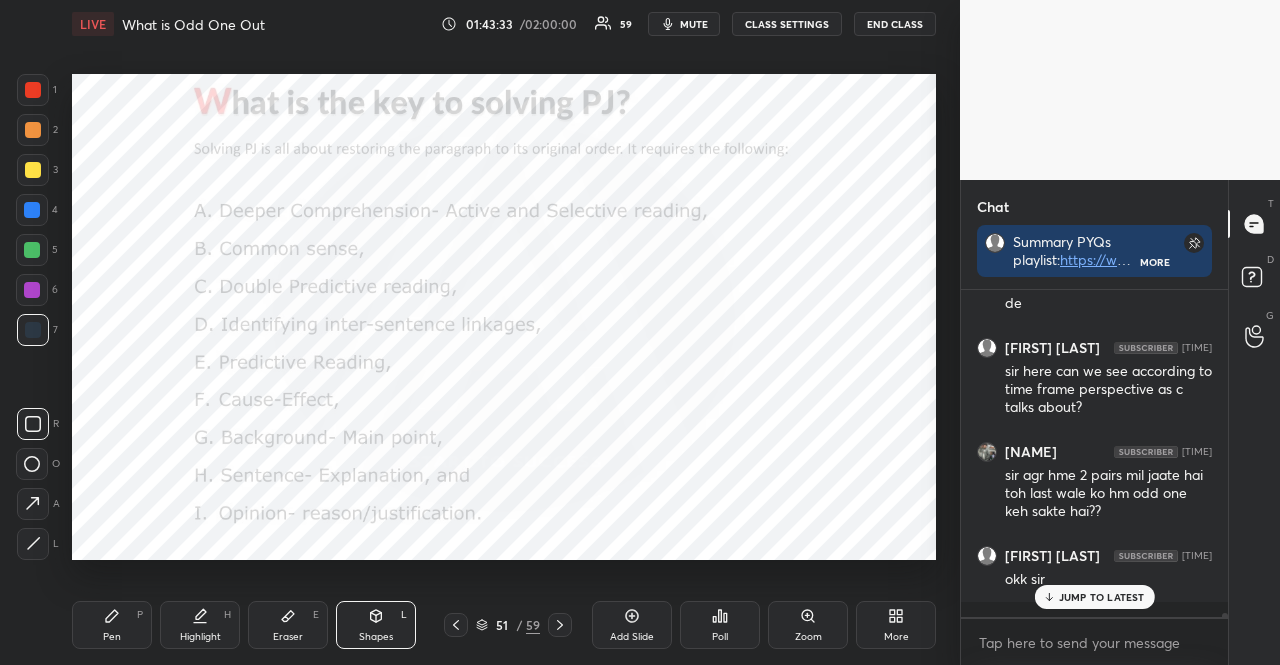 click at bounding box center [33, 90] 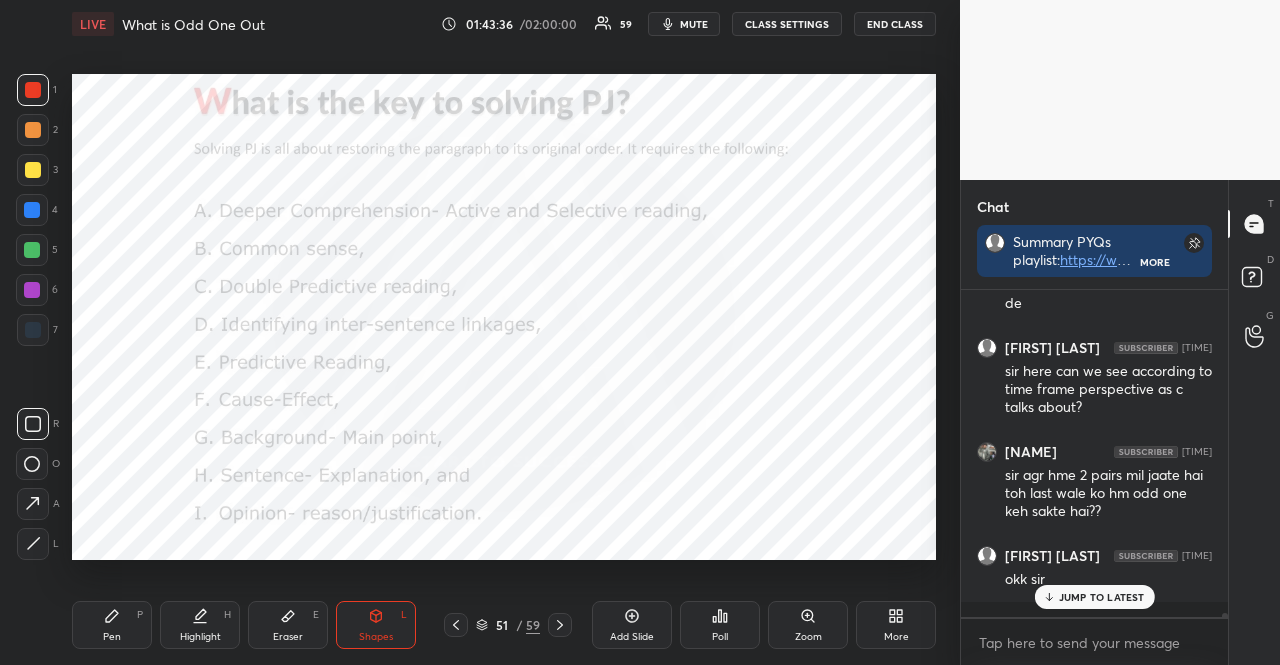 click at bounding box center (32, 250) 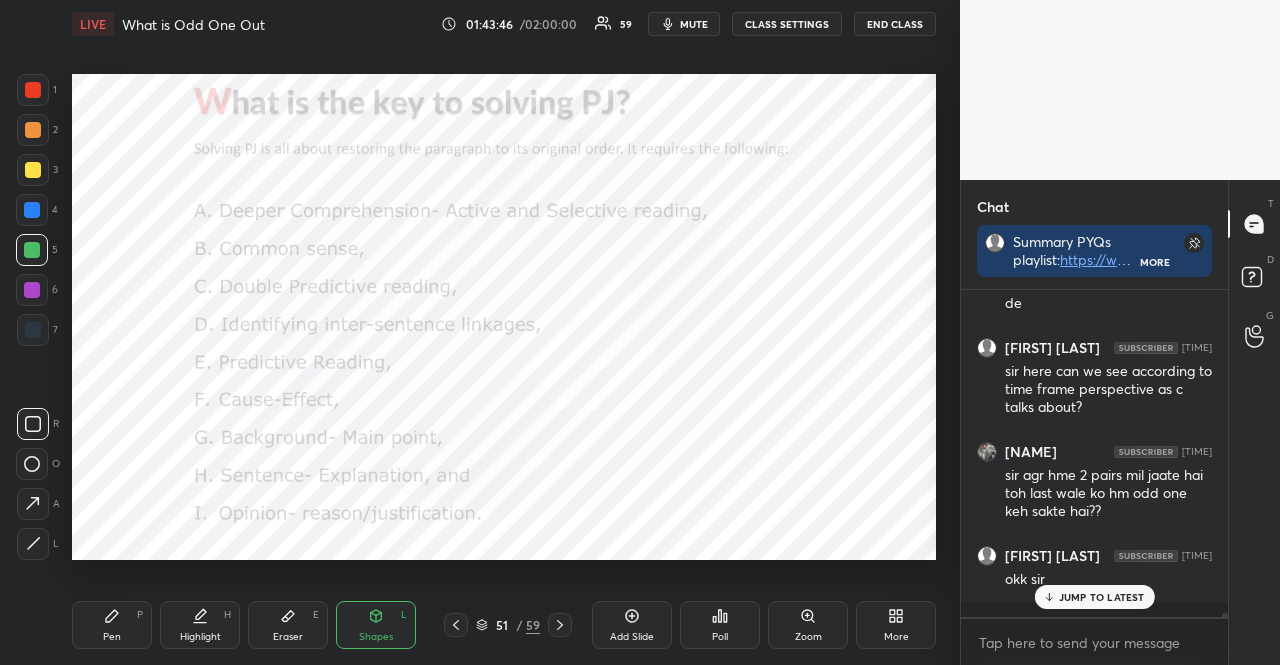 click 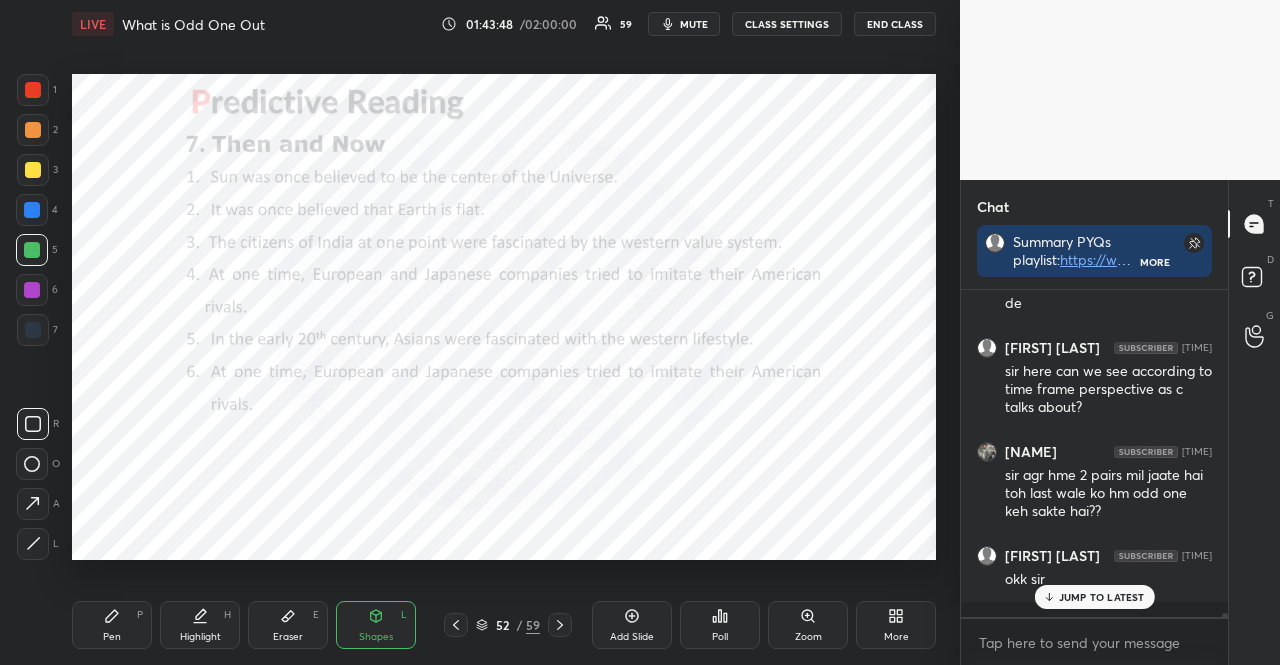 click at bounding box center (33, 130) 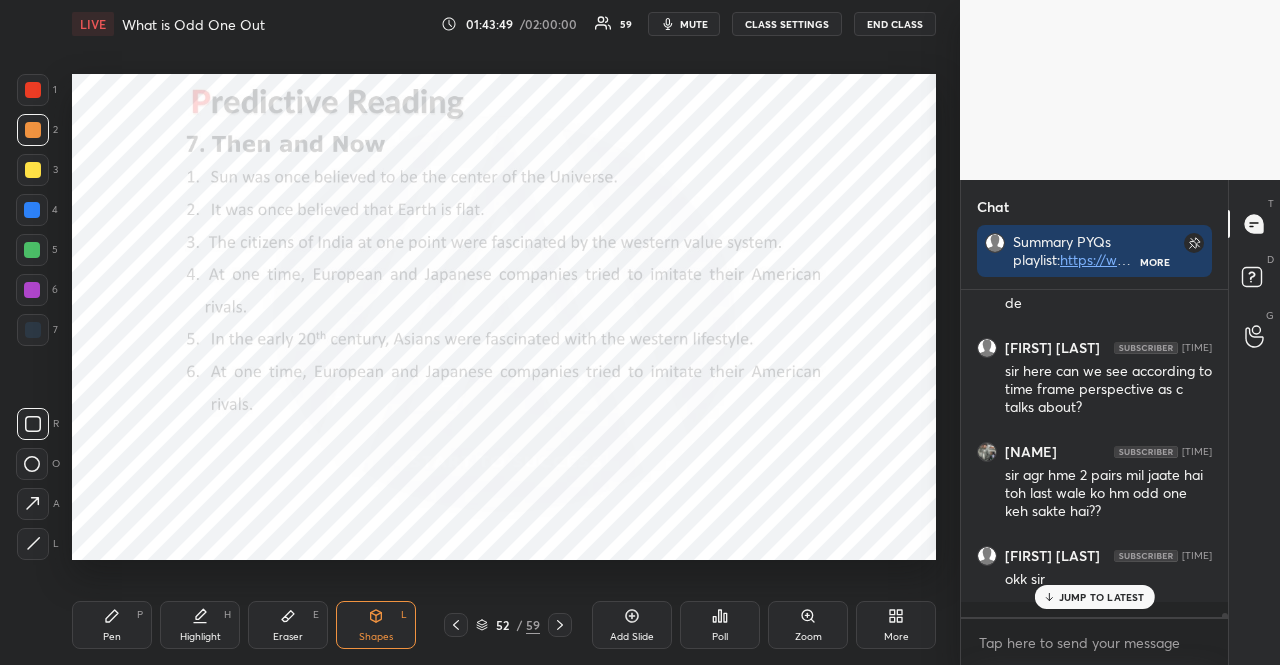 click 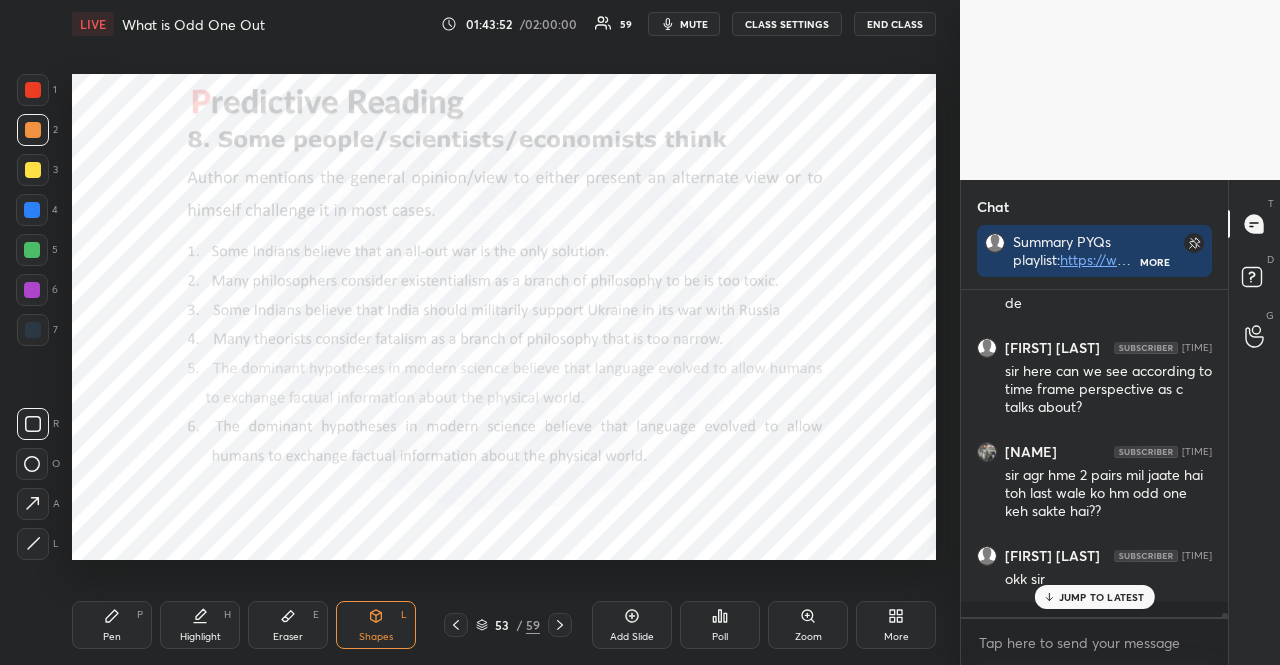 click 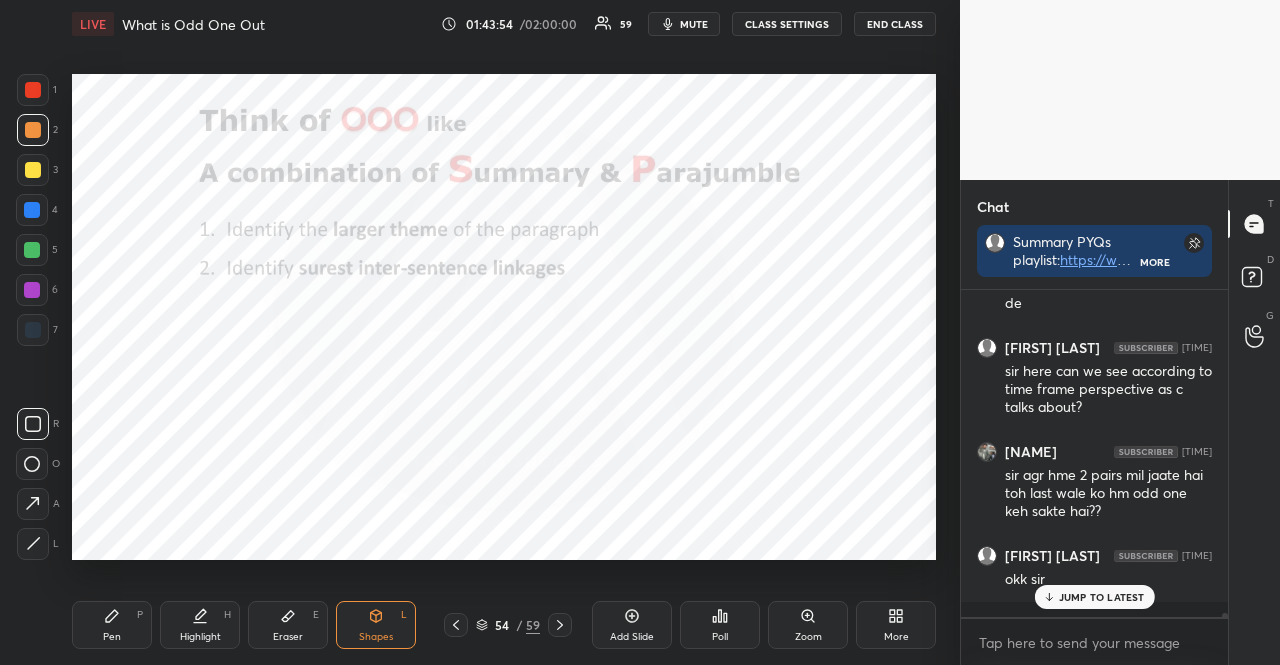 click at bounding box center [32, 250] 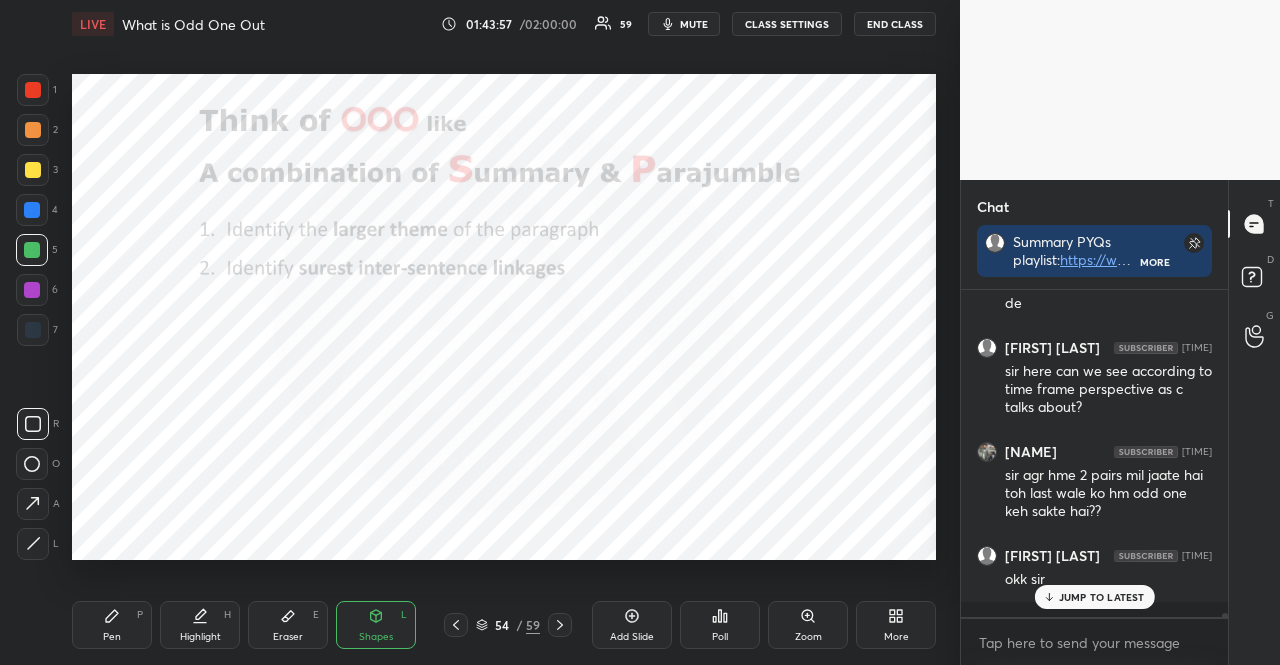 click on "JUMP TO LATEST" at bounding box center (1094, 597) 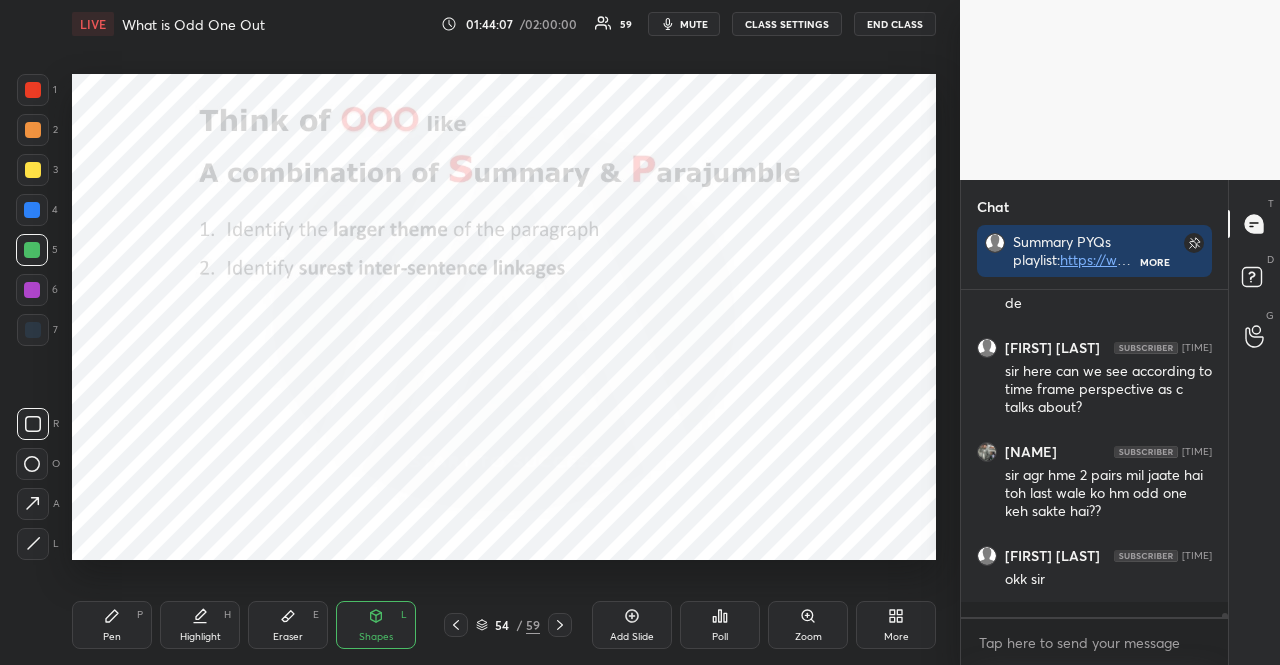 click at bounding box center [33, 90] 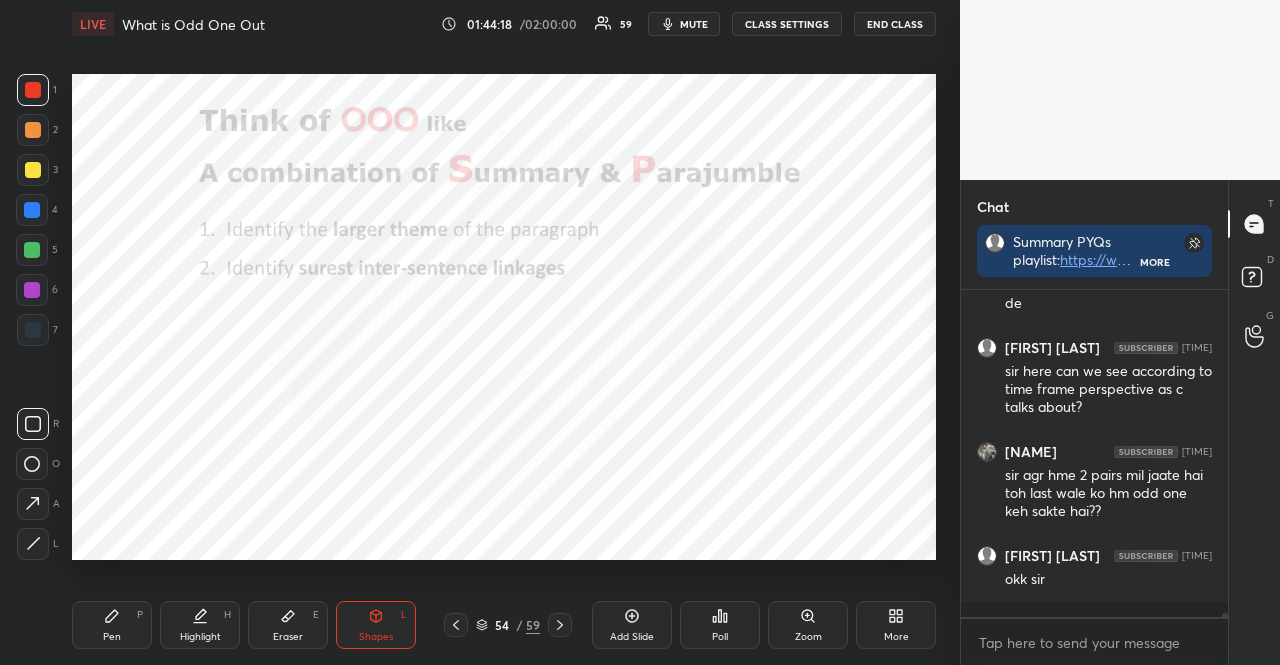 click at bounding box center (32, 210) 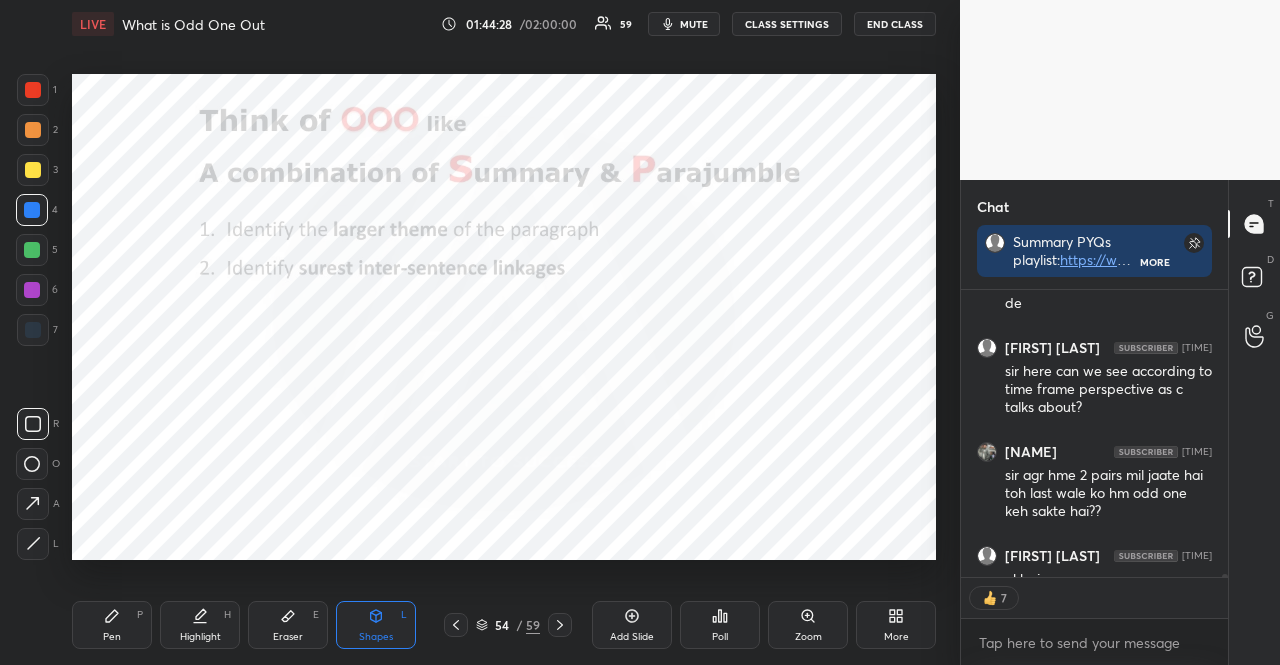 scroll, scrollTop: 26778, scrollLeft: 0, axis: vertical 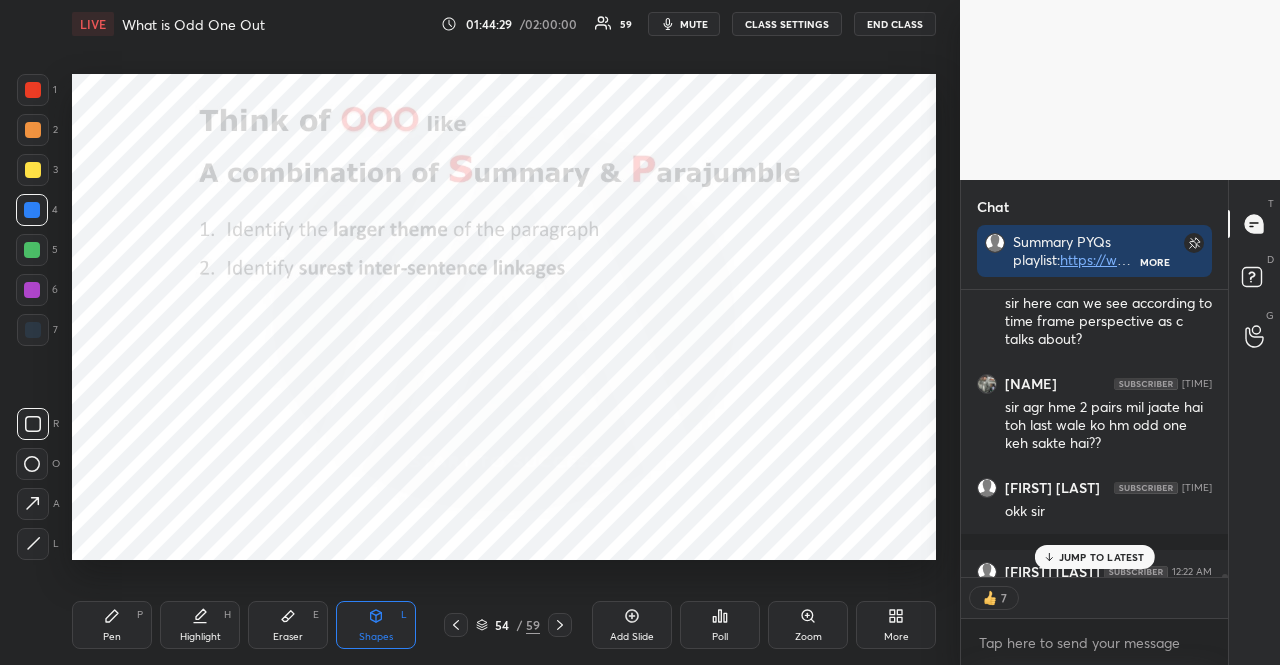 click on "JUMP TO LATEST" at bounding box center [1102, 557] 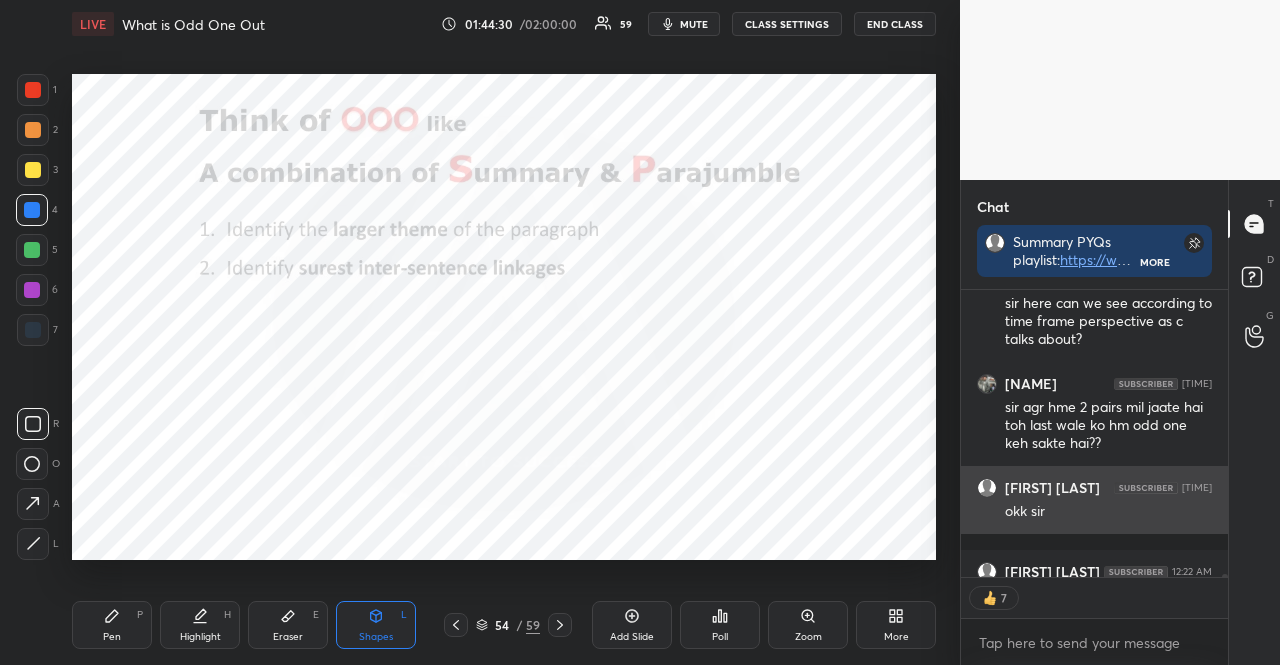 scroll, scrollTop: 26818, scrollLeft: 0, axis: vertical 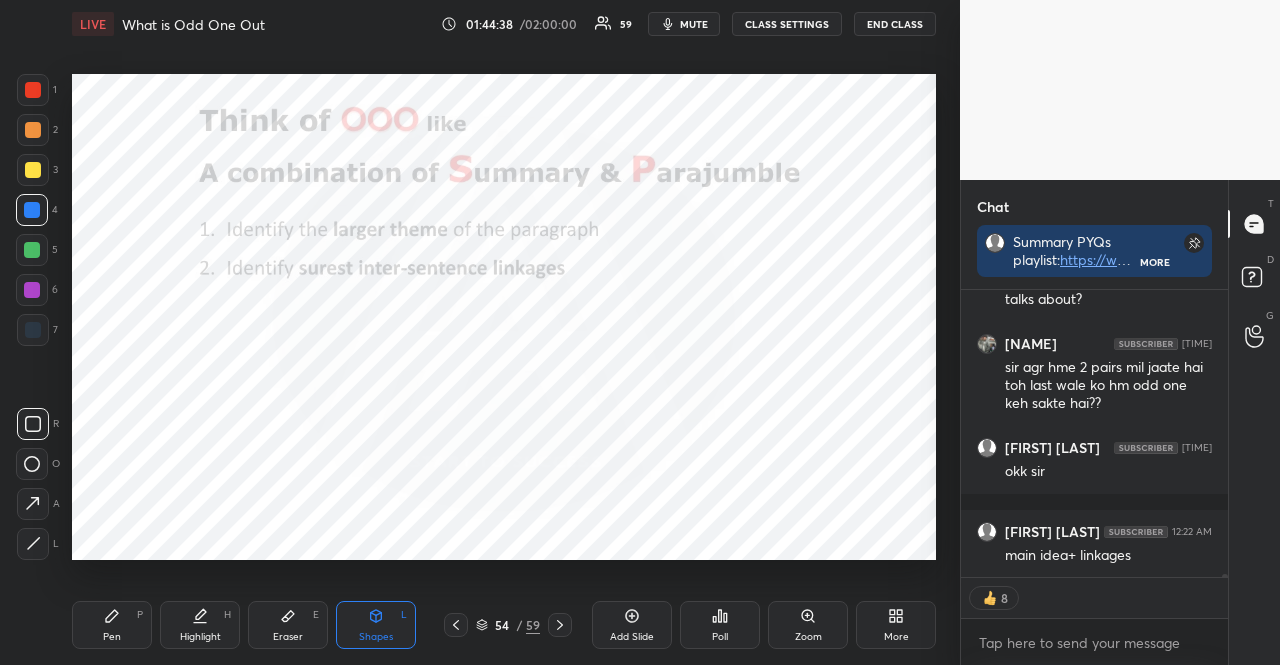 click 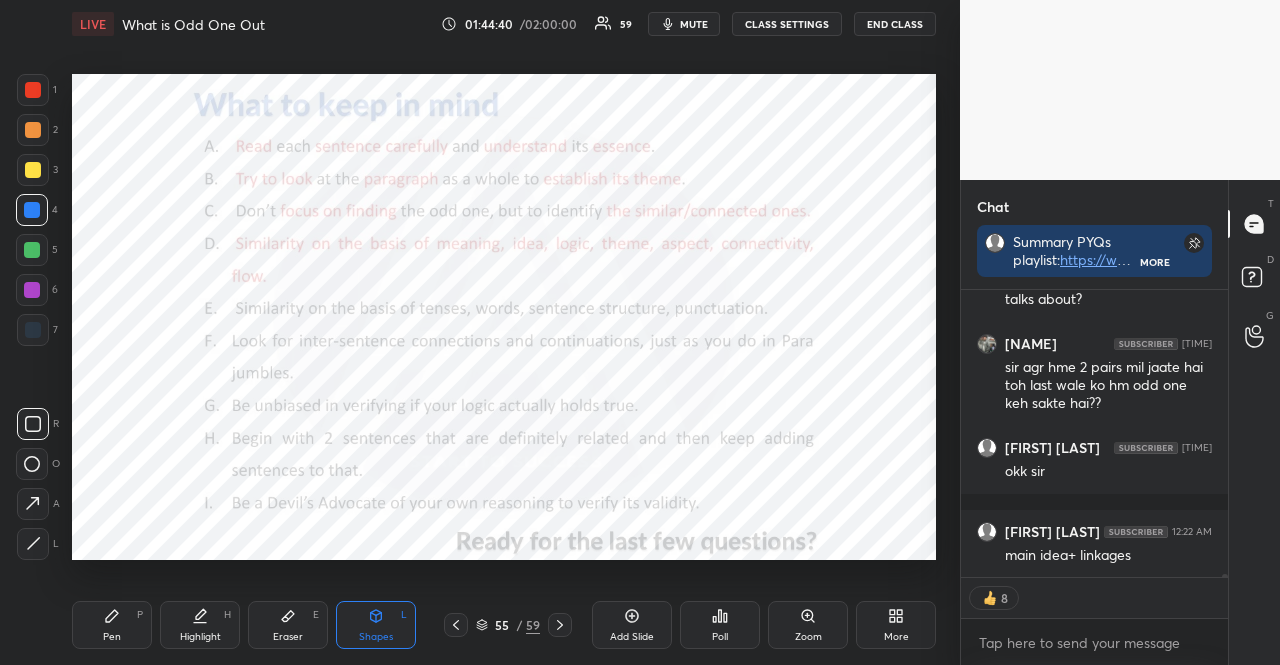 click at bounding box center (32, 290) 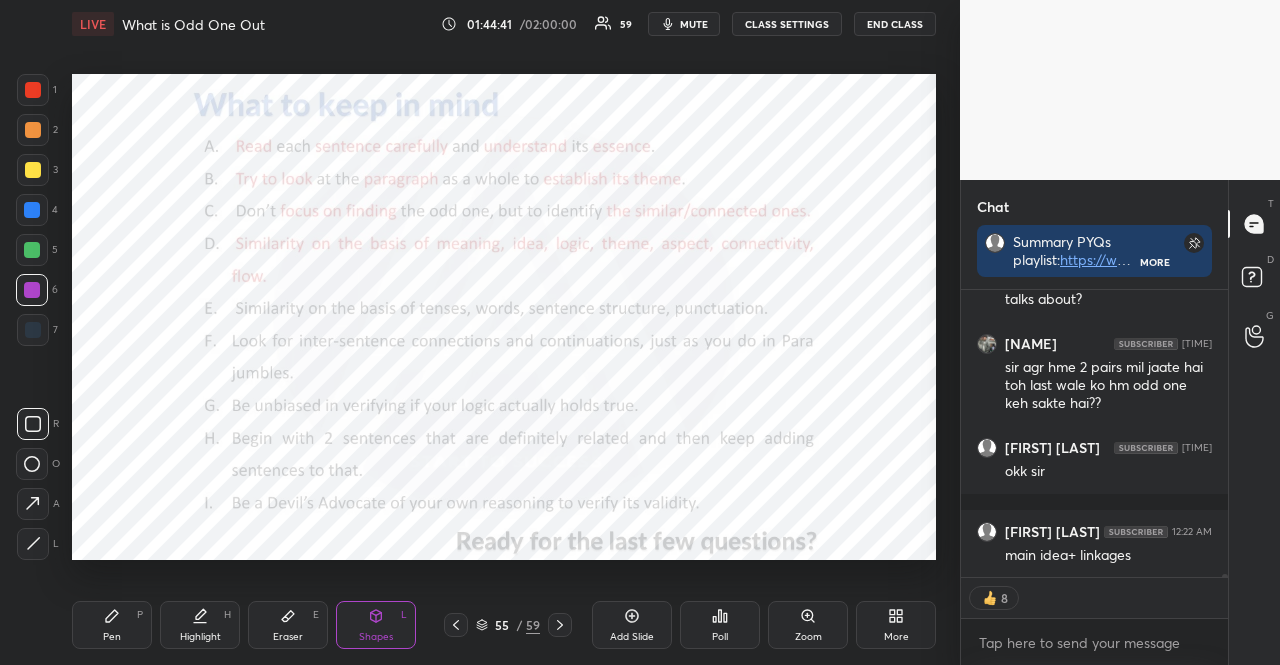 click at bounding box center (32, 210) 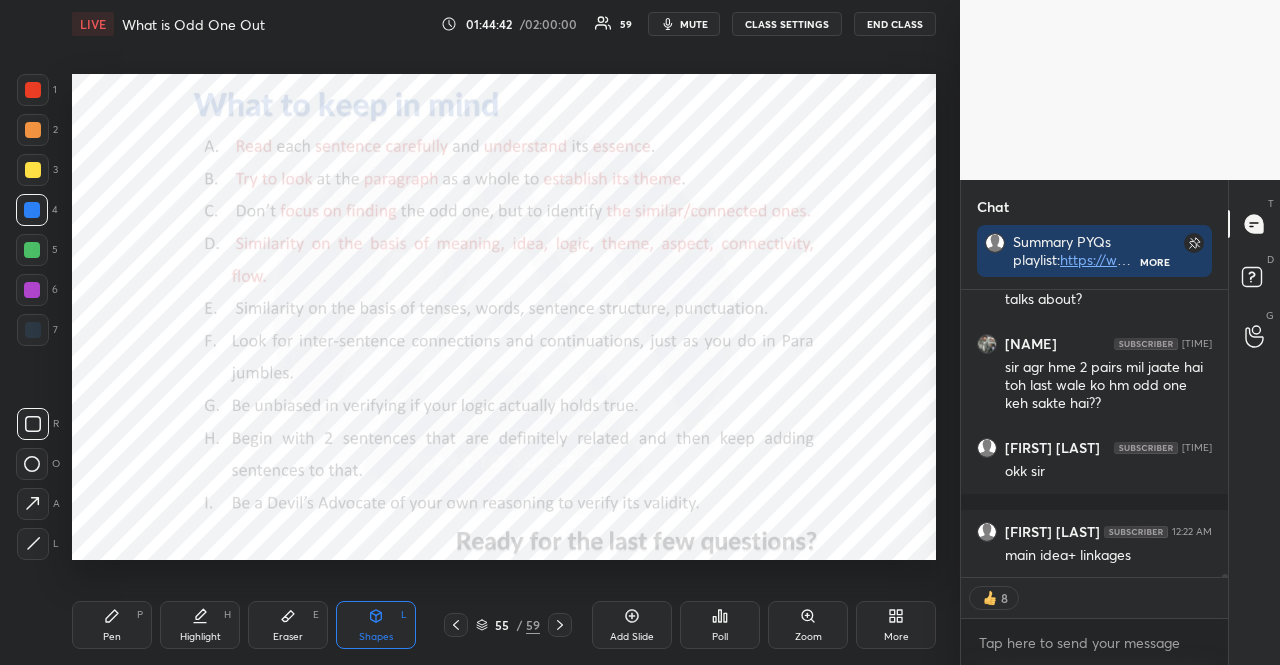 click on "Shapes L" at bounding box center [376, 625] 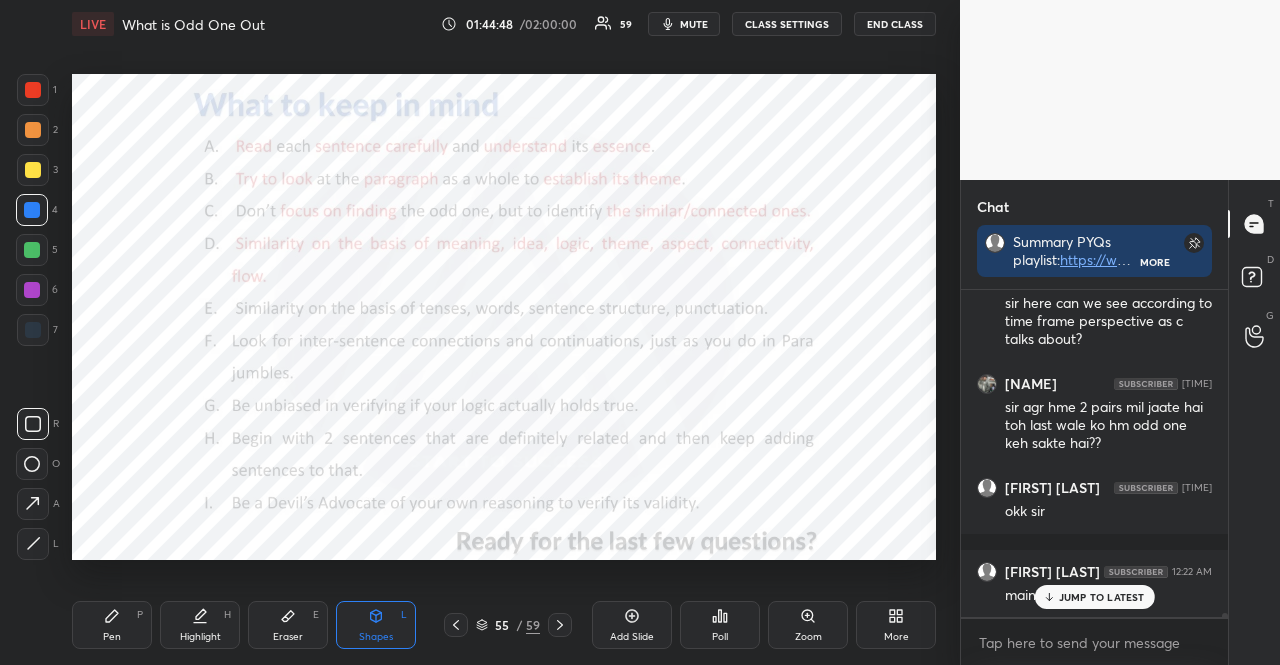 click at bounding box center (33, 130) 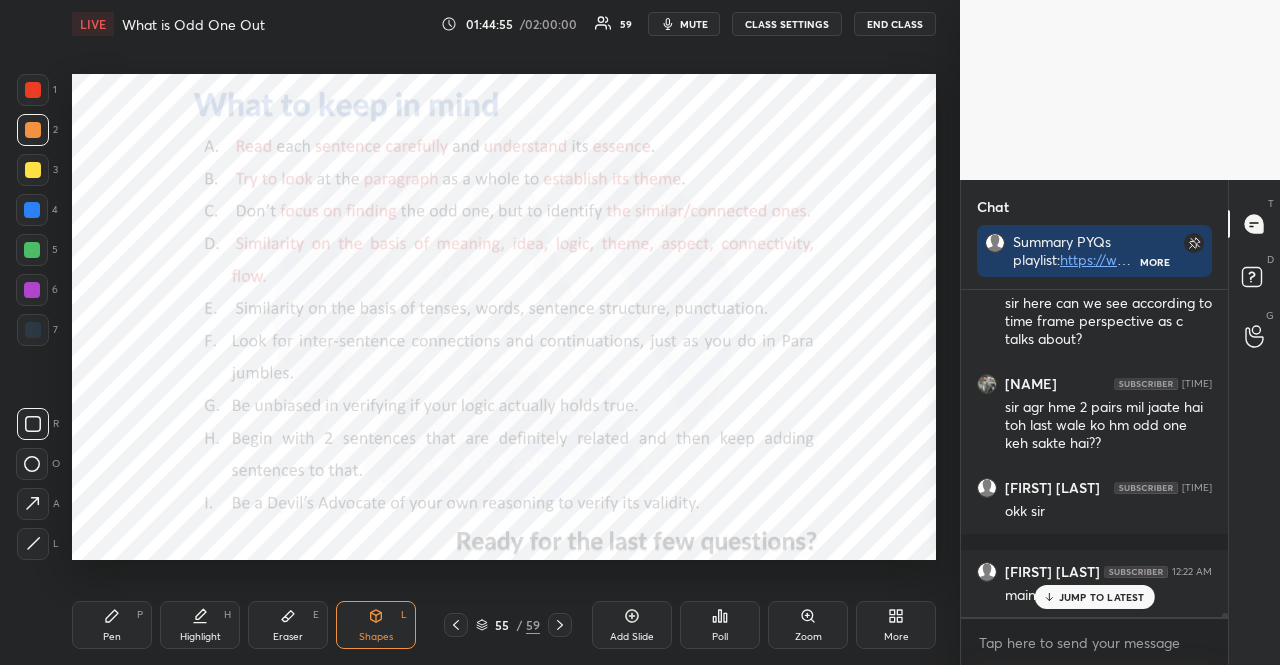 click at bounding box center [32, 290] 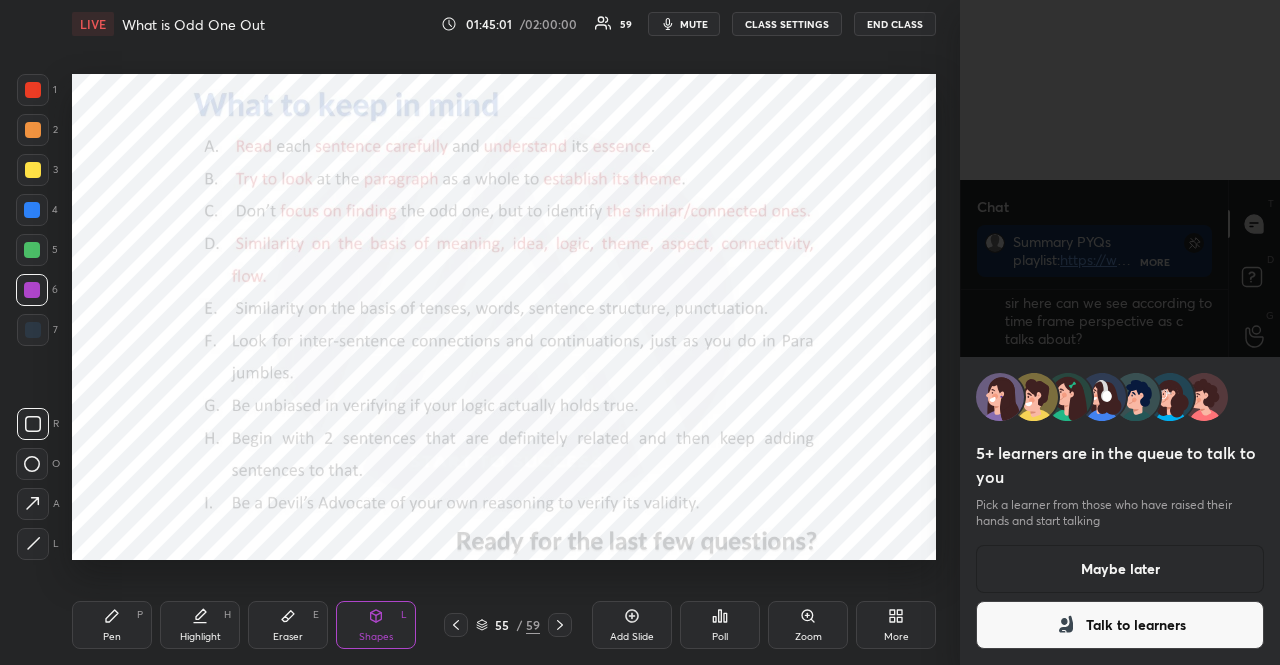 click on "Maybe later" at bounding box center [1120, 569] 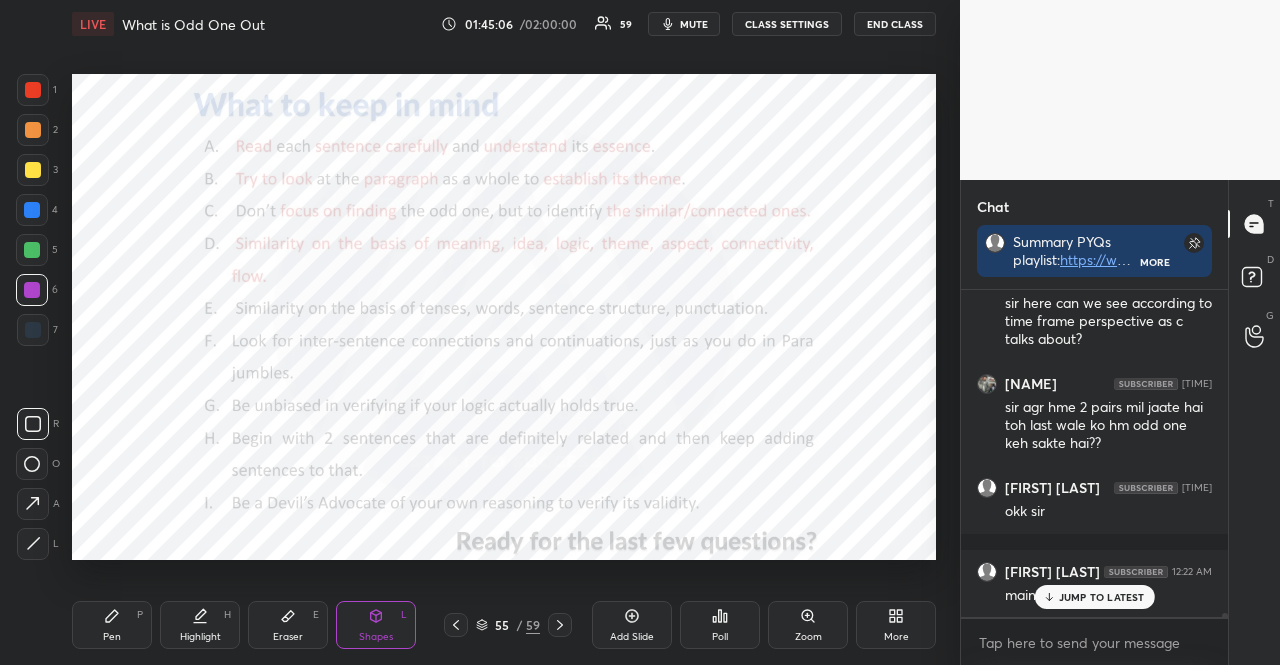 click on "Pen P" at bounding box center [112, 625] 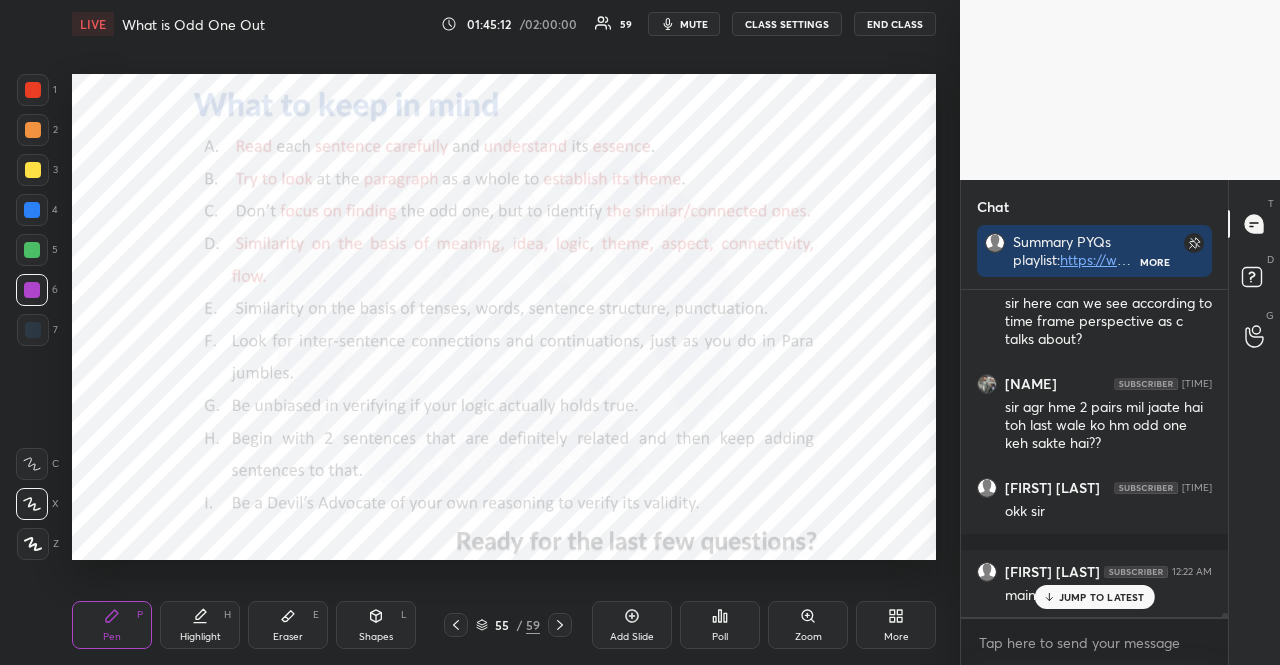 click at bounding box center (32, 250) 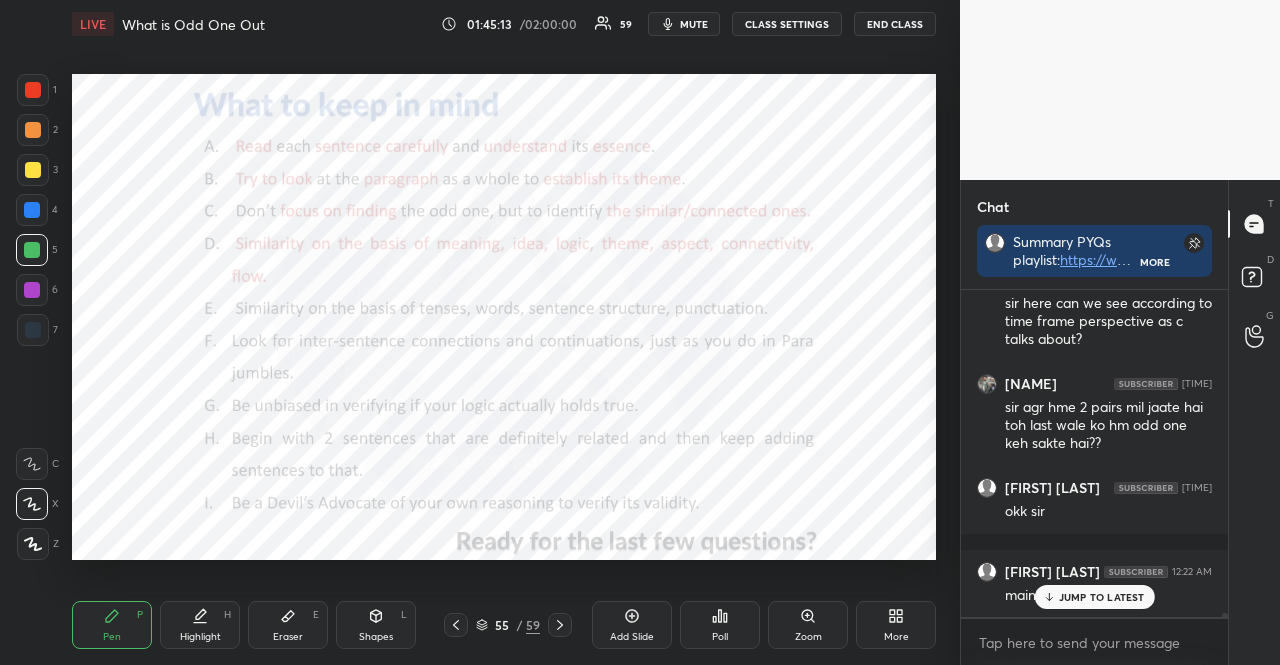 click at bounding box center (32, 250) 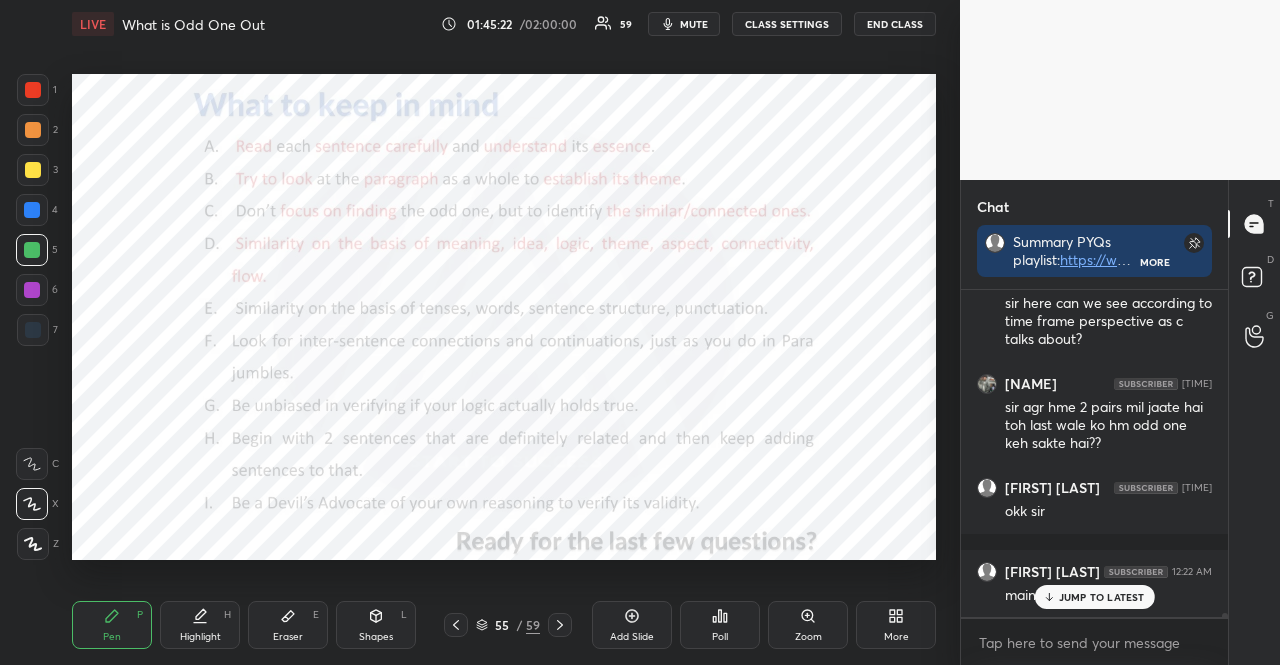 click on "Shapes L" at bounding box center (376, 625) 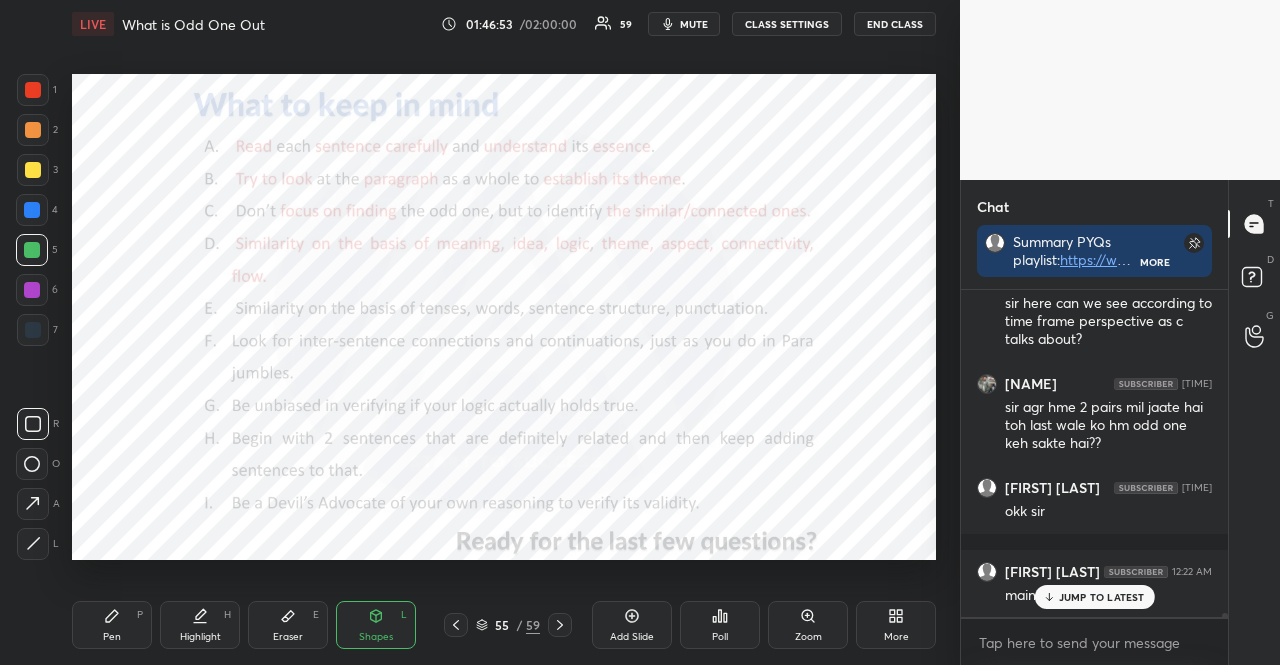 click at bounding box center (32, 210) 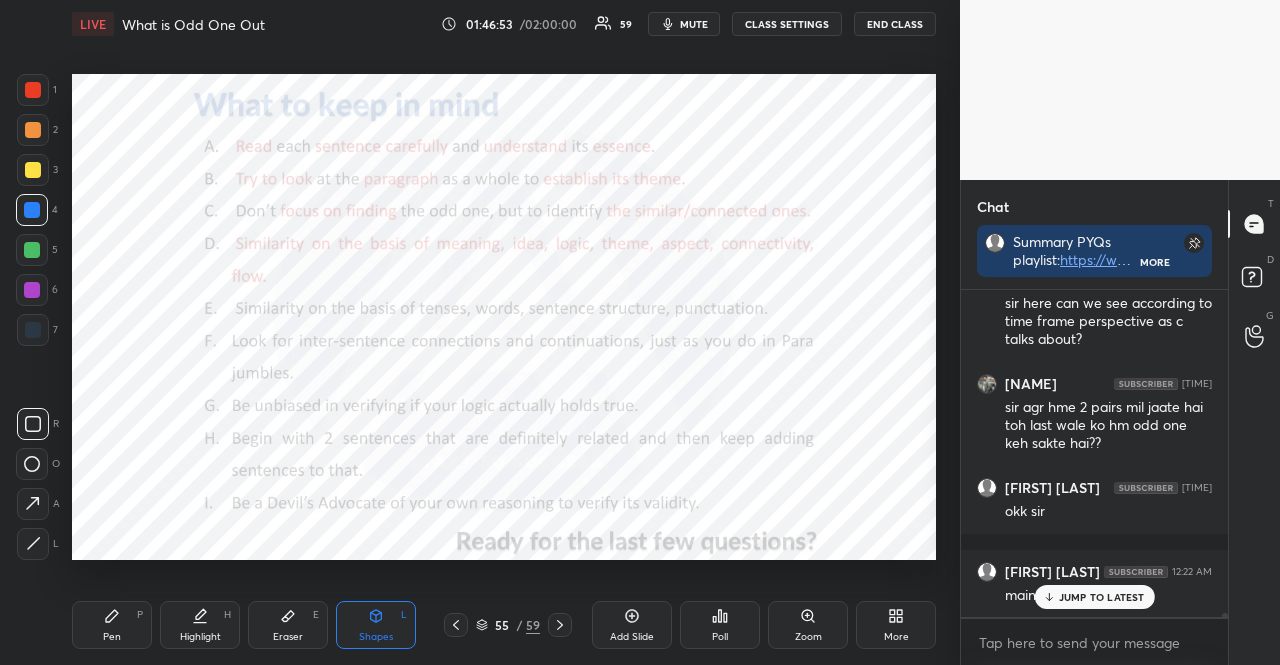 click at bounding box center (32, 210) 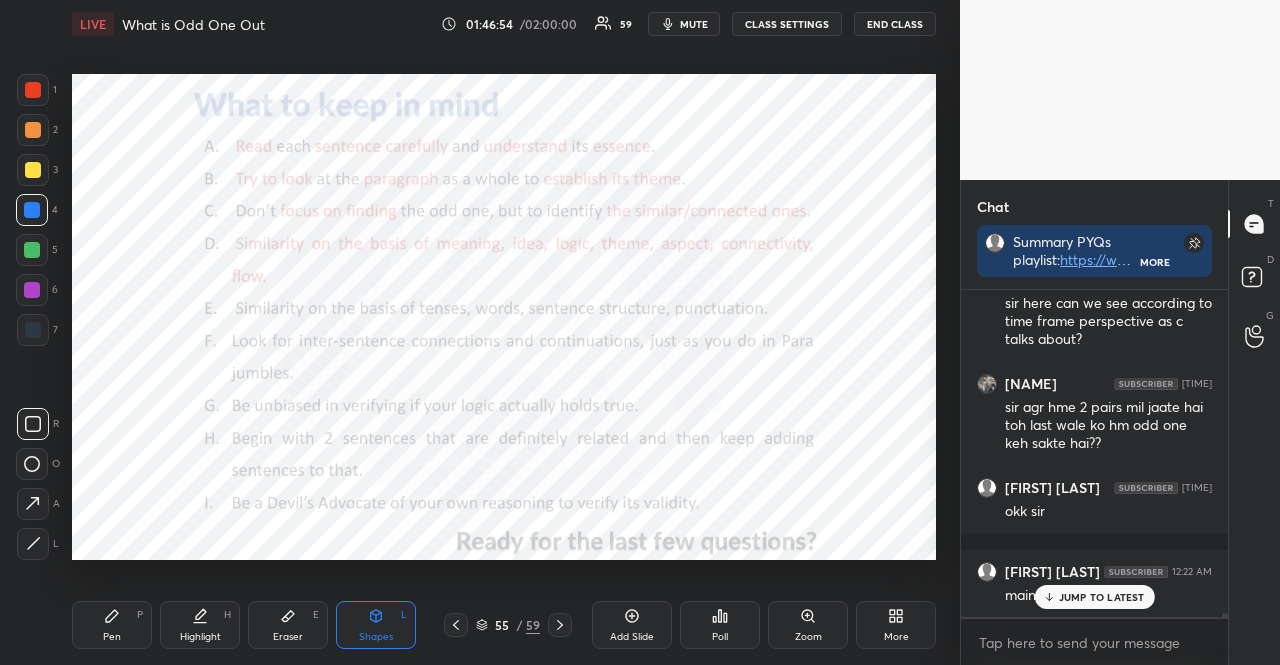 click on "Pen P" at bounding box center (112, 625) 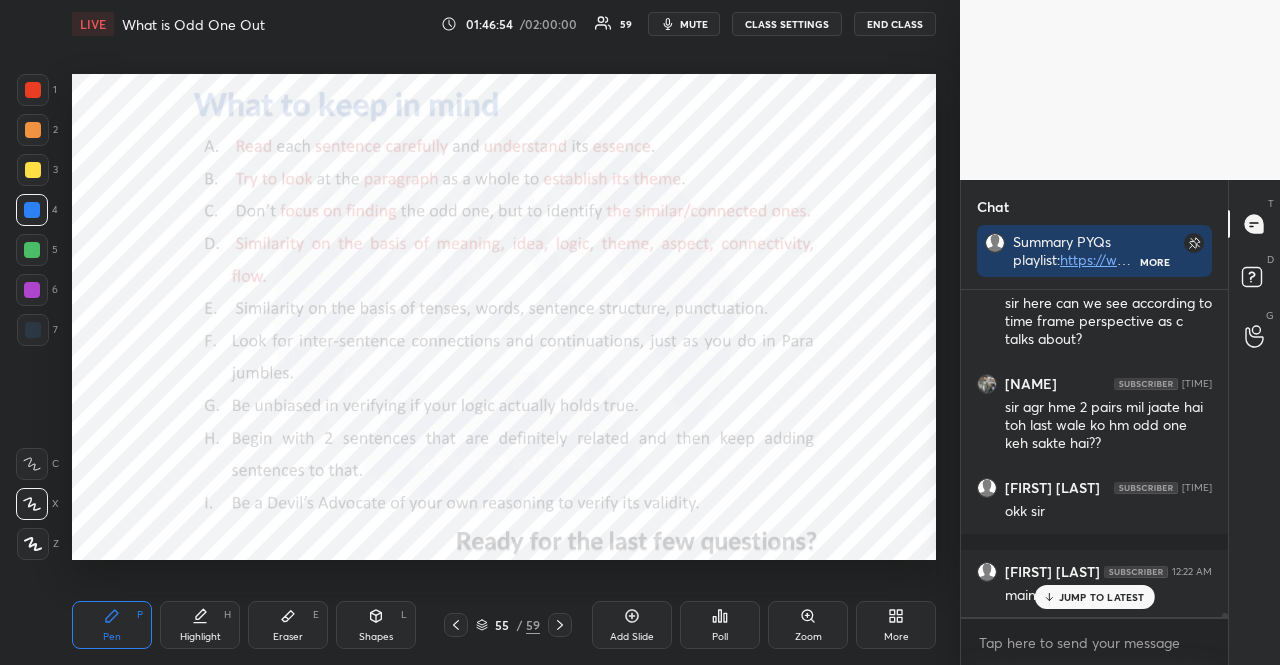 click on "Pen P" at bounding box center [112, 625] 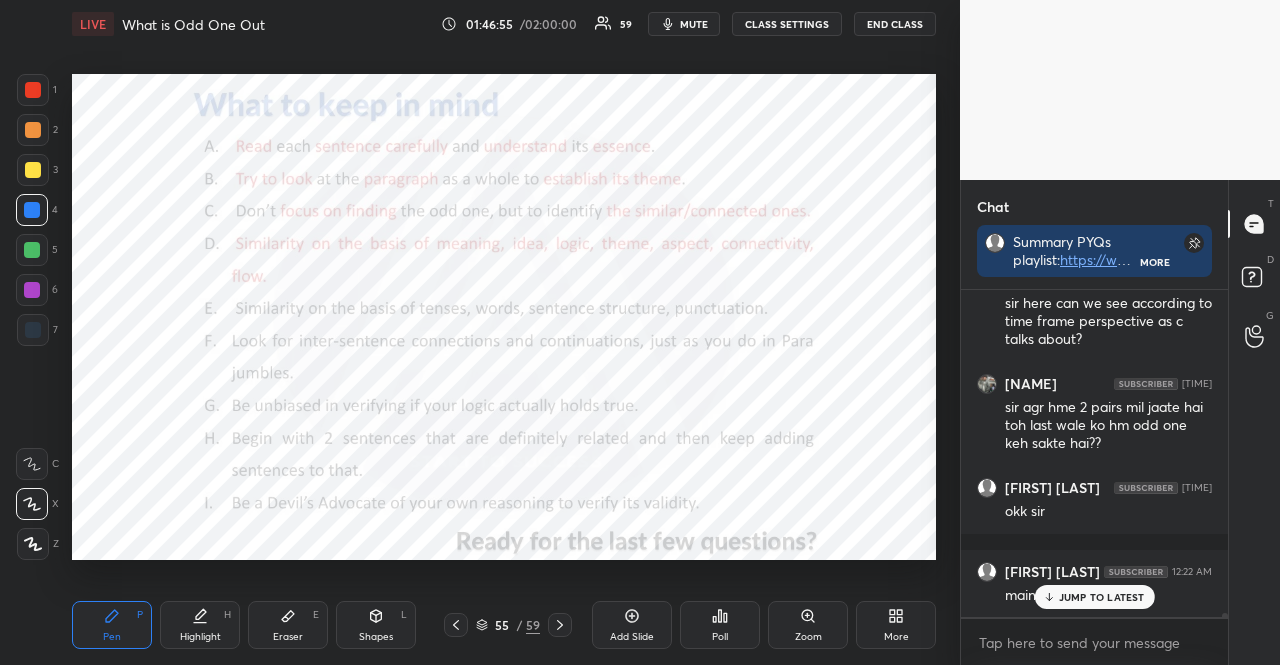 click 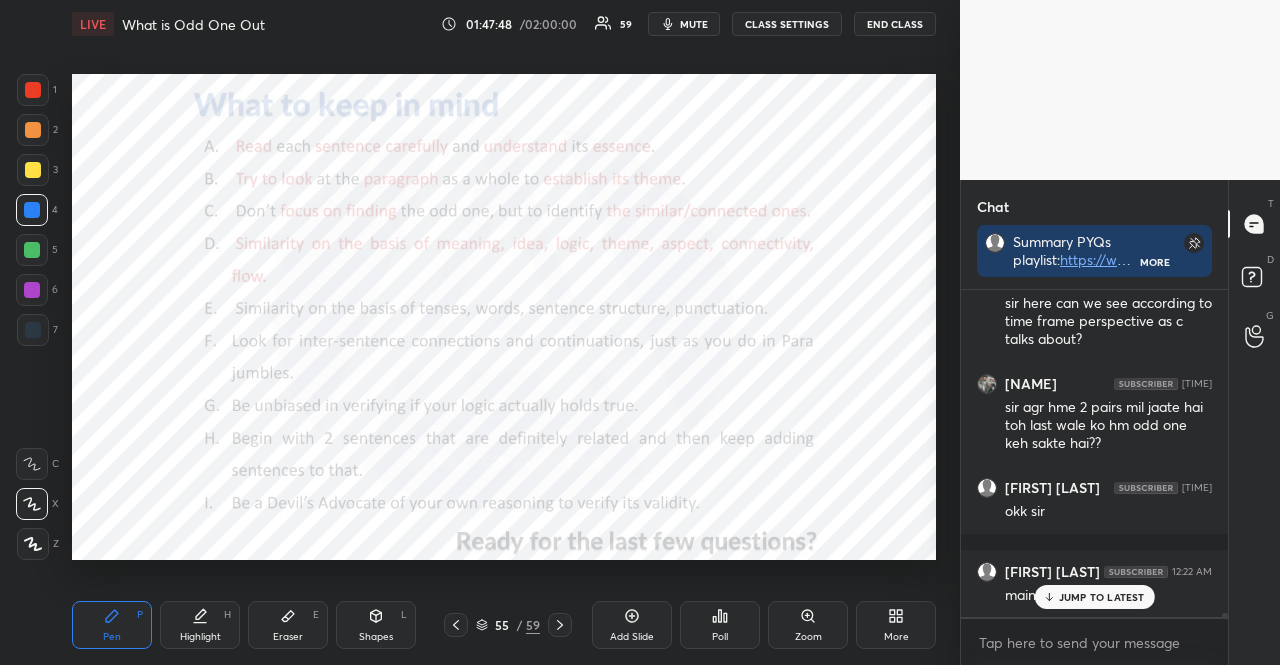 scroll, scrollTop: 26862, scrollLeft: 0, axis: vertical 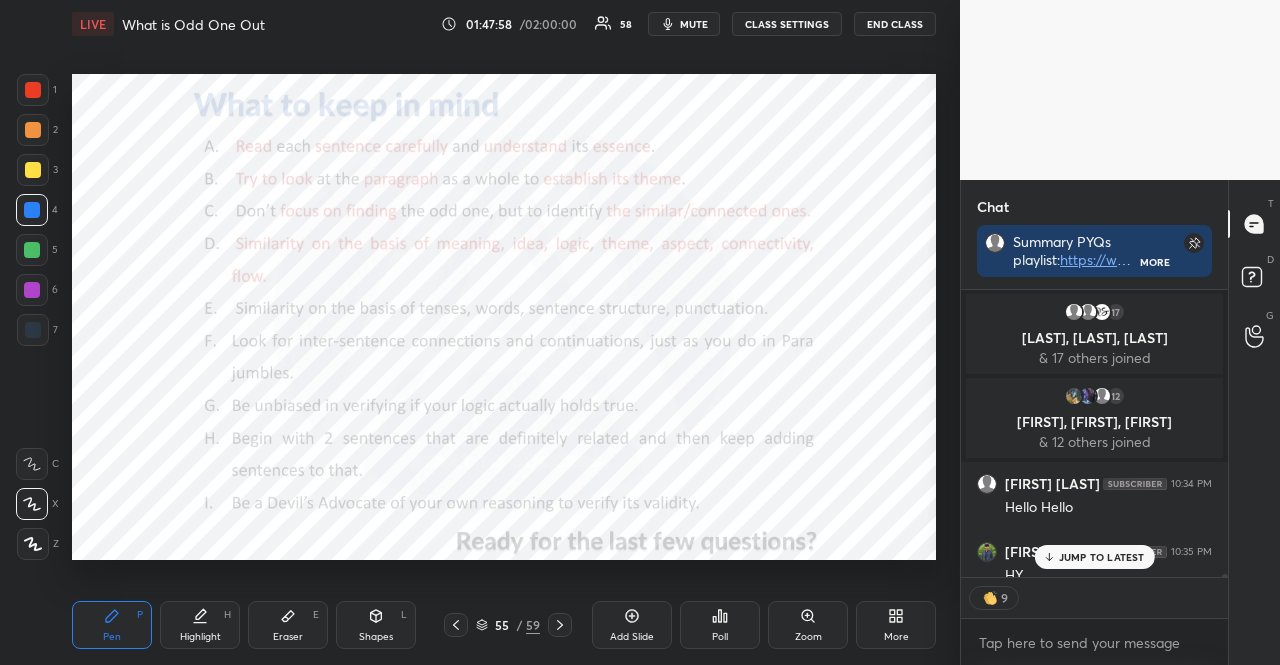 click on "JUMP TO LATEST" at bounding box center (1102, 557) 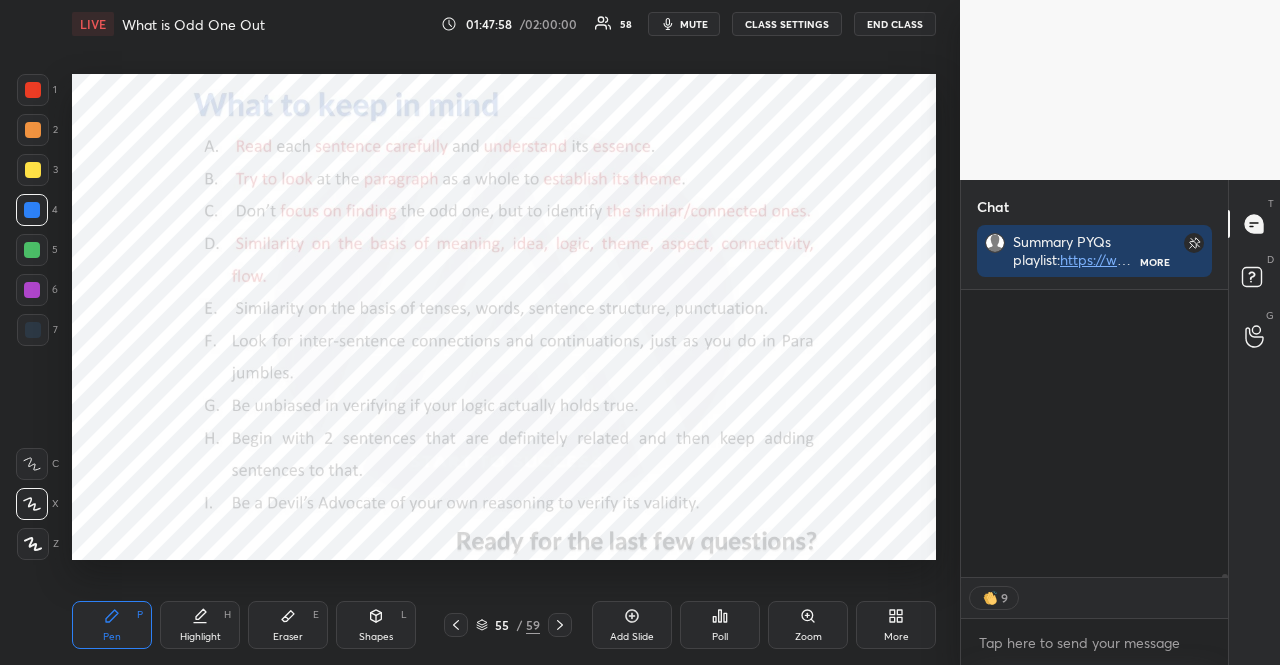 scroll, scrollTop: 27488, scrollLeft: 0, axis: vertical 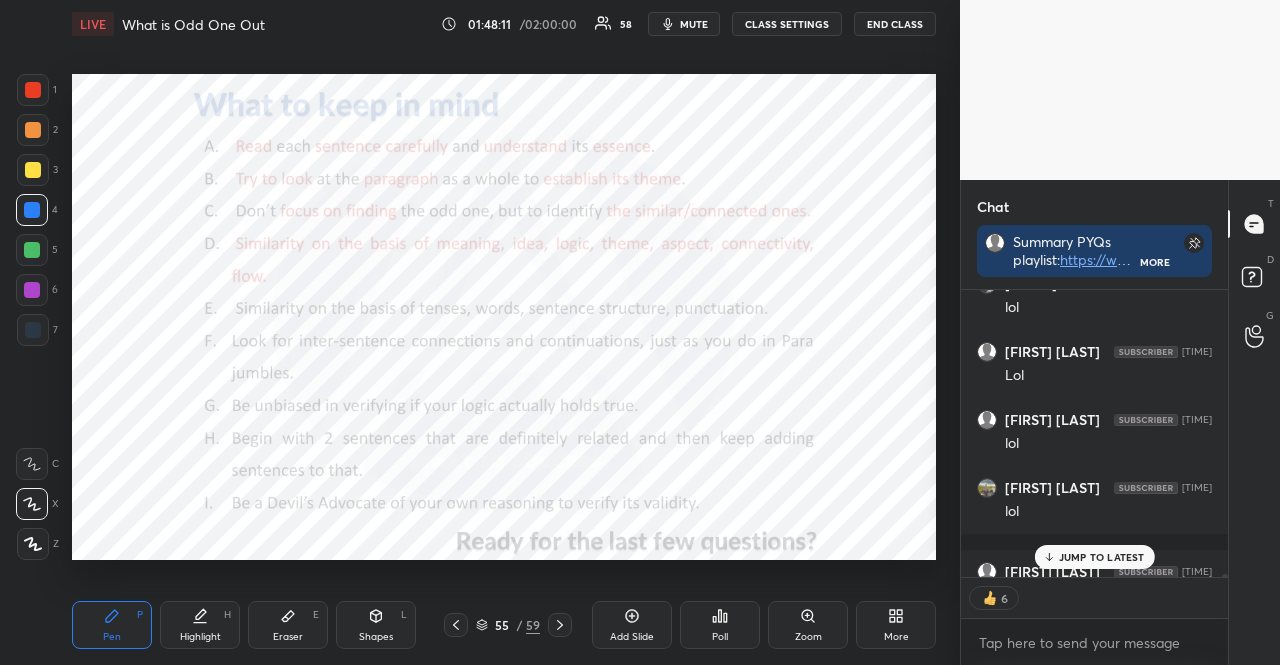 click on "JUMP TO LATEST" at bounding box center (1102, 557) 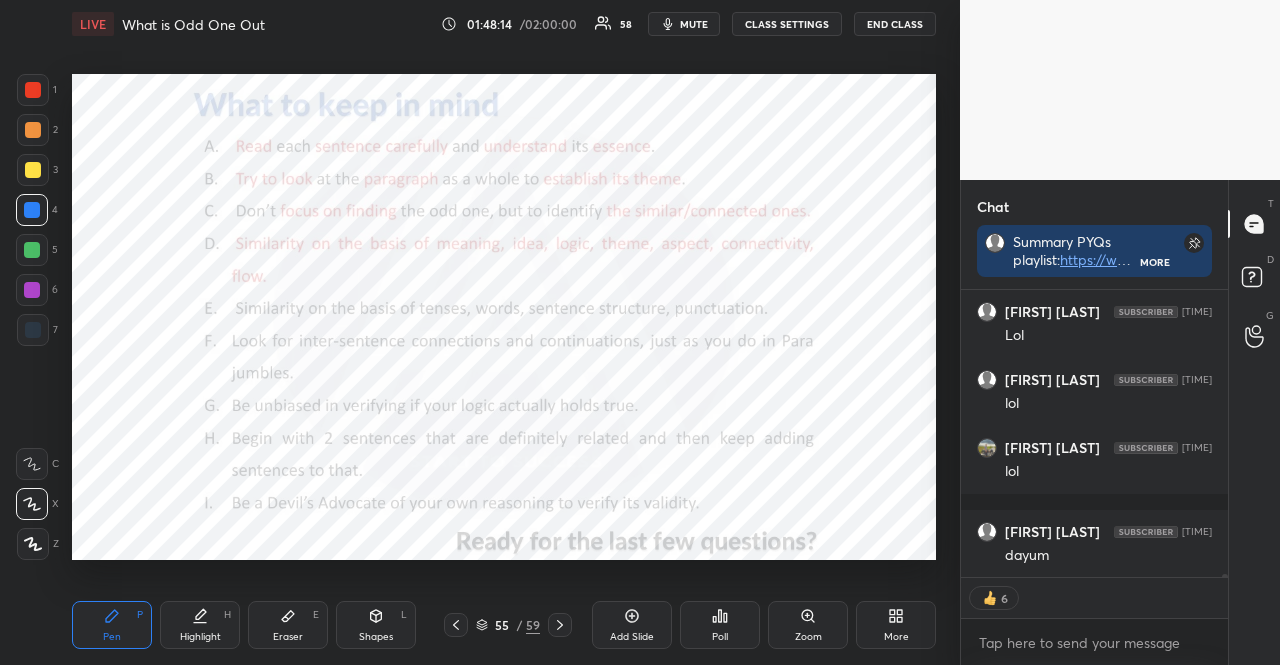 scroll, scrollTop: 27560, scrollLeft: 0, axis: vertical 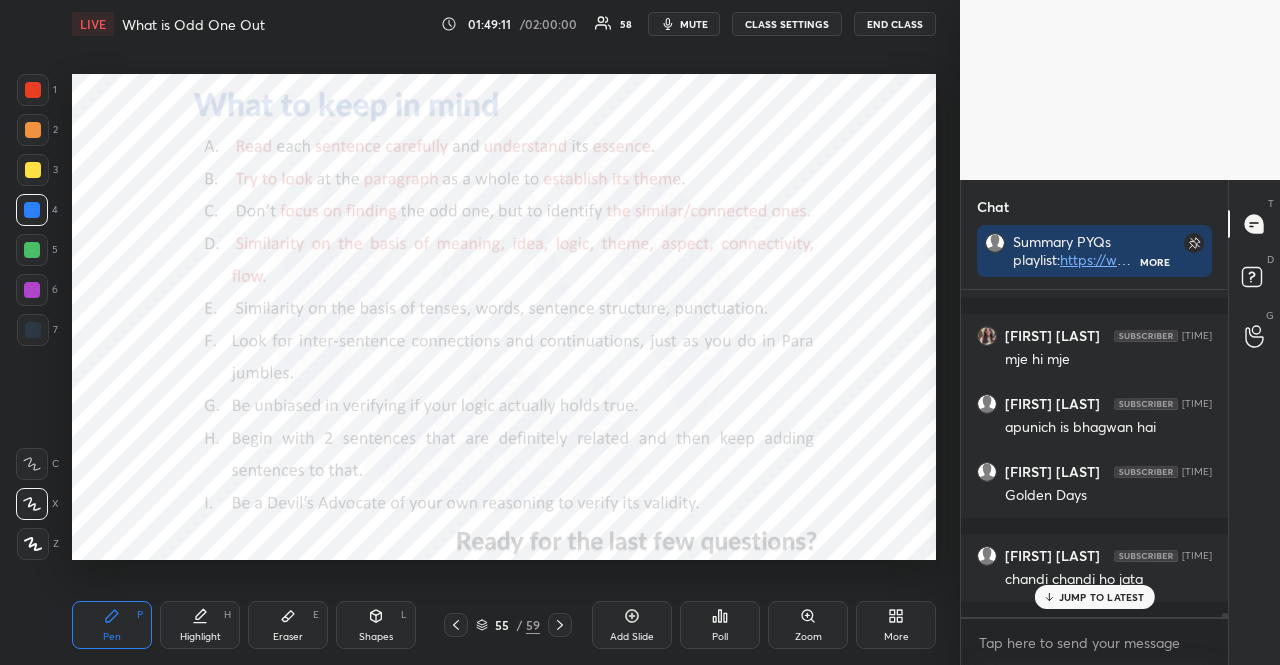 click at bounding box center (32, 250) 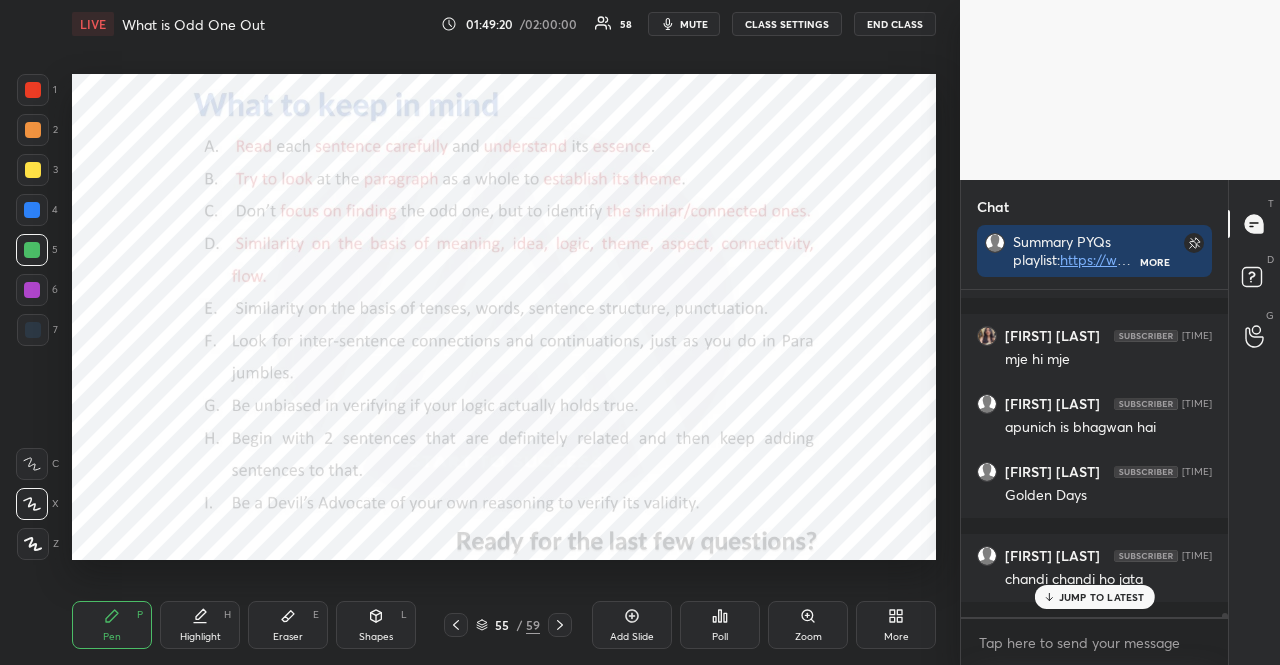 scroll, scrollTop: 27396, scrollLeft: 0, axis: vertical 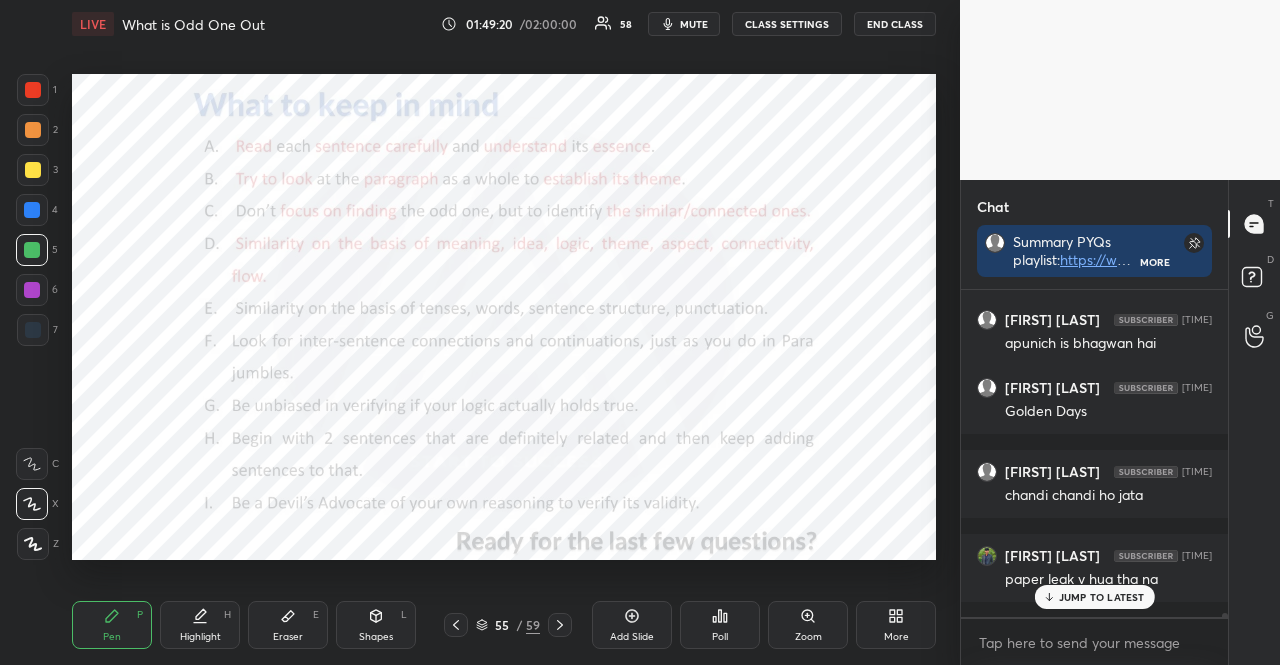 click at bounding box center (32, 290) 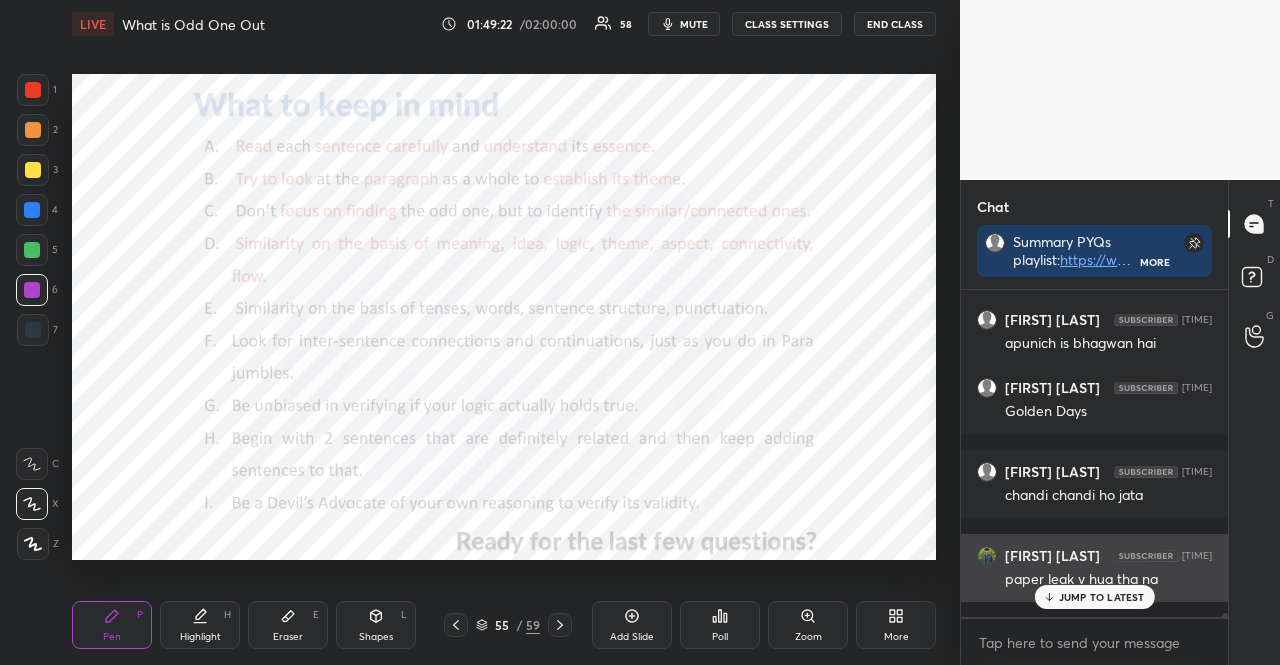 click on "JUMP TO LATEST" at bounding box center [1102, 597] 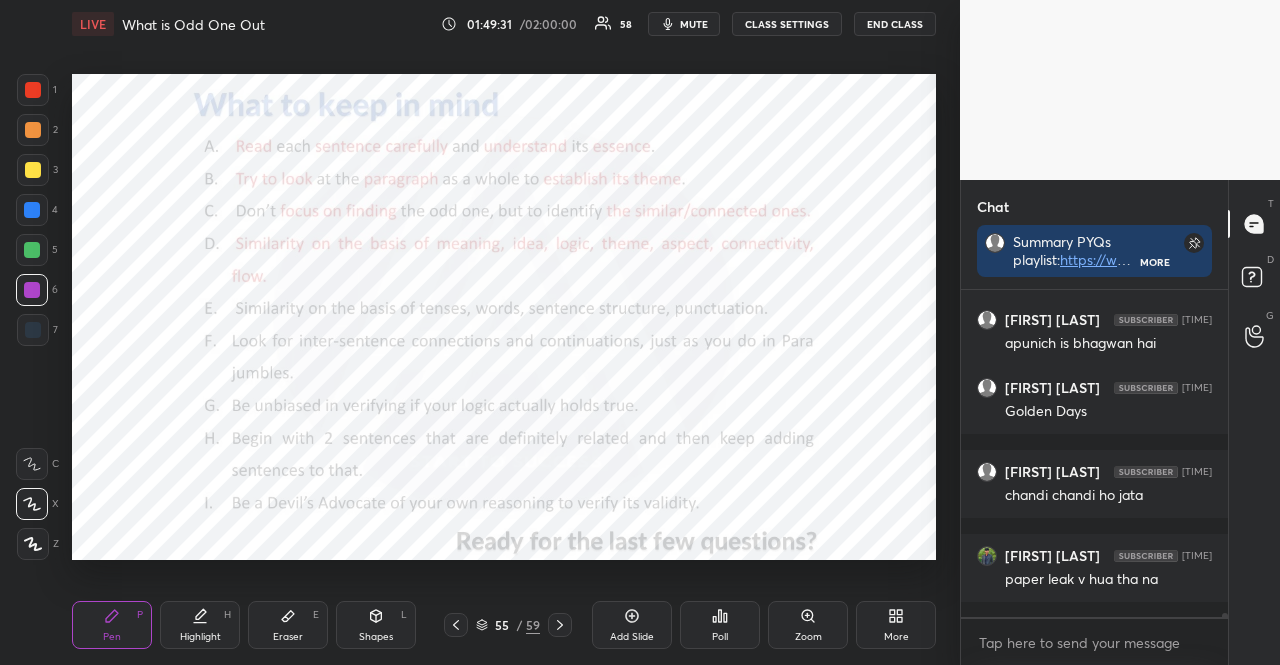 click at bounding box center [32, 250] 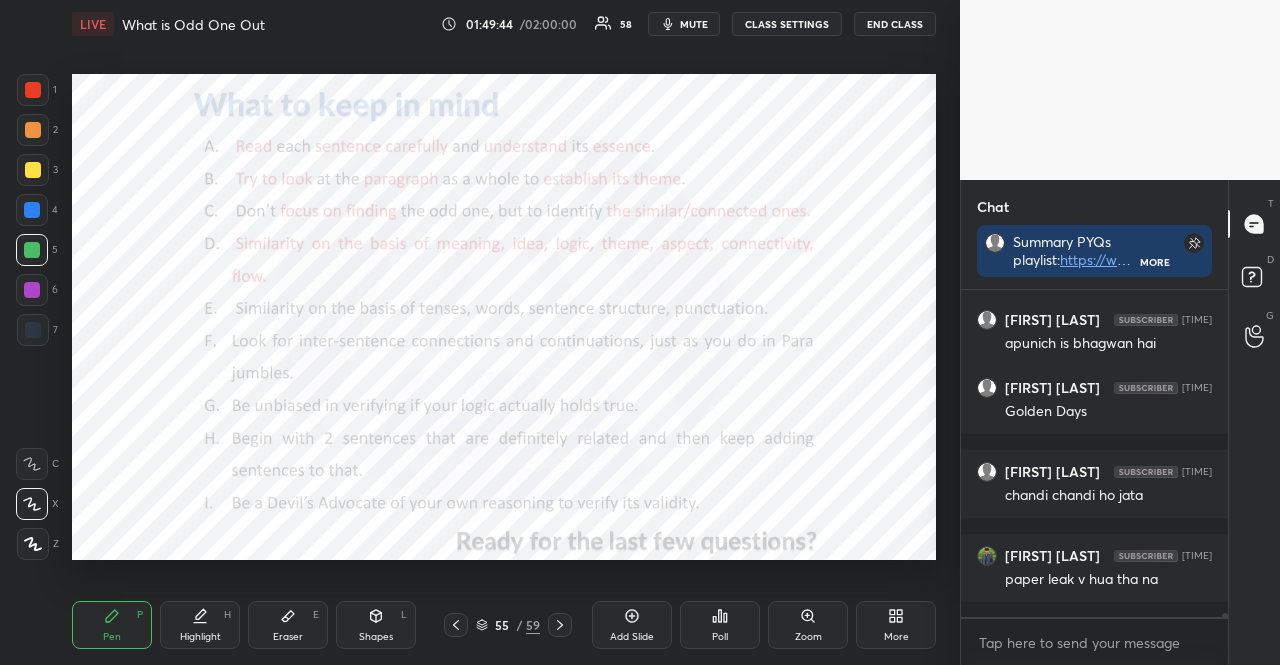 click at bounding box center [32, 210] 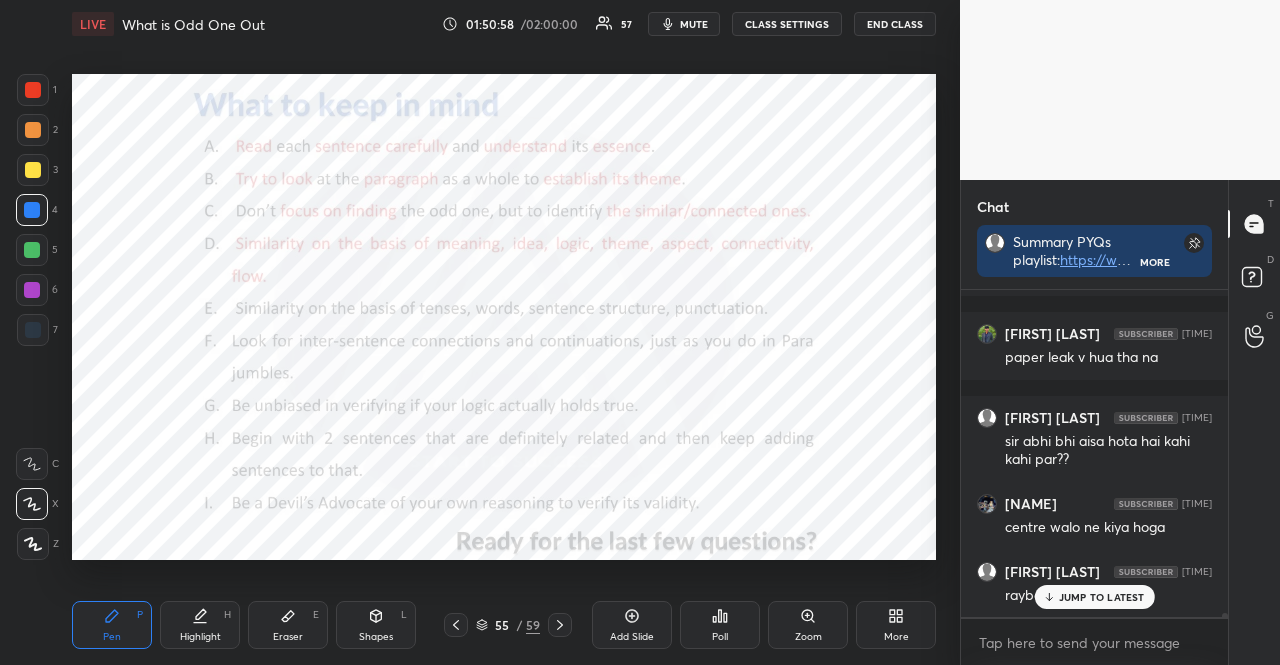 scroll, scrollTop: 27702, scrollLeft: 0, axis: vertical 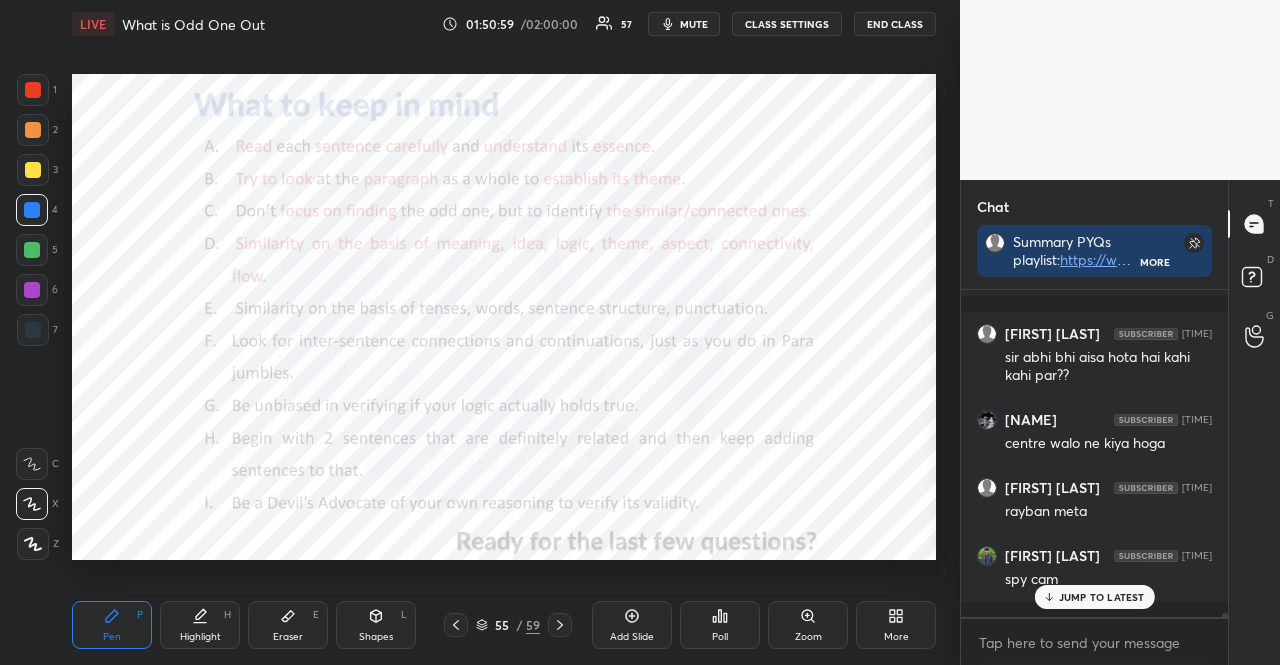 click on "1" at bounding box center [37, 90] 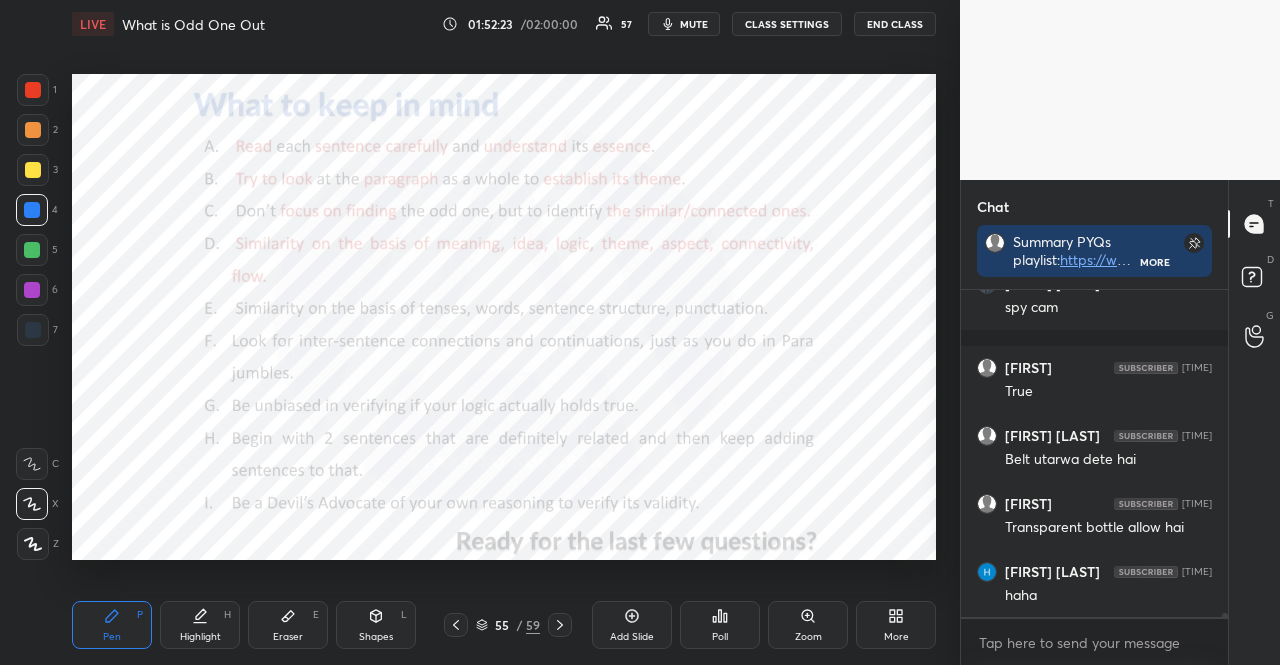 scroll, scrollTop: 28042, scrollLeft: 0, axis: vertical 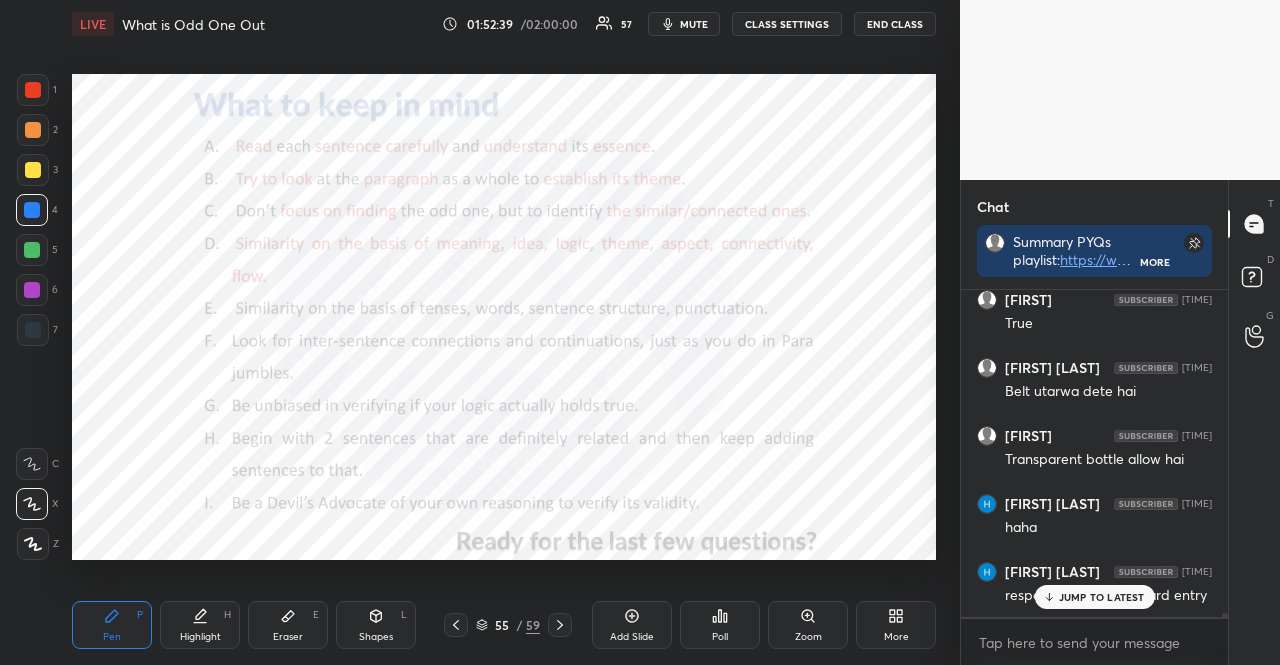 click on "JUMP TO LATEST" at bounding box center (1094, 597) 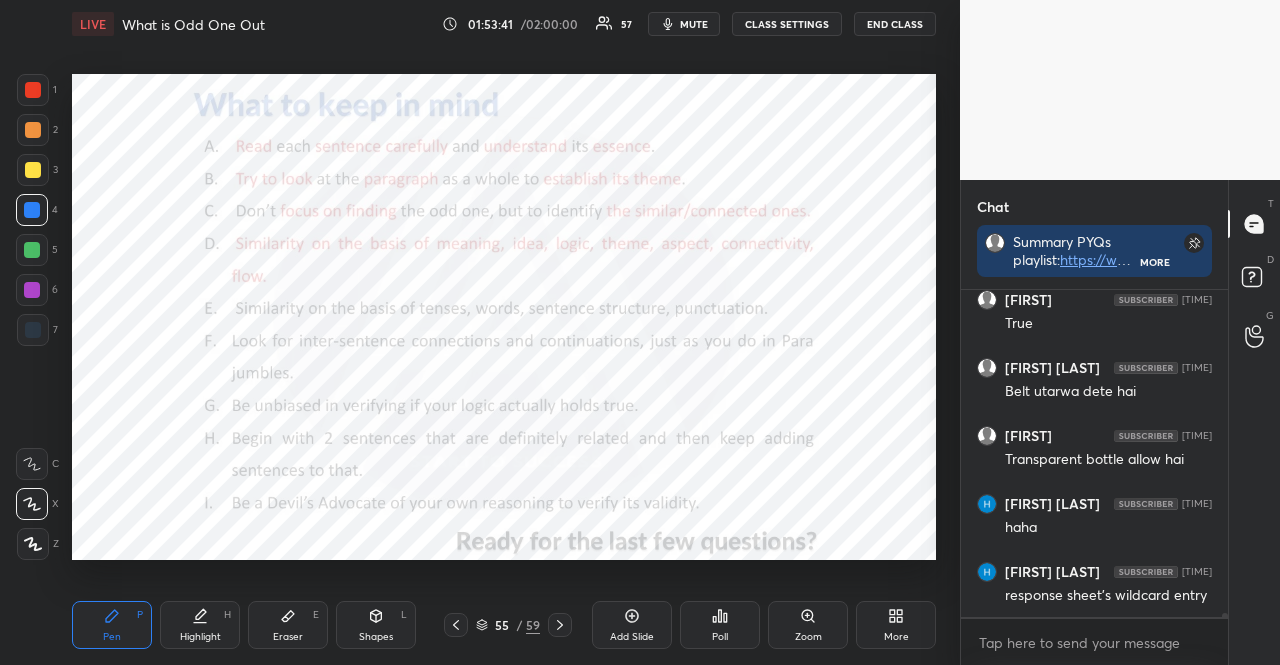 scroll, scrollTop: 28126, scrollLeft: 0, axis: vertical 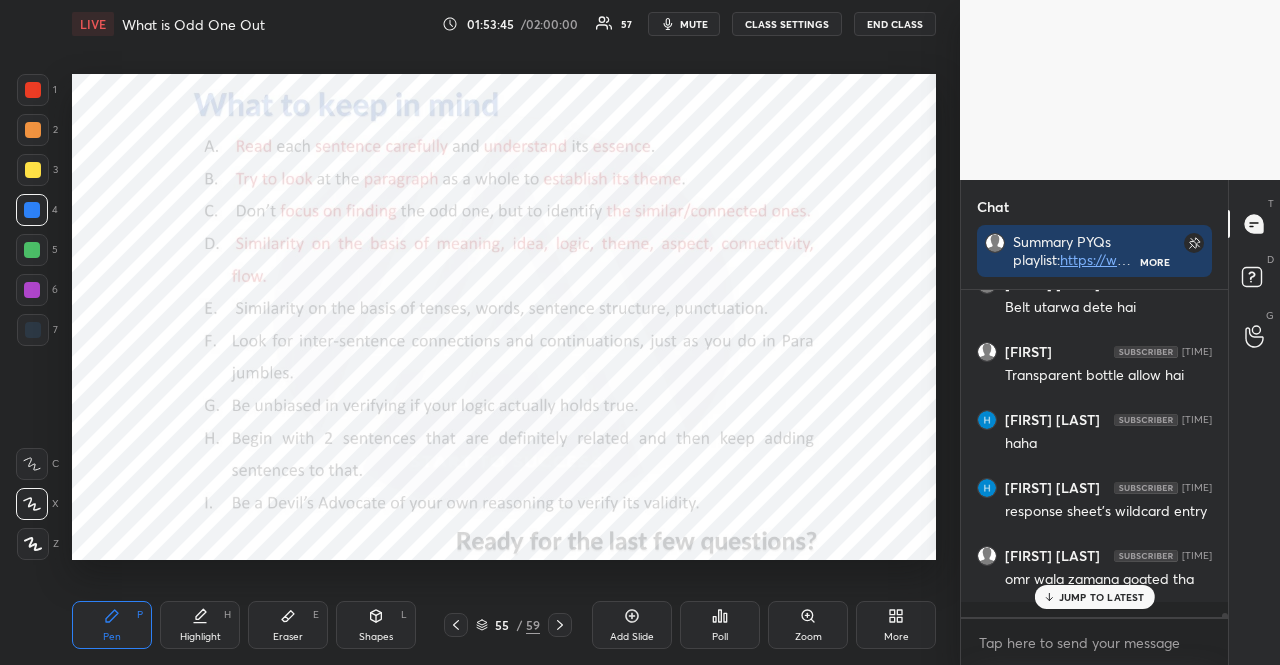 click on "JUMP TO LATEST" at bounding box center (1094, 597) 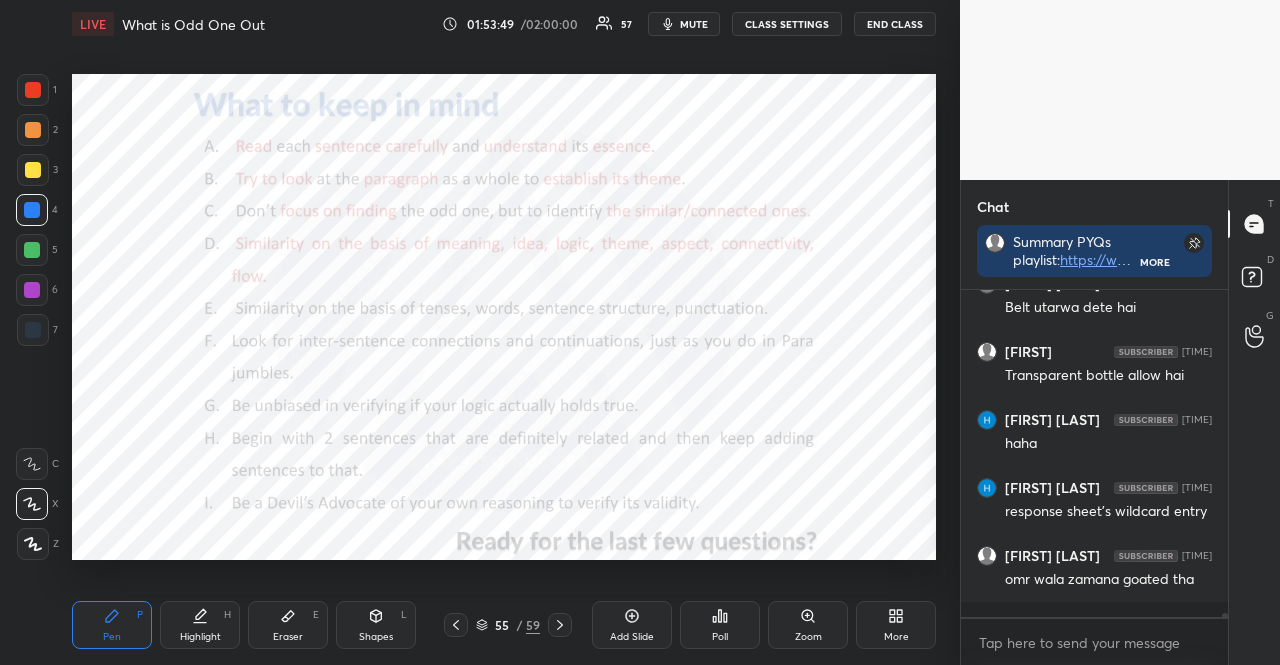 click at bounding box center (32, 250) 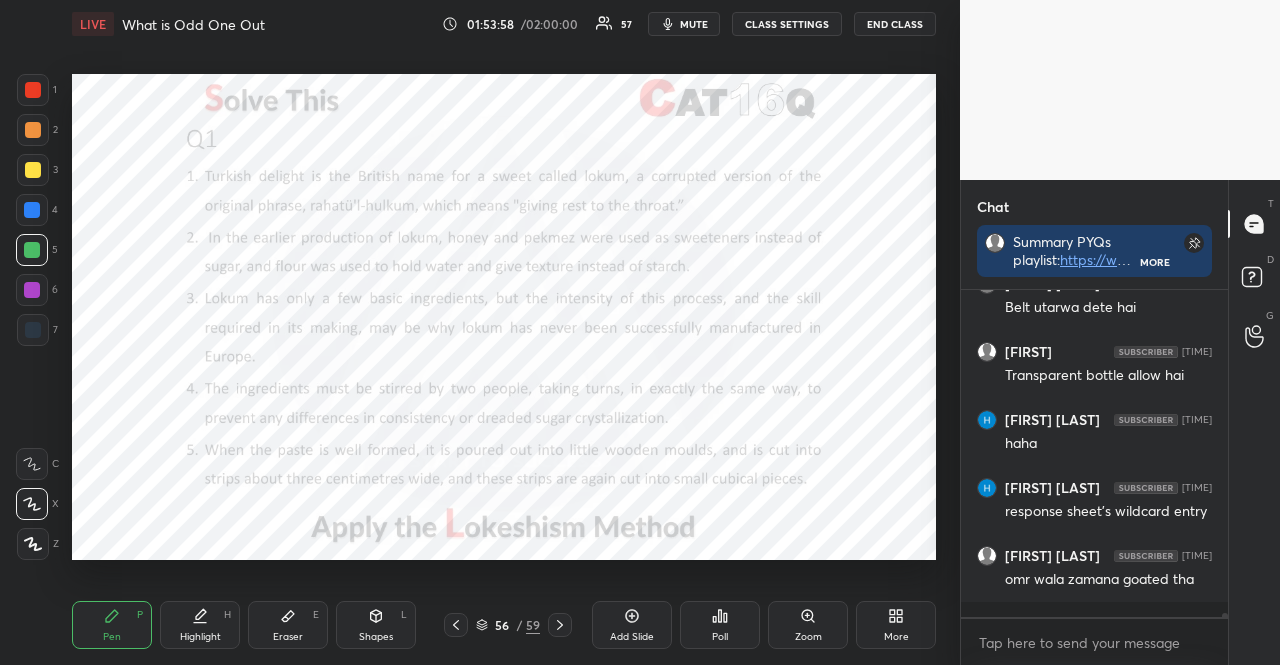 scroll, scrollTop: 28194, scrollLeft: 0, axis: vertical 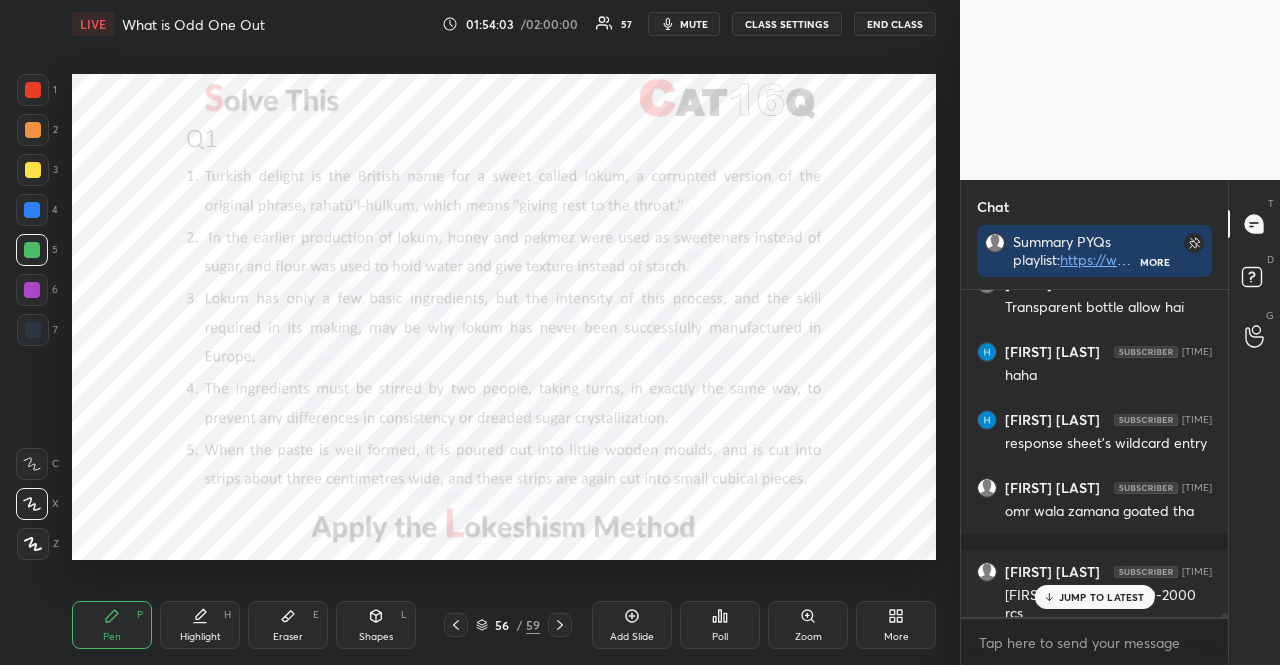 click on "JUMP TO LATEST" at bounding box center [1094, 597] 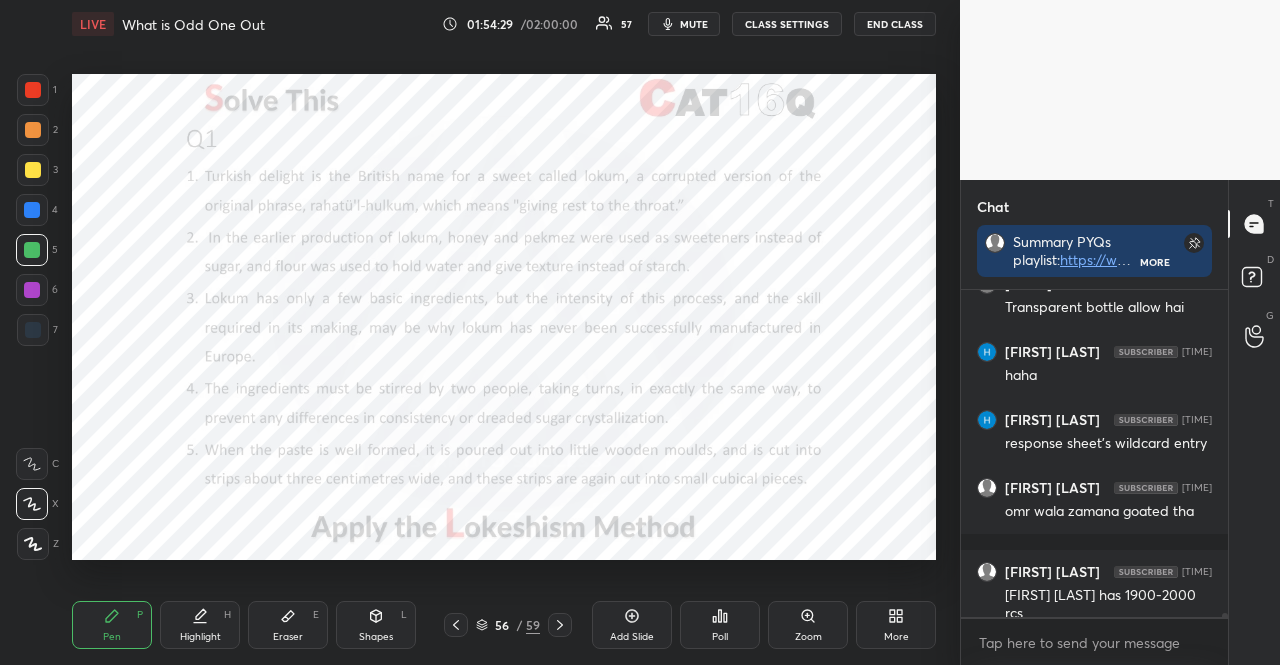click on "mute" at bounding box center [684, 24] 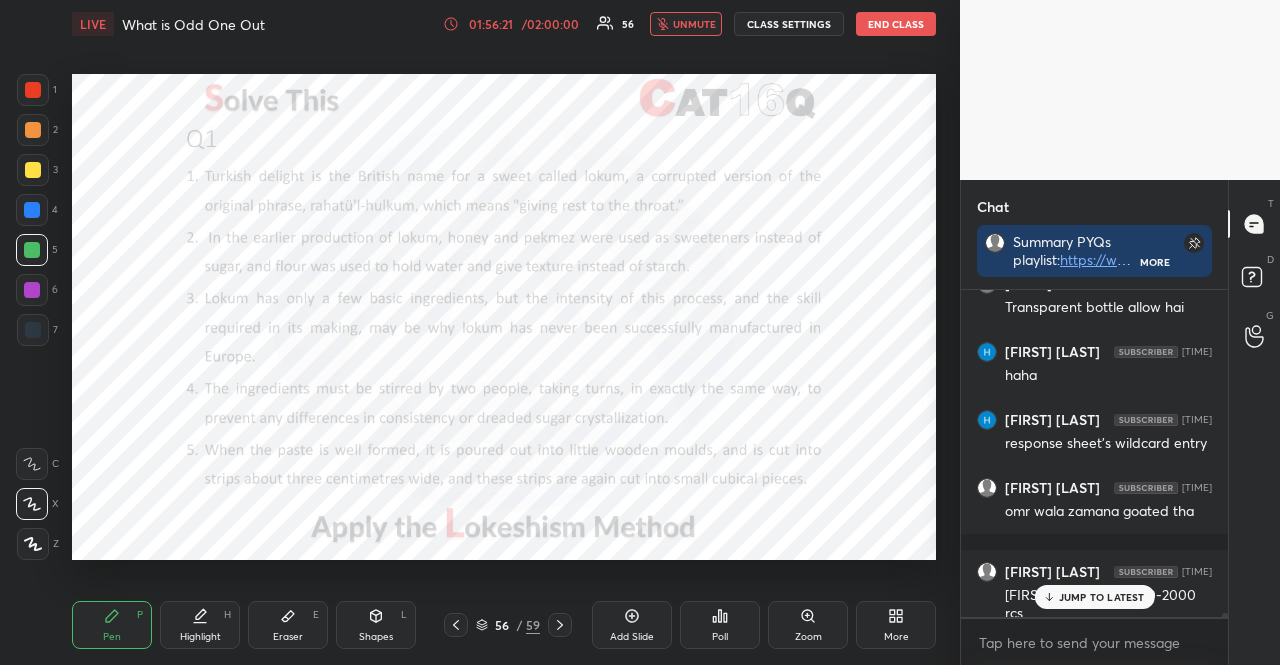 scroll, scrollTop: 28266, scrollLeft: 0, axis: vertical 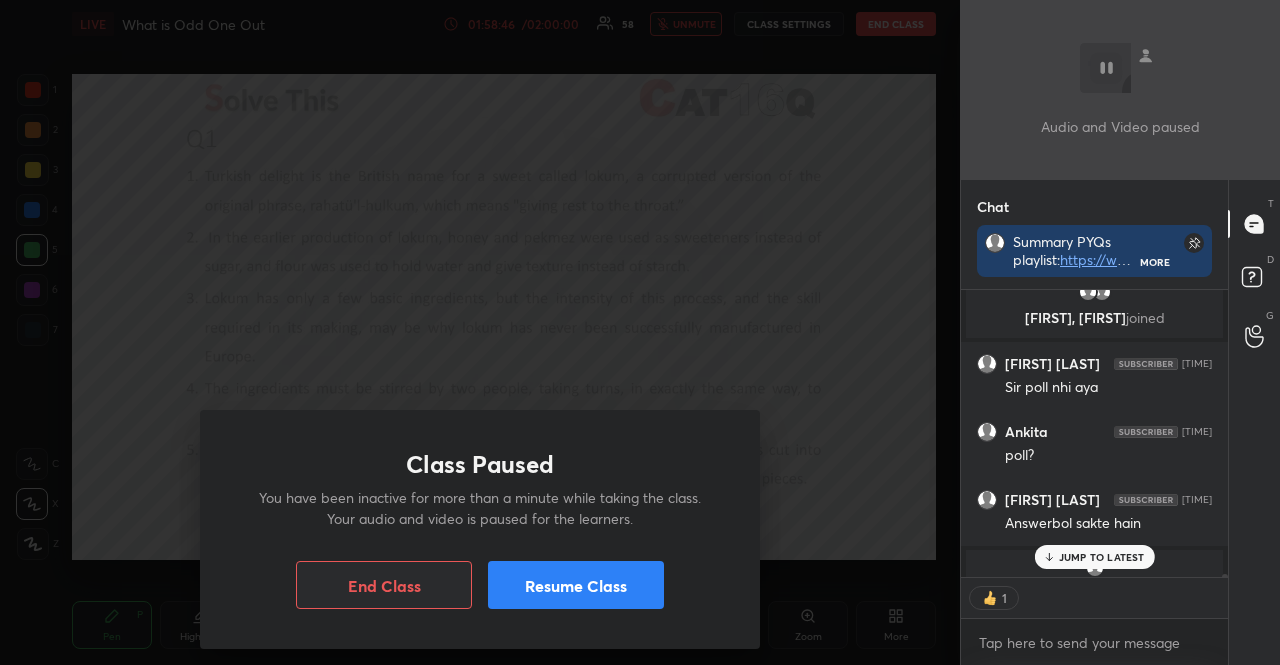 type on "x" 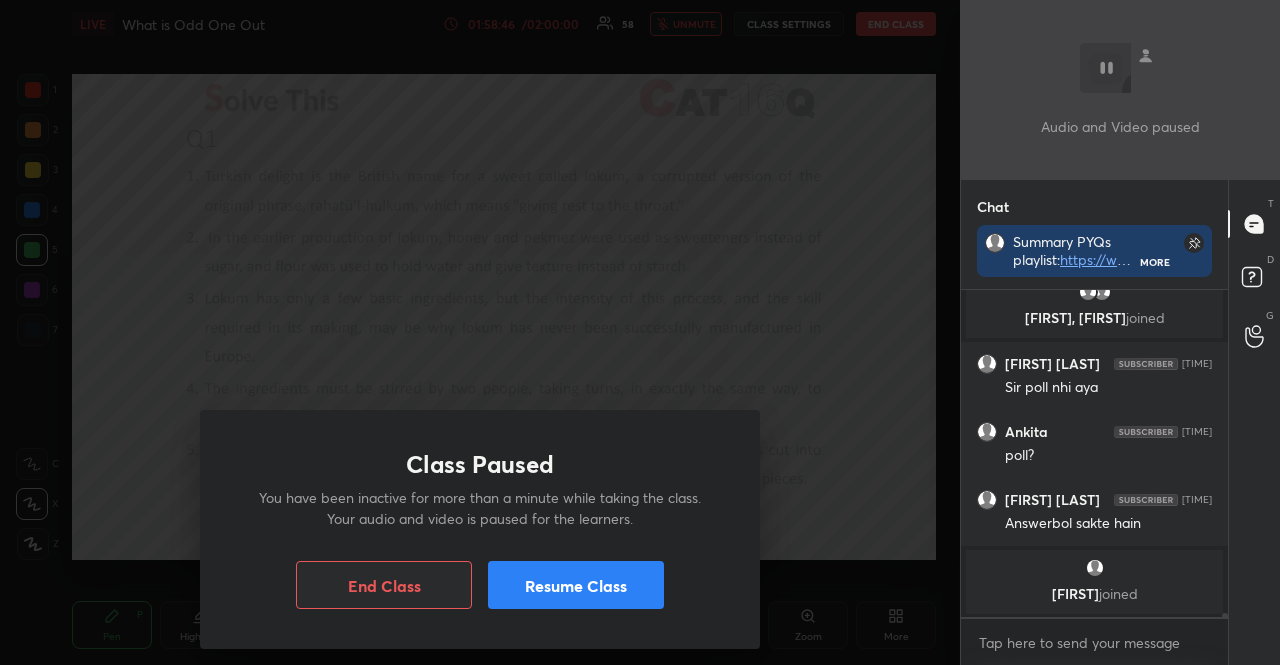scroll, scrollTop: 6, scrollLeft: 6, axis: both 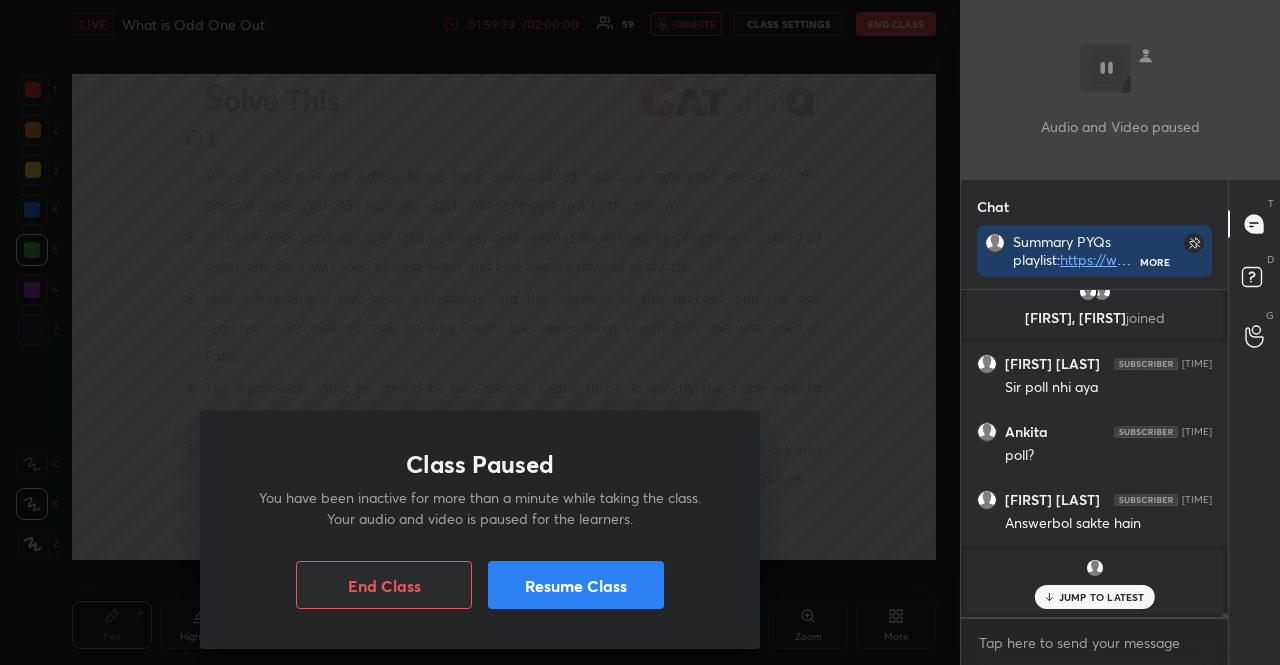 click on "Resume Class" at bounding box center (576, 585) 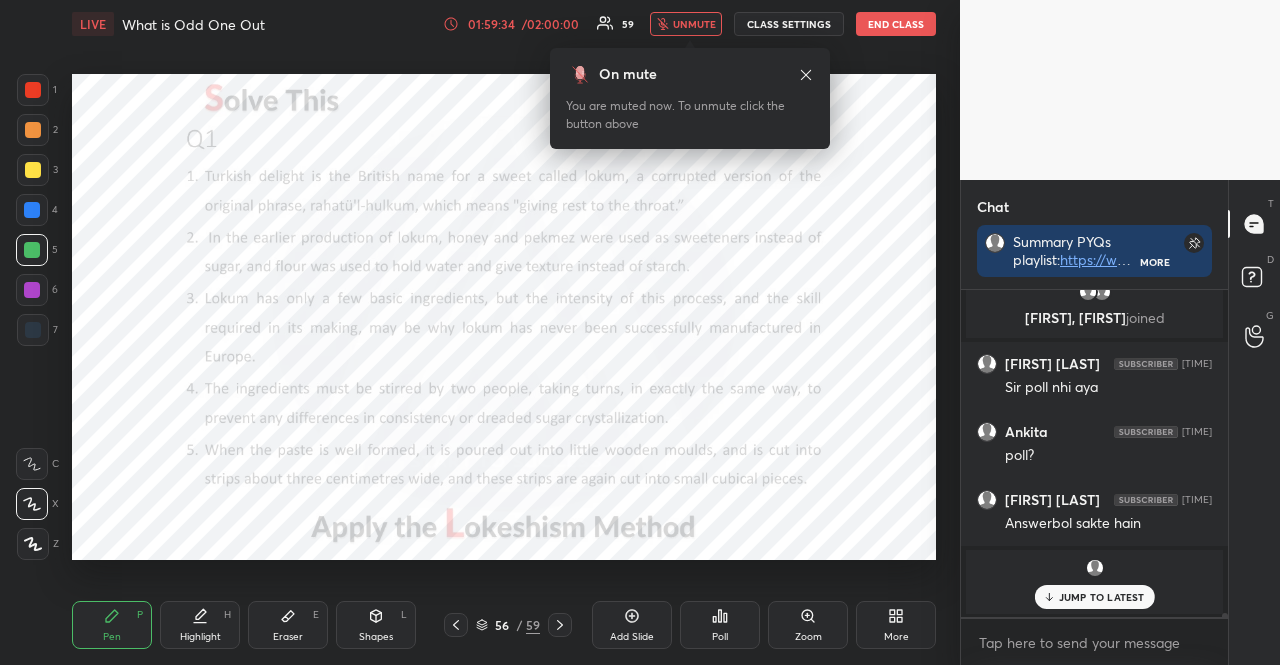 click on "unmute" at bounding box center [686, 24] 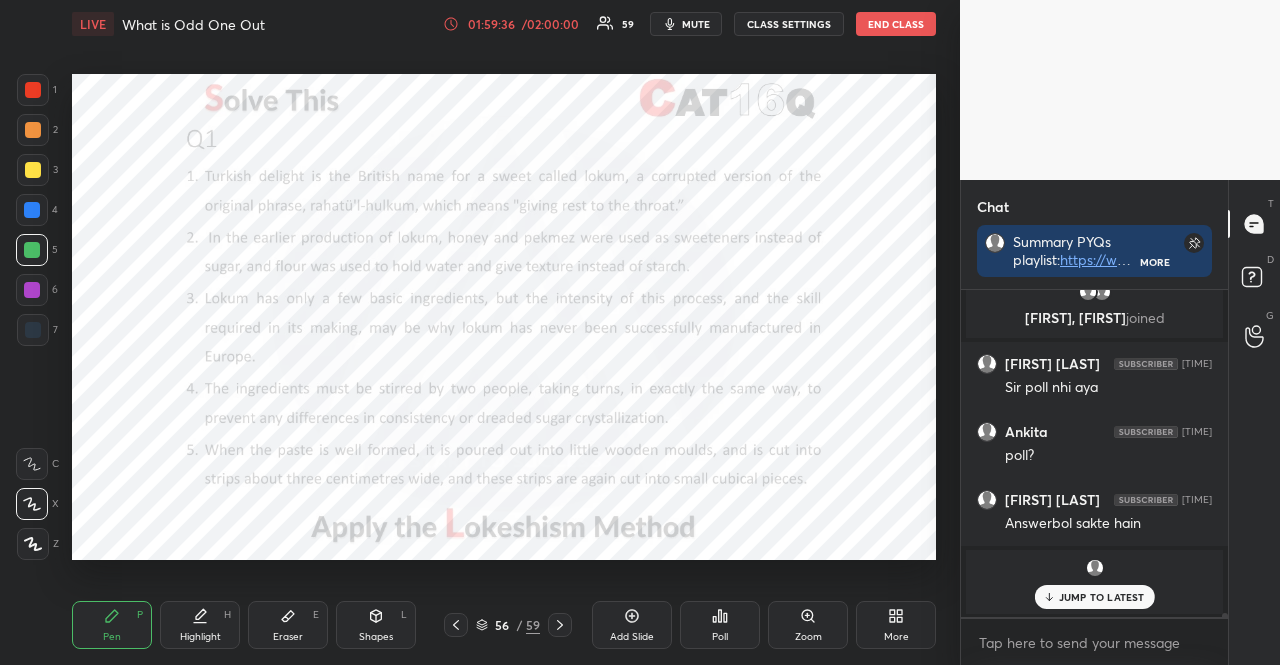 click on "Poll" at bounding box center [720, 625] 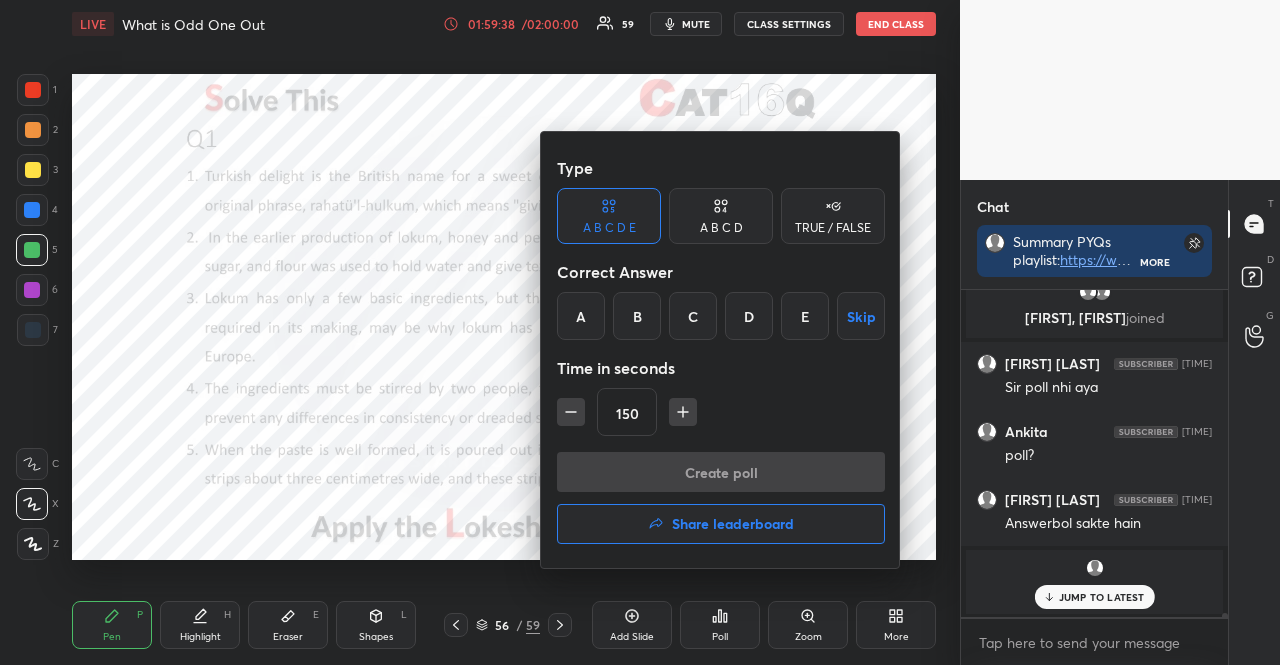 click on "Skip" at bounding box center [861, 316] 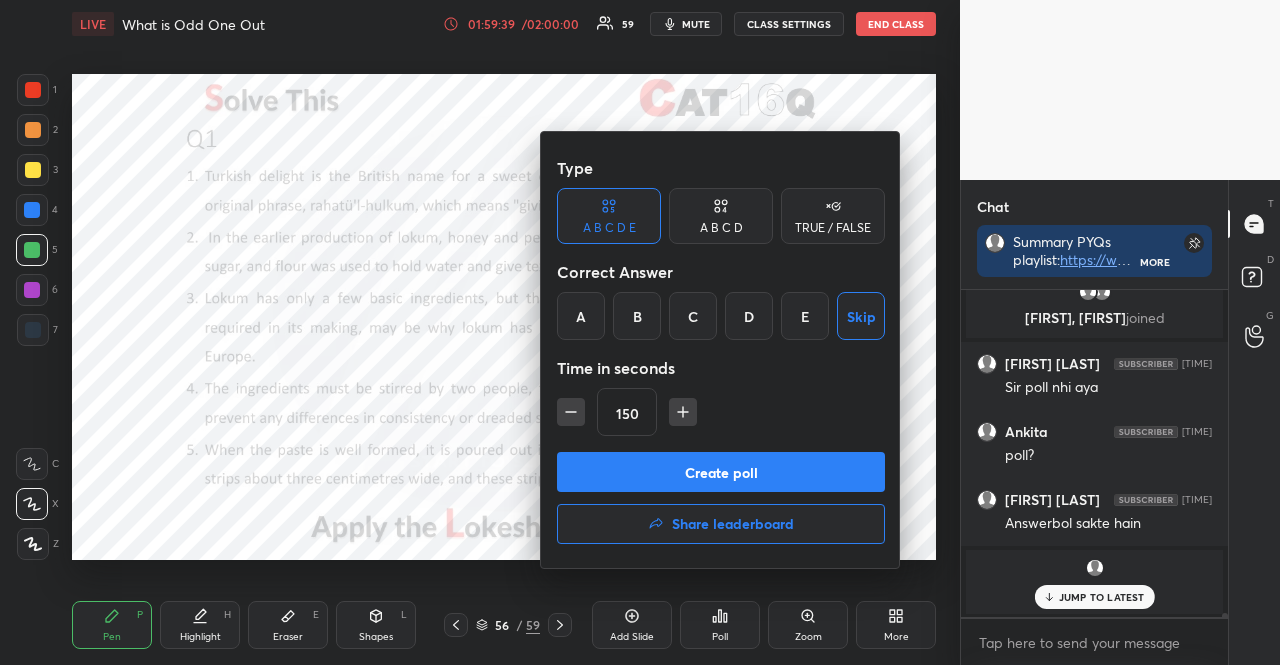 click 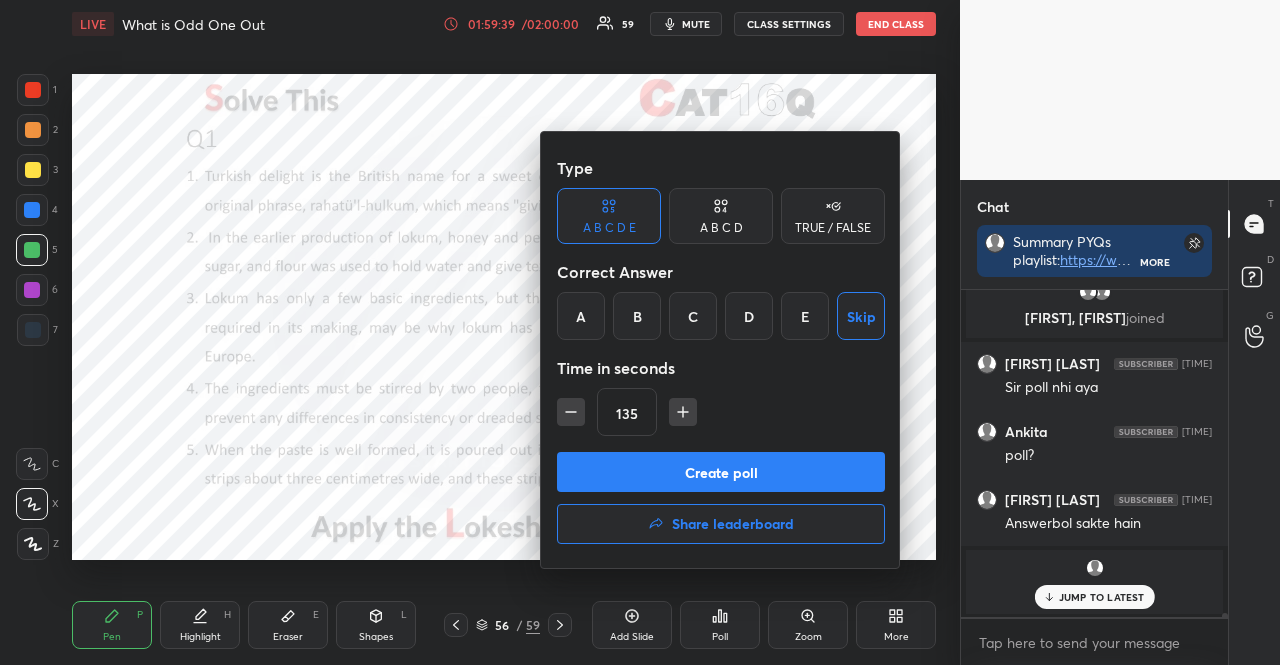 click 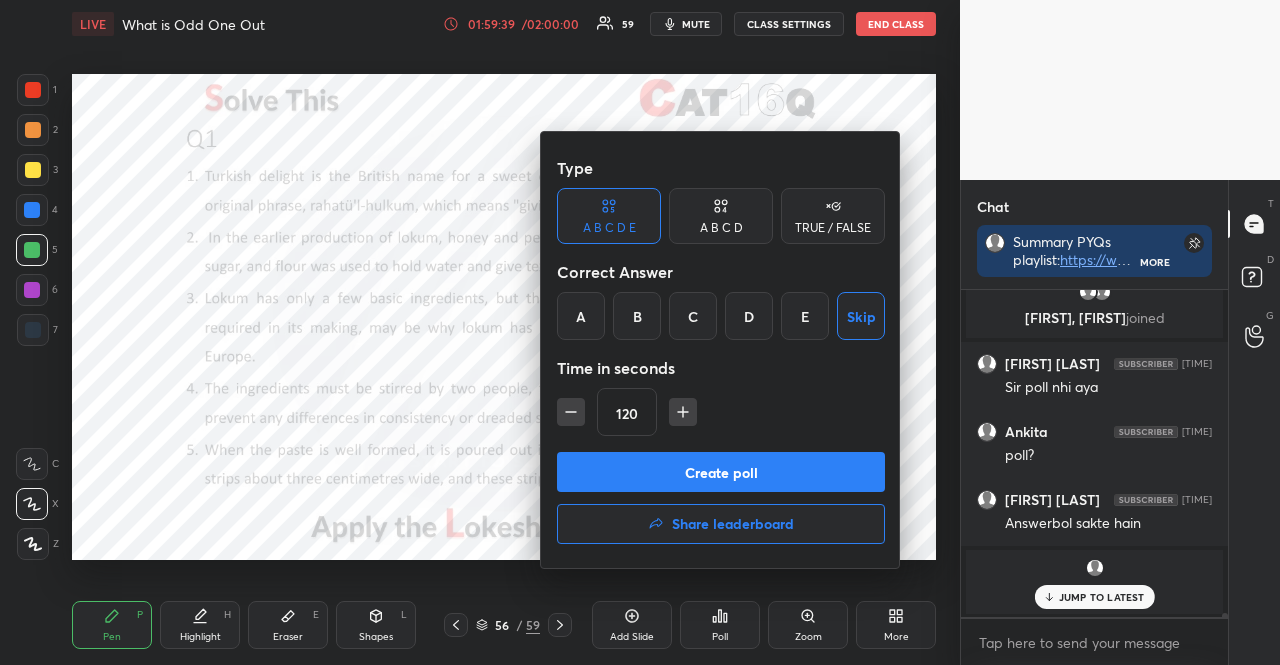 click 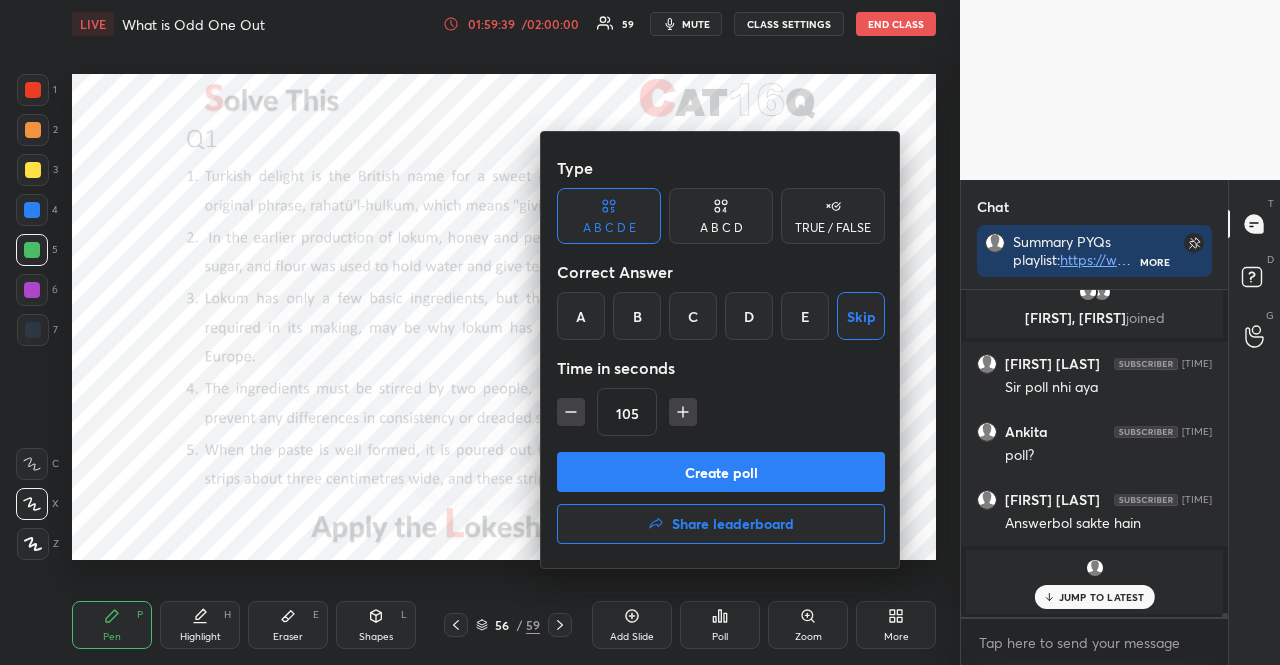 click 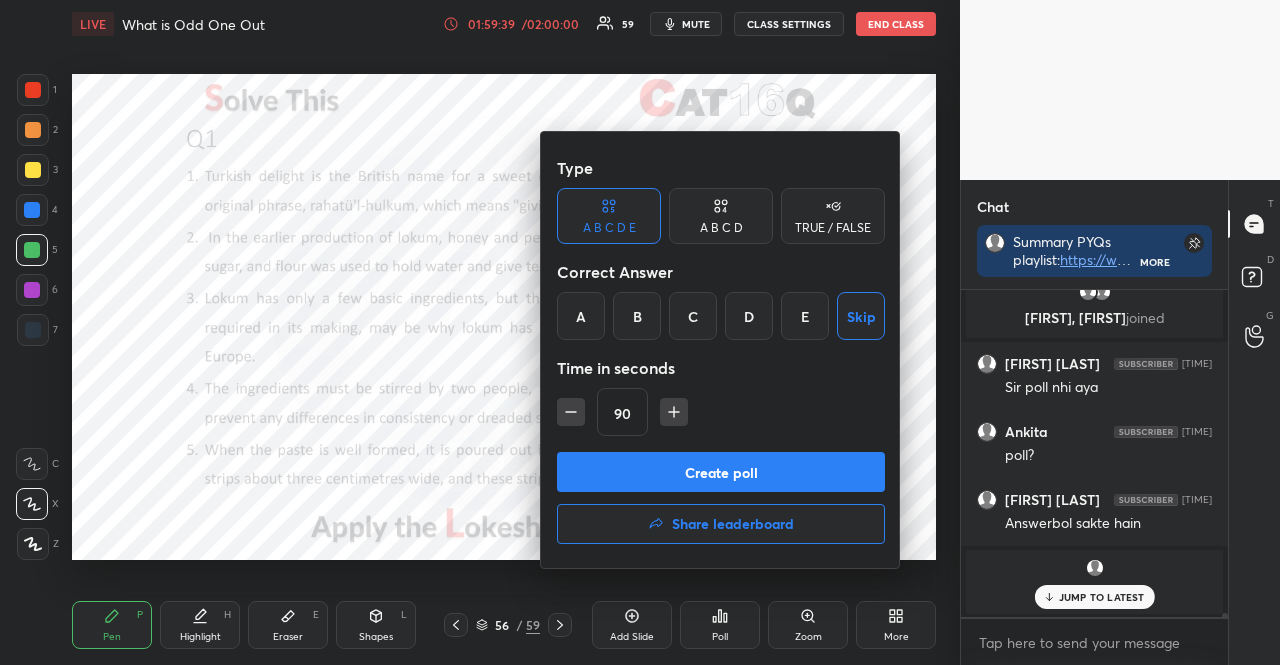 click 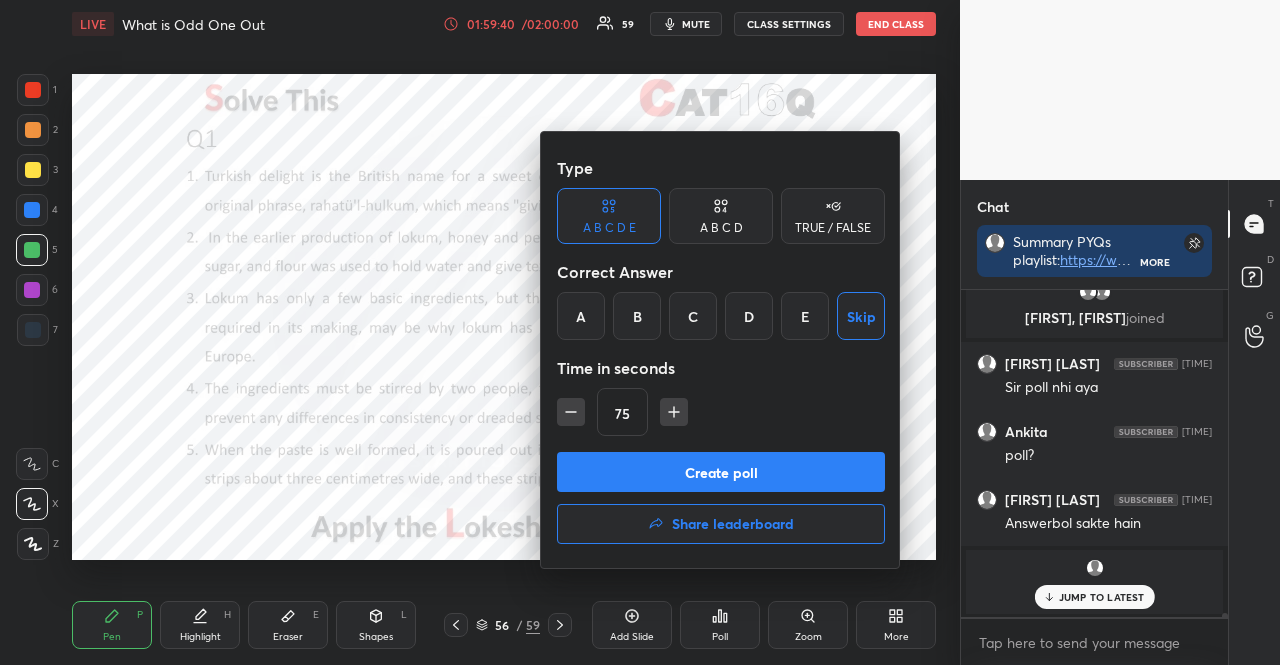 click 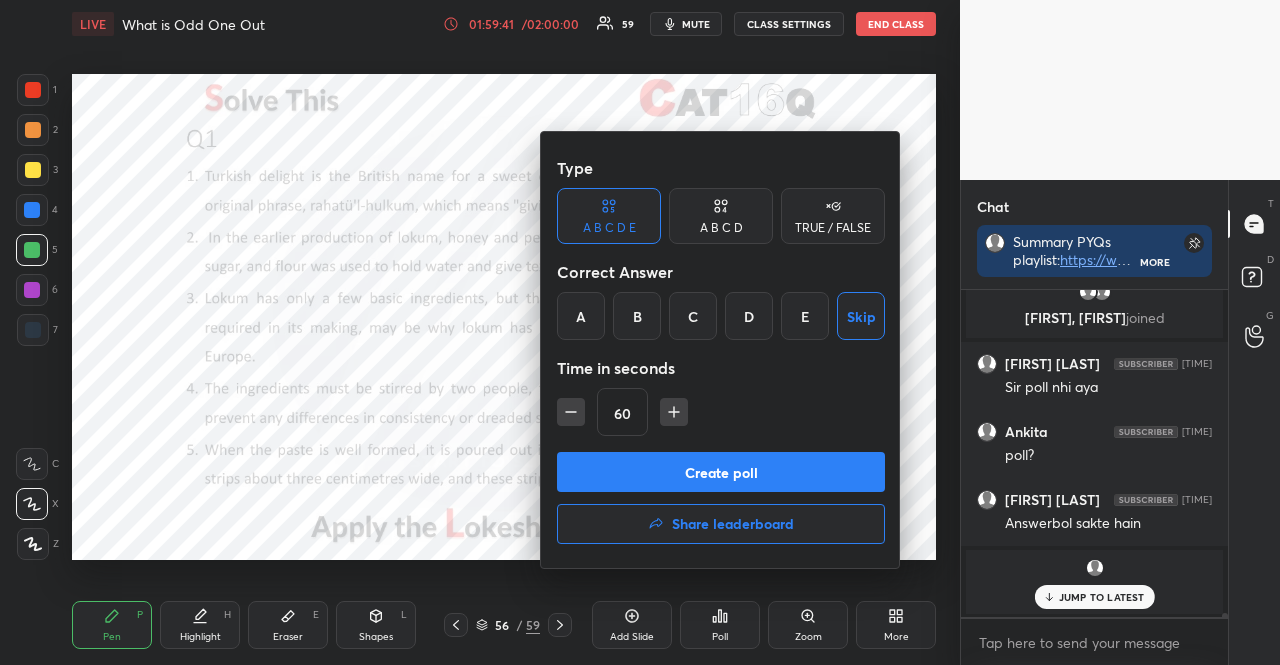 click on "Create poll" at bounding box center (721, 472) 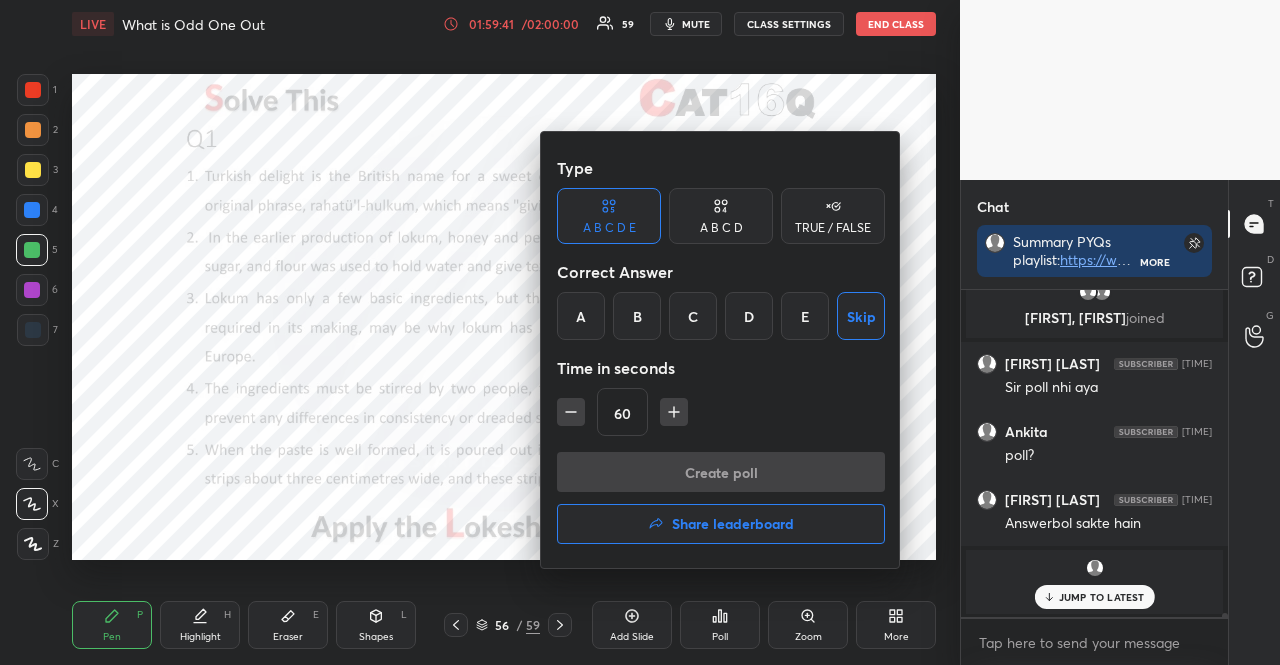 scroll, scrollTop: 291, scrollLeft: 255, axis: both 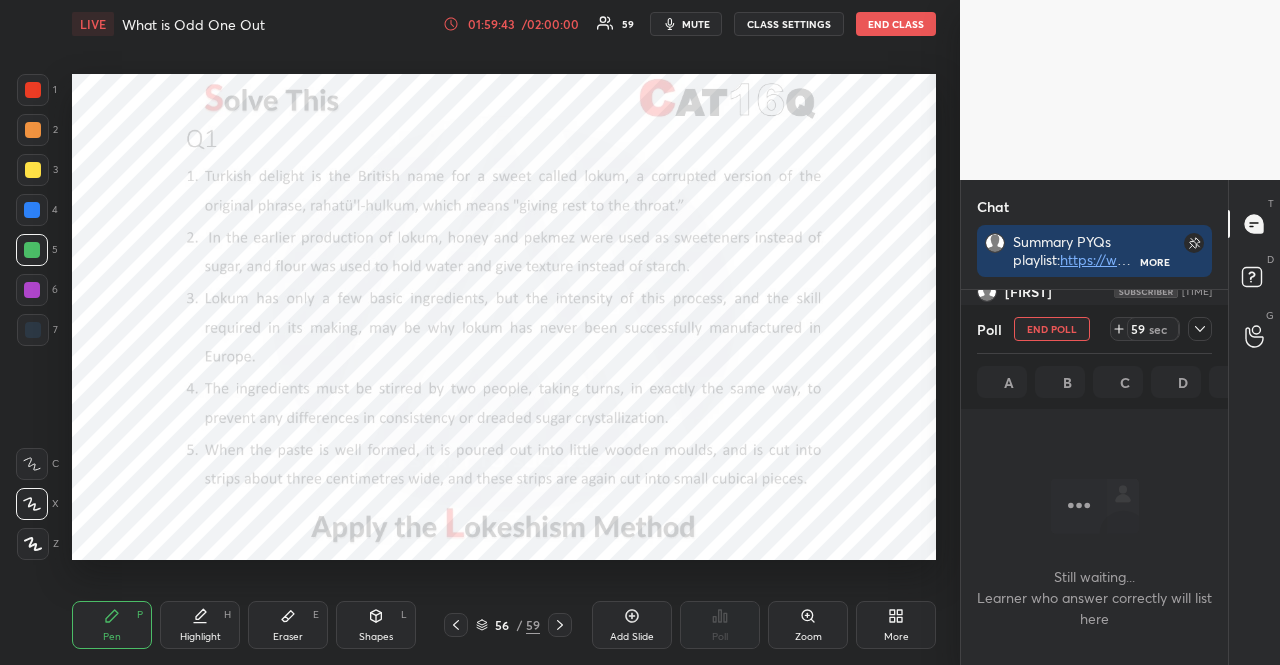 click on "mute" at bounding box center (696, 24) 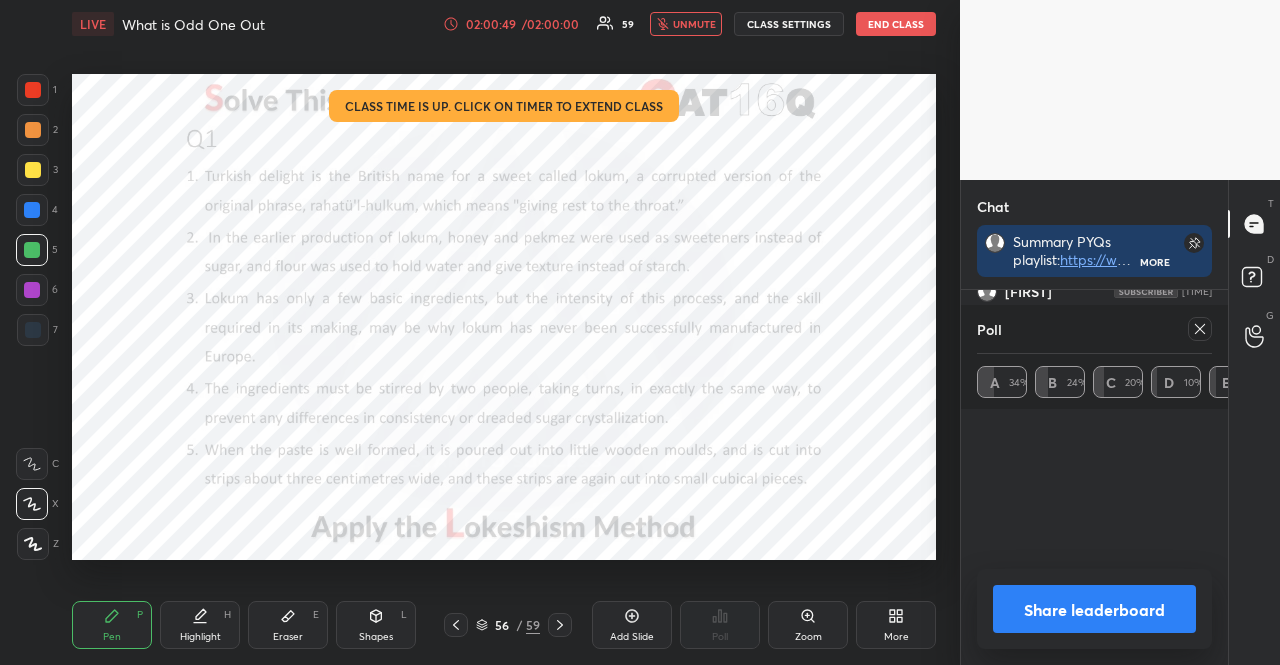 click on "unmute" at bounding box center [694, 24] 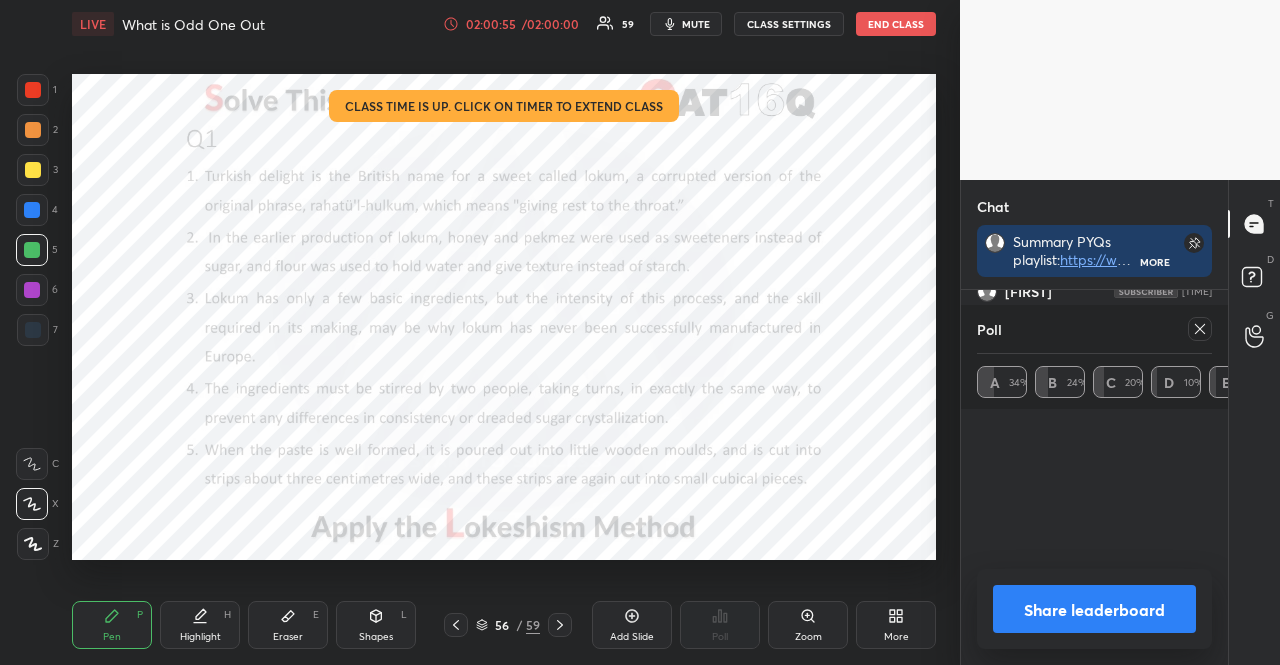 scroll, scrollTop: 120, scrollLeft: 261, axis: both 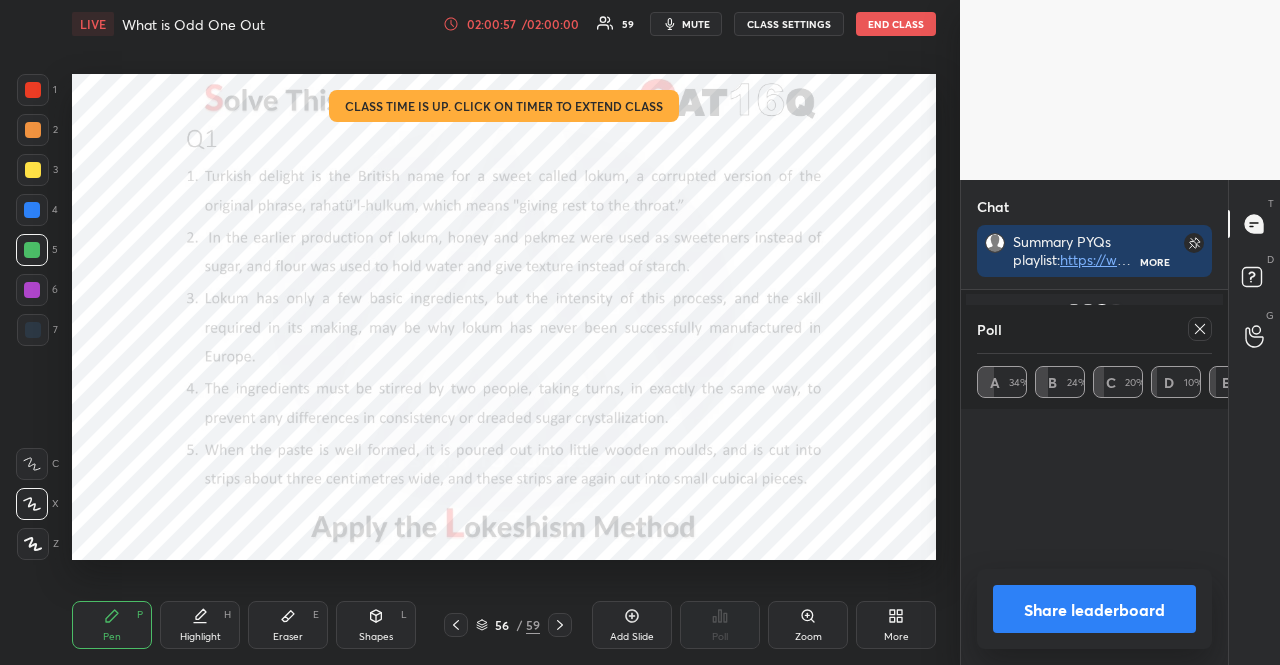 click 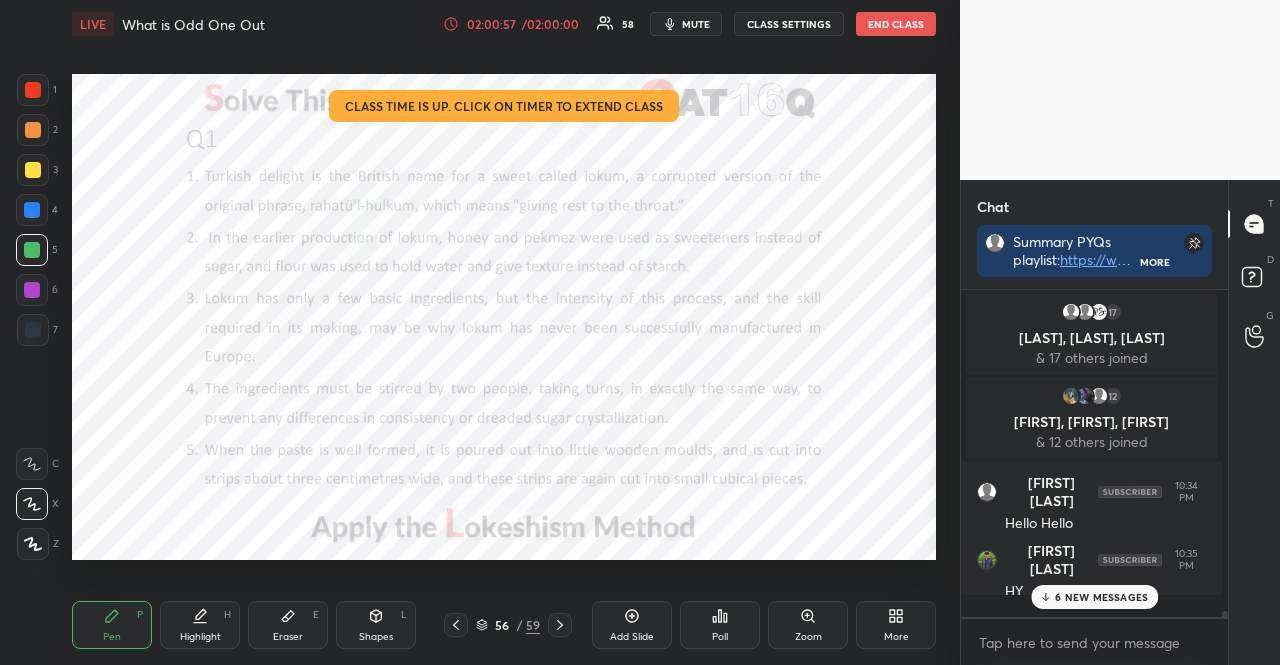 scroll, scrollTop: 6, scrollLeft: 6, axis: both 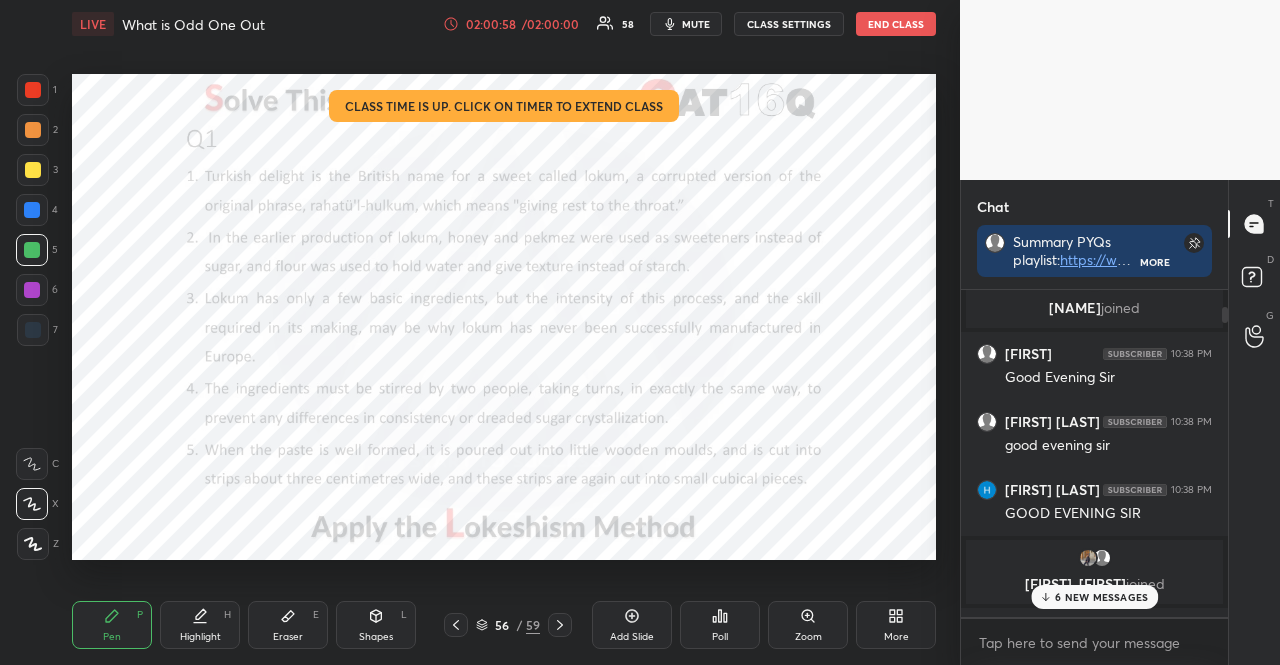 click on "6 NEW MESSAGES" at bounding box center (1101, 597) 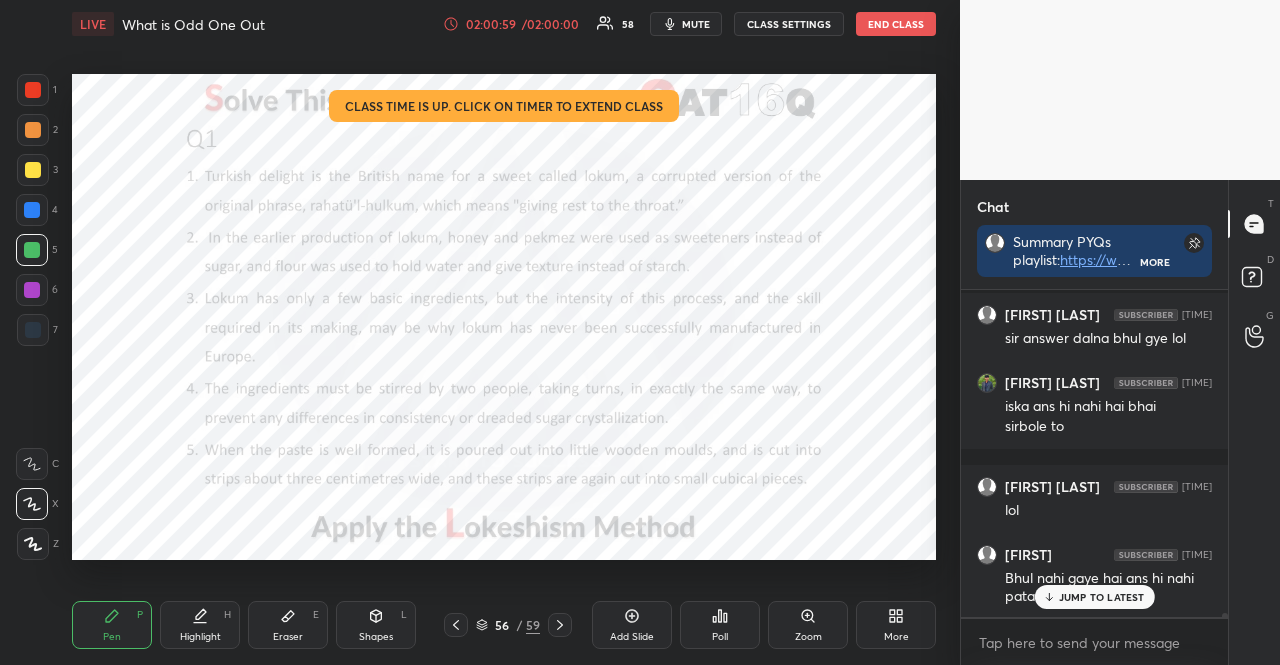 scroll, scrollTop: 29388, scrollLeft: 0, axis: vertical 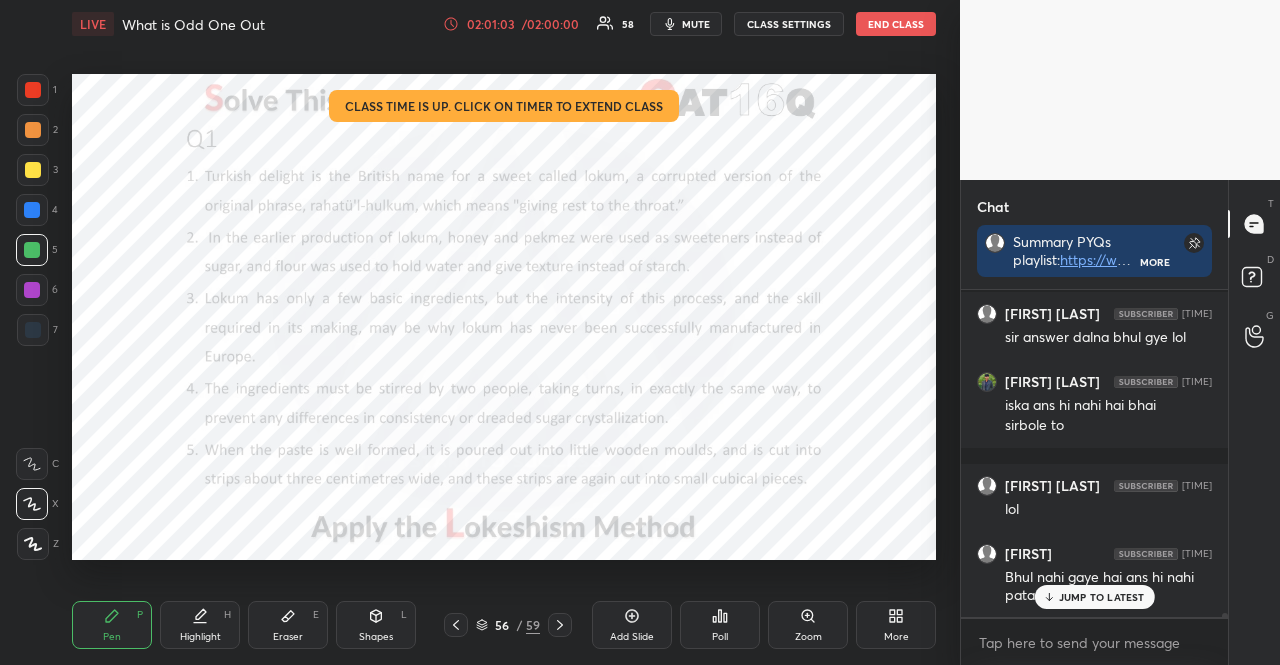 click on "1 2 3 4 5 6 7" at bounding box center [37, 214] 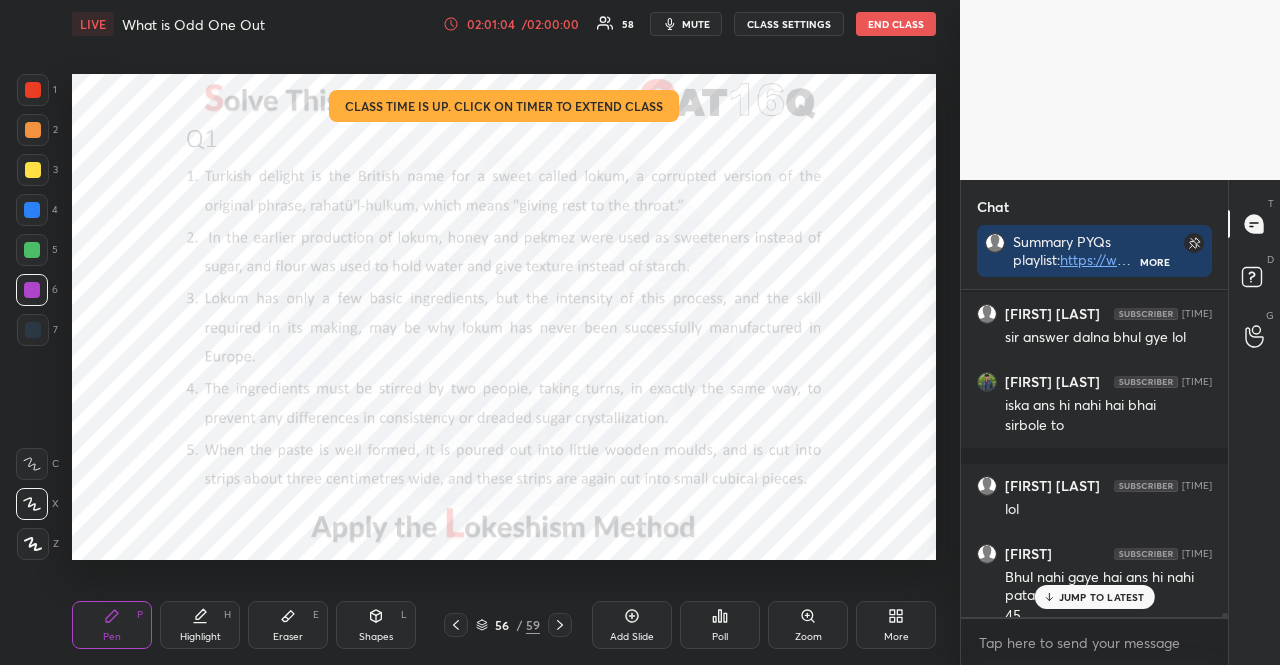 scroll, scrollTop: 29408, scrollLeft: 0, axis: vertical 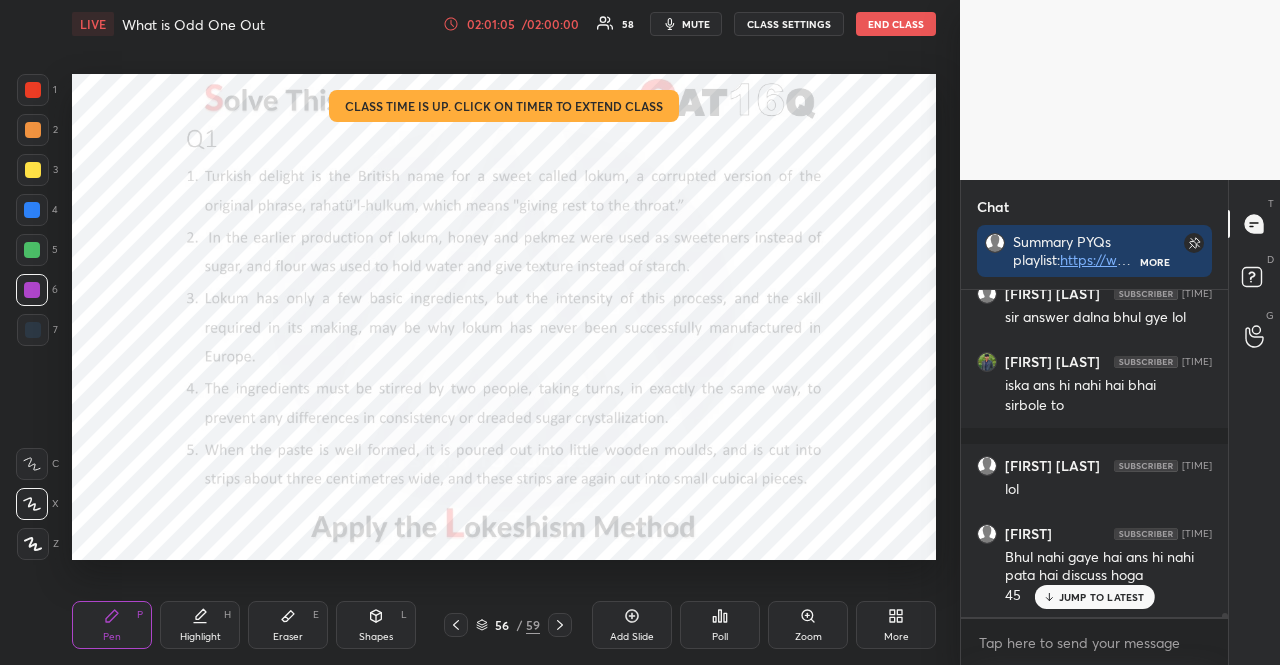 click on "Shapes L" at bounding box center [376, 625] 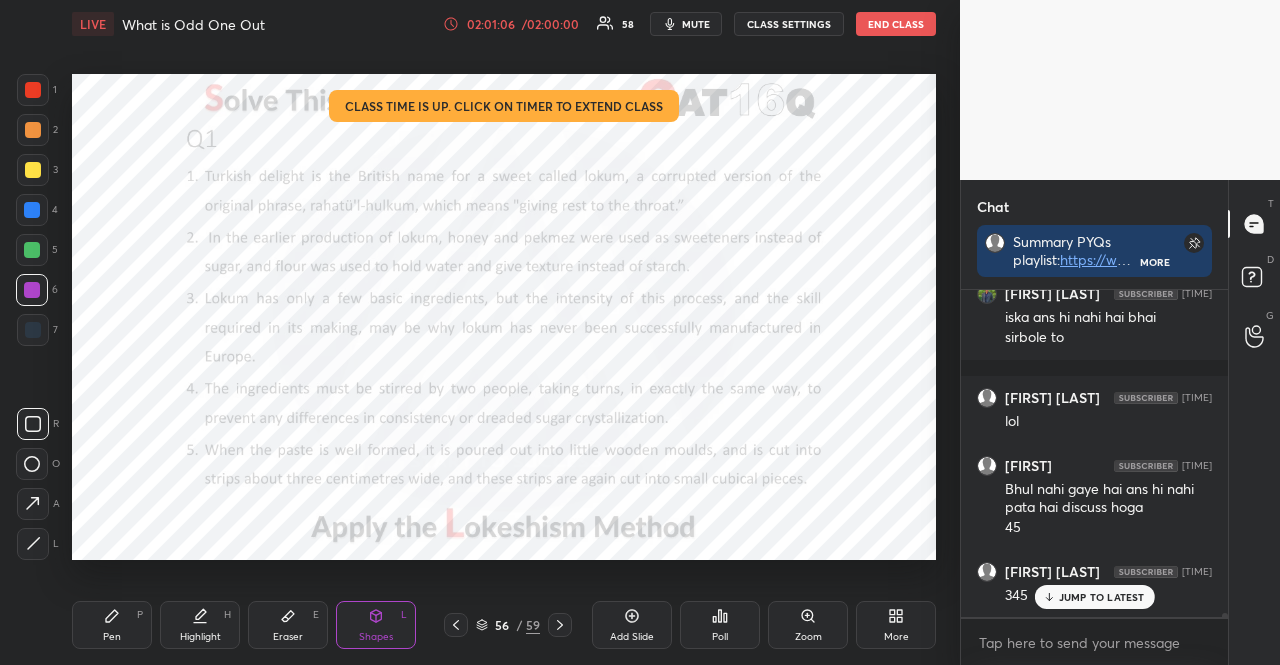 click on "JUMP TO LATEST" at bounding box center [1094, 597] 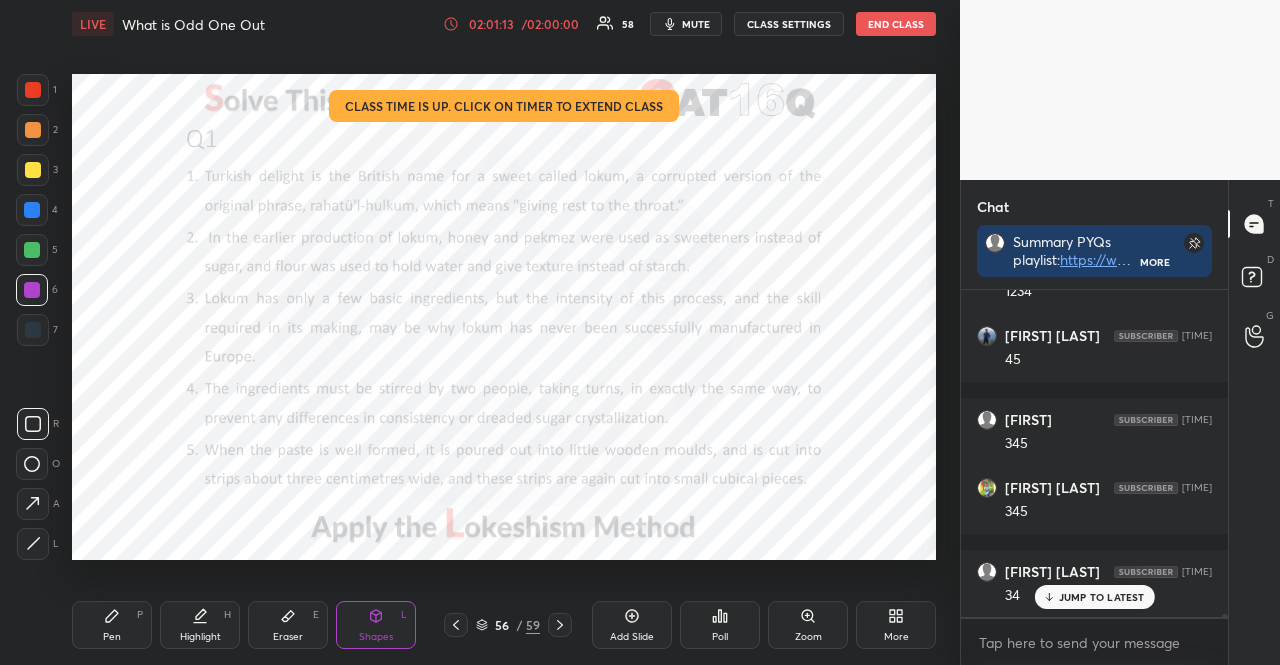 click on "4" at bounding box center [37, 210] 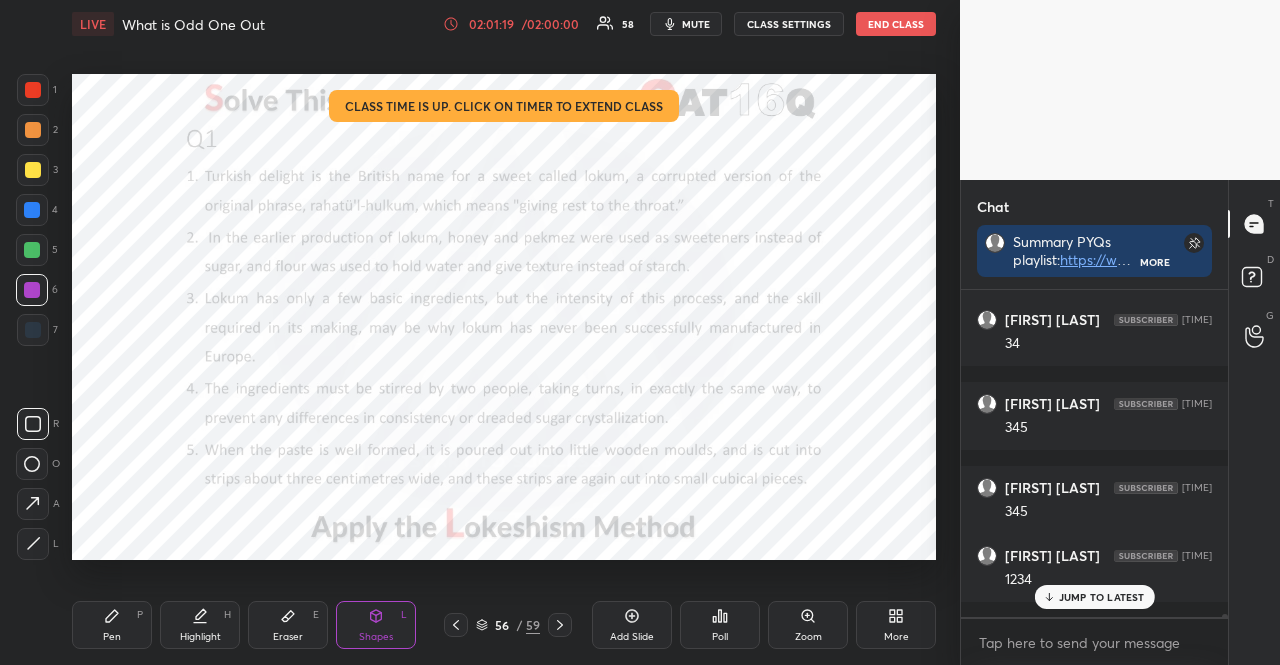 click on "R O A L" at bounding box center [38, 480] 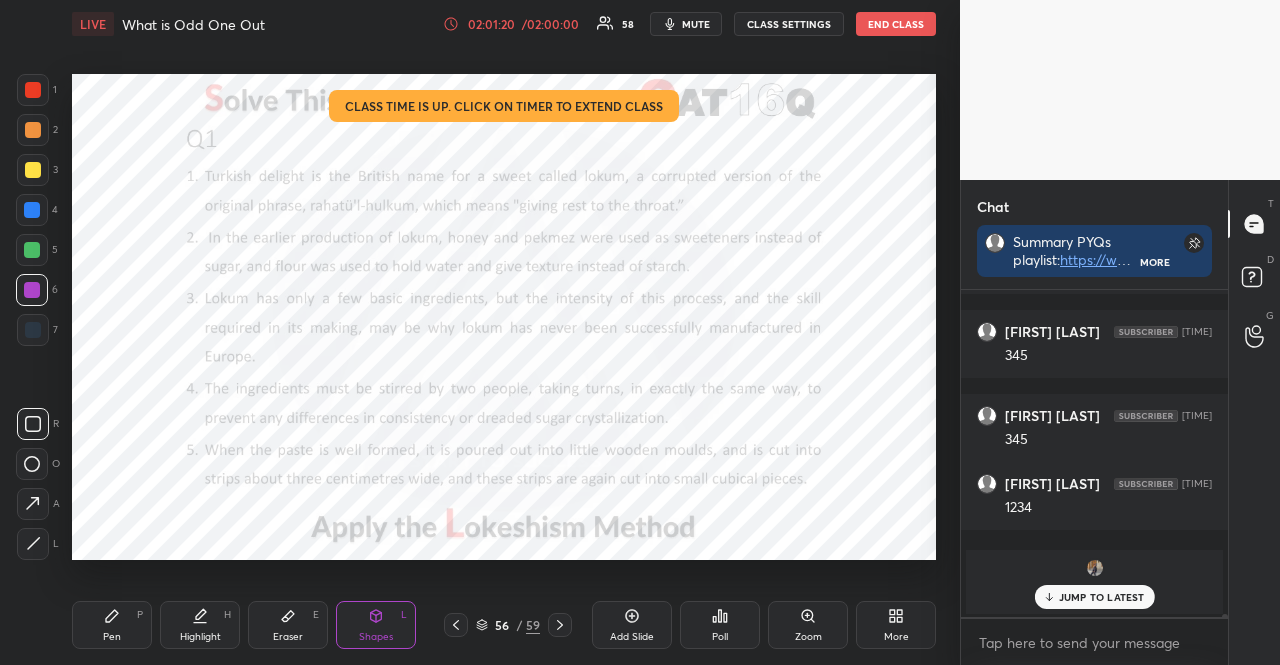 click at bounding box center [33, 90] 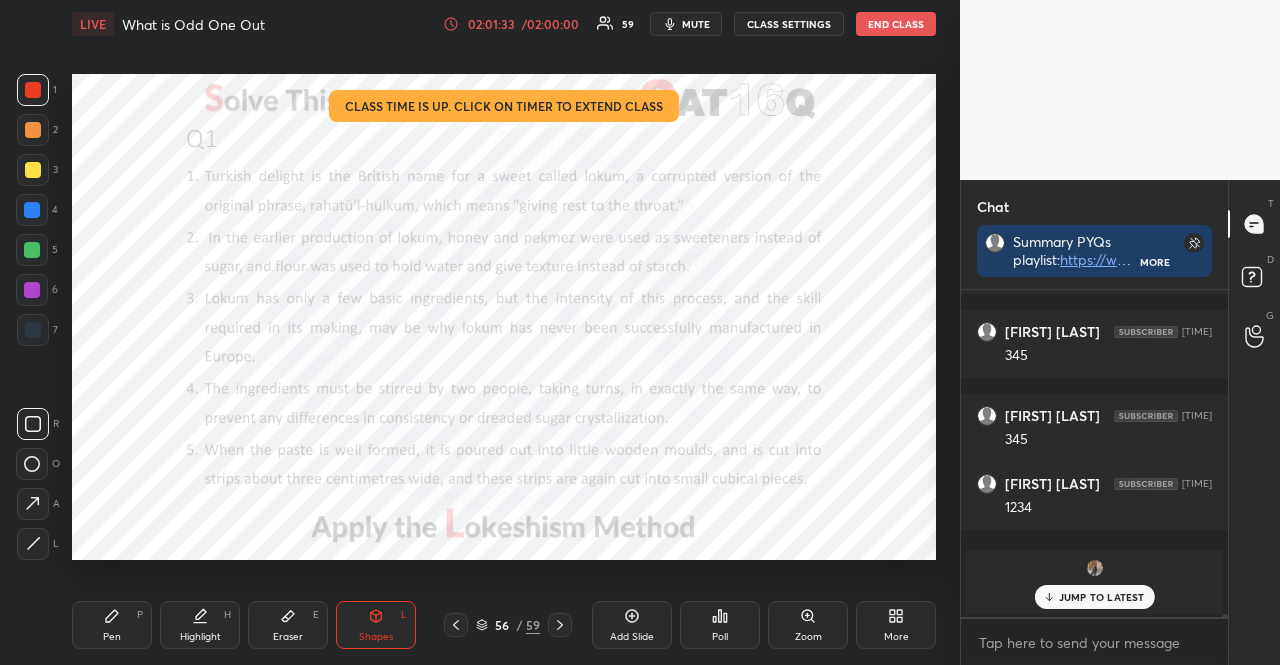 click on "02:01:33" at bounding box center (491, 24) 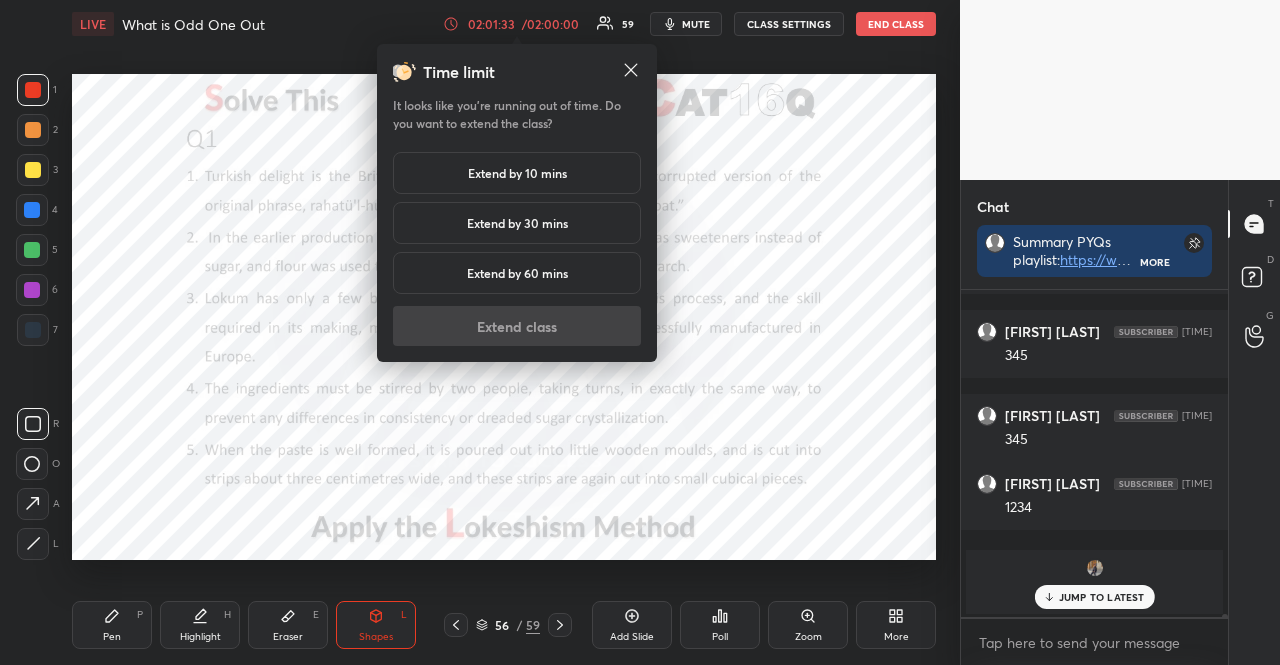 click on "Extend by 10 mins" at bounding box center [517, 173] 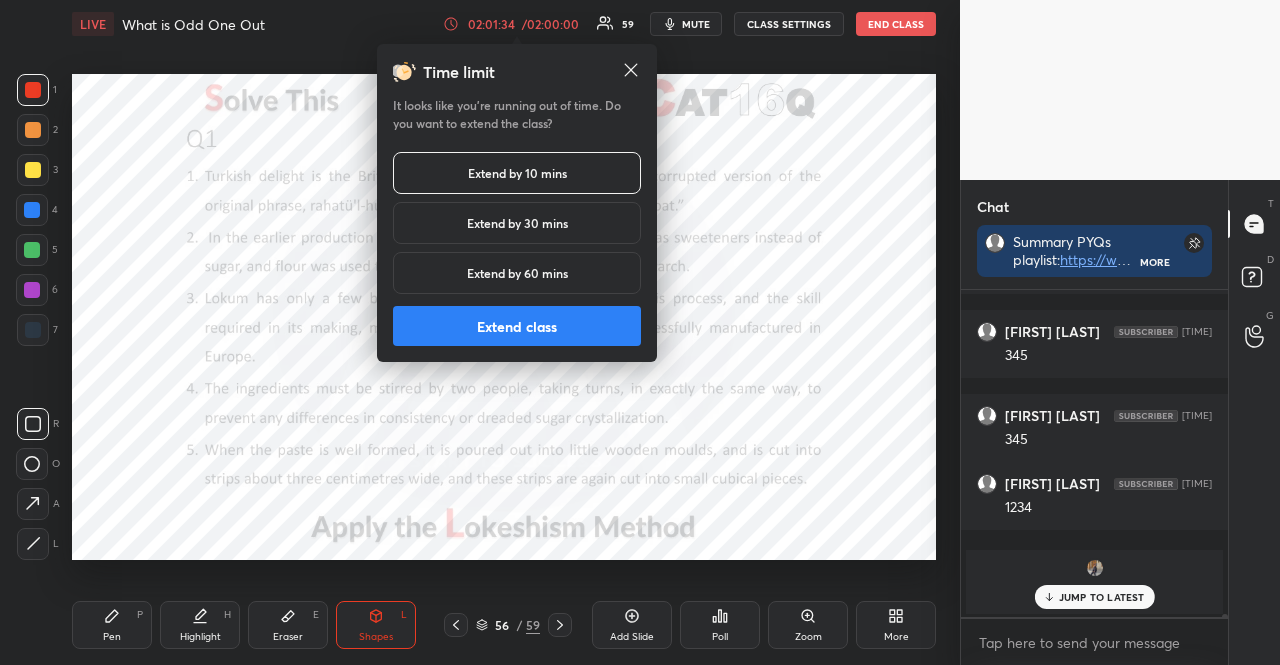 click on "Extend class" at bounding box center [517, 326] 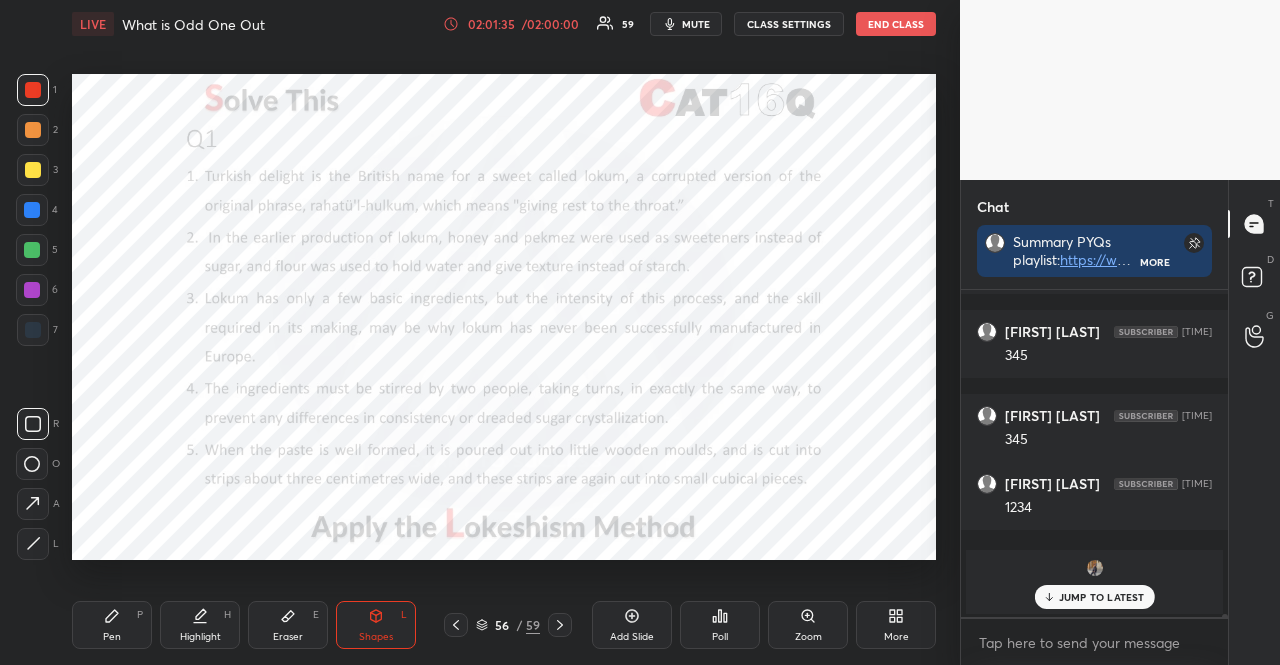 click at bounding box center [32, 210] 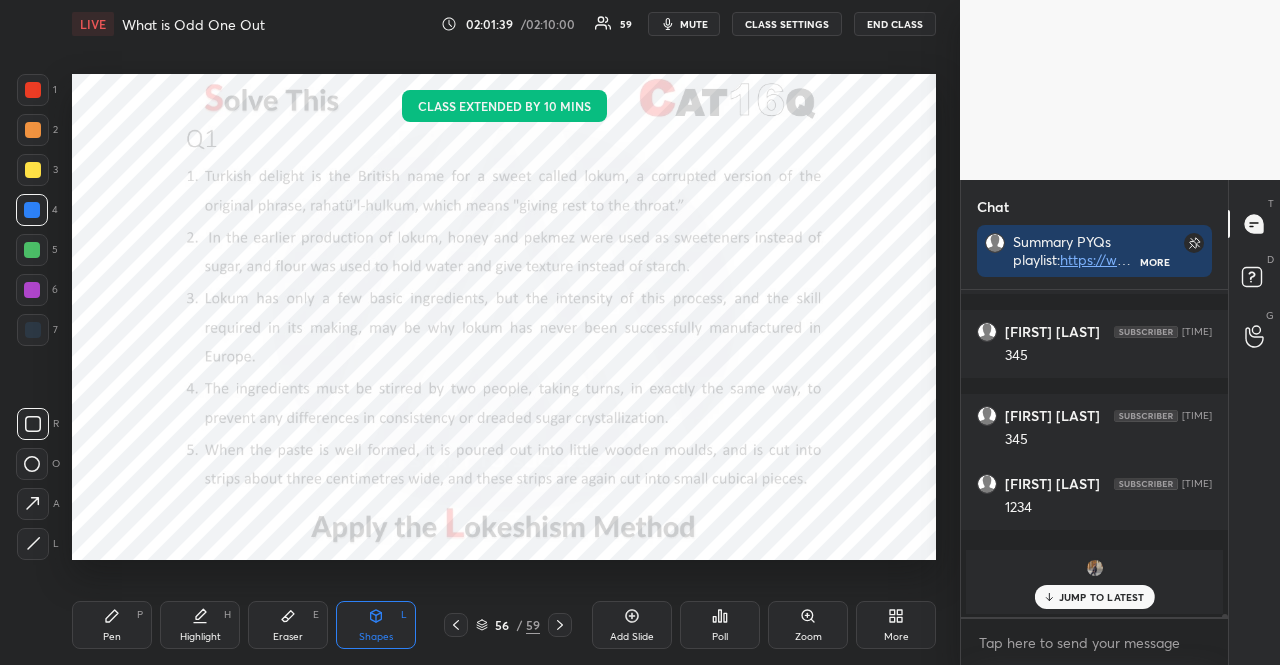click on "Pen P Highlight H Eraser E Shapes L 56 / 59 Add Slide Poll Zoom More" at bounding box center [504, 625] 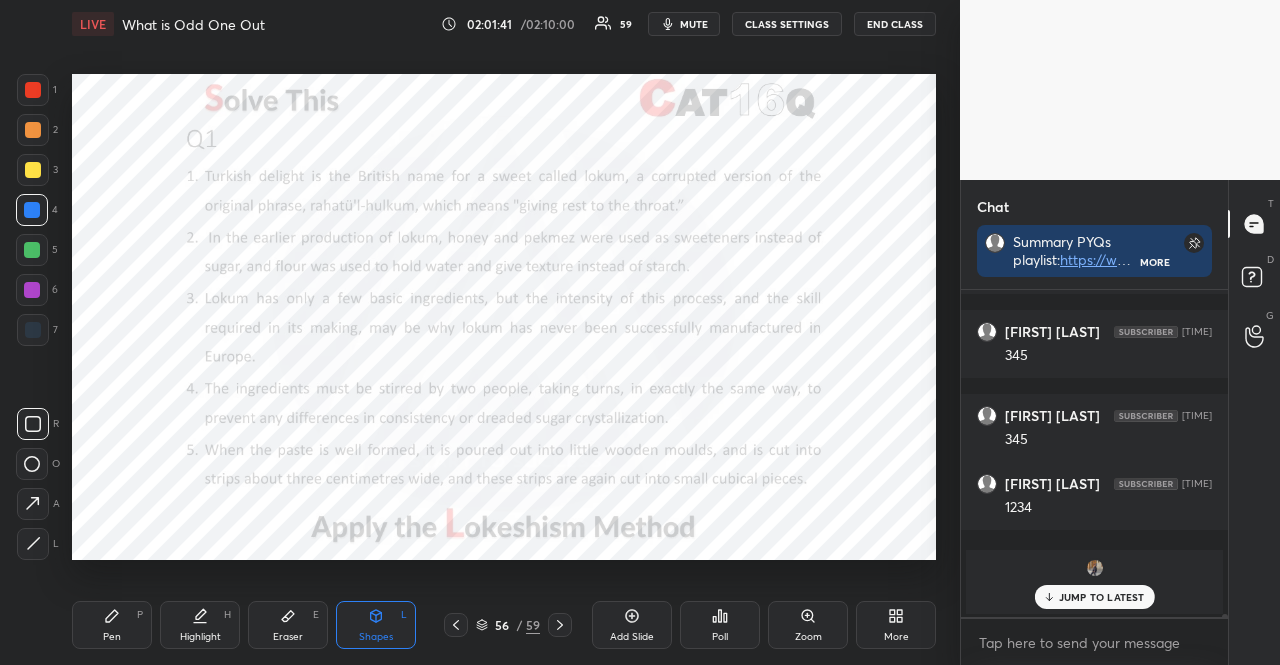 click at bounding box center (32, 290) 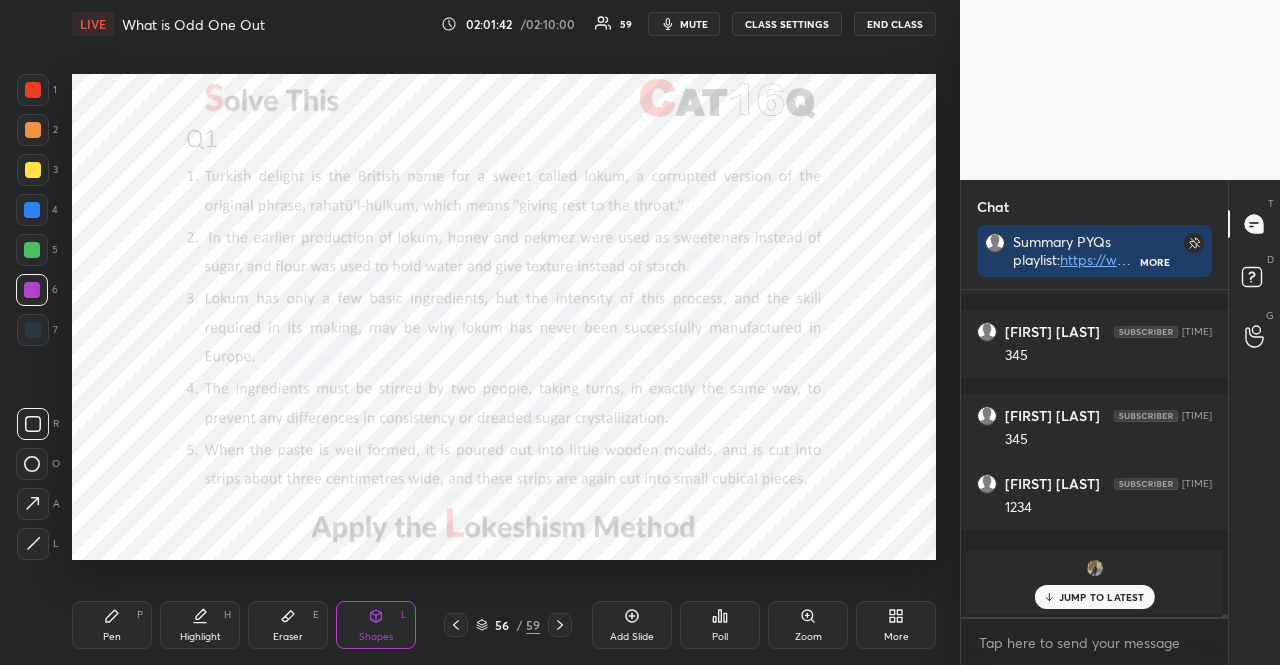 click 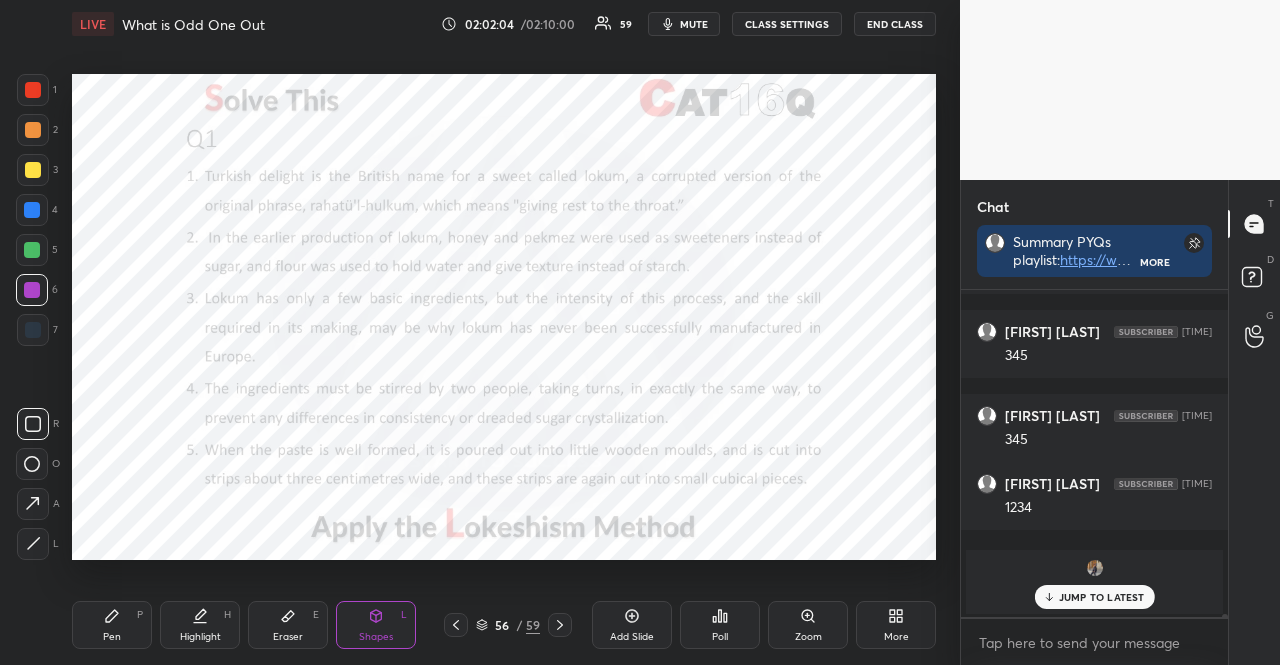 click at bounding box center (32, 250) 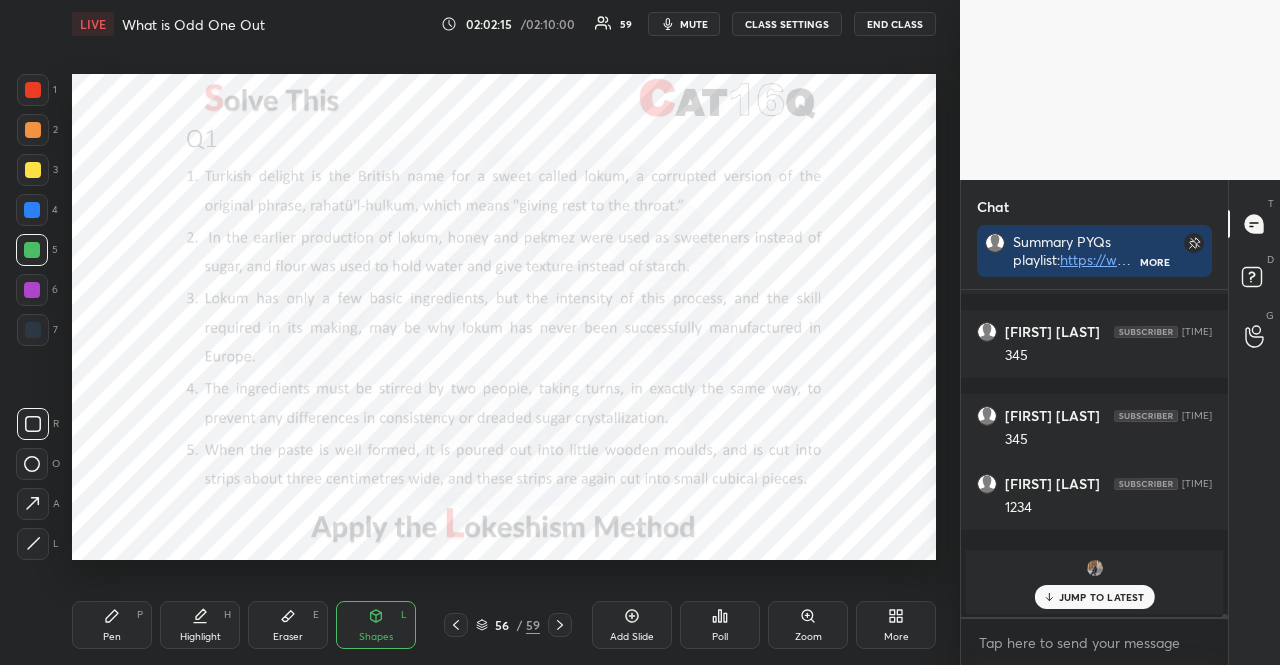 click at bounding box center (33, 330) 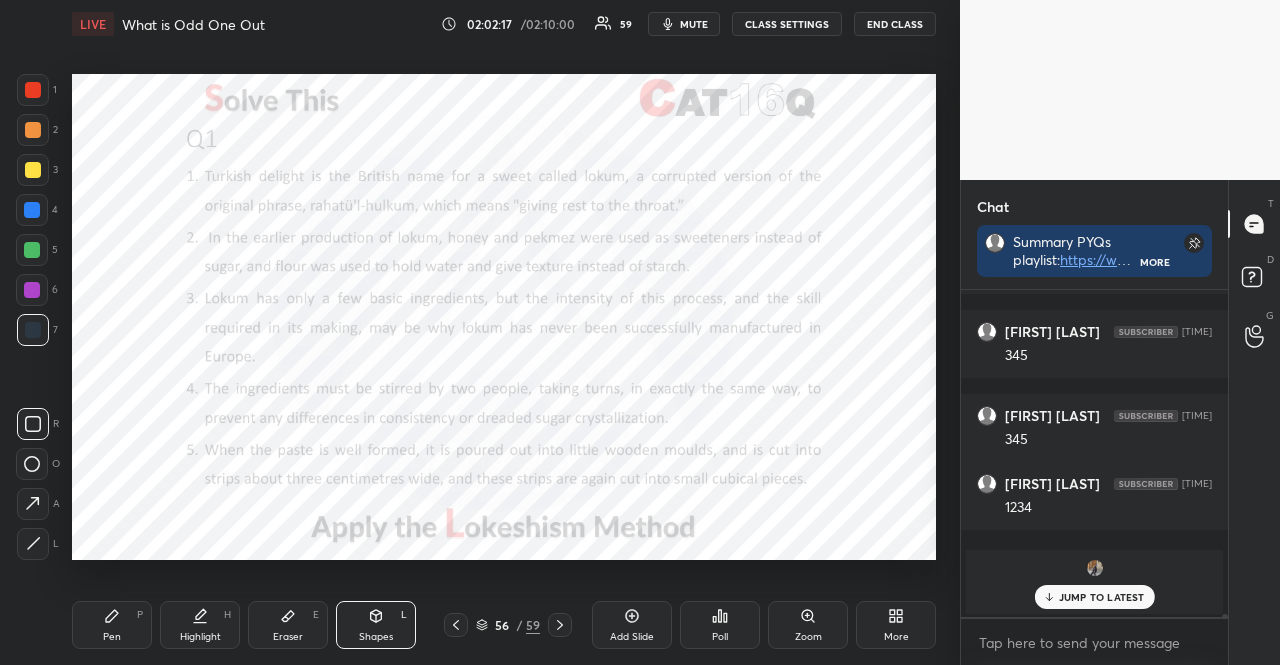 click 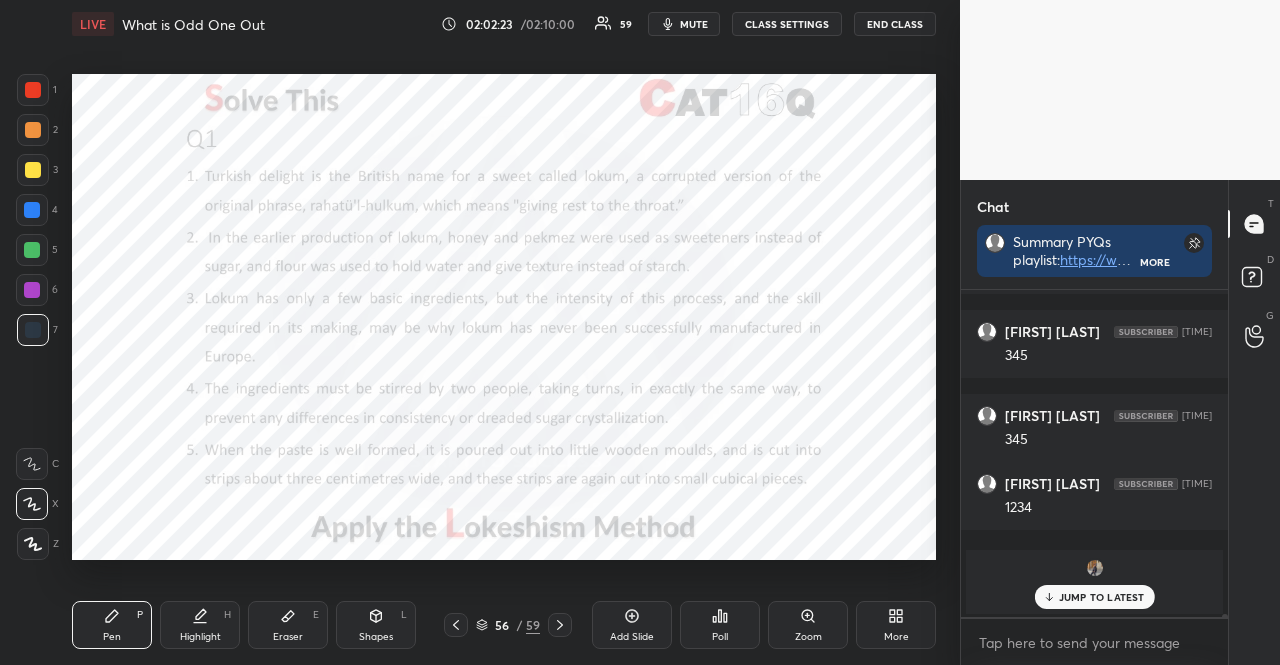 click at bounding box center (32, 210) 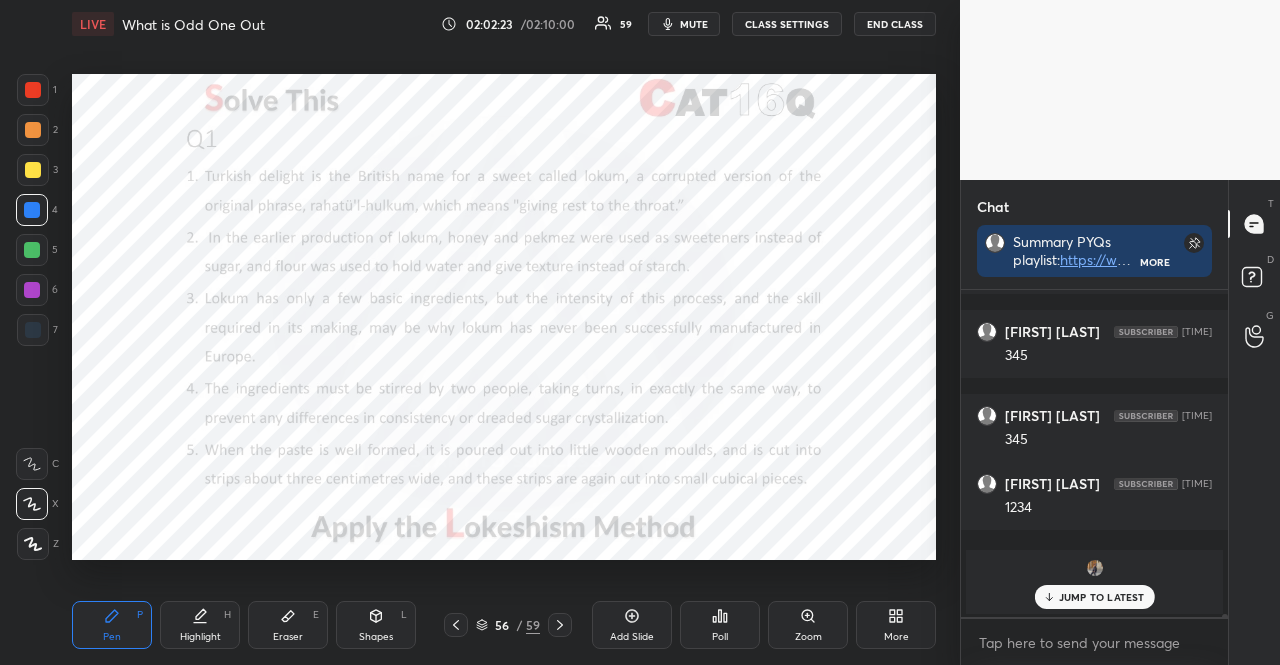 click at bounding box center (32, 210) 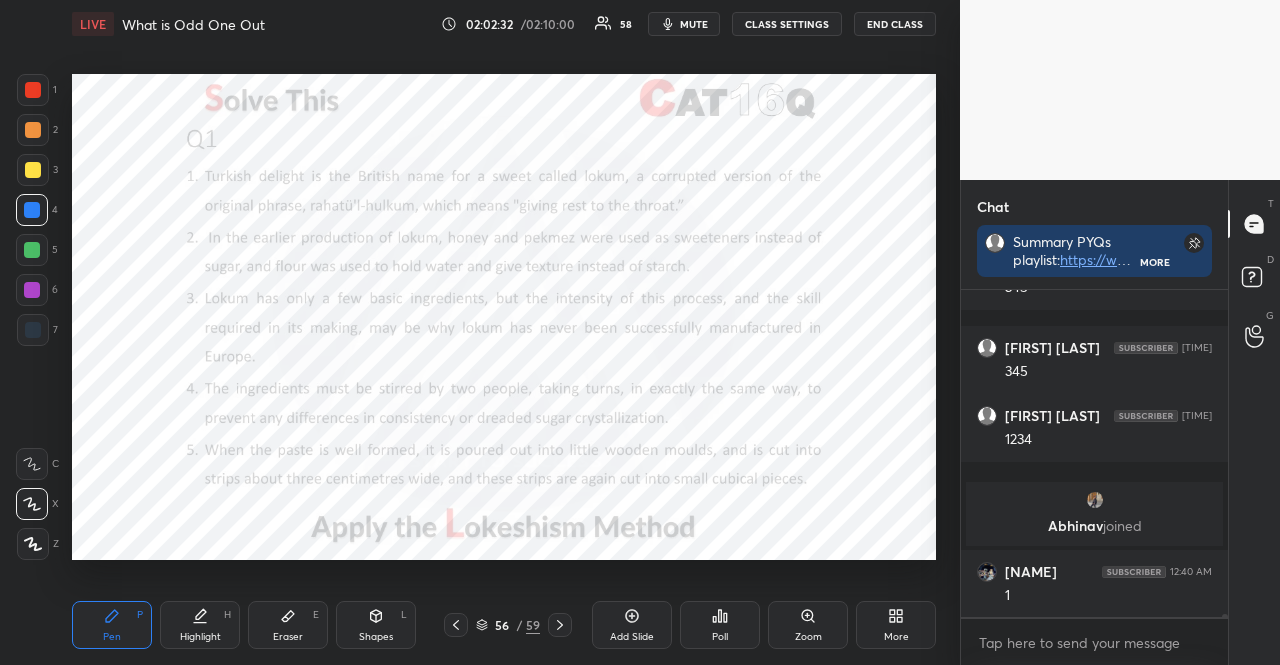 scroll, scrollTop: 31120, scrollLeft: 0, axis: vertical 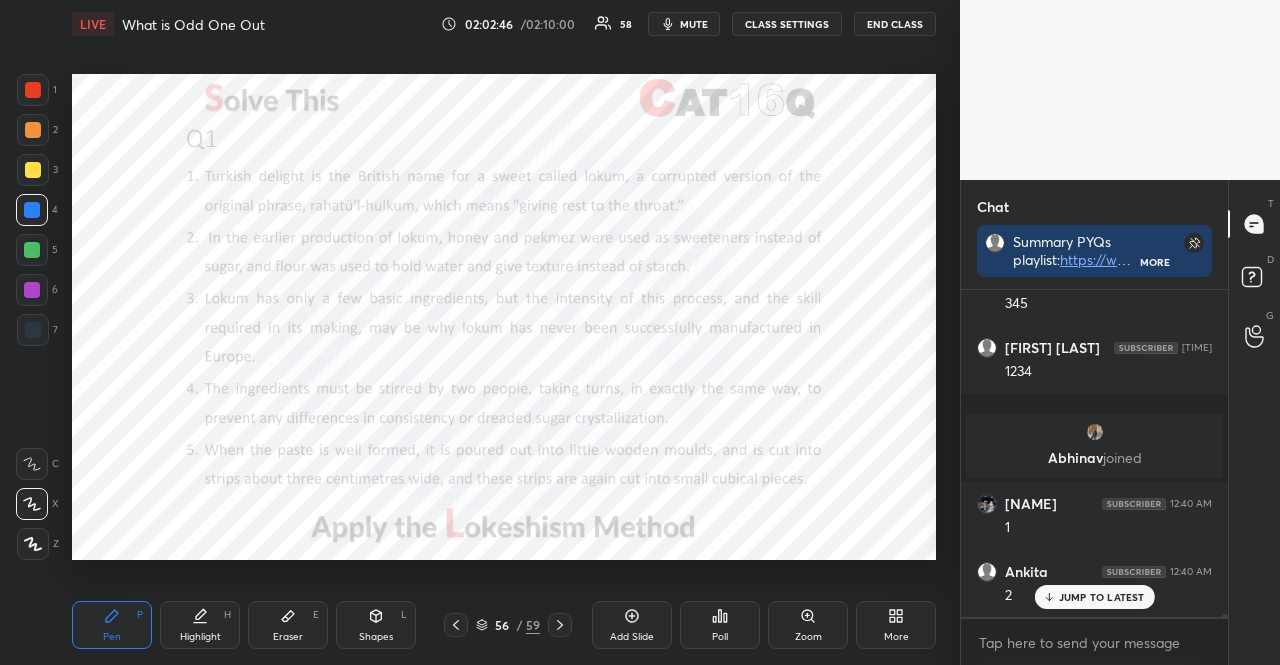 click at bounding box center [33, 130] 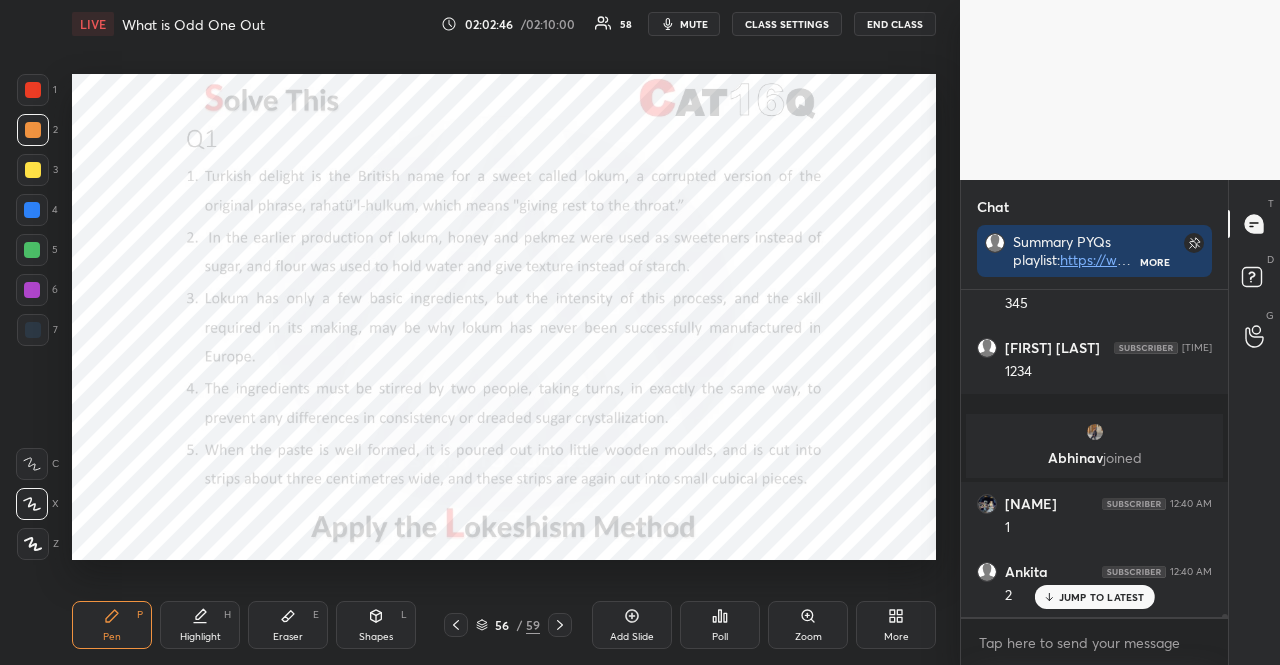 click at bounding box center [33, 130] 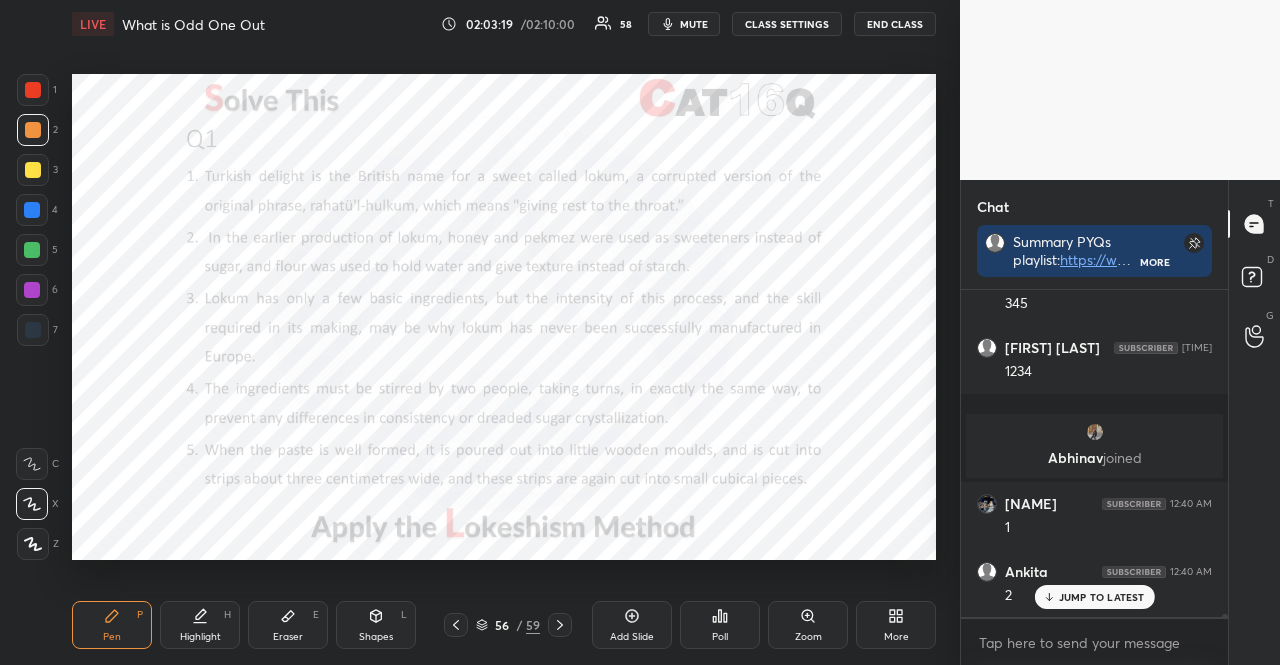 click at bounding box center [33, 90] 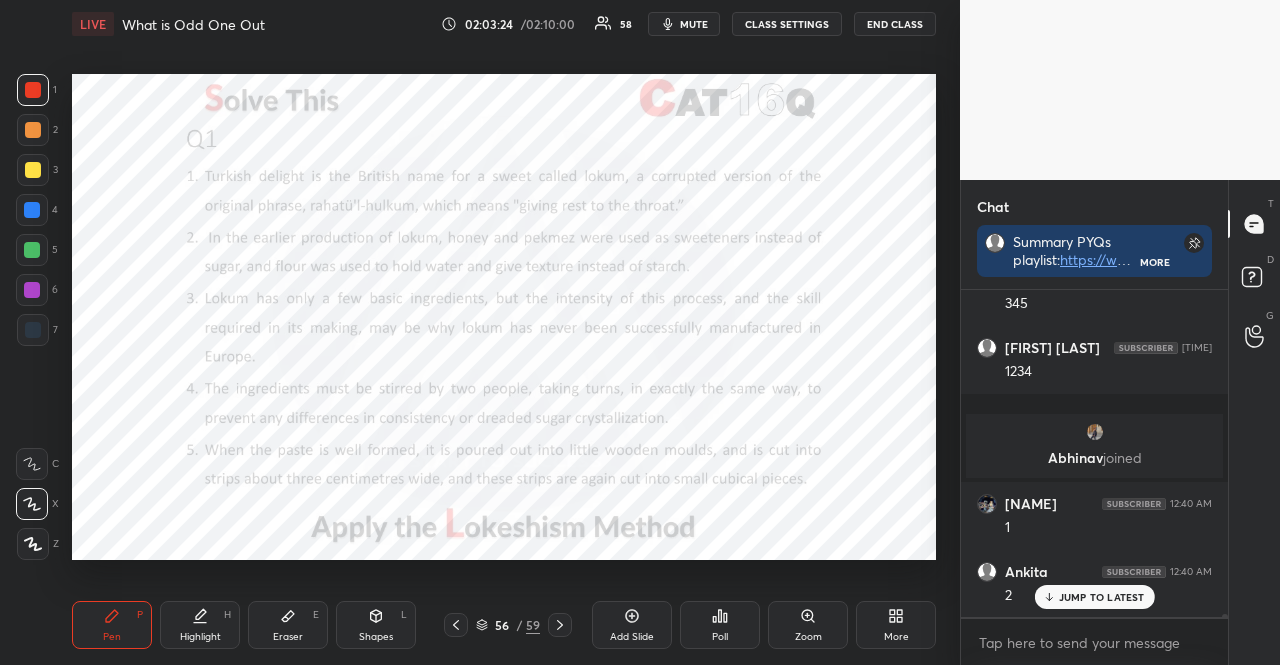 click at bounding box center (33, 130) 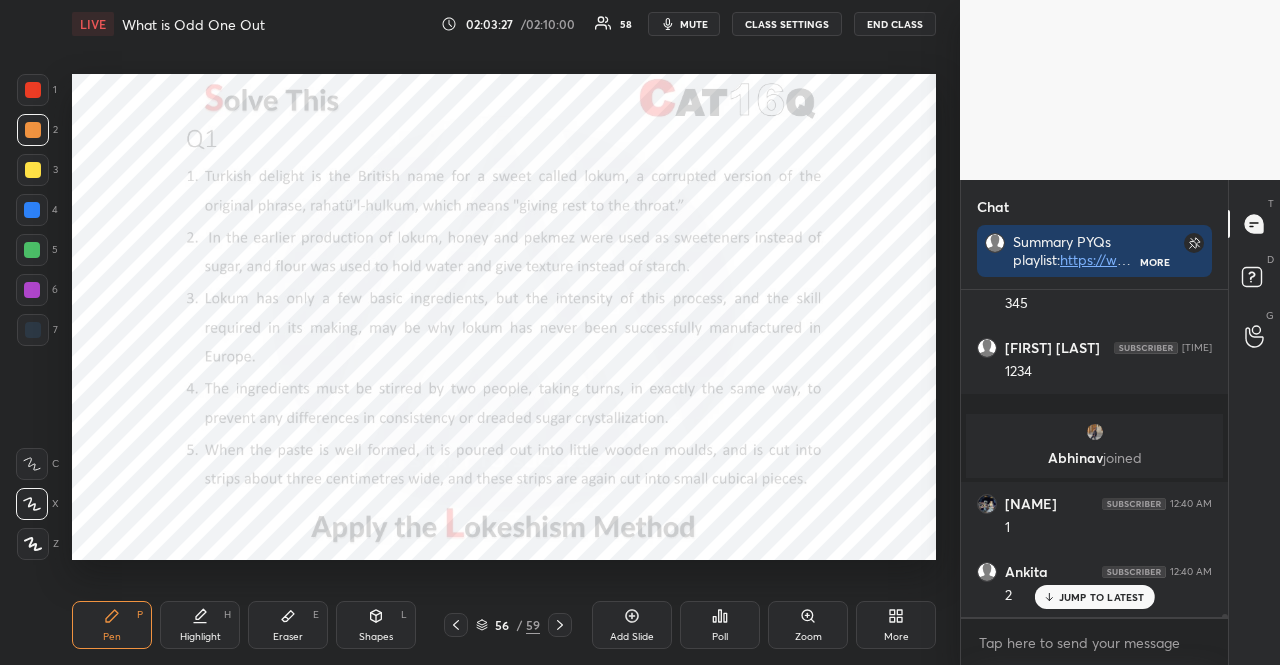 click at bounding box center [32, 210] 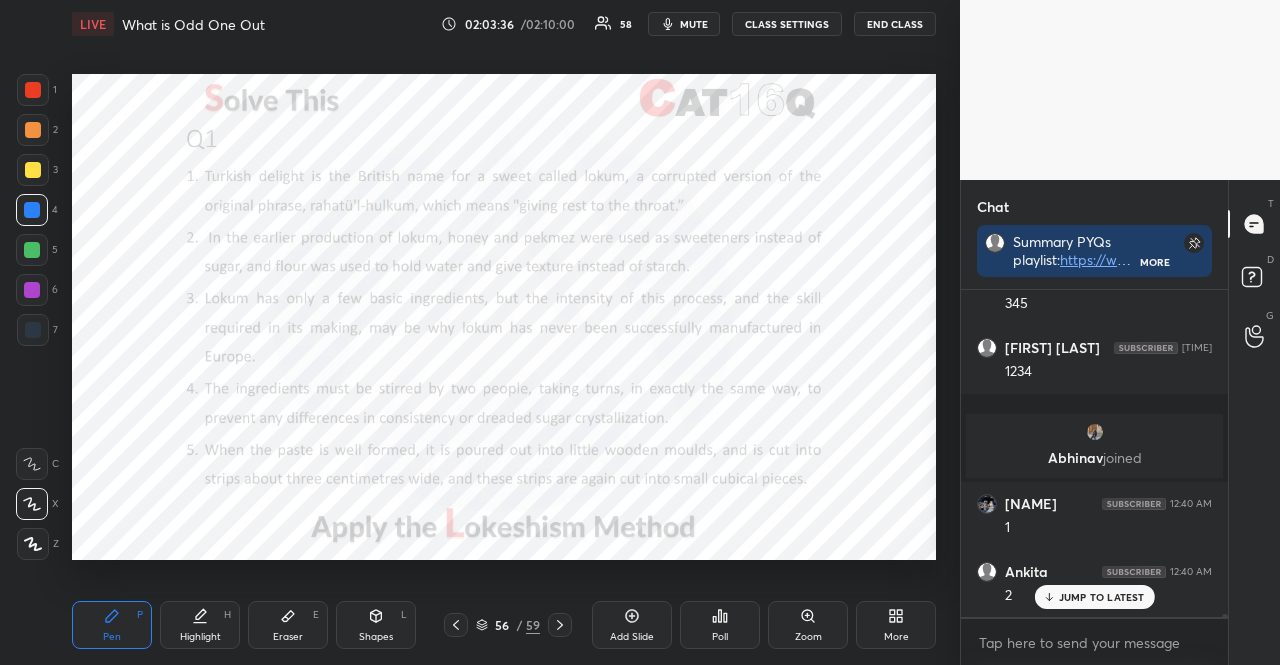 scroll, scrollTop: 31204, scrollLeft: 0, axis: vertical 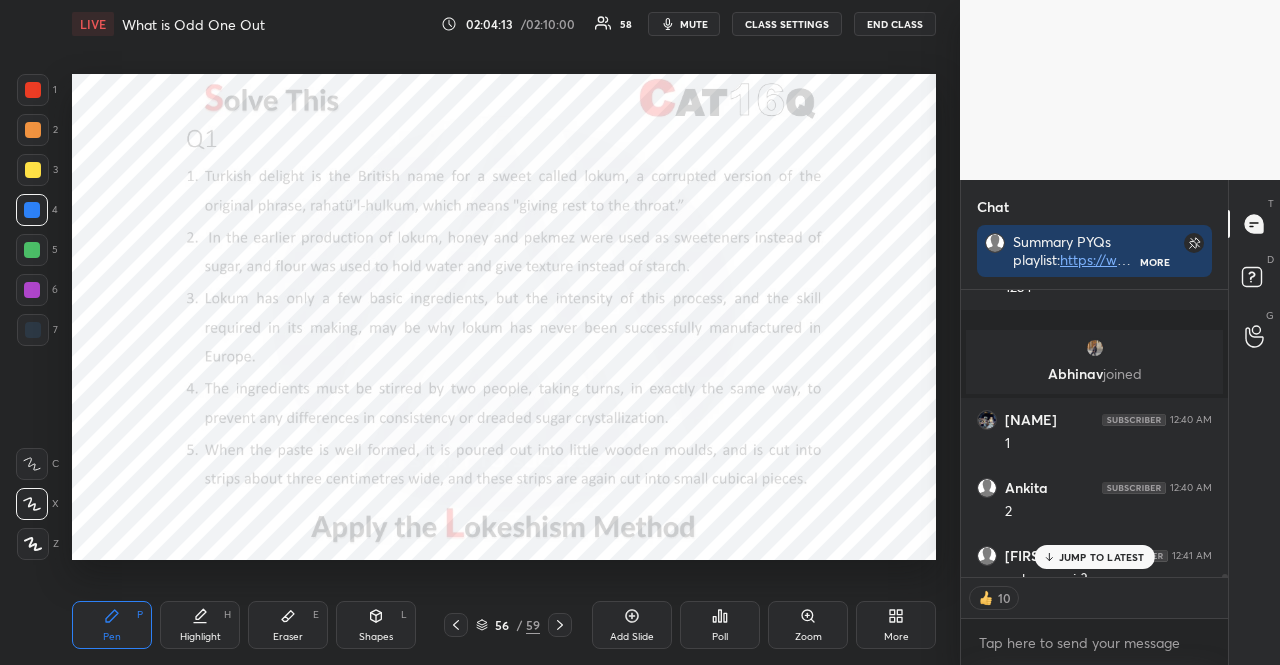 click at bounding box center [33, 90] 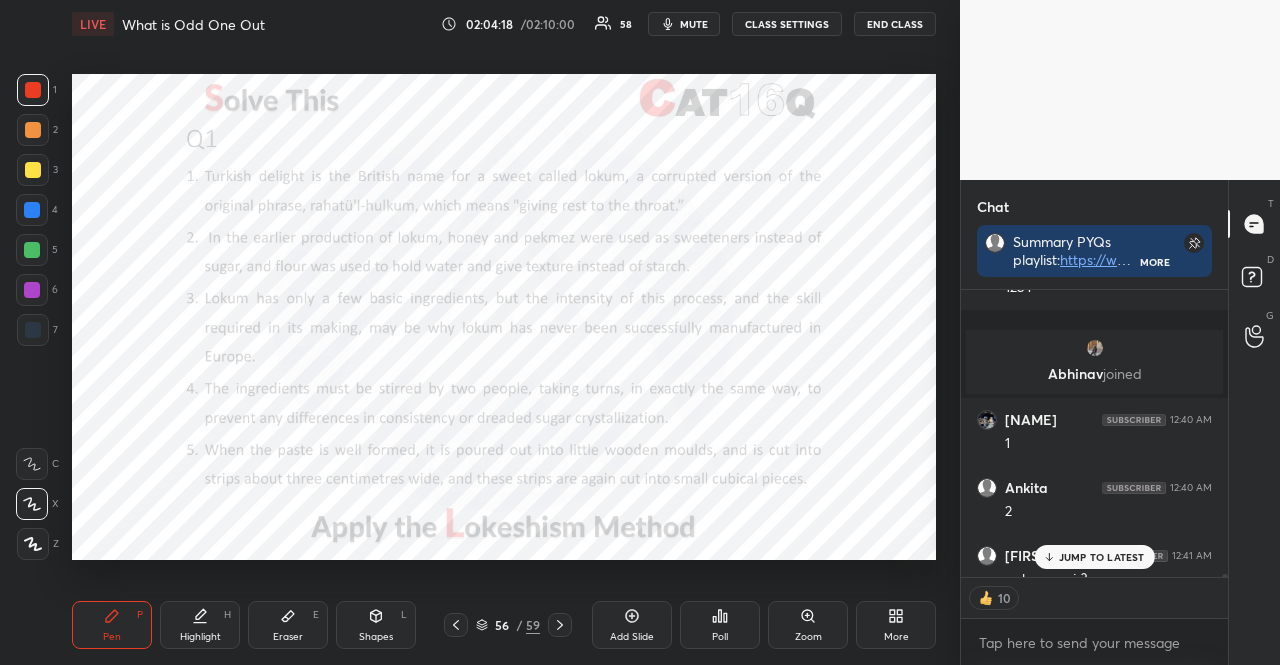 scroll, scrollTop: 6, scrollLeft: 6, axis: both 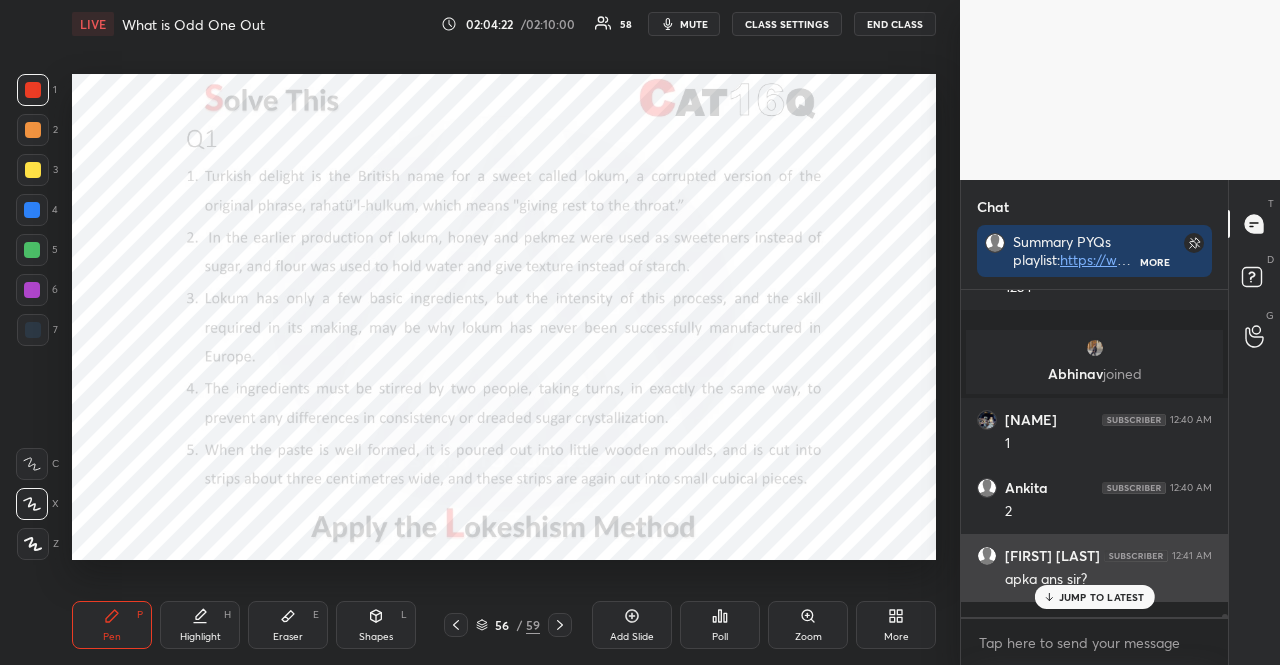 click on "apka ans sir?" at bounding box center (1108, 578) 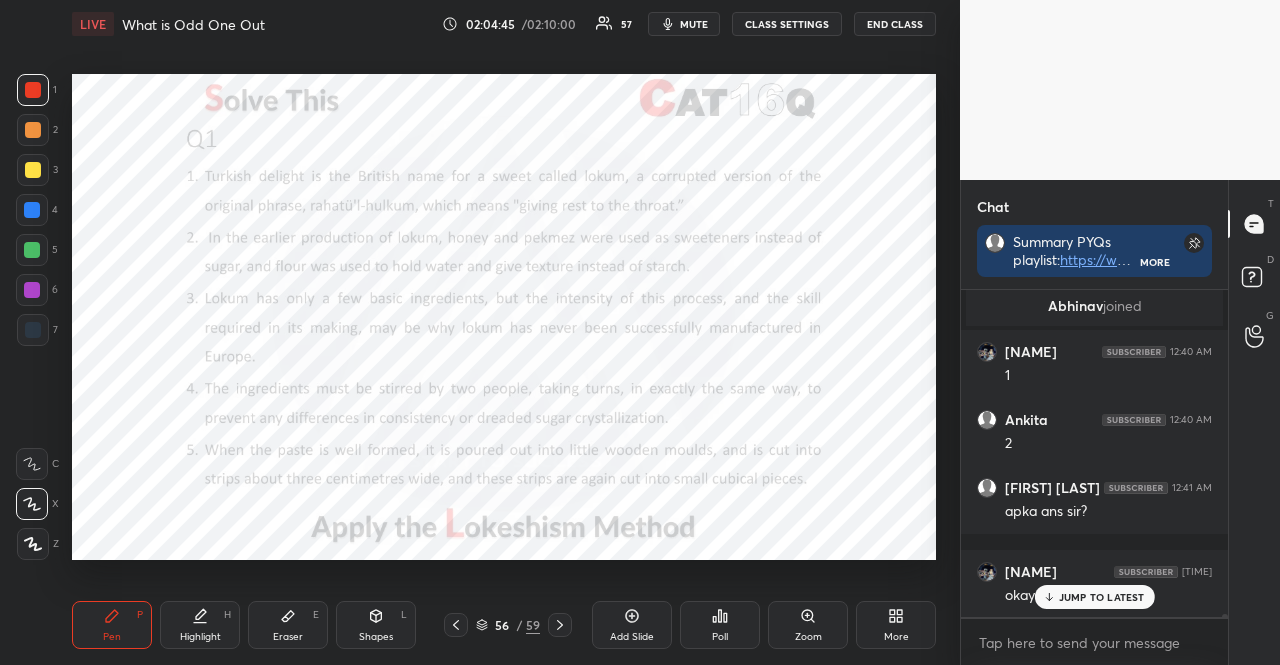 scroll, scrollTop: 31340, scrollLeft: 0, axis: vertical 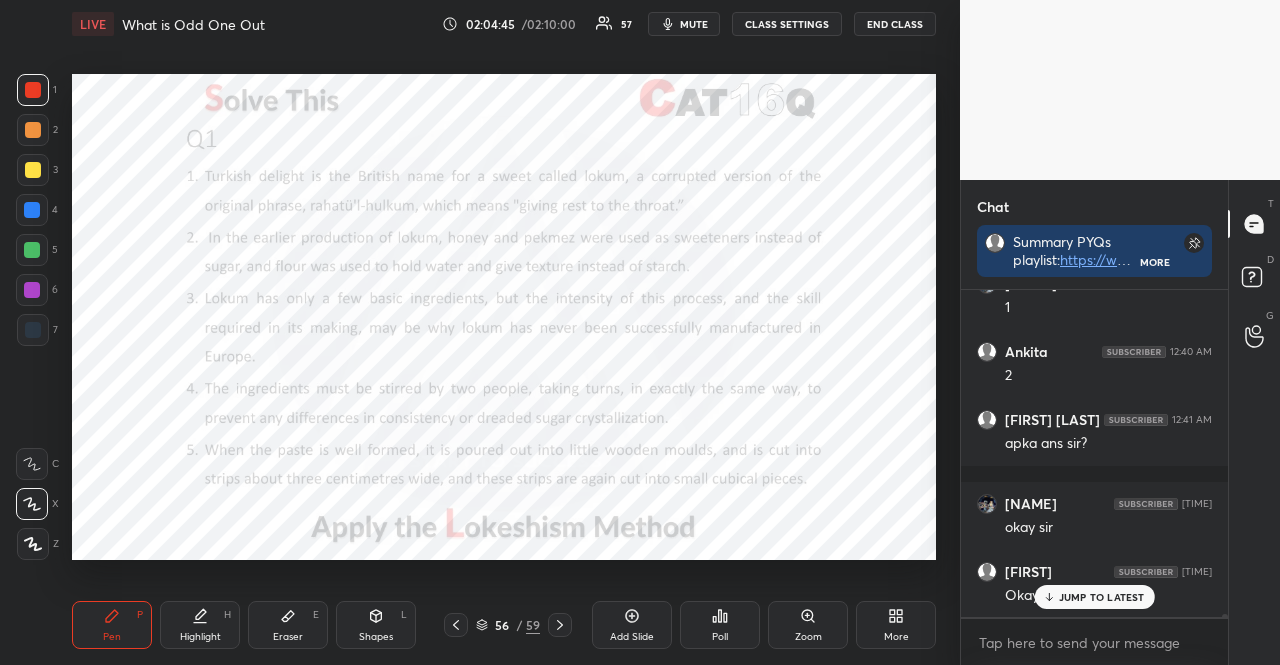 click on "JUMP TO LATEST" at bounding box center (1102, 597) 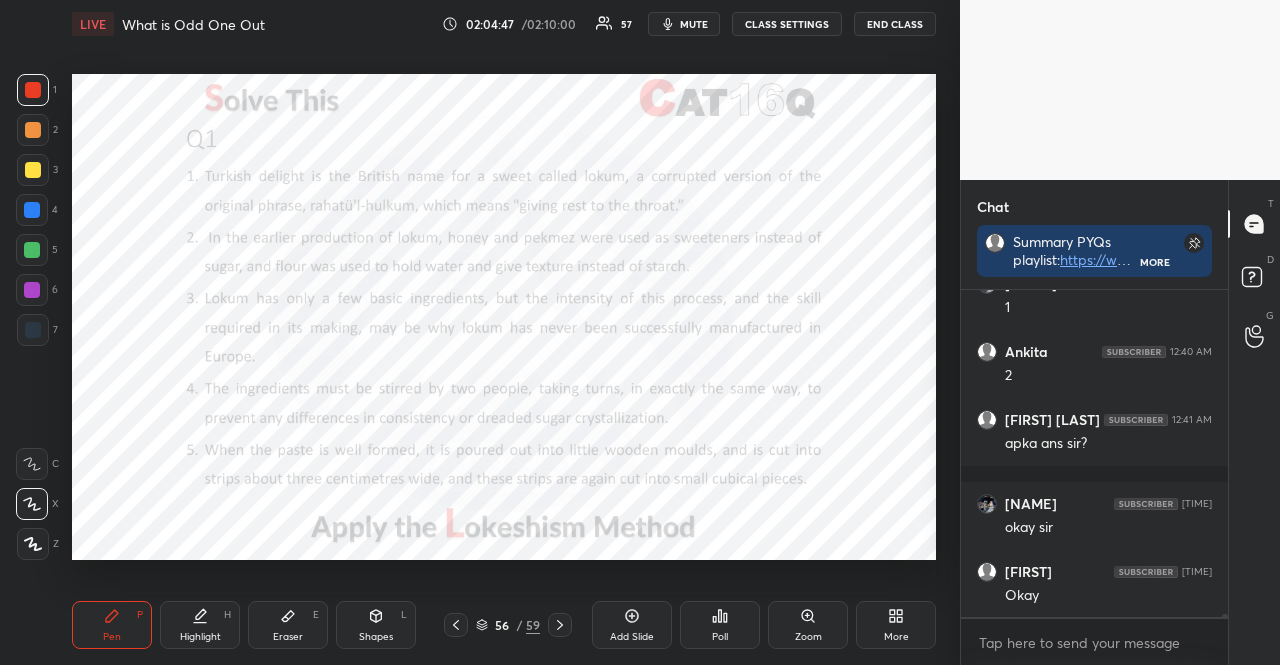 click at bounding box center [32, 210] 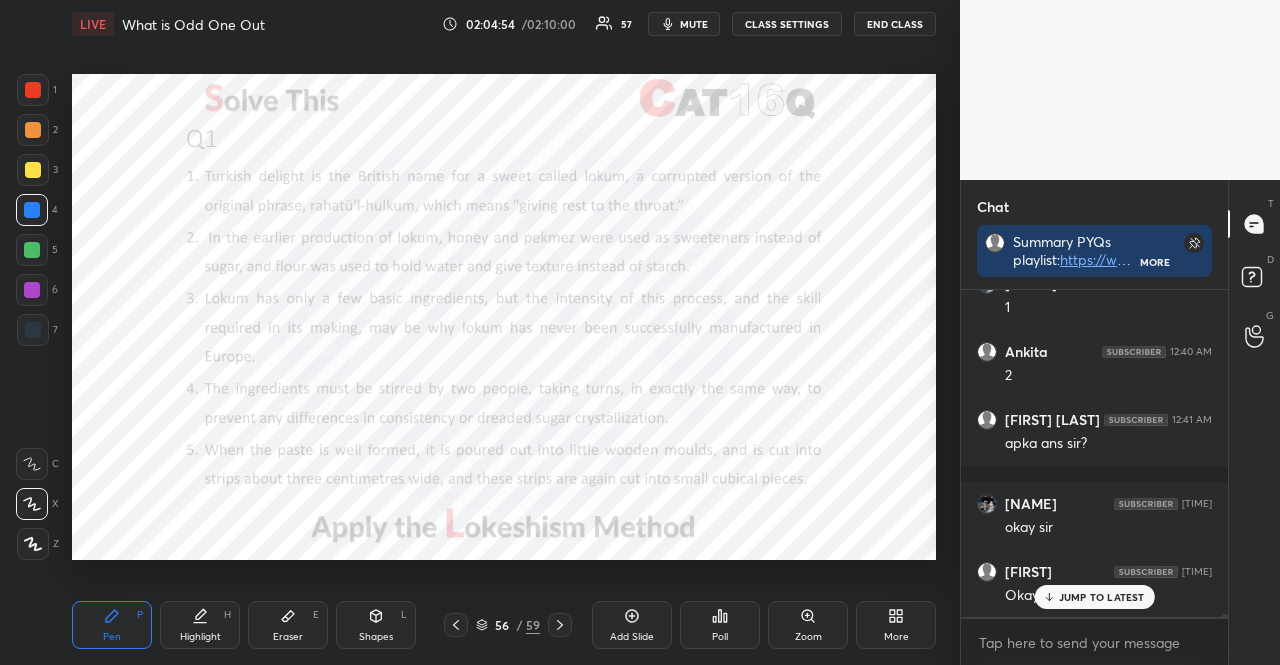 scroll, scrollTop: 31426, scrollLeft: 0, axis: vertical 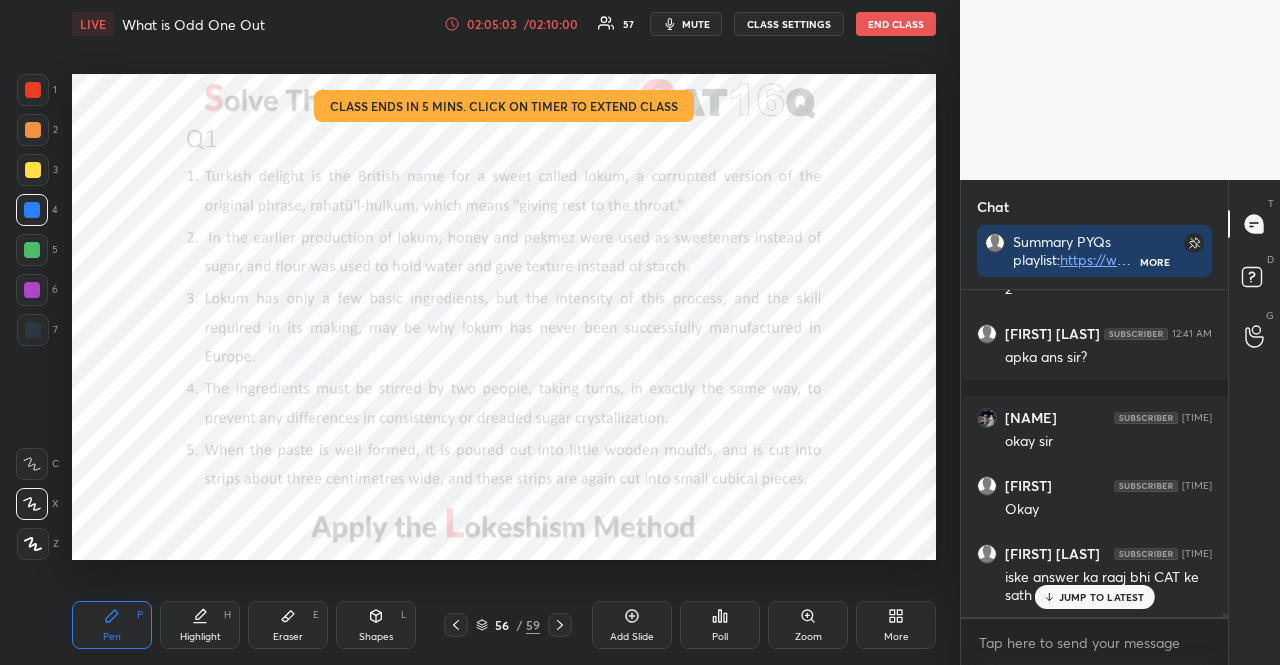 click on "02:05:03" at bounding box center (492, 24) 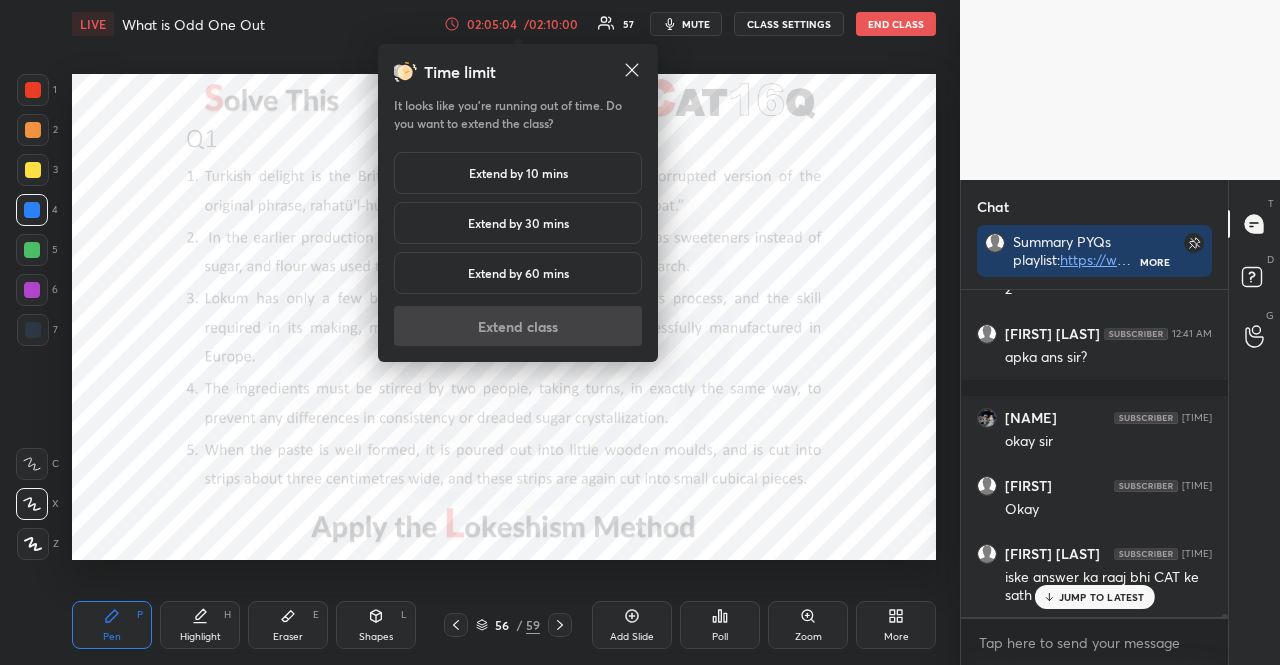 click on "Extend by 10 mins" at bounding box center (518, 173) 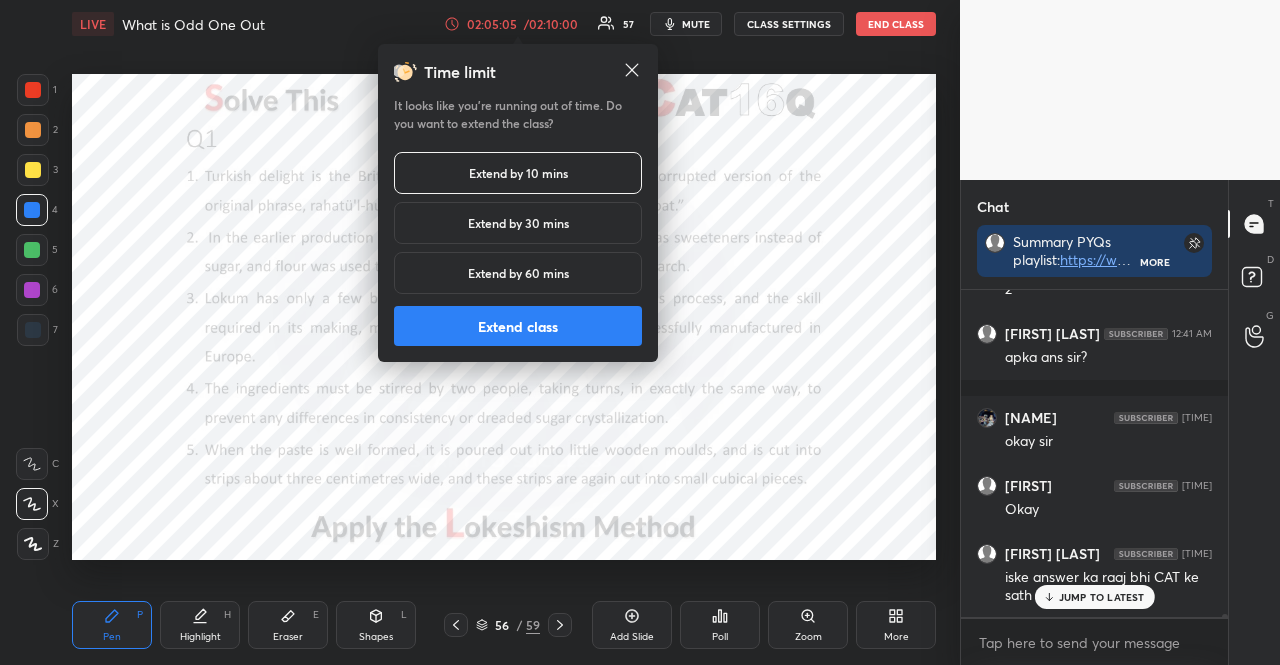 click on "Extend class" at bounding box center (518, 326) 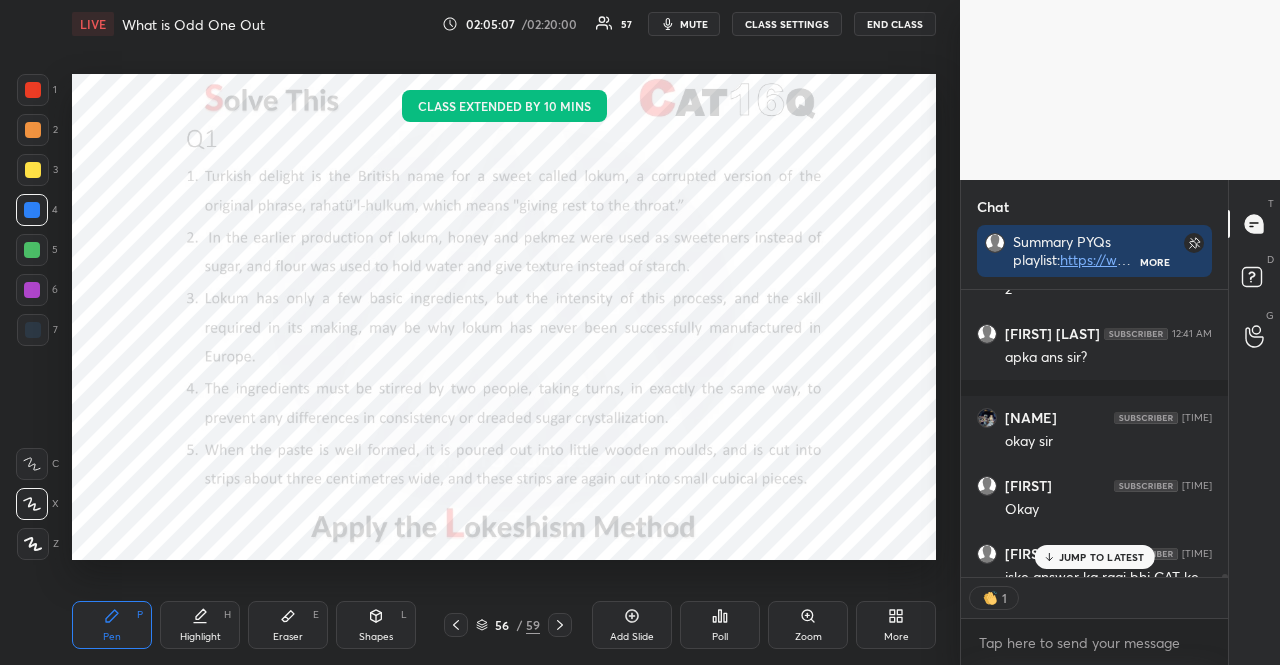 scroll, scrollTop: 281, scrollLeft: 261, axis: both 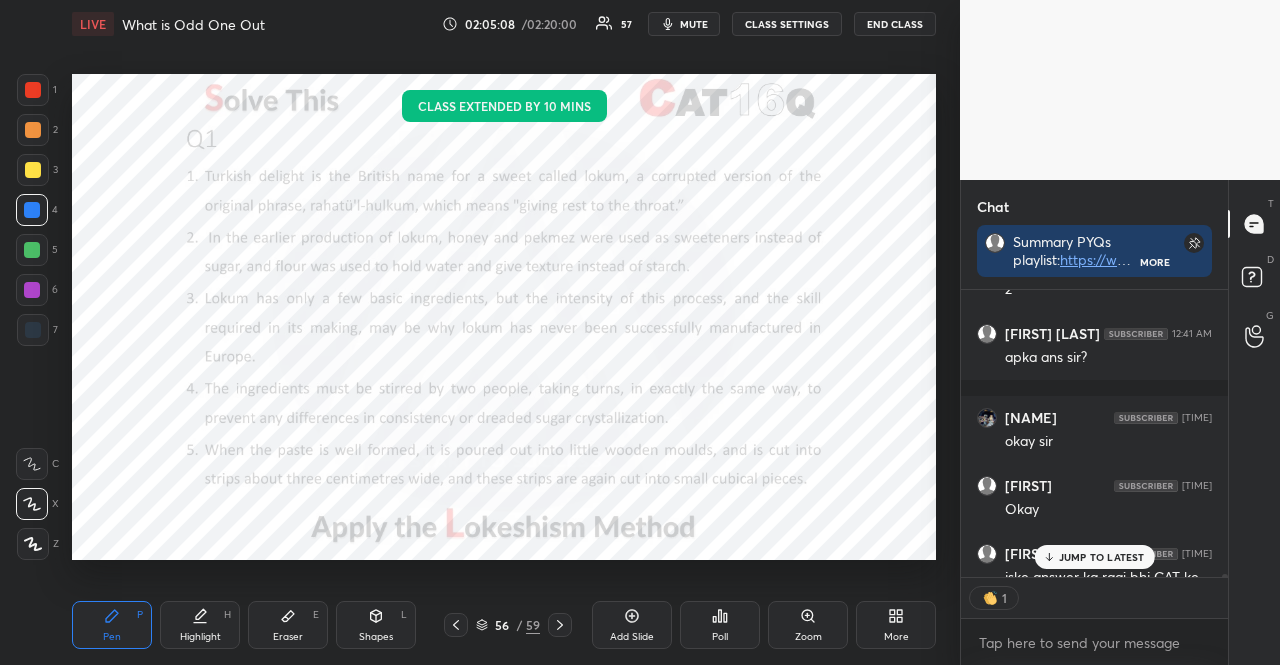 click at bounding box center [32, 250] 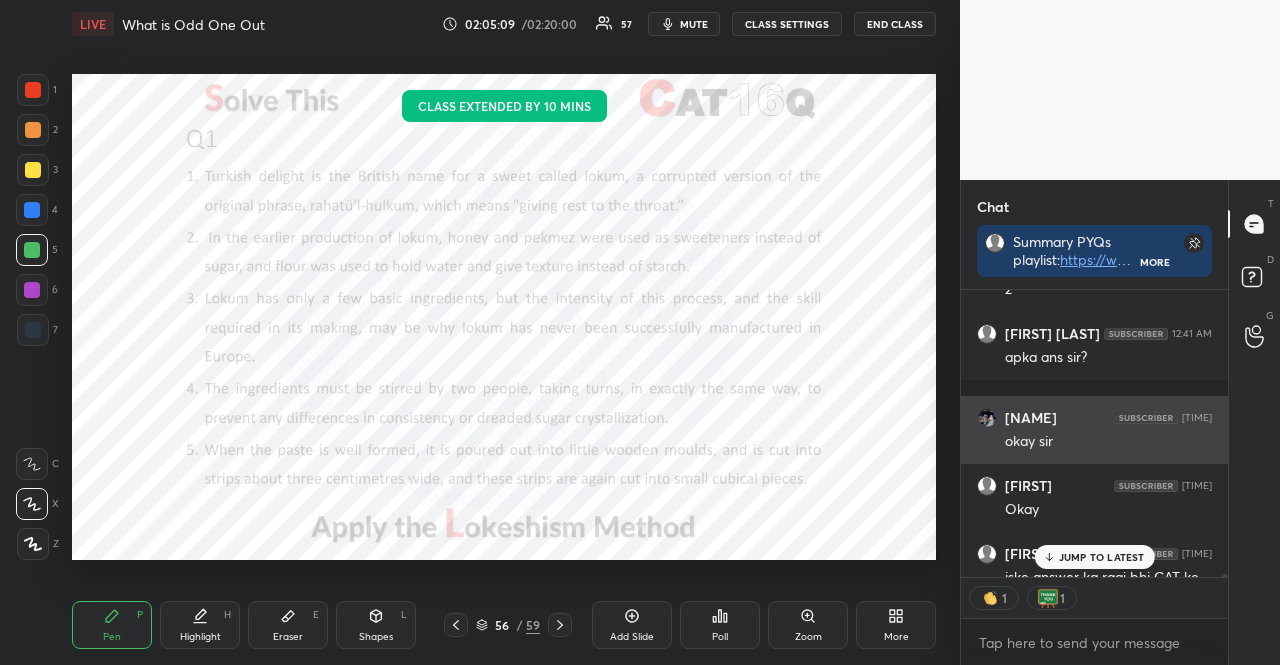 scroll, scrollTop: 31466, scrollLeft: 0, axis: vertical 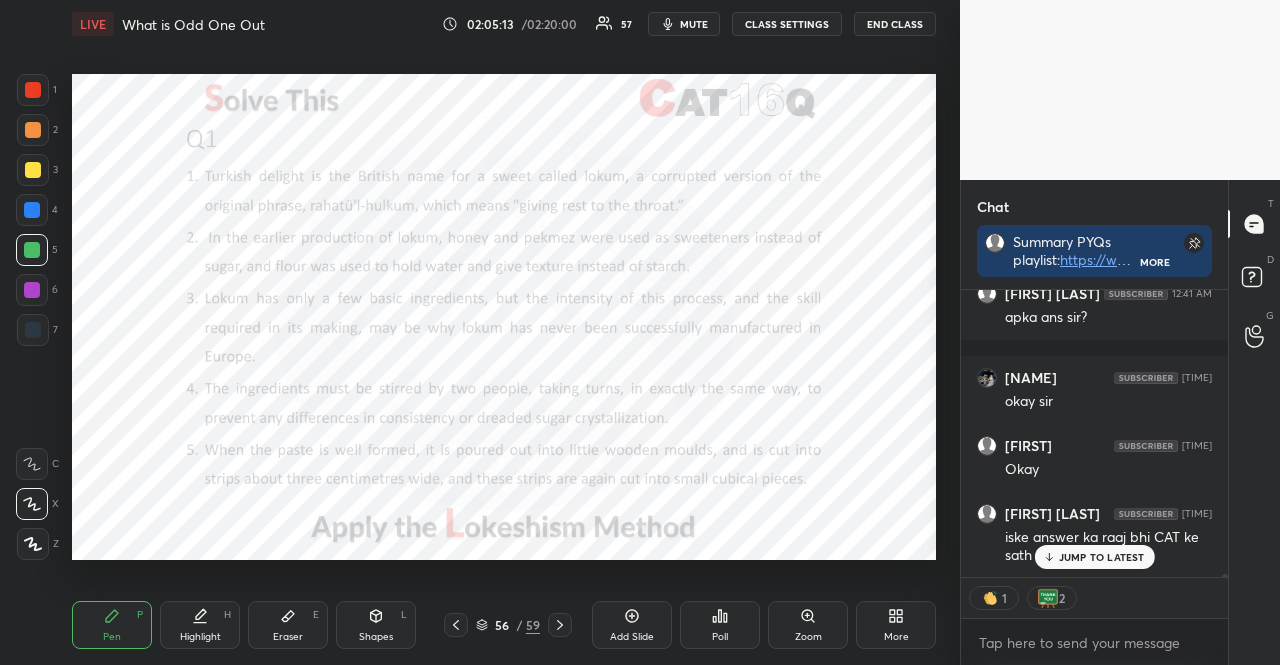 click on "JUMP TO LATEST" at bounding box center [1102, 557] 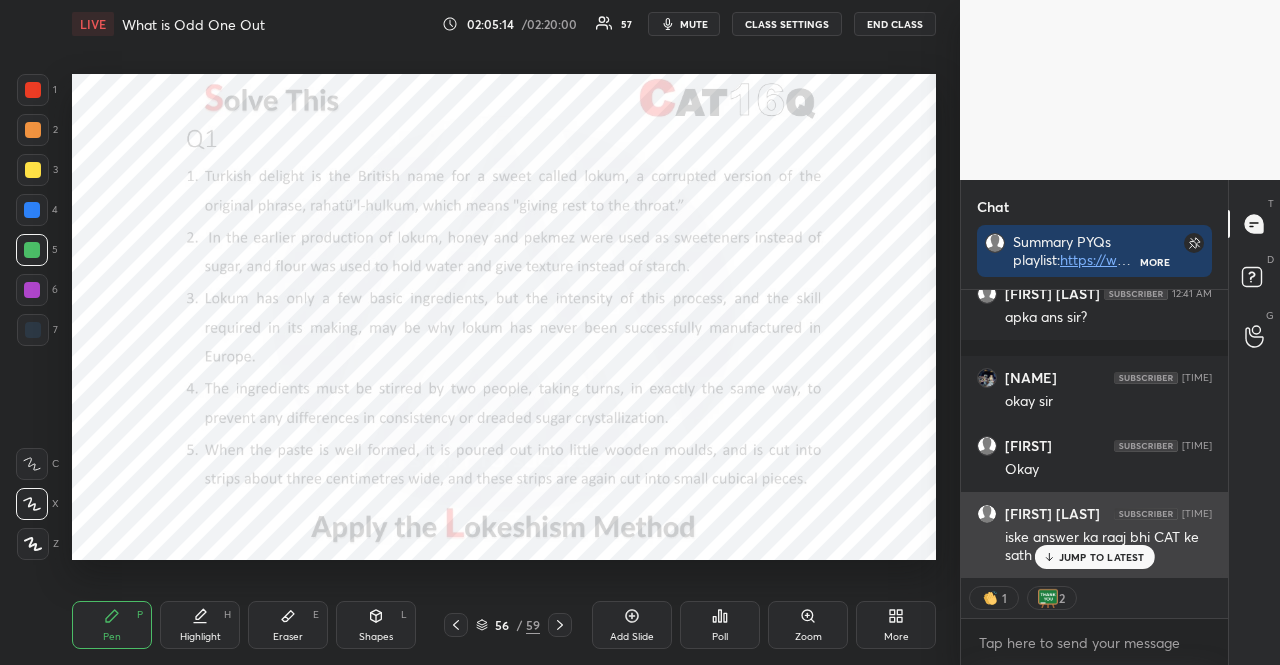 scroll, scrollTop: 31550, scrollLeft: 0, axis: vertical 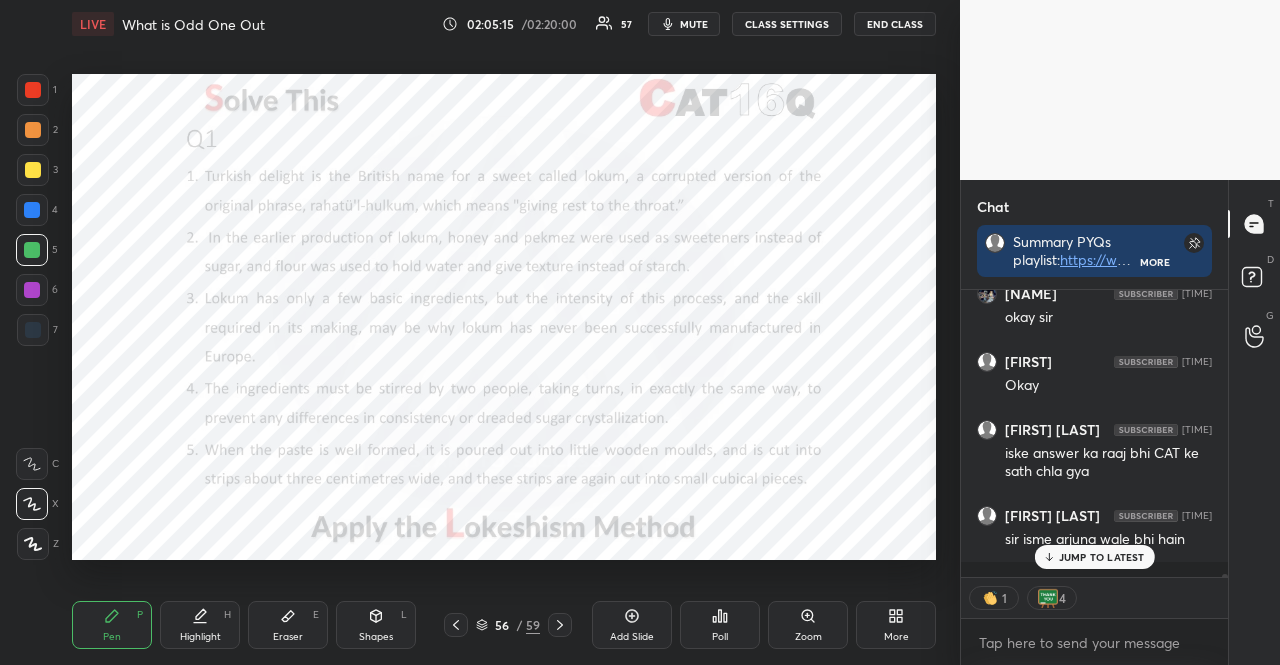 click on "JUMP TO LATEST" at bounding box center (1102, 557) 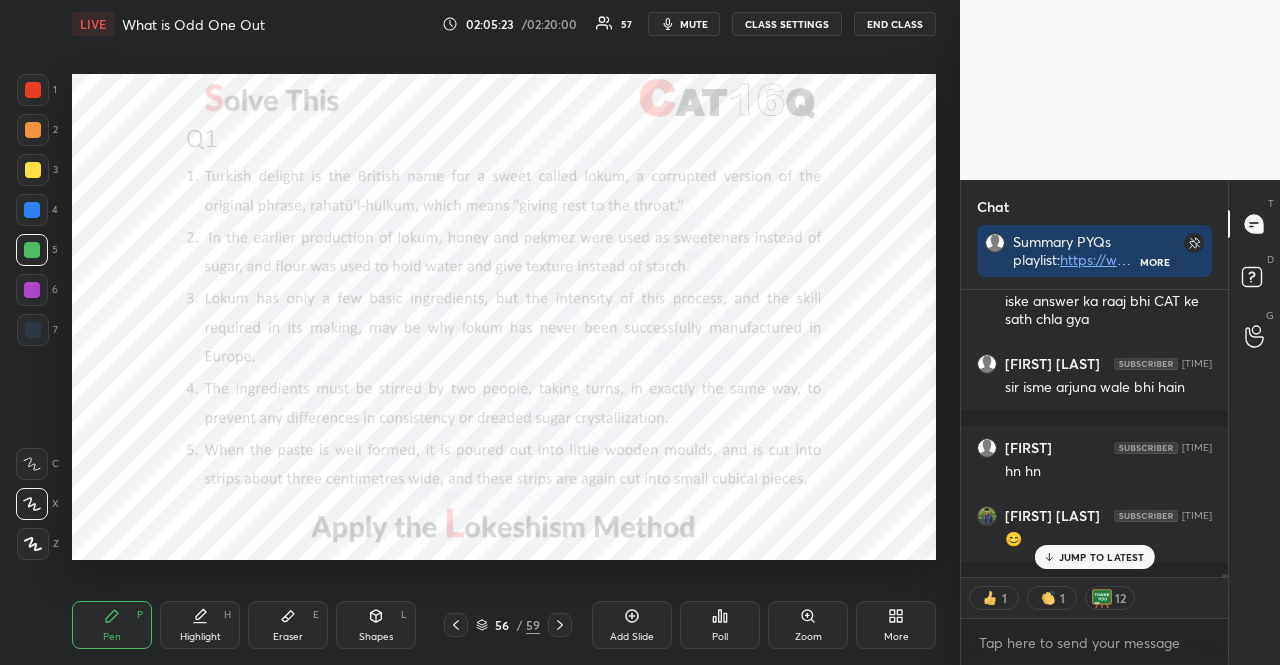 scroll, scrollTop: 31770, scrollLeft: 0, axis: vertical 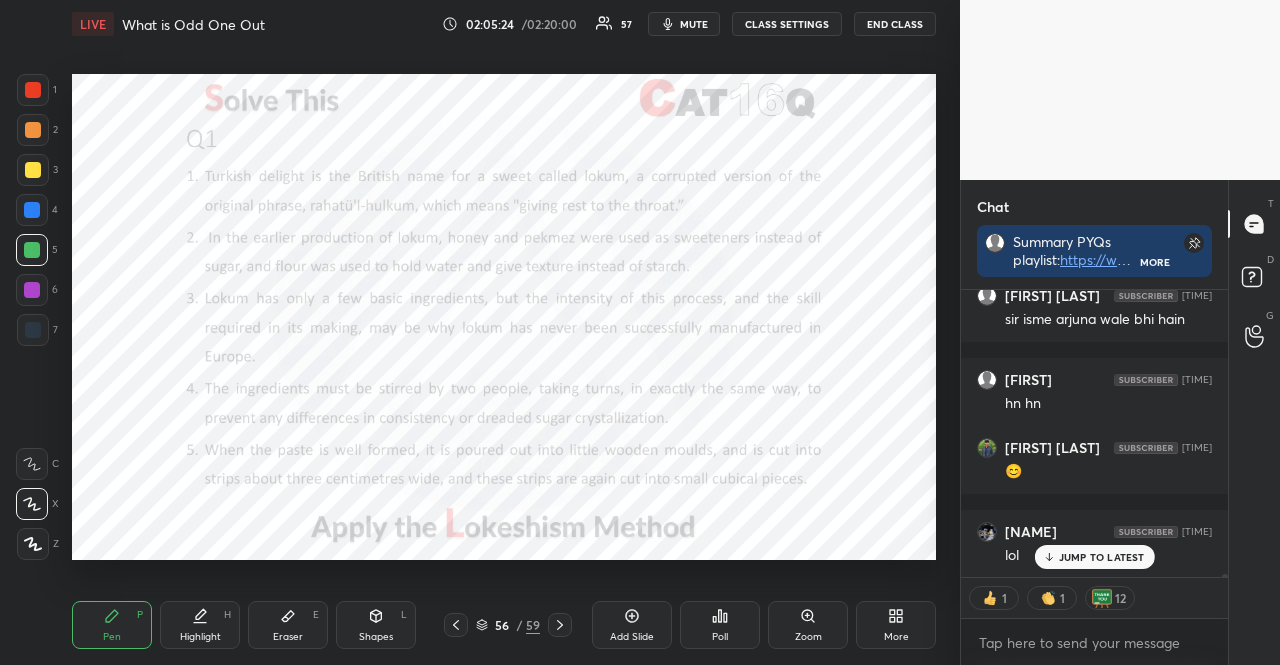 click on "JUMP TO LATEST" at bounding box center (1102, 557) 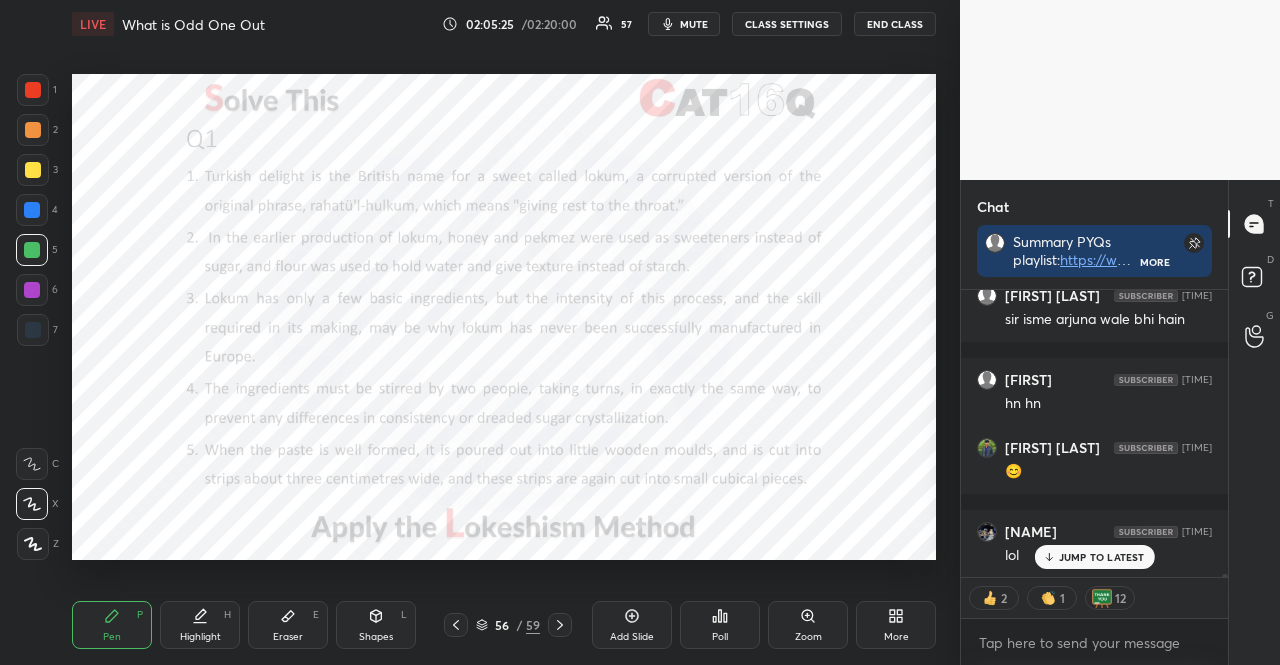 scroll, scrollTop: 31854, scrollLeft: 0, axis: vertical 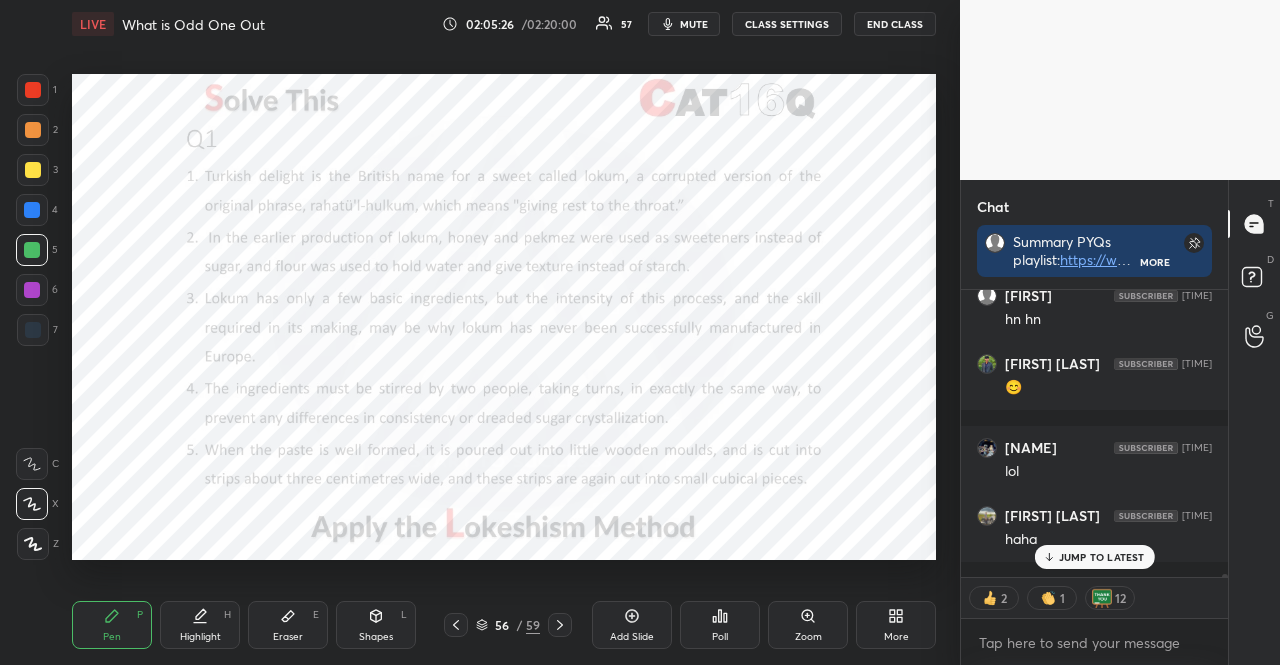 click on "JUMP TO LATEST" at bounding box center (1102, 557) 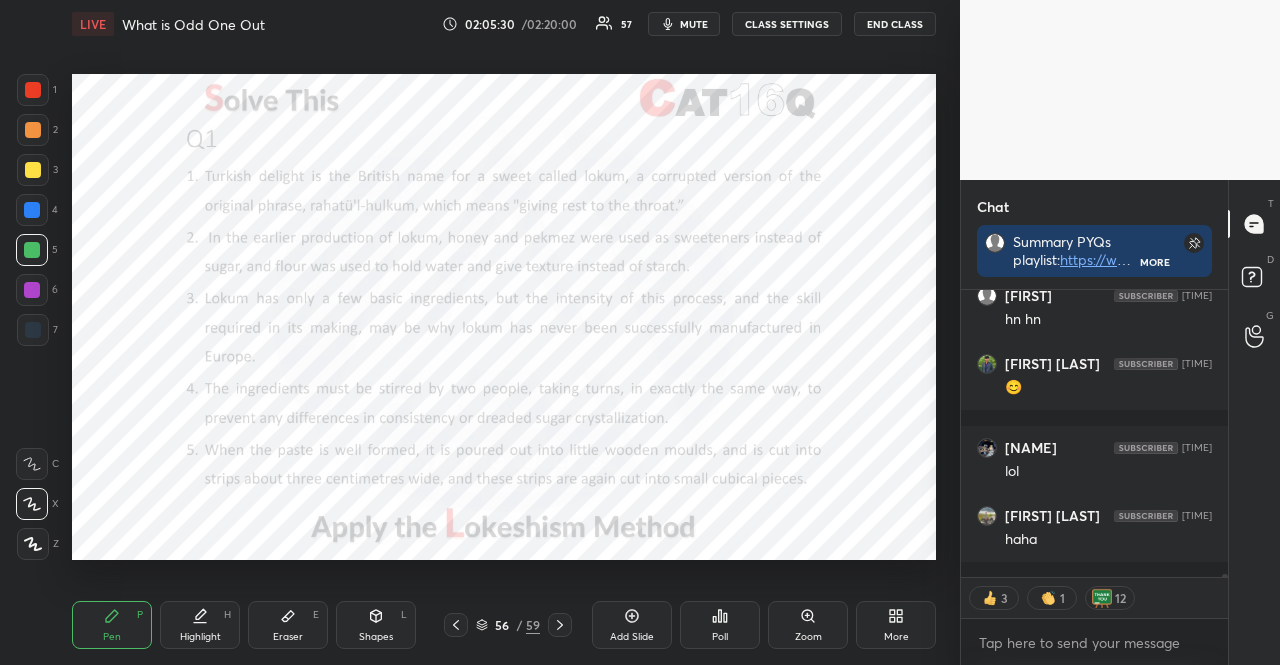 drag, startPoint x: 484, startPoint y: 623, endPoint x: 489, endPoint y: 591, distance: 32.38827 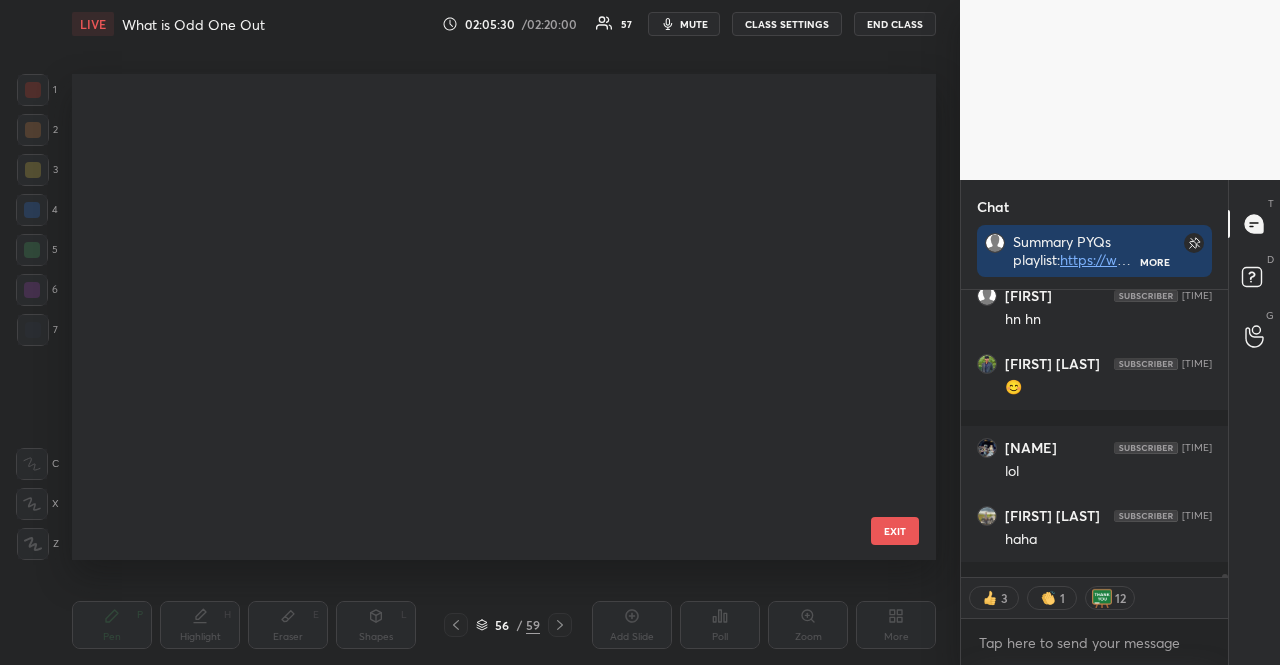 scroll, scrollTop: 2307, scrollLeft: 0, axis: vertical 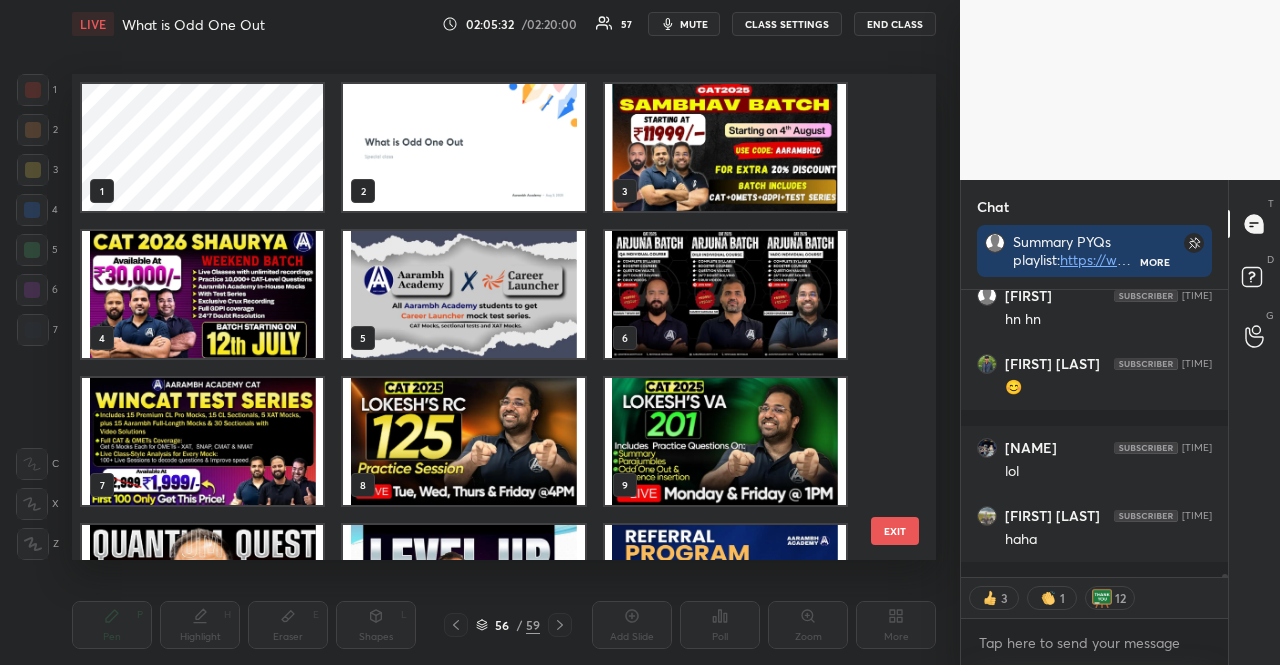 click at bounding box center (725, 147) 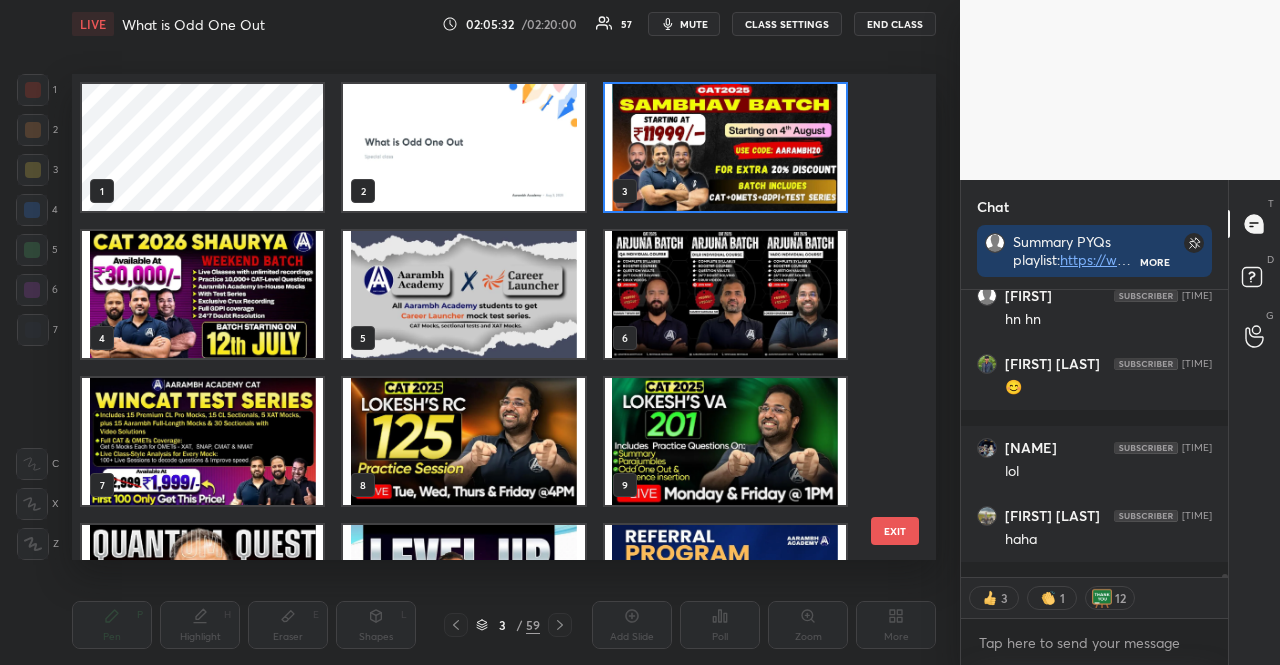 click at bounding box center (725, 147) 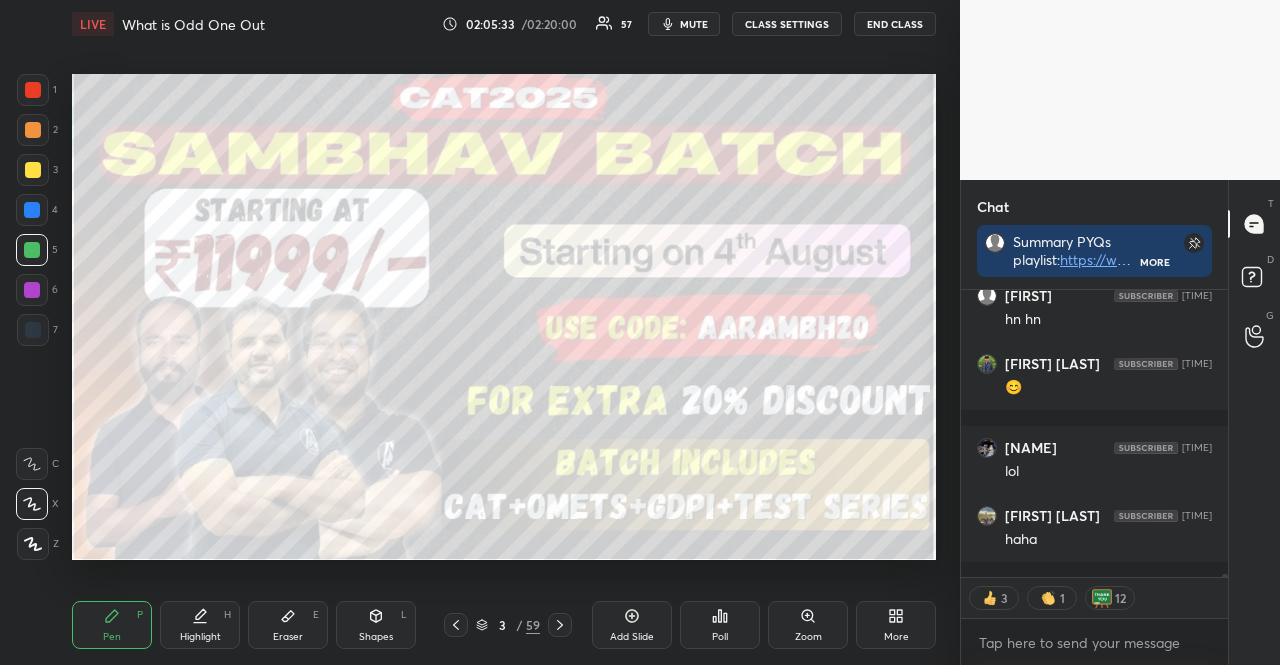 scroll, scrollTop: 31922, scrollLeft: 0, axis: vertical 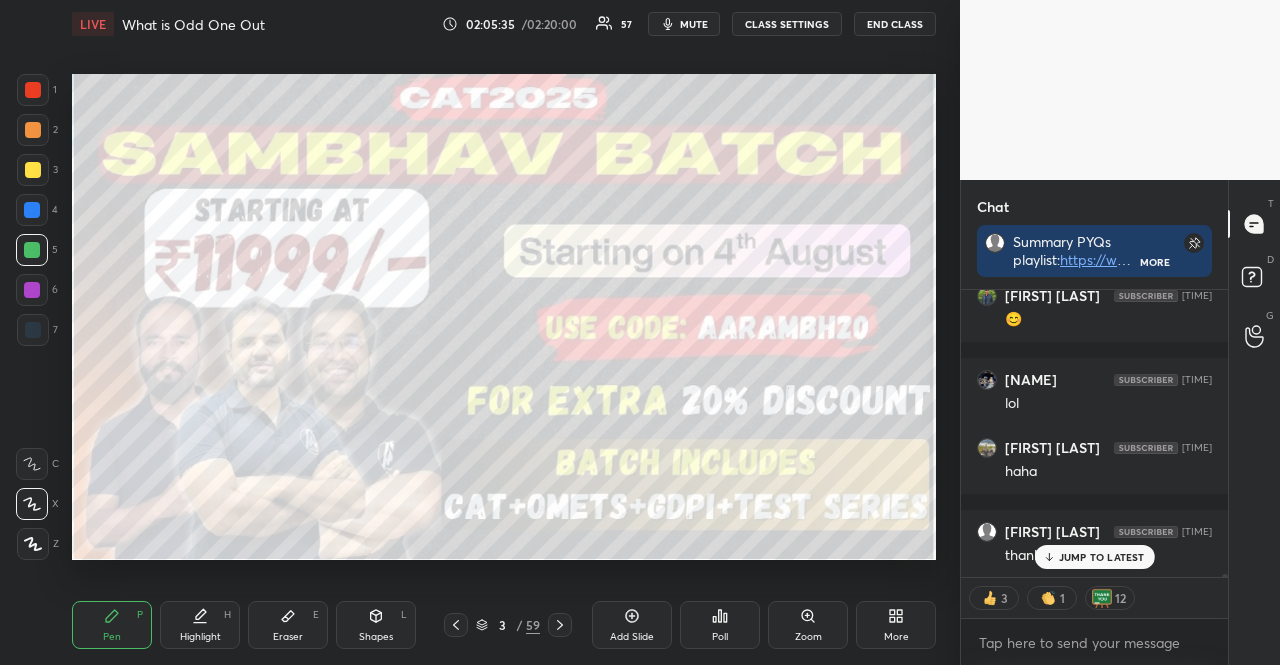 click at bounding box center (33, 170) 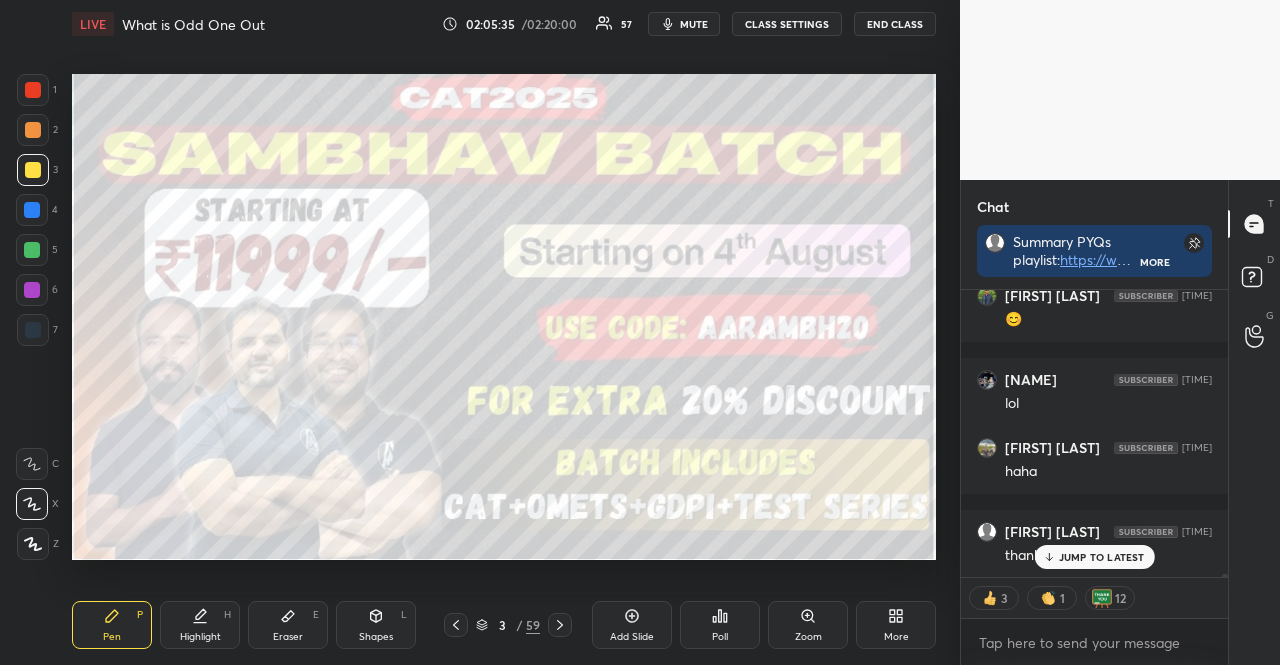 click at bounding box center (33, 170) 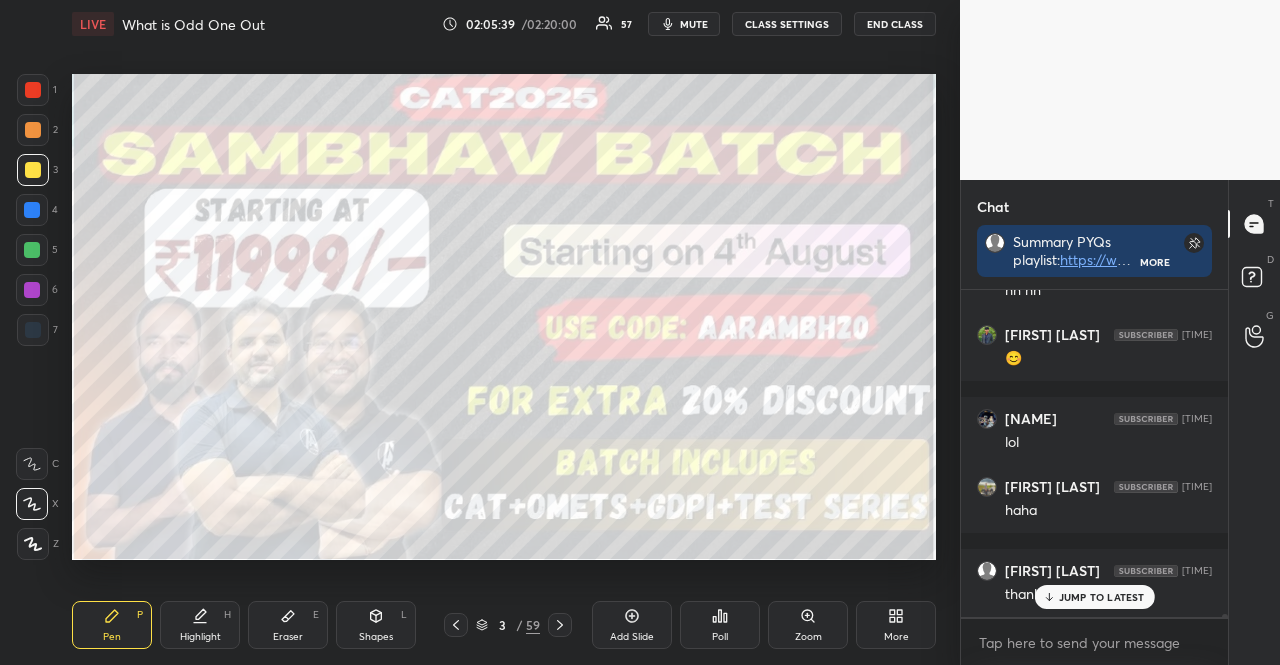 scroll, scrollTop: 6, scrollLeft: 6, axis: both 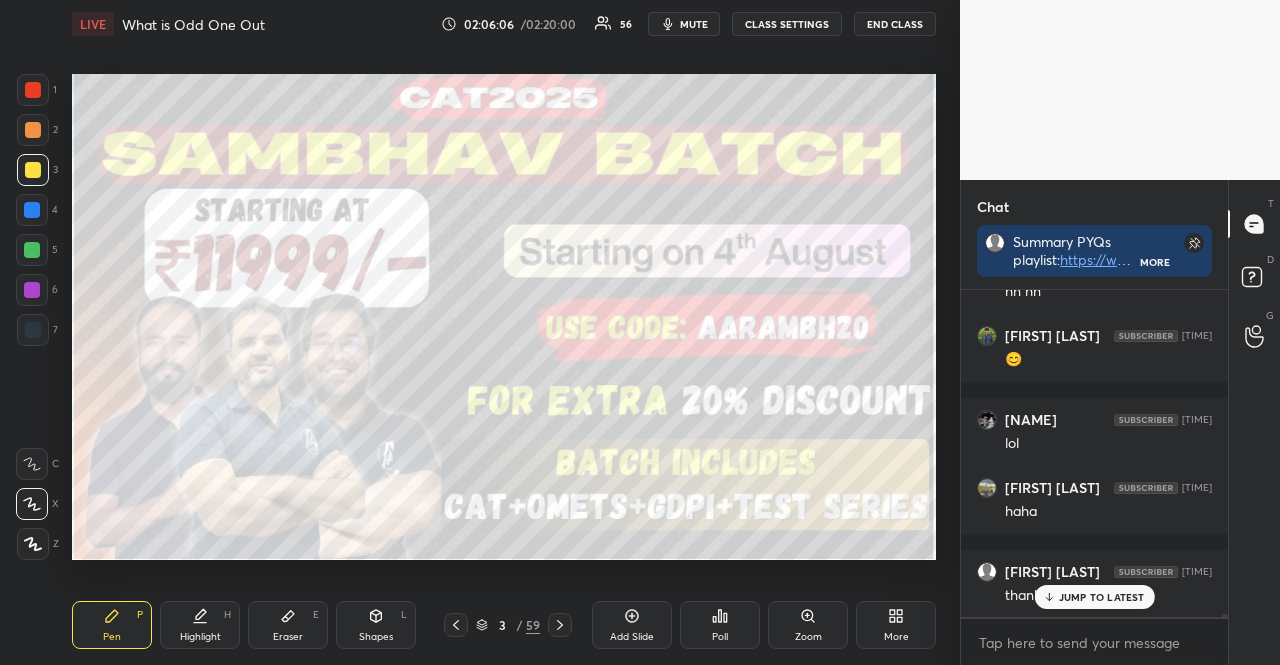 click 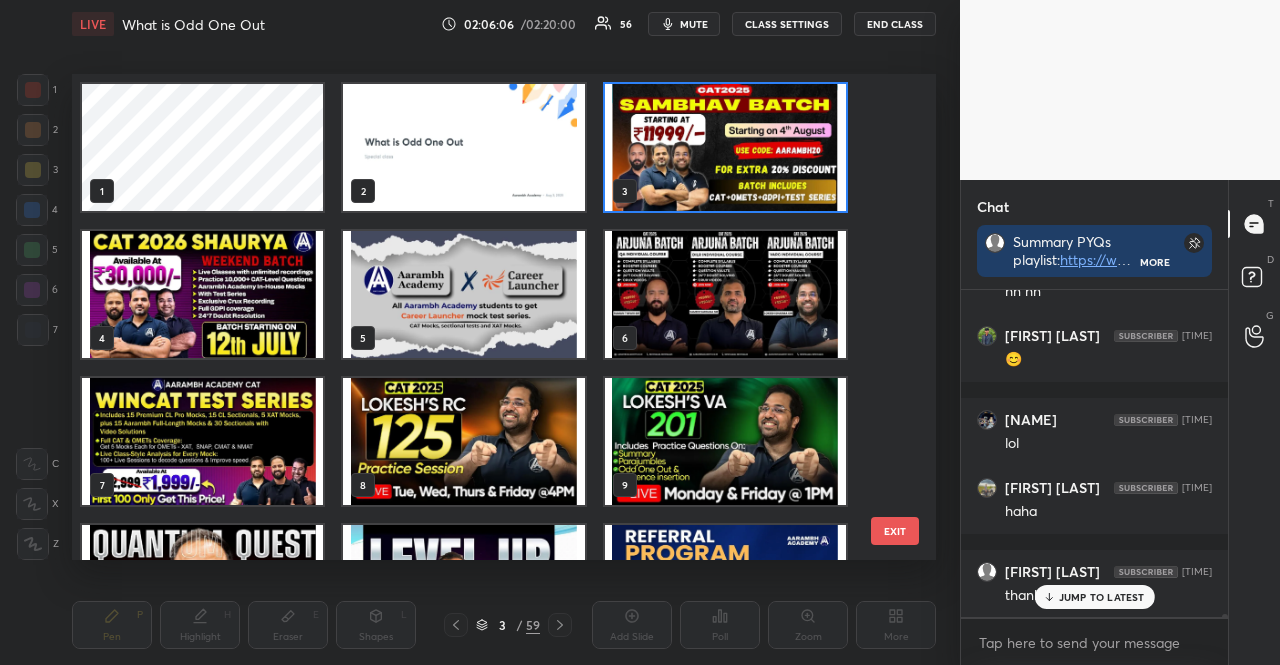 scroll, scrollTop: 7, scrollLeft: 11, axis: both 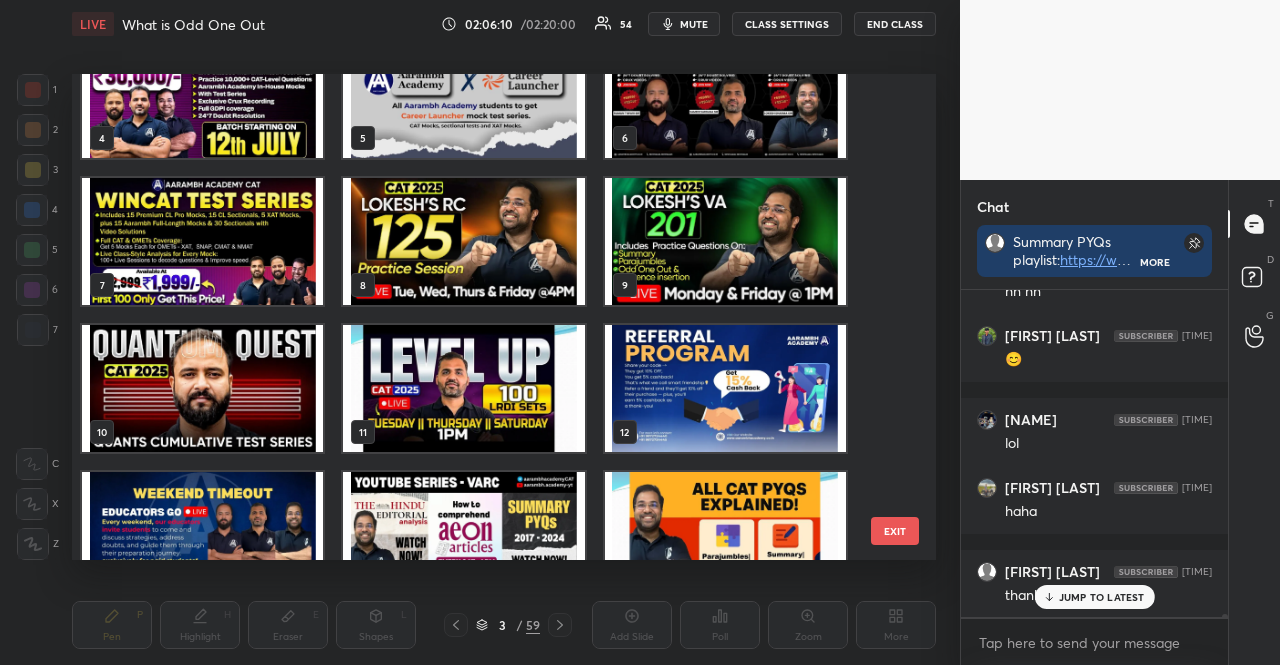 click at bounding box center [725, 388] 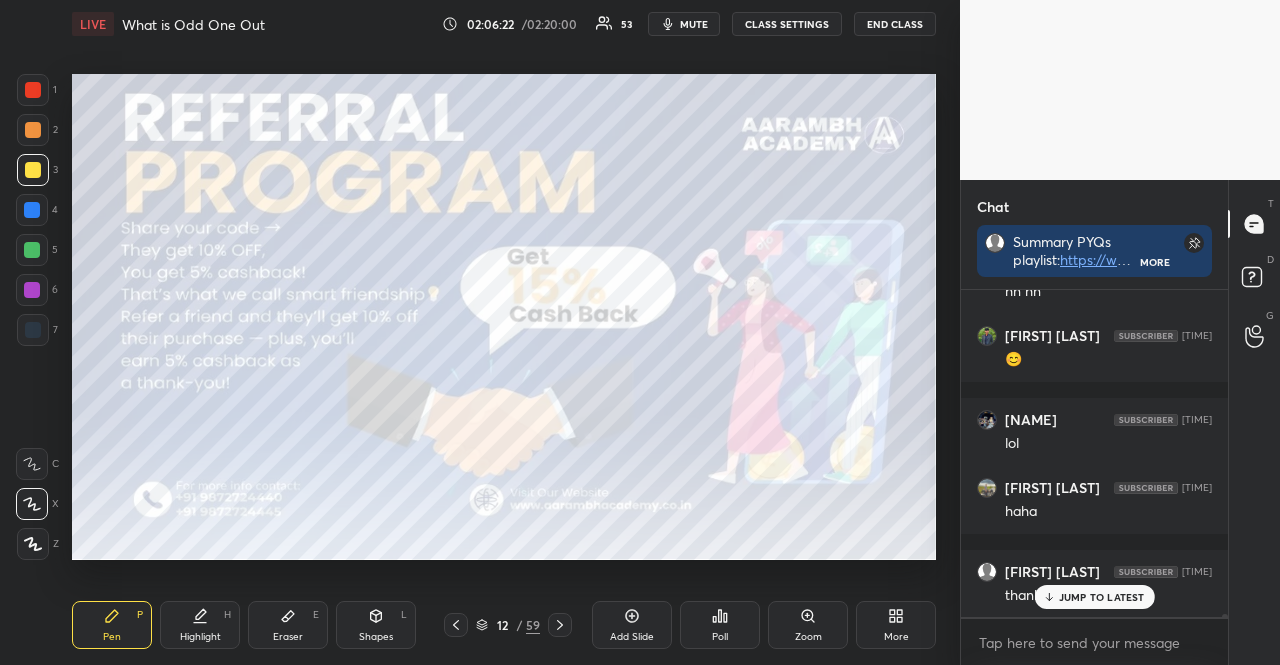 scroll, scrollTop: 281, scrollLeft: 261, axis: both 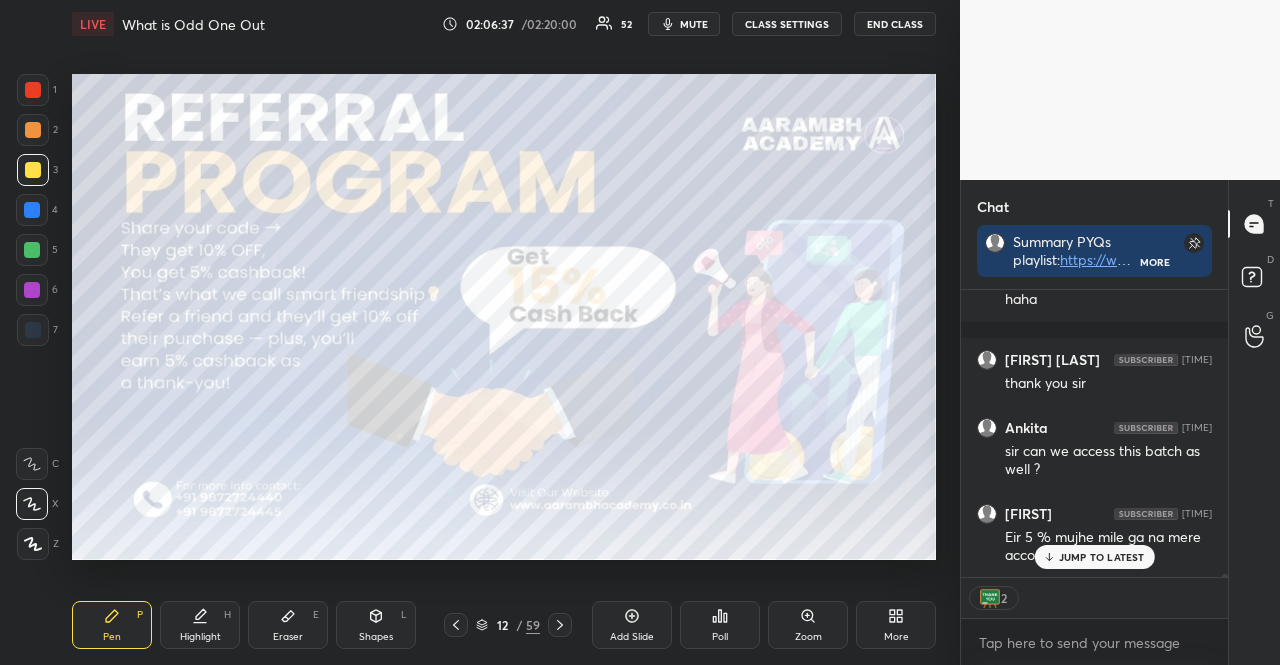 drag, startPoint x: 38, startPoint y: 241, endPoint x: 24, endPoint y: 214, distance: 30.413813 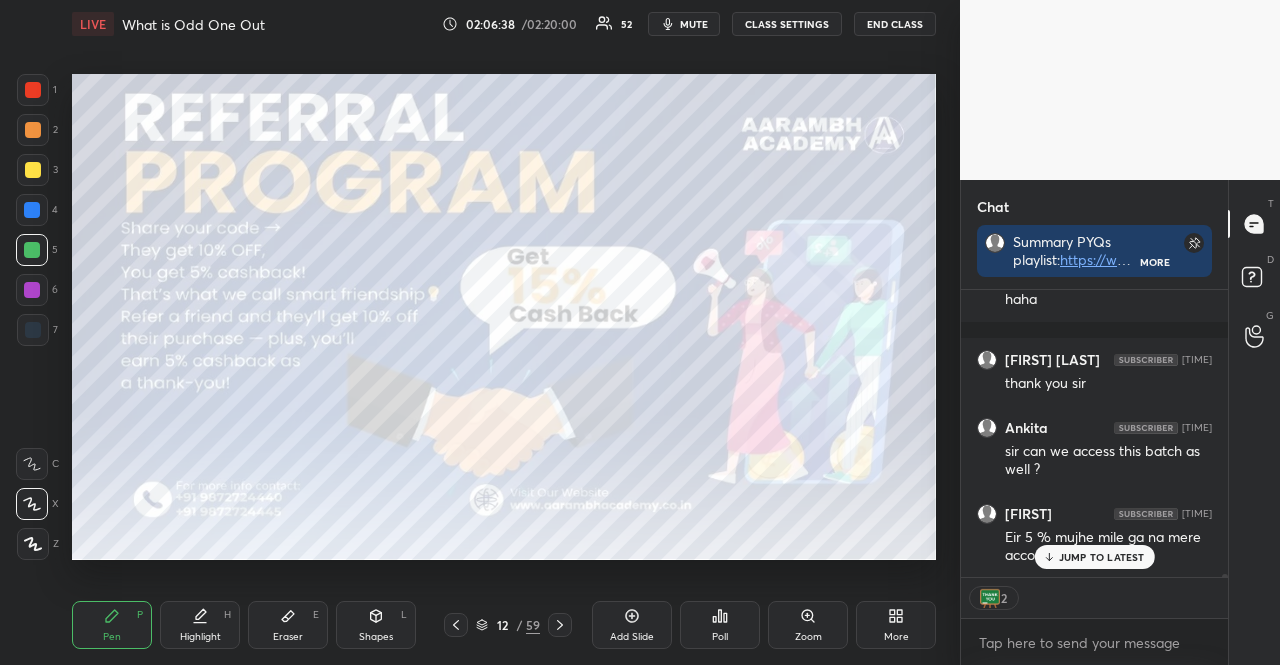 drag, startPoint x: 24, startPoint y: 214, endPoint x: 30, endPoint y: 205, distance: 10.816654 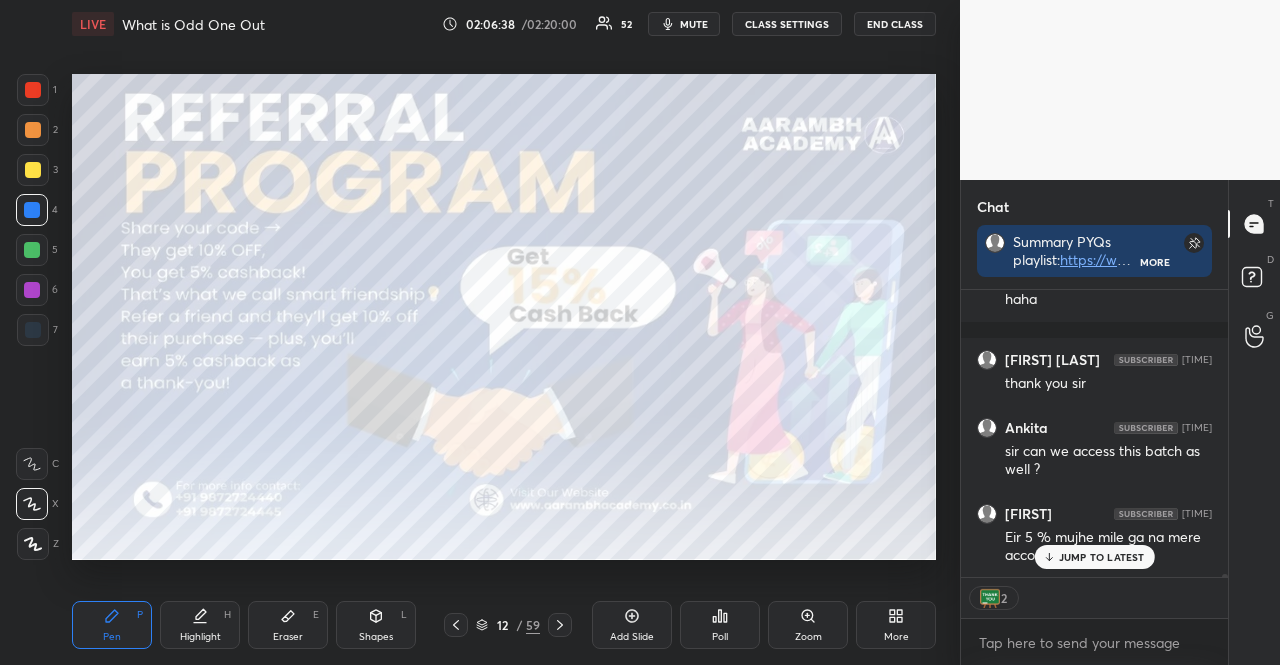 click at bounding box center (32, 210) 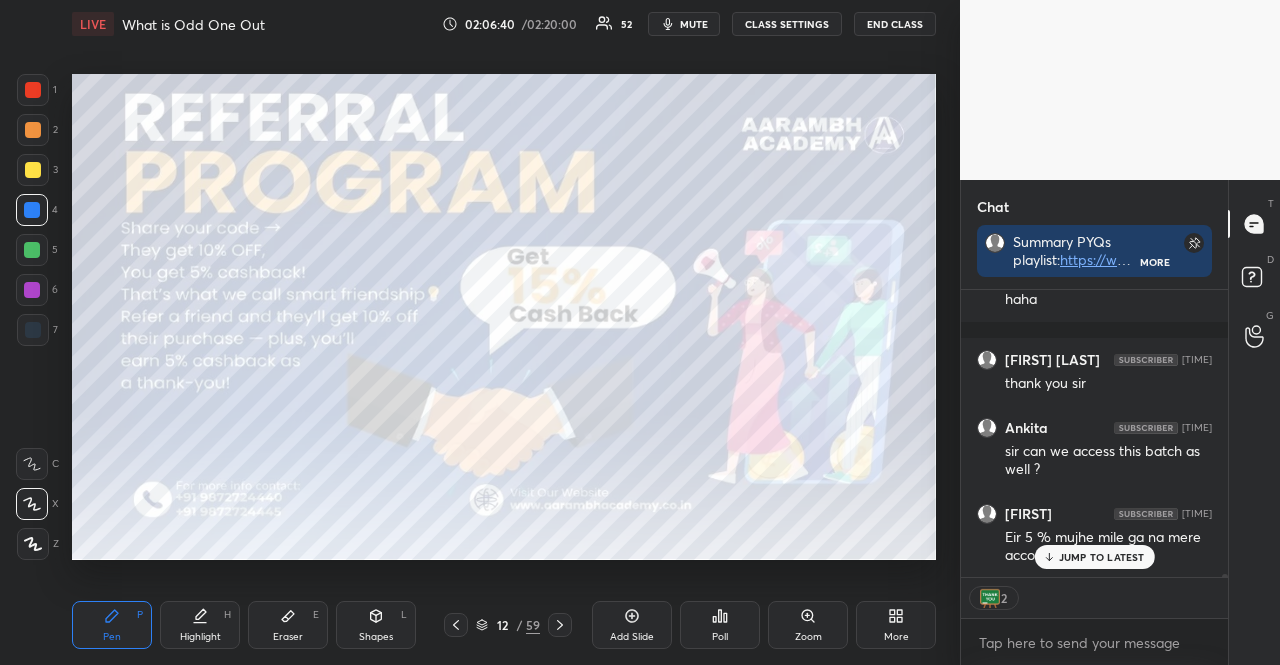 scroll, scrollTop: 6, scrollLeft: 6, axis: both 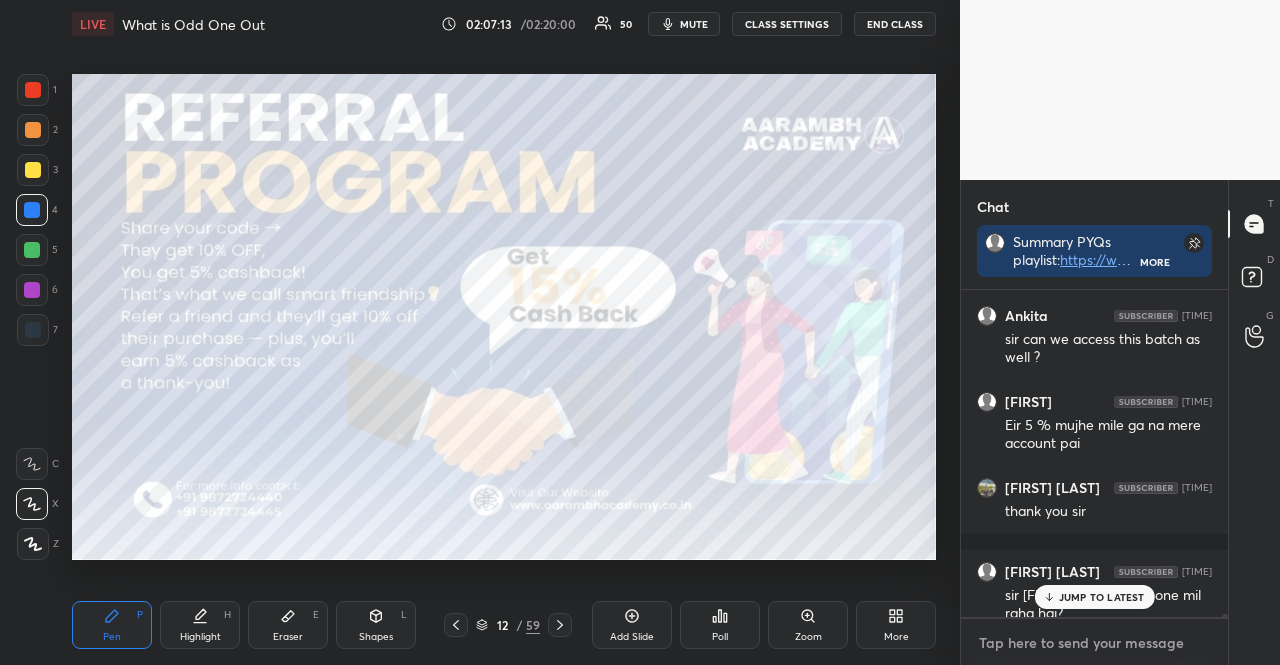 type on "x" 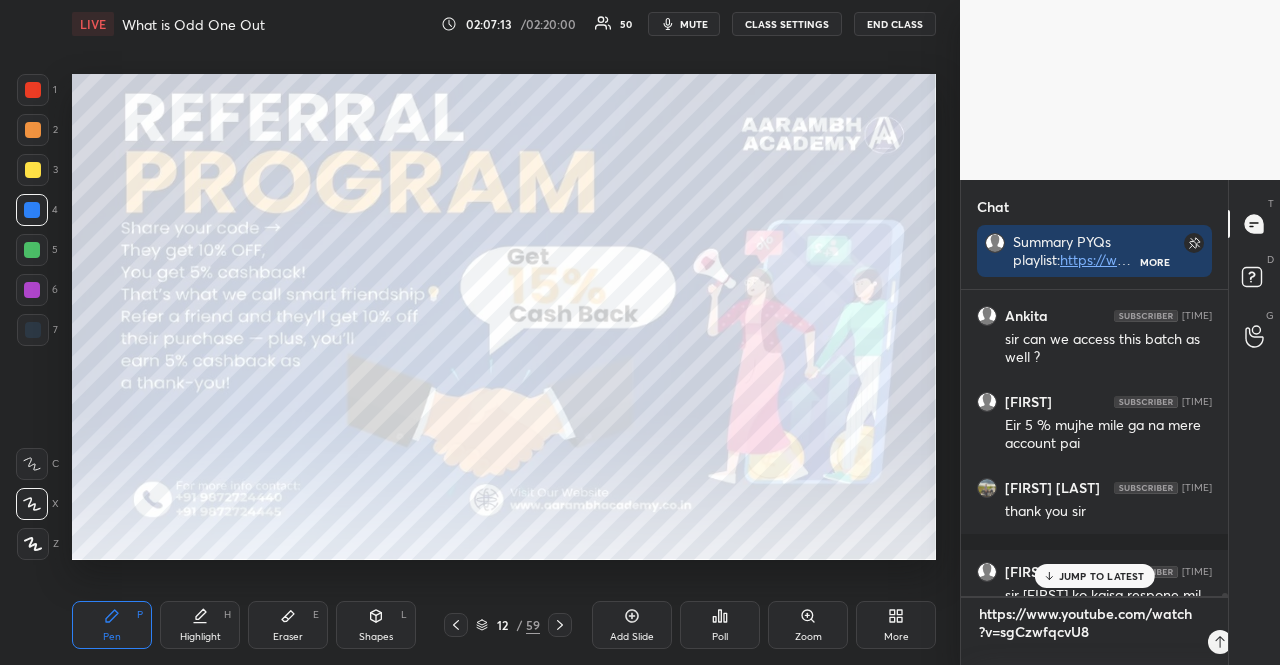 scroll, scrollTop: 0, scrollLeft: 0, axis: both 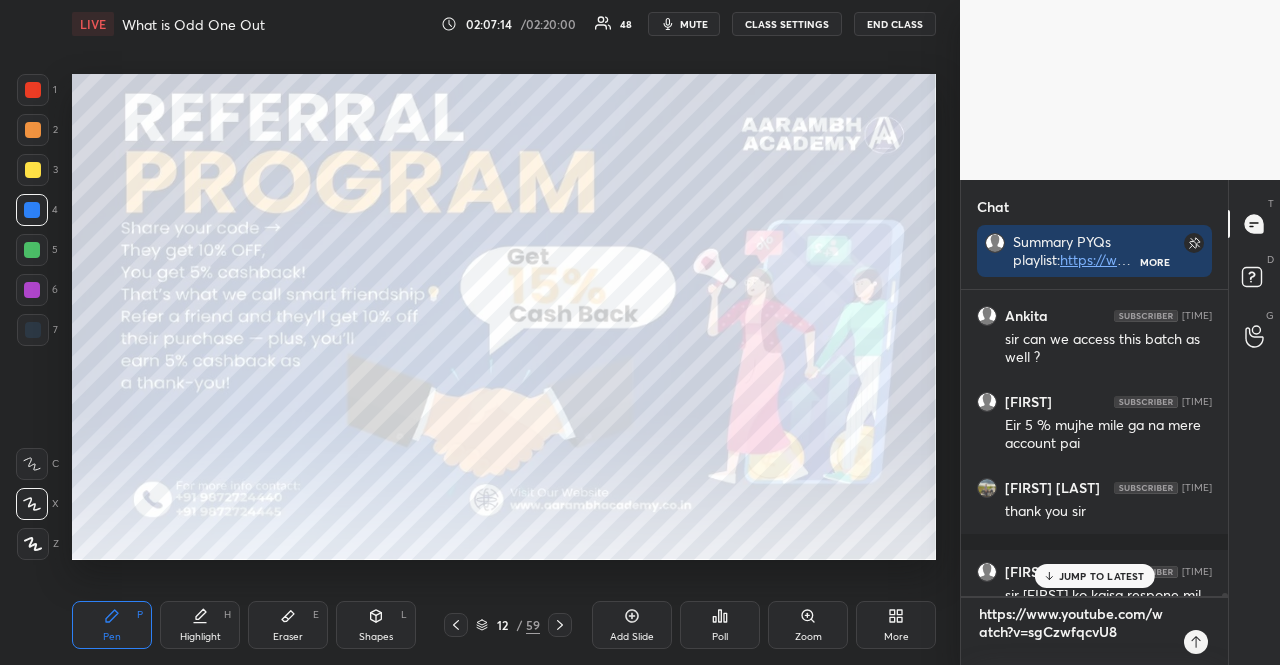 type 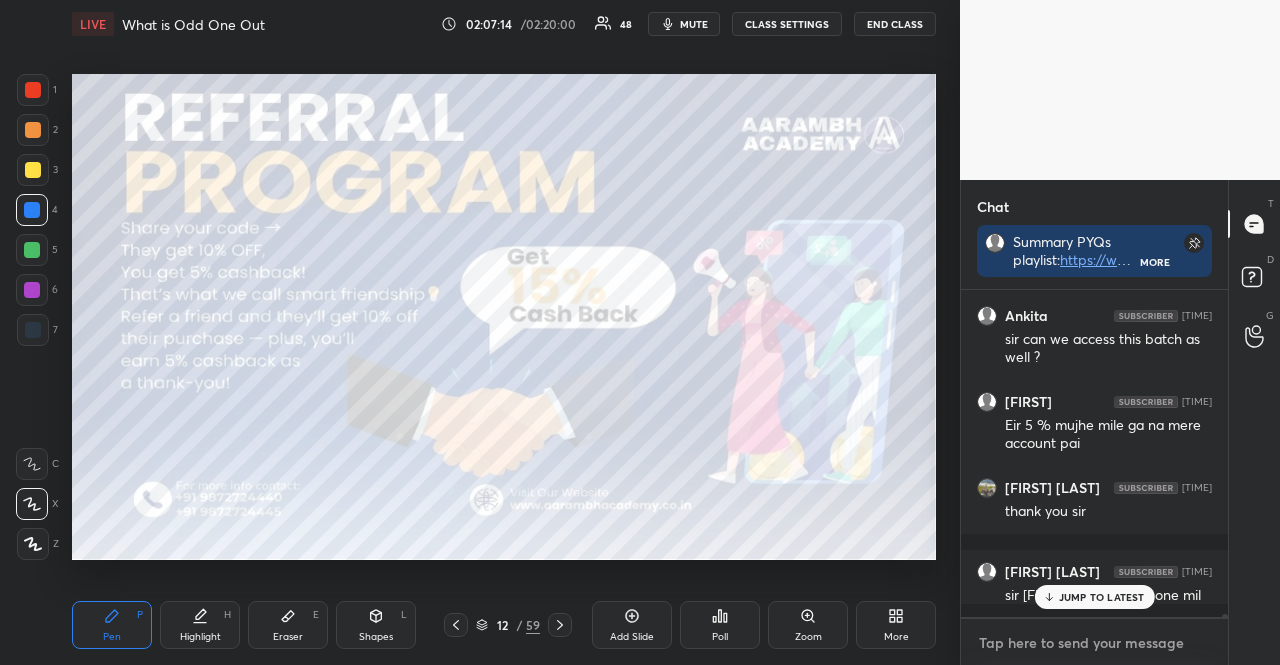 scroll, scrollTop: 6, scrollLeft: 6, axis: both 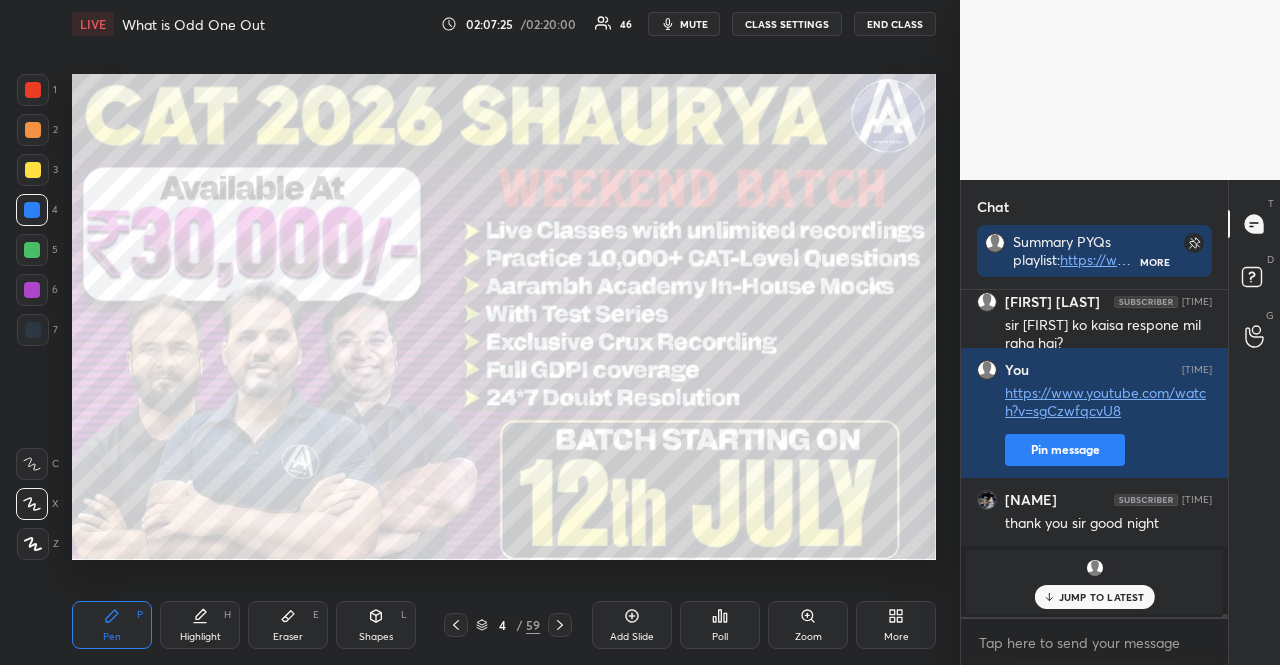 click at bounding box center (32, 250) 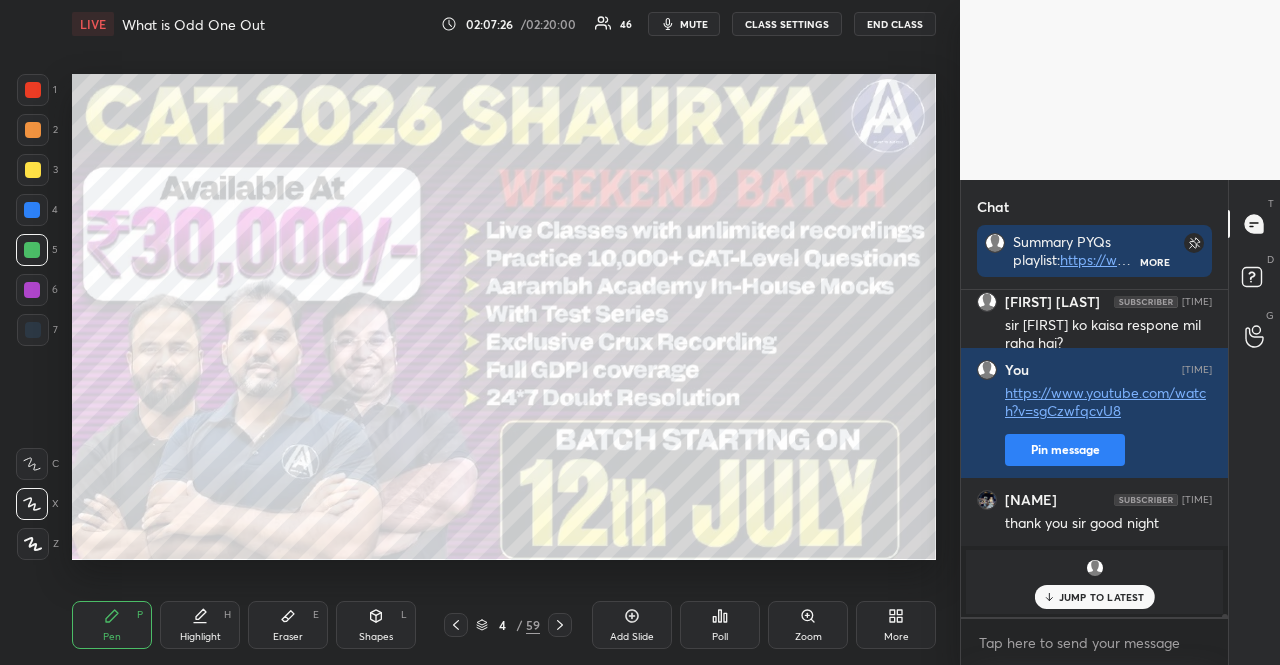 drag, startPoint x: 14, startPoint y: 245, endPoint x: 52, endPoint y: 237, distance: 38.832977 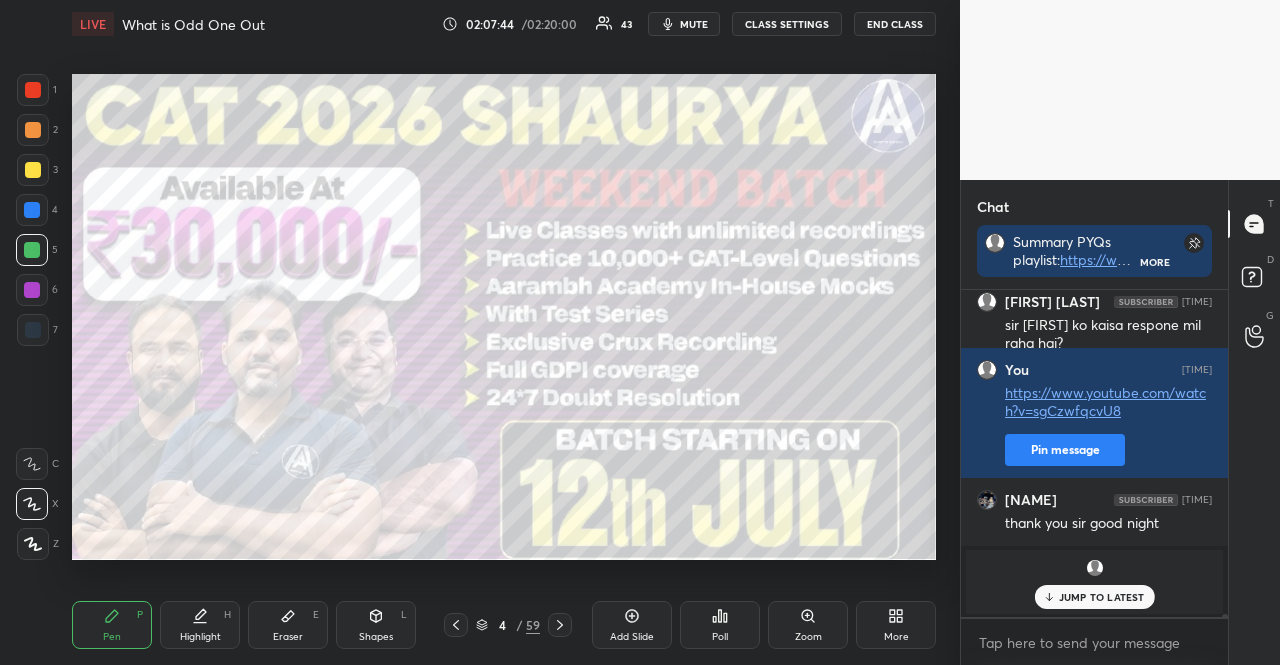 click at bounding box center (32, 210) 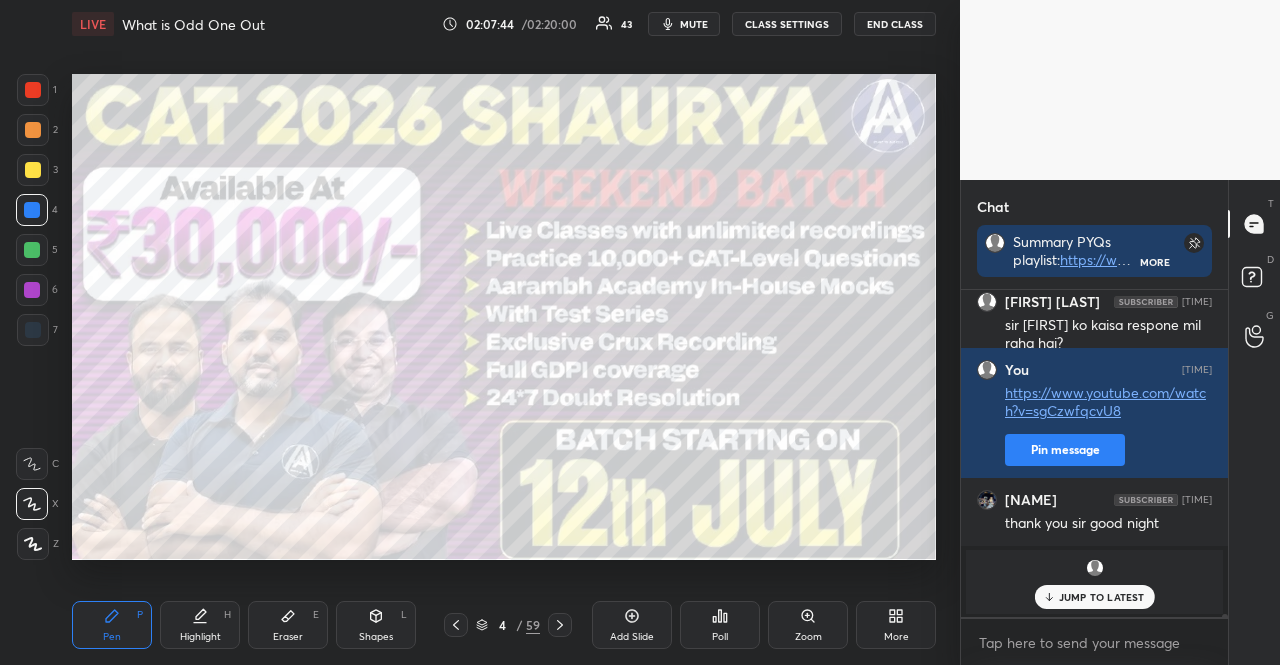 click at bounding box center (32, 210) 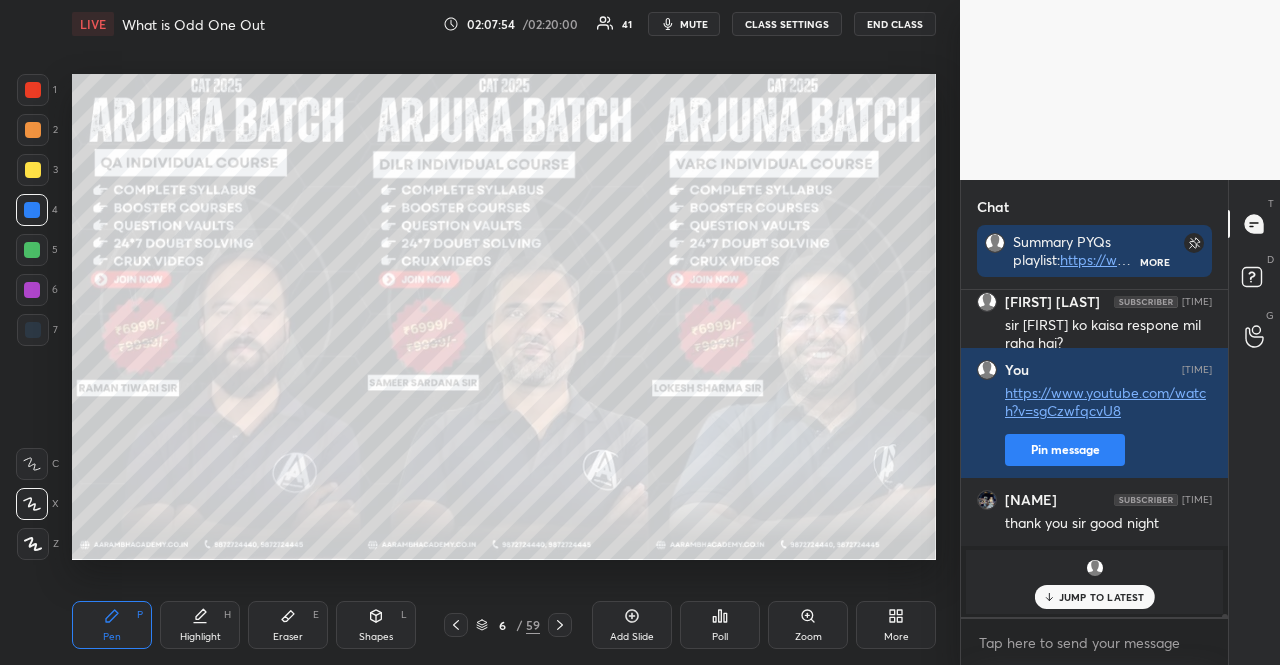 drag, startPoint x: 56, startPoint y: 149, endPoint x: 14, endPoint y: 169, distance: 46.518814 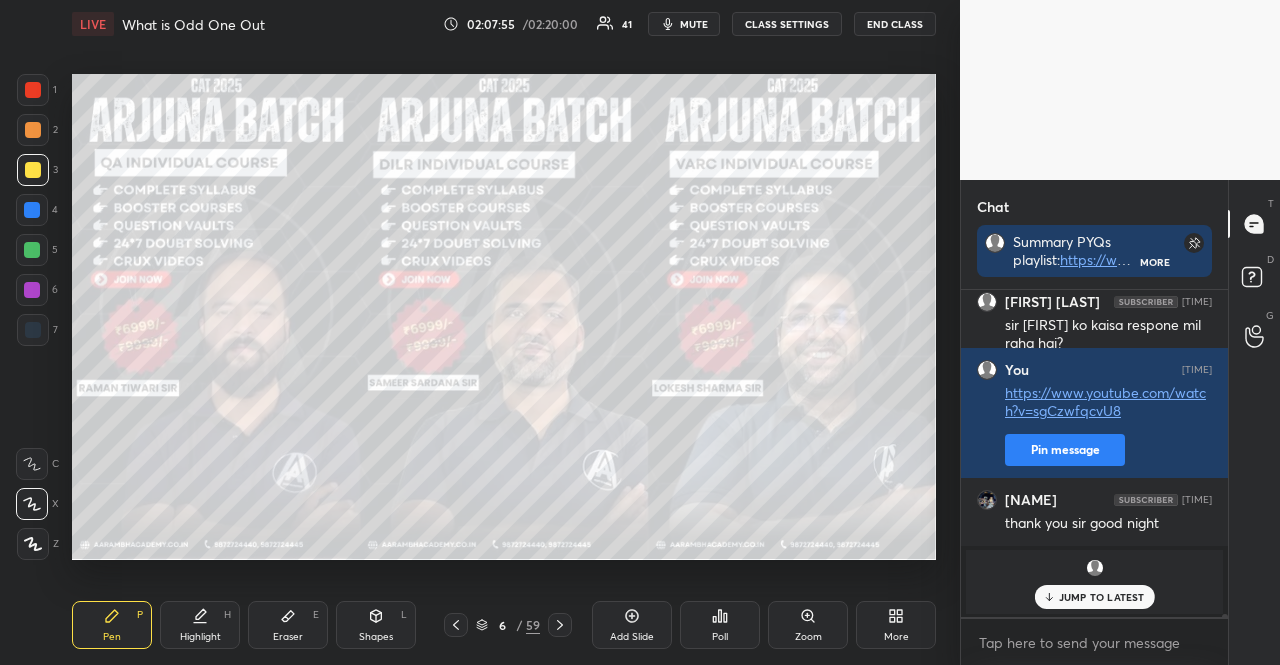 click at bounding box center [33, 170] 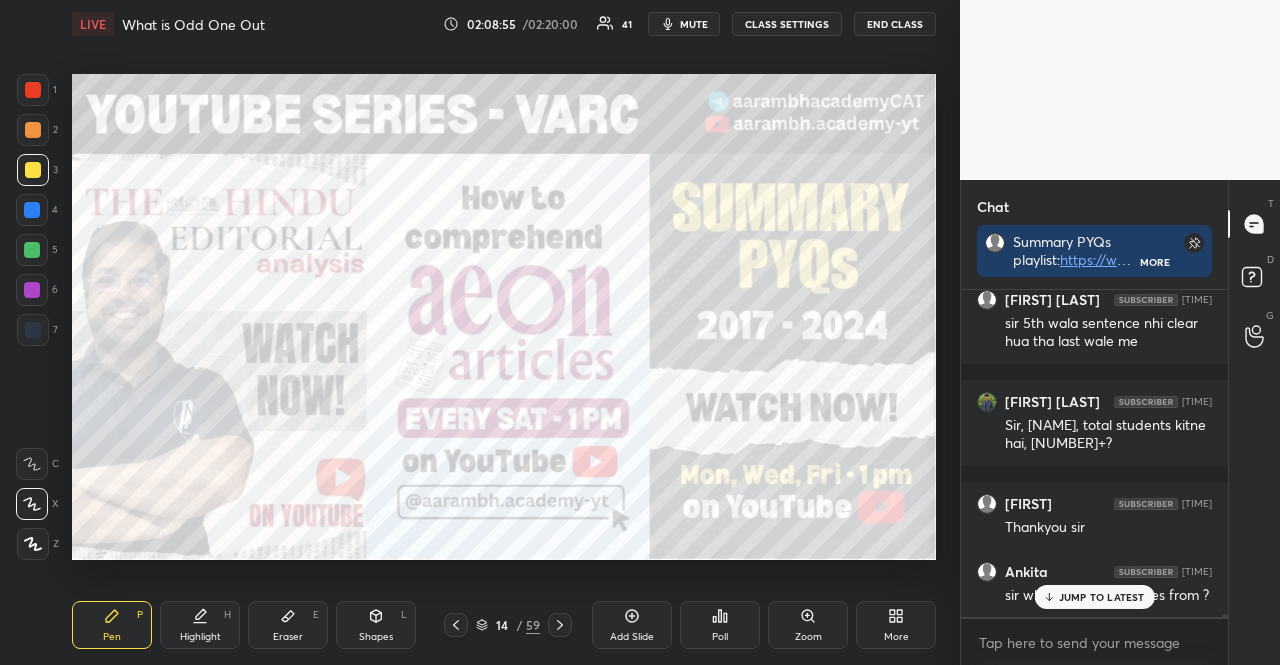 scroll, scrollTop: 32900, scrollLeft: 0, axis: vertical 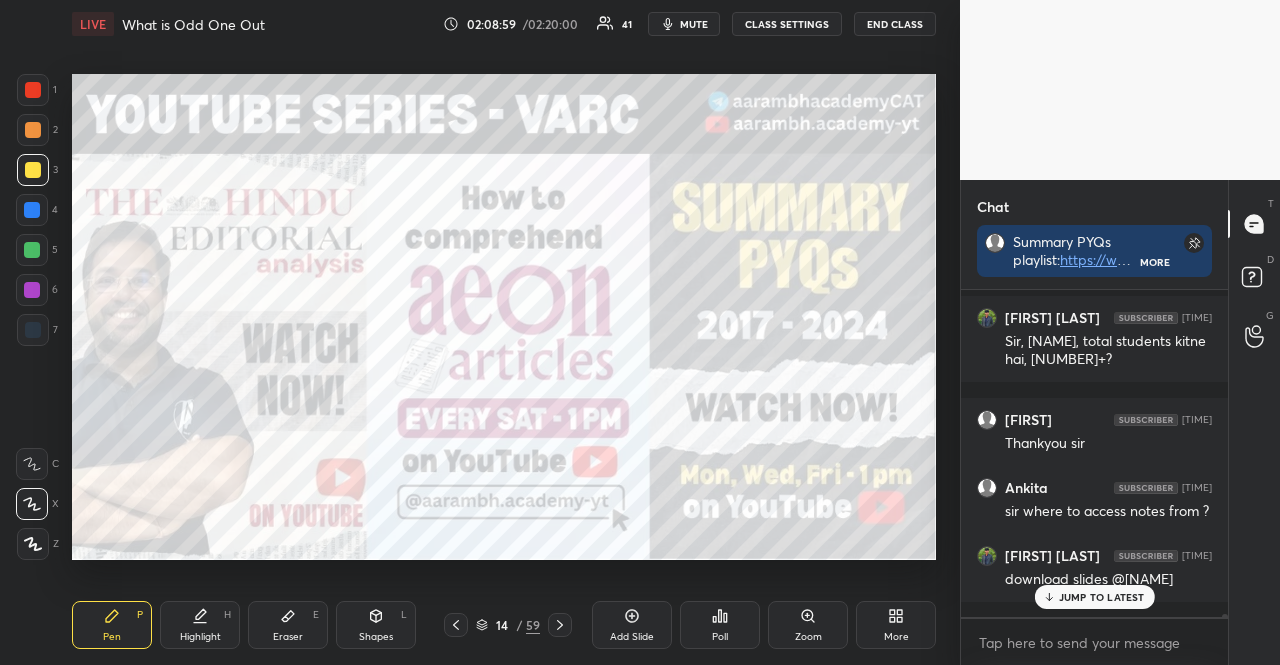click at bounding box center [32, 250] 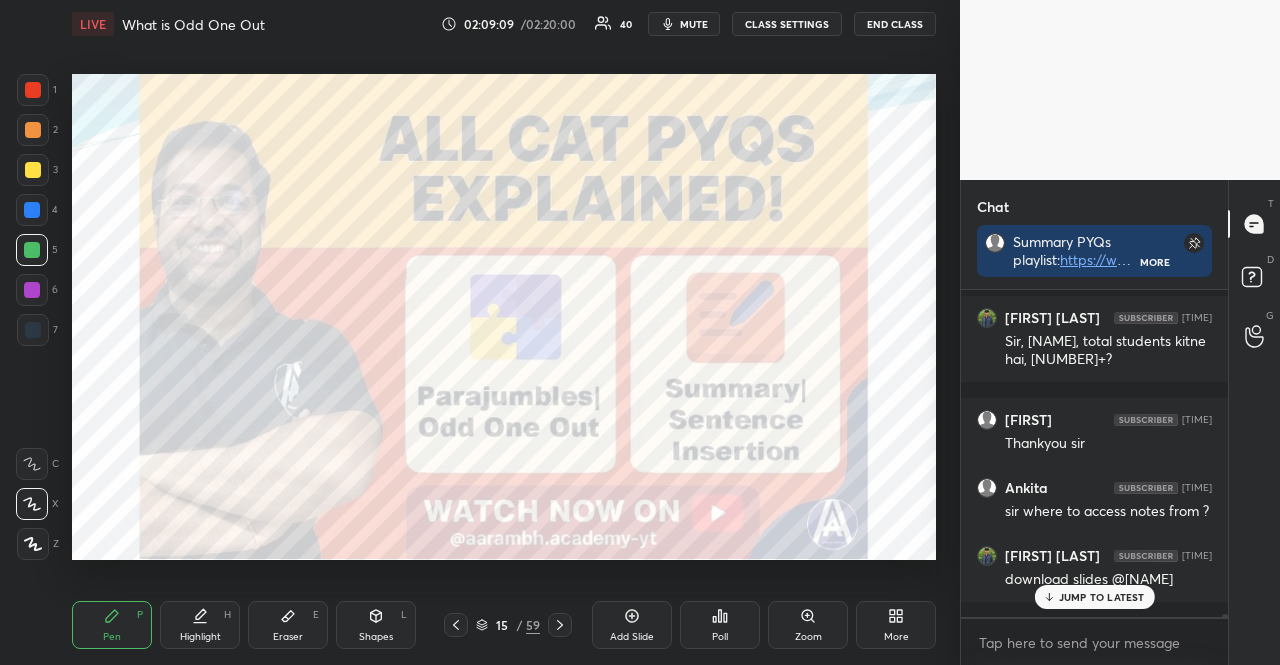 click at bounding box center (33, 90) 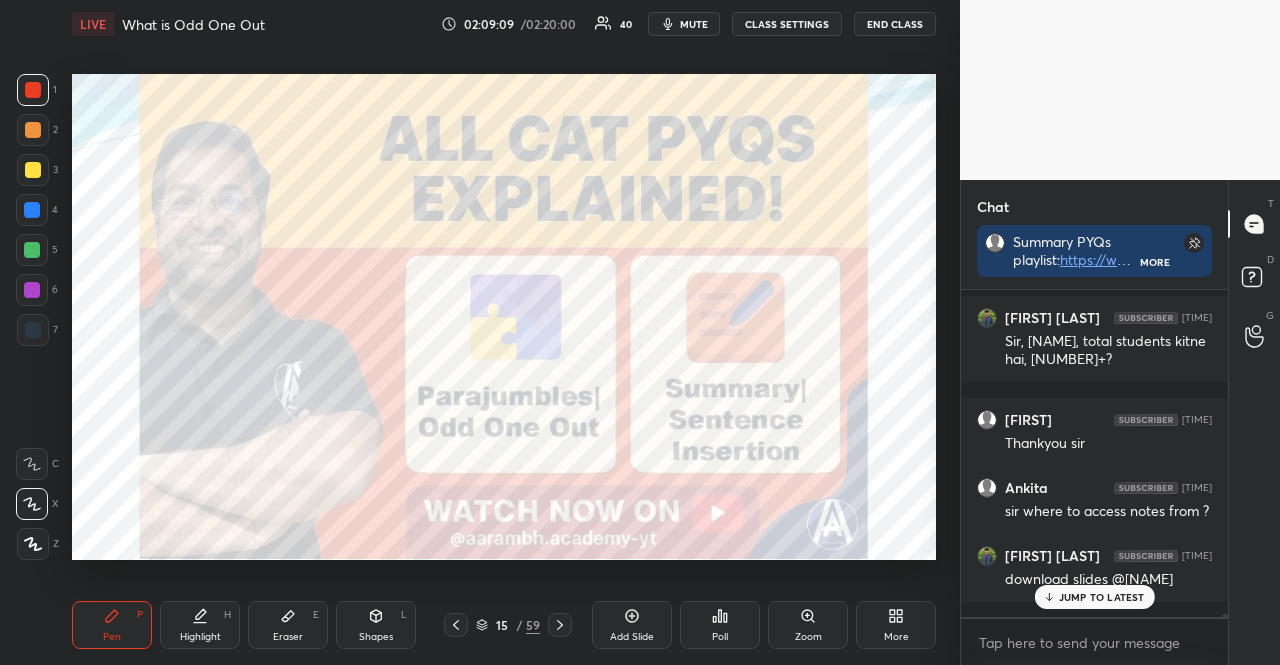 click at bounding box center [33, 90] 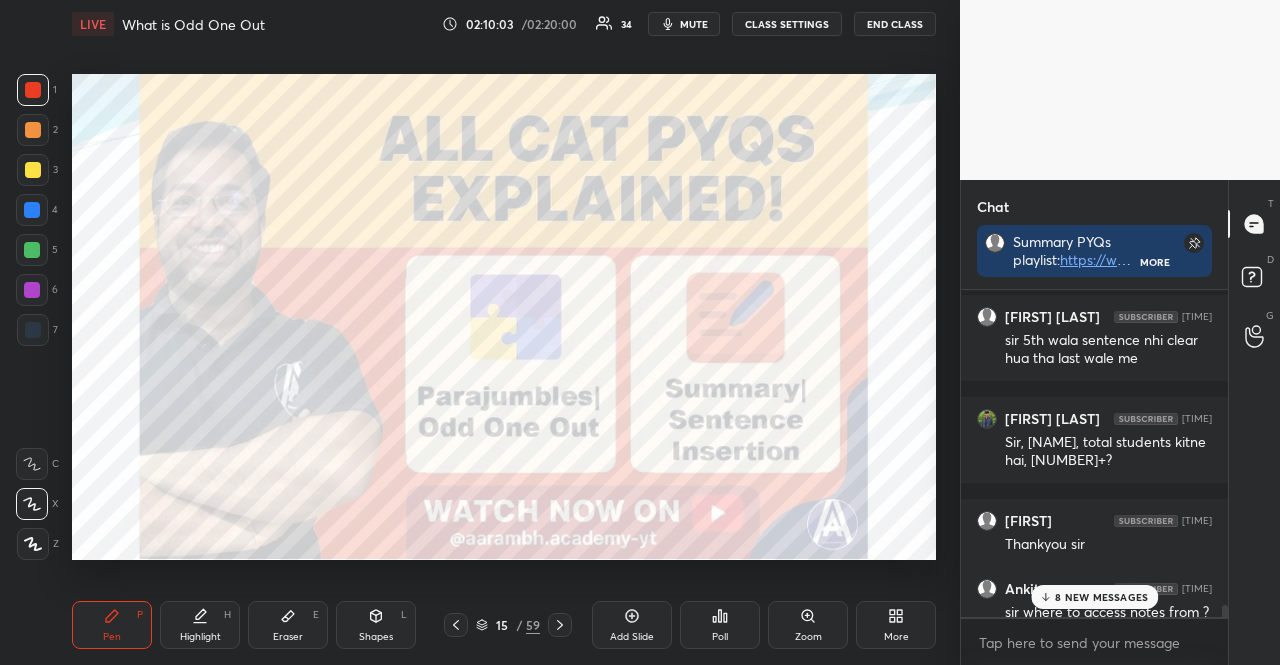 scroll, scrollTop: 32768, scrollLeft: 0, axis: vertical 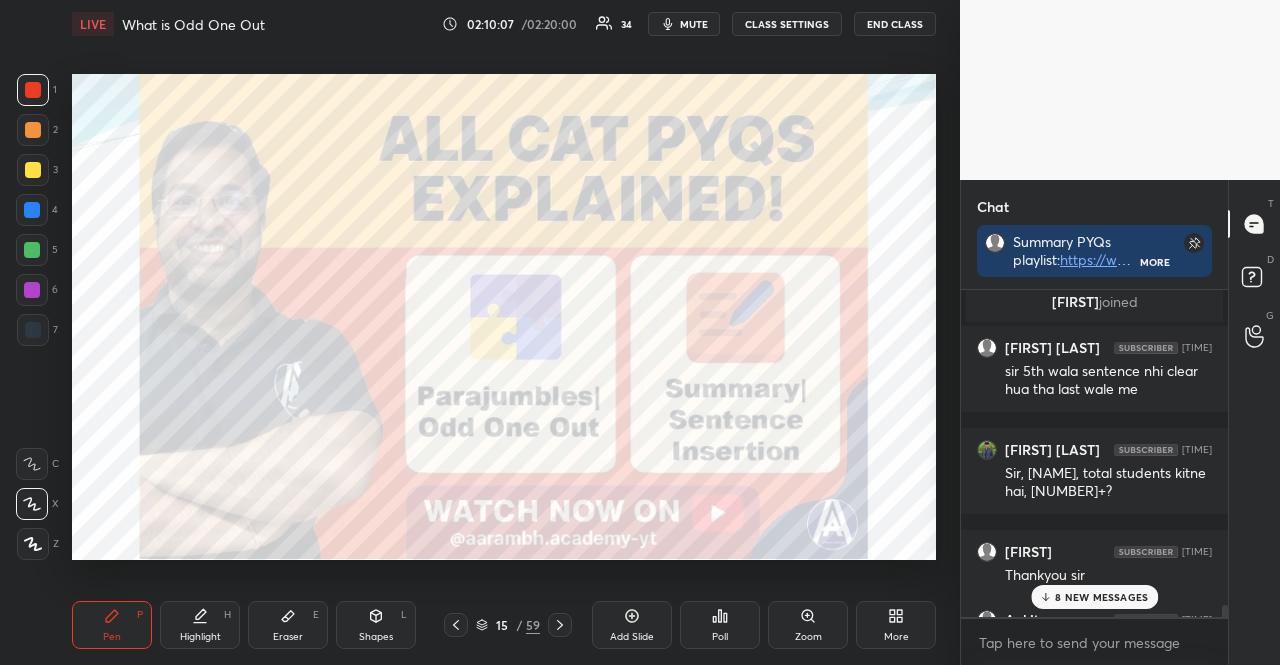 click 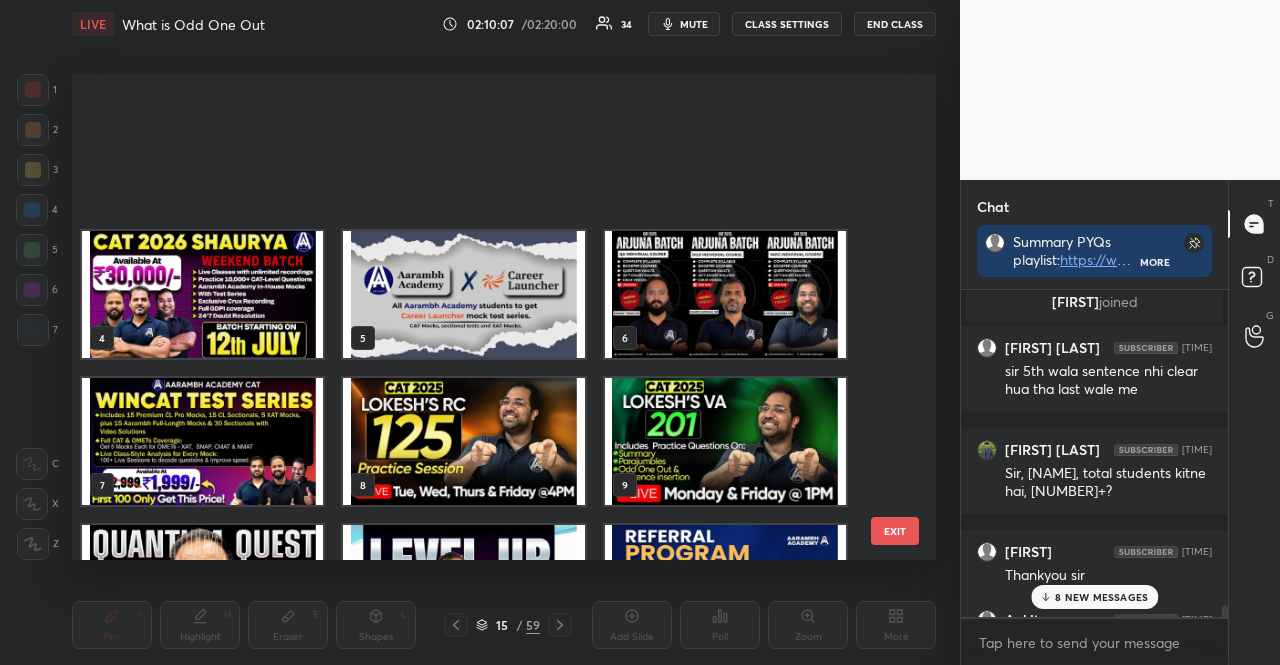 scroll, scrollTop: 249, scrollLeft: 0, axis: vertical 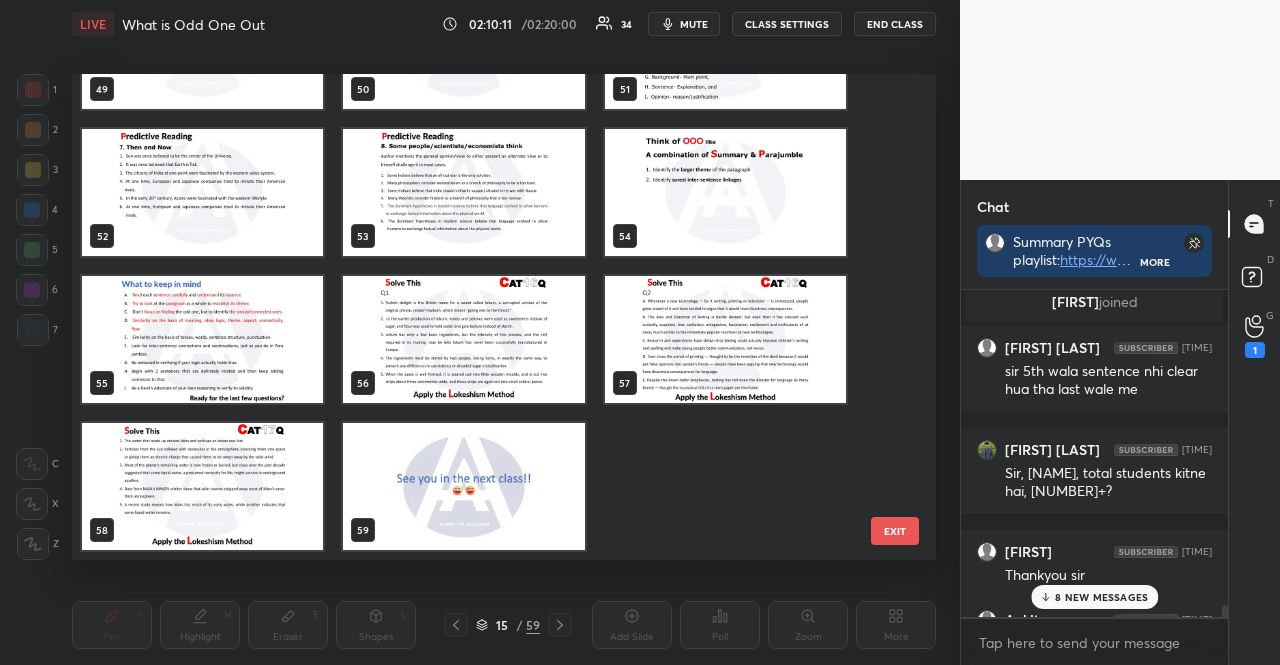 click at bounding box center [725, 339] 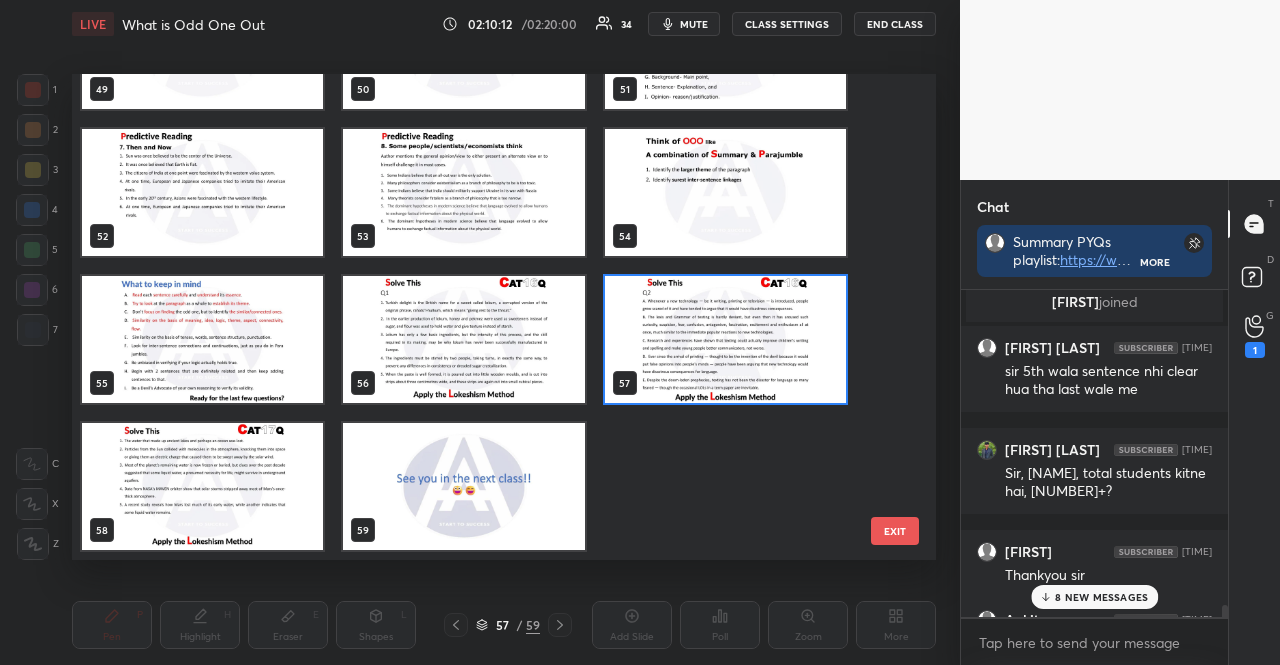 click at bounding box center [725, 339] 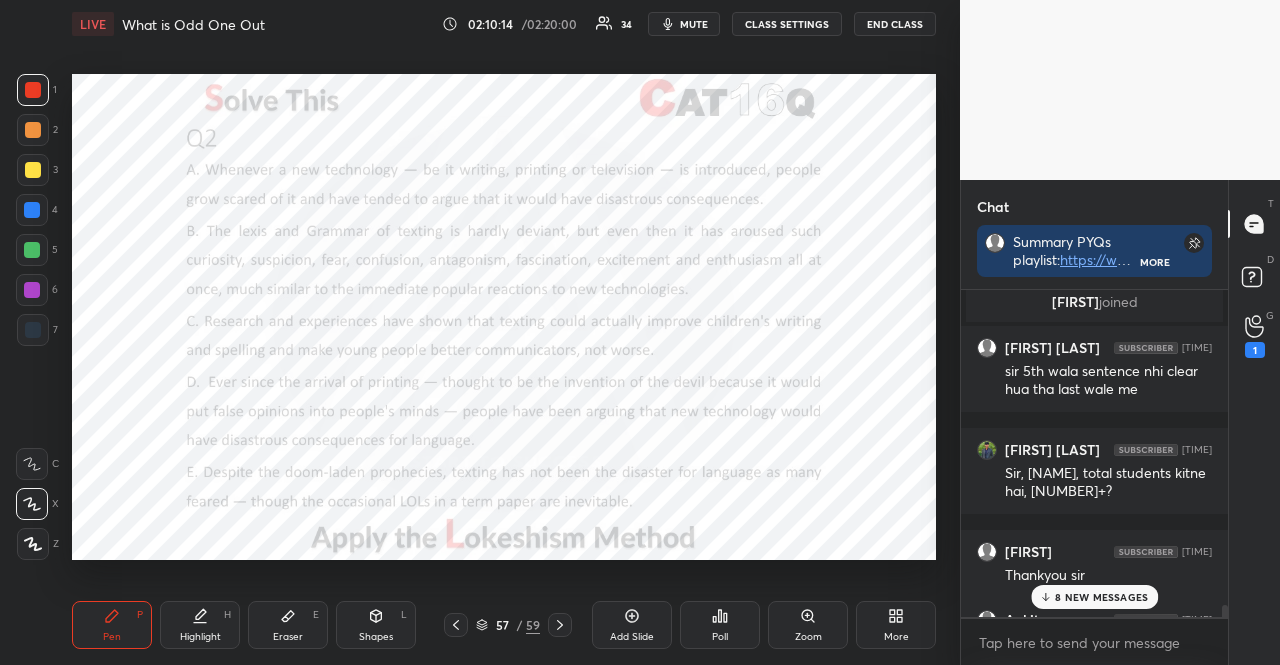 click at bounding box center [456, 625] 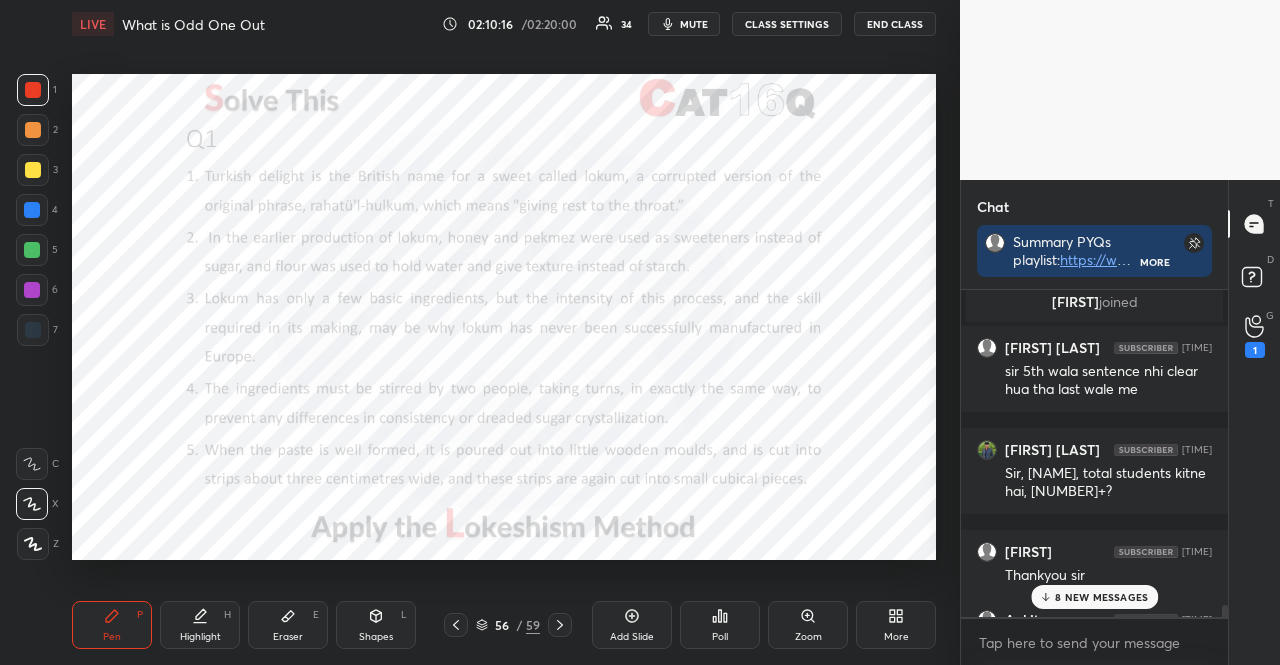 click on "Shapes L" at bounding box center (376, 625) 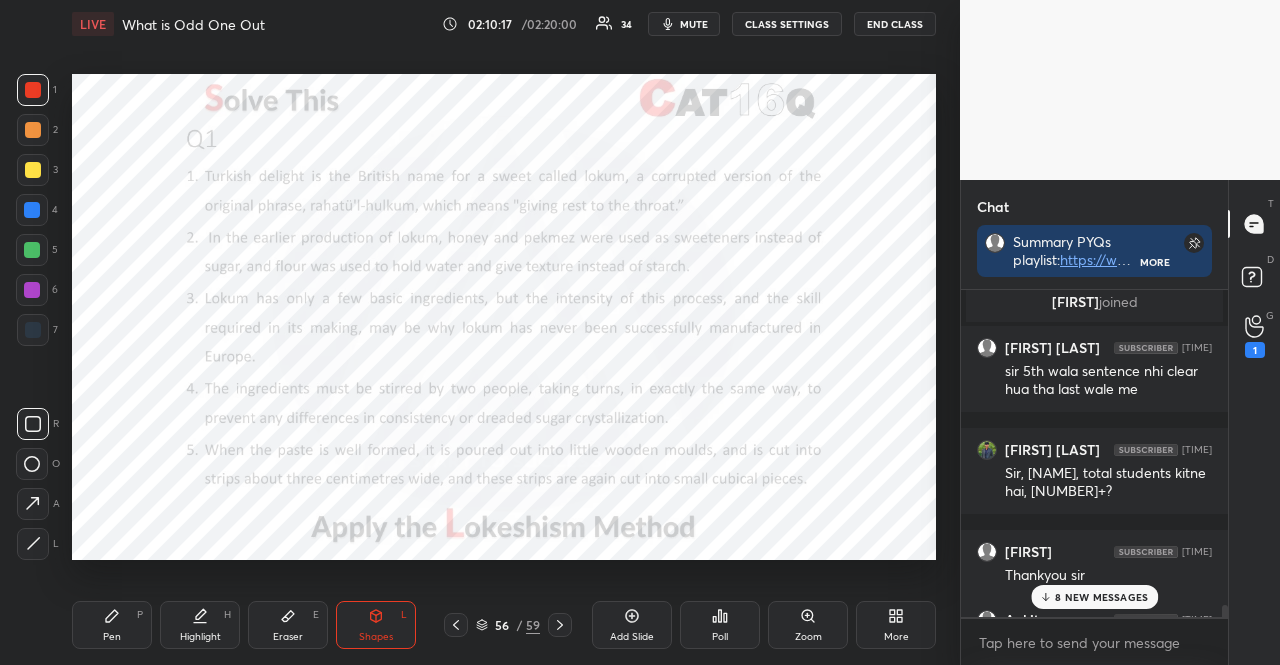 click at bounding box center (32, 290) 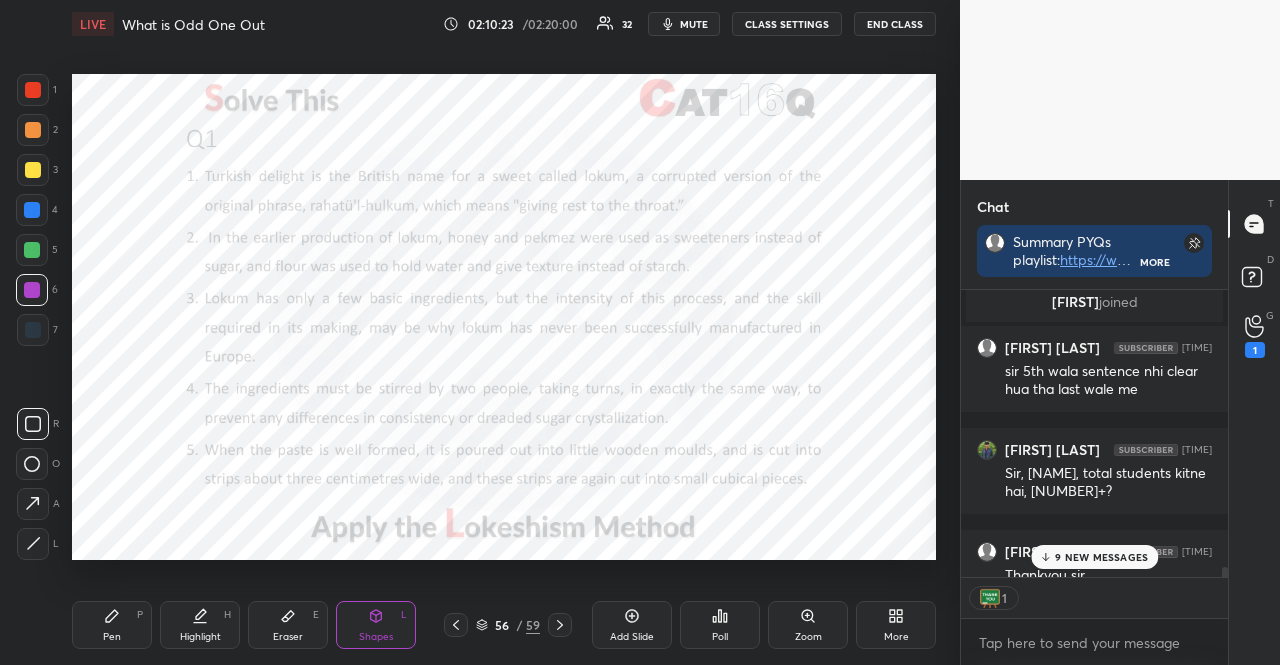 scroll, scrollTop: 281, scrollLeft: 261, axis: both 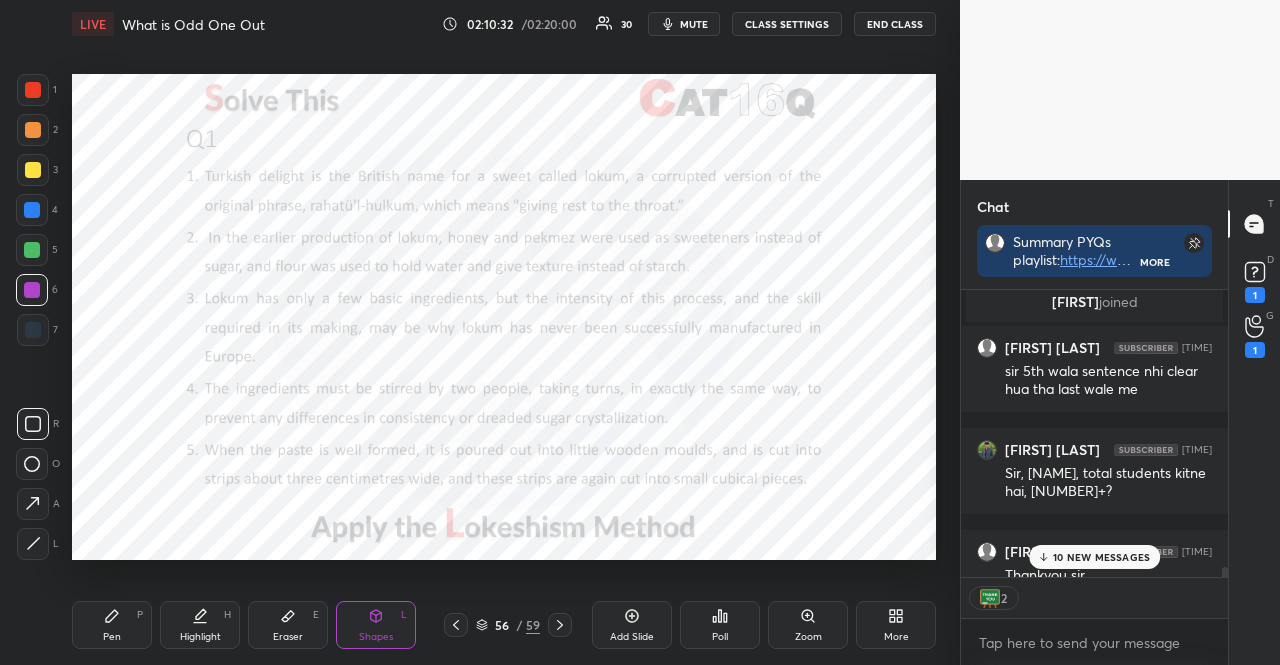 click at bounding box center (32, 250) 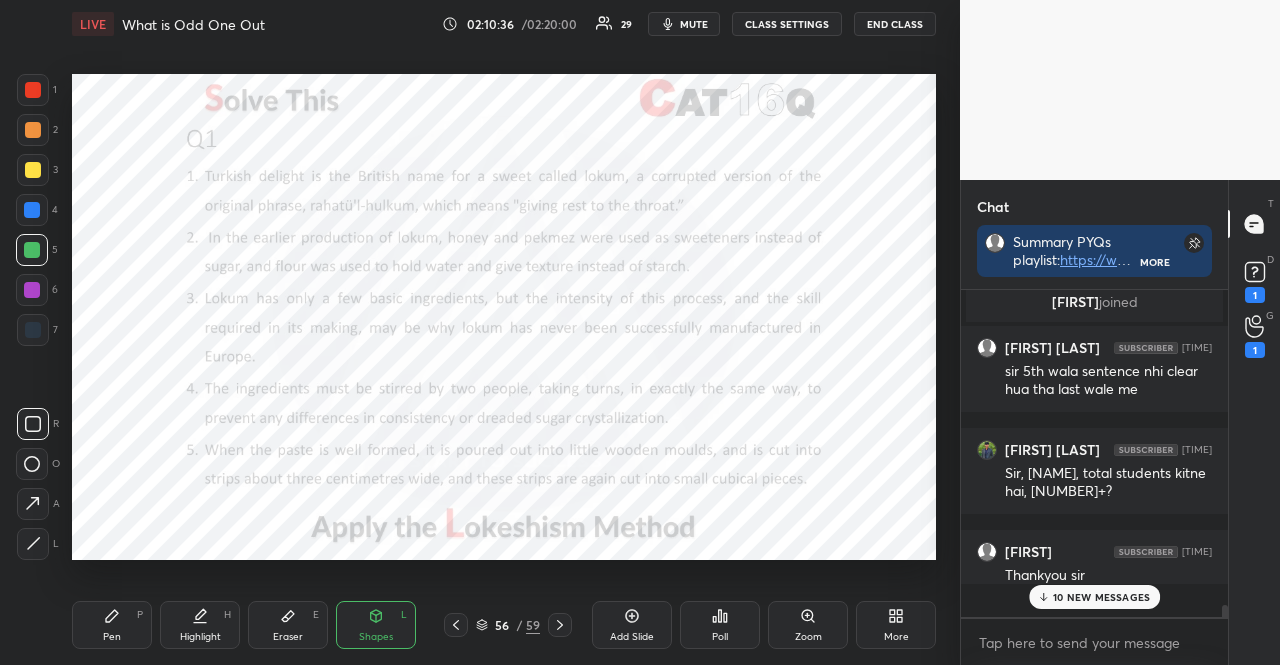 scroll, scrollTop: 6, scrollLeft: 6, axis: both 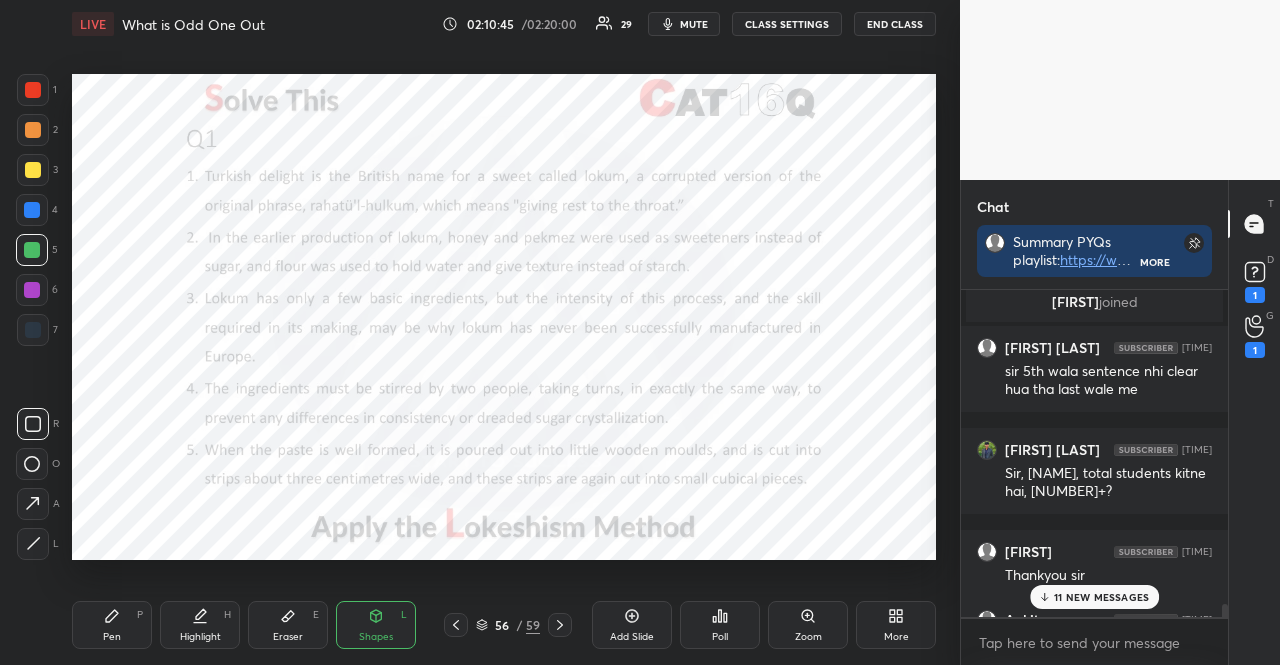 click at bounding box center [32, 210] 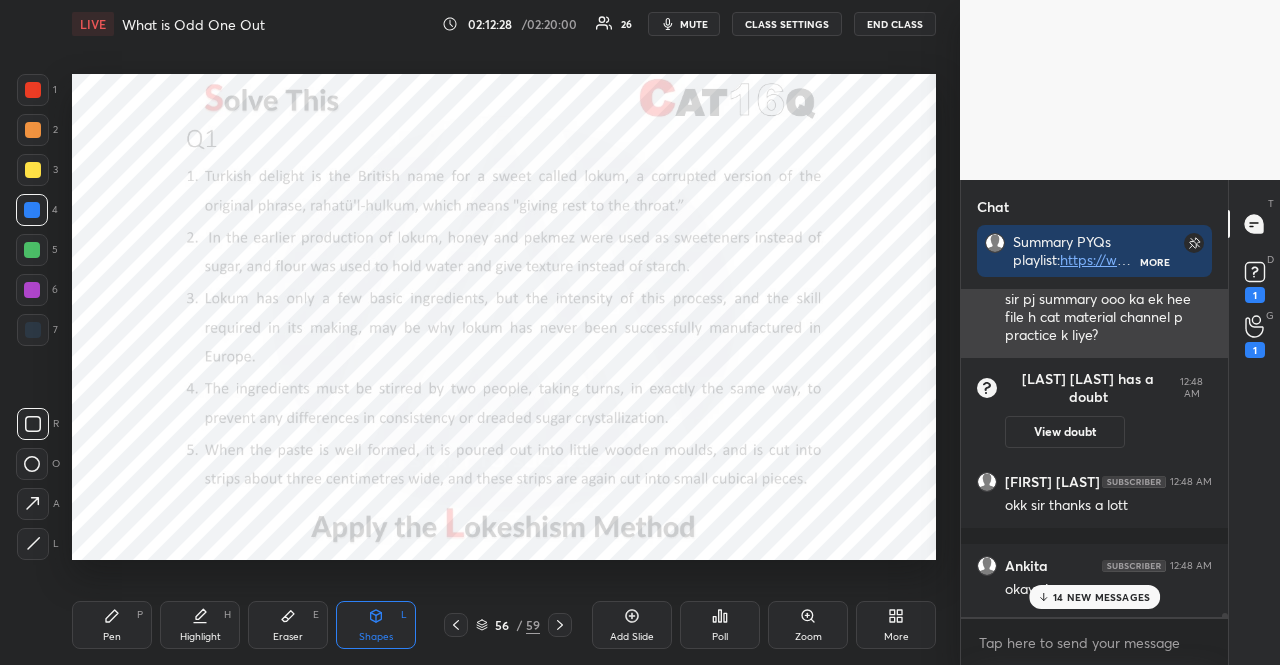 scroll, scrollTop: 34166, scrollLeft: 0, axis: vertical 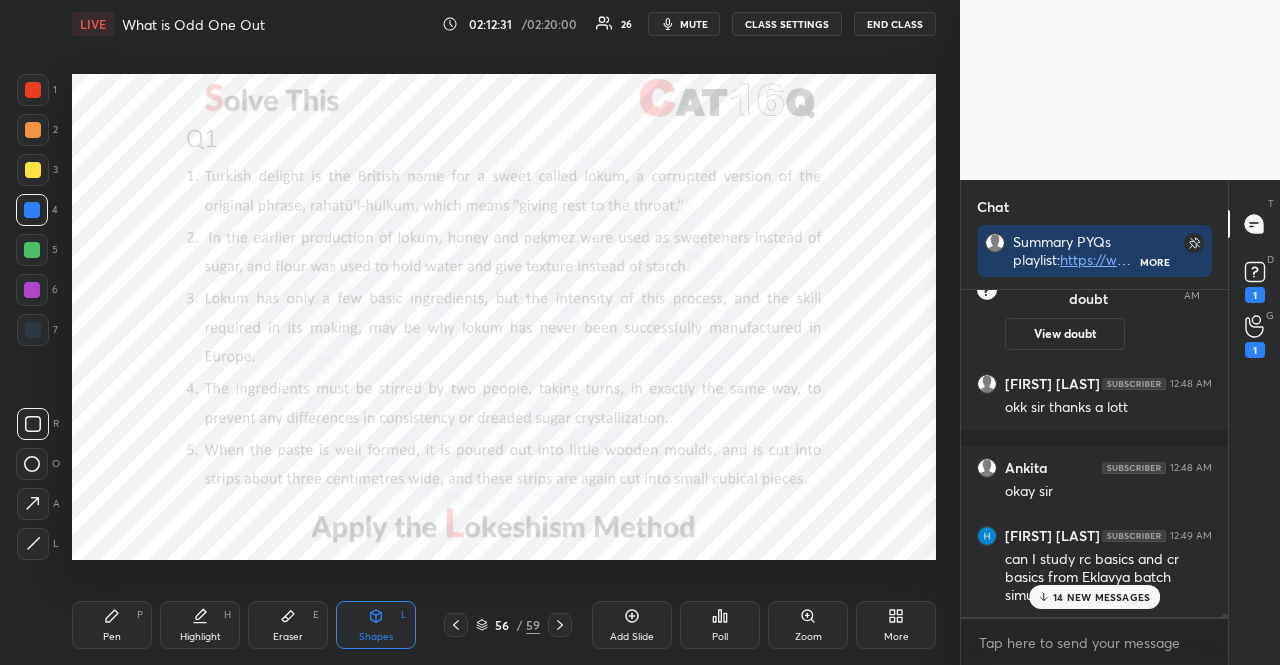 click on "14 NEW MESSAGES" at bounding box center (1095, 597) 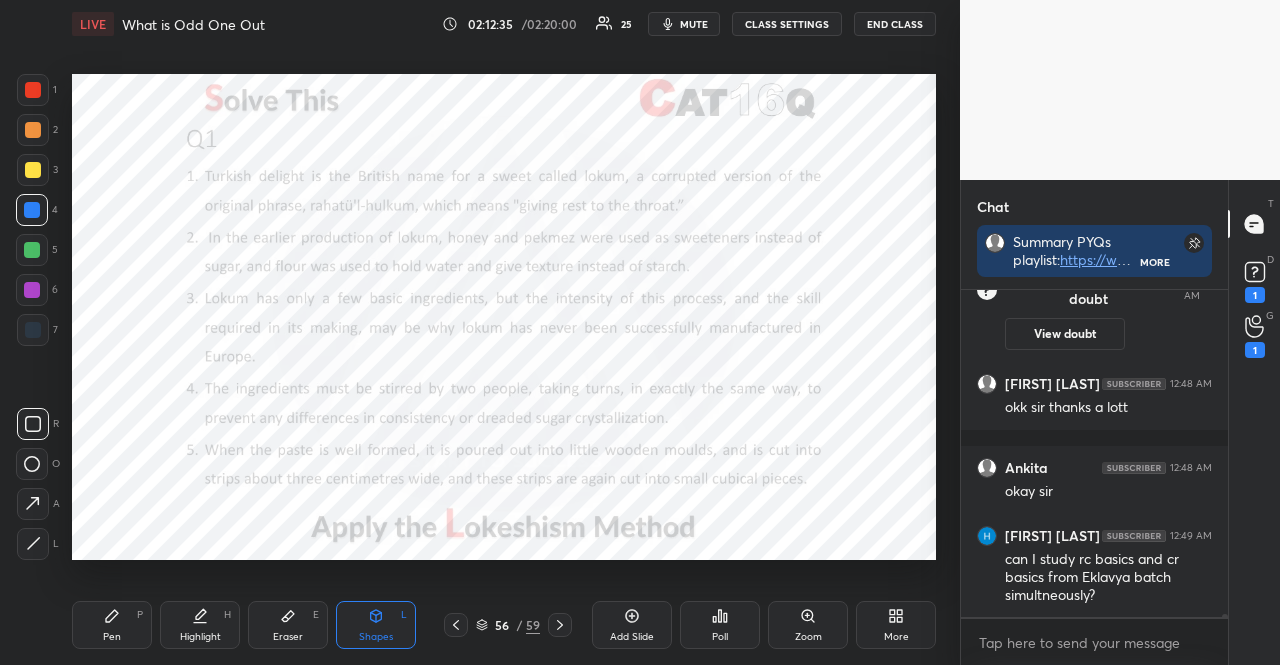 scroll, scrollTop: 34234, scrollLeft: 0, axis: vertical 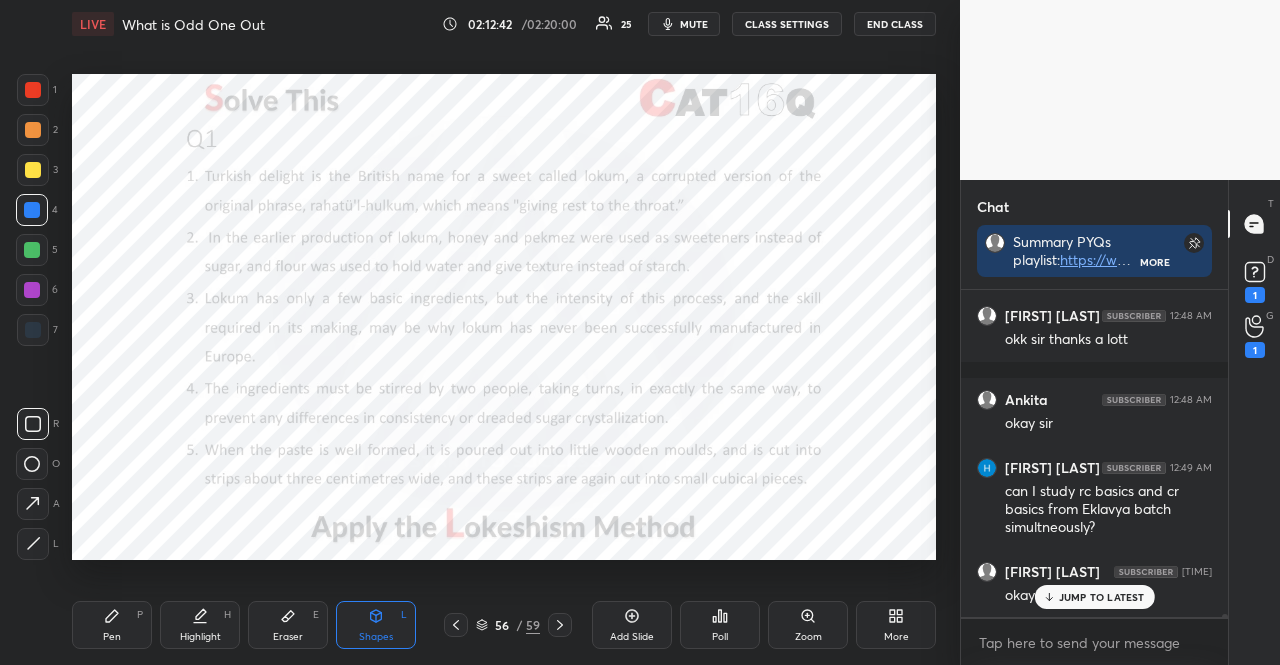 click on "JUMP TO LATEST" at bounding box center (1102, 597) 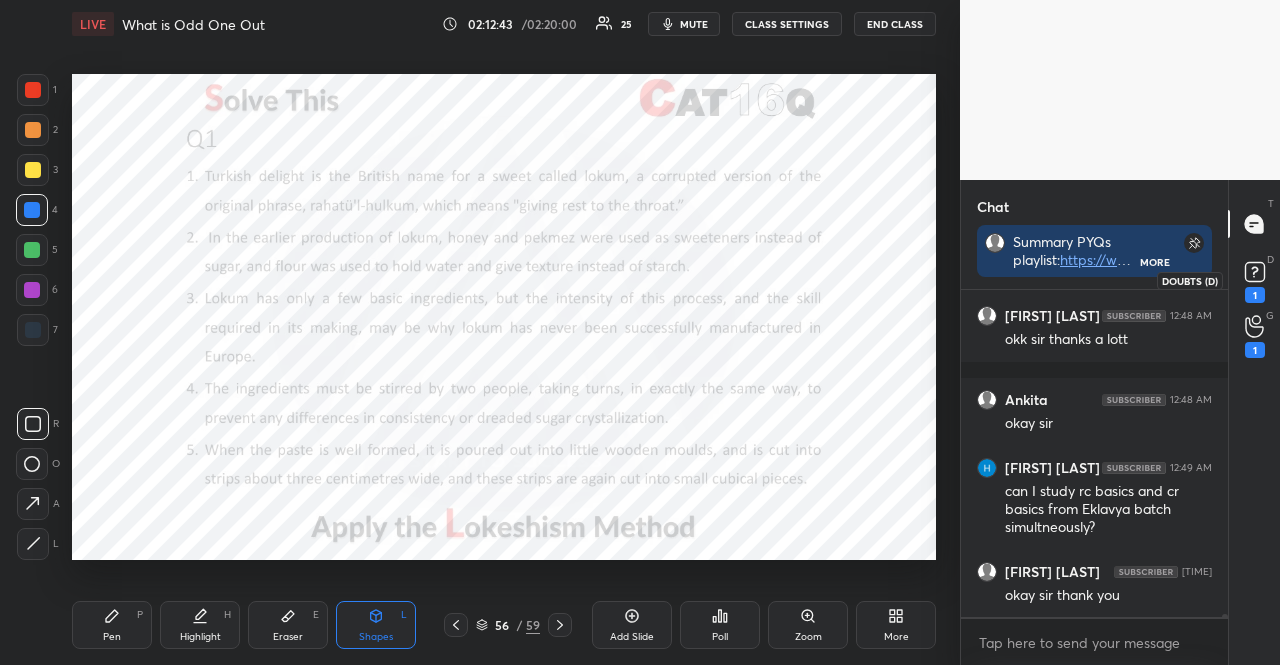 click on "1" at bounding box center [1255, 295] 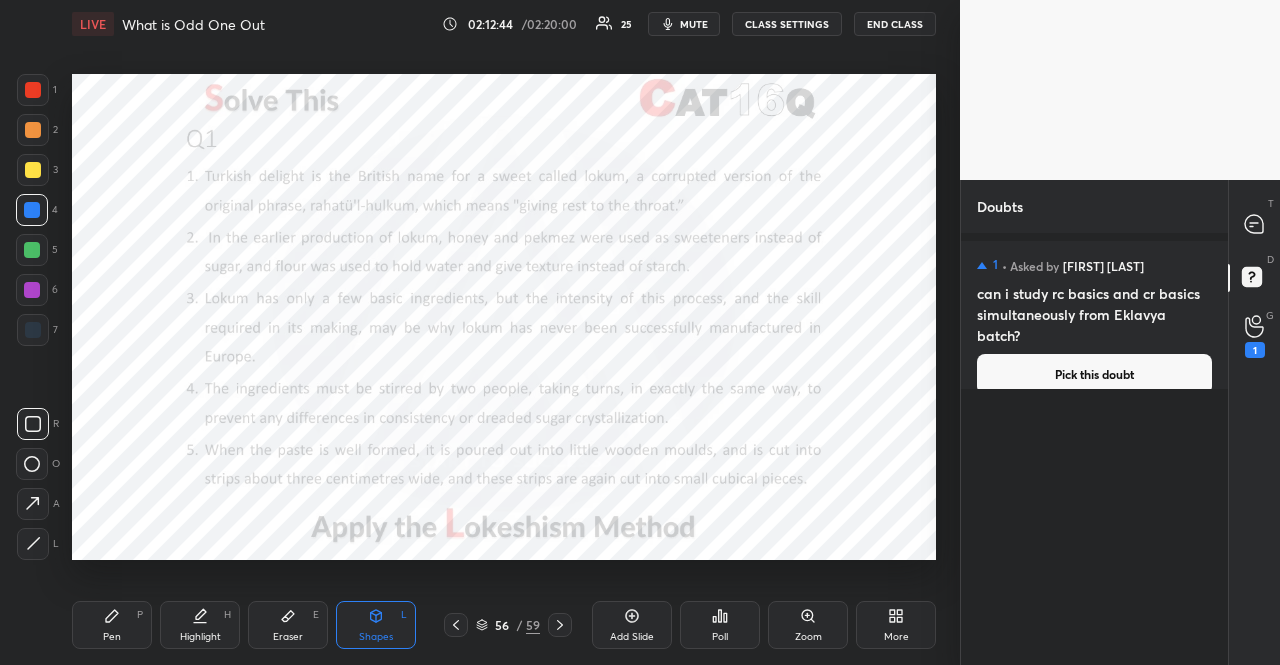 drag, startPoint x: 1079, startPoint y: 343, endPoint x: 978, endPoint y: 346, distance: 101.04455 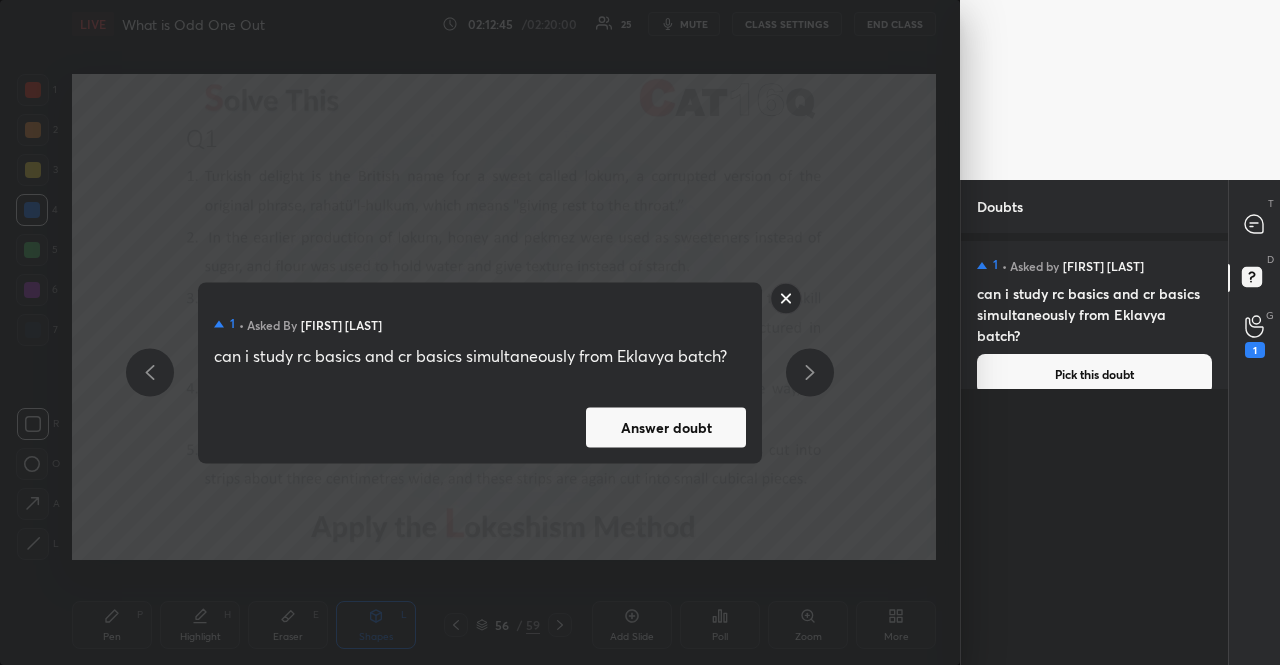 click on "1 • Asked by [LAST] can i study rc basics and cr basics simultaneously from Eklavya batch? Answer doubt" at bounding box center (480, 372) 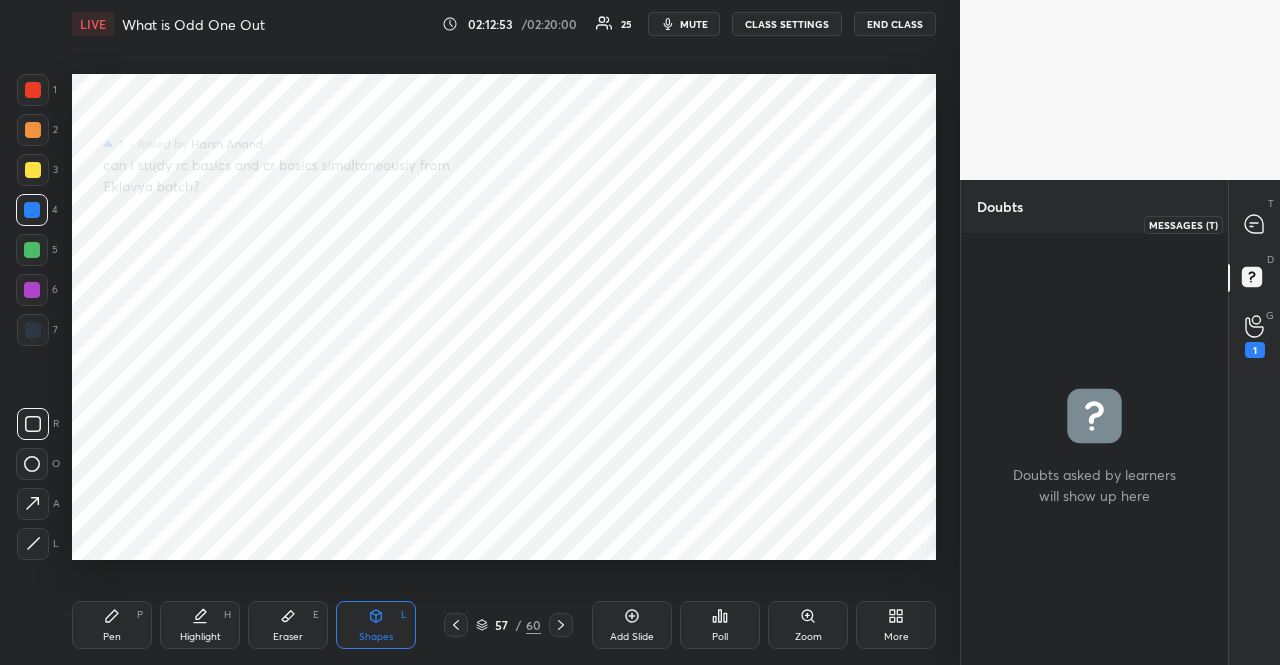 click at bounding box center (1255, 224) 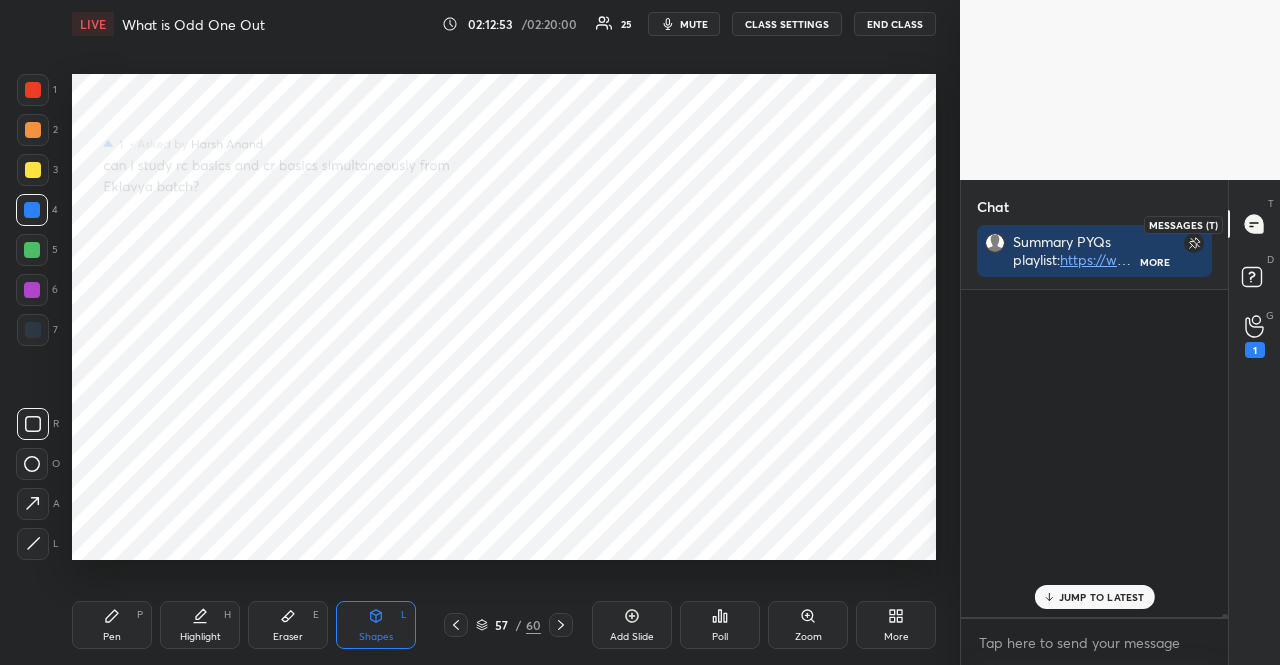 scroll, scrollTop: 370, scrollLeft: 261, axis: both 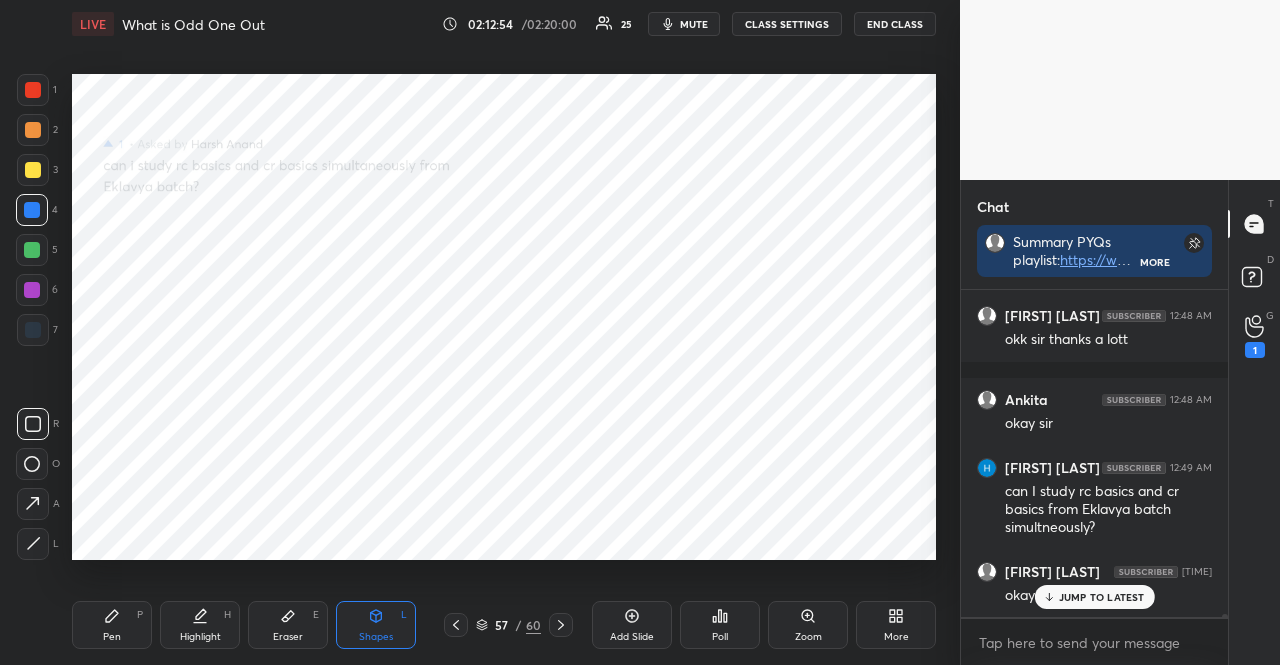 click on "D Doubts (D)" at bounding box center [1254, 280] 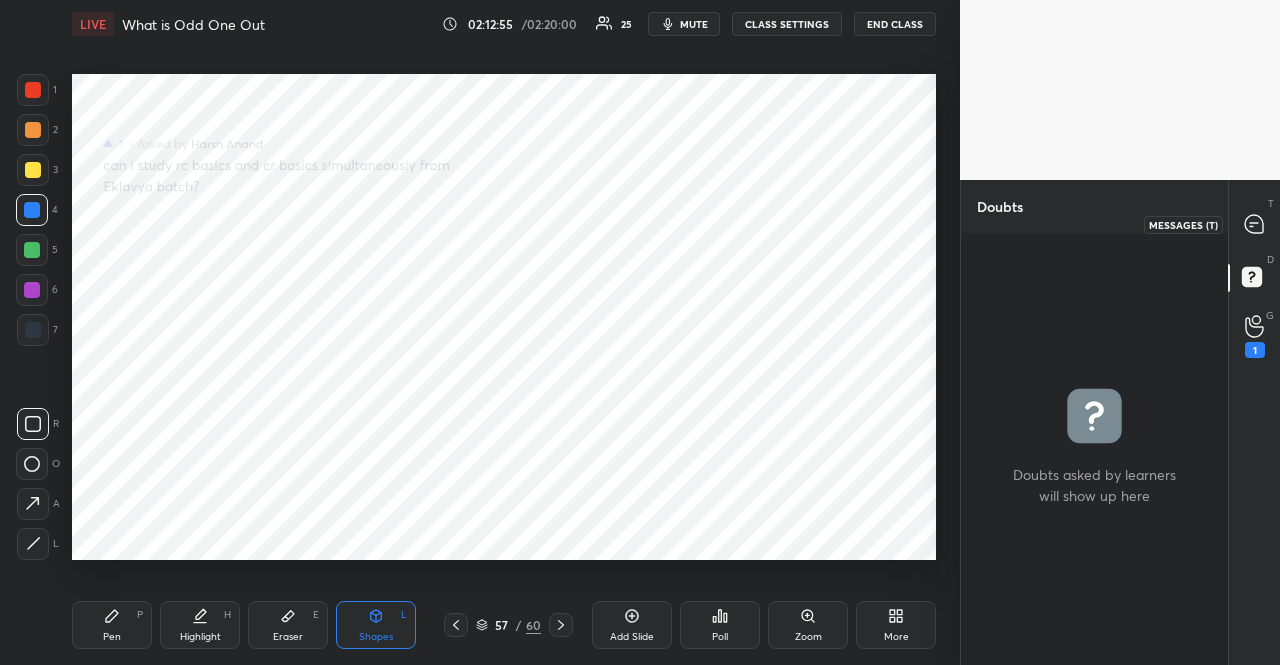 click at bounding box center (1255, 224) 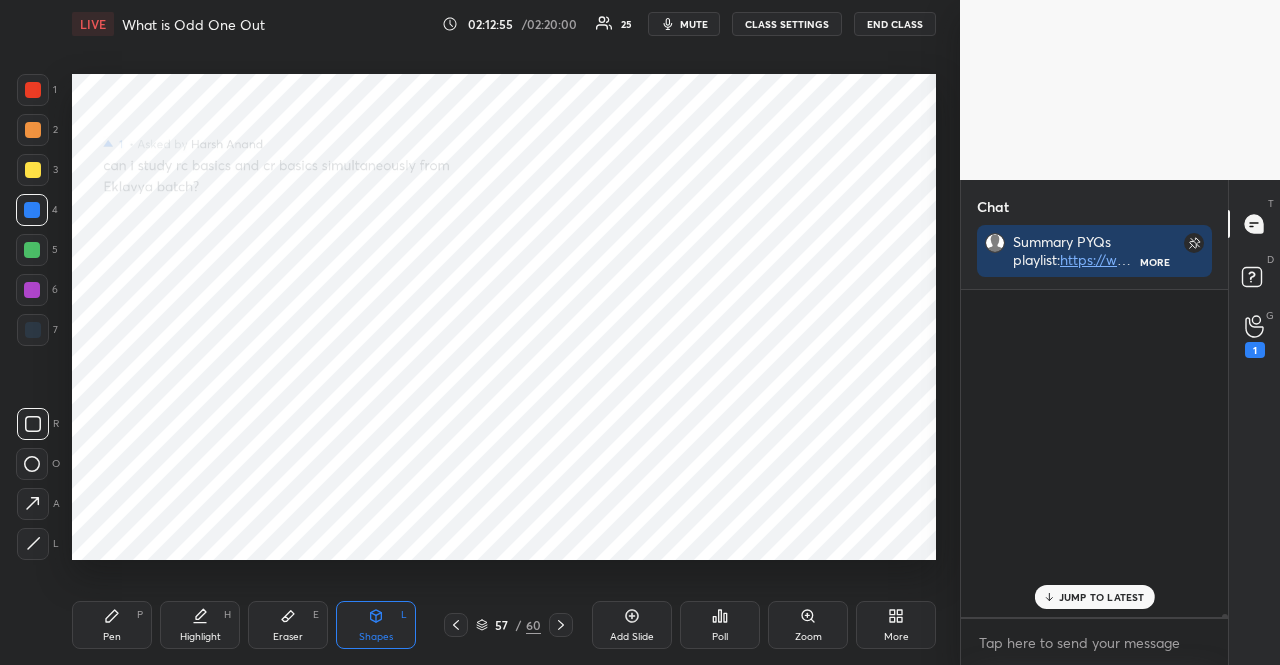 scroll, scrollTop: 34330, scrollLeft: 0, axis: vertical 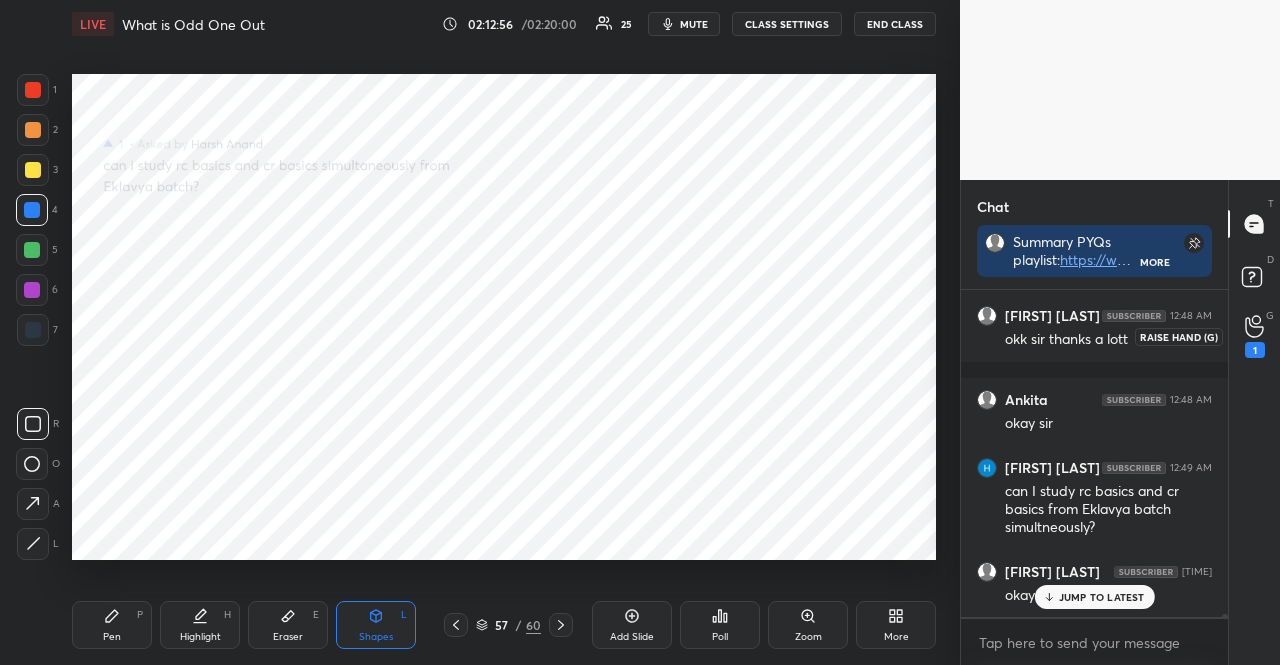 click on "1" at bounding box center [1255, 350] 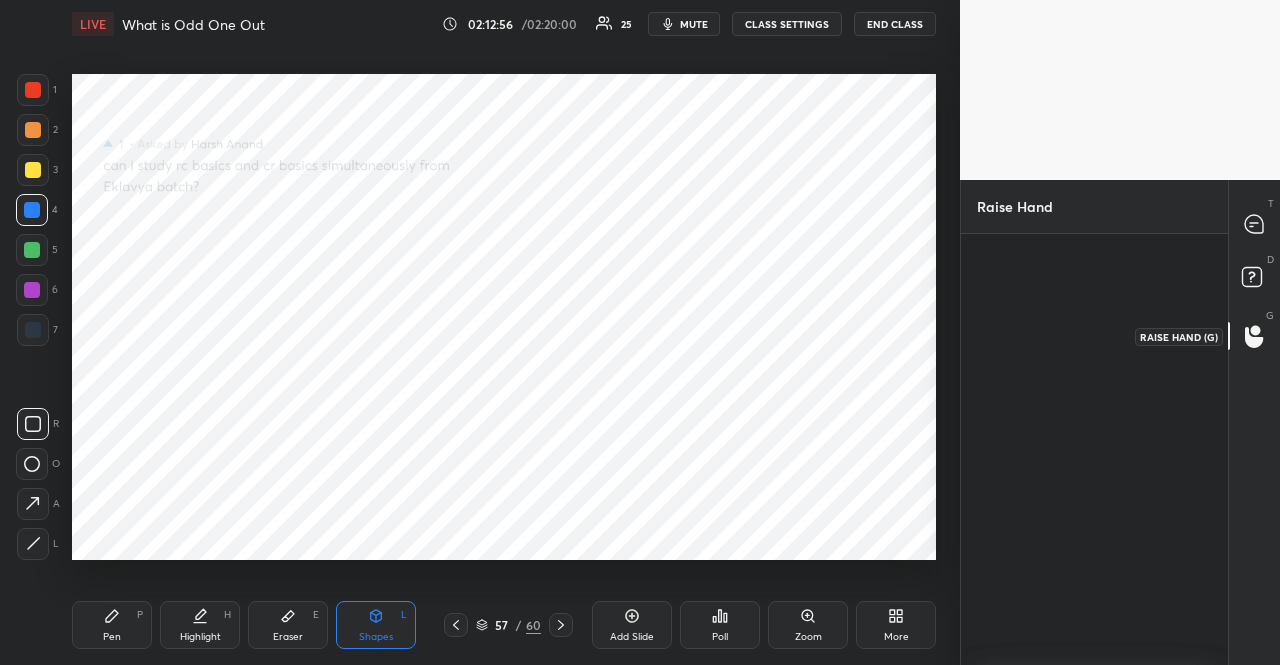 scroll, scrollTop: 425, scrollLeft: 261, axis: both 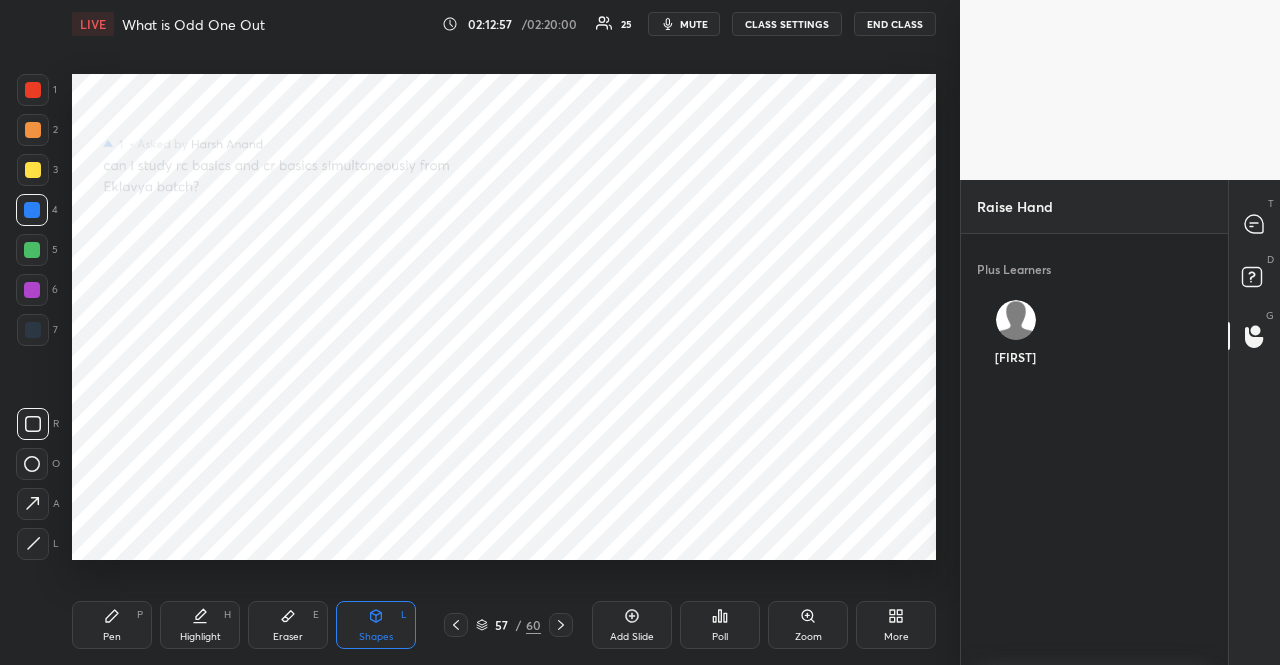 click on "[FIRST]" at bounding box center (1016, 337) 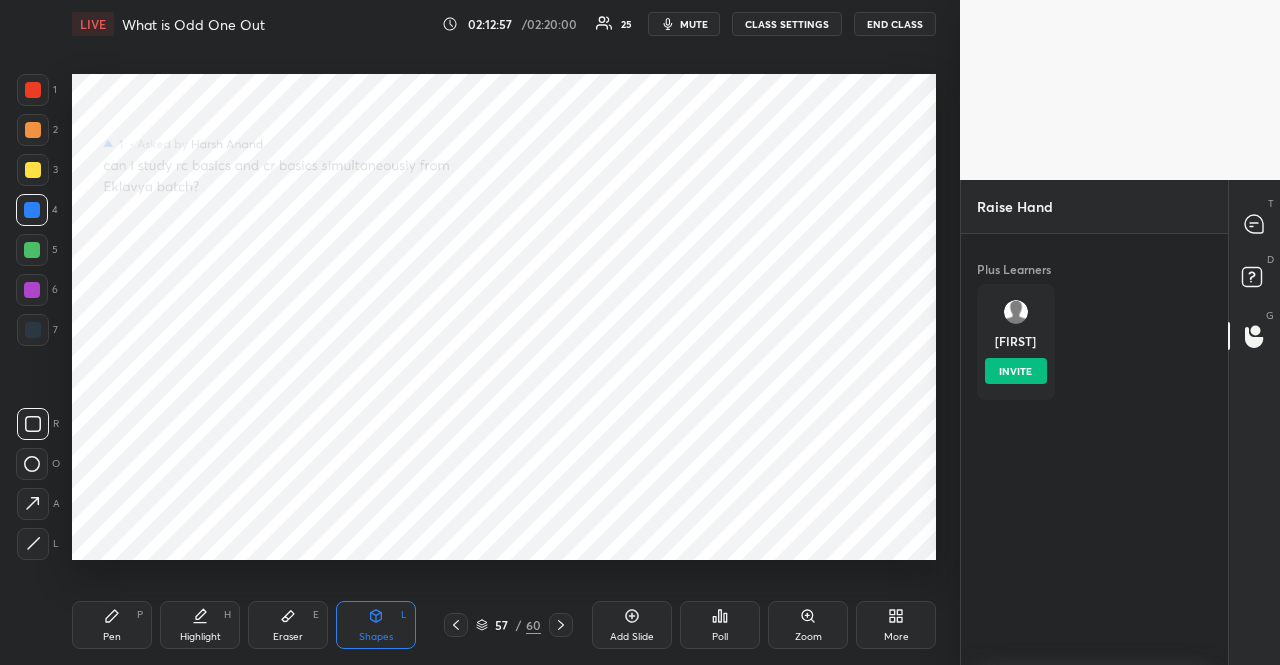click on "INVITE" at bounding box center [1016, 371] 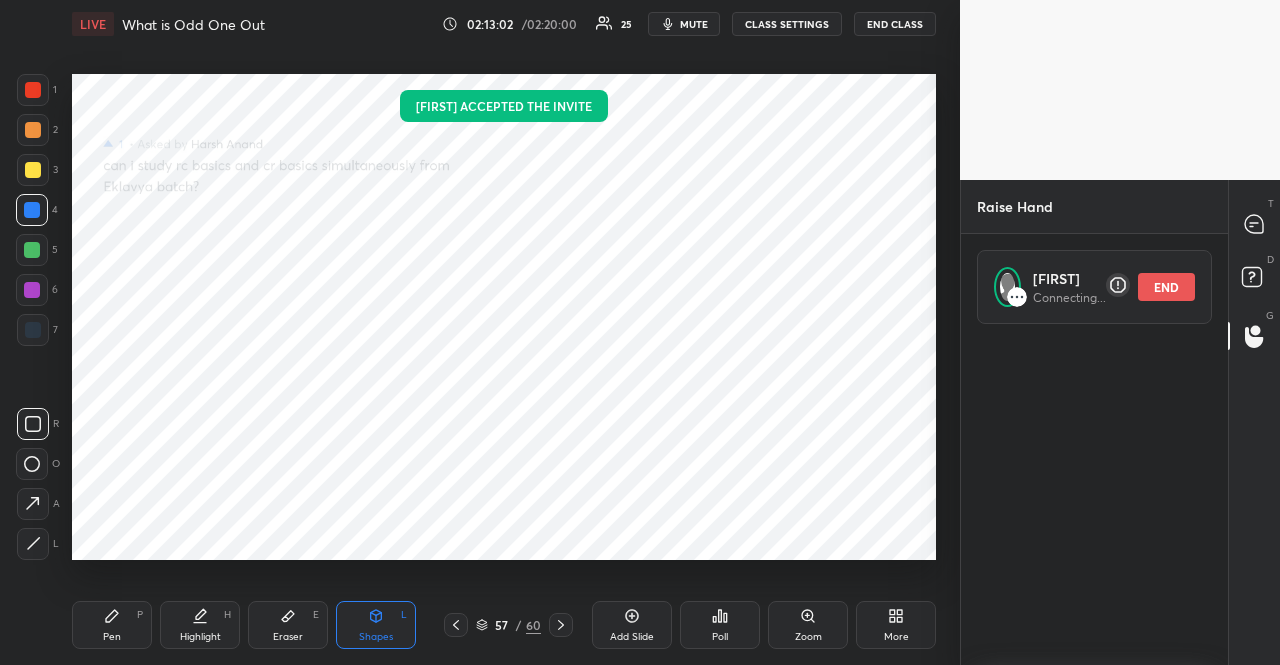 scroll, scrollTop: 336, scrollLeft: 261, axis: both 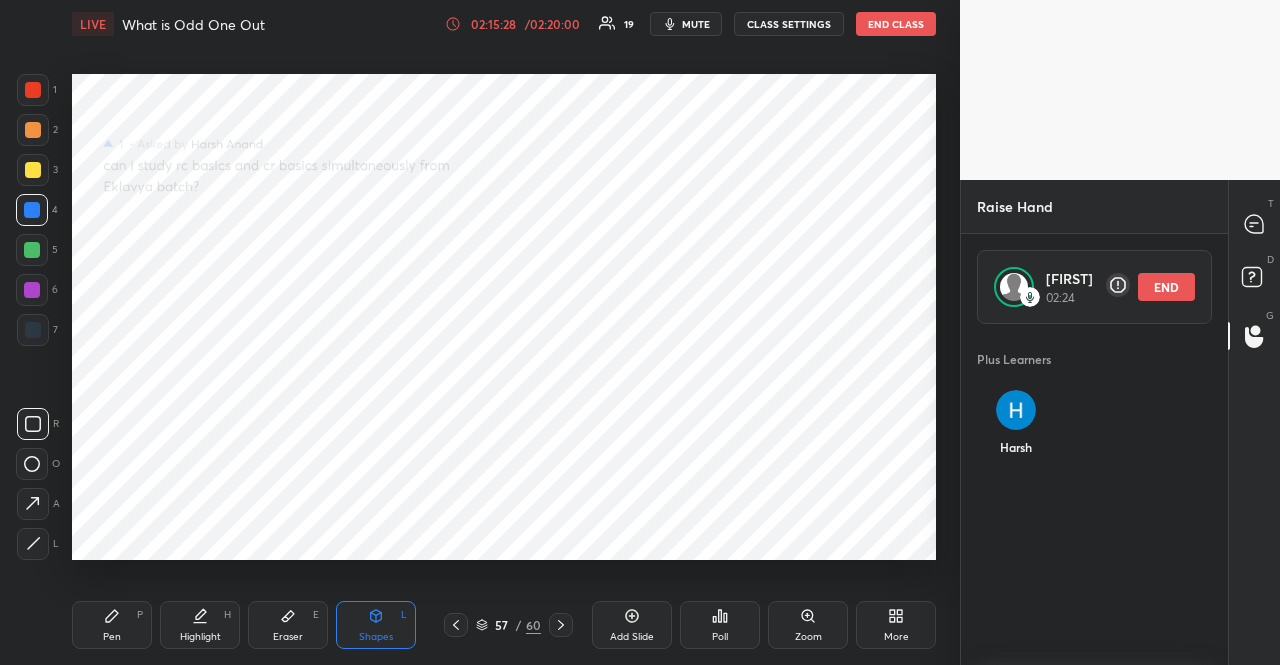 click at bounding box center (32, 250) 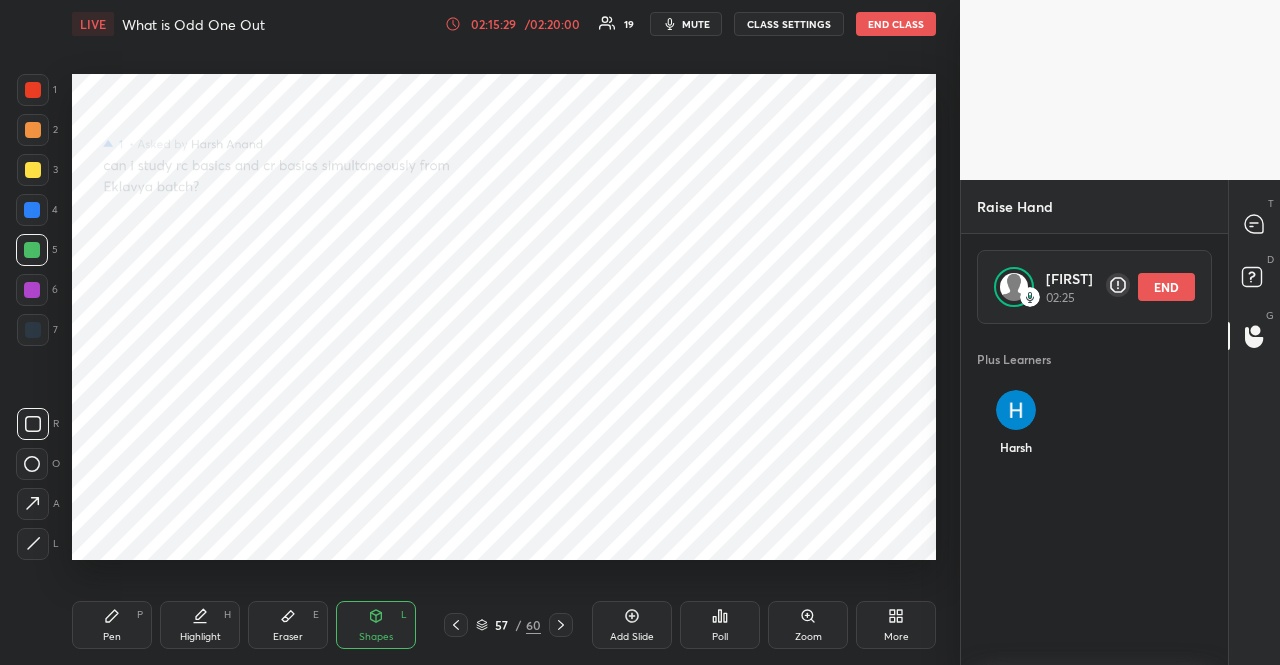 click 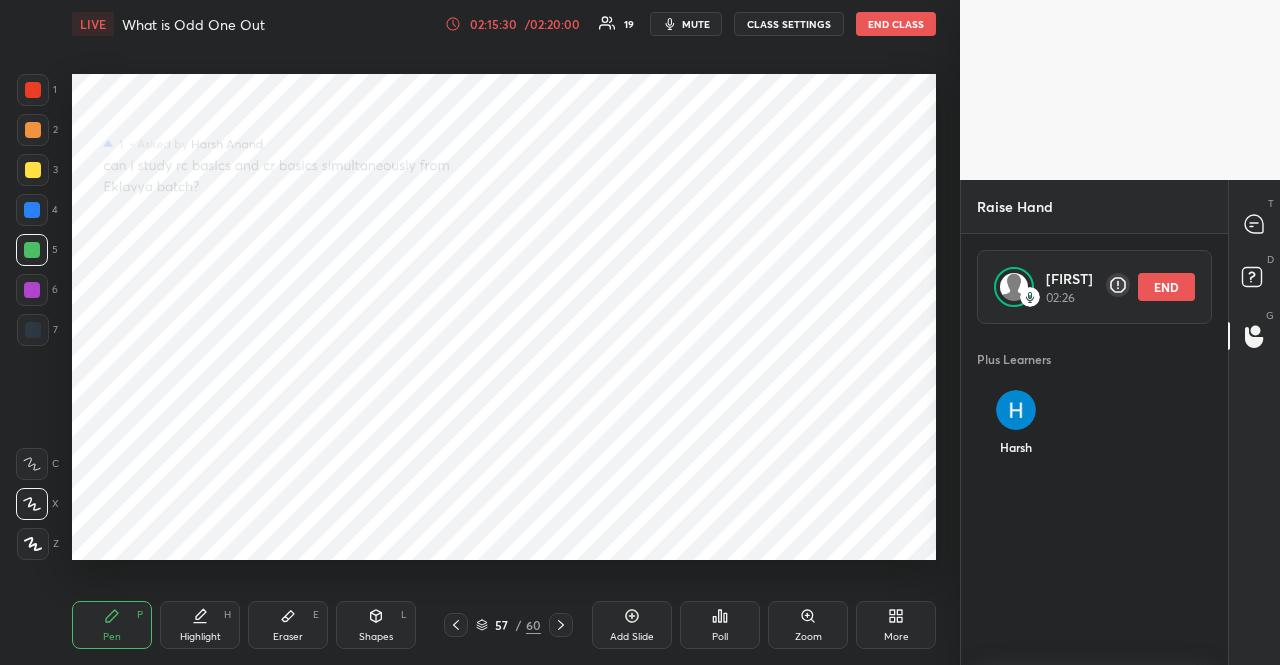 click 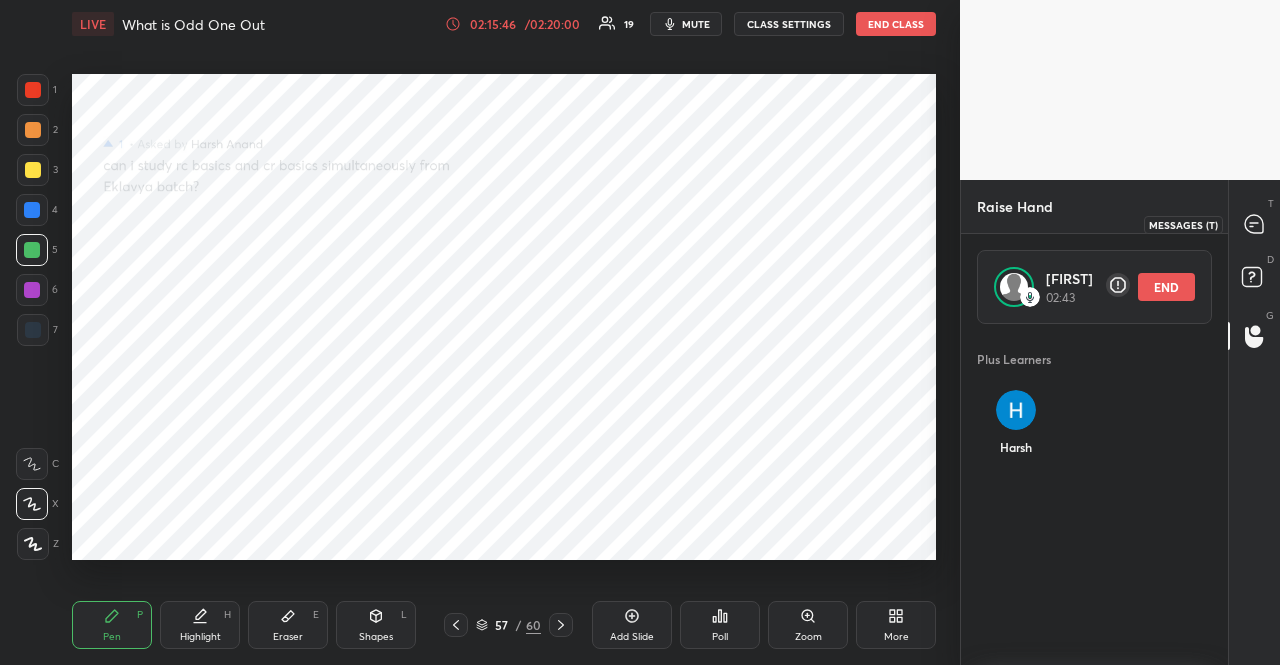 click 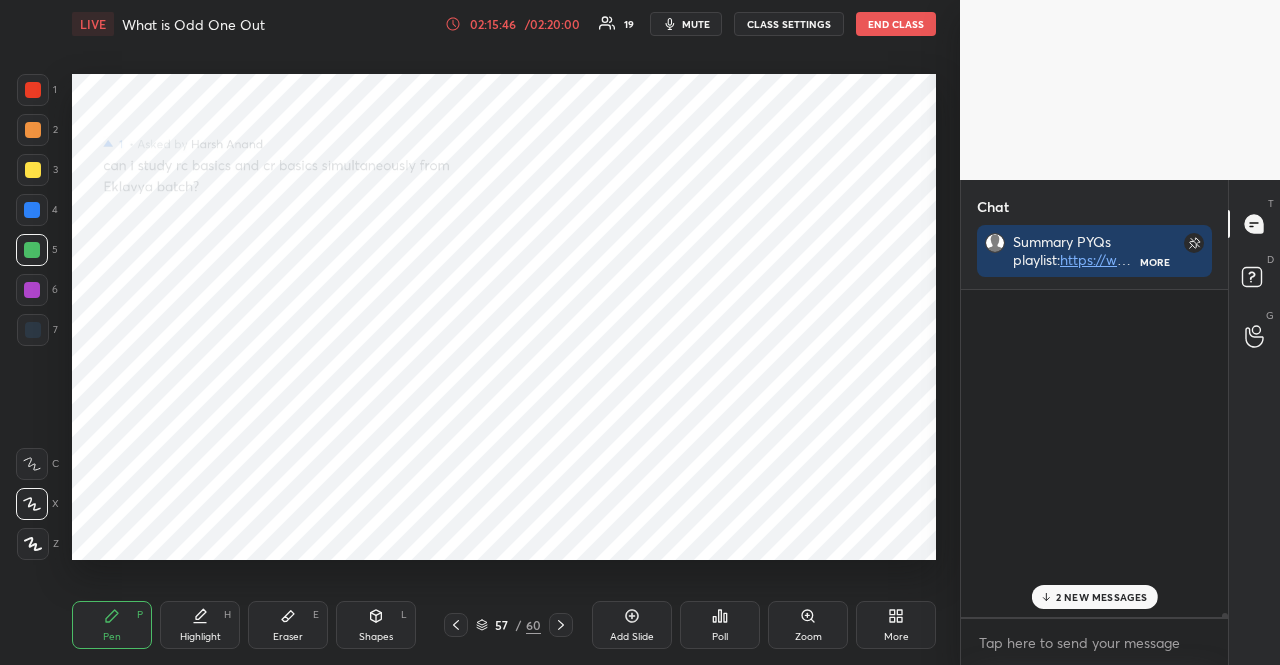 scroll, scrollTop: 34331, scrollLeft: 0, axis: vertical 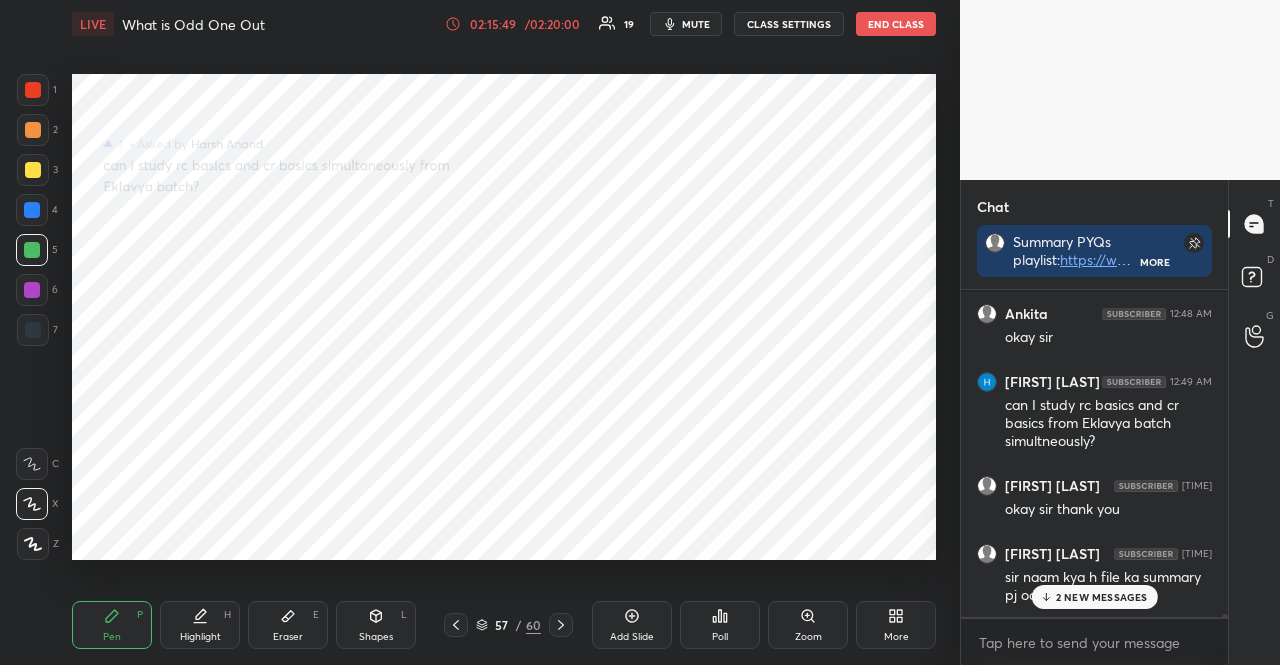 click on "2 NEW MESSAGES" at bounding box center [1094, 597] 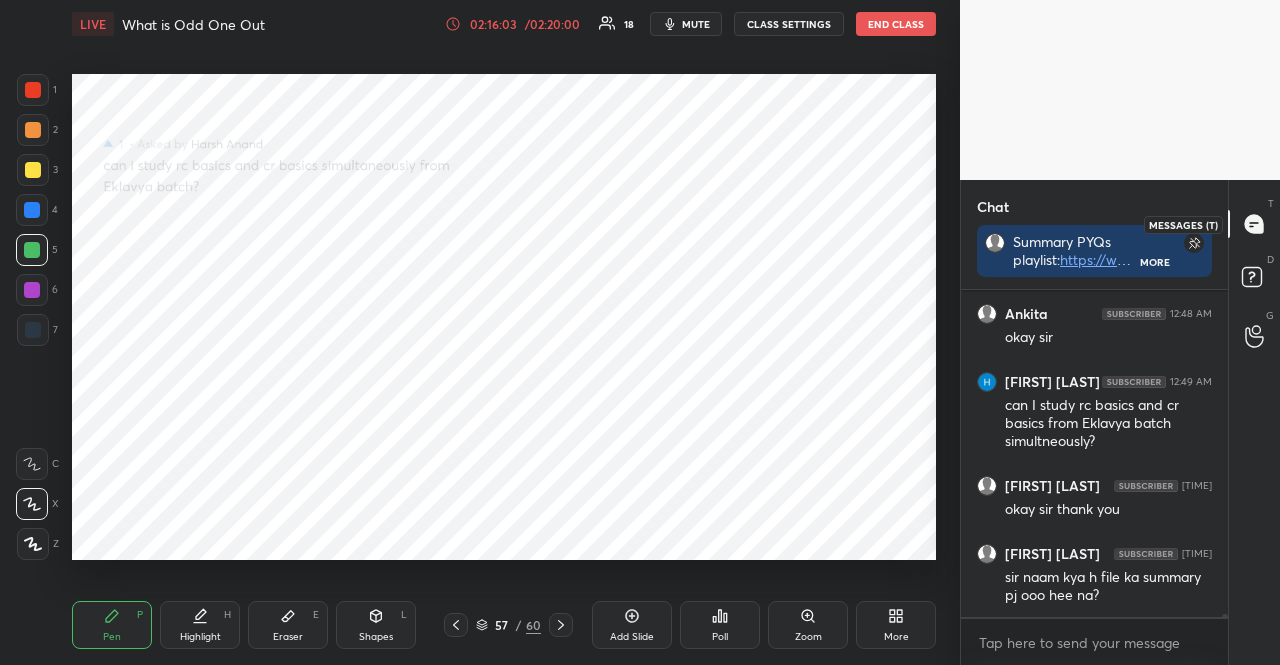 click at bounding box center (1255, 224) 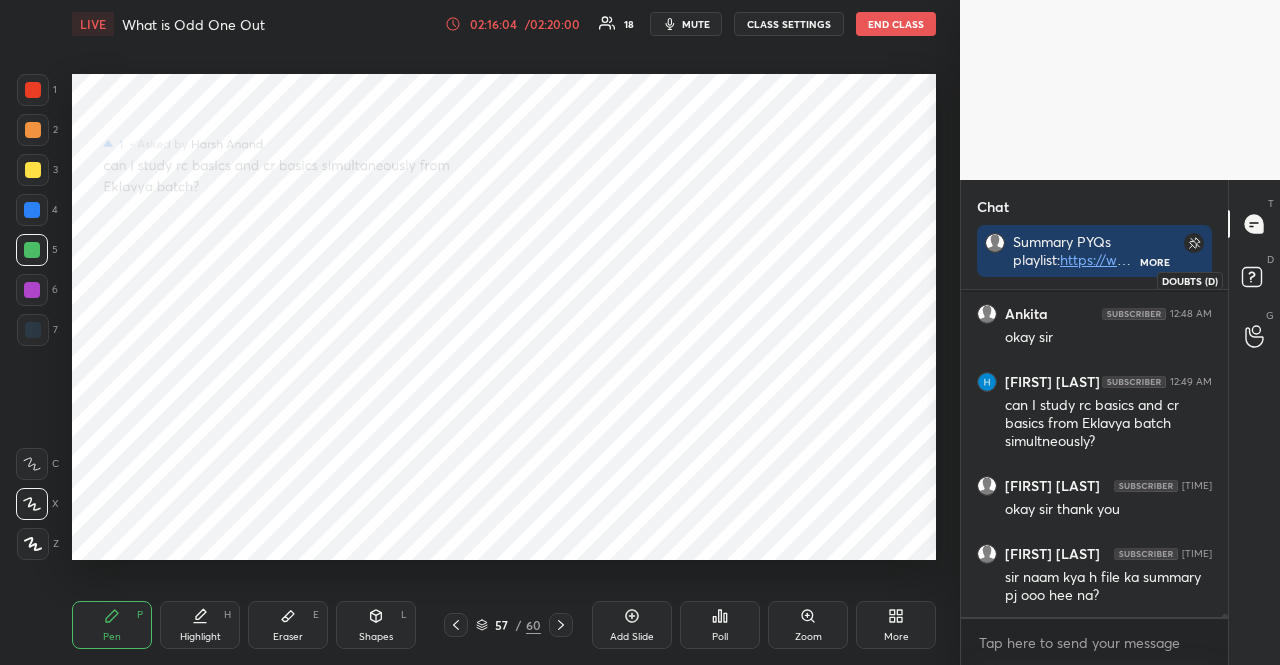 click 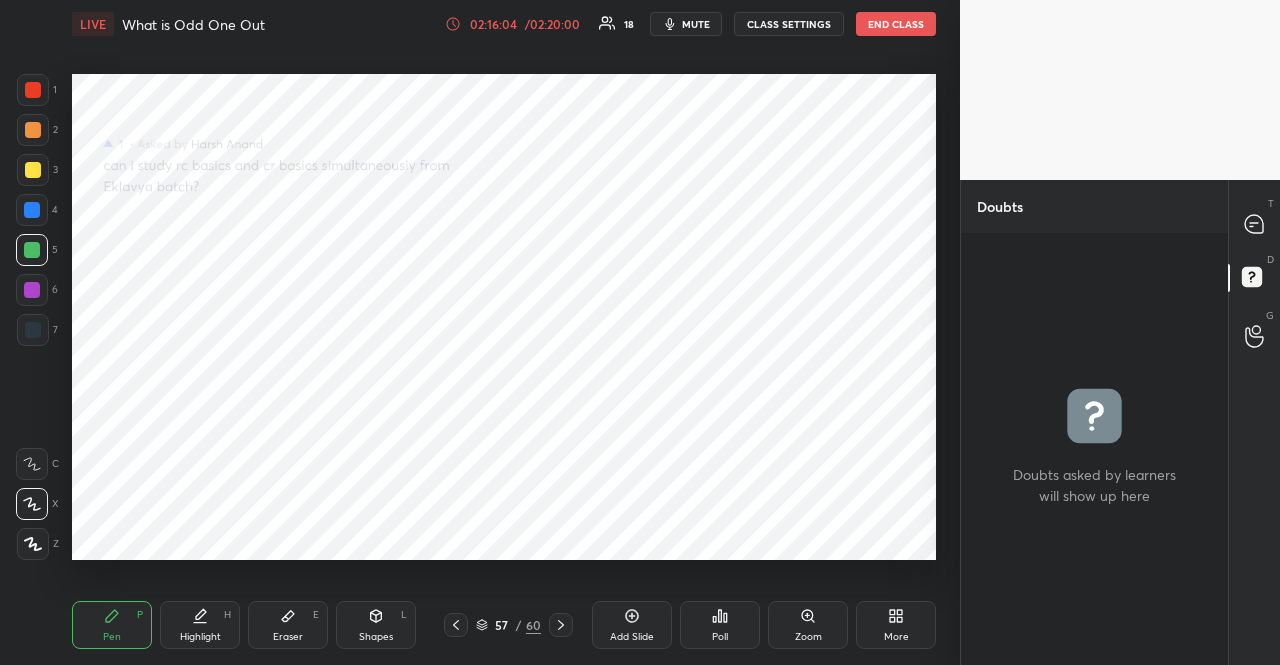 click at bounding box center (1255, 224) 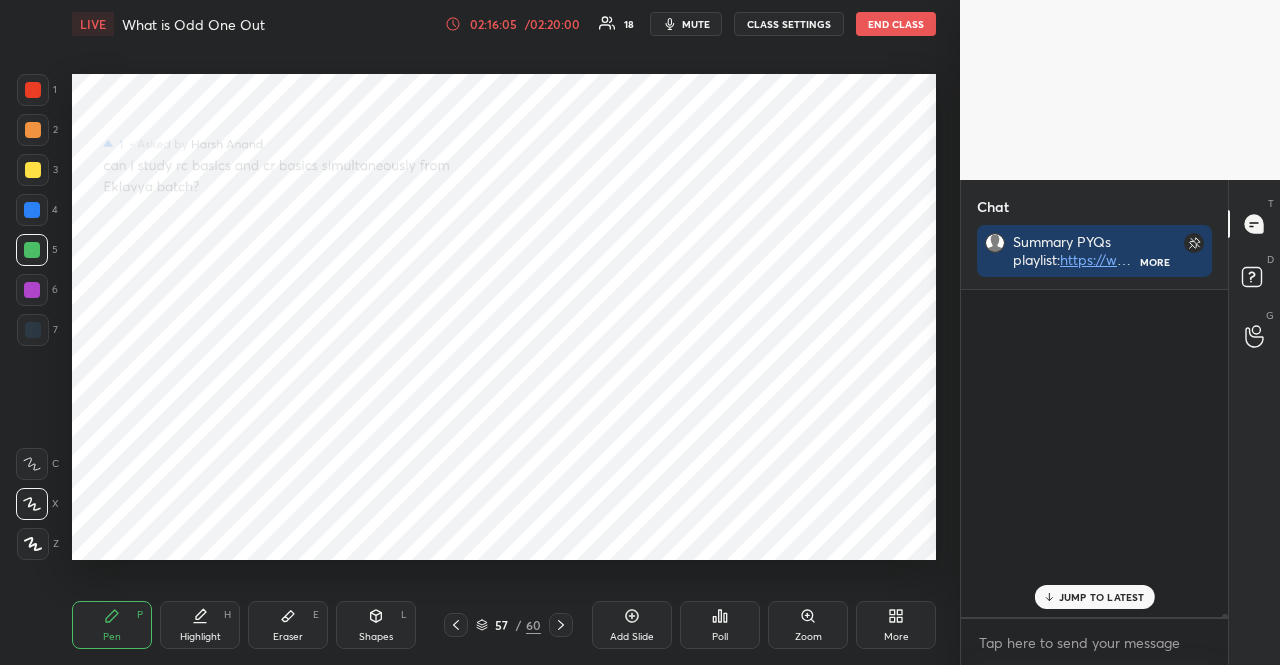 scroll, scrollTop: 370, scrollLeft: 261, axis: both 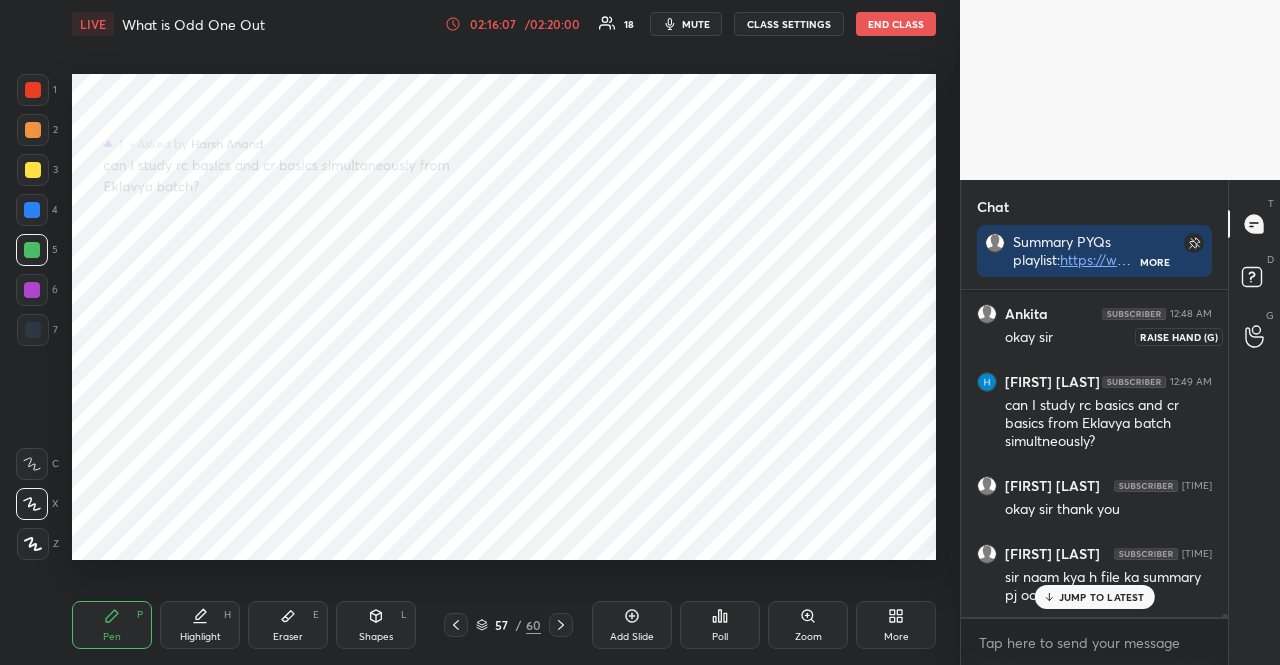 click 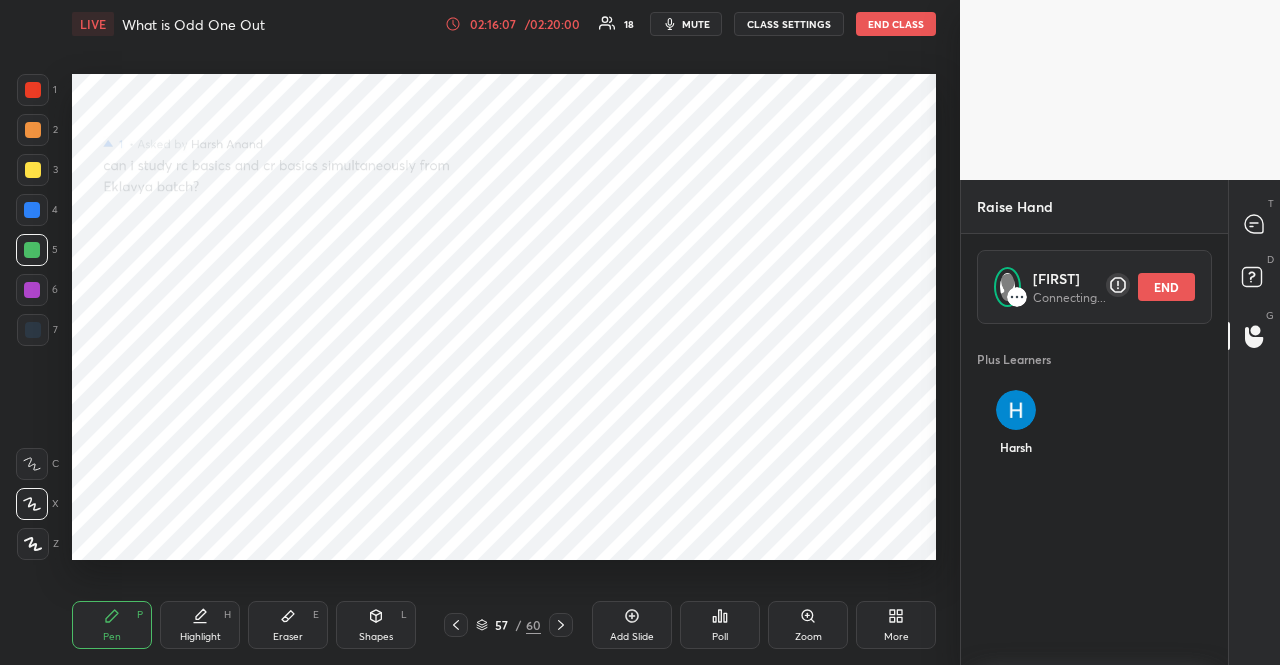 scroll, scrollTop: 336, scrollLeft: 261, axis: both 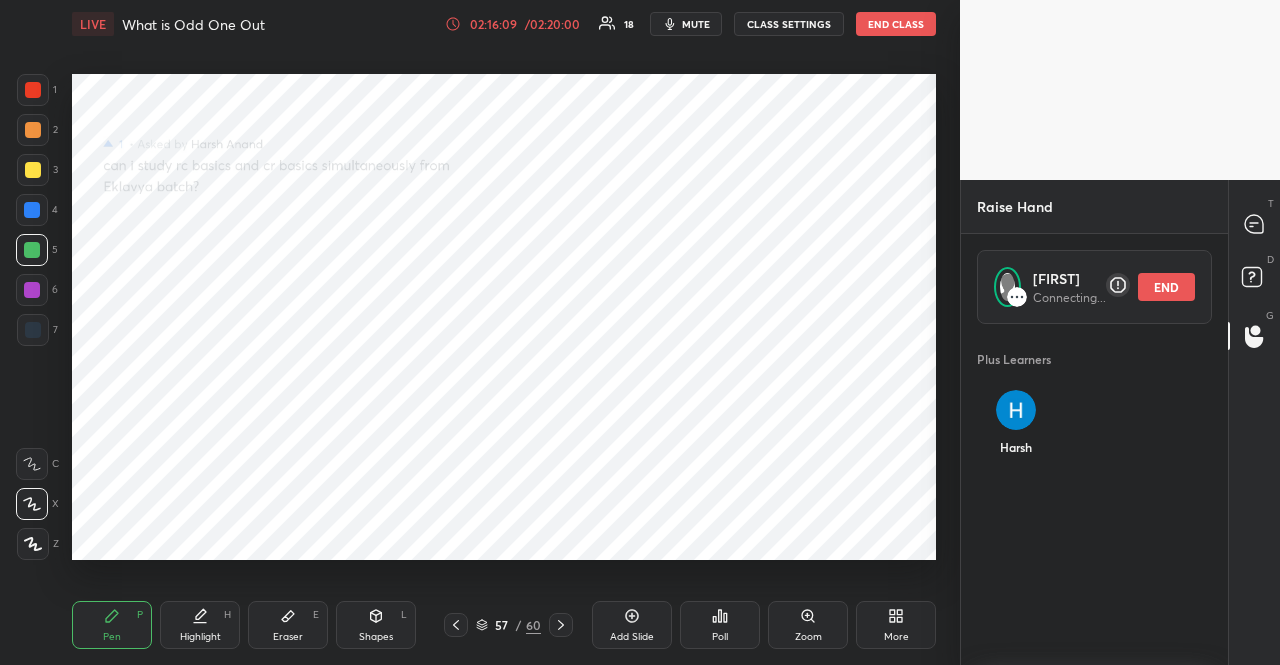 click on "END" at bounding box center [1166, 287] 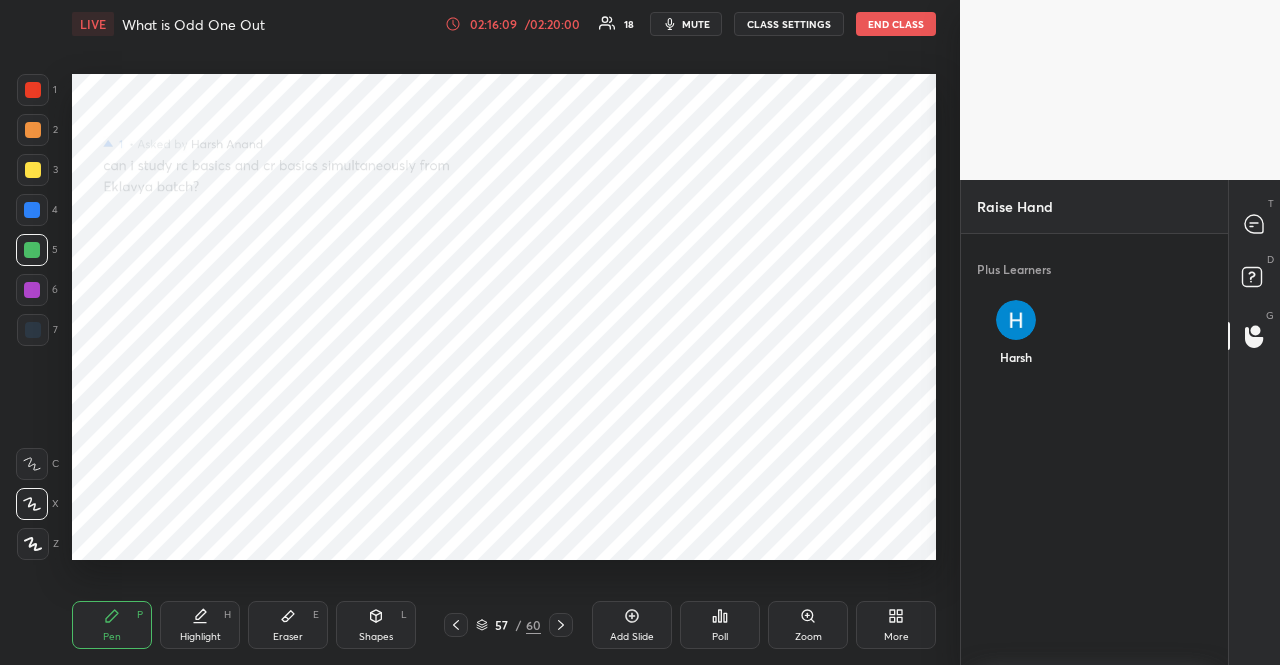 scroll, scrollTop: 7, scrollLeft: 6, axis: both 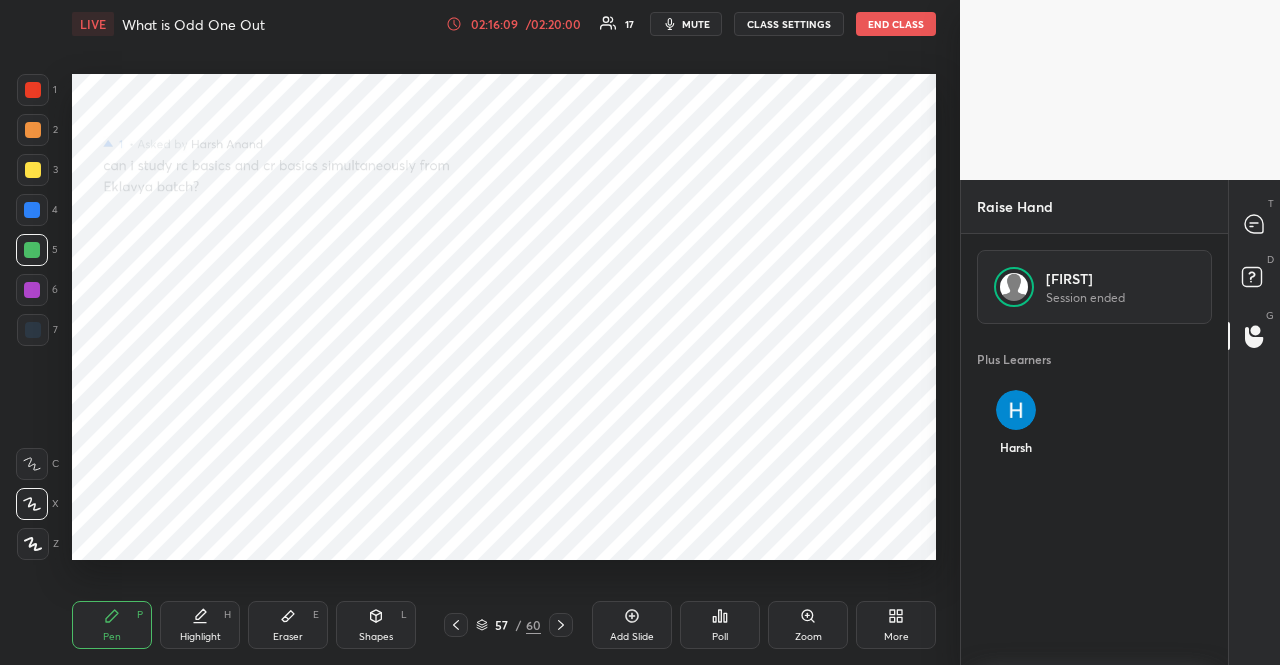 click on "Harsh" at bounding box center [1016, 427] 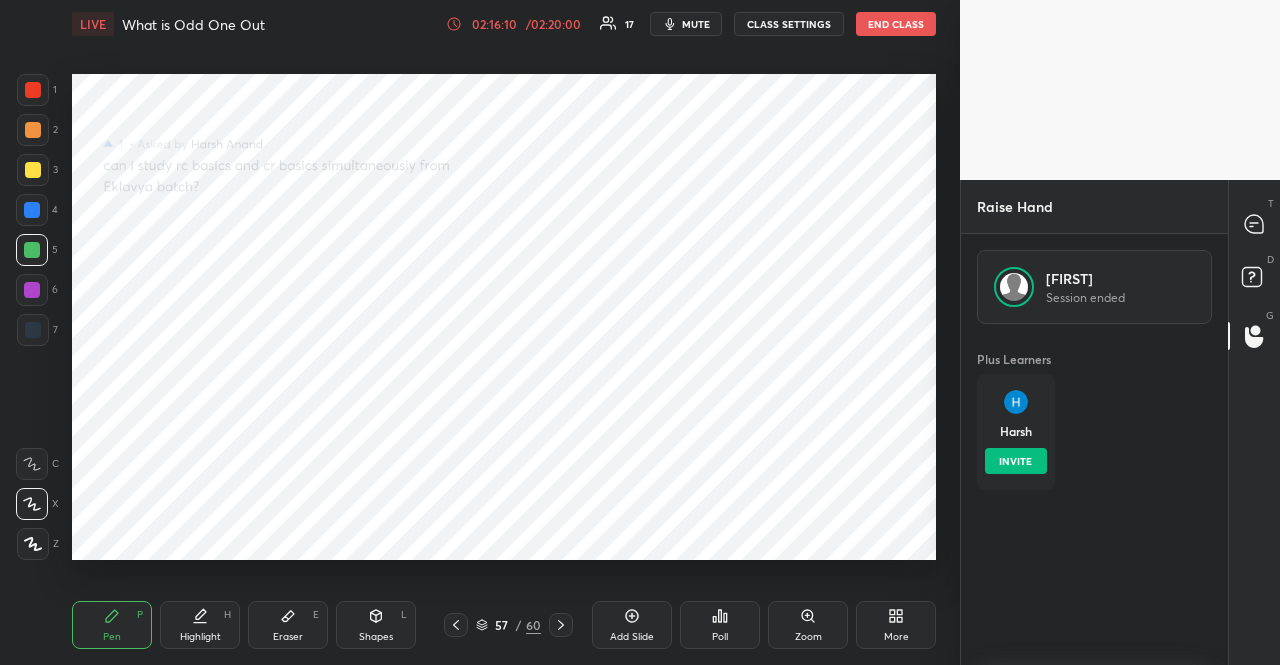 click on "INVITE" at bounding box center (1016, 461) 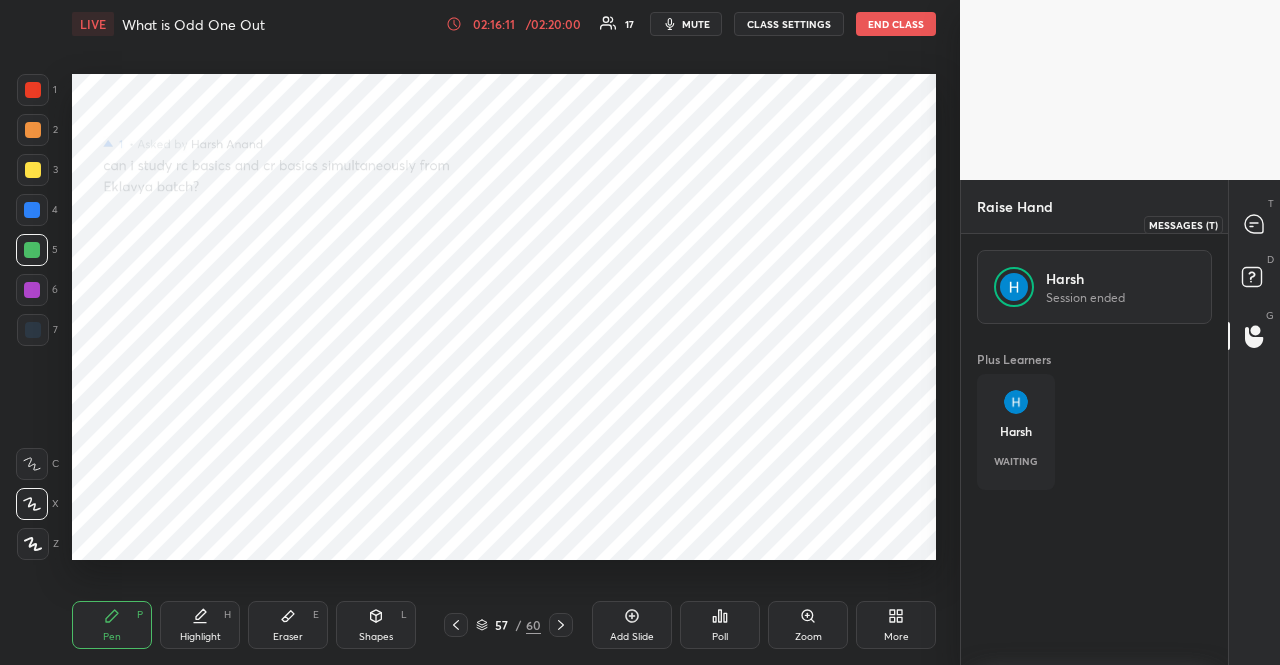 click on "T Messages (T)" at bounding box center (1254, 224) 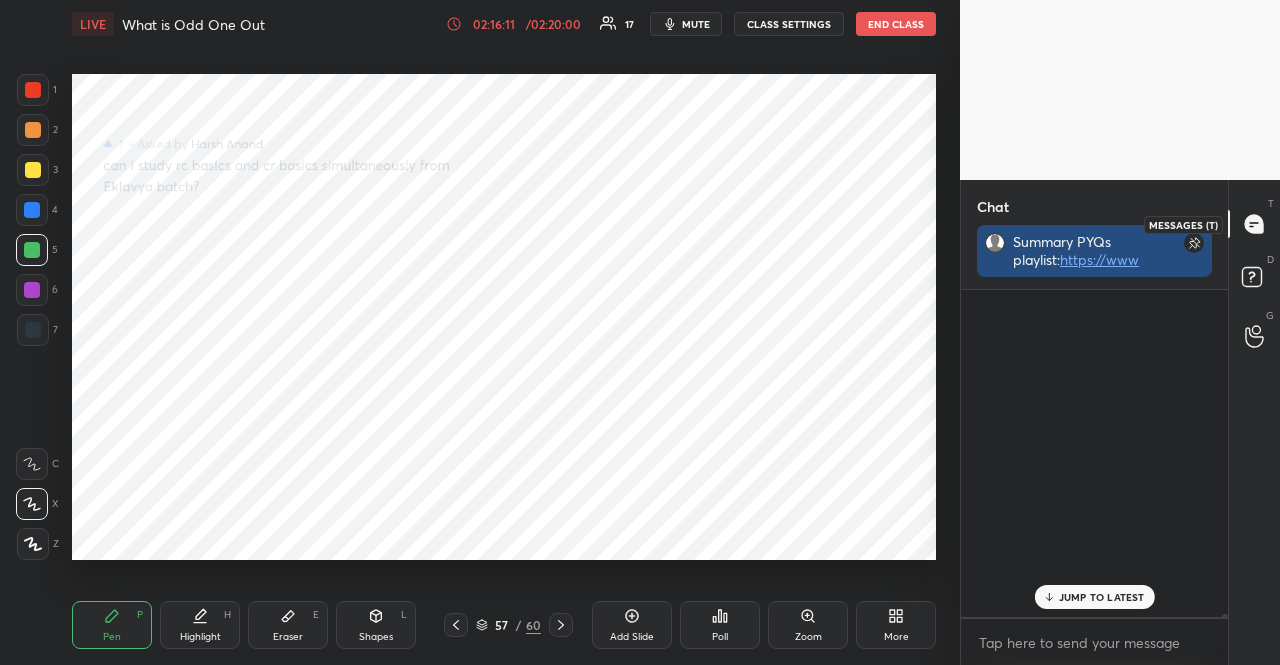 scroll, scrollTop: 34416, scrollLeft: 0, axis: vertical 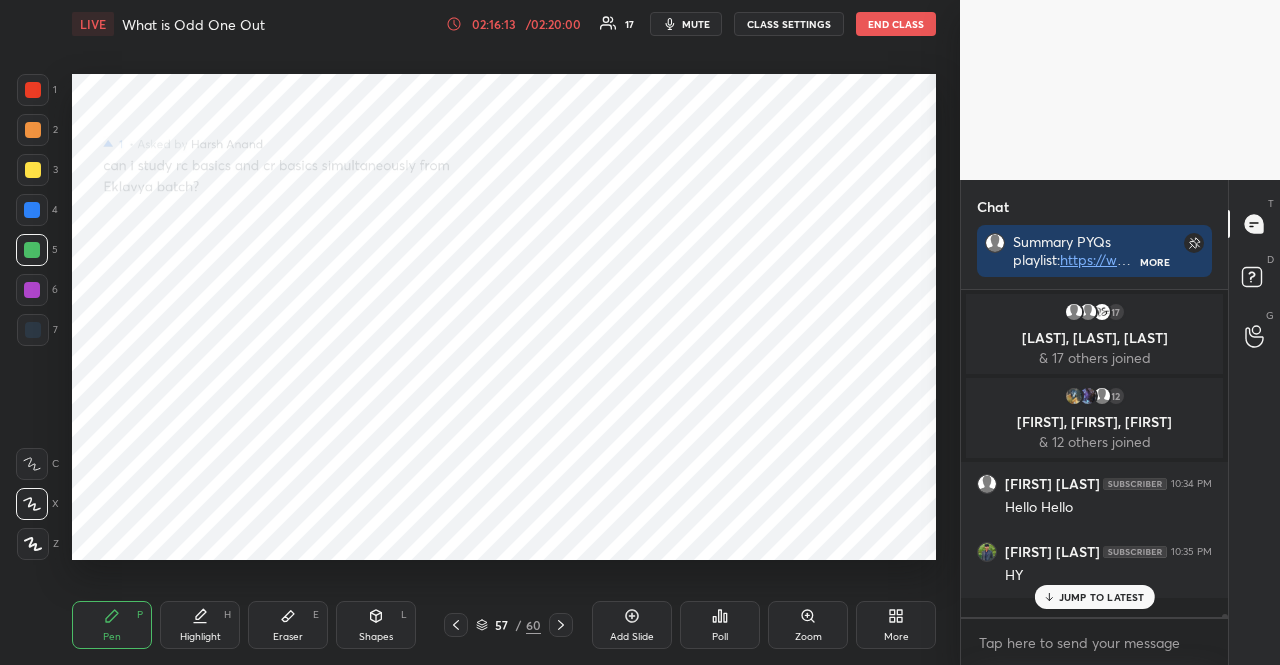 click on "JUMP TO LATEST" at bounding box center (1102, 597) 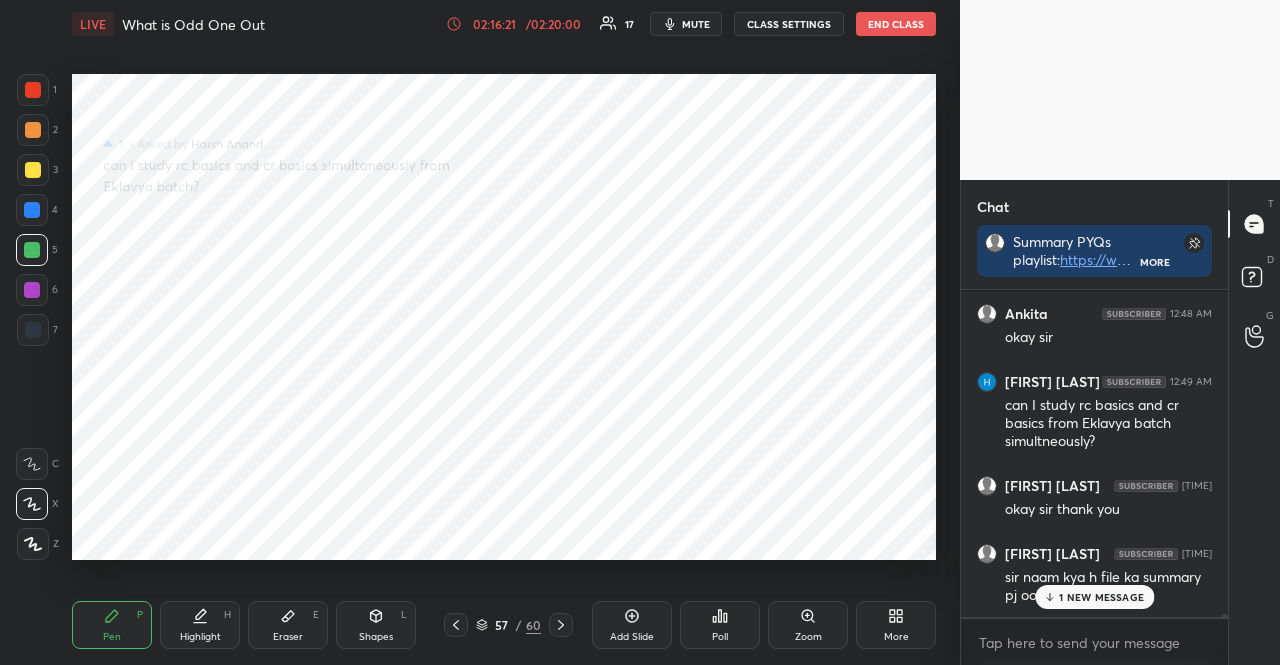 click on "1 NEW MESSAGE" at bounding box center [1101, 597] 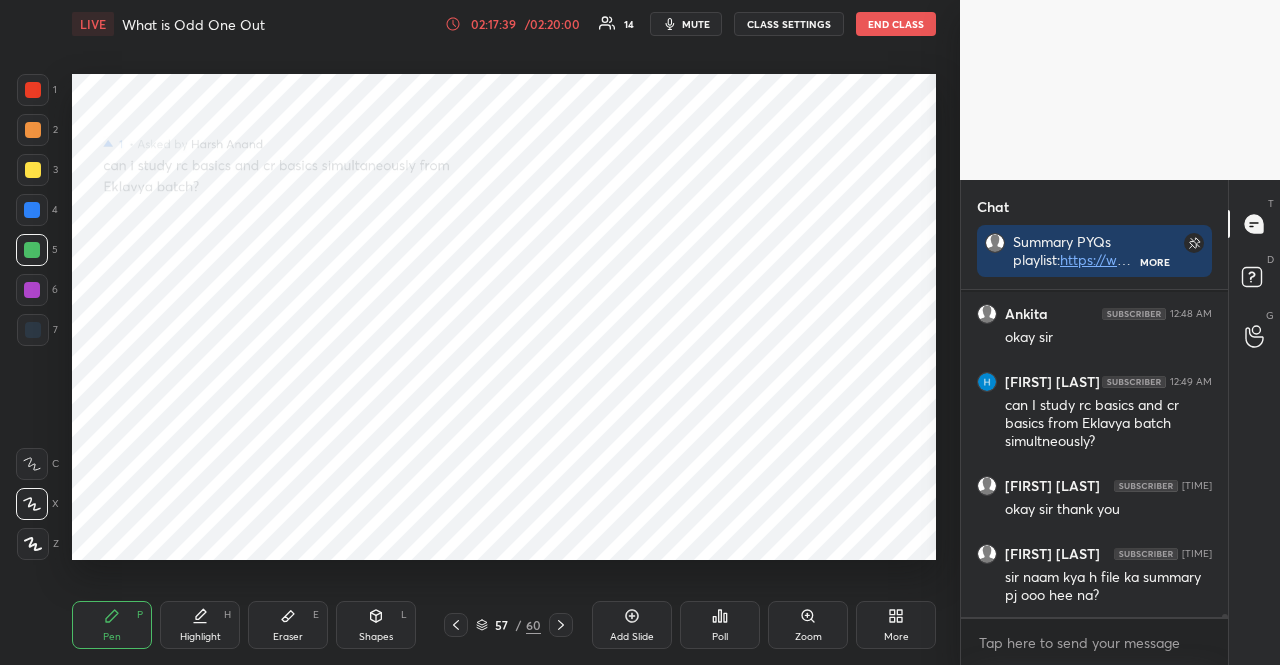 click on "LIVE What is Odd One Out 02:17:39 /  02:20:00 14 mute CLASS SETTINGS END CLASS" at bounding box center [504, 24] 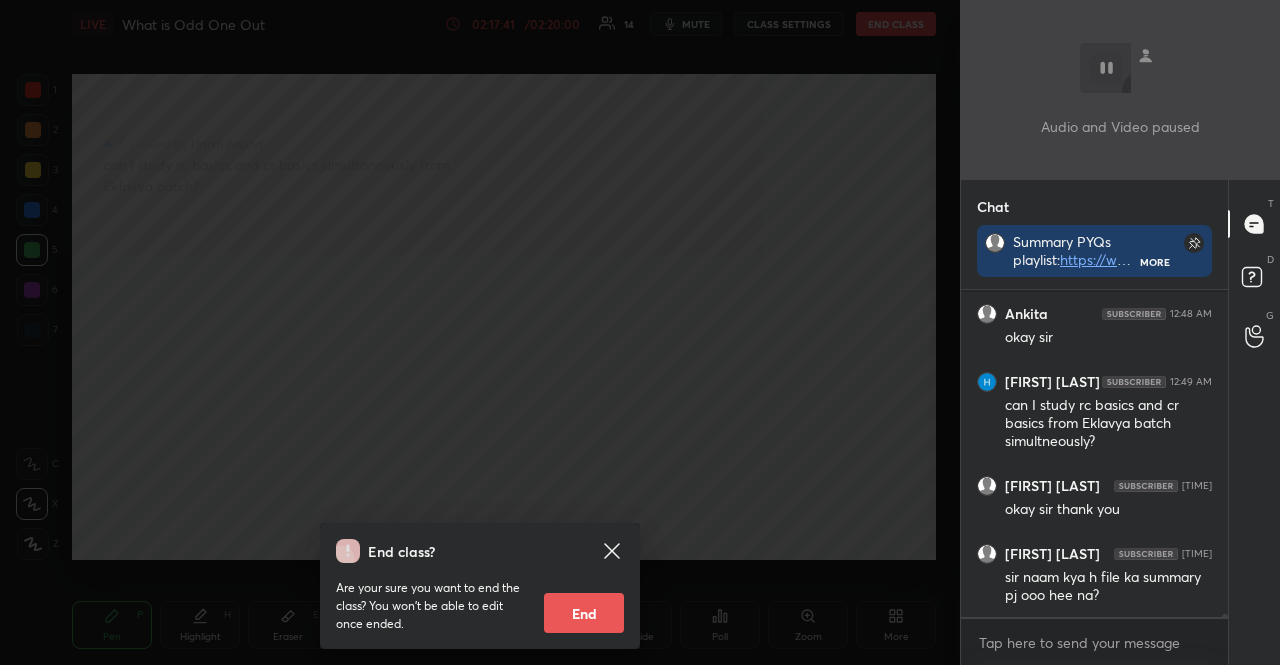 click 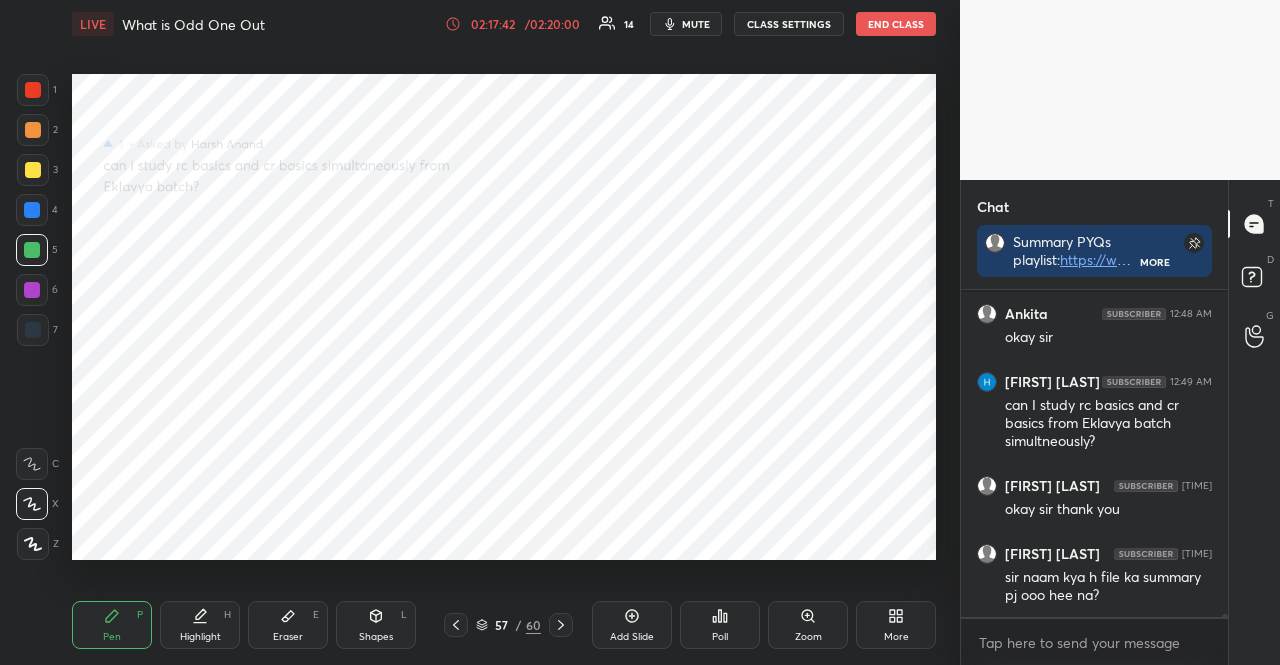 click on "END CLASS" at bounding box center [896, 24] 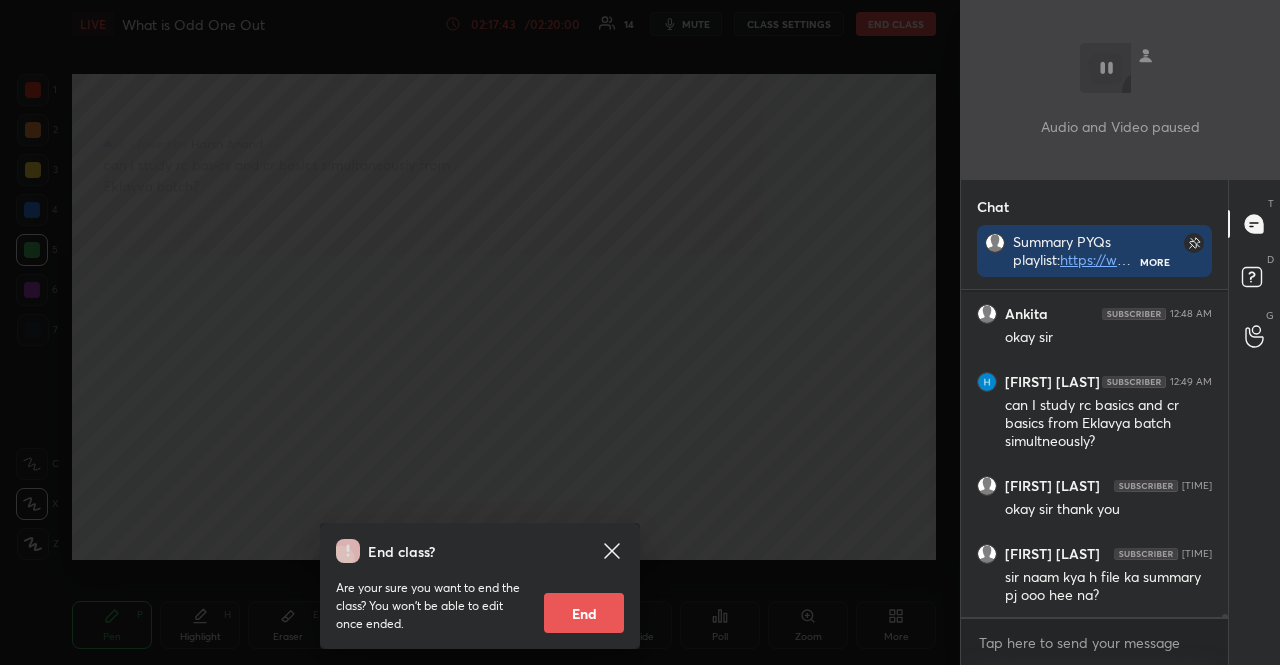 drag, startPoint x: 611, startPoint y: 610, endPoint x: 660, endPoint y: 455, distance: 162.56076 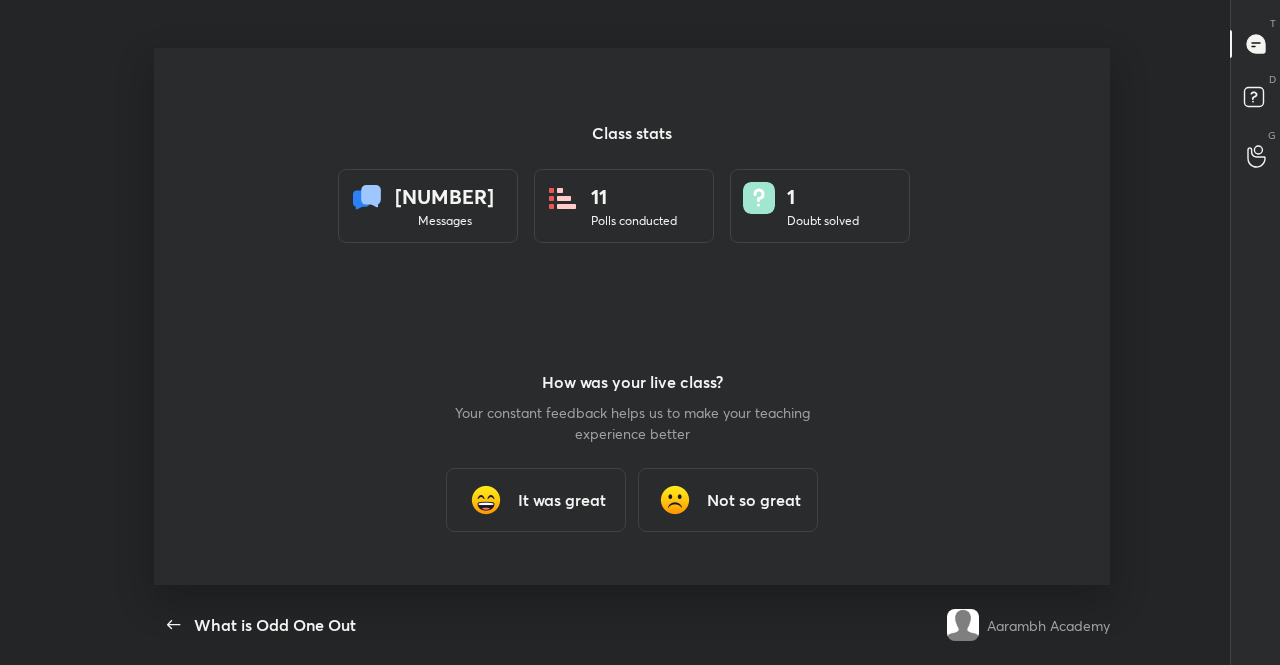 scroll, scrollTop: 99462, scrollLeft: 98826, axis: both 